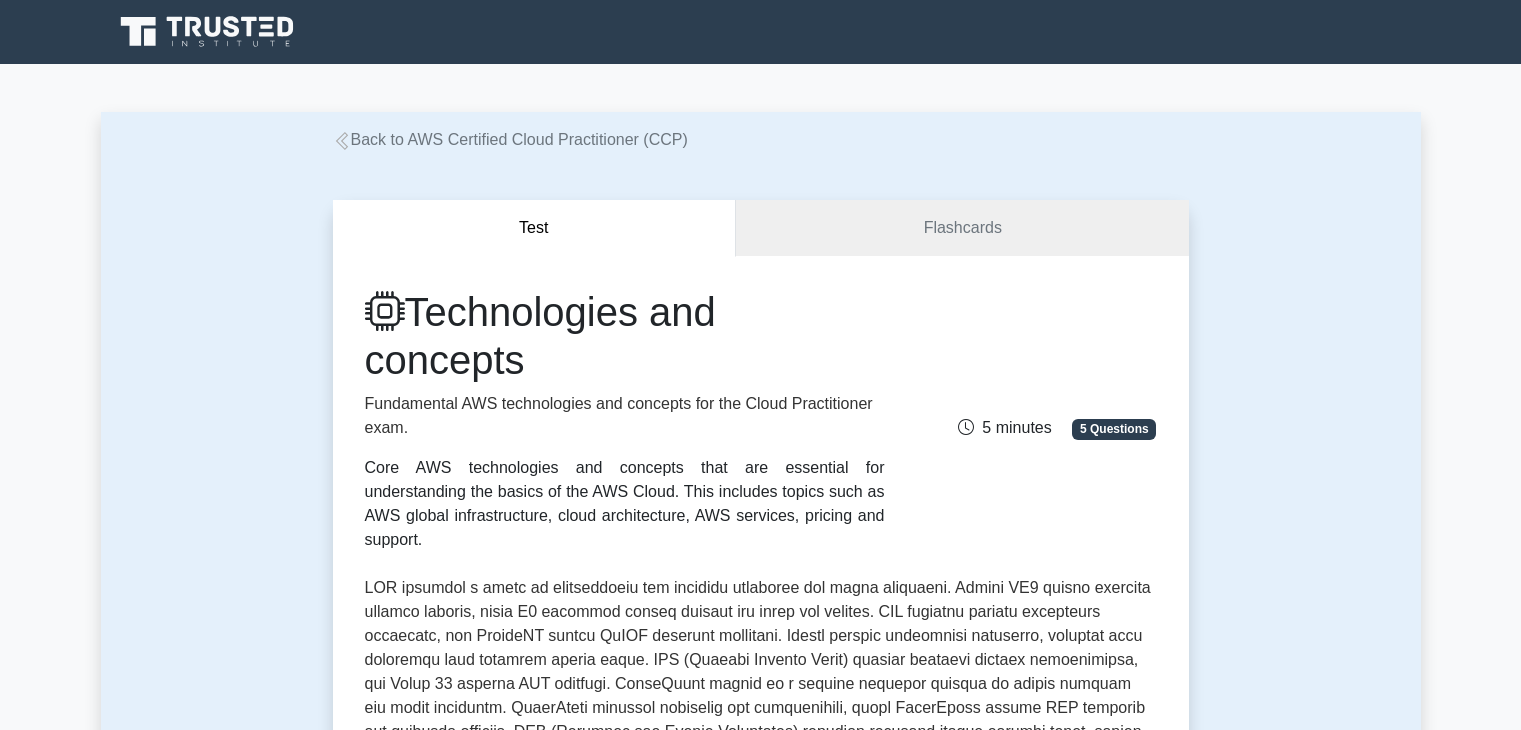 scroll, scrollTop: 0, scrollLeft: 0, axis: both 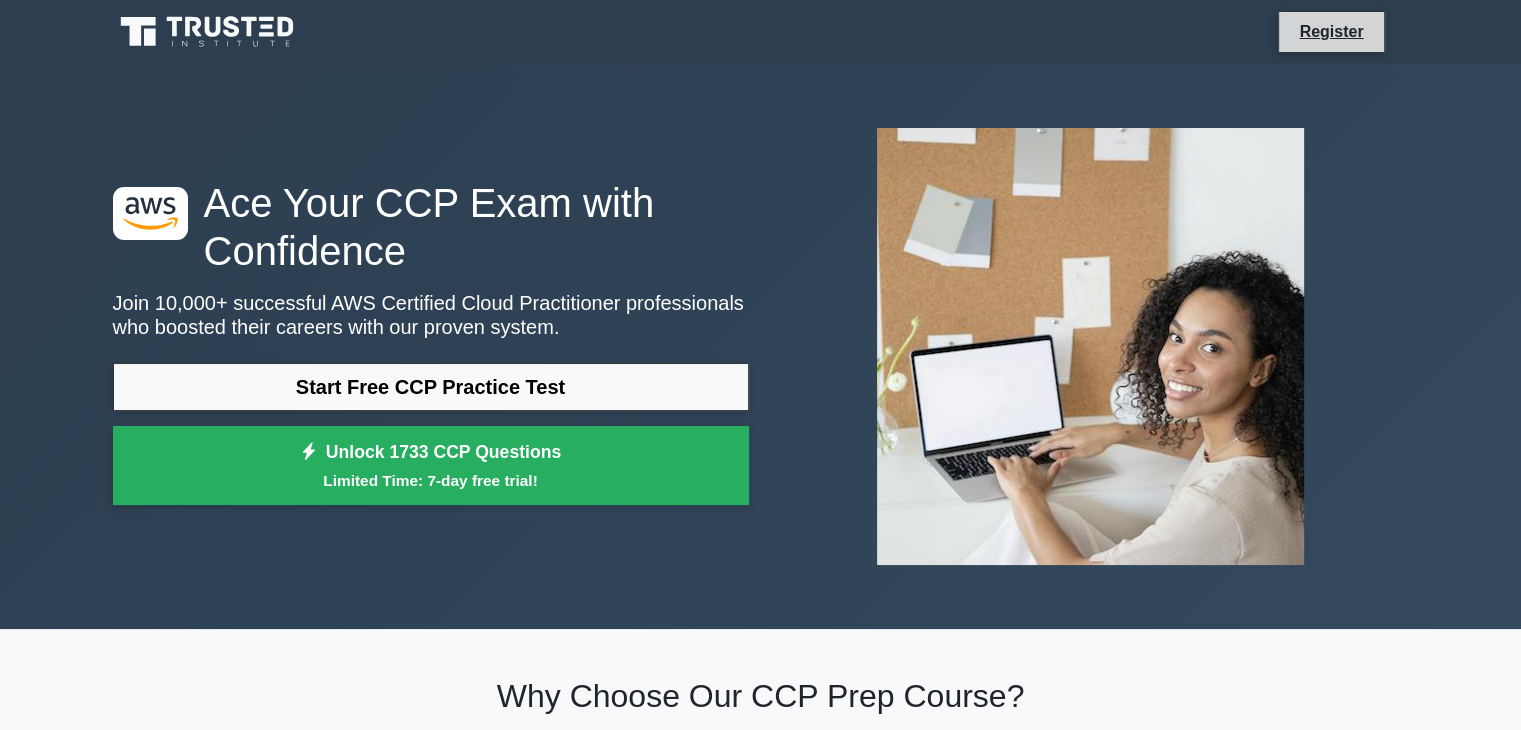 click on "Register" at bounding box center [1331, 32] 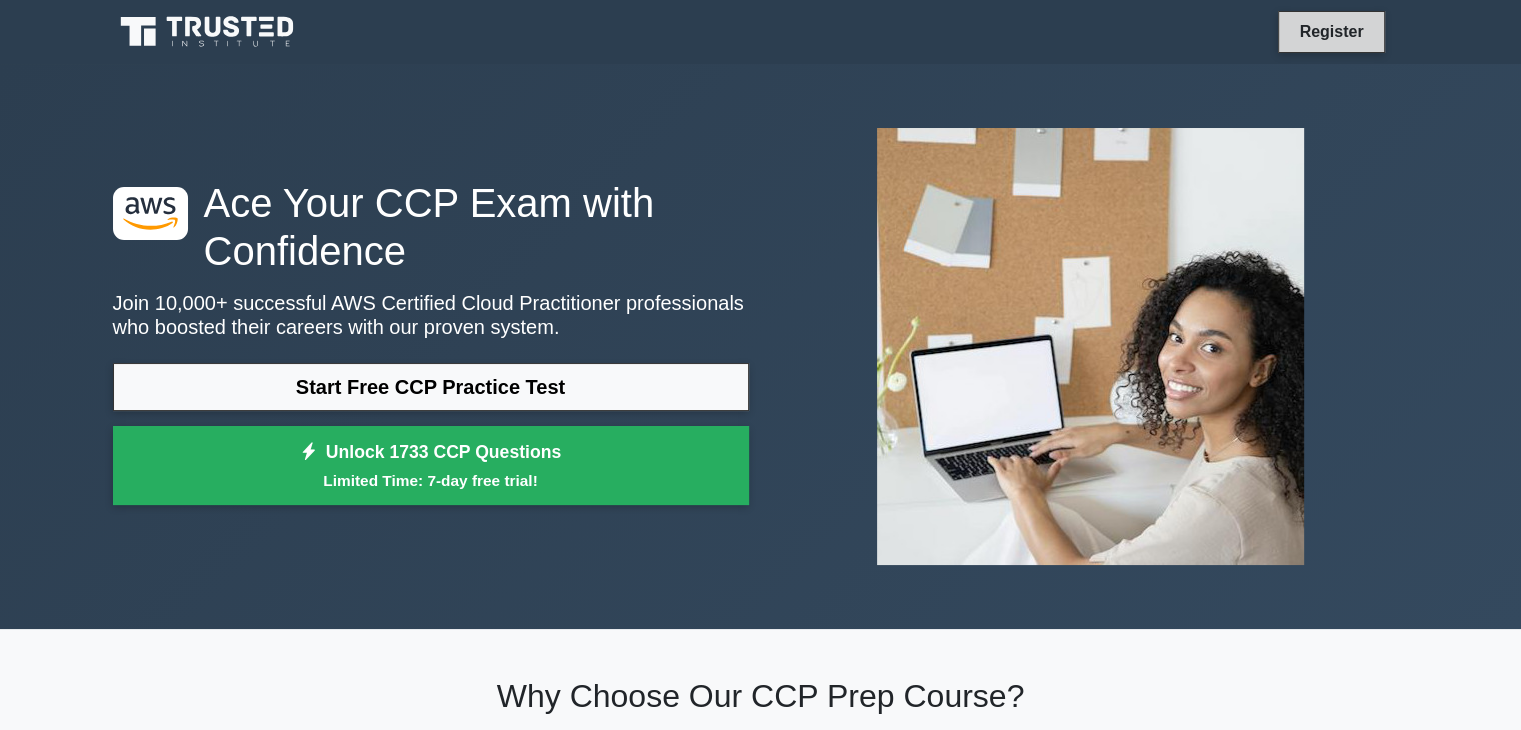 click on "Register" at bounding box center [1331, 31] 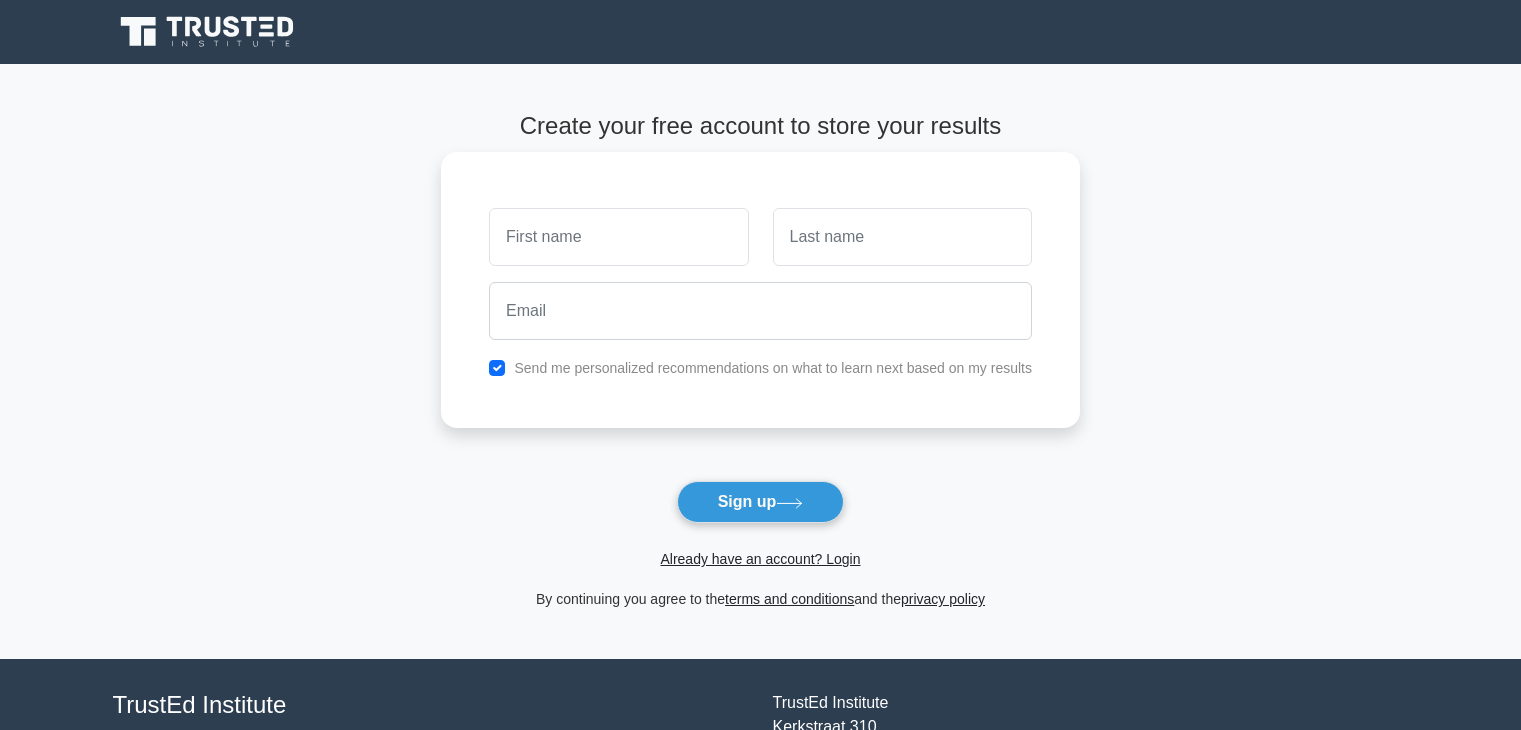 scroll, scrollTop: 0, scrollLeft: 0, axis: both 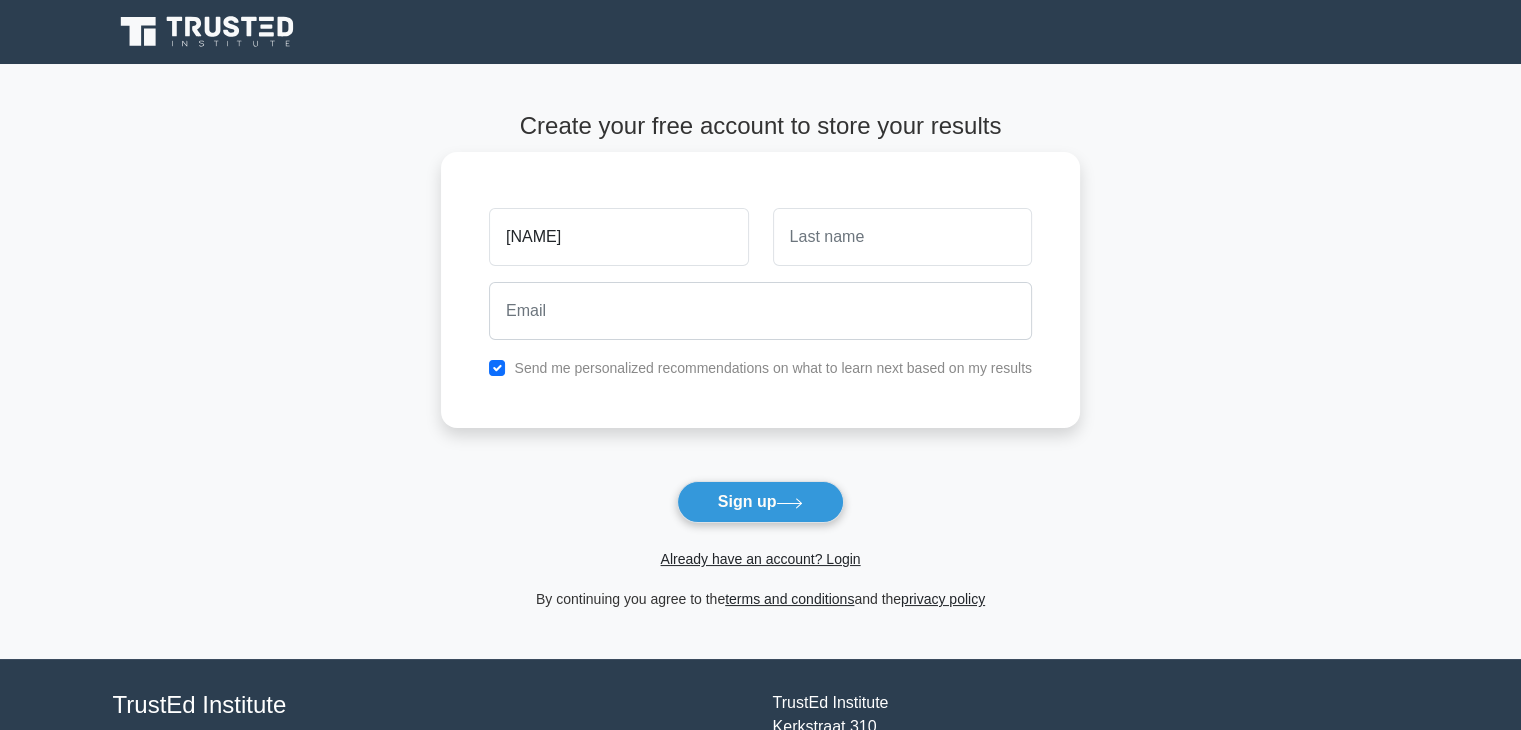 type on "kiran" 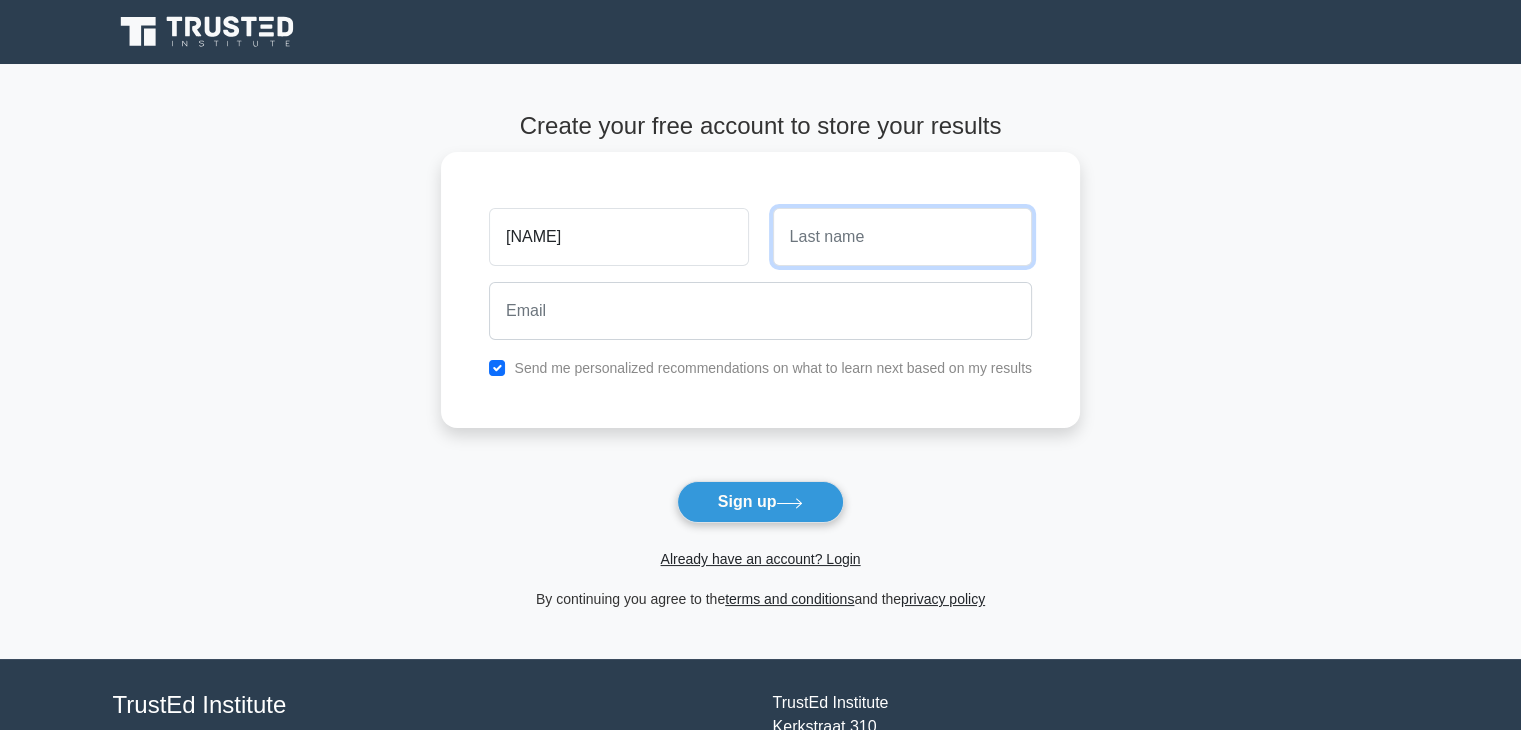 click at bounding box center (902, 237) 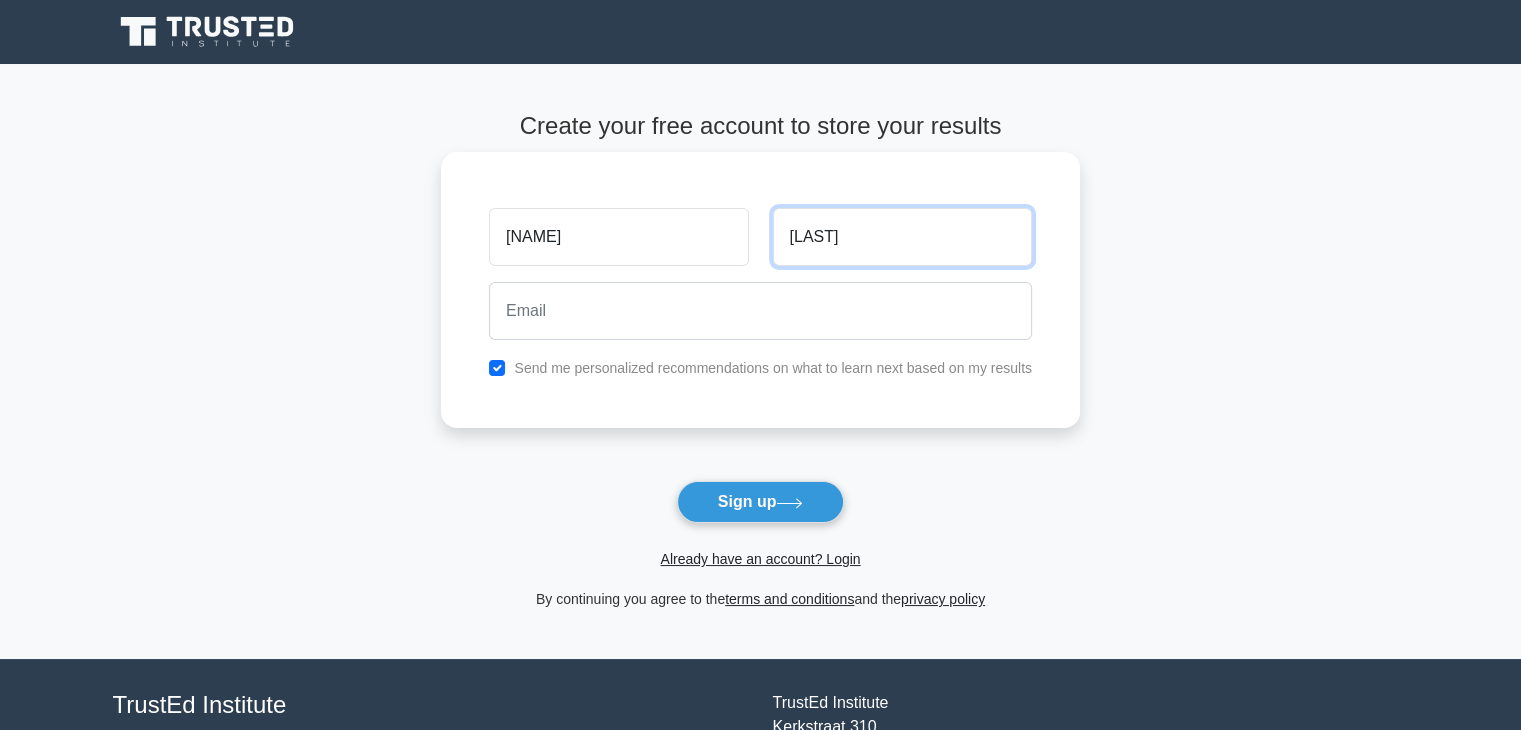 type on "kumar" 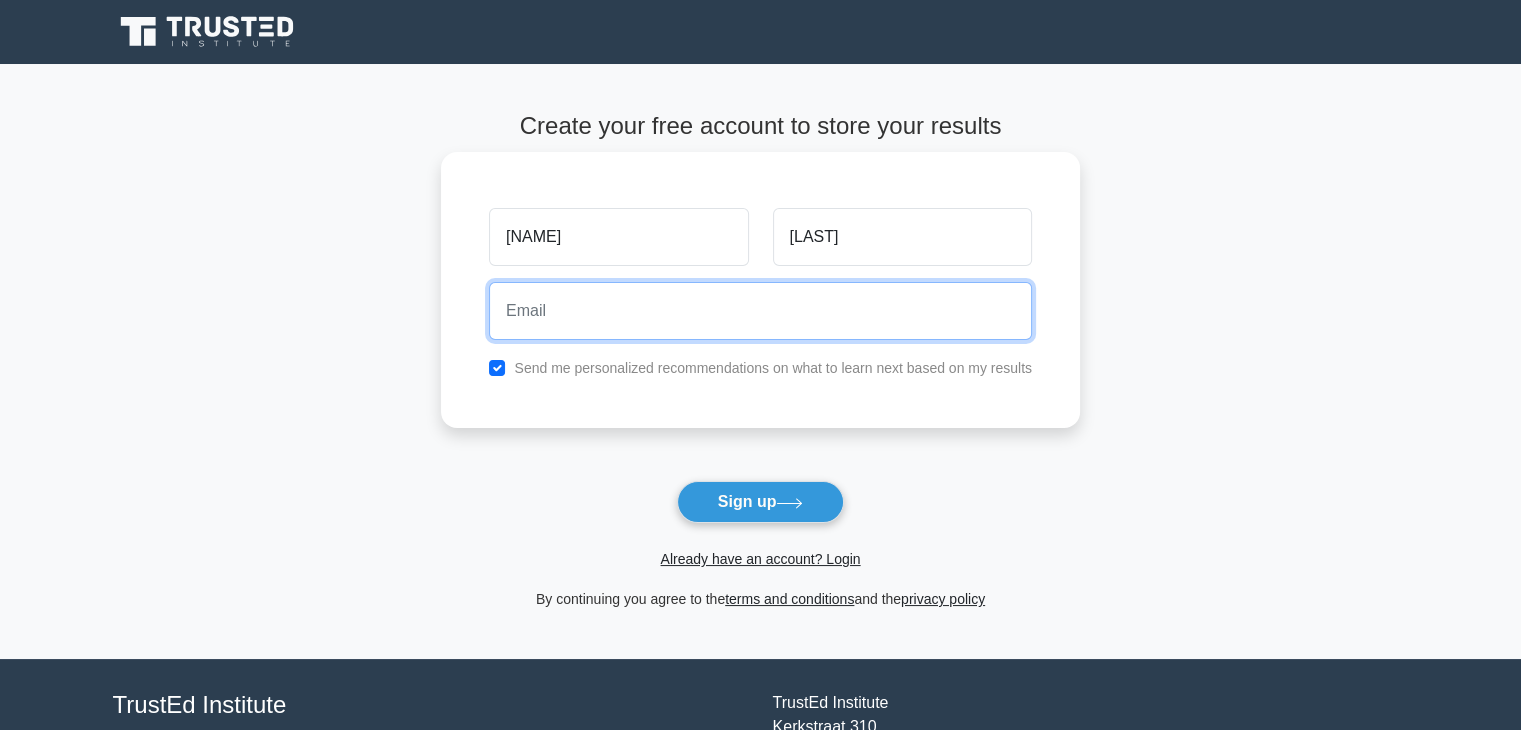 click at bounding box center (760, 311) 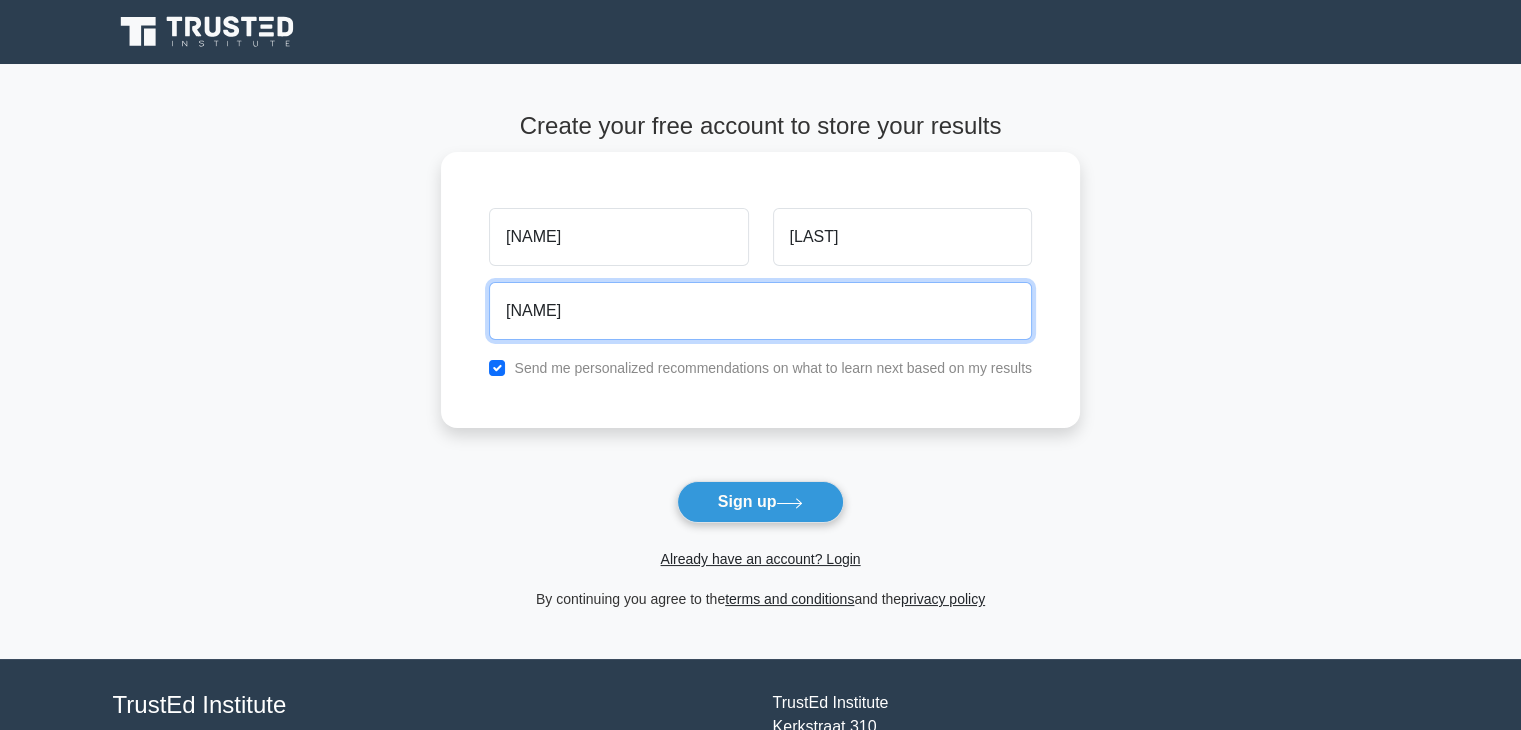 type on "k" 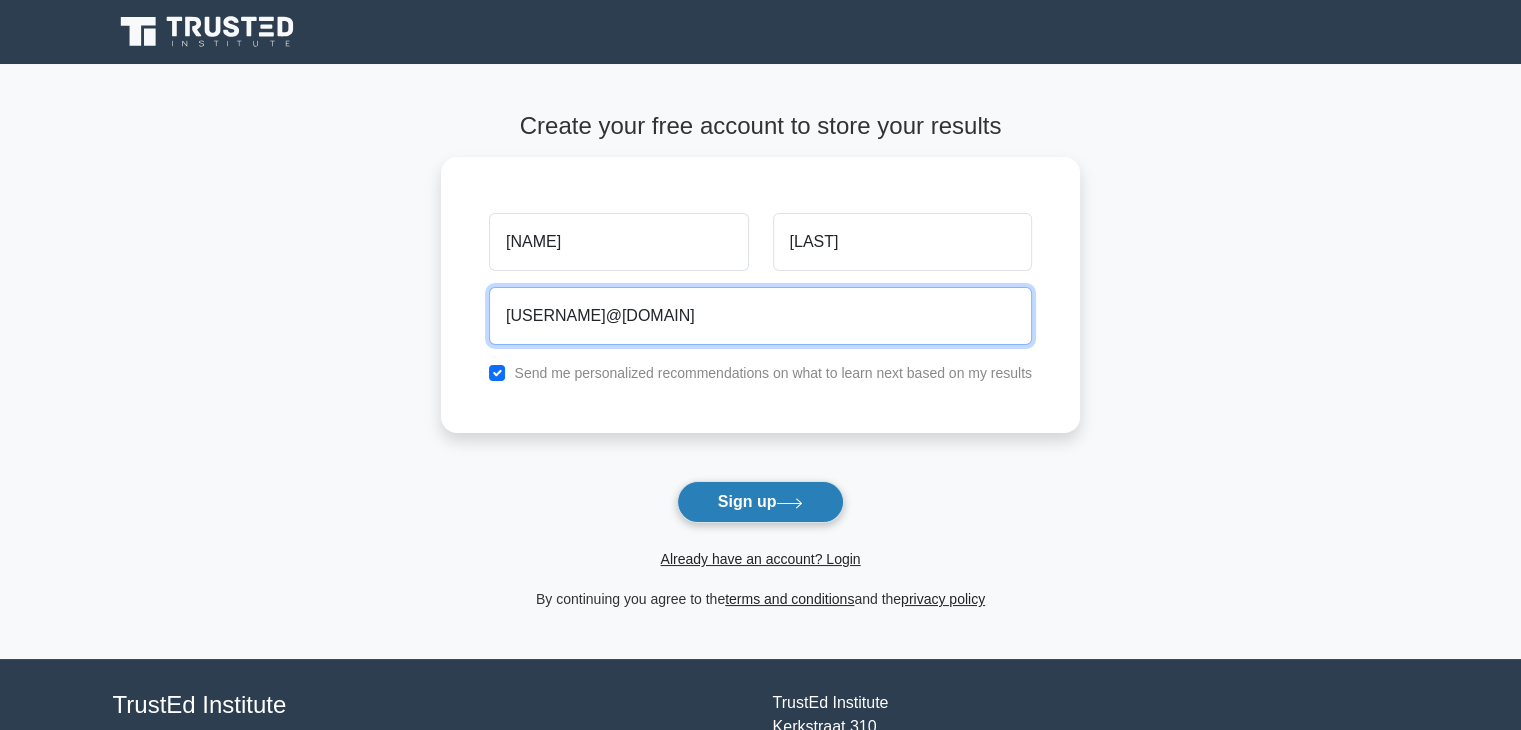type on "petlukirank@gmail.com" 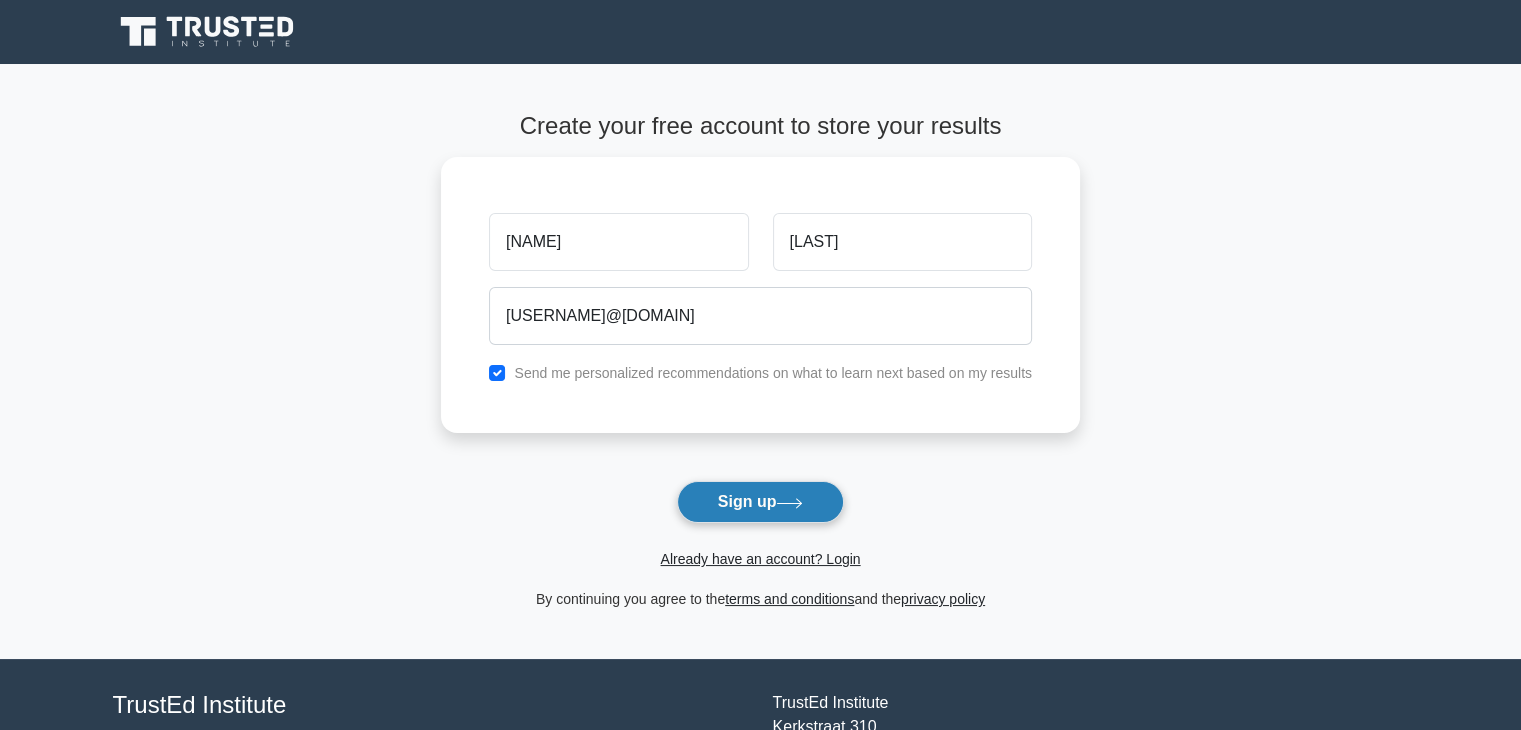 click on "Sign up" at bounding box center [761, 502] 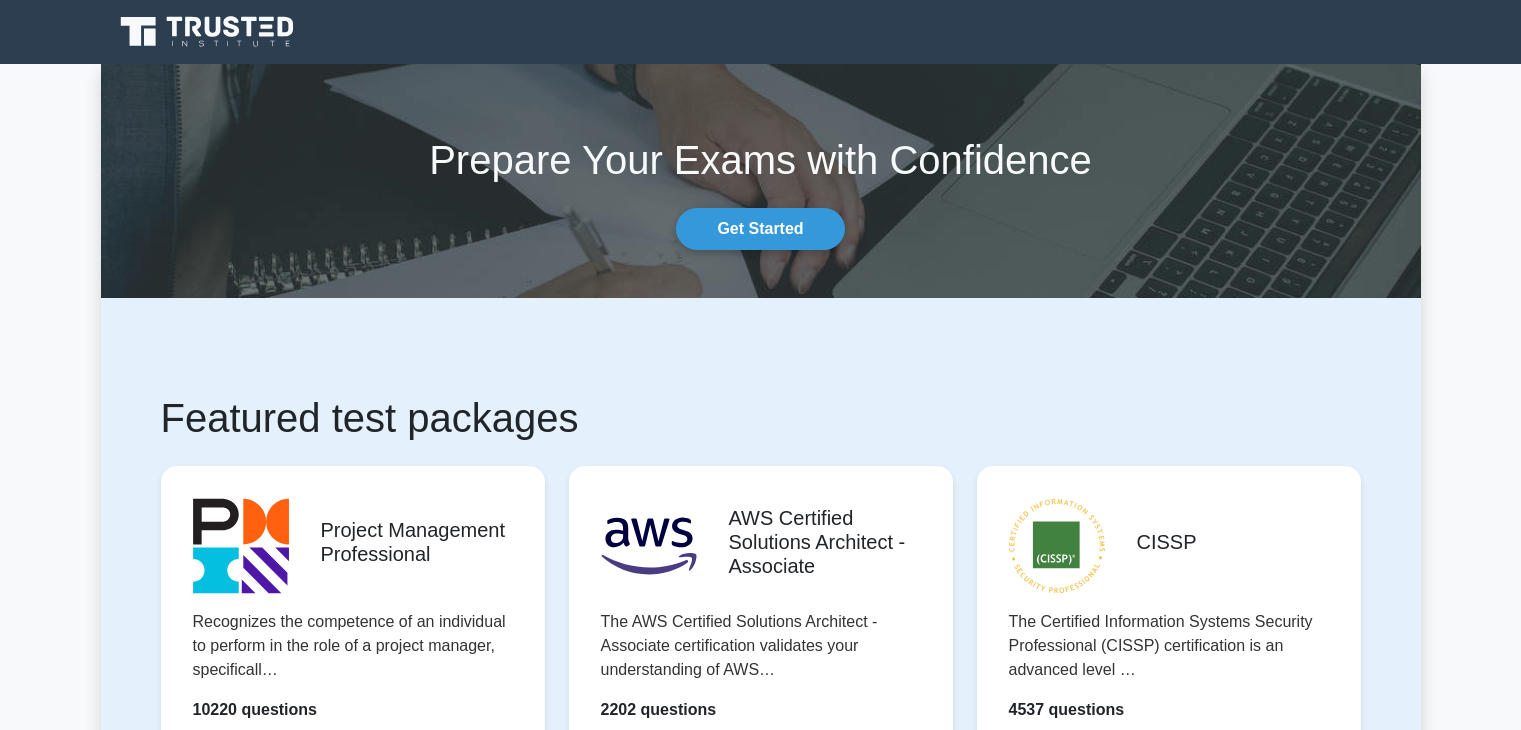 scroll, scrollTop: 0, scrollLeft: 0, axis: both 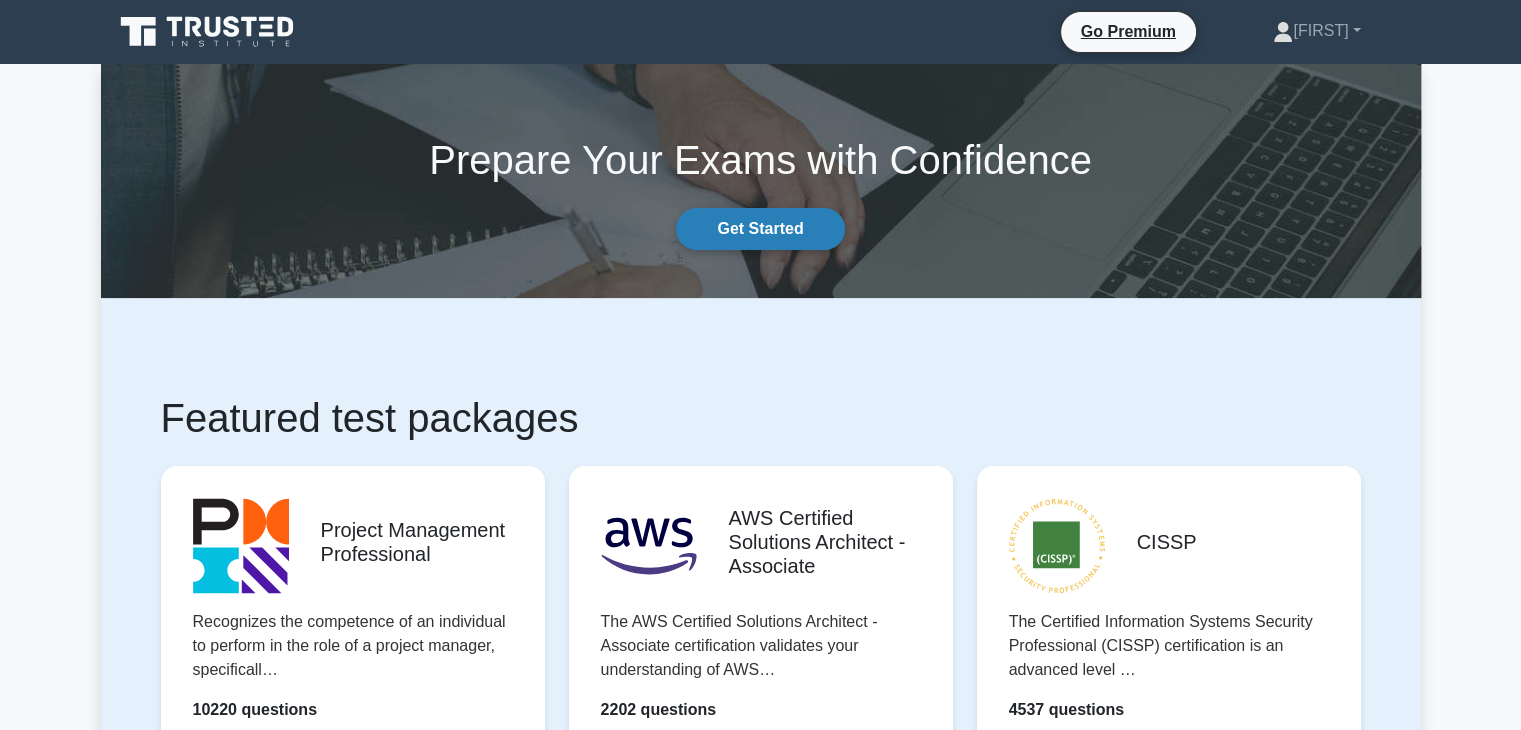 click on "Get Started" at bounding box center (760, 229) 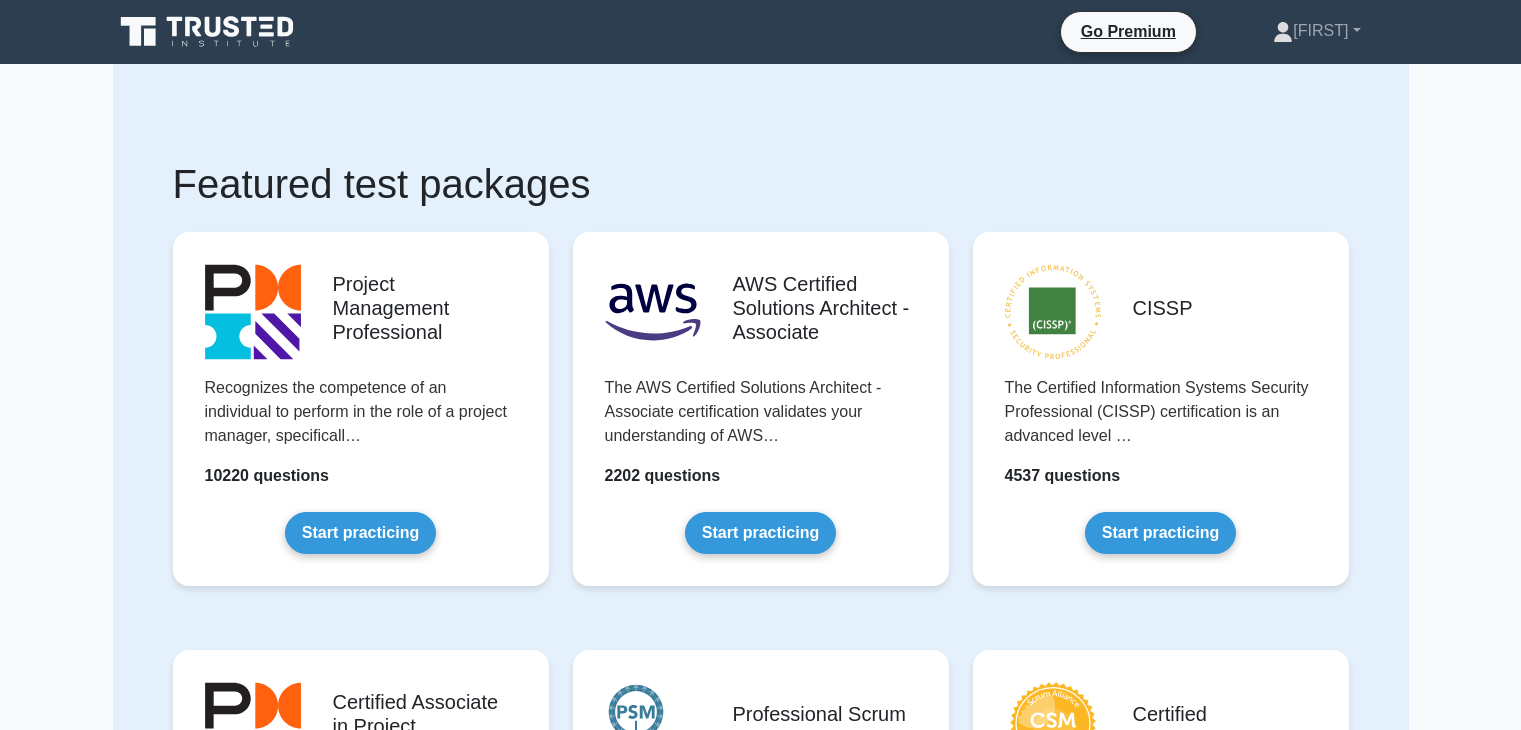 scroll, scrollTop: 0, scrollLeft: 0, axis: both 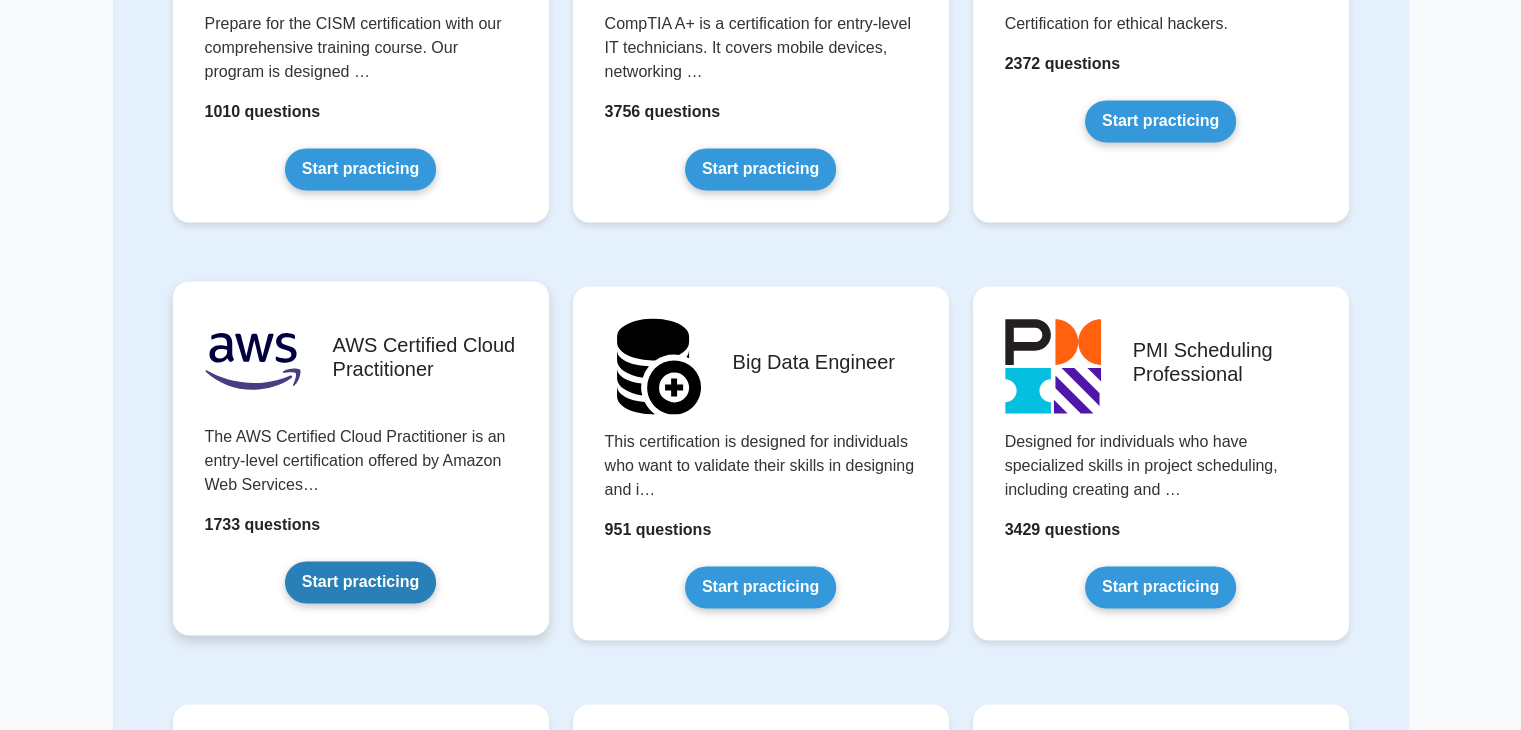 click on "Start practicing" at bounding box center (360, 582) 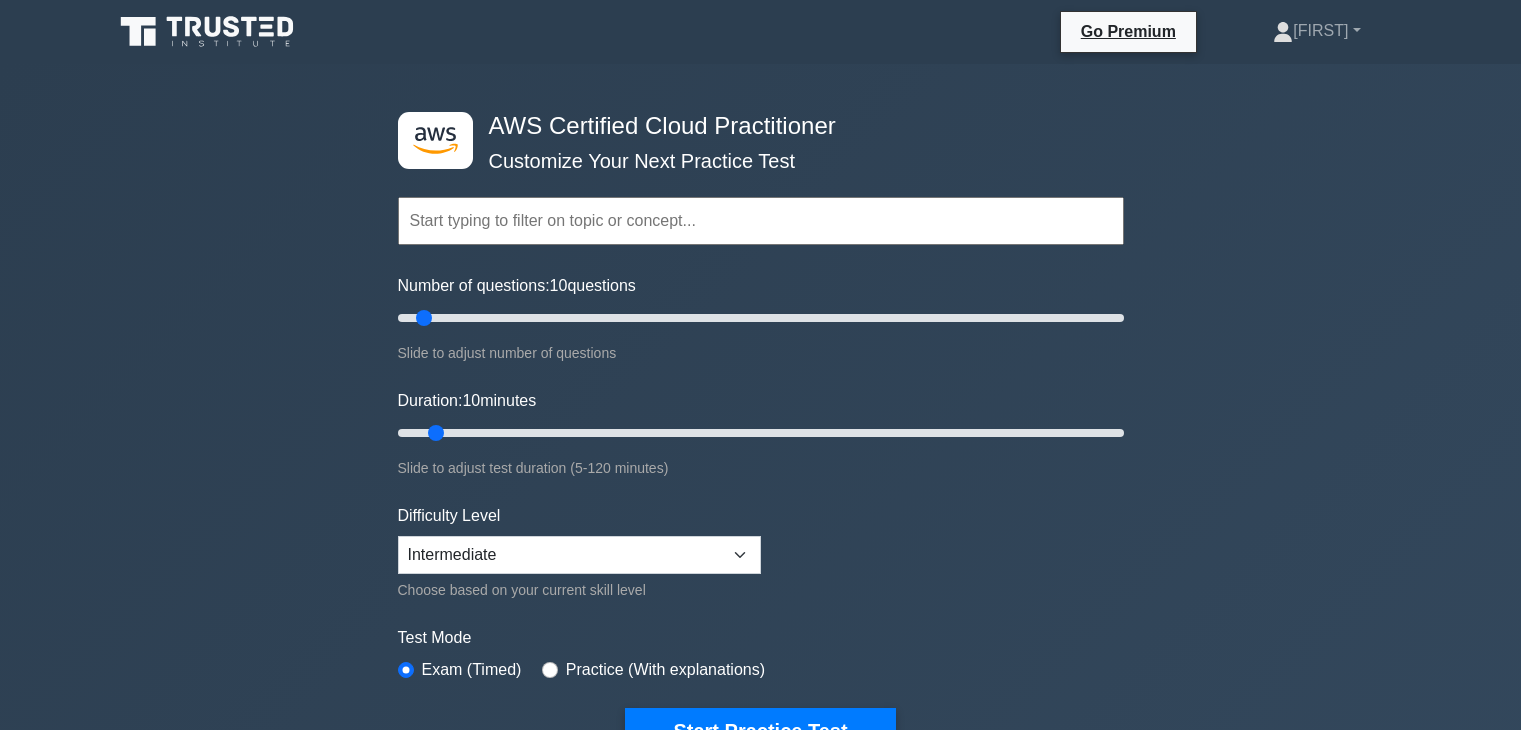 scroll, scrollTop: 0, scrollLeft: 0, axis: both 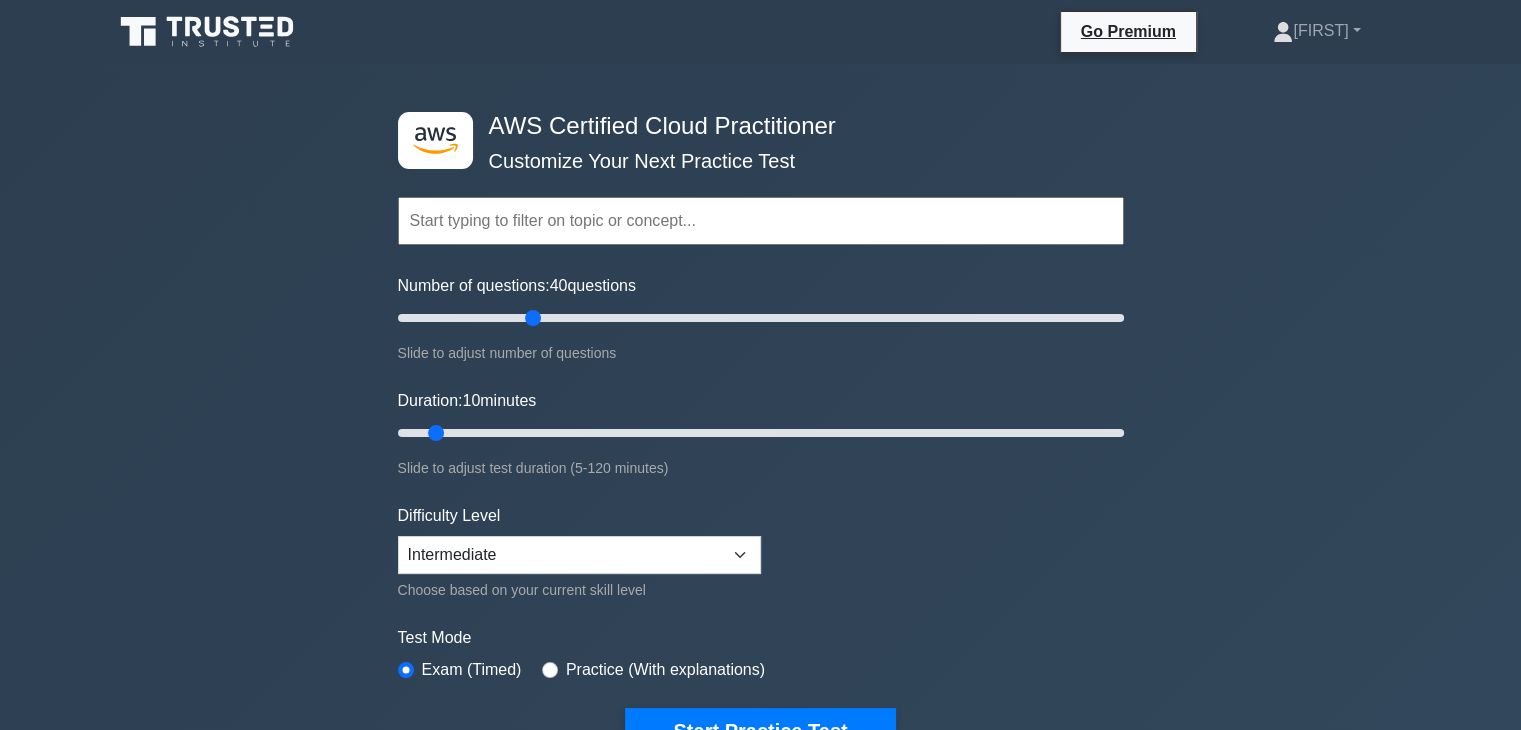 drag, startPoint x: 427, startPoint y: 318, endPoint x: 530, endPoint y: 320, distance: 103.01942 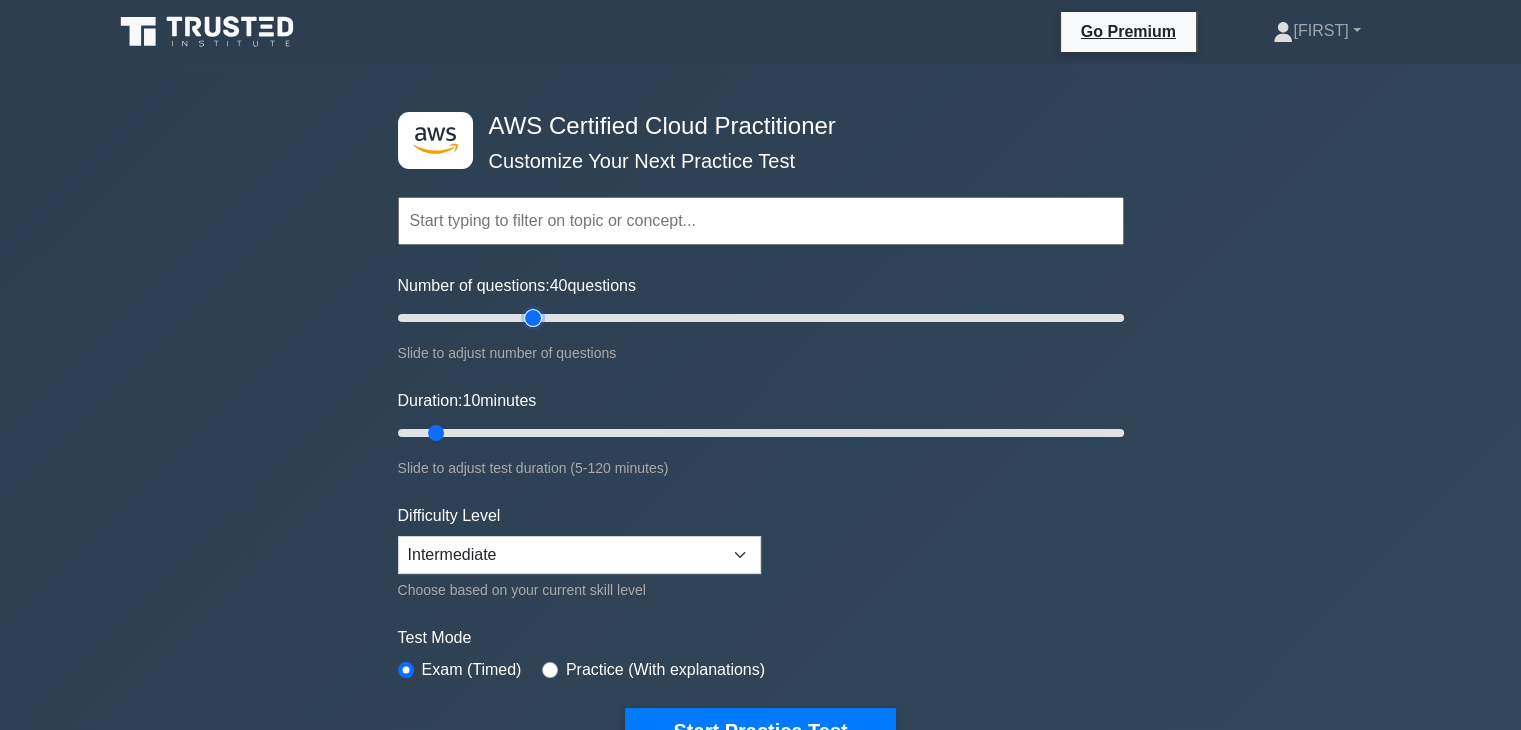 type on "40" 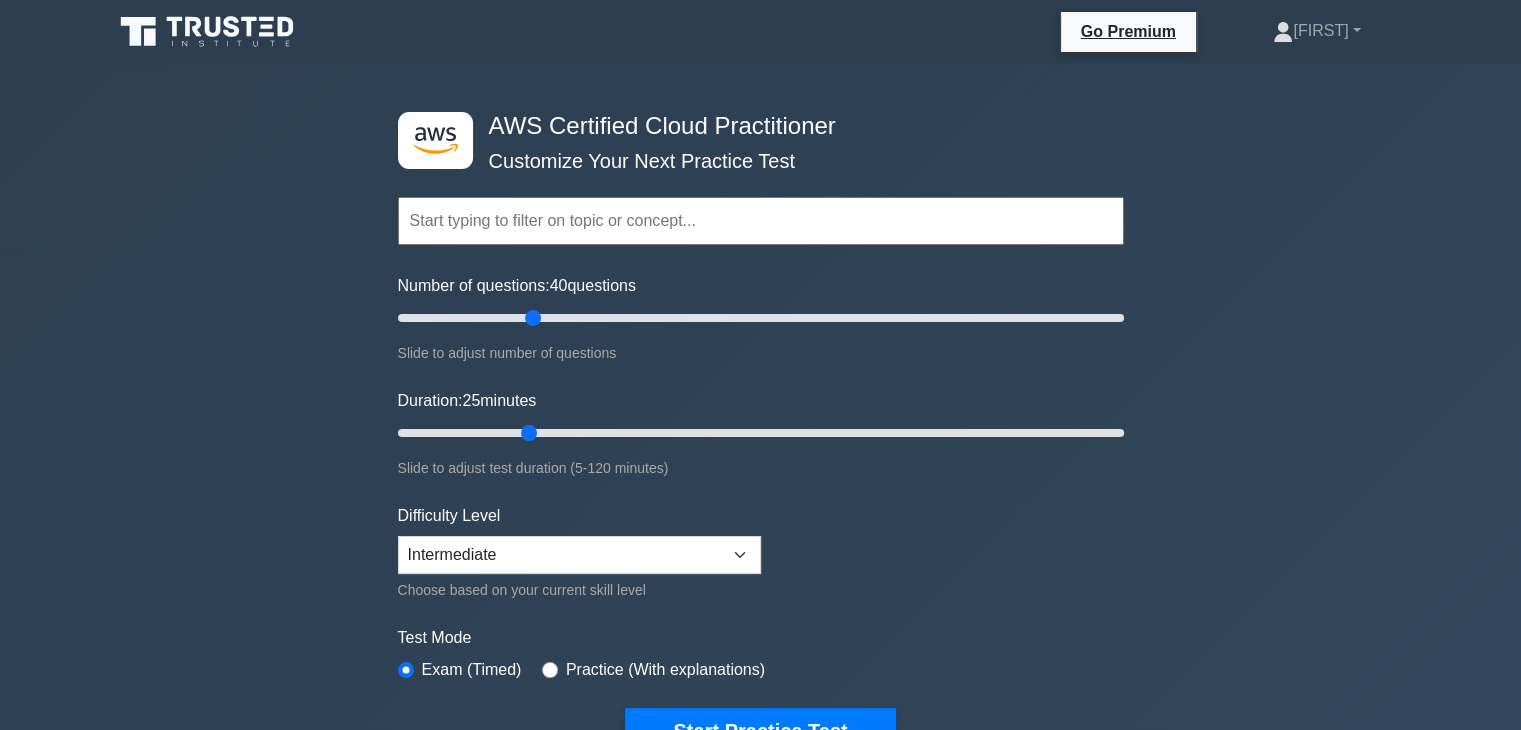 drag, startPoint x: 434, startPoint y: 425, endPoint x: 516, endPoint y: 423, distance: 82.02438 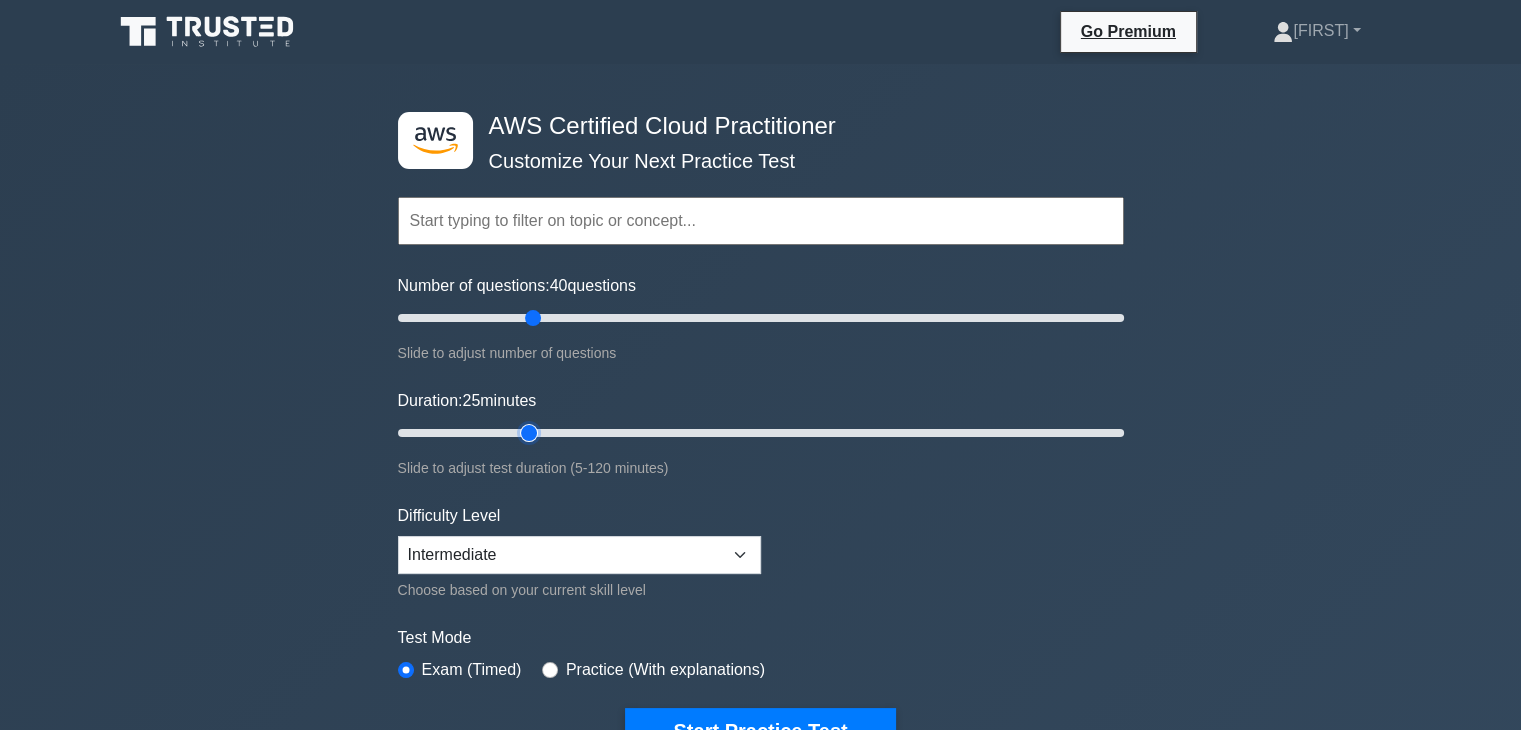 type on "25" 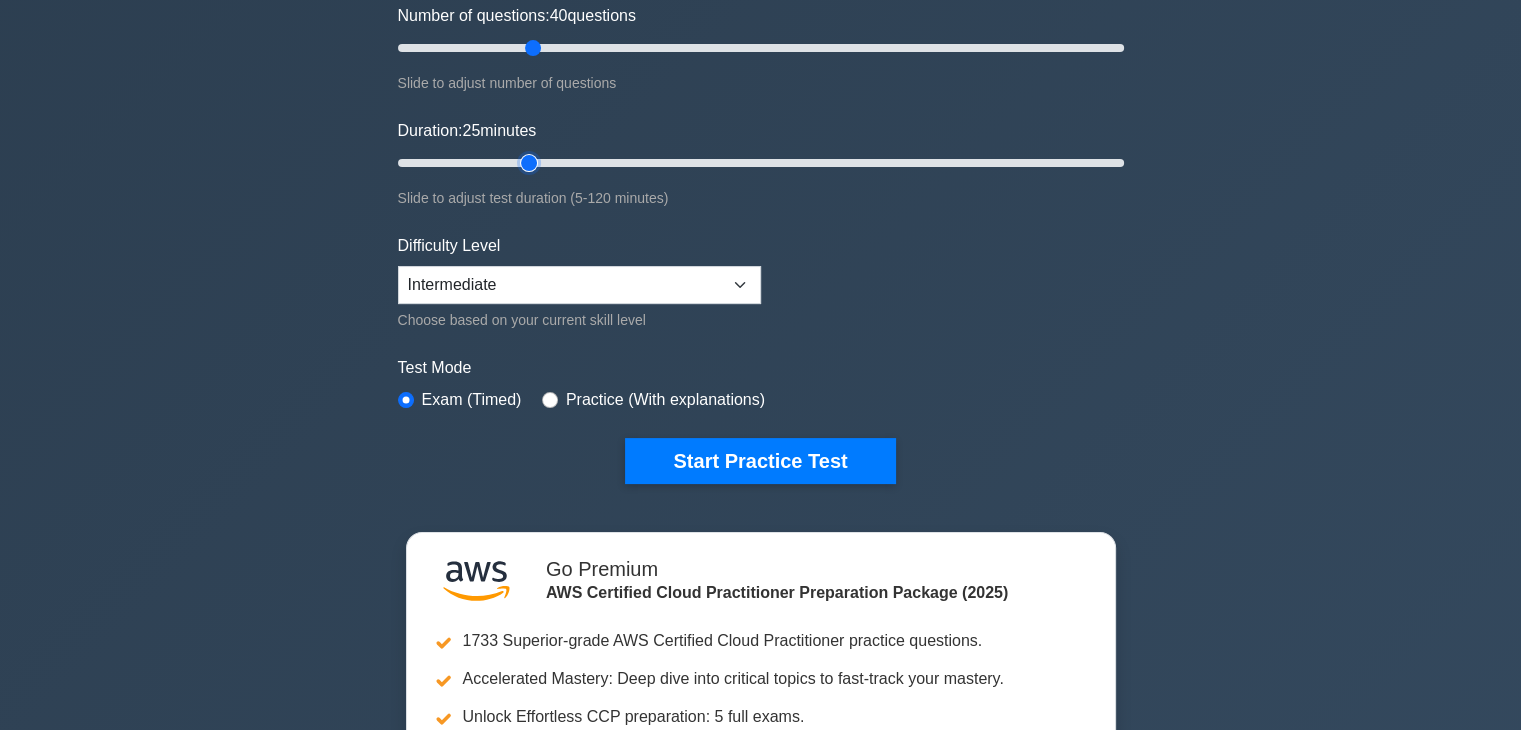 scroll, scrollTop: 244, scrollLeft: 0, axis: vertical 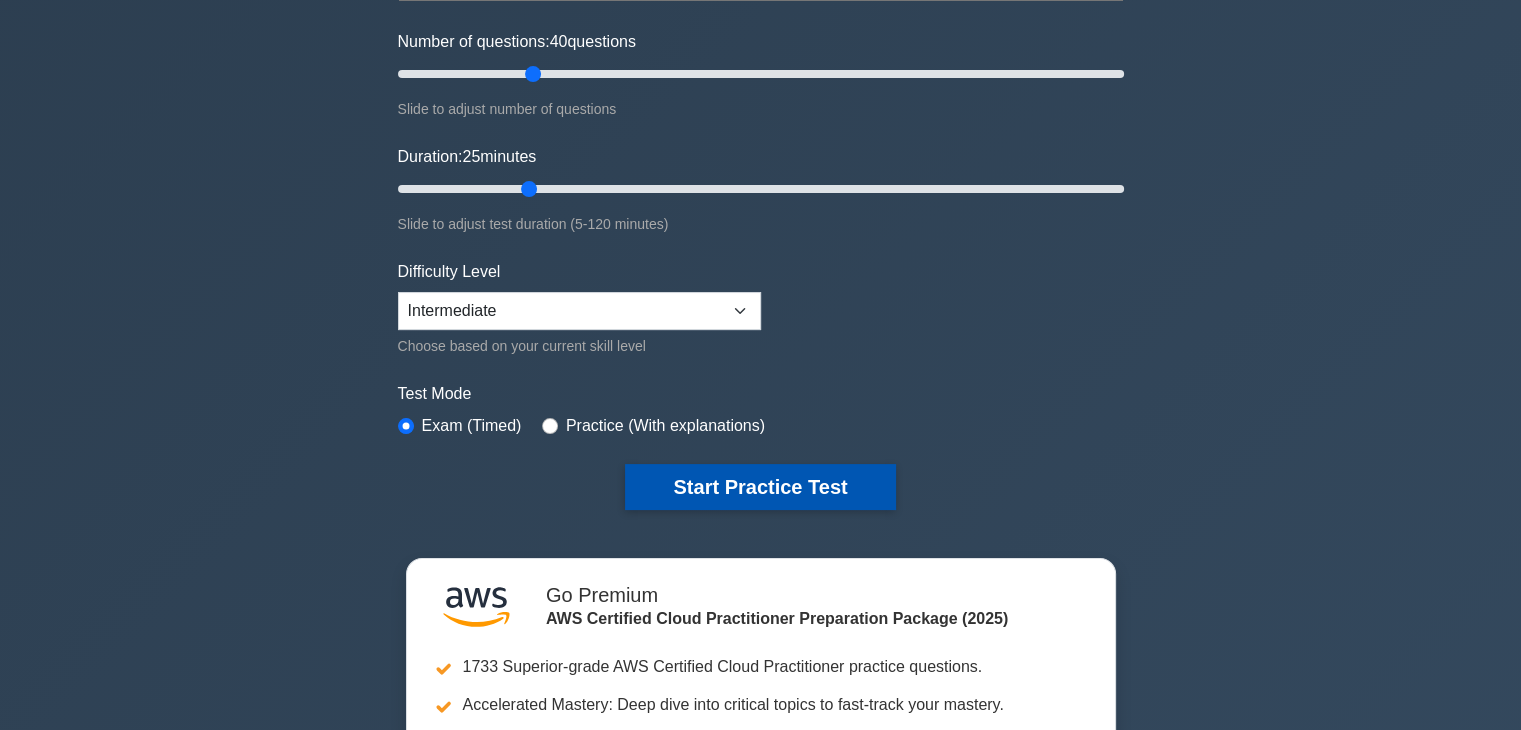 click on "Start Practice Test" at bounding box center [760, 487] 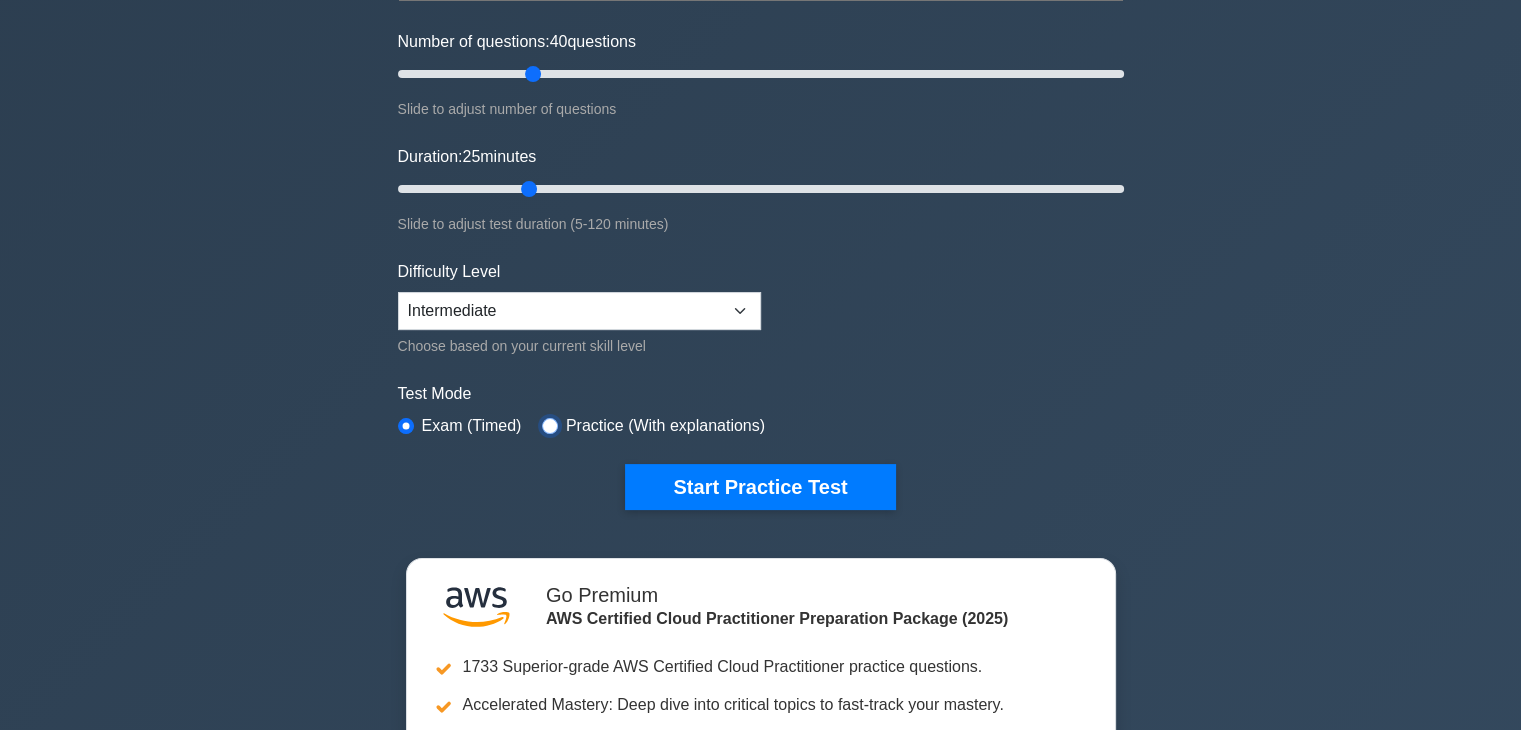 click at bounding box center [550, 426] 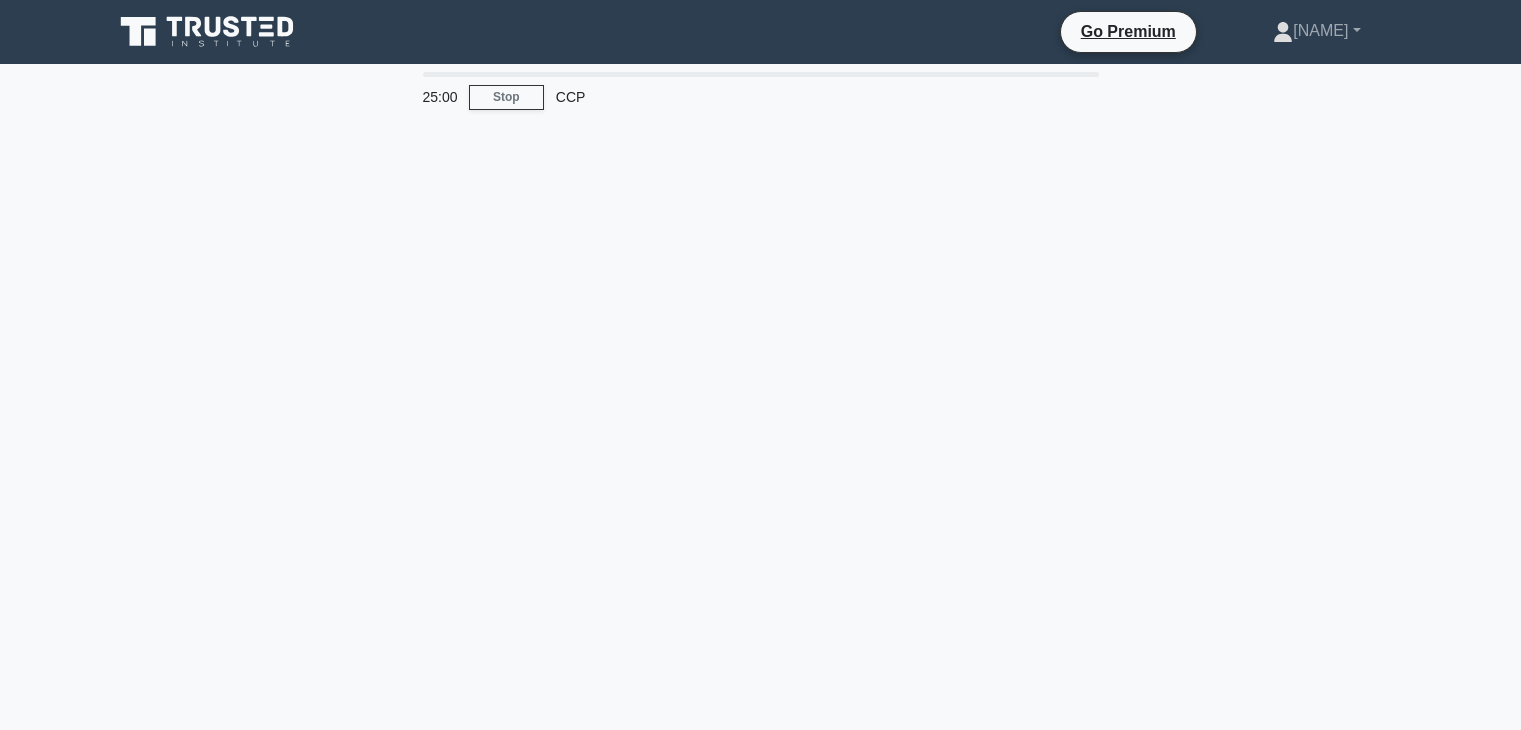 scroll, scrollTop: 0, scrollLeft: 0, axis: both 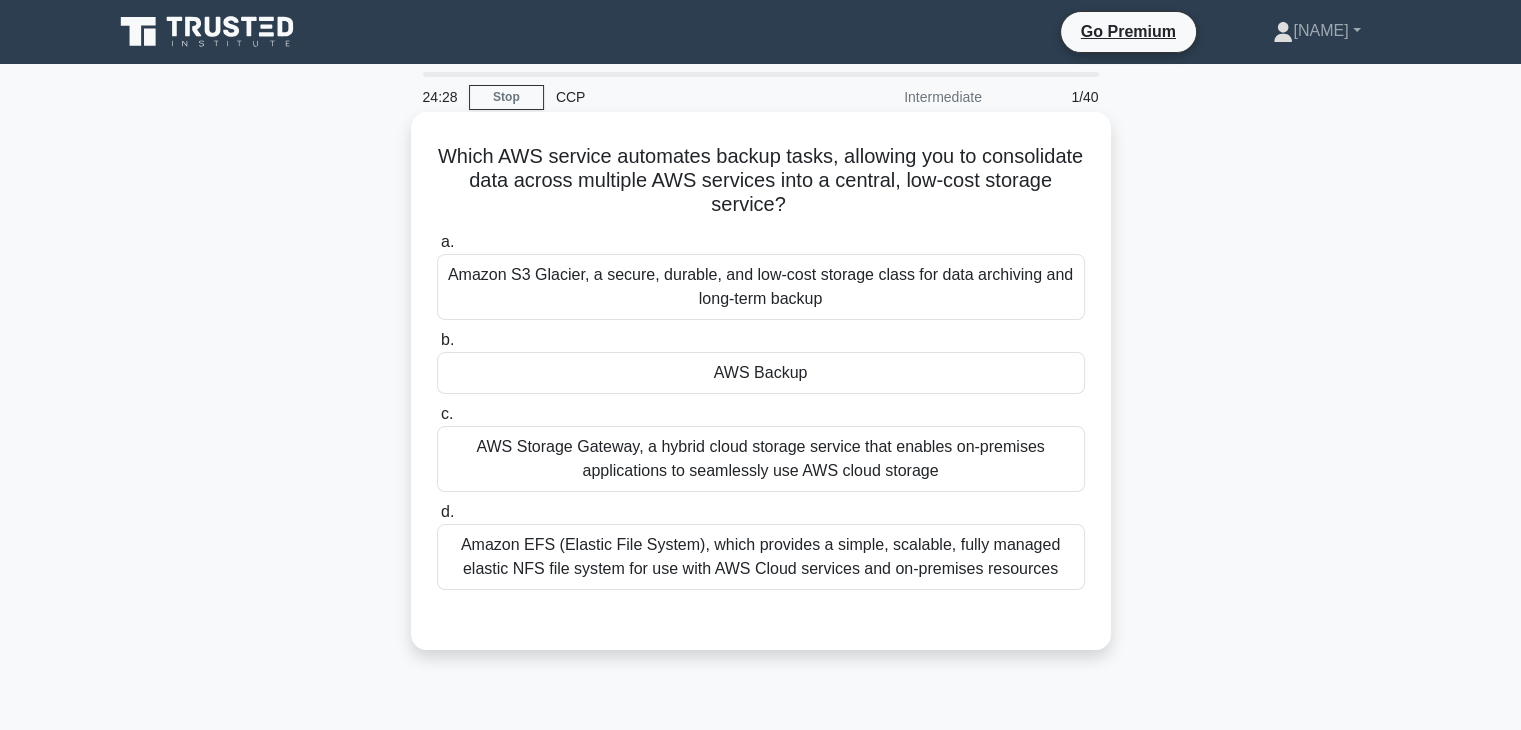 click on "Amazon S3 Glacier, a secure, durable, and low-cost storage class for data archiving and long-term backup" at bounding box center [761, 287] 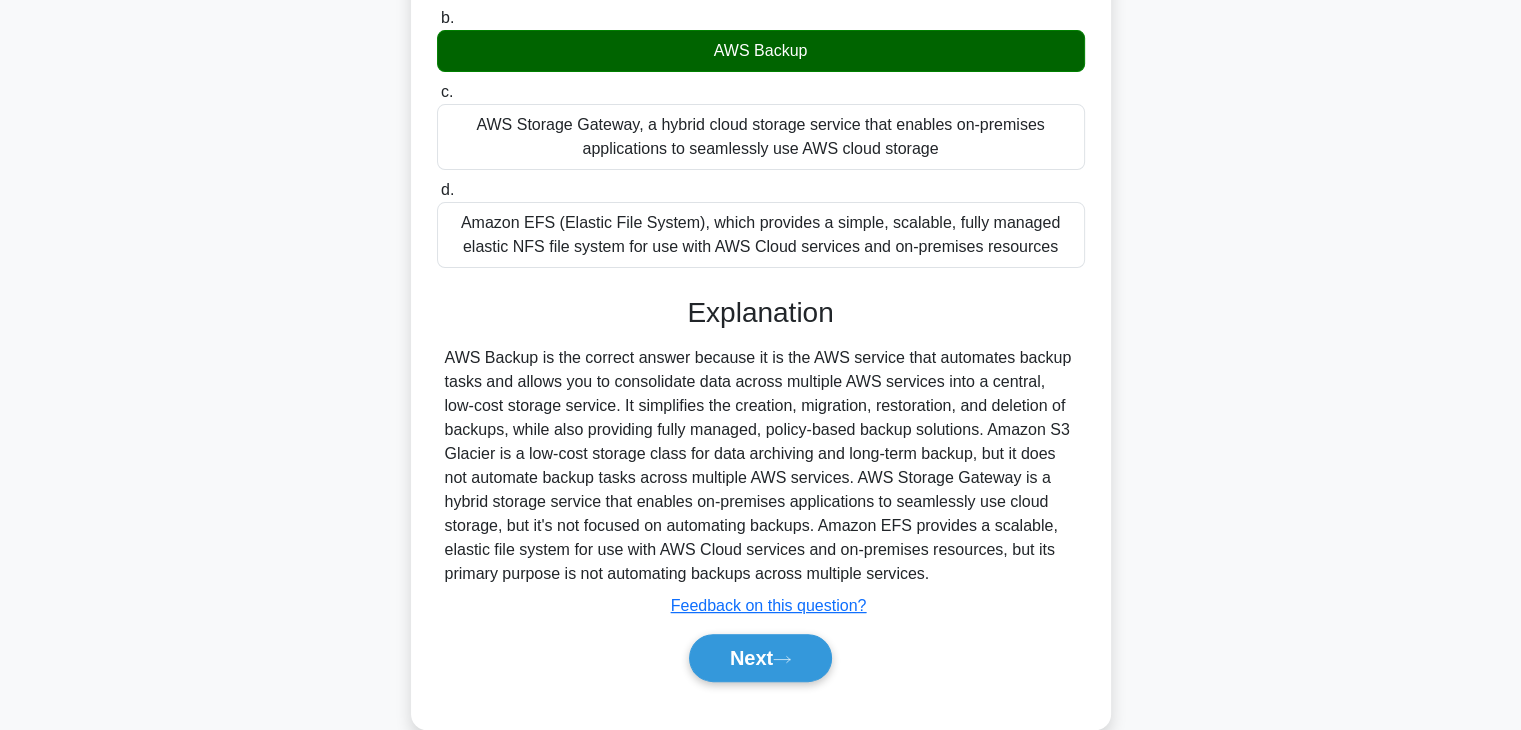 scroll, scrollTop: 326, scrollLeft: 0, axis: vertical 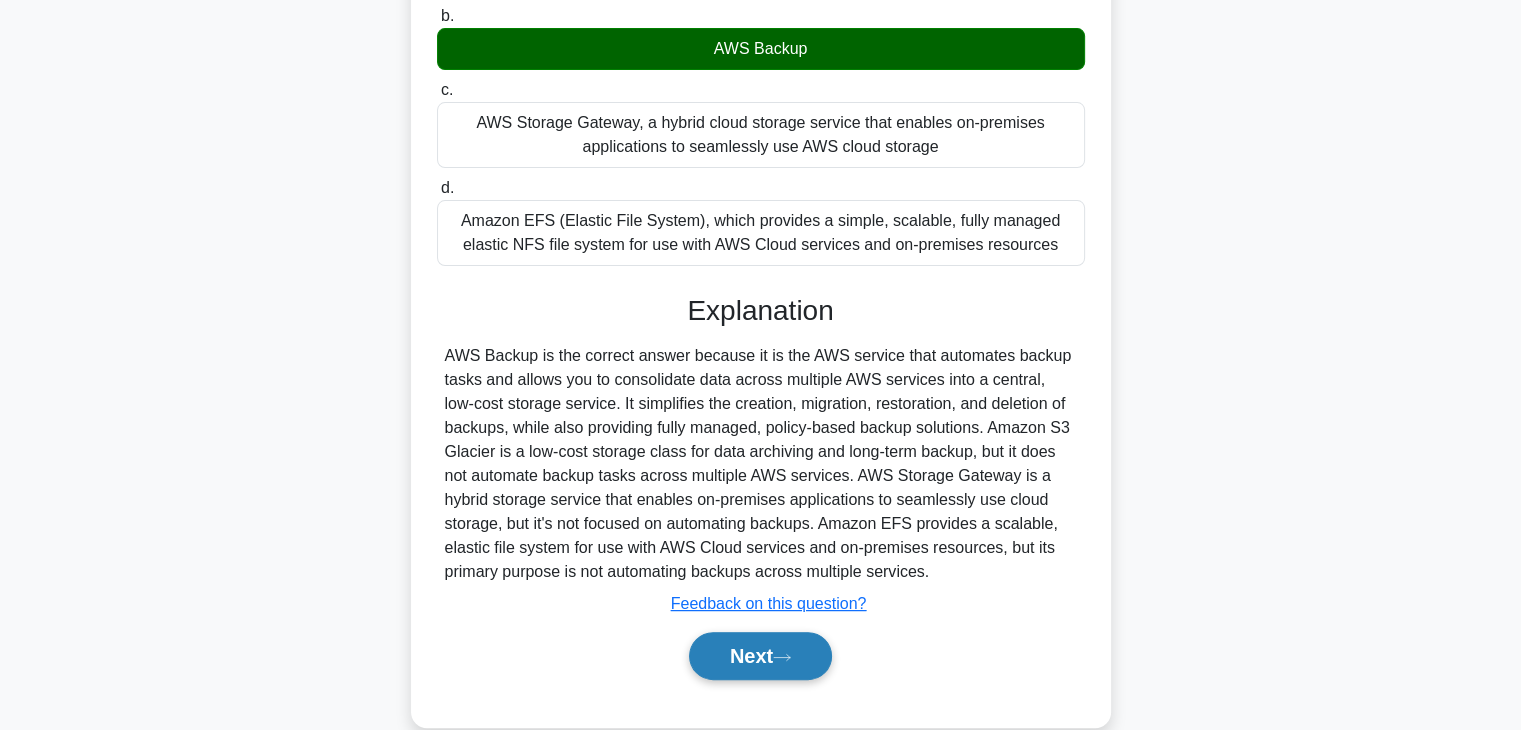 click on "Next" at bounding box center [760, 656] 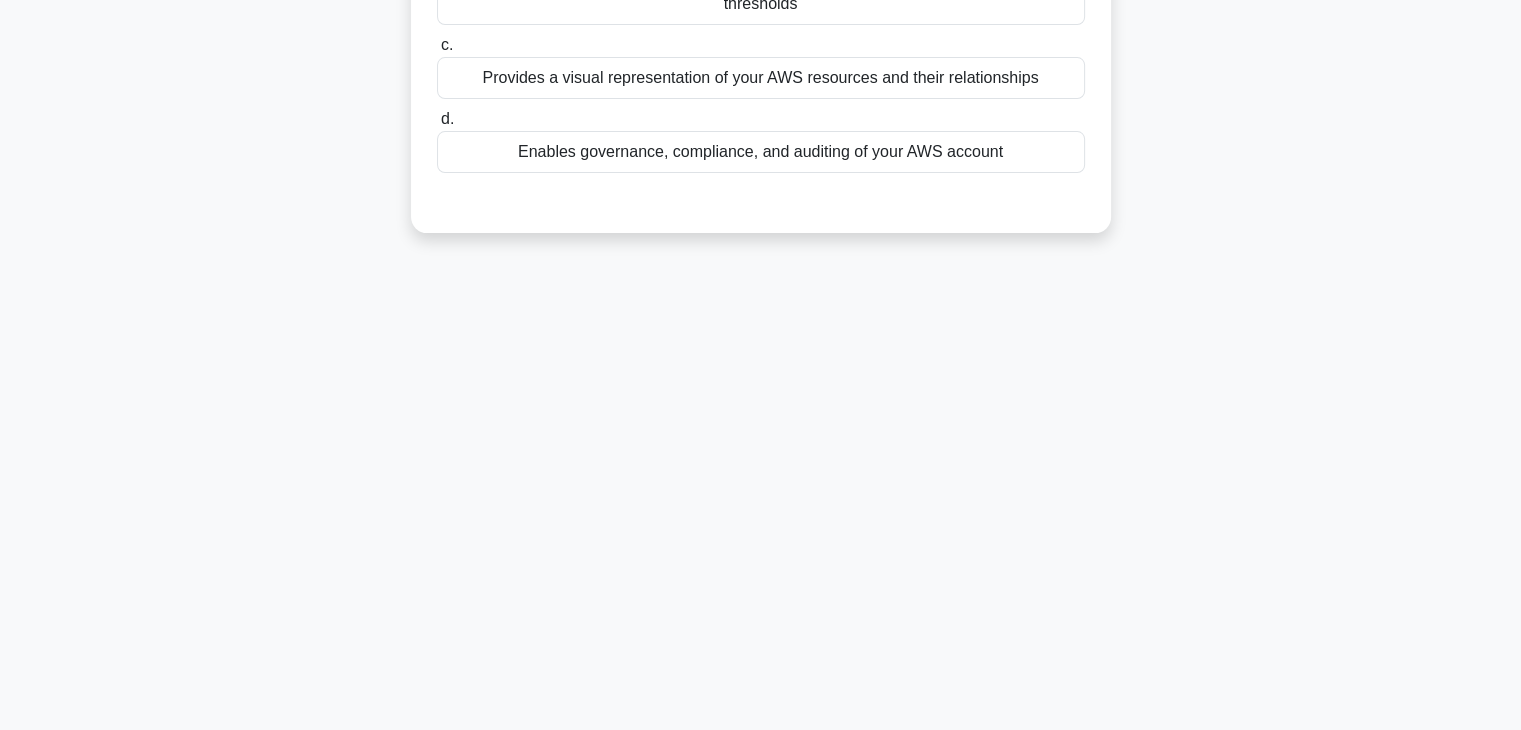 scroll, scrollTop: 0, scrollLeft: 0, axis: both 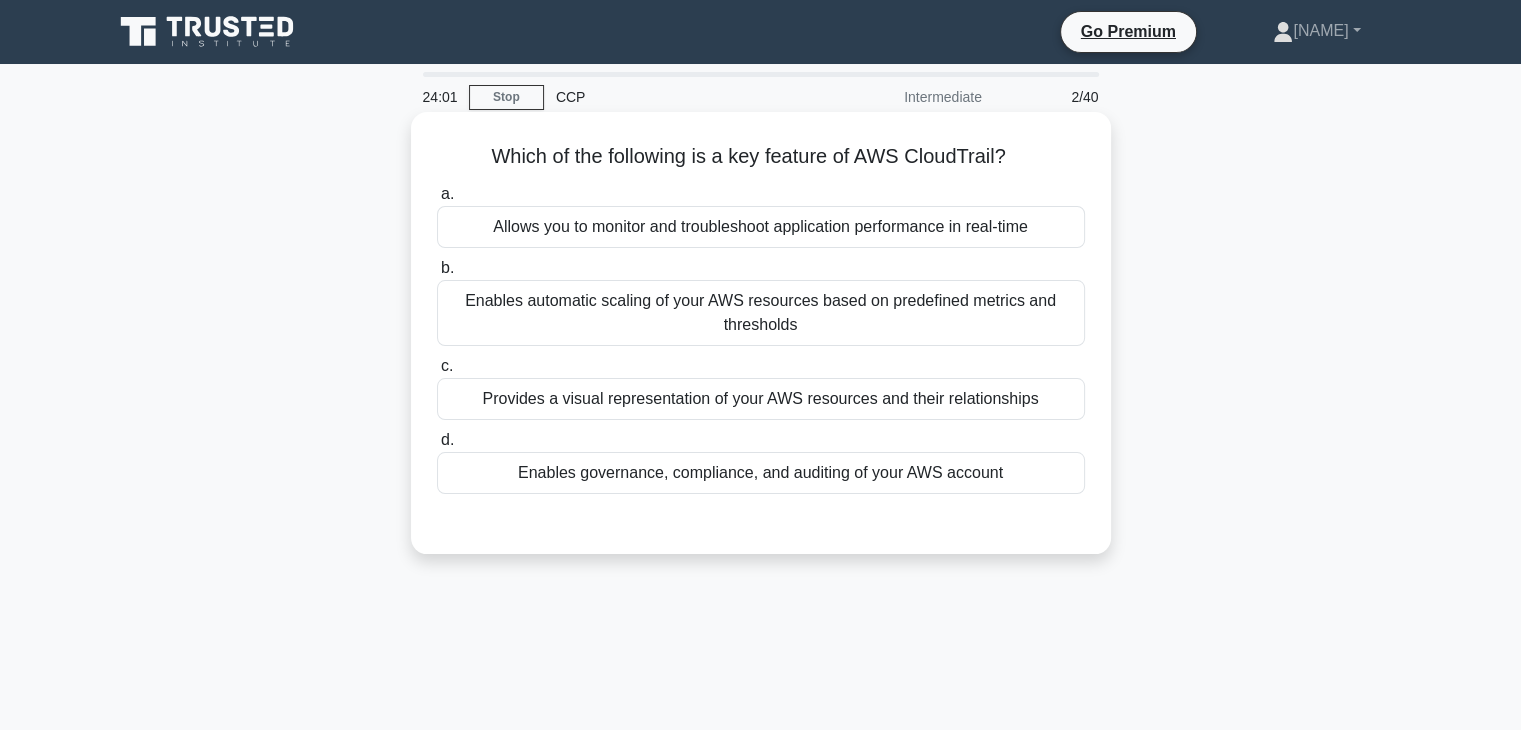click on "Enables governance, compliance, and auditing of your AWS account" at bounding box center [761, 473] 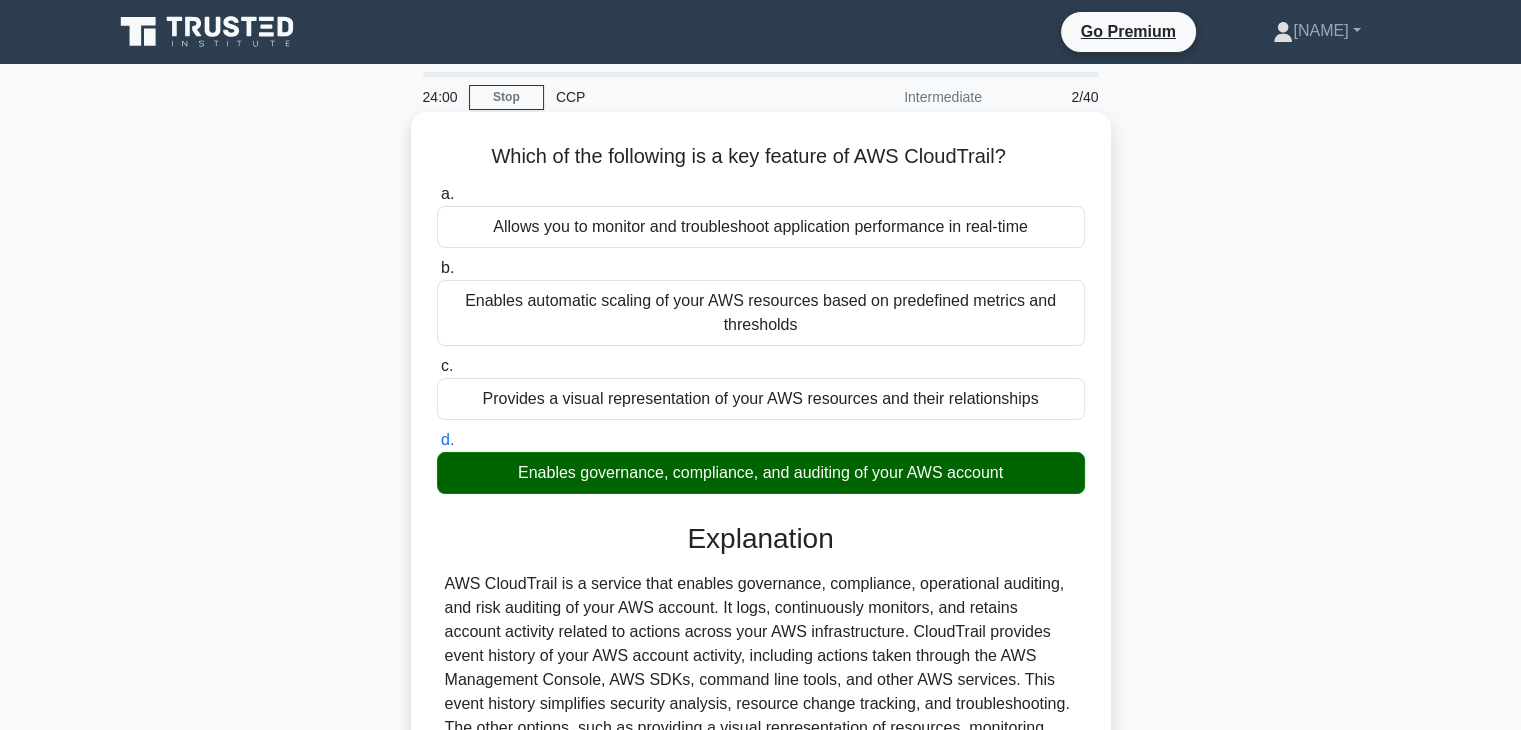 scroll, scrollTop: 351, scrollLeft: 0, axis: vertical 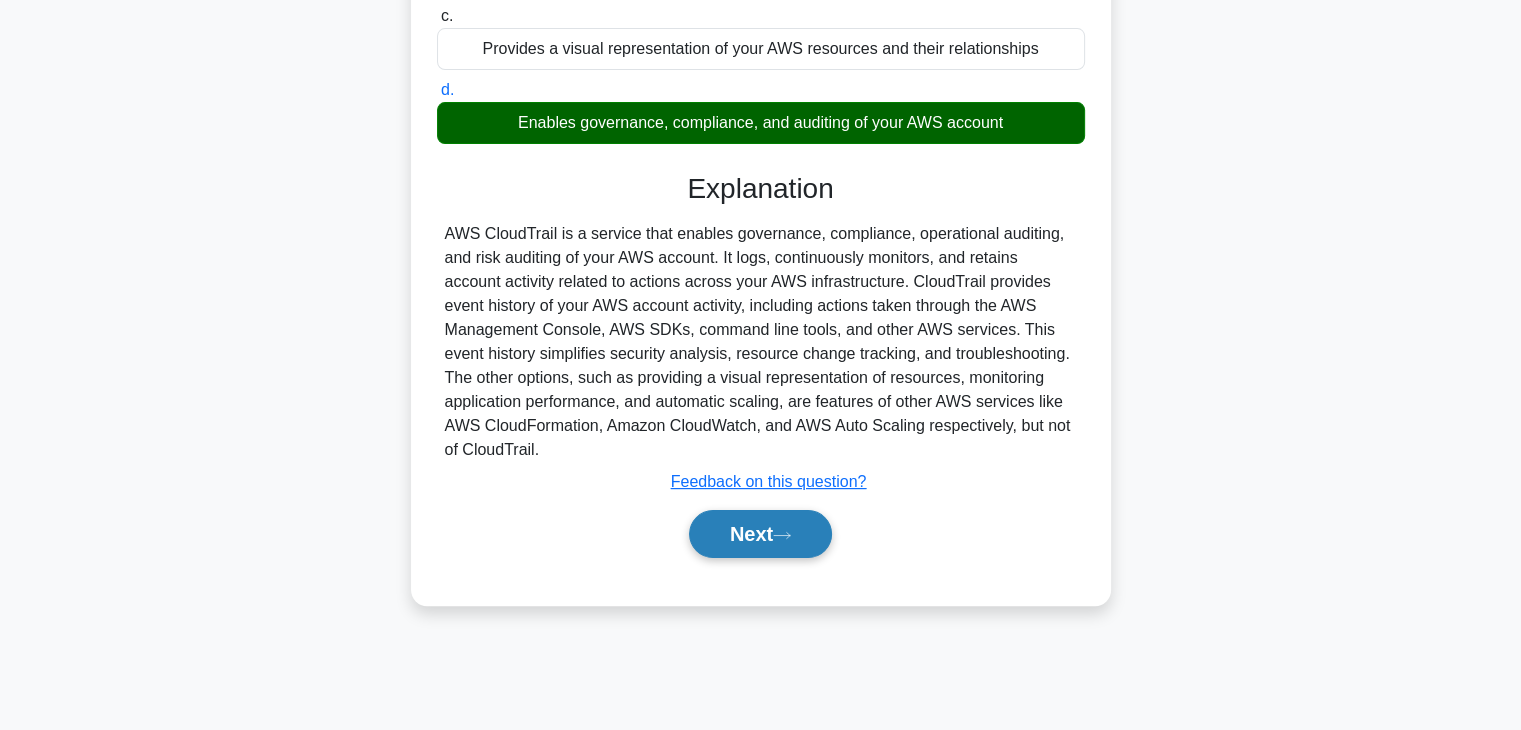 click on "Next" at bounding box center (760, 534) 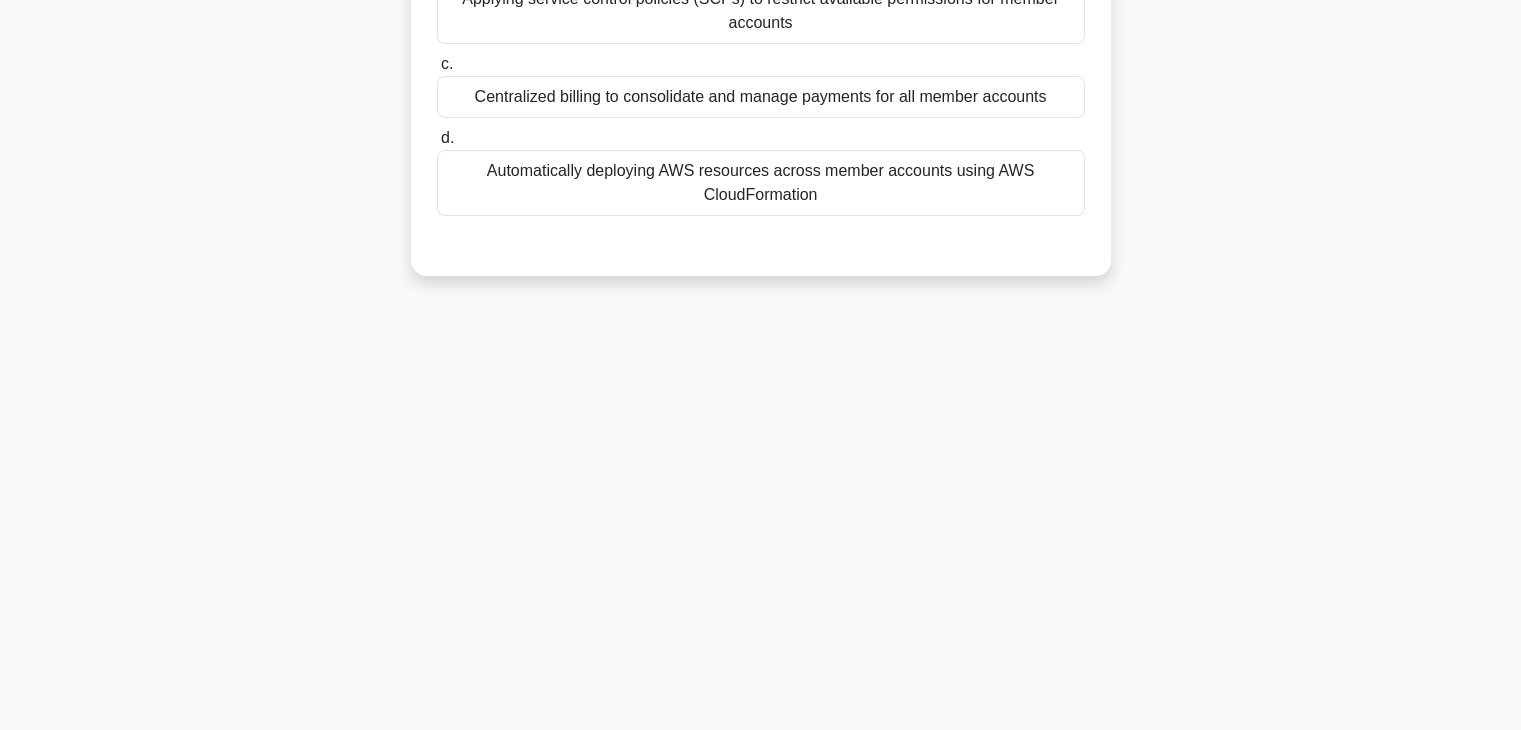scroll, scrollTop: 0, scrollLeft: 0, axis: both 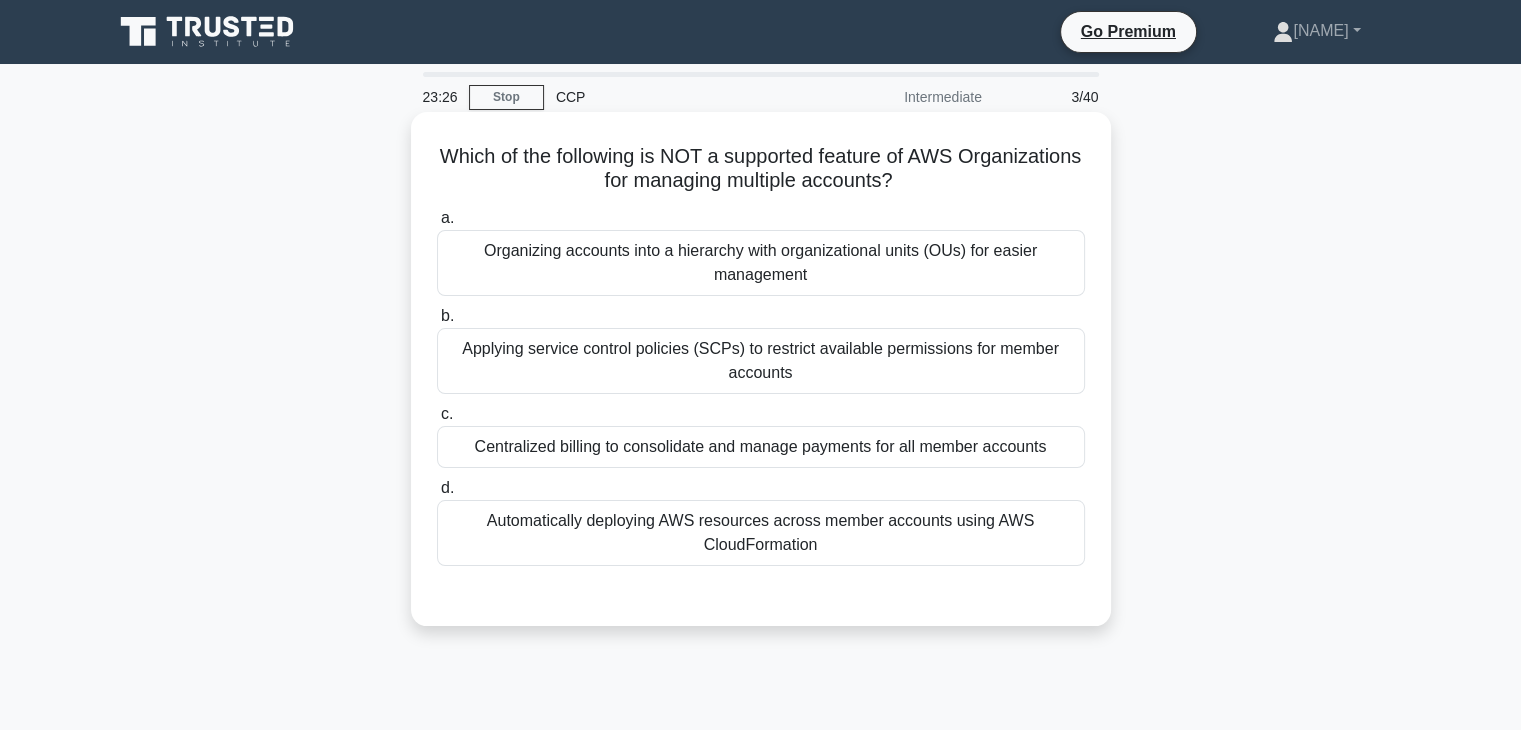 click on "Automatically deploying AWS resources across member accounts using AWS CloudFormation" at bounding box center (761, 533) 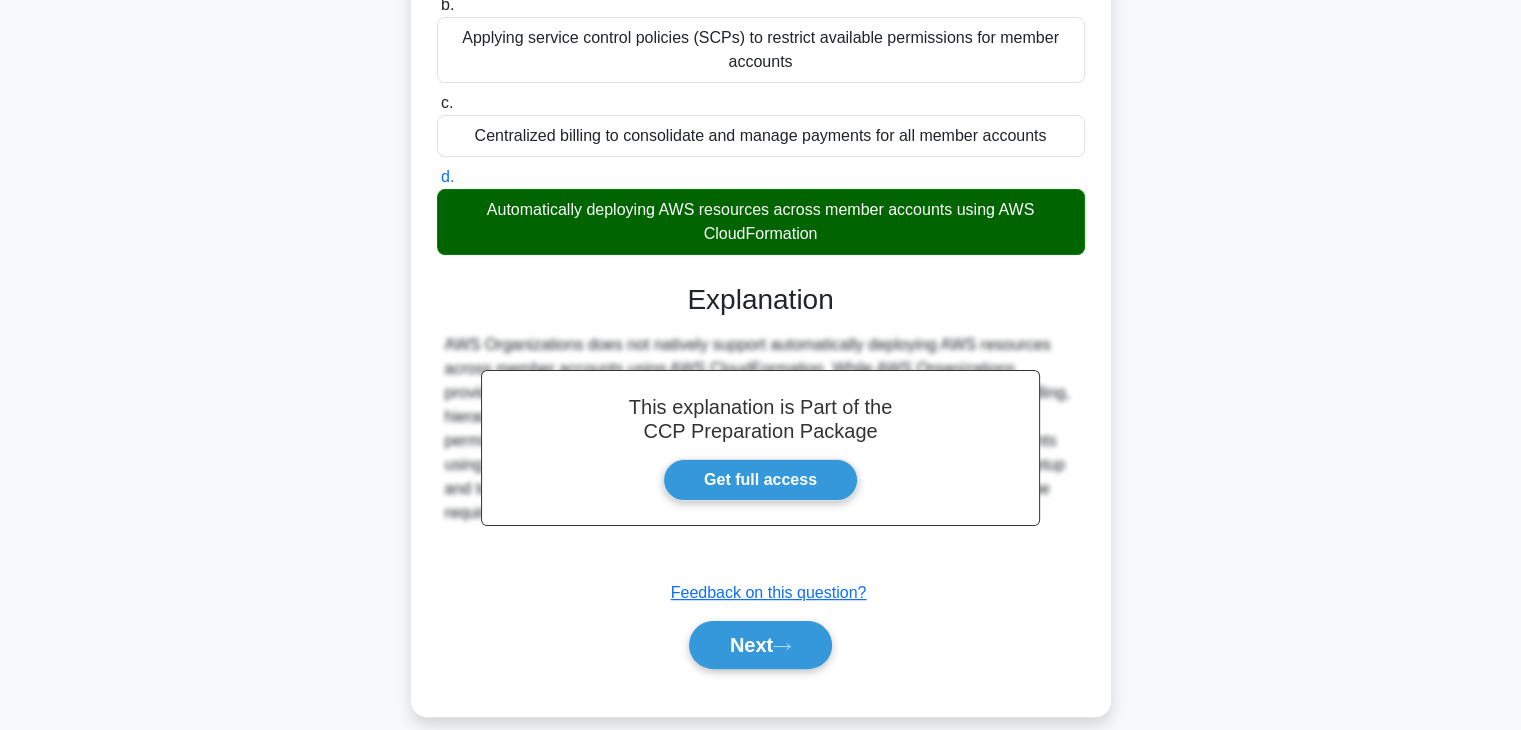 scroll, scrollTop: 331, scrollLeft: 0, axis: vertical 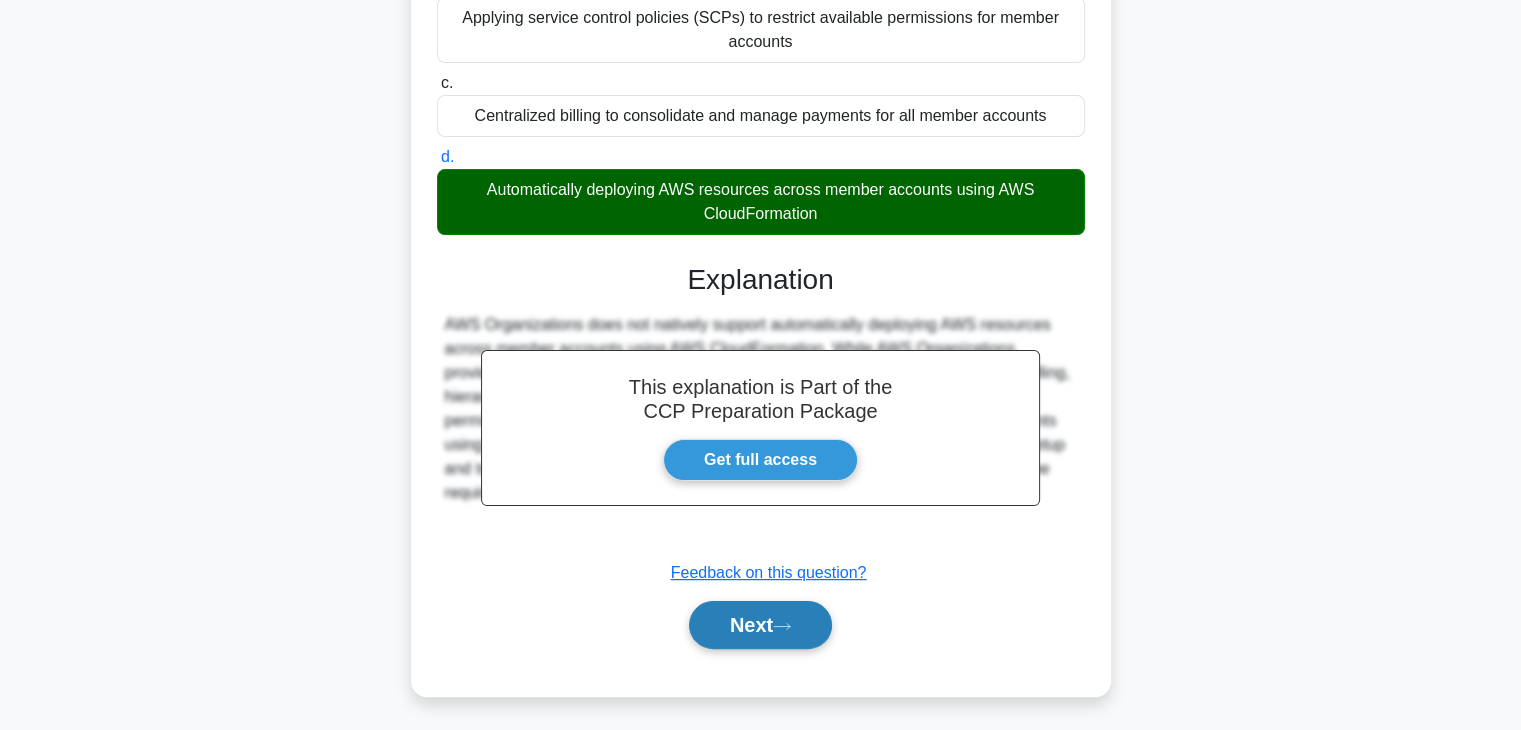 click on "Next" at bounding box center [760, 625] 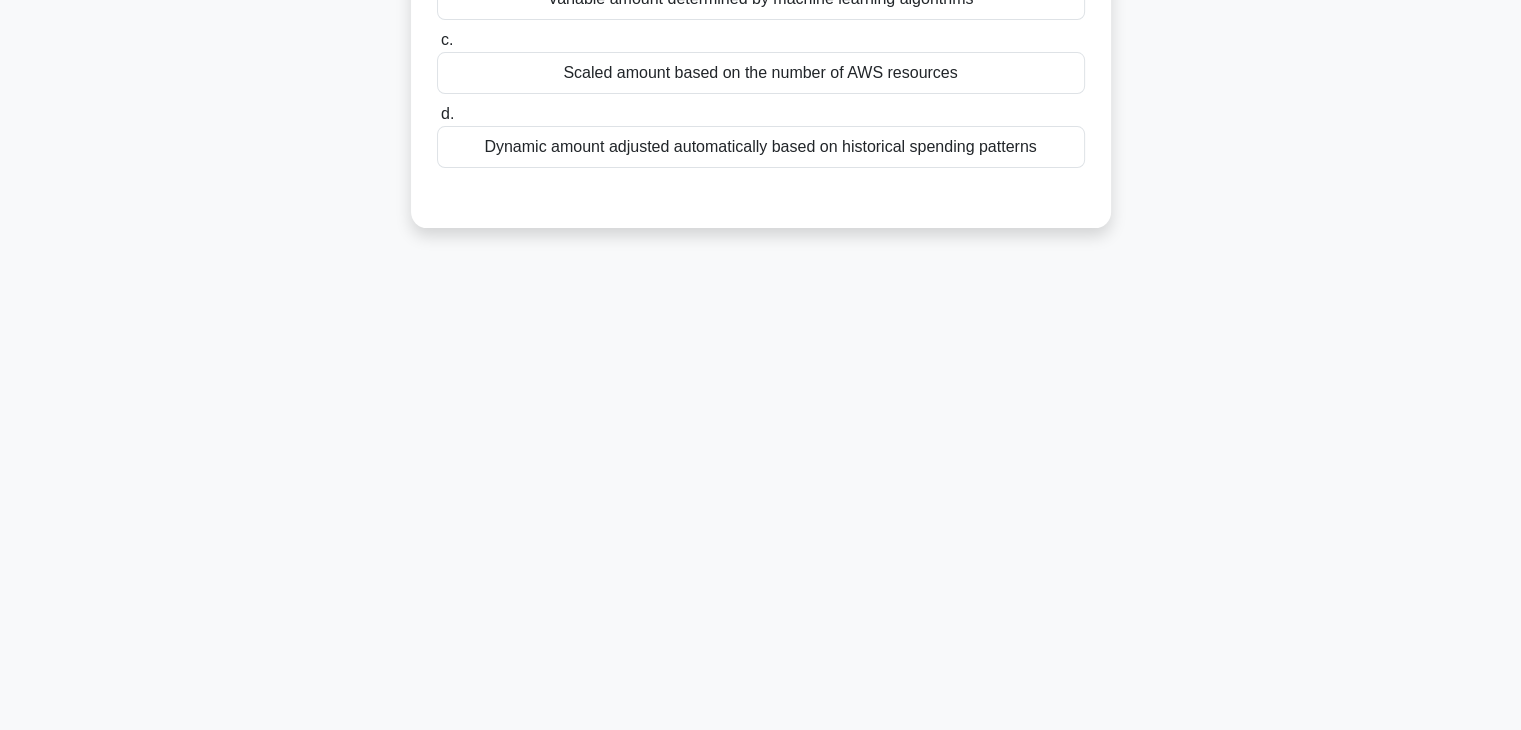 scroll, scrollTop: 0, scrollLeft: 0, axis: both 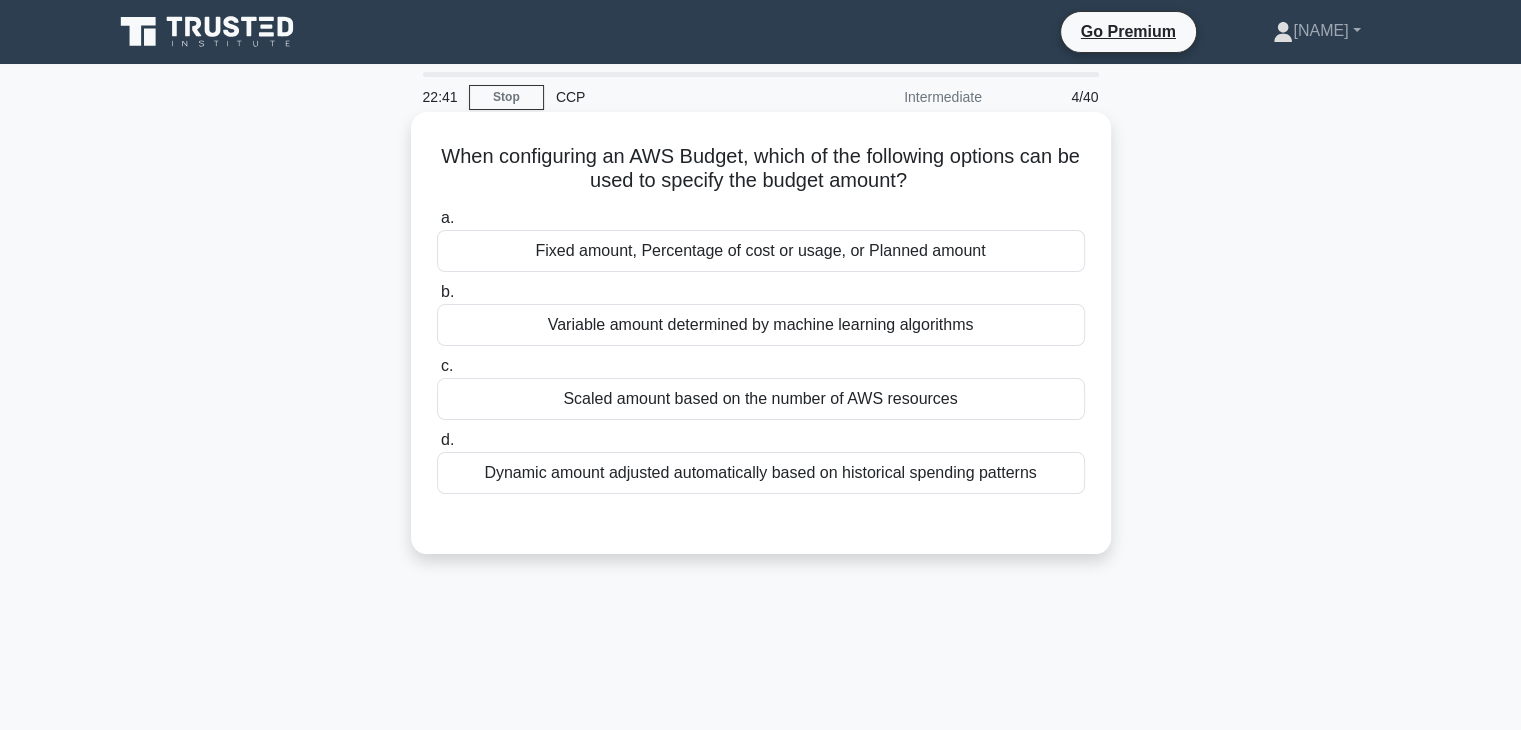 click on "Dynamic amount adjusted automatically based on historical spending patterns" at bounding box center [761, 473] 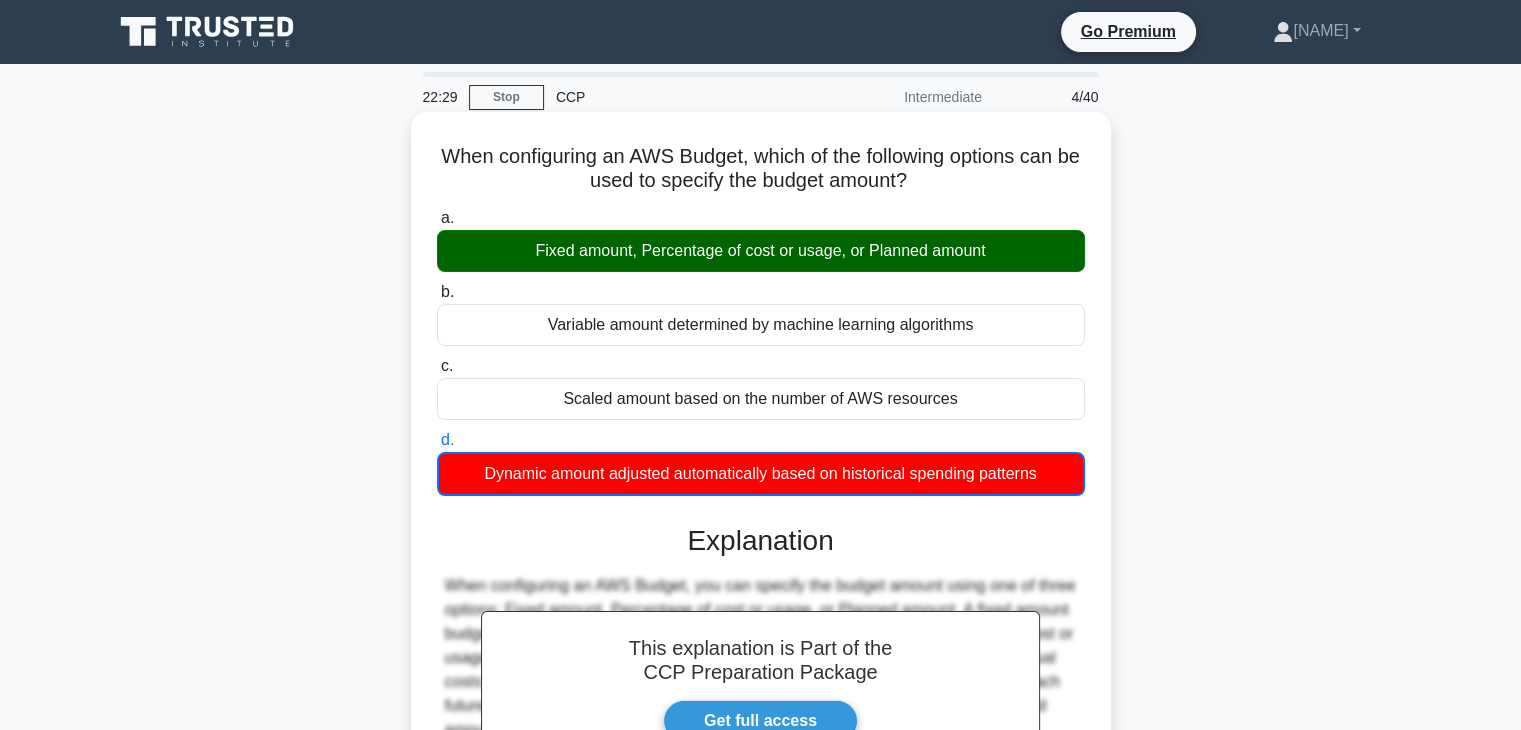 scroll, scrollTop: 351, scrollLeft: 0, axis: vertical 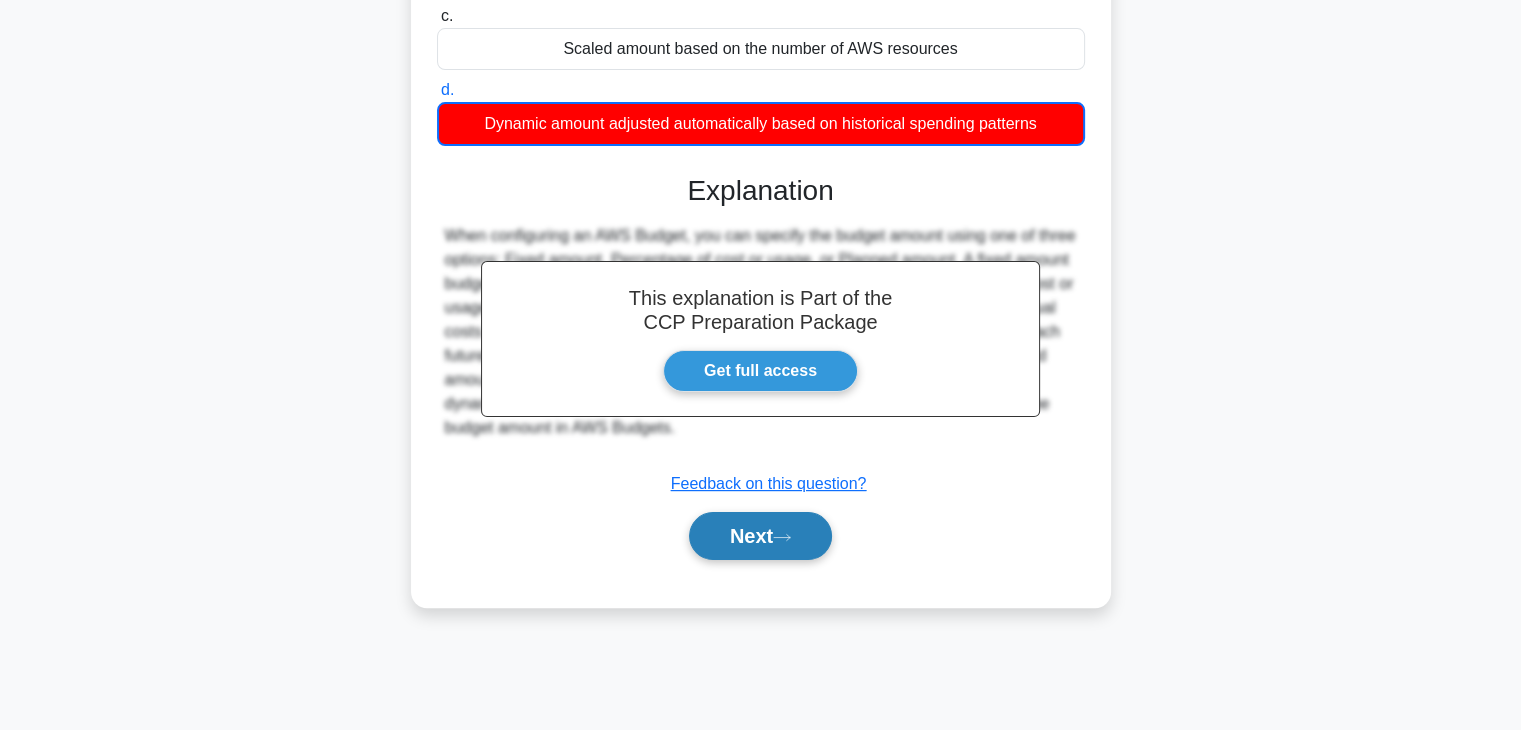 click on "Next" at bounding box center (760, 536) 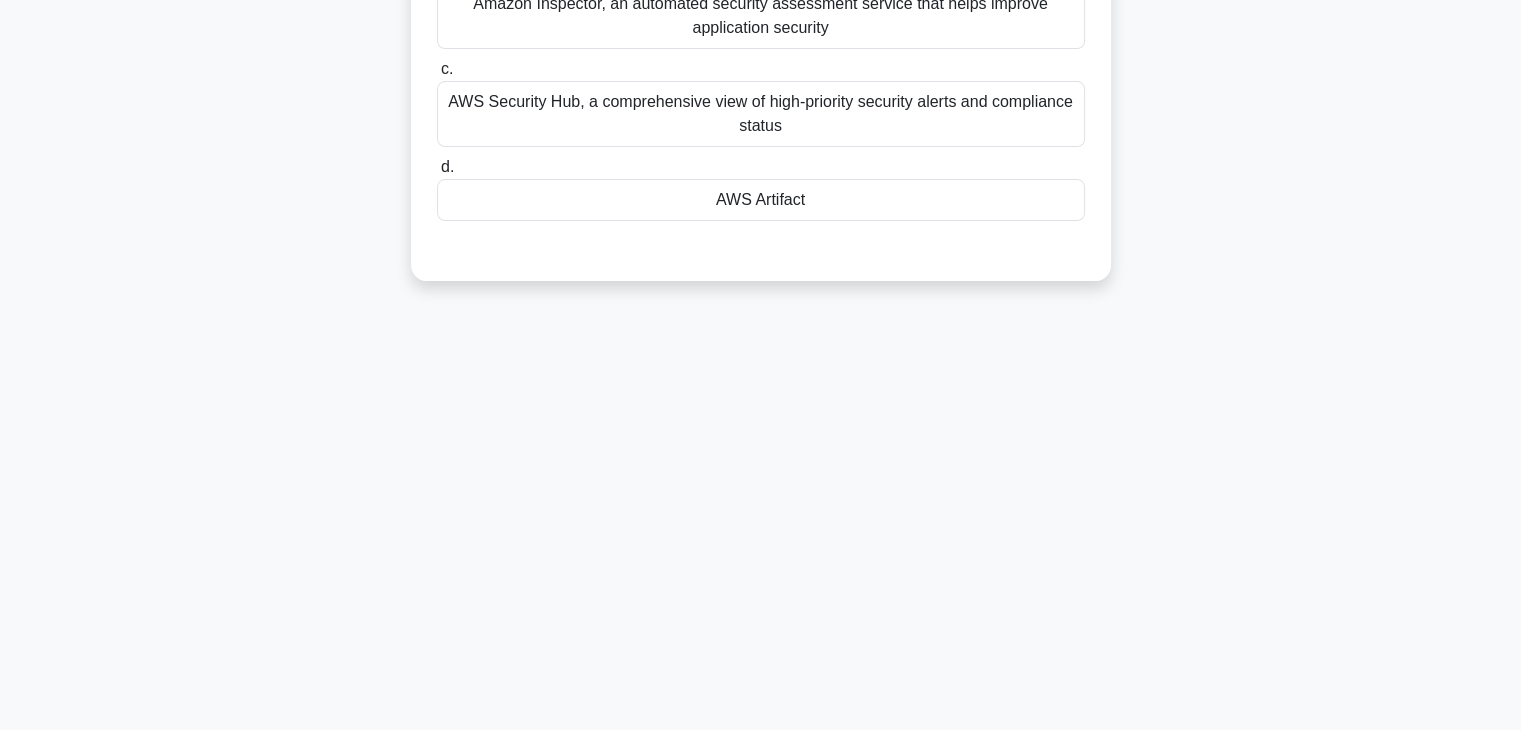 scroll, scrollTop: 0, scrollLeft: 0, axis: both 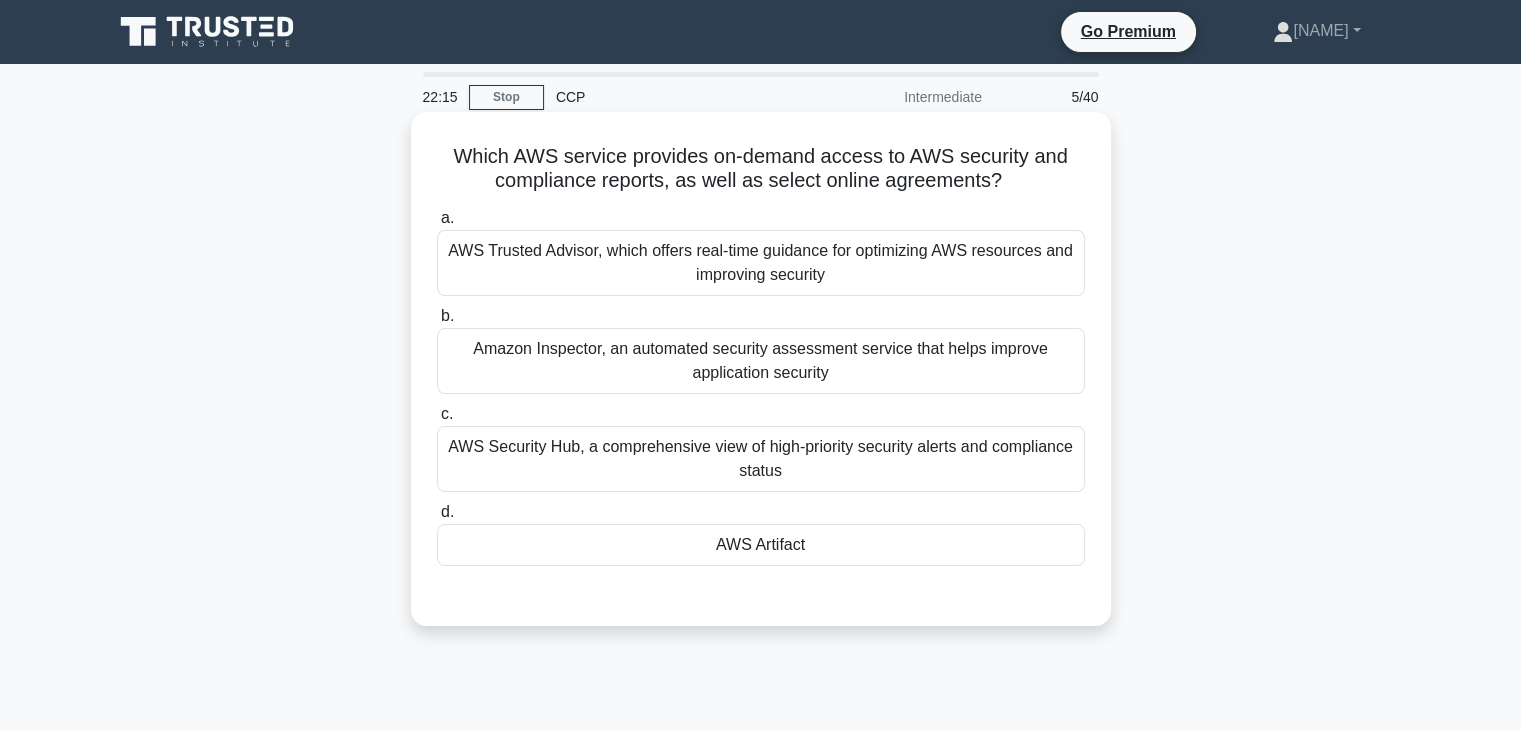 click on "AWS Artifact" at bounding box center [761, 545] 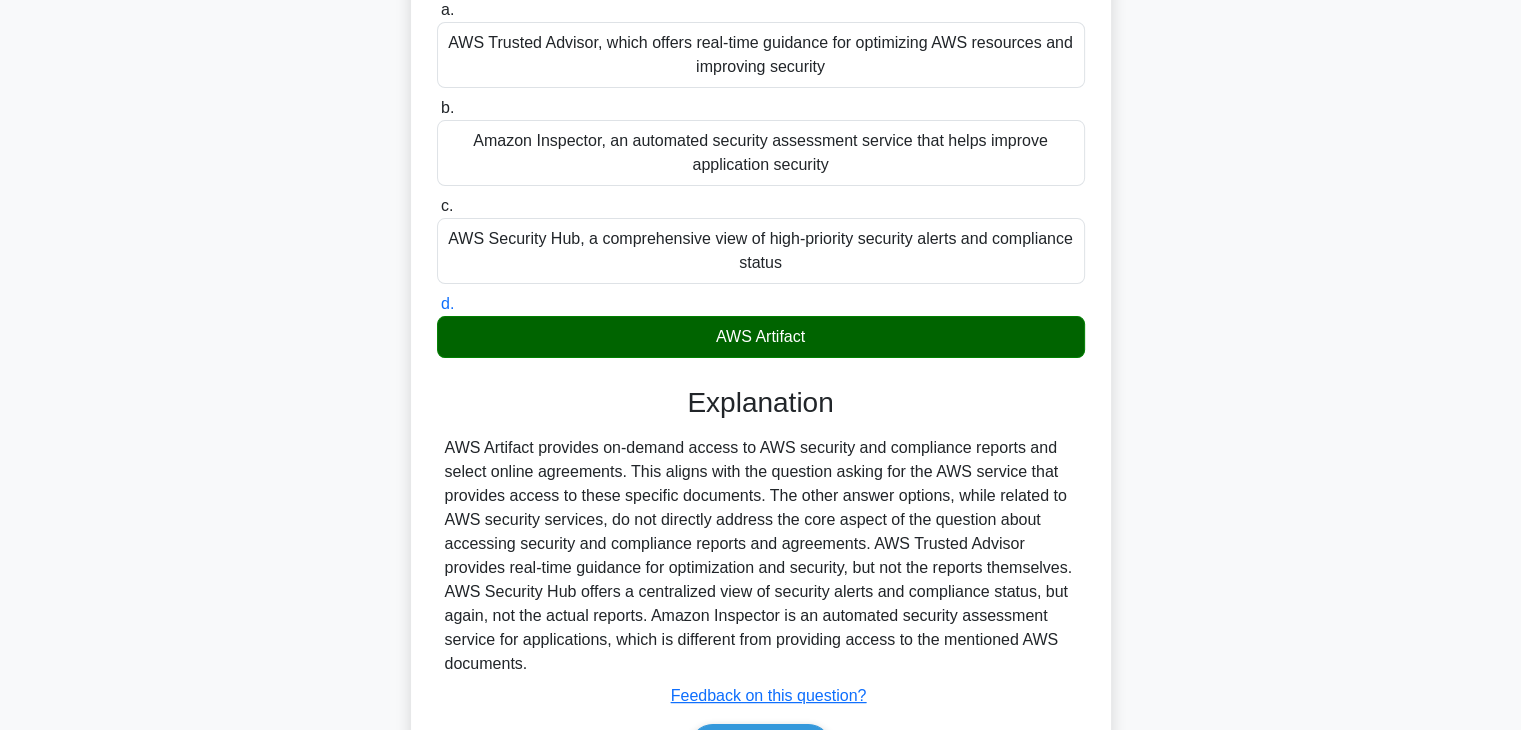 scroll, scrollTop: 351, scrollLeft: 0, axis: vertical 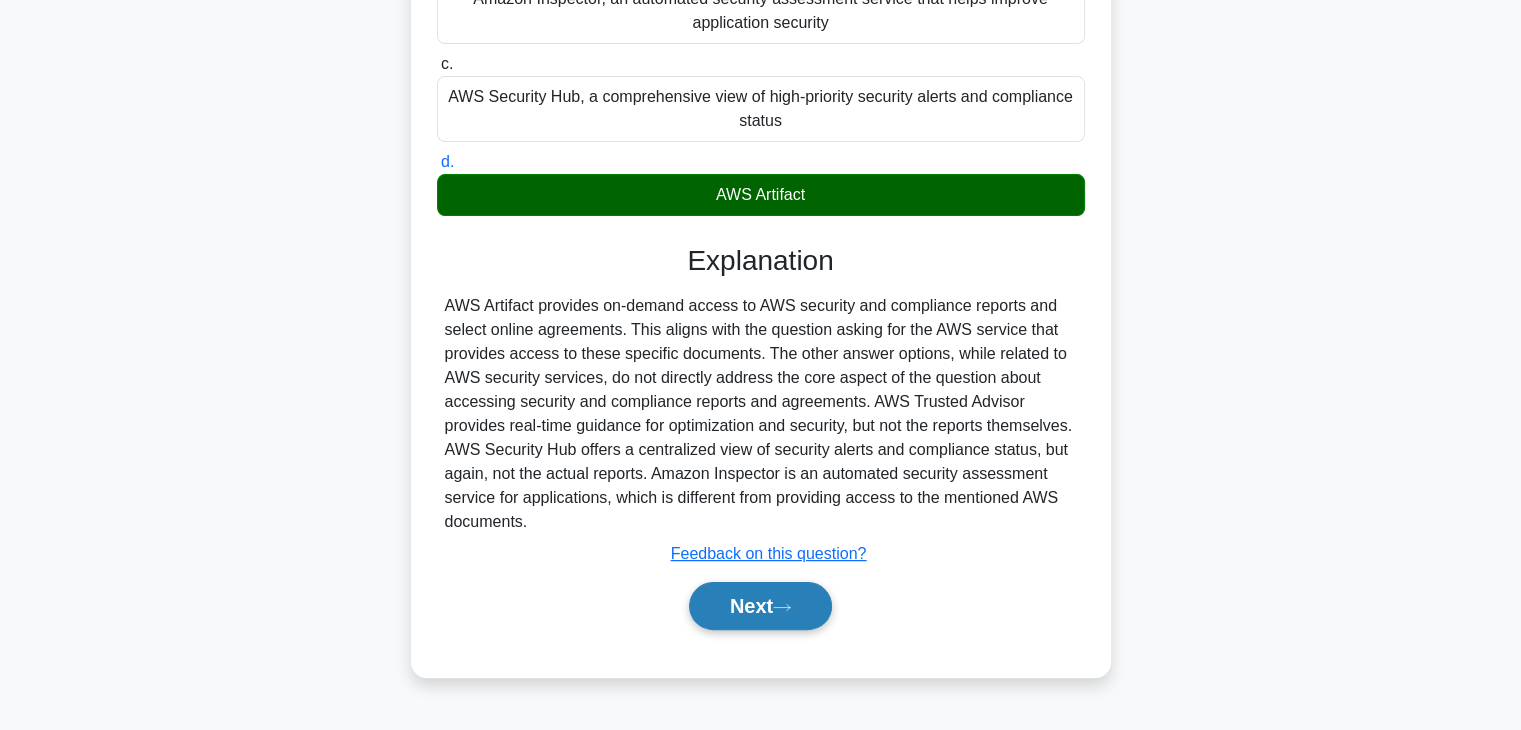 click on "Next" at bounding box center [760, 606] 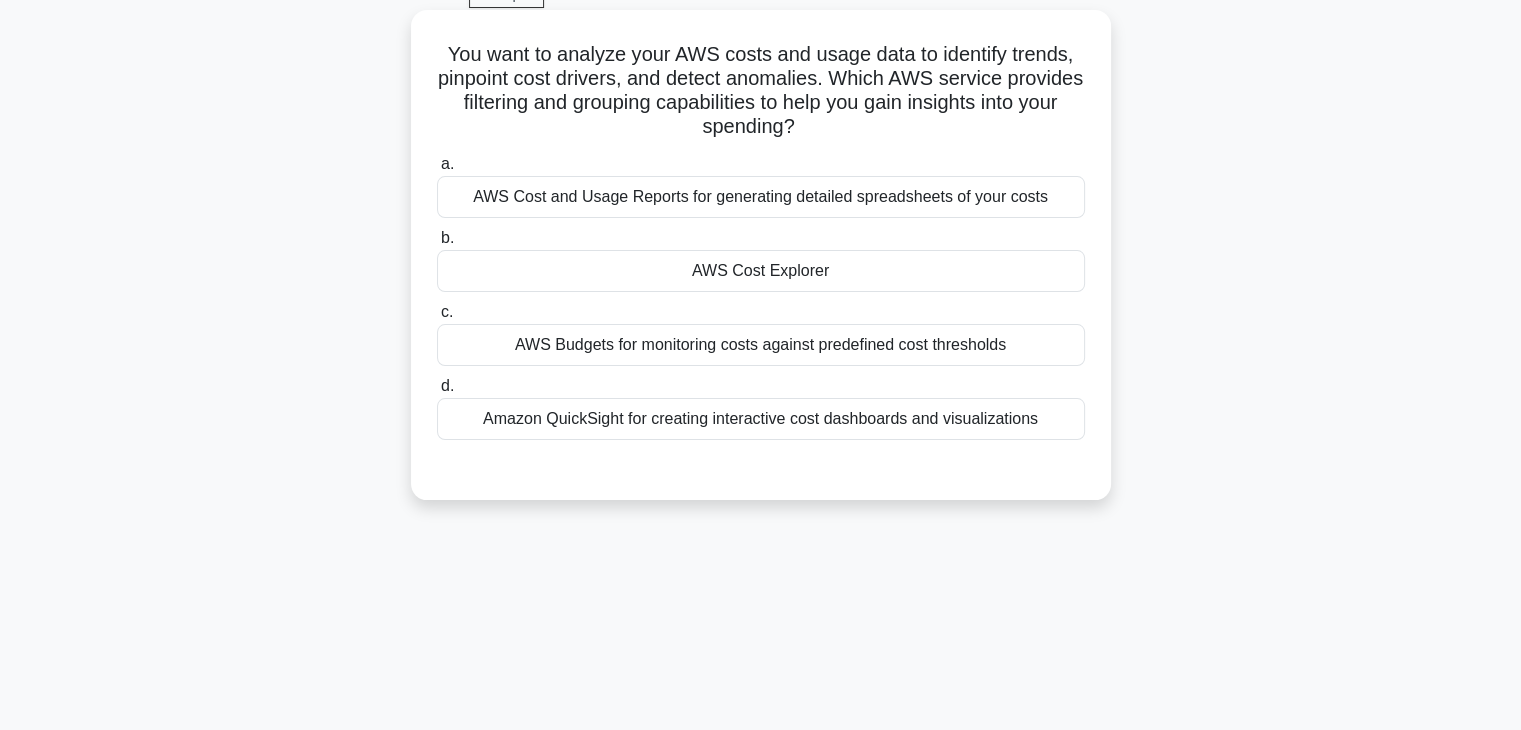 scroll, scrollTop: 89, scrollLeft: 0, axis: vertical 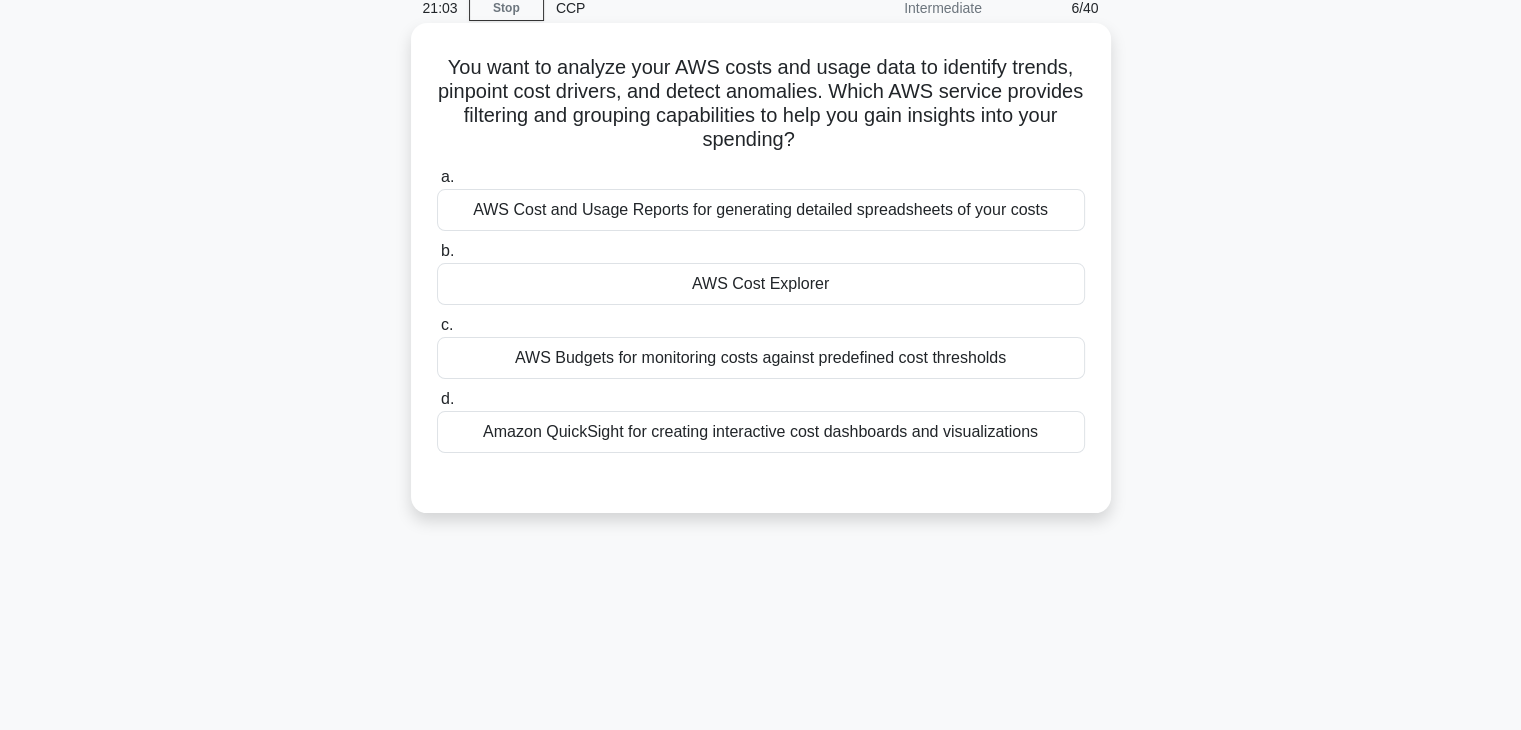 click on "AWS Cost Explorer" at bounding box center [761, 284] 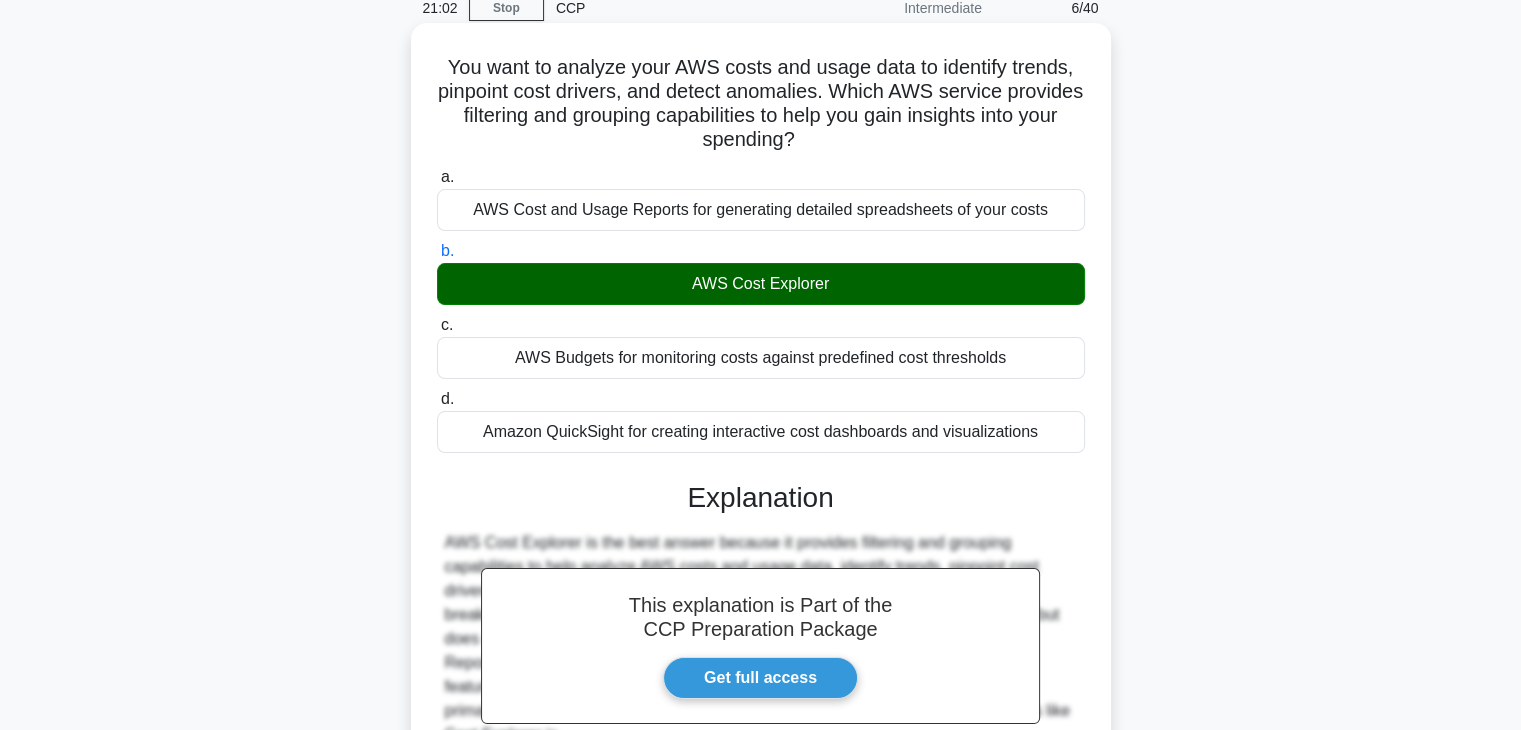 scroll, scrollTop: 351, scrollLeft: 0, axis: vertical 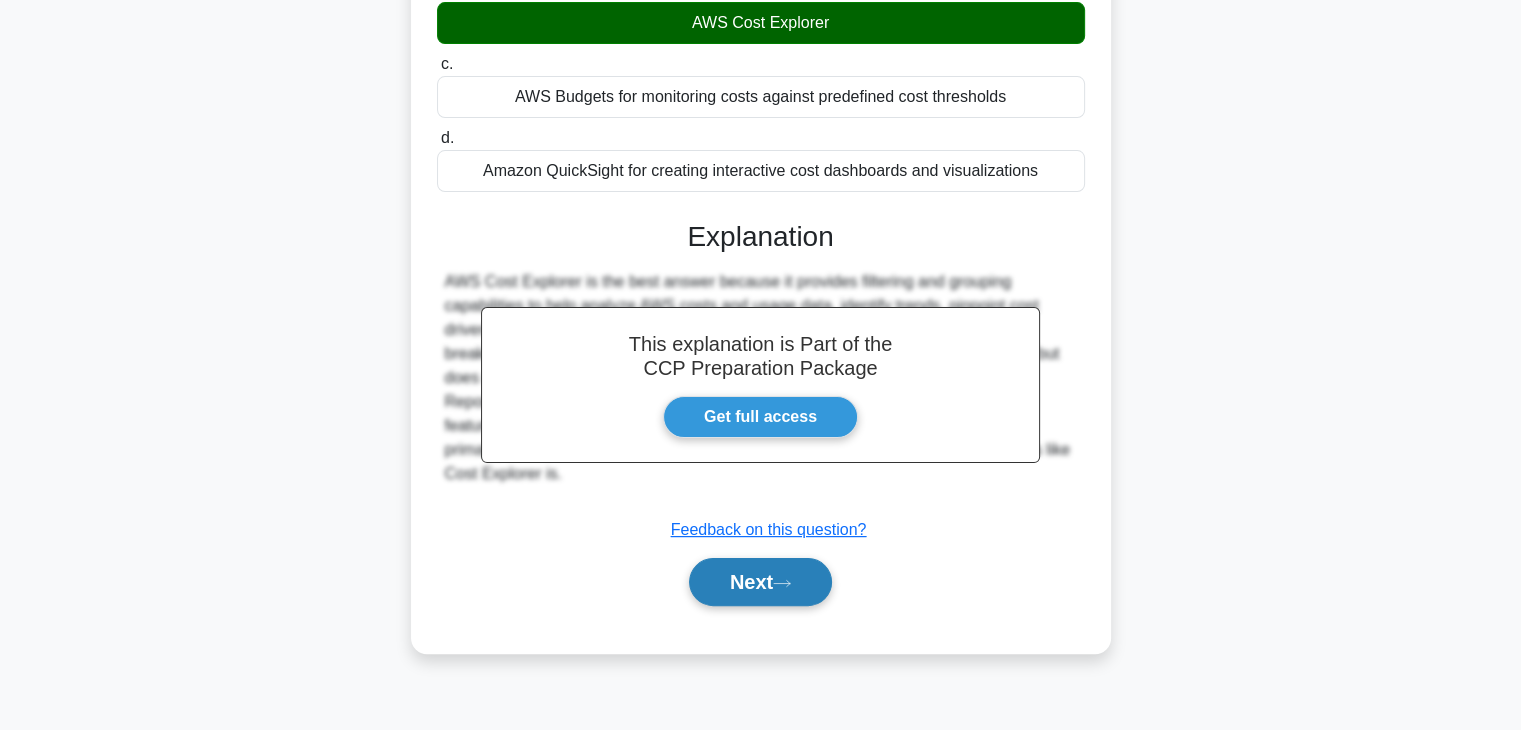 click on "Next" at bounding box center [760, 582] 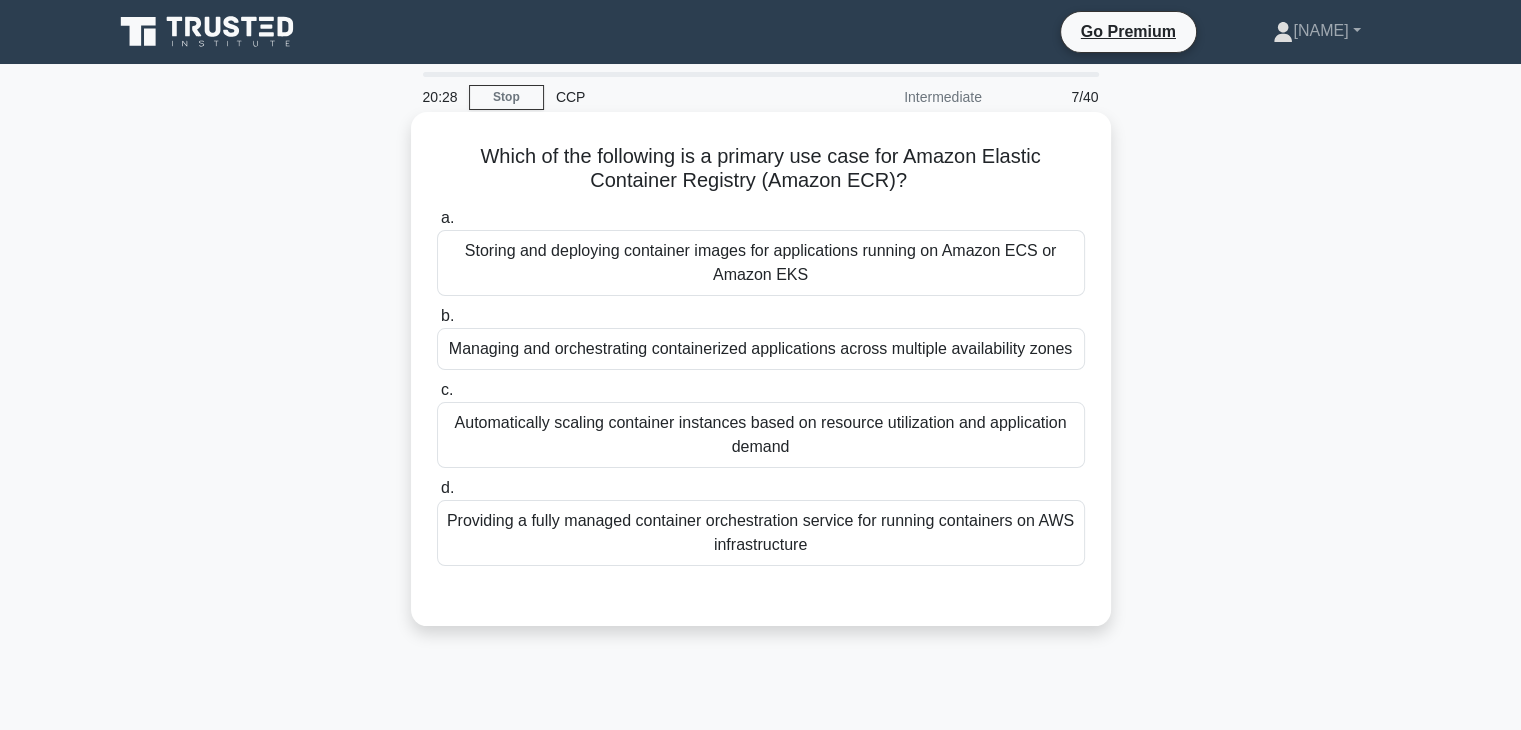 click on "Storing and deploying container images for applications running on Amazon ECS or Amazon EKS" at bounding box center (761, 263) 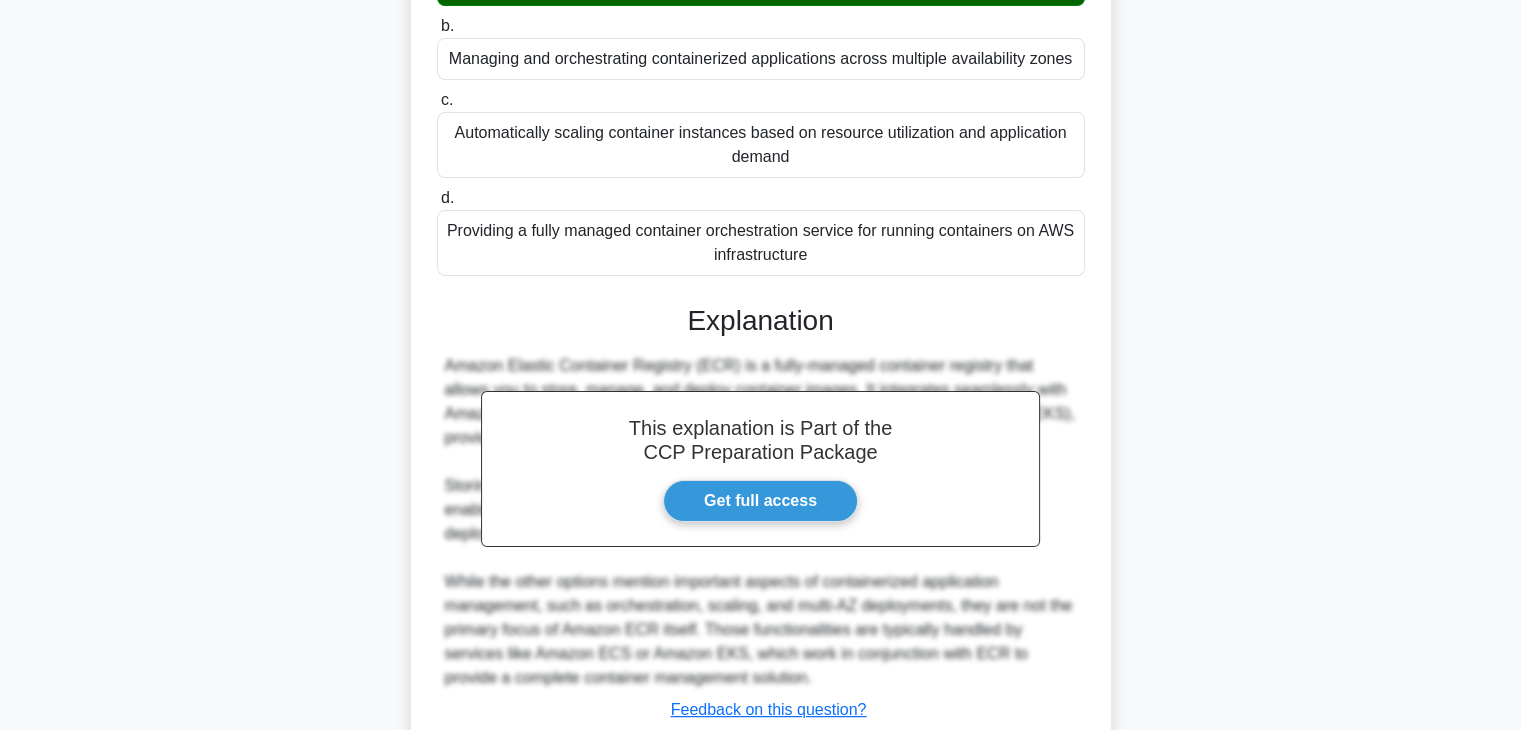 scroll, scrollTop: 430, scrollLeft: 0, axis: vertical 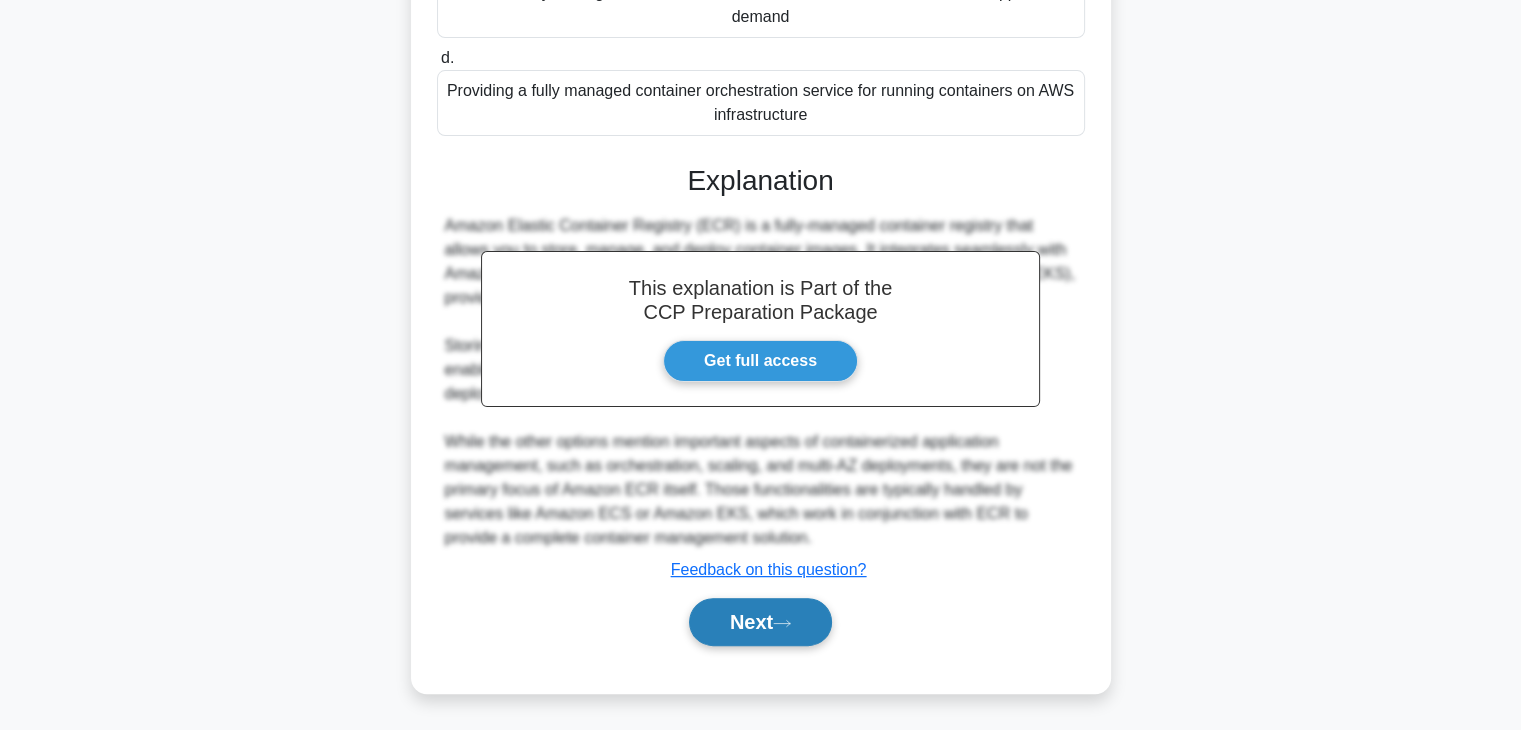 click on "Next" at bounding box center (760, 622) 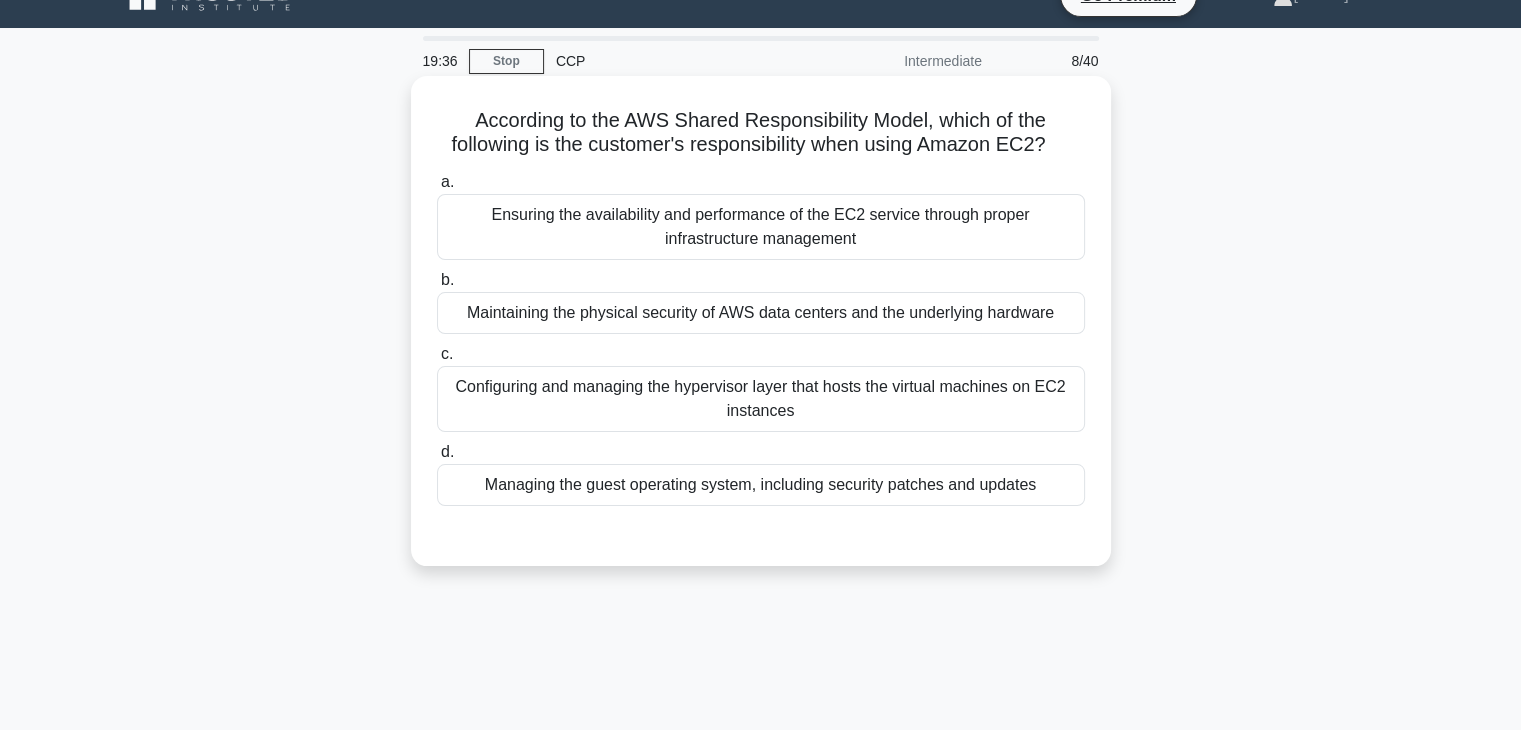scroll, scrollTop: 38, scrollLeft: 0, axis: vertical 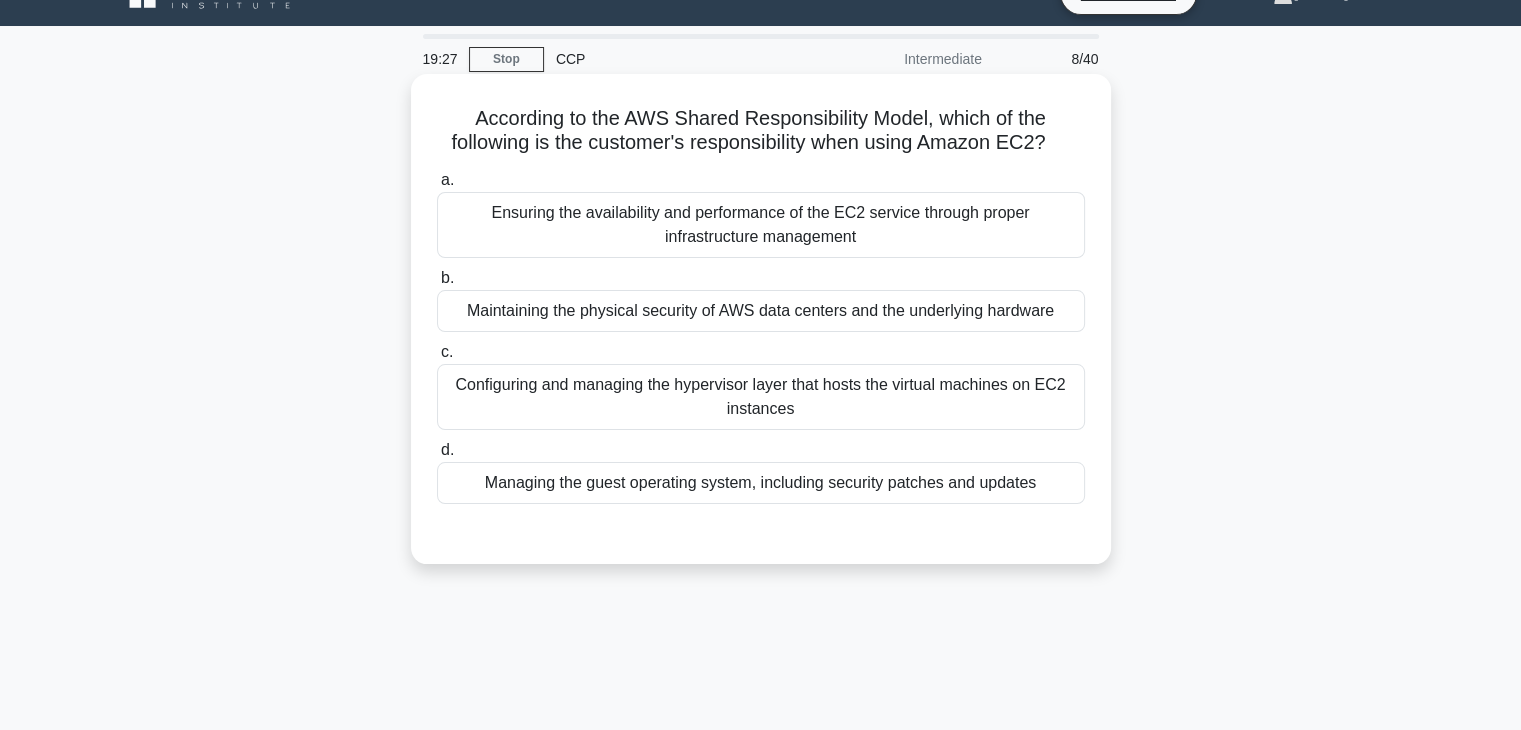 click on "Configuring and managing the hypervisor layer that hosts the virtual machines on EC2 instances" at bounding box center [761, 397] 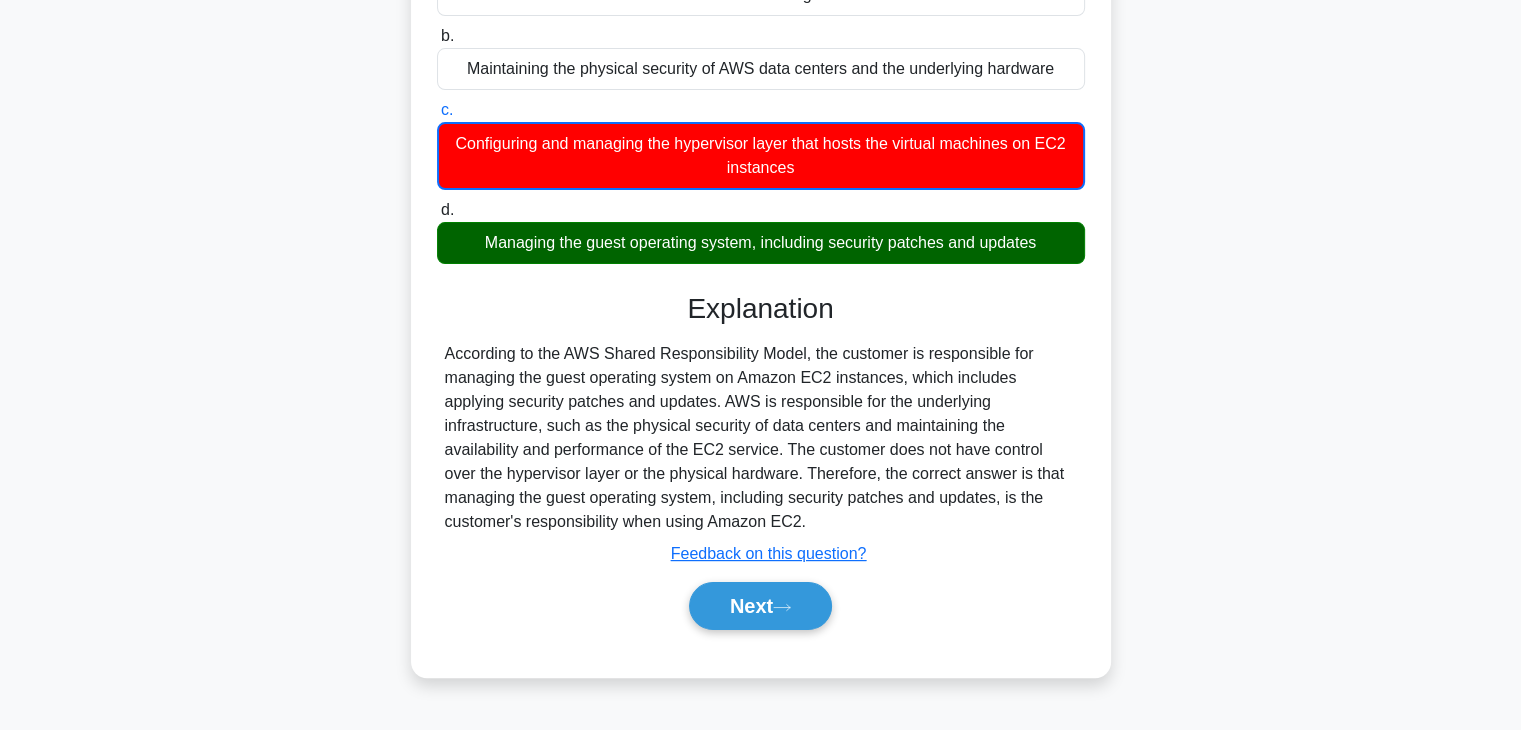 scroll, scrollTop: 315, scrollLeft: 0, axis: vertical 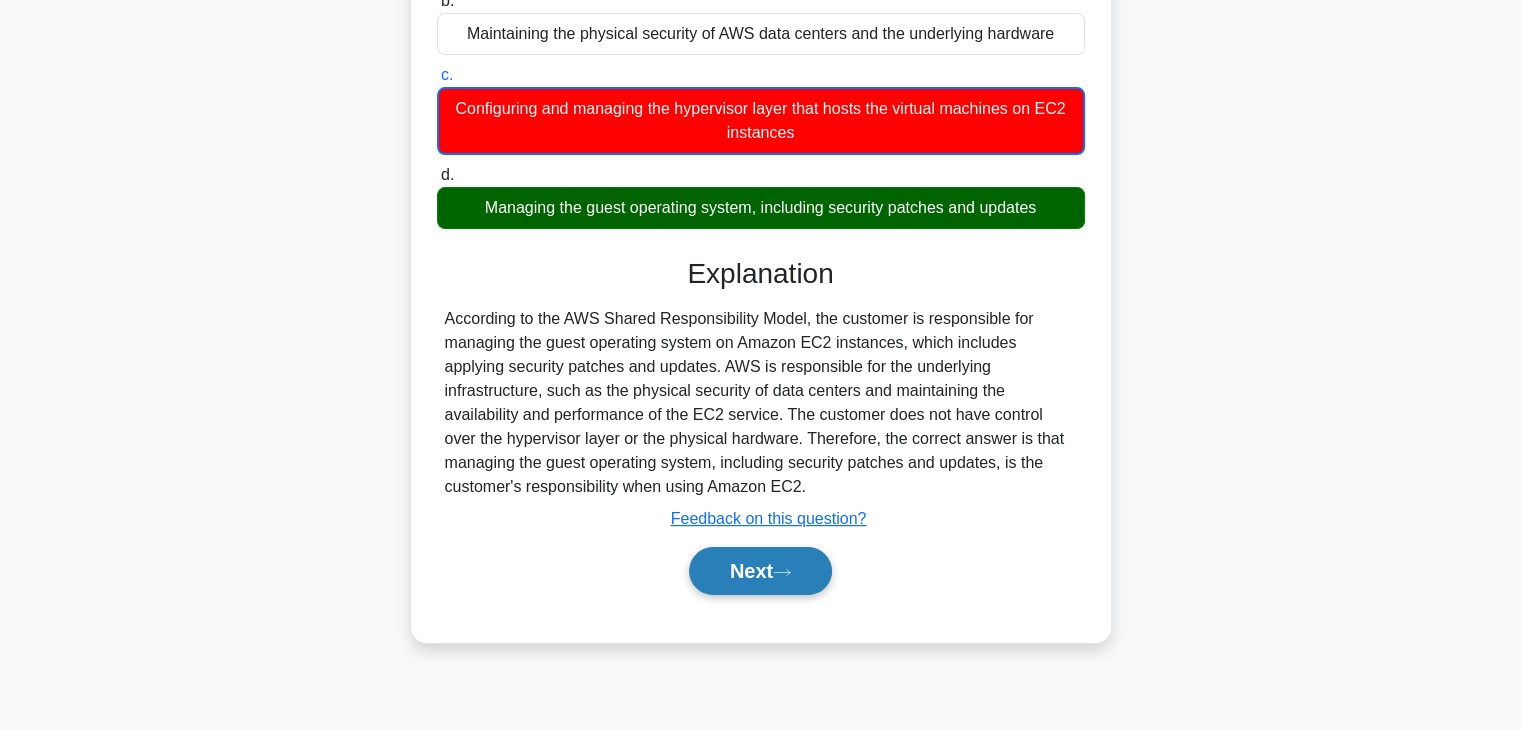 click on "Next" at bounding box center (760, 571) 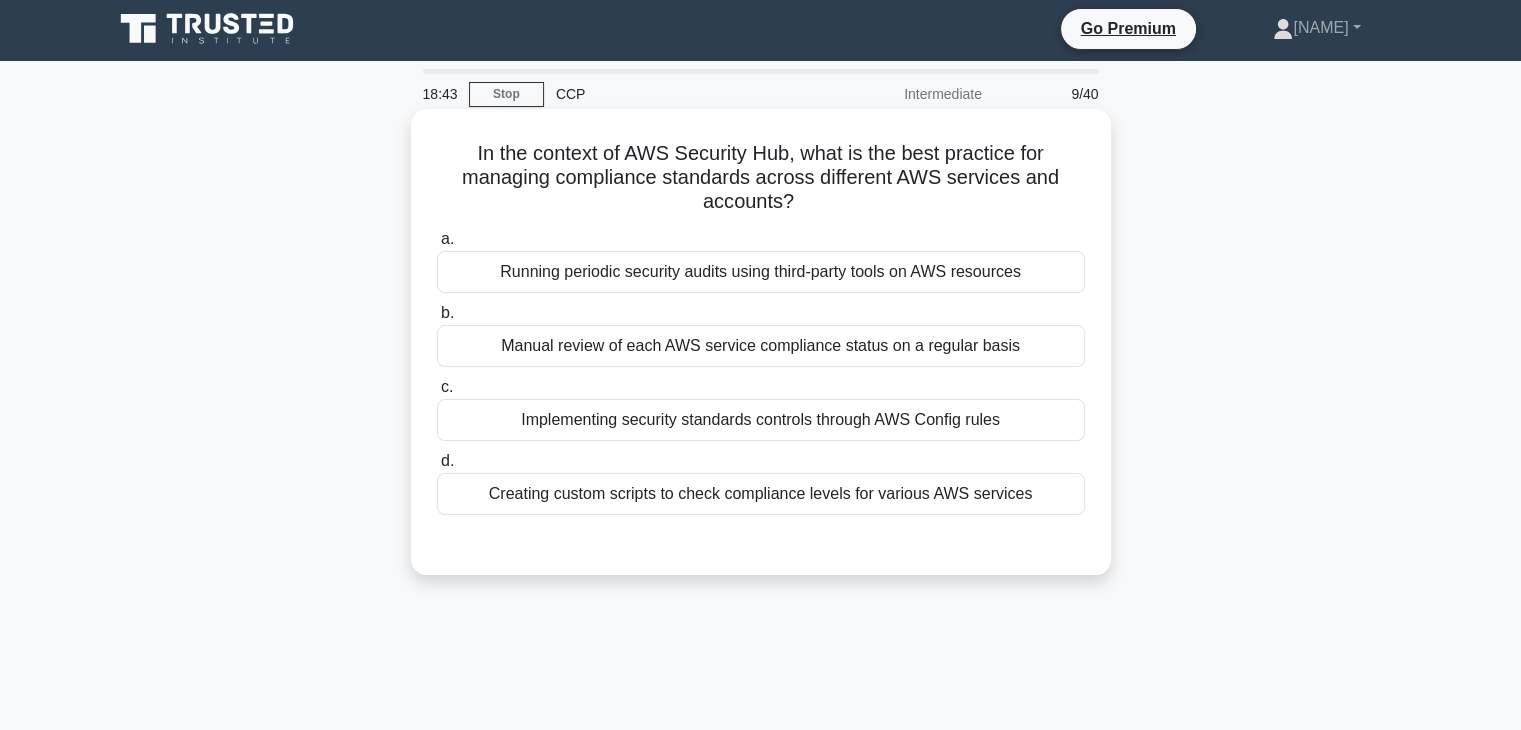 scroll, scrollTop: 4, scrollLeft: 0, axis: vertical 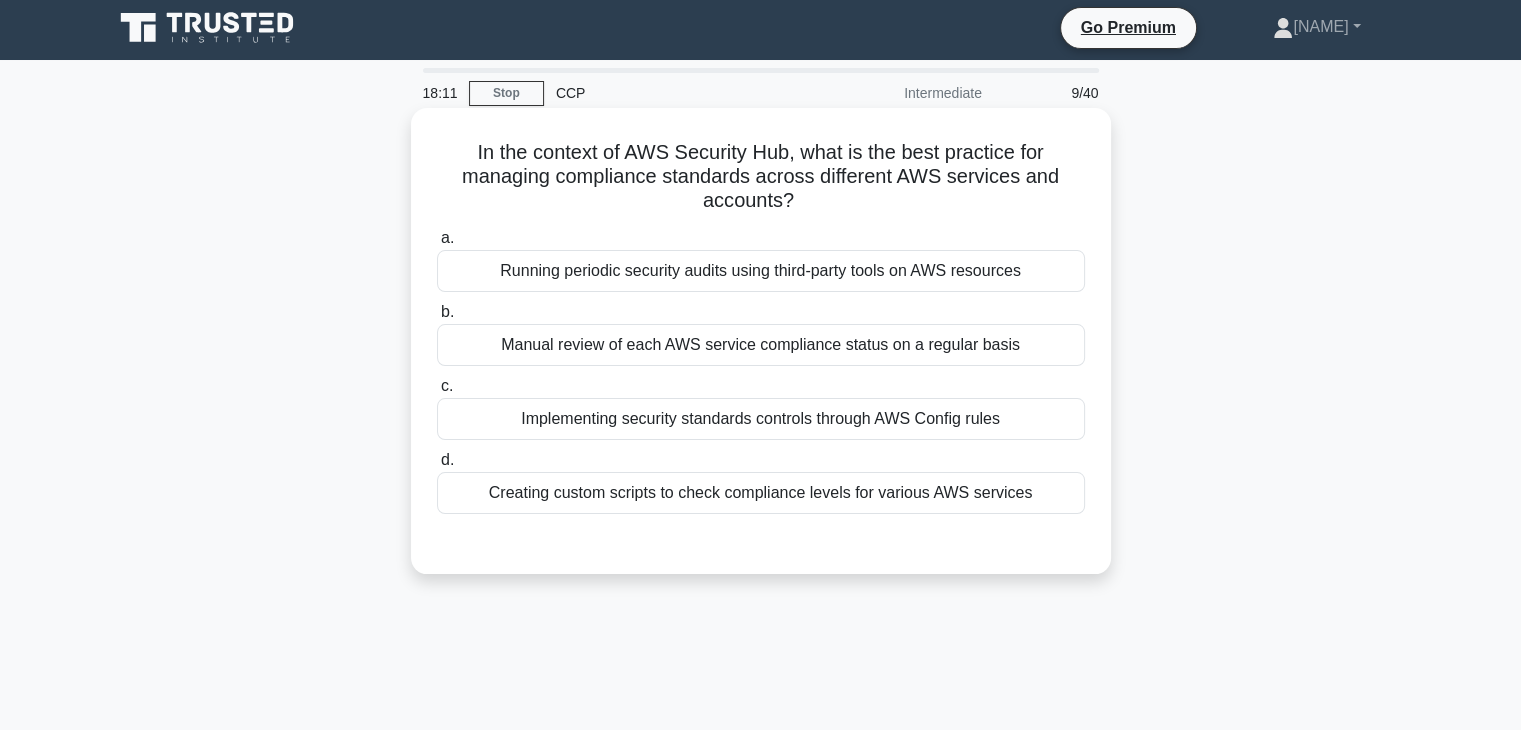 click on "Creating custom scripts to check compliance levels for various AWS services" at bounding box center [761, 493] 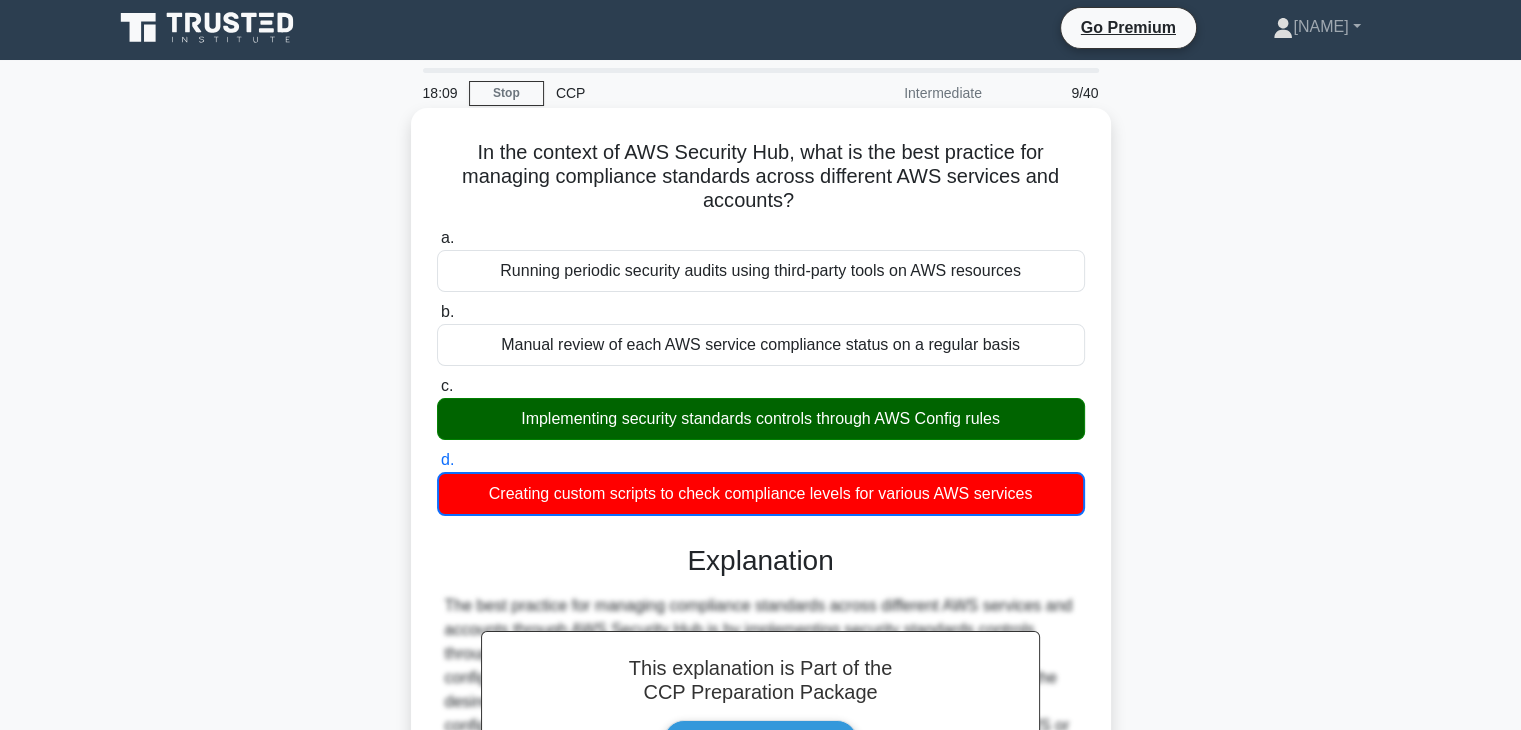 click on "Implementing security standards controls through AWS Config rules" at bounding box center (761, 419) 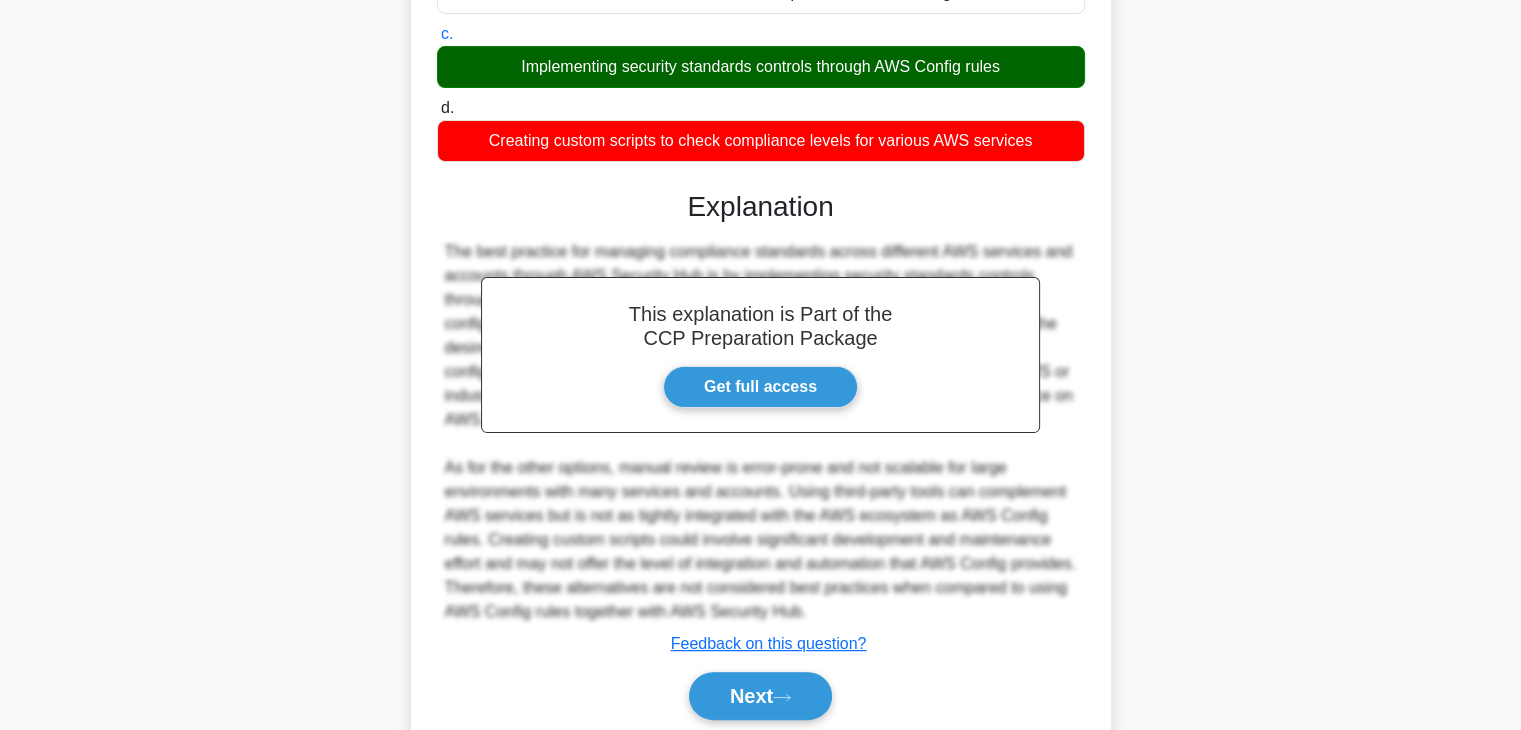 scroll, scrollTop: 358, scrollLeft: 0, axis: vertical 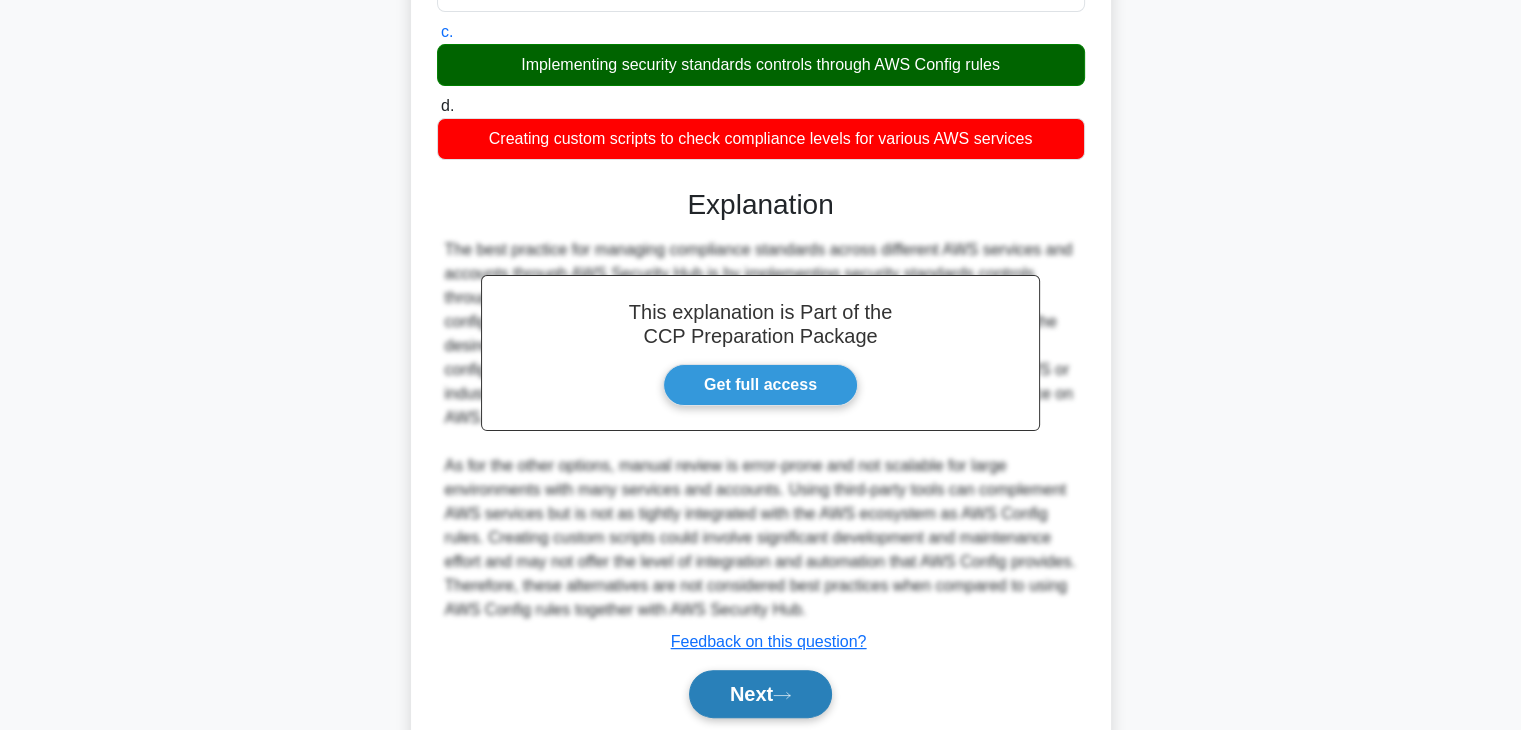 click on "Next" at bounding box center (760, 694) 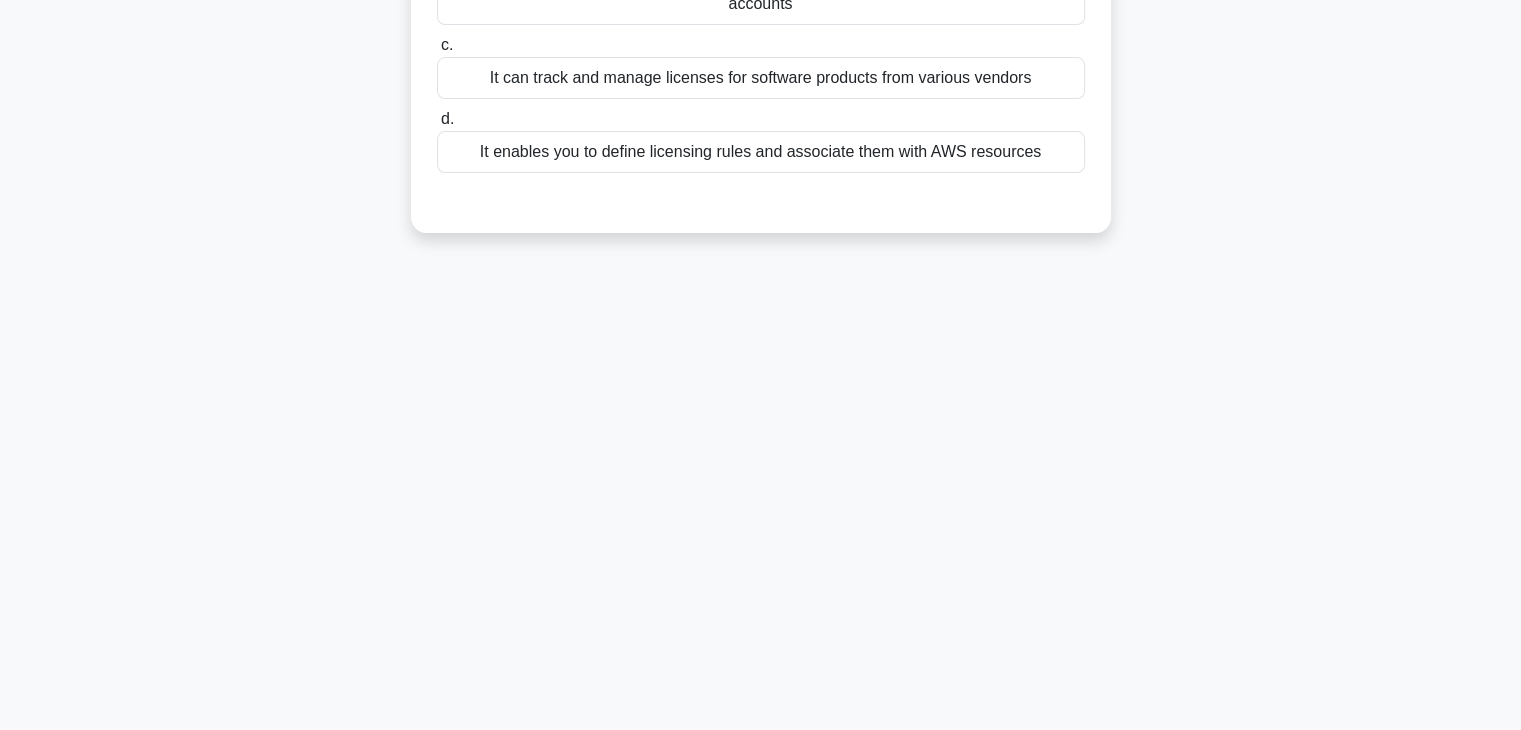 scroll, scrollTop: 0, scrollLeft: 0, axis: both 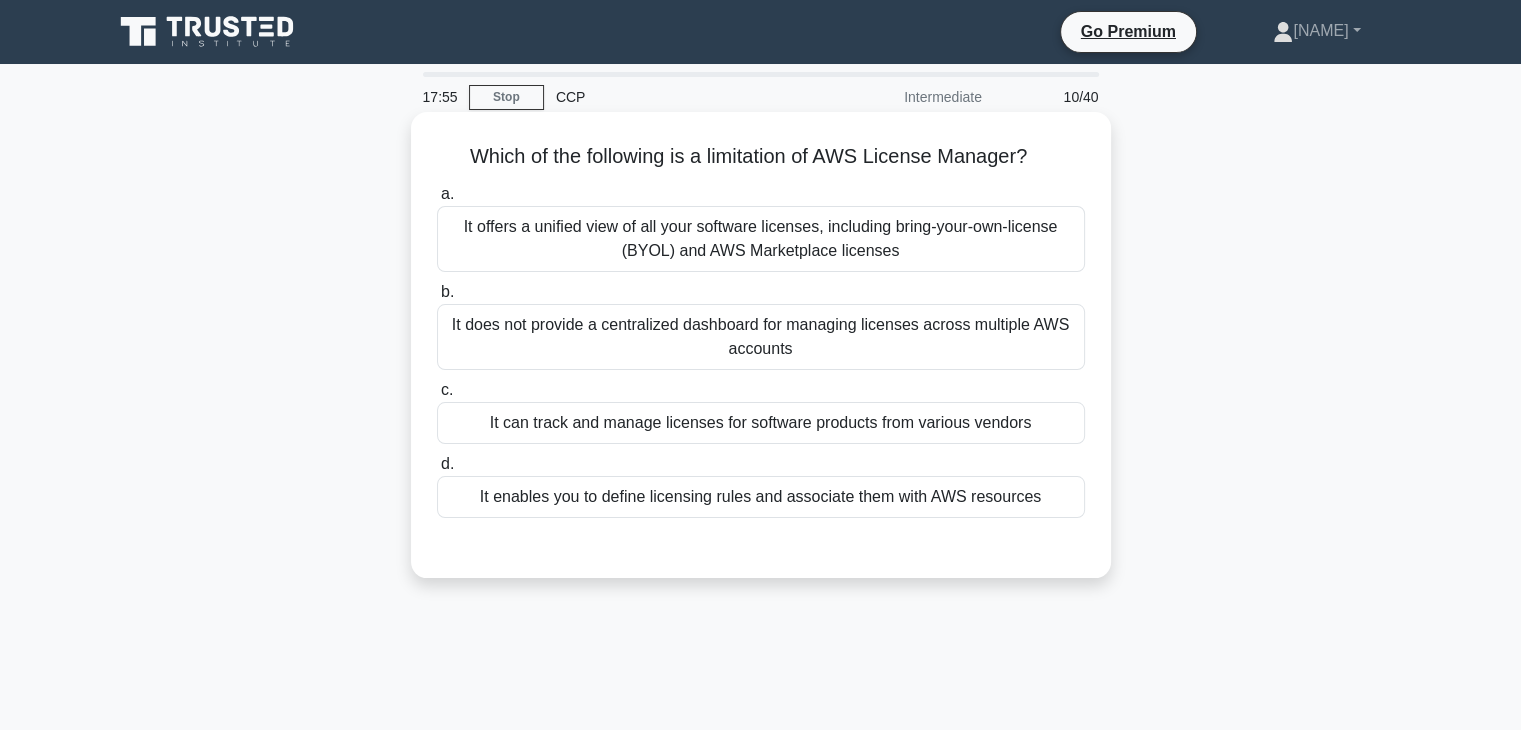 click on "It offers a unified view of all your software licenses, including bring-your-own-license (BYOL) and AWS Marketplace licenses" at bounding box center [761, 239] 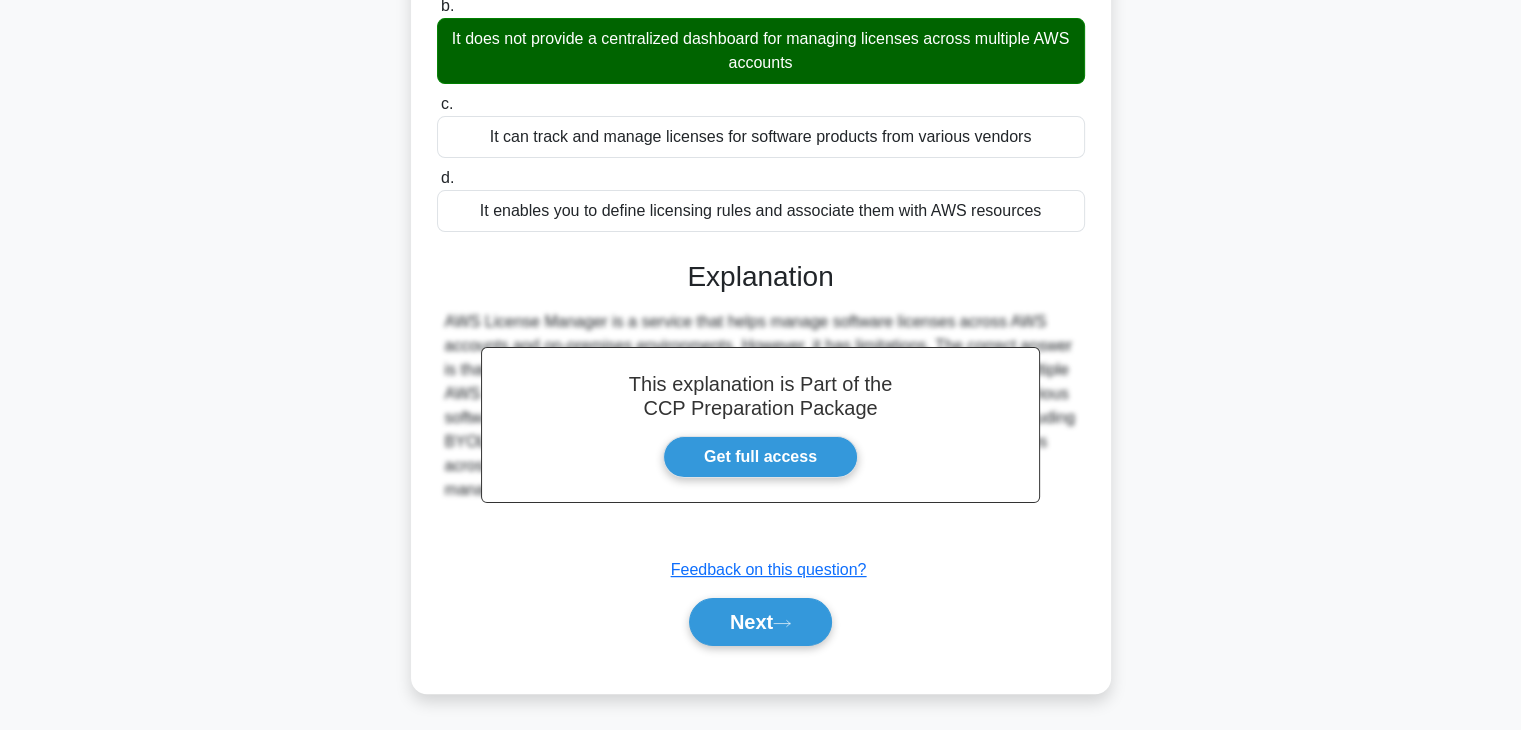 scroll, scrollTop: 351, scrollLeft: 0, axis: vertical 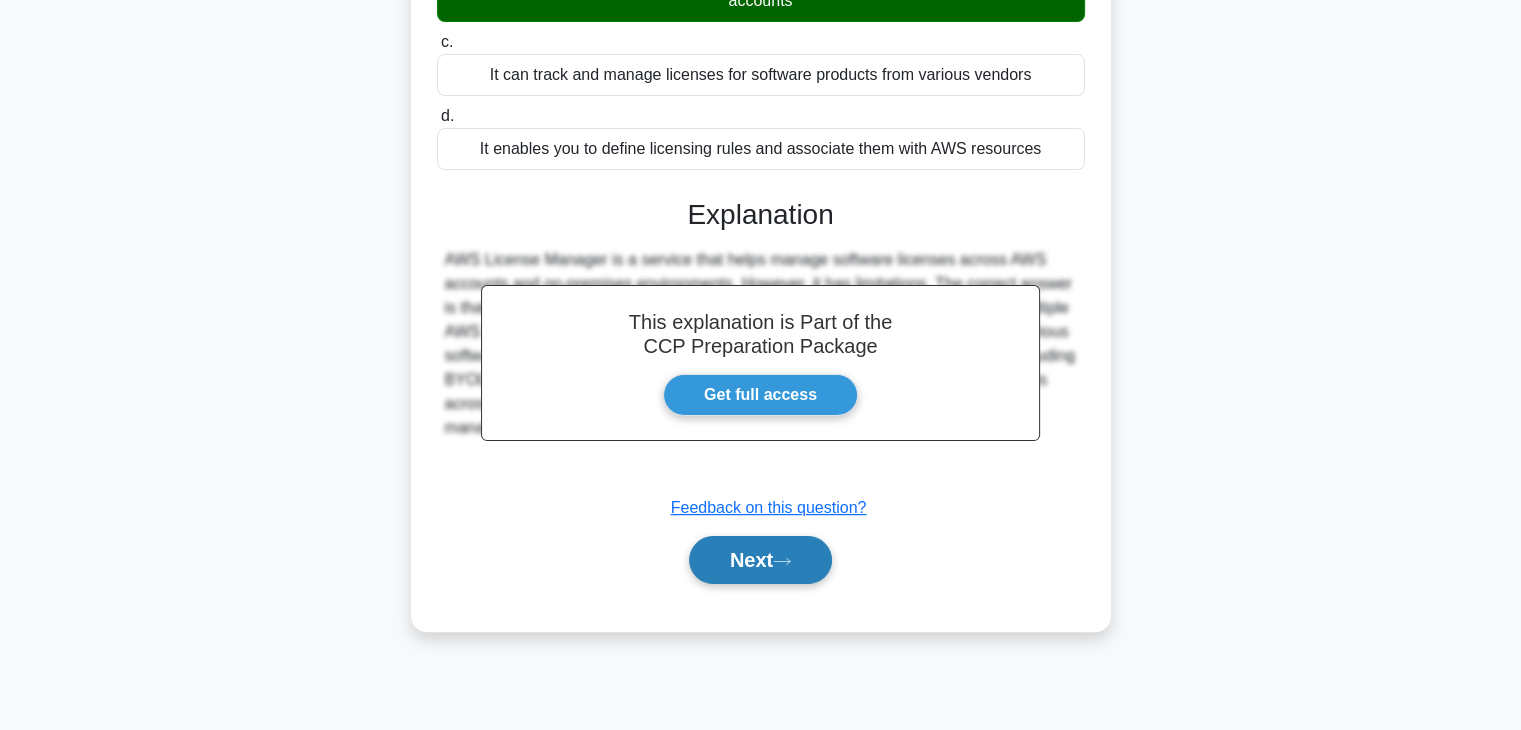 click 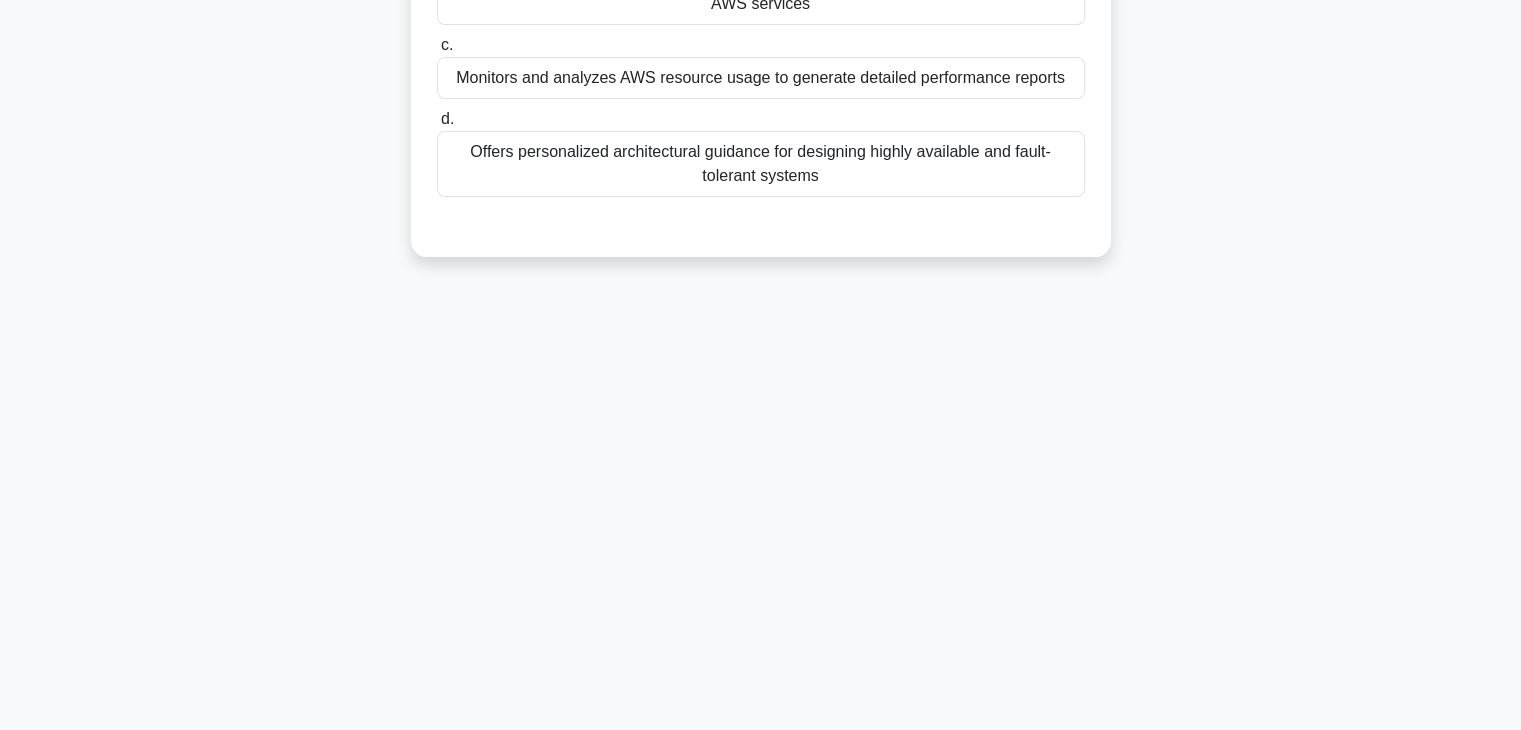 scroll, scrollTop: 0, scrollLeft: 0, axis: both 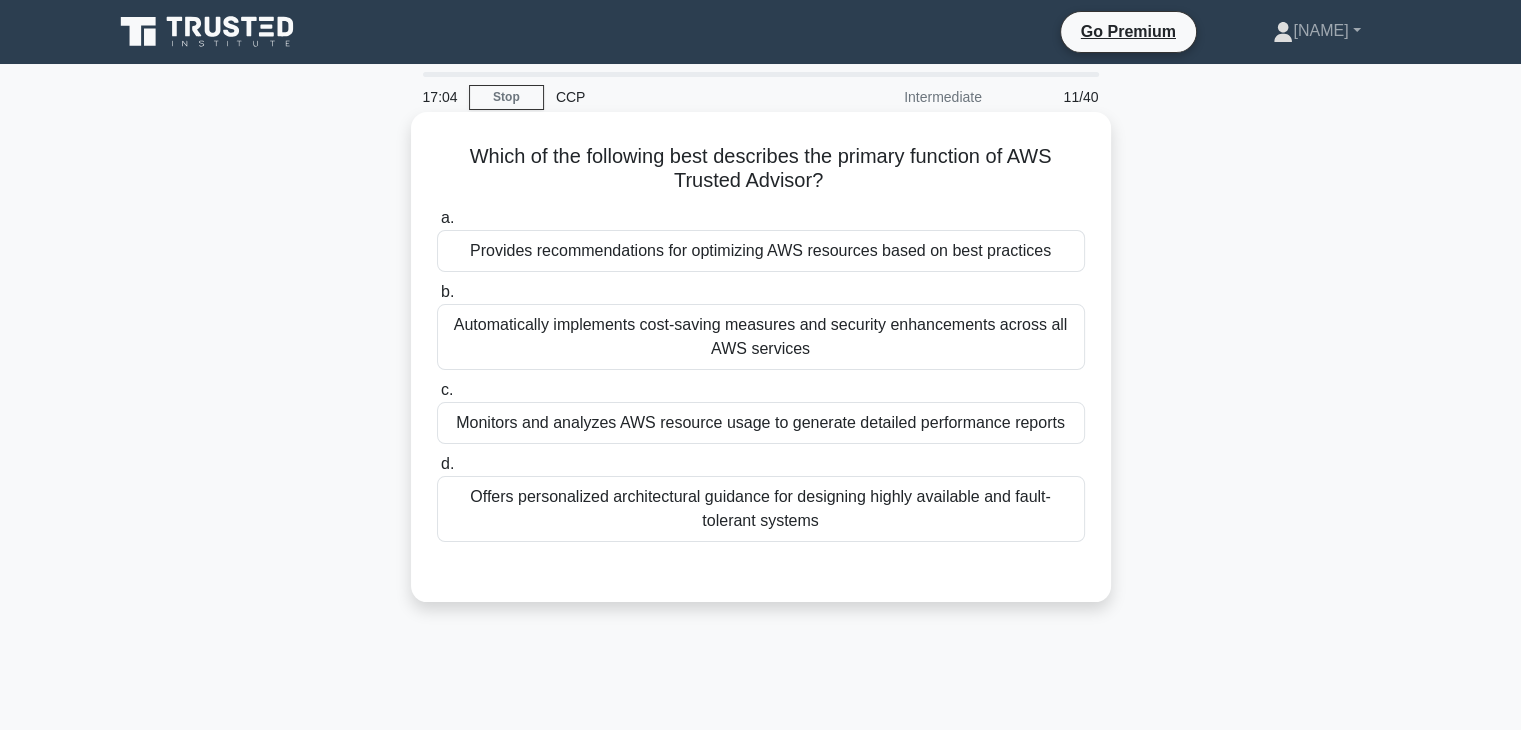 click on "Automatically implements cost-saving measures and security enhancements across all AWS services" at bounding box center (761, 337) 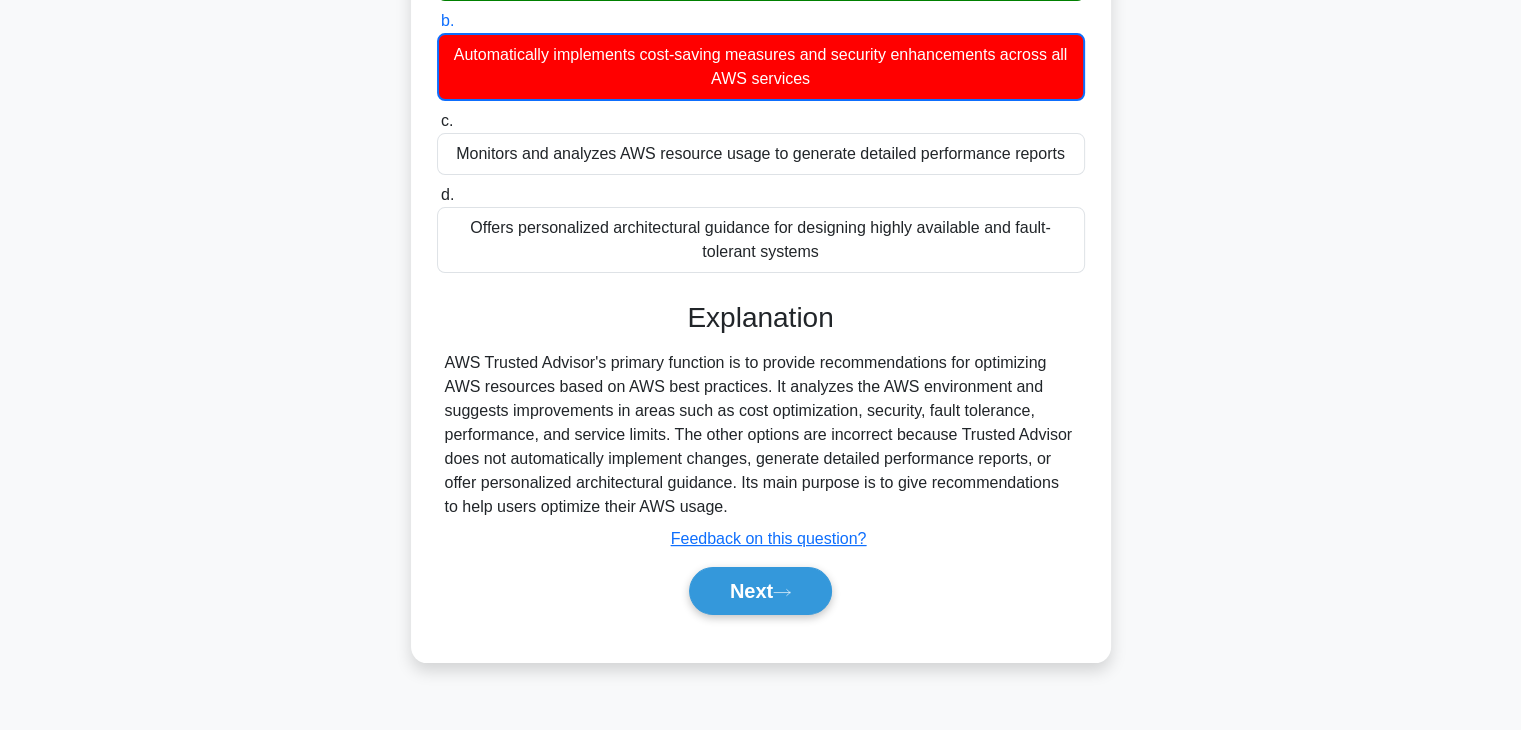 scroll, scrollTop: 351, scrollLeft: 0, axis: vertical 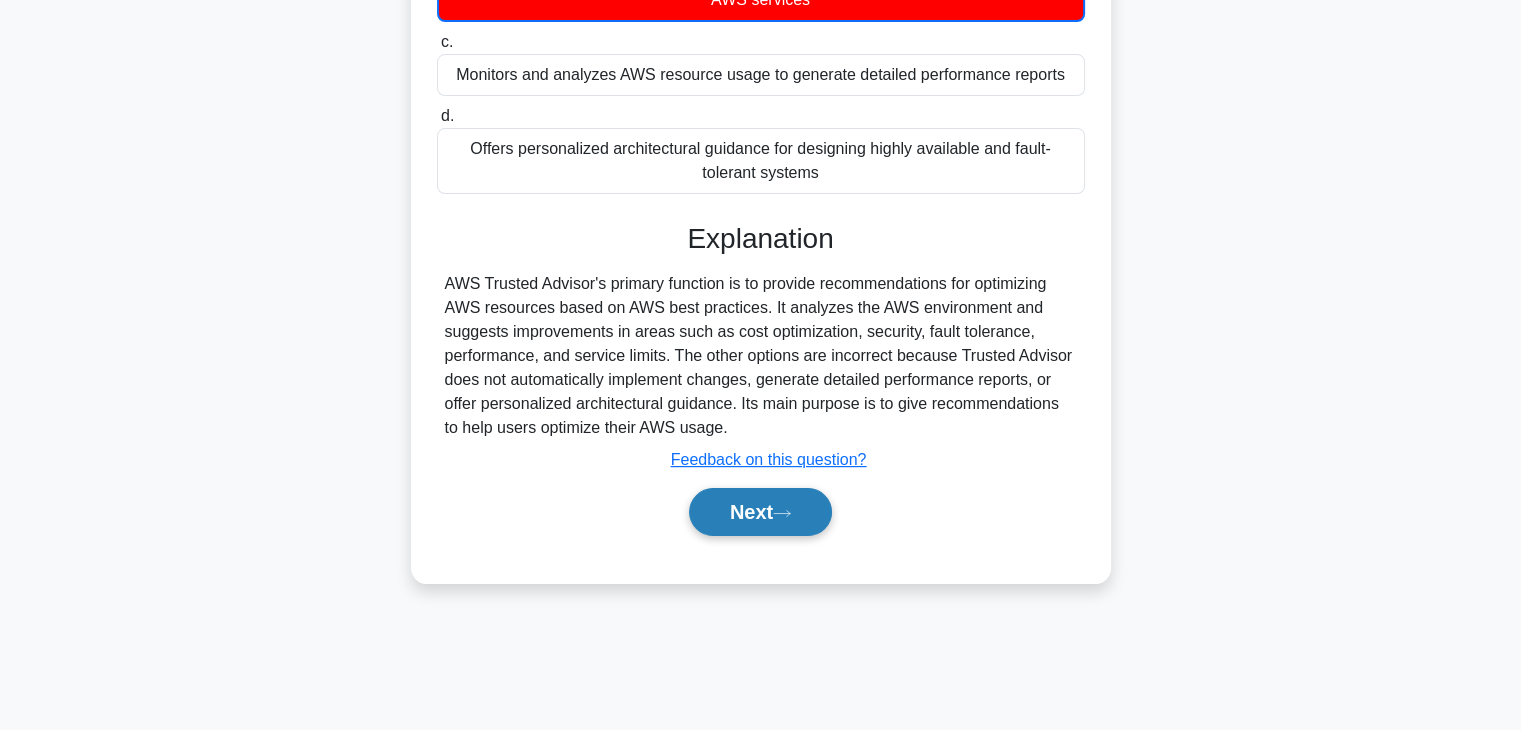 click on "Next" at bounding box center [760, 512] 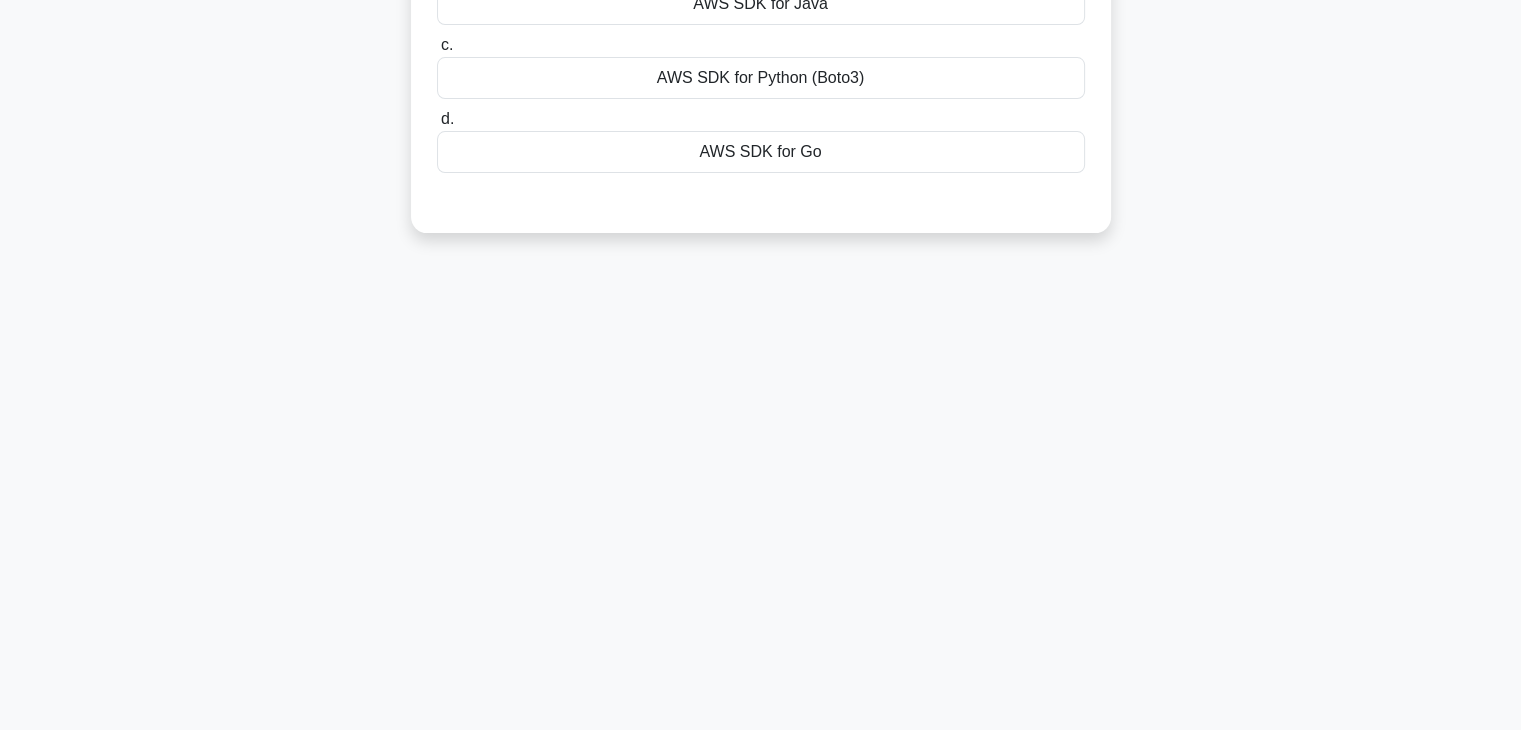 scroll, scrollTop: 0, scrollLeft: 0, axis: both 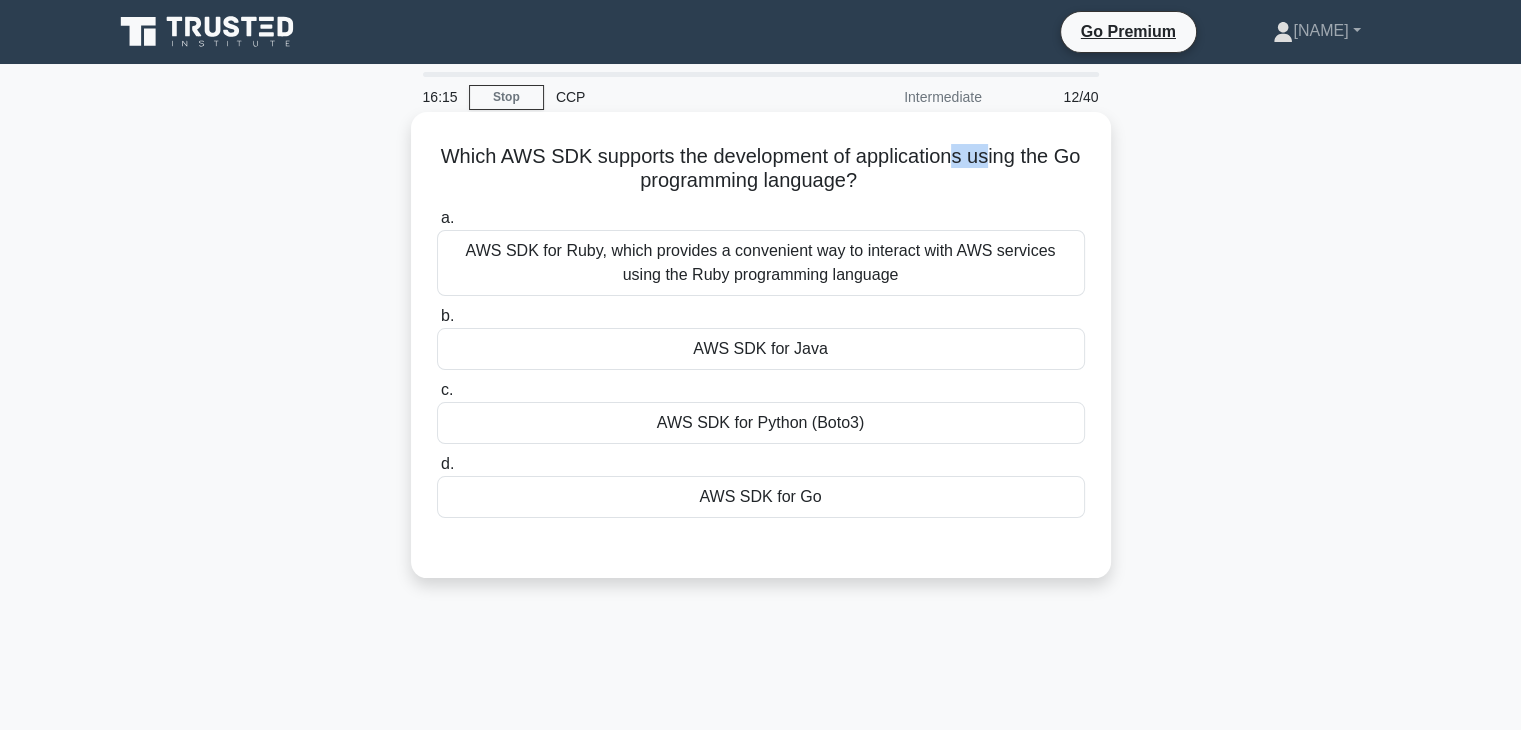 drag, startPoint x: 1009, startPoint y: 154, endPoint x: 972, endPoint y: 154, distance: 37 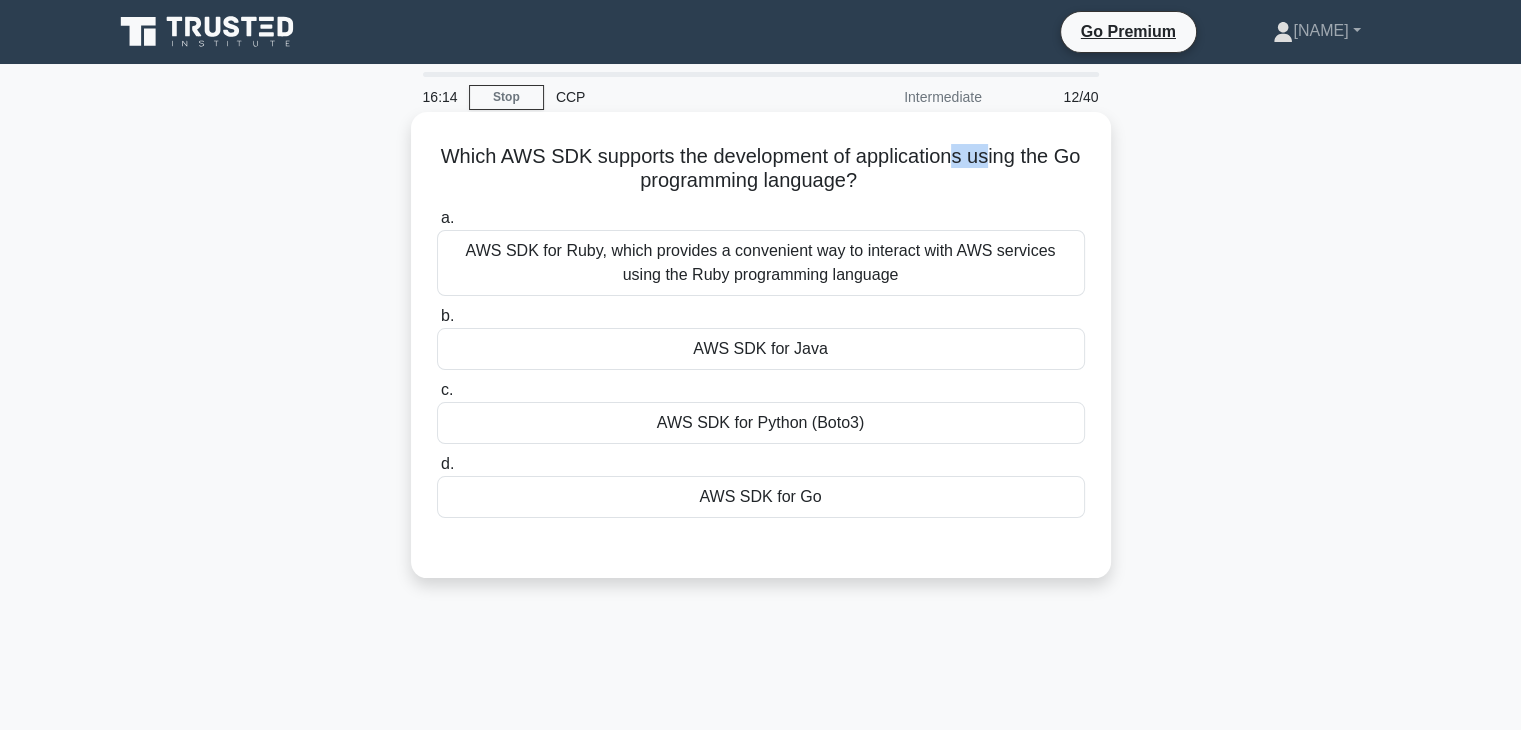 click on "Which AWS SDK supports the development of applications using the Go programming language?
.spinner_0XTQ{transform-origin:center;animation:spinner_y6GP .75s linear infinite}@keyframes spinner_y6GP{100%{transform:rotate(360deg)}}" at bounding box center [761, 169] 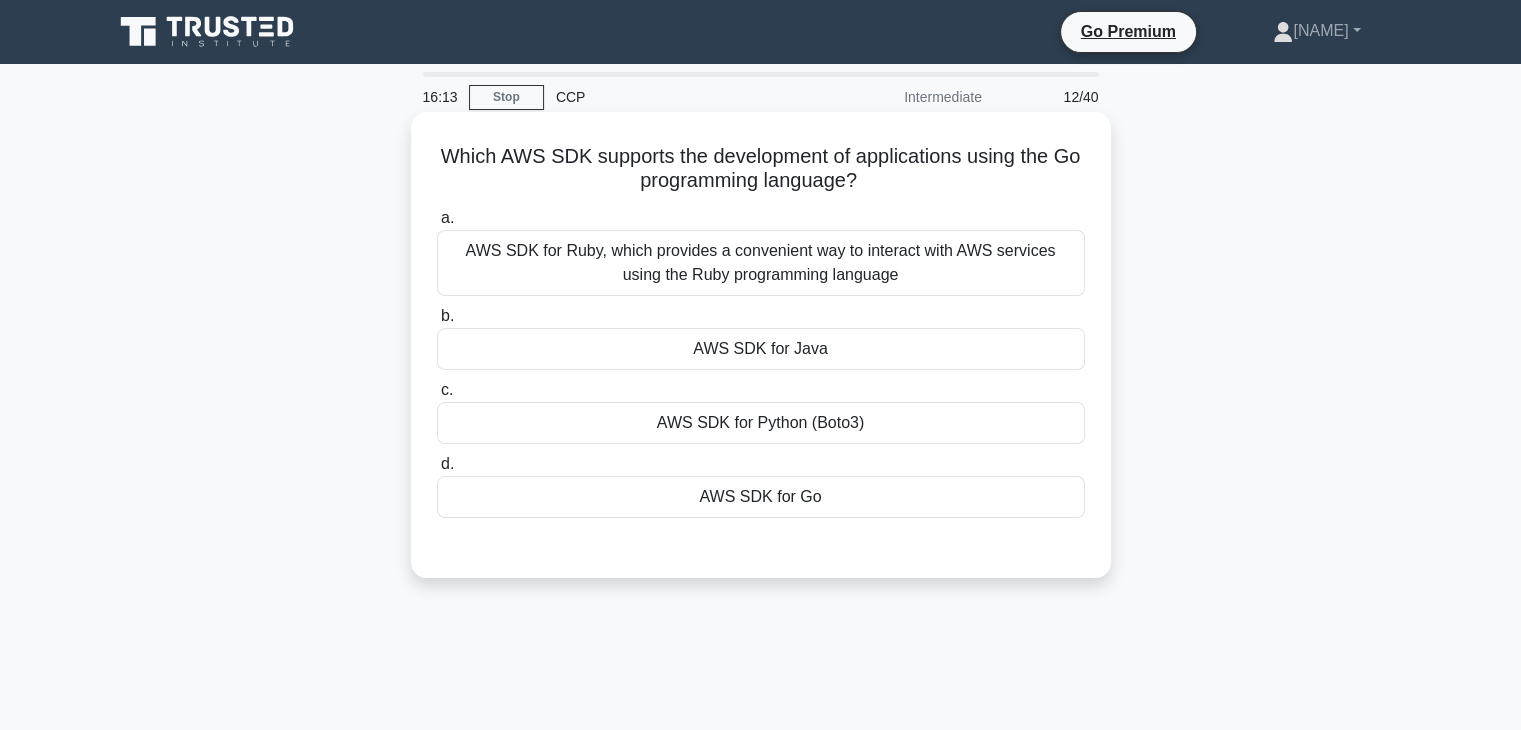 click on "Which AWS SDK supports the development of applications using the Go programming language?
.spinner_0XTQ{transform-origin:center;animation:spinner_y6GP .75s linear infinite}@keyframes spinner_y6GP{100%{transform:rotate(360deg)}}" at bounding box center [761, 169] 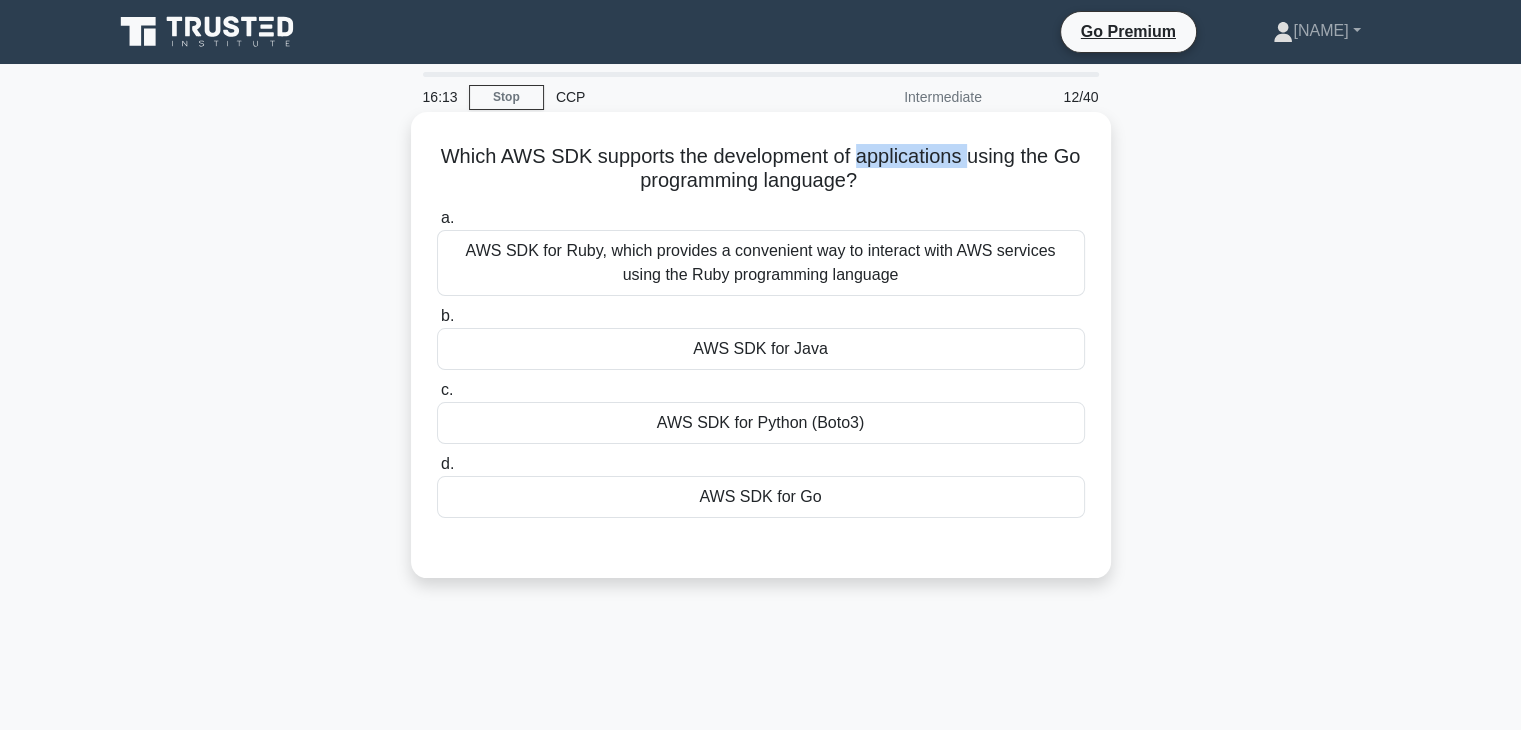 click on "Which AWS SDK supports the development of applications using the Go programming language?
.spinner_0XTQ{transform-origin:center;animation:spinner_y6GP .75s linear infinite}@keyframes spinner_y6GP{100%{transform:rotate(360deg)}}" at bounding box center (761, 169) 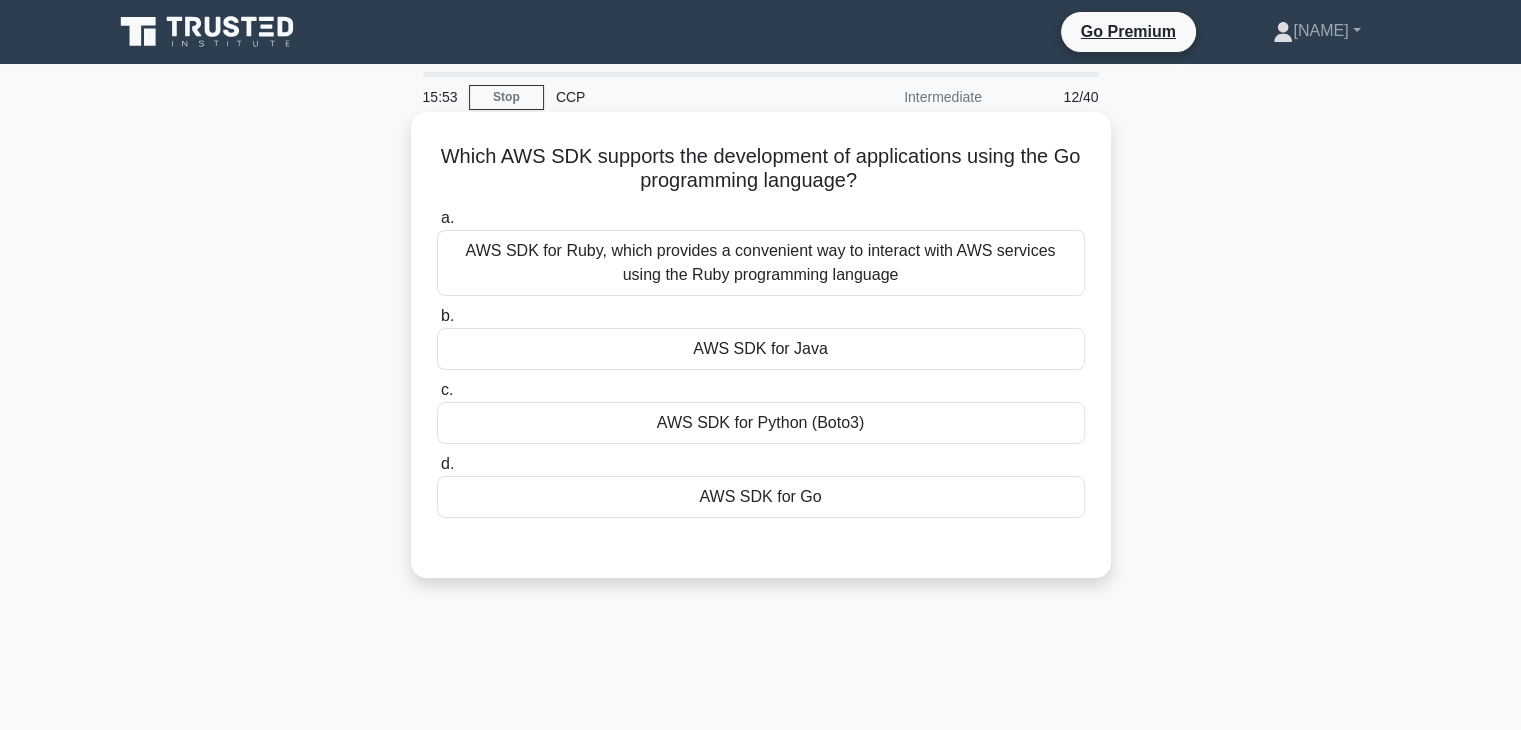 click on "AWS SDK for Go" at bounding box center [761, 497] 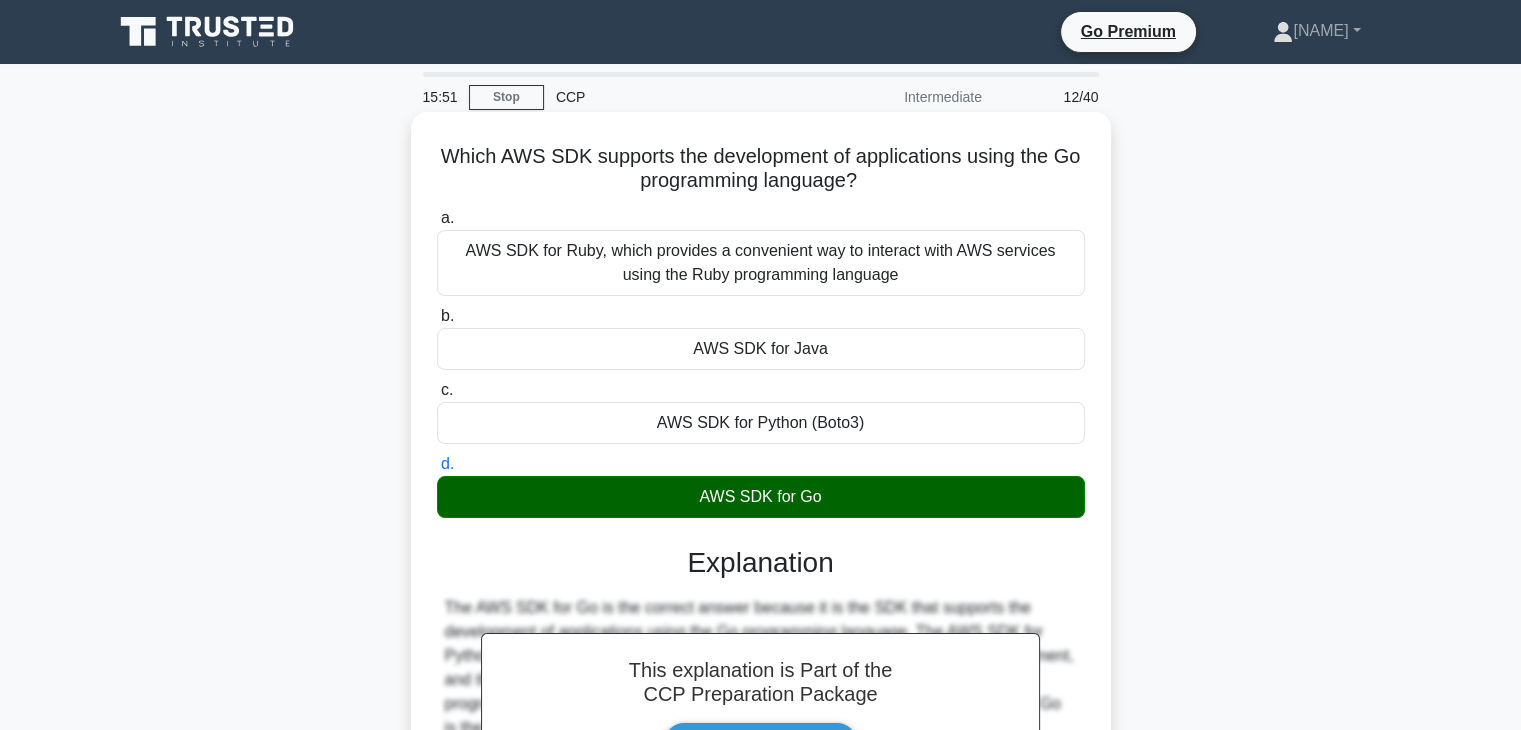 scroll, scrollTop: 351, scrollLeft: 0, axis: vertical 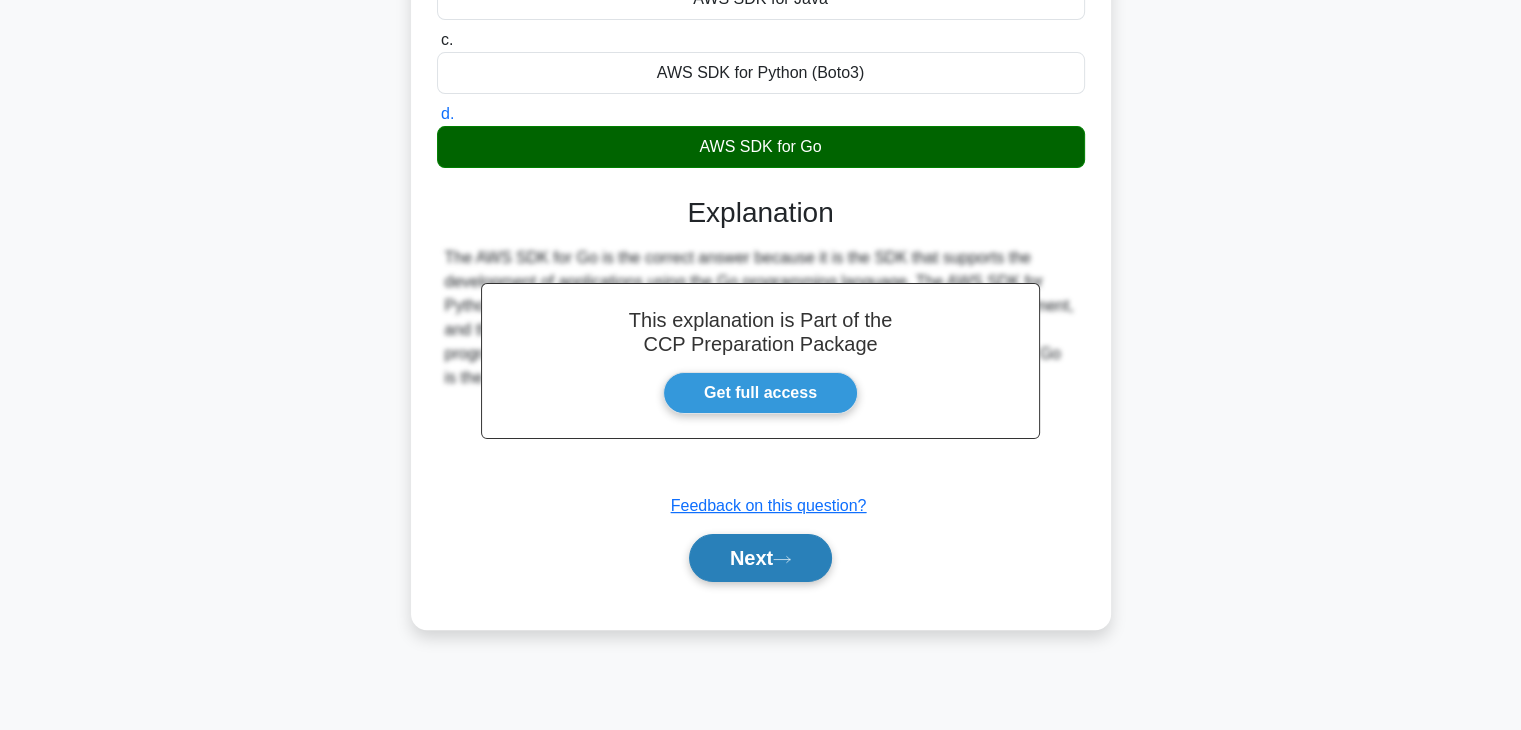 click on "Next" at bounding box center [760, 558] 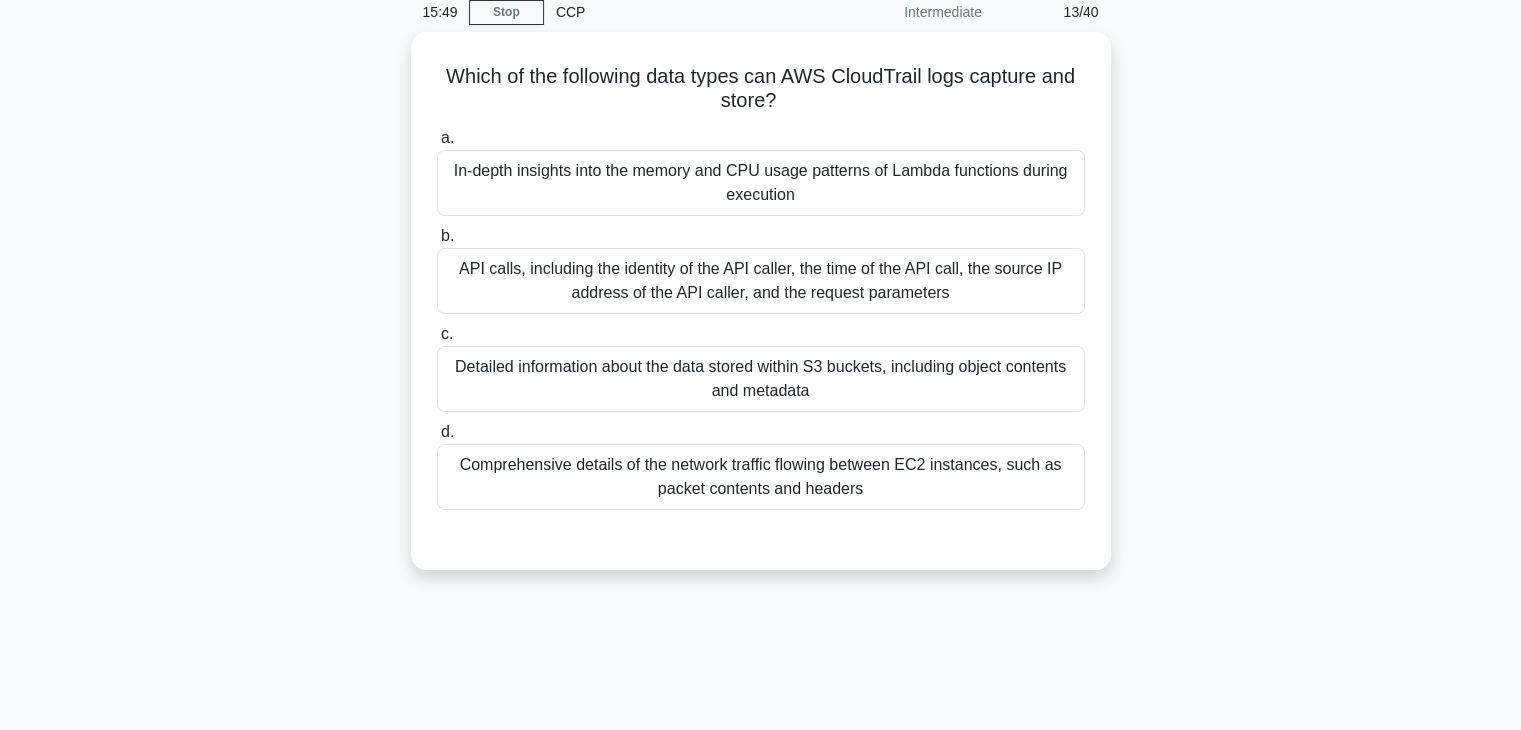 scroll, scrollTop: 0, scrollLeft: 0, axis: both 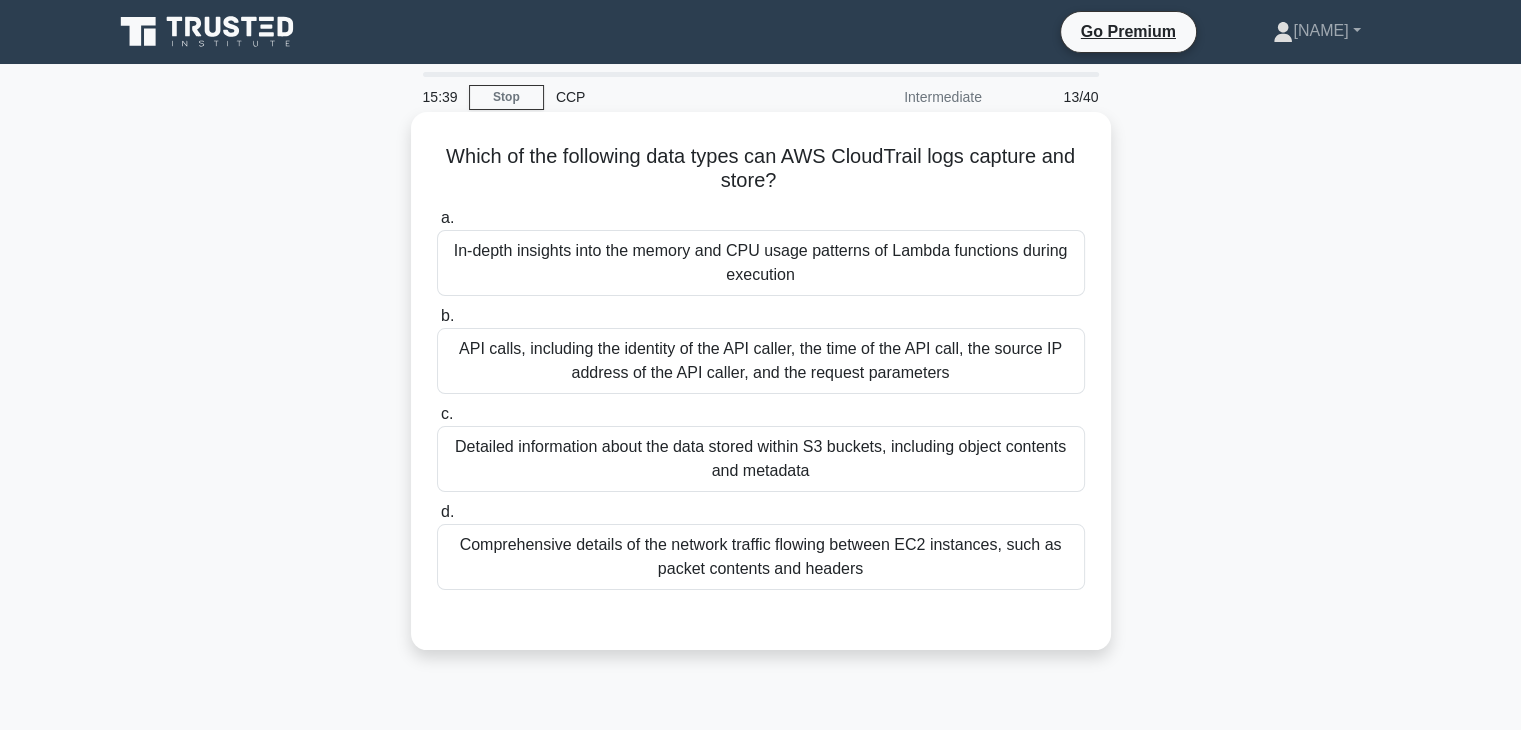 click on "API calls, including the identity of the API caller, the time of the API call, the source IP address of the API caller, and the request parameters" at bounding box center [761, 361] 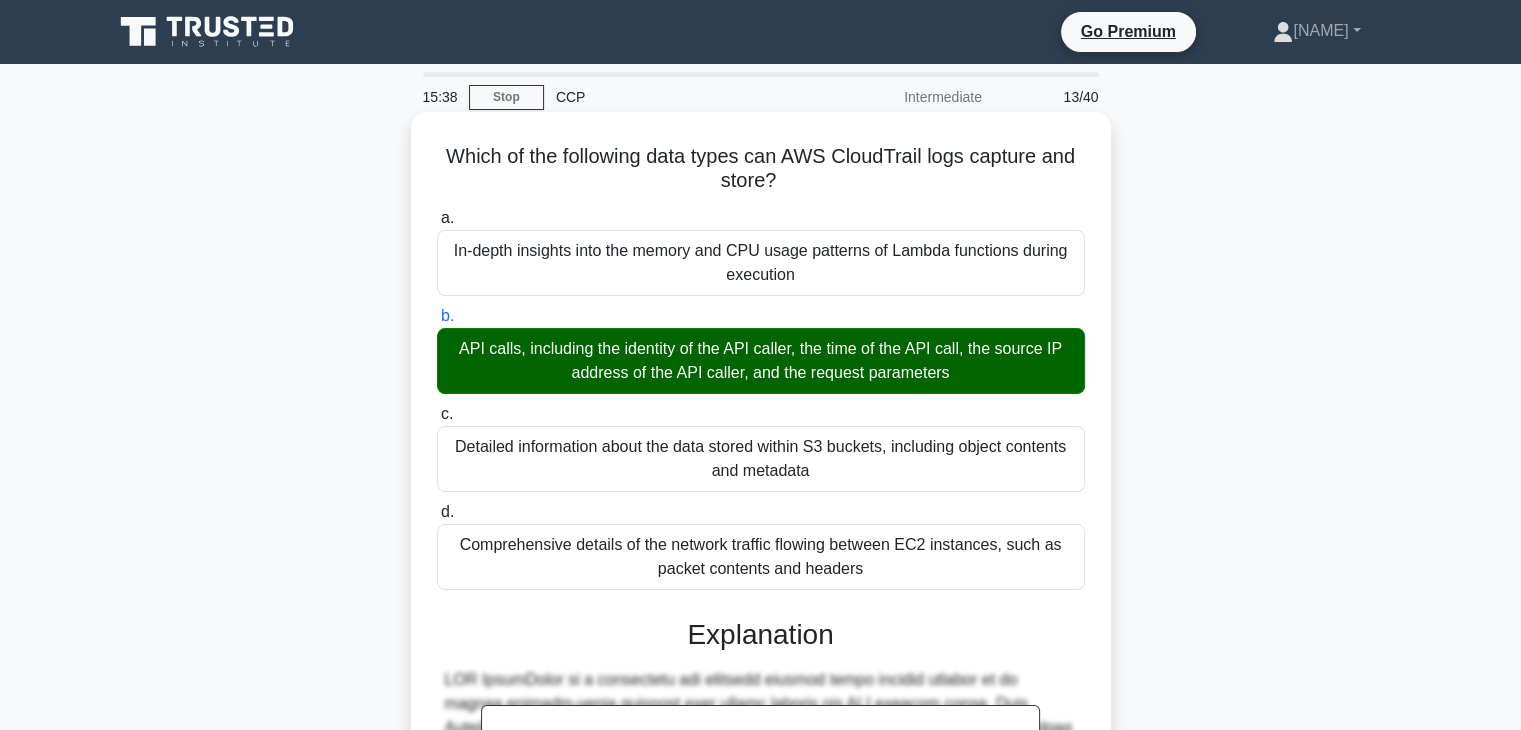 scroll, scrollTop: 430, scrollLeft: 0, axis: vertical 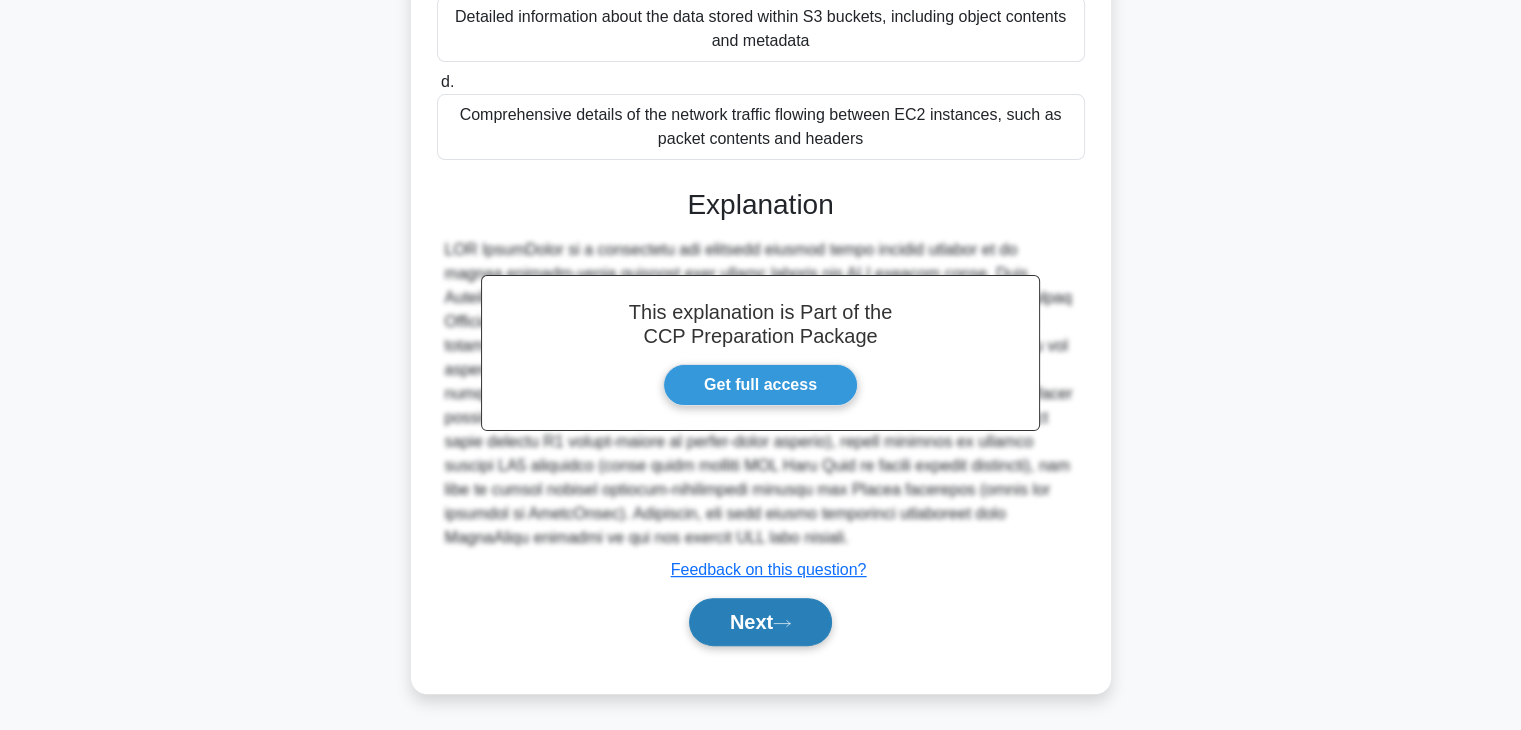 click on "Next" at bounding box center [760, 622] 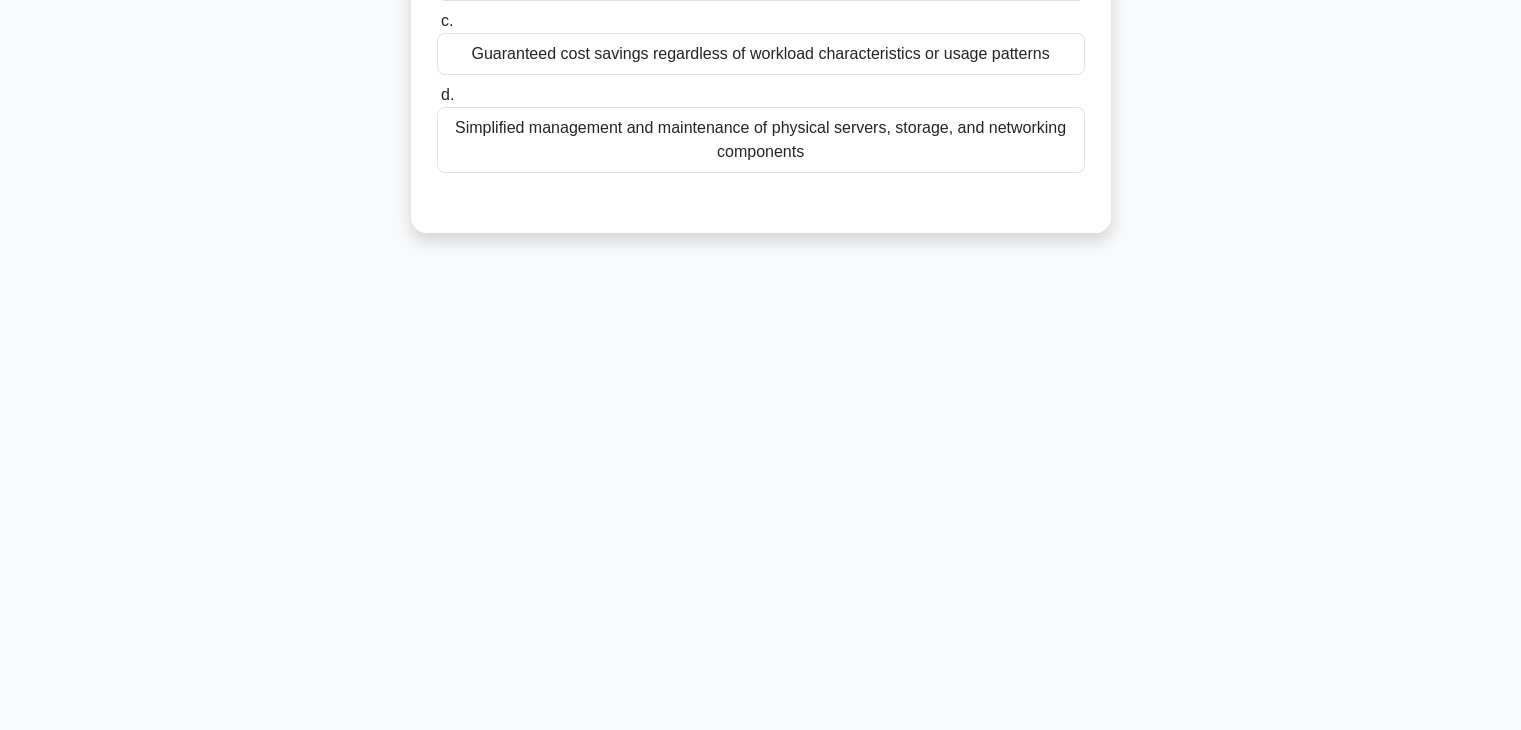 scroll, scrollTop: 0, scrollLeft: 0, axis: both 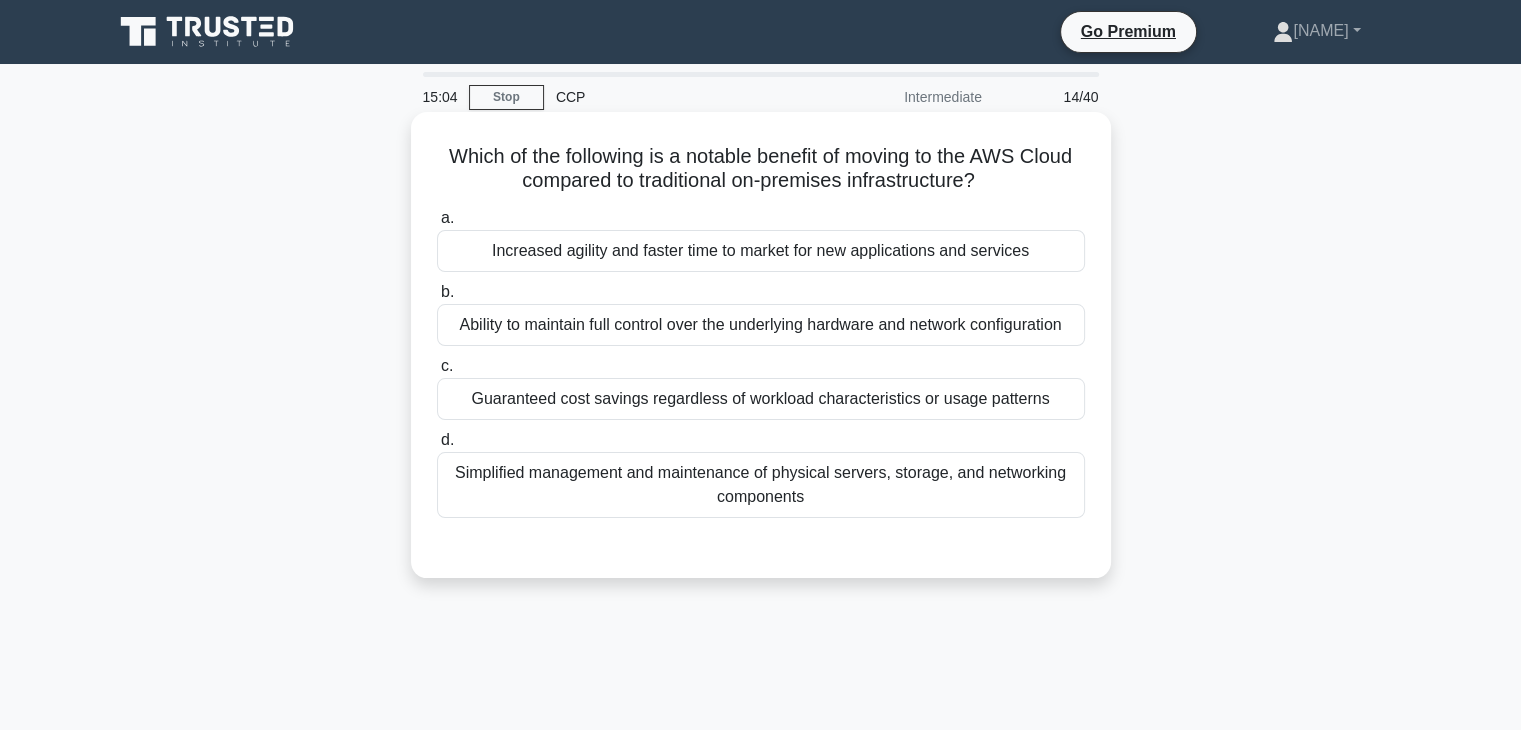 click on "Simplified management and maintenance of physical servers, storage, and networking components" at bounding box center (761, 485) 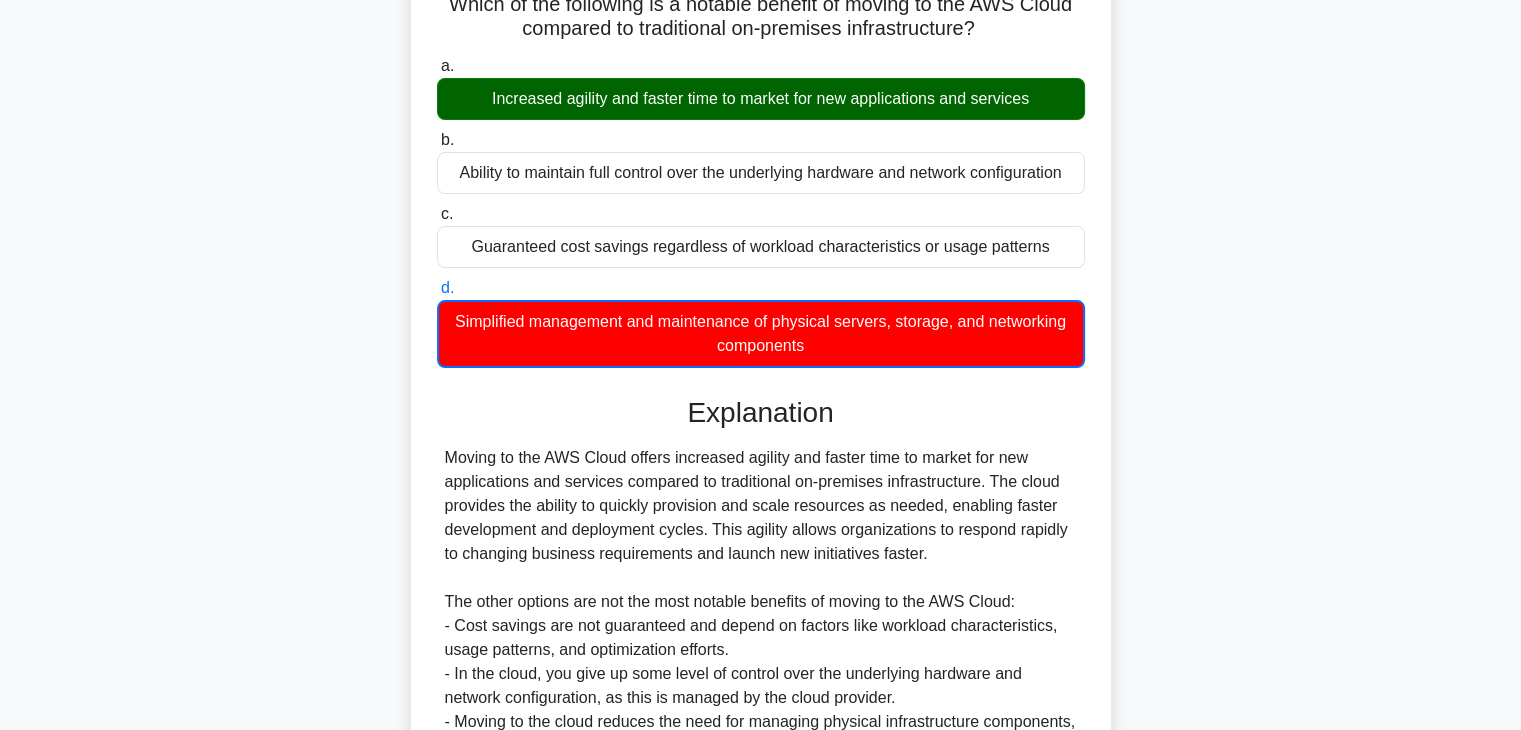 scroll, scrollTop: 360, scrollLeft: 0, axis: vertical 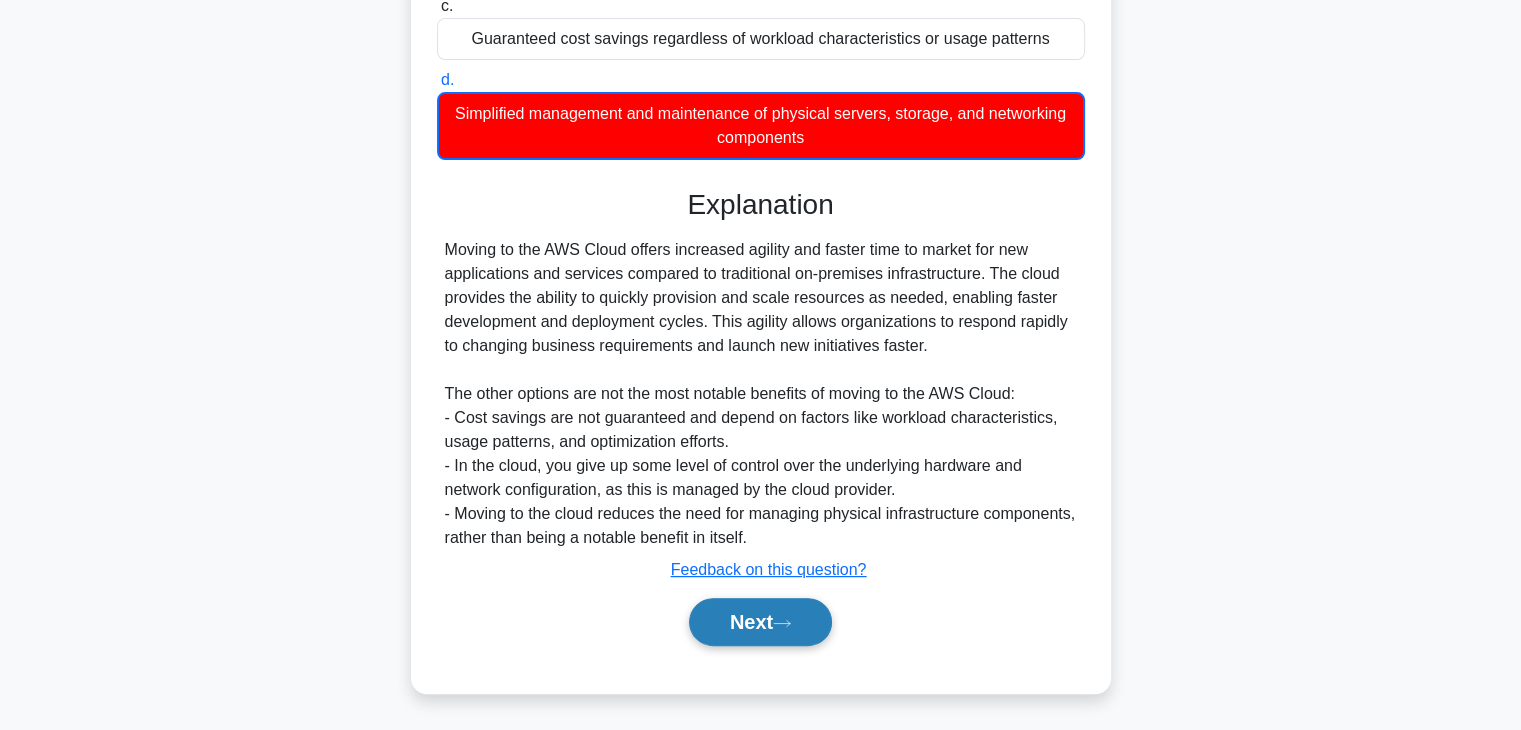click on "Next" at bounding box center [760, 622] 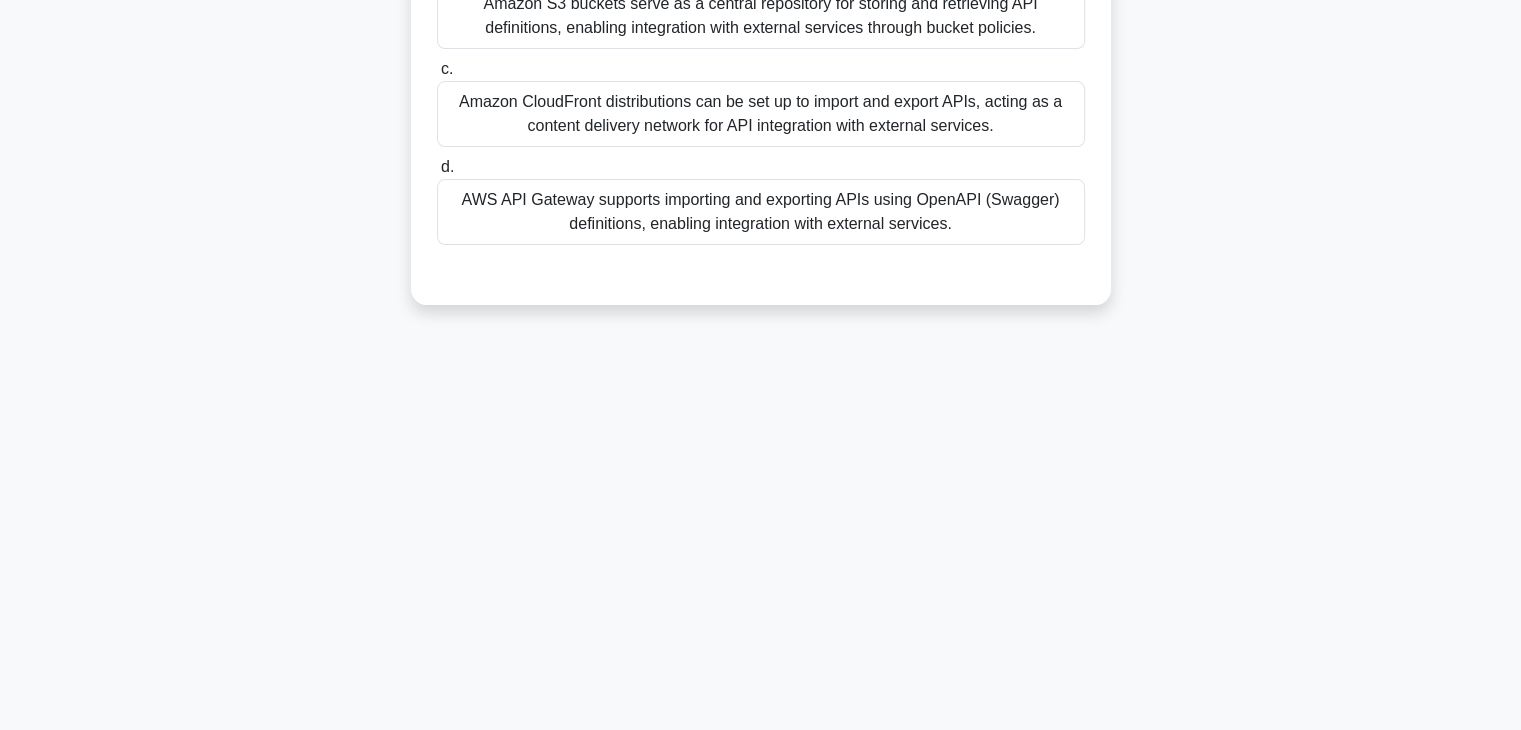 scroll, scrollTop: 0, scrollLeft: 0, axis: both 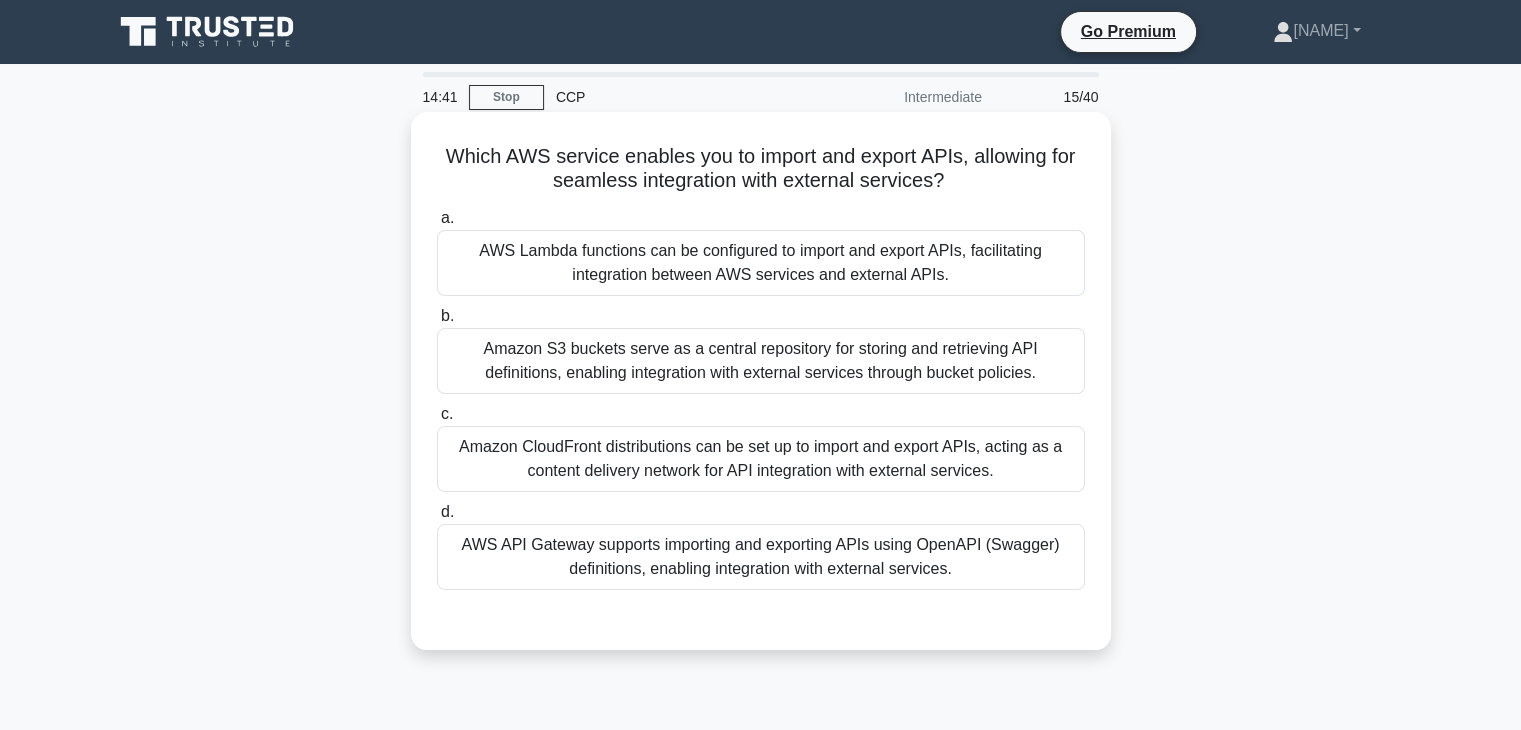 click on "Amazon CloudFront distributions can be set up to import and export APIs, acting as a content delivery network for API integration with external services." at bounding box center (761, 459) 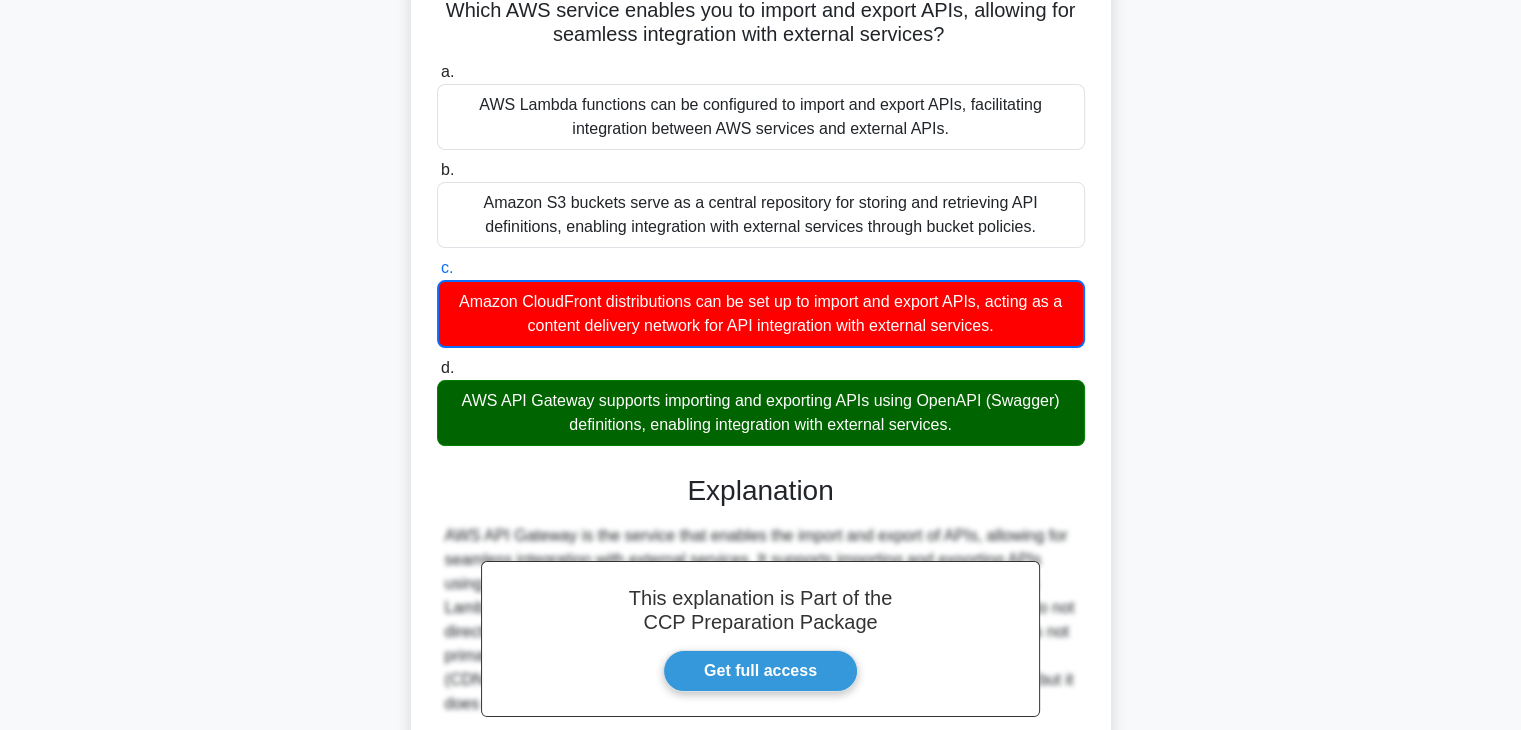 scroll, scrollTop: 360, scrollLeft: 0, axis: vertical 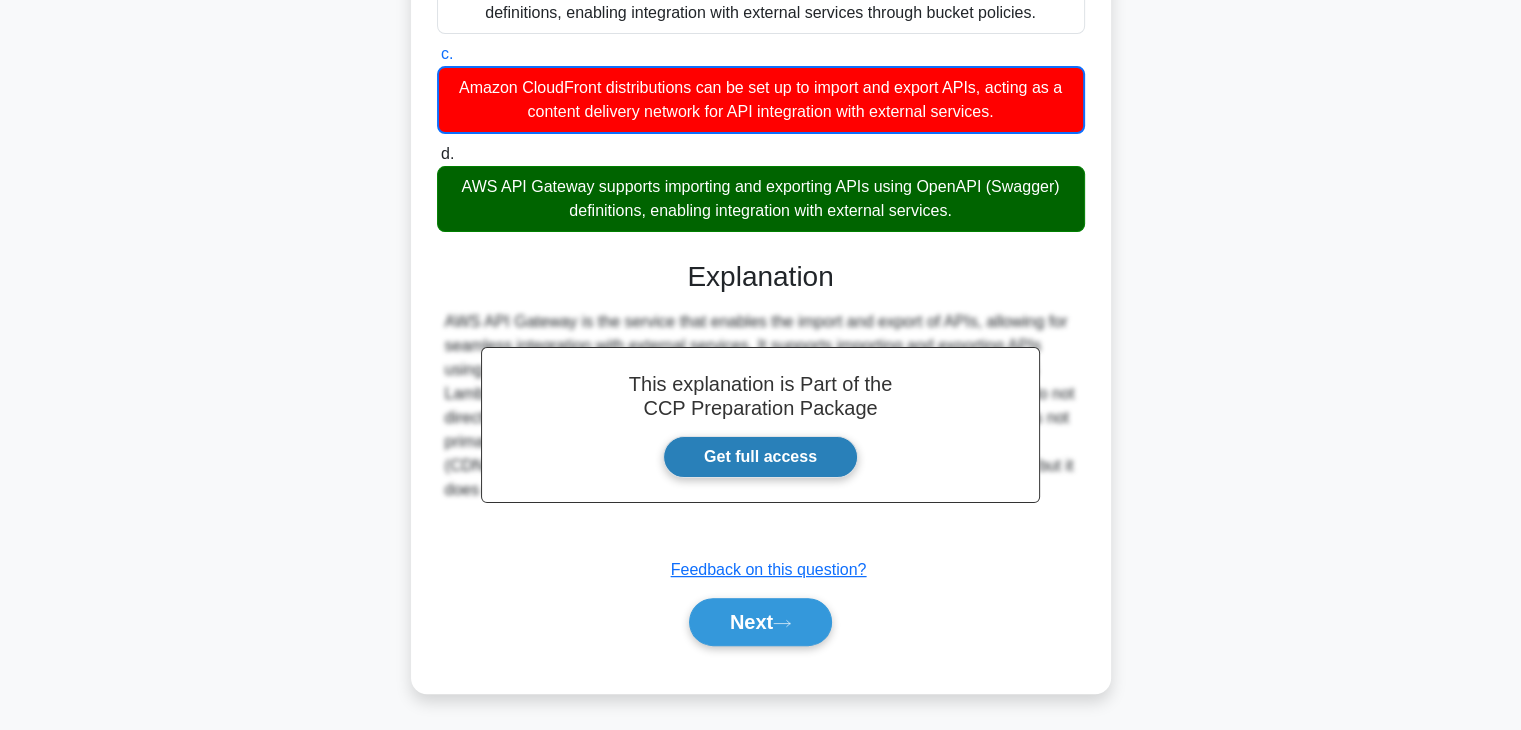 click on "Get full access" at bounding box center (760, 457) 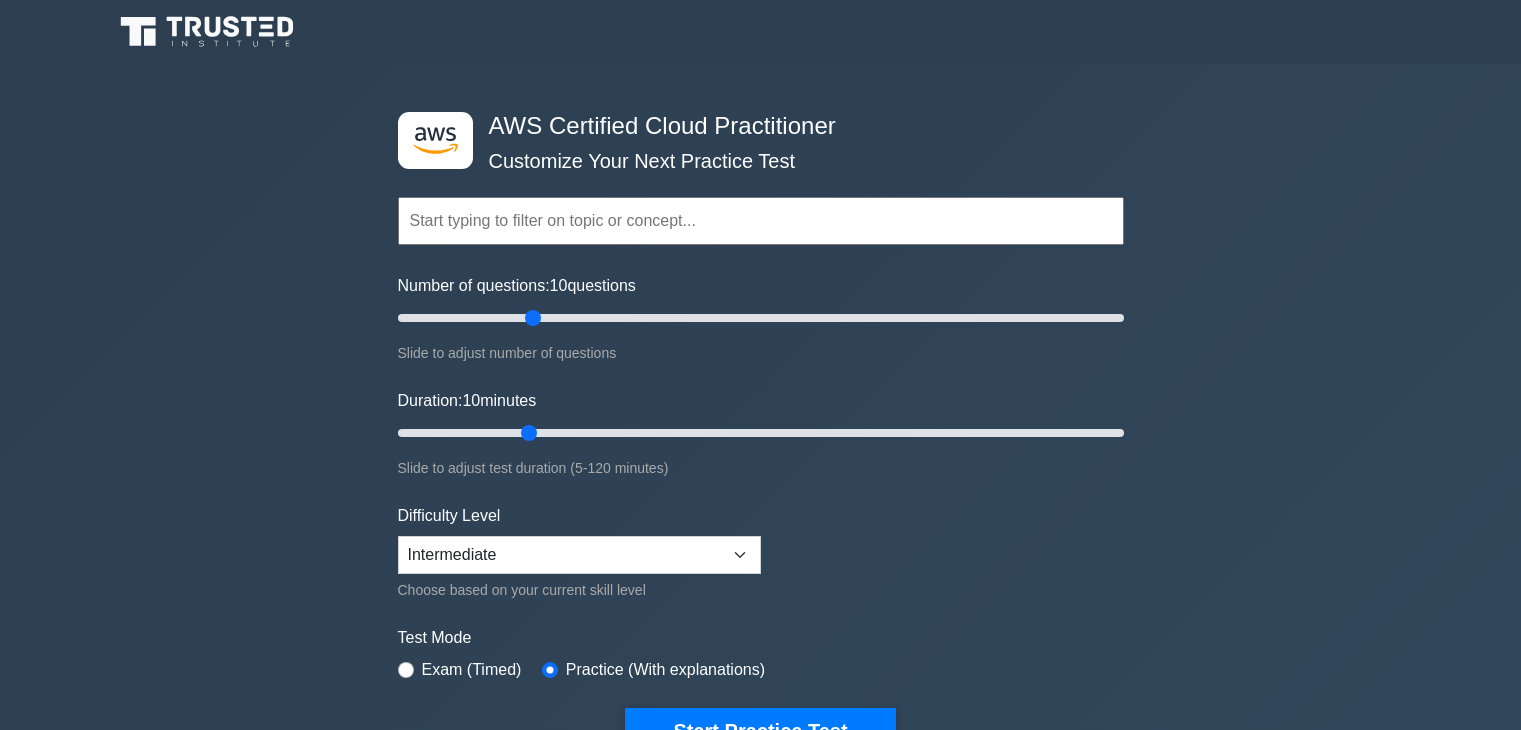 scroll, scrollTop: 244, scrollLeft: 0, axis: vertical 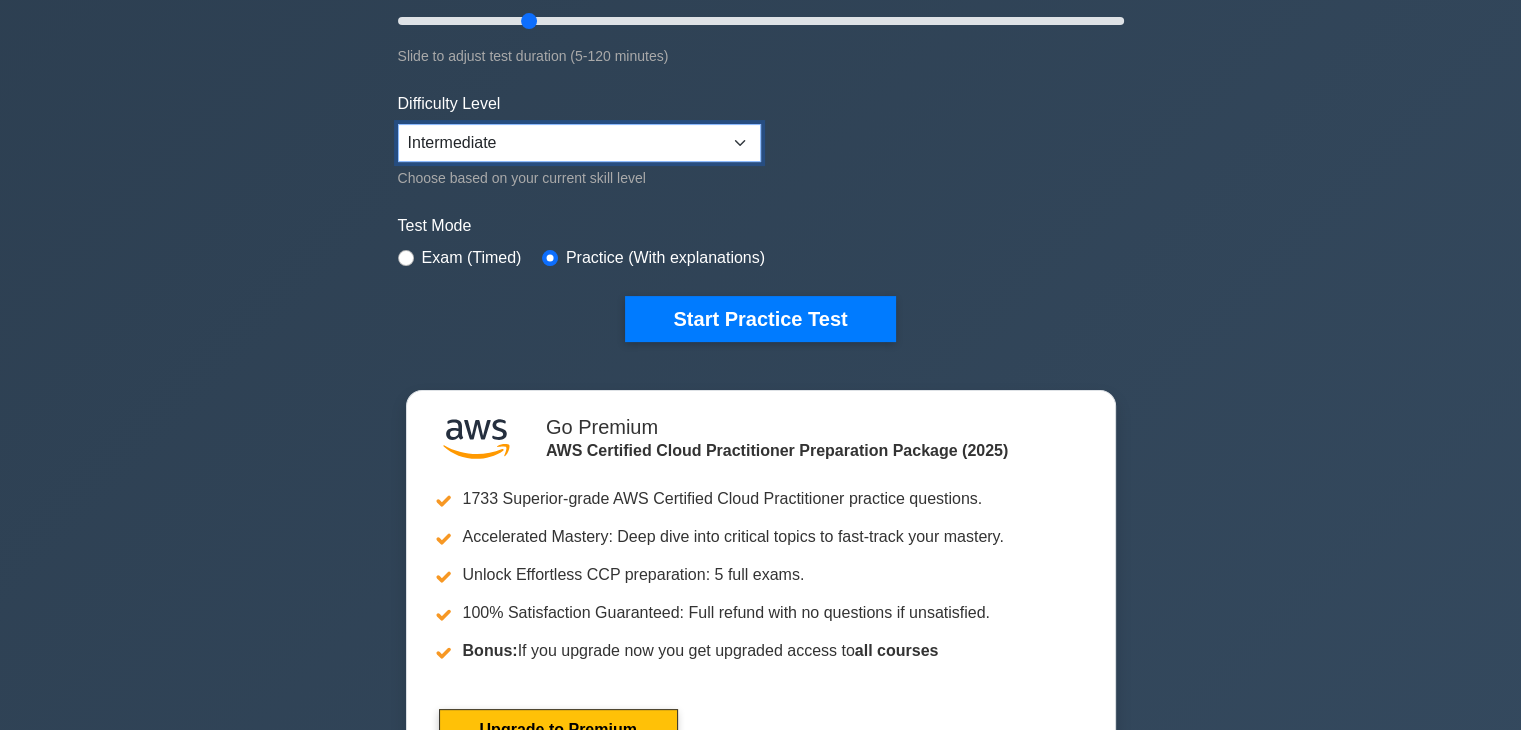 click on "Beginner
Intermediate
Expert" at bounding box center (579, 143) 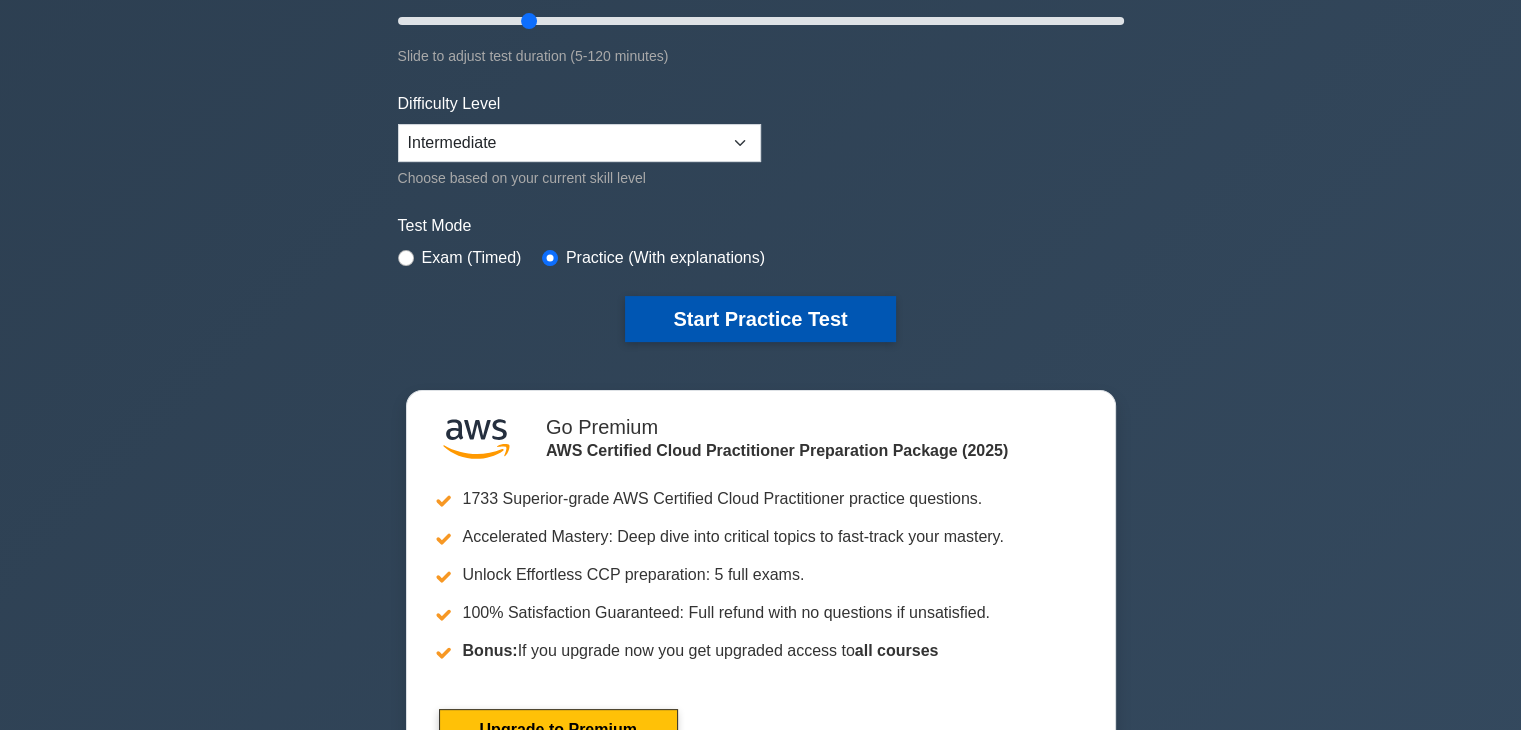 click on "Start Practice Test" at bounding box center [760, 319] 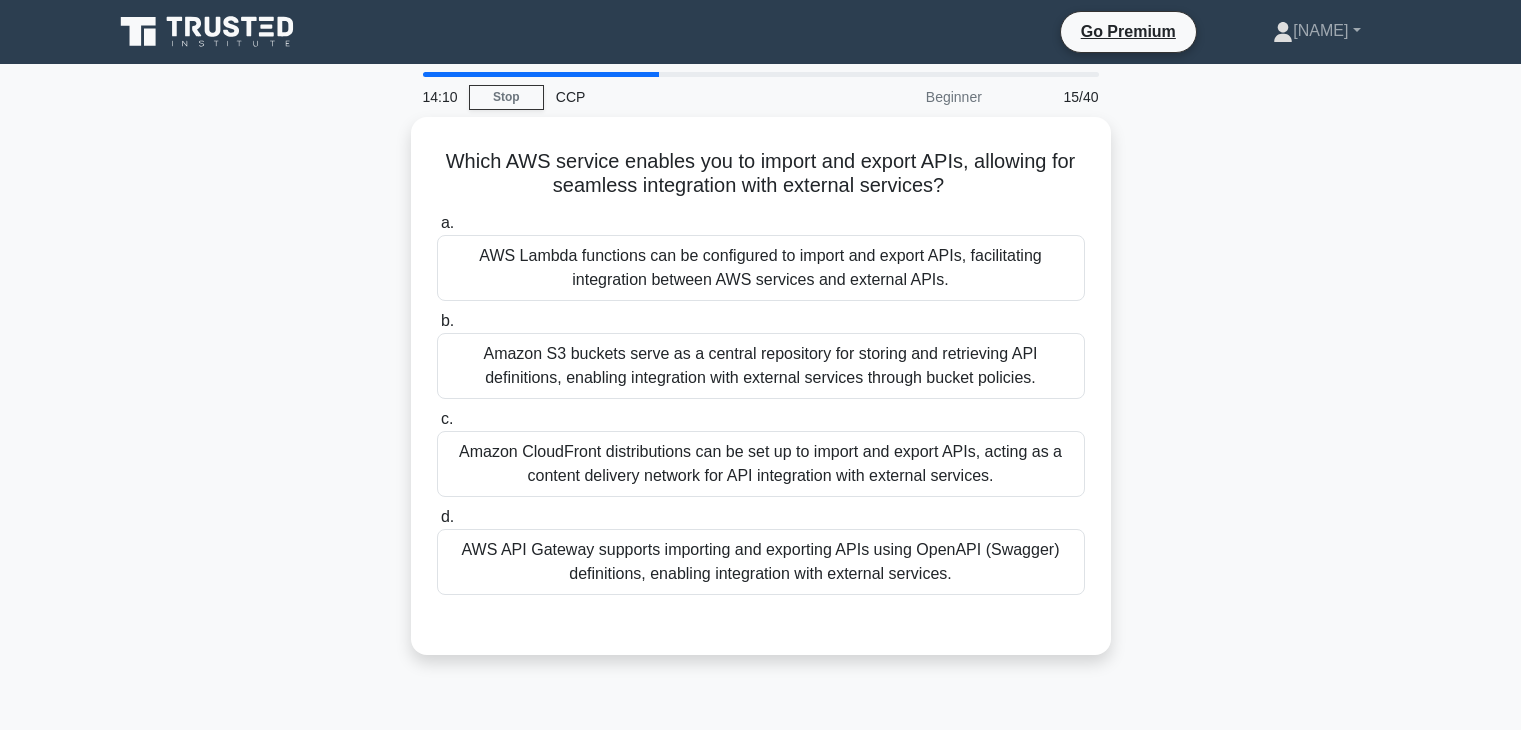 scroll, scrollTop: 0, scrollLeft: 0, axis: both 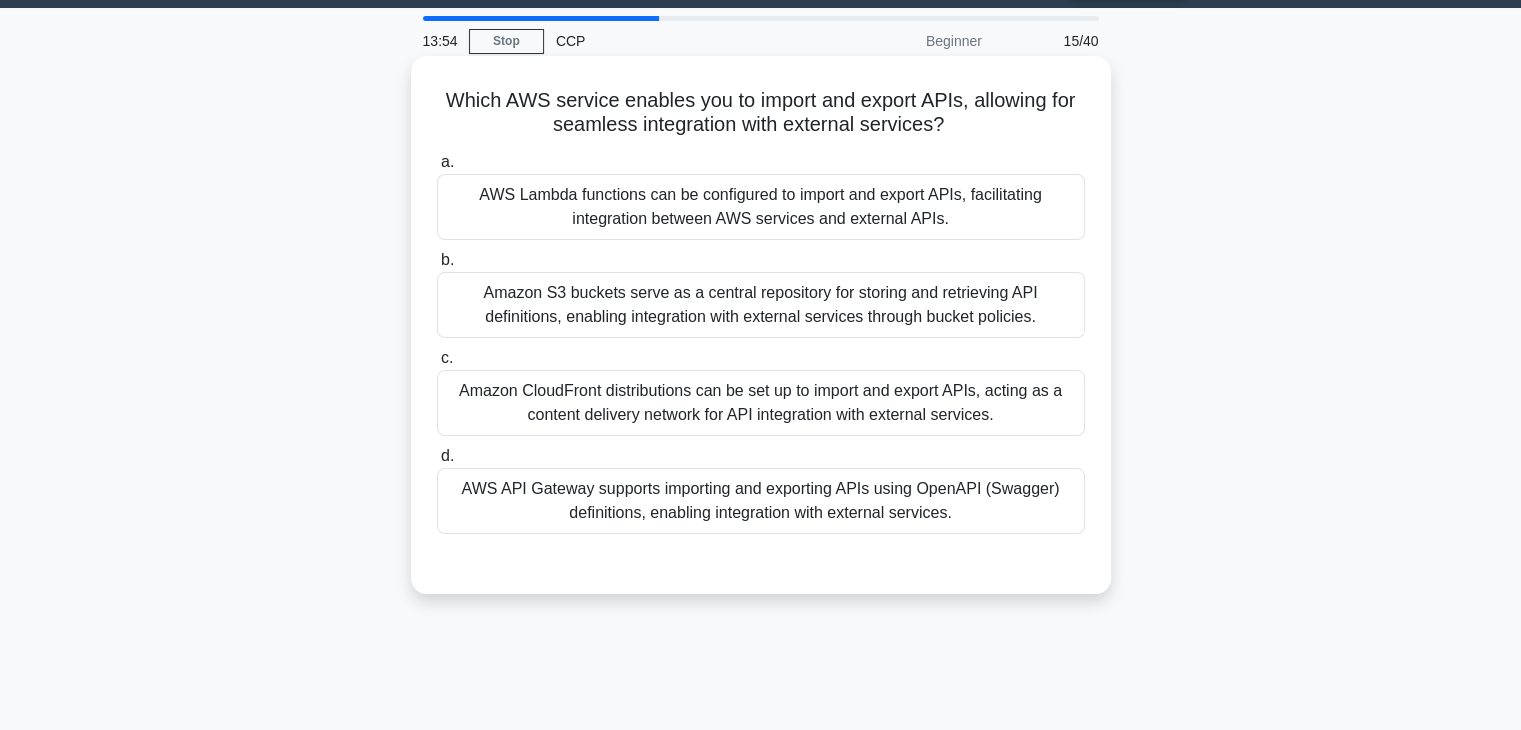 click on "AWS API Gateway supports importing and exporting APIs using OpenAPI (Swagger) definitions, enabling integration with external services." at bounding box center (761, 501) 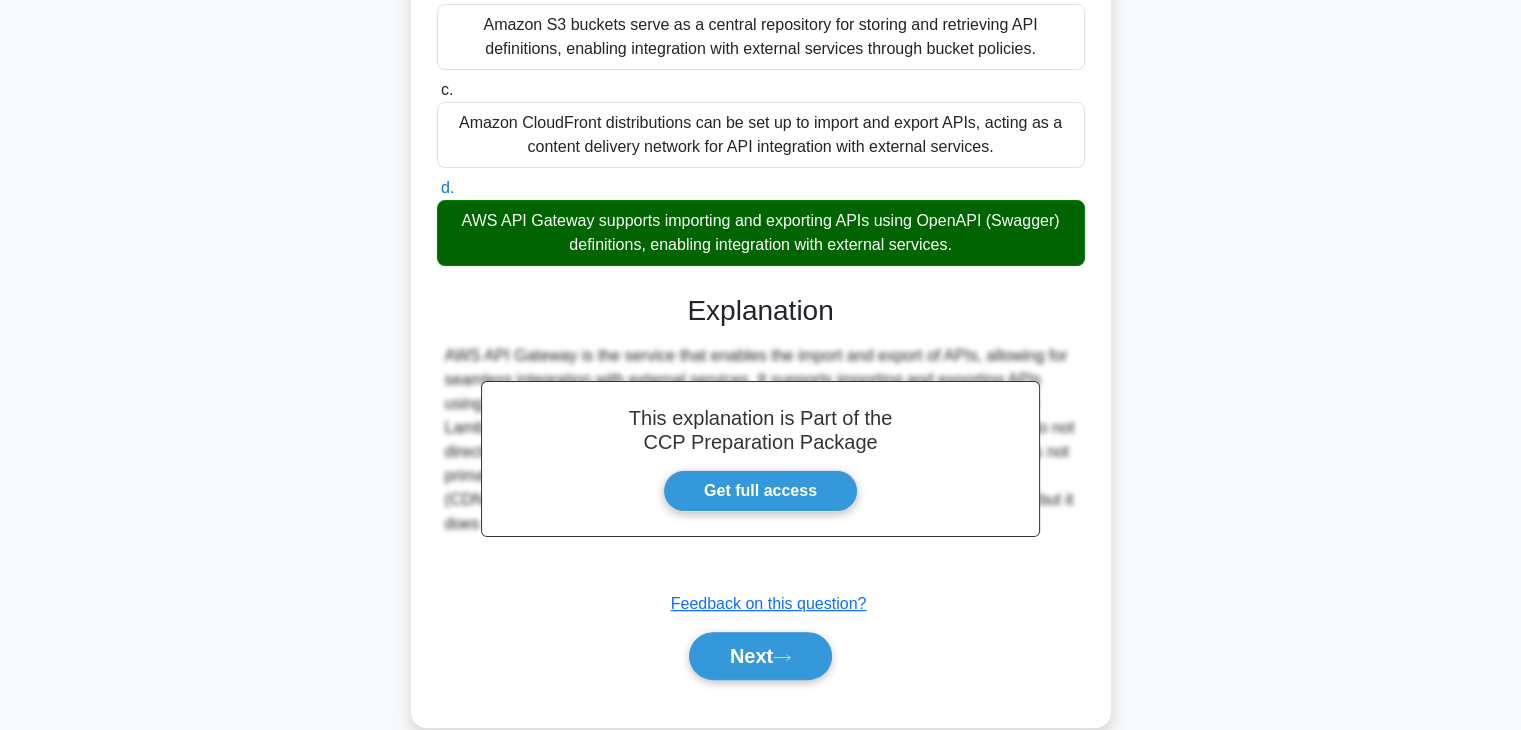 scroll, scrollTop: 358, scrollLeft: 0, axis: vertical 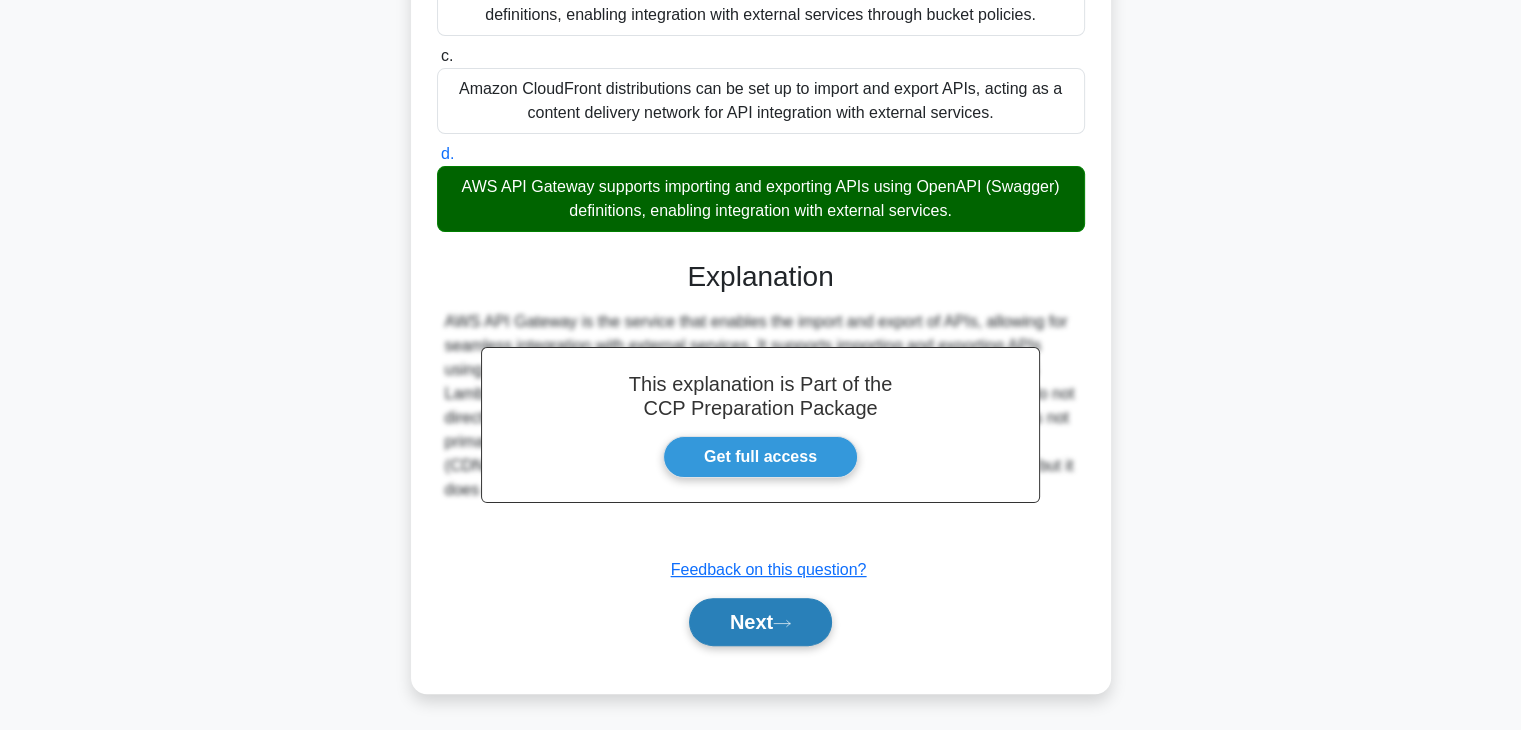 click on "Next" at bounding box center [760, 622] 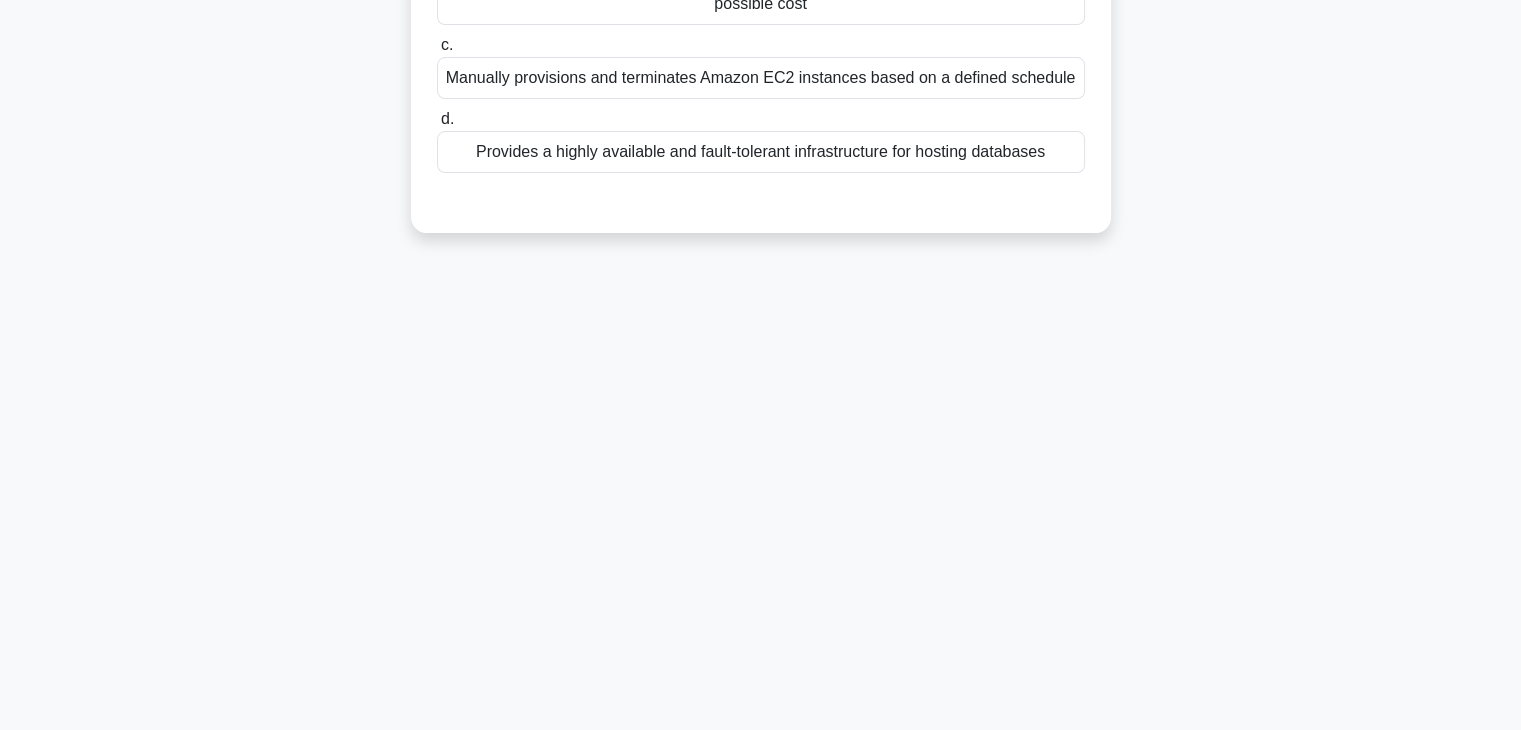 scroll, scrollTop: 0, scrollLeft: 0, axis: both 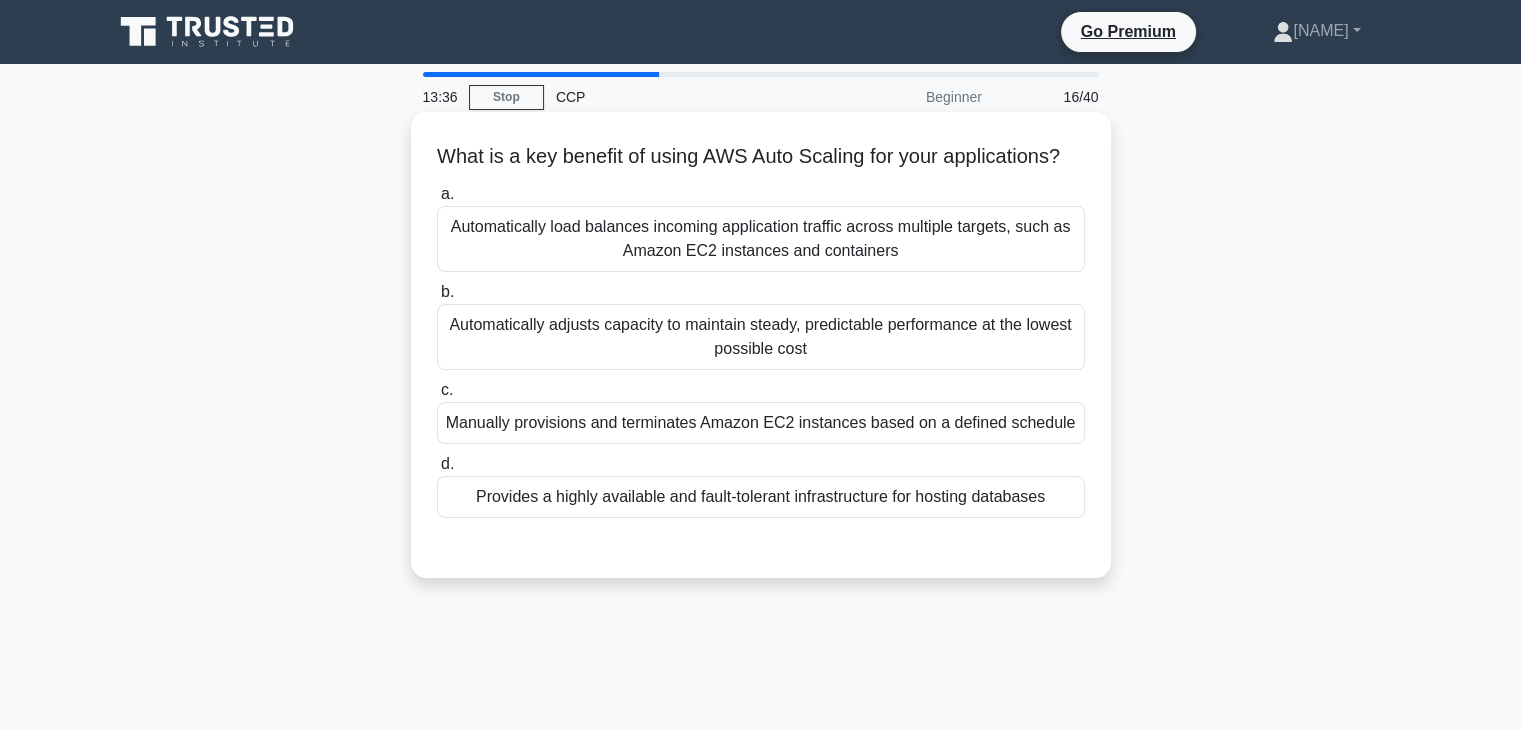 click on "Automatically adjusts capacity to maintain steady, predictable performance at the lowest possible cost" at bounding box center [761, 337] 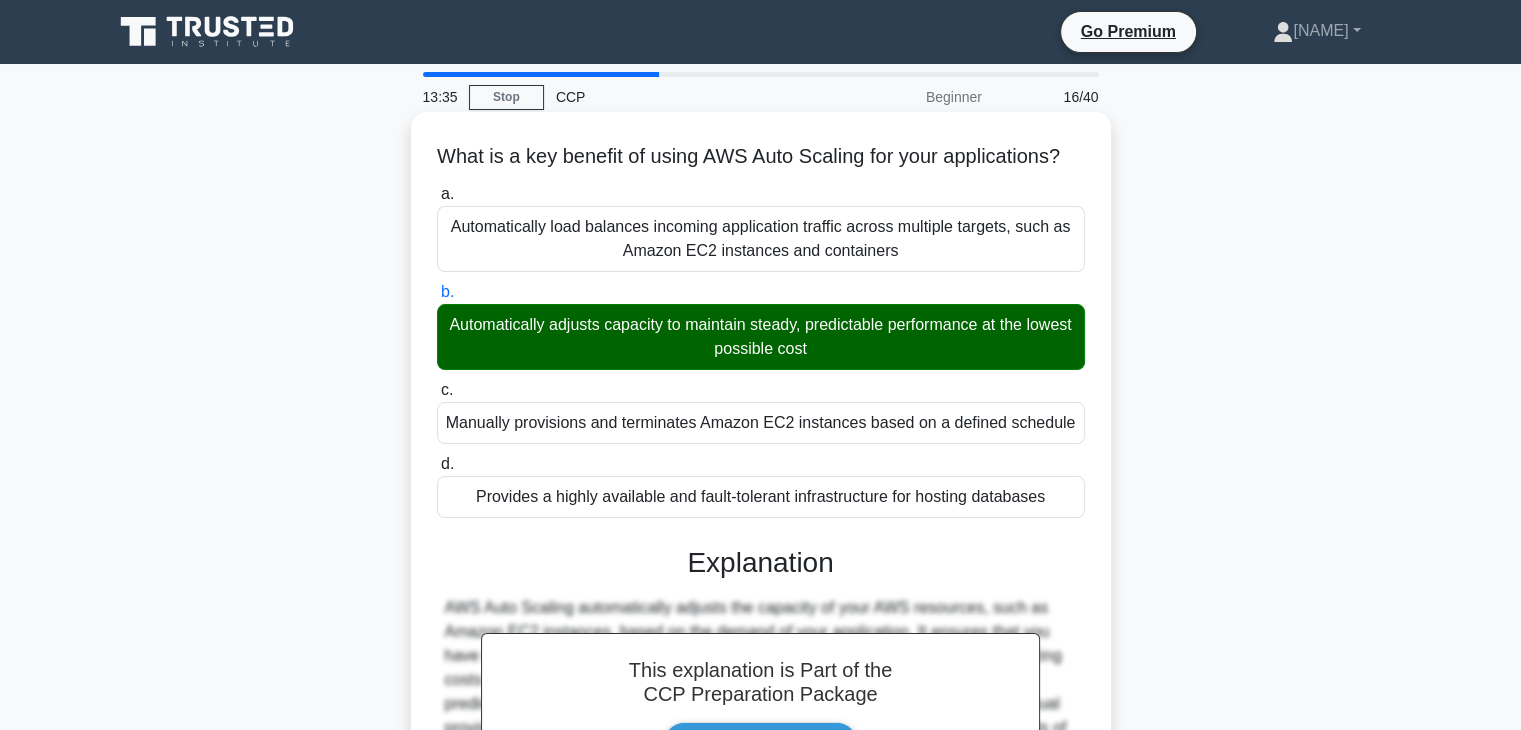 scroll, scrollTop: 351, scrollLeft: 0, axis: vertical 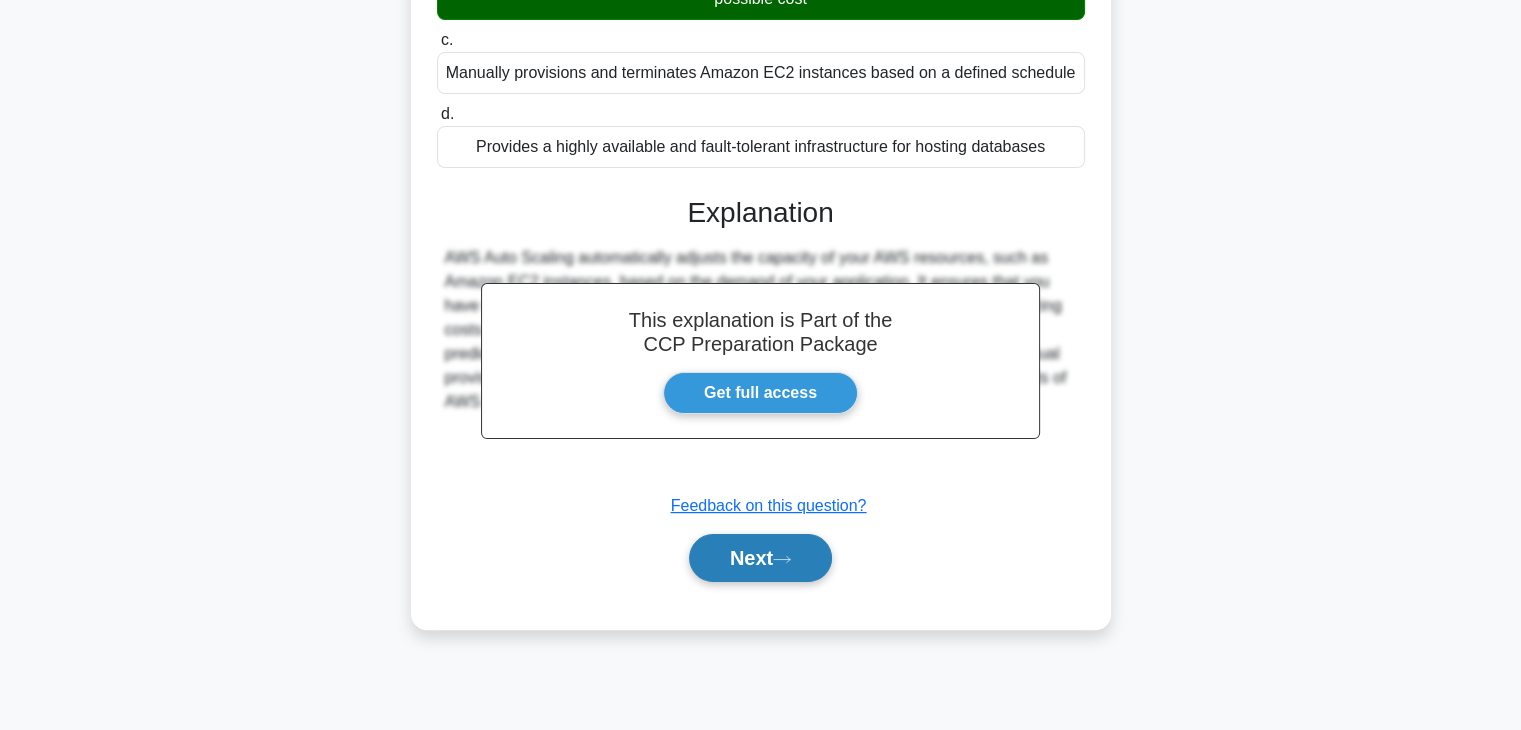 click on "Next" at bounding box center [760, 558] 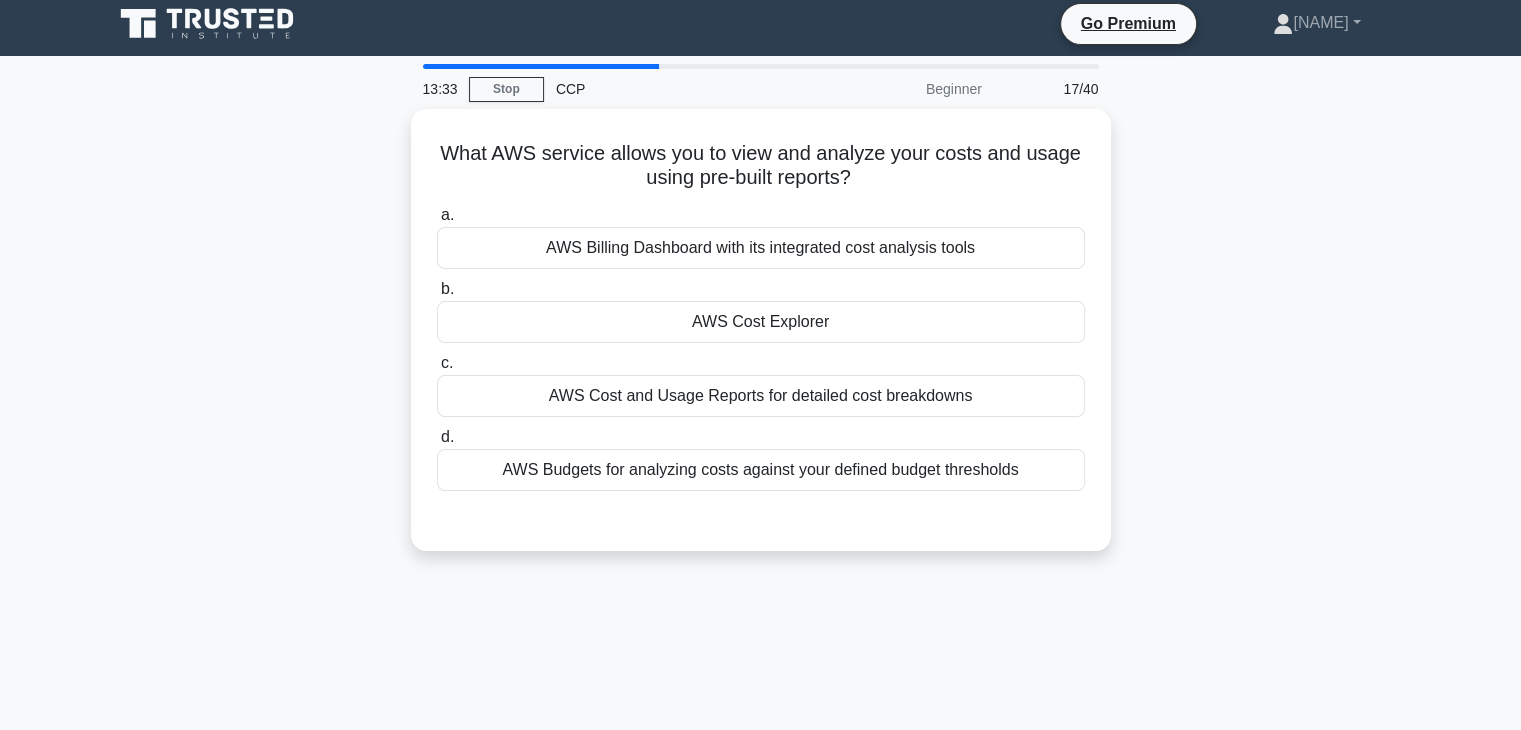 scroll, scrollTop: 0, scrollLeft: 0, axis: both 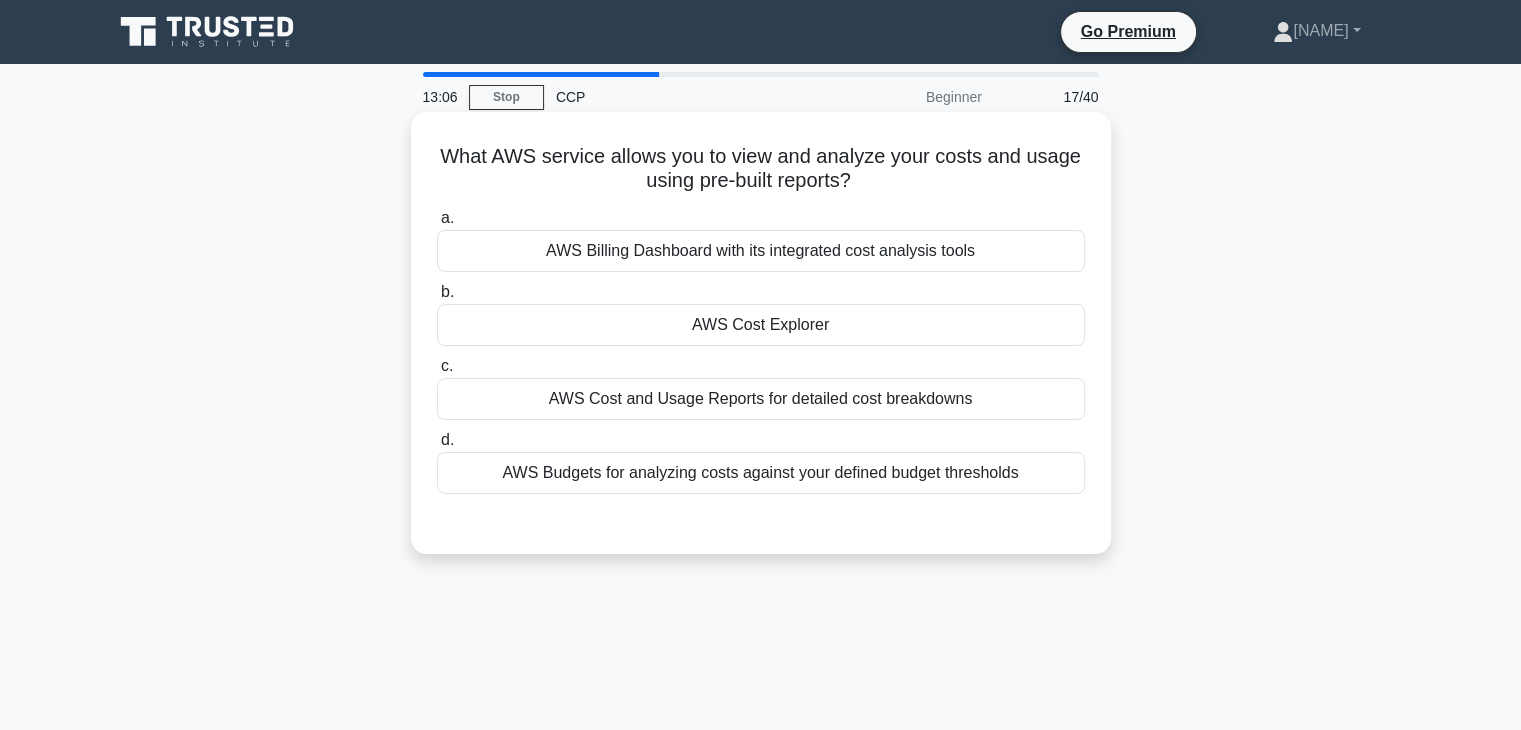 click on "AWS Cost Explorer" at bounding box center (761, 325) 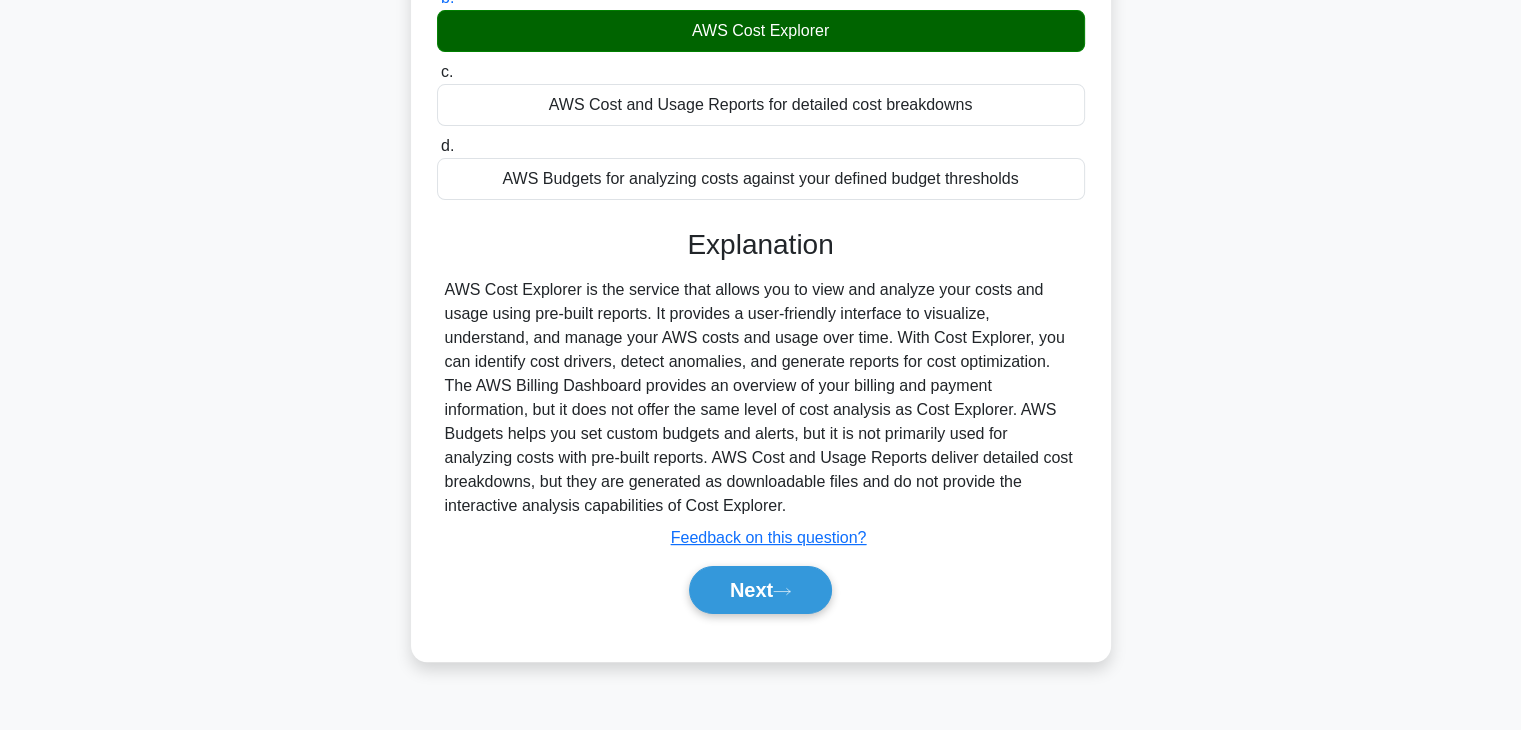 scroll, scrollTop: 351, scrollLeft: 0, axis: vertical 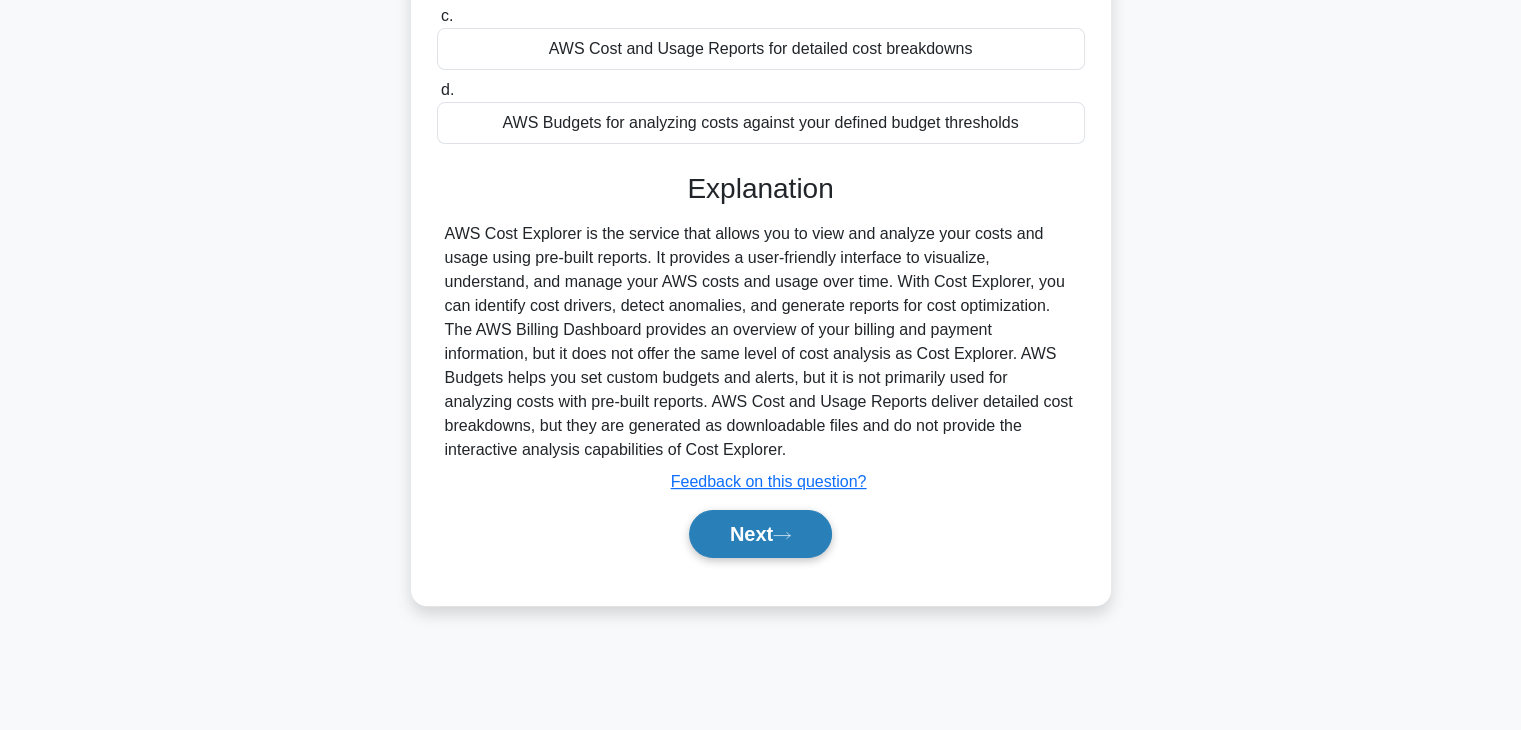 click on "Next" at bounding box center [760, 534] 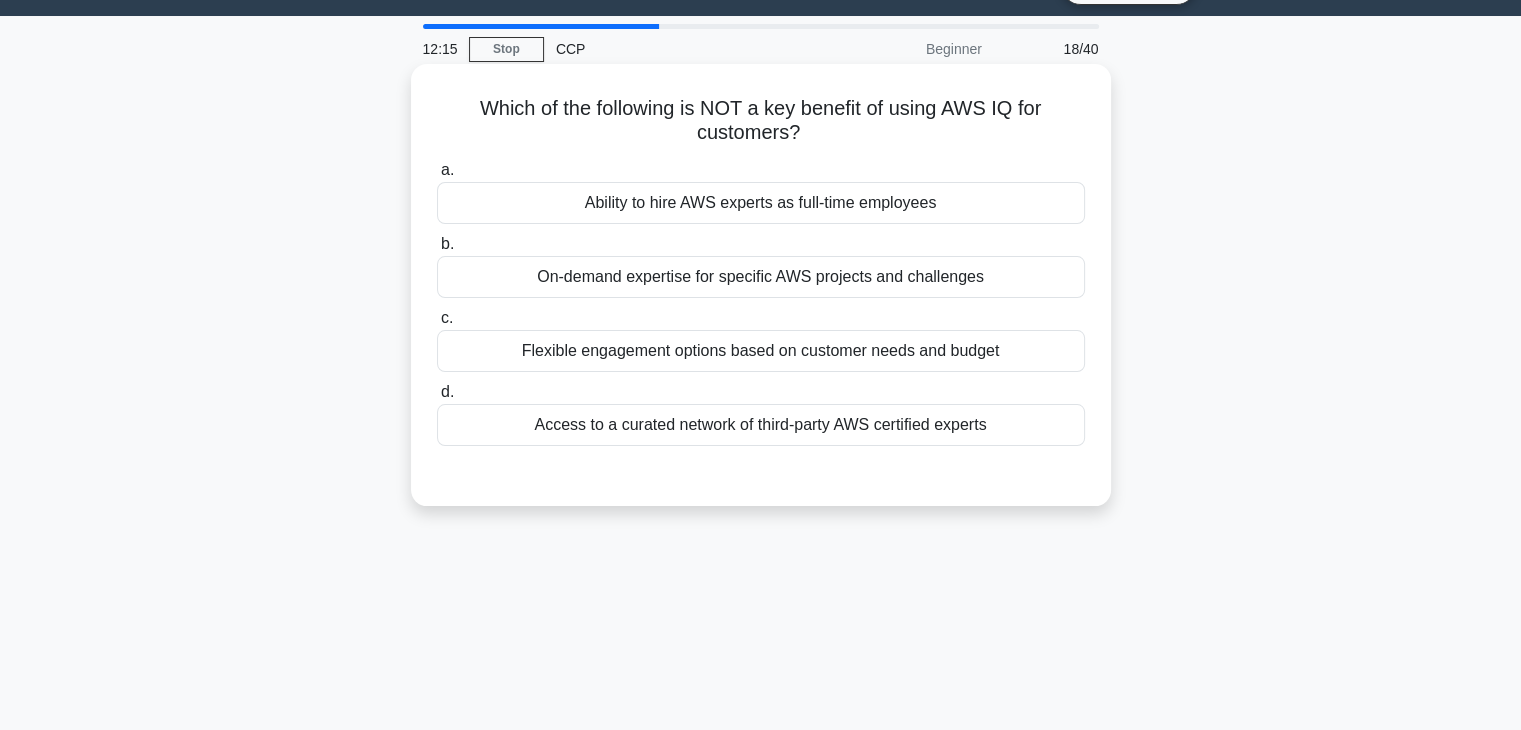 scroll, scrollTop: 20, scrollLeft: 0, axis: vertical 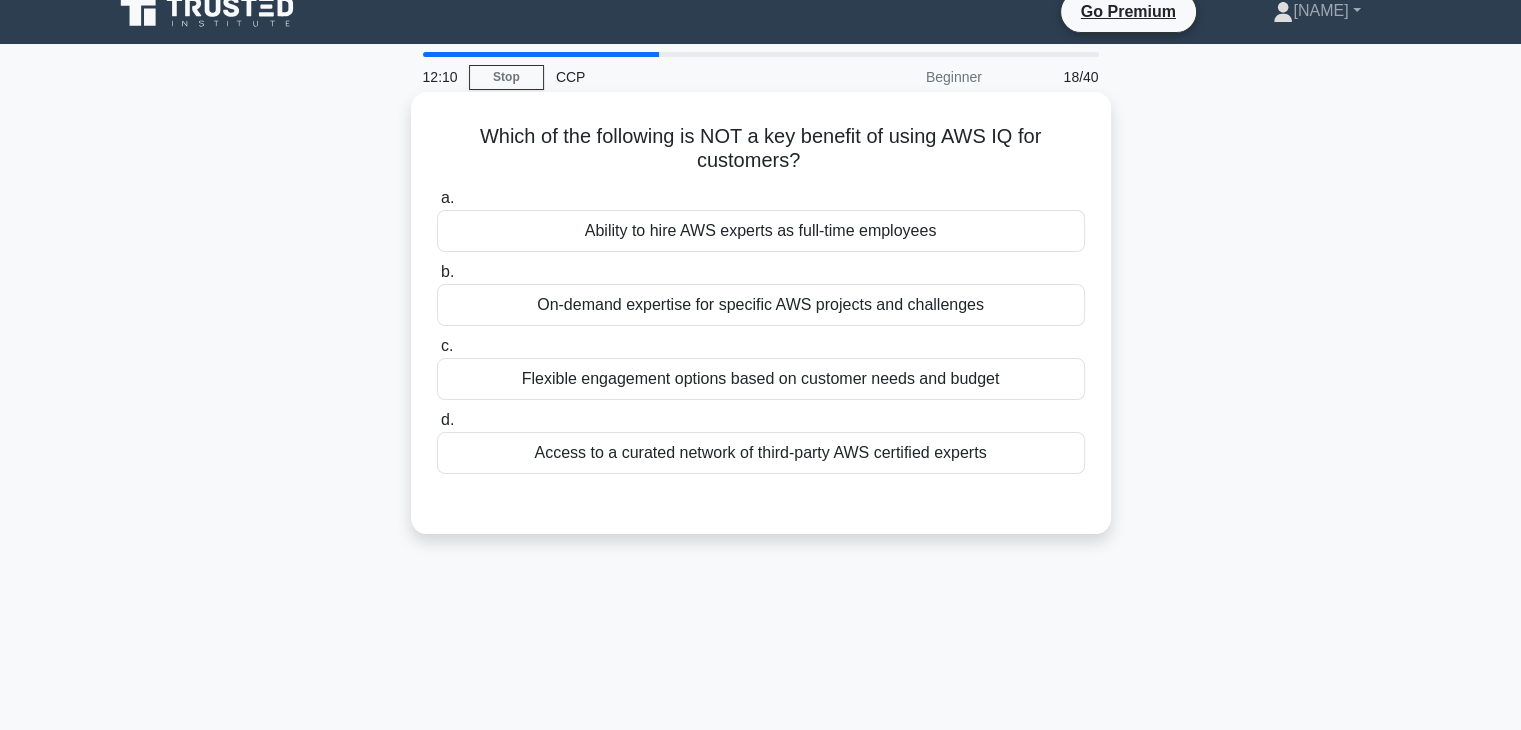 click on "Ability to hire AWS experts as full-time employees" at bounding box center (761, 231) 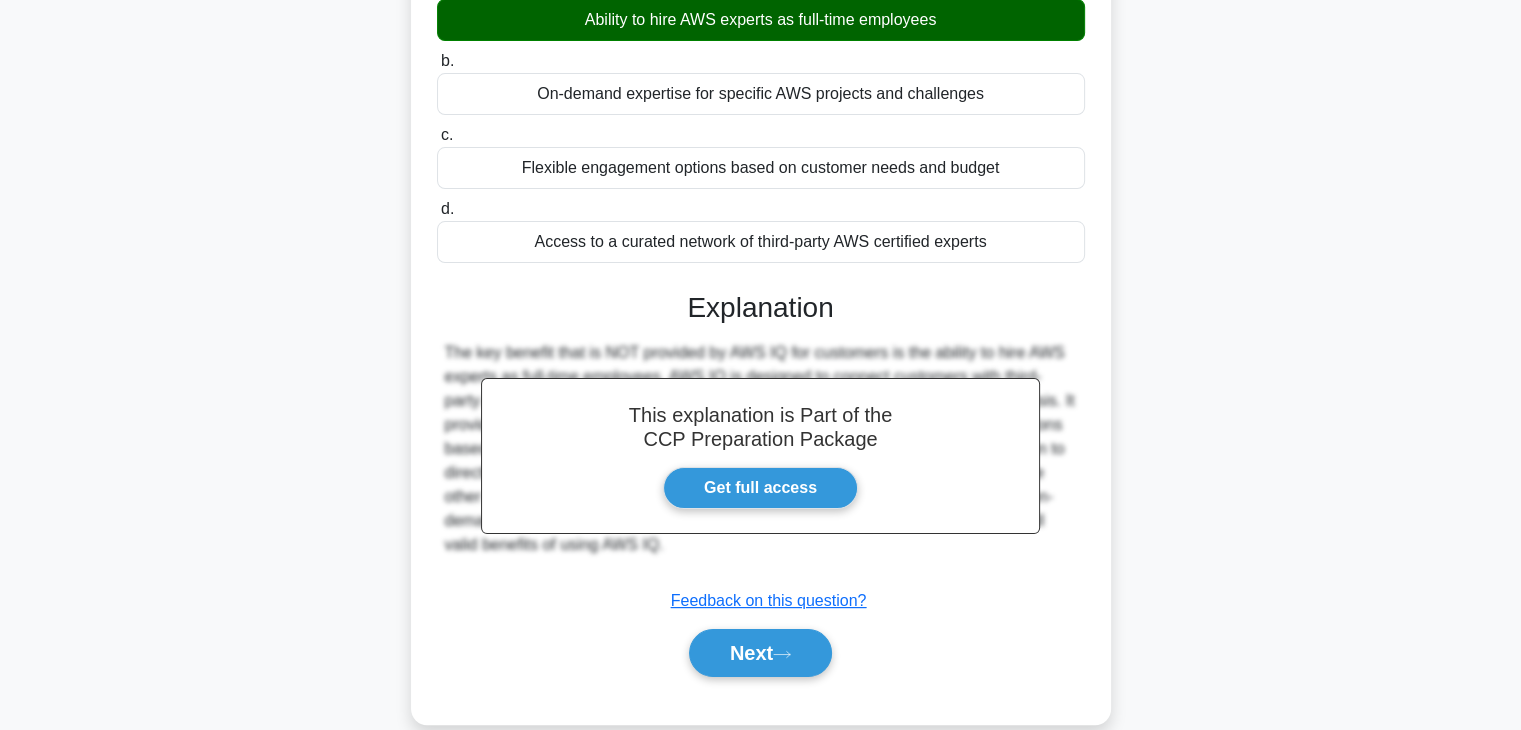 scroll, scrollTop: 351, scrollLeft: 0, axis: vertical 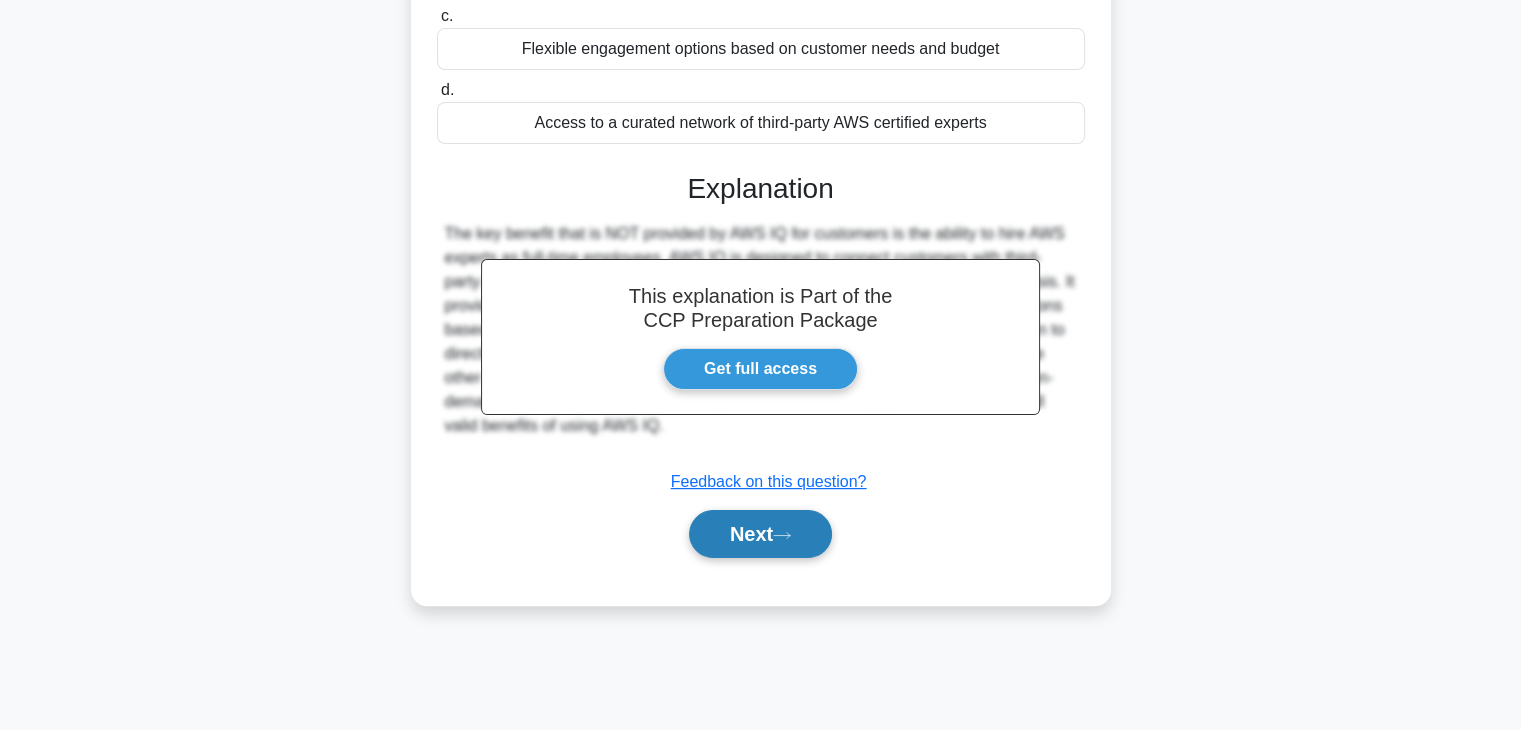 click on "Next" at bounding box center (760, 534) 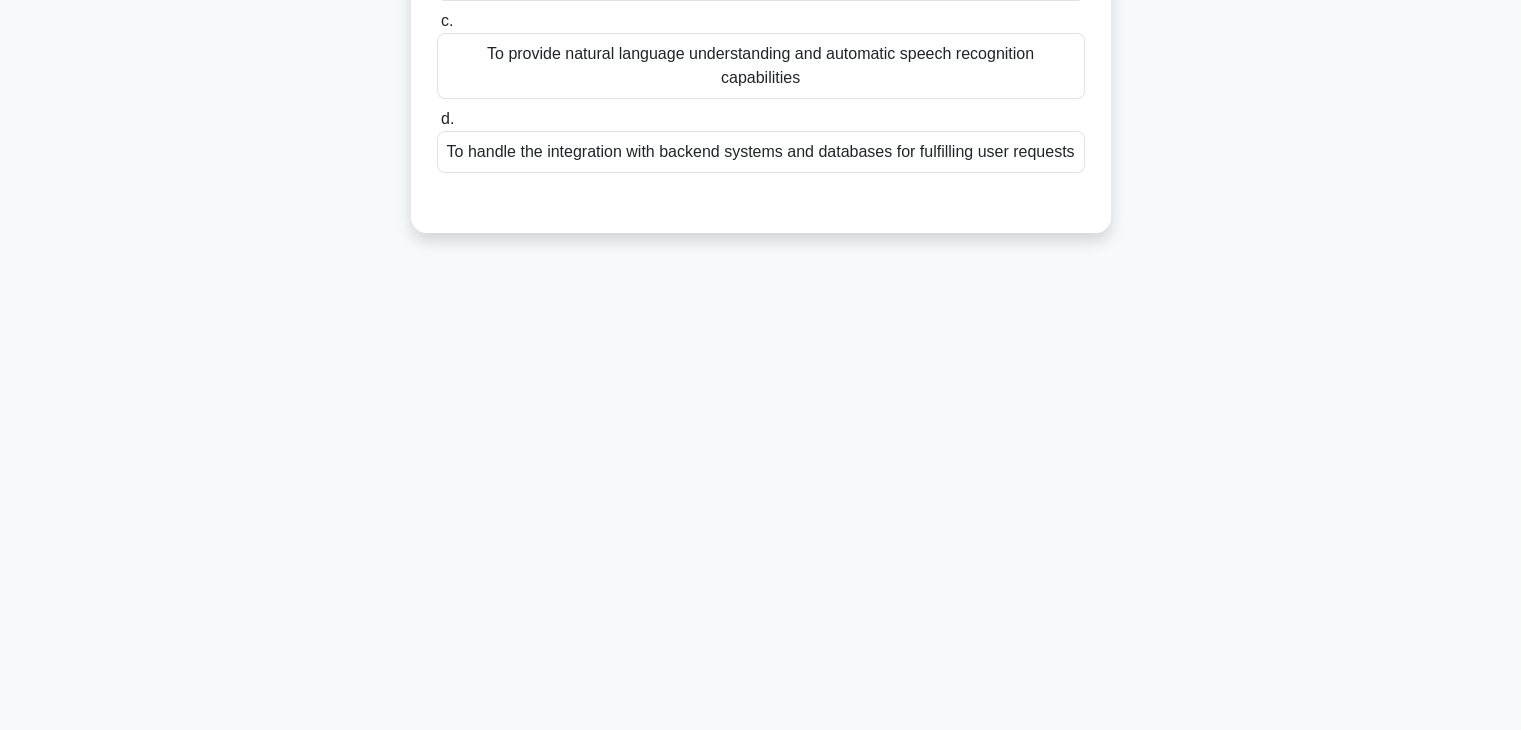 scroll, scrollTop: 0, scrollLeft: 0, axis: both 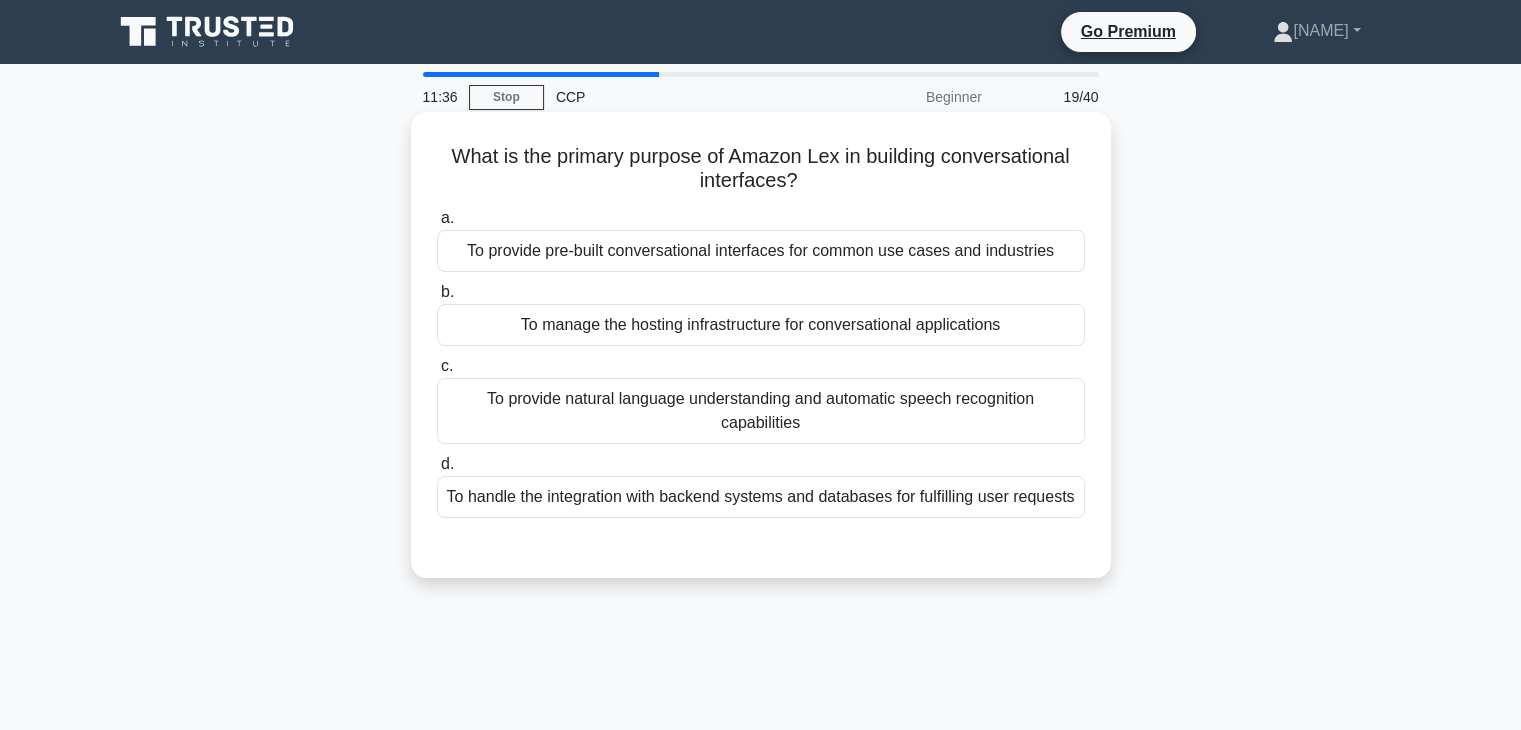 click on "To provide pre-built conversational interfaces for common use cases and industries" at bounding box center (761, 251) 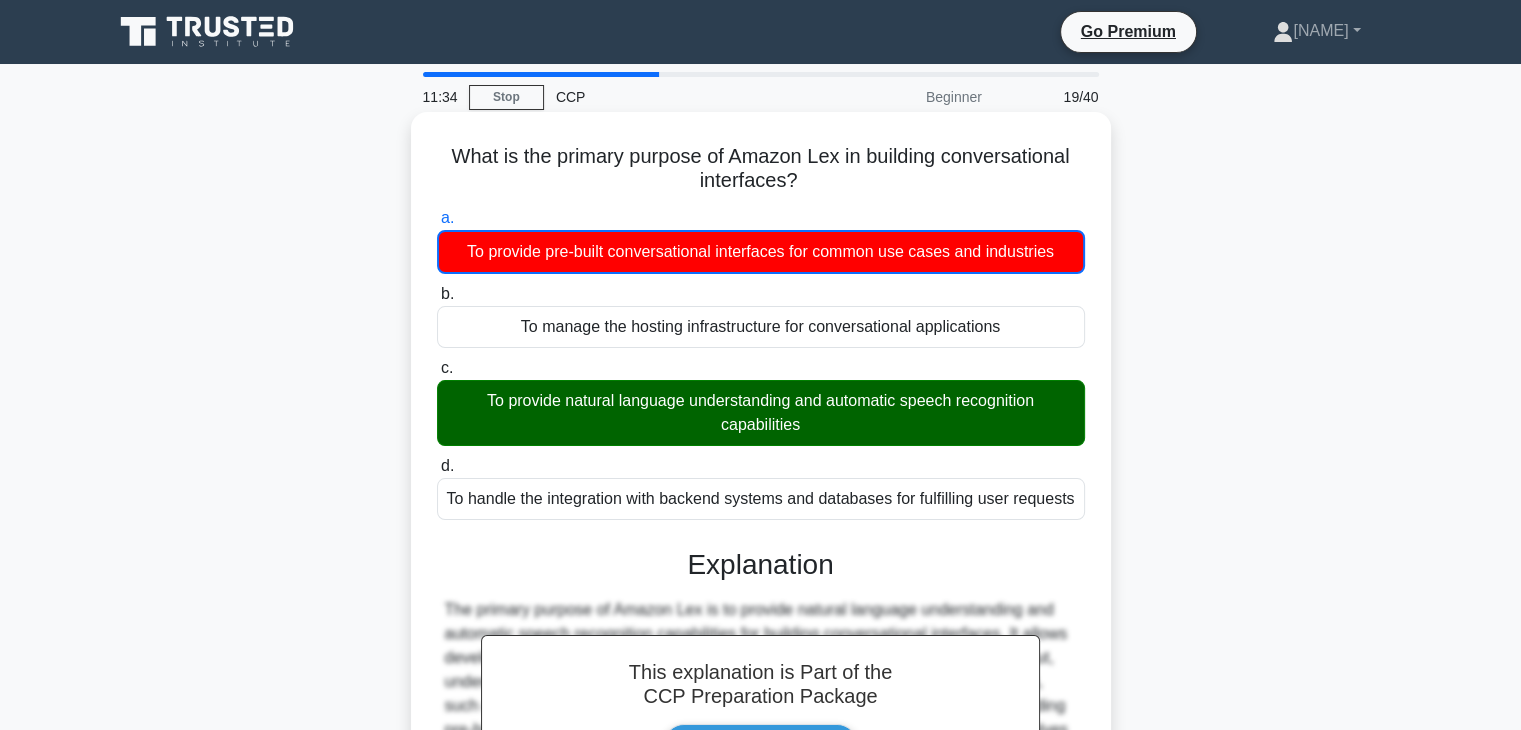 scroll, scrollTop: 351, scrollLeft: 0, axis: vertical 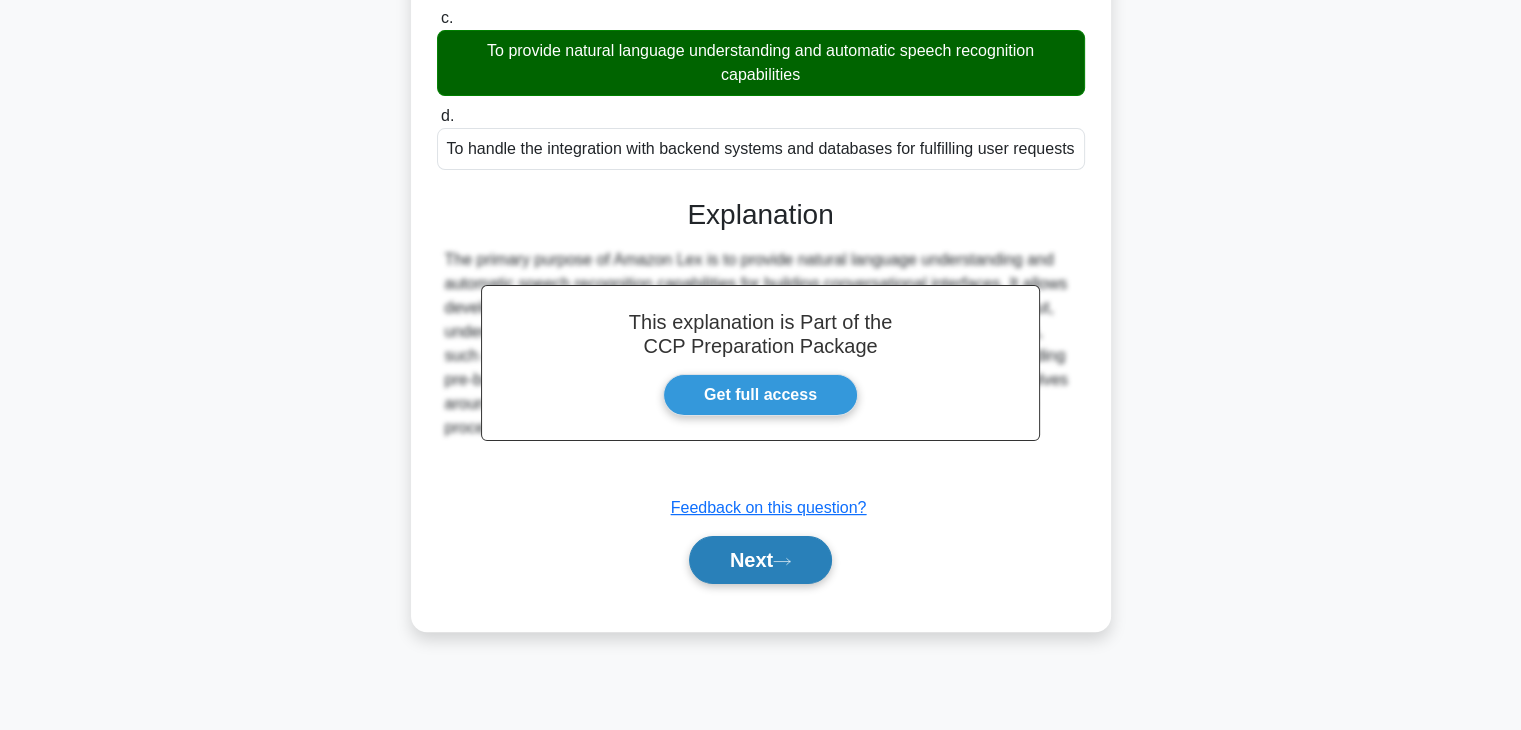 click on "Next" at bounding box center [760, 560] 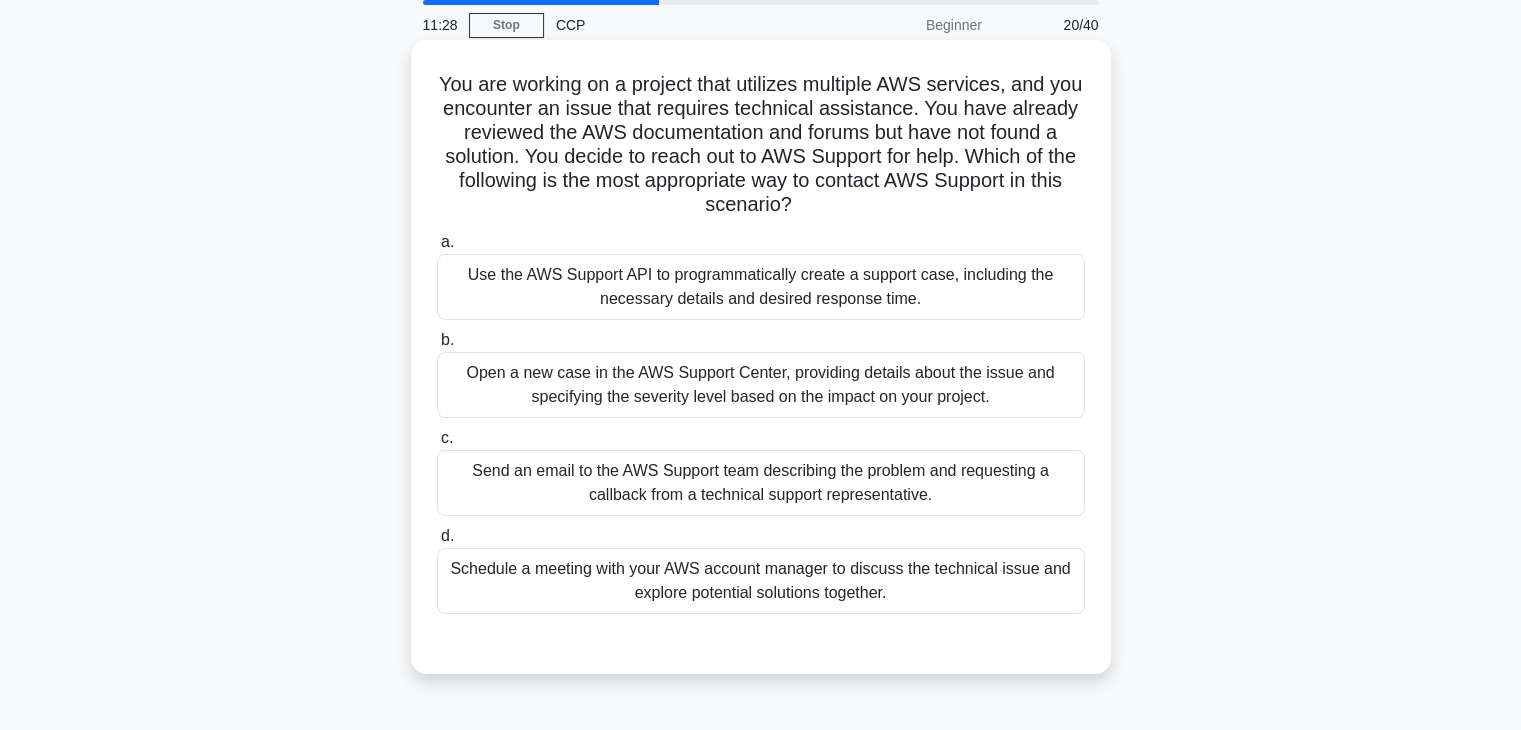 scroll, scrollTop: 71, scrollLeft: 0, axis: vertical 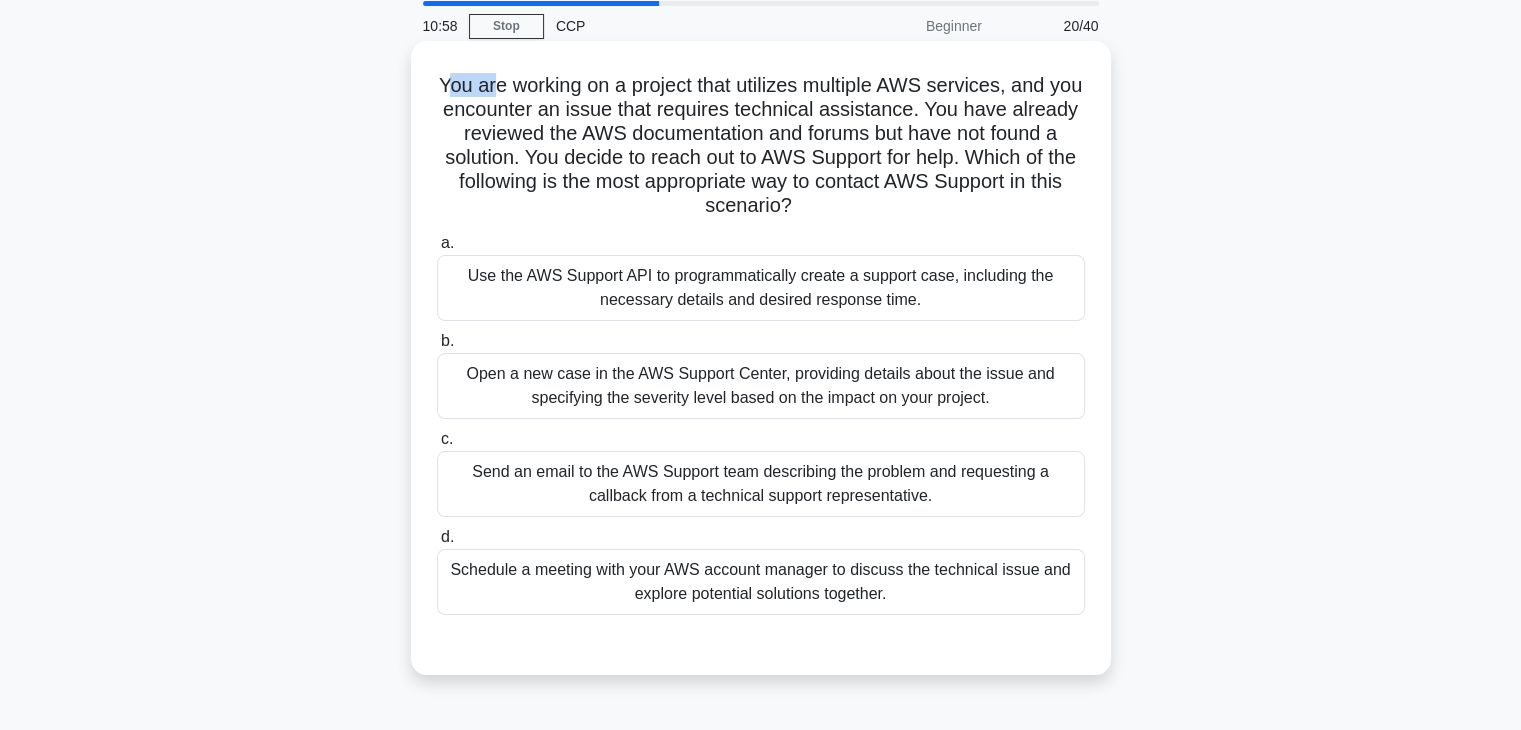 drag, startPoint x: 457, startPoint y: 87, endPoint x: 504, endPoint y: 91, distance: 47.169907 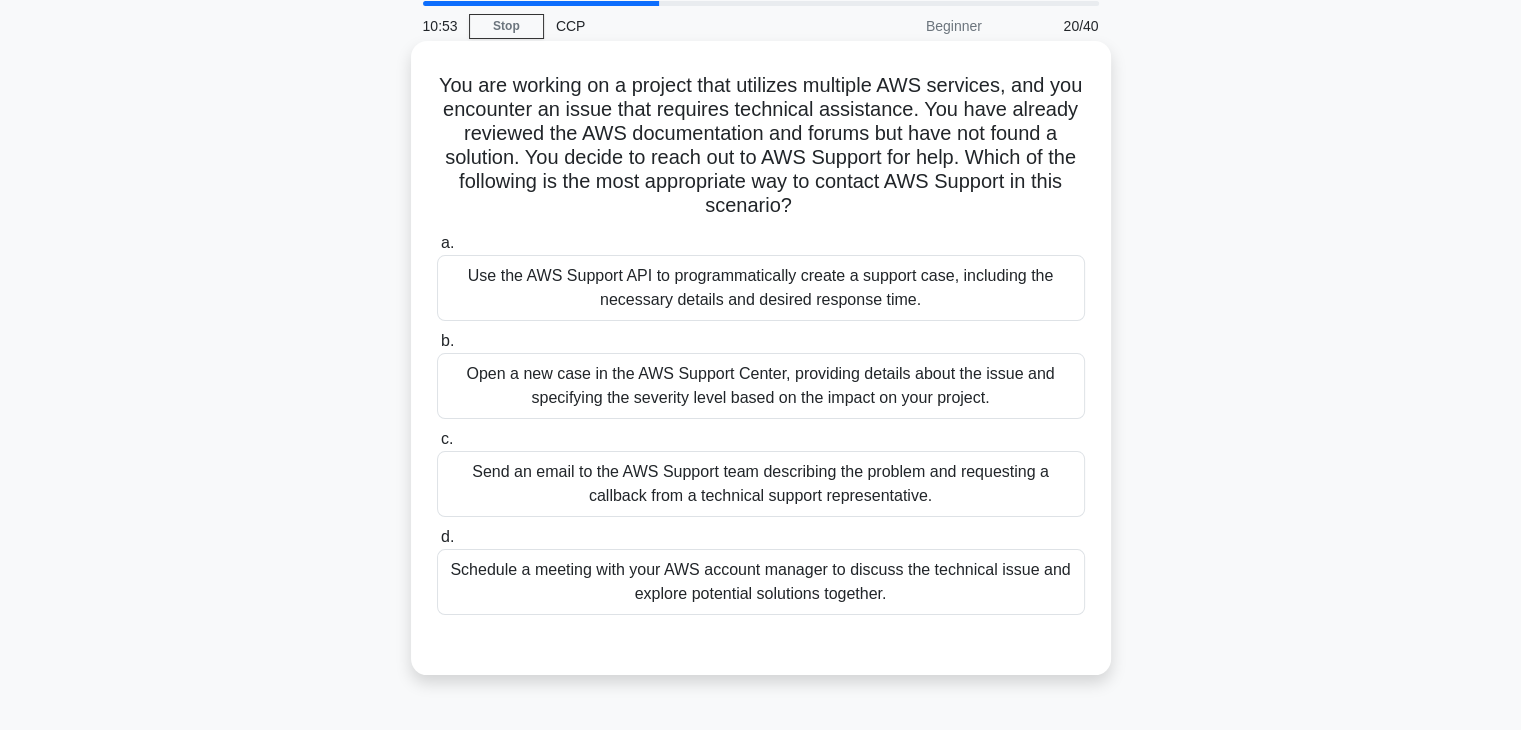 click on "You are working on a project that utilizes multiple AWS services, and you encounter an issue that requires technical assistance. You have already reviewed the AWS documentation and forums but have not found a solution. You decide to reach out to AWS Support for help. Which of the following is the most appropriate way to contact AWS Support in this scenario?
.spinner_0XTQ{transform-origin:center;animation:spinner_y6GP .75s linear infinite}@keyframes spinner_y6GP{100%{transform:rotate(360deg)}}" at bounding box center (761, 146) 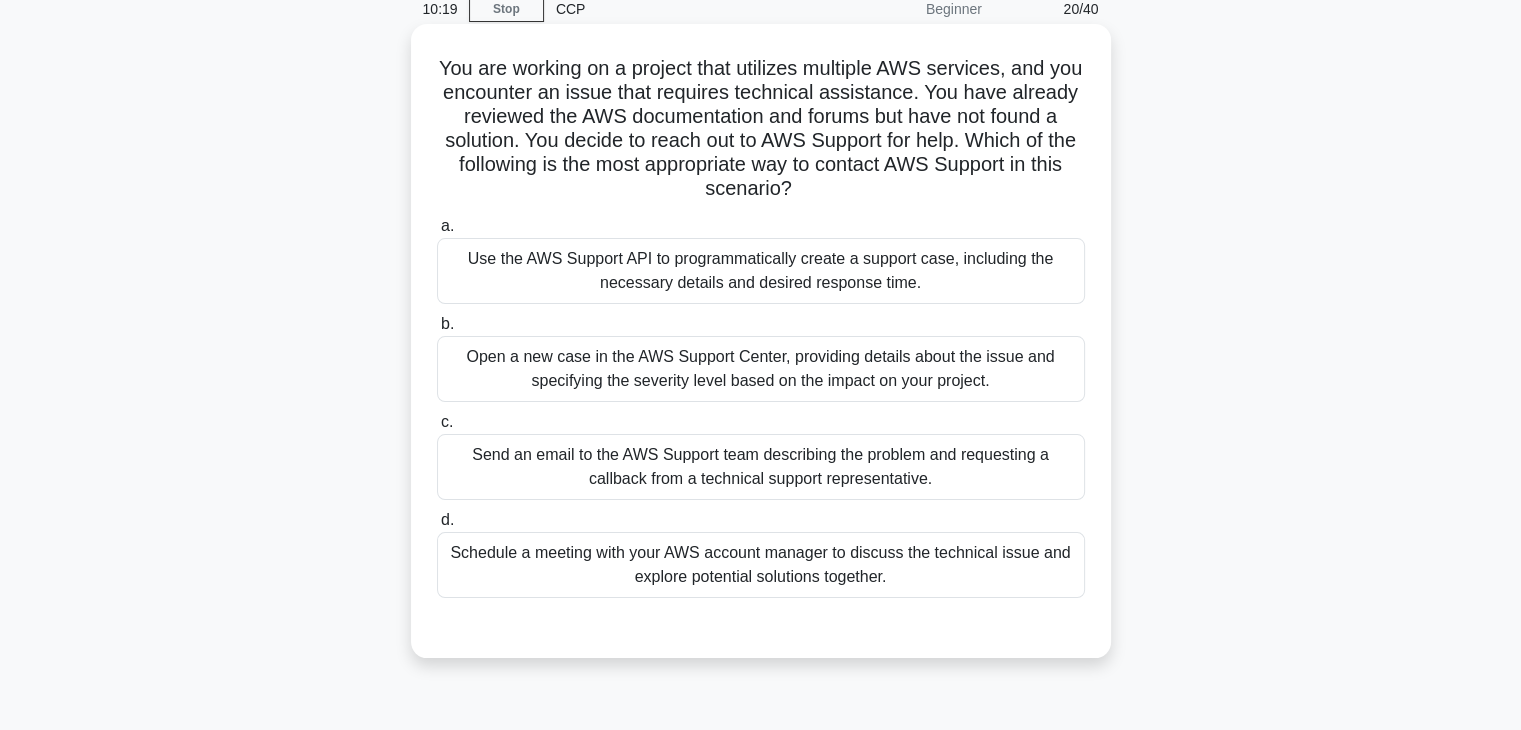 scroll, scrollTop: 88, scrollLeft: 0, axis: vertical 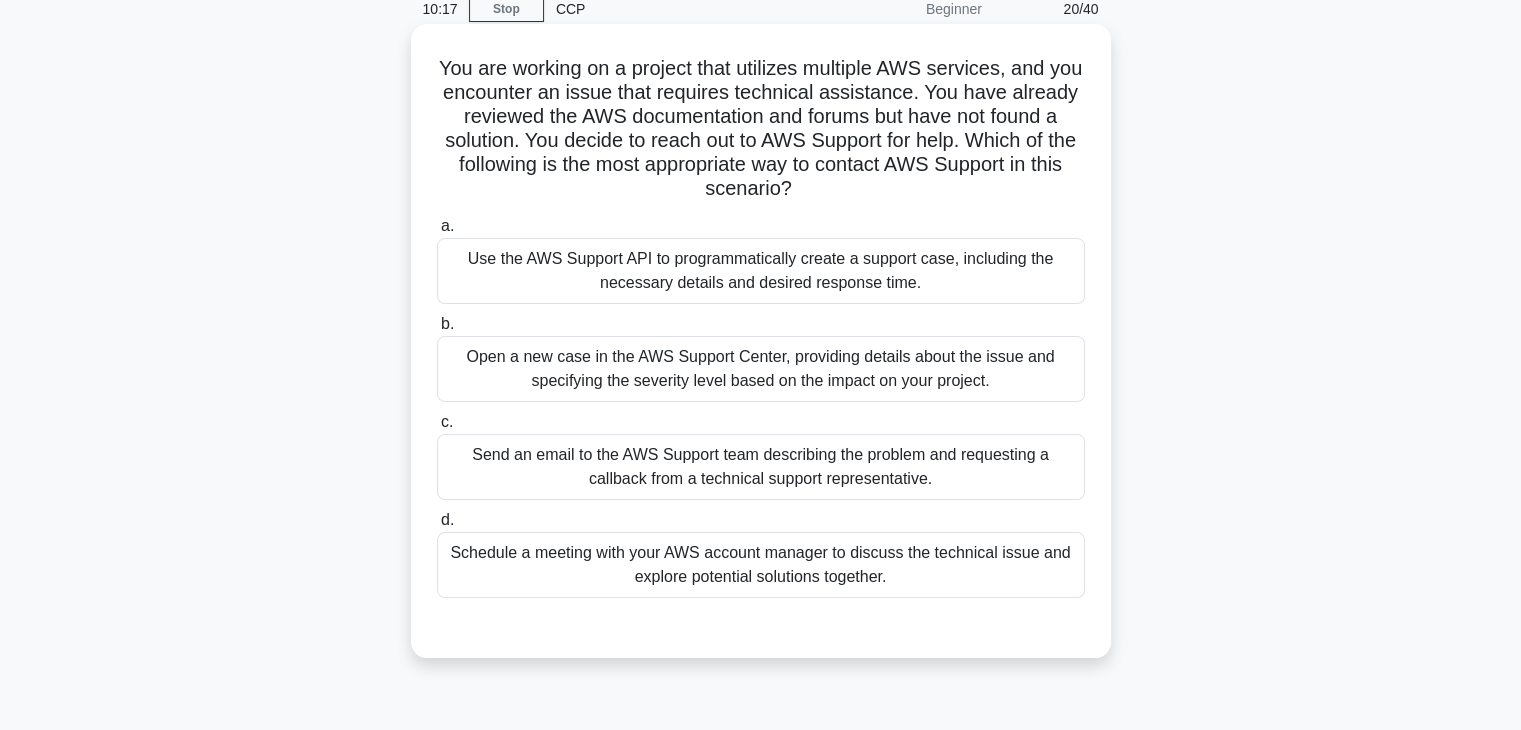 click on "Use the AWS Support API to programmatically create a support case, including the necessary details and desired response time." at bounding box center (761, 271) 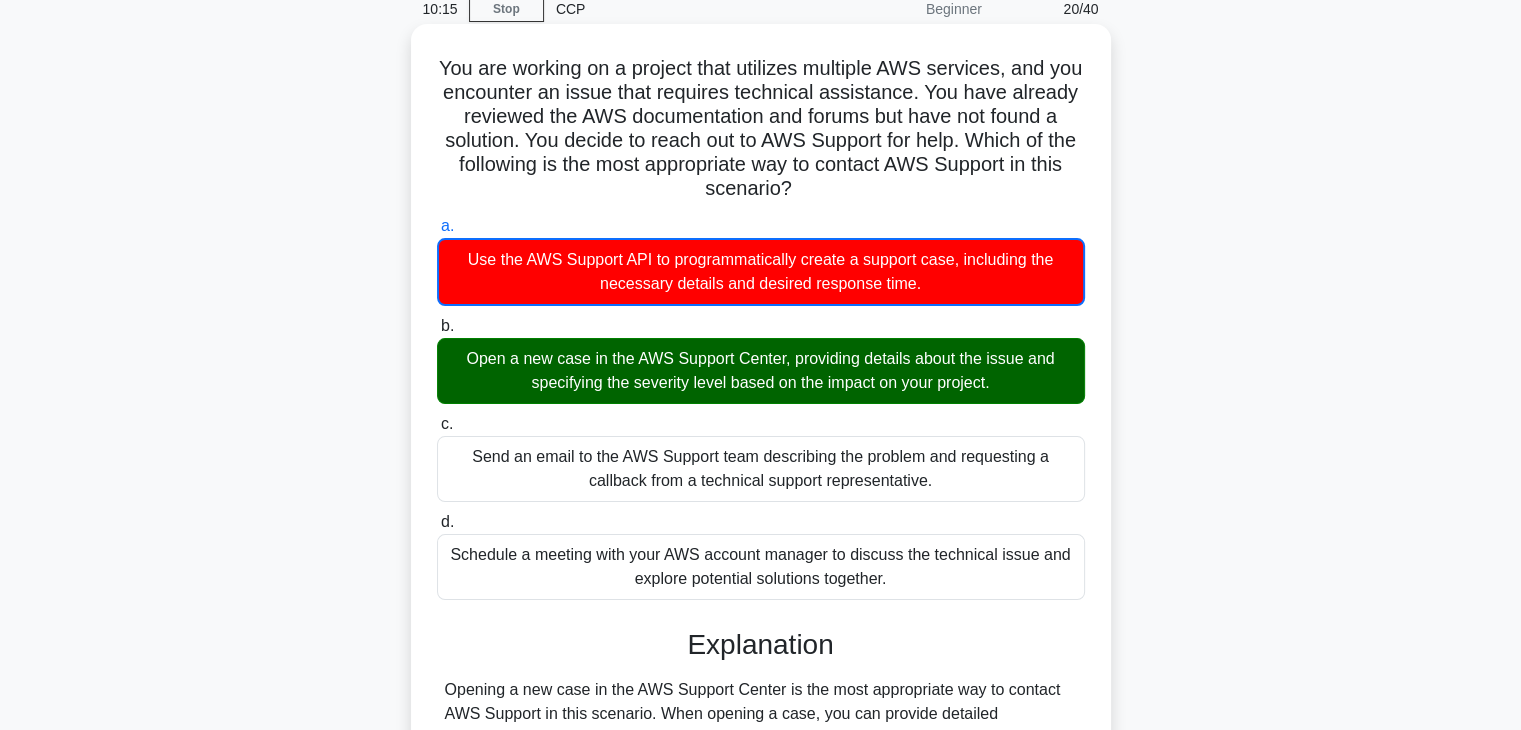 click on "Open a new case in the AWS Support Center, providing details about the issue and specifying the severity level based on the impact on your project." at bounding box center (761, 371) 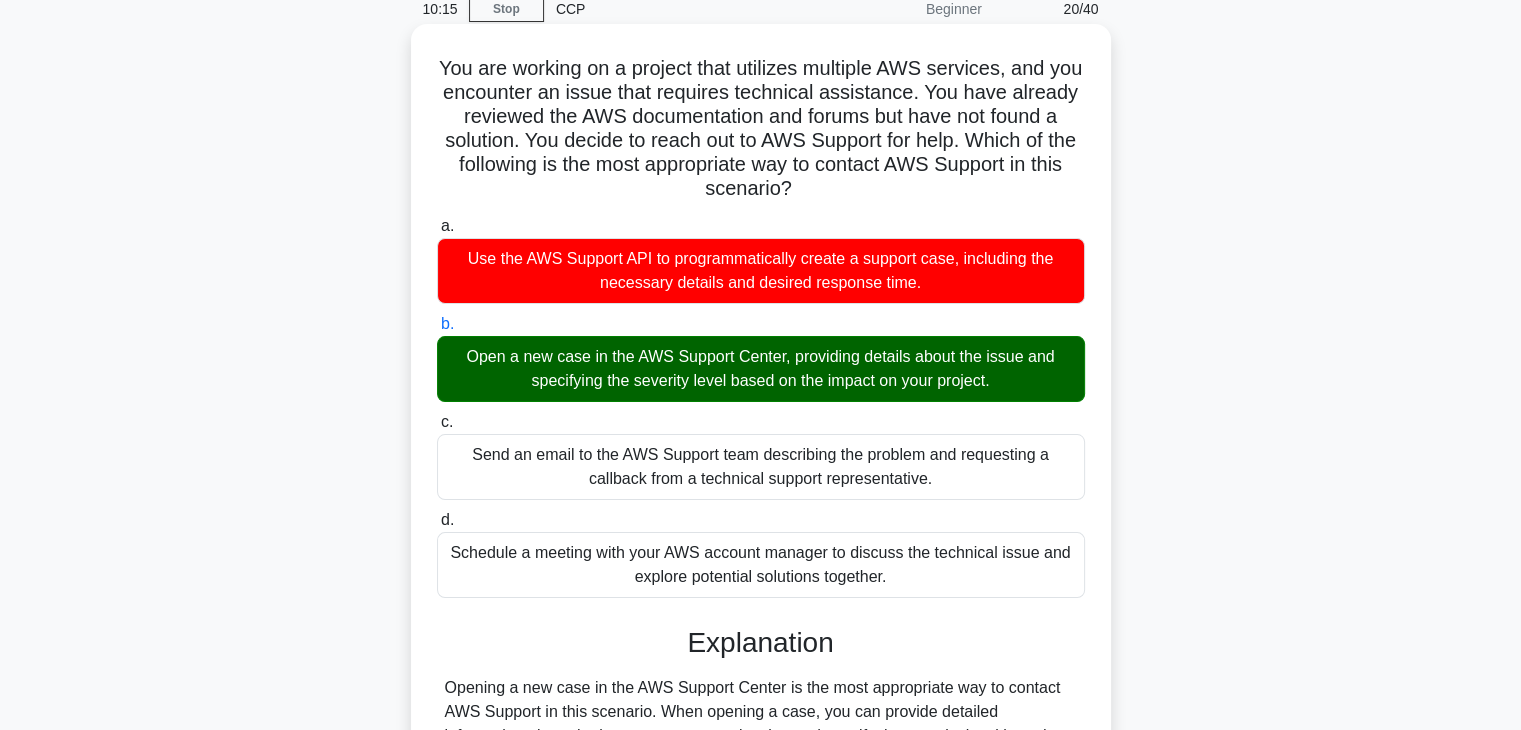 click on "Open a new case in the AWS Support Center, providing details about the issue and specifying the severity level based on the impact on your project." at bounding box center (761, 369) 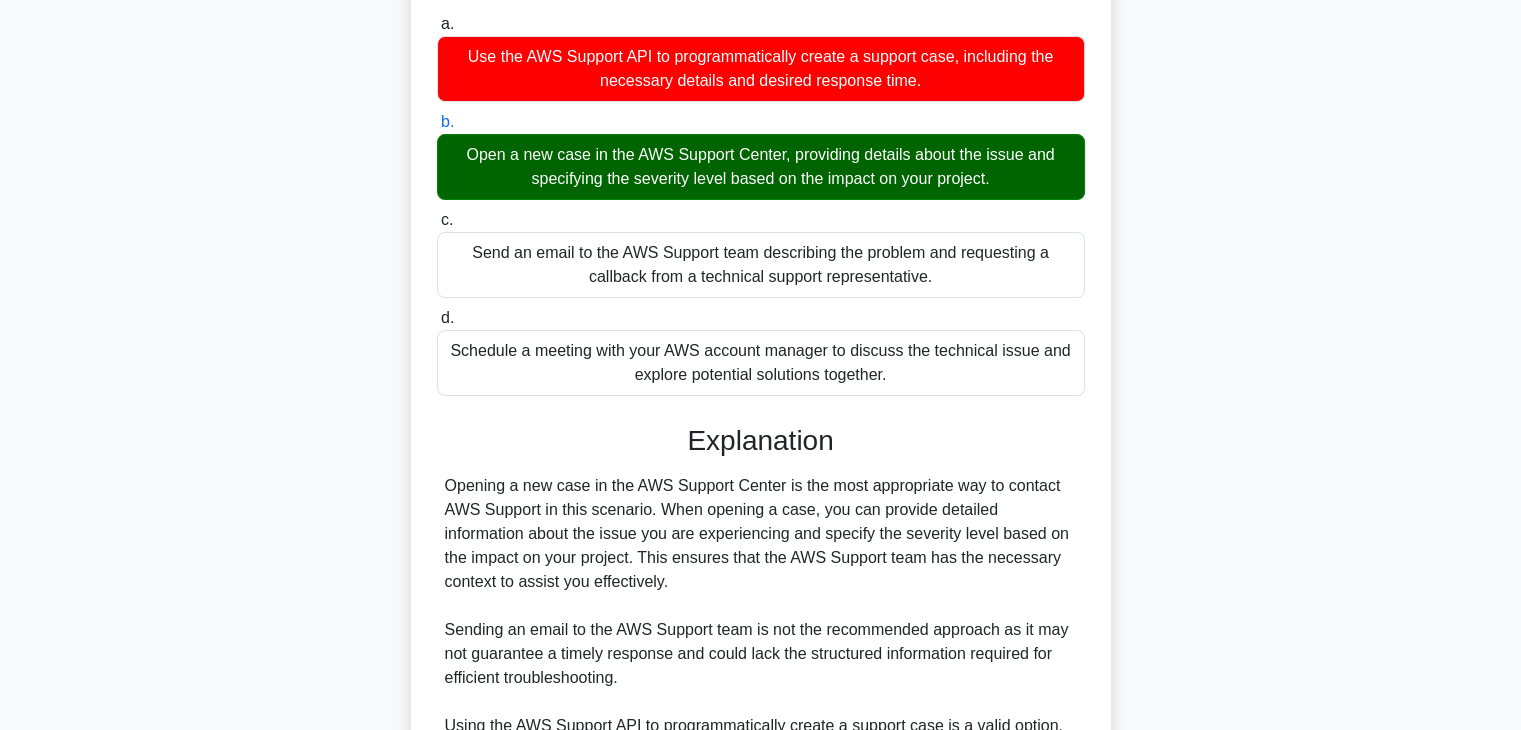 scroll, scrollTop: 646, scrollLeft: 0, axis: vertical 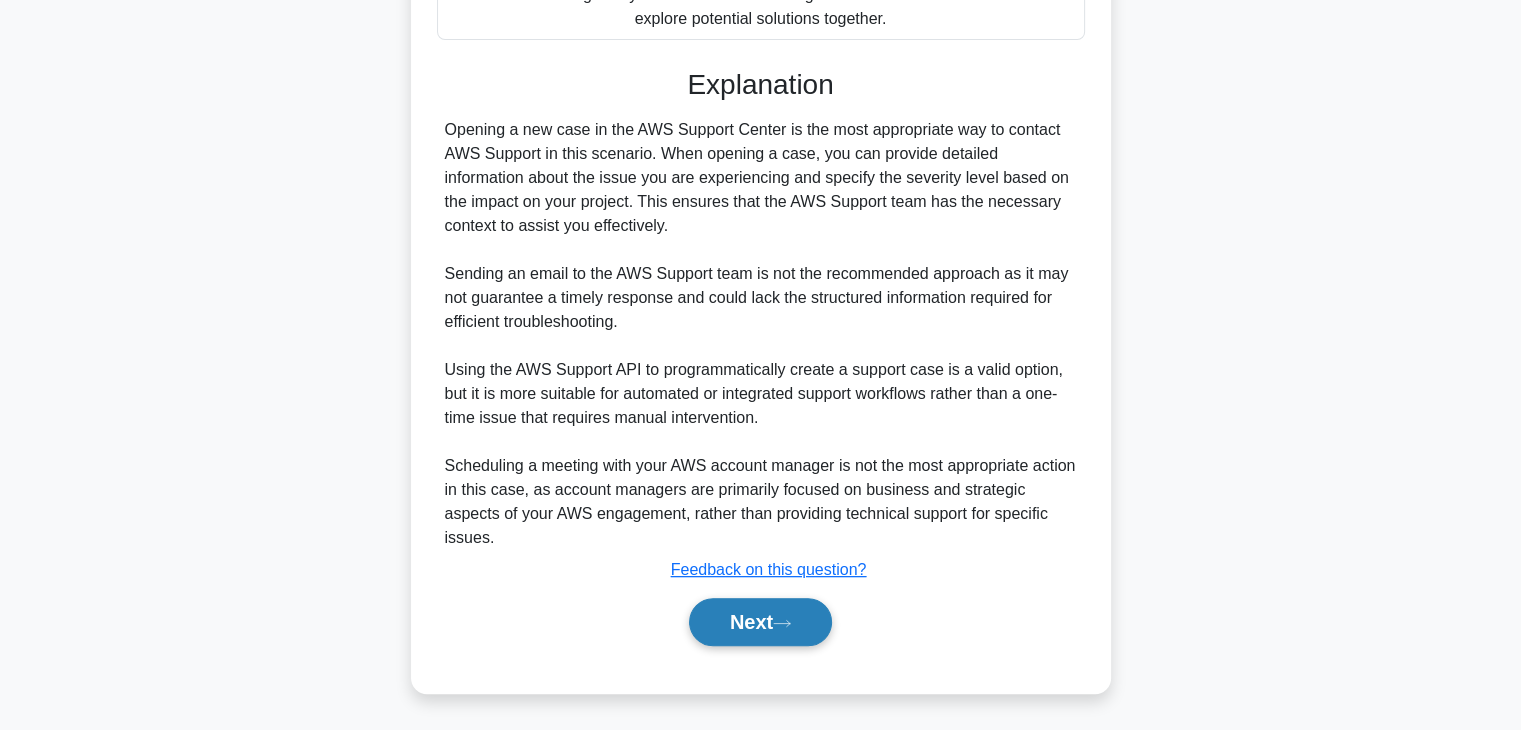 click on "Next" at bounding box center (760, 622) 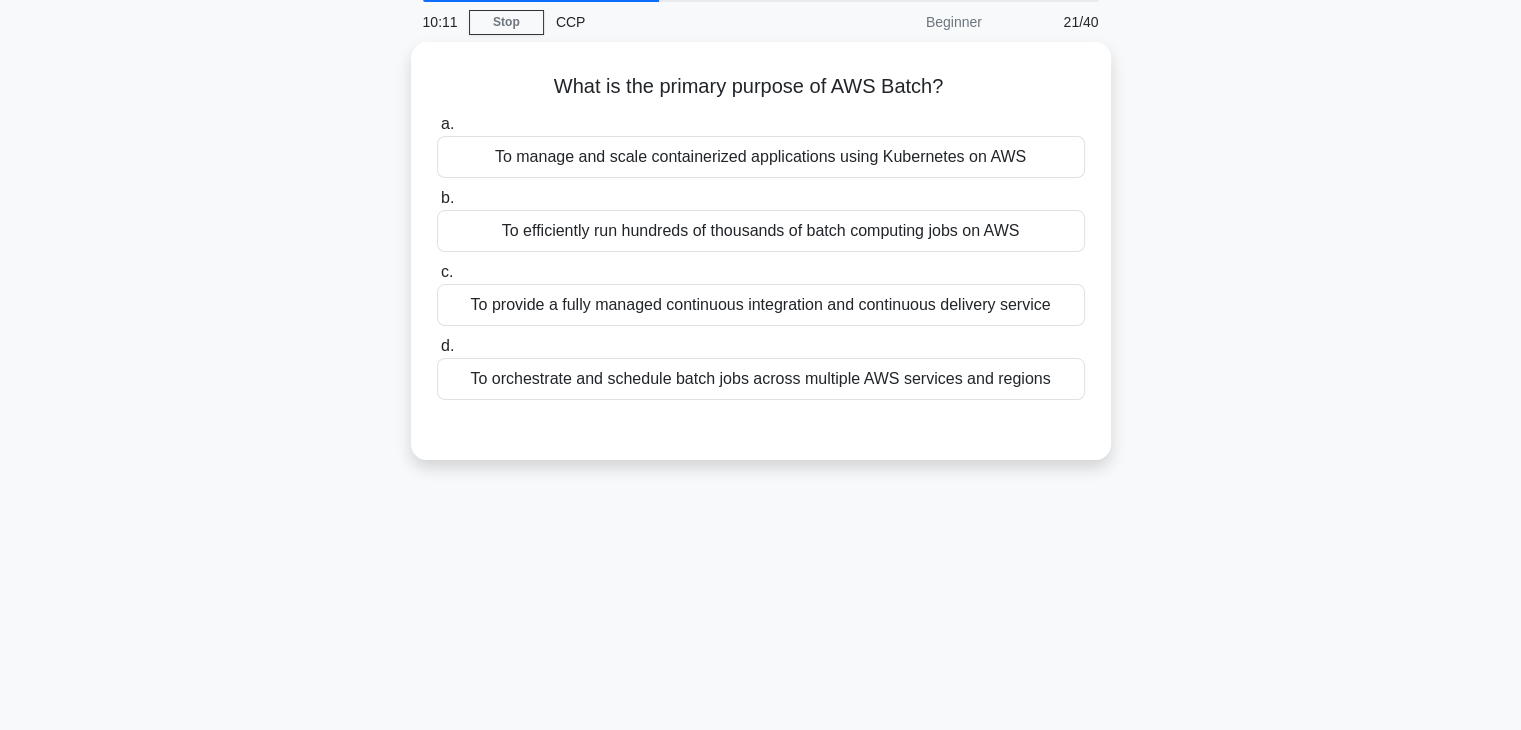 scroll, scrollTop: 0, scrollLeft: 0, axis: both 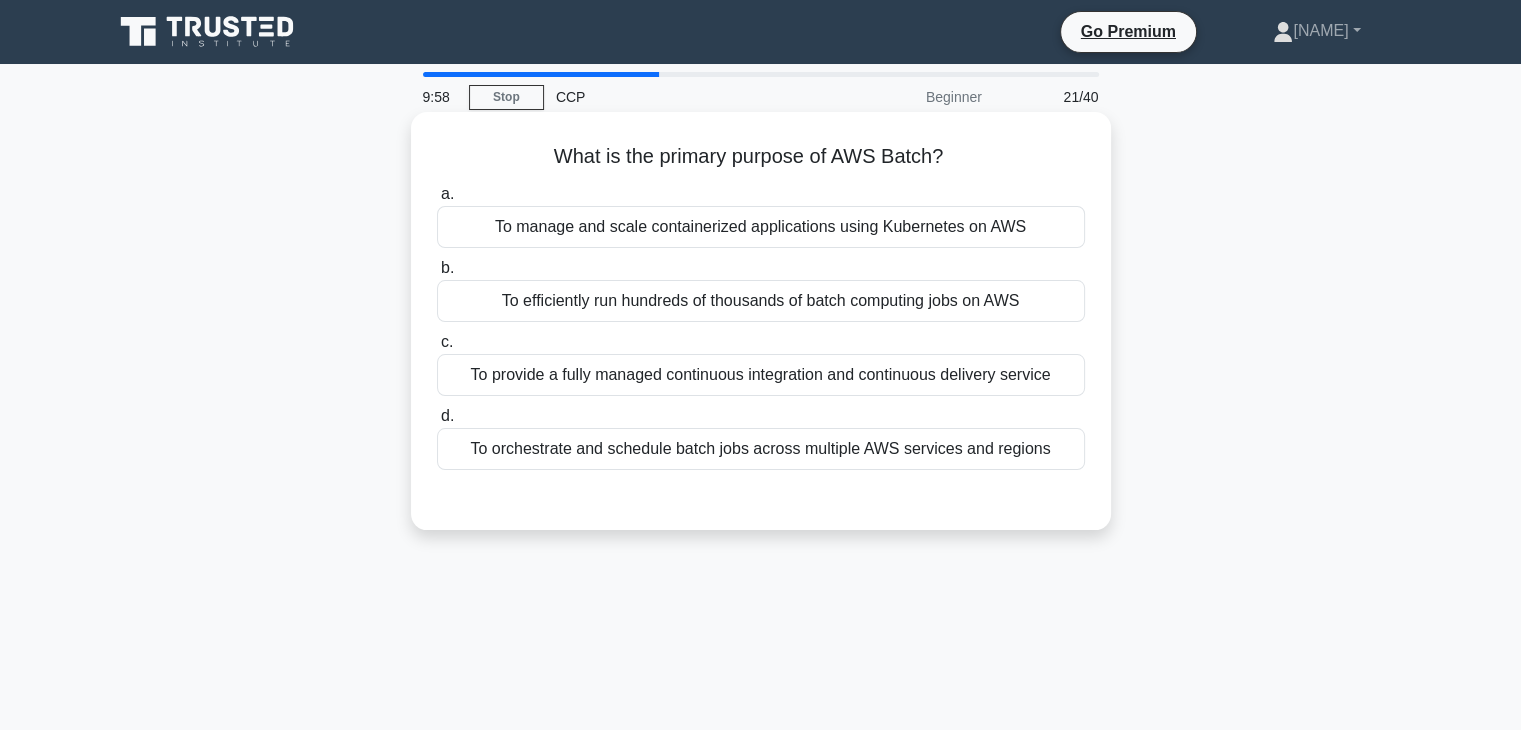 click on "To efficiently run hundreds of thousands of batch computing jobs on AWS" at bounding box center [761, 301] 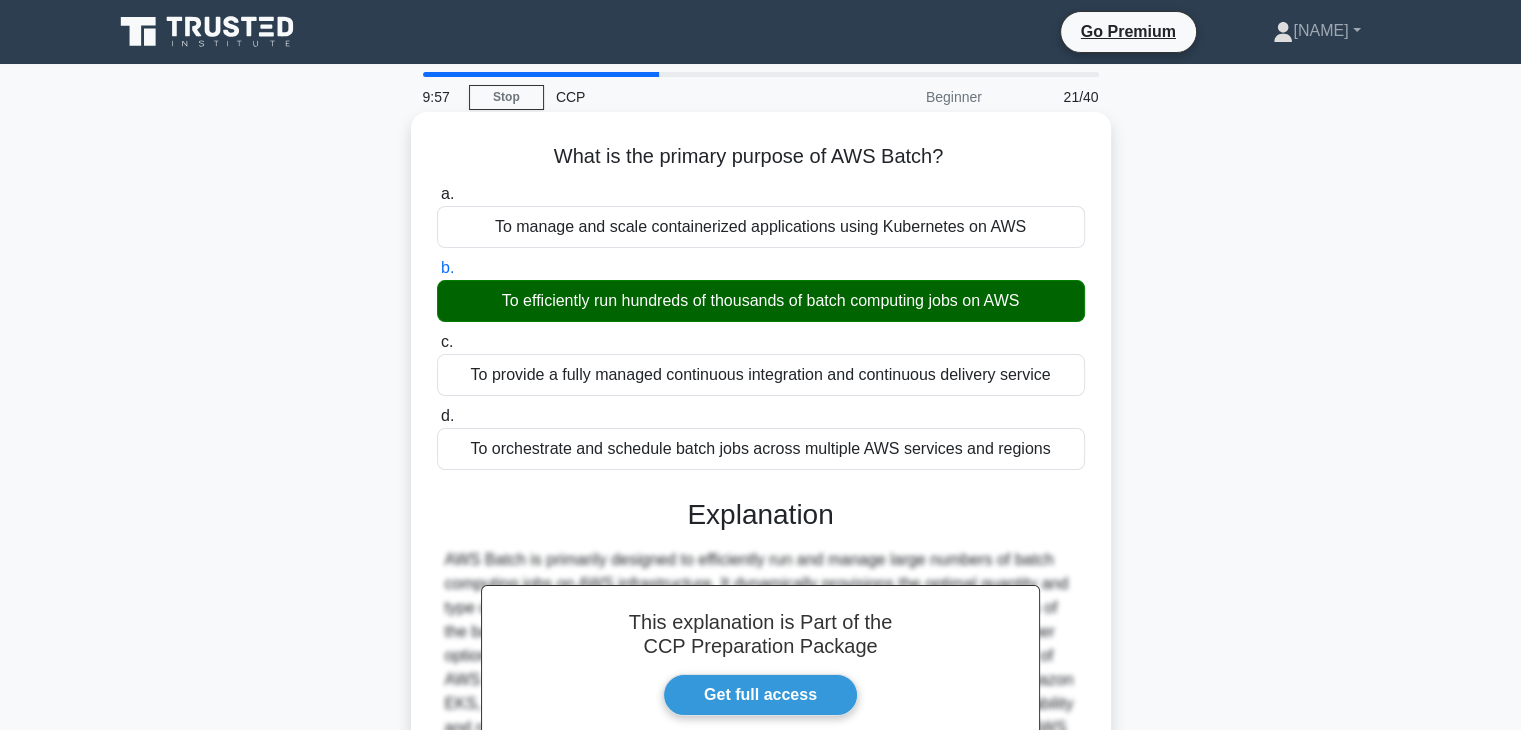 scroll, scrollTop: 351, scrollLeft: 0, axis: vertical 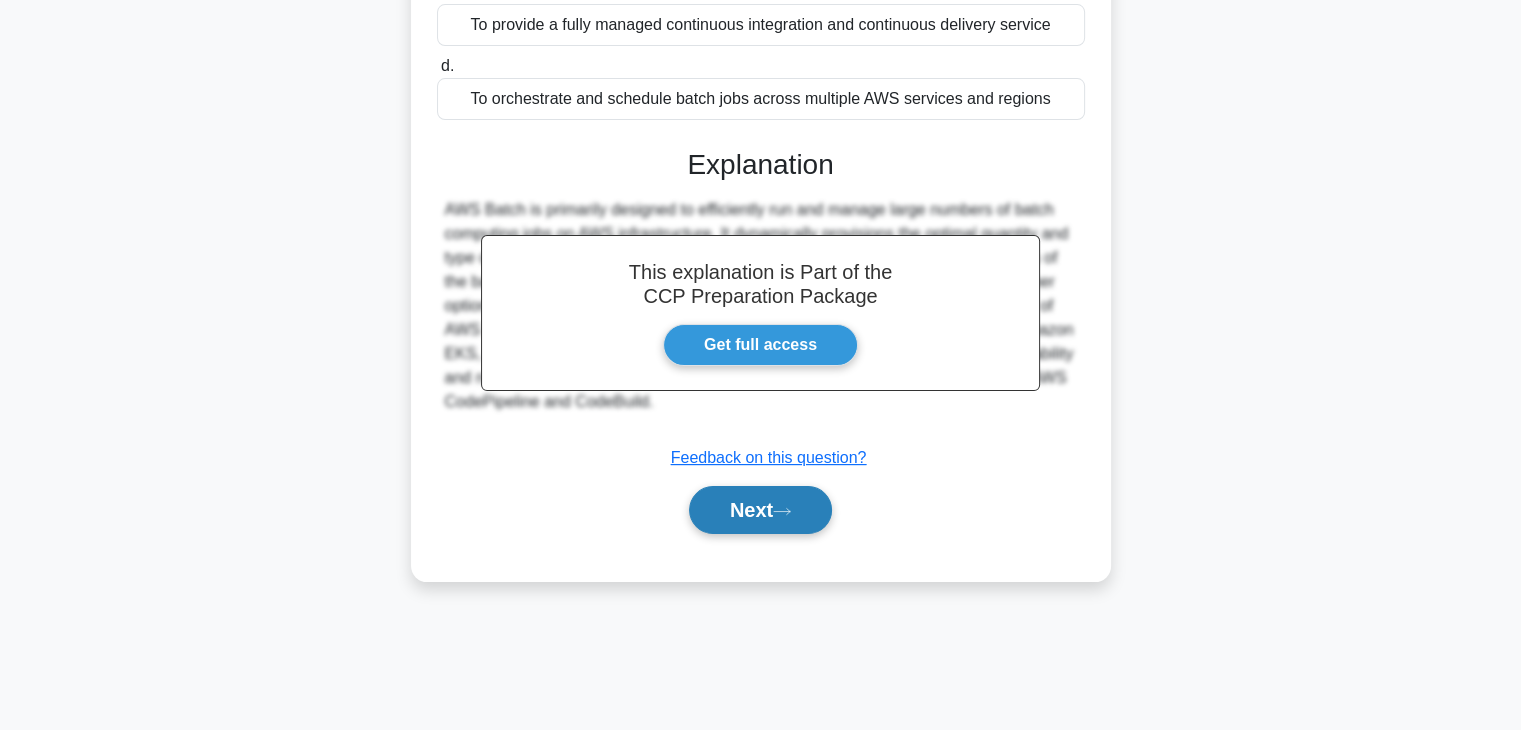 click on "Next" at bounding box center (760, 510) 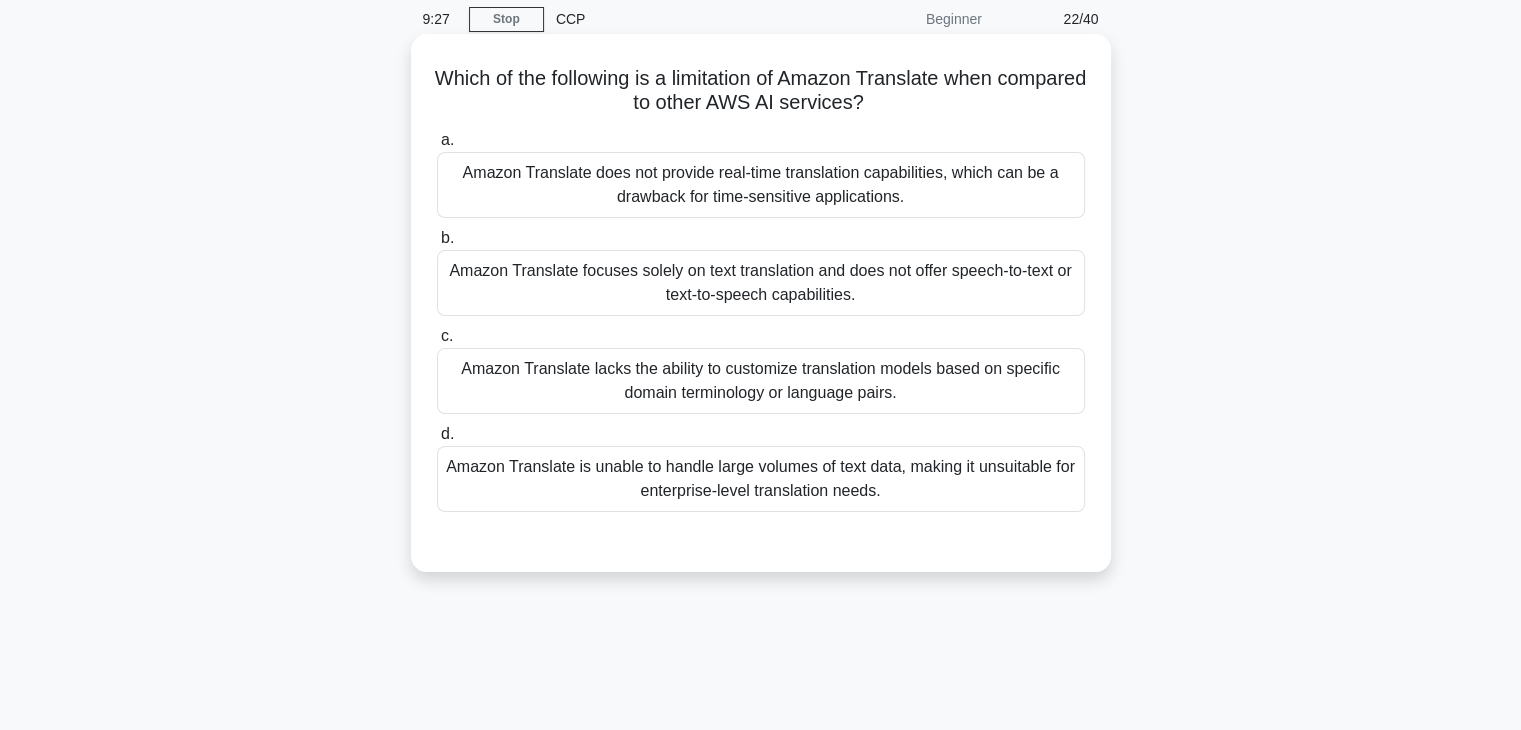 scroll, scrollTop: 76, scrollLeft: 0, axis: vertical 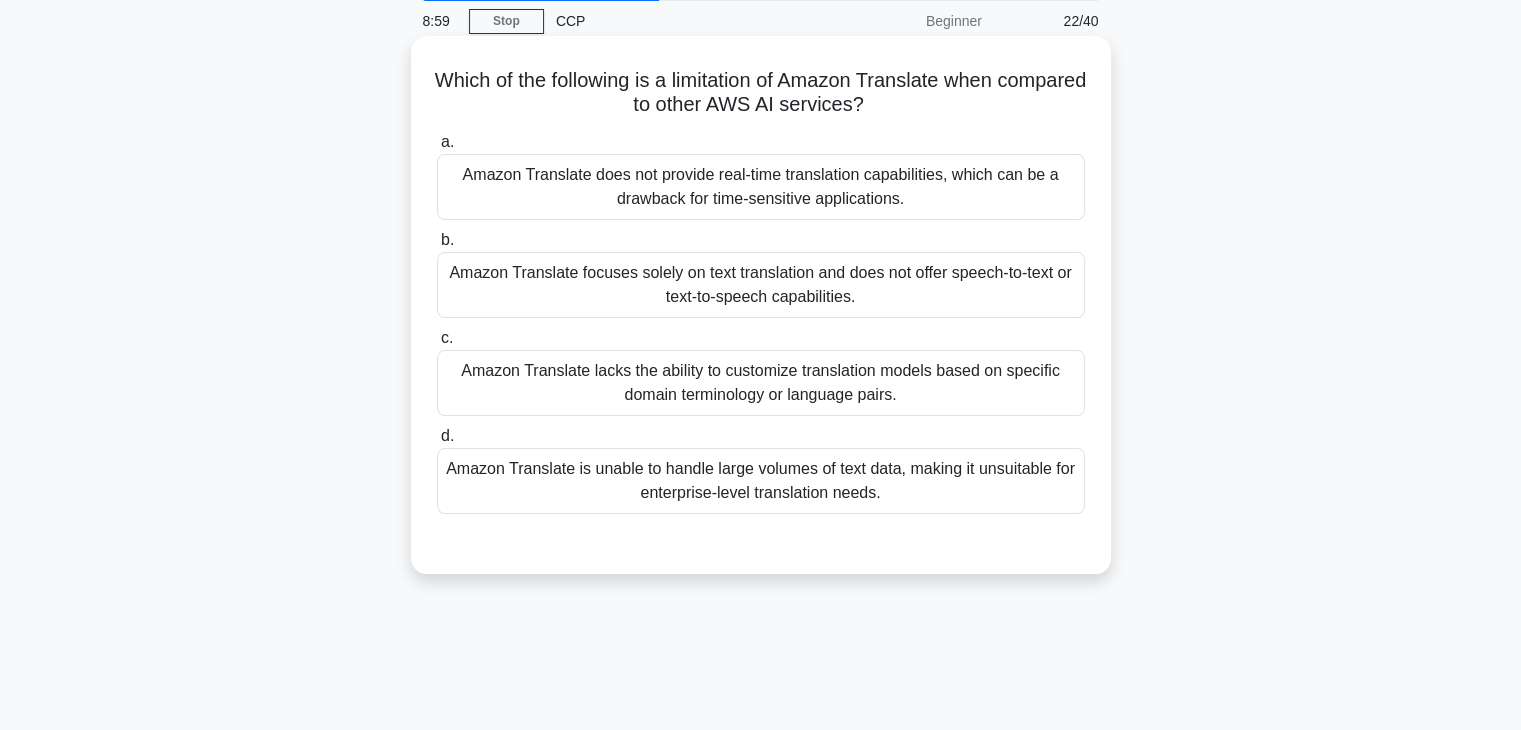 click on "Amazon Translate focuses solely on text translation and does not offer speech-to-text or text-to-speech capabilities." at bounding box center [761, 285] 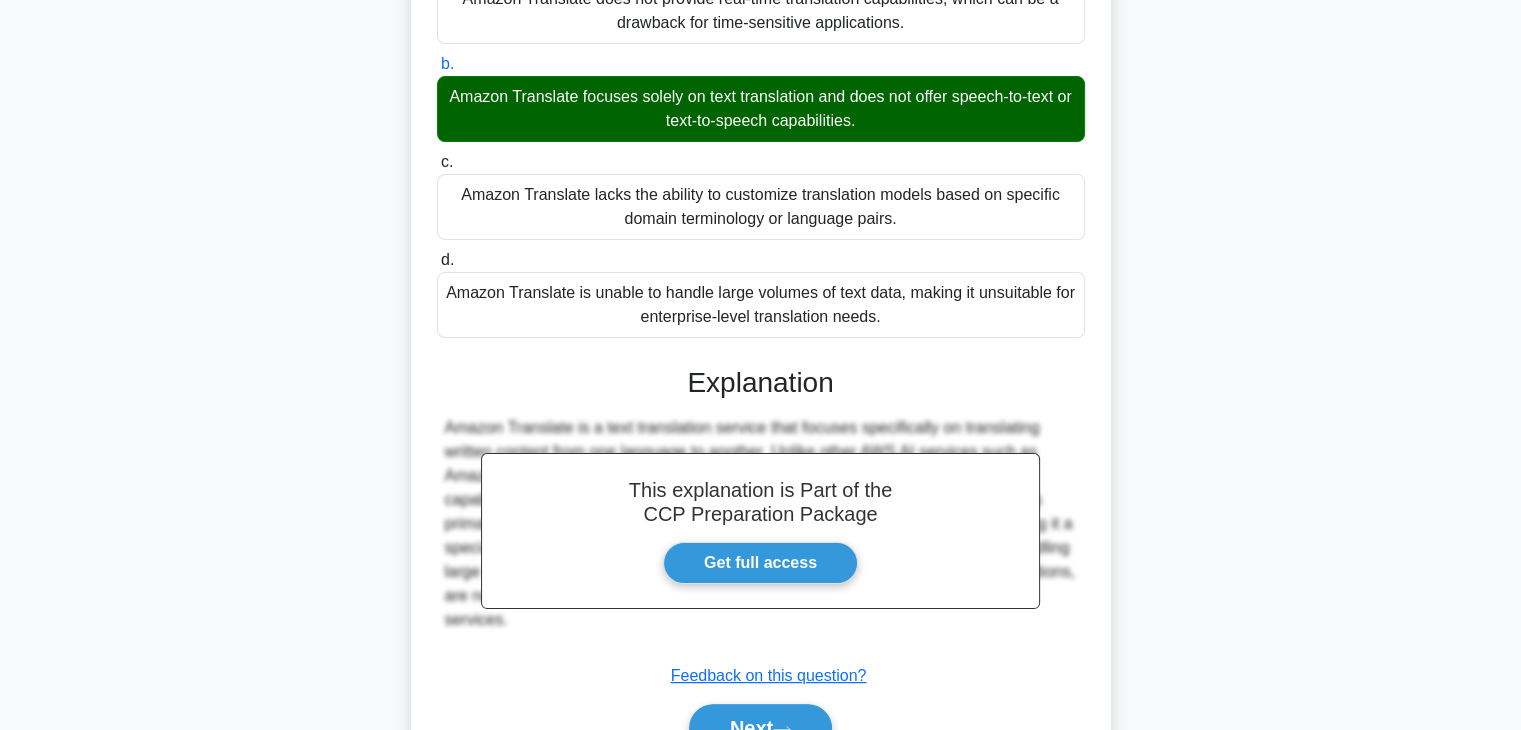 scroll, scrollTop: 358, scrollLeft: 0, axis: vertical 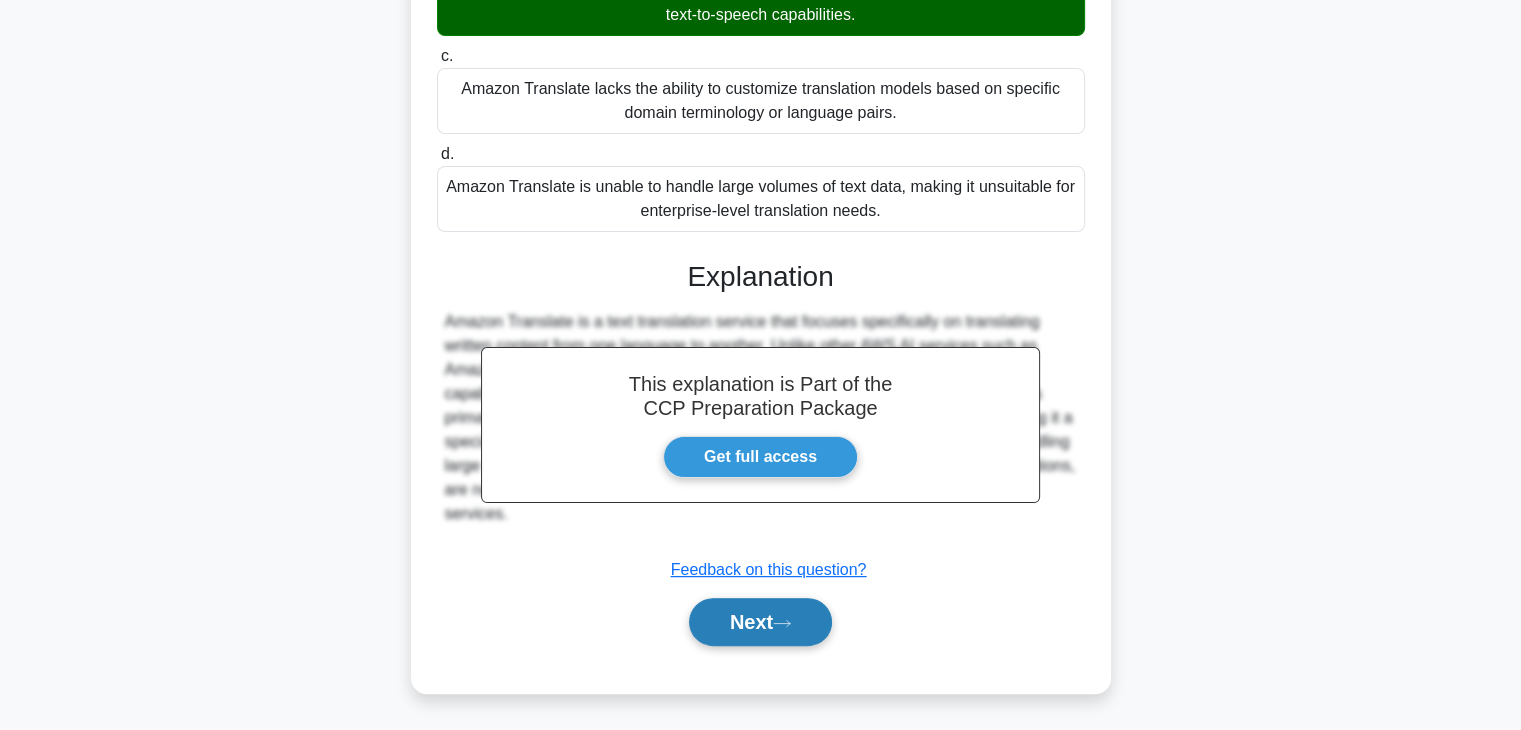 click 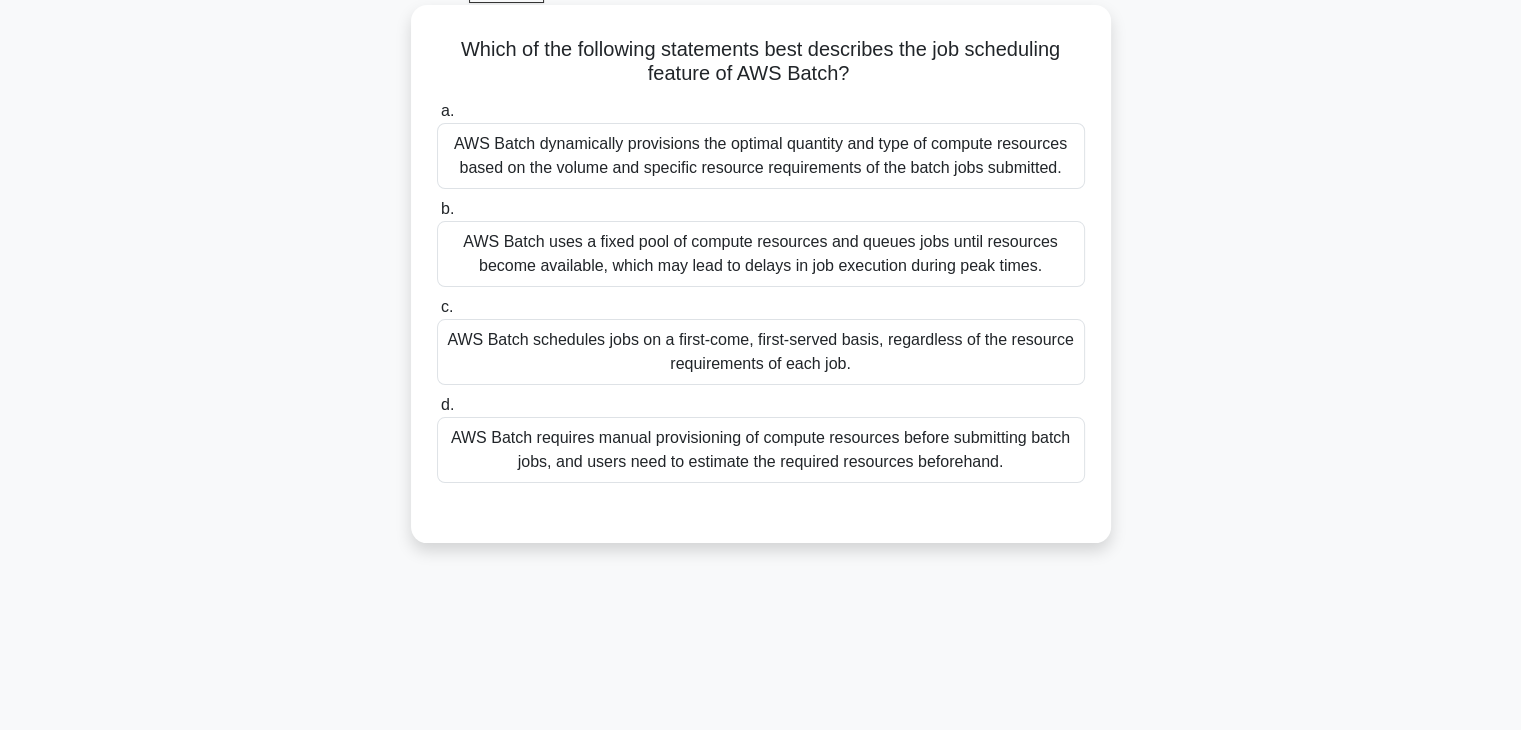 scroll, scrollTop: 115, scrollLeft: 0, axis: vertical 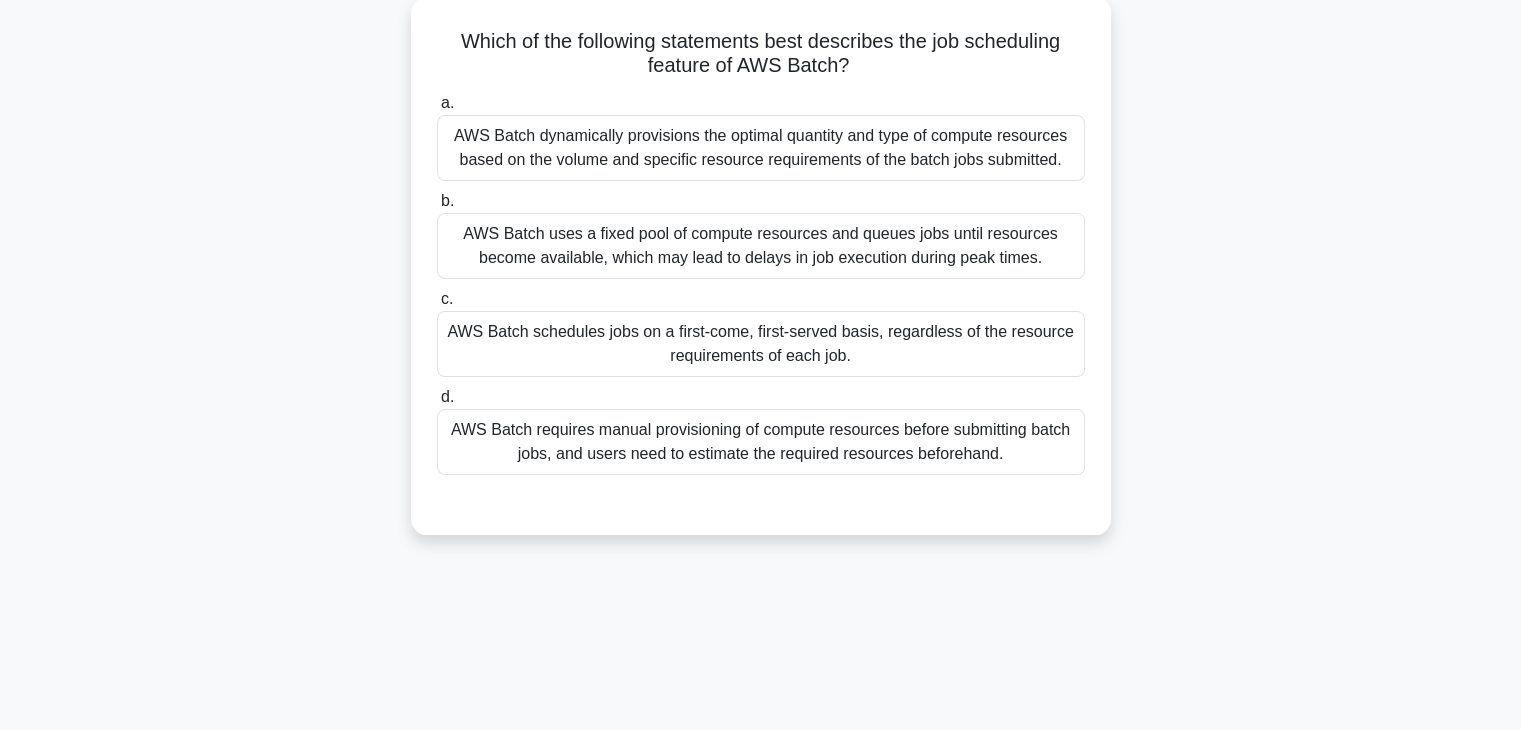 click on "AWS Batch requires manual provisioning of compute resources before submitting batch jobs, and users need to estimate the required resources beforehand." at bounding box center [761, 442] 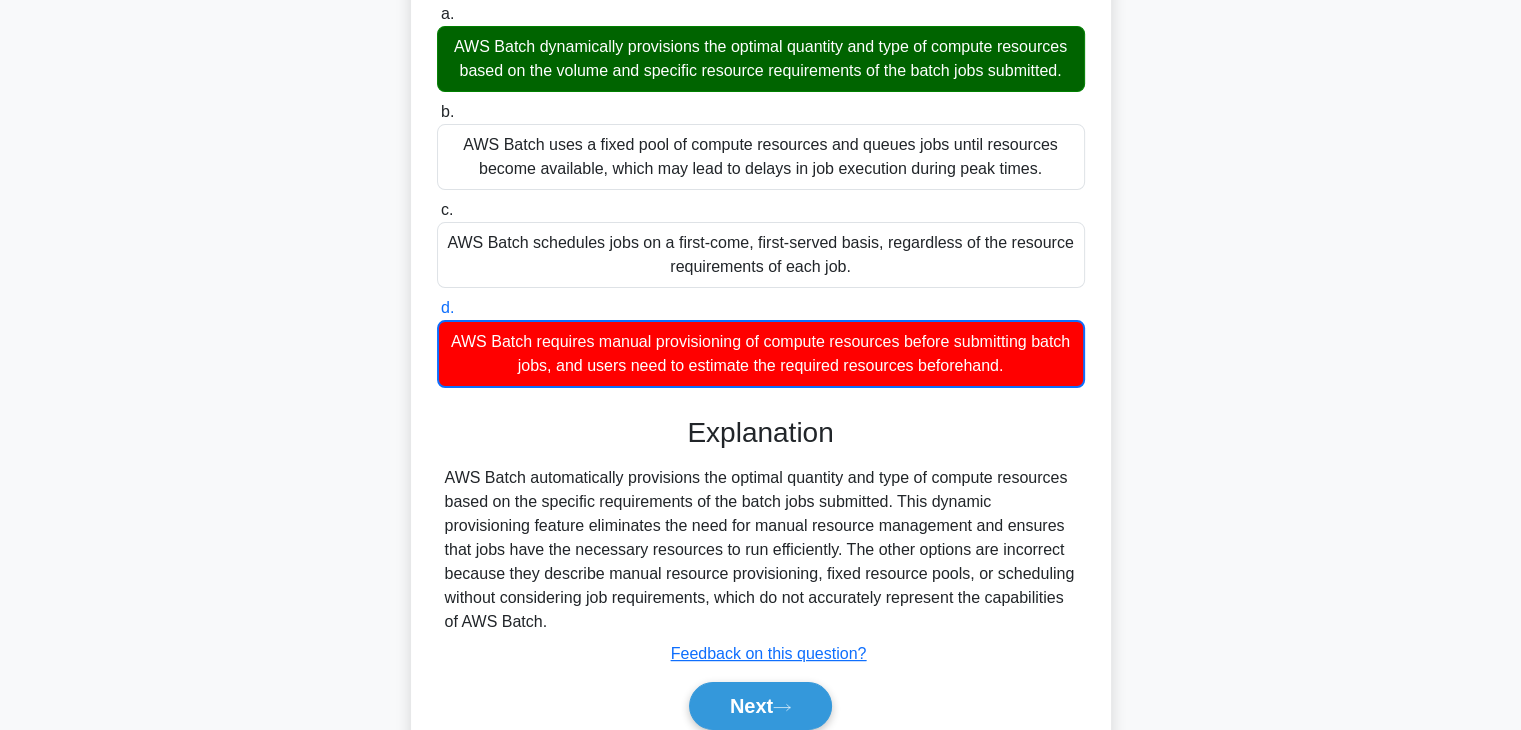 scroll, scrollTop: 351, scrollLeft: 0, axis: vertical 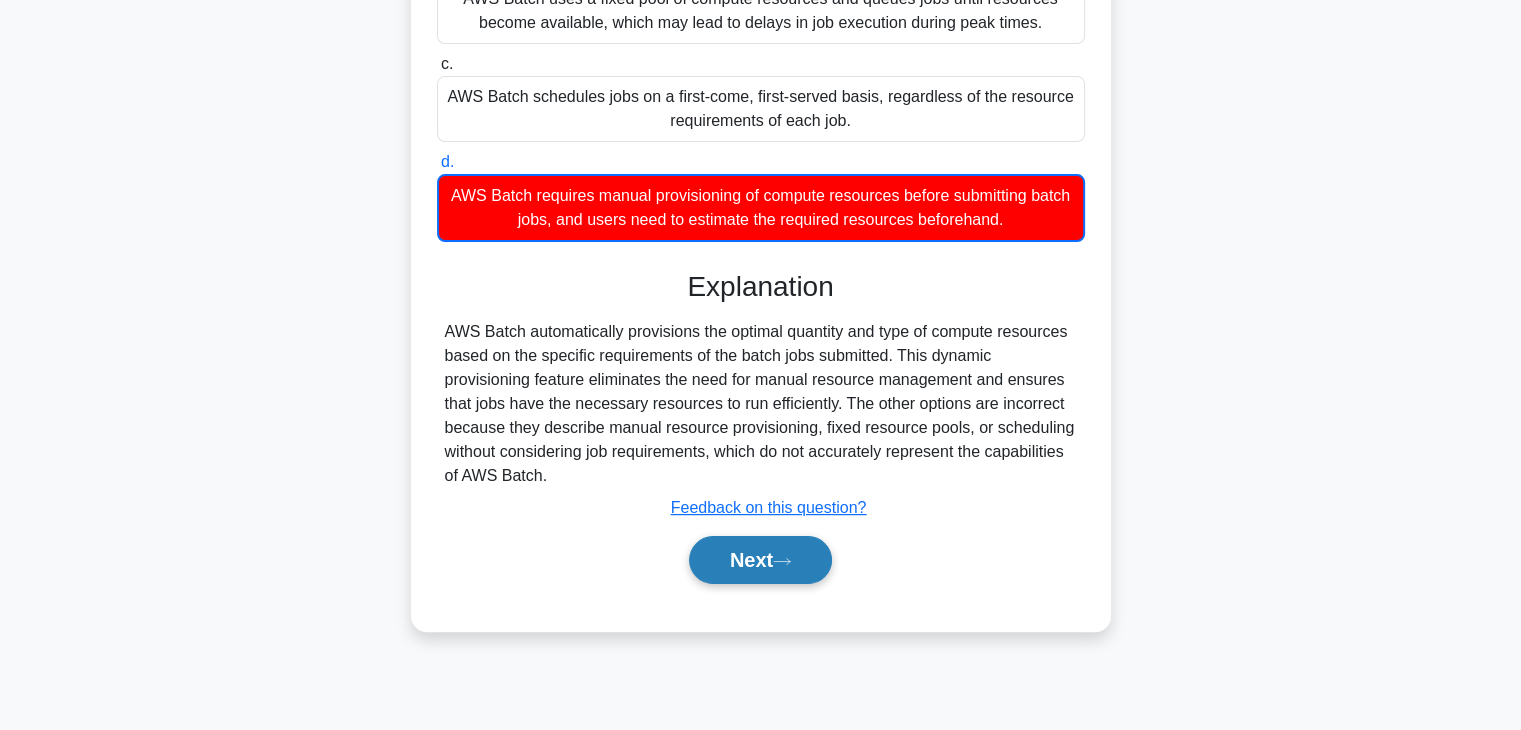 click on "Next" at bounding box center [760, 560] 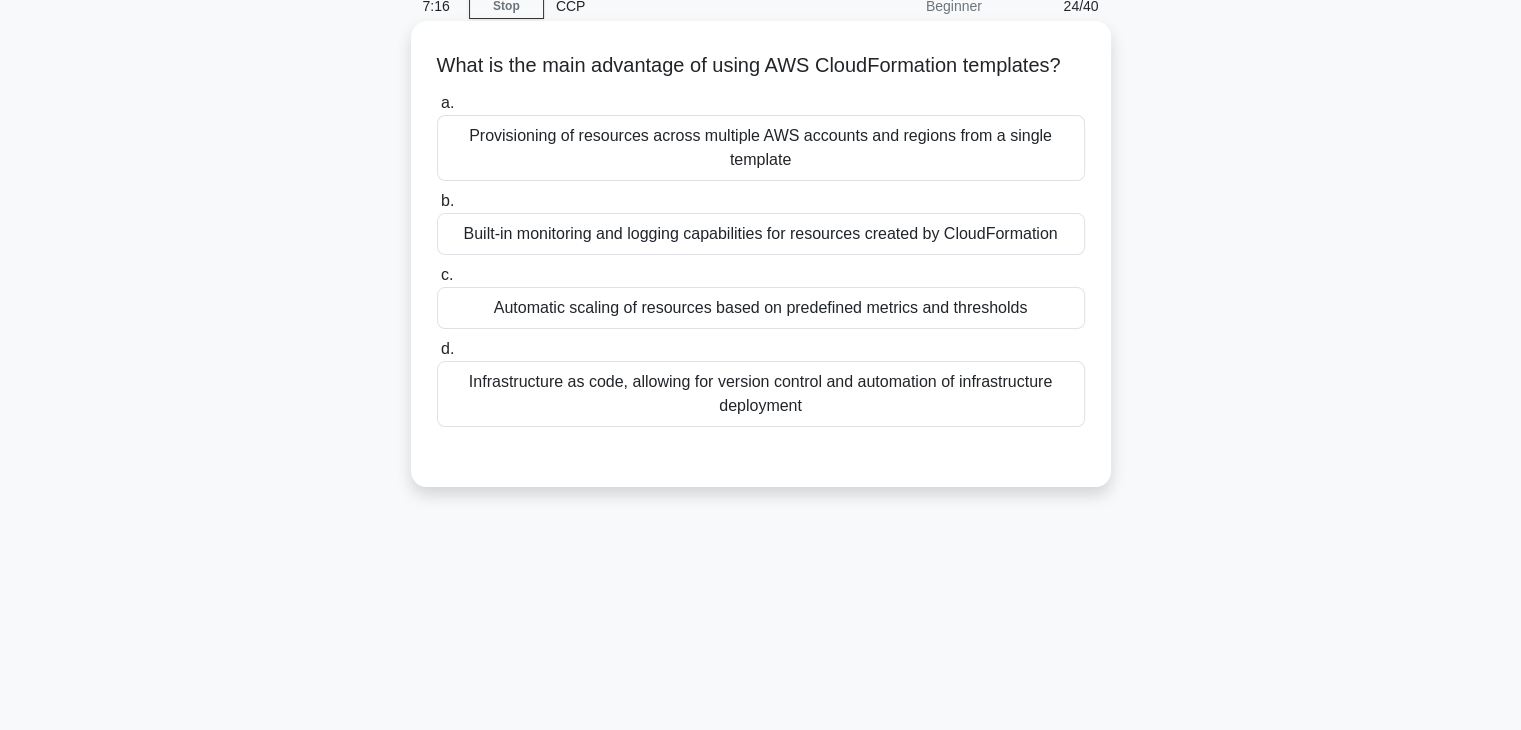 scroll, scrollTop: 0, scrollLeft: 0, axis: both 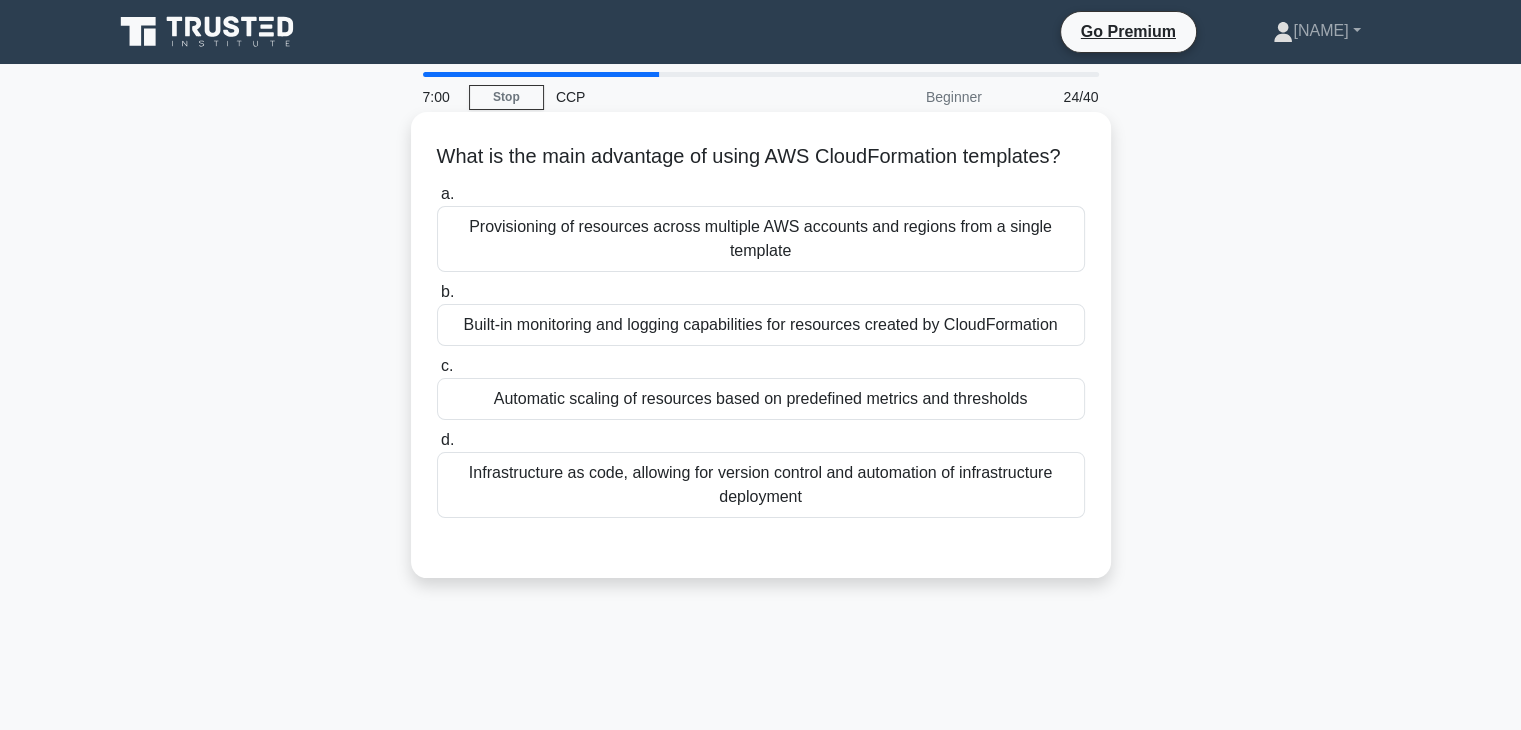 click on "Provisioning of resources across multiple AWS accounts and regions from a single template" at bounding box center (761, 239) 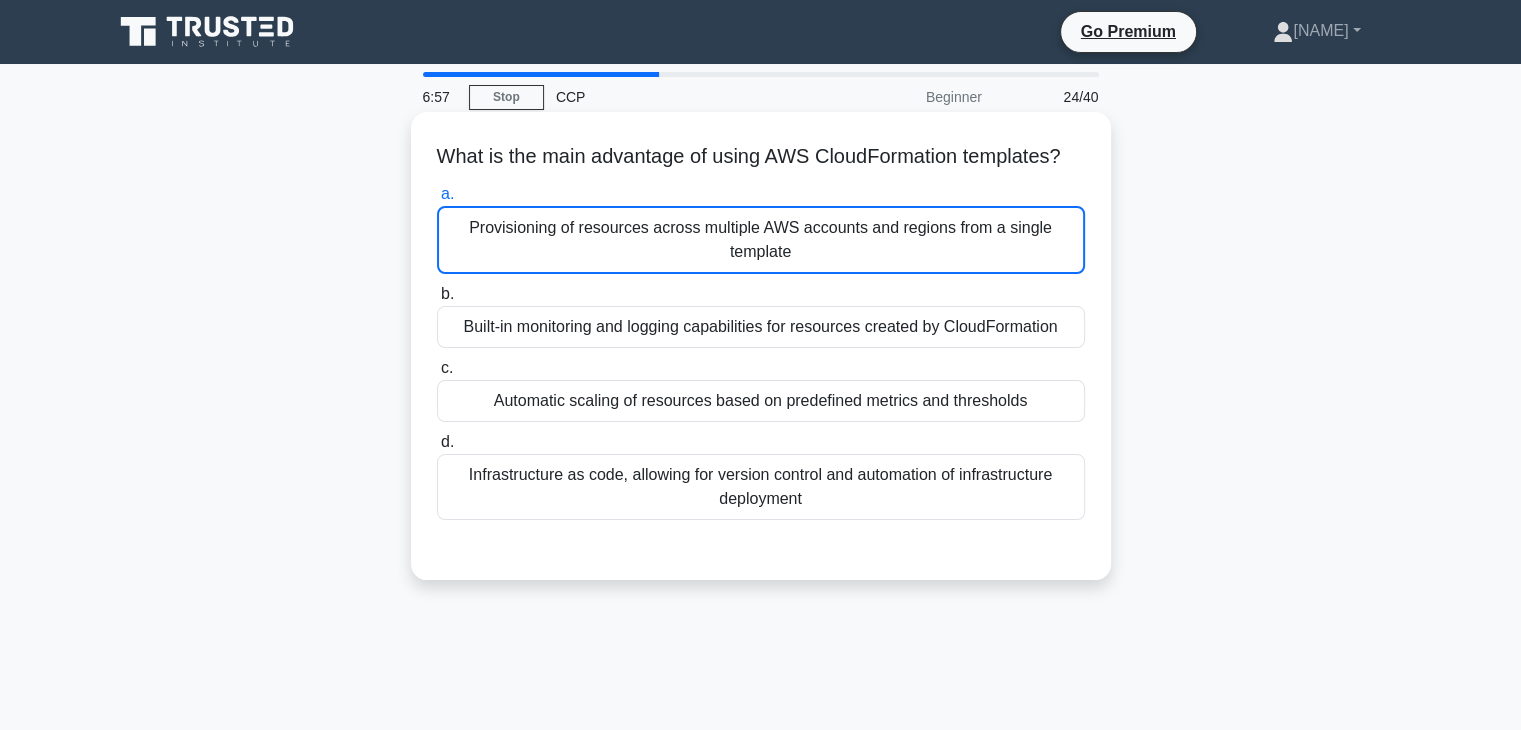 click on "Provisioning of resources across multiple AWS accounts and regions from a single template" at bounding box center [761, 240] 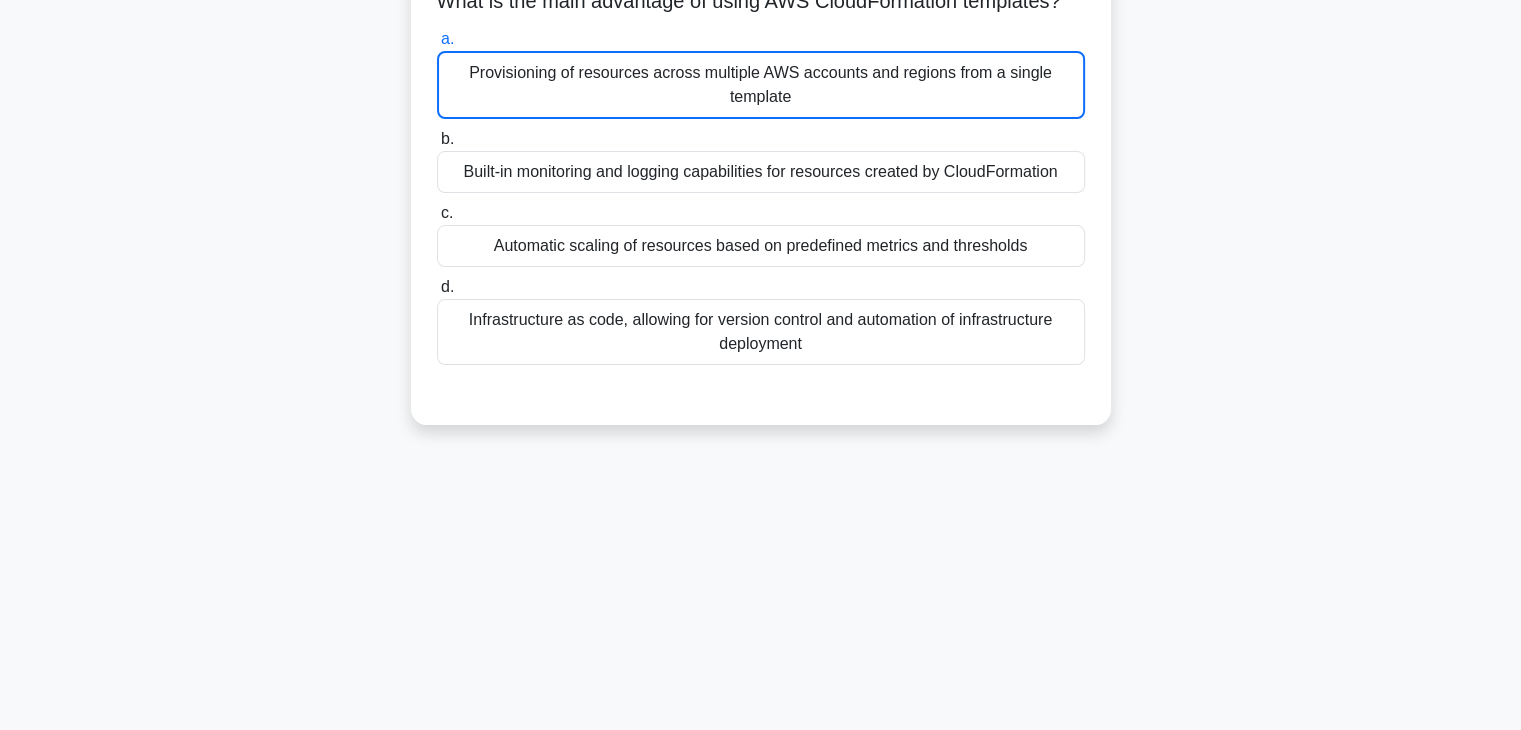 scroll, scrollTop: 156, scrollLeft: 0, axis: vertical 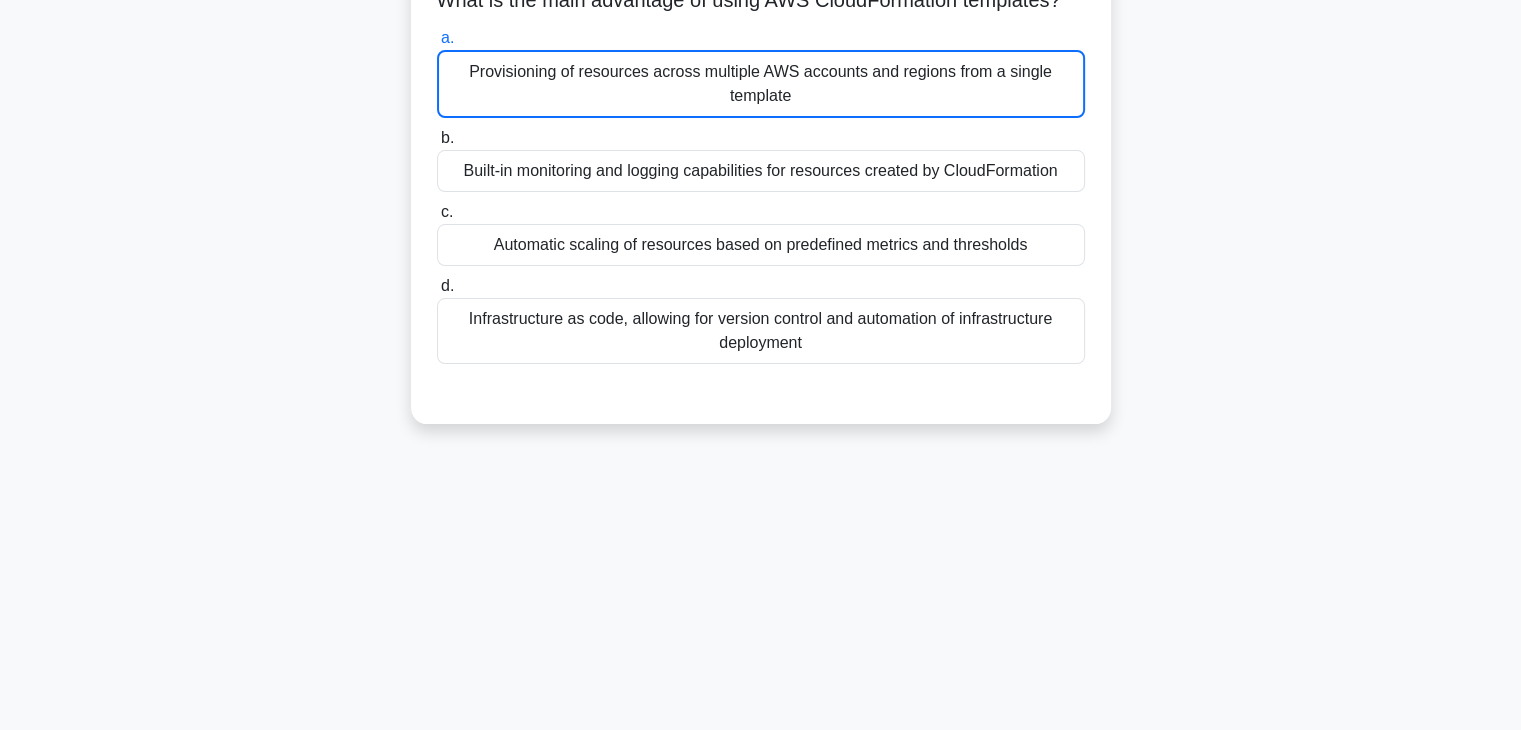 click on "a.
Provisioning of resources across multiple AWS accounts and regions from a single template
b.
Built-in monitoring and logging capabilities for resources created by CloudFormation
c. d." at bounding box center [761, 195] 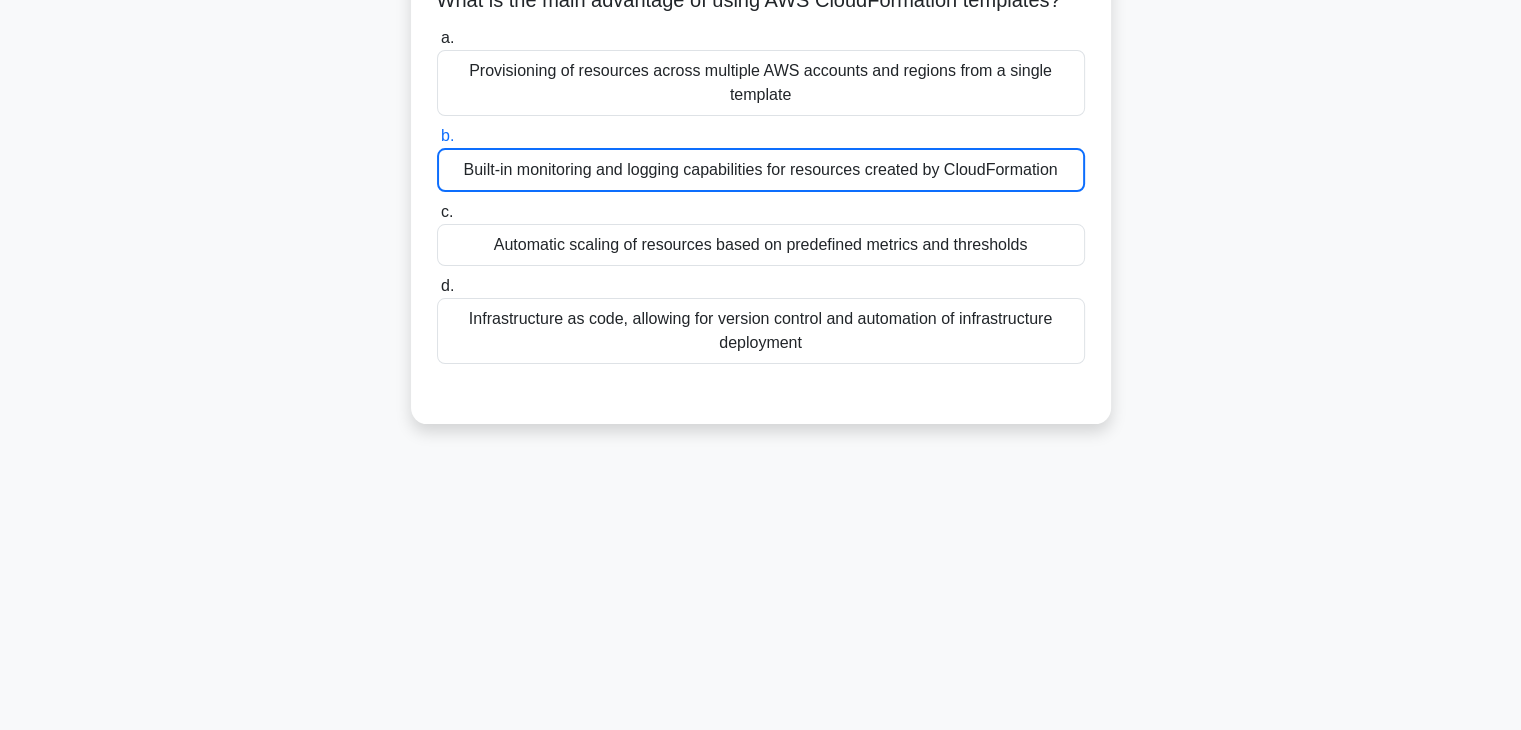 click on "Automatic scaling of resources based on predefined metrics and thresholds" at bounding box center [761, 245] 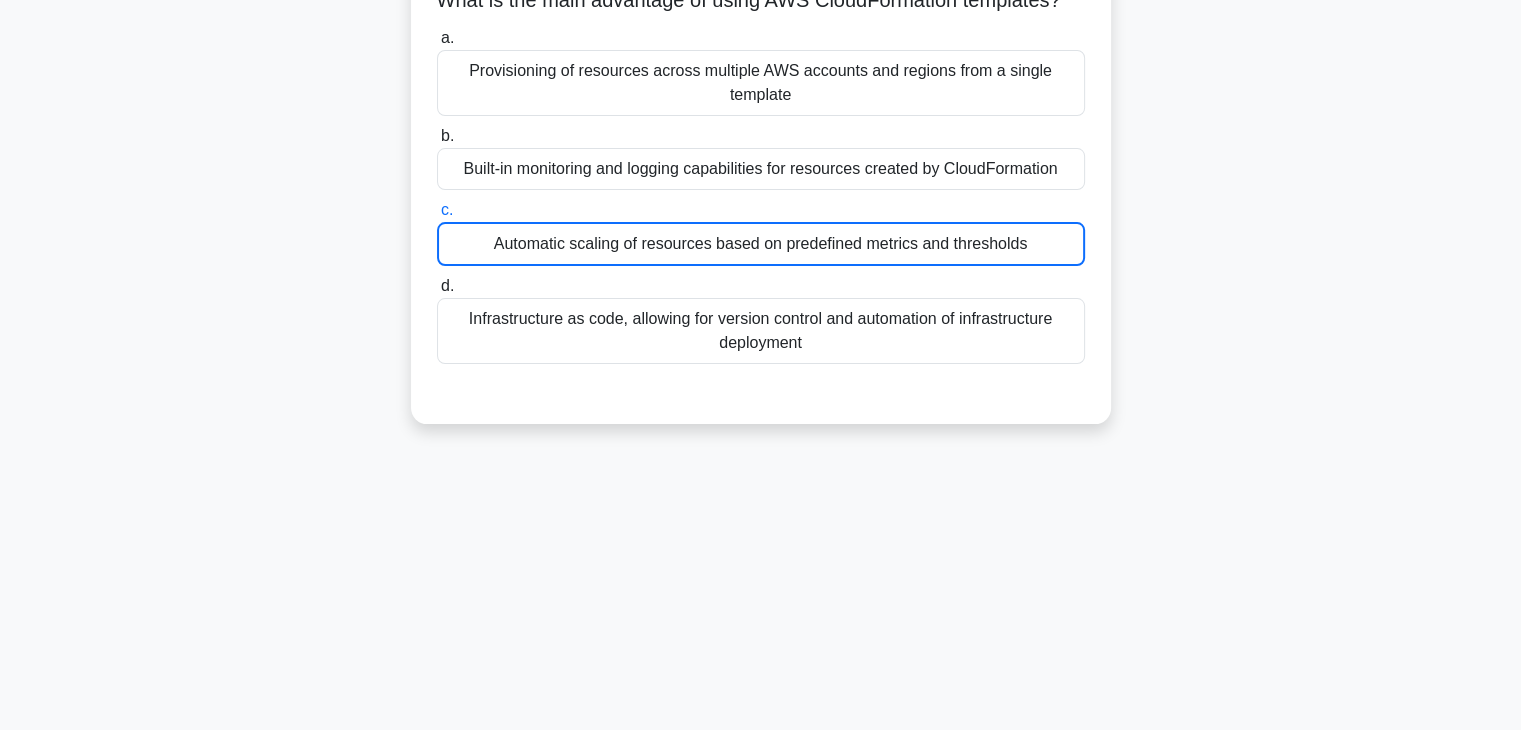 click on "Infrastructure as code, allowing for version control and automation of infrastructure deployment" at bounding box center (761, 331) 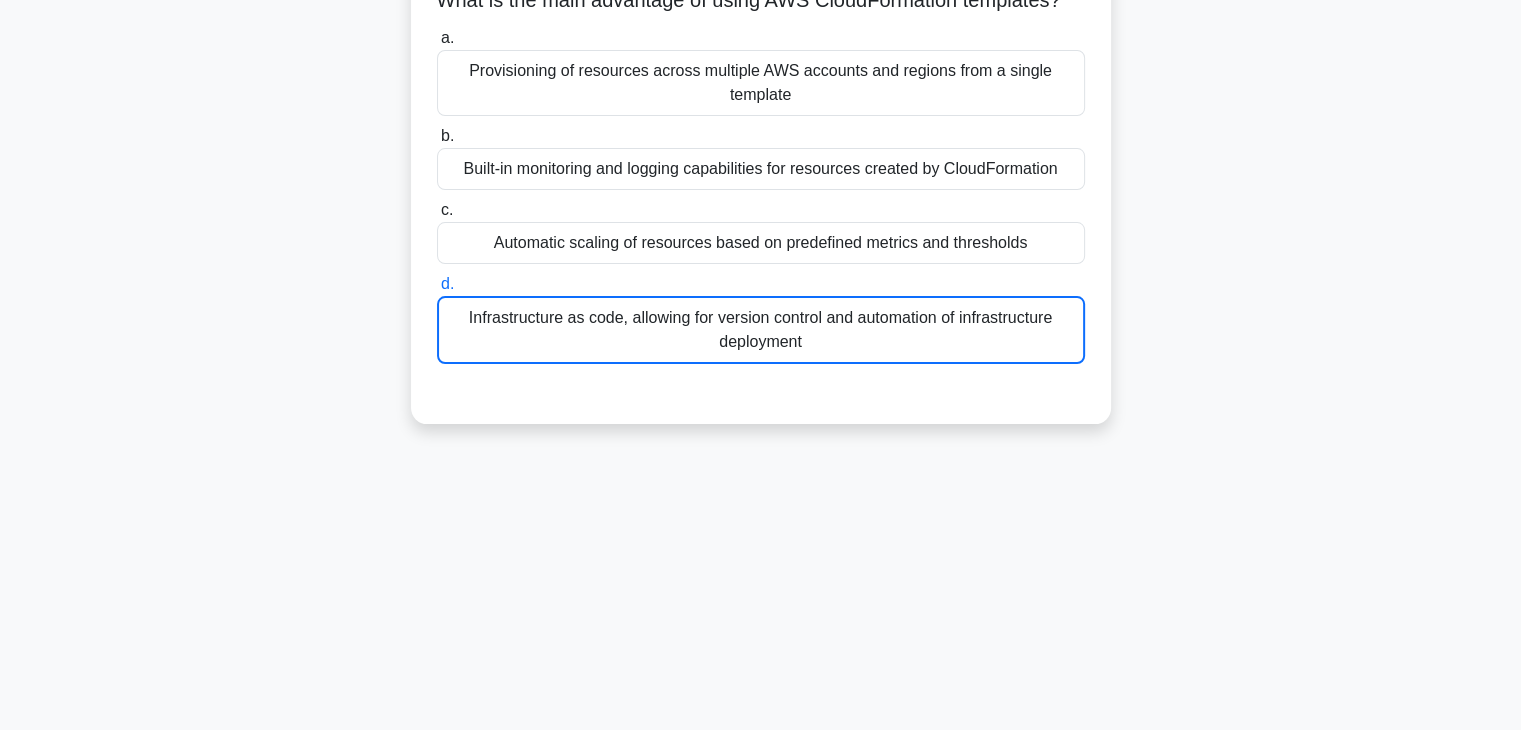 scroll, scrollTop: 0, scrollLeft: 0, axis: both 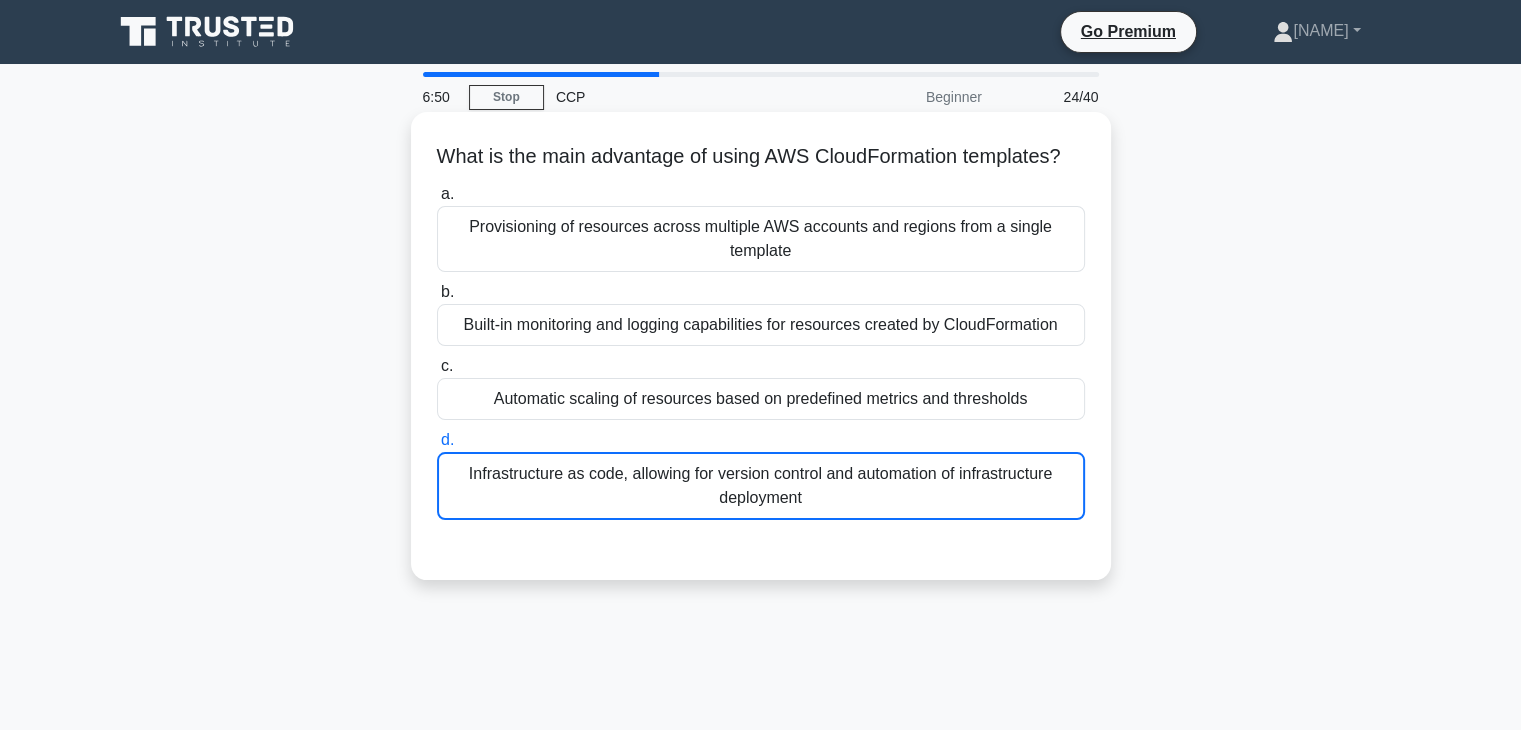 click on "Provisioning of resources across multiple AWS accounts and regions from a single template" at bounding box center (761, 239) 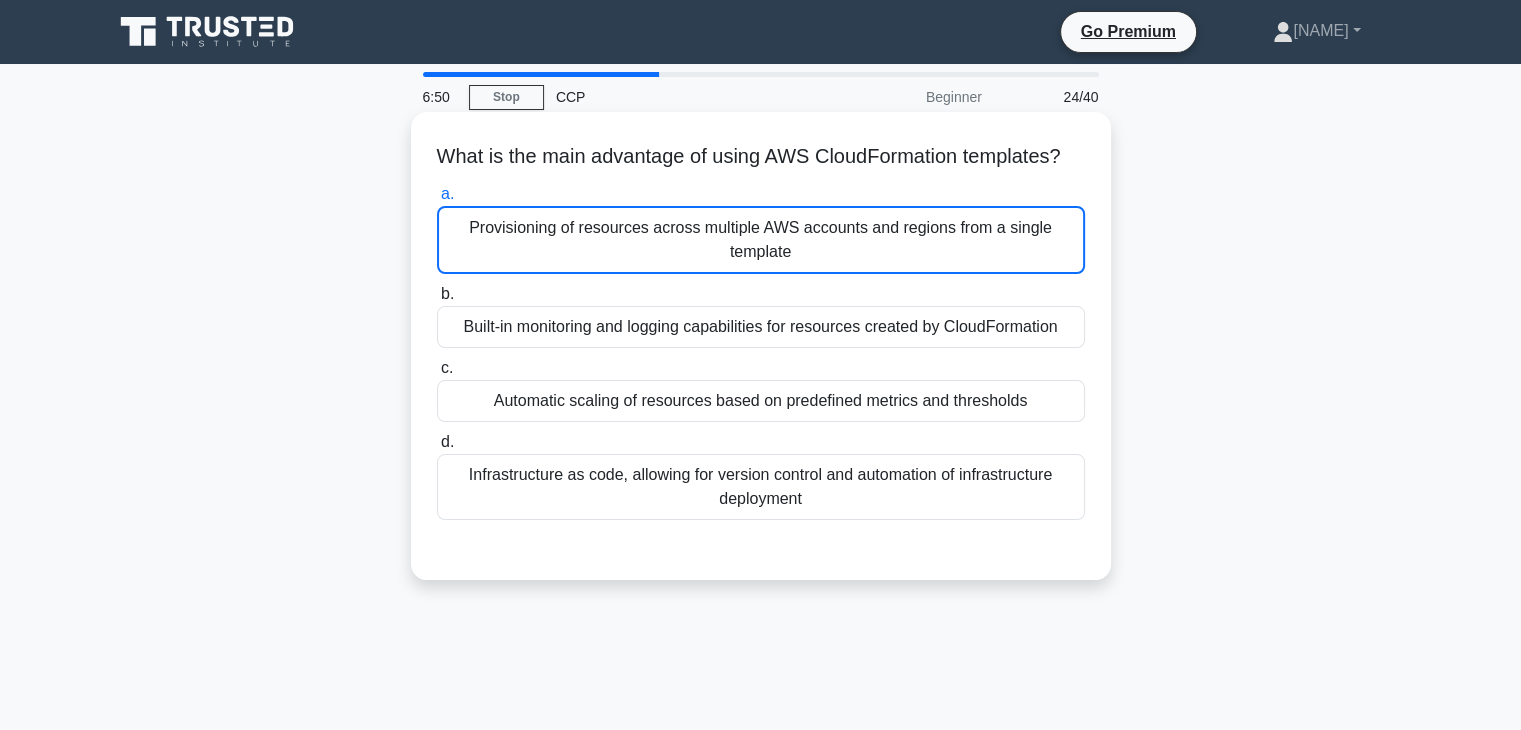 click on "Provisioning of resources across multiple AWS accounts and regions from a single template" at bounding box center (761, 240) 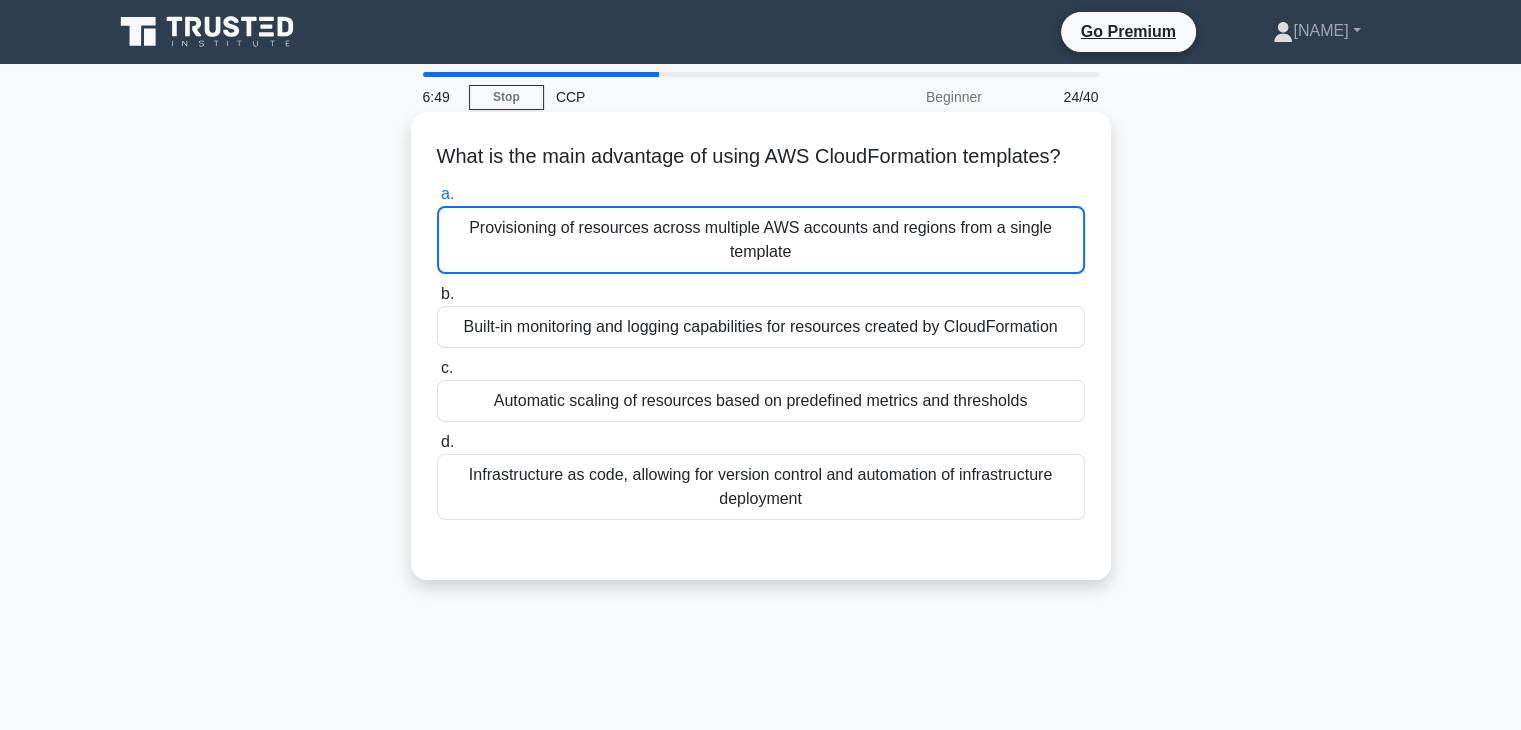click on "Provisioning of resources across multiple AWS accounts and regions from a single template" at bounding box center (761, 240) 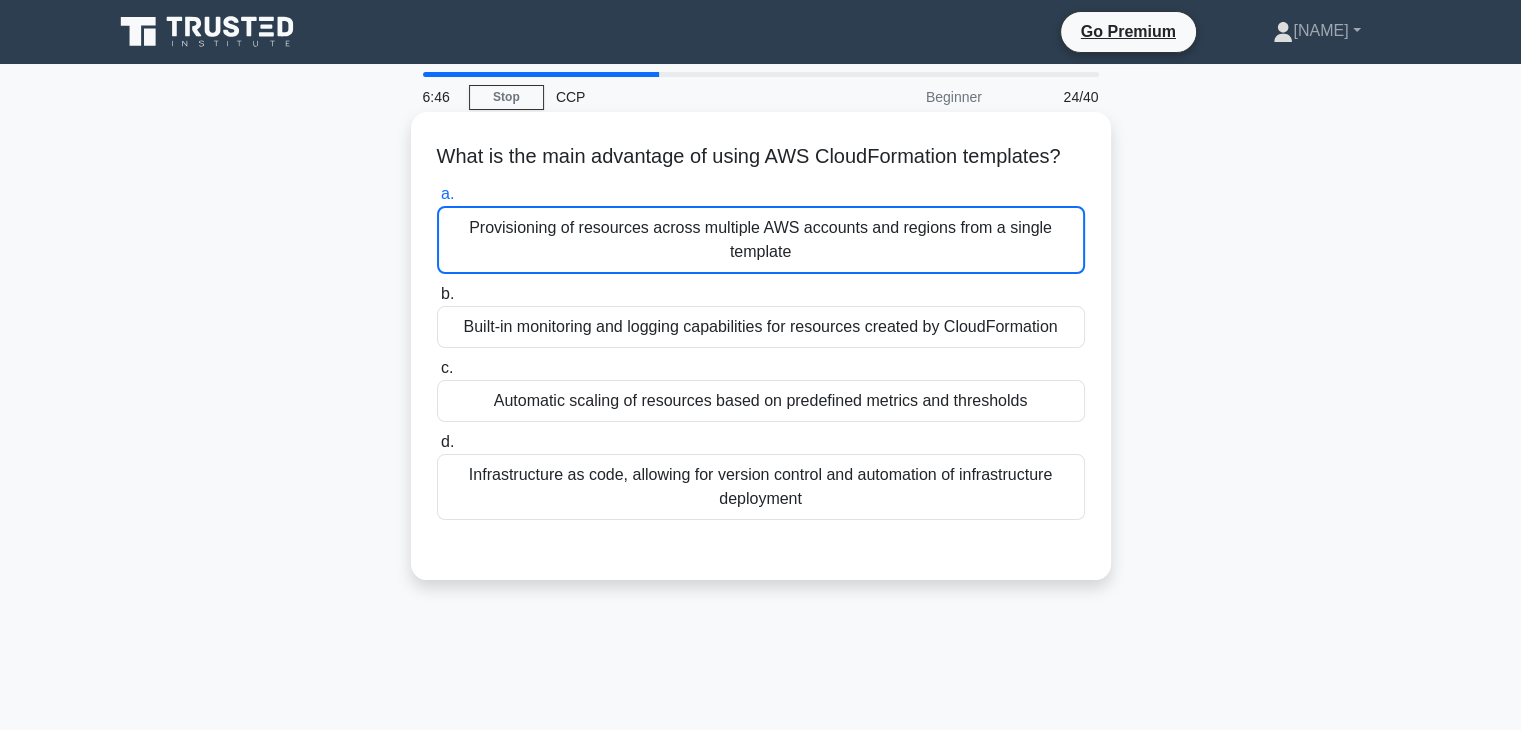 click on "What is the main advantage of using AWS CloudFormation templates?
.spinner_0XTQ{transform-origin:center;animation:spinner_y6GP .75s linear infinite}@keyframes spinner_y6GP{100%{transform:rotate(360deg)}}" at bounding box center (761, 157) 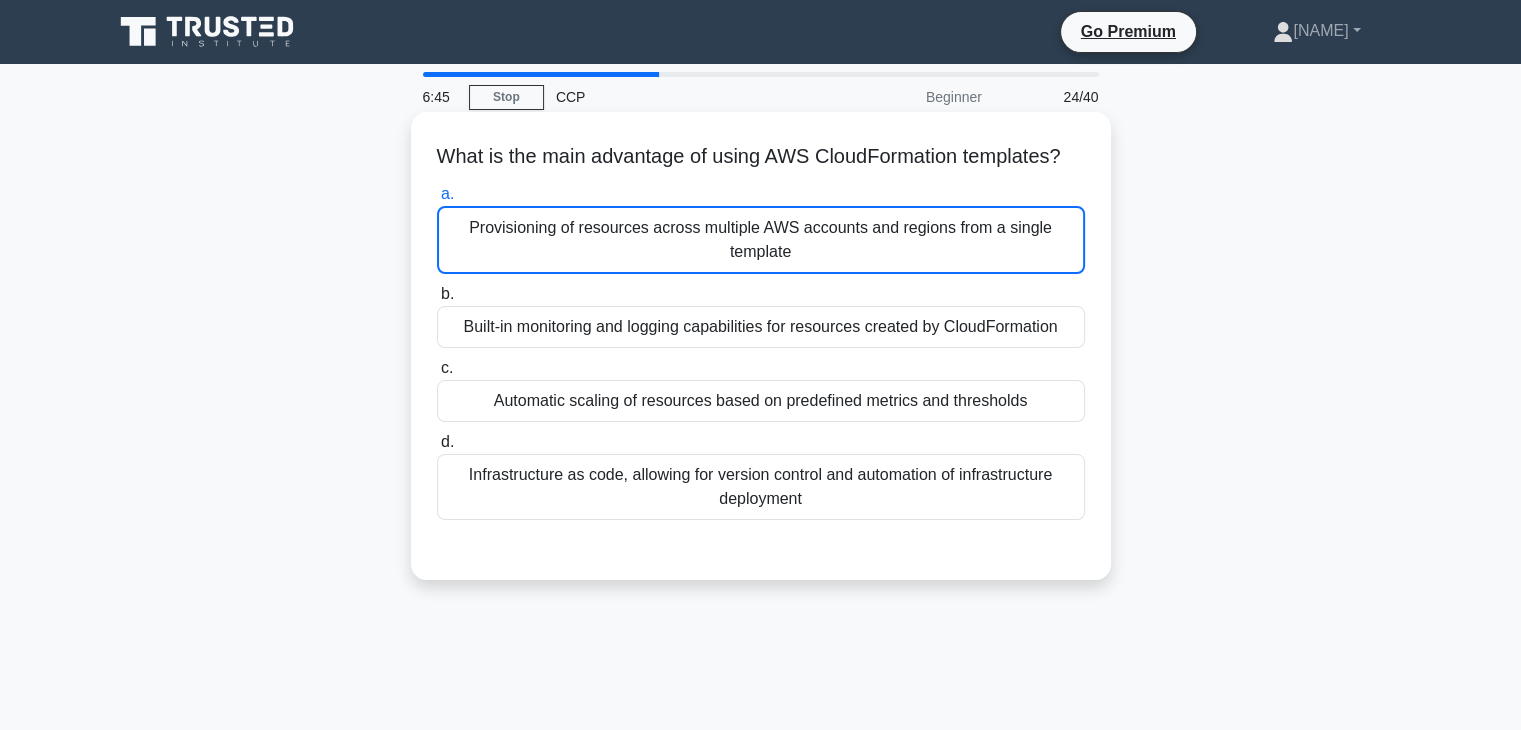 click on "b.
Built-in monitoring and logging capabilities for resources created by CloudFormation" at bounding box center [761, 315] 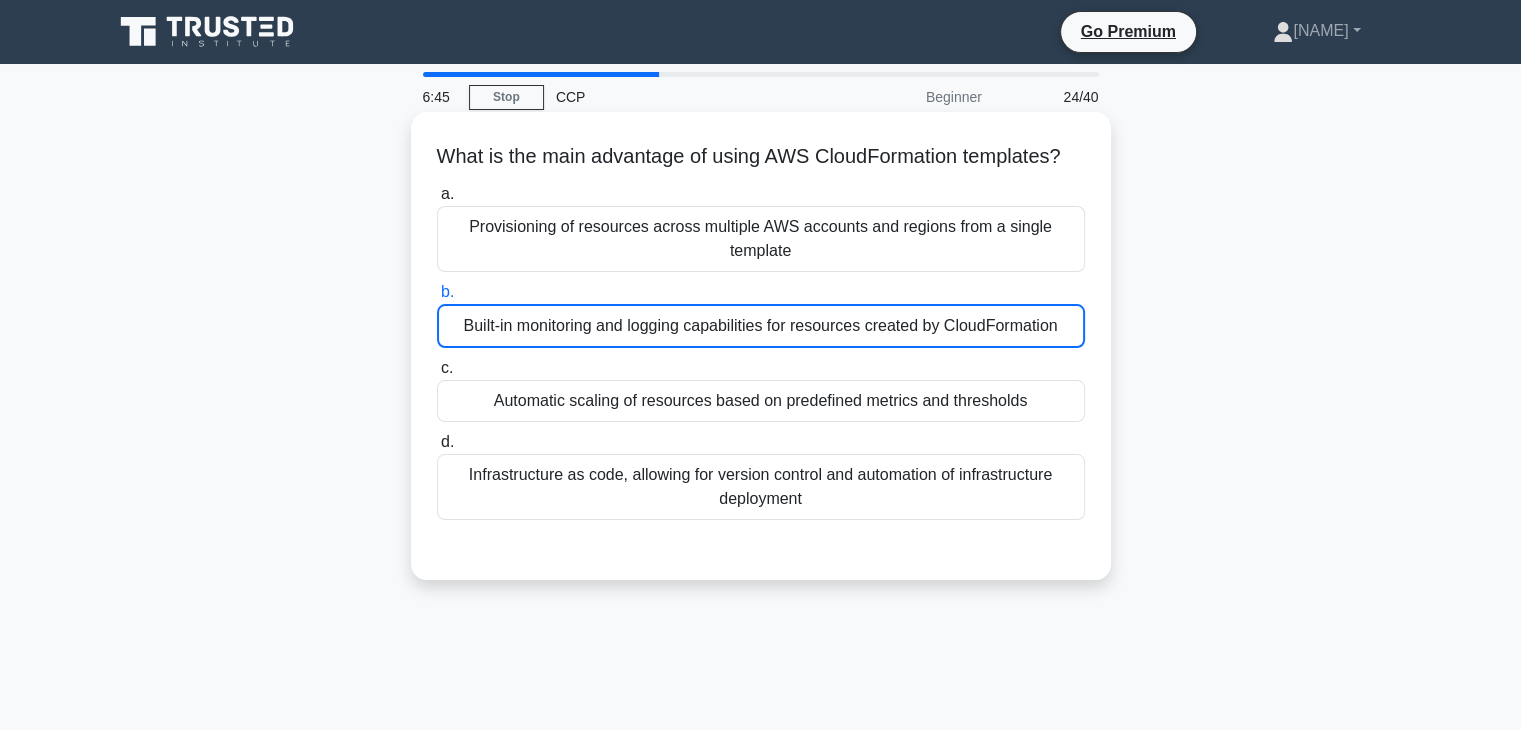 click on "b.
Built-in monitoring and logging capabilities for resources created by CloudFormation" at bounding box center [761, 314] 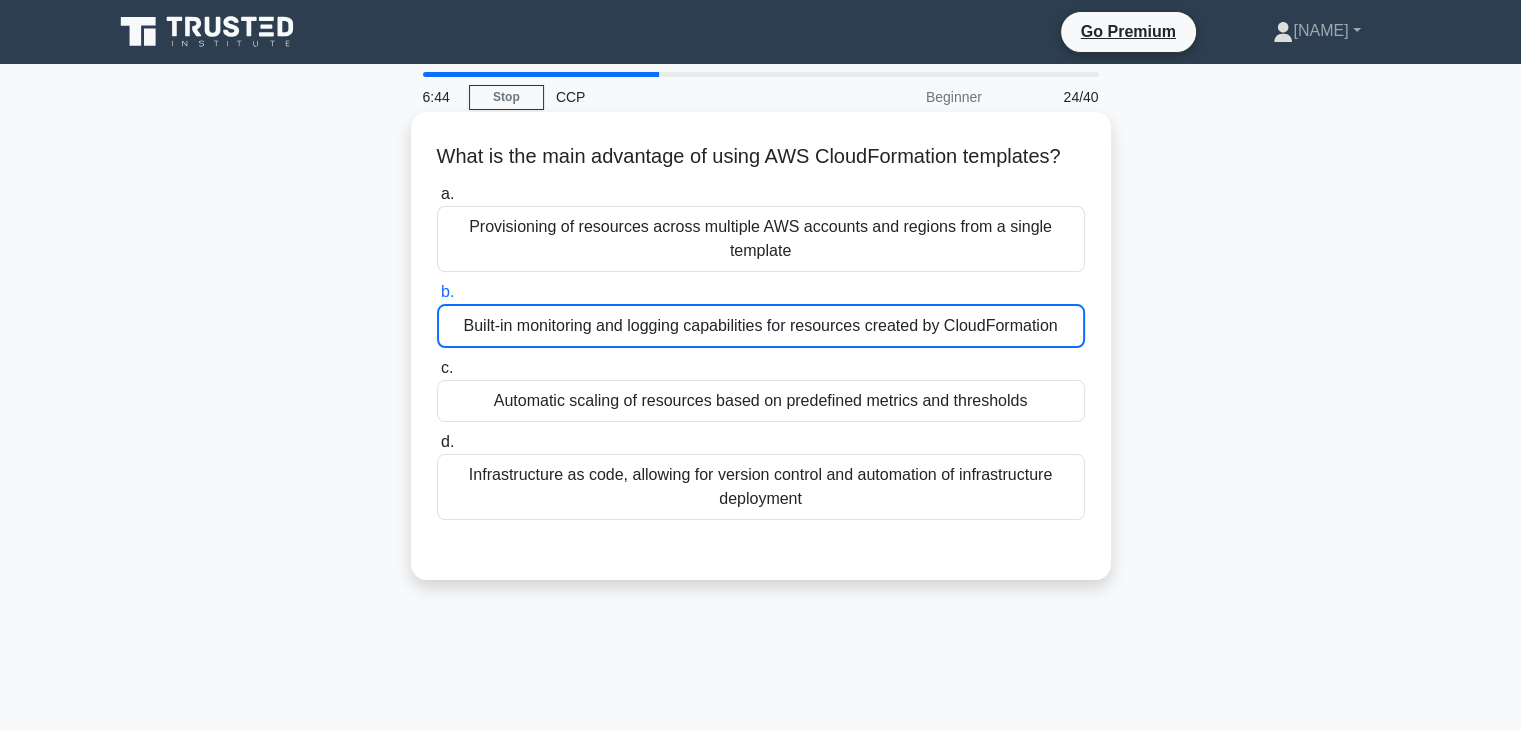 click on "Provisioning of resources across multiple AWS accounts and regions from a single template" at bounding box center [761, 239] 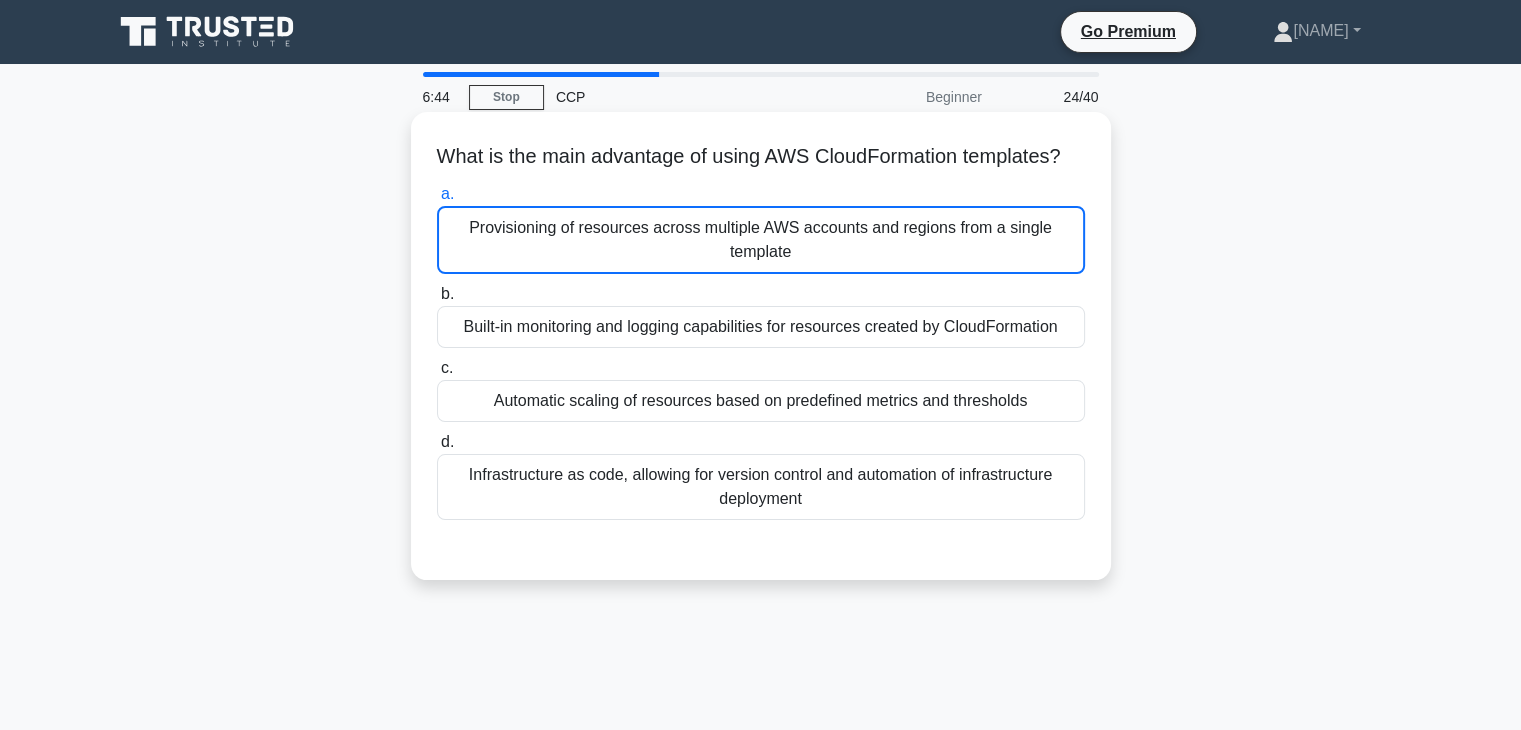 click on "Provisioning of resources across multiple AWS accounts and regions from a single template" at bounding box center [761, 240] 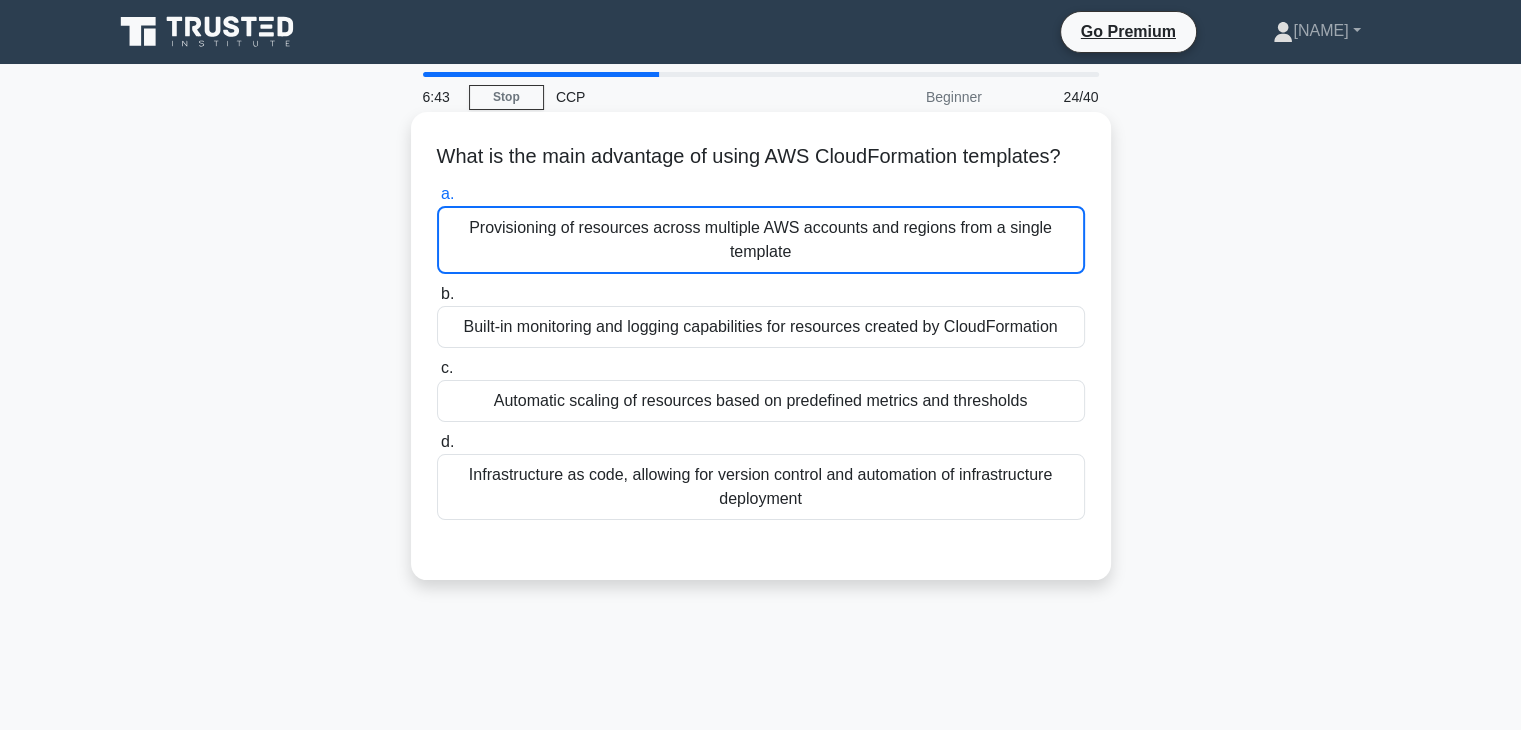 click on "Provisioning of resources across multiple AWS accounts and regions from a single template" at bounding box center (761, 240) 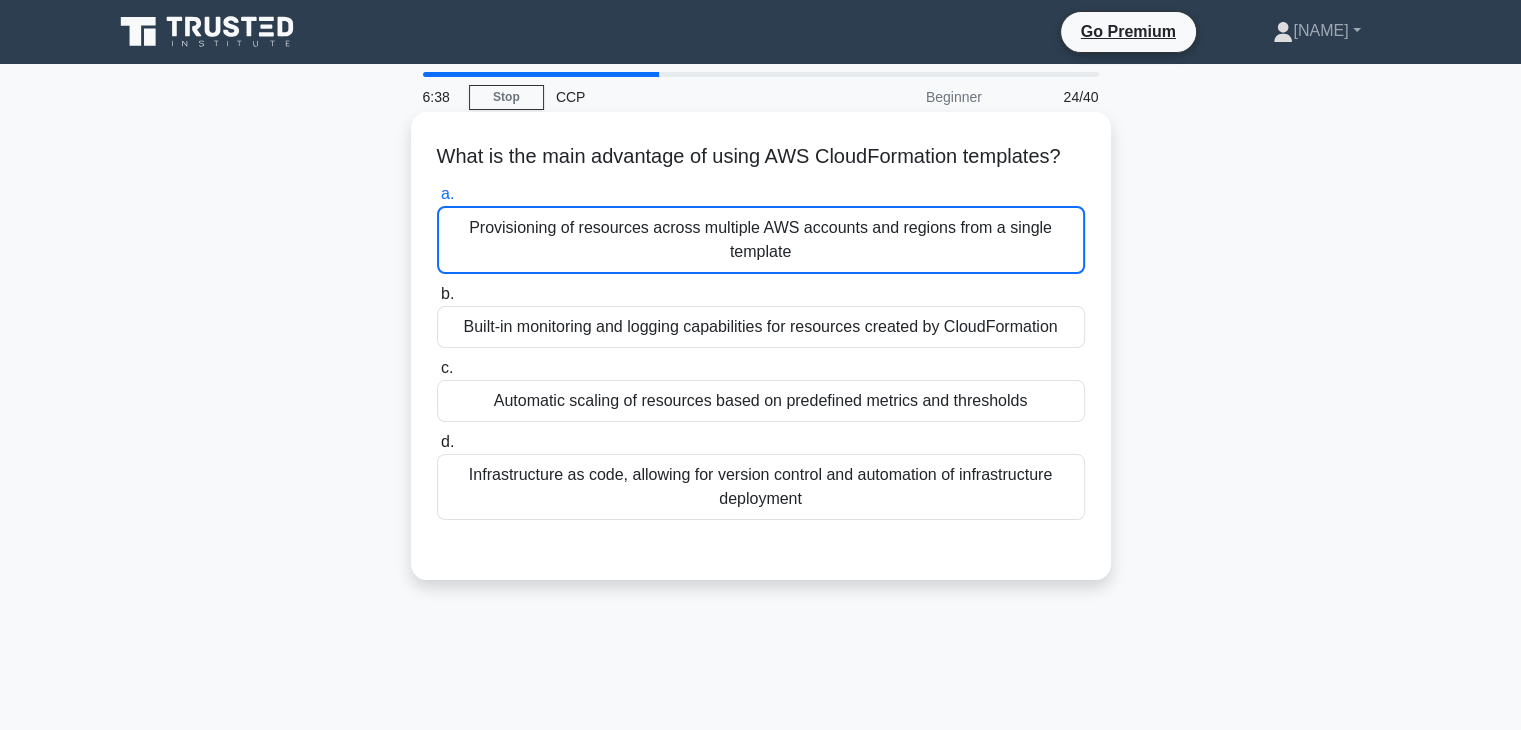 click on "a.
Provisioning of resources across multiple AWS accounts and regions from a single template
b.
Built-in monitoring and logging capabilities for resources created by CloudFormation
c. d." at bounding box center [761, 351] 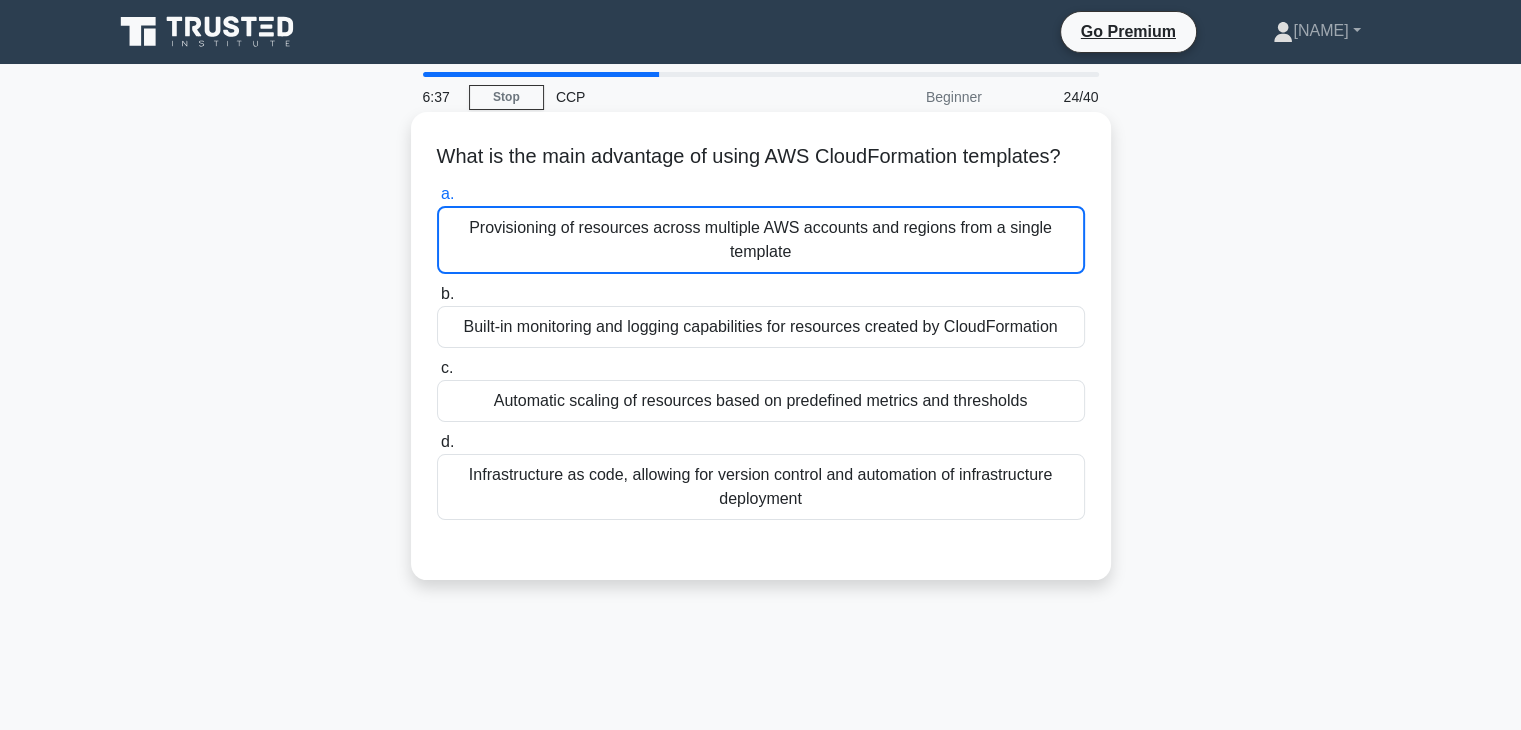 click on "a.
Provisioning of resources across multiple AWS accounts and regions from a single template" at bounding box center [761, 228] 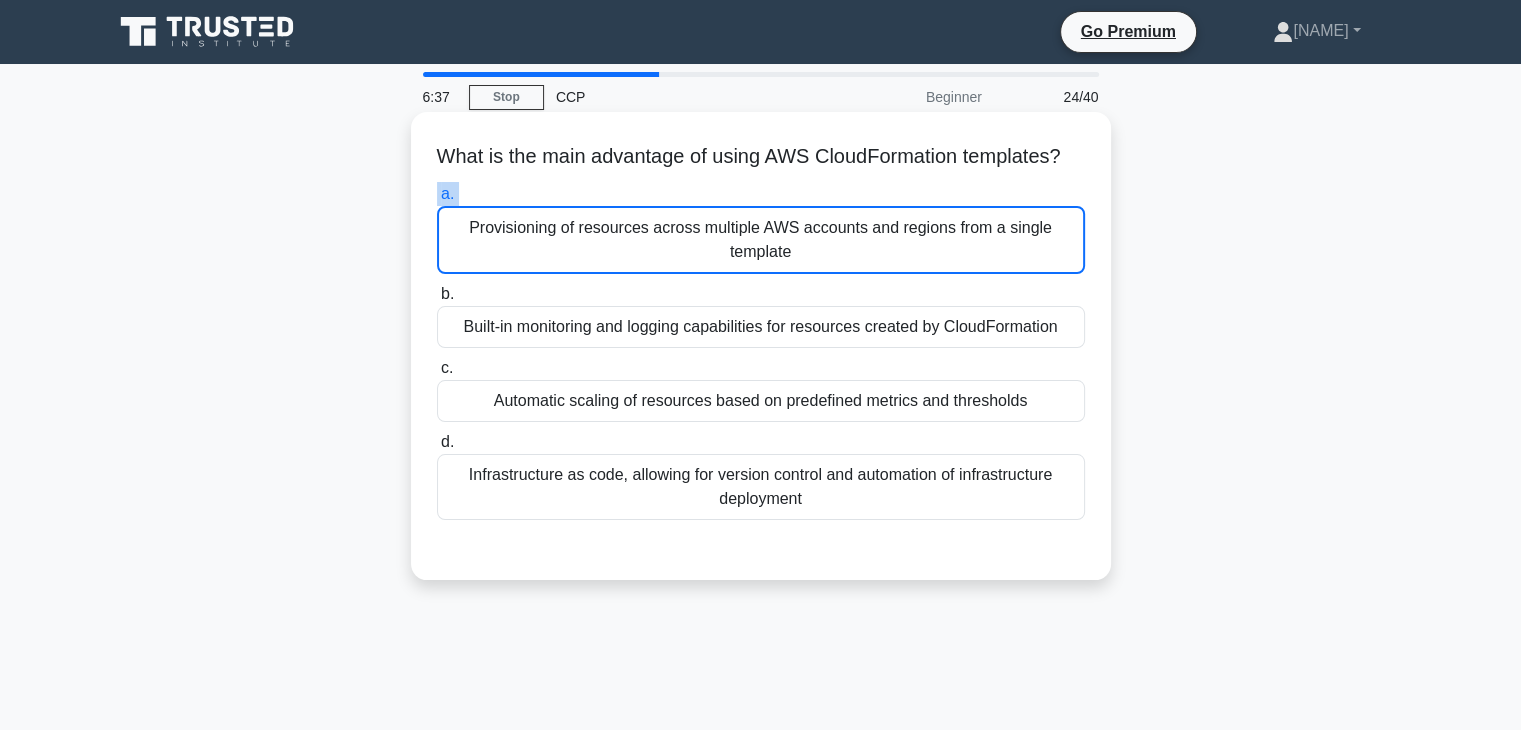 click on "a.
Provisioning of resources across multiple AWS accounts and regions from a single template" at bounding box center [761, 228] 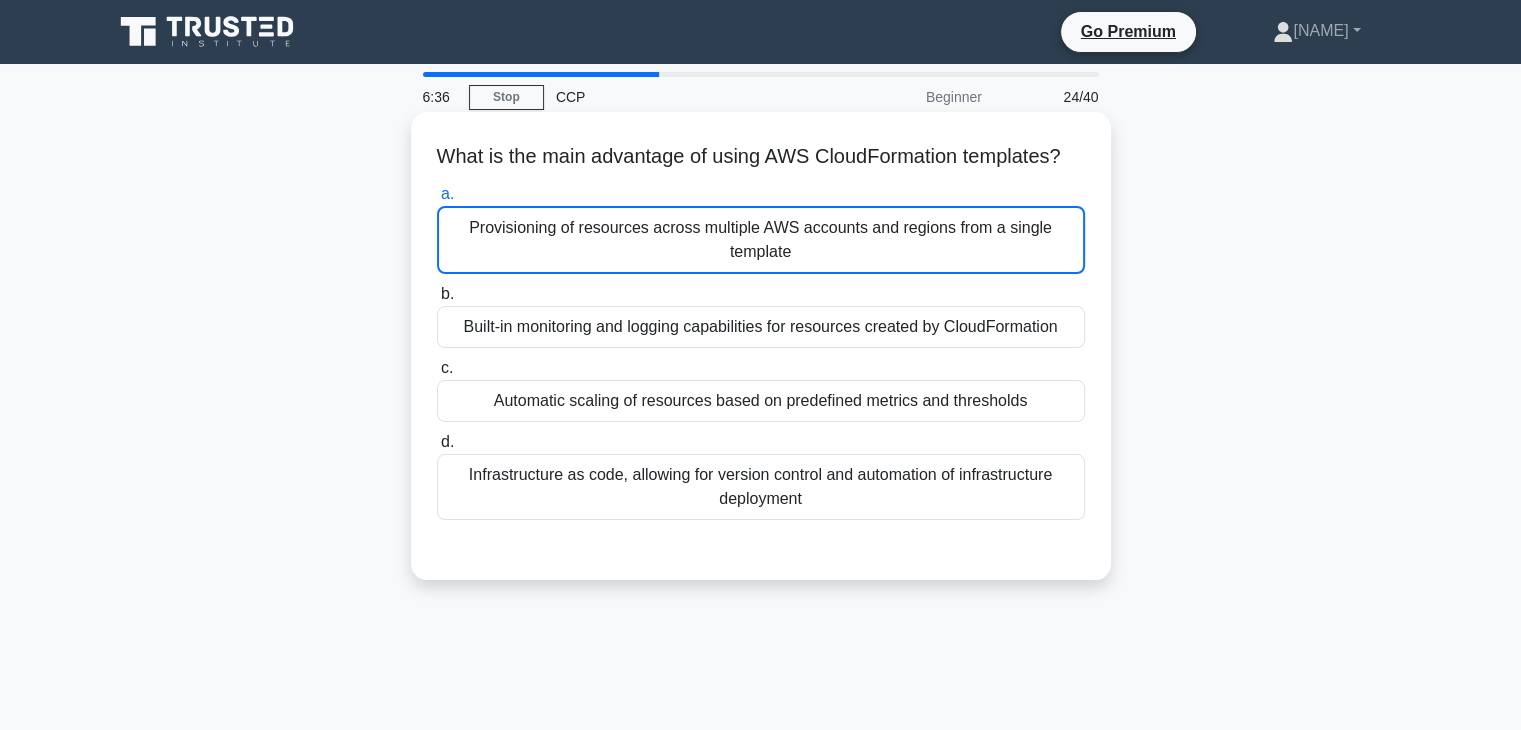 click on "Provisioning of resources across multiple AWS accounts and regions from a single template" at bounding box center (761, 240) 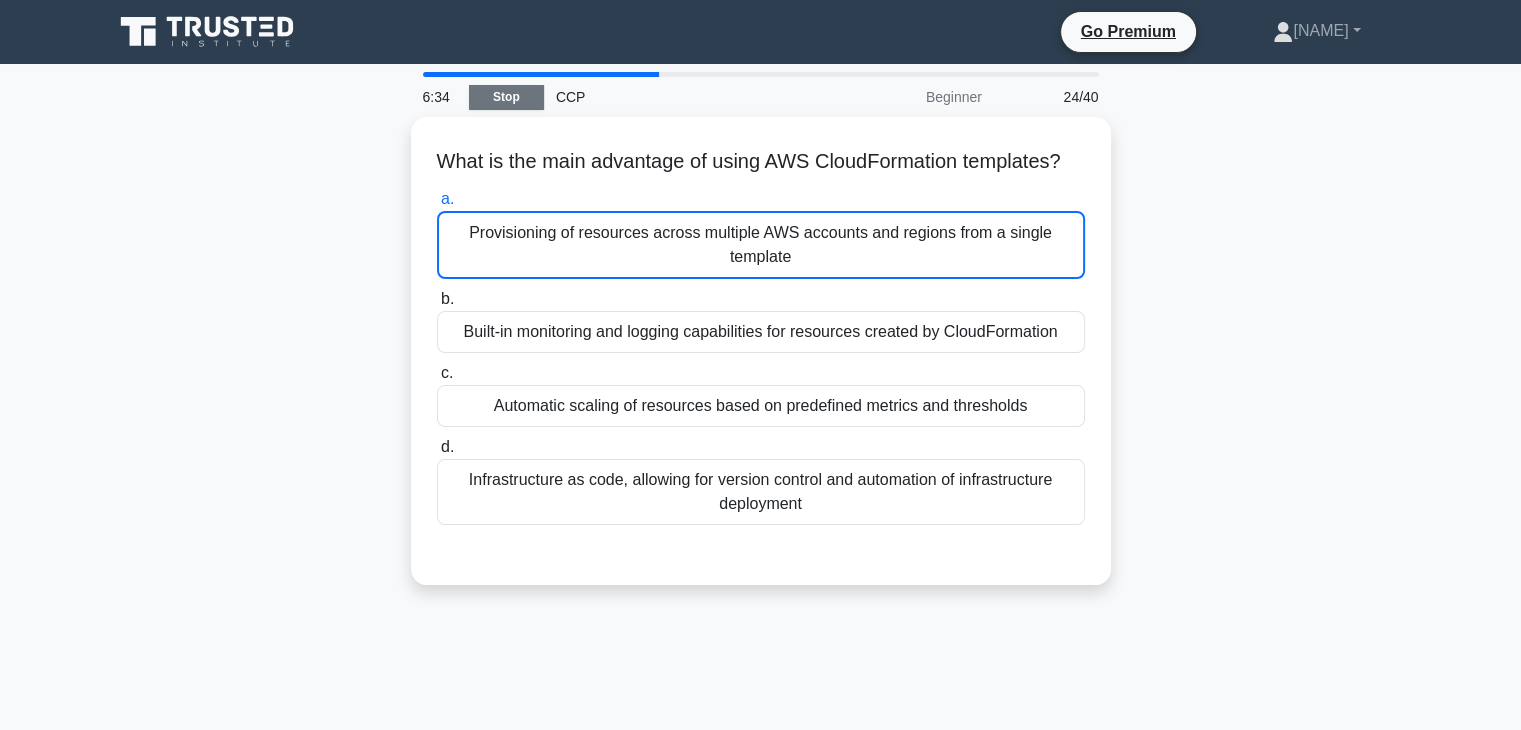 click on "Stop" at bounding box center [506, 97] 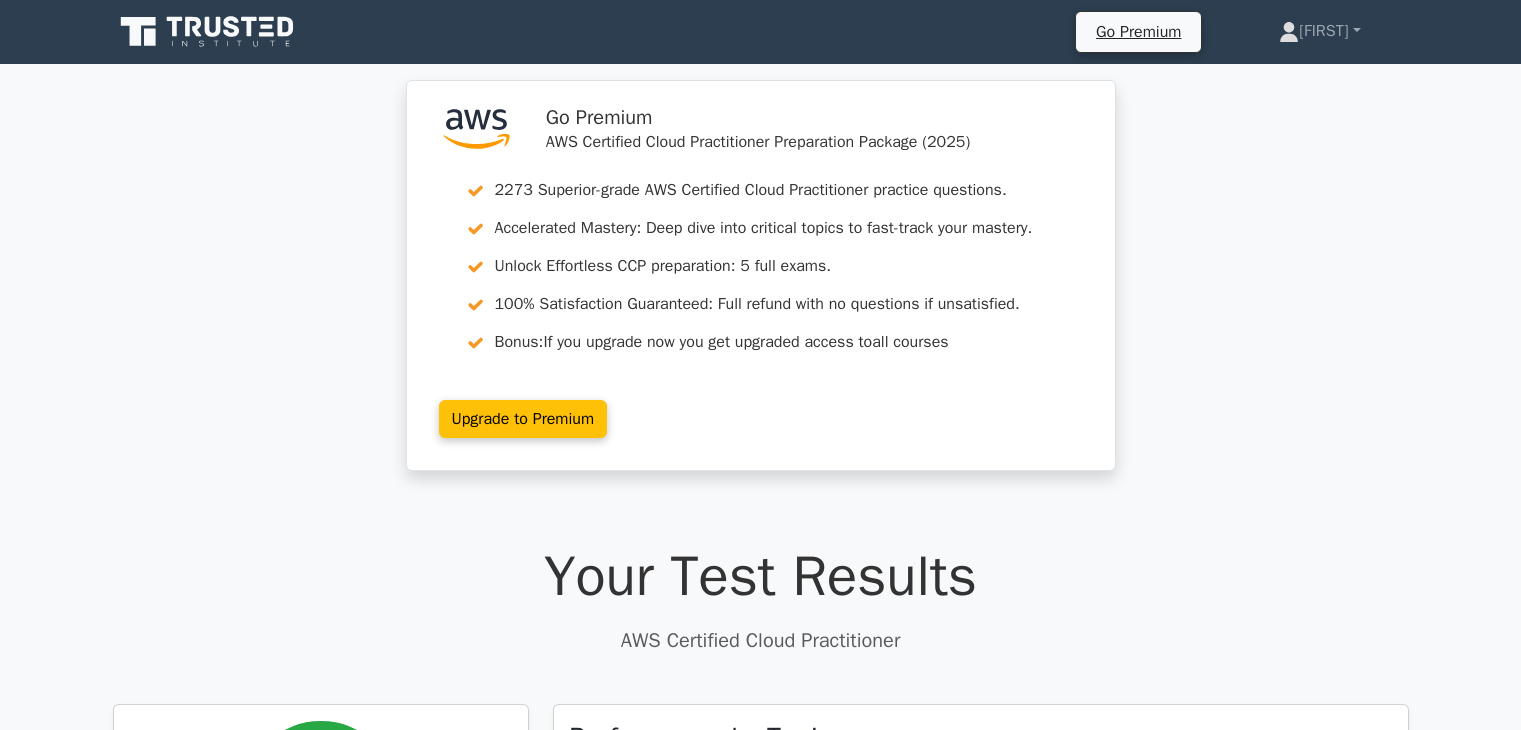scroll, scrollTop: 0, scrollLeft: 0, axis: both 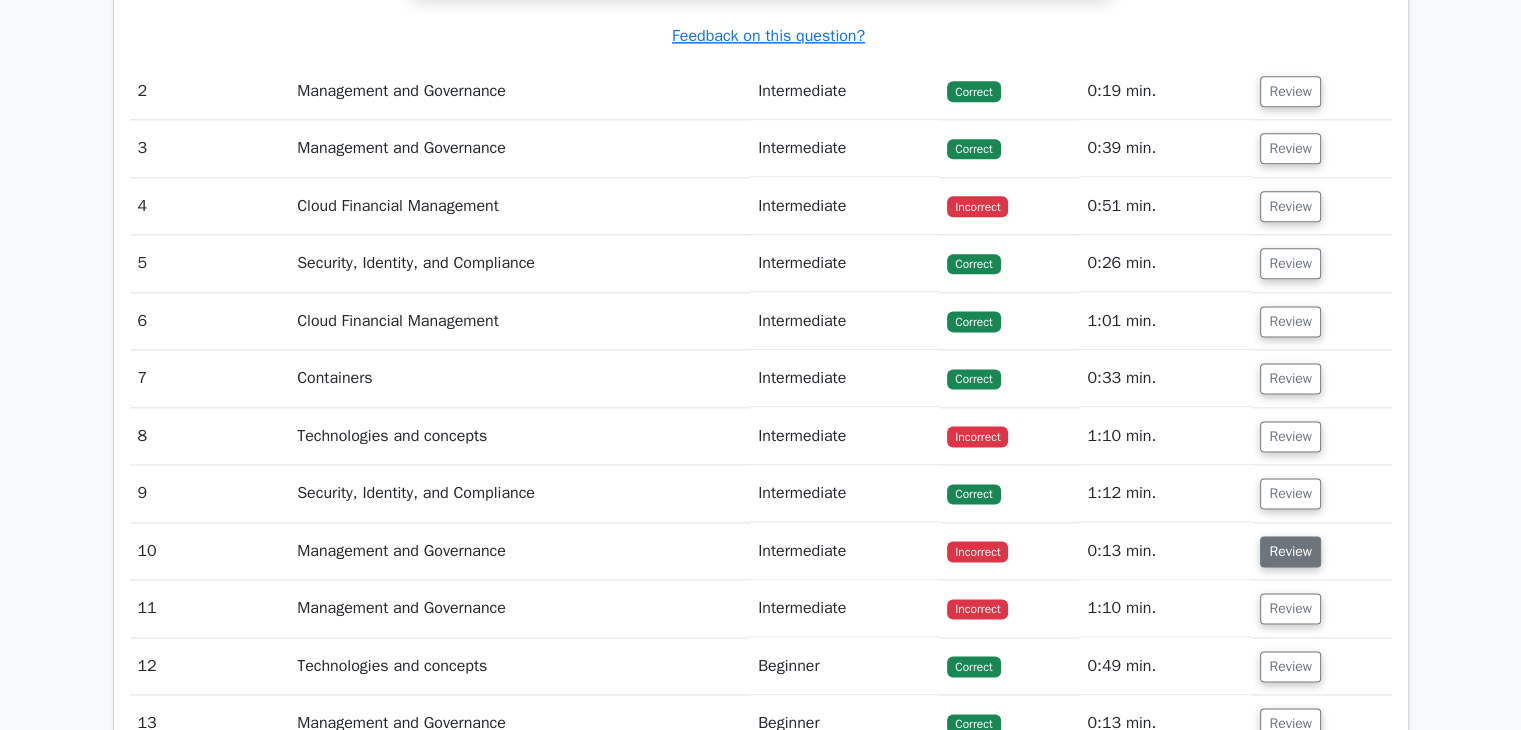 click on "Review" at bounding box center (1290, 551) 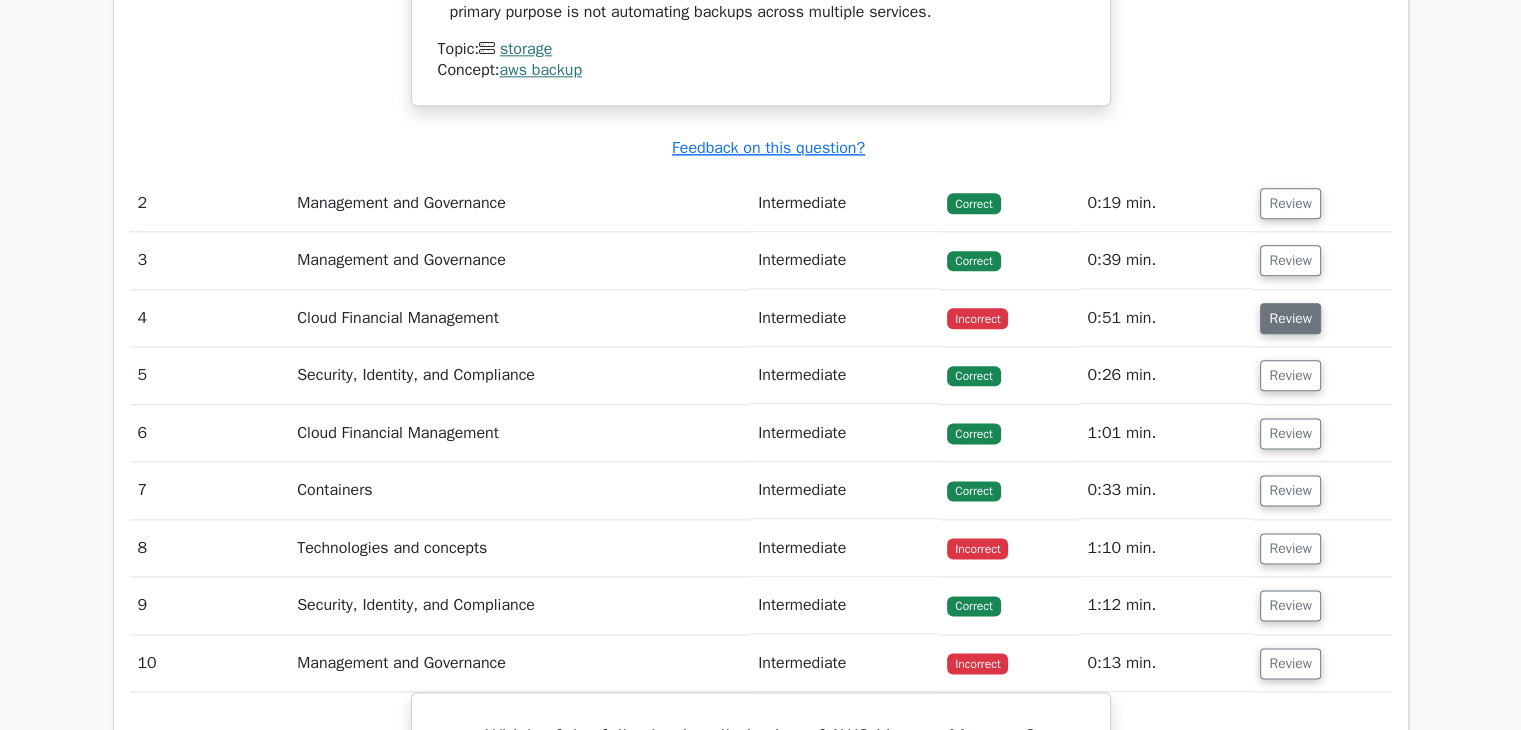 scroll, scrollTop: 2460, scrollLeft: 0, axis: vertical 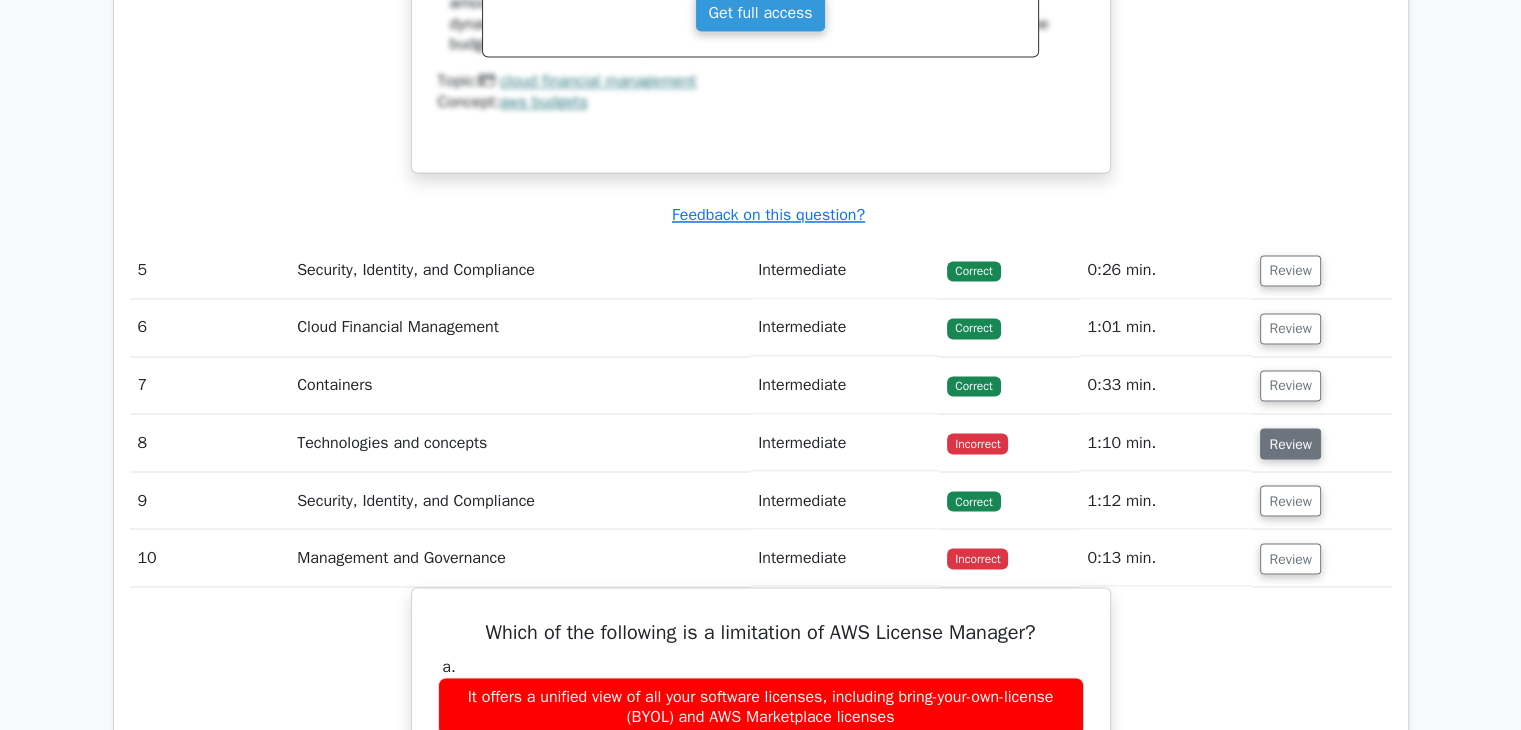 click on "Review" at bounding box center [1290, 443] 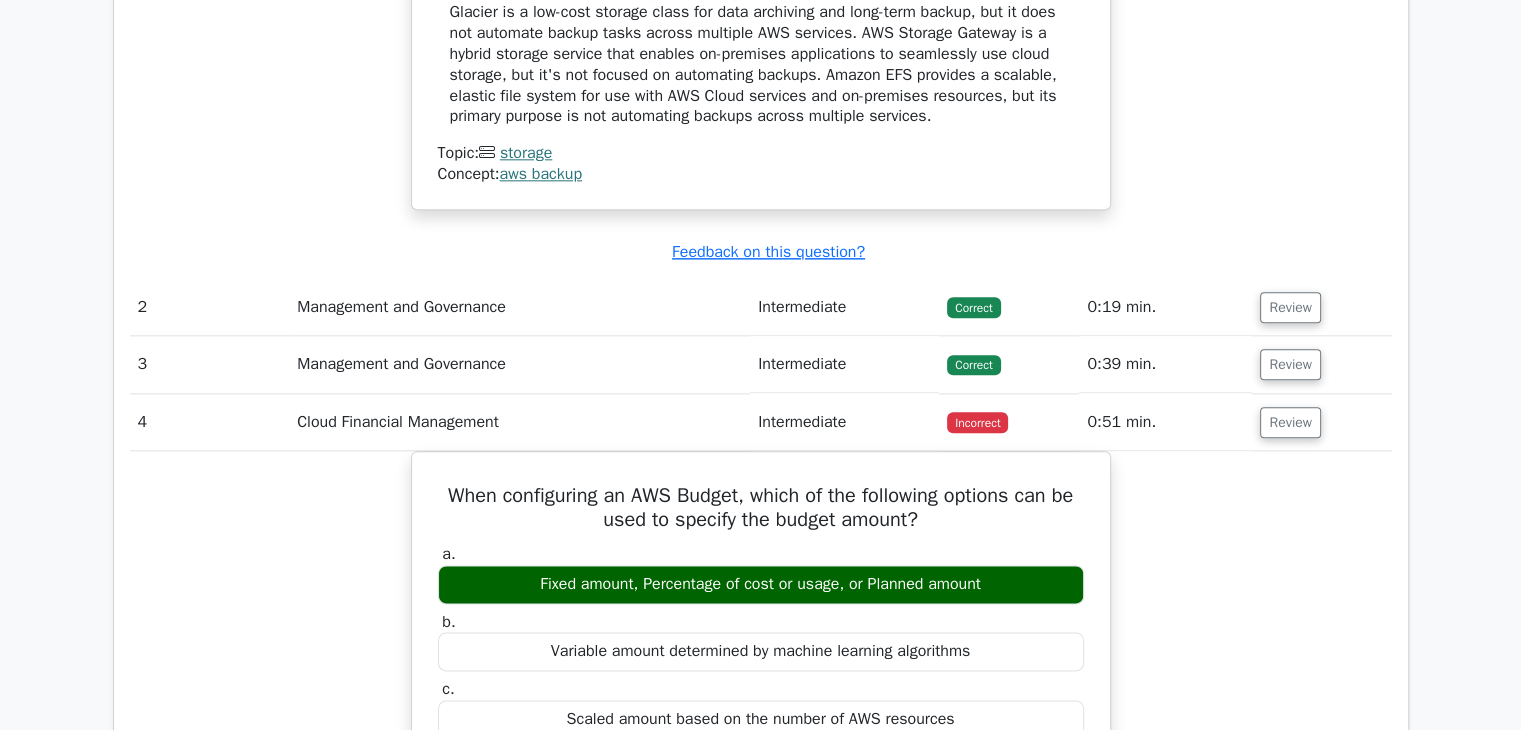 scroll, scrollTop: 2034, scrollLeft: 0, axis: vertical 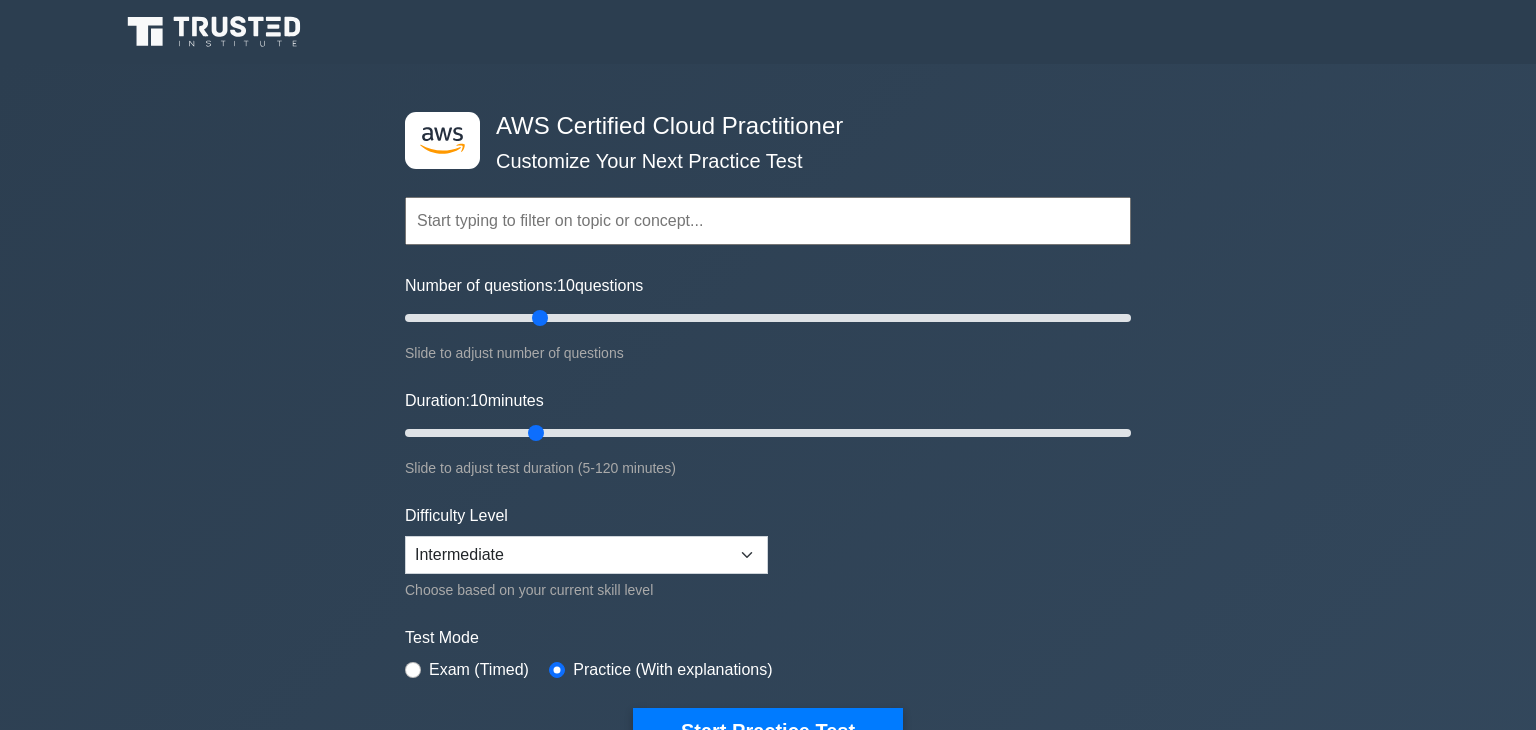 select on "intermediate" 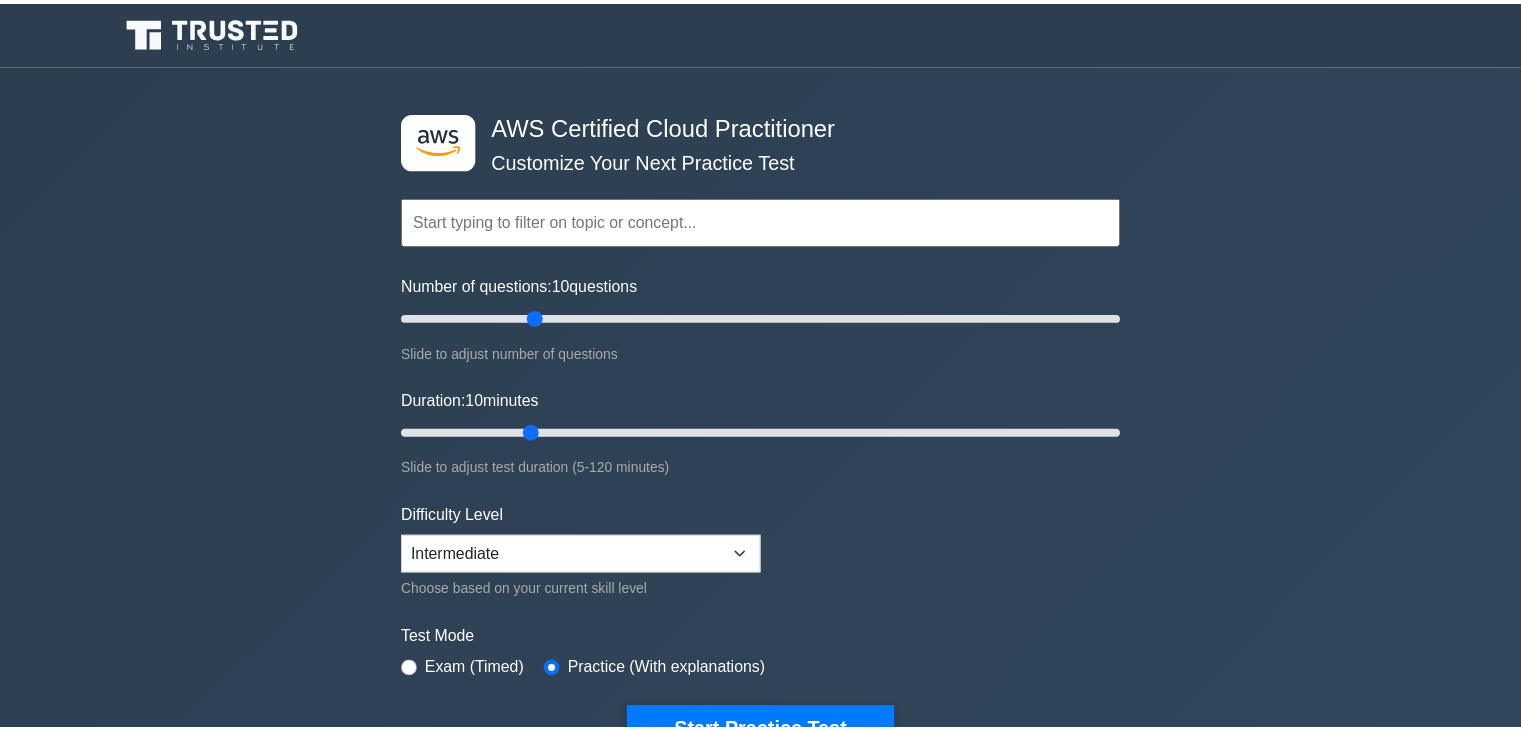 scroll, scrollTop: 412, scrollLeft: 0, axis: vertical 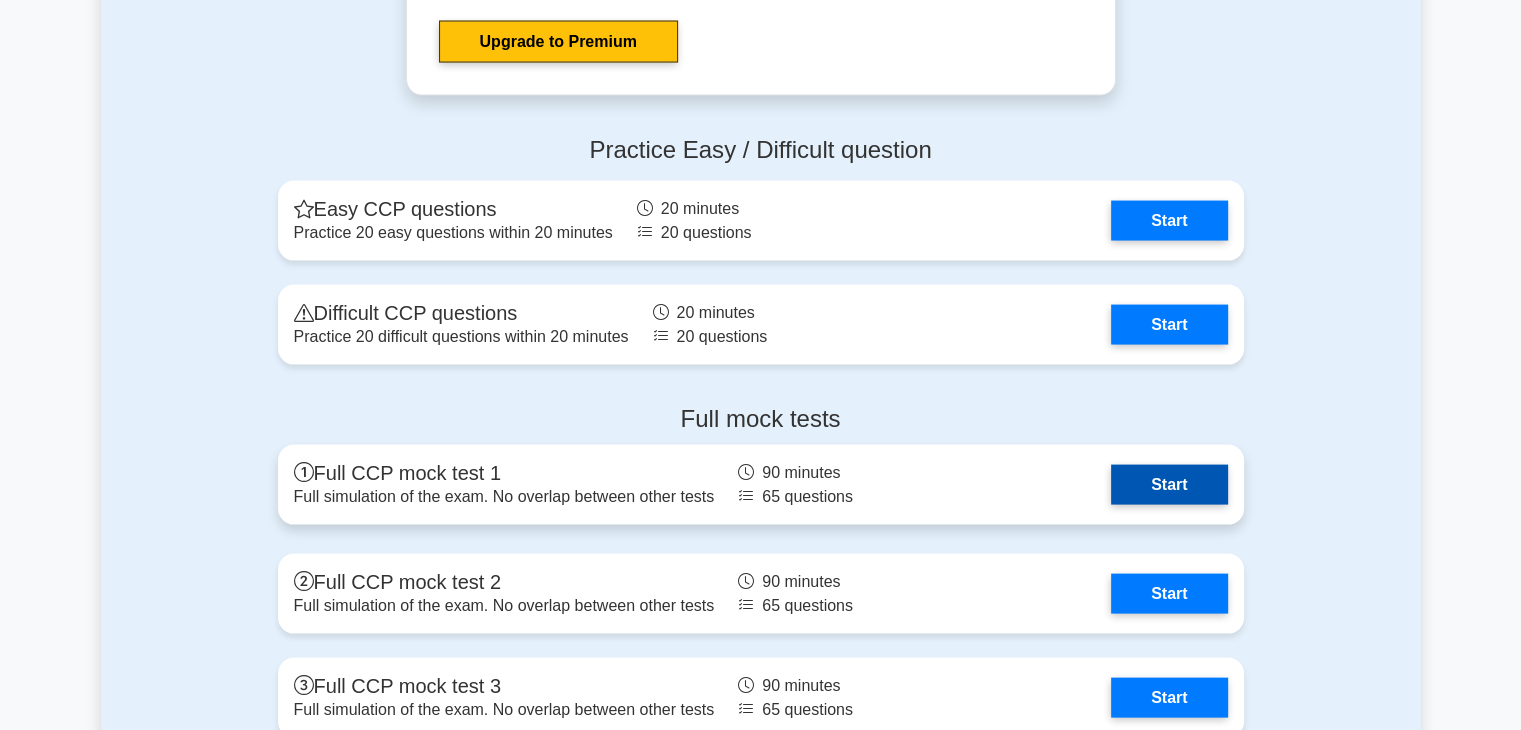 click on "Start" at bounding box center (1169, 485) 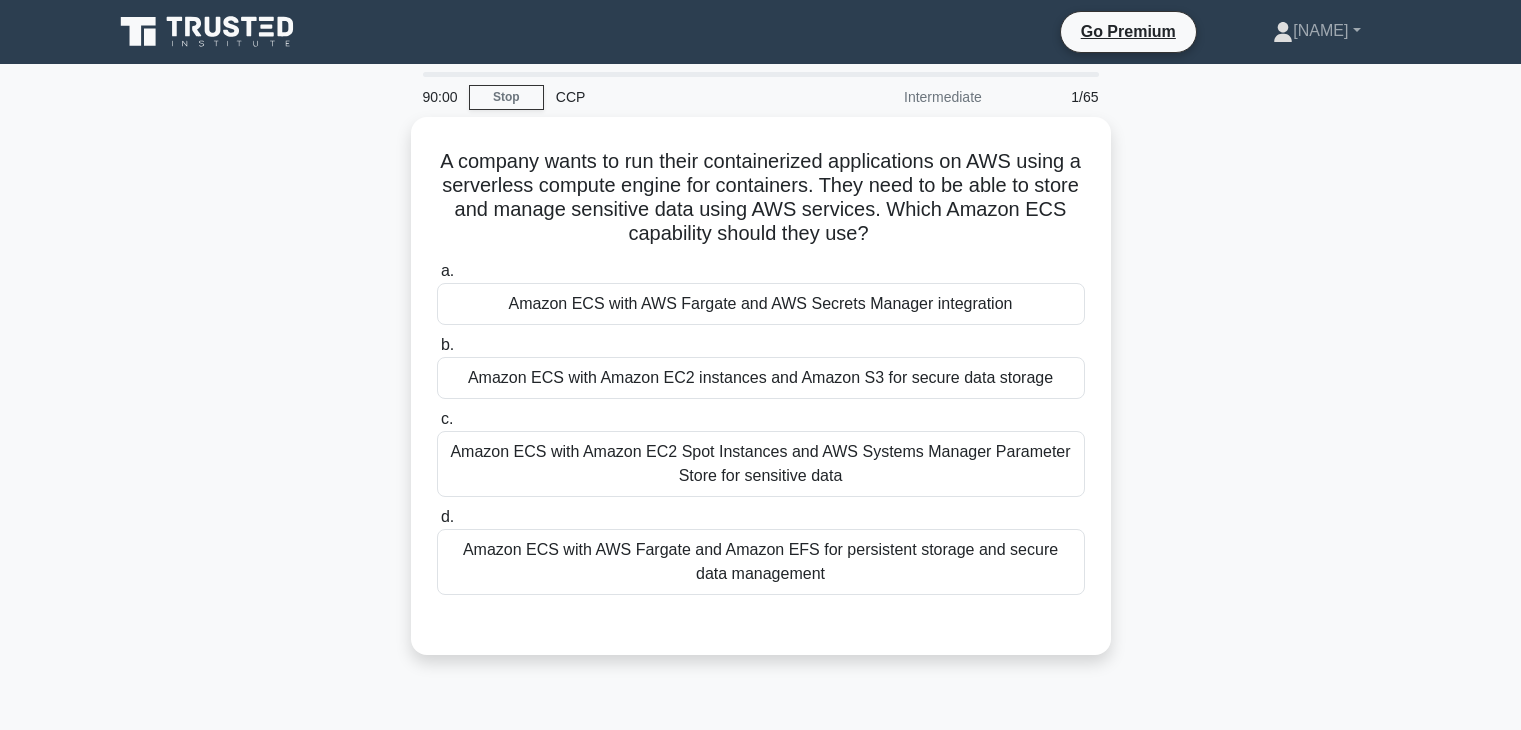scroll, scrollTop: 0, scrollLeft: 0, axis: both 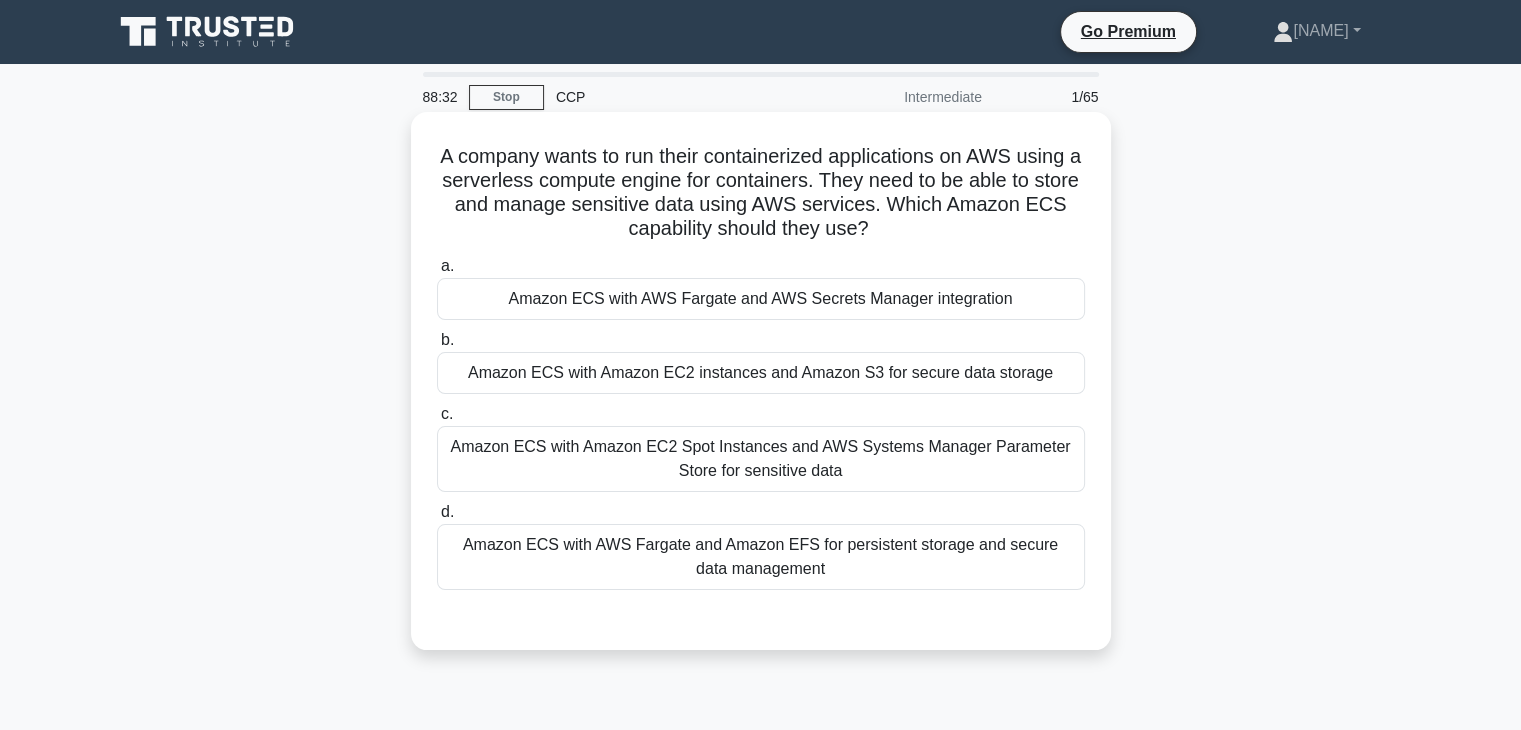 click on "Amazon ECS with Amazon EC2 instances and Amazon S3 for secure data storage" at bounding box center [761, 373] 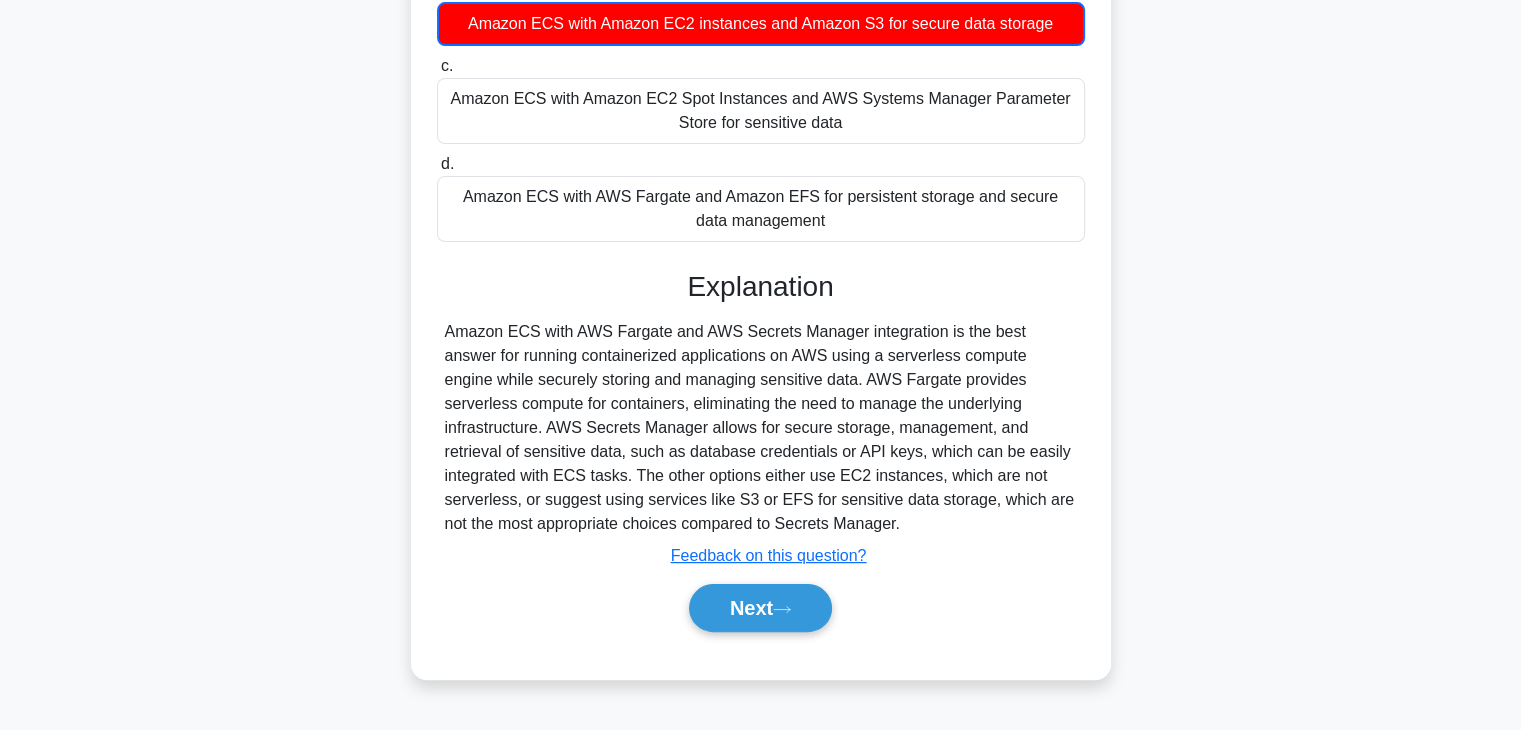 scroll, scrollTop: 351, scrollLeft: 0, axis: vertical 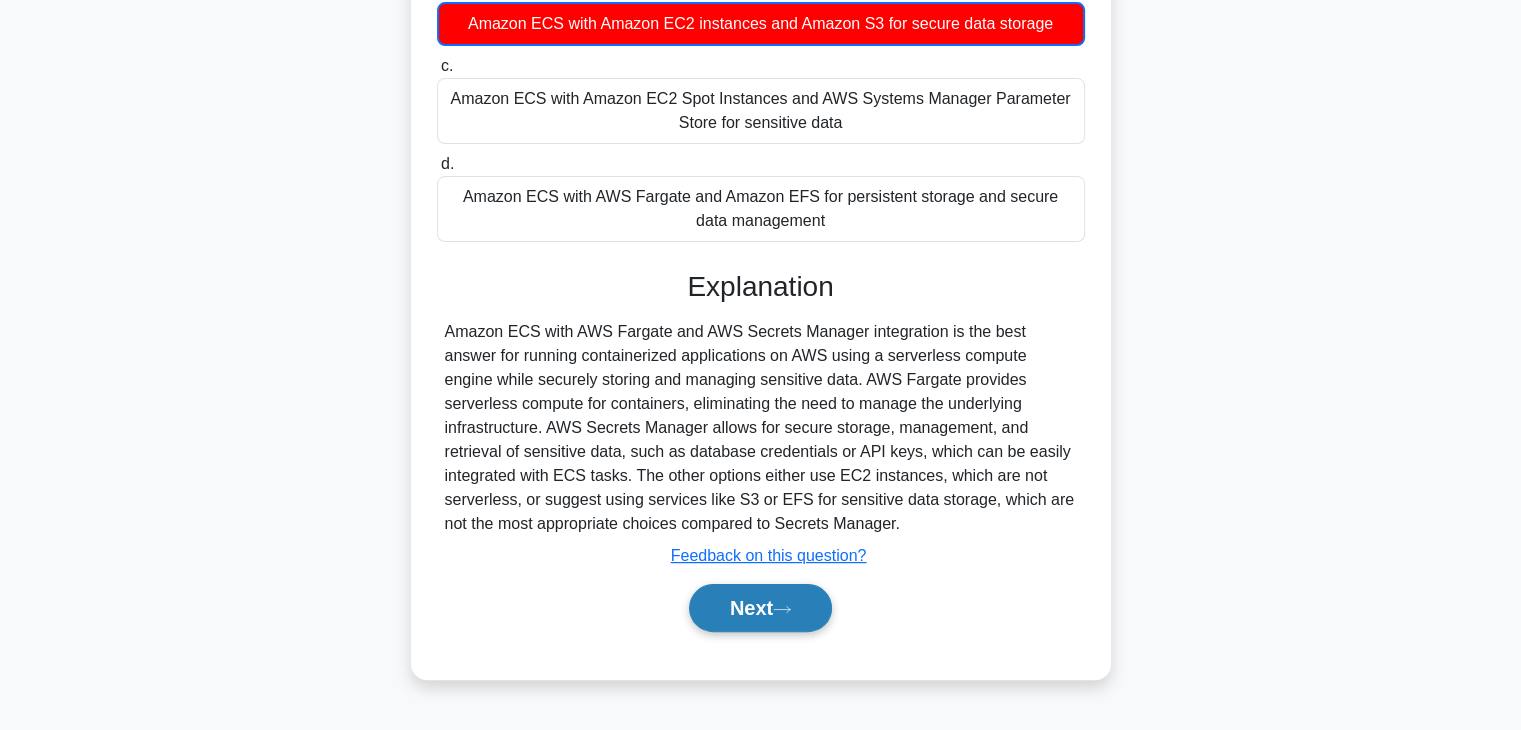 click on "Next" at bounding box center [760, 608] 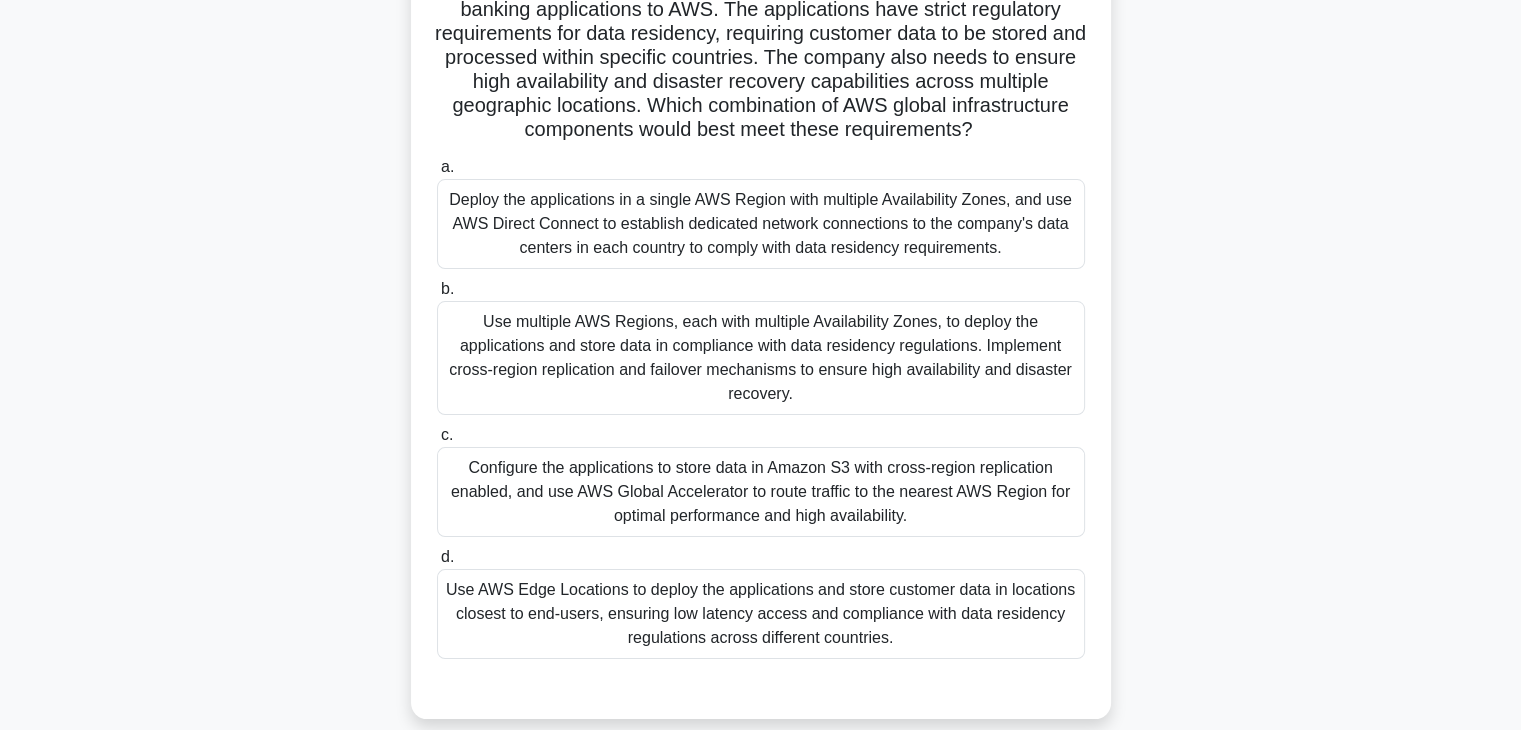 scroll, scrollTop: 208, scrollLeft: 0, axis: vertical 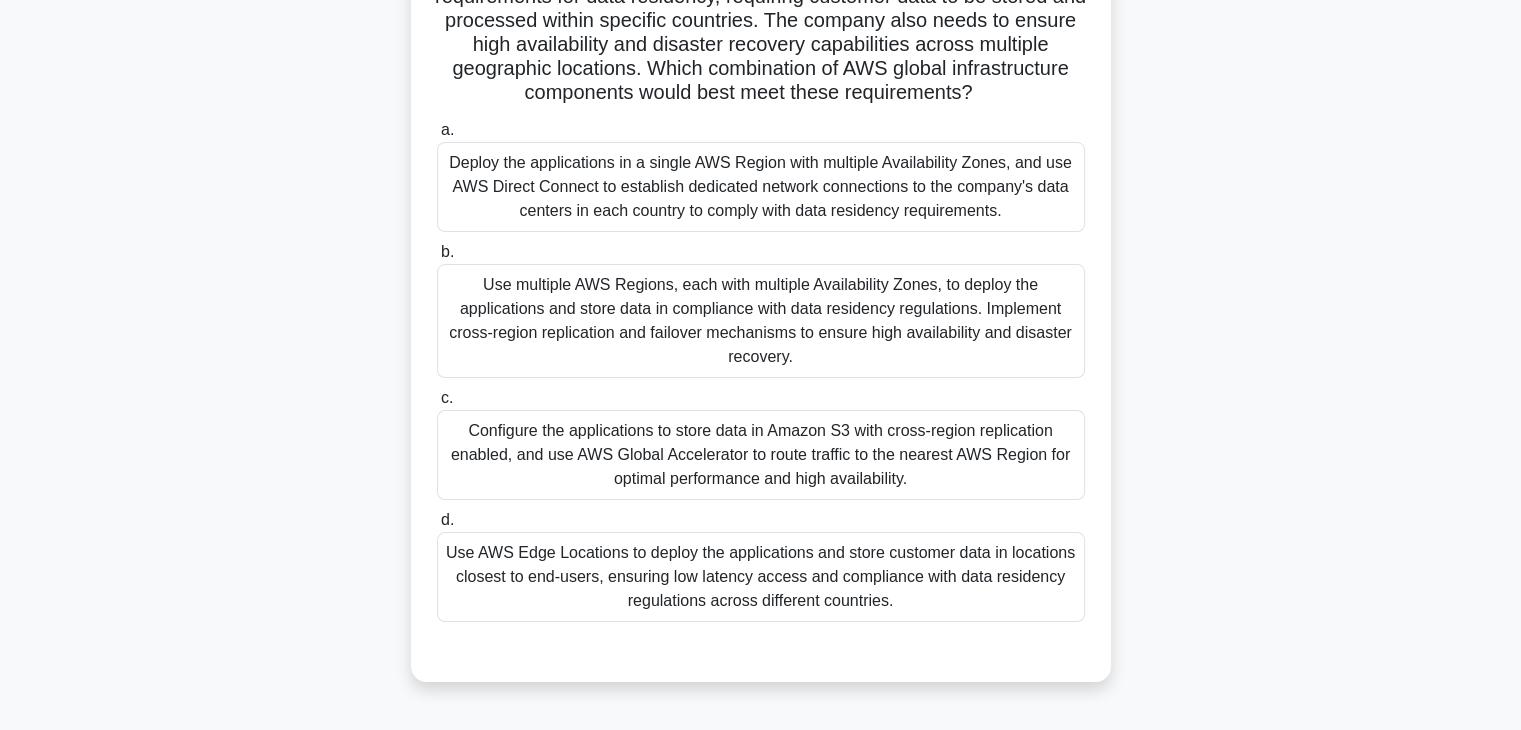 click on "Use multiple AWS Regions, each with multiple Availability Zones, to deploy the applications and store data in compliance with data residency regulations. Implement cross-region replication and failover mechanisms to ensure high availability and disaster recovery." at bounding box center (761, 321) 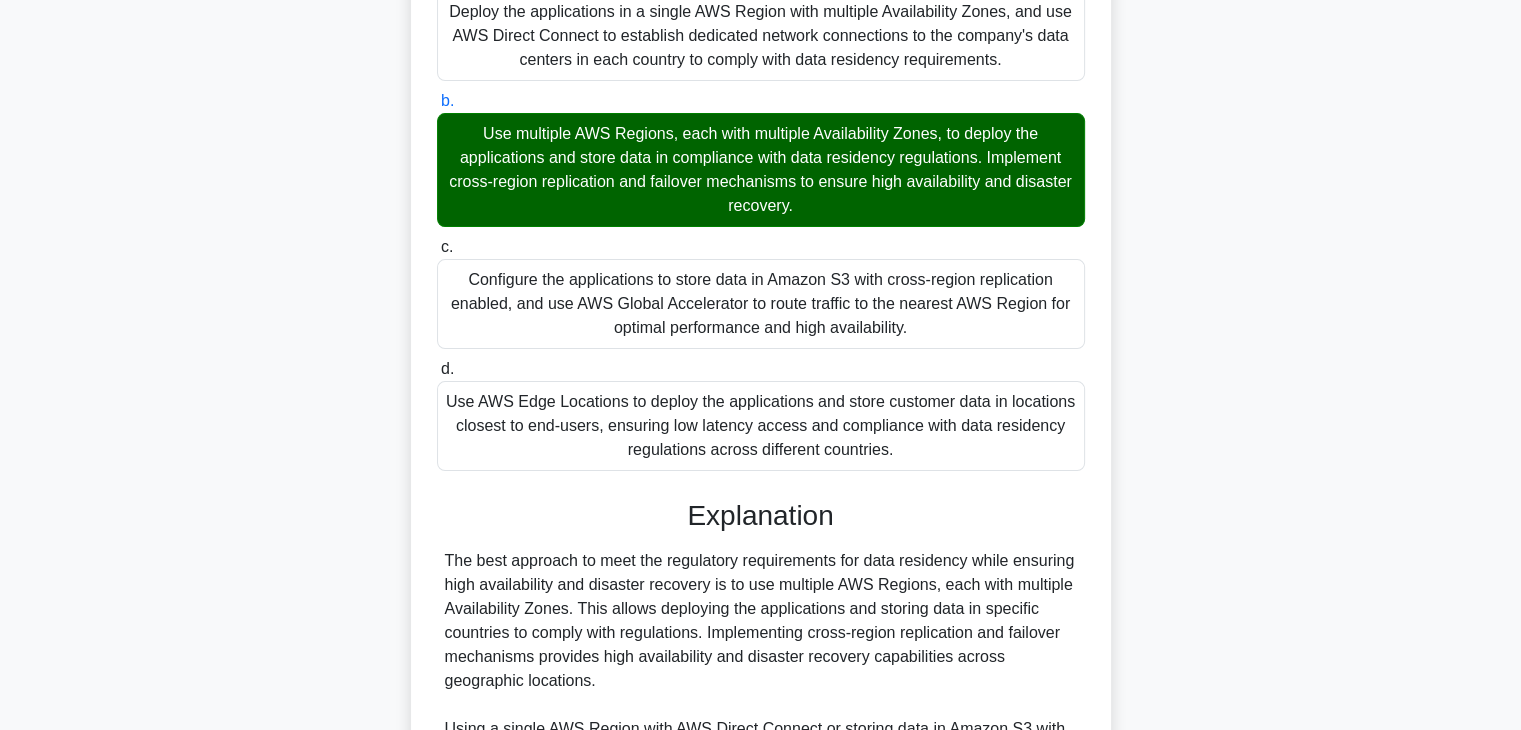 scroll, scrollTop: 646, scrollLeft: 0, axis: vertical 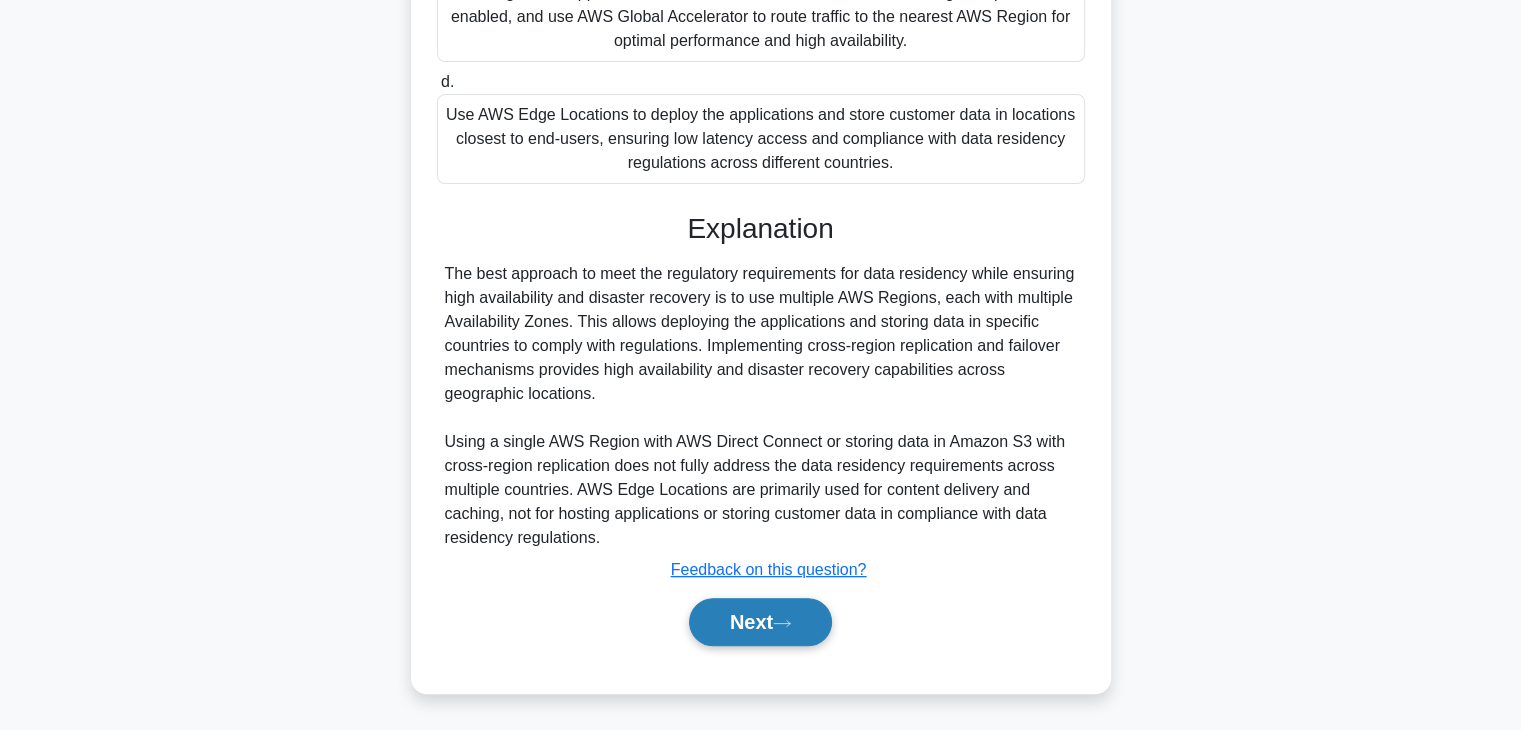 click 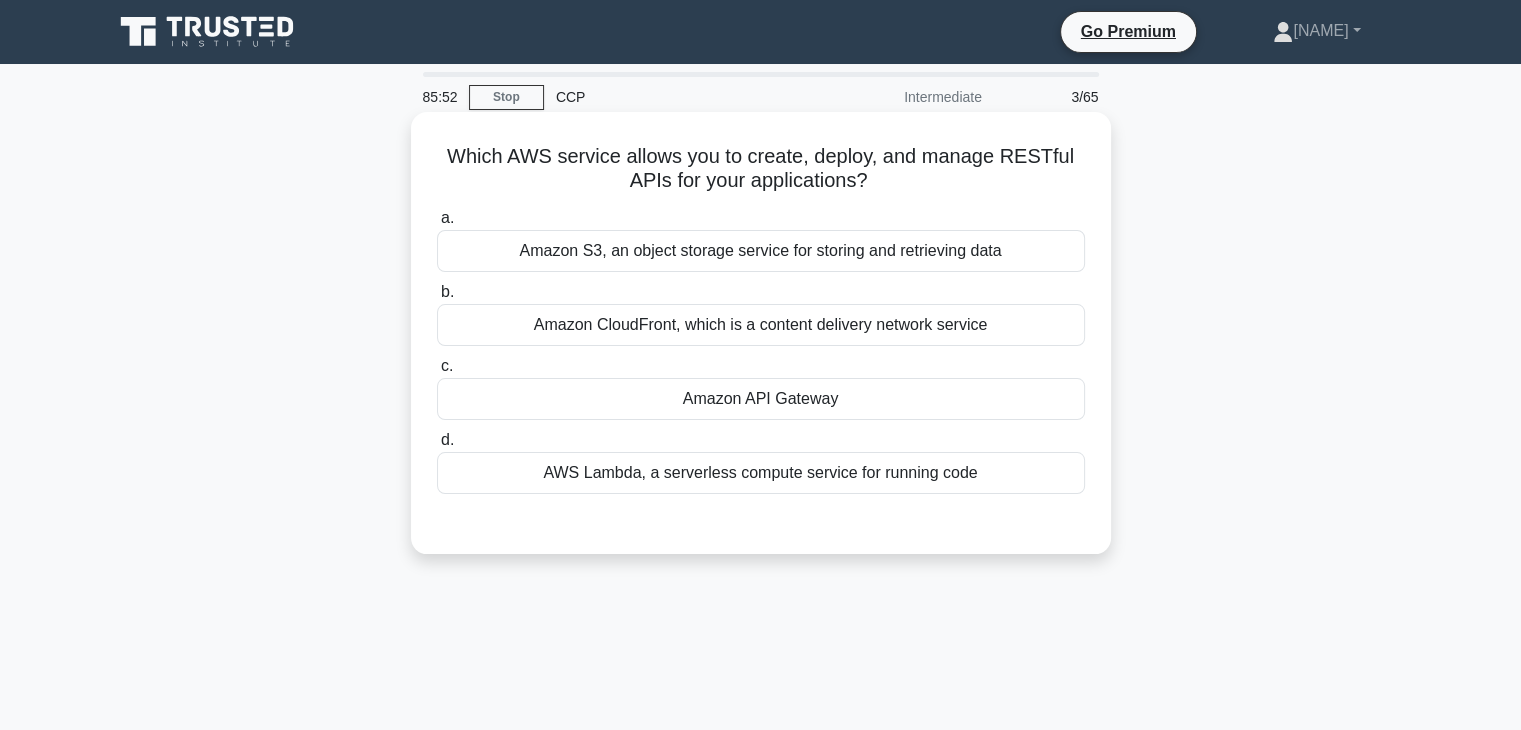 scroll, scrollTop: 48, scrollLeft: 0, axis: vertical 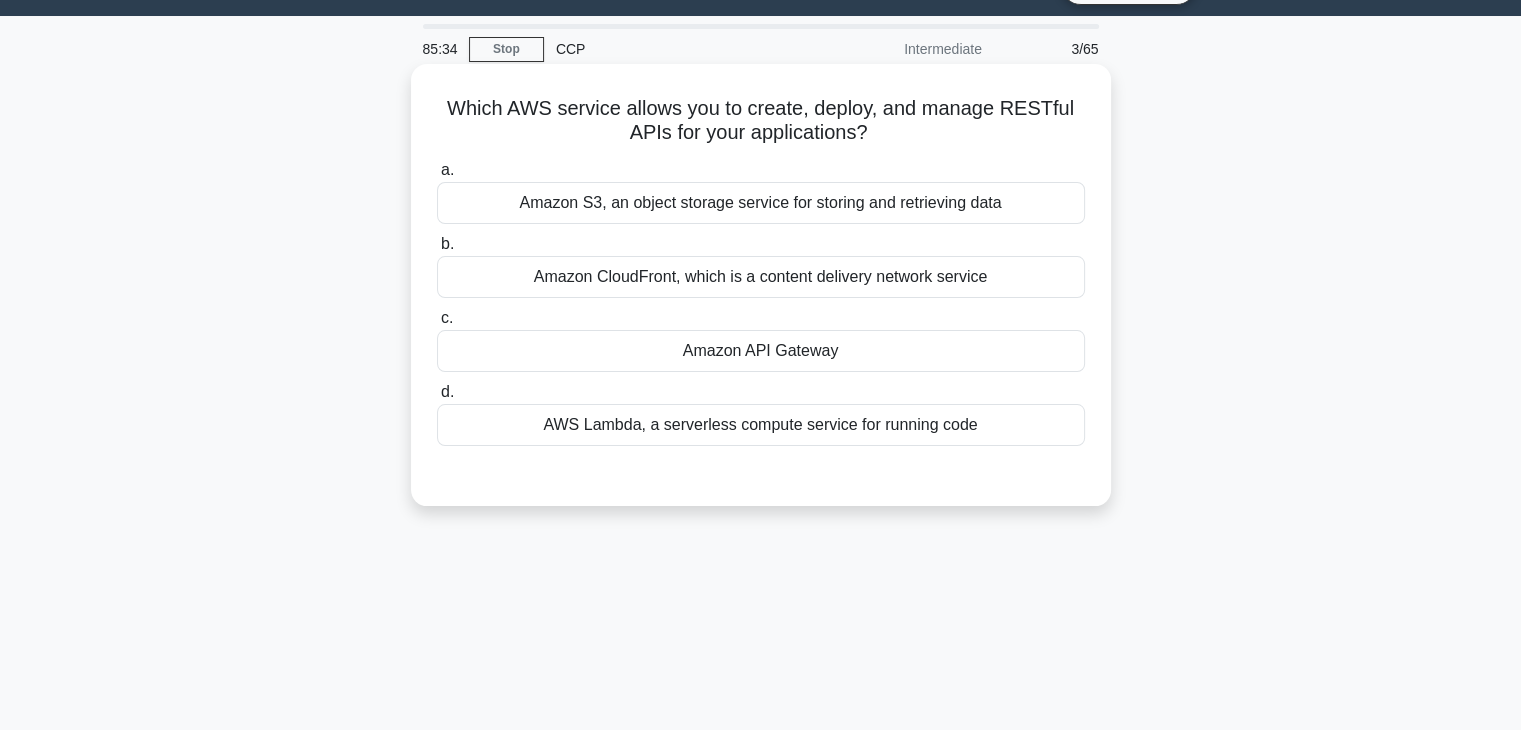 click on "Amazon API Gateway" at bounding box center [761, 351] 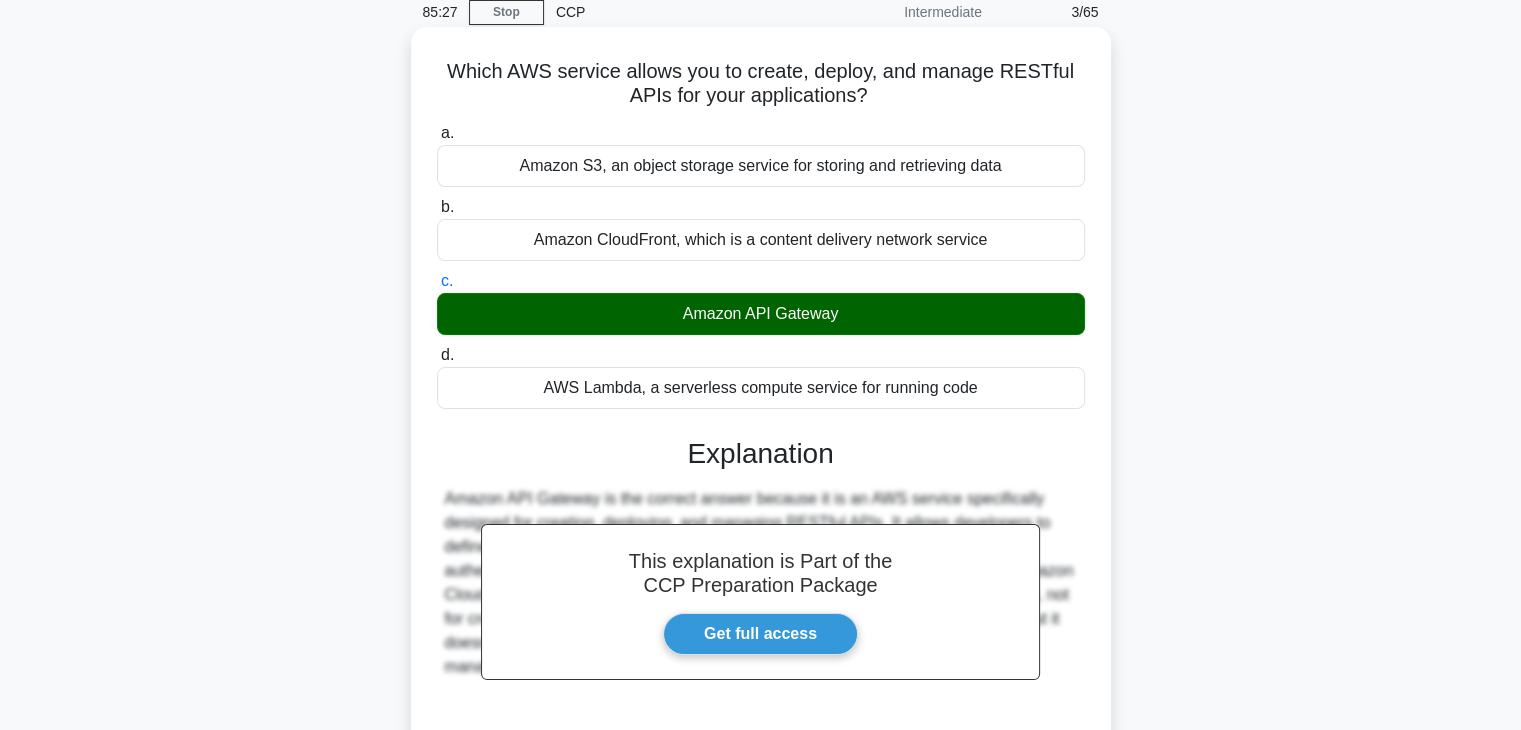 scroll, scrollTop: 351, scrollLeft: 0, axis: vertical 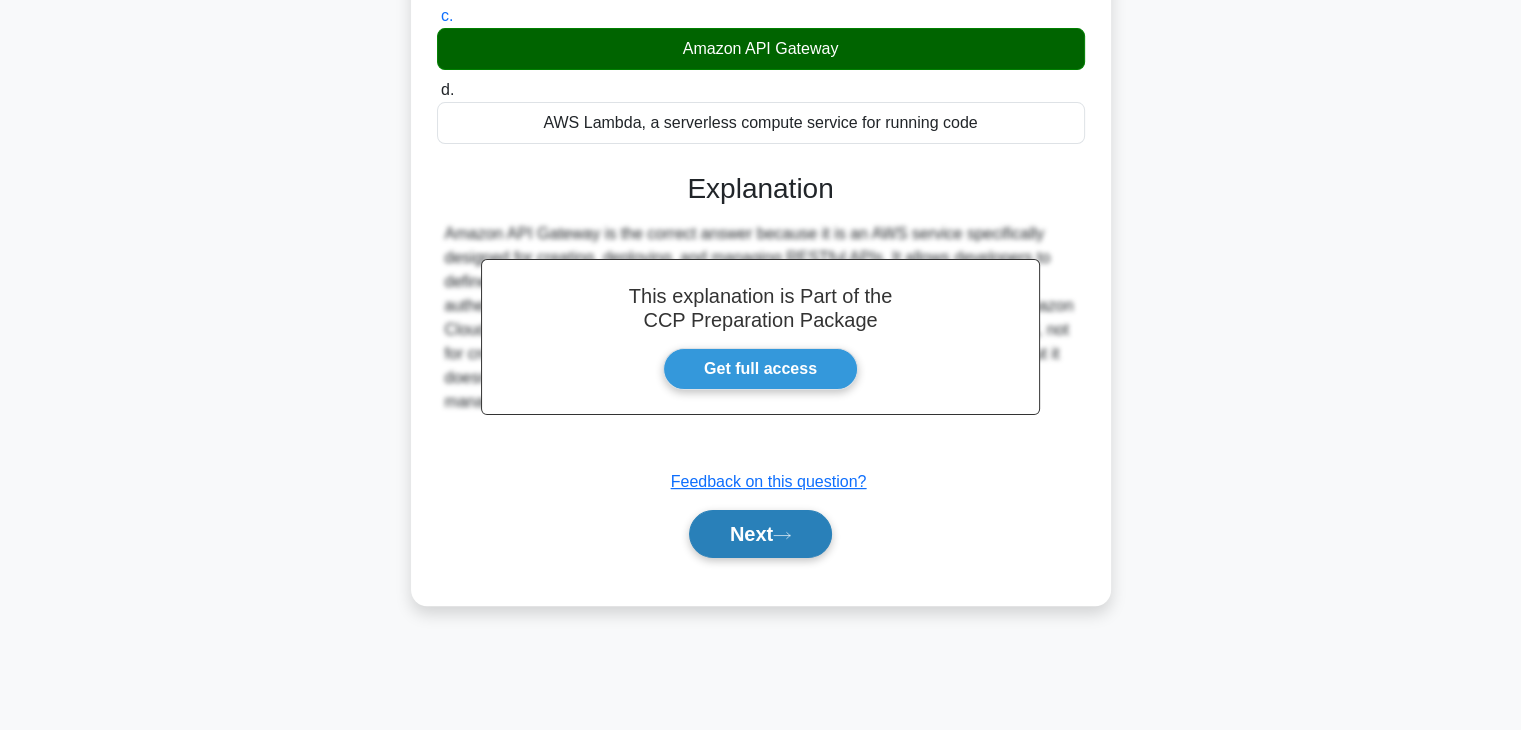 click on "Next" at bounding box center (760, 534) 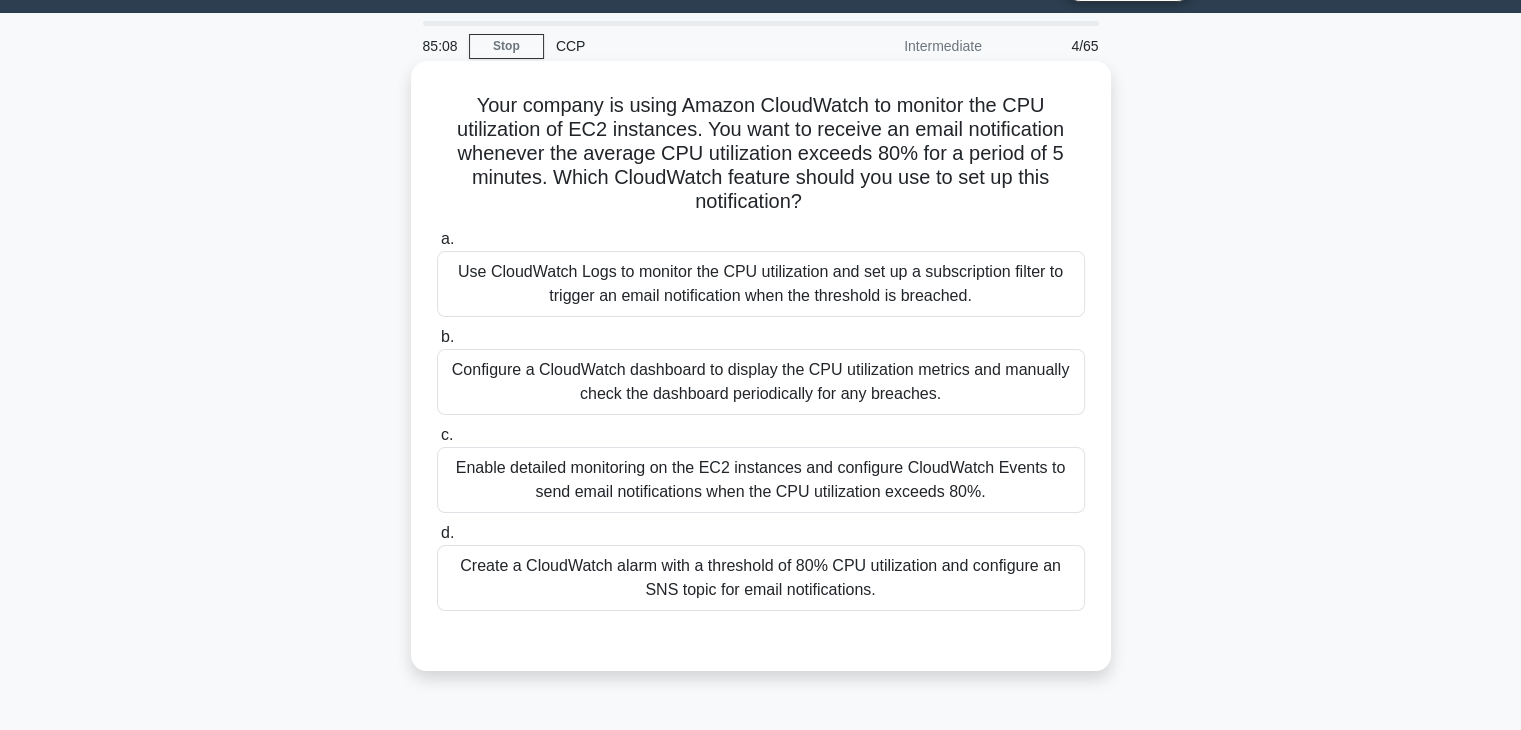 scroll, scrollTop: 50, scrollLeft: 0, axis: vertical 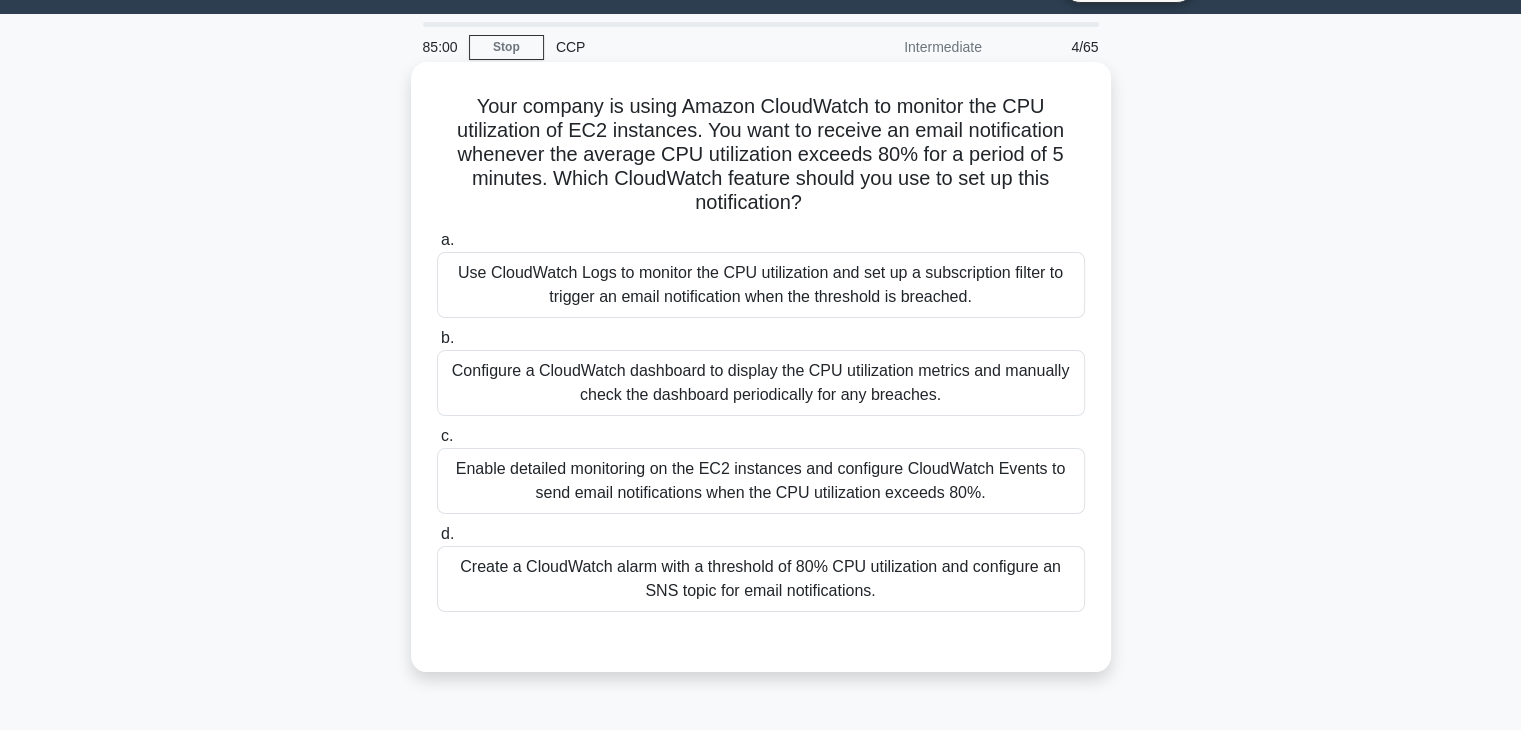 click on "Create a CloudWatch alarm with a threshold of 80% CPU utilization and configure an SNS topic for email notifications." at bounding box center [761, 579] 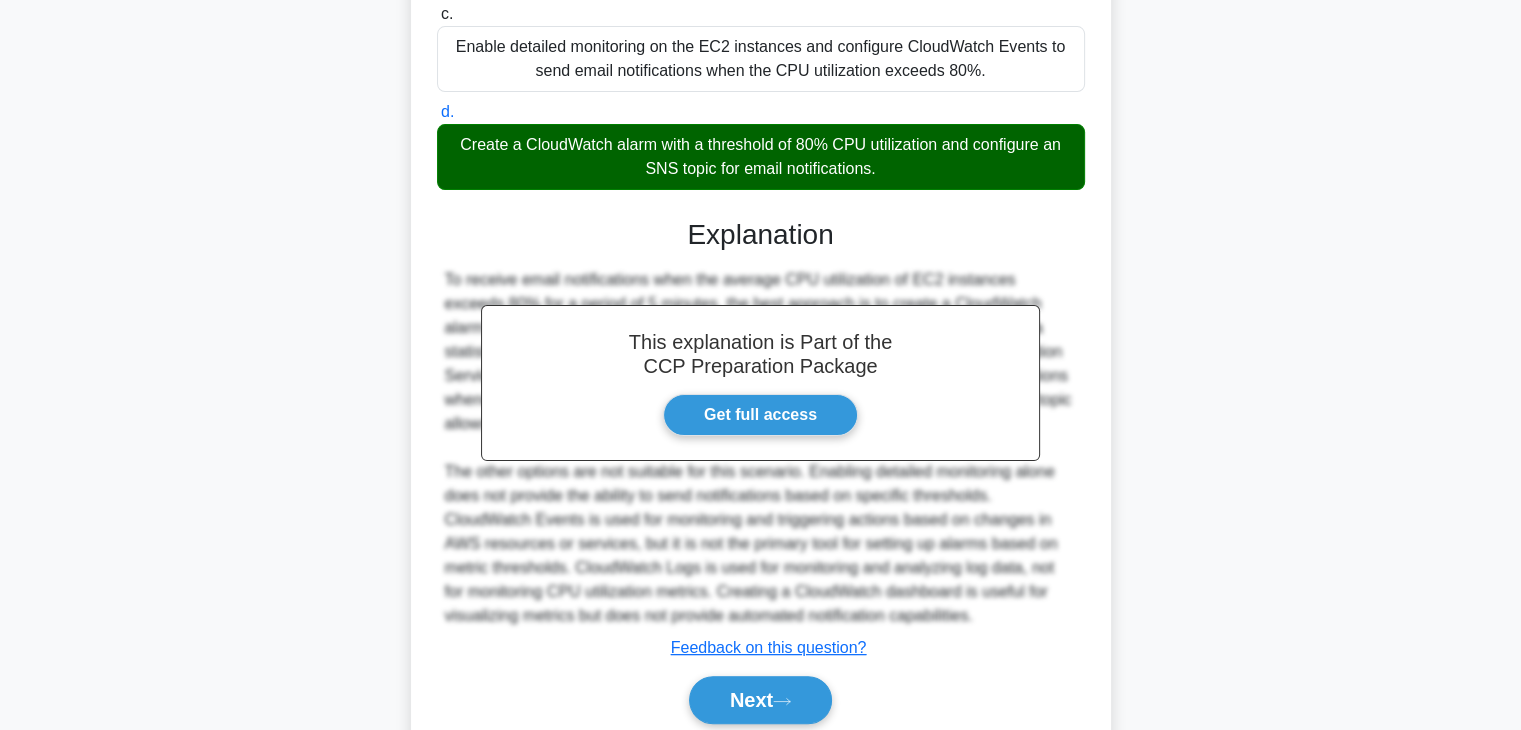 scroll, scrollTop: 550, scrollLeft: 0, axis: vertical 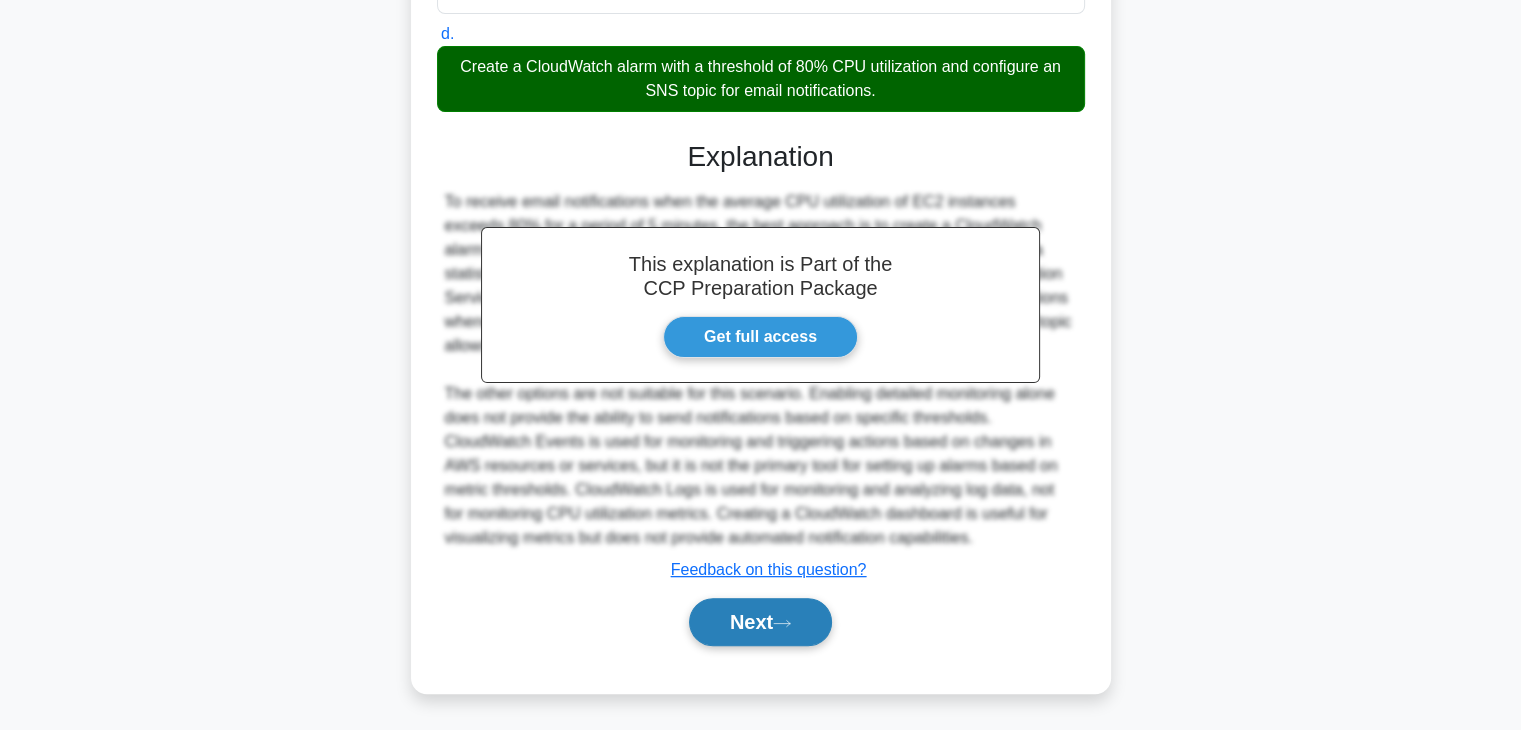 click on "Next" at bounding box center [760, 622] 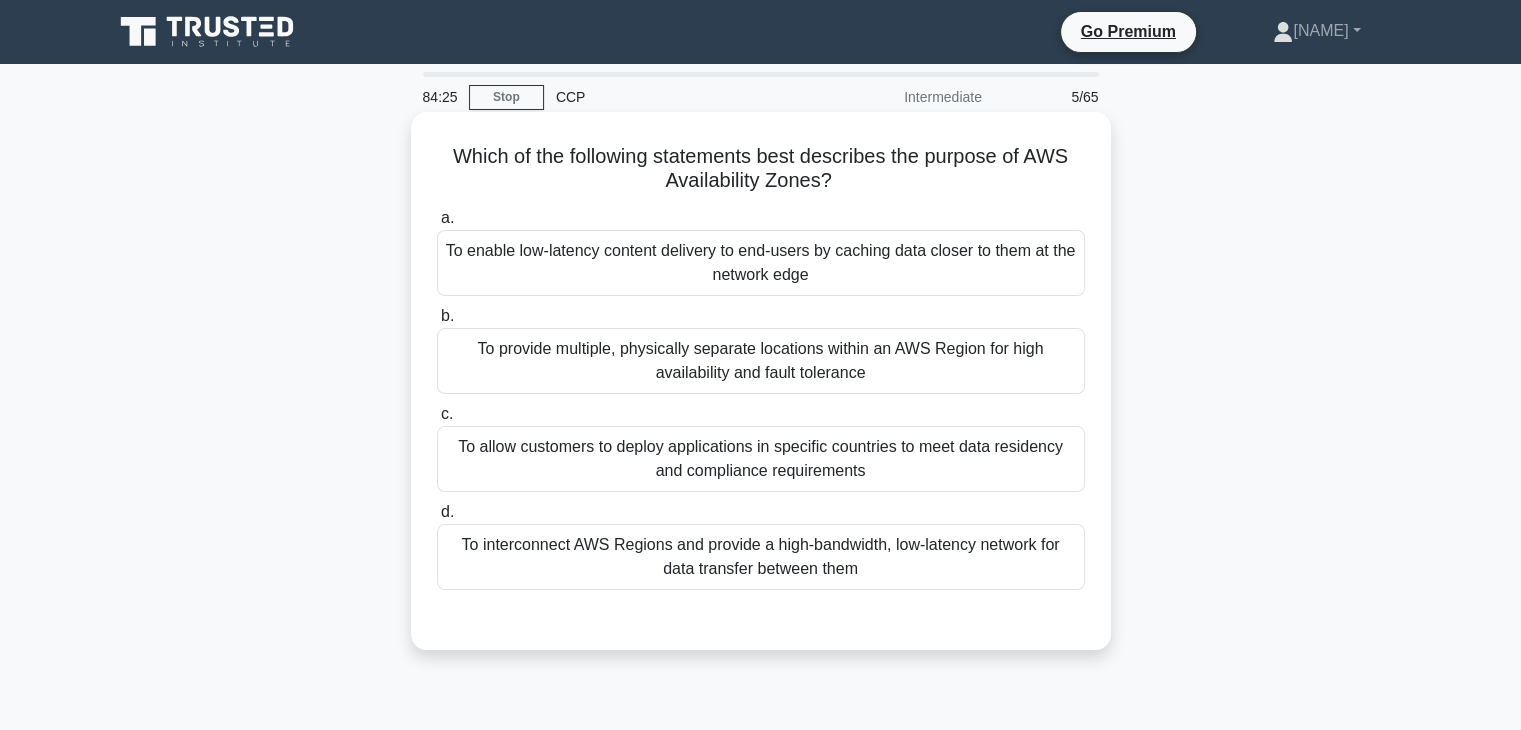 scroll, scrollTop: 32, scrollLeft: 0, axis: vertical 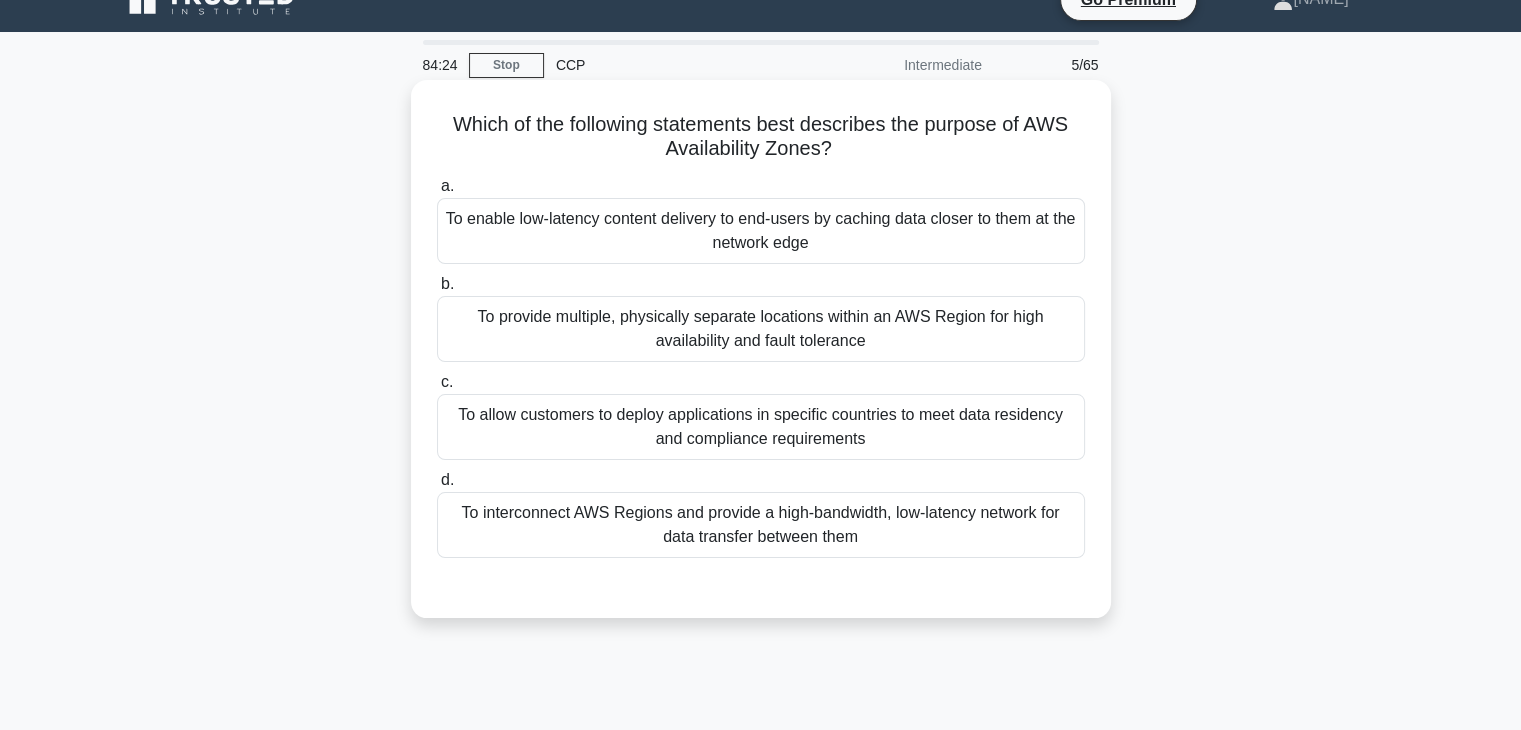 click on "To provide multiple, physically separate locations within an AWS Region for high availability and fault tolerance" at bounding box center [761, 329] 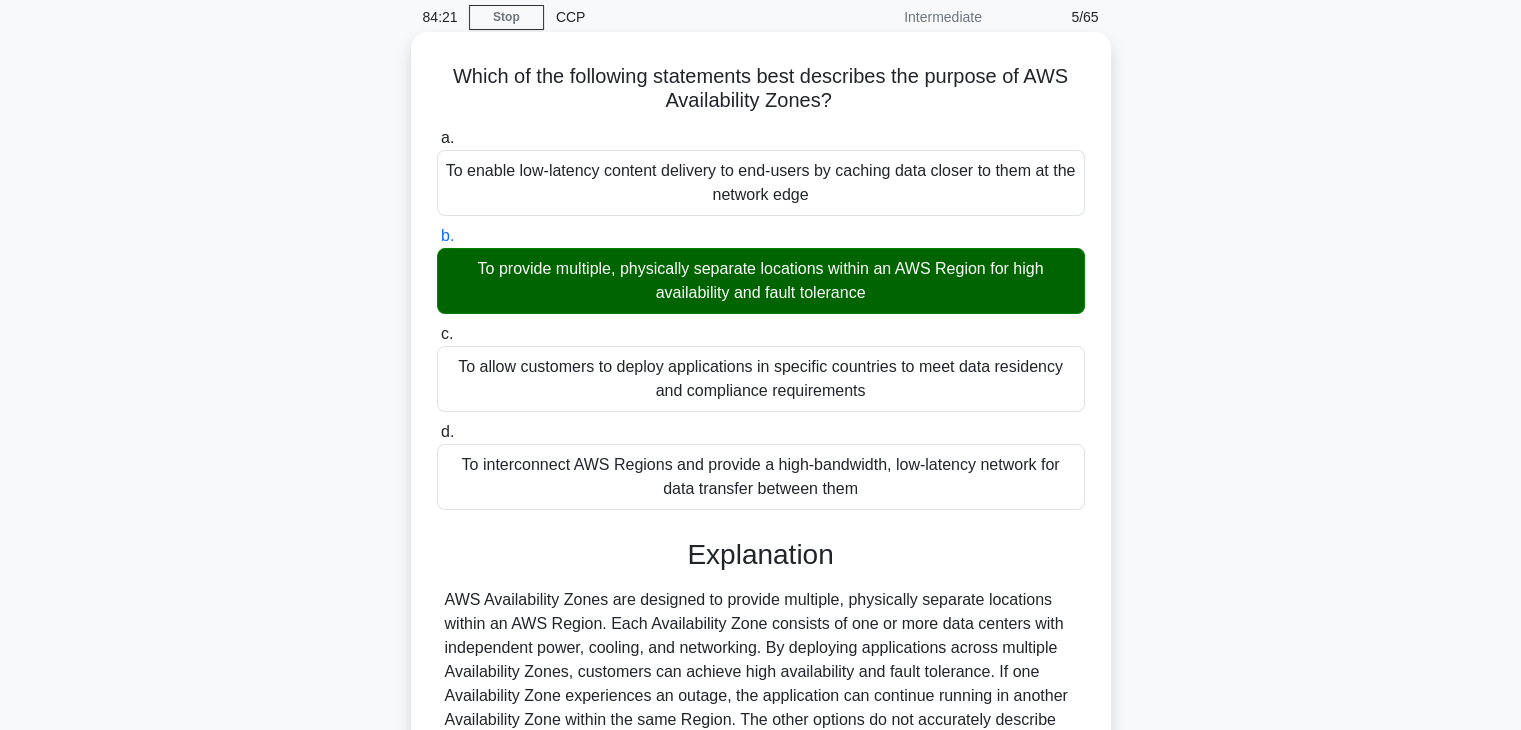 scroll, scrollTop: 382, scrollLeft: 0, axis: vertical 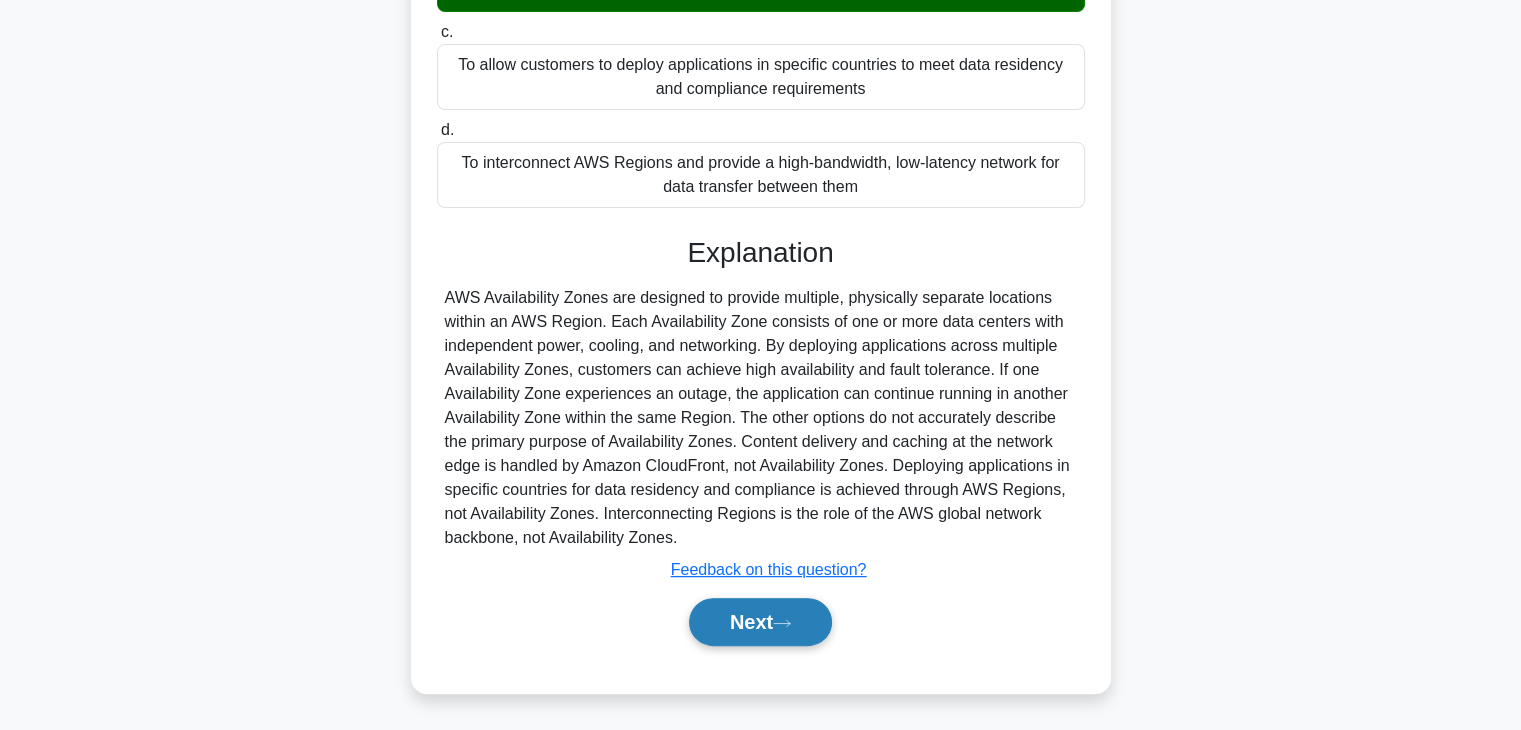 click on "Next" at bounding box center [760, 622] 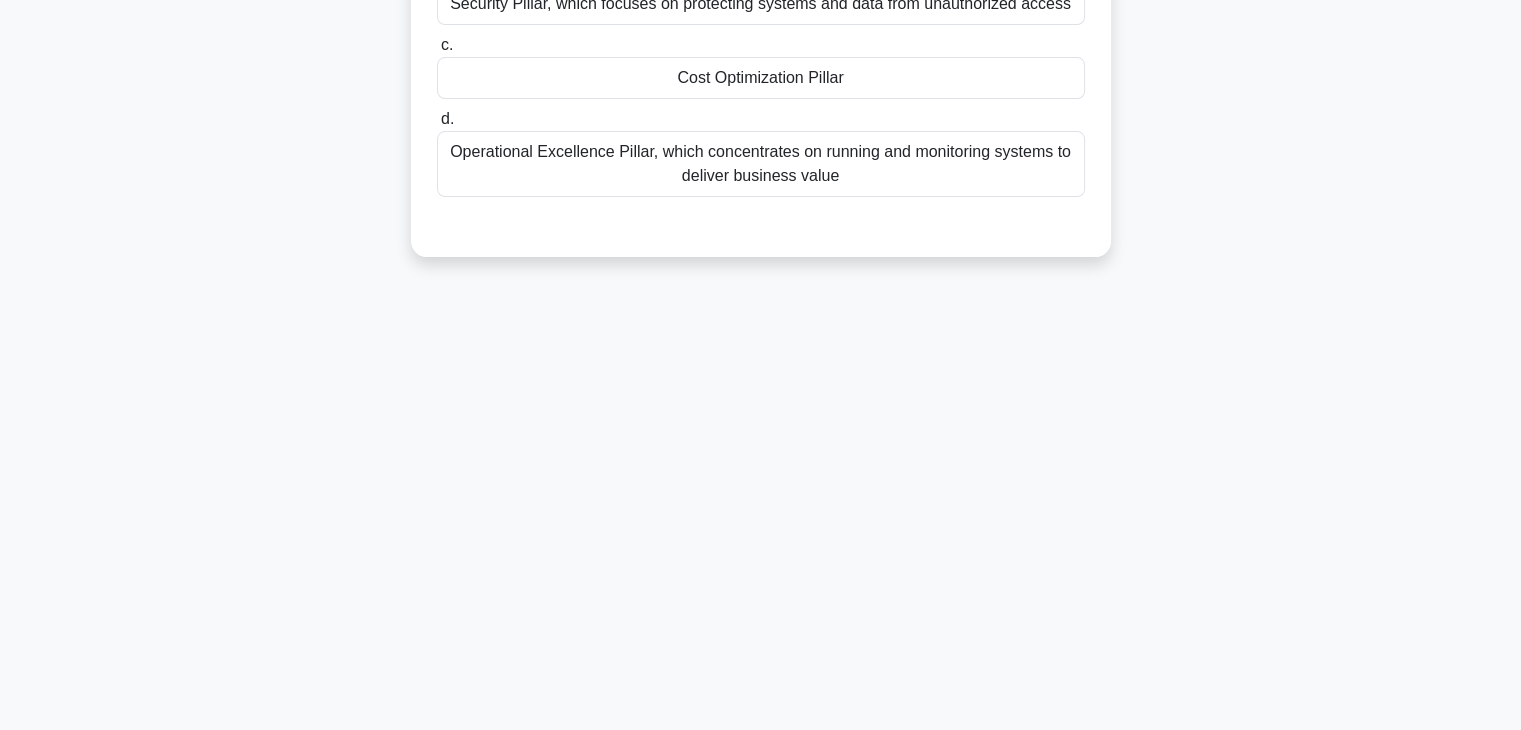 scroll, scrollTop: 0, scrollLeft: 0, axis: both 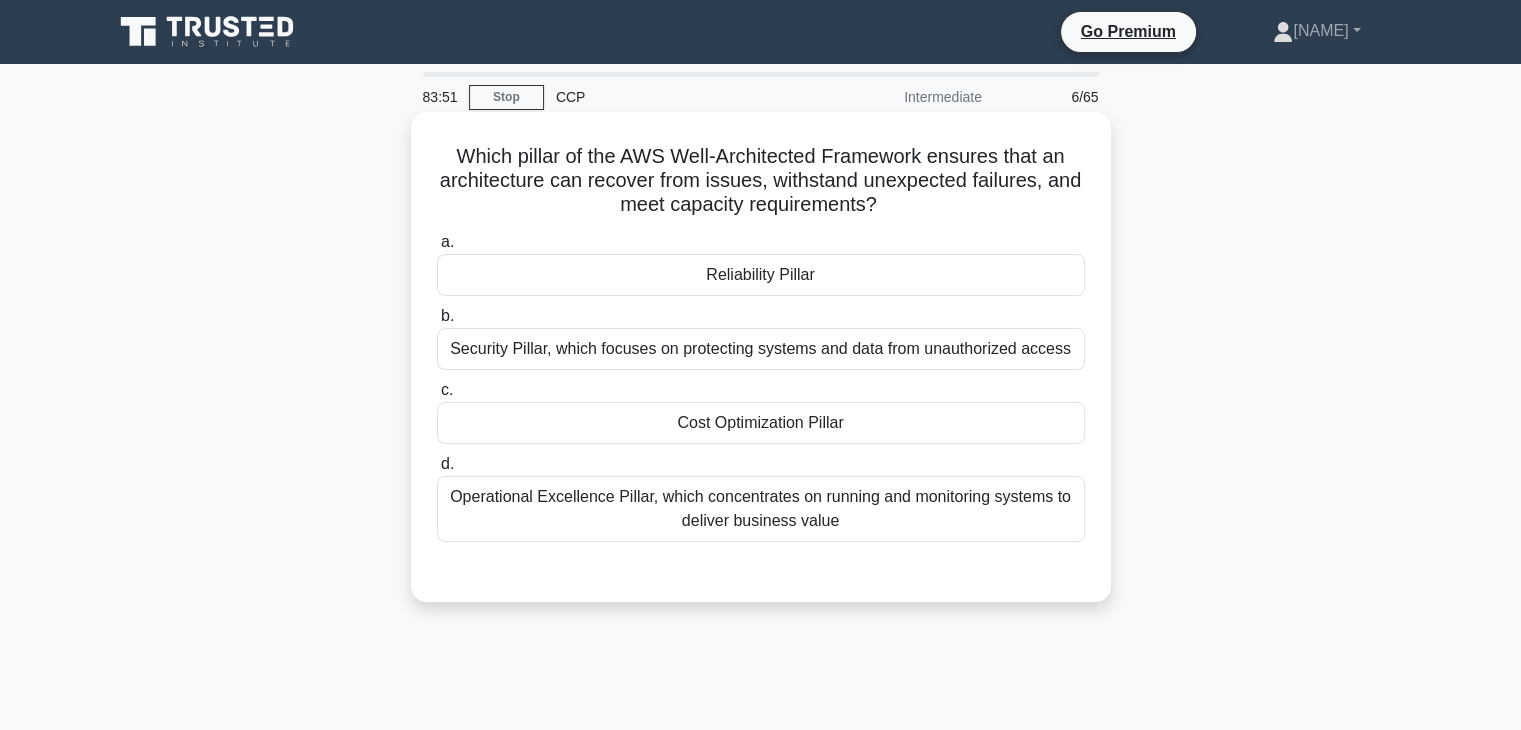 click on "Reliability Pillar" at bounding box center [761, 275] 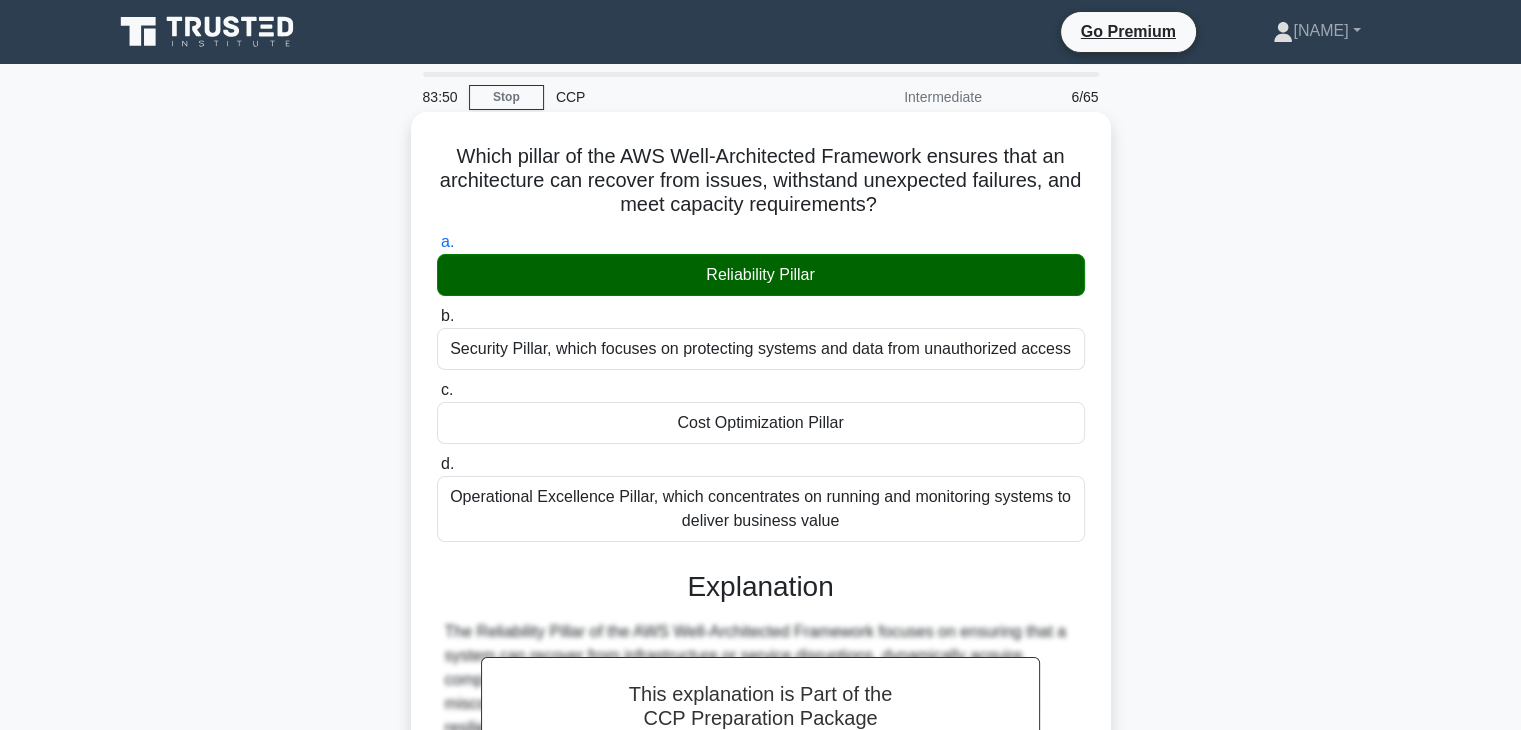 scroll, scrollTop: 351, scrollLeft: 0, axis: vertical 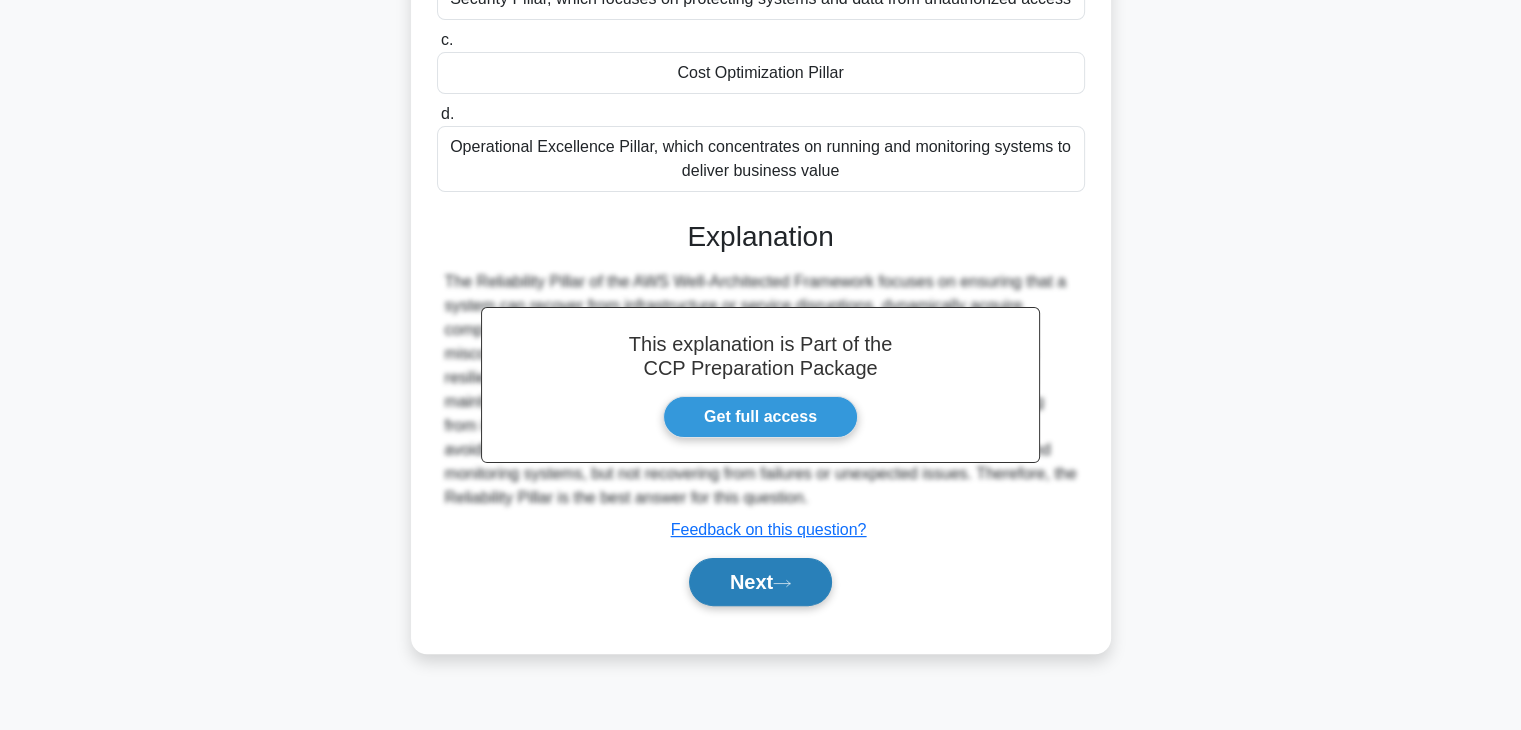 click on "Next" at bounding box center (760, 582) 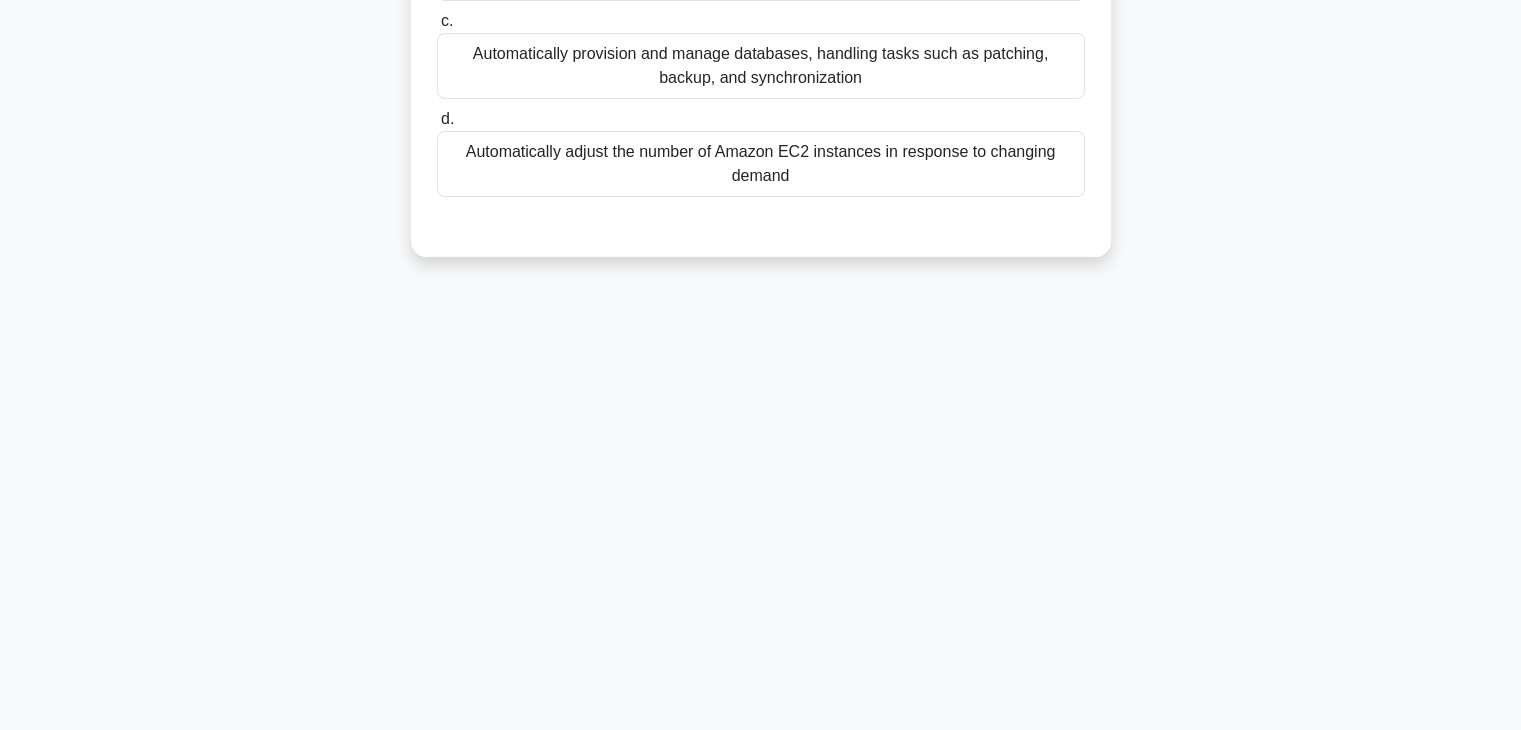 scroll, scrollTop: 0, scrollLeft: 0, axis: both 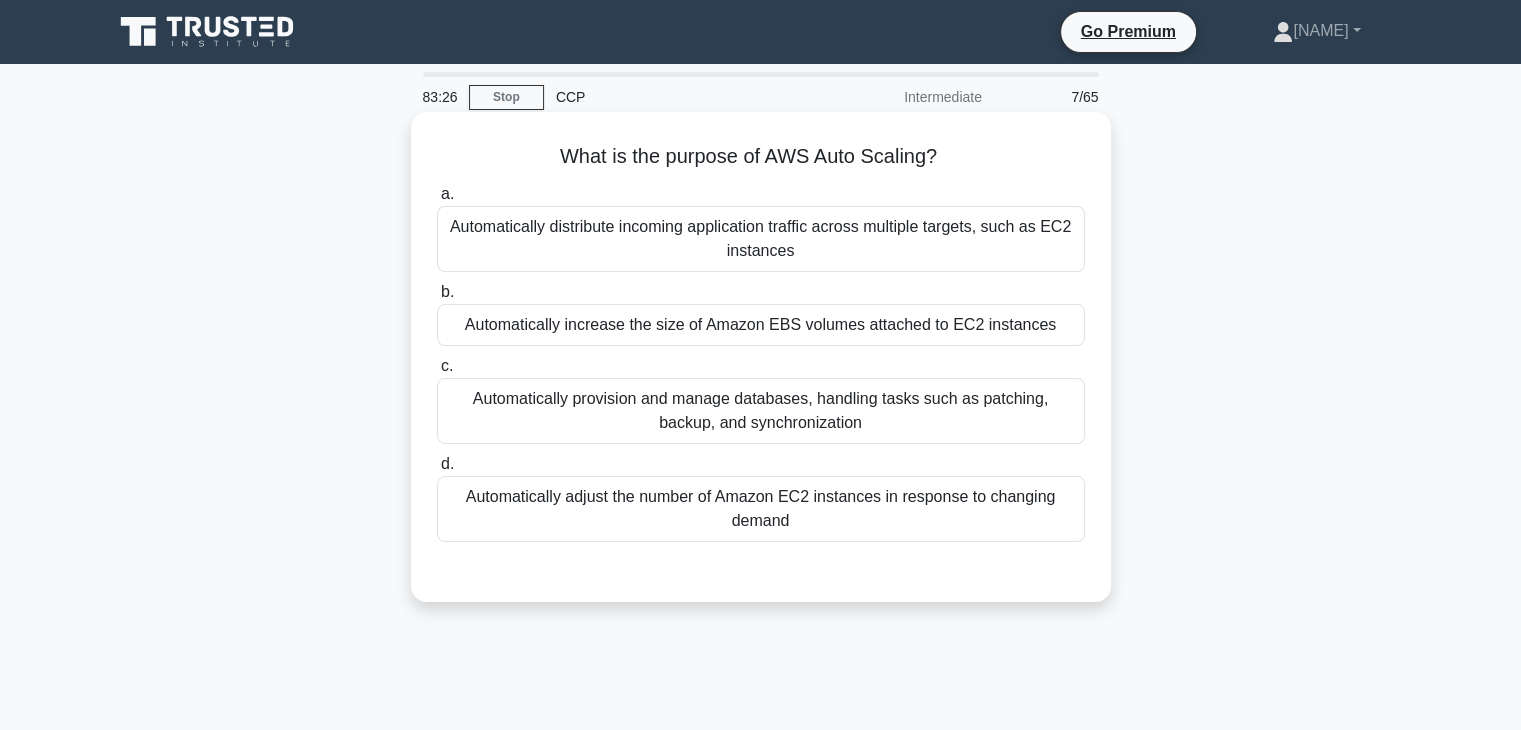 click on "Automatically adjust the number of Amazon EC2 instances in response to changing demand" at bounding box center [761, 509] 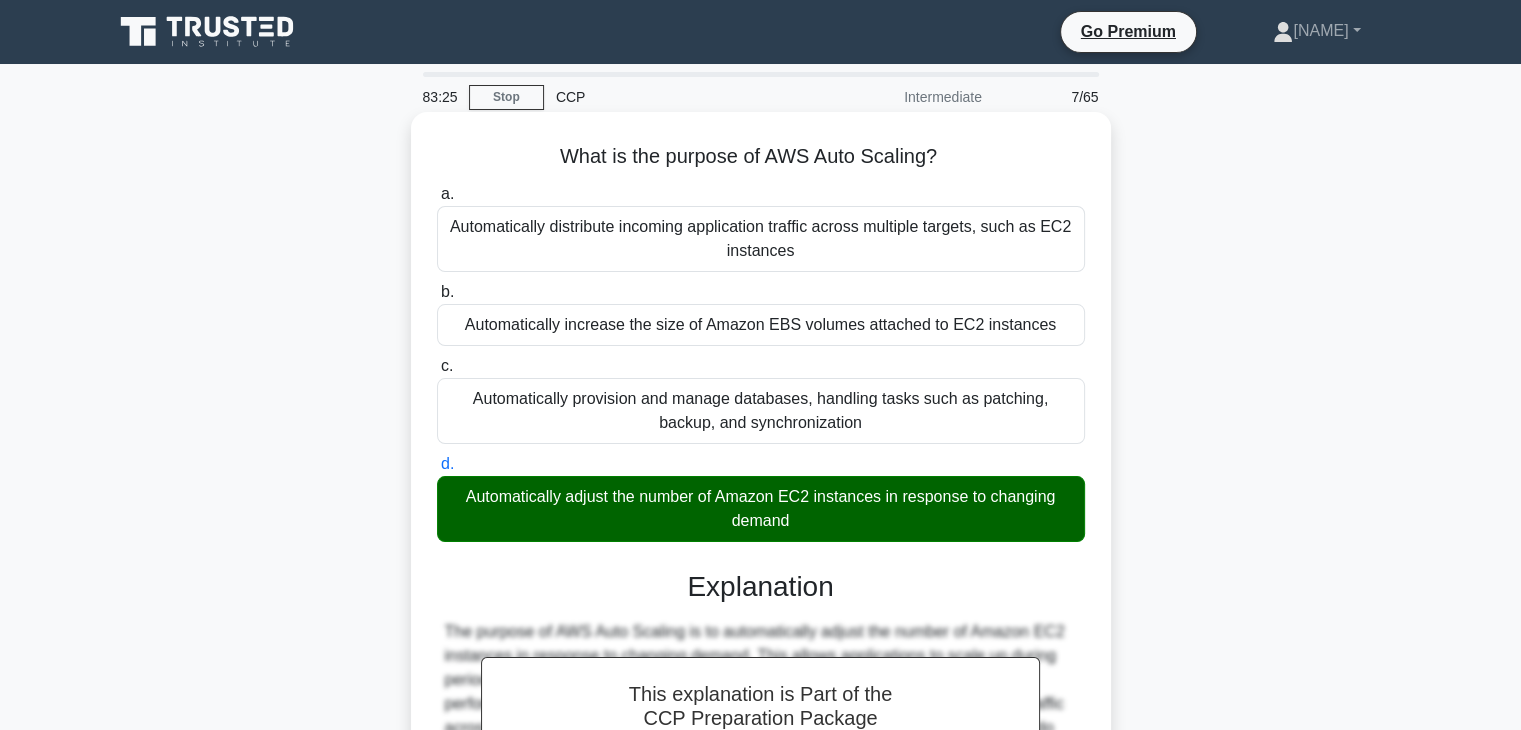 scroll, scrollTop: 351, scrollLeft: 0, axis: vertical 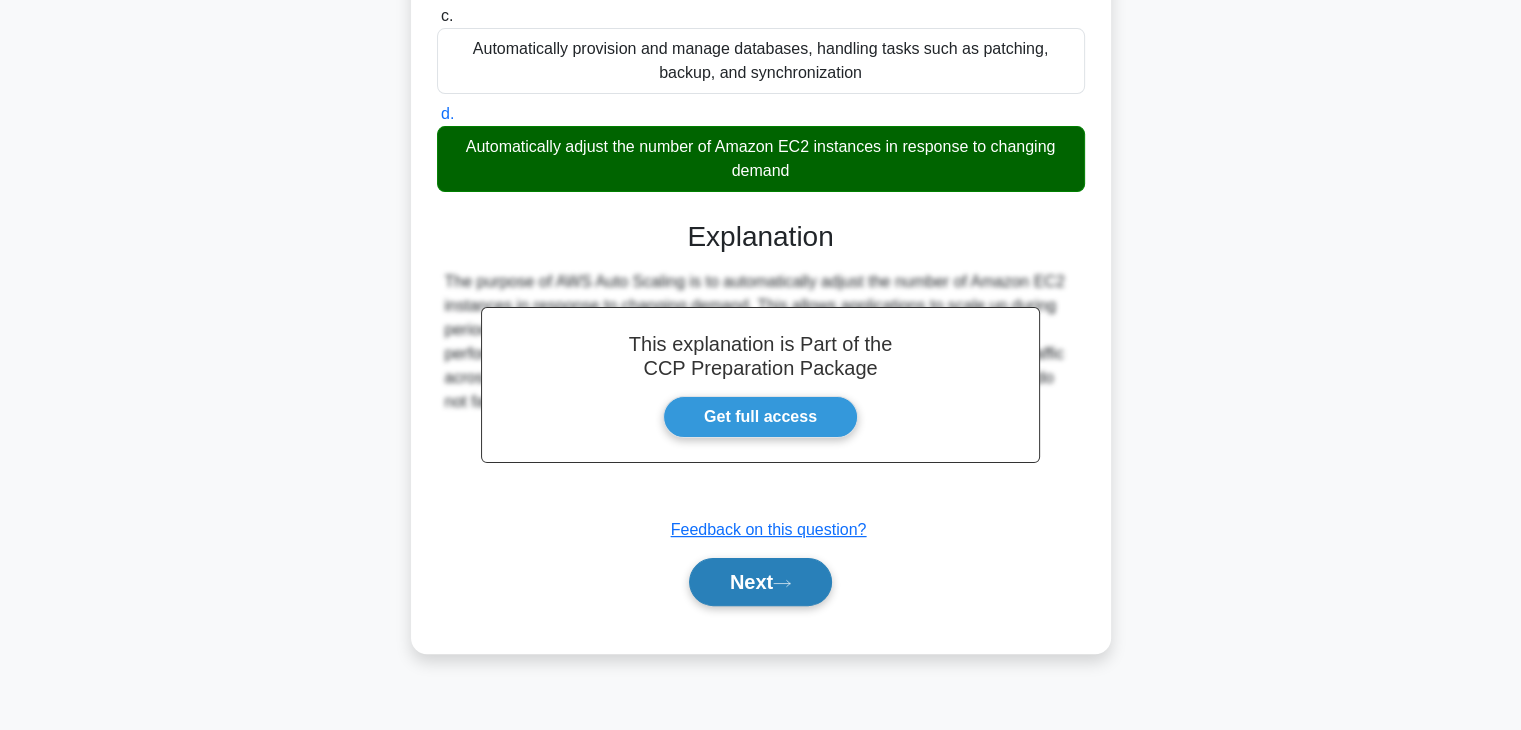 click 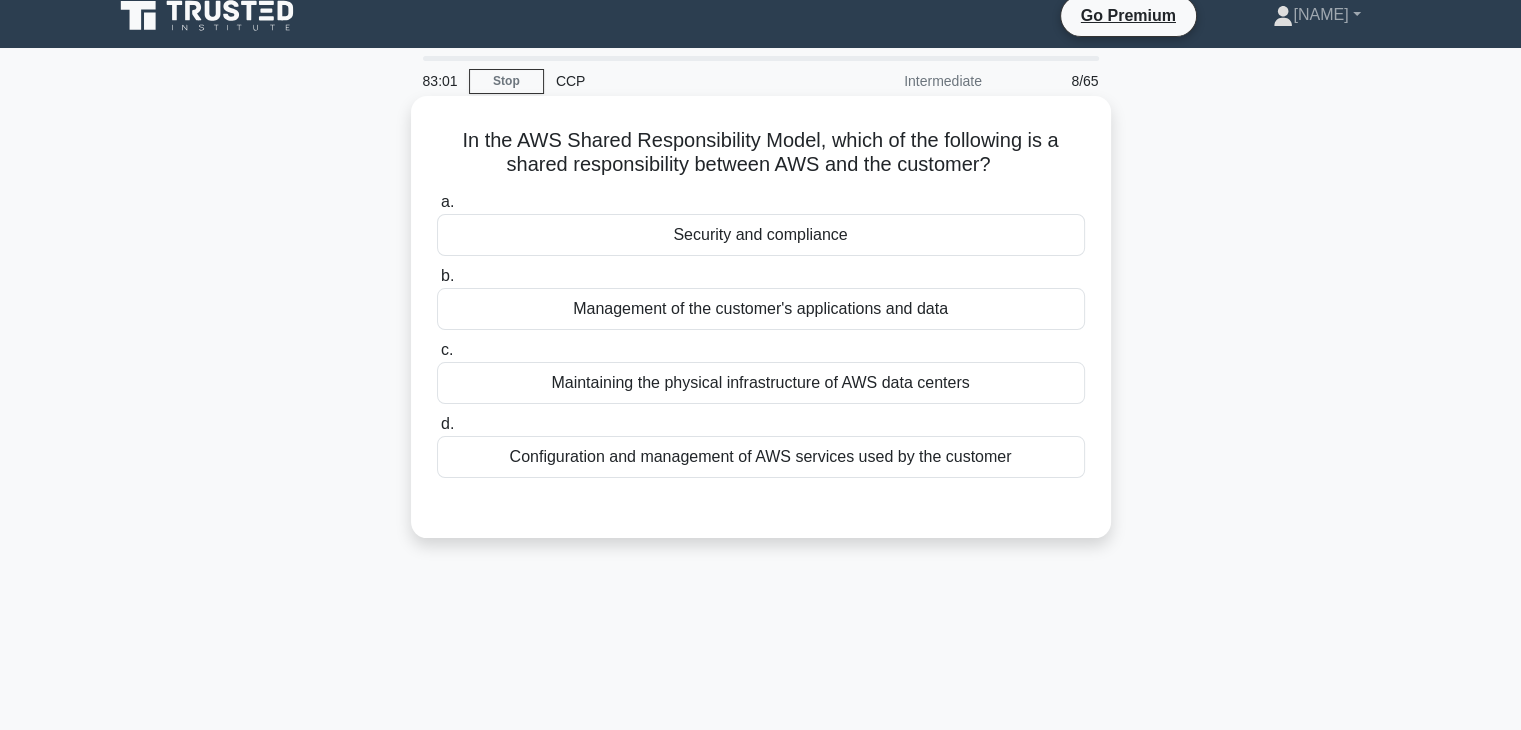 scroll, scrollTop: 0, scrollLeft: 0, axis: both 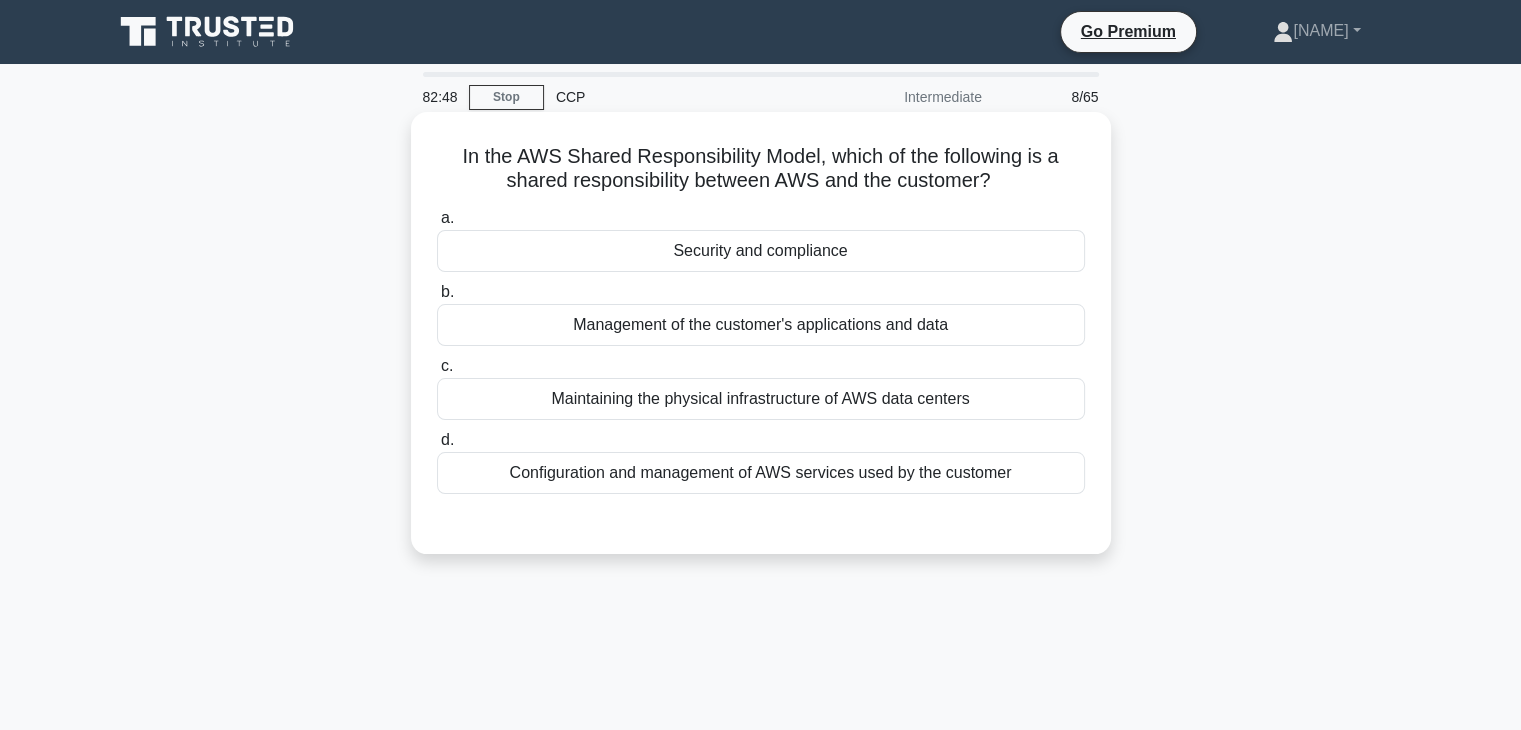 click on "Security and compliance" at bounding box center (761, 251) 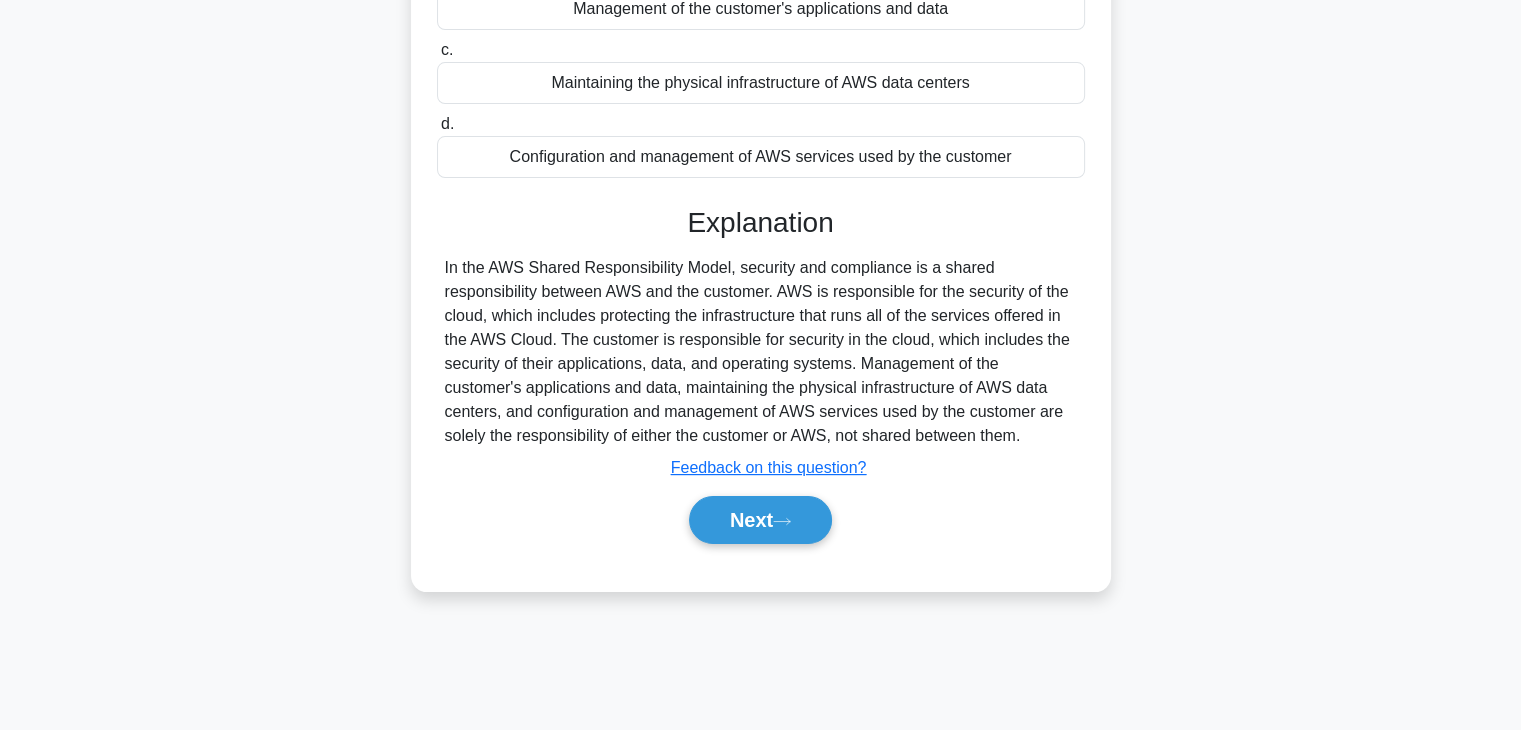 scroll, scrollTop: 351, scrollLeft: 0, axis: vertical 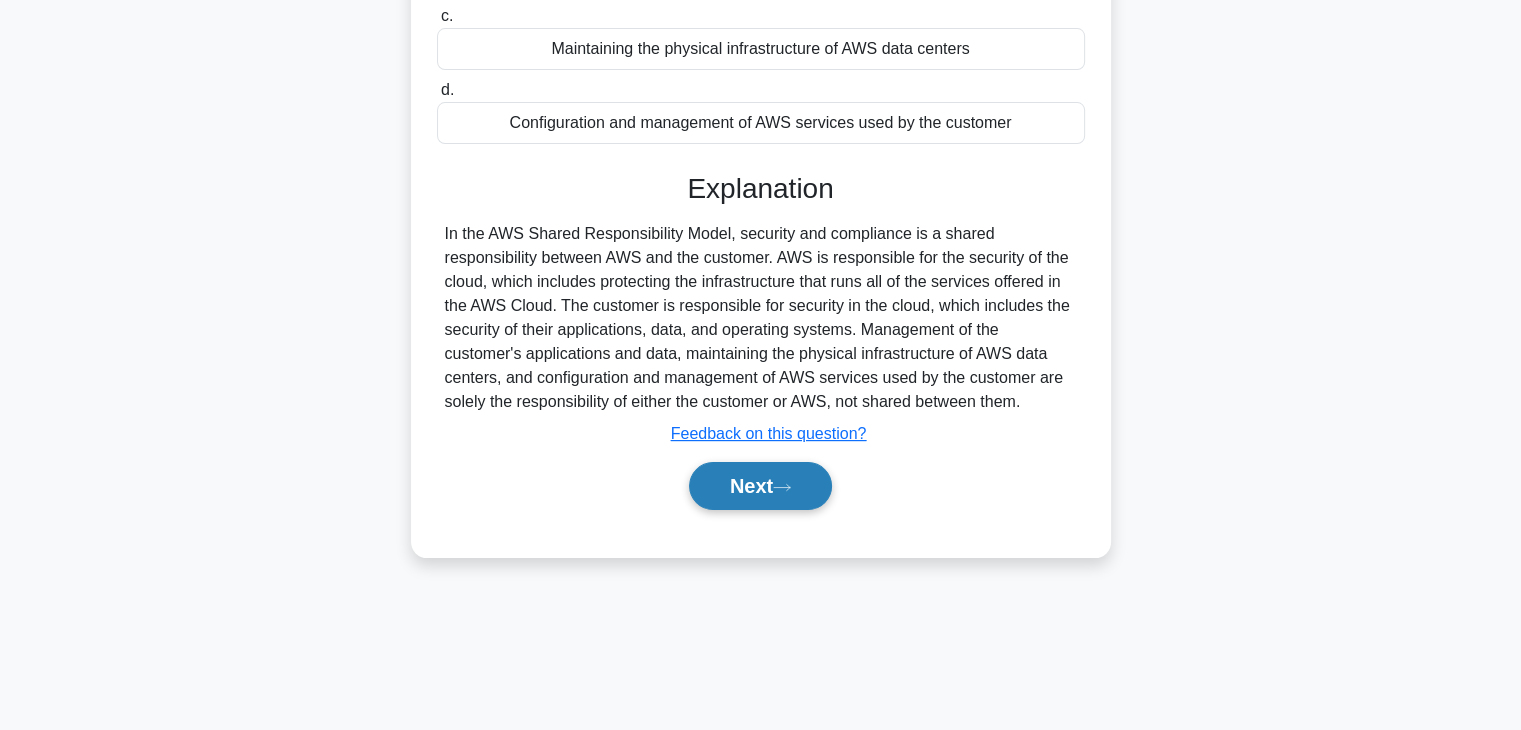 click on "Next" at bounding box center [760, 486] 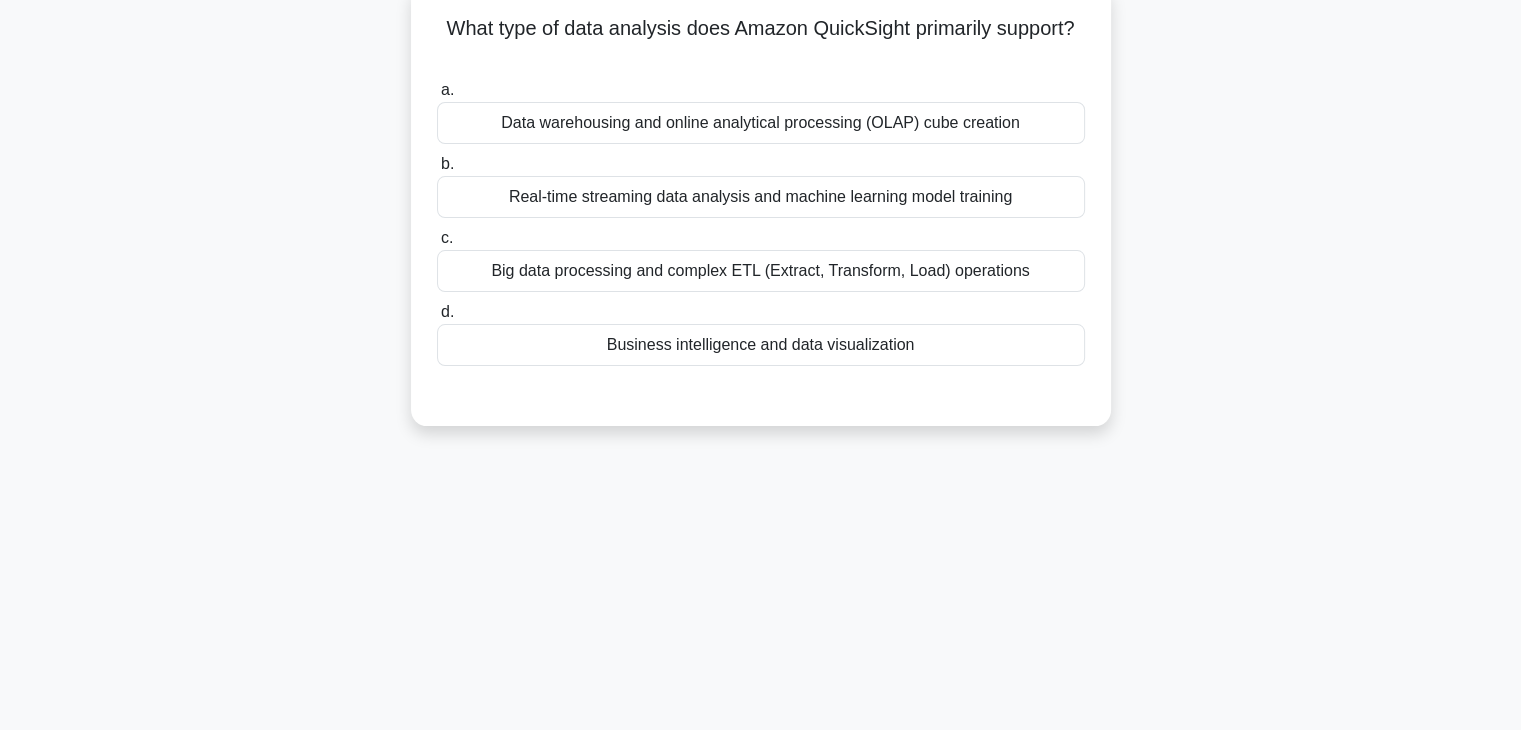 scroll, scrollTop: 0, scrollLeft: 0, axis: both 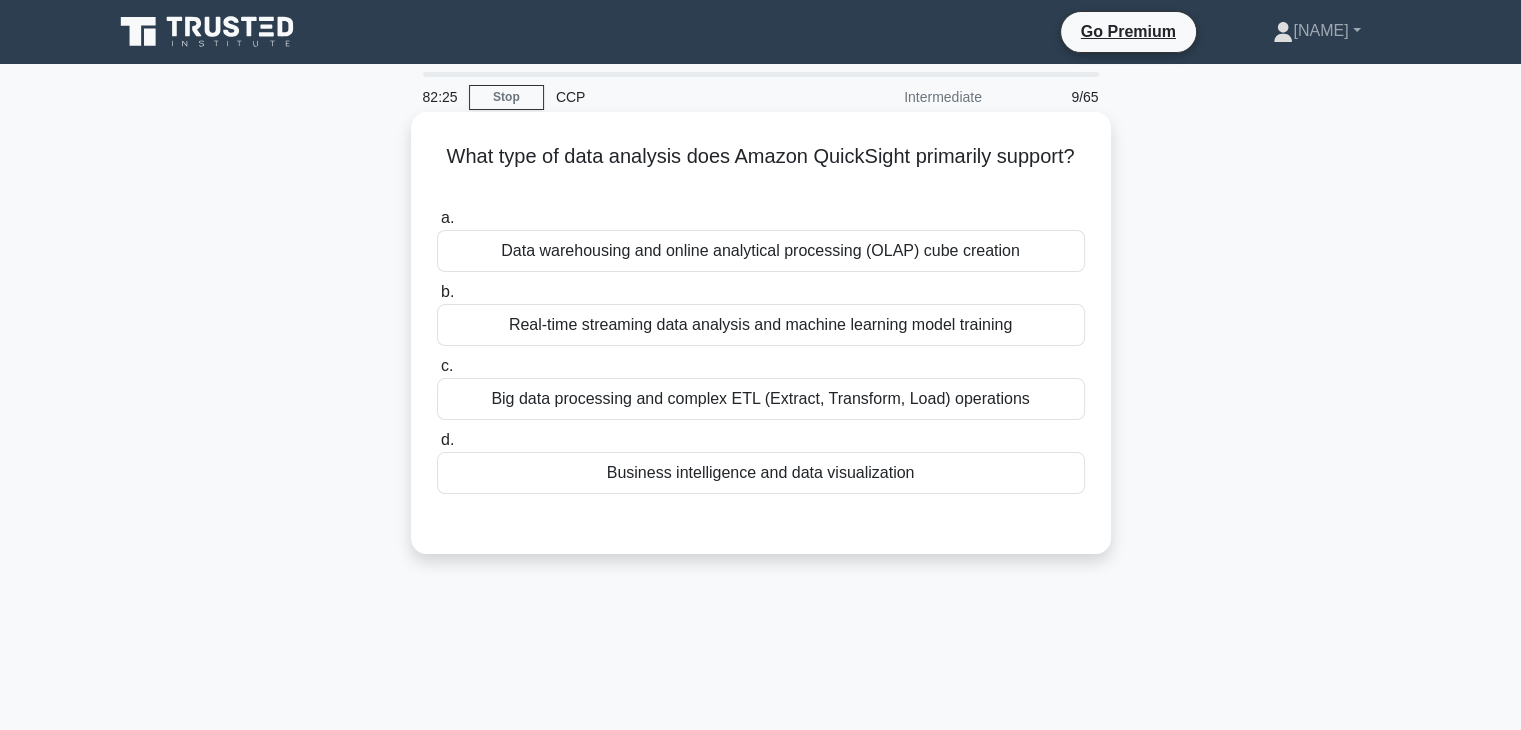 click on "Data warehousing and online analytical processing (OLAP) cube creation" at bounding box center (761, 251) 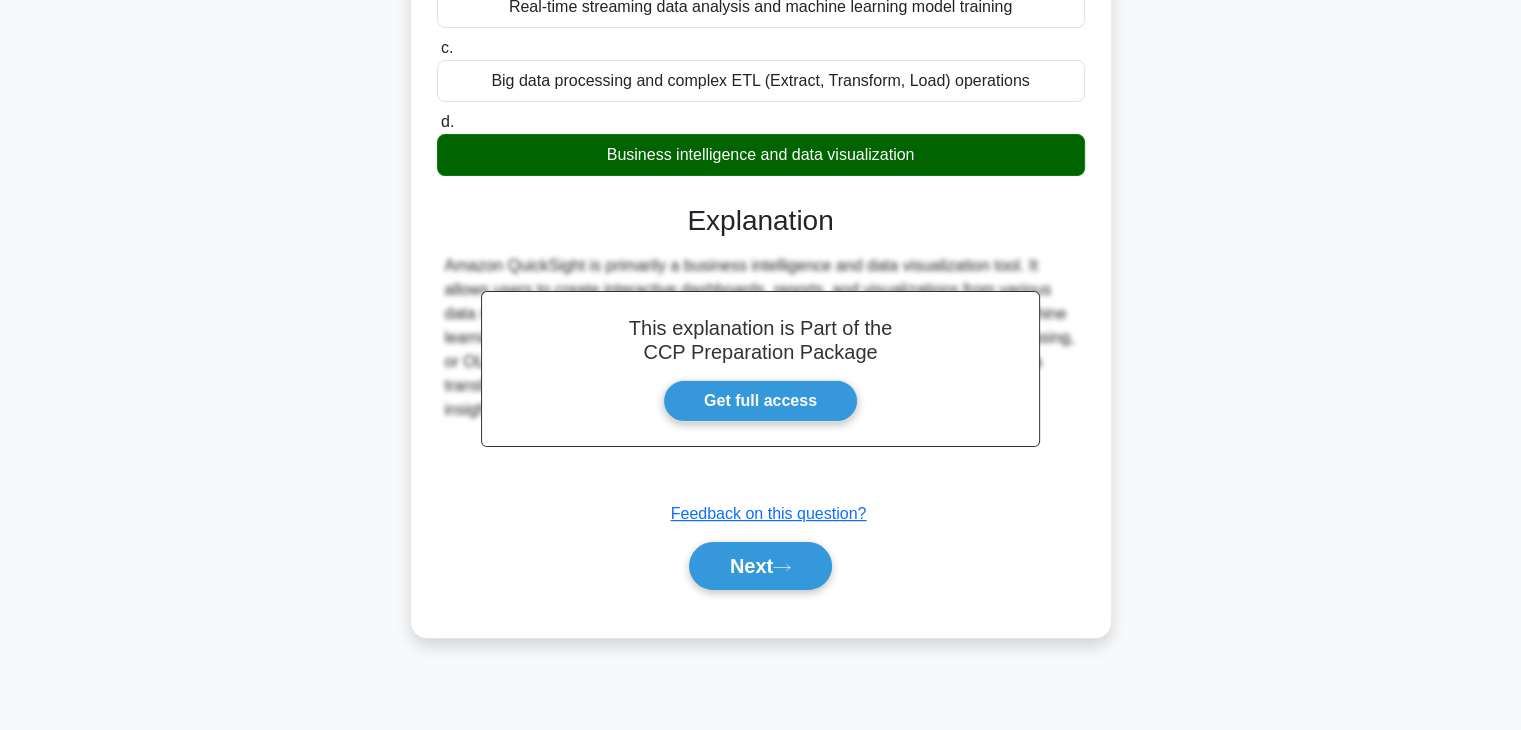 scroll, scrollTop: 332, scrollLeft: 0, axis: vertical 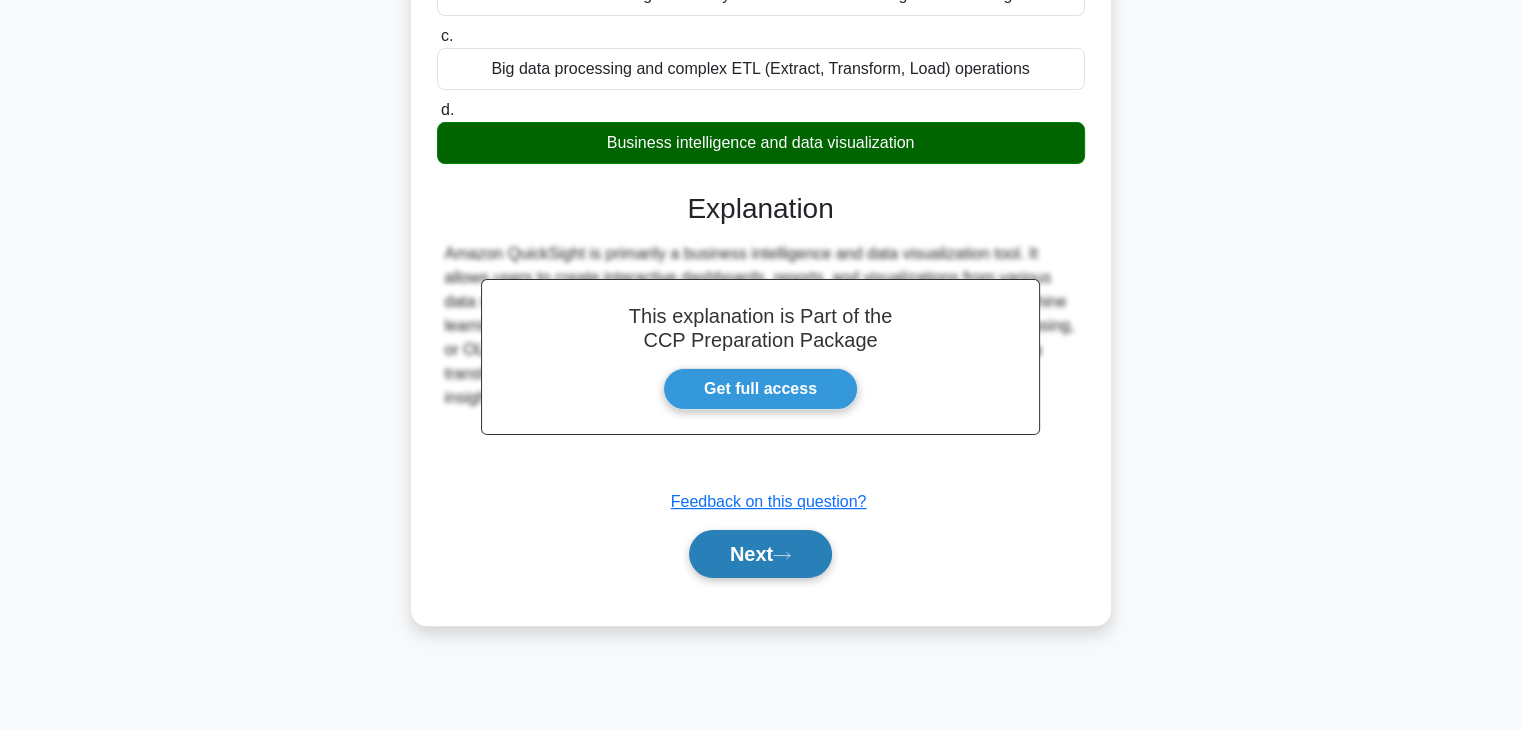 click on "Next" at bounding box center [760, 554] 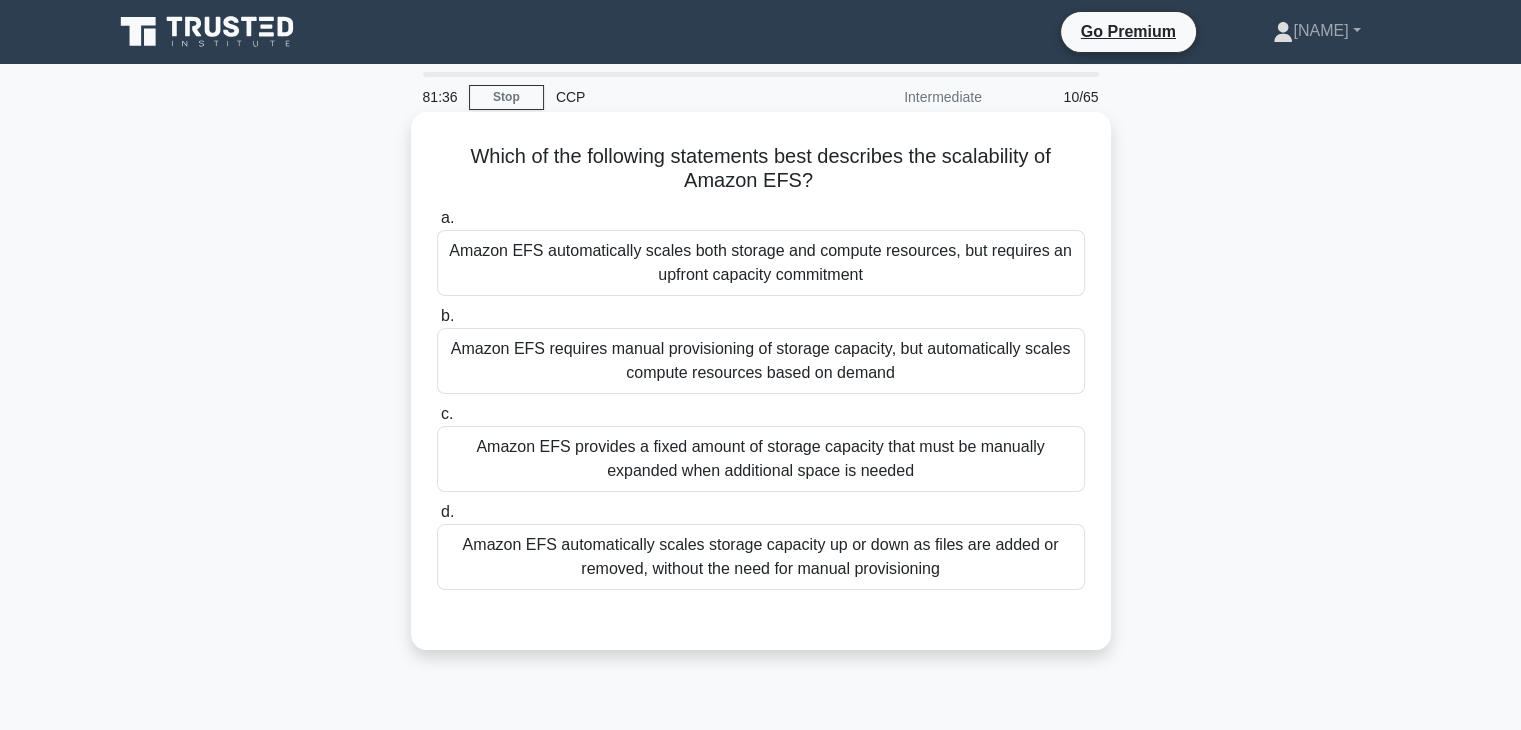 scroll, scrollTop: 0, scrollLeft: 0, axis: both 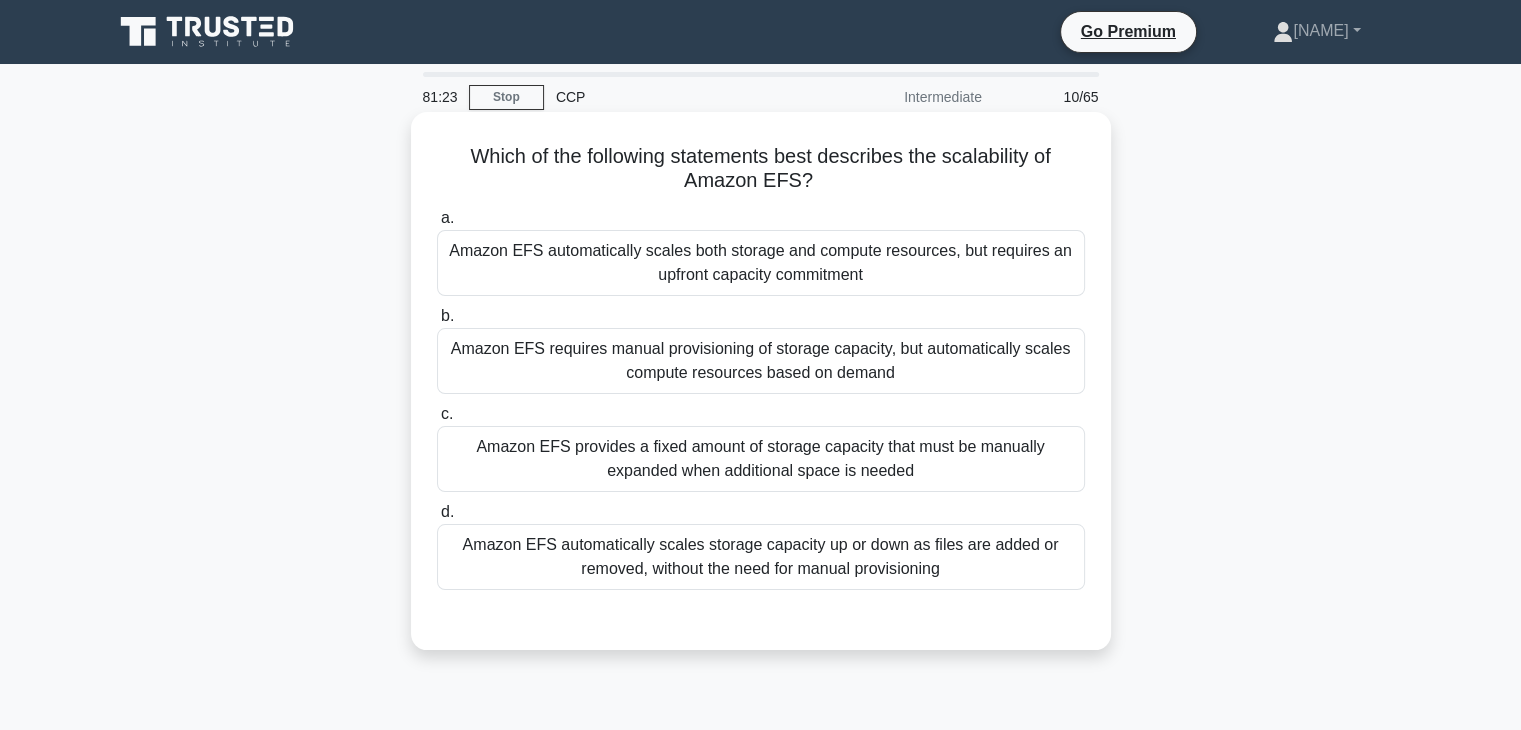 click on "Amazon EFS automatically scales storage capacity up or down as files are added or removed, without the need for manual provisioning" at bounding box center [761, 557] 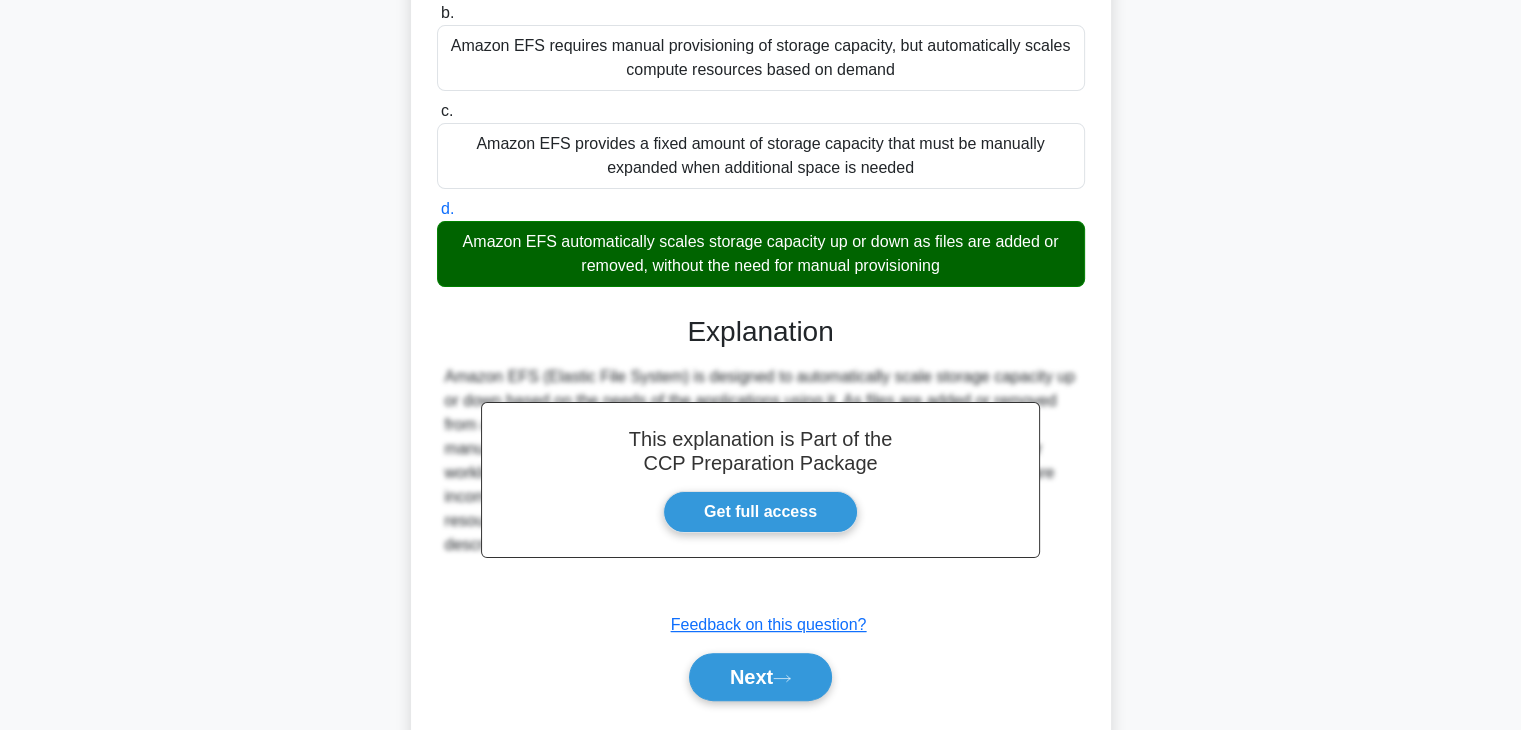 scroll, scrollTop: 358, scrollLeft: 0, axis: vertical 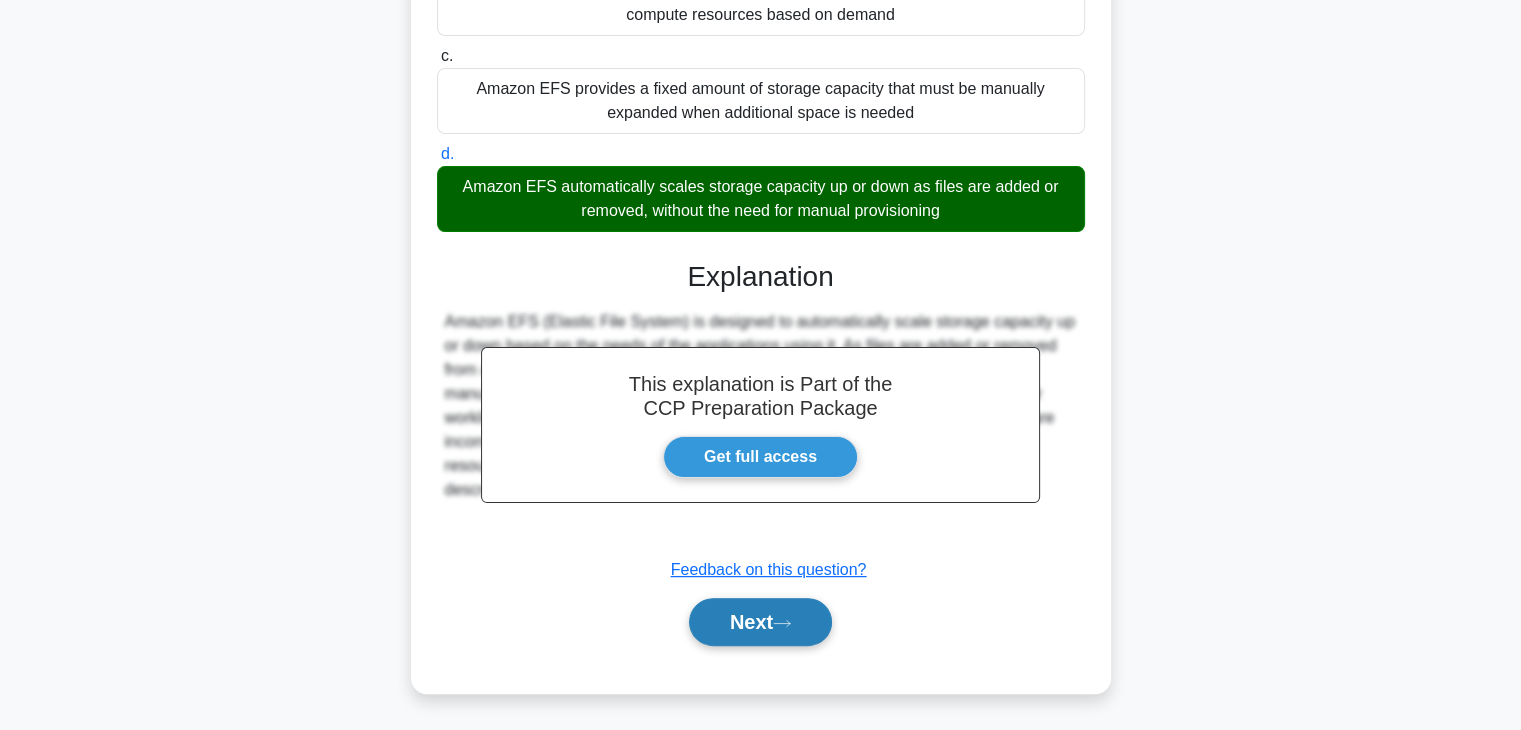 click on "Next" at bounding box center [760, 622] 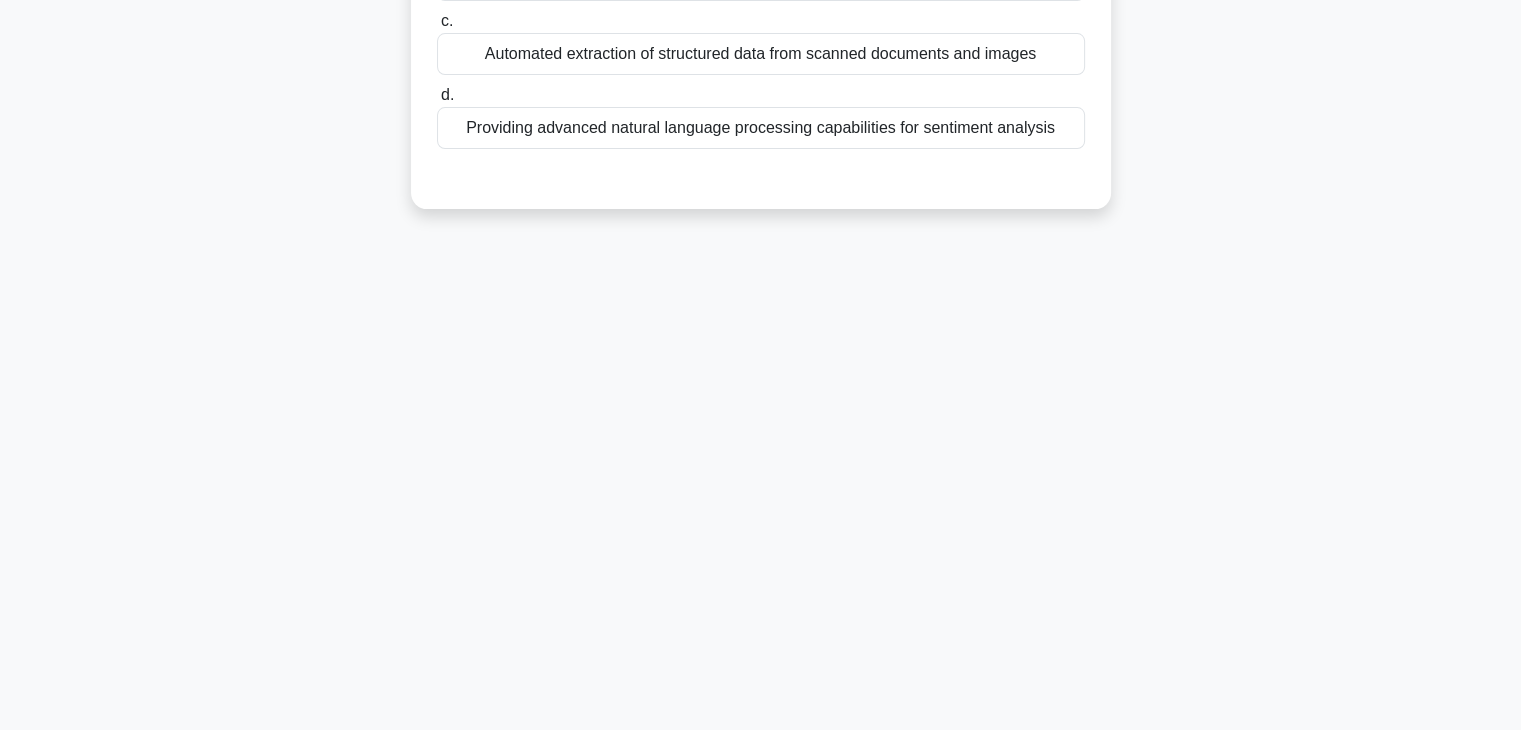 scroll, scrollTop: 0, scrollLeft: 0, axis: both 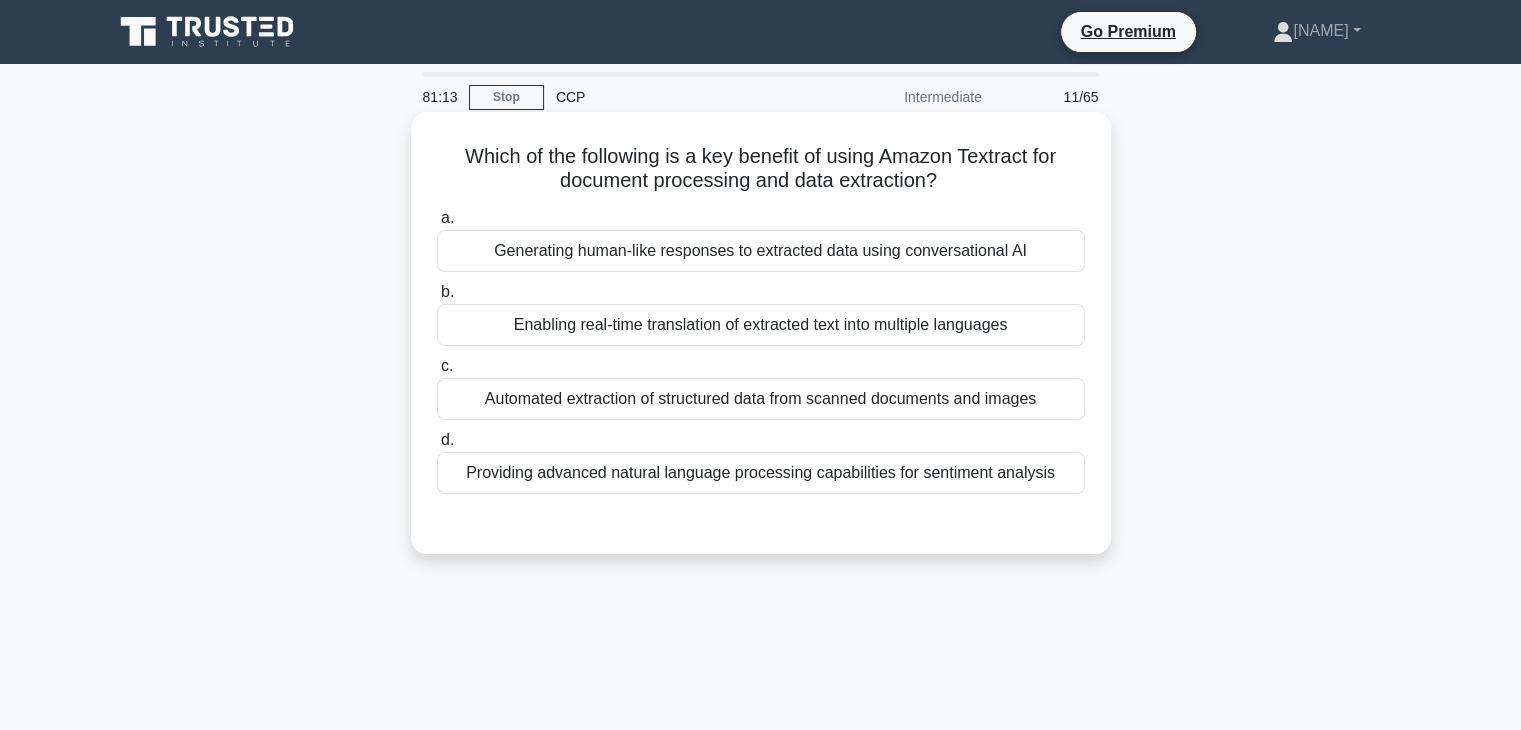 click on "Generating human-like responses to extracted data using conversational AI" at bounding box center [761, 251] 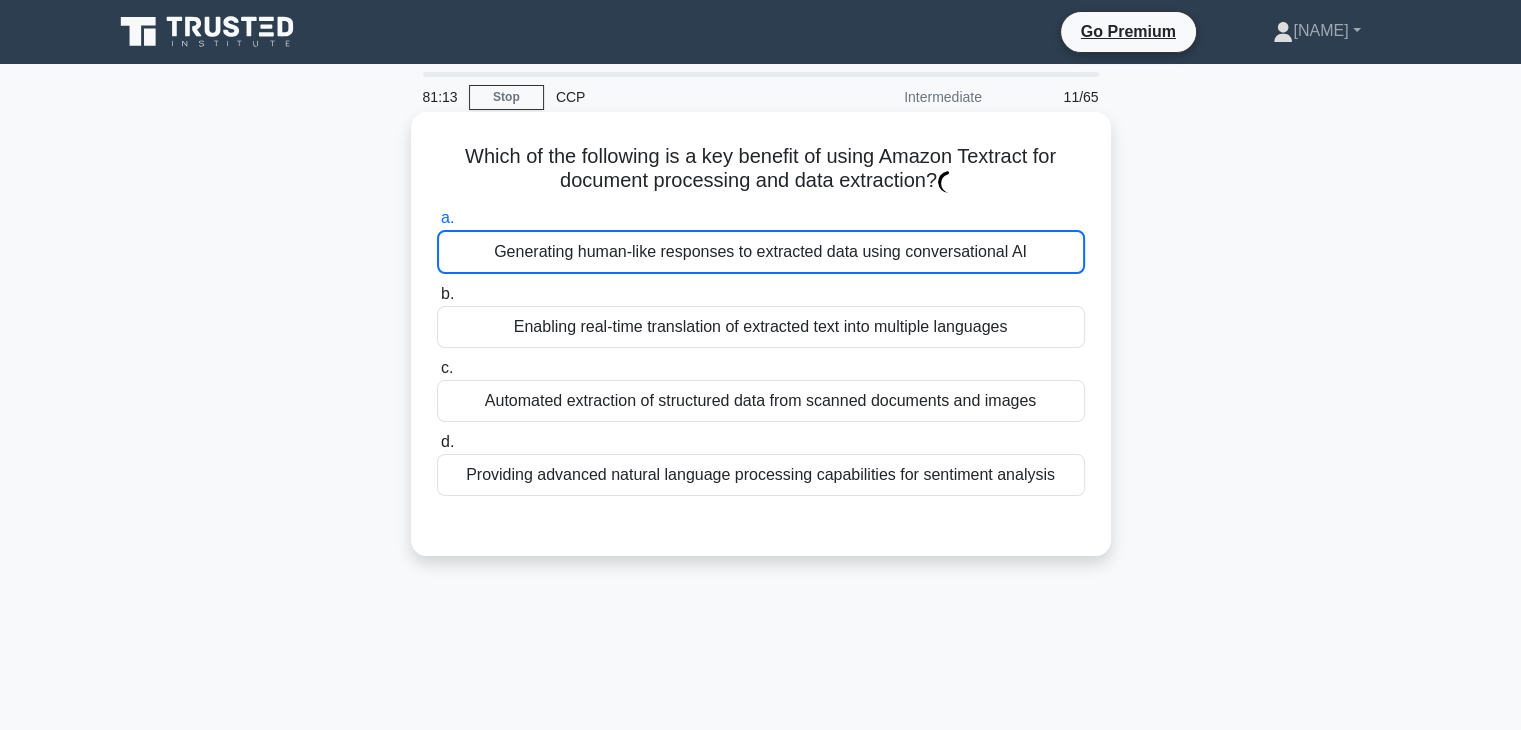 click on "Generating human-like responses to extracted data using conversational AI" at bounding box center (761, 252) 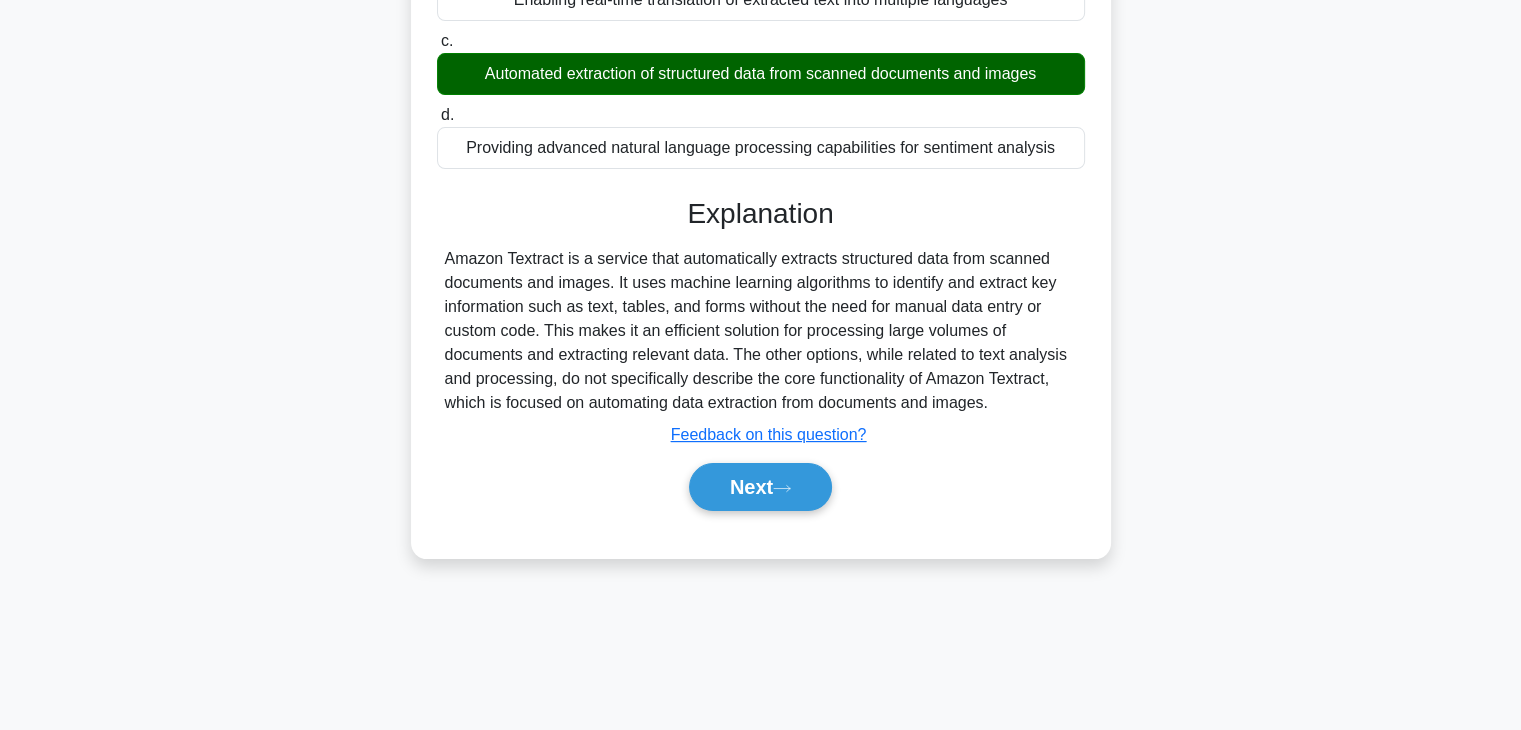 scroll, scrollTop: 336, scrollLeft: 0, axis: vertical 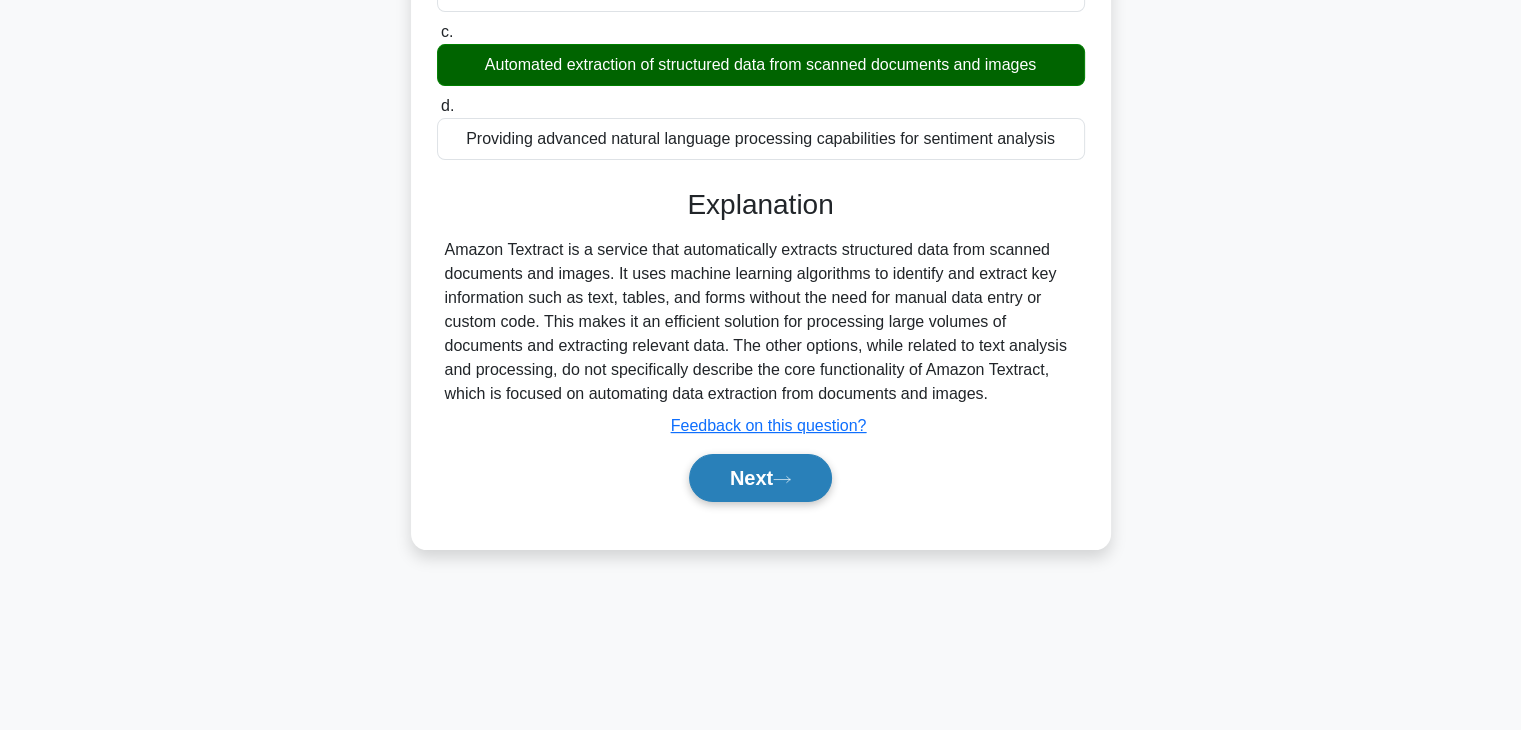 click on "Next" at bounding box center (760, 478) 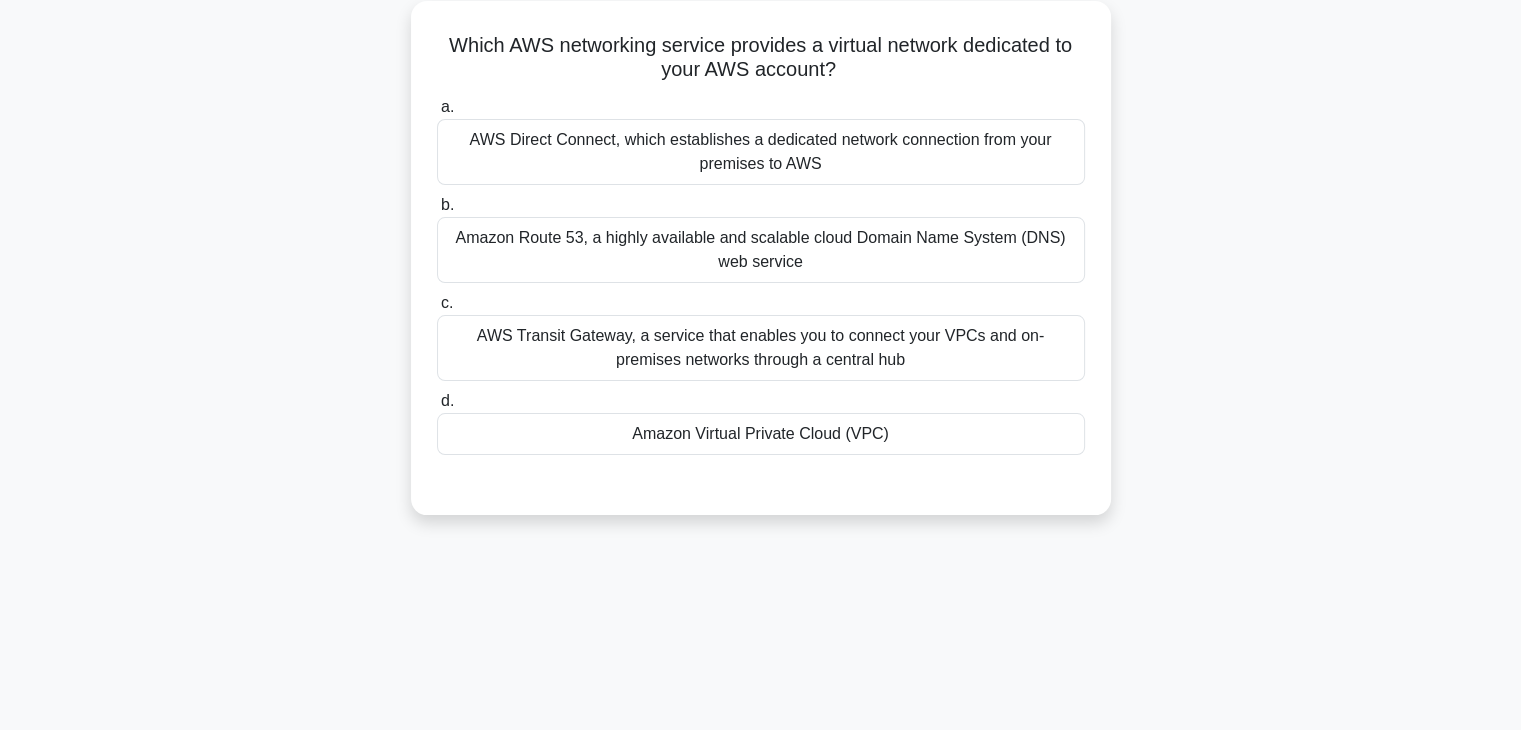 scroll, scrollTop: 0, scrollLeft: 0, axis: both 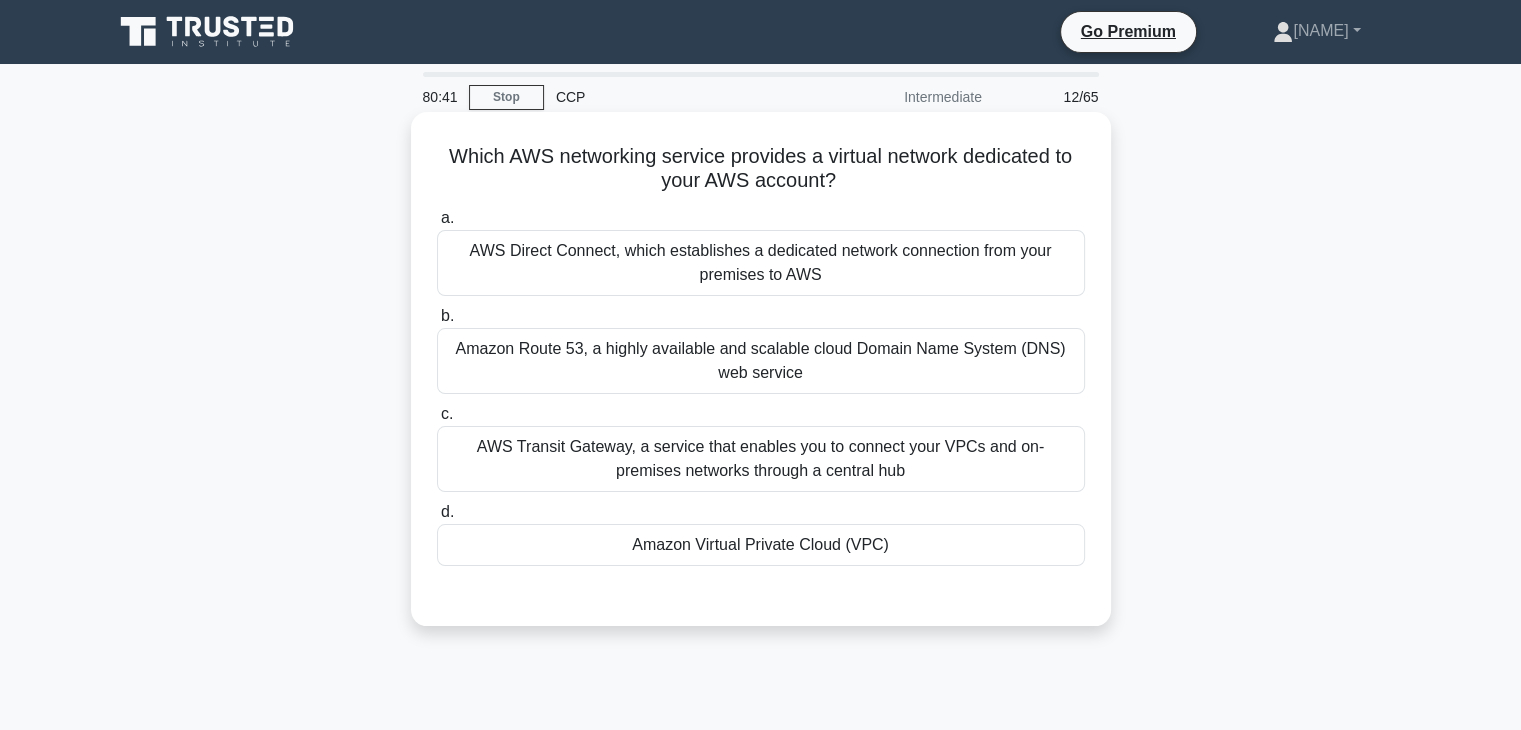 click on "Amazon Virtual Private Cloud (VPC)" at bounding box center (761, 545) 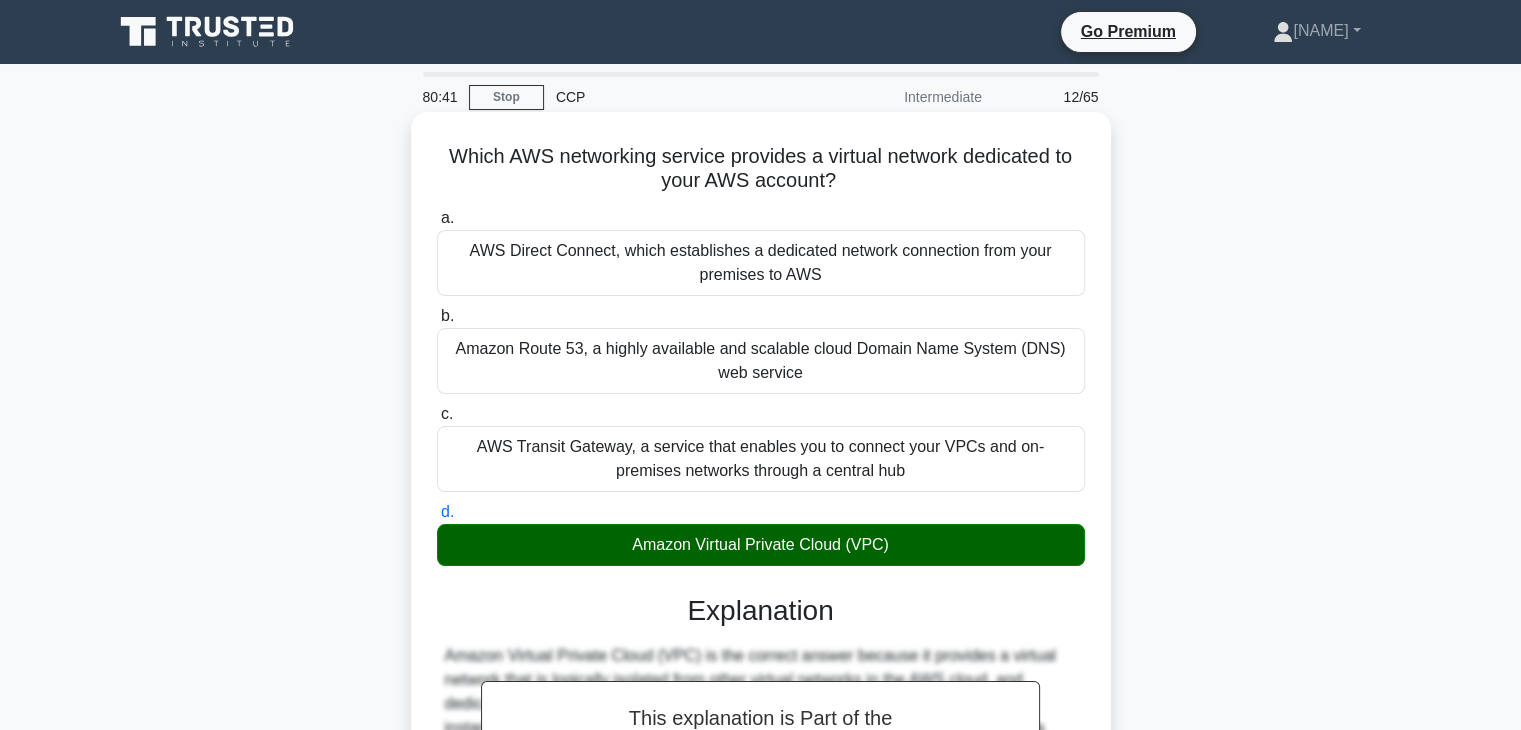 scroll, scrollTop: 351, scrollLeft: 0, axis: vertical 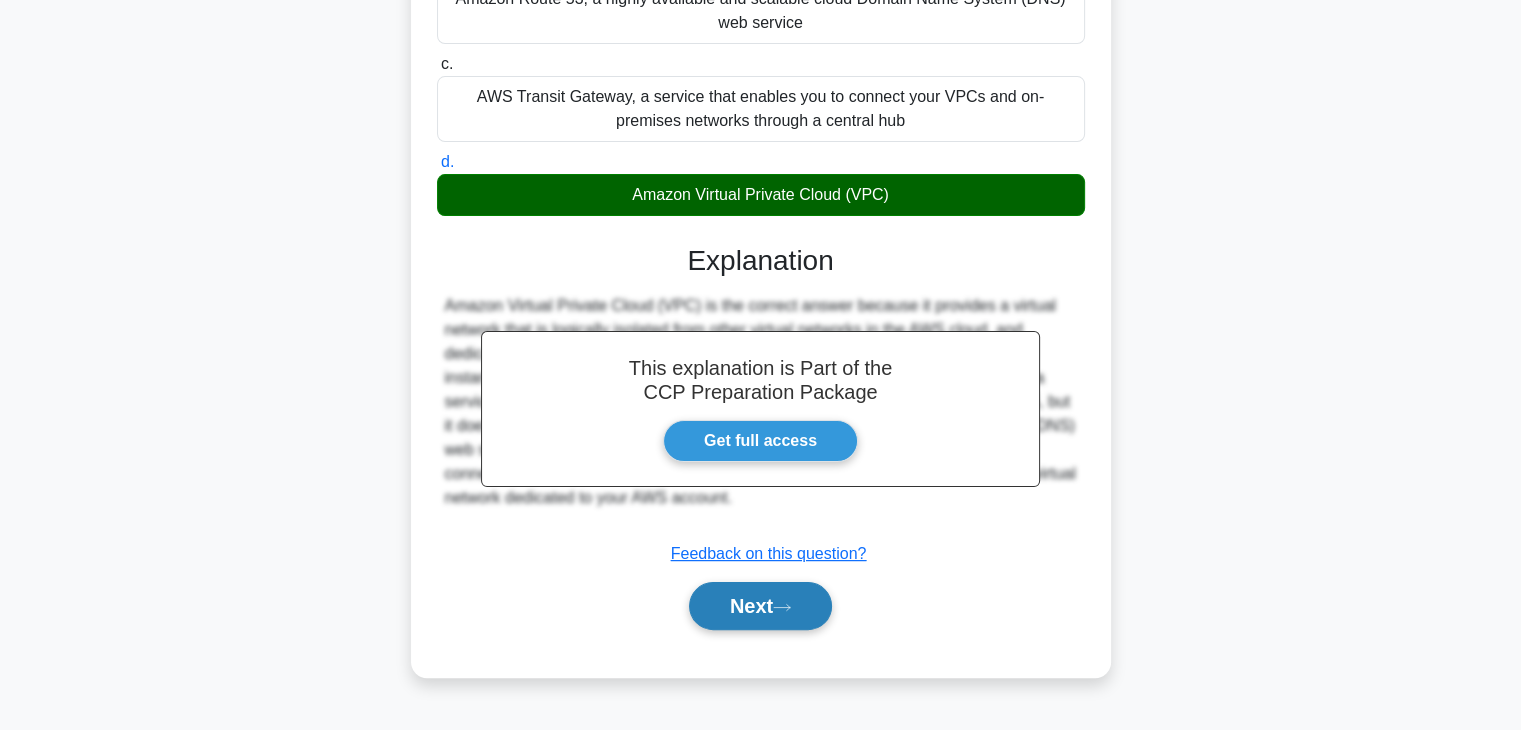 click on "Next" at bounding box center [760, 606] 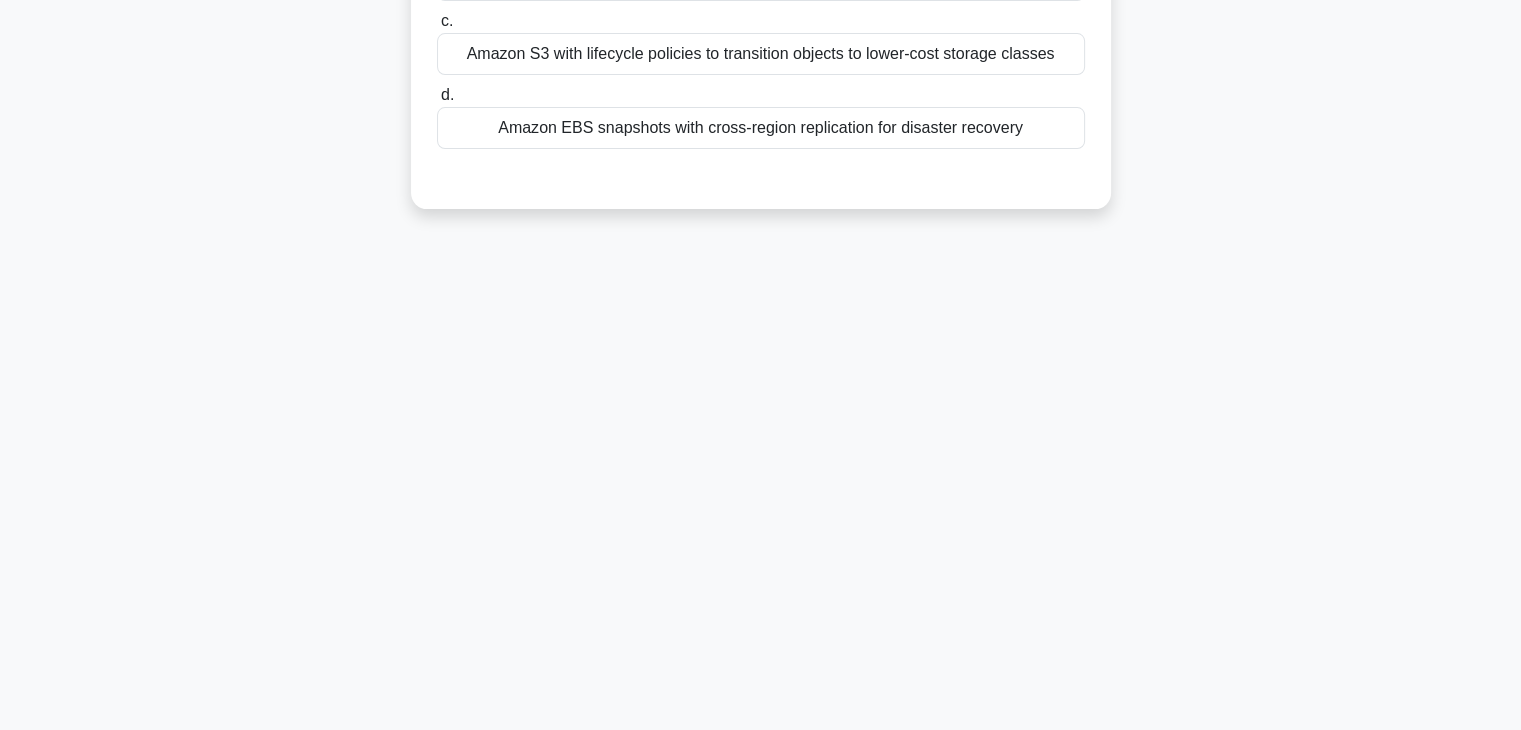 scroll, scrollTop: 0, scrollLeft: 0, axis: both 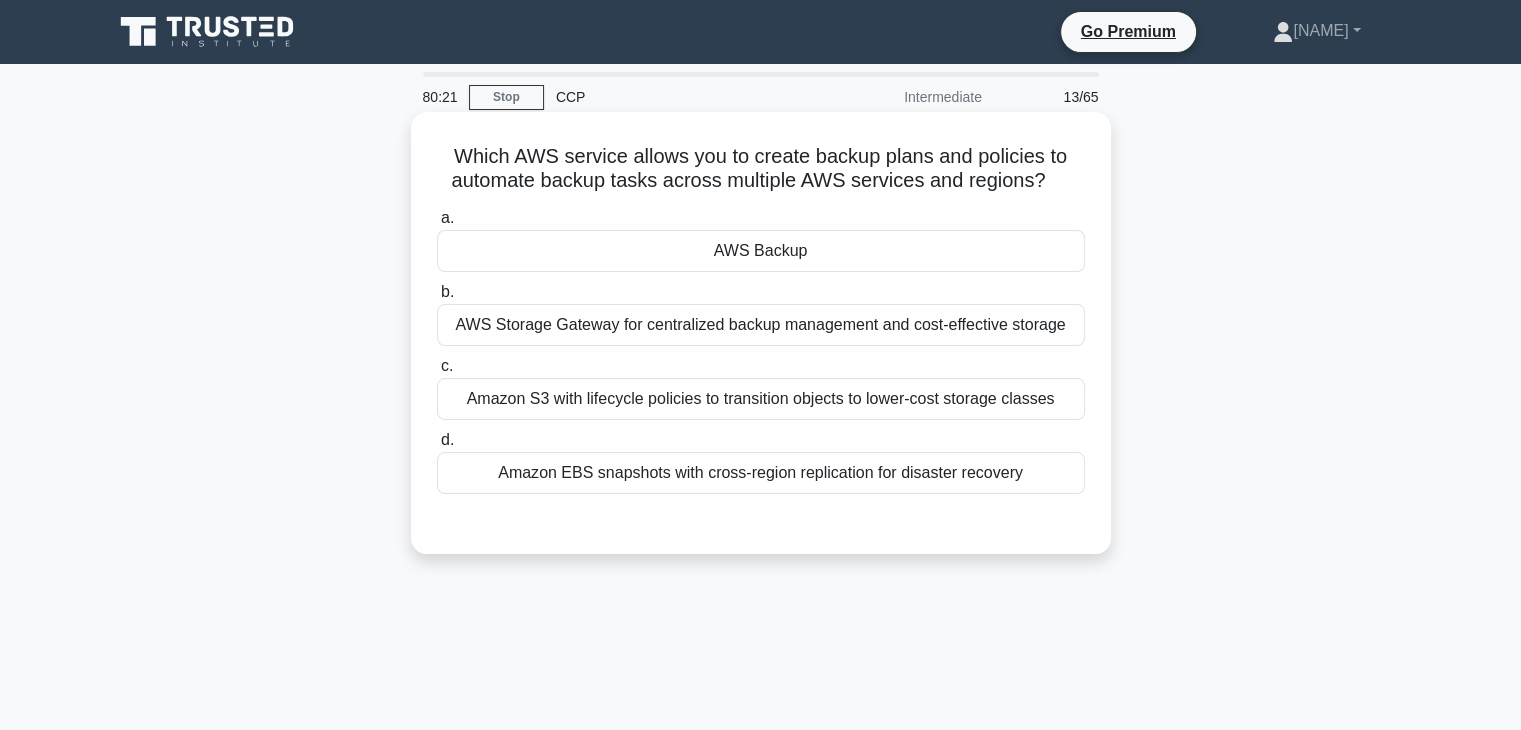 click on "AWS Backup" at bounding box center [761, 251] 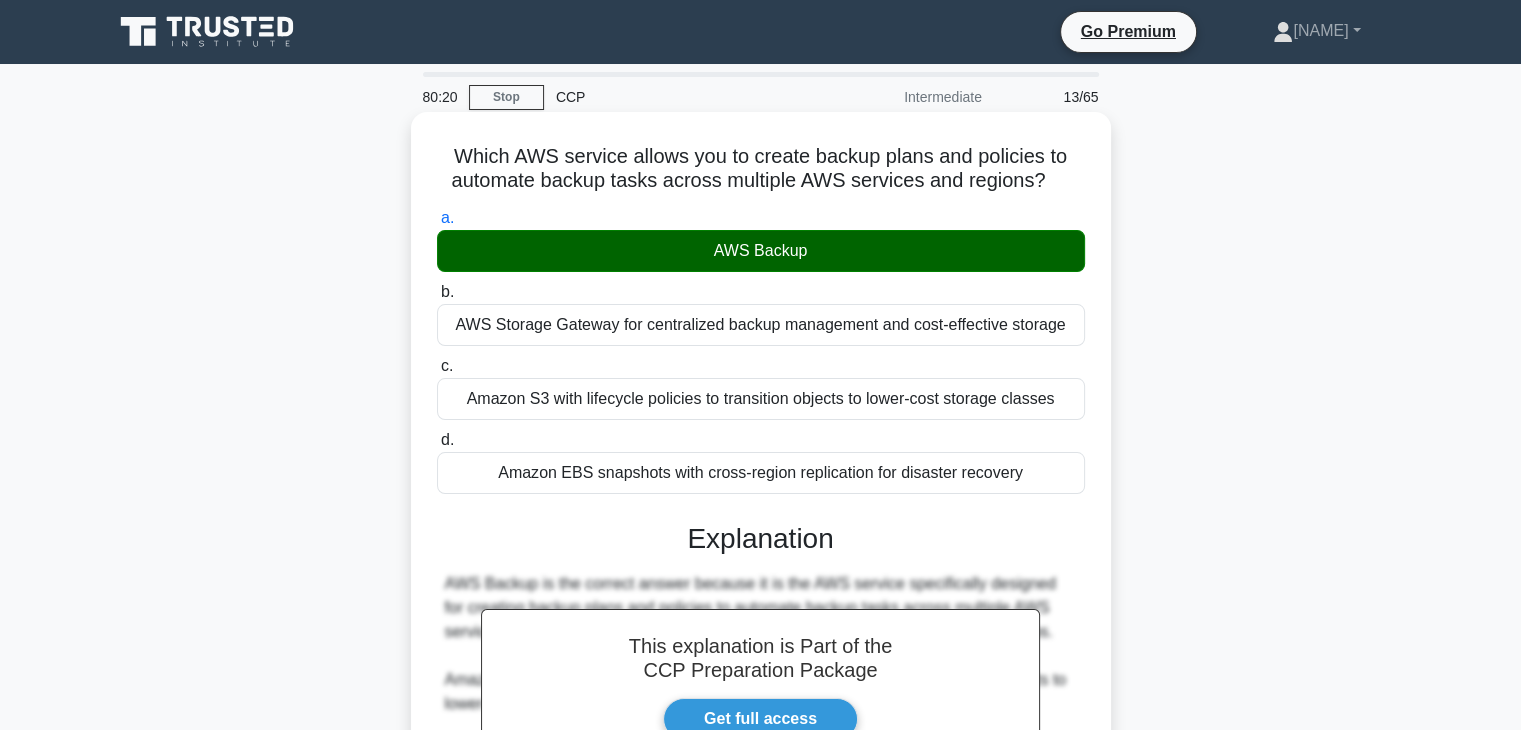 scroll, scrollTop: 358, scrollLeft: 0, axis: vertical 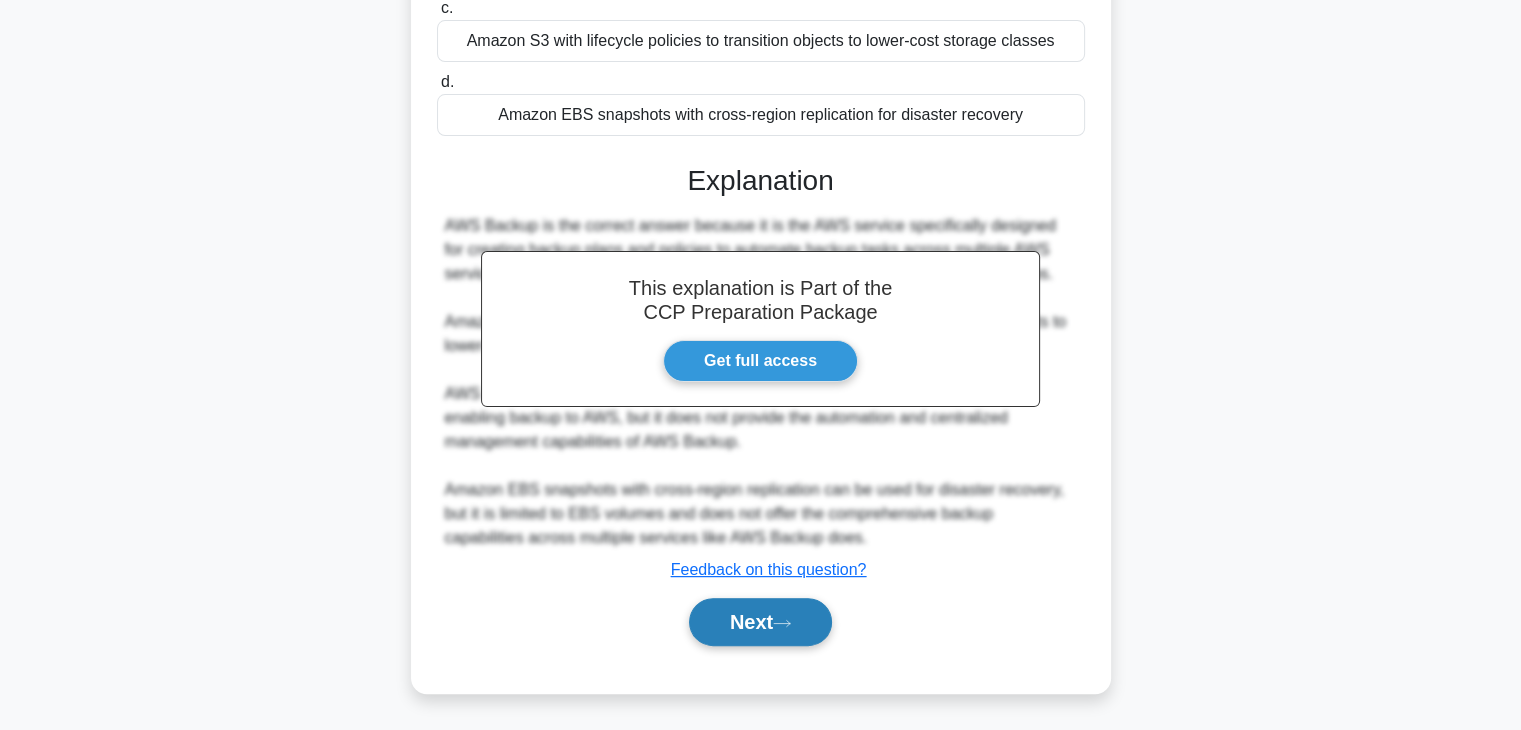 click on "Next" at bounding box center [760, 622] 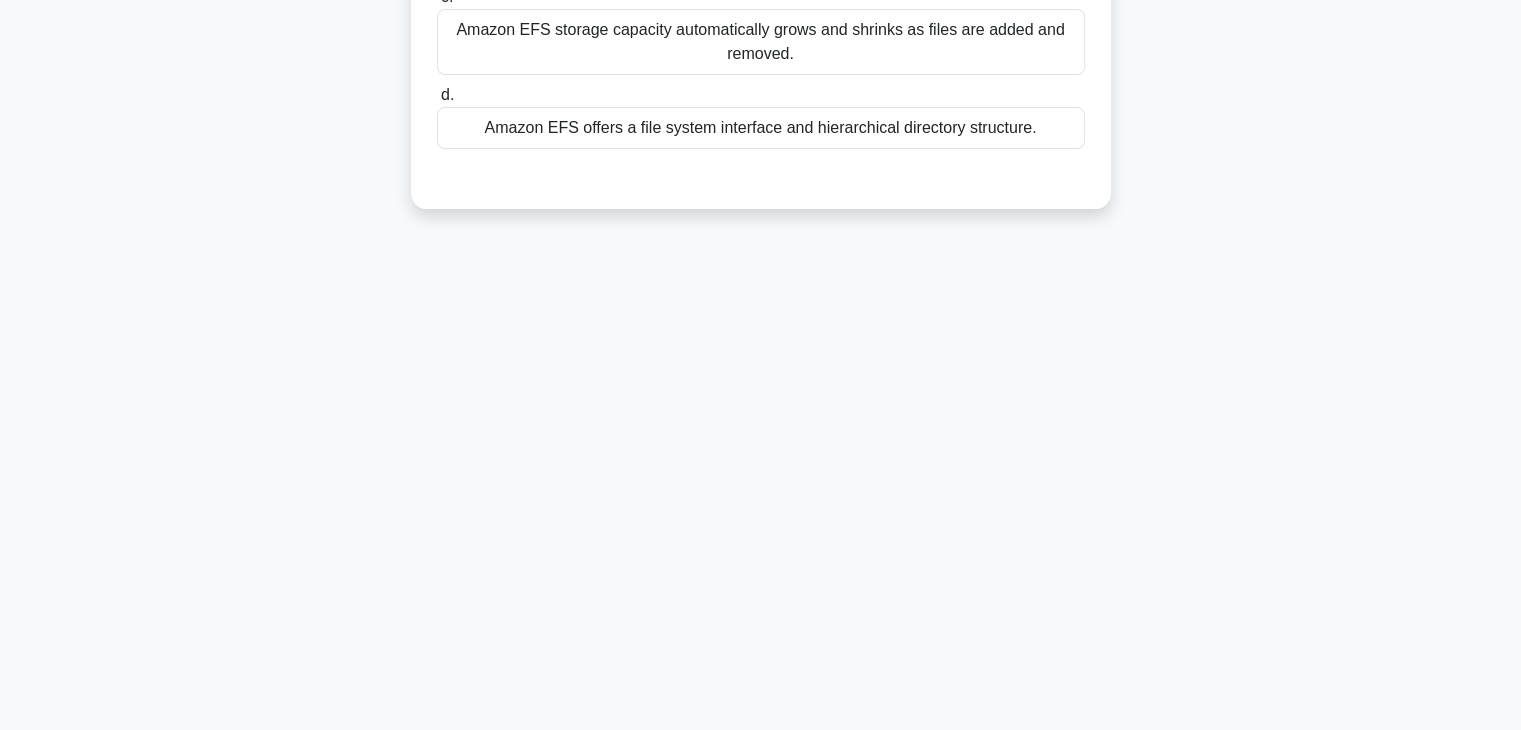 scroll, scrollTop: 0, scrollLeft: 0, axis: both 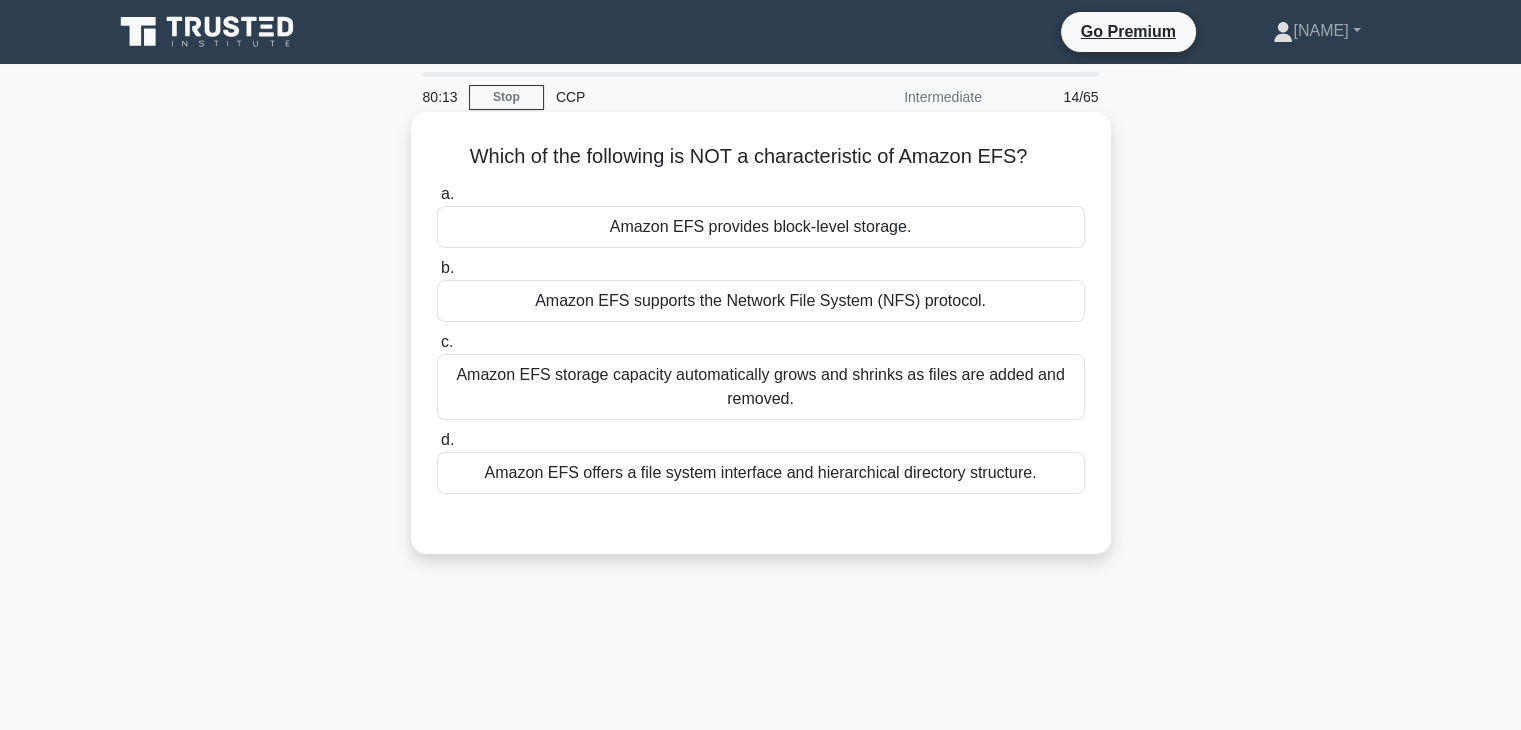 click on "Amazon EFS provides block-level storage." at bounding box center (761, 227) 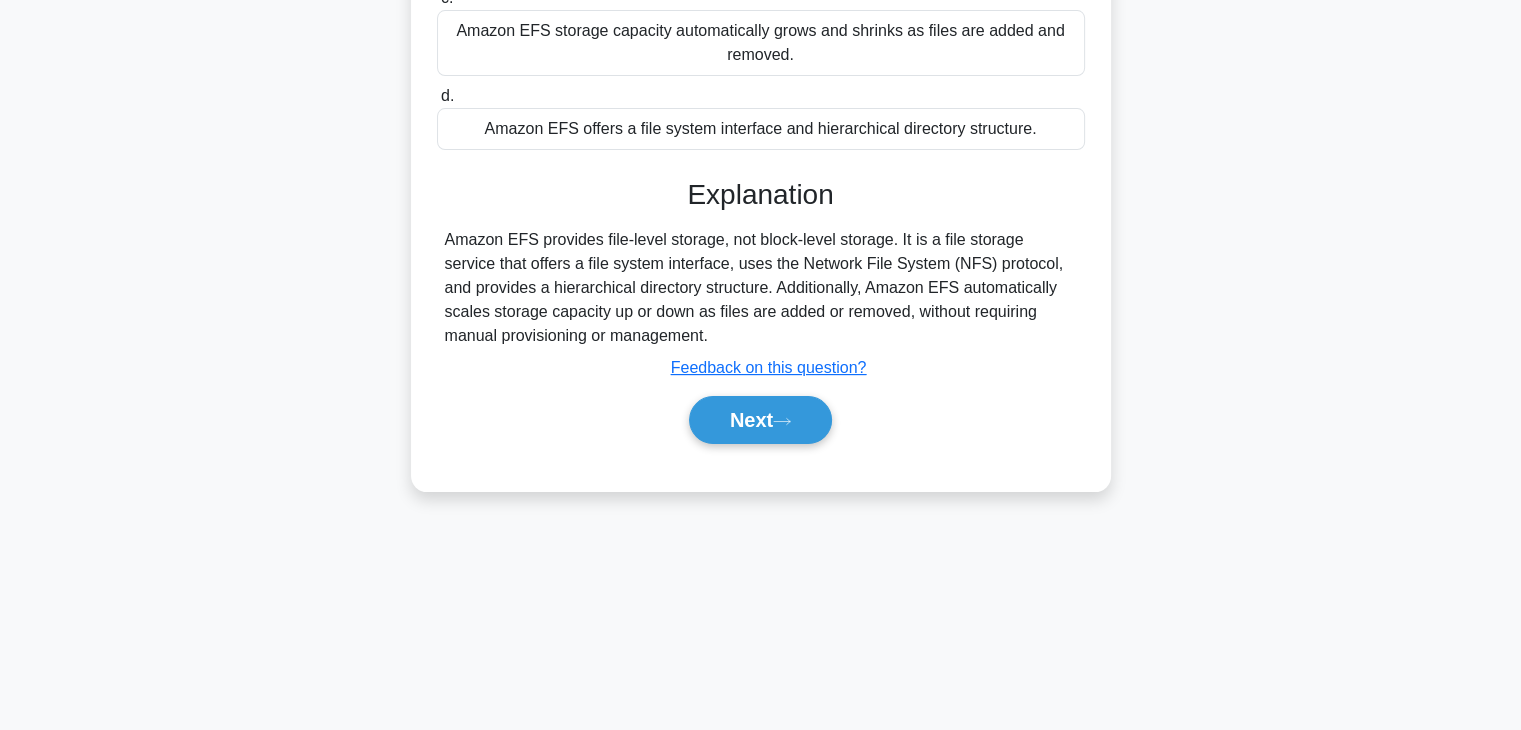 scroll, scrollTop: 351, scrollLeft: 0, axis: vertical 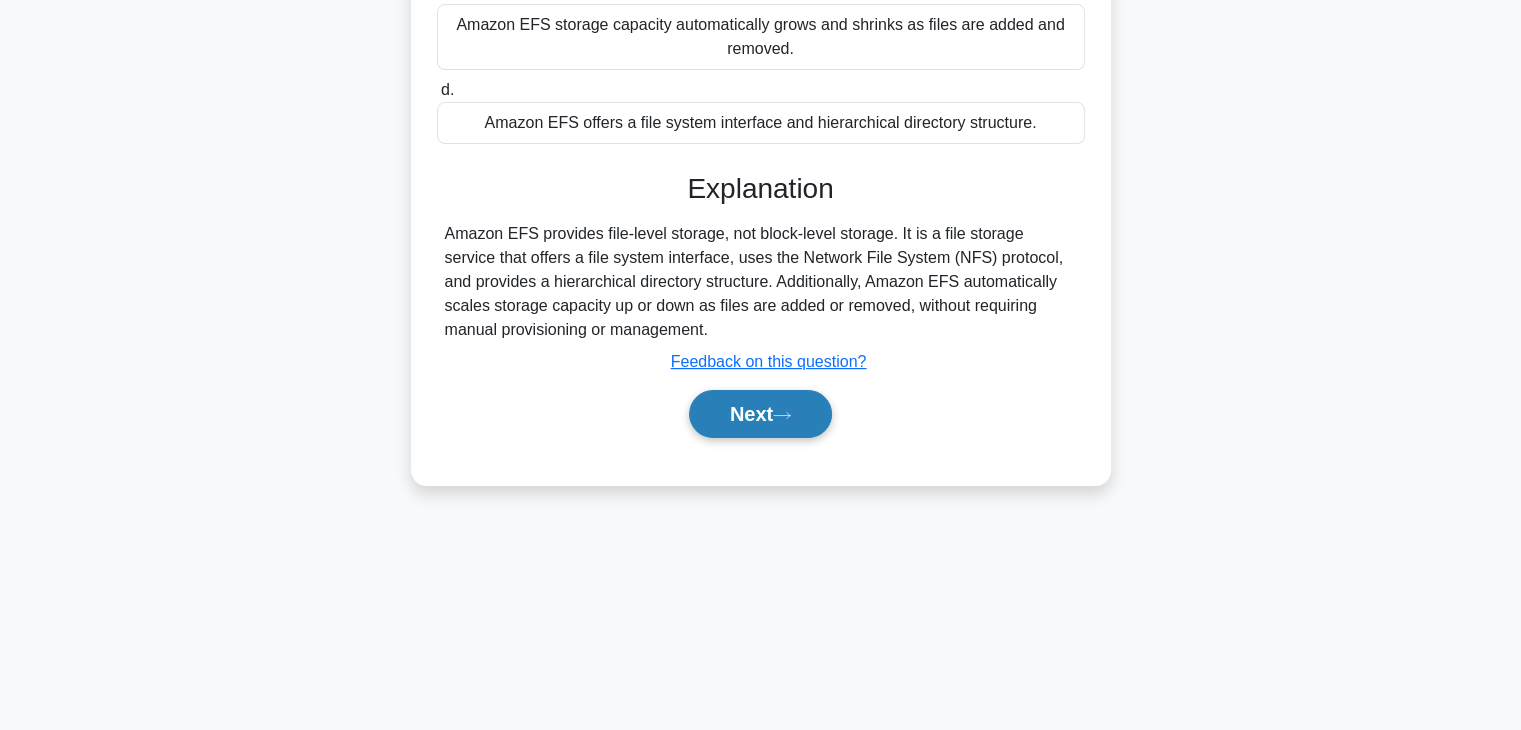click on "Next" at bounding box center (760, 414) 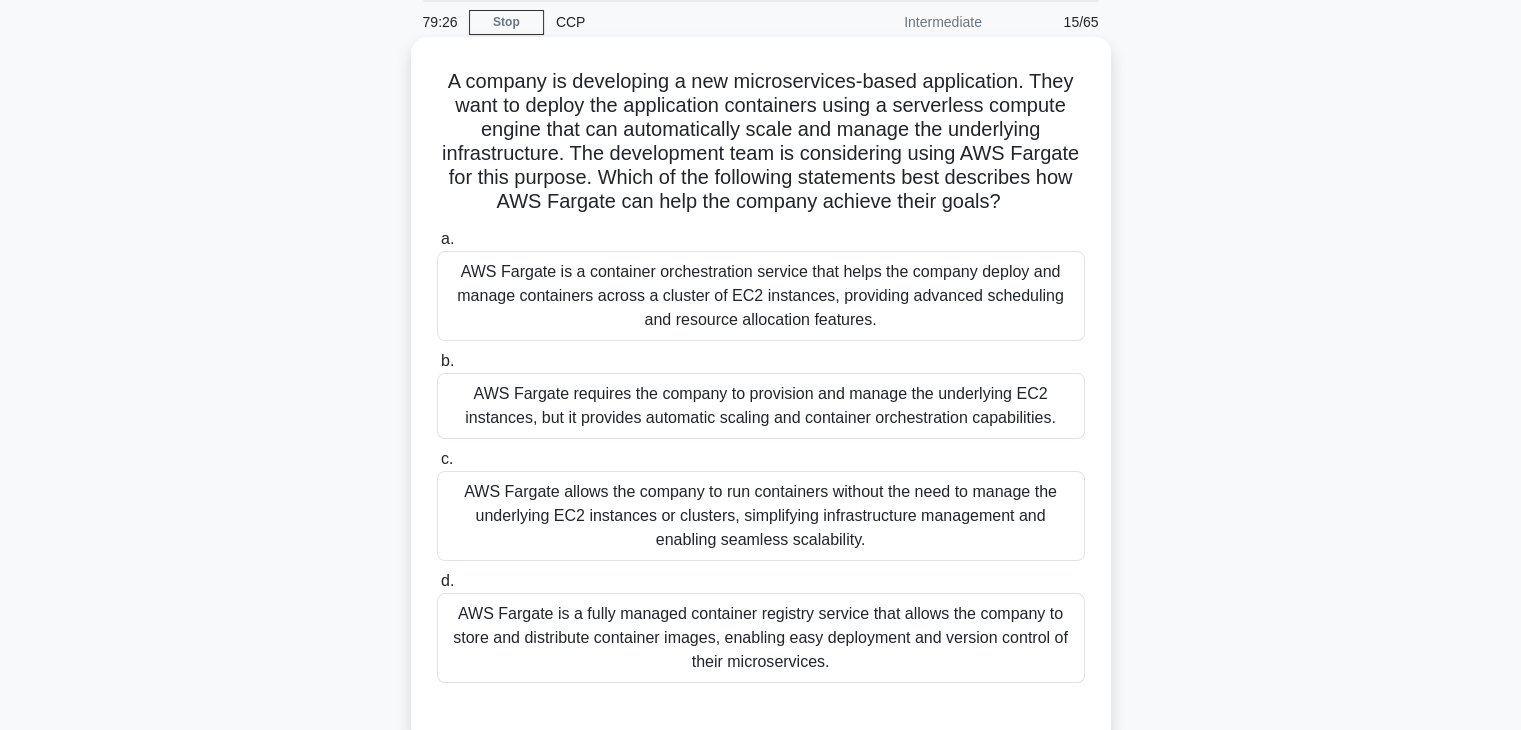 scroll, scrollTop: 74, scrollLeft: 0, axis: vertical 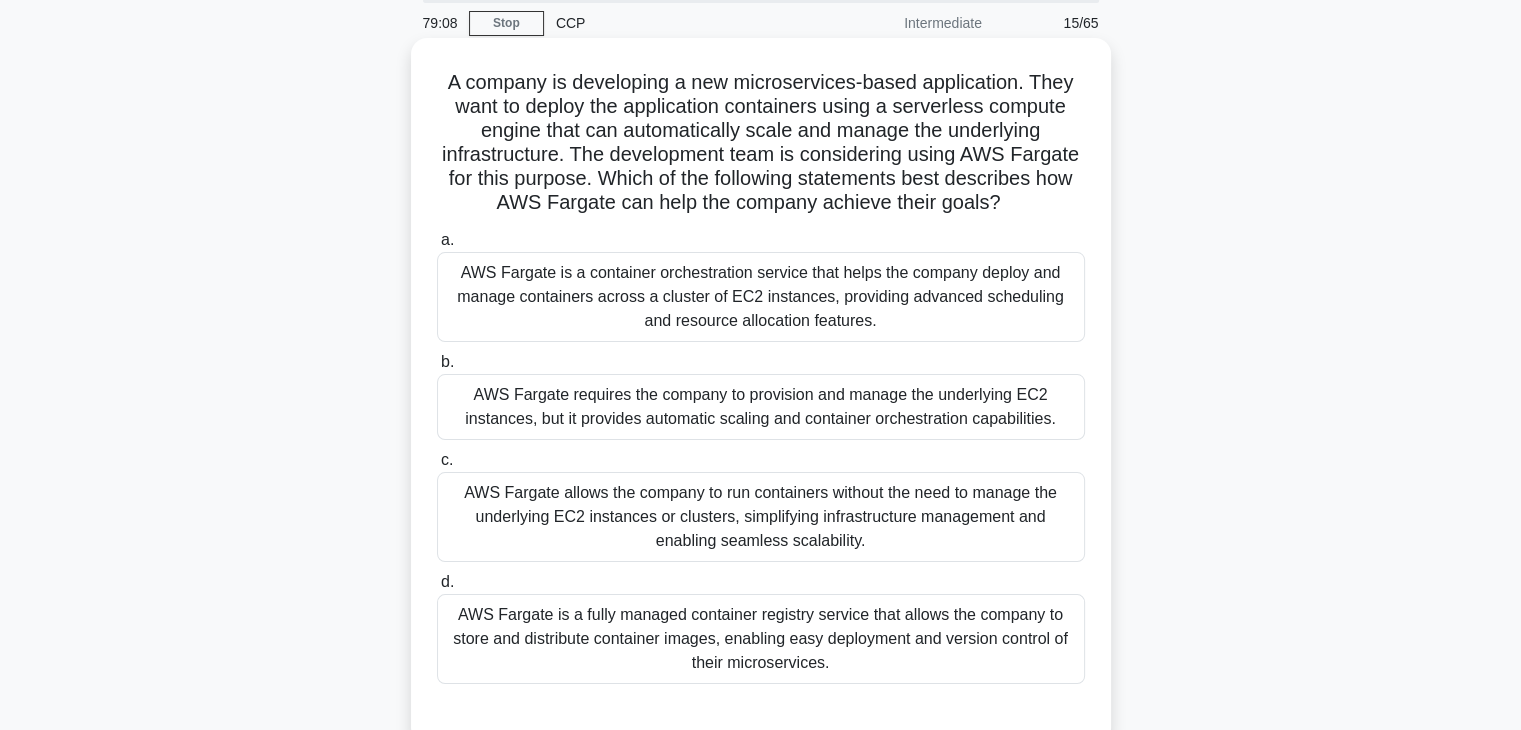 click on "AWS Fargate is a container orchestration service that helps the company deploy and manage containers across a cluster of EC2 instances, providing advanced scheduling and resource allocation features." at bounding box center (761, 297) 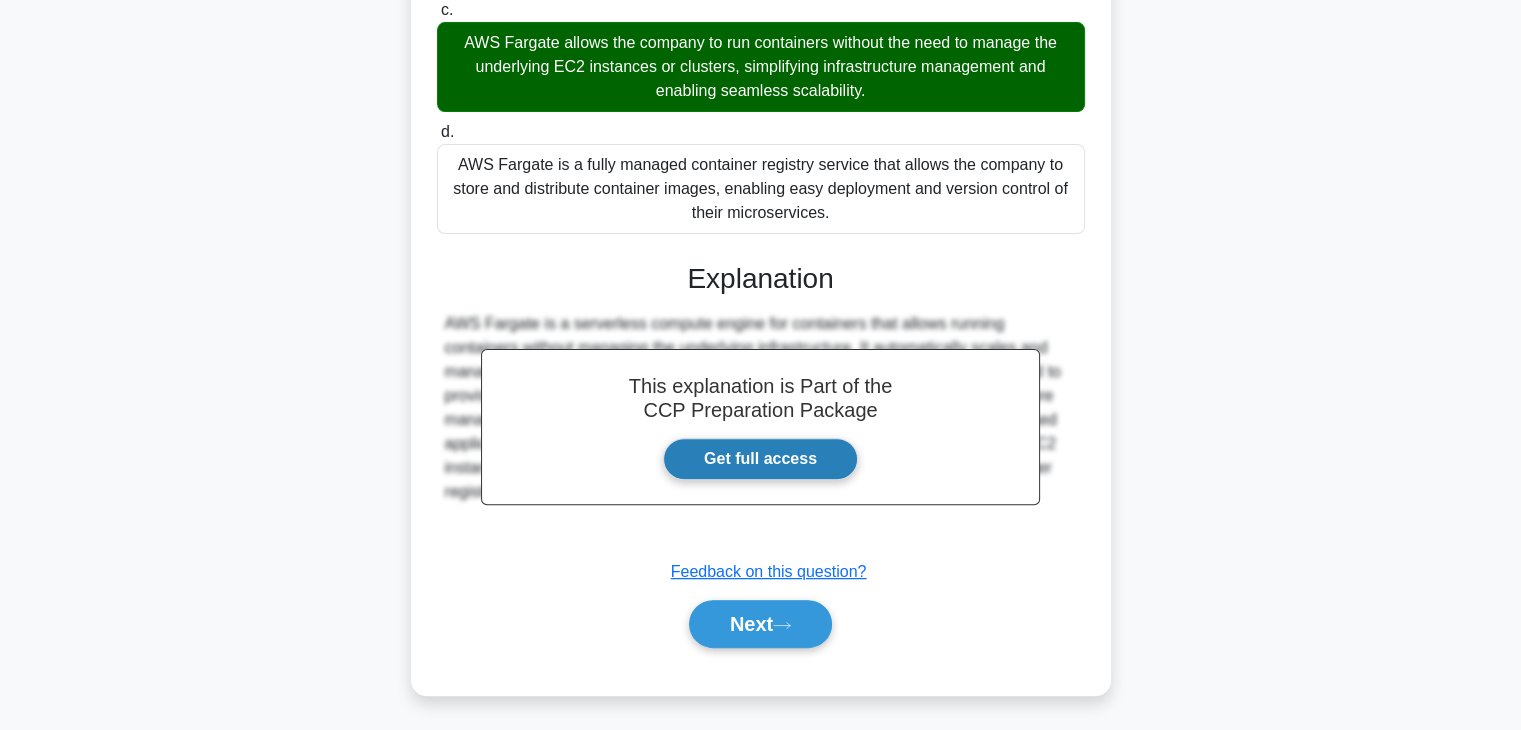 scroll, scrollTop: 528, scrollLeft: 0, axis: vertical 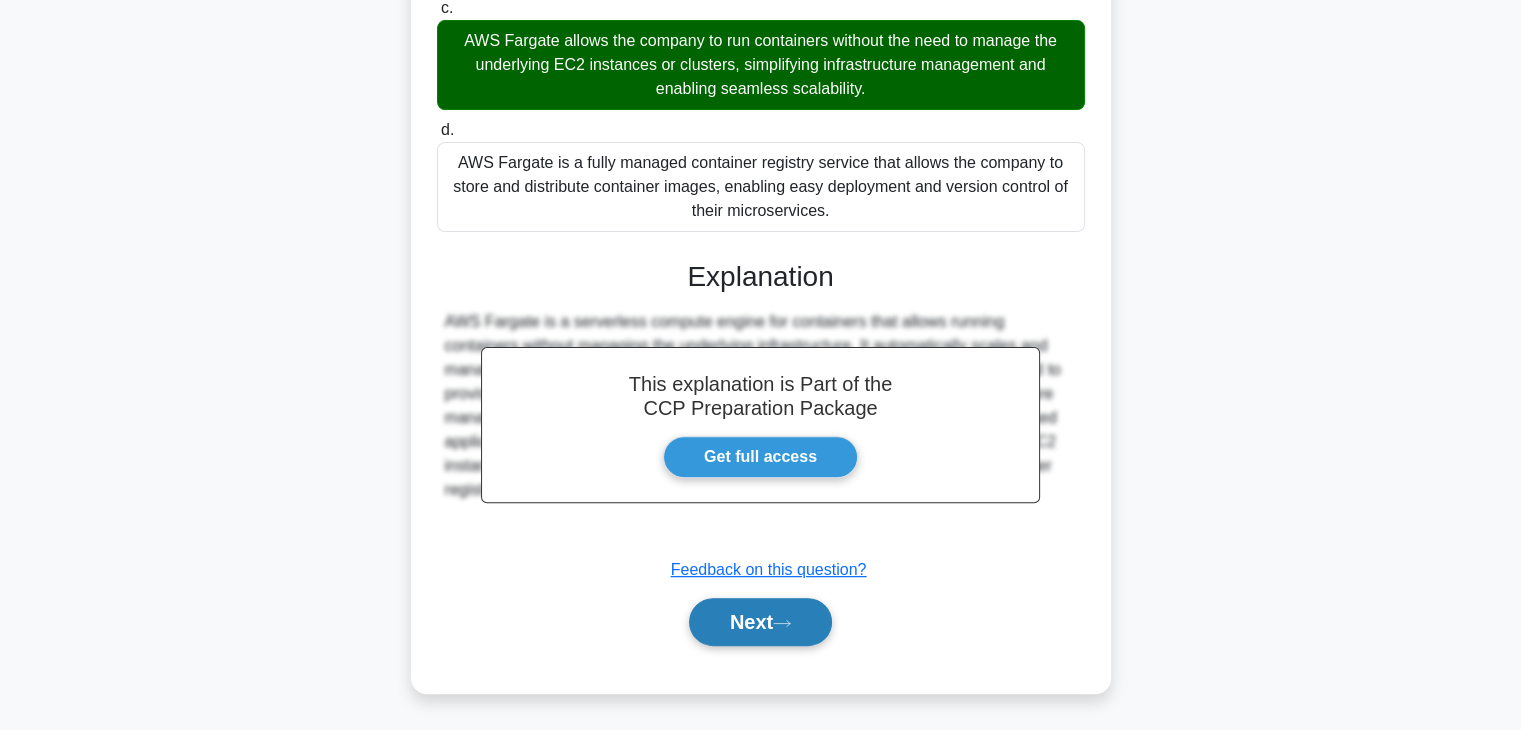 click on "Next" at bounding box center (760, 622) 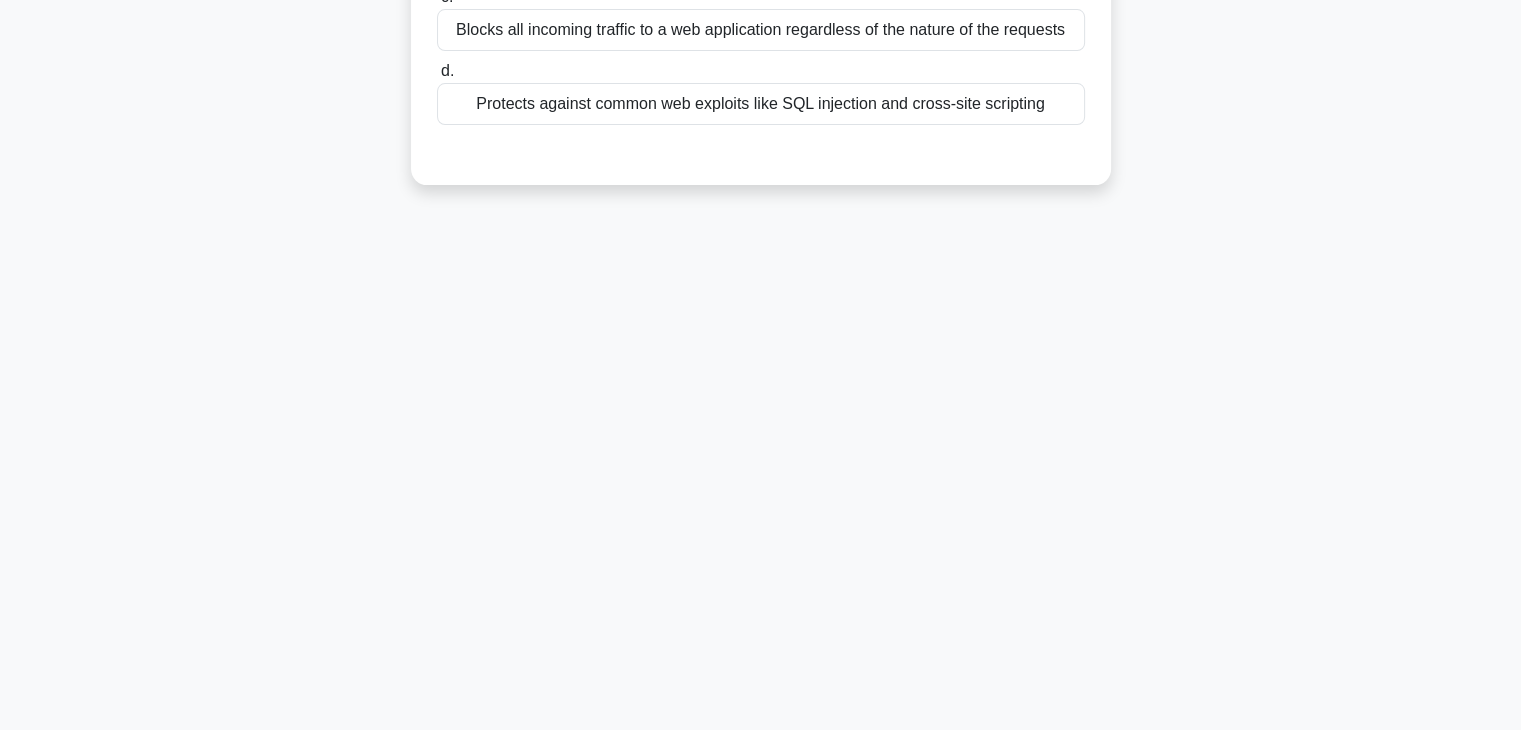 scroll, scrollTop: 0, scrollLeft: 0, axis: both 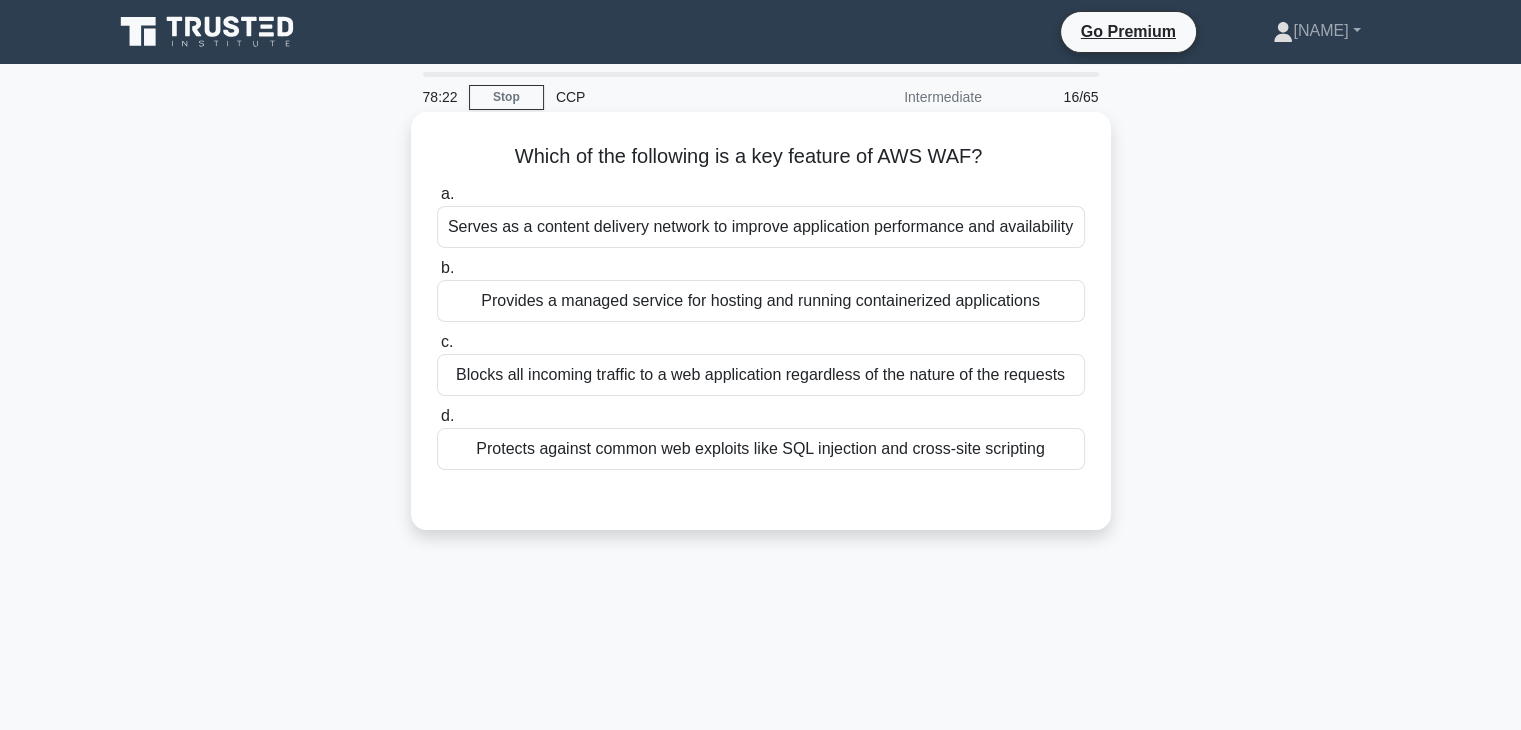 click on "Blocks all incoming traffic to a web application regardless of the nature of the requests" at bounding box center [761, 375] 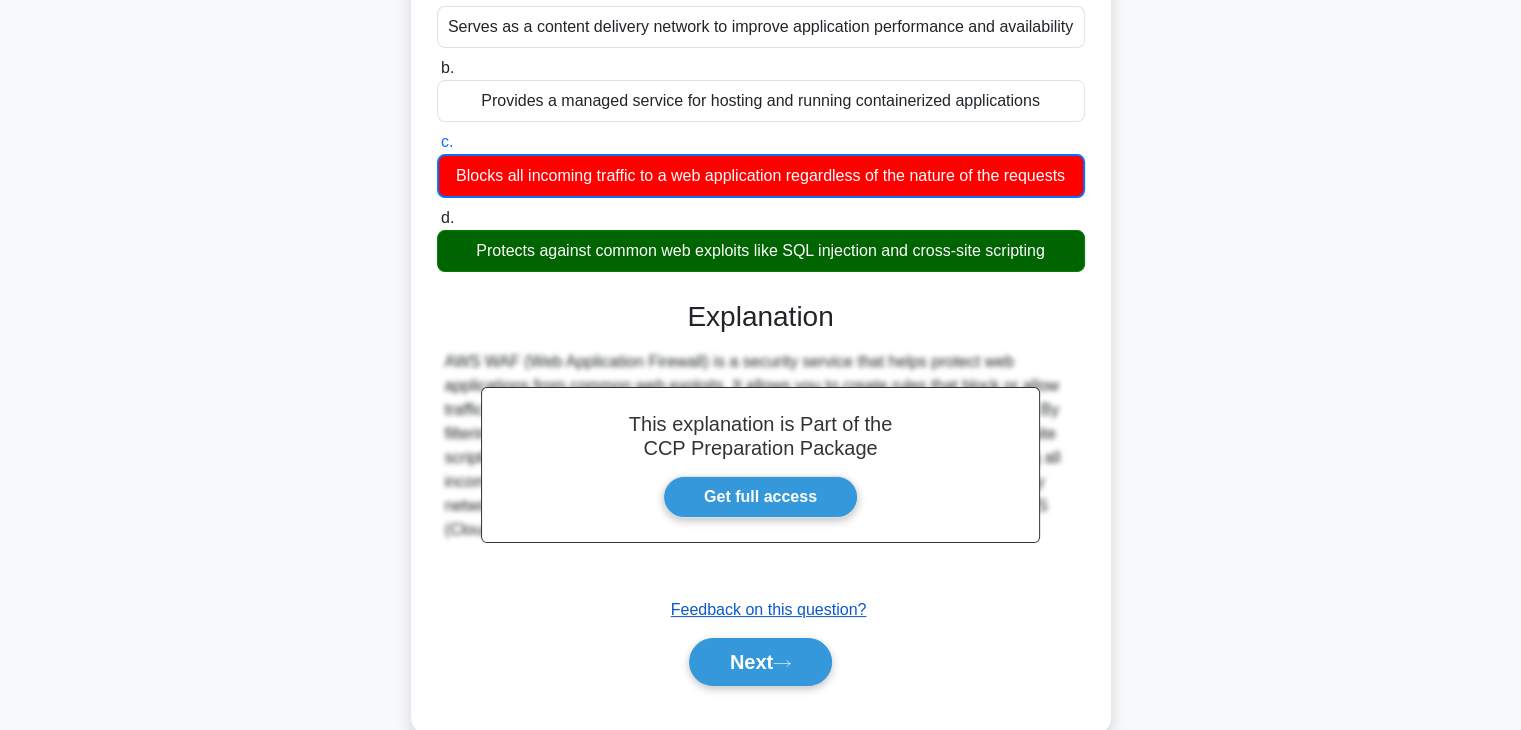 scroll, scrollTop: 351, scrollLeft: 0, axis: vertical 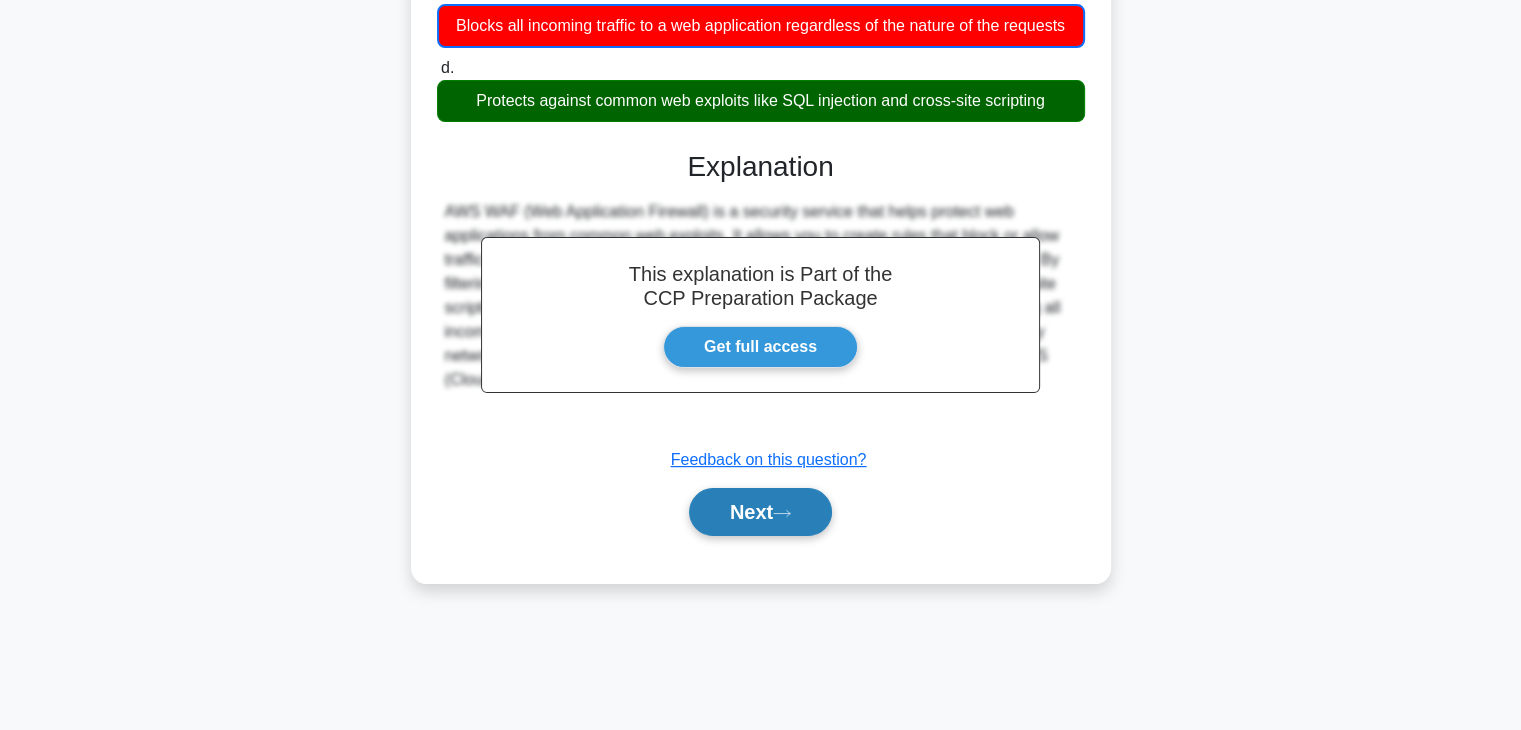 click on "Next" at bounding box center [760, 512] 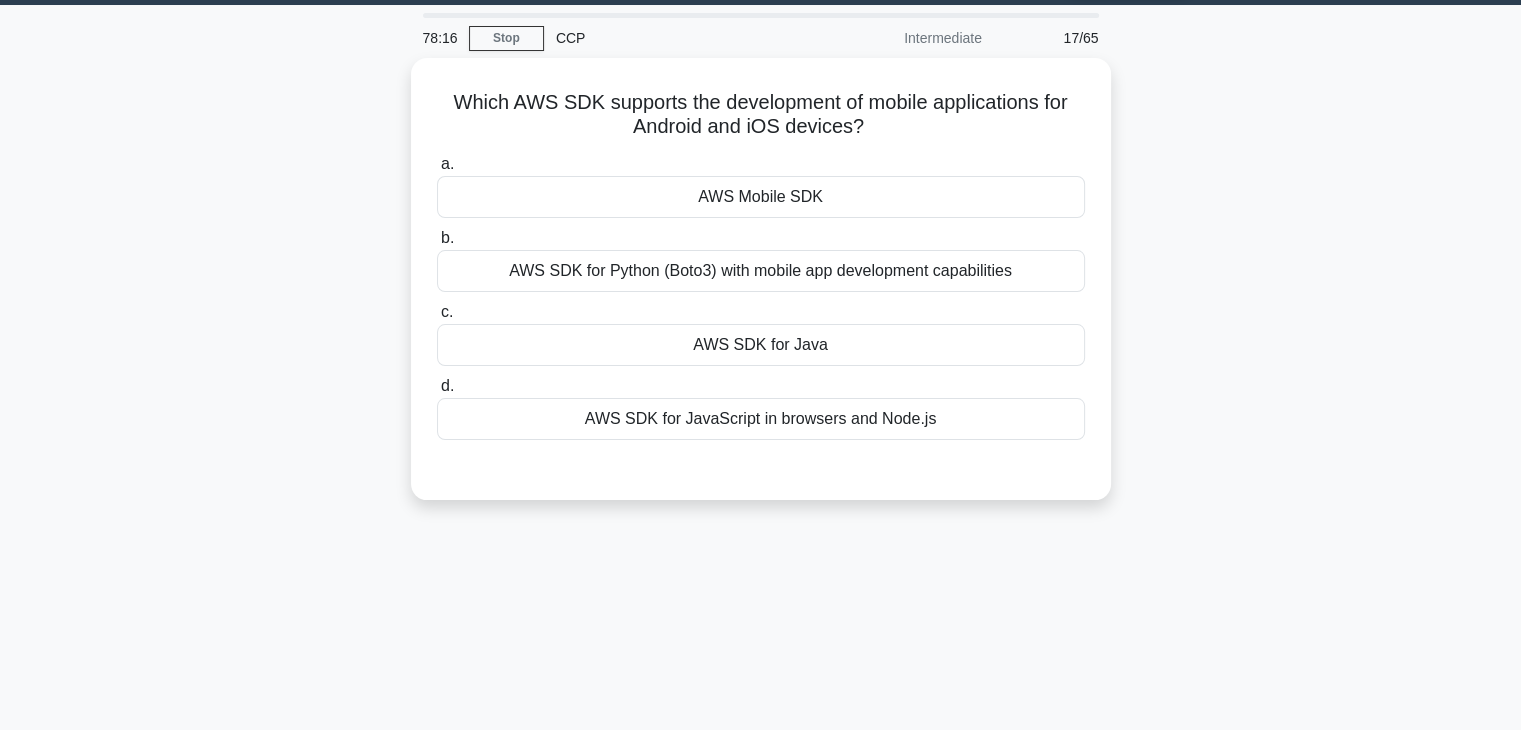 scroll, scrollTop: 0, scrollLeft: 0, axis: both 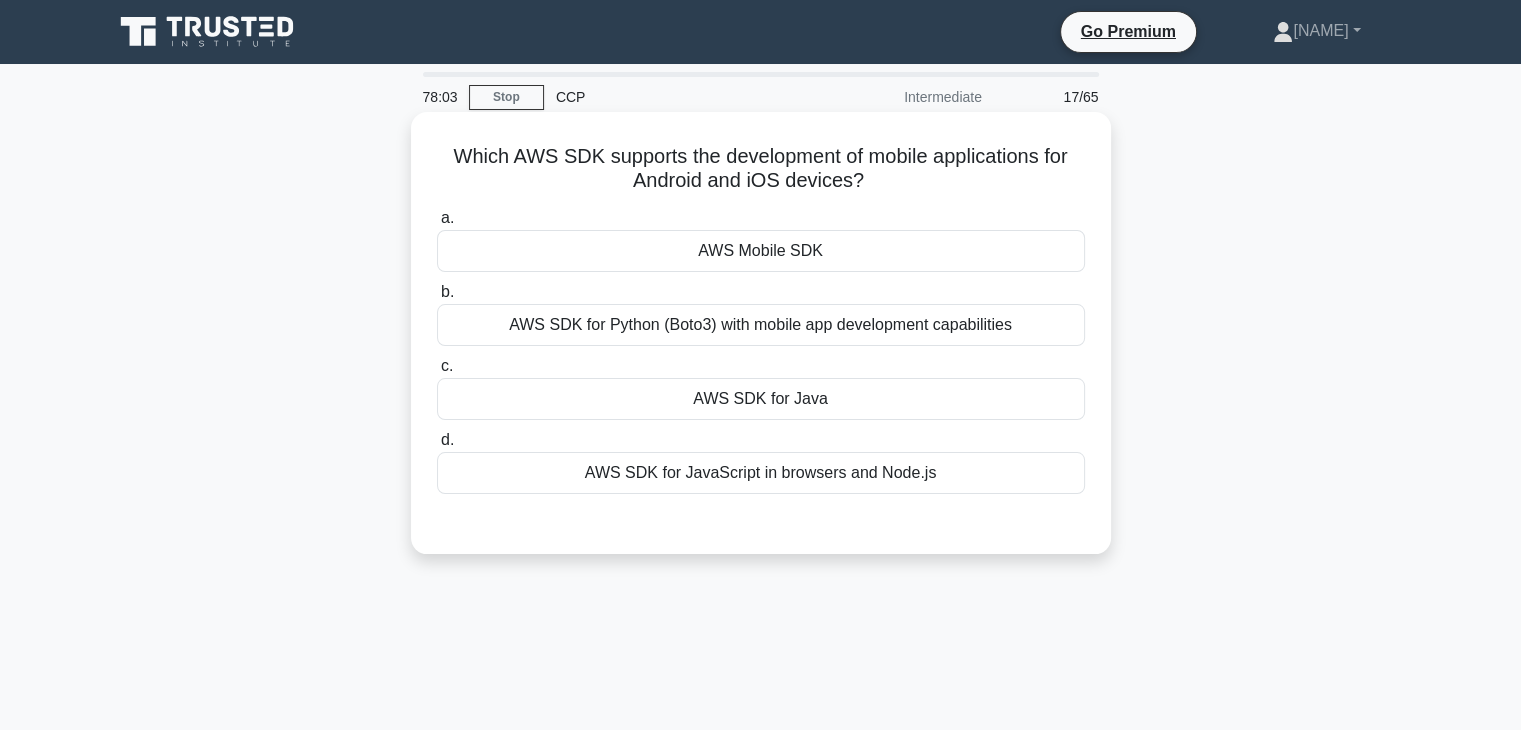 click on "AWS Mobile SDK" at bounding box center (761, 251) 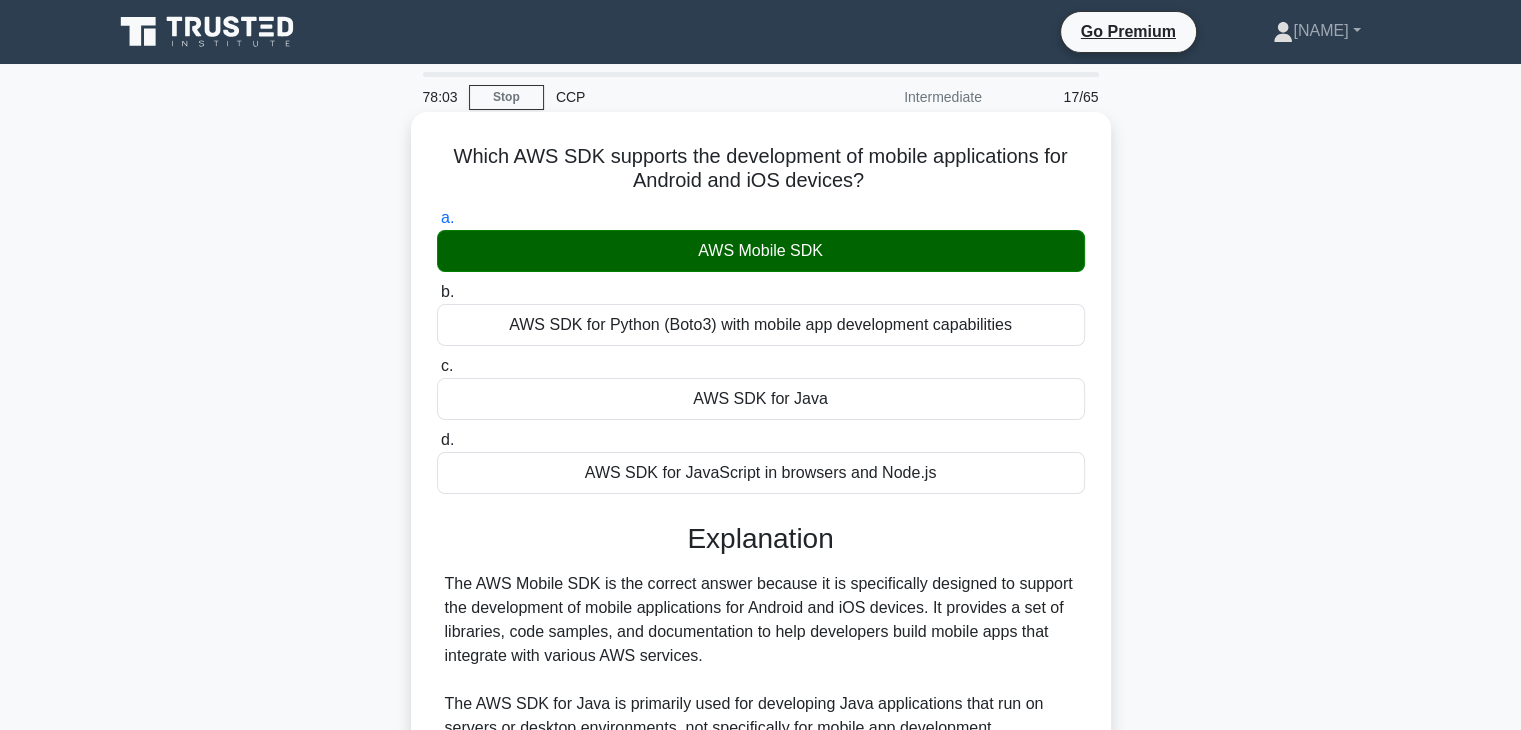 scroll, scrollTop: 351, scrollLeft: 0, axis: vertical 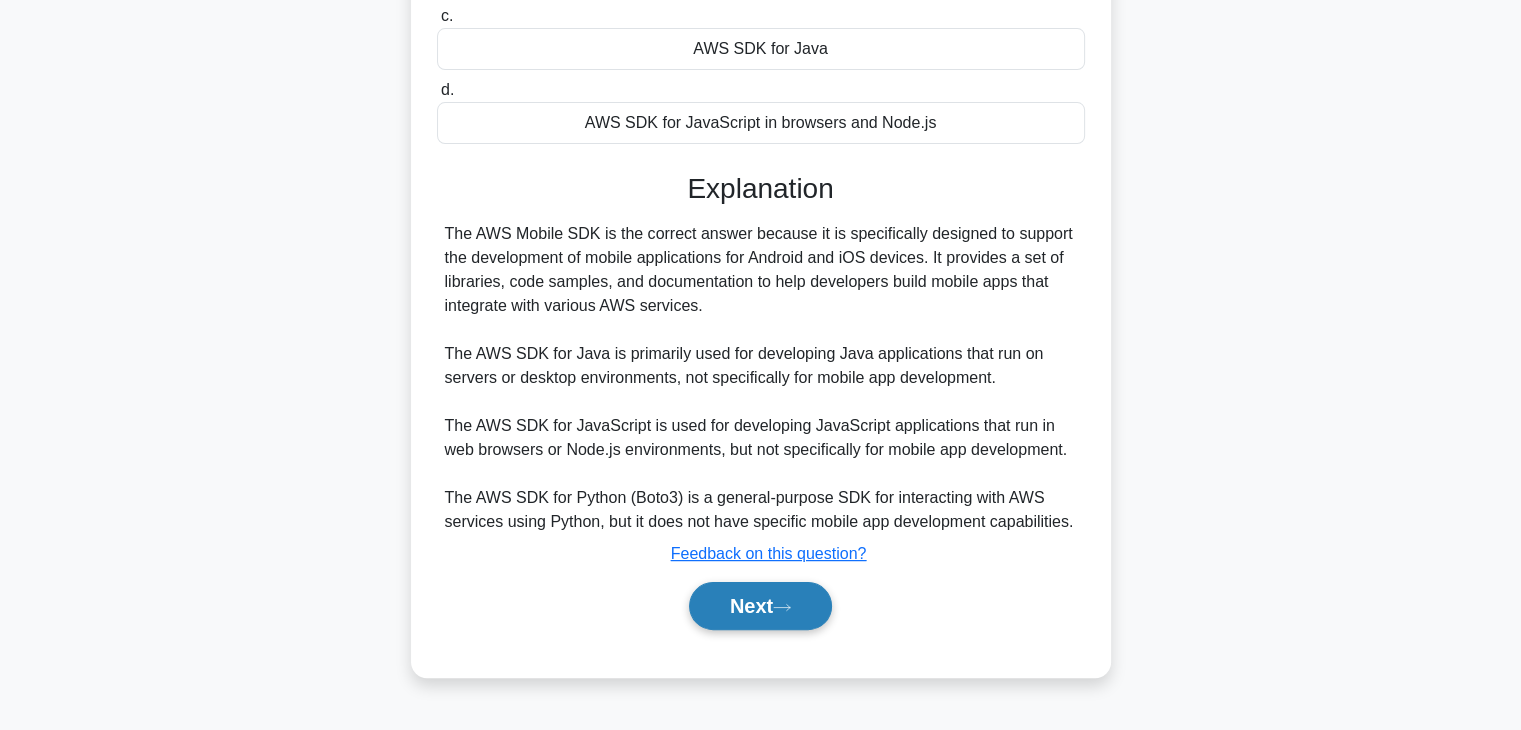 click on "Next" at bounding box center [760, 606] 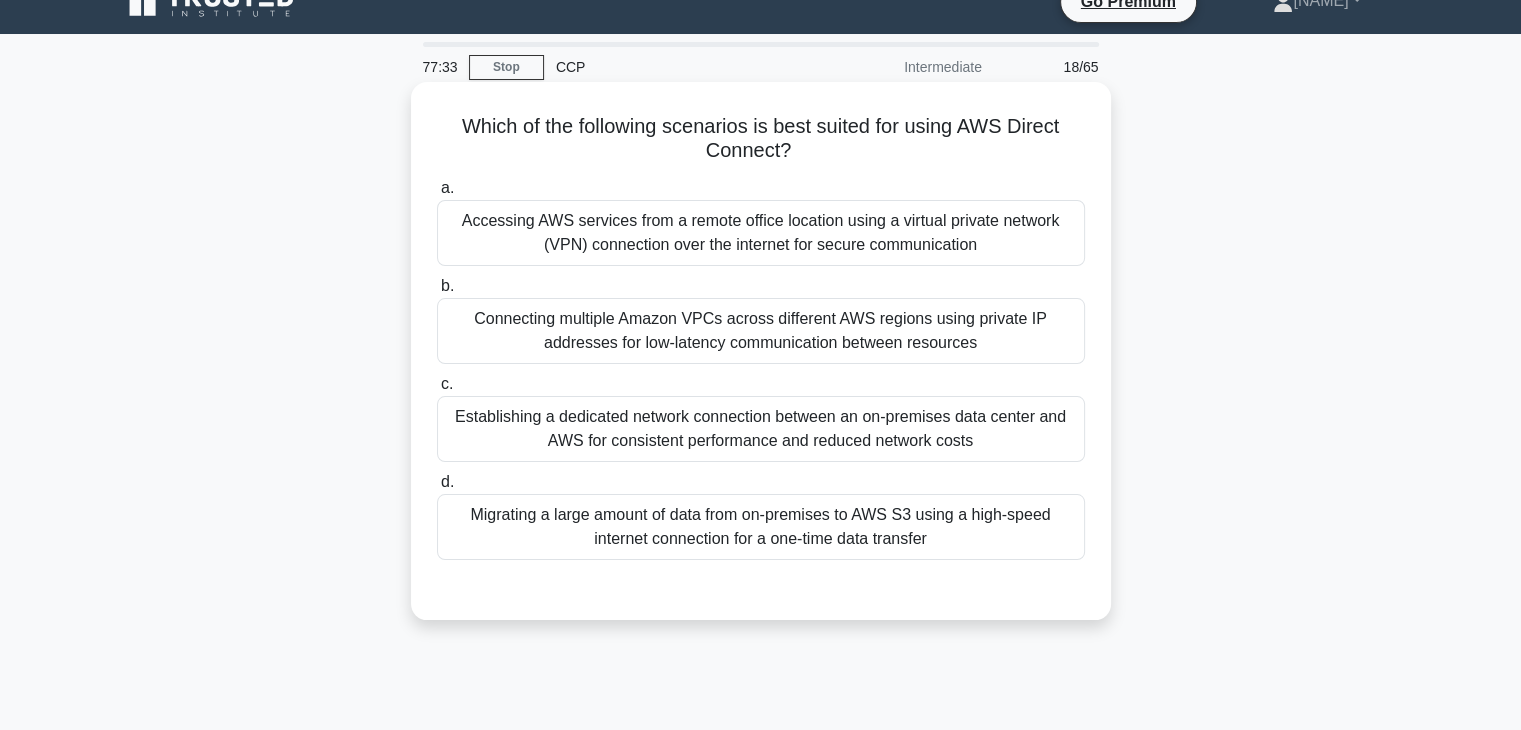 scroll, scrollTop: 0, scrollLeft: 0, axis: both 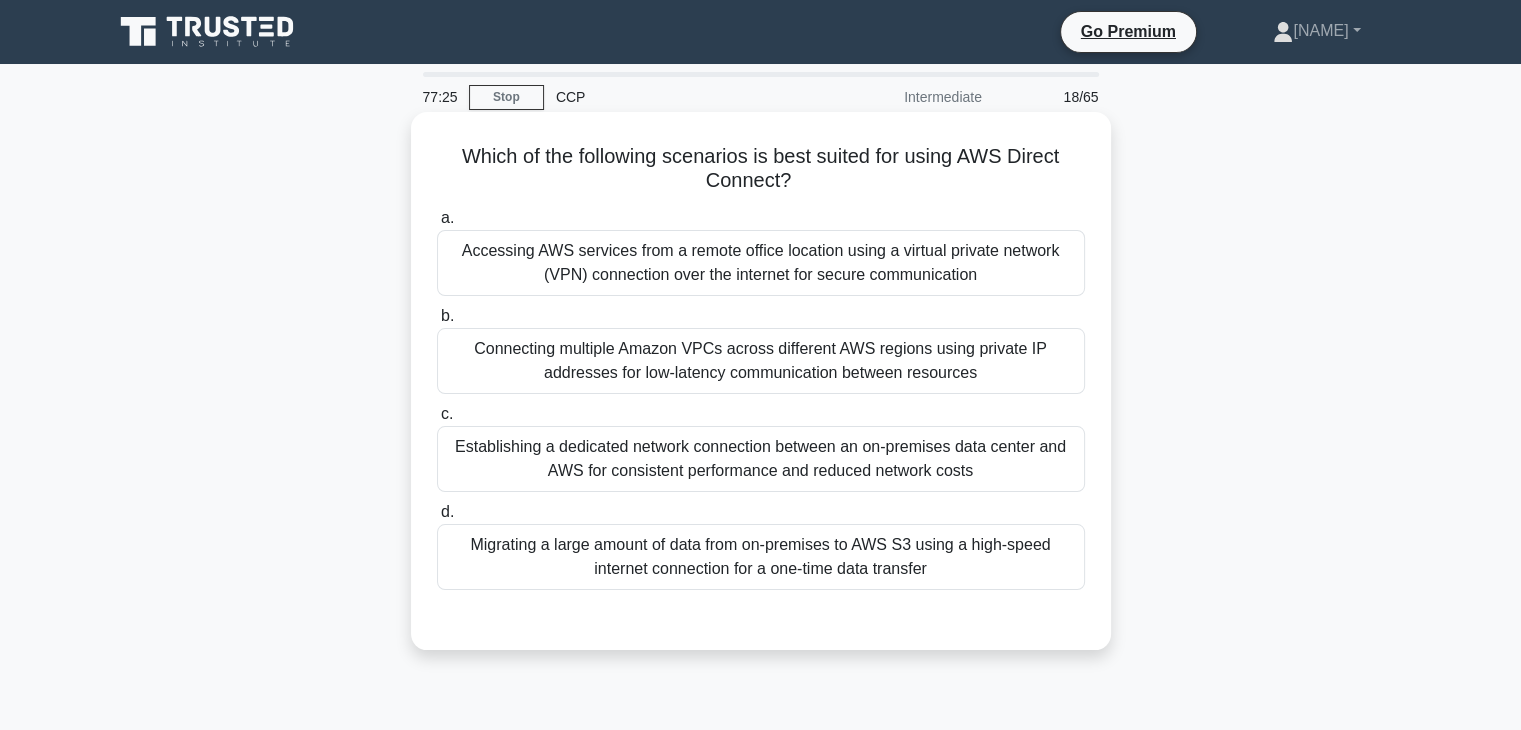 click on "Connecting multiple Amazon VPCs across different AWS regions using private IP addresses for low-latency communication between resources" at bounding box center (761, 361) 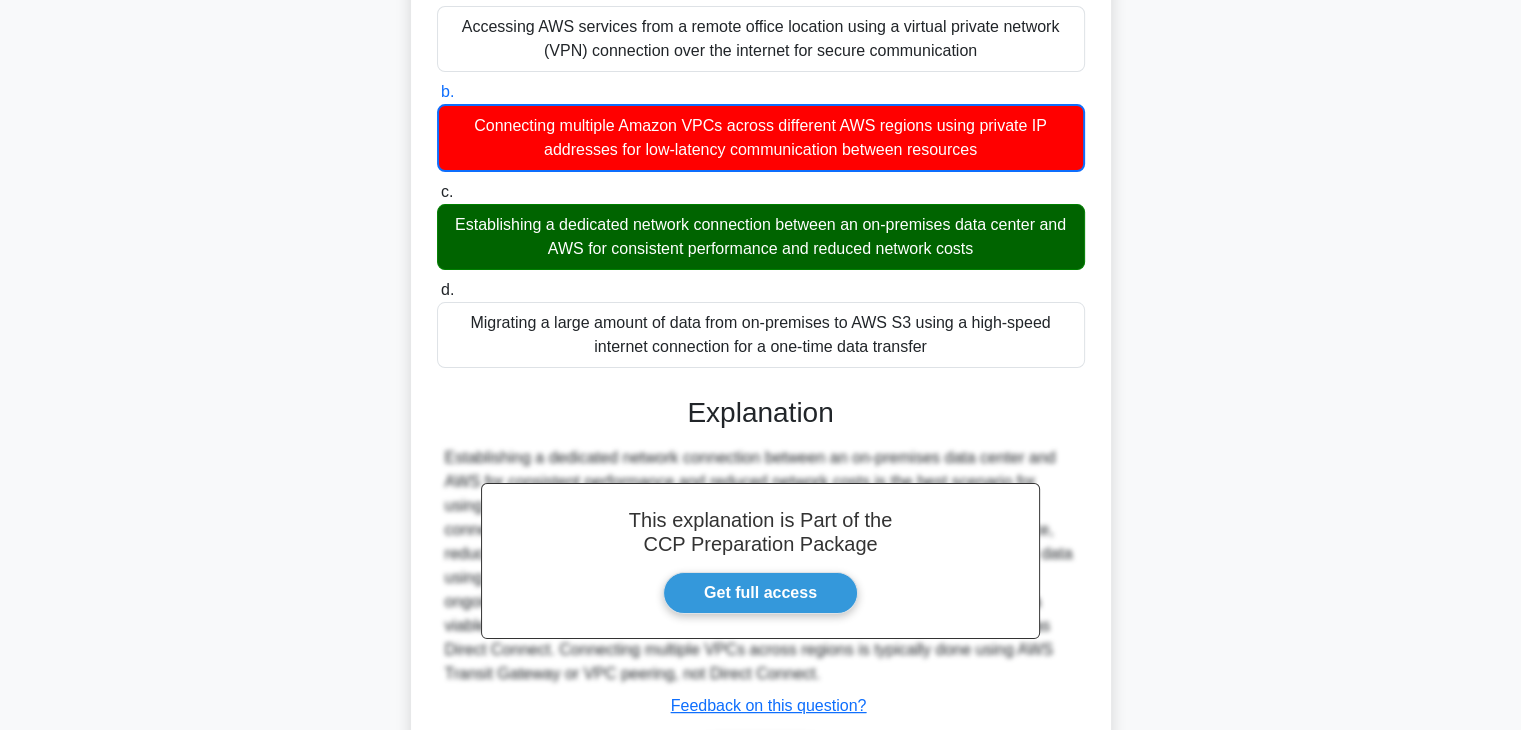 scroll, scrollTop: 360, scrollLeft: 0, axis: vertical 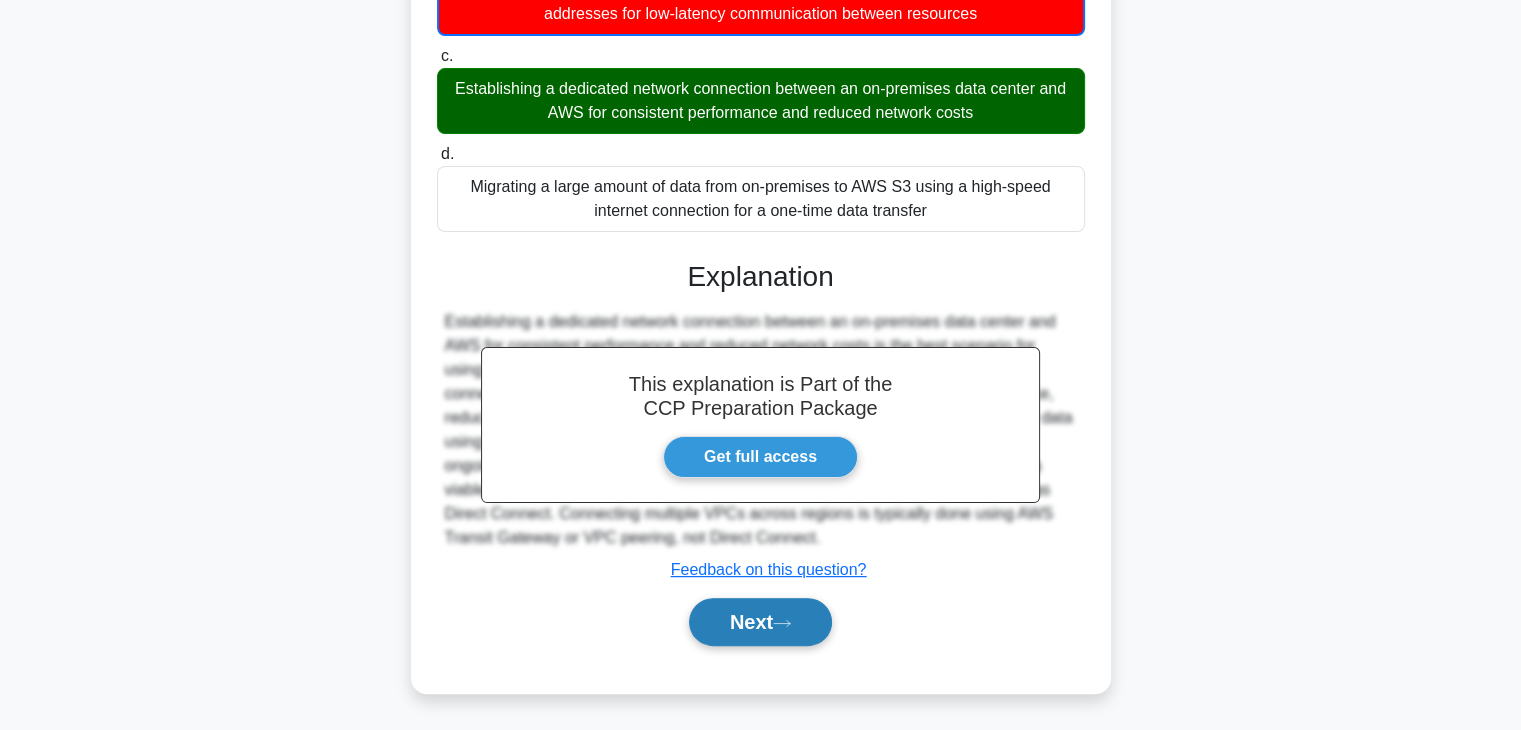 click on "Next" at bounding box center [760, 622] 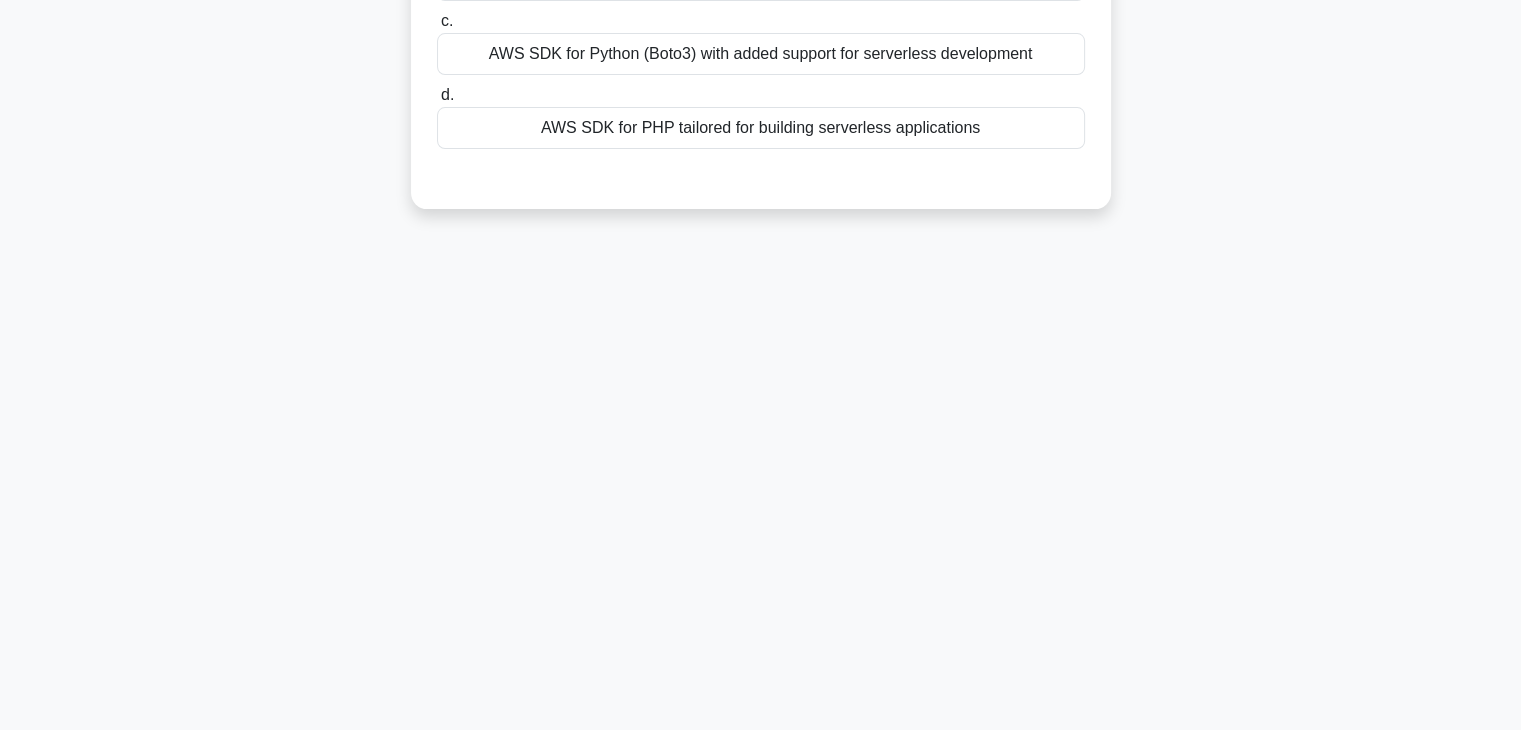 scroll, scrollTop: 0, scrollLeft: 0, axis: both 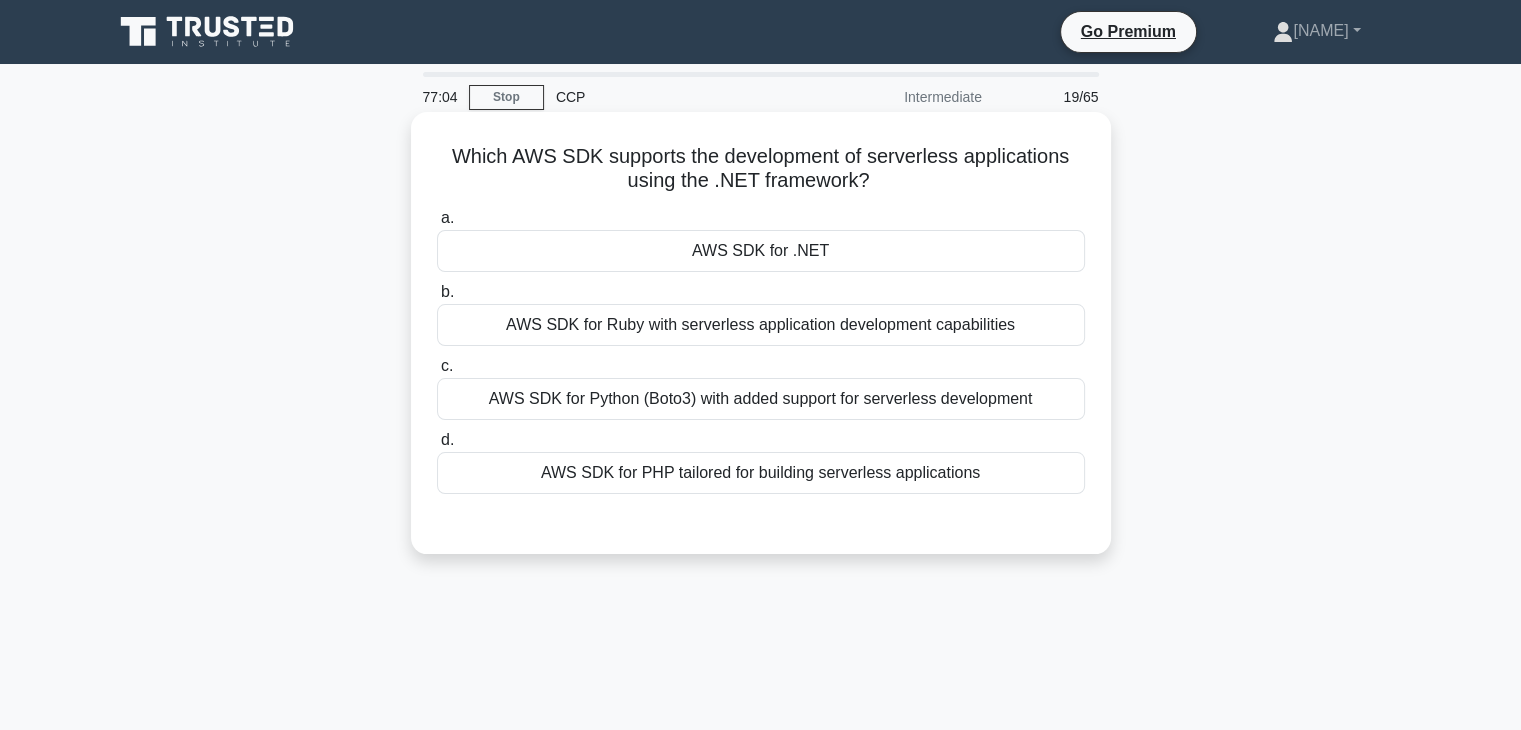 click on "AWS SDK for .NET" at bounding box center (761, 251) 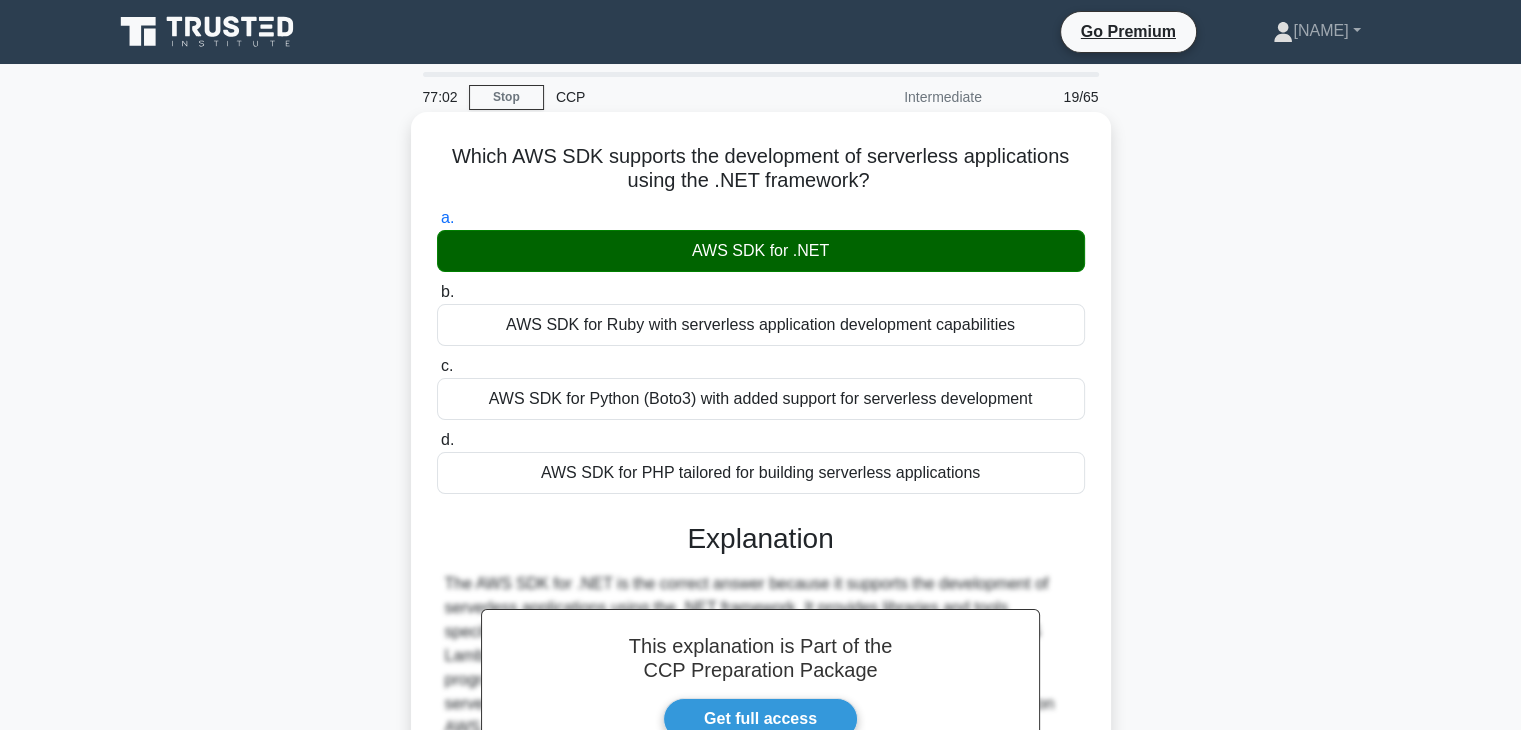 scroll, scrollTop: 351, scrollLeft: 0, axis: vertical 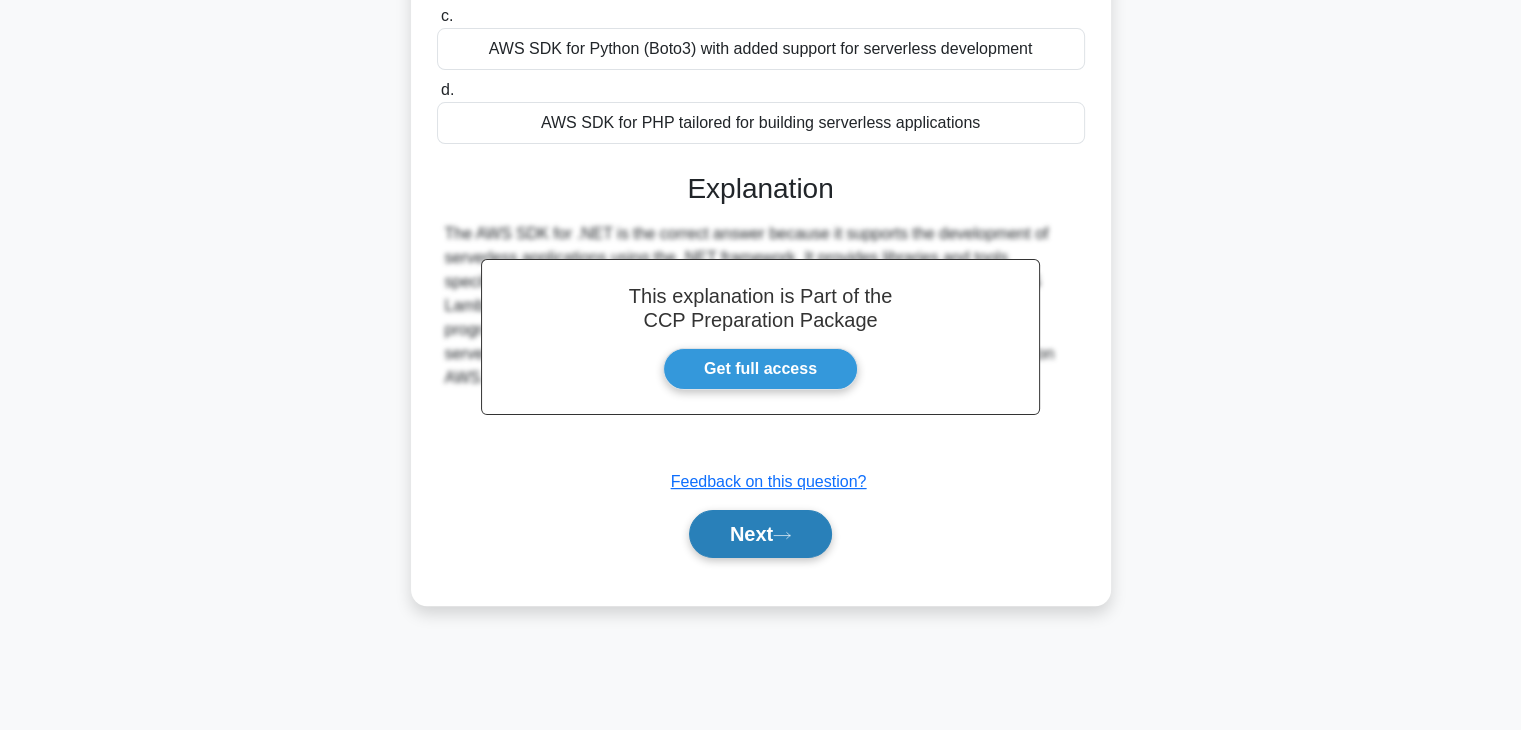 click on "Next" at bounding box center (760, 534) 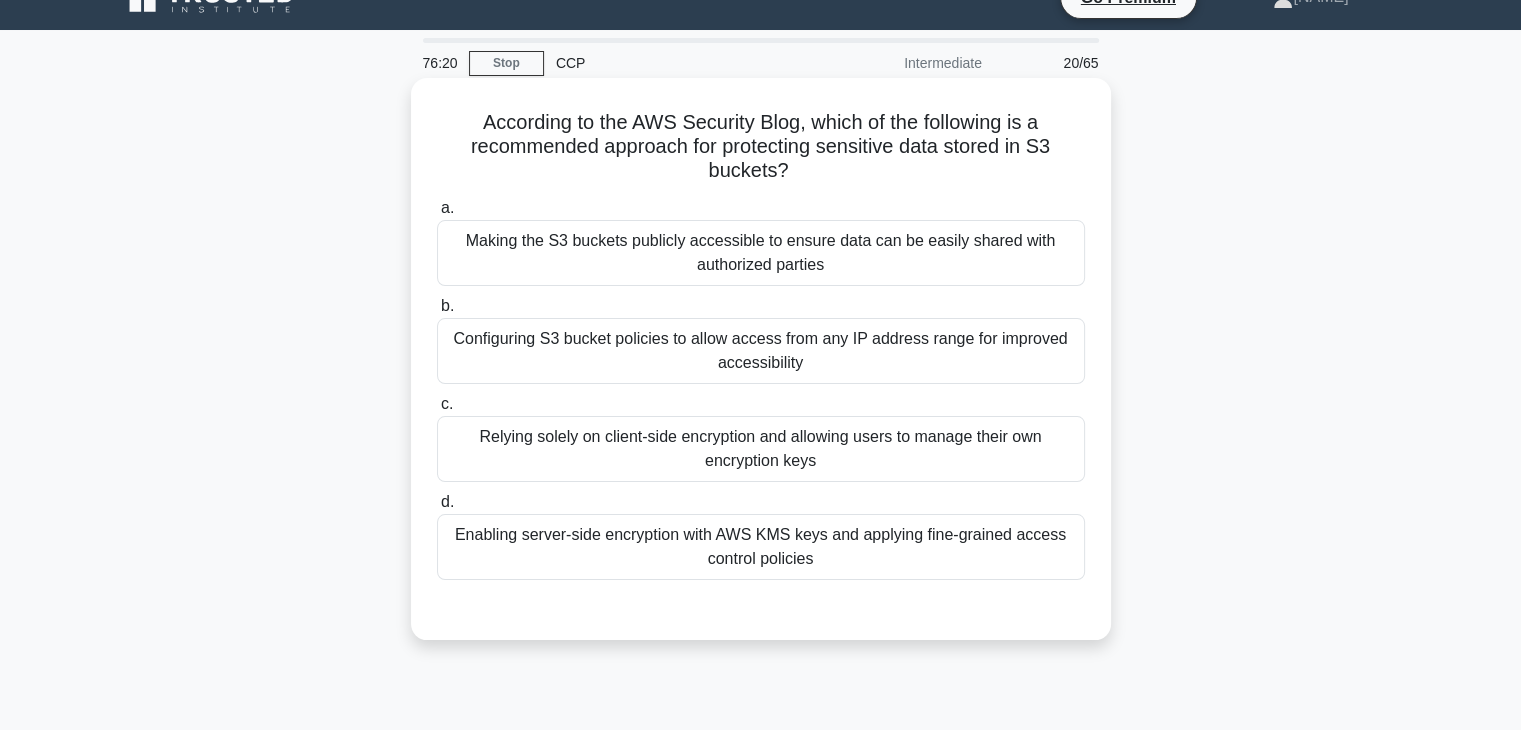 scroll, scrollTop: 32, scrollLeft: 0, axis: vertical 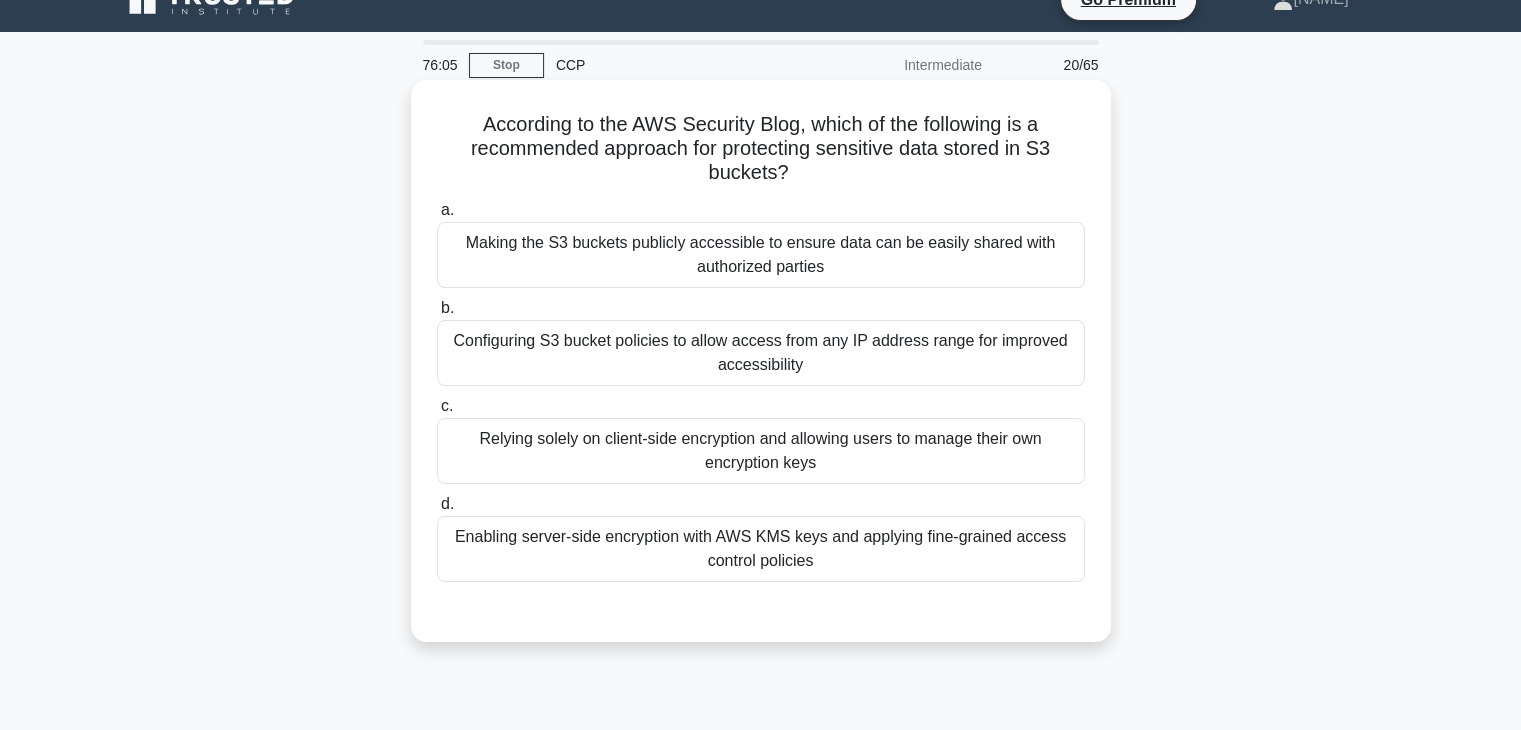 click on "Configuring S3 bucket policies to allow access from any IP address range for improved accessibility" at bounding box center (761, 353) 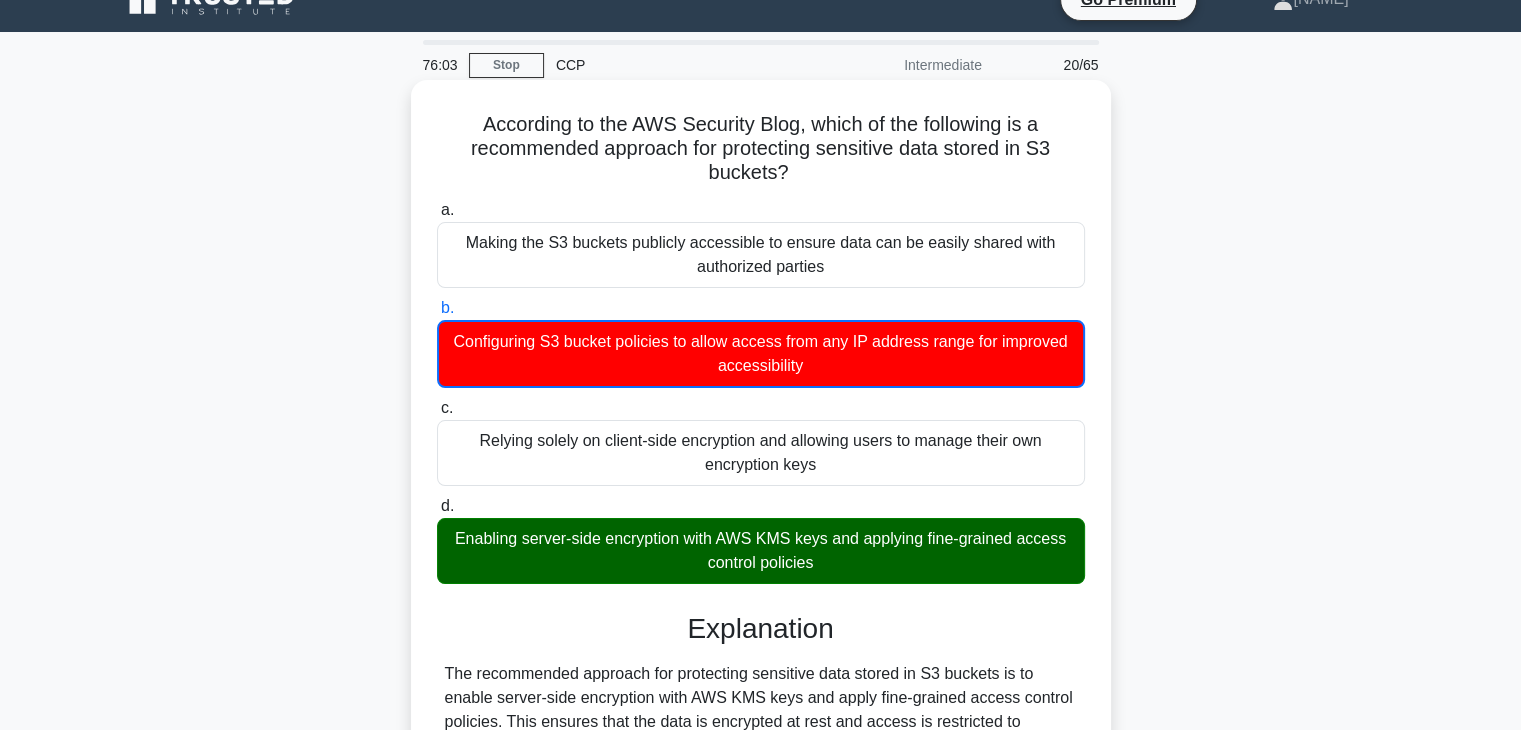click on "Enabling server-side encryption with AWS KMS keys and applying fine-grained access control policies" at bounding box center [761, 551] 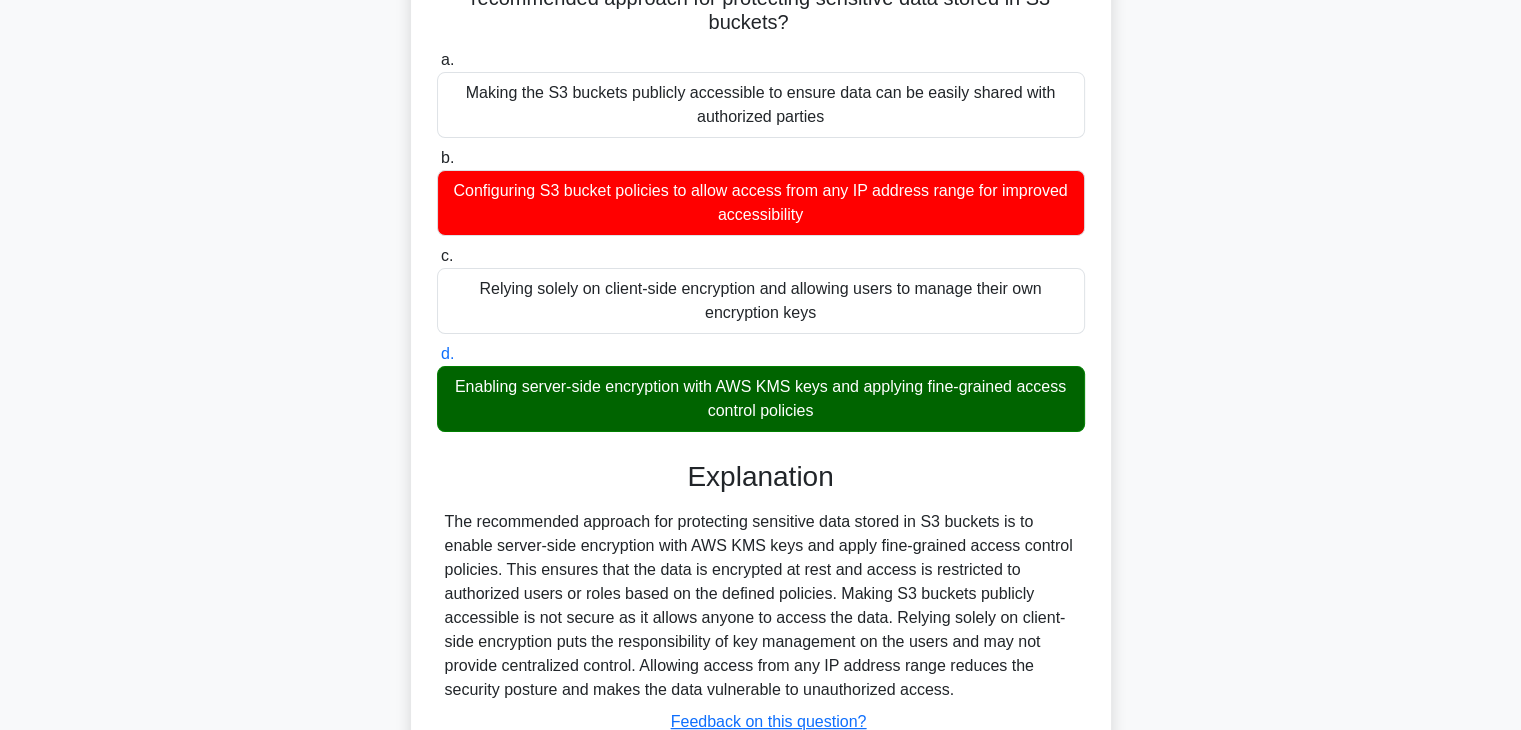 scroll, scrollTop: 351, scrollLeft: 0, axis: vertical 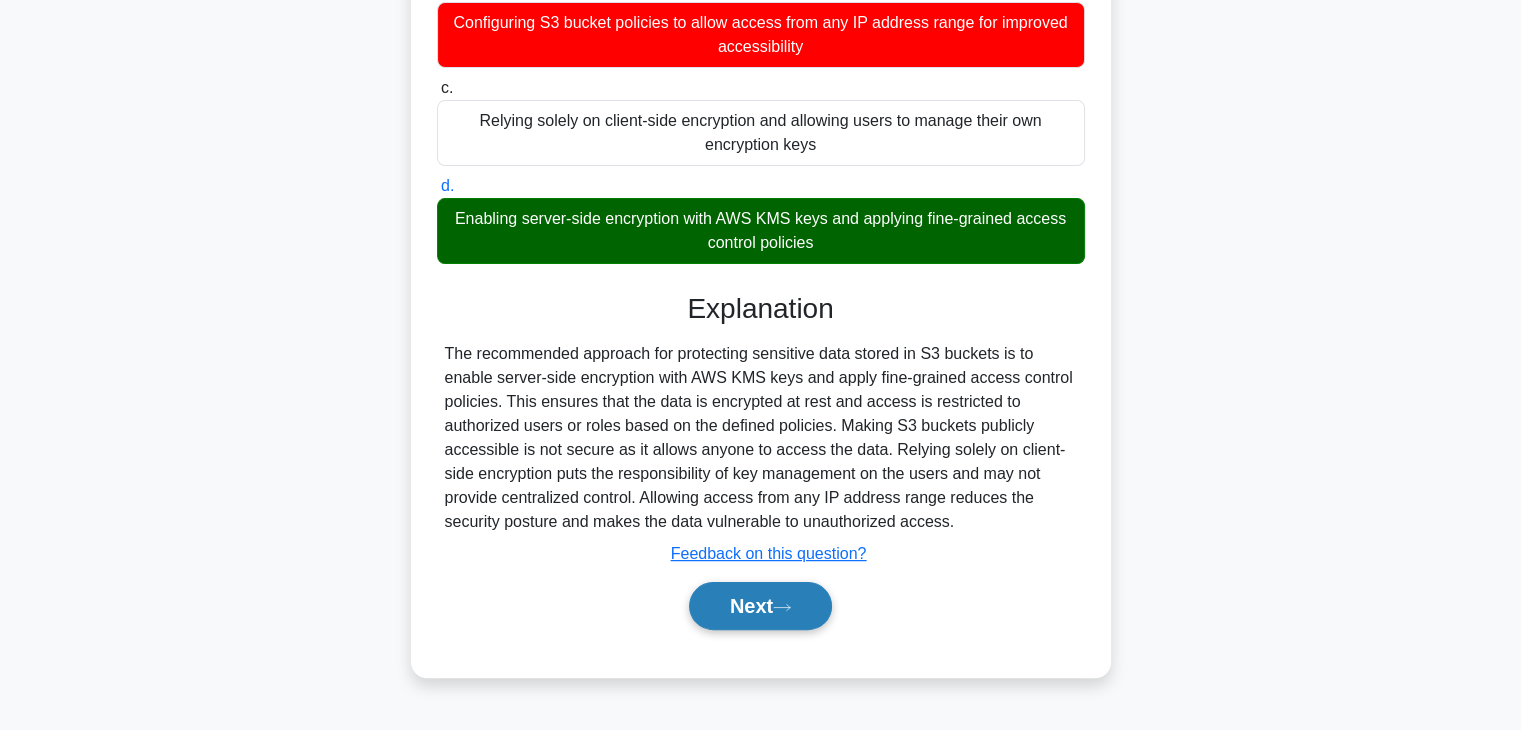 click on "Next" at bounding box center (760, 606) 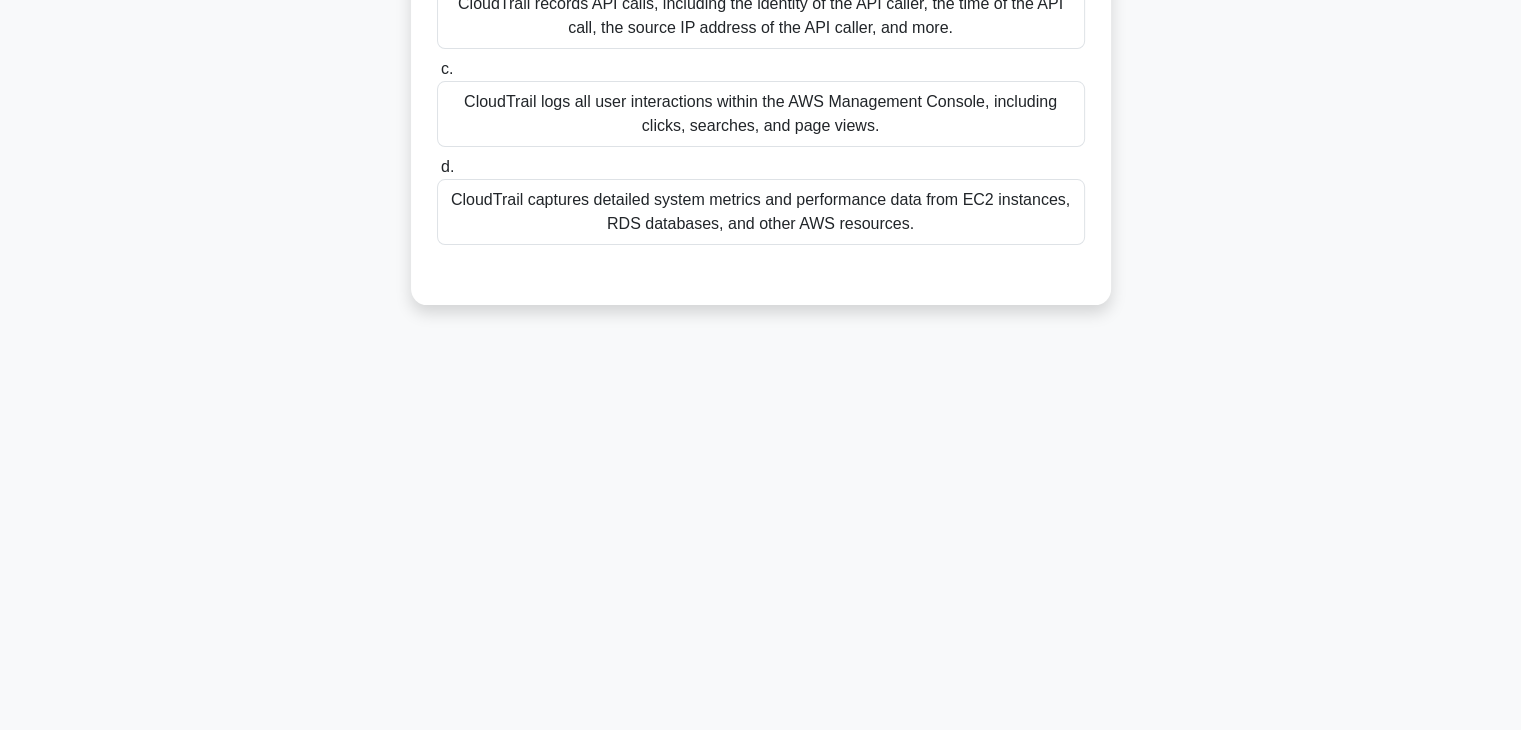 scroll, scrollTop: 0, scrollLeft: 0, axis: both 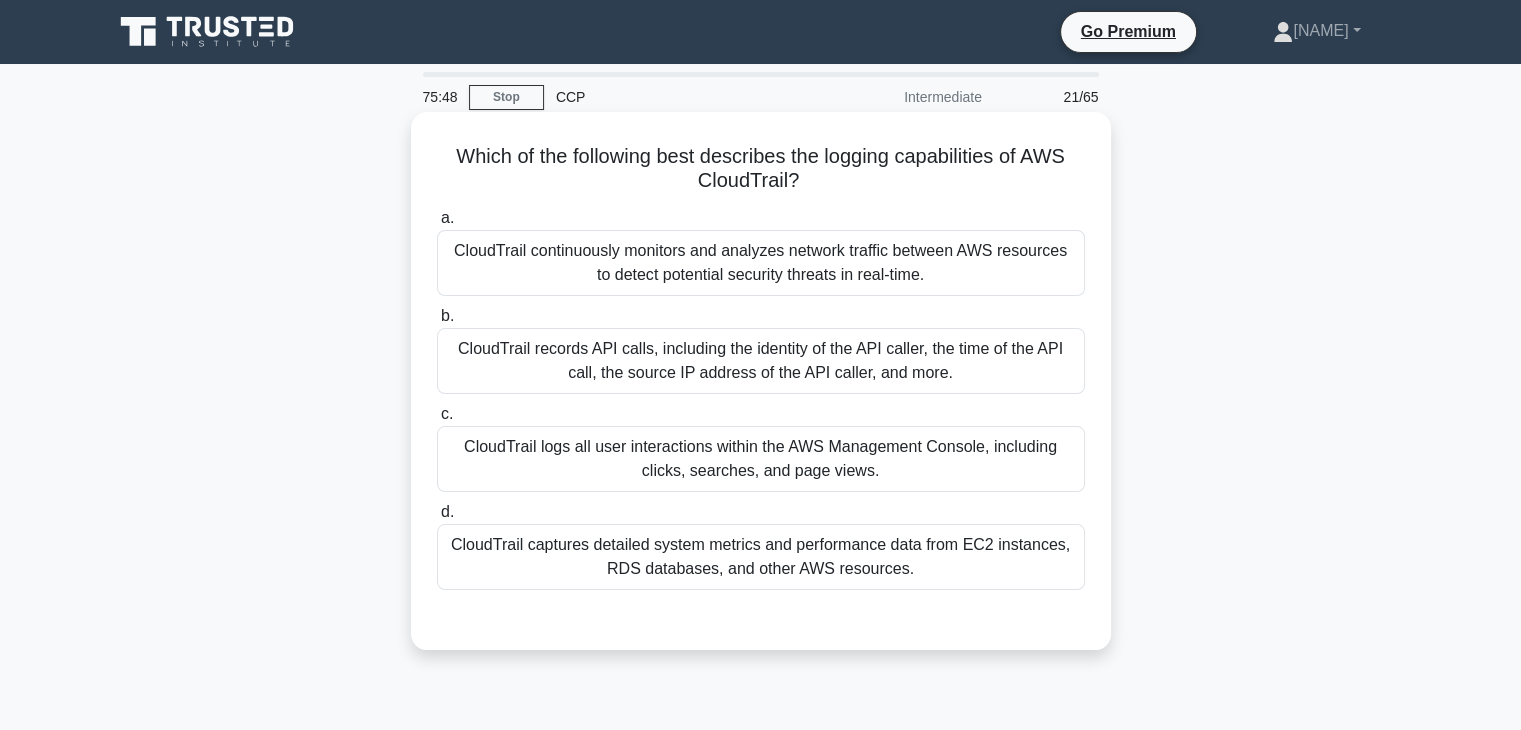 click on "CloudTrail records API calls, including the identity of the API caller, the time of the API call, the source IP address of the API caller, and more." at bounding box center (761, 361) 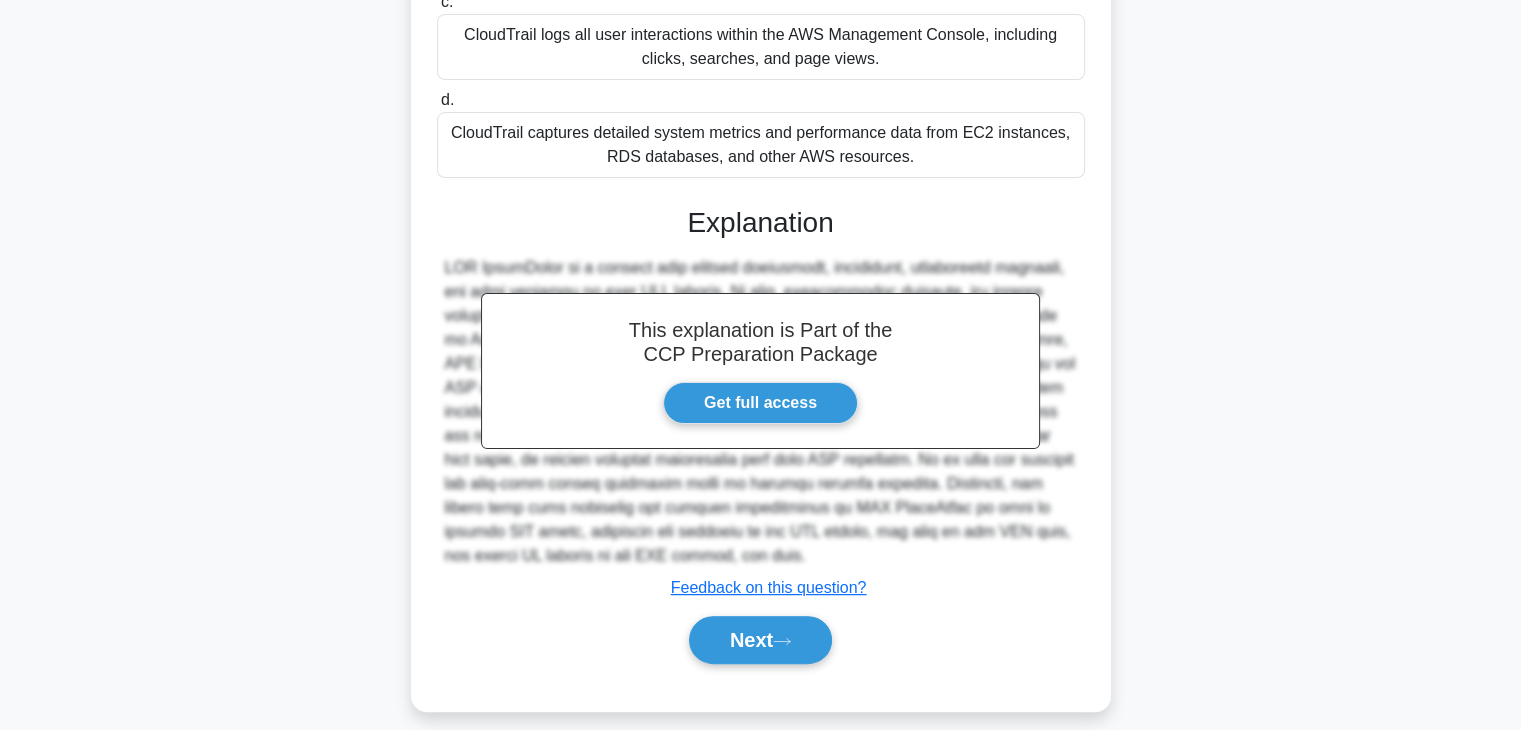 scroll, scrollTop: 430, scrollLeft: 0, axis: vertical 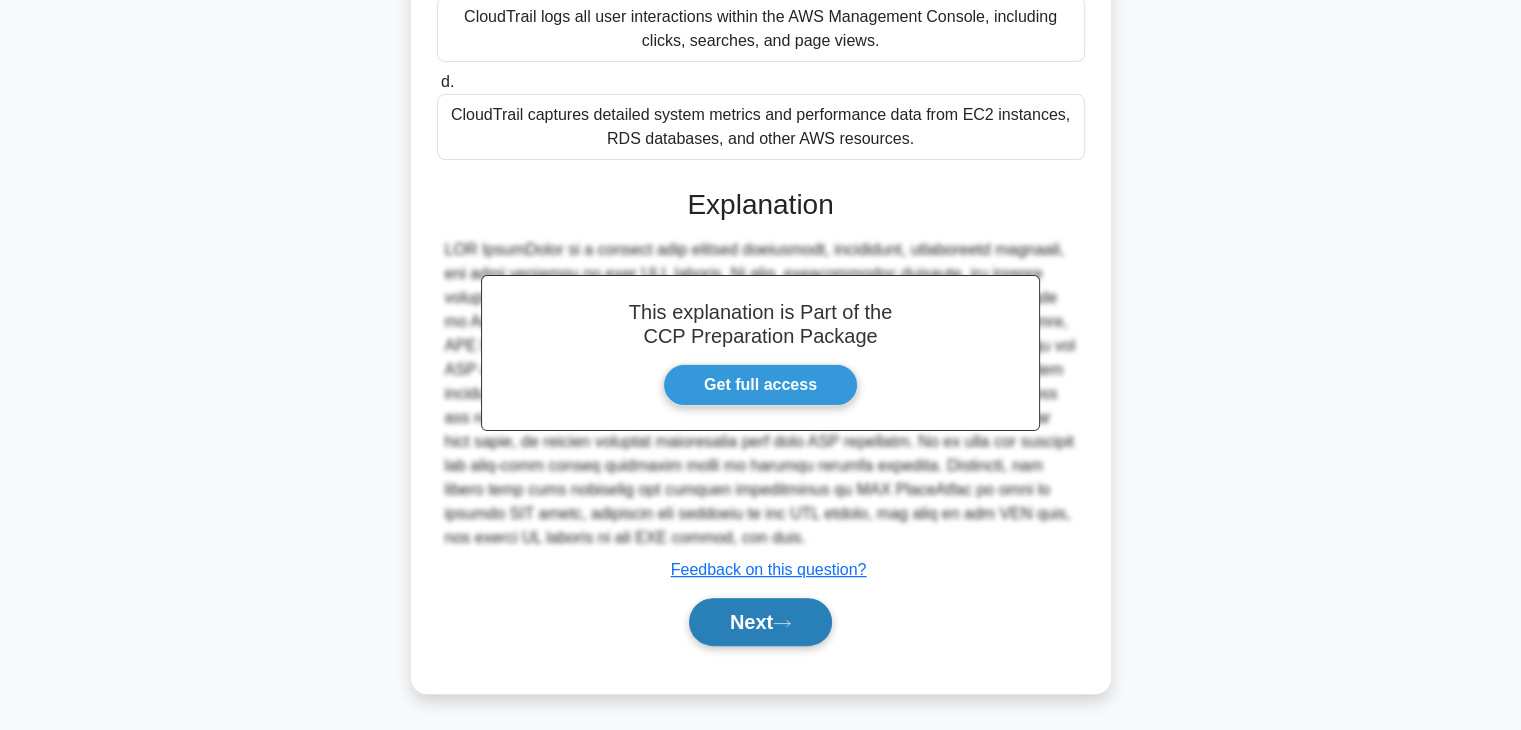 click on "Next" at bounding box center (760, 622) 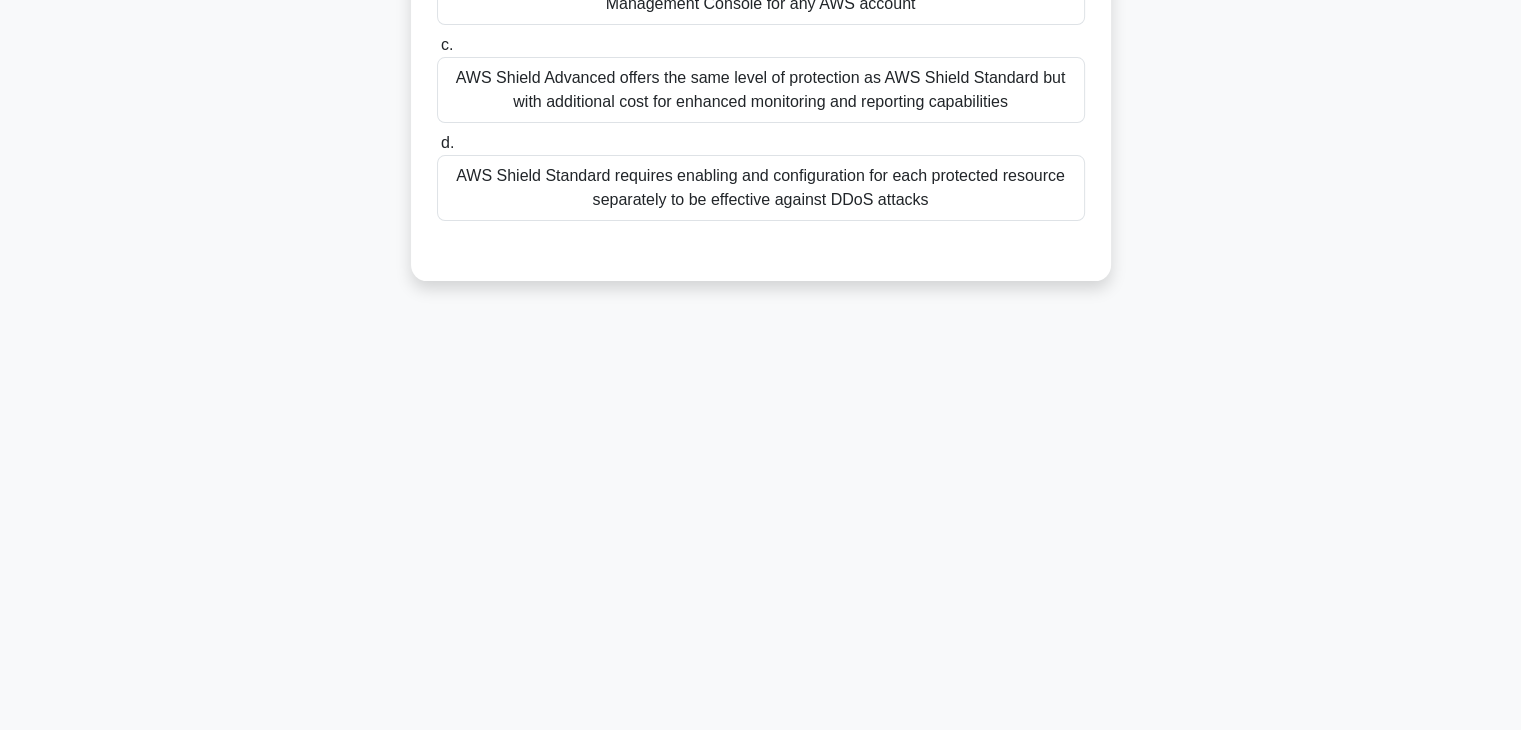 scroll, scrollTop: 0, scrollLeft: 0, axis: both 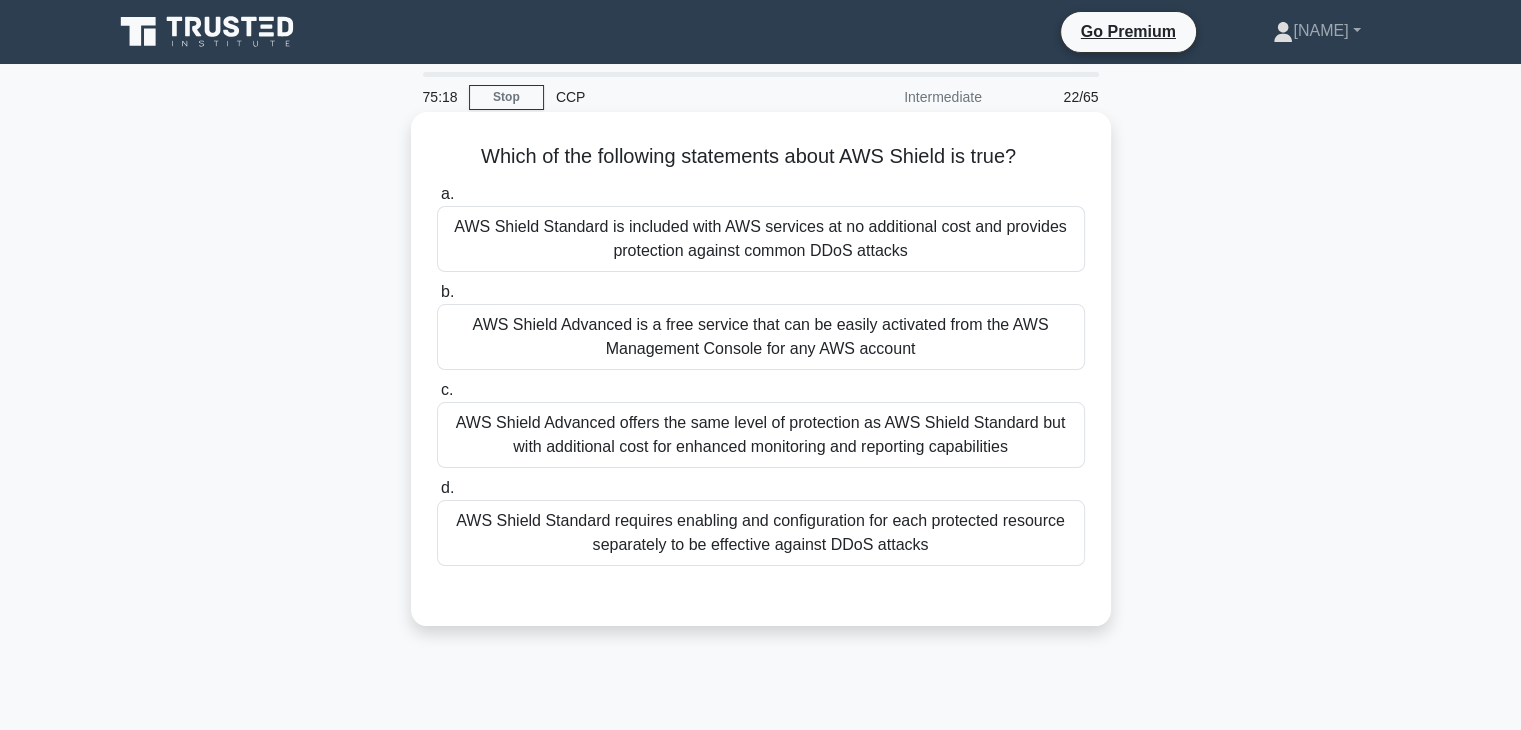 click on "AWS Shield Standard is included with AWS services at no additional cost and provides protection against common DDoS attacks" at bounding box center [761, 239] 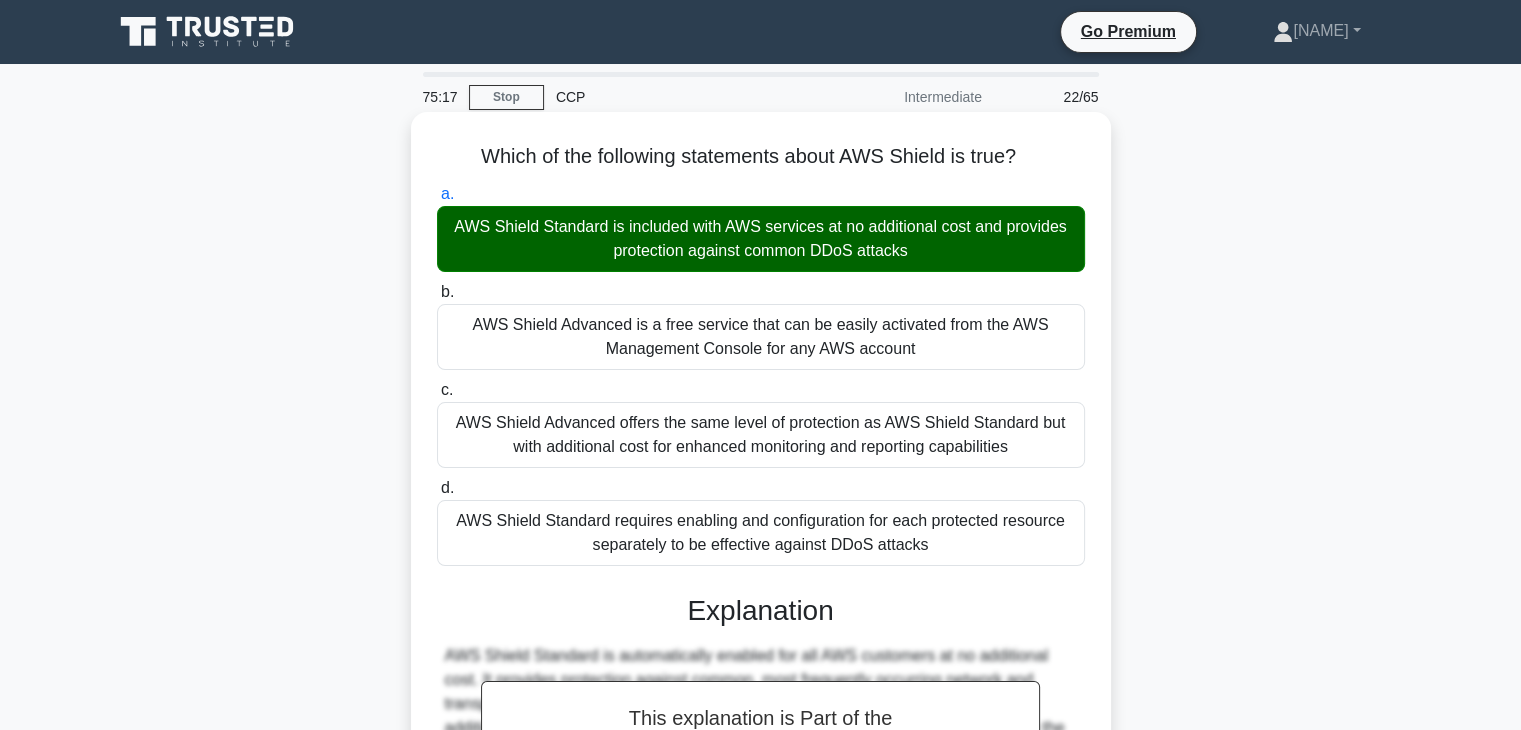 scroll, scrollTop: 351, scrollLeft: 0, axis: vertical 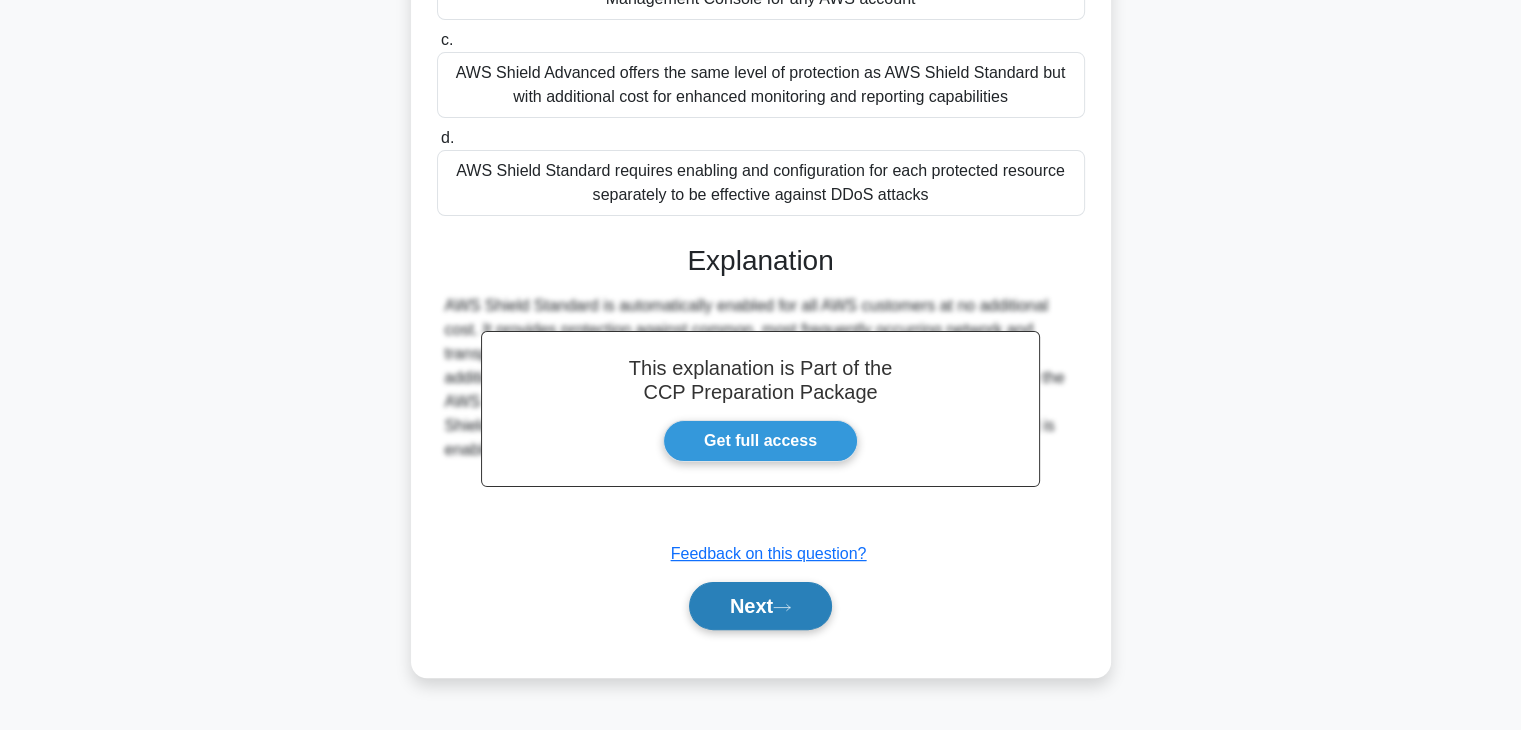 click on "Next" at bounding box center [760, 606] 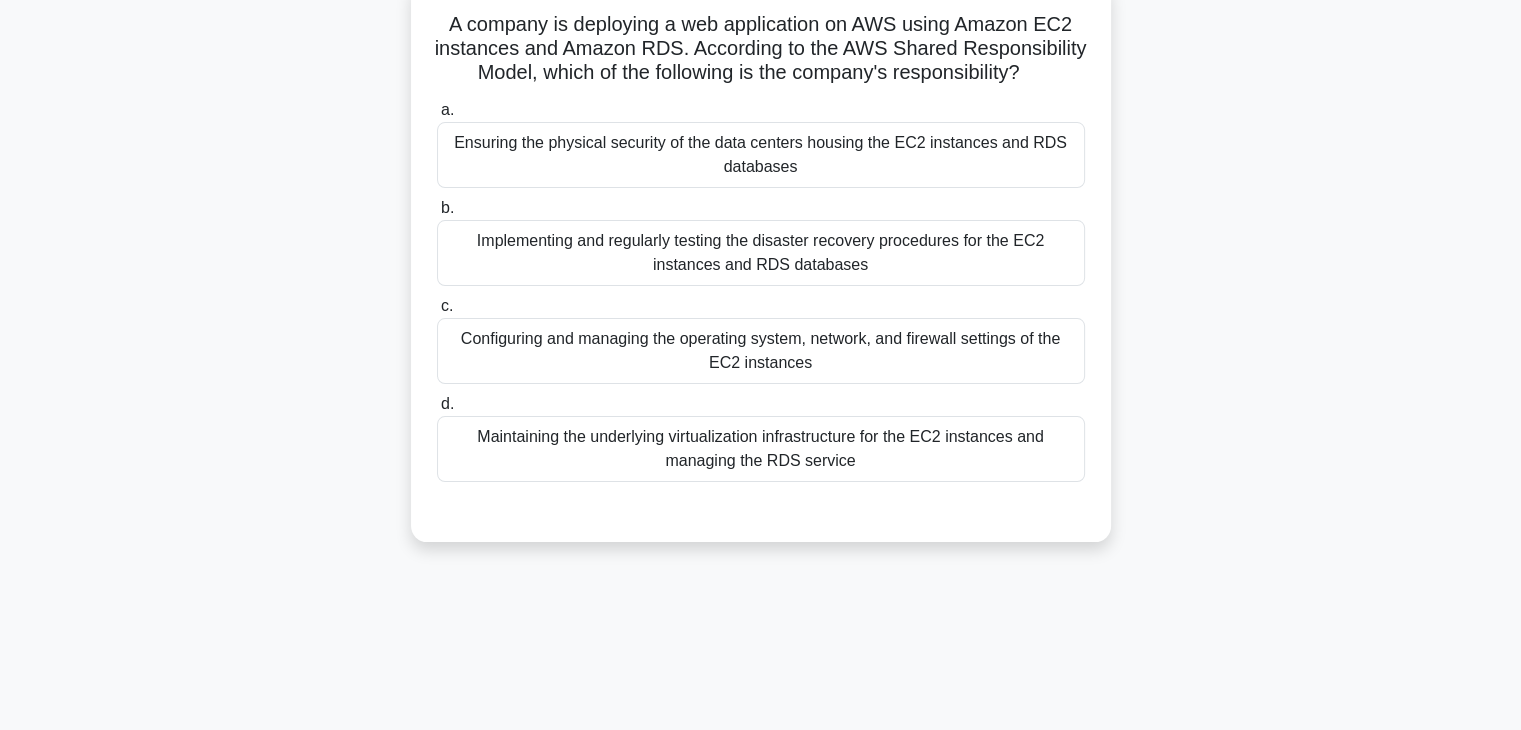 scroll, scrollTop: 132, scrollLeft: 0, axis: vertical 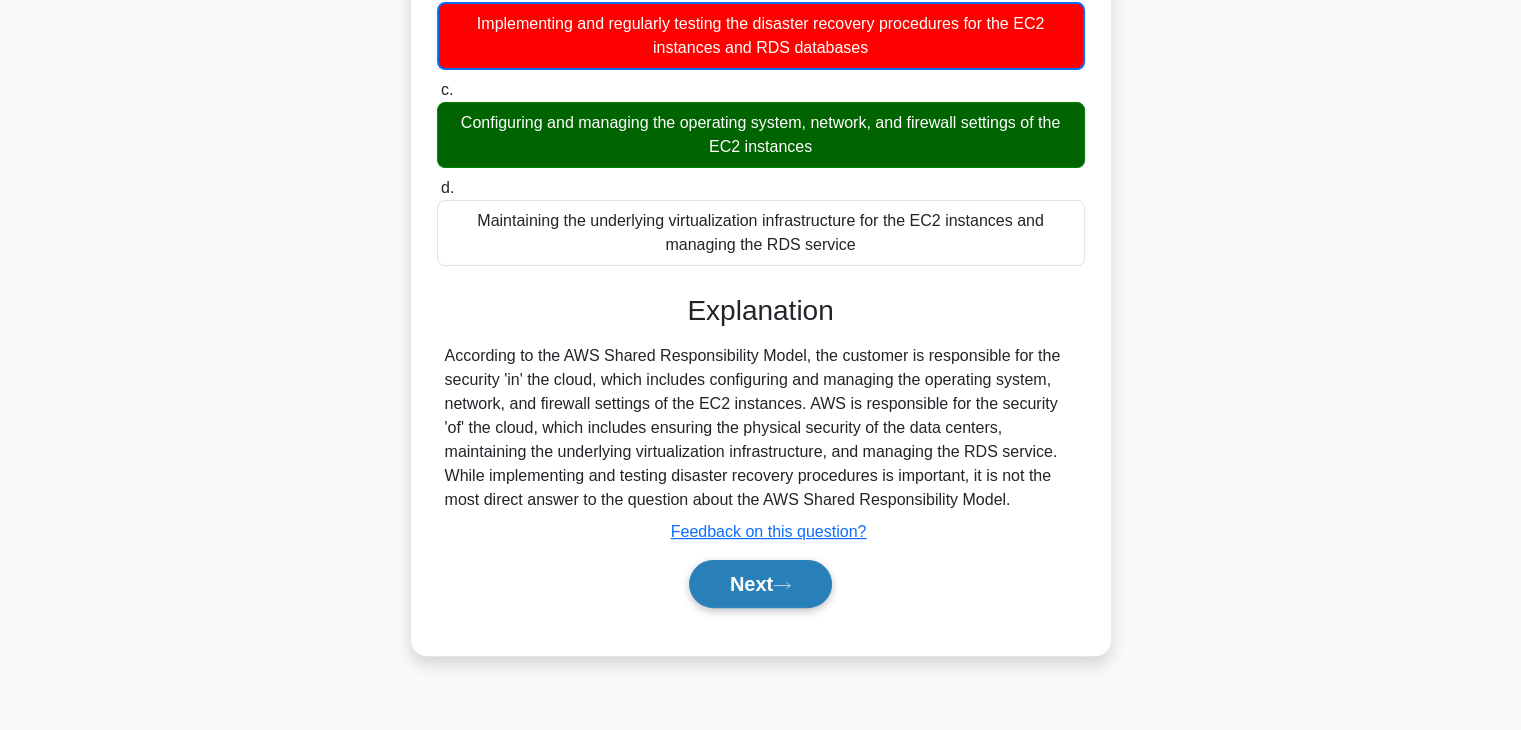 click on "Next" at bounding box center [760, 584] 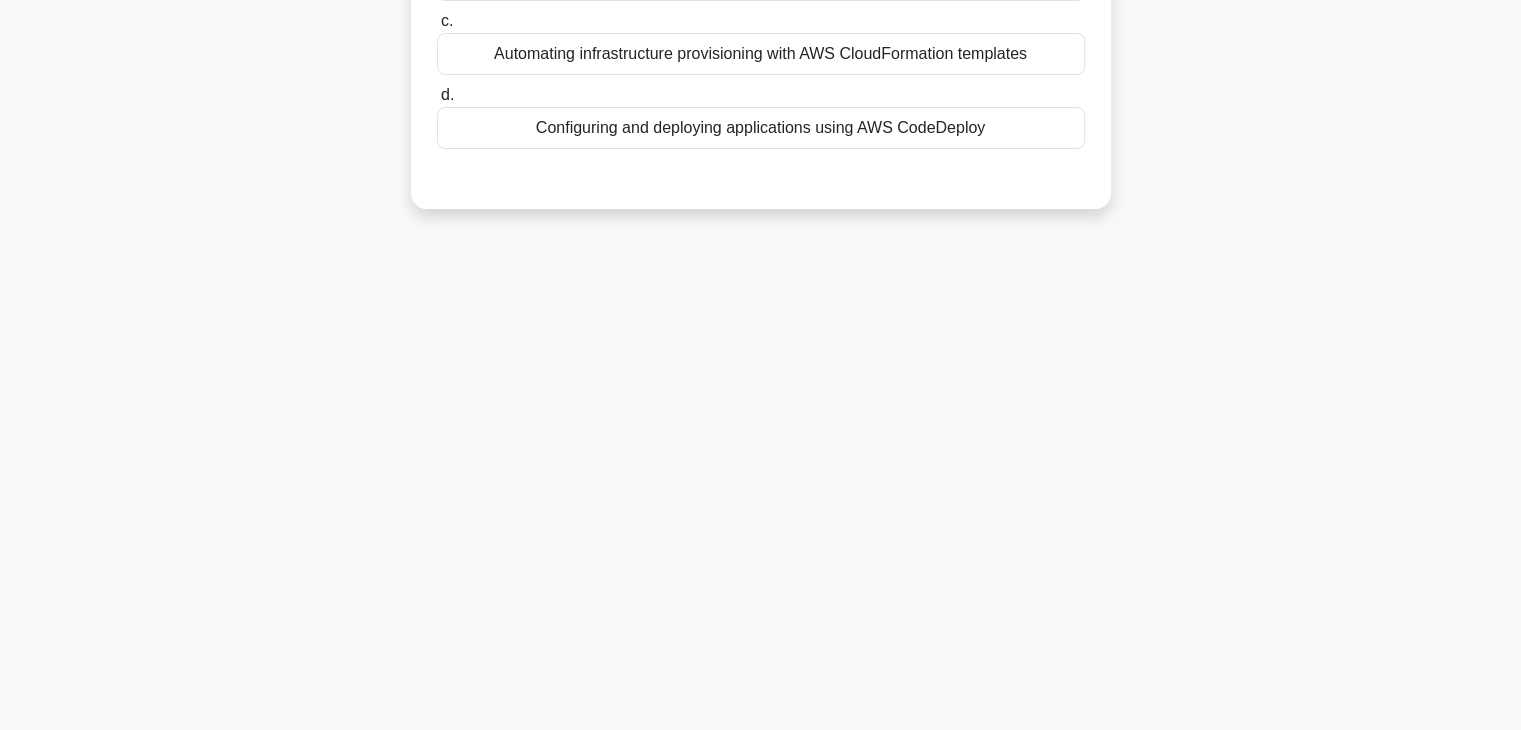 scroll, scrollTop: 0, scrollLeft: 0, axis: both 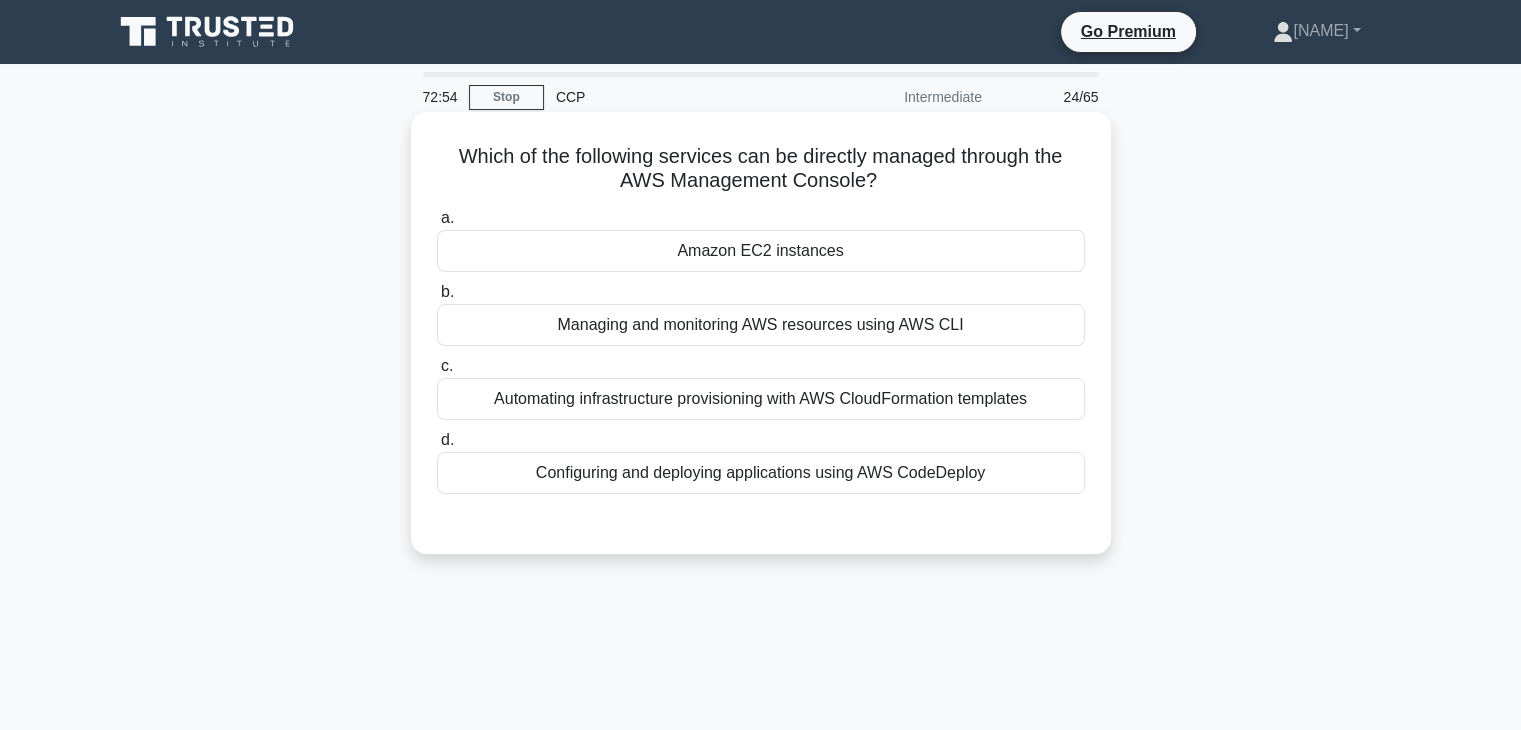 click on "Managing and monitoring AWS resources using AWS CLI" at bounding box center (761, 325) 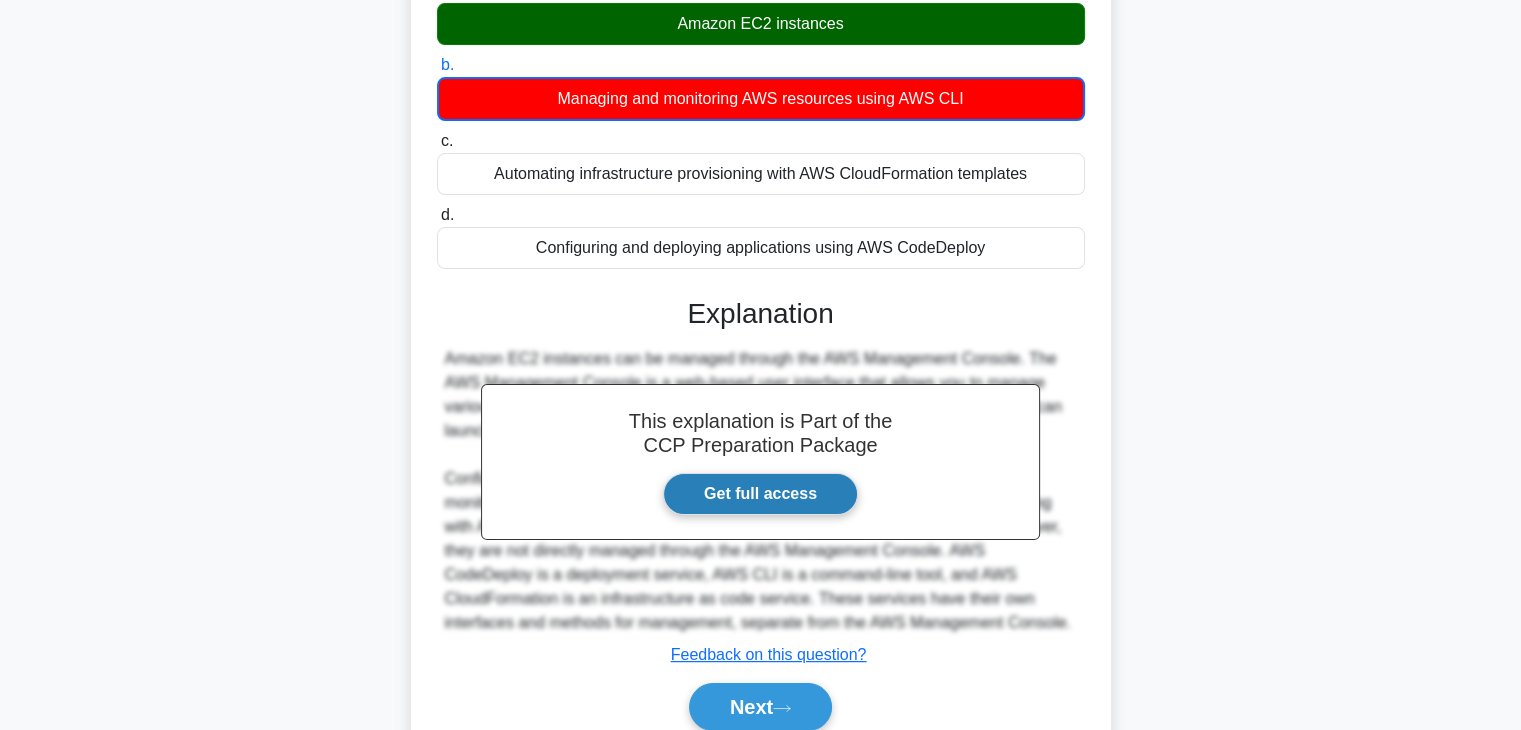 scroll, scrollTop: 228, scrollLeft: 0, axis: vertical 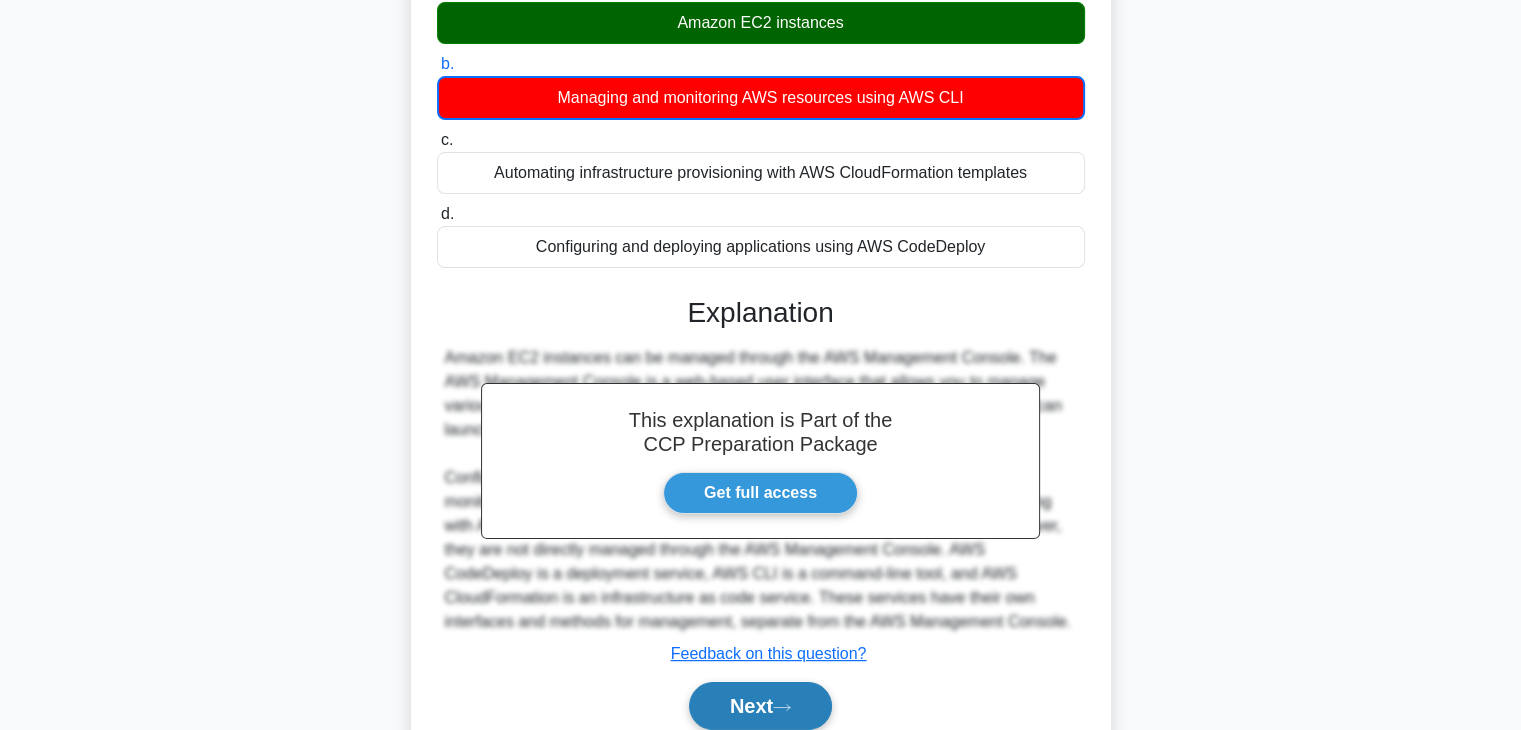 click on "Next" at bounding box center [760, 706] 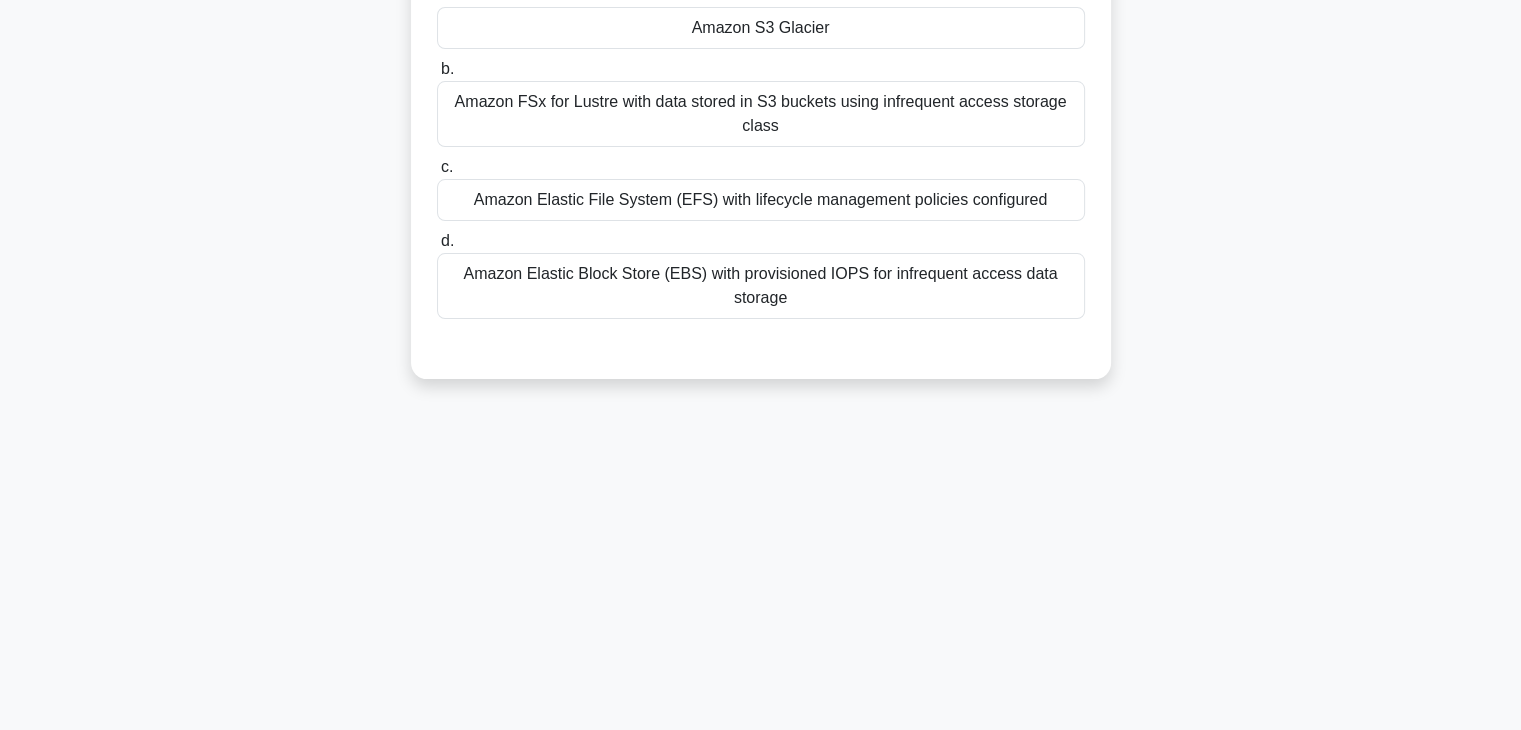 scroll, scrollTop: 0, scrollLeft: 0, axis: both 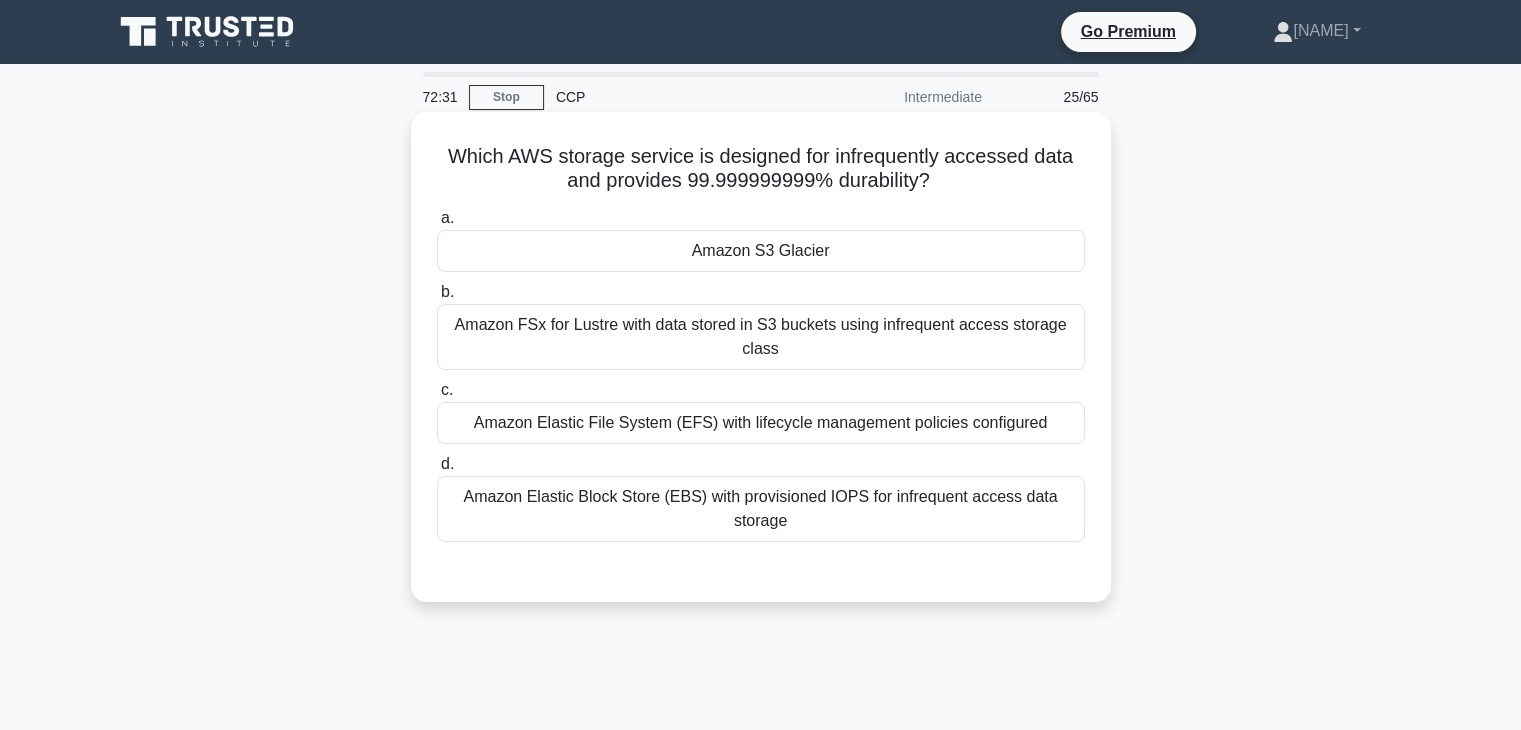 click on "Amazon FSx for Lustre with data stored in S3 buckets using infrequent access storage class" at bounding box center (761, 337) 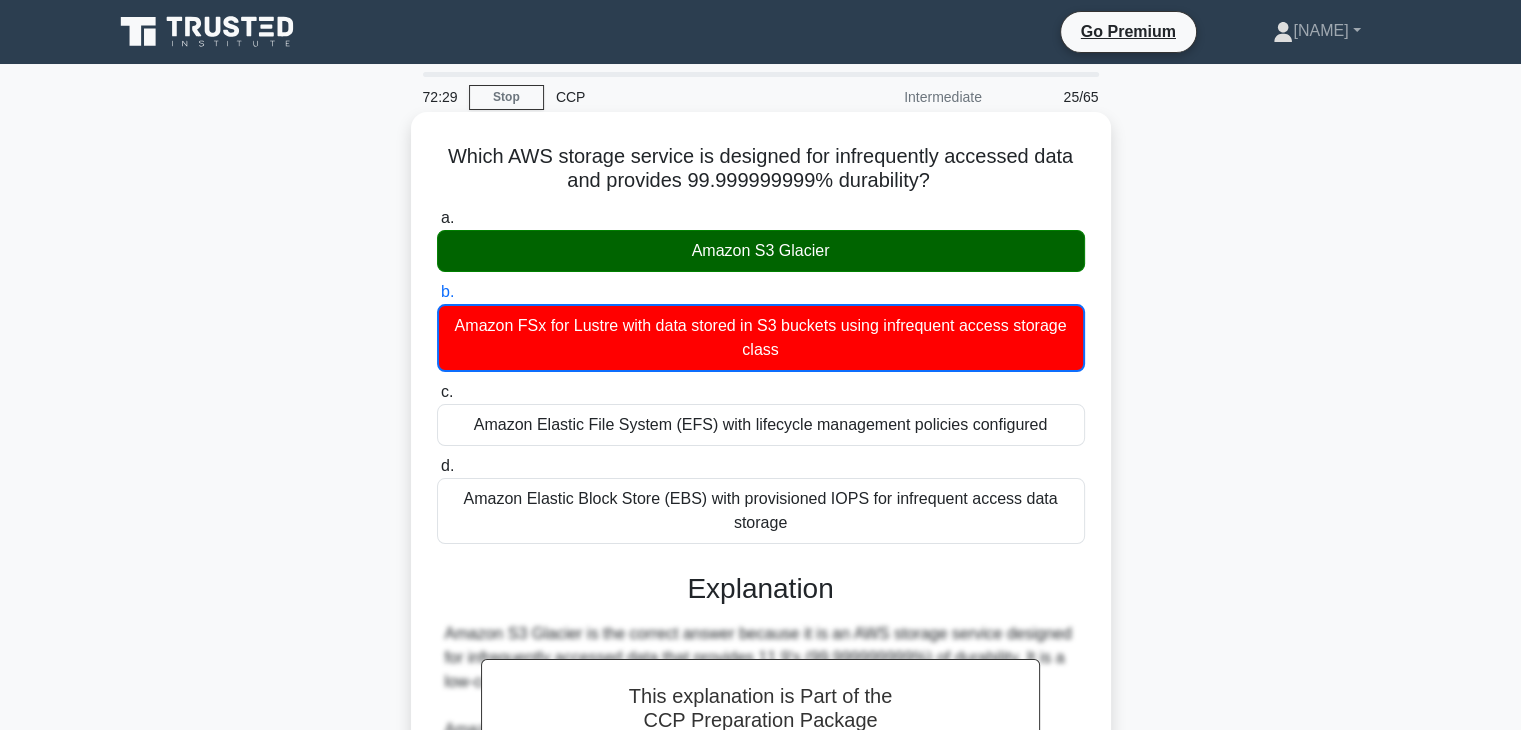 click on "Amazon S3 Glacier" at bounding box center [761, 251] 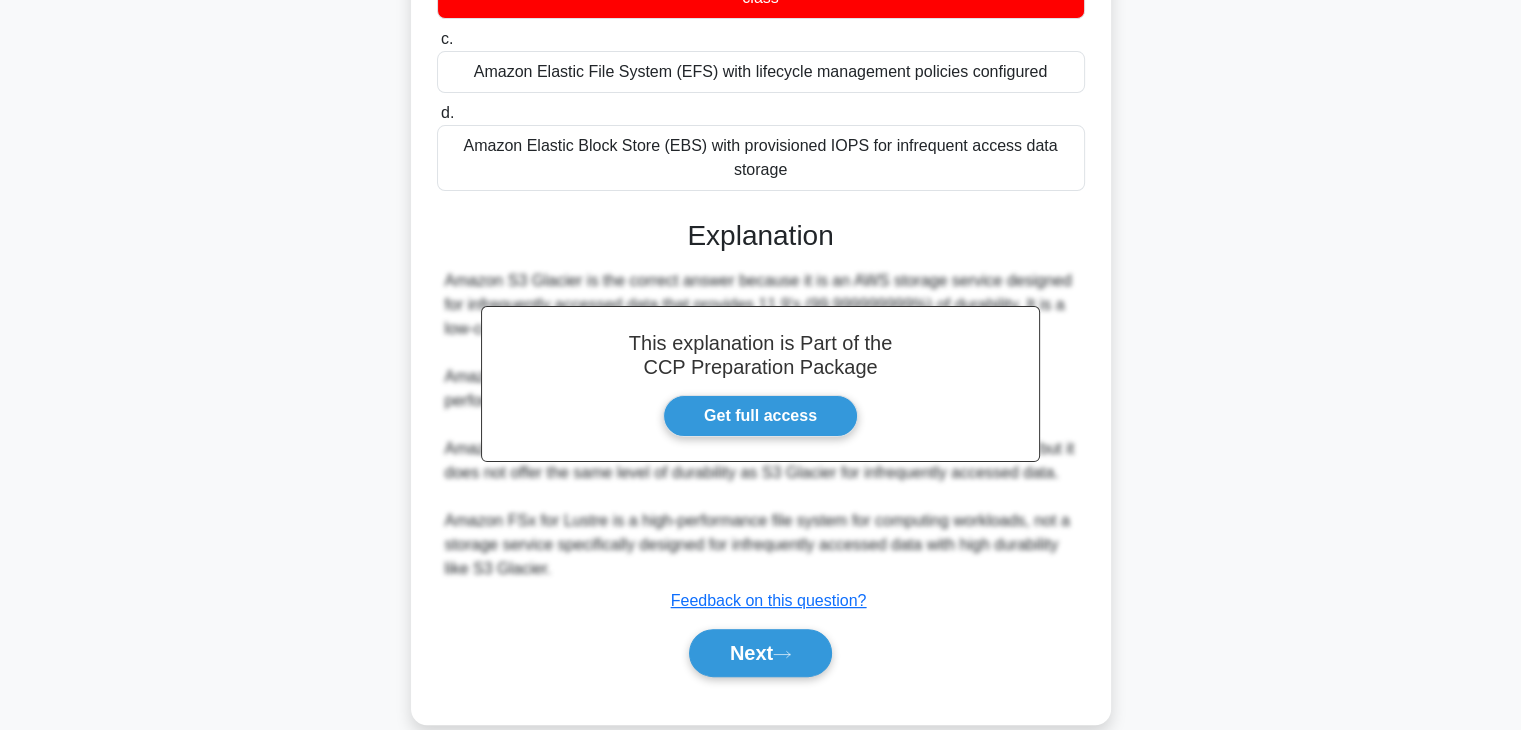 scroll, scrollTop: 382, scrollLeft: 0, axis: vertical 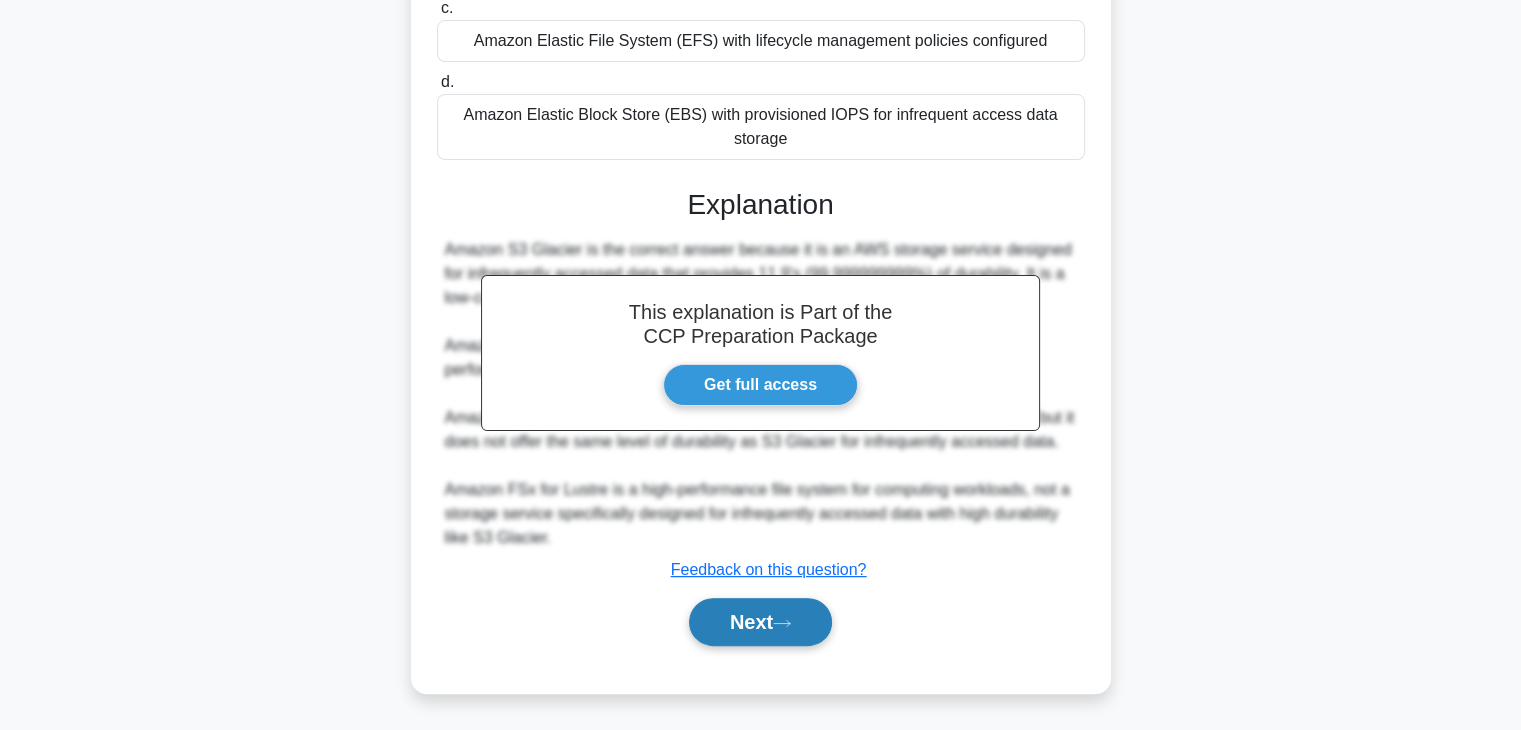click on "Next" at bounding box center [760, 622] 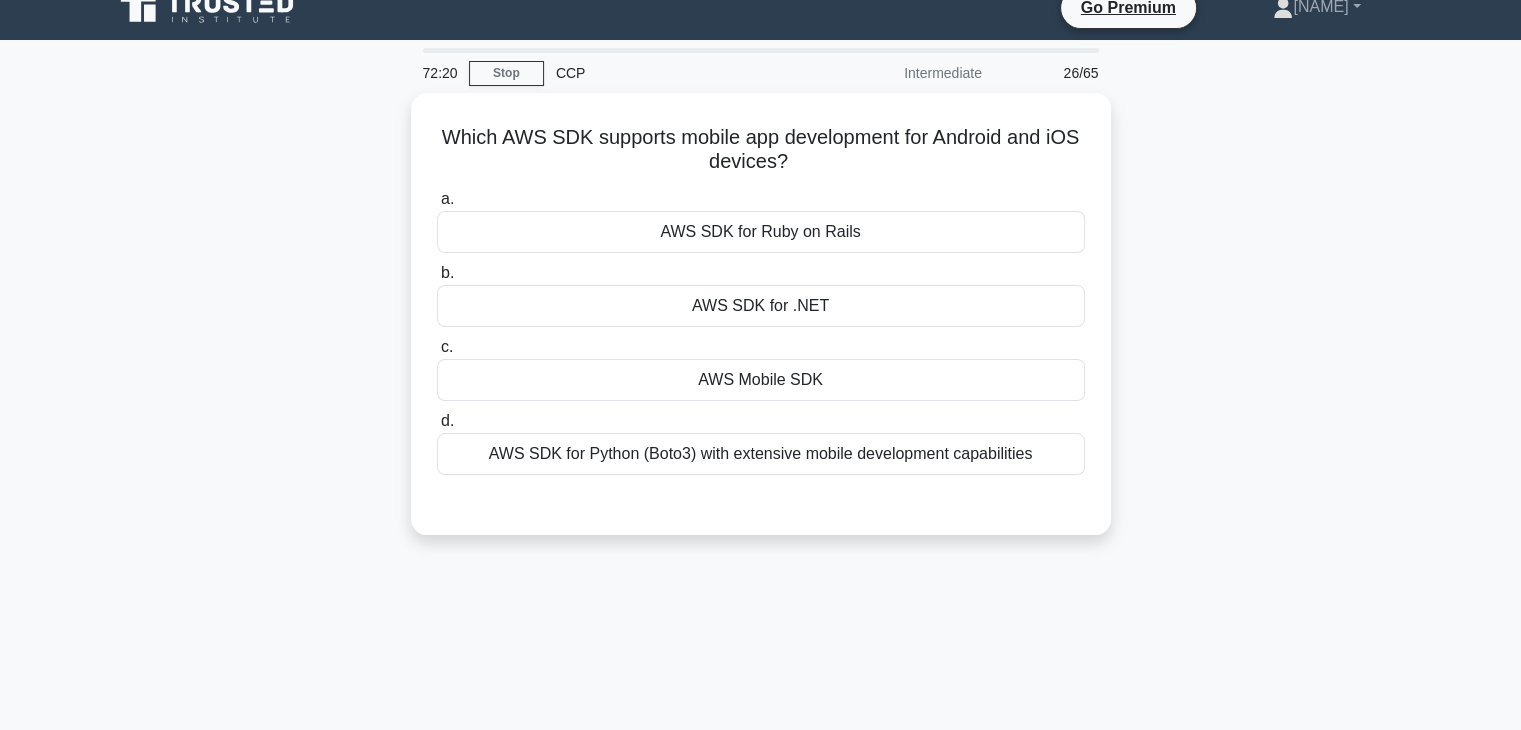 scroll, scrollTop: 22, scrollLeft: 0, axis: vertical 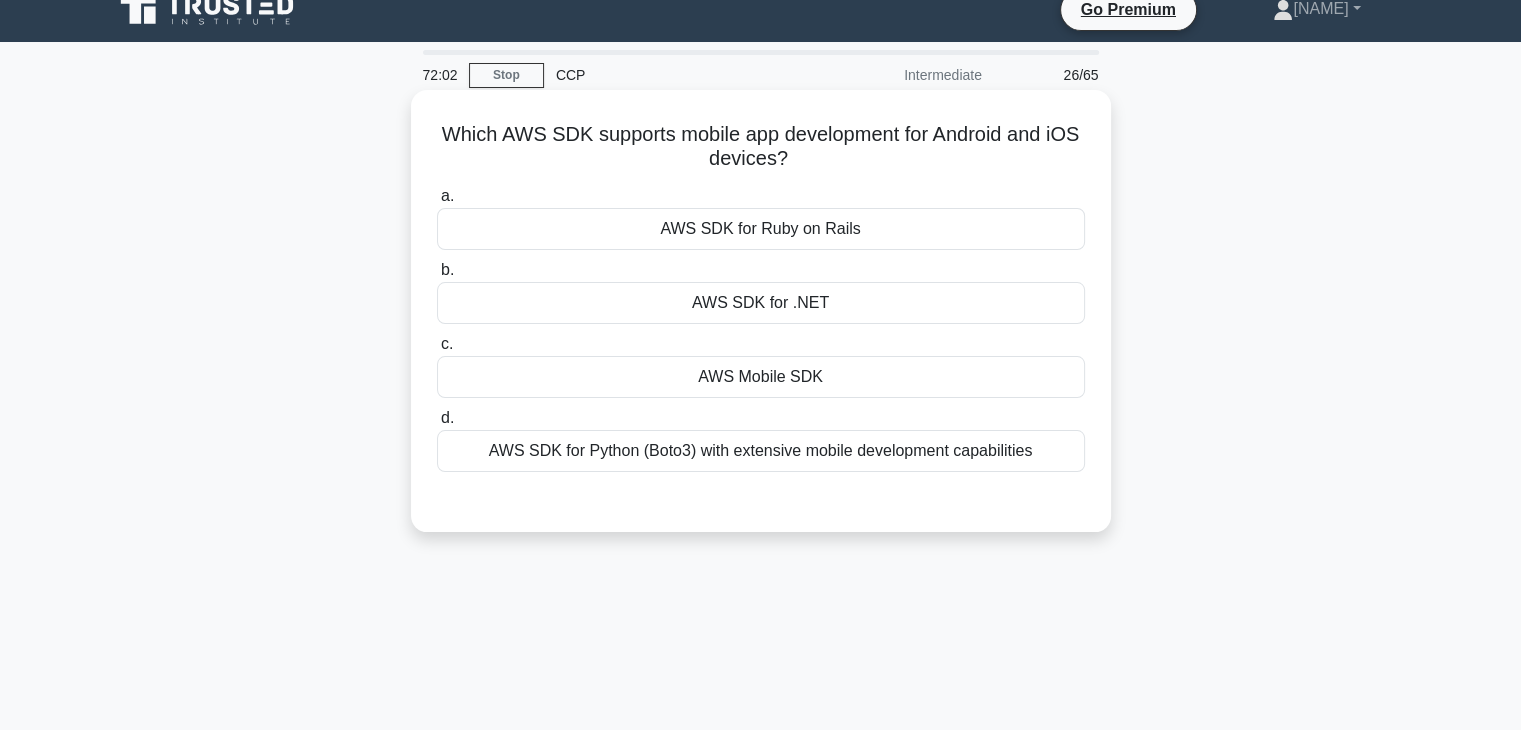 click on "AWS SDK for .NET" at bounding box center (761, 303) 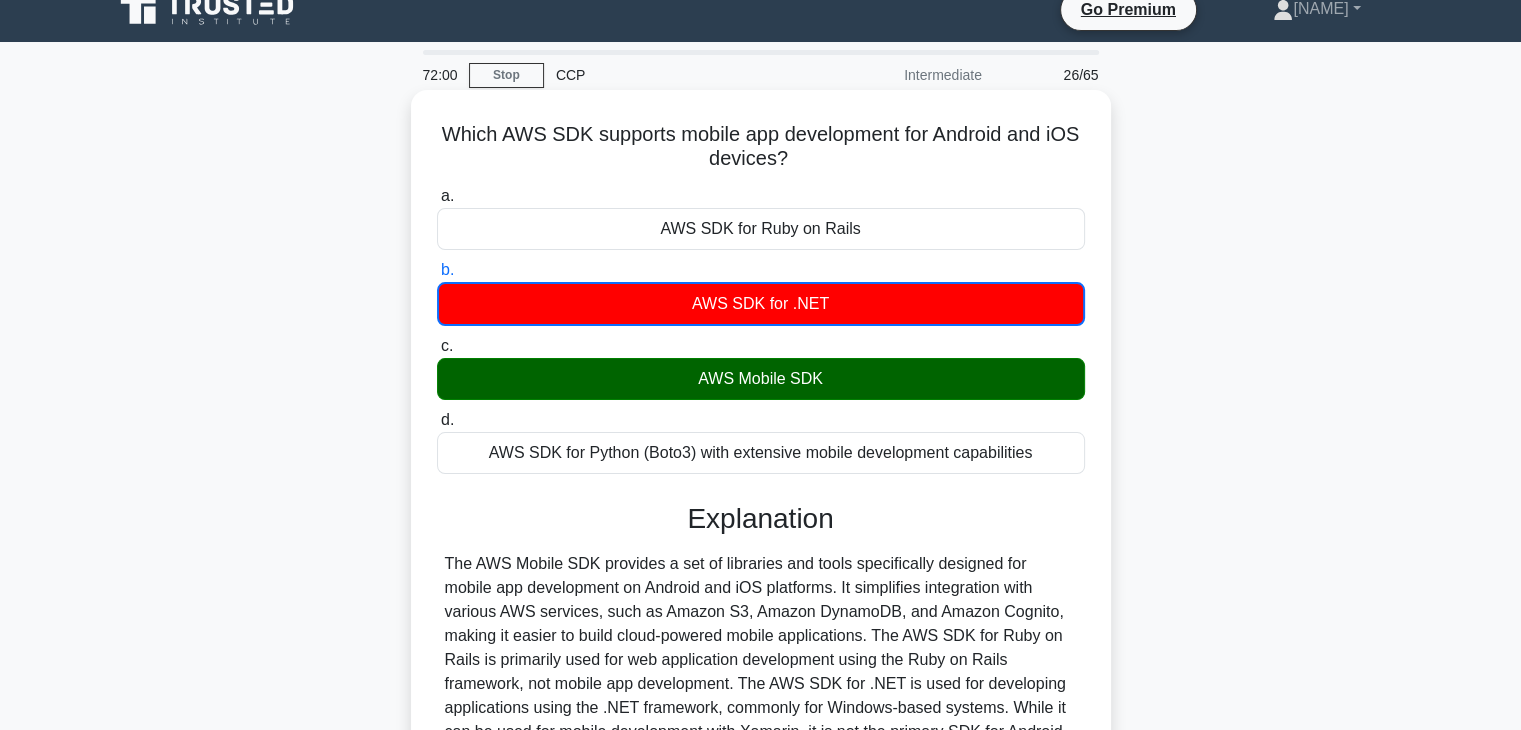 click on "AWS Mobile SDK" at bounding box center [761, 379] 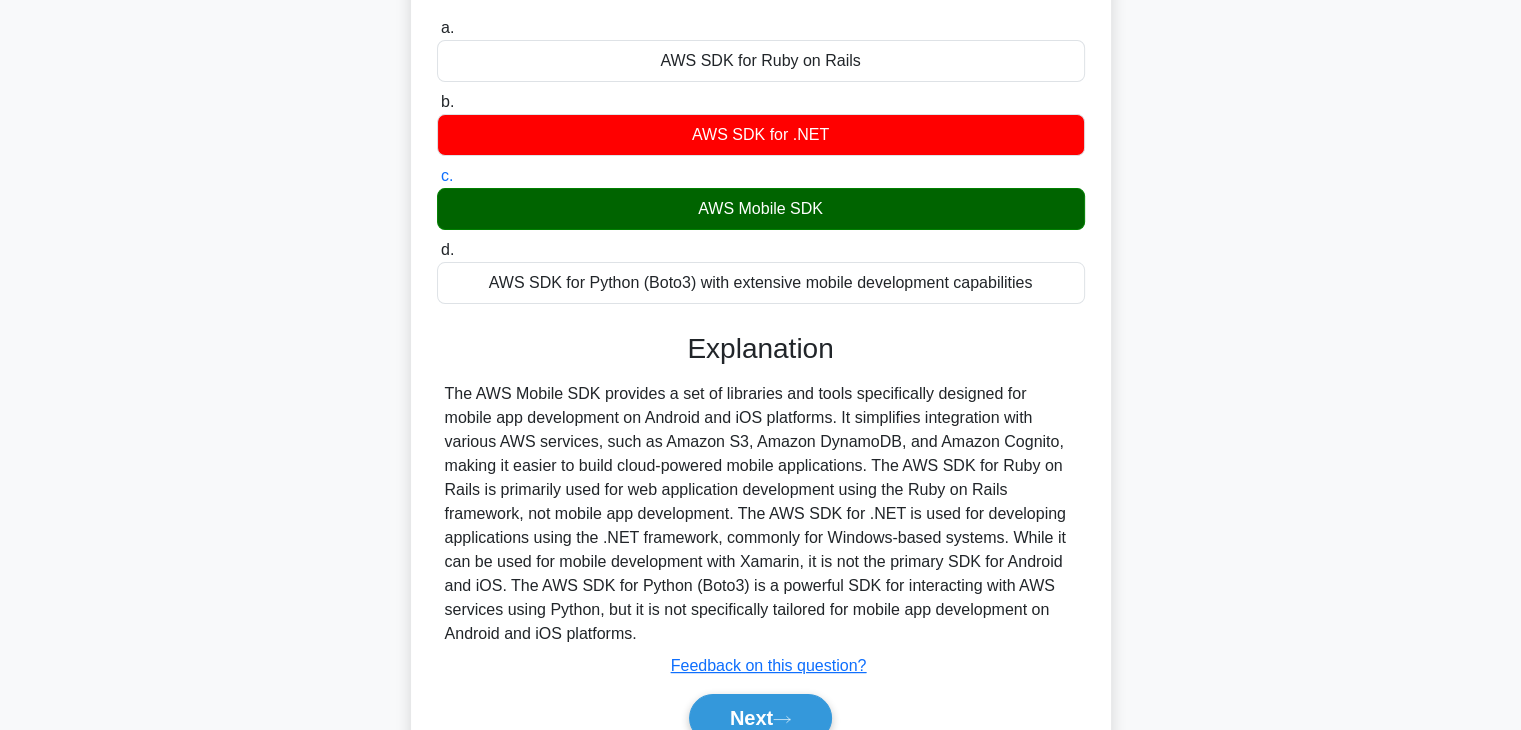scroll, scrollTop: 351, scrollLeft: 0, axis: vertical 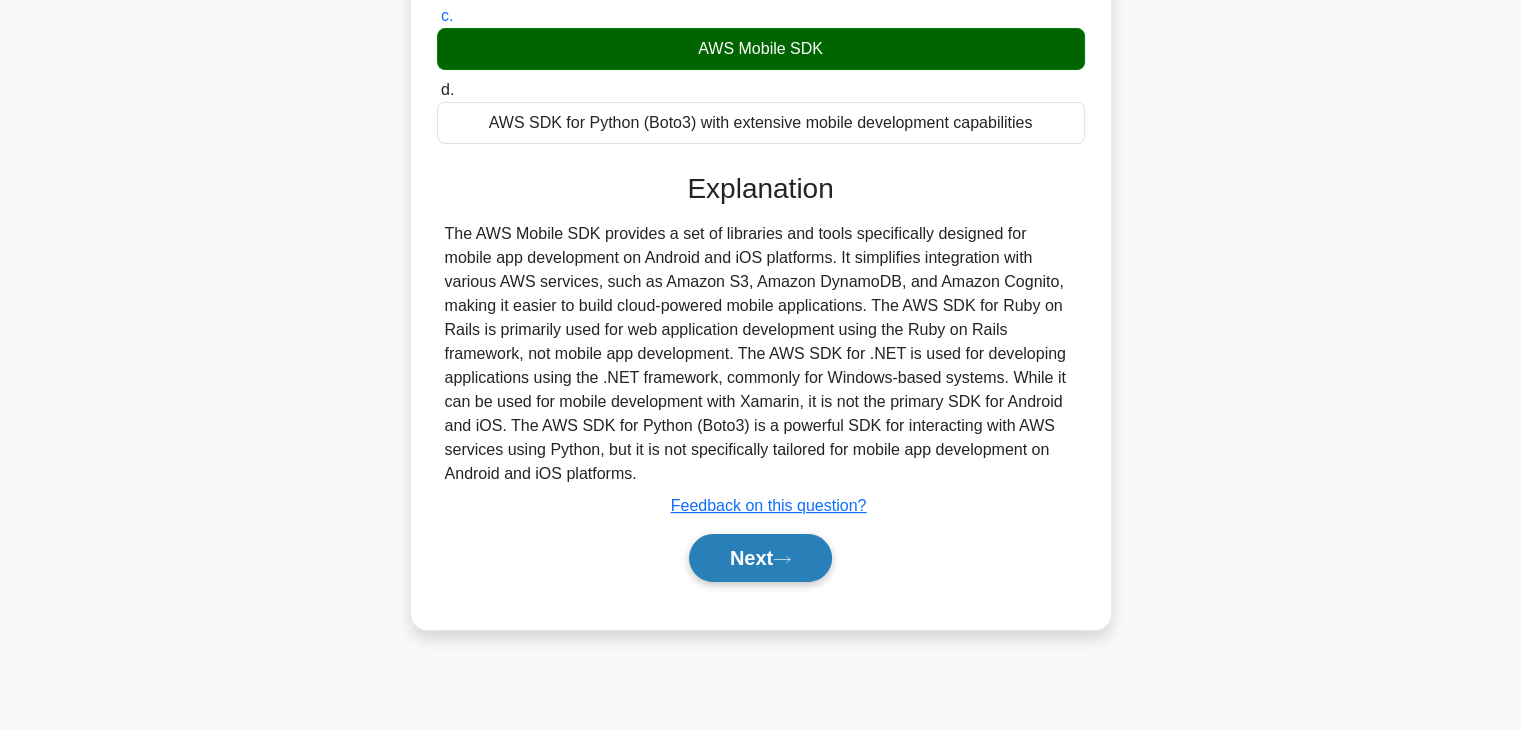 click on "Next" at bounding box center (760, 558) 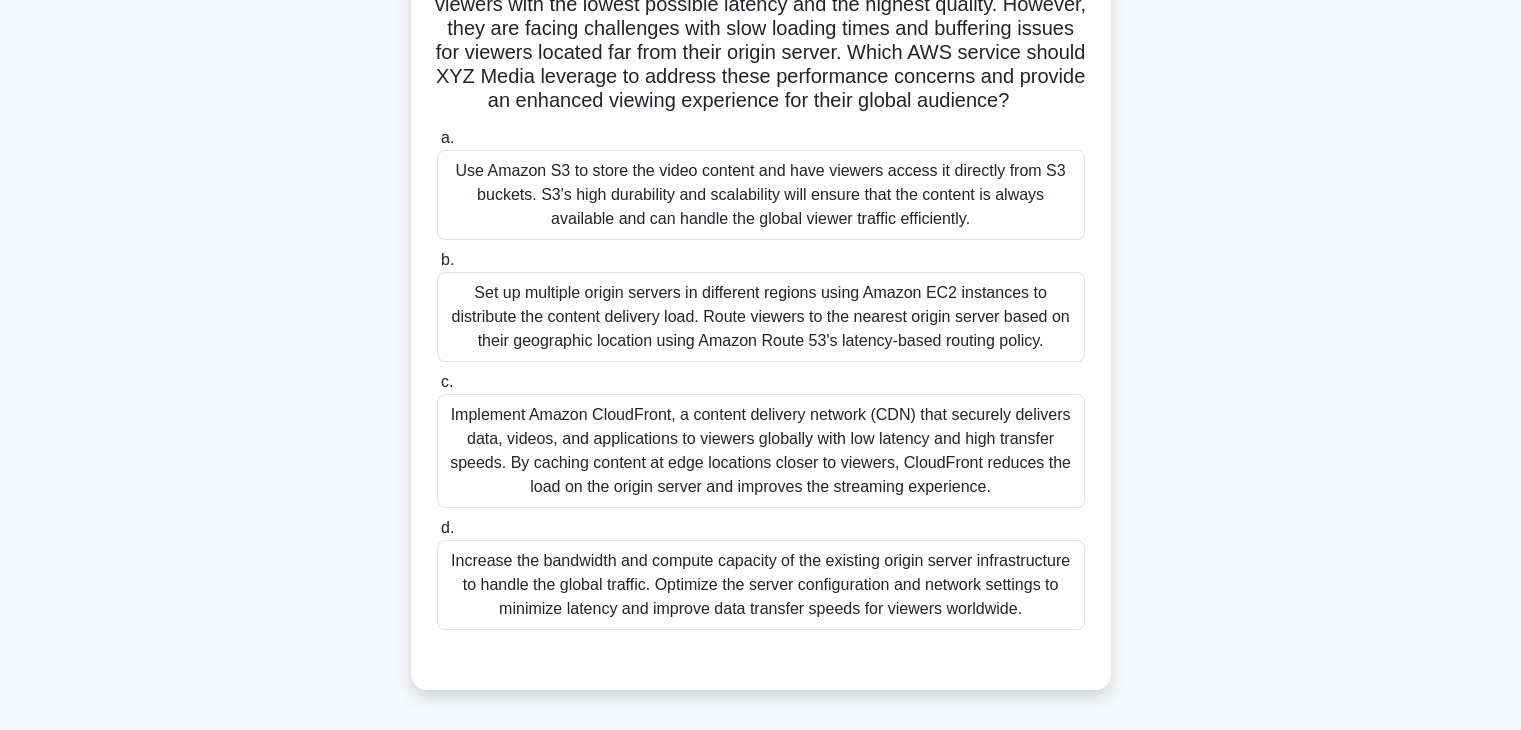 scroll, scrollTop: 226, scrollLeft: 0, axis: vertical 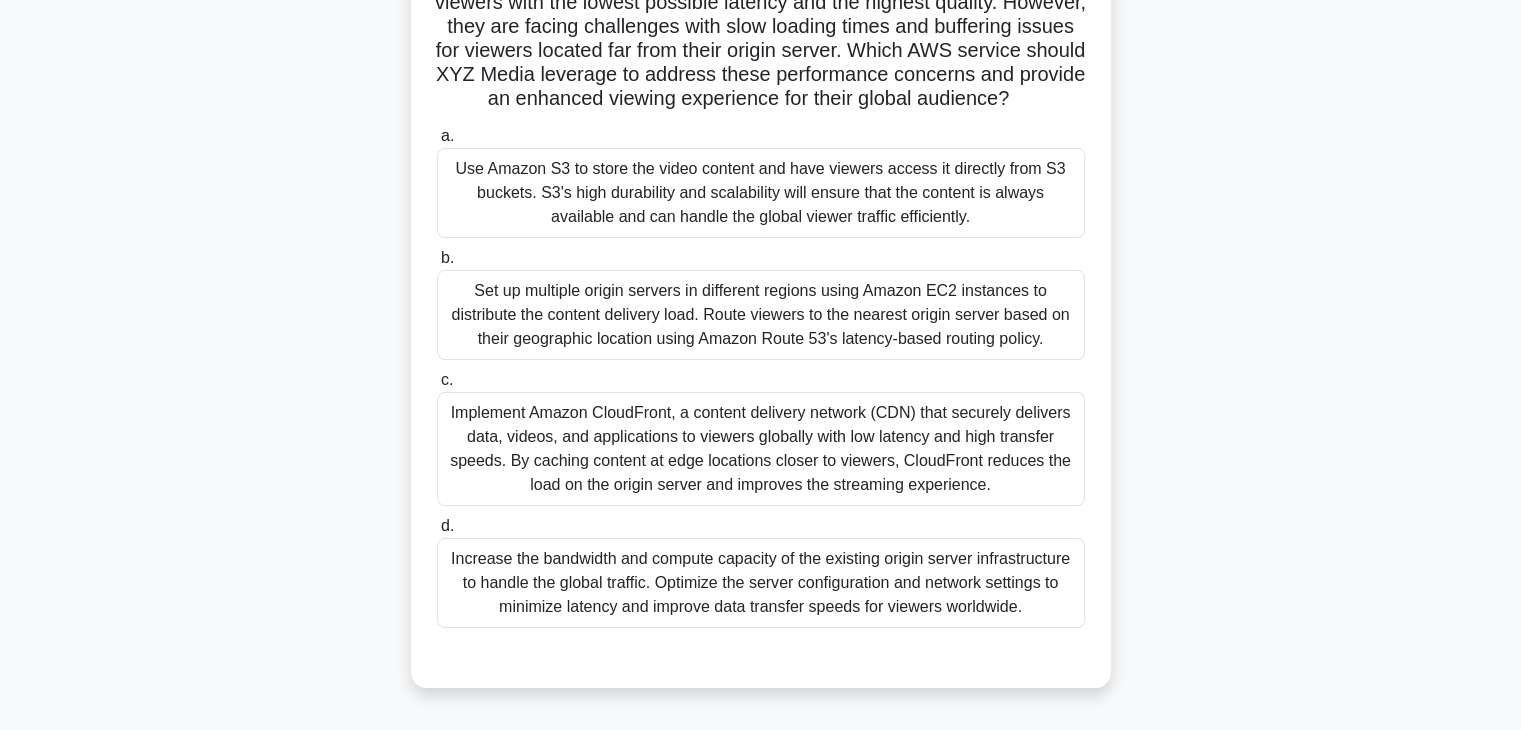 click on "Implement Amazon CloudFront, a content delivery network (CDN) that securely delivers data, videos, and applications to viewers globally with low latency and high transfer speeds. By caching content at edge locations closer to viewers, CloudFront reduces the load on the origin server and improves the streaming experience." at bounding box center (761, 449) 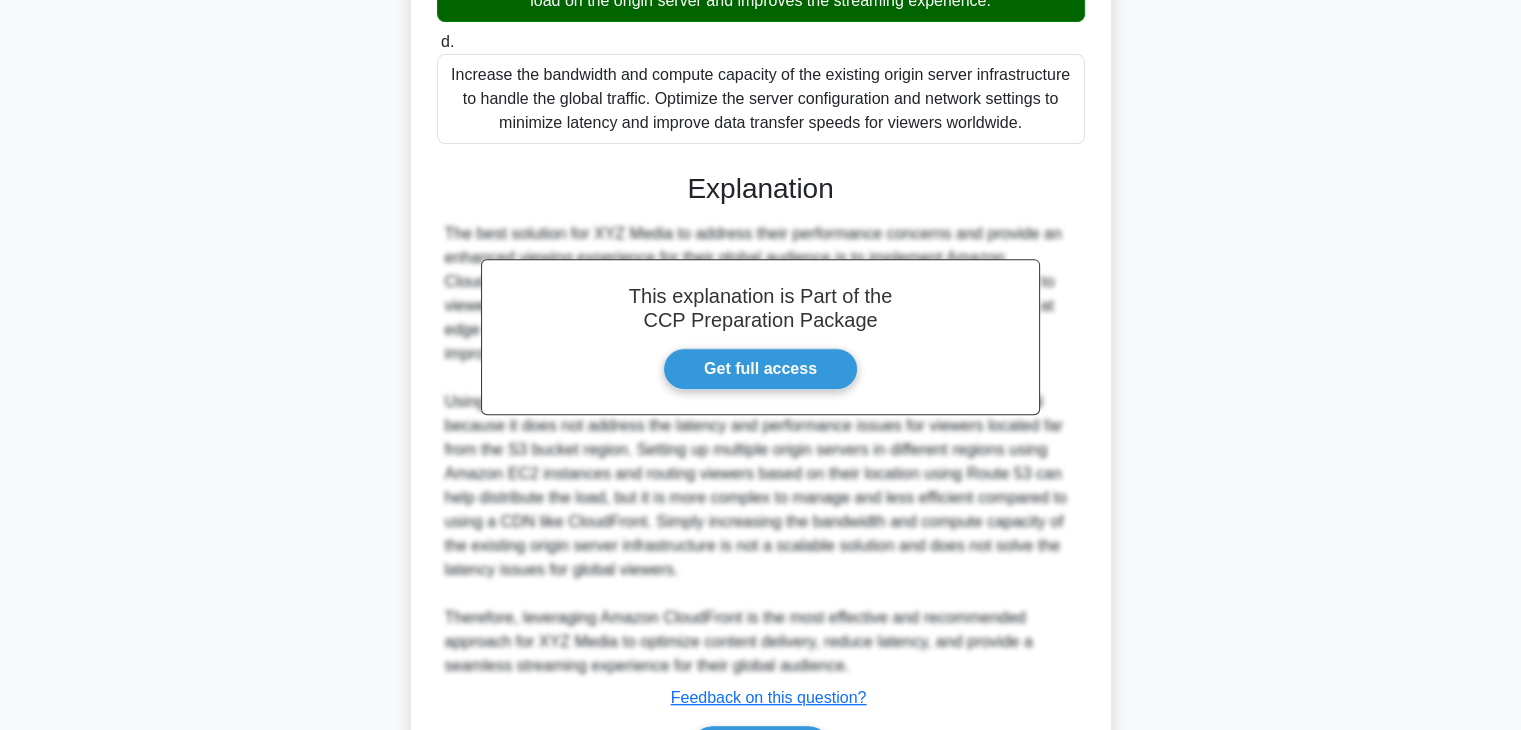 scroll, scrollTop: 862, scrollLeft: 0, axis: vertical 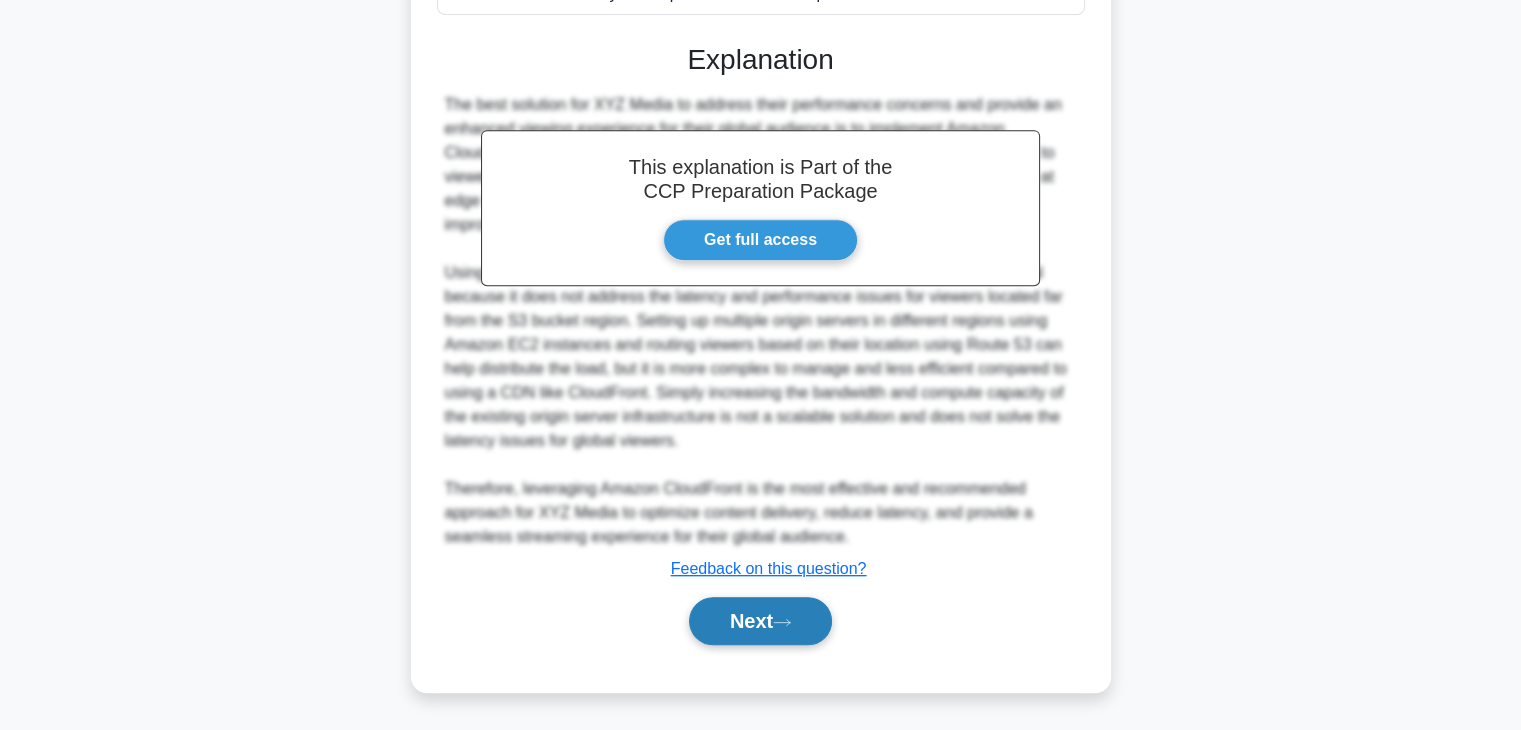 click on "Next" at bounding box center (760, 621) 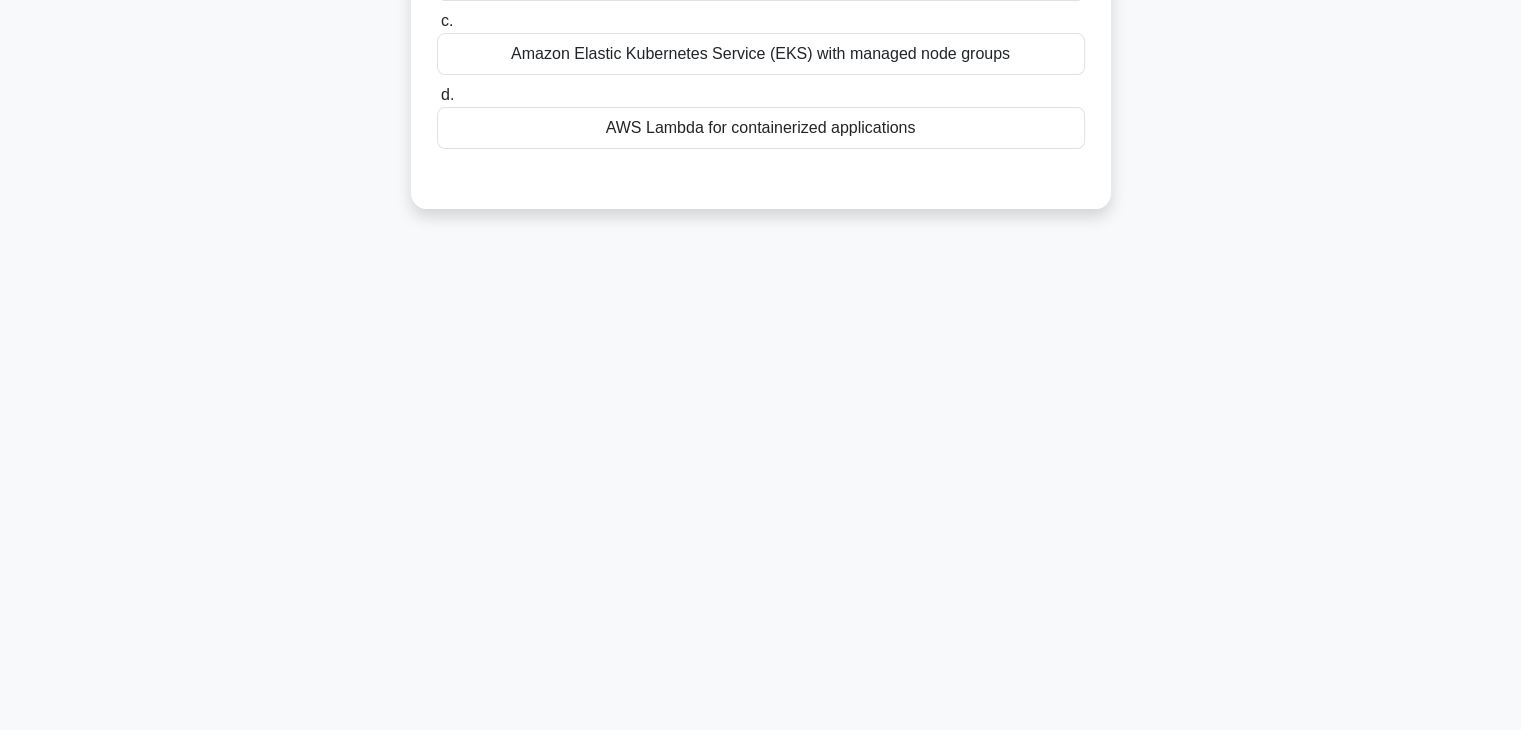 scroll, scrollTop: 0, scrollLeft: 0, axis: both 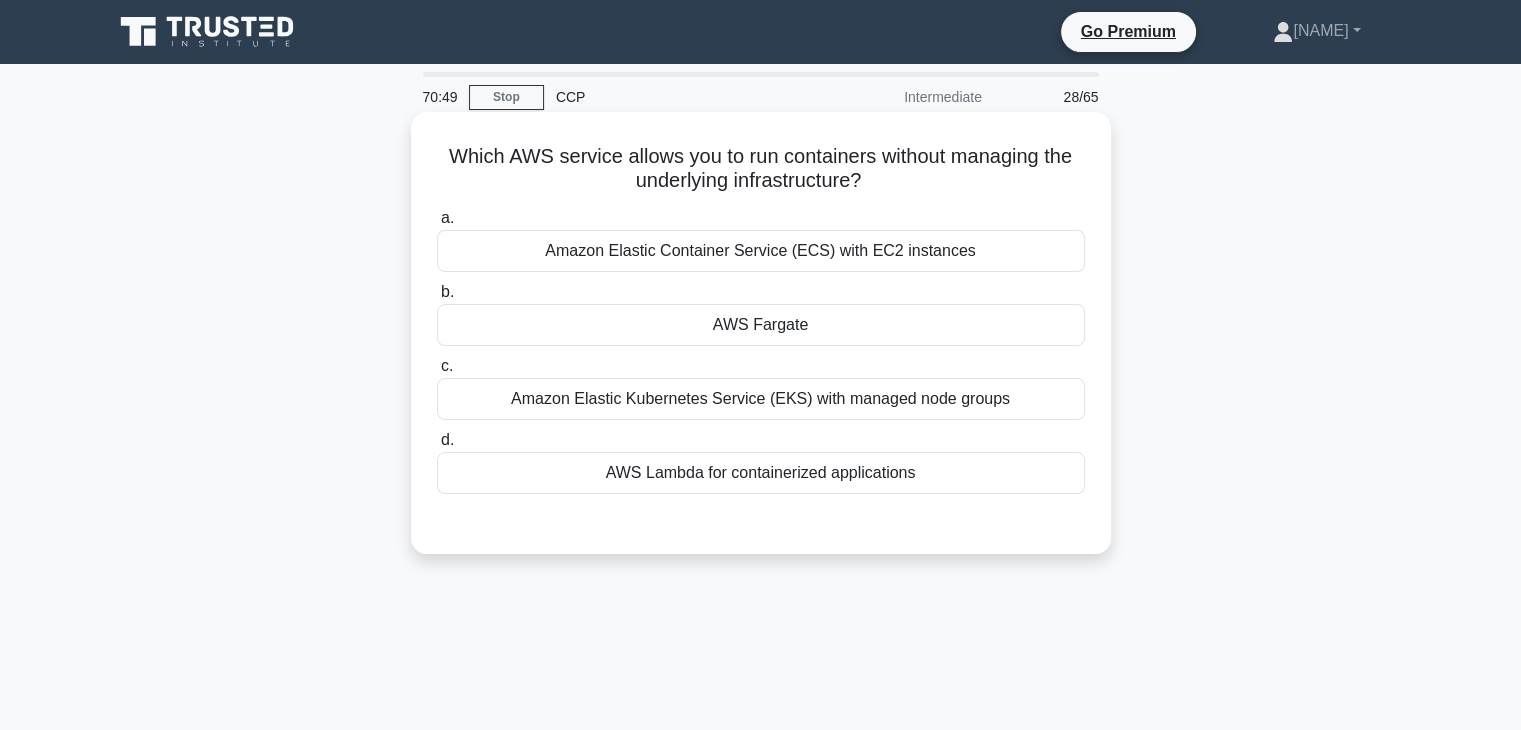 click on "AWS Fargate" at bounding box center [761, 325] 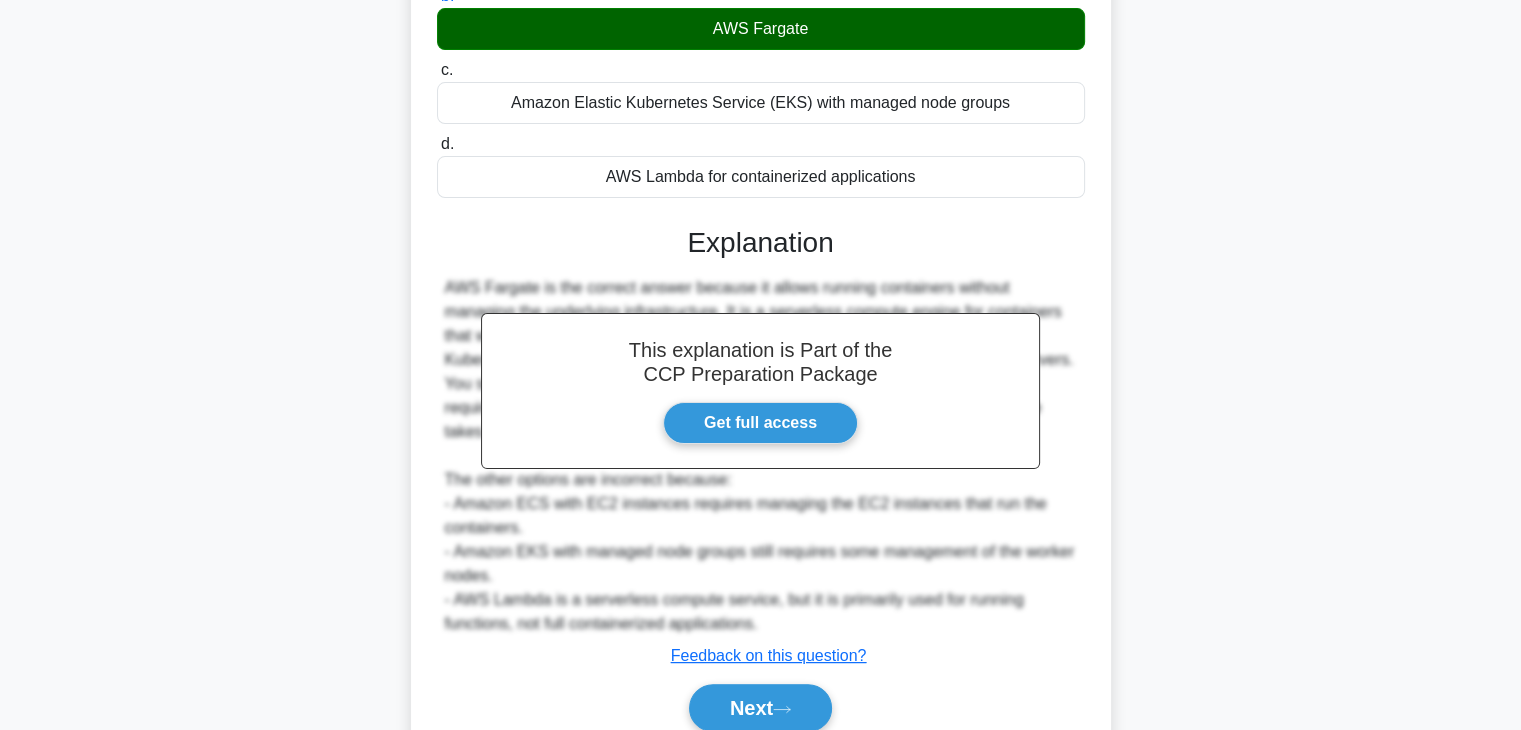 scroll, scrollTop: 382, scrollLeft: 0, axis: vertical 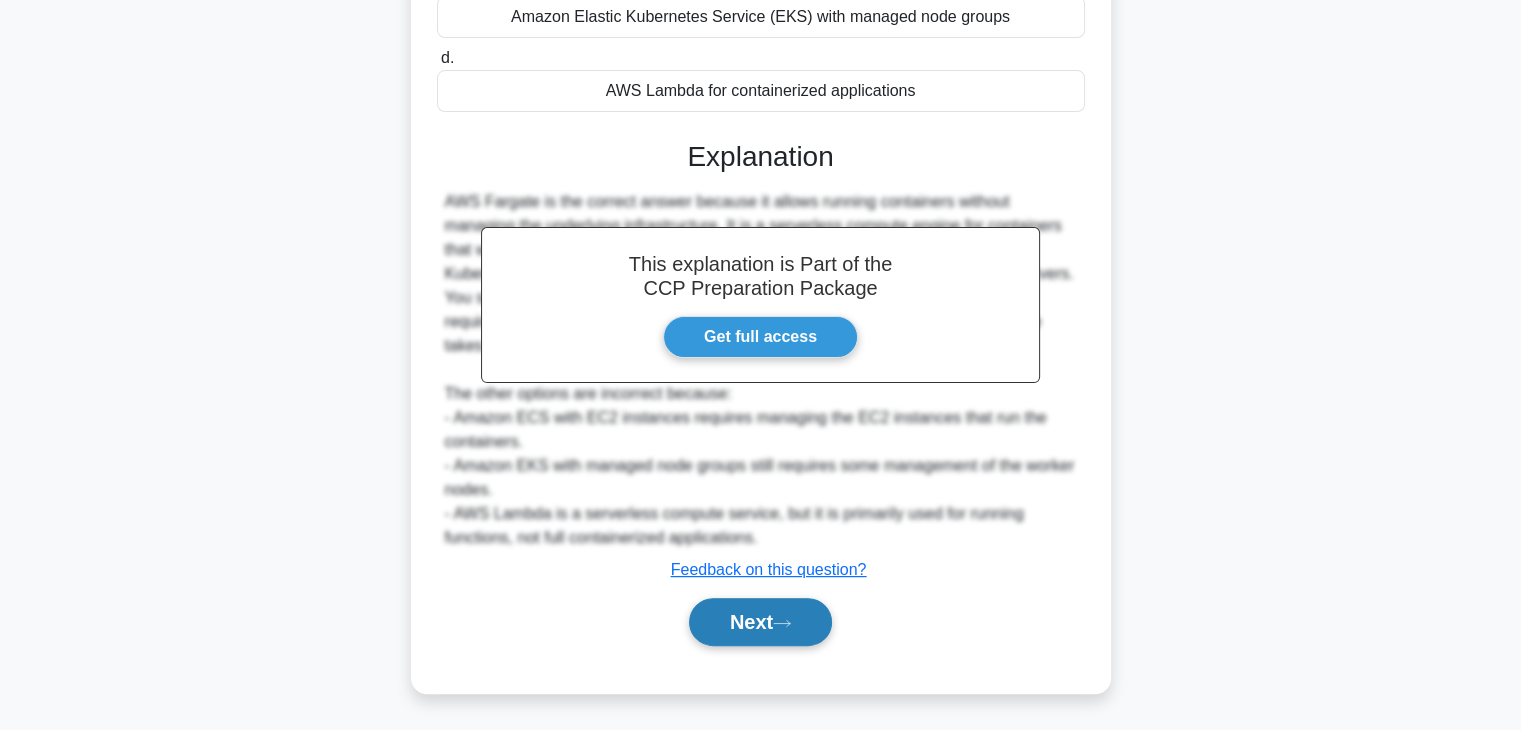click on "Next" at bounding box center [760, 622] 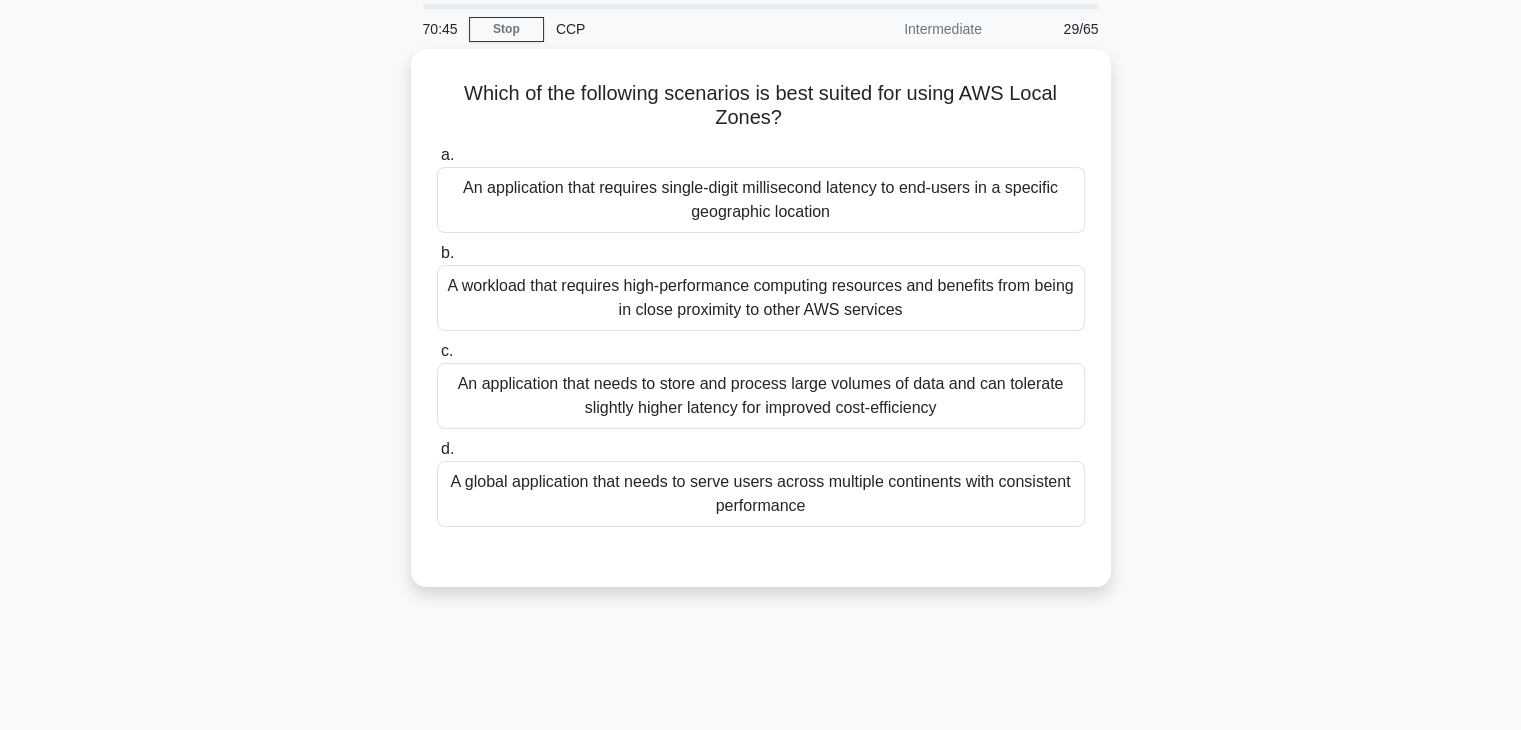 scroll, scrollTop: 0, scrollLeft: 0, axis: both 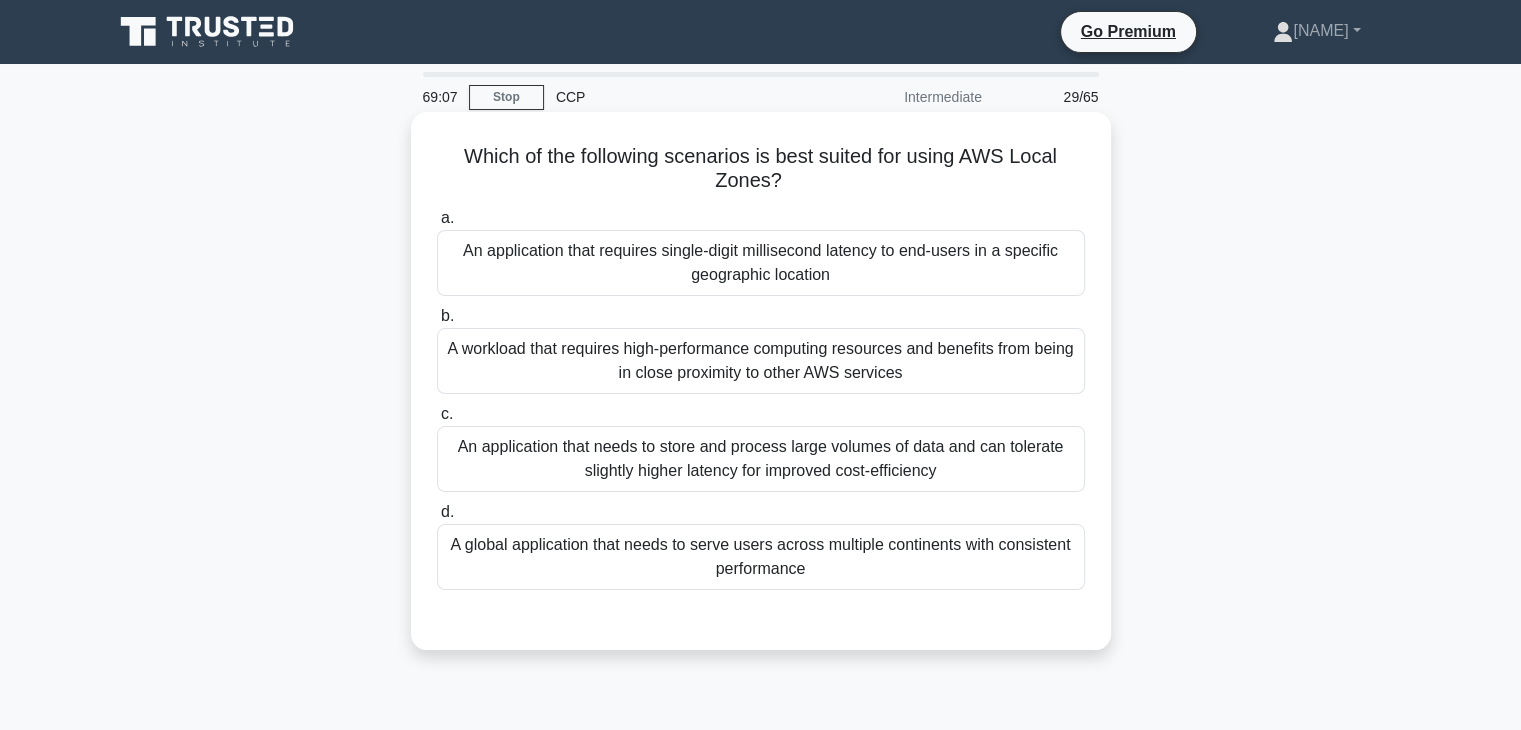 click on "An application that needs to store and process large volumes of data and can tolerate slightly higher latency for improved cost-efficiency" at bounding box center [761, 459] 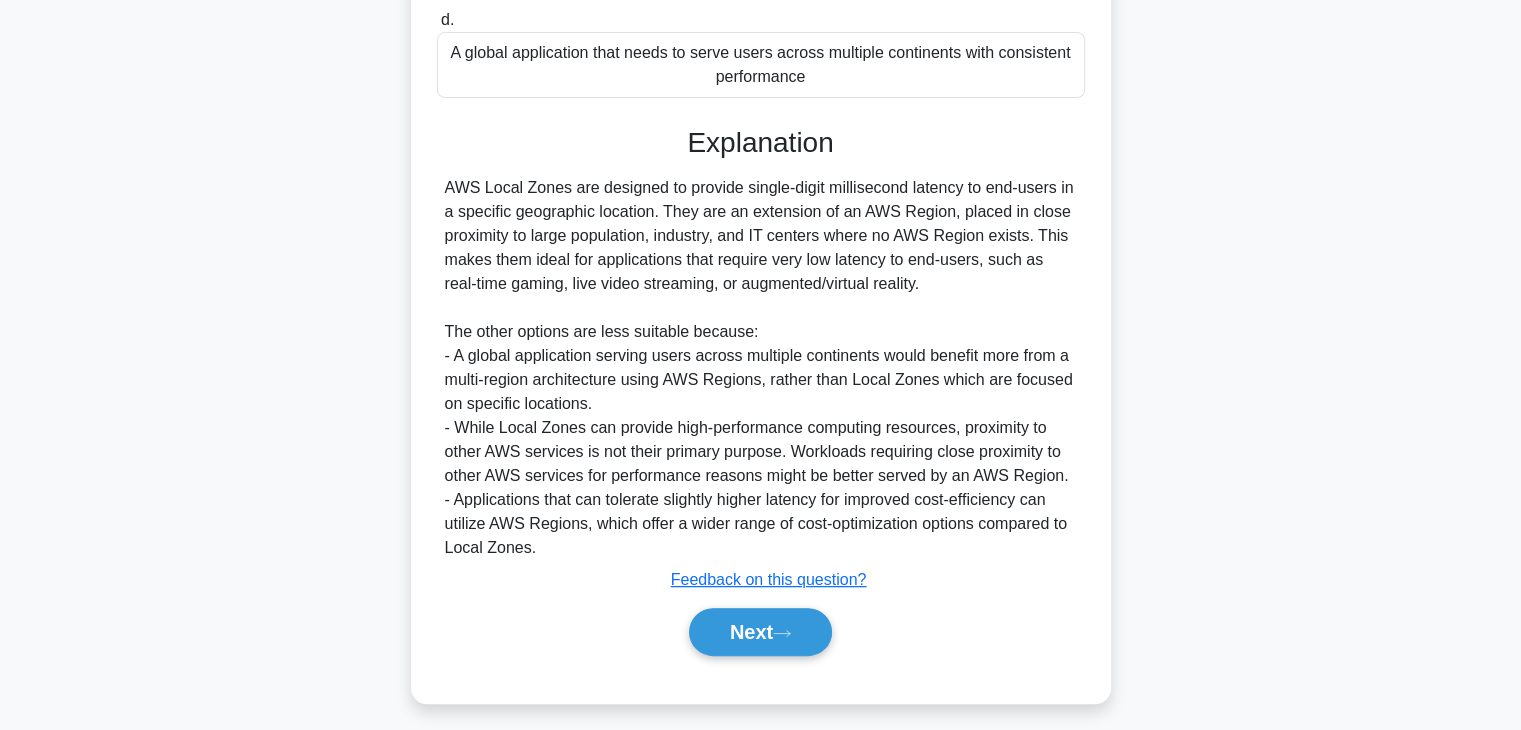 scroll, scrollTop: 495, scrollLeft: 0, axis: vertical 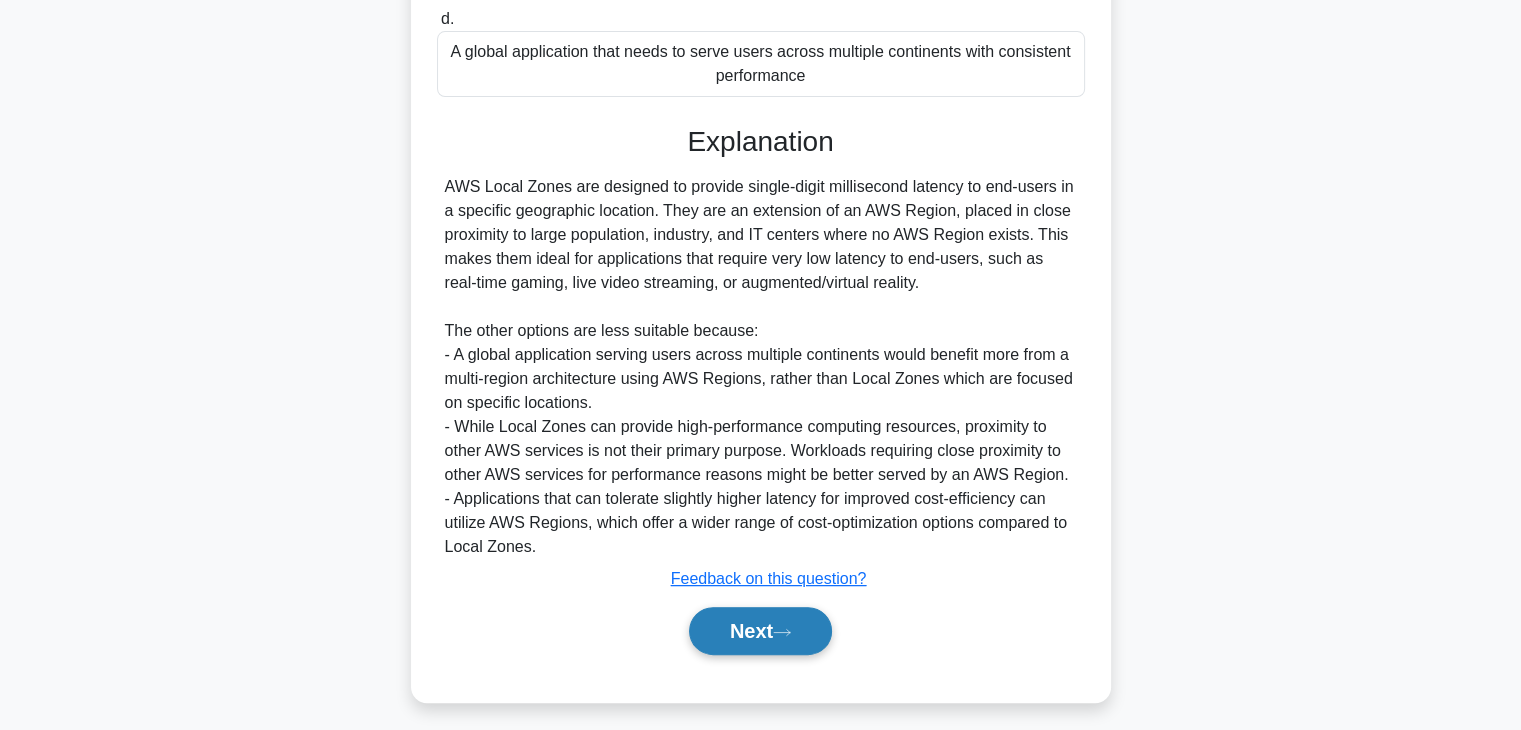 click on "Next" at bounding box center (760, 631) 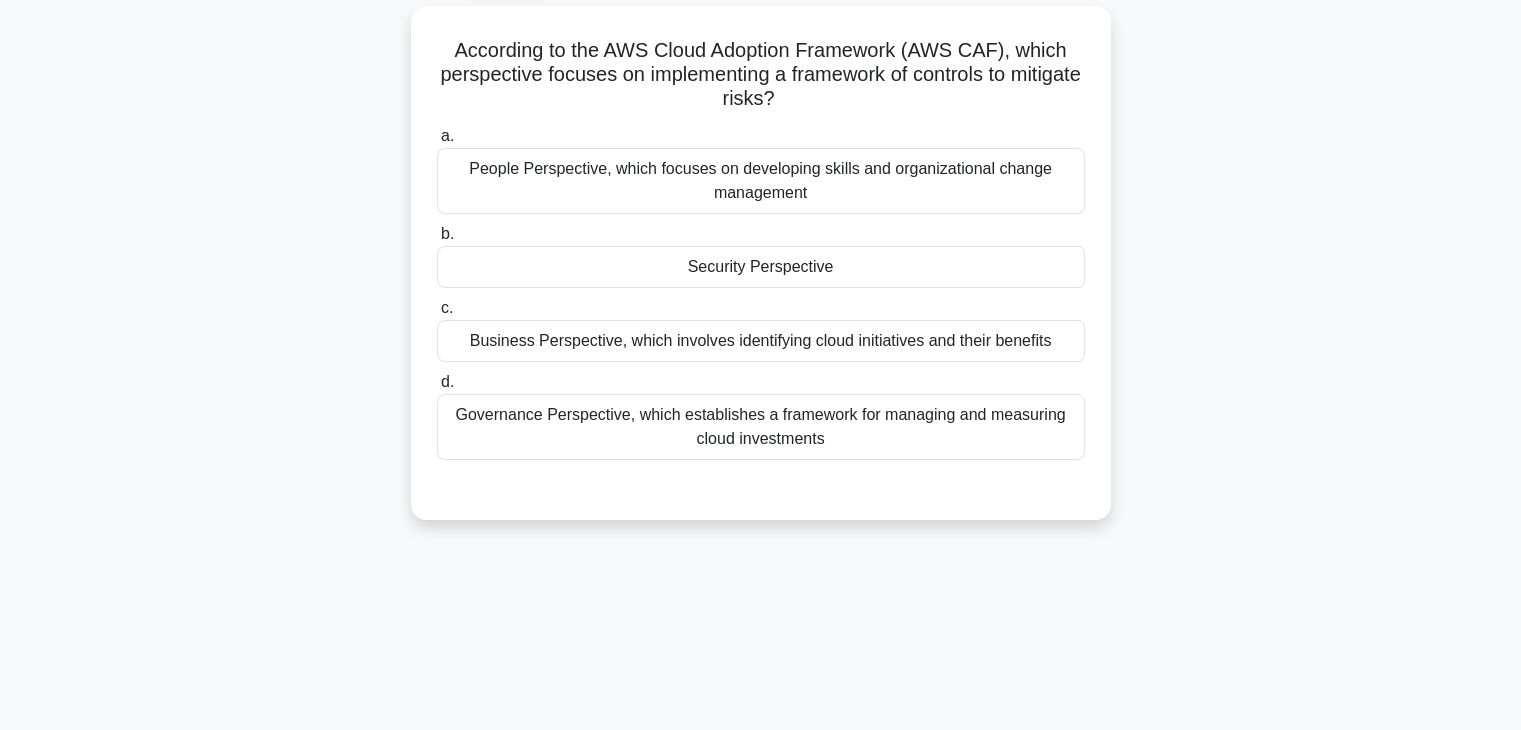 scroll, scrollTop: 112, scrollLeft: 0, axis: vertical 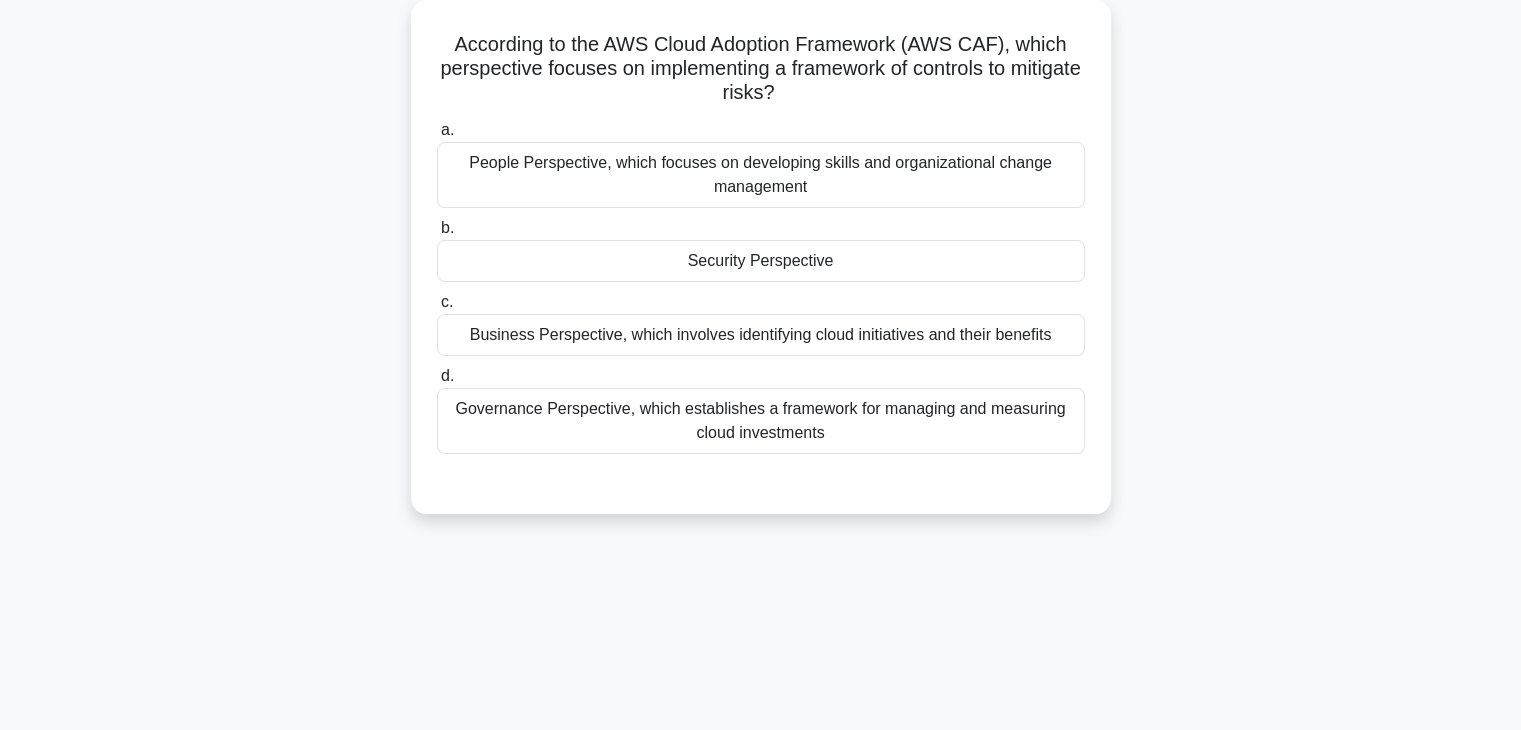 click on "Security Perspective" at bounding box center (761, 261) 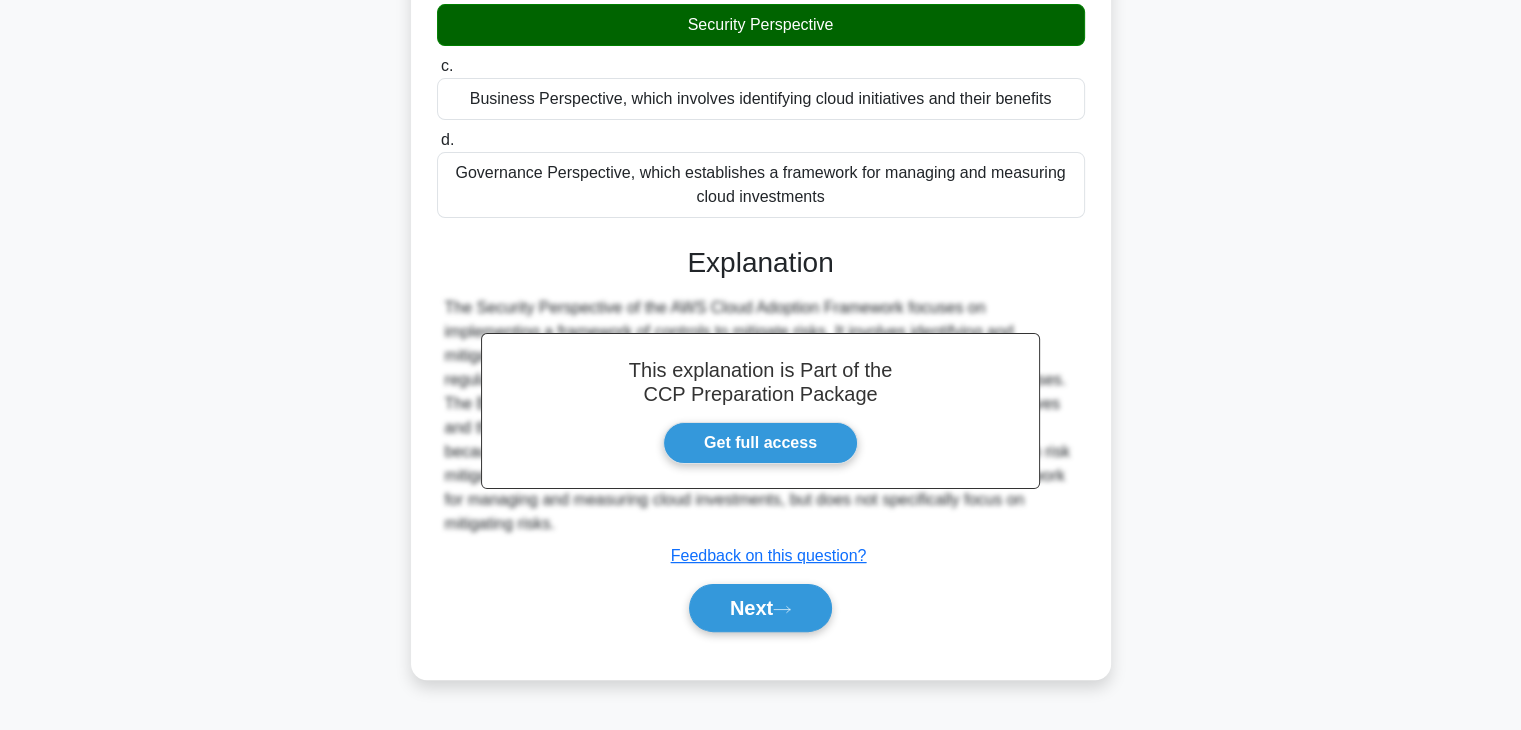 scroll, scrollTop: 351, scrollLeft: 0, axis: vertical 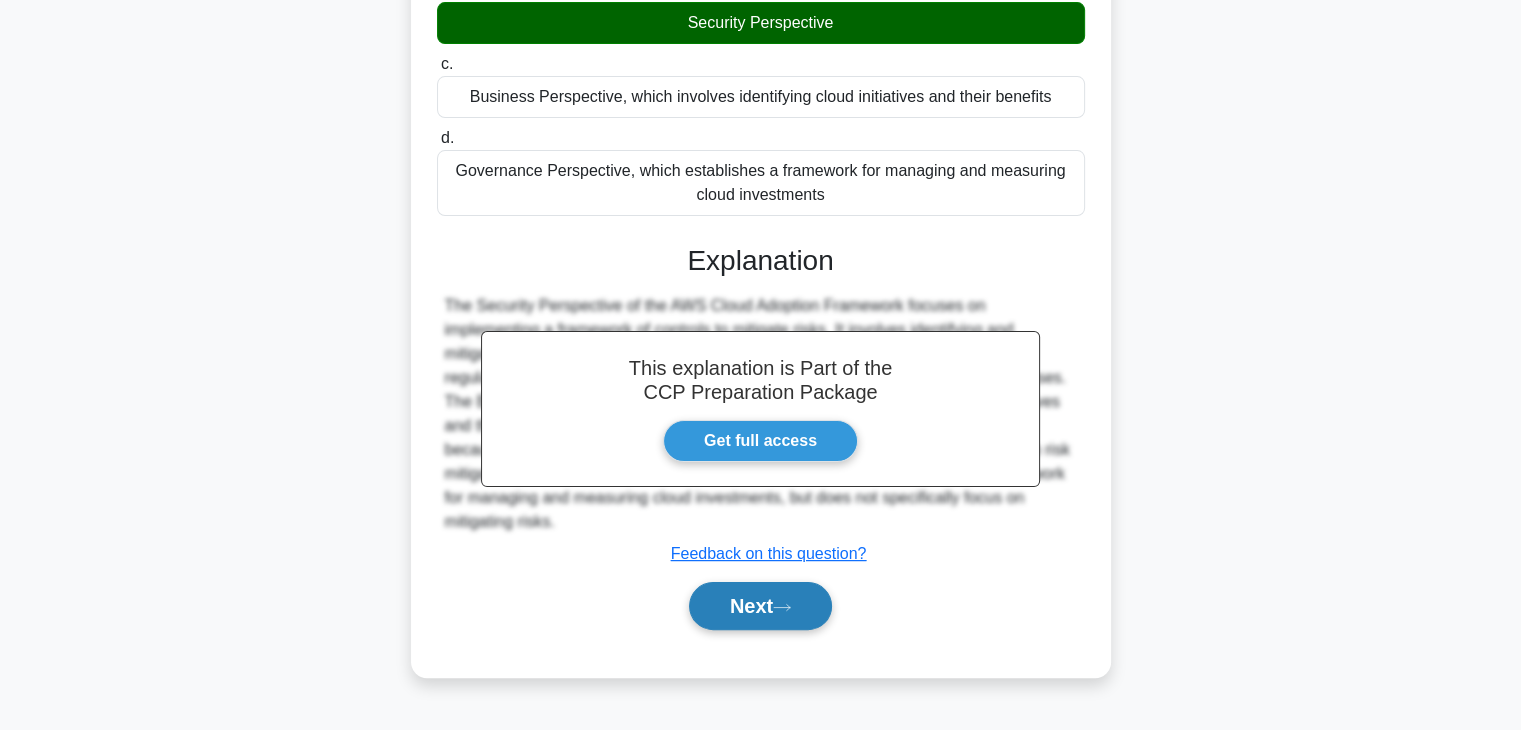 click on "Next" at bounding box center (760, 606) 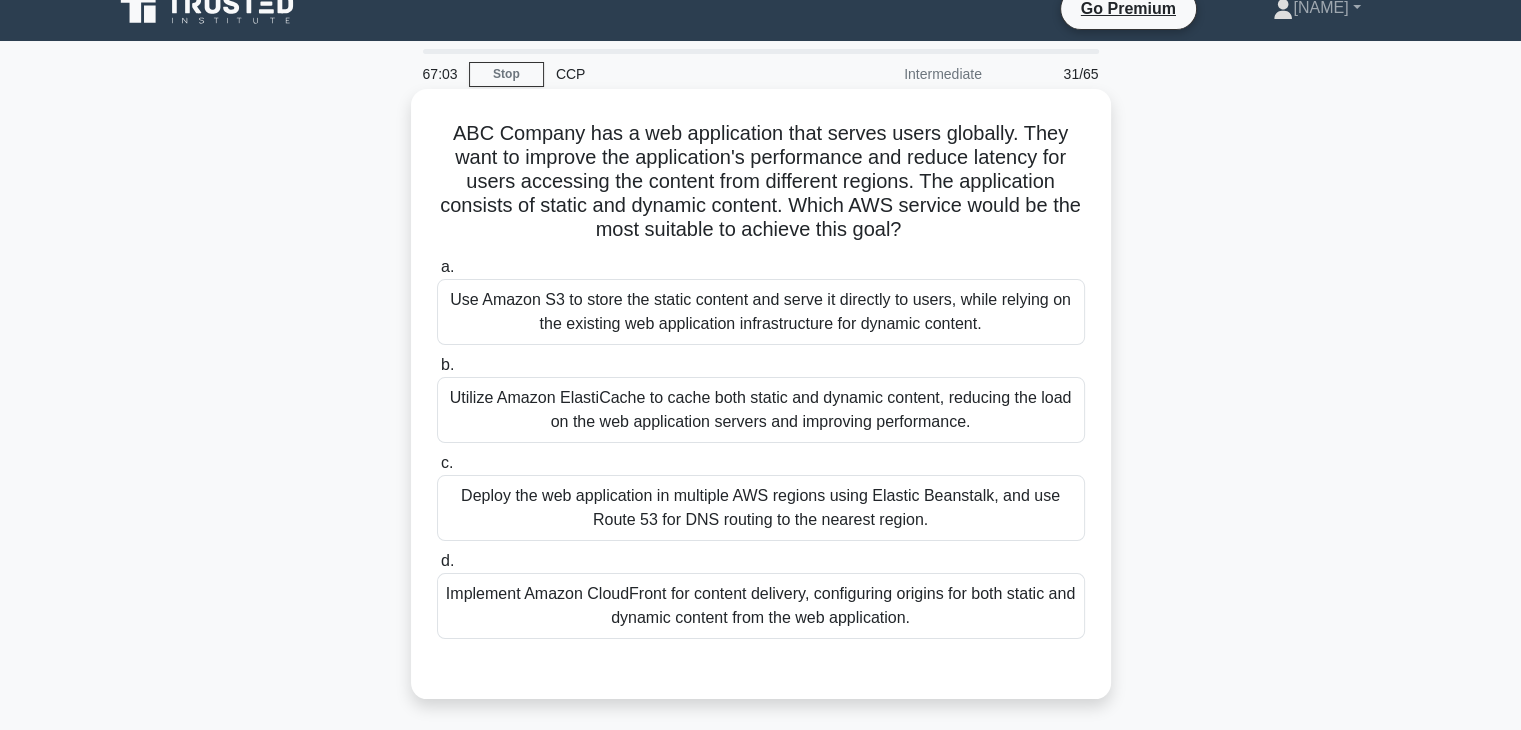 scroll, scrollTop: 26, scrollLeft: 0, axis: vertical 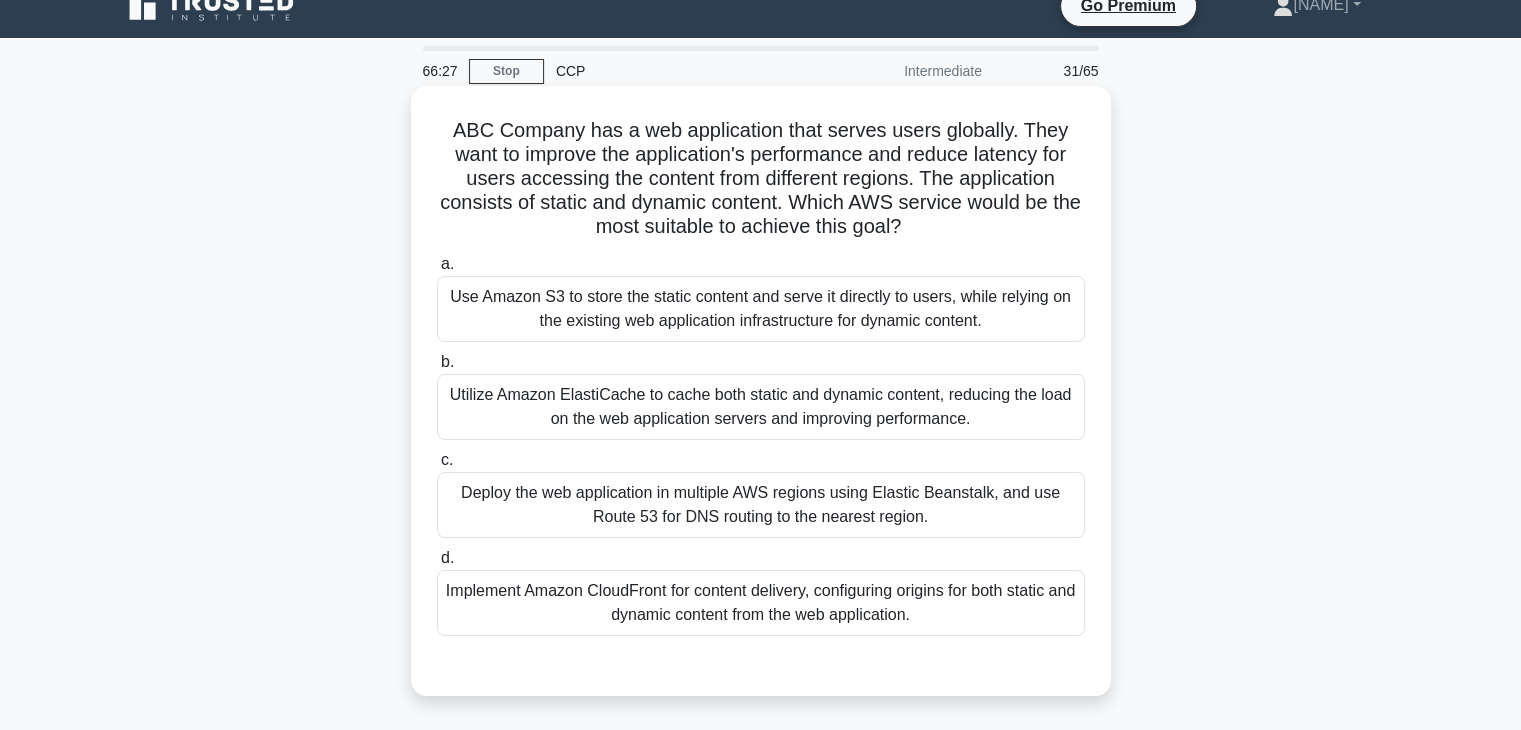click on "Implement Amazon CloudFront for content delivery, configuring origins for both static and dynamic content from the web application." at bounding box center (761, 603) 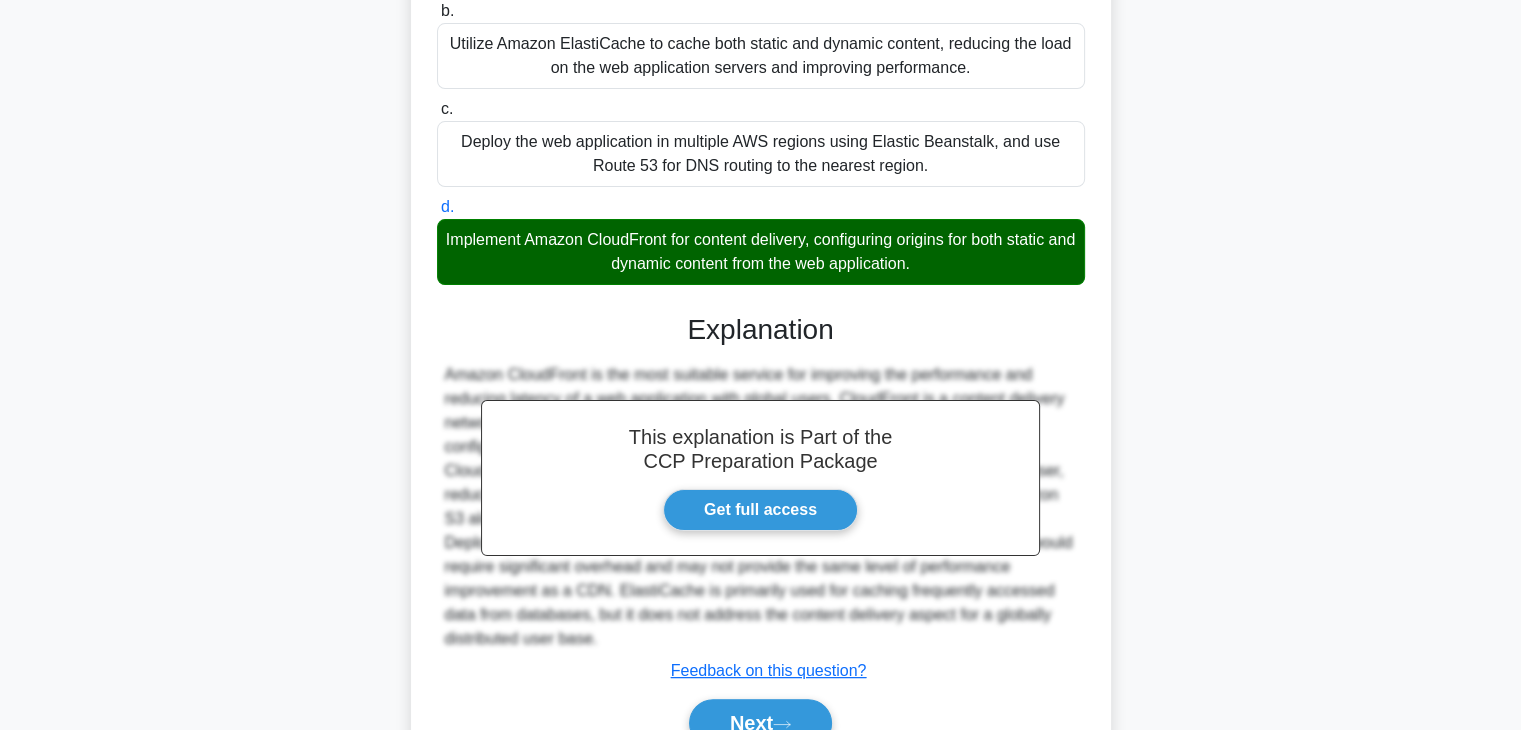 scroll, scrollTop: 402, scrollLeft: 0, axis: vertical 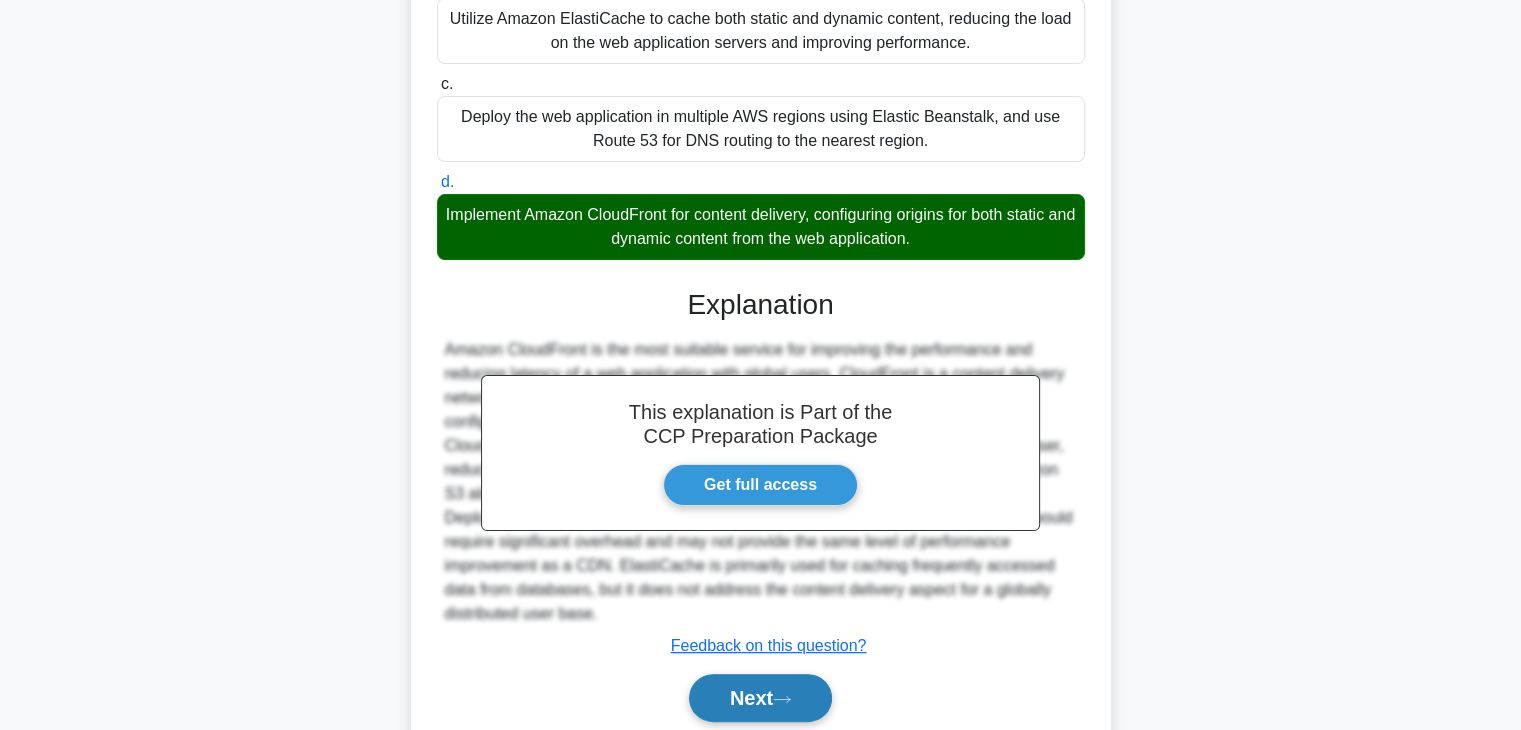 click on "Next" at bounding box center (760, 698) 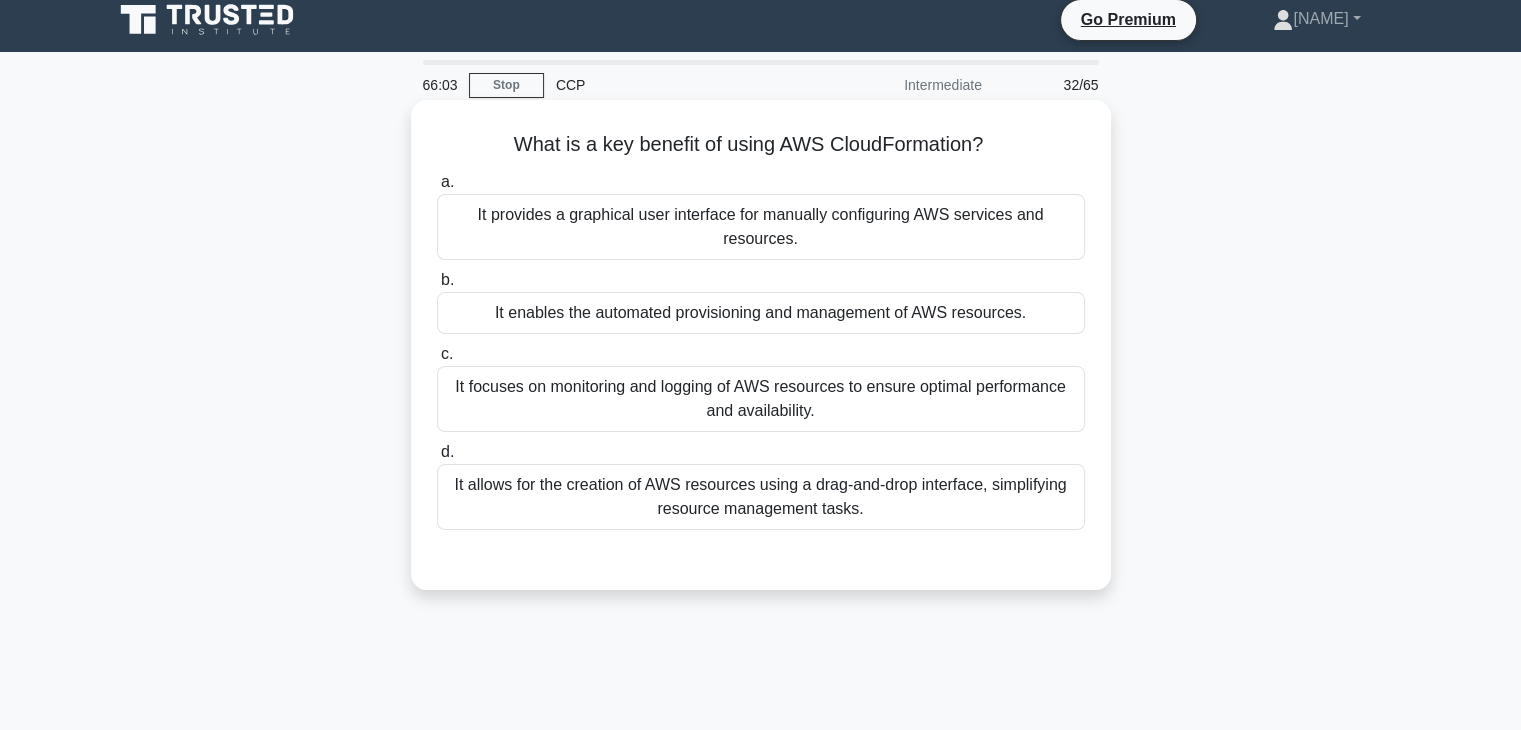 scroll, scrollTop: 0, scrollLeft: 0, axis: both 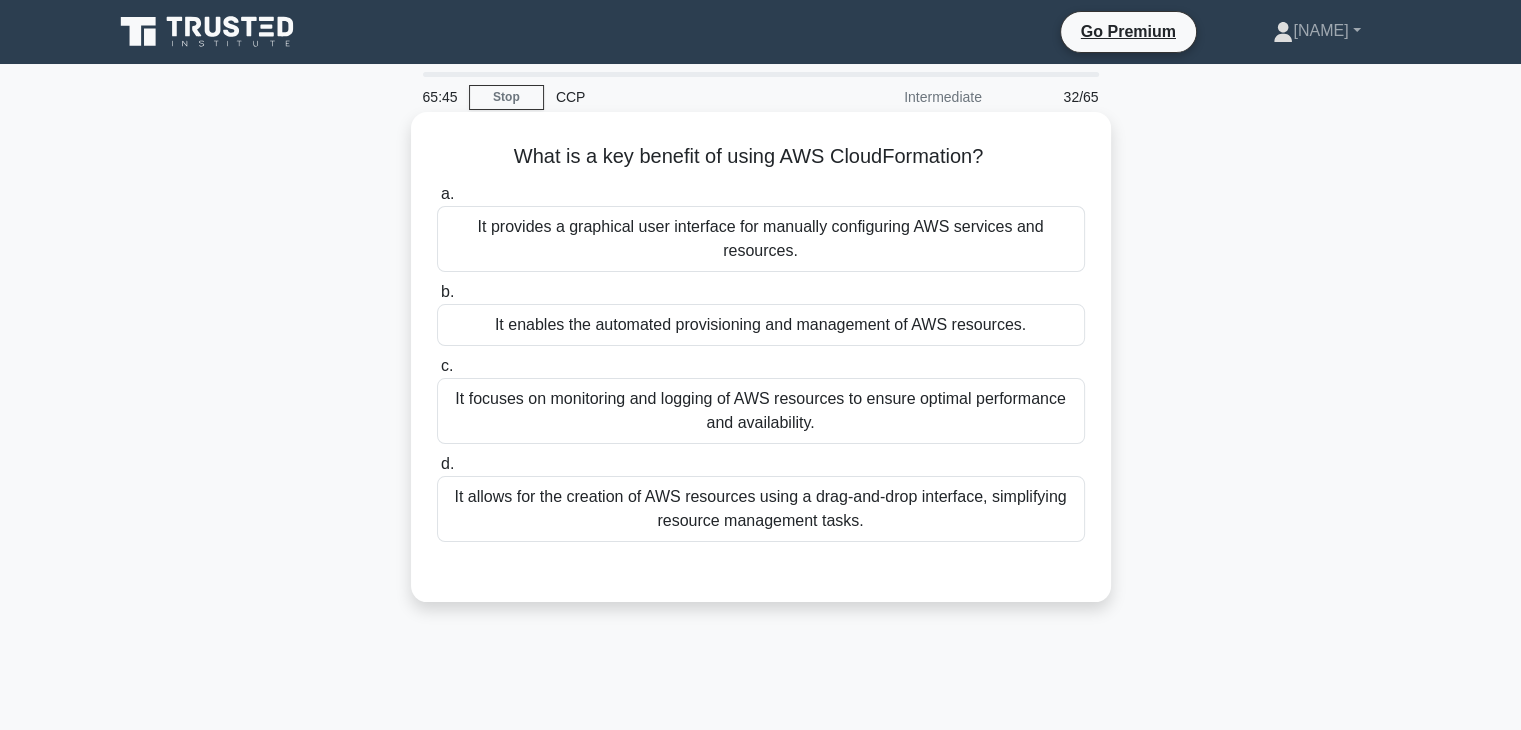 click on "It provides a graphical user interface for manually configuring AWS services and resources." at bounding box center (761, 239) 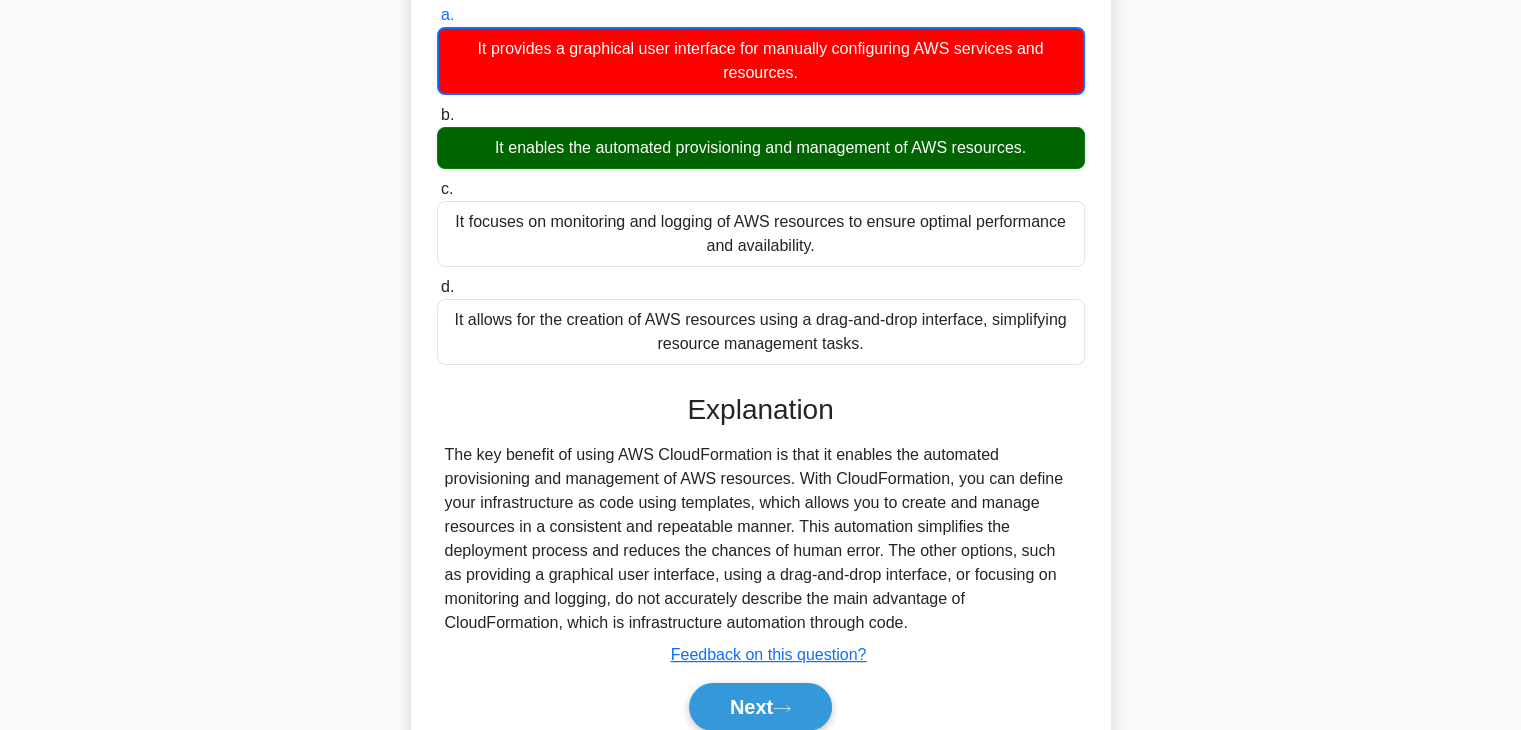 scroll, scrollTop: 180, scrollLeft: 0, axis: vertical 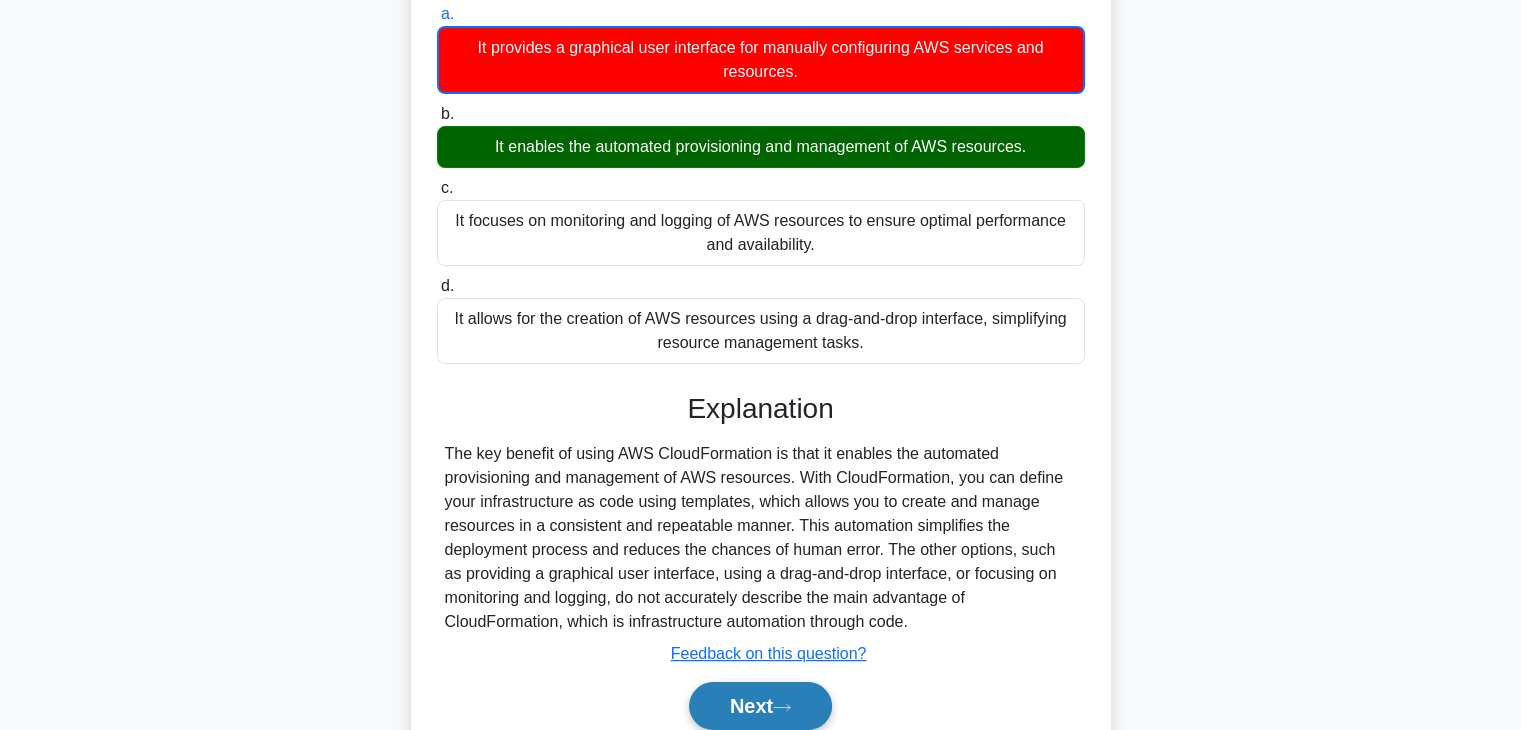 click on "Next" at bounding box center (760, 706) 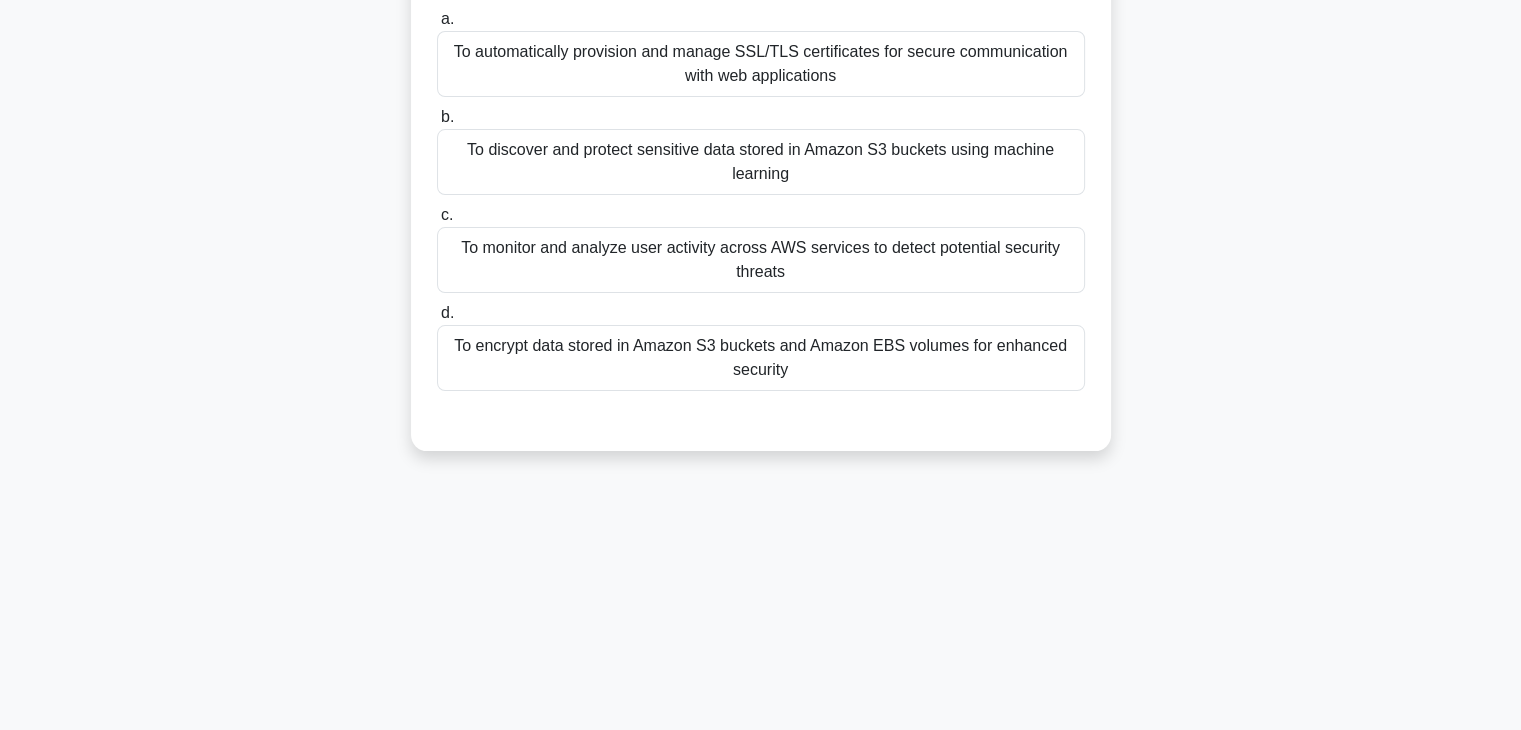scroll, scrollTop: 0, scrollLeft: 0, axis: both 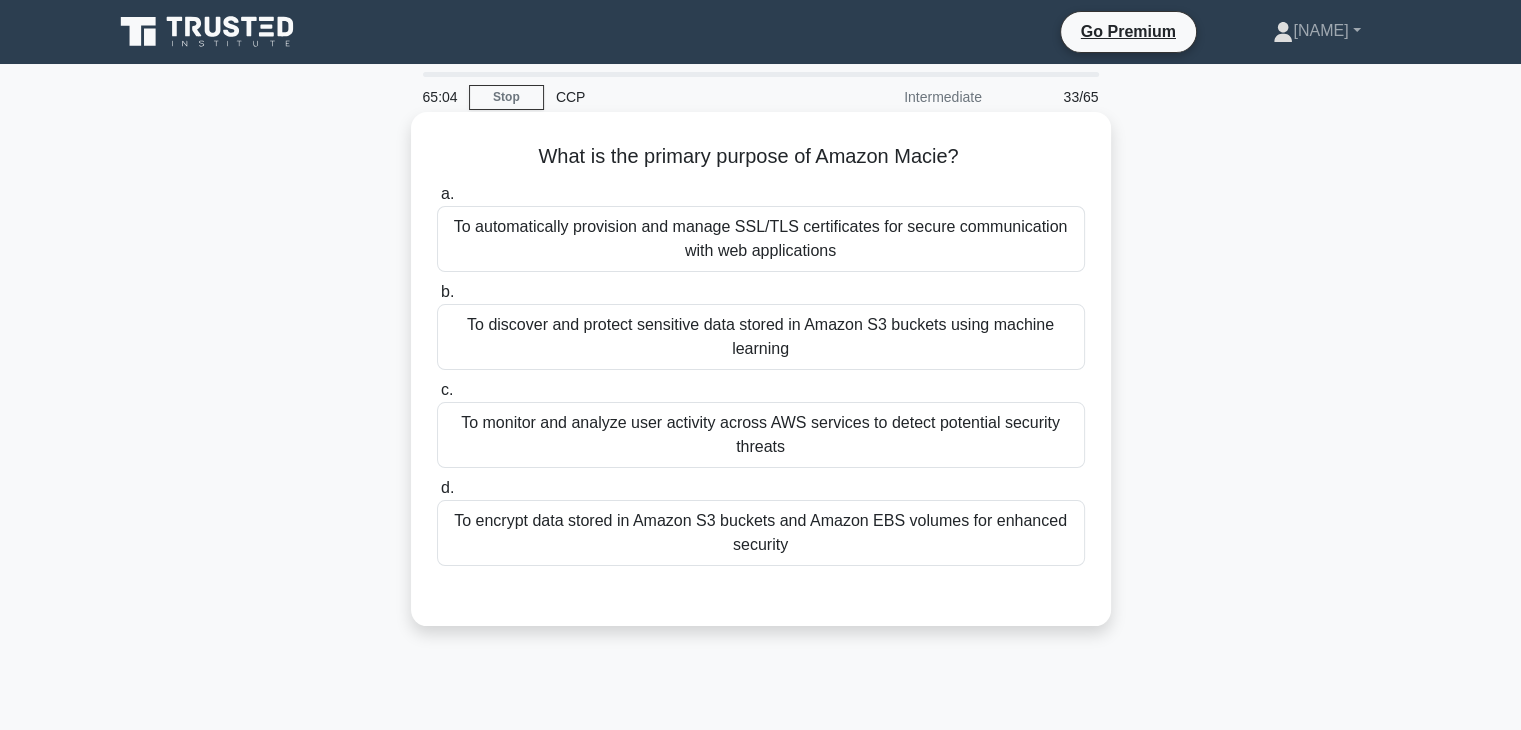 click on "To discover and protect sensitive data stored in Amazon S3 buckets using machine learning" at bounding box center [761, 337] 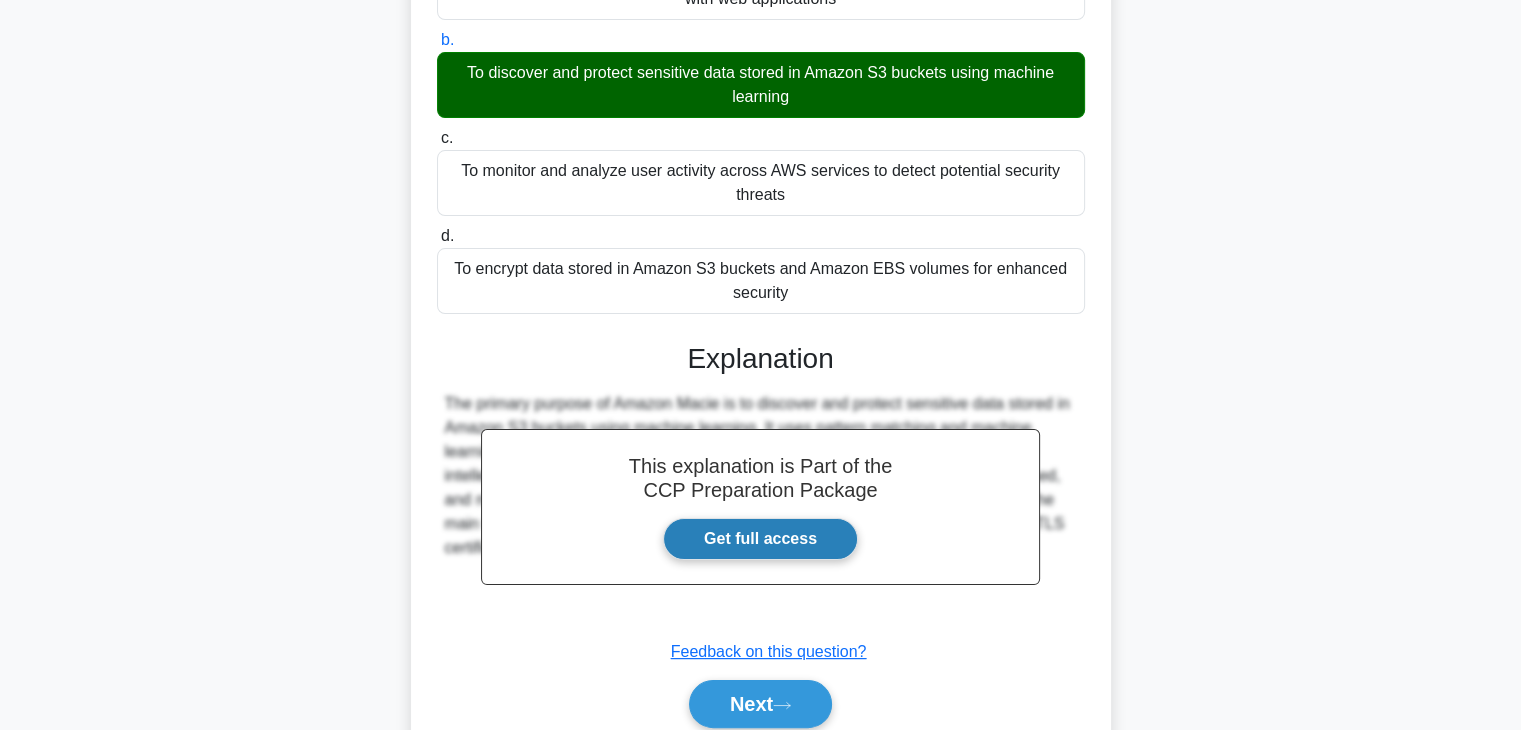 scroll, scrollTop: 255, scrollLeft: 0, axis: vertical 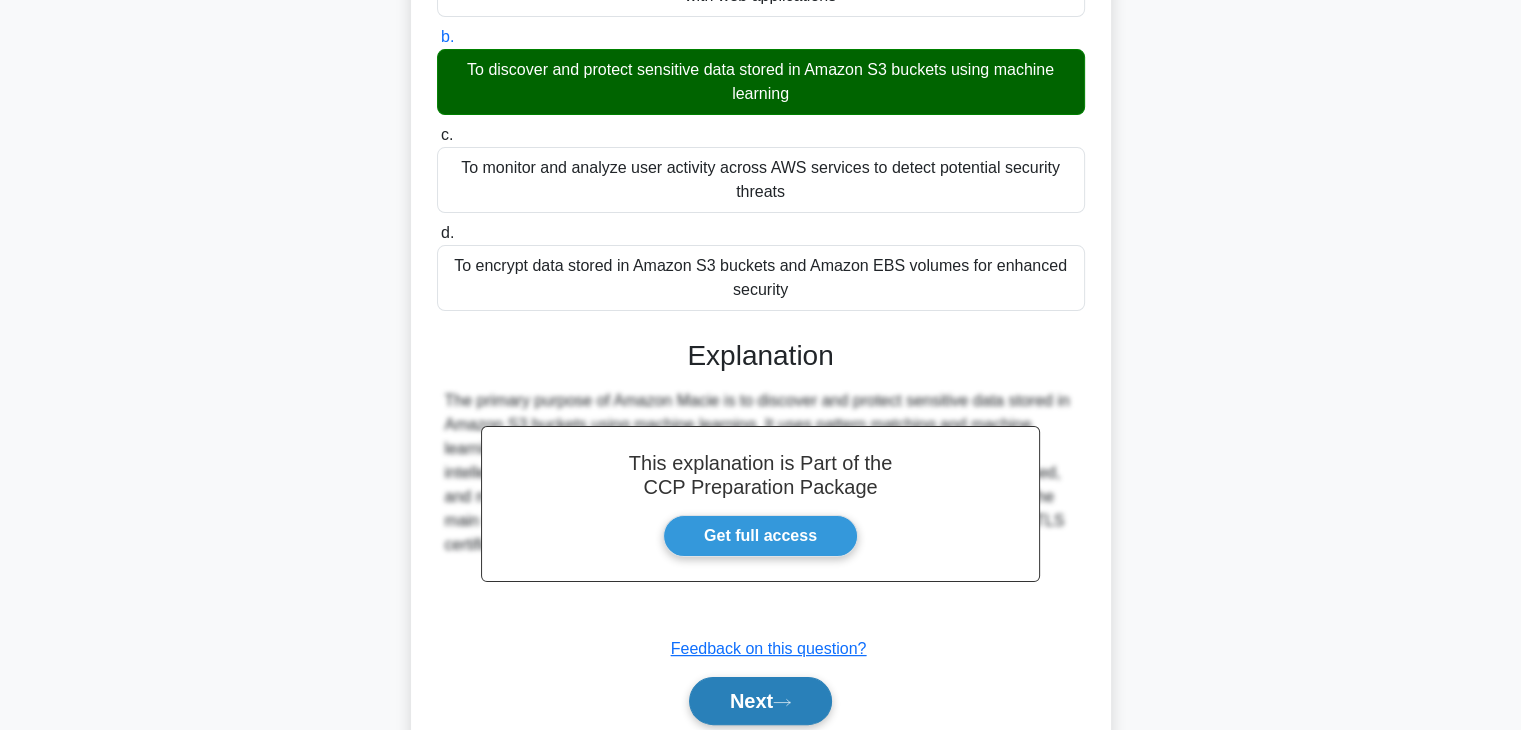 click on "Next" at bounding box center [760, 701] 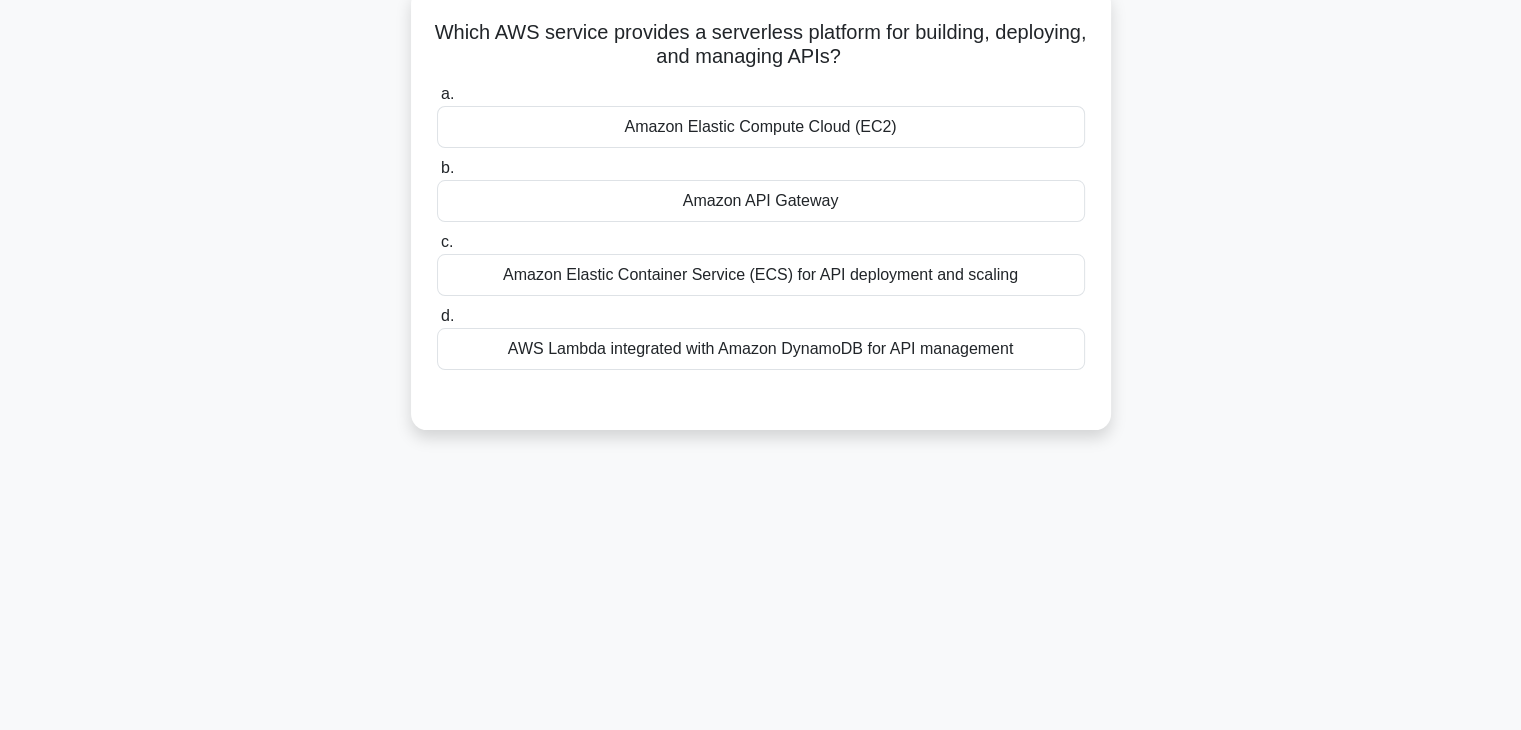 scroll, scrollTop: 124, scrollLeft: 0, axis: vertical 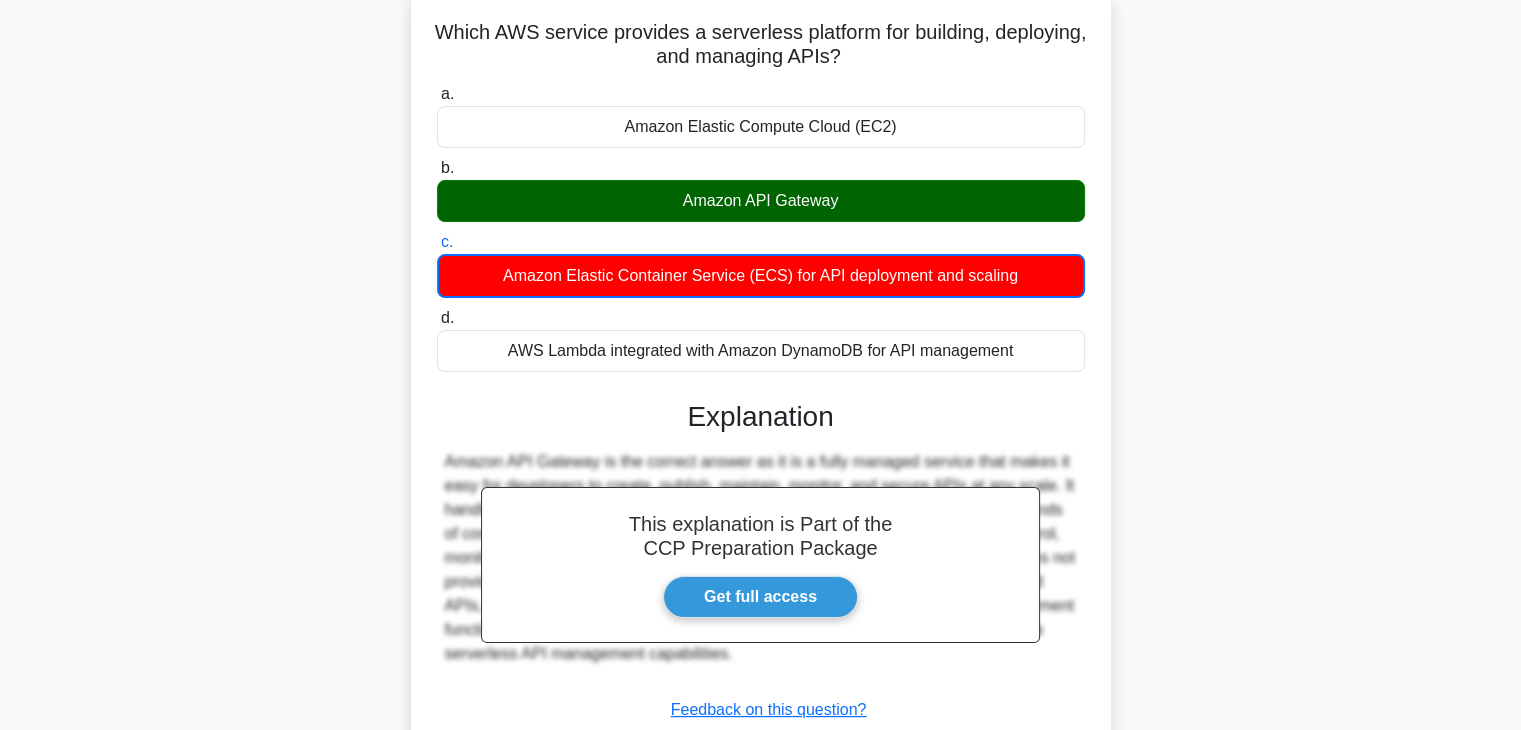 click on "Amazon API Gateway" at bounding box center (761, 201) 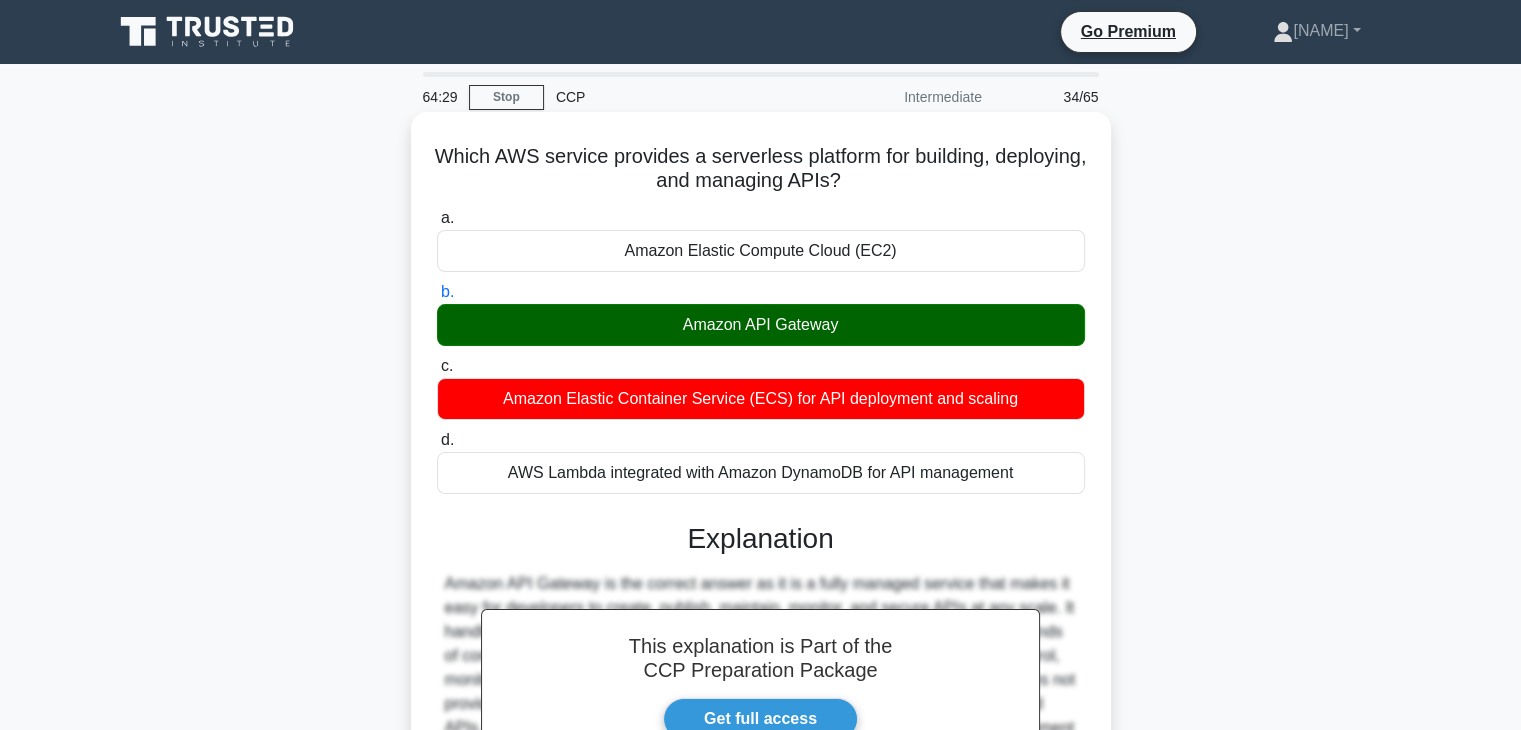 scroll, scrollTop: 351, scrollLeft: 0, axis: vertical 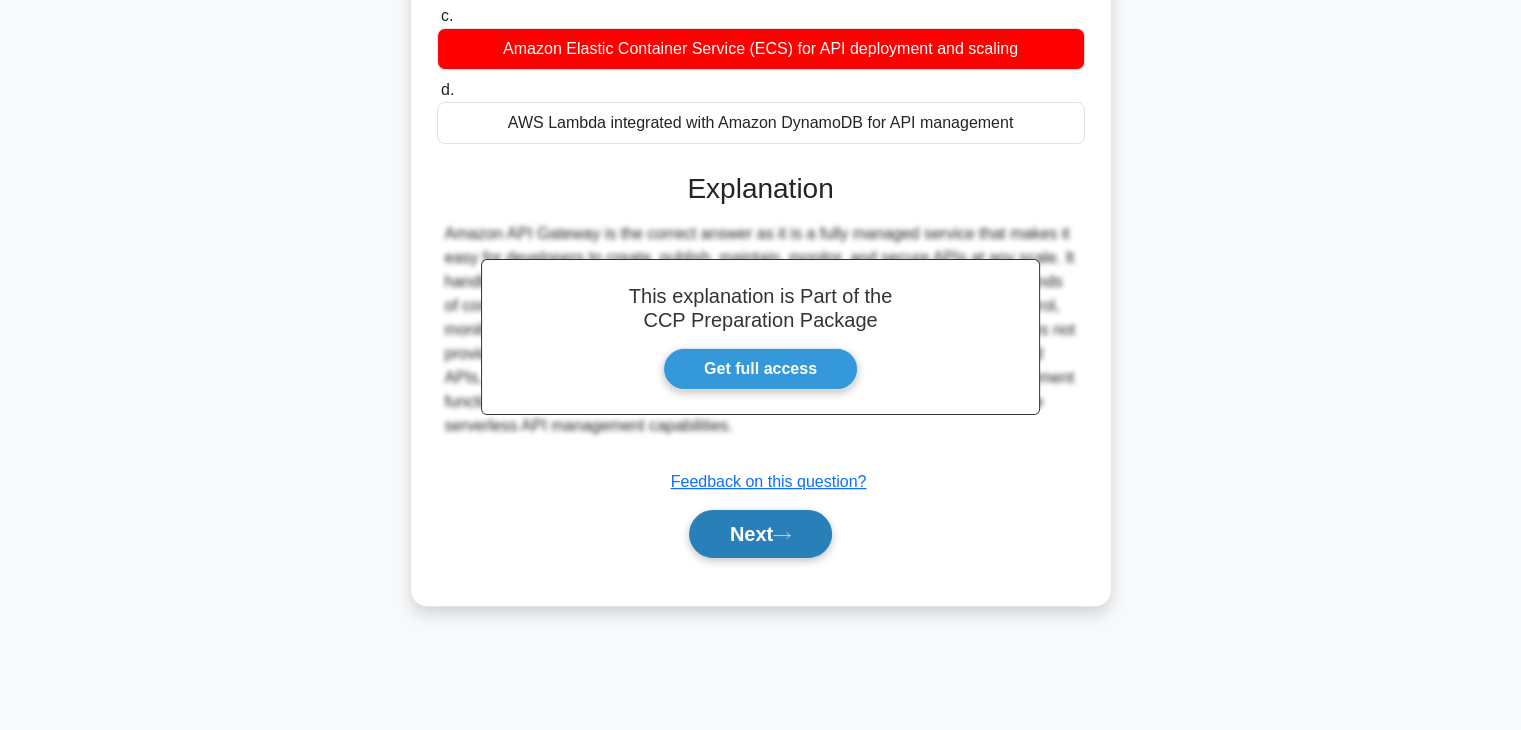 click on "Next" at bounding box center [760, 534] 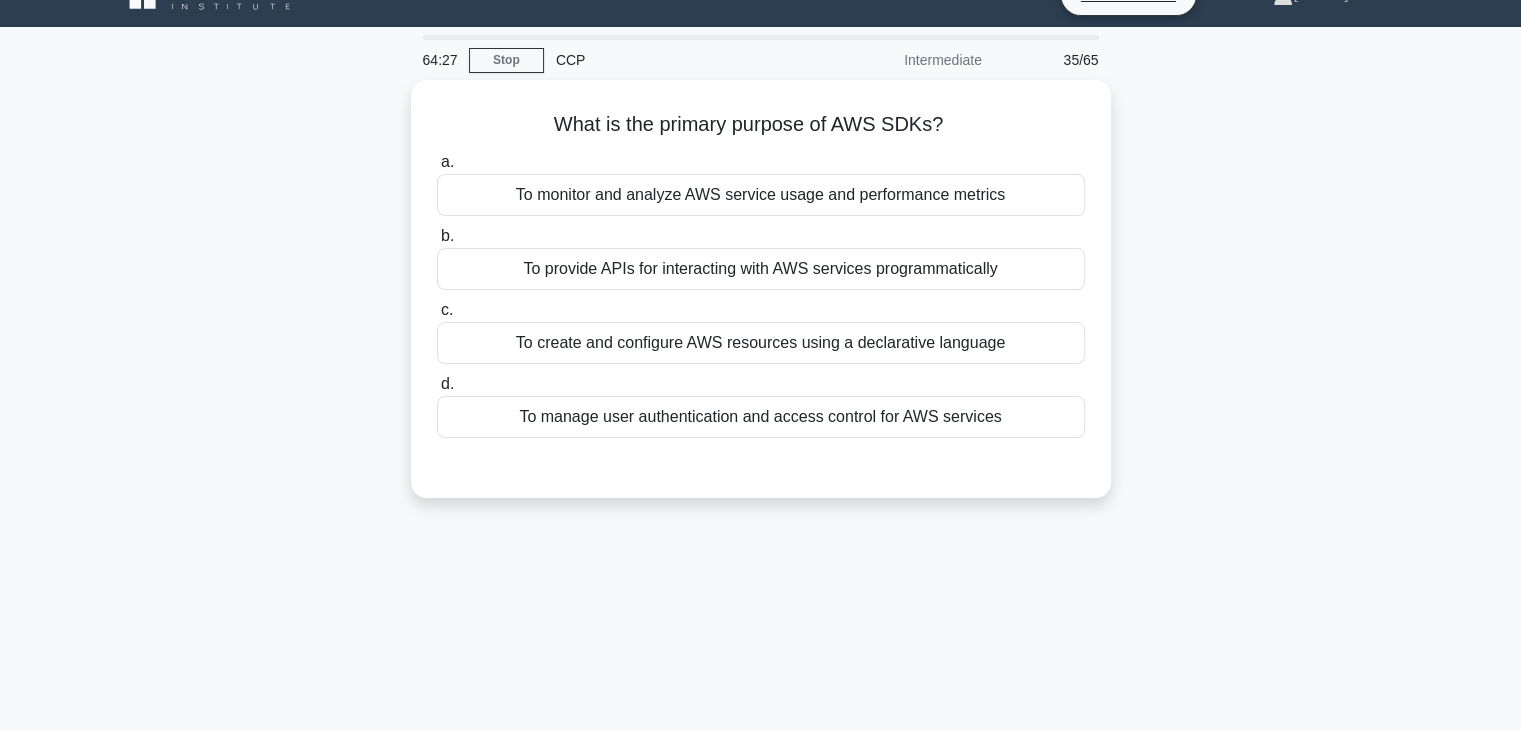 scroll, scrollTop: 0, scrollLeft: 0, axis: both 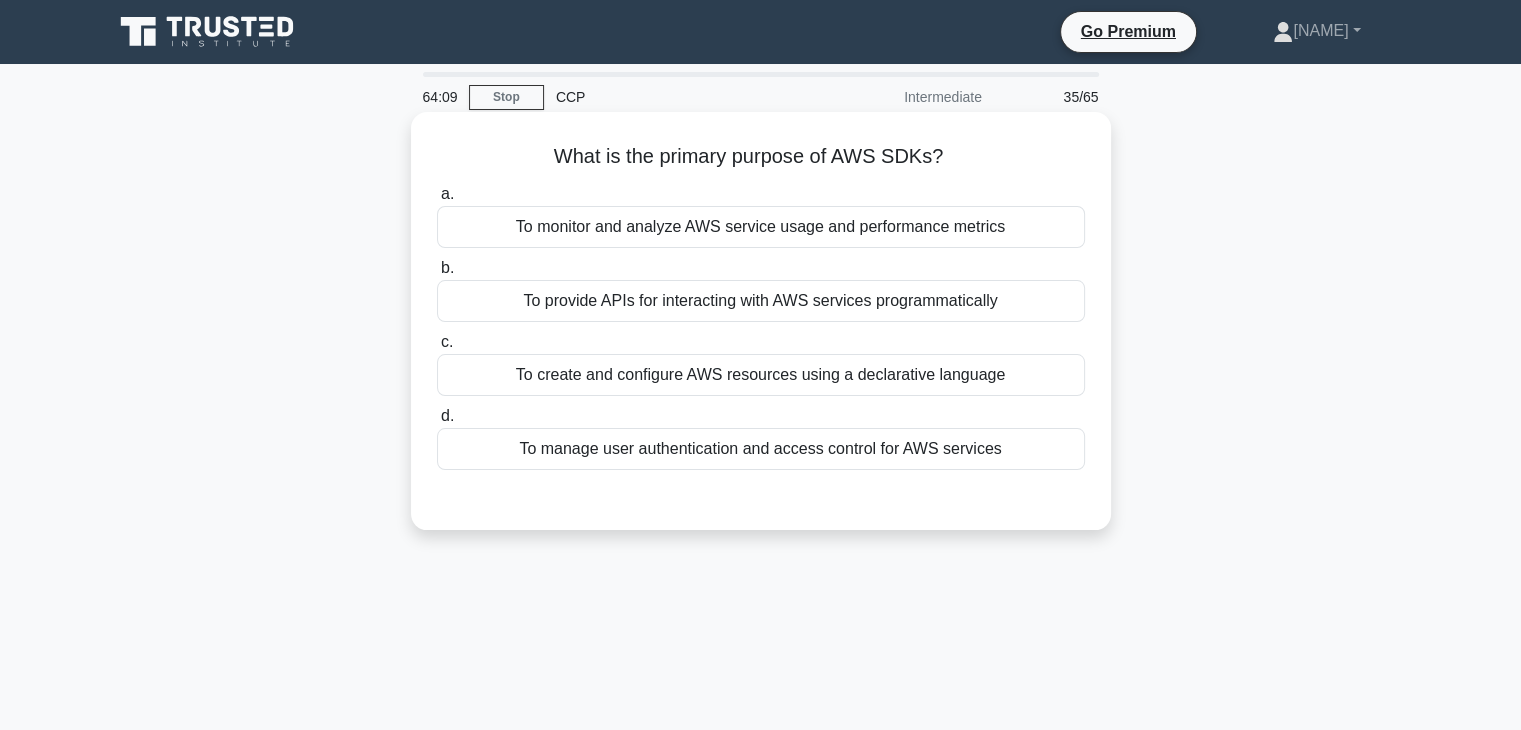 click on "To provide APIs for interacting with AWS services programmatically" at bounding box center [761, 301] 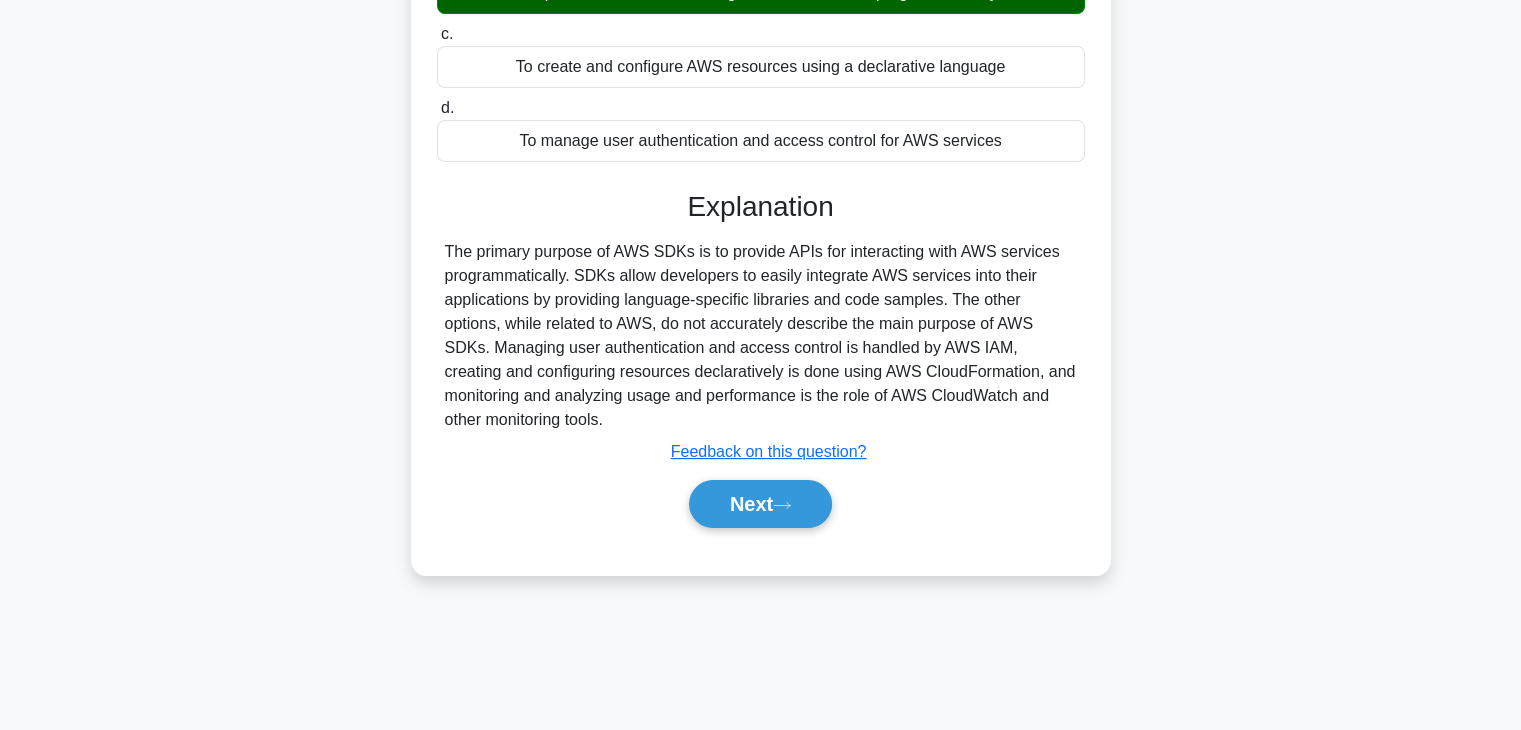 scroll, scrollTop: 351, scrollLeft: 0, axis: vertical 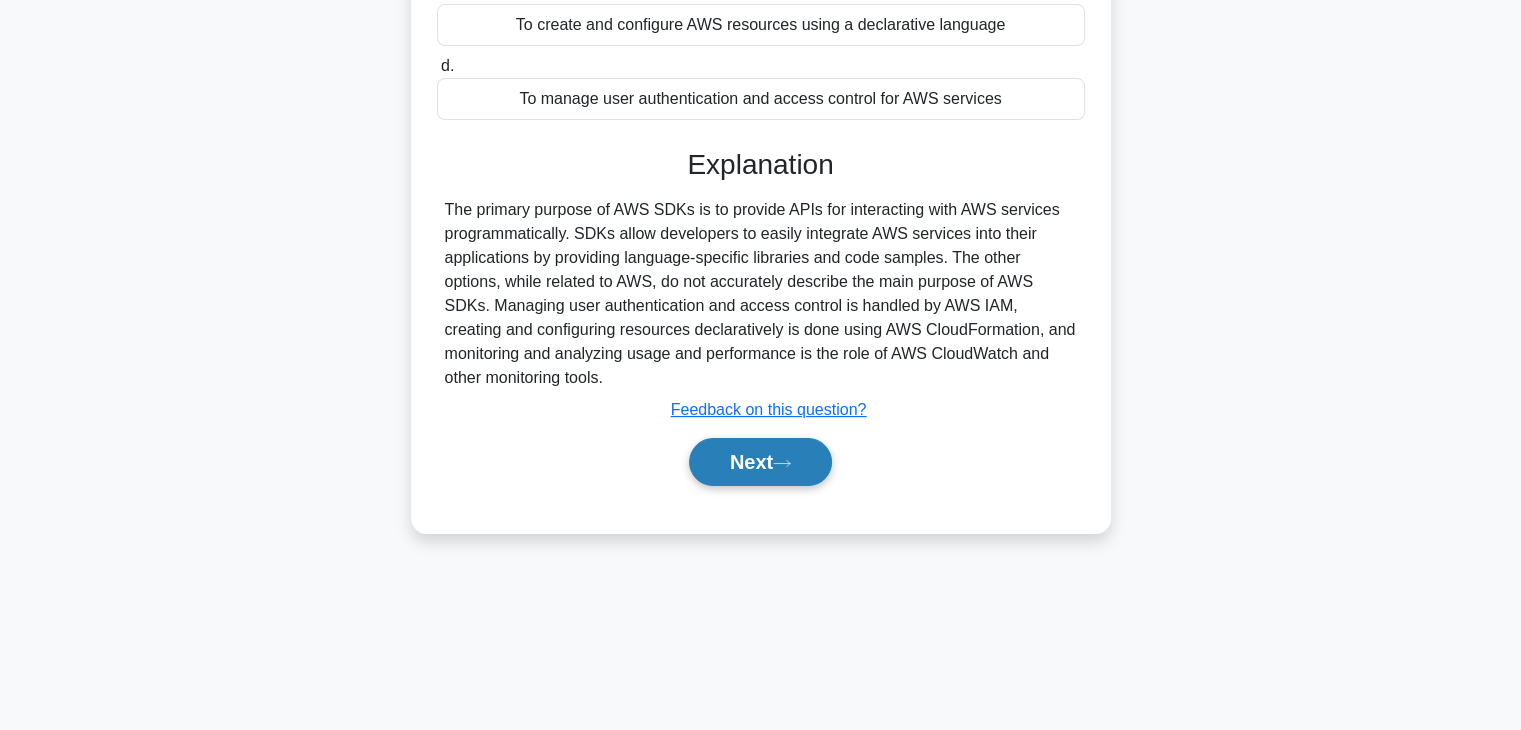 click 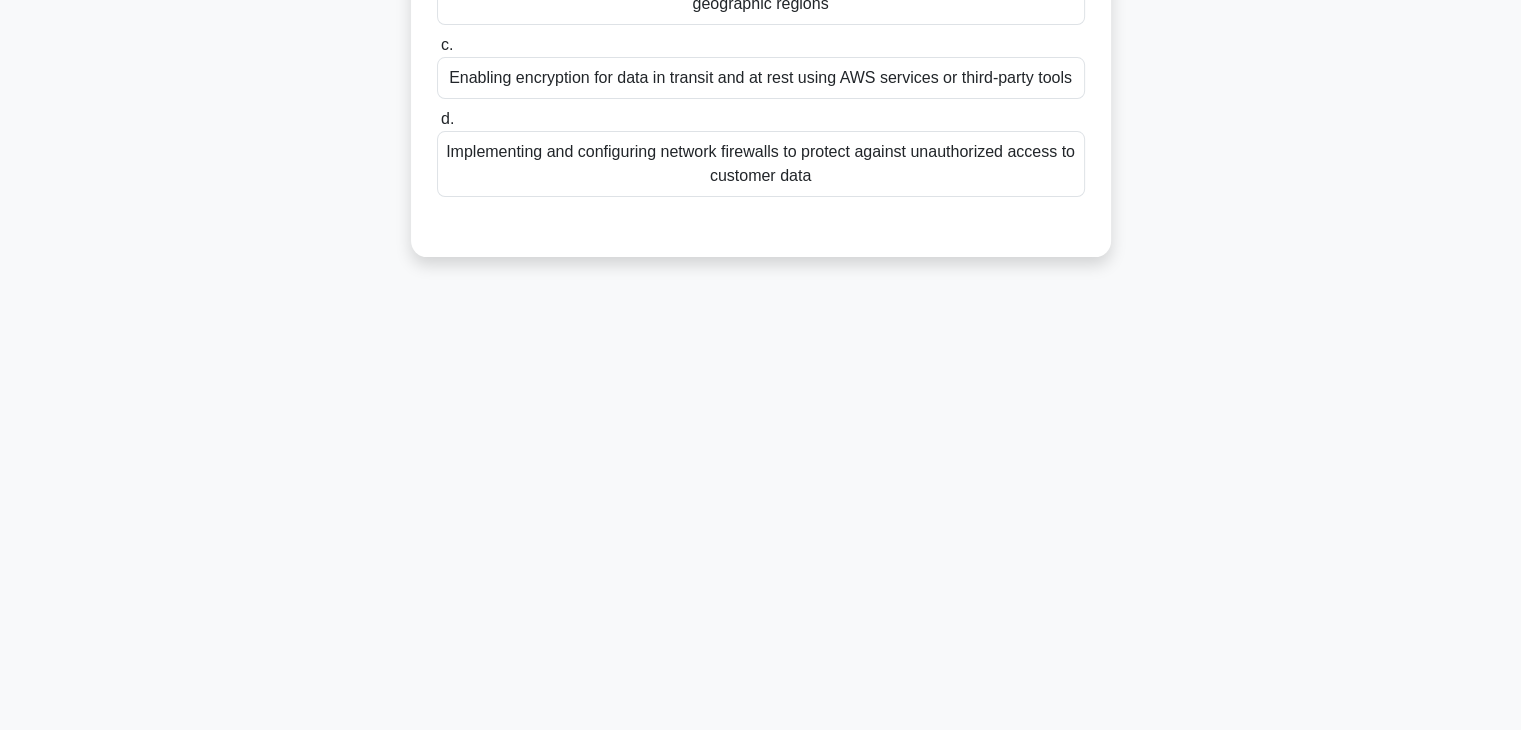 scroll, scrollTop: 0, scrollLeft: 0, axis: both 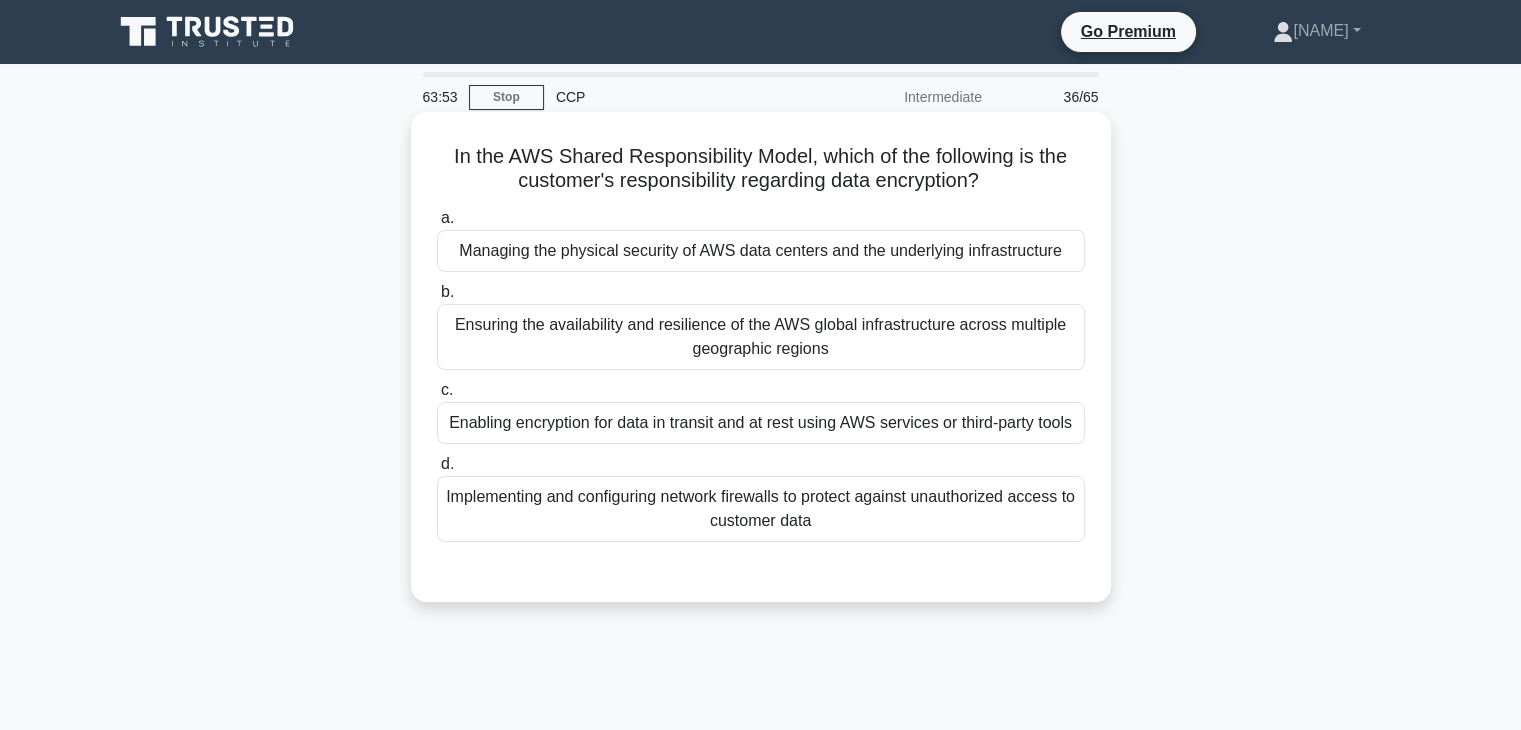 click on "In the AWS Shared Responsibility Model, which of the following is the customer's responsibility regarding data encryption?
.spinner_0XTQ{transform-origin:center;animation:spinner_y6GP .75s linear infinite}@keyframes spinner_y6GP{100%{transform:rotate(360deg)}}" at bounding box center (761, 169) 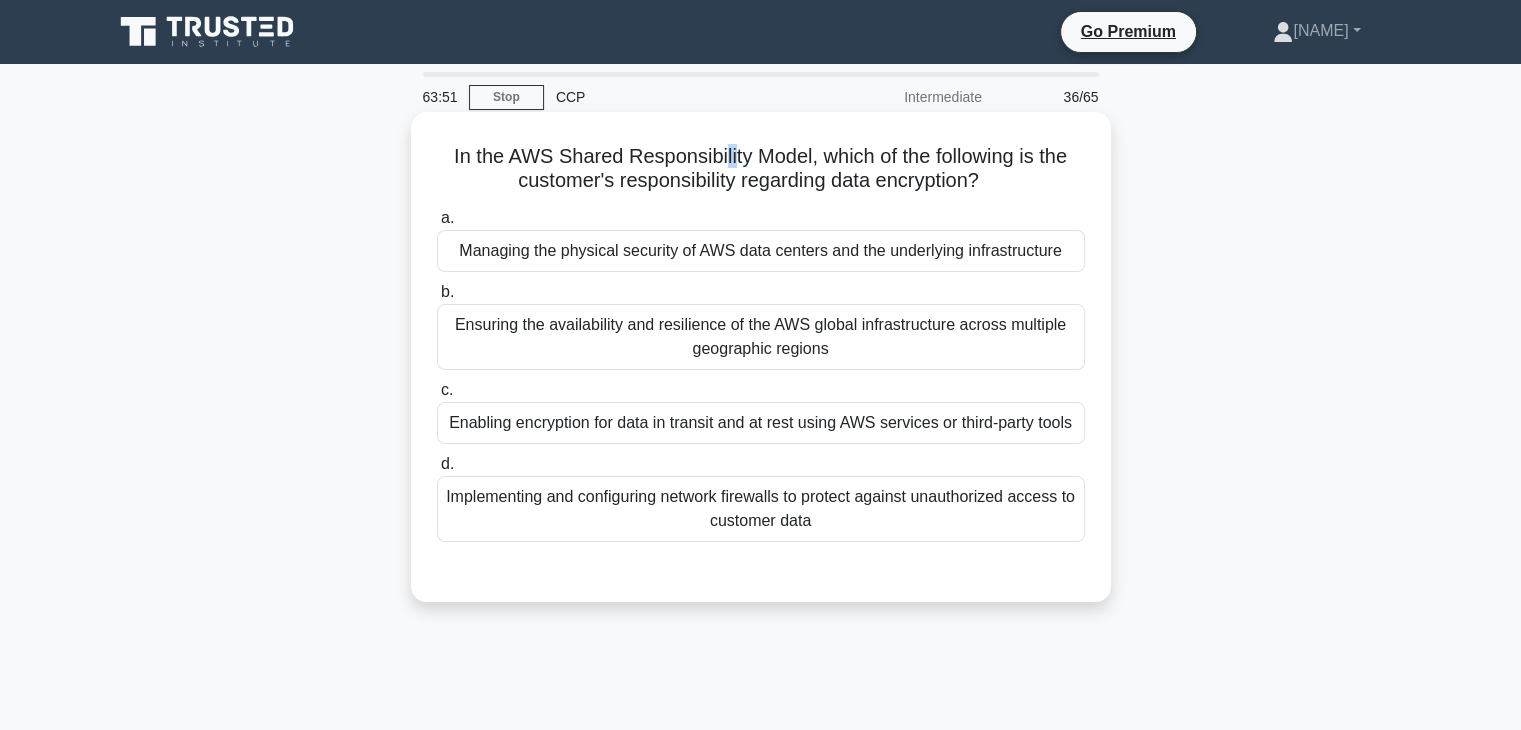 click on "In the AWS Shared Responsibility Model, which of the following is the customer's responsibility regarding data encryption?
.spinner_0XTQ{transform-origin:center;animation:spinner_y6GP .75s linear infinite}@keyframes spinner_y6GP{100%{transform:rotate(360deg)}}" at bounding box center (761, 169) 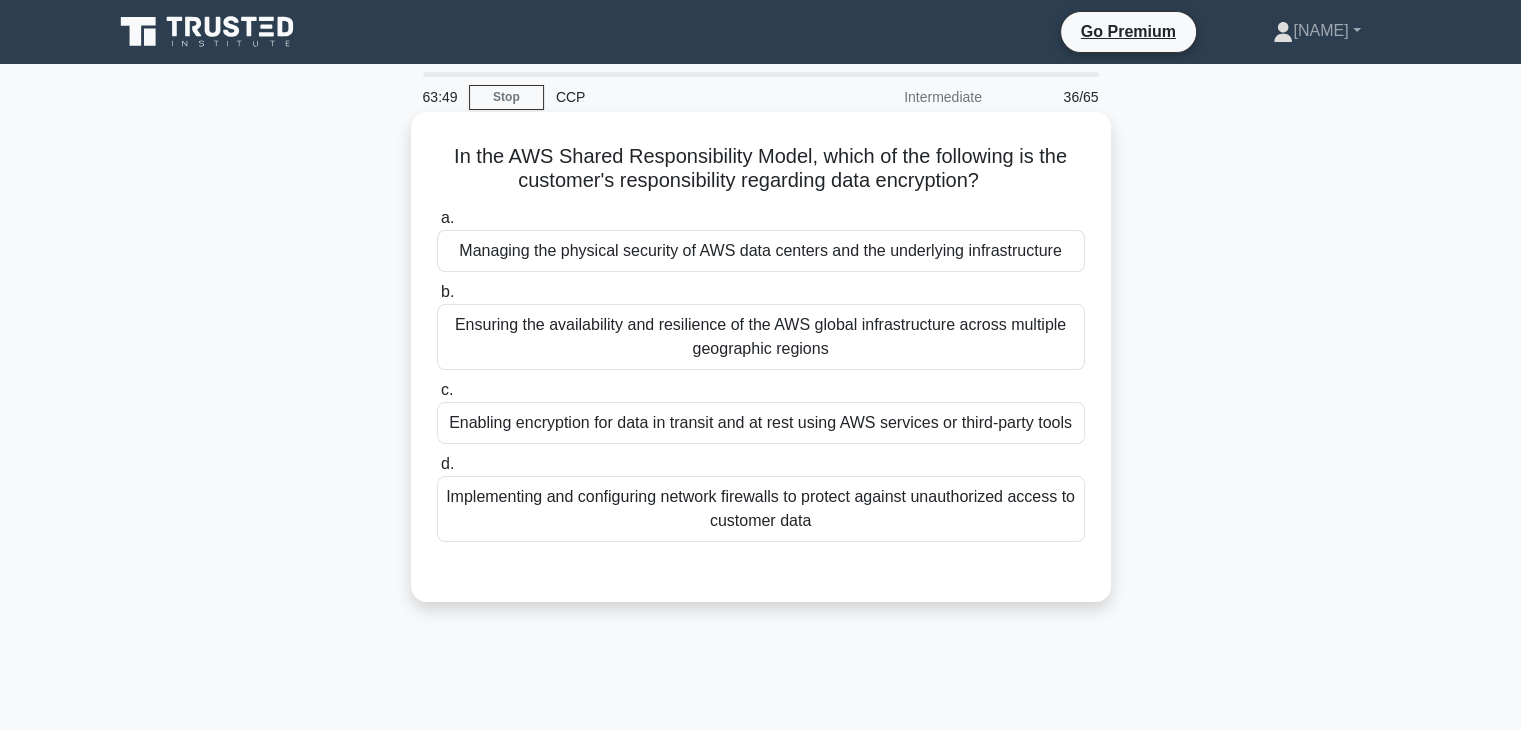 click on "In the AWS Shared Responsibility Model, which of the following is the customer's responsibility regarding data encryption?
.spinner_0XTQ{transform-origin:center;animation:spinner_y6GP .75s linear infinite}@keyframes spinner_y6GP{100%{transform:rotate(360deg)}}" at bounding box center [761, 169] 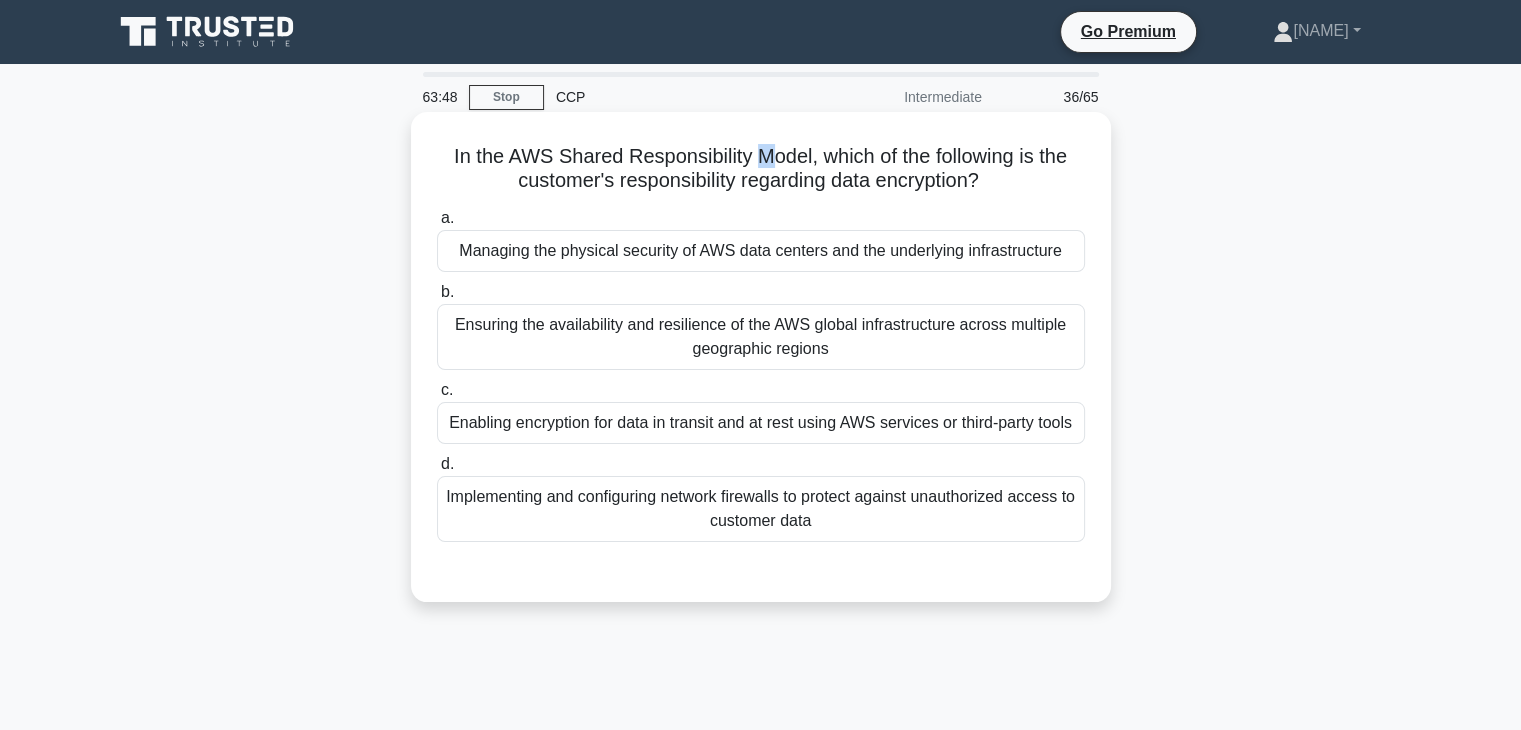 drag, startPoint x: 748, startPoint y: 162, endPoint x: 768, endPoint y: 162, distance: 20 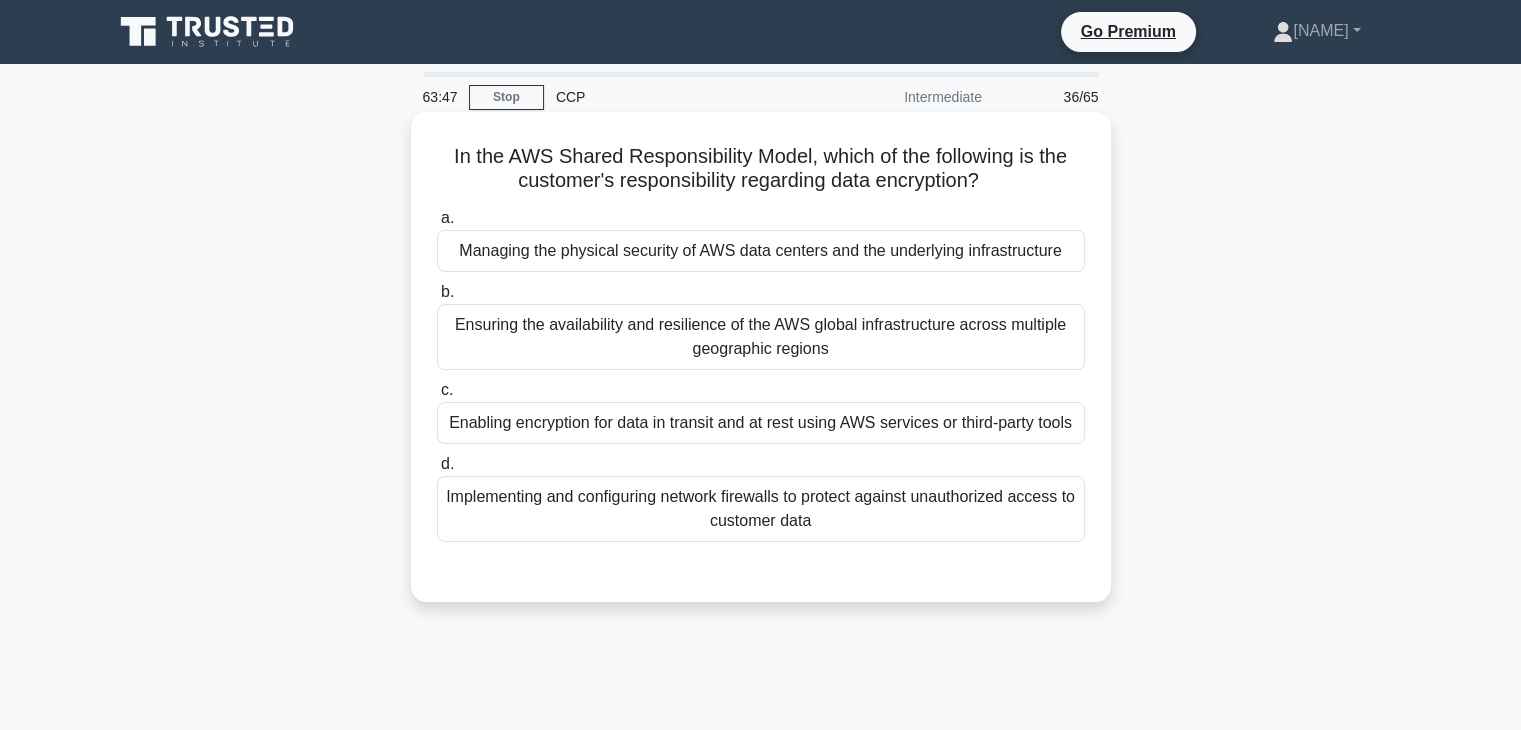 click on "In the AWS Shared Responsibility Model, which of the following is the customer's responsibility regarding data encryption?
.spinner_0XTQ{transform-origin:center;animation:spinner_y6GP .75s linear infinite}@keyframes spinner_y6GP{100%{transform:rotate(360deg)}}" at bounding box center (761, 169) 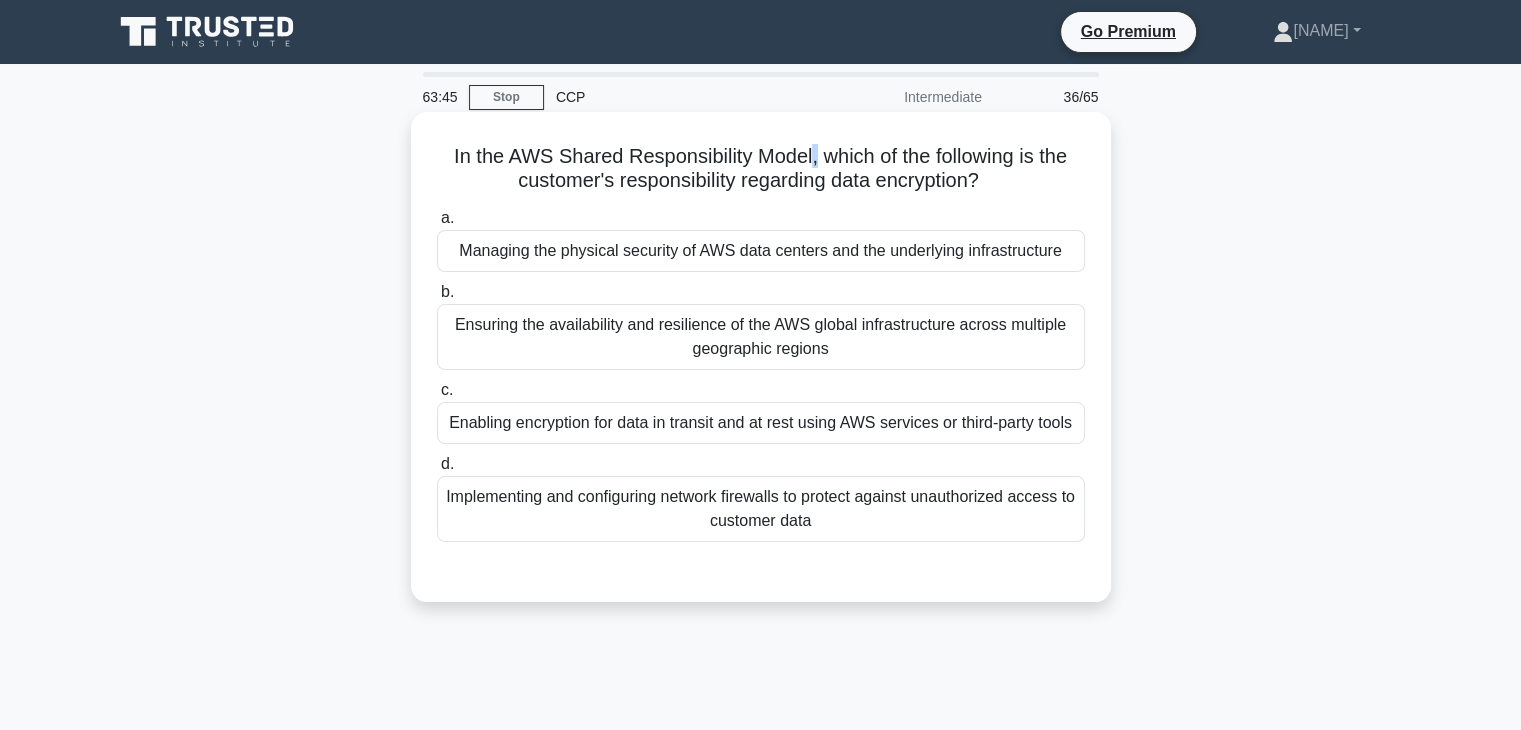 click on "In the AWS Shared Responsibility Model, which of the following is the customer's responsibility regarding data encryption?
.spinner_0XTQ{transform-origin:center;animation:spinner_y6GP .75s linear infinite}@keyframes spinner_y6GP{100%{transform:rotate(360deg)}}" at bounding box center [761, 169] 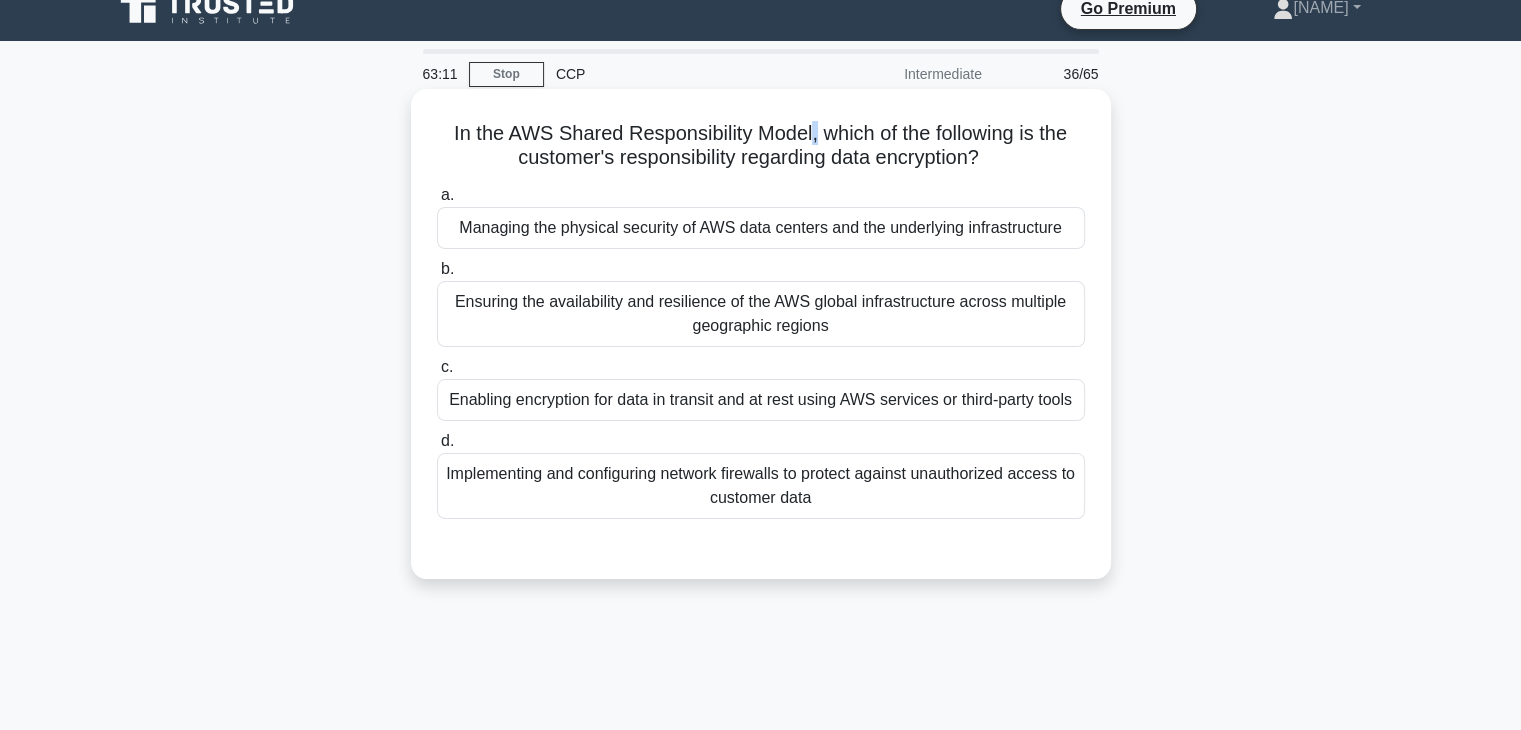 scroll, scrollTop: 24, scrollLeft: 0, axis: vertical 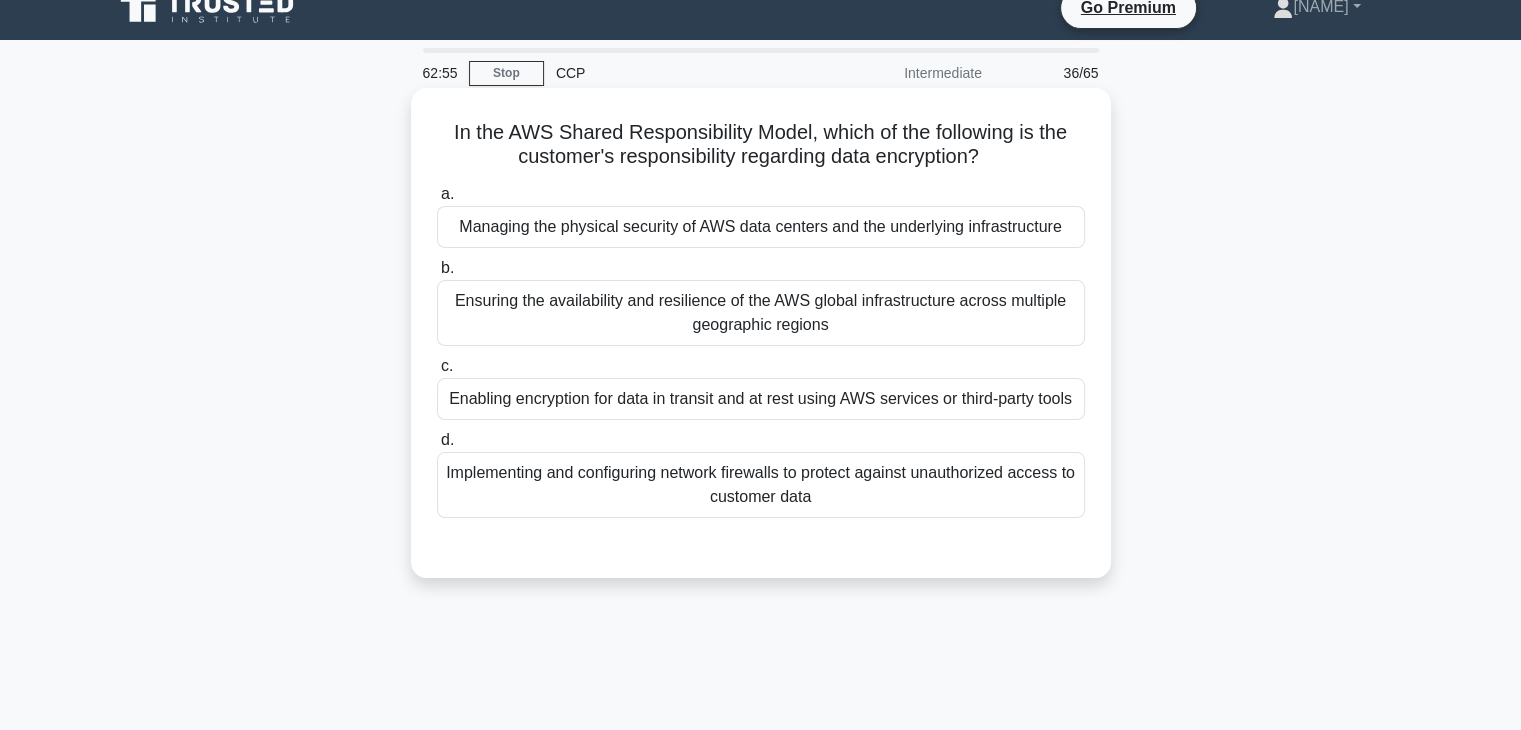 click on "Managing the physical security of AWS data centers and the underlying infrastructure" at bounding box center [761, 227] 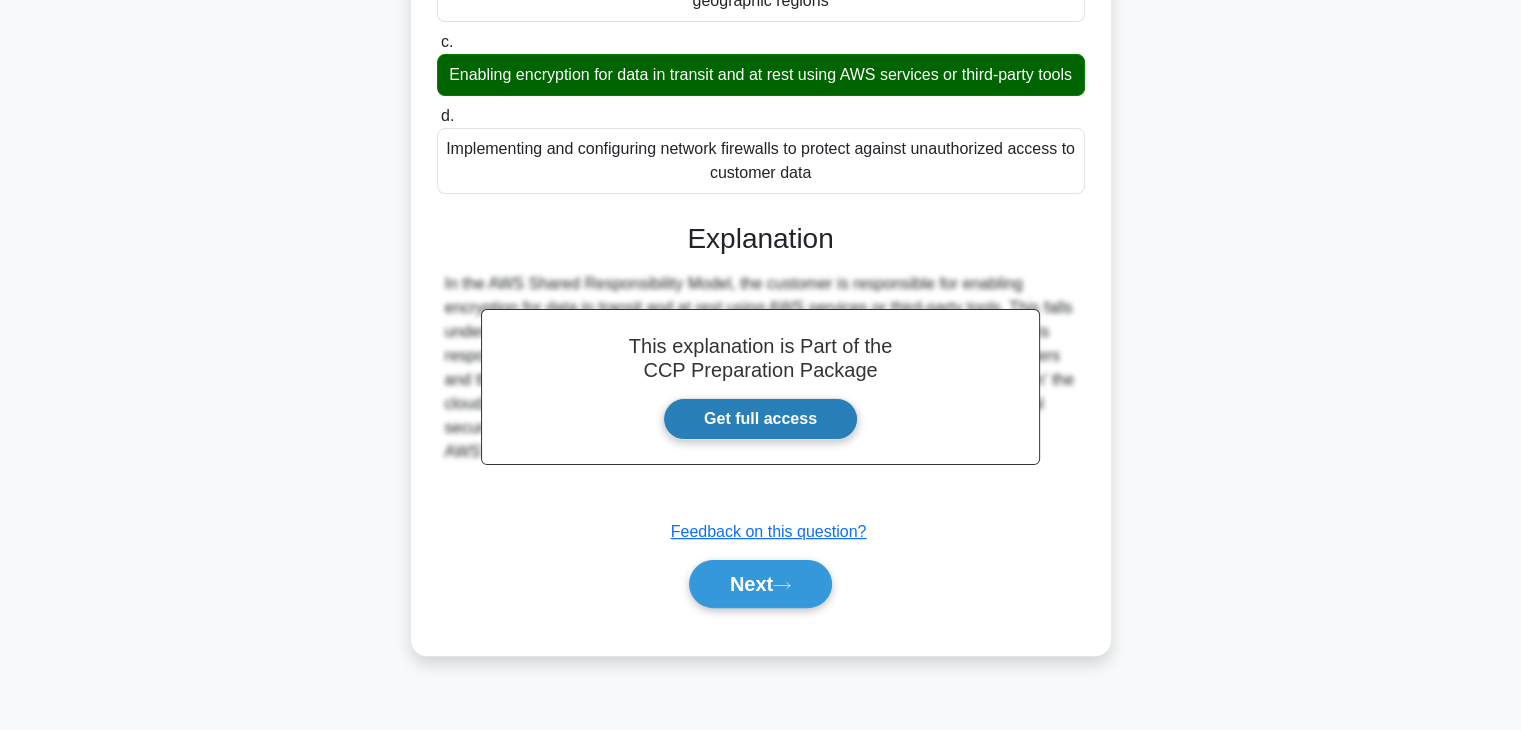 scroll, scrollTop: 350, scrollLeft: 0, axis: vertical 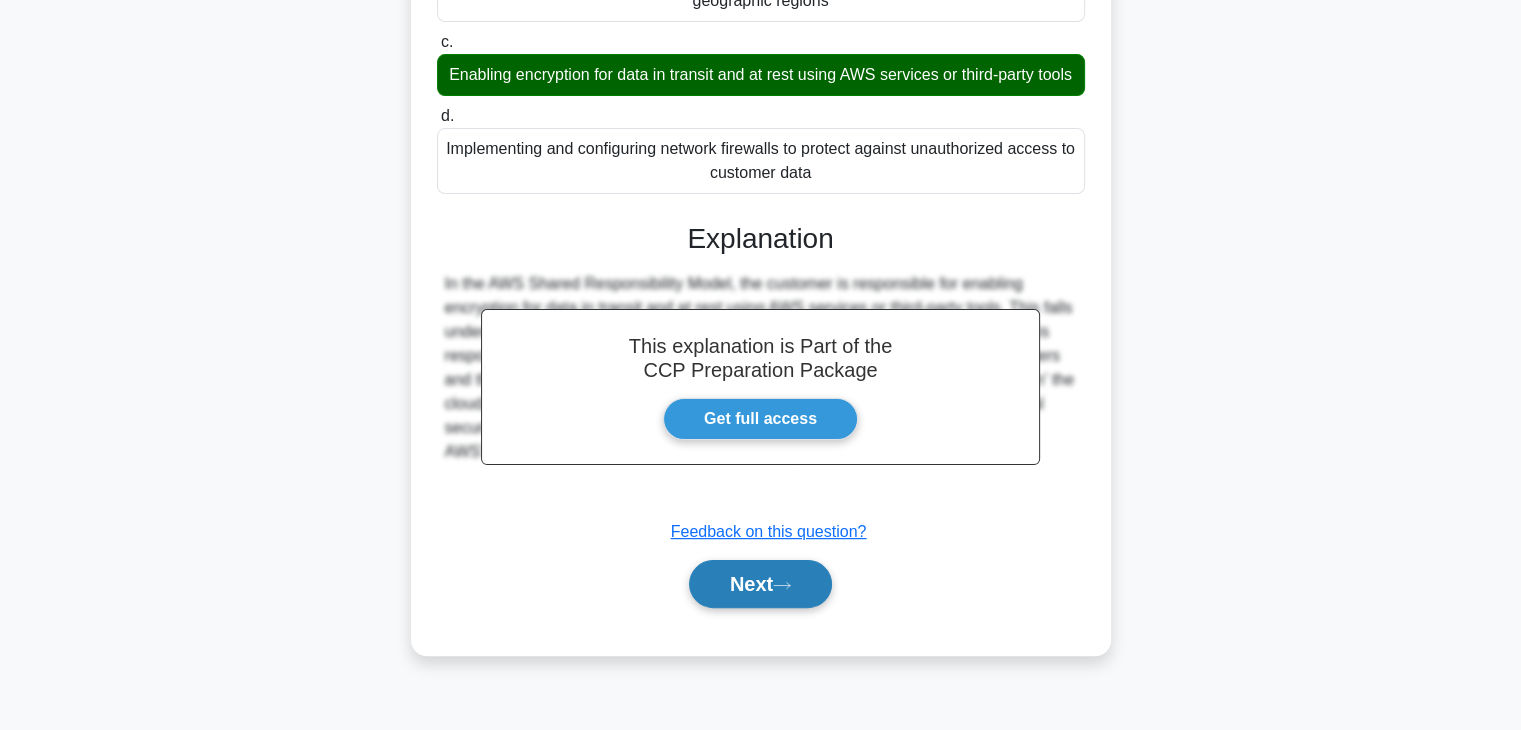 click on "Next" at bounding box center (760, 584) 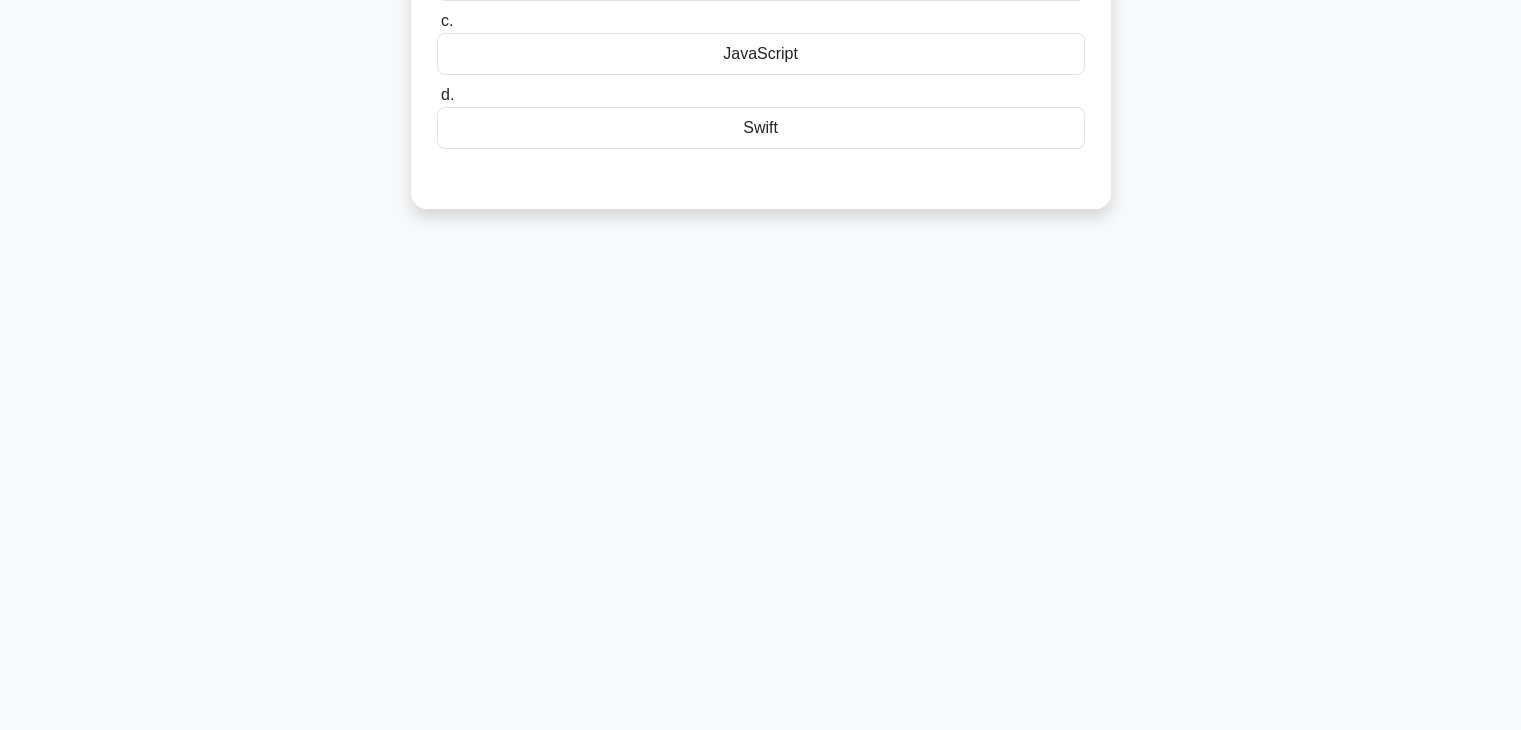 scroll, scrollTop: 0, scrollLeft: 0, axis: both 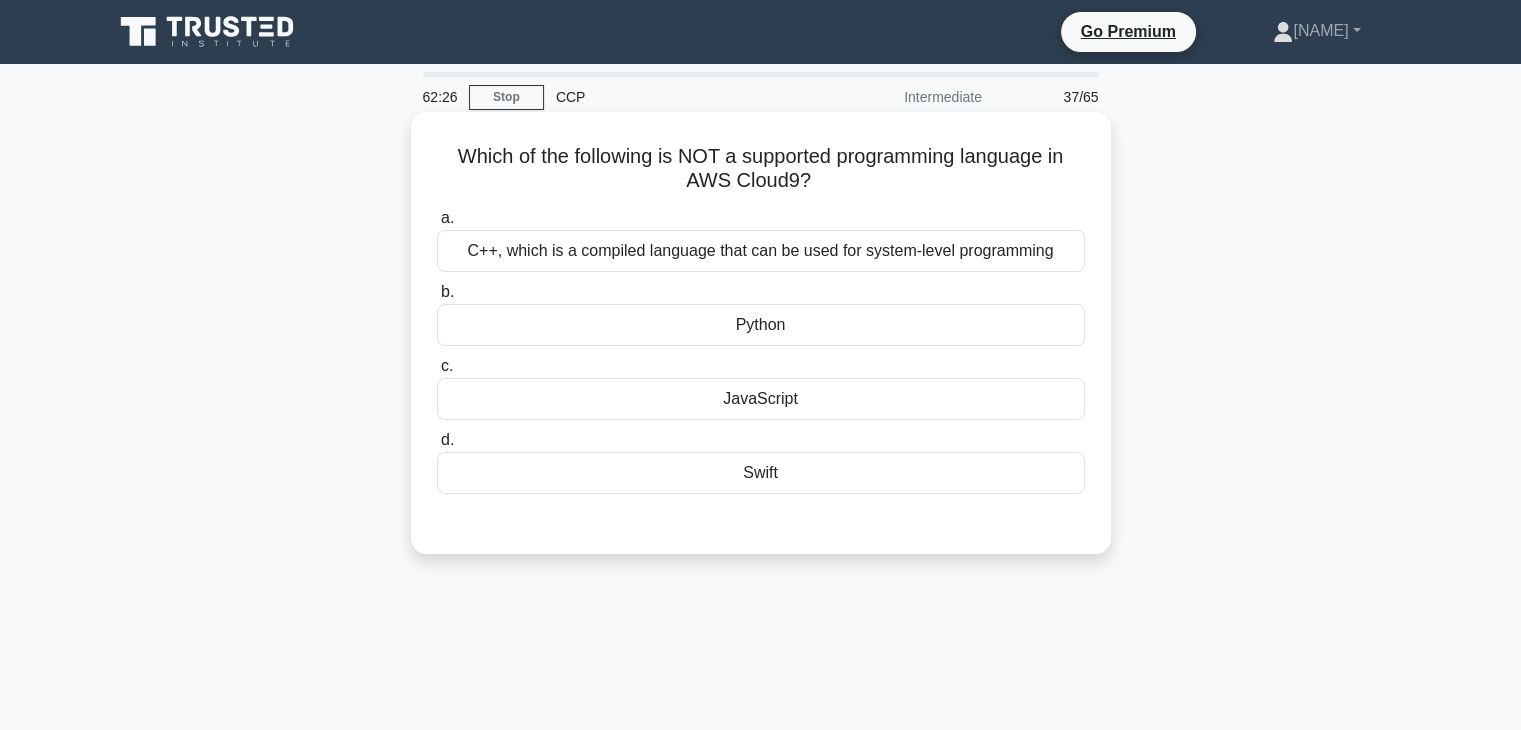 click on "Swift" at bounding box center (761, 473) 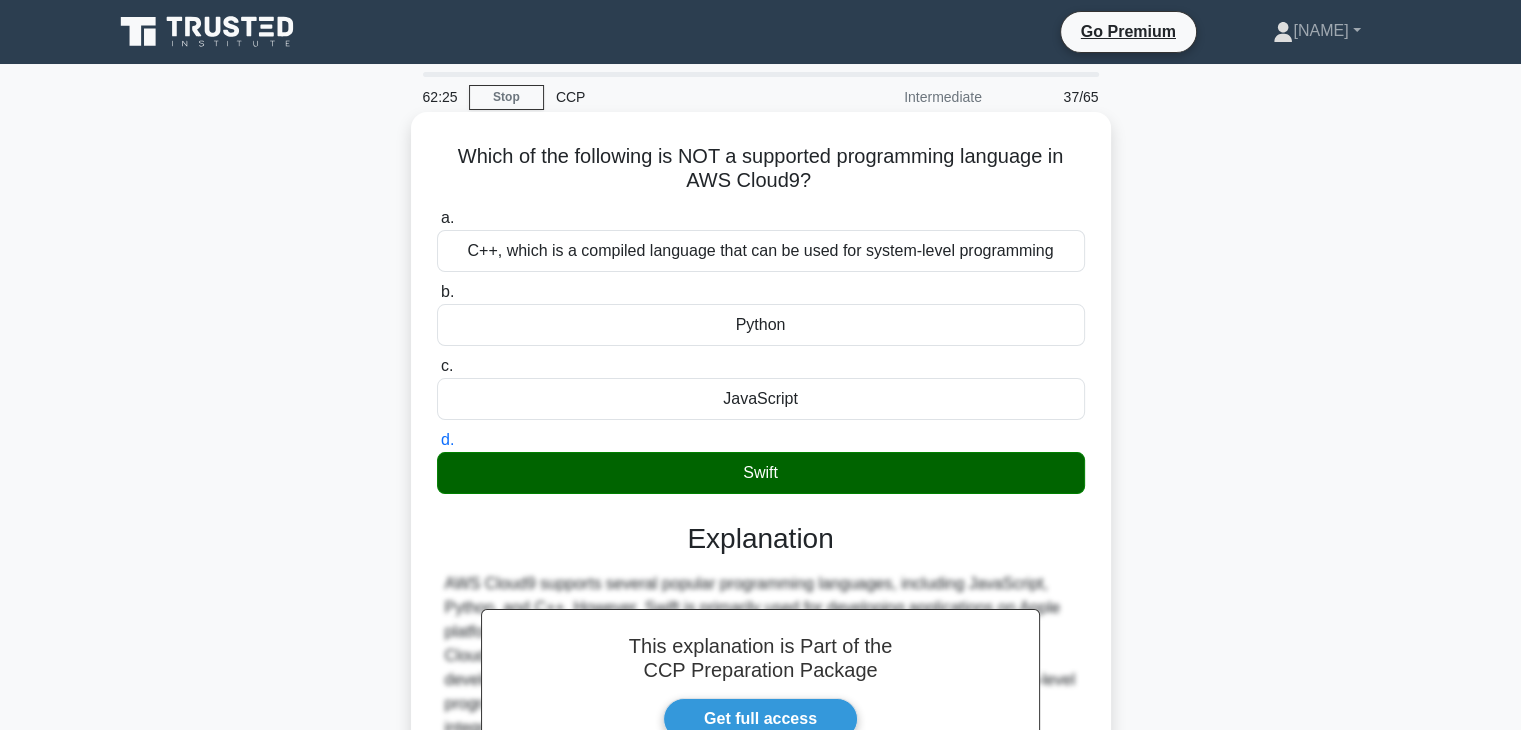 scroll, scrollTop: 351, scrollLeft: 0, axis: vertical 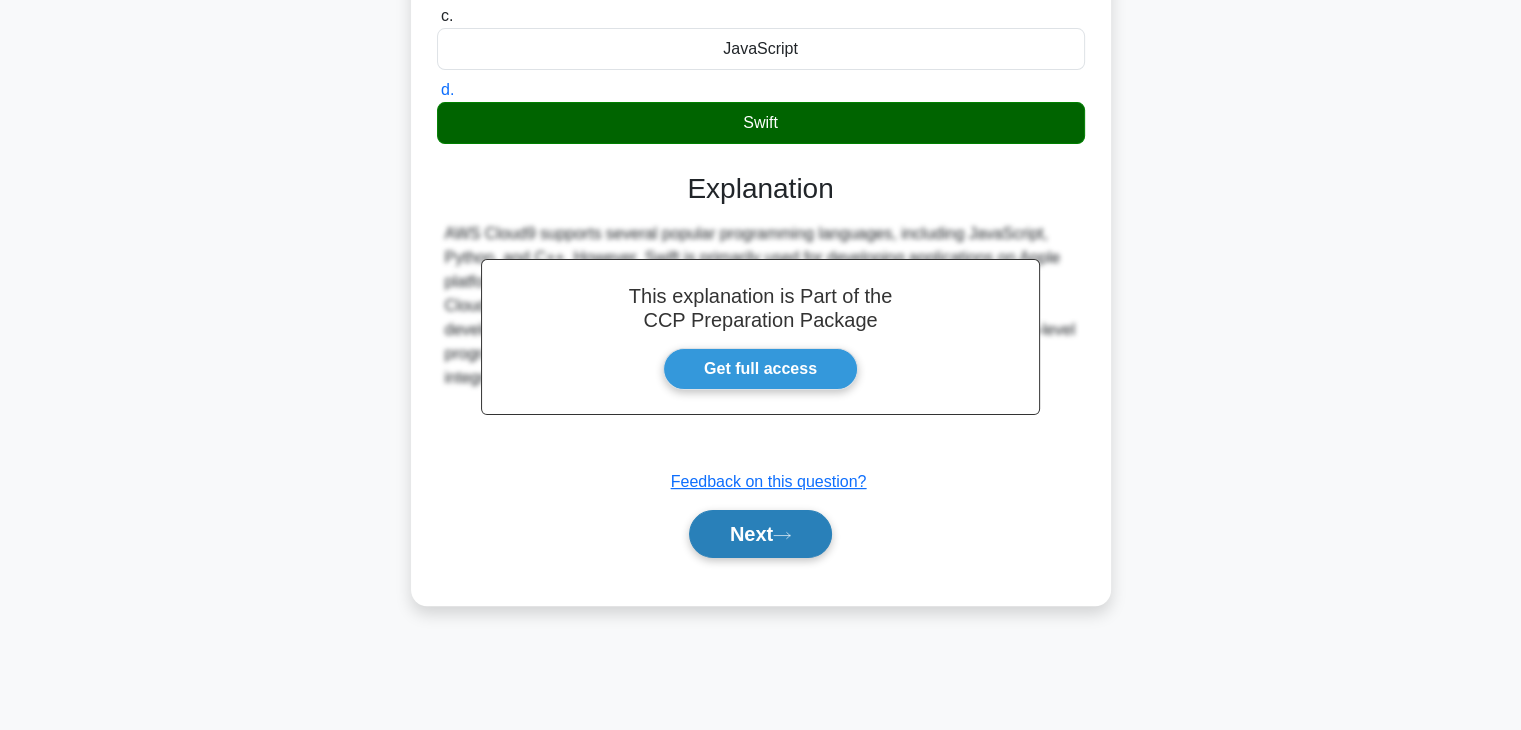 click on "Next" at bounding box center (760, 534) 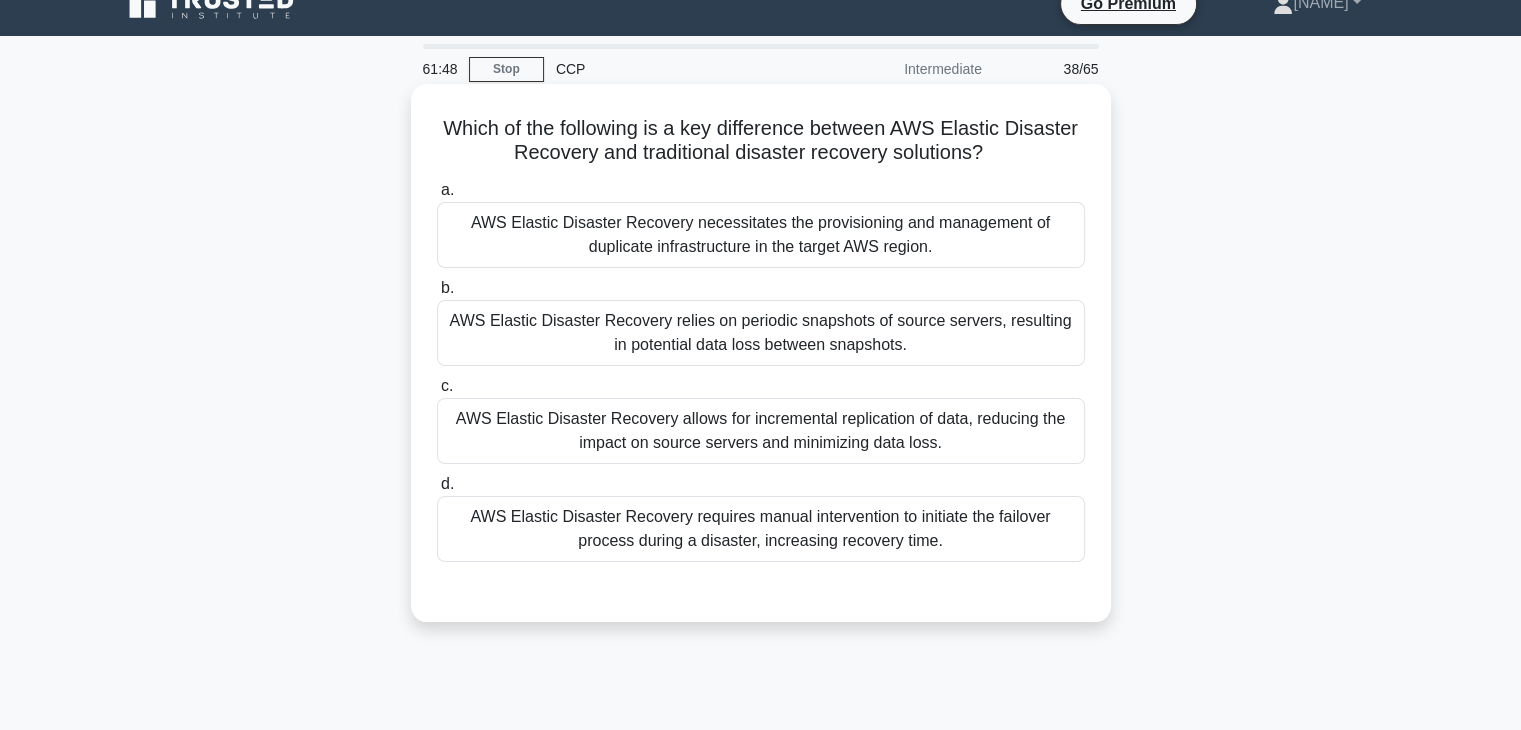 scroll, scrollTop: 31, scrollLeft: 0, axis: vertical 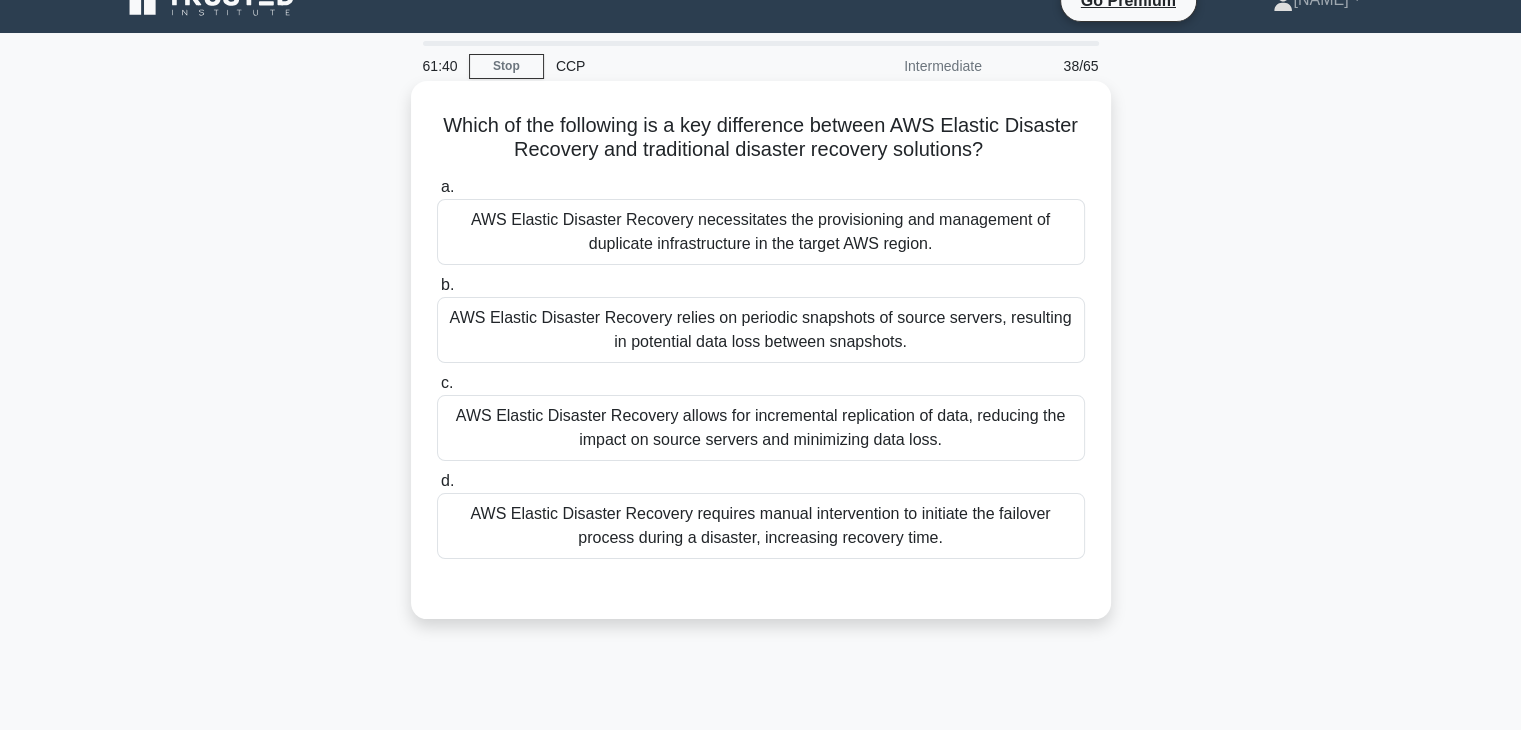 click on "AWS Elastic Disaster Recovery allows for incremental replication of data, reducing the impact on source servers and minimizing data loss." at bounding box center [761, 428] 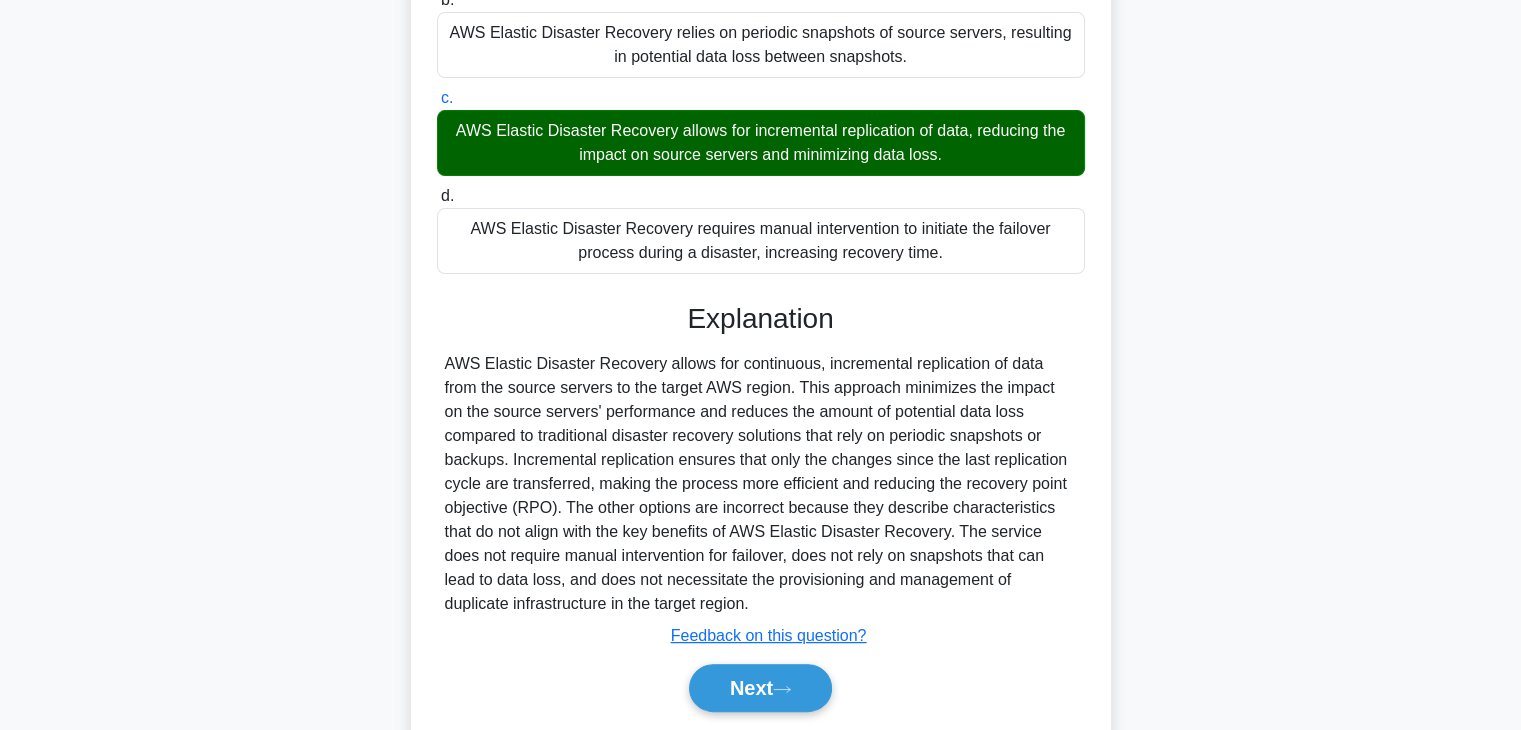 scroll, scrollTop: 382, scrollLeft: 0, axis: vertical 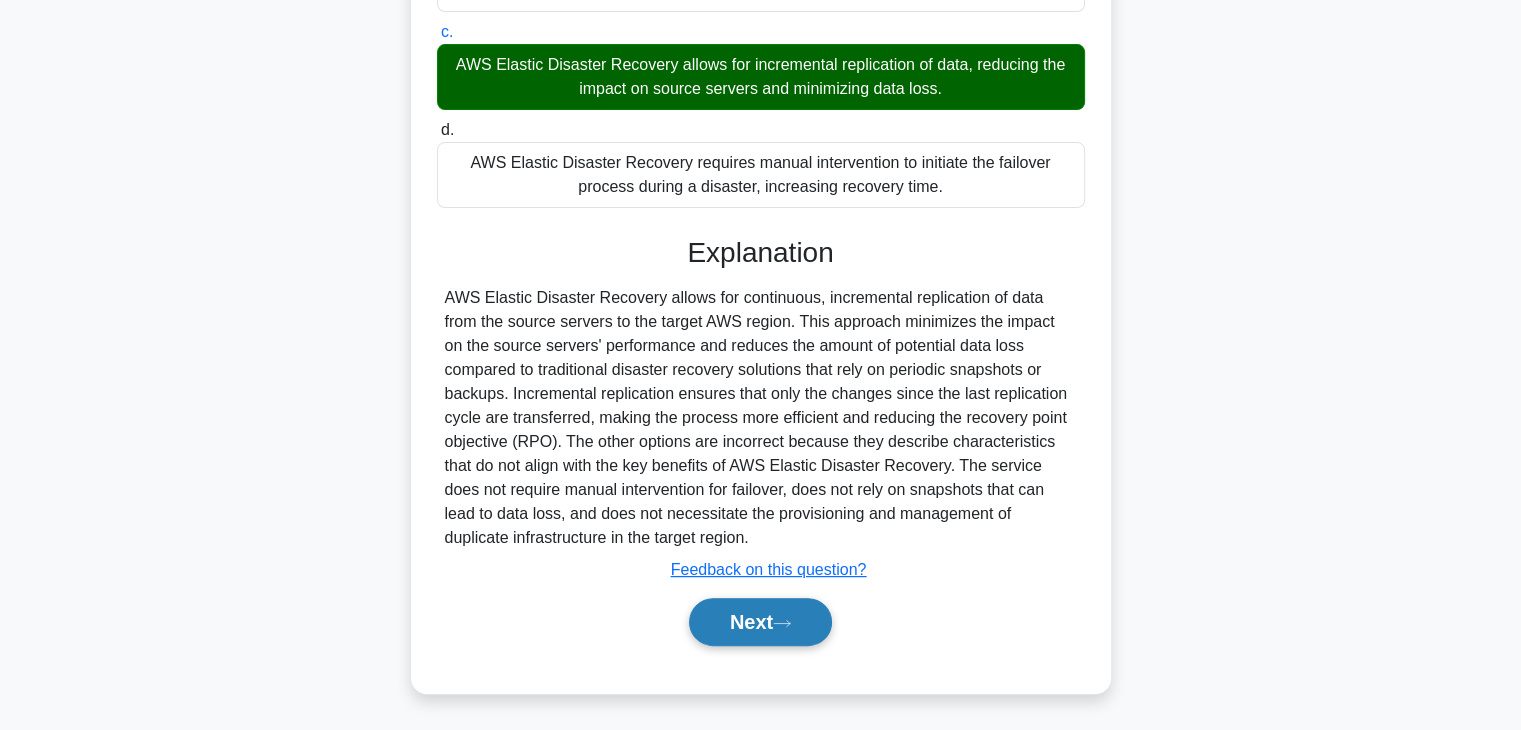 click on "Next" at bounding box center [760, 622] 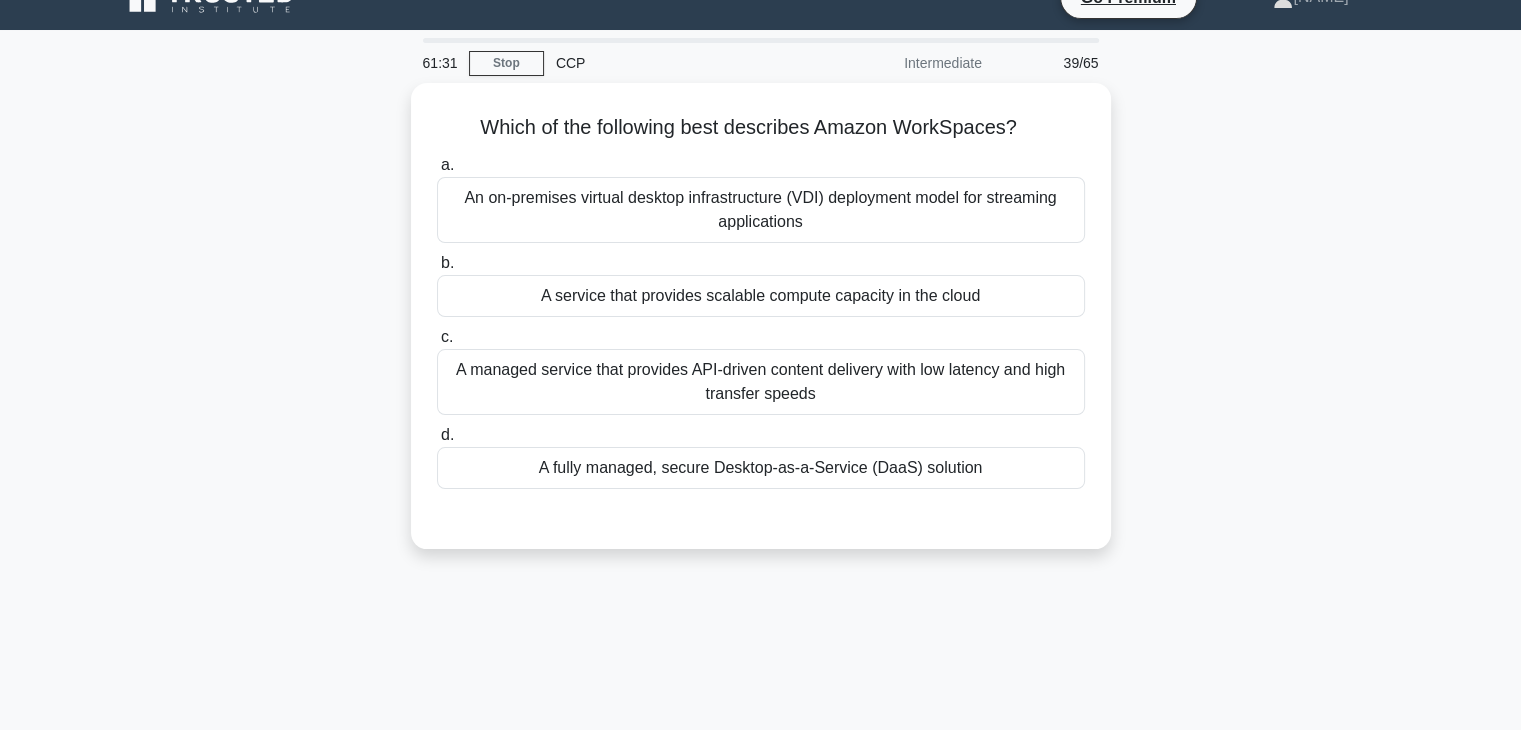 scroll, scrollTop: 0, scrollLeft: 0, axis: both 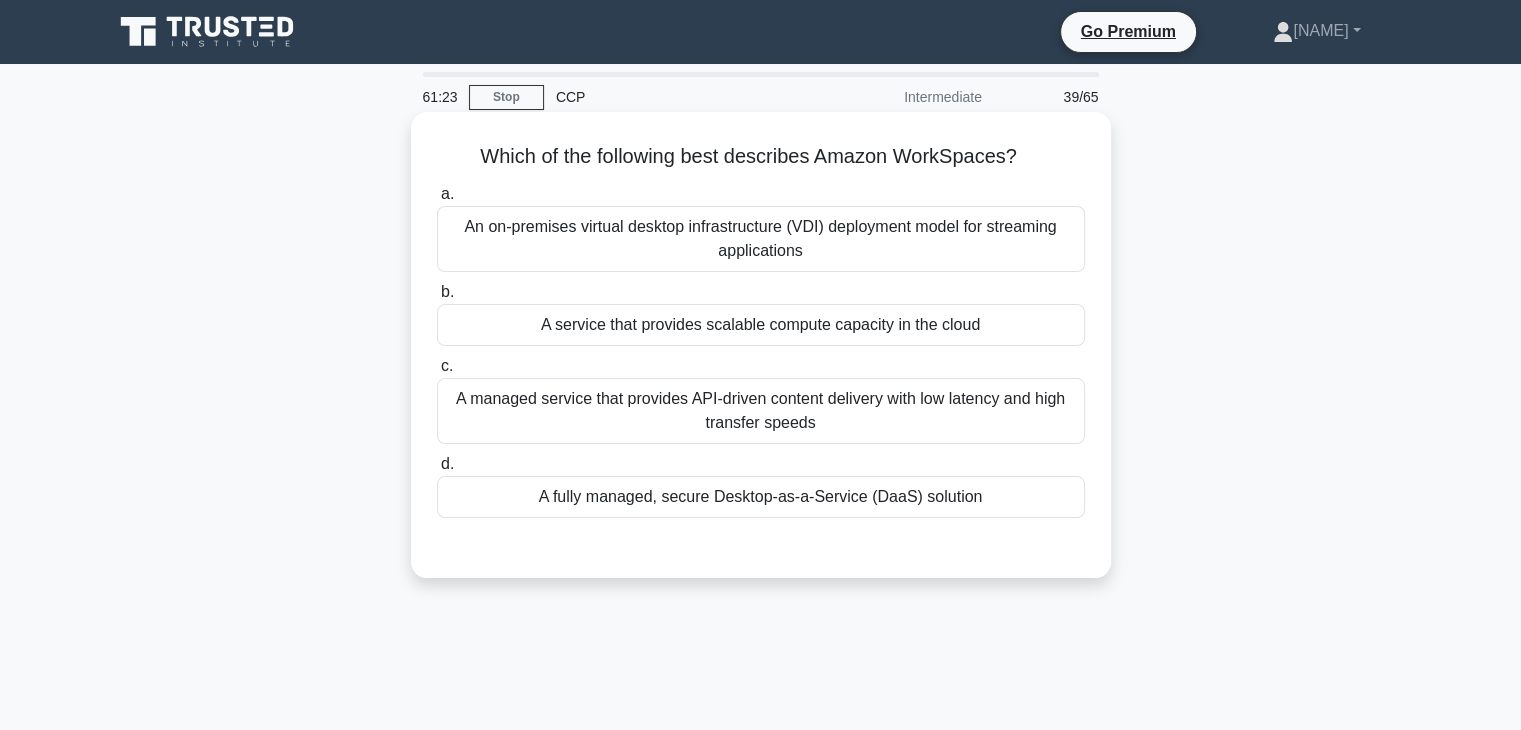 click on "A fully managed, secure Desktop-as-a-Service (DaaS) solution" at bounding box center (761, 497) 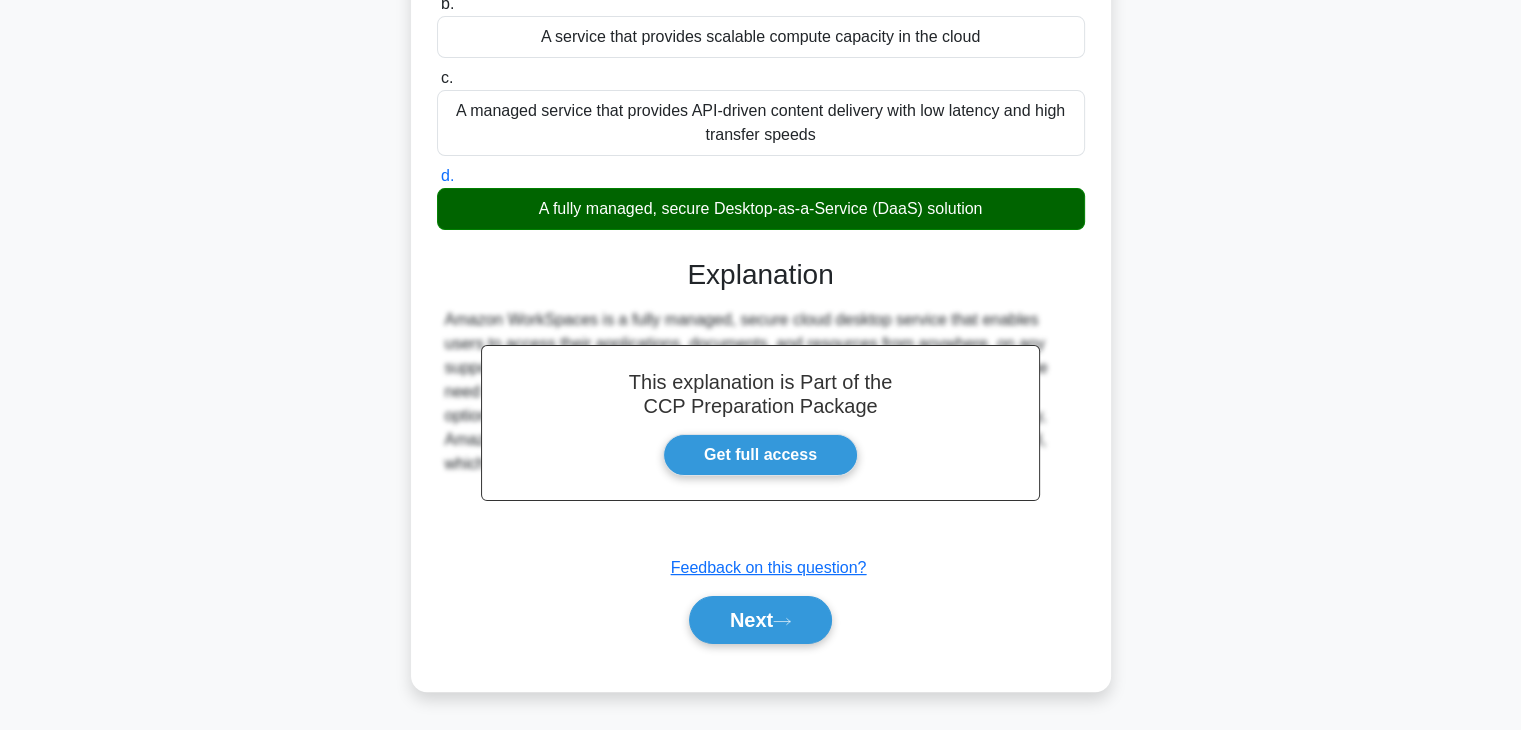 scroll, scrollTop: 351, scrollLeft: 0, axis: vertical 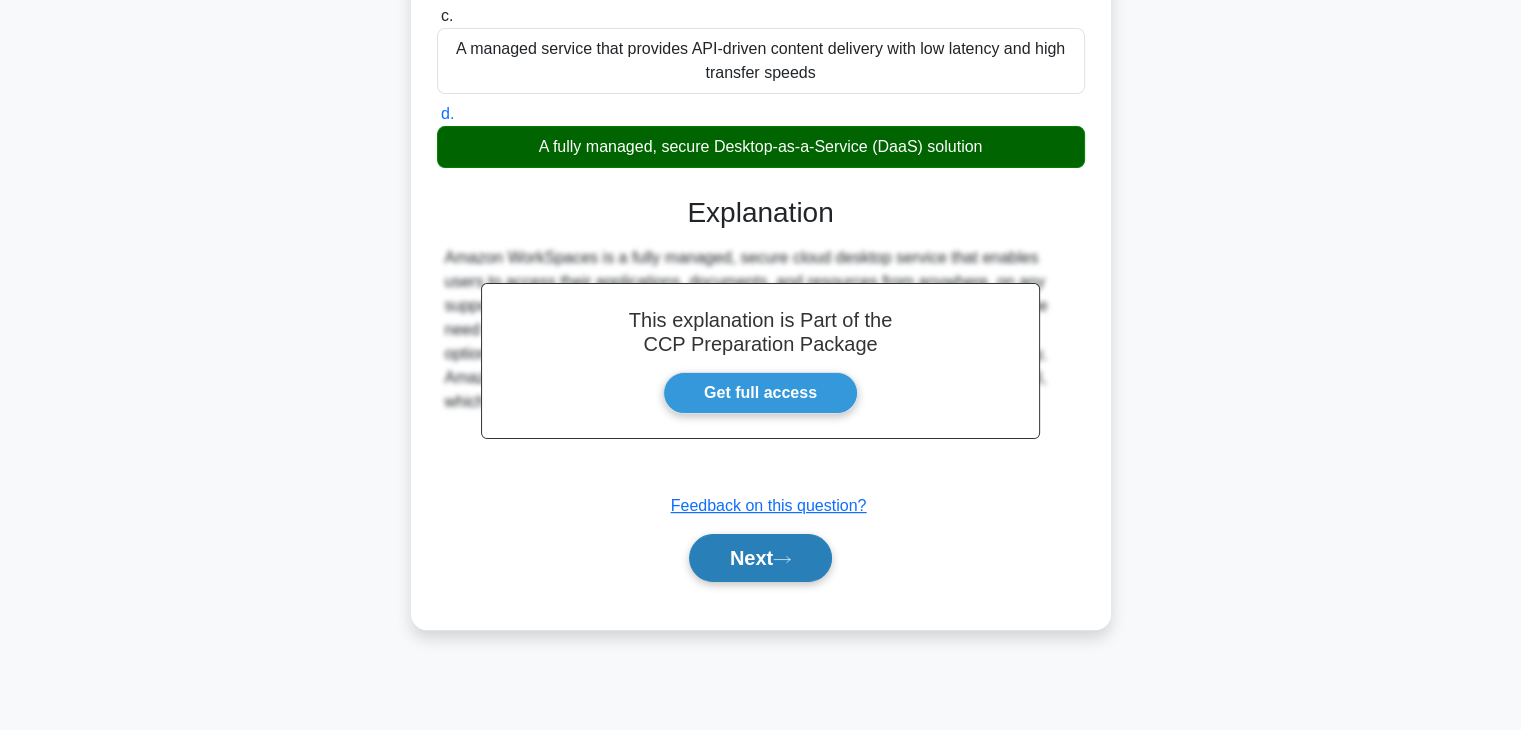 click on "Next" at bounding box center (760, 558) 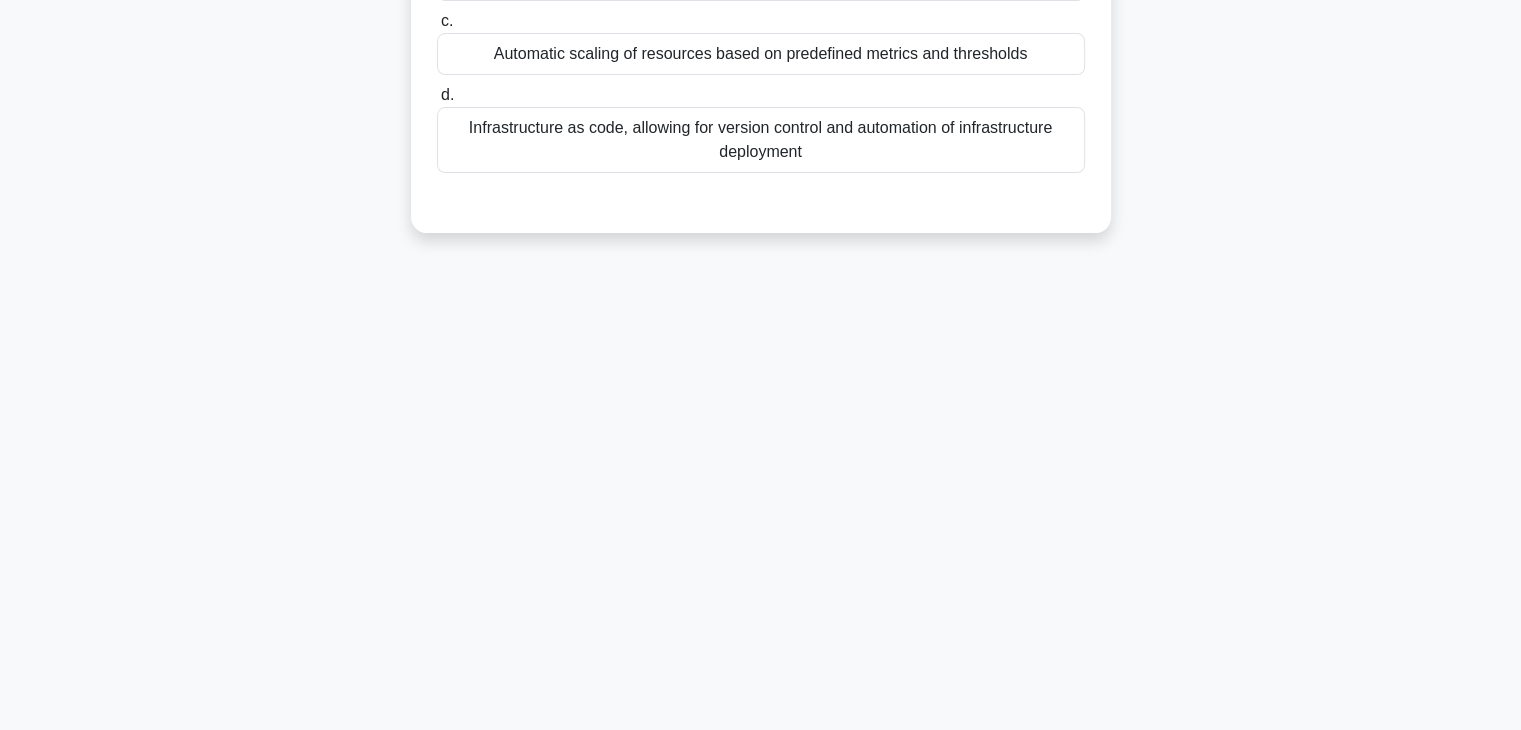 scroll, scrollTop: 0, scrollLeft: 0, axis: both 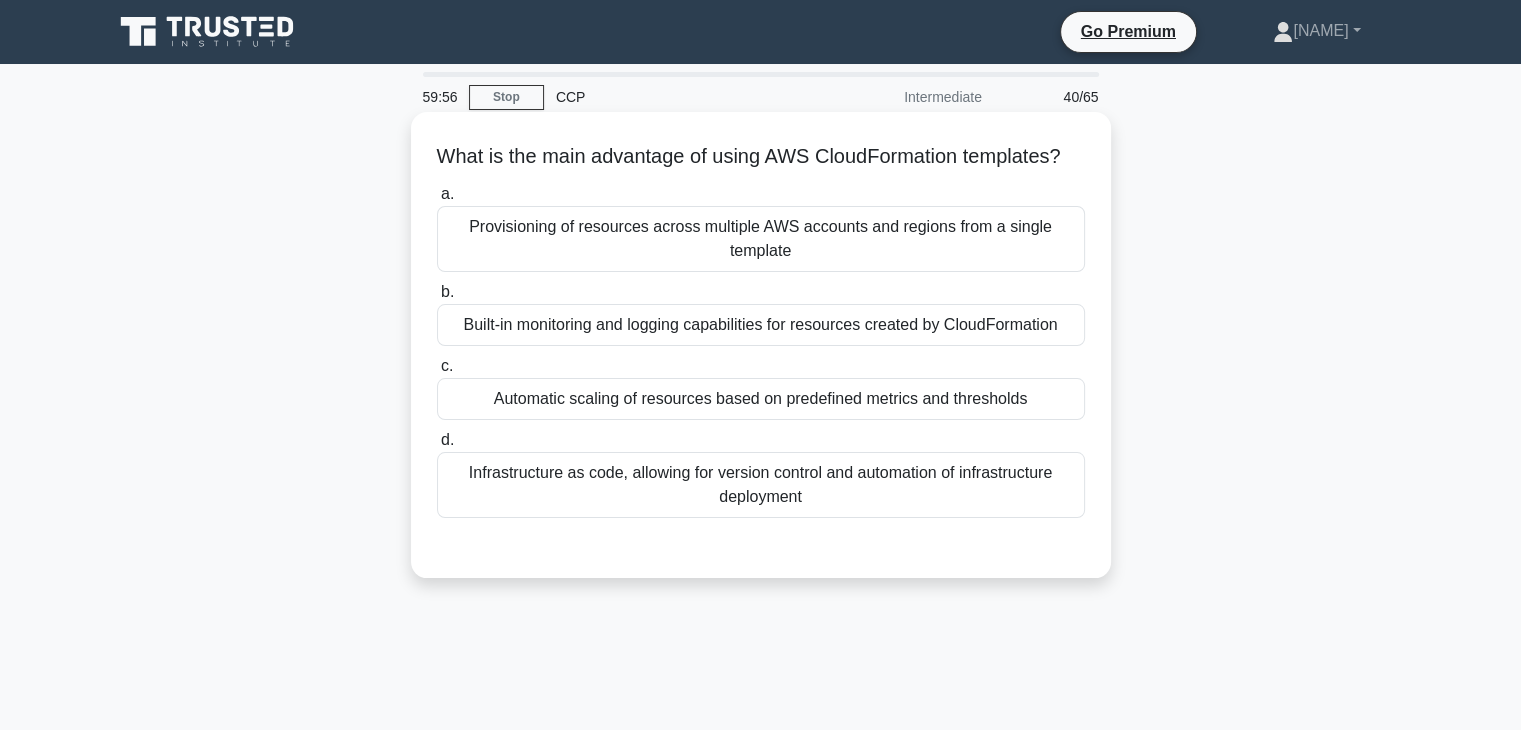 click on "Provisioning of resources across multiple AWS accounts and regions from a single template" at bounding box center [761, 239] 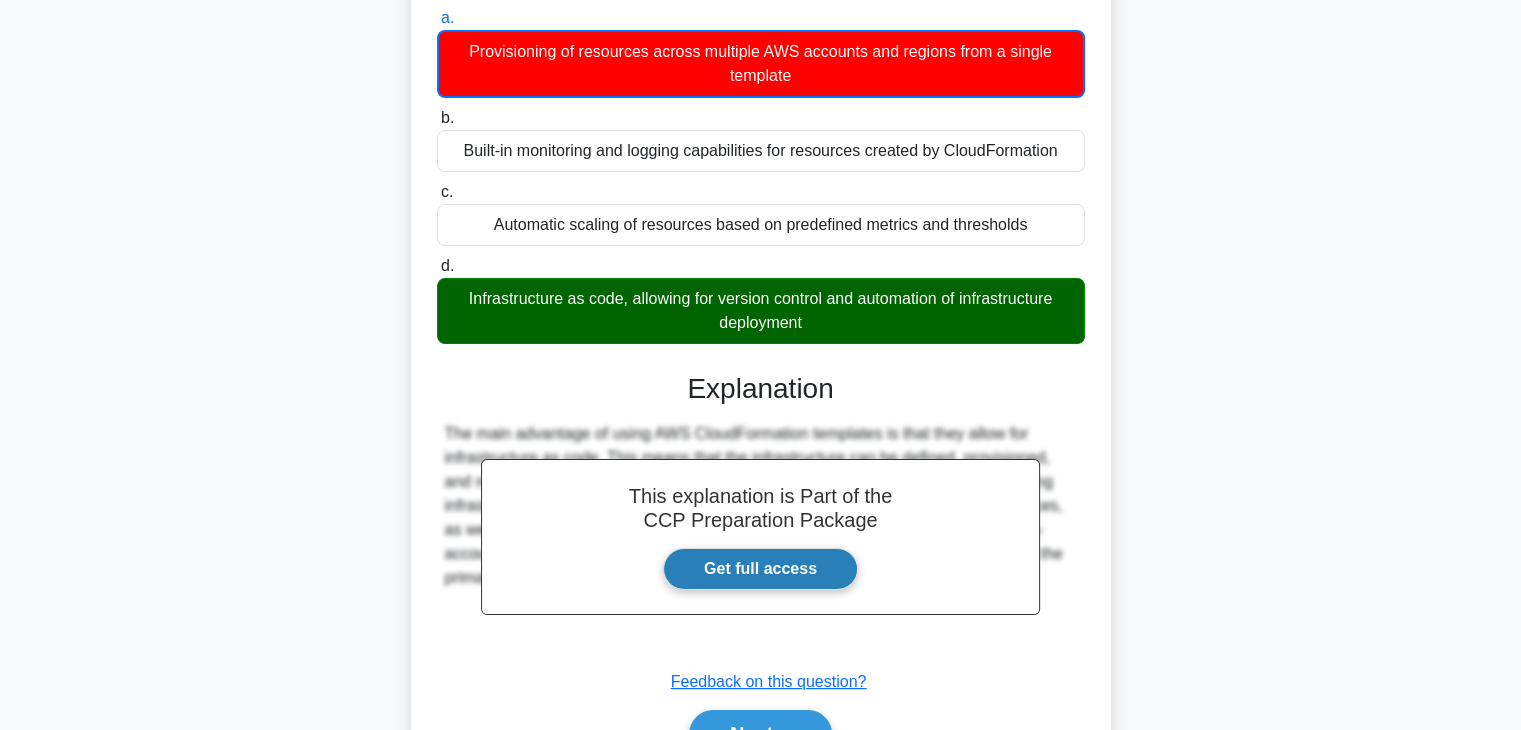 scroll, scrollTop: 351, scrollLeft: 0, axis: vertical 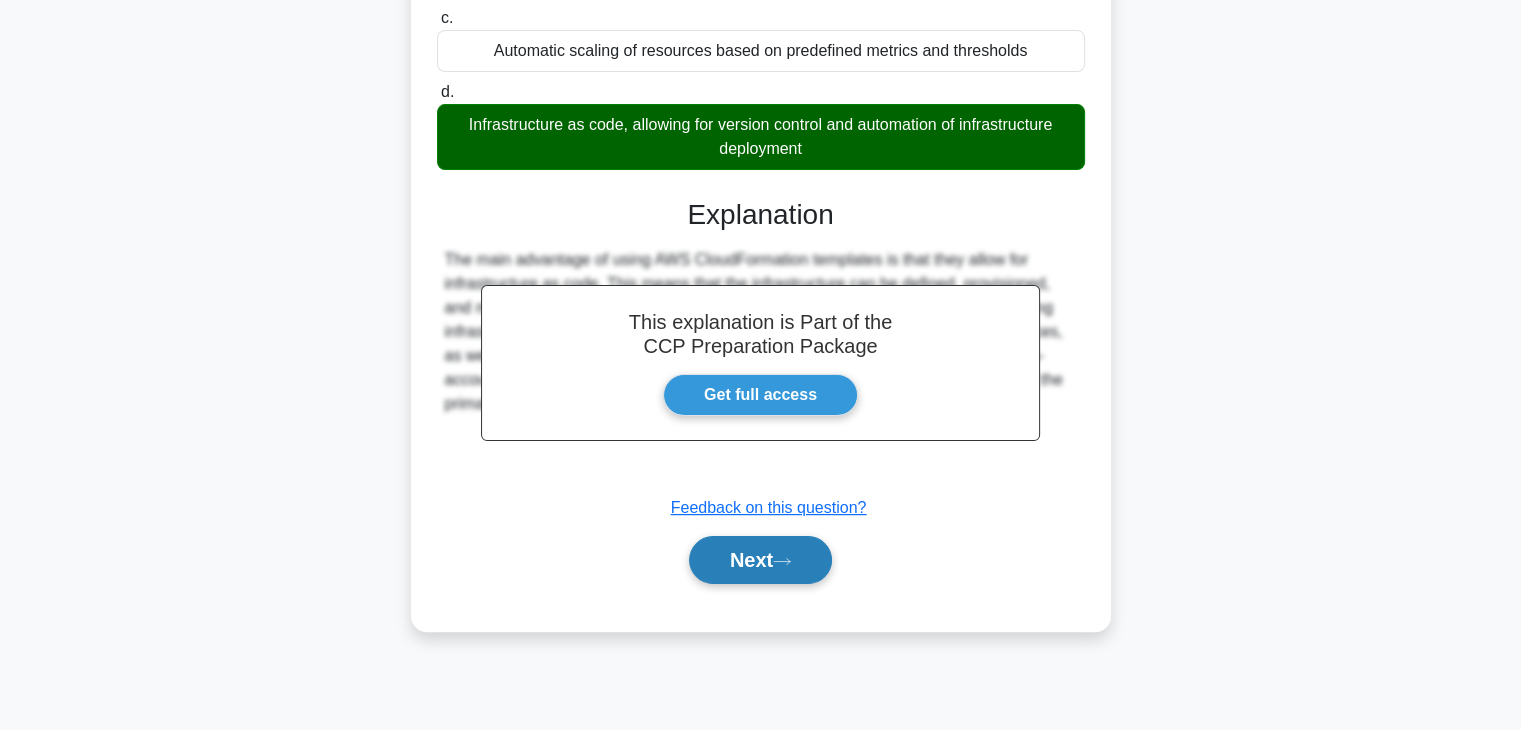 click on "Next" at bounding box center [760, 560] 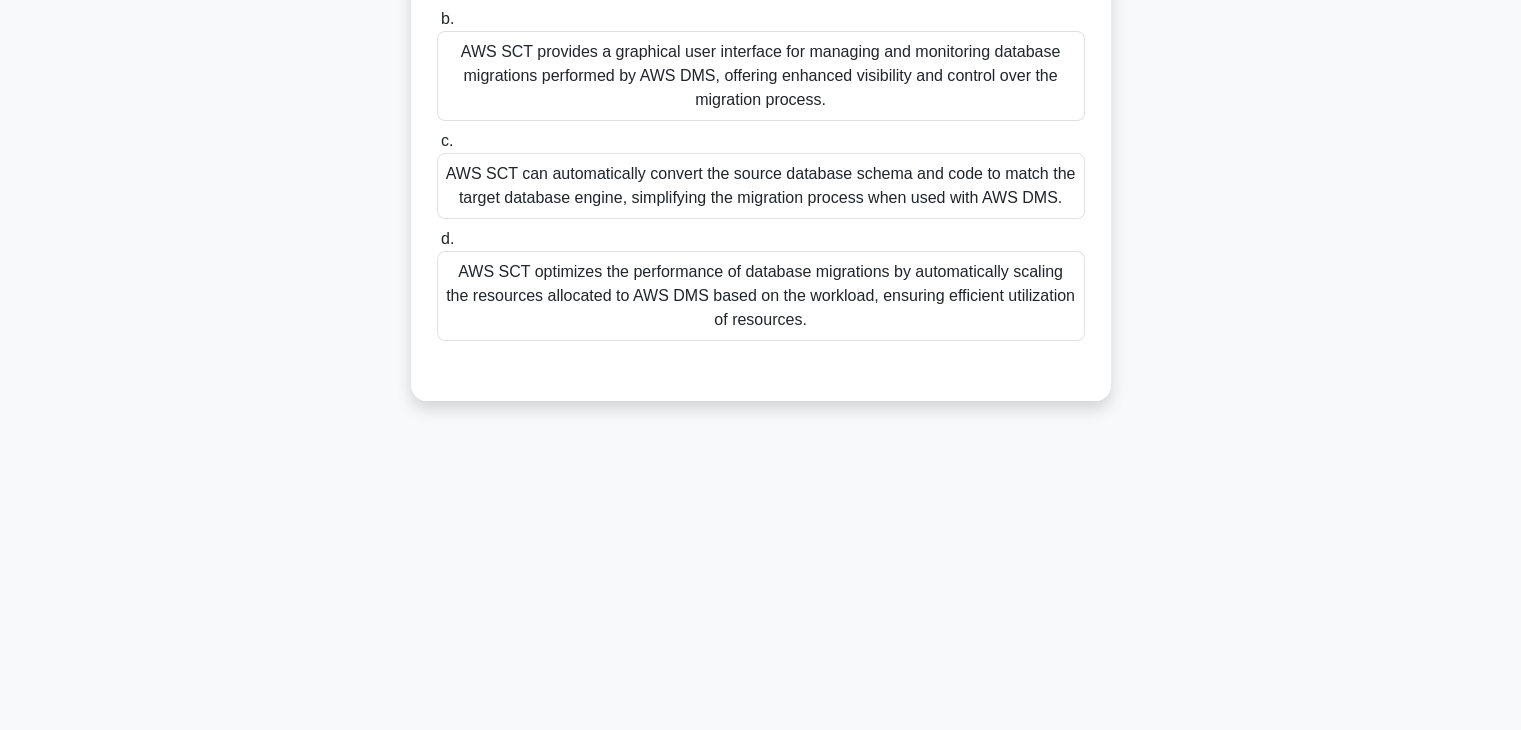 scroll, scrollTop: 0, scrollLeft: 0, axis: both 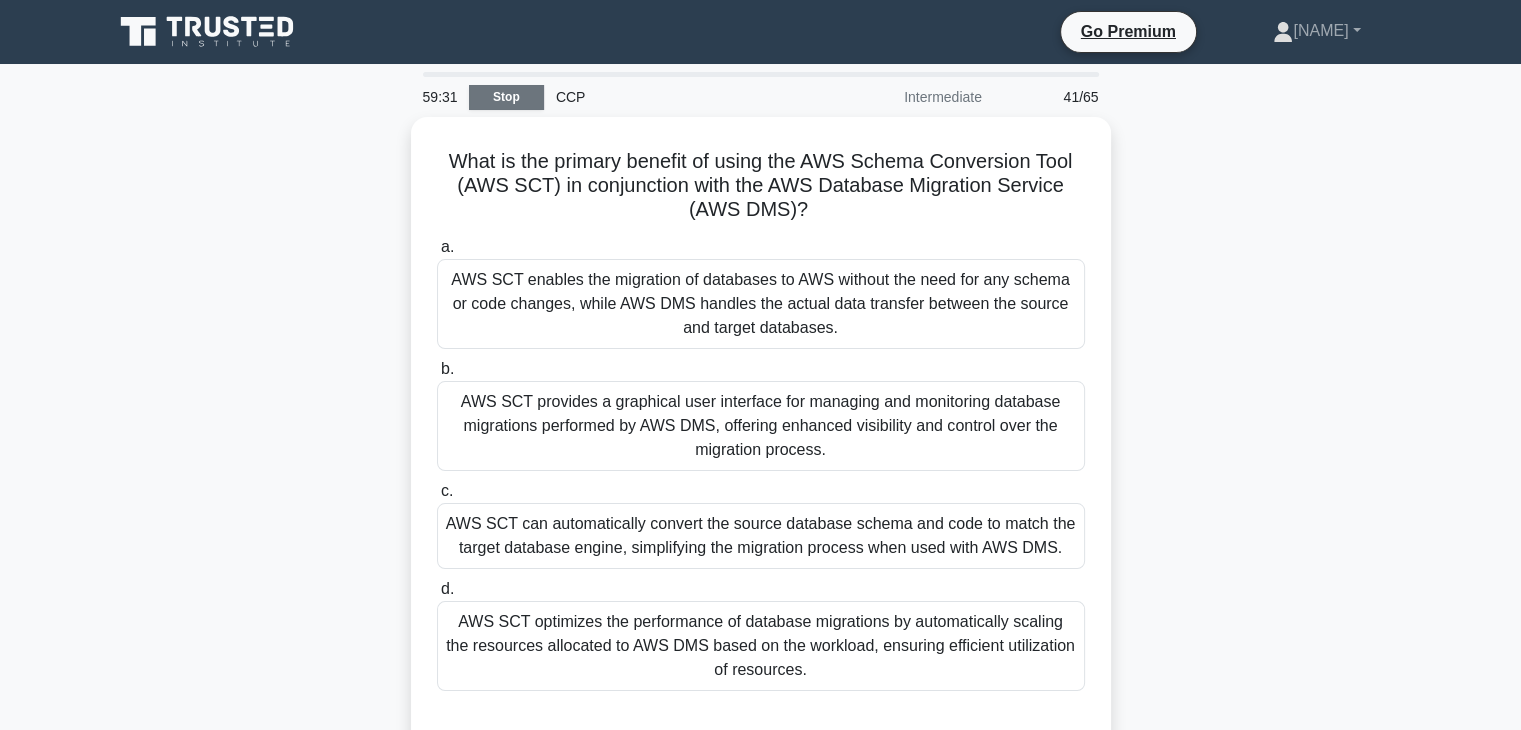 click on "Stop" at bounding box center (506, 97) 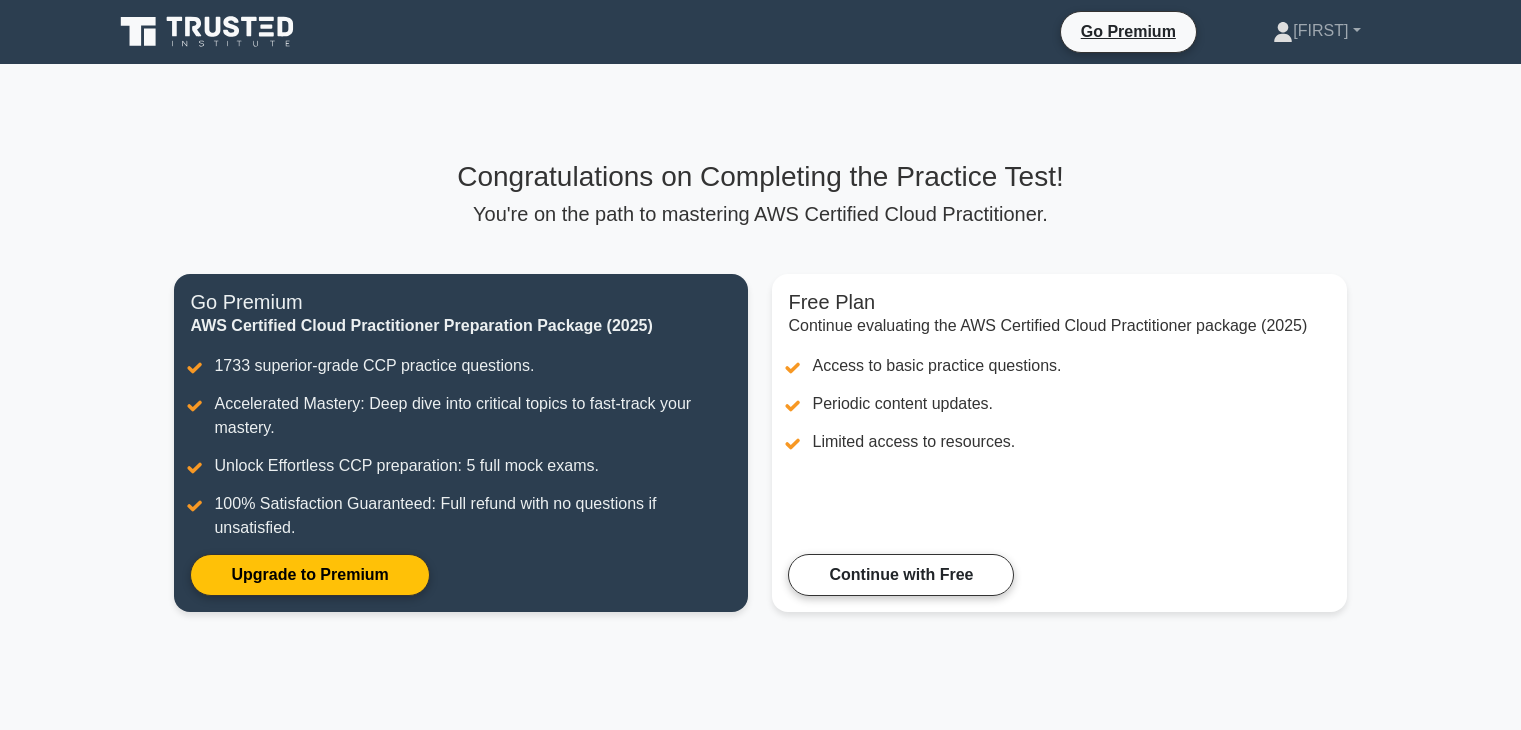 scroll, scrollTop: 0, scrollLeft: 0, axis: both 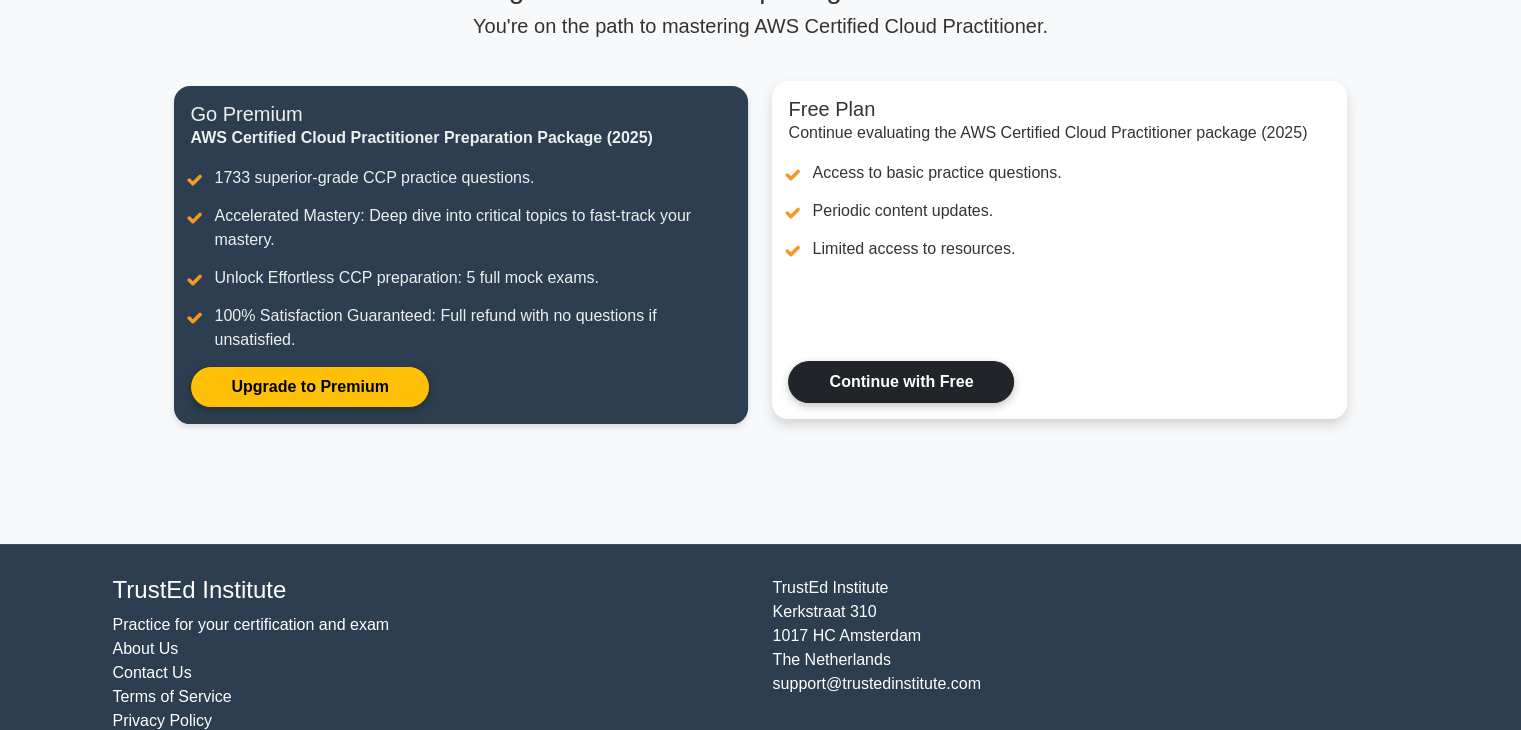 click on "Continue with Free" at bounding box center [901, 382] 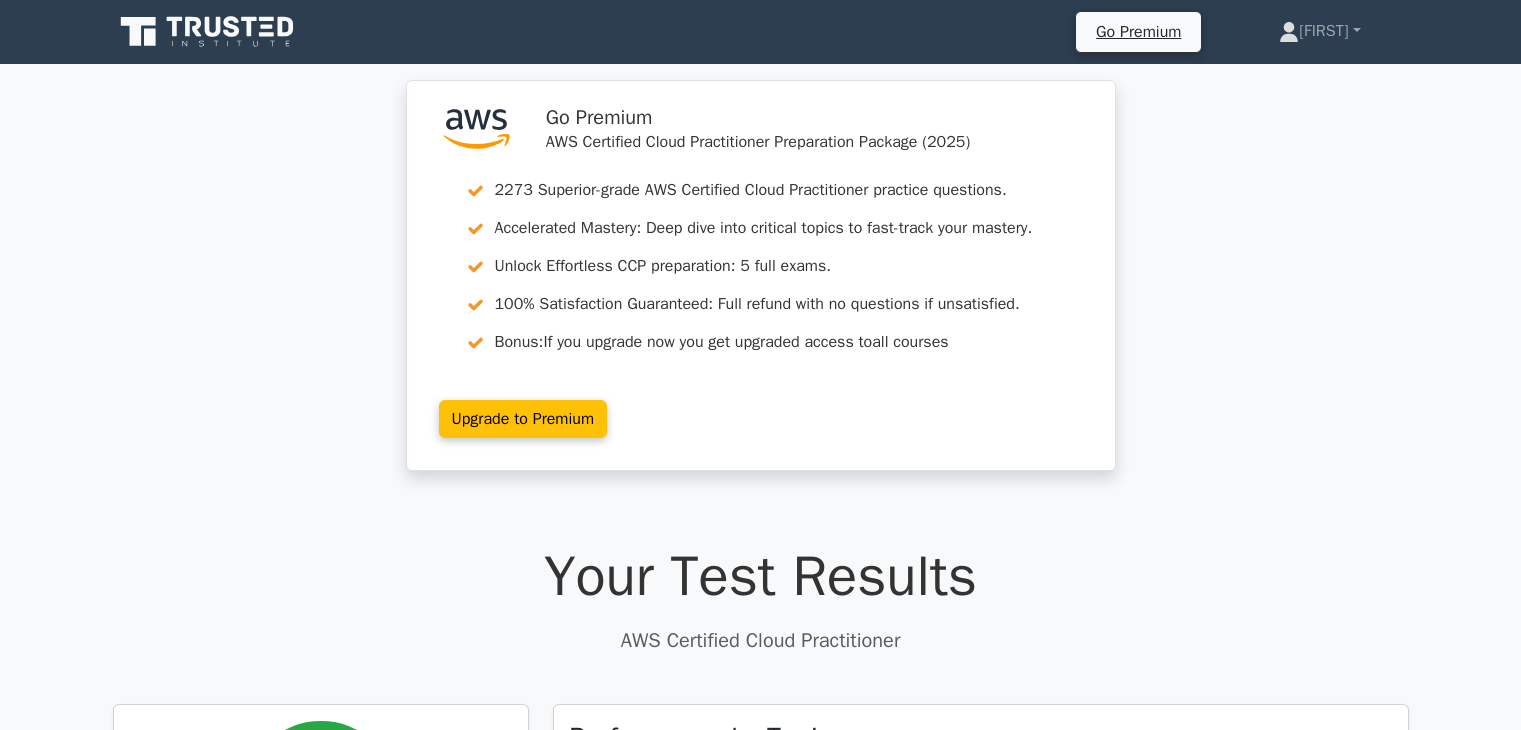 scroll, scrollTop: 422, scrollLeft: 0, axis: vertical 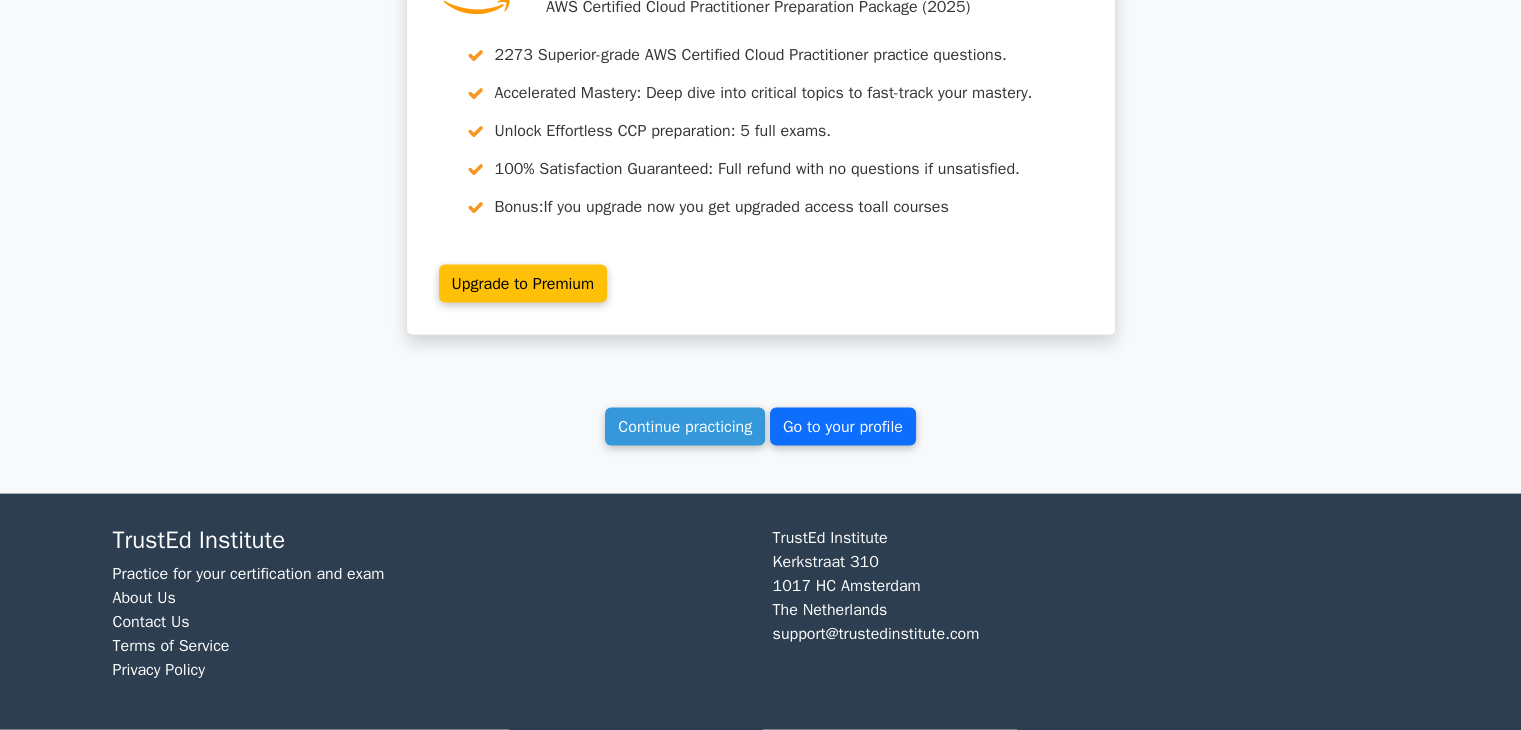 click on "Go to your profile" at bounding box center (843, 427) 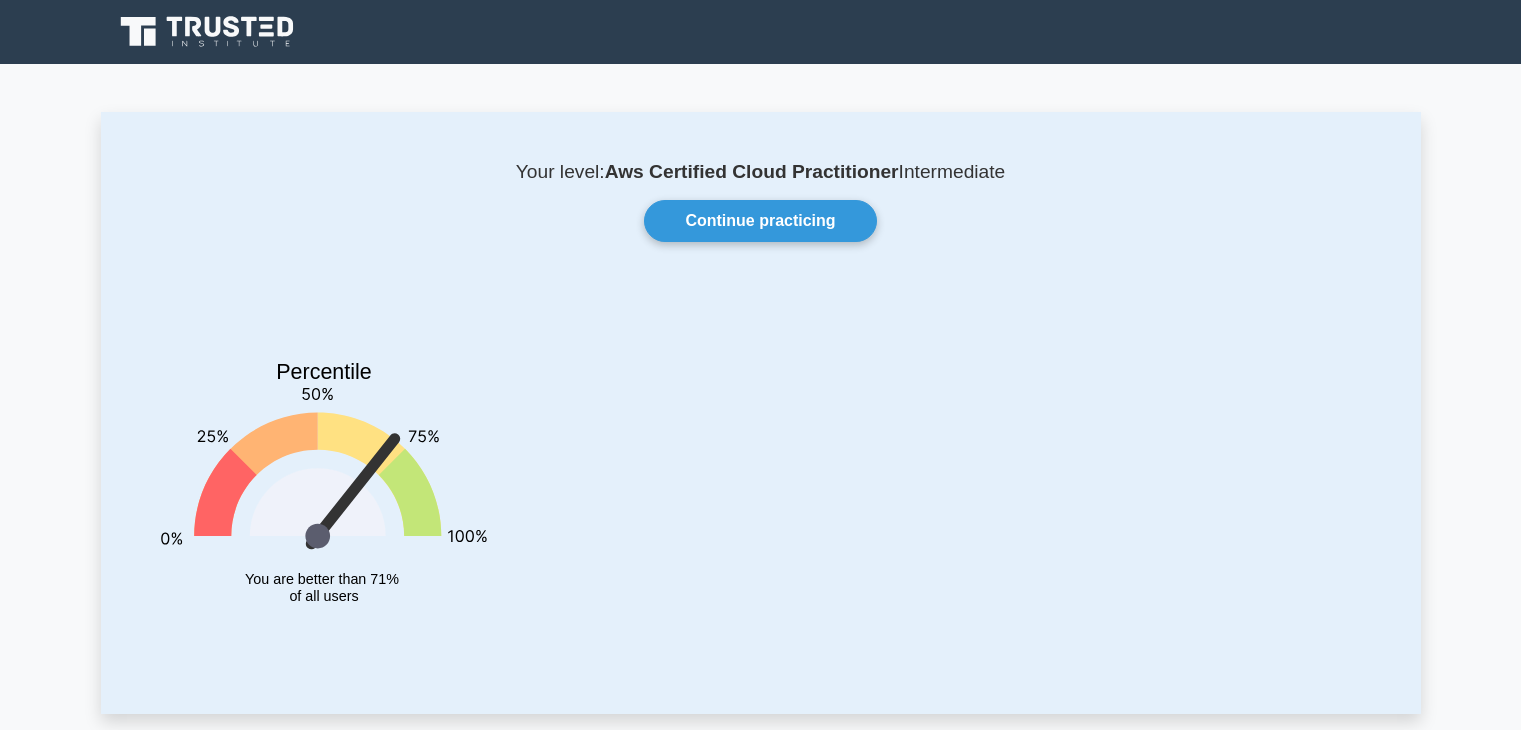 scroll, scrollTop: 0, scrollLeft: 0, axis: both 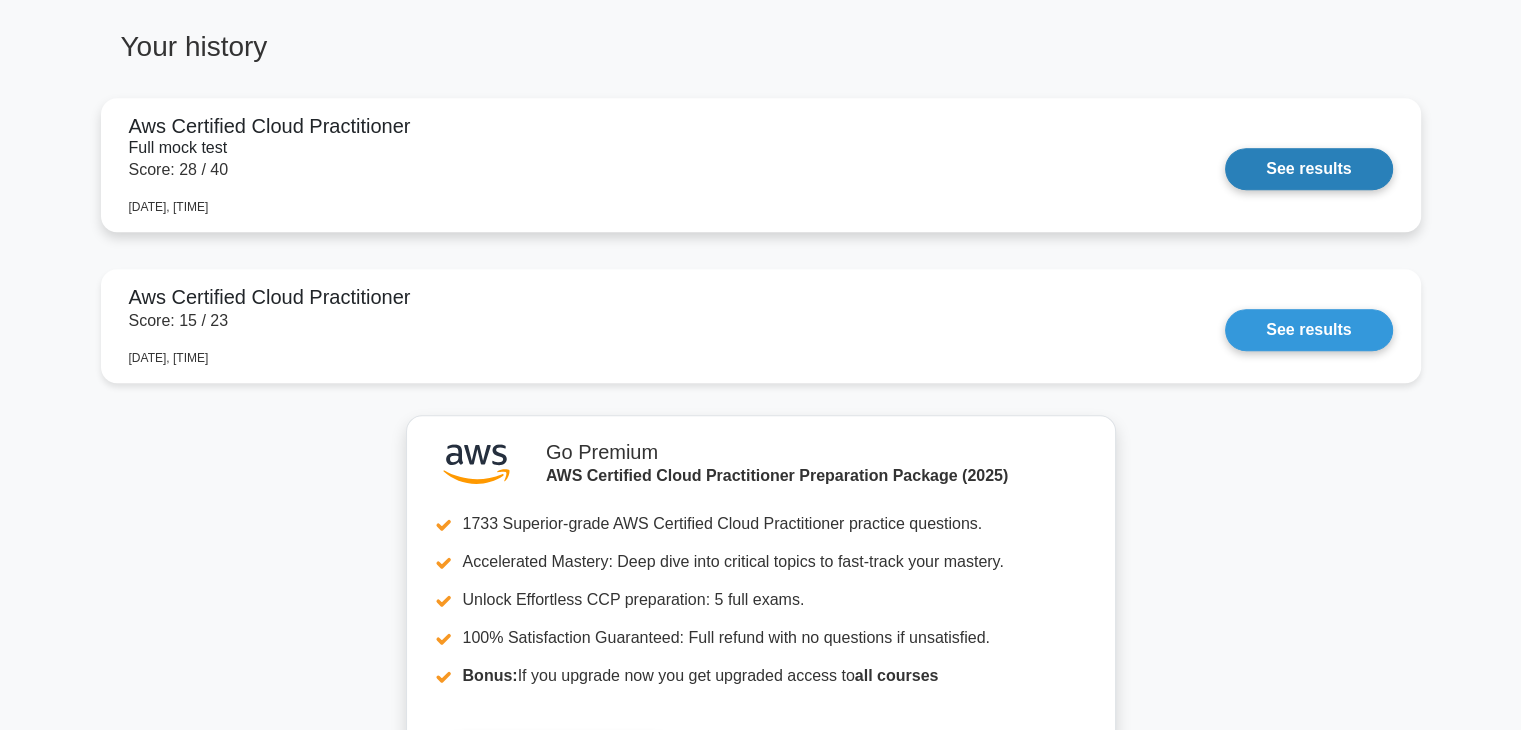 click on "See results" at bounding box center [1308, 169] 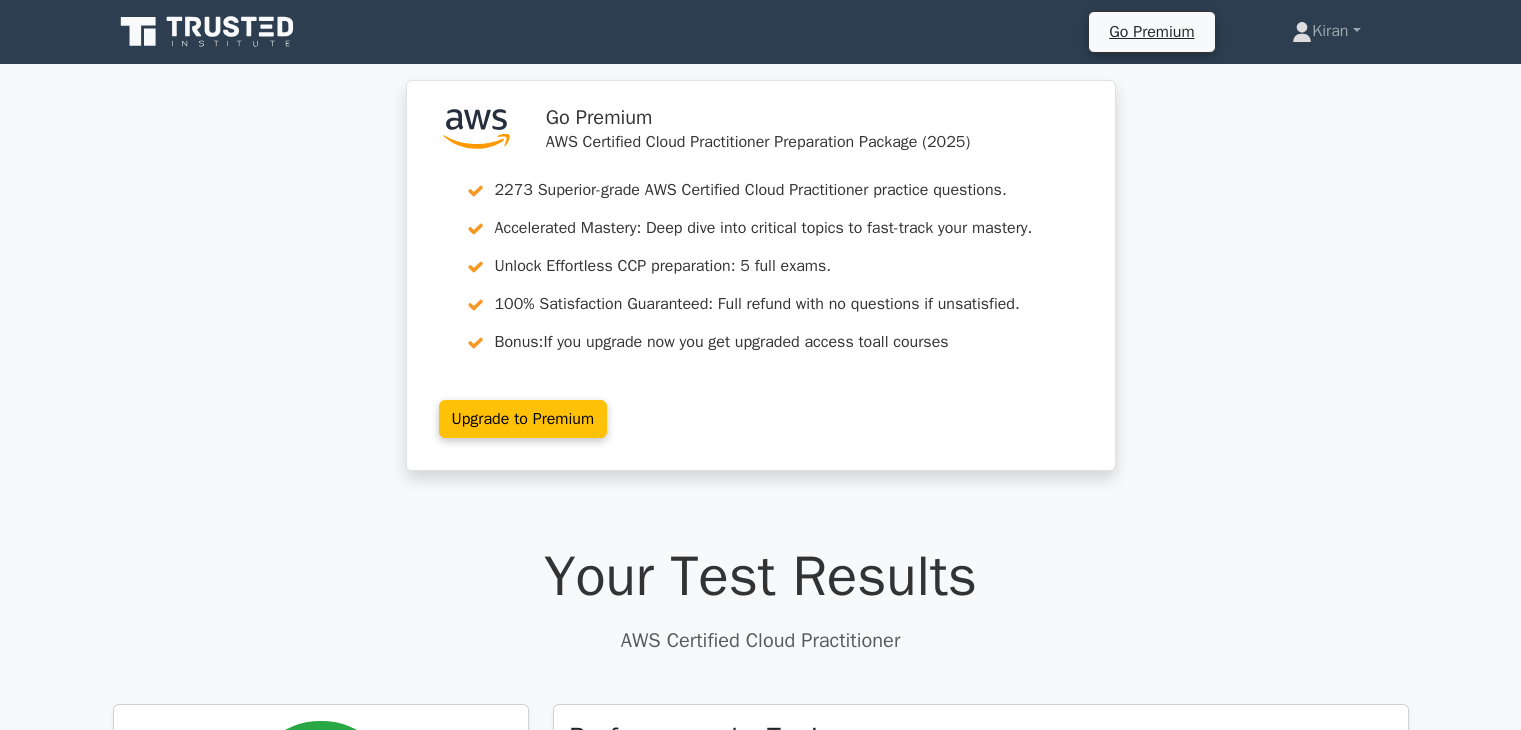 scroll, scrollTop: 0, scrollLeft: 0, axis: both 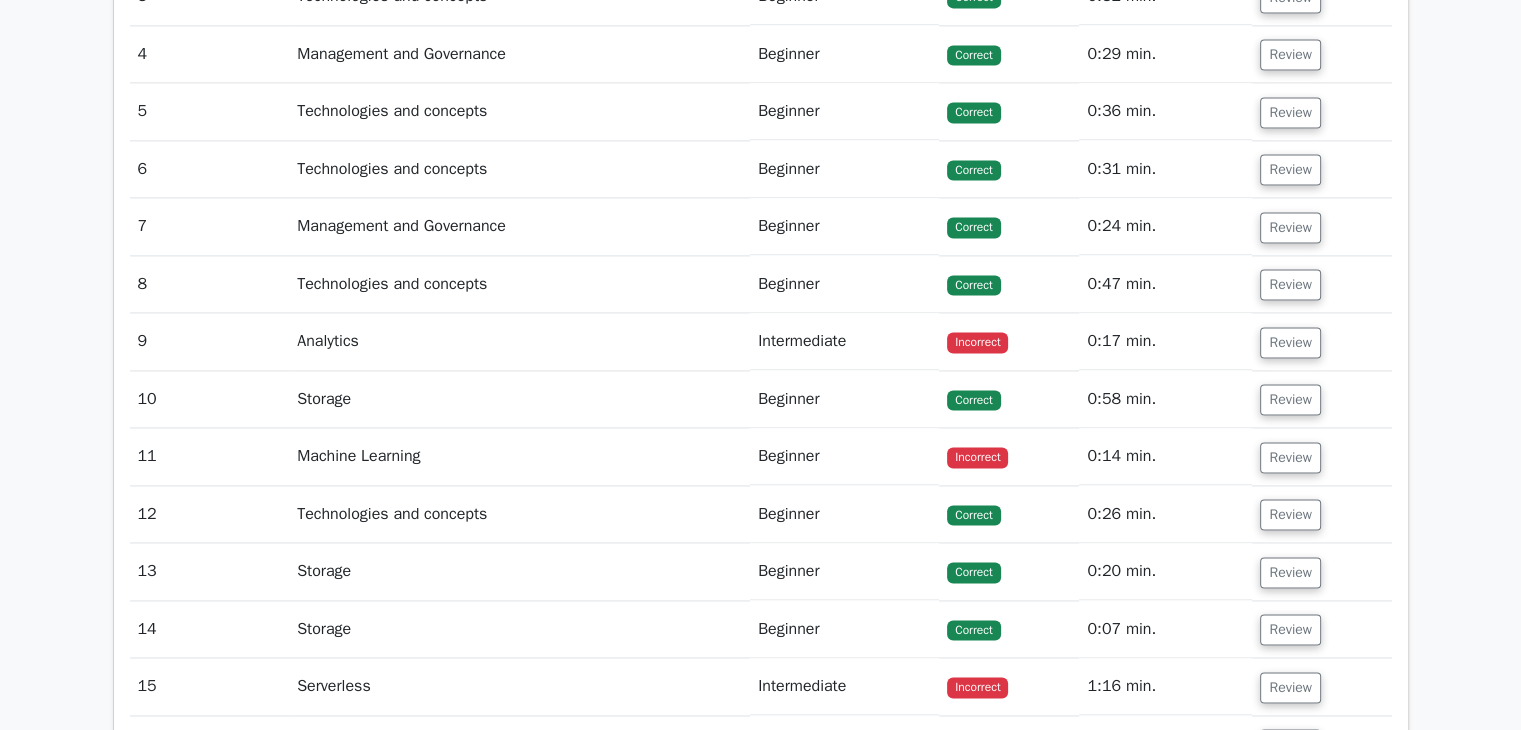 click on "Incorrect" at bounding box center [977, 342] 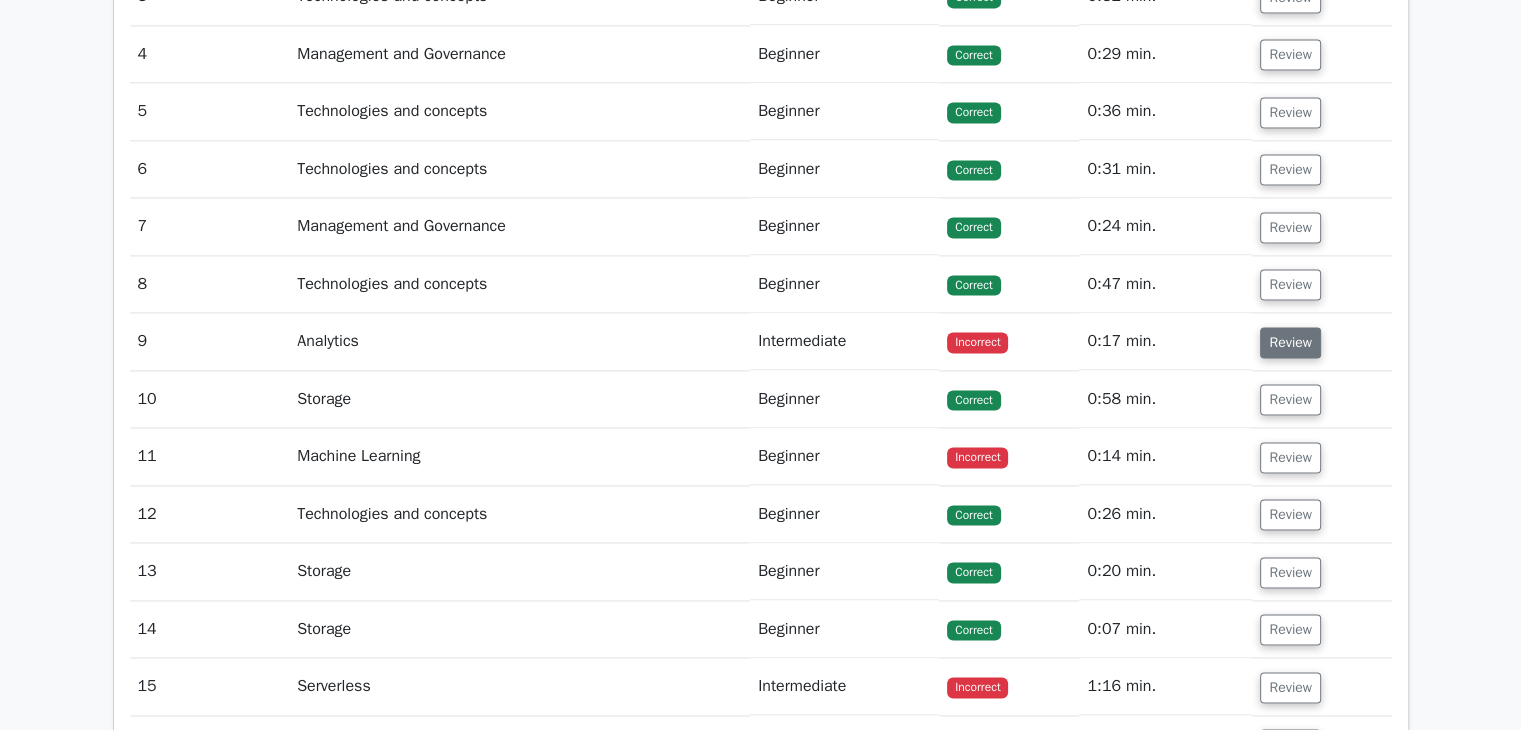 click on "Review" at bounding box center [1290, 342] 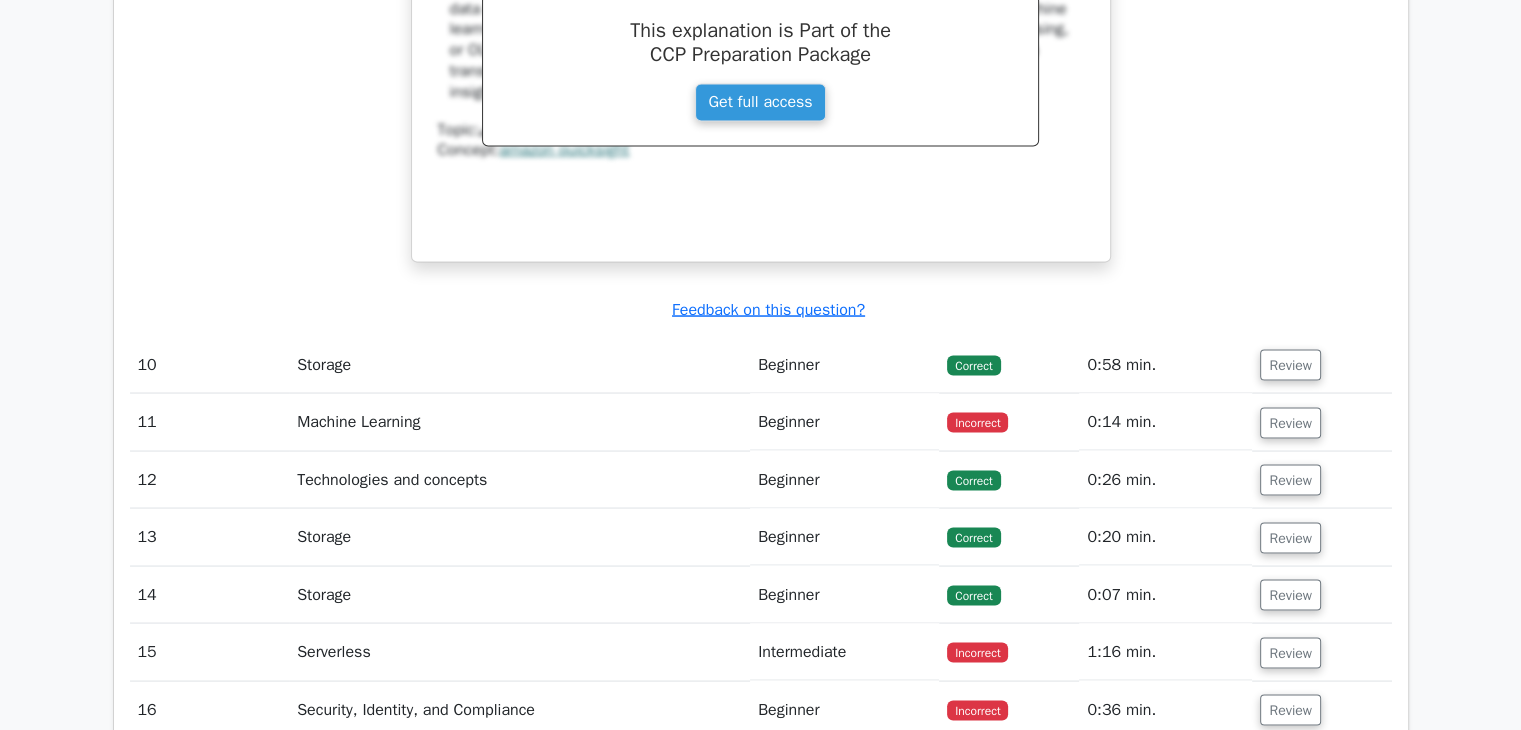 scroll, scrollTop: 3752, scrollLeft: 0, axis: vertical 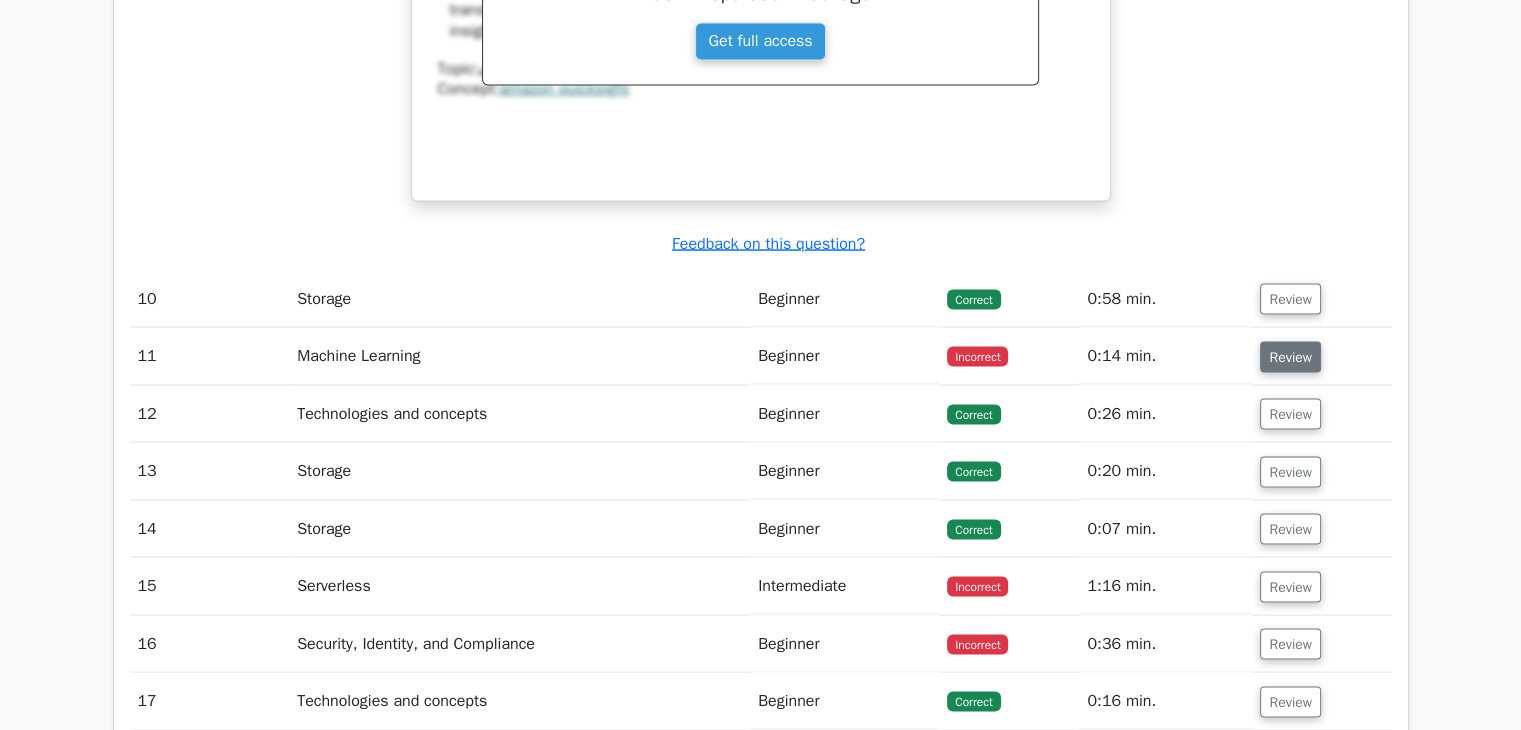 click on "Review" at bounding box center [1290, 356] 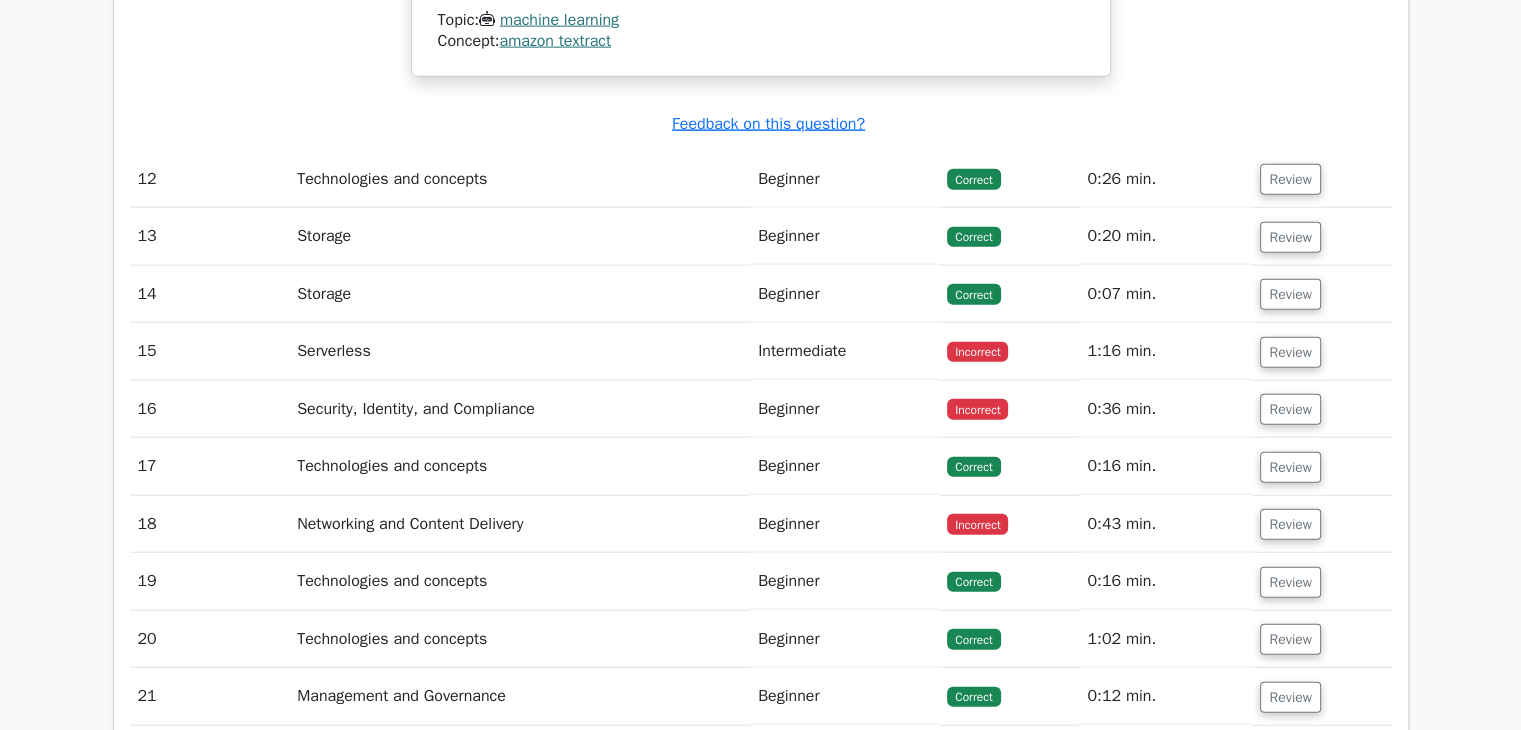 scroll, scrollTop: 4716, scrollLeft: 0, axis: vertical 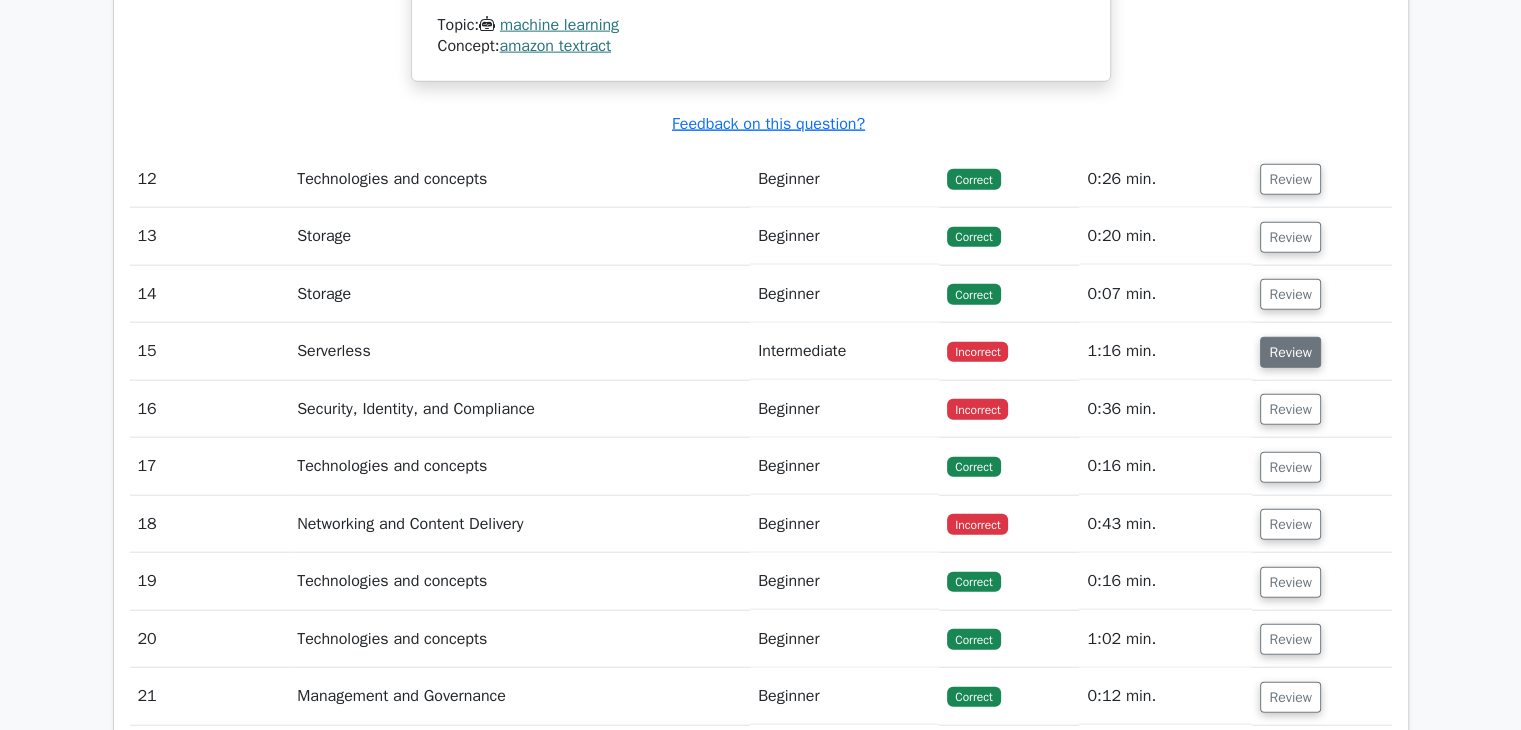 click on "Review" at bounding box center [1290, 352] 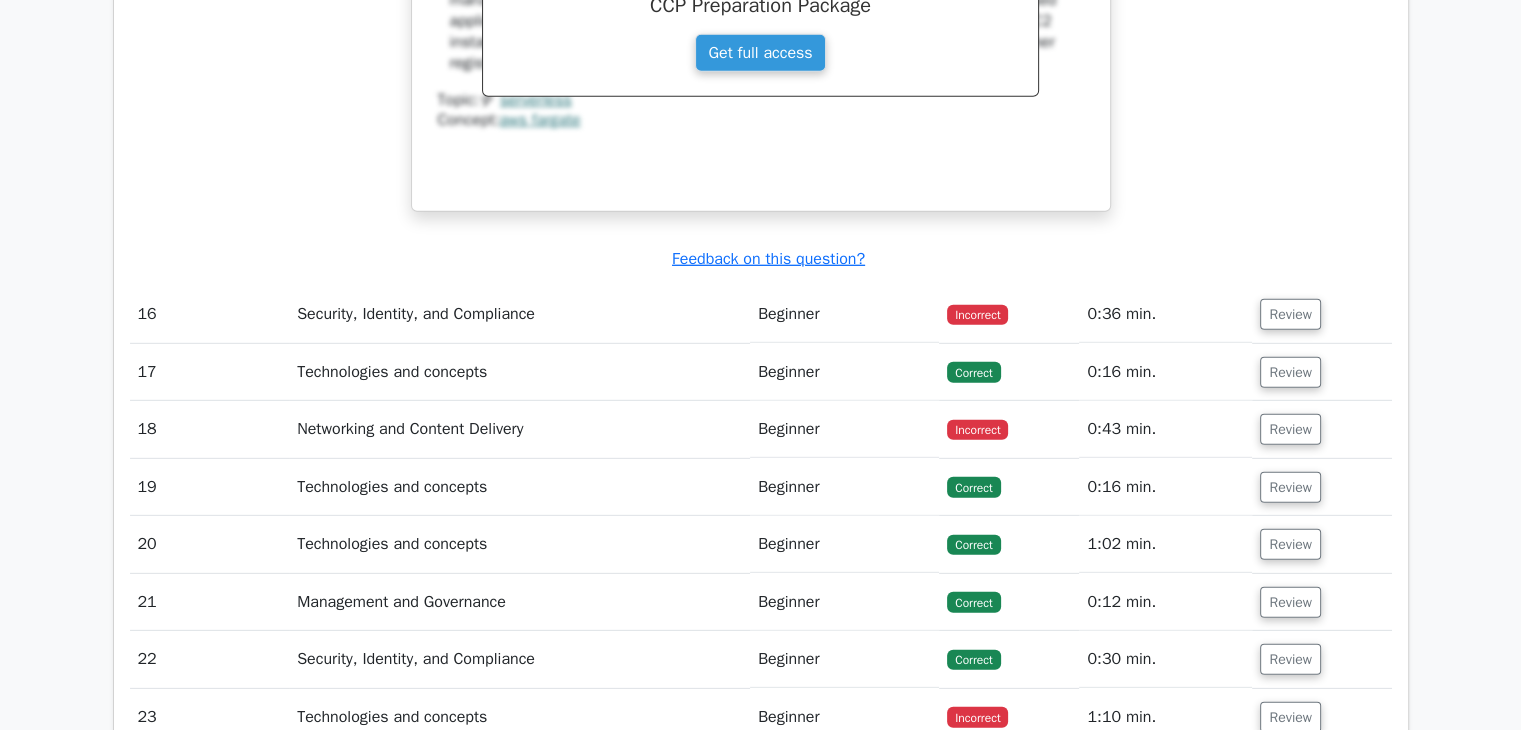 scroll, scrollTop: 5923, scrollLeft: 0, axis: vertical 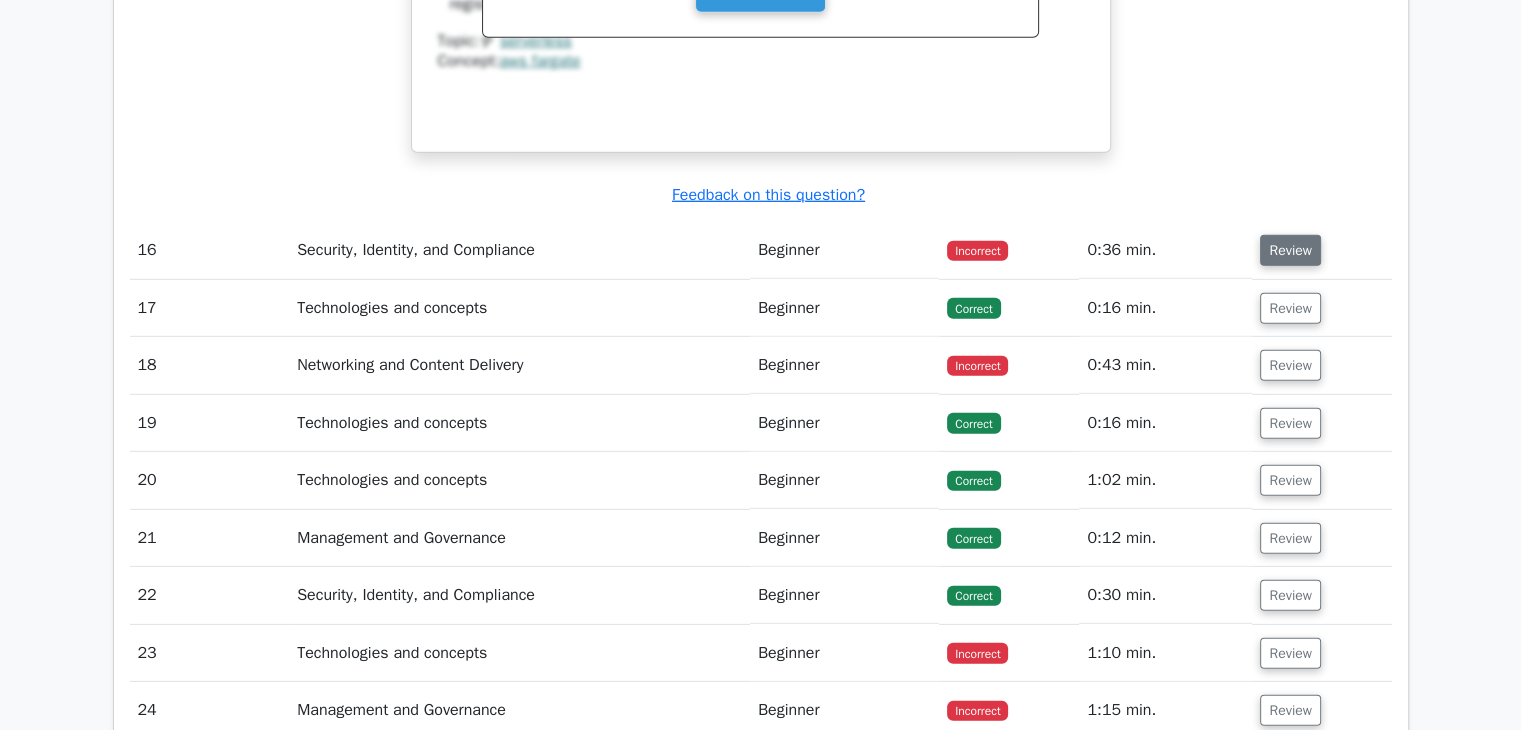 click on "Review" at bounding box center [1290, 250] 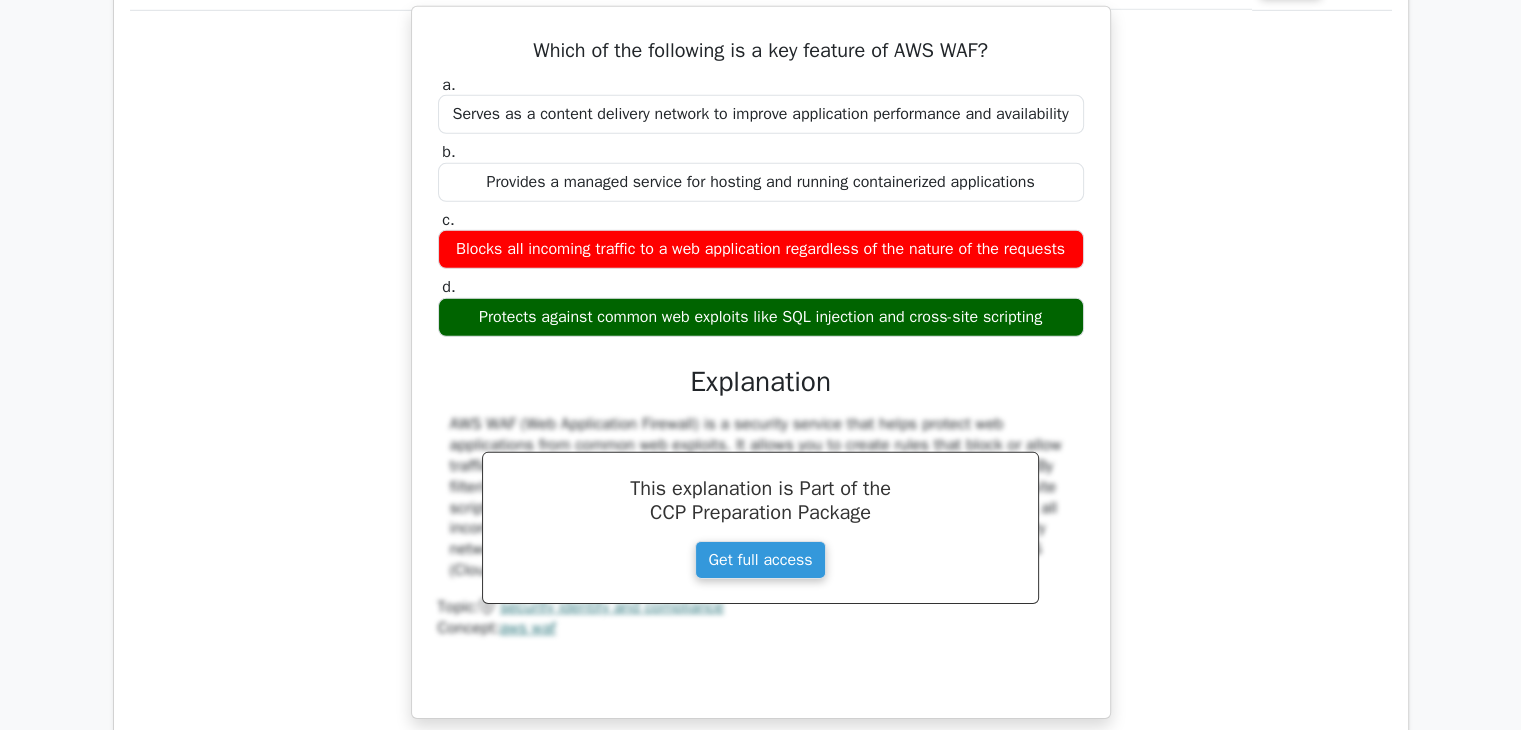 scroll, scrollTop: 6192, scrollLeft: 0, axis: vertical 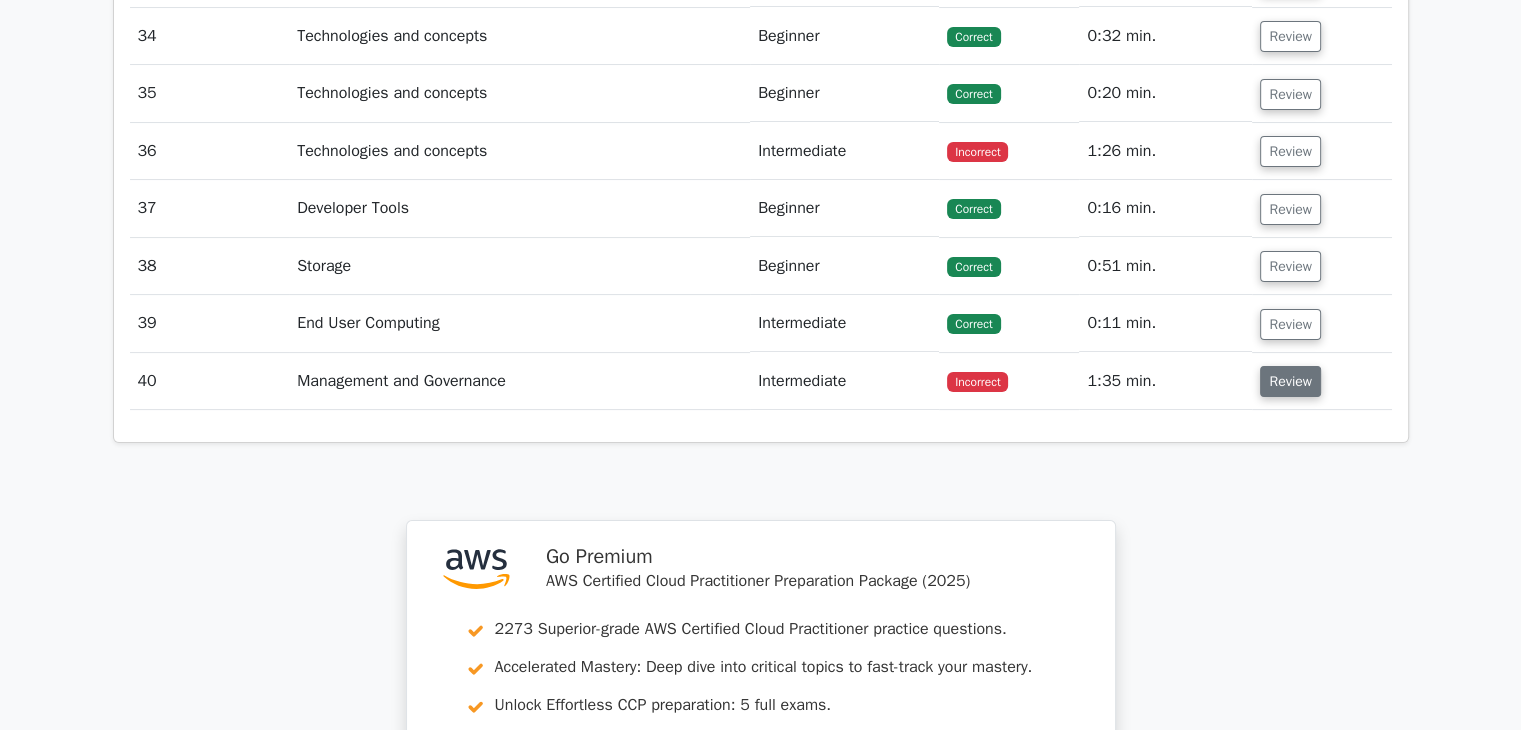 click on "Review" at bounding box center [1290, 381] 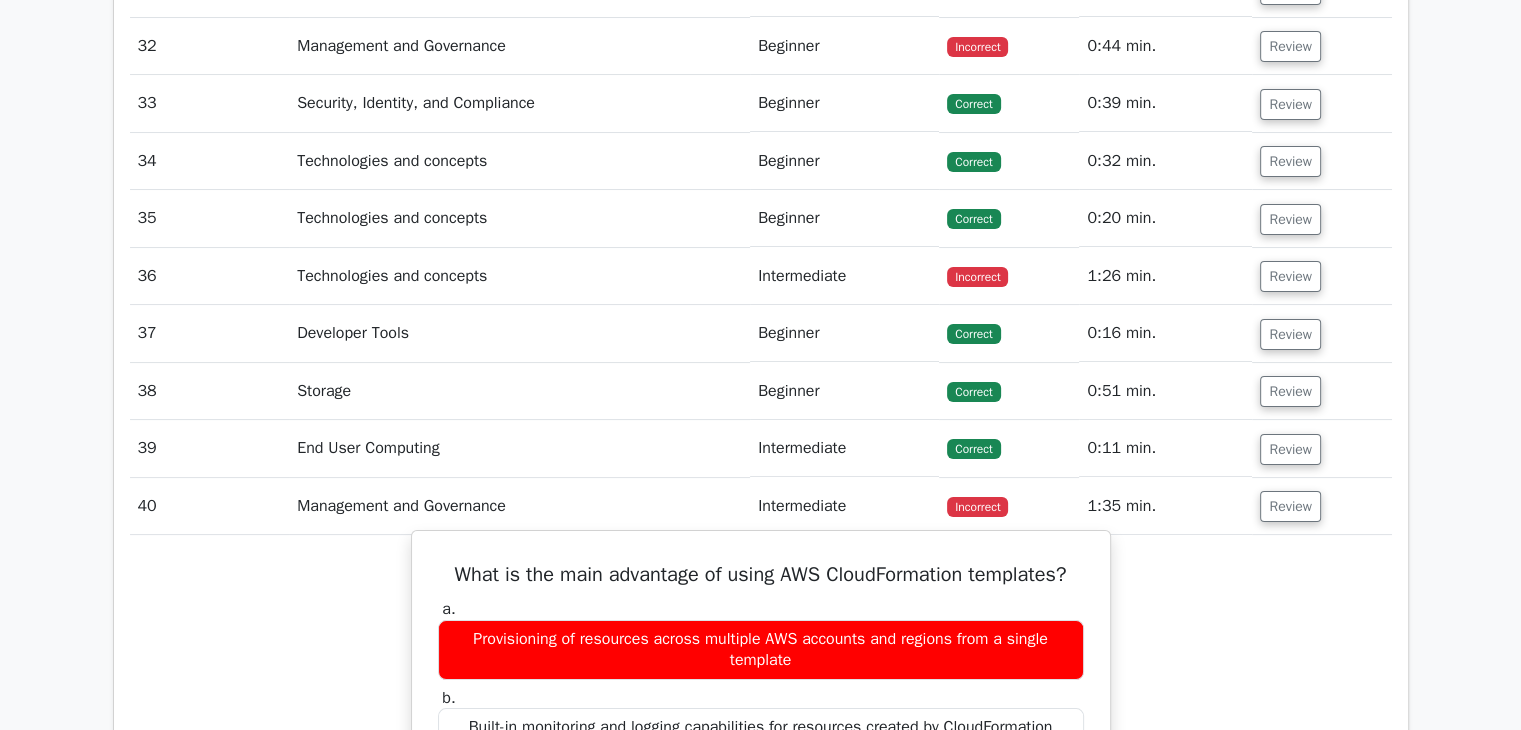 scroll, scrollTop: 7827, scrollLeft: 0, axis: vertical 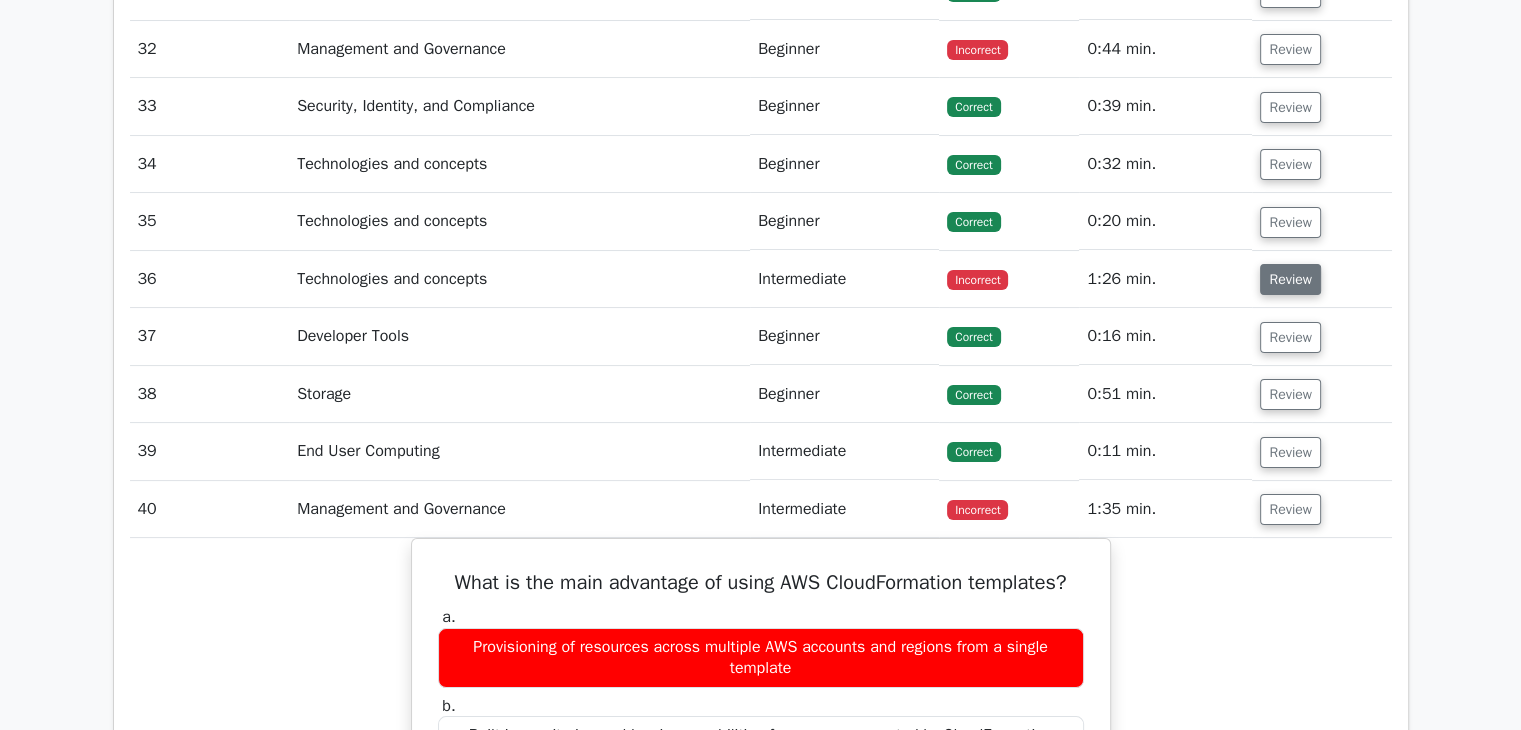 click on "Review" at bounding box center [1290, 279] 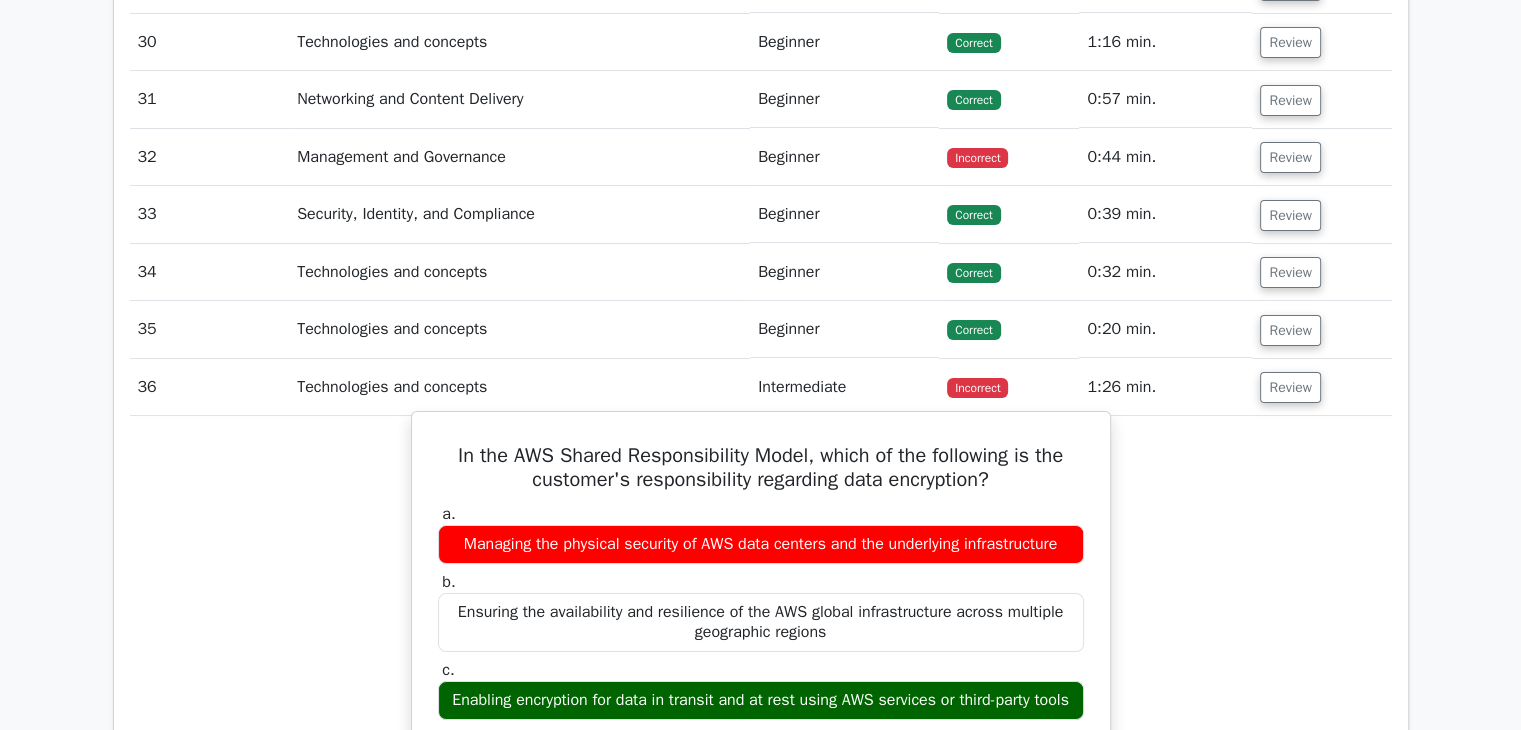 scroll, scrollTop: 7718, scrollLeft: 0, axis: vertical 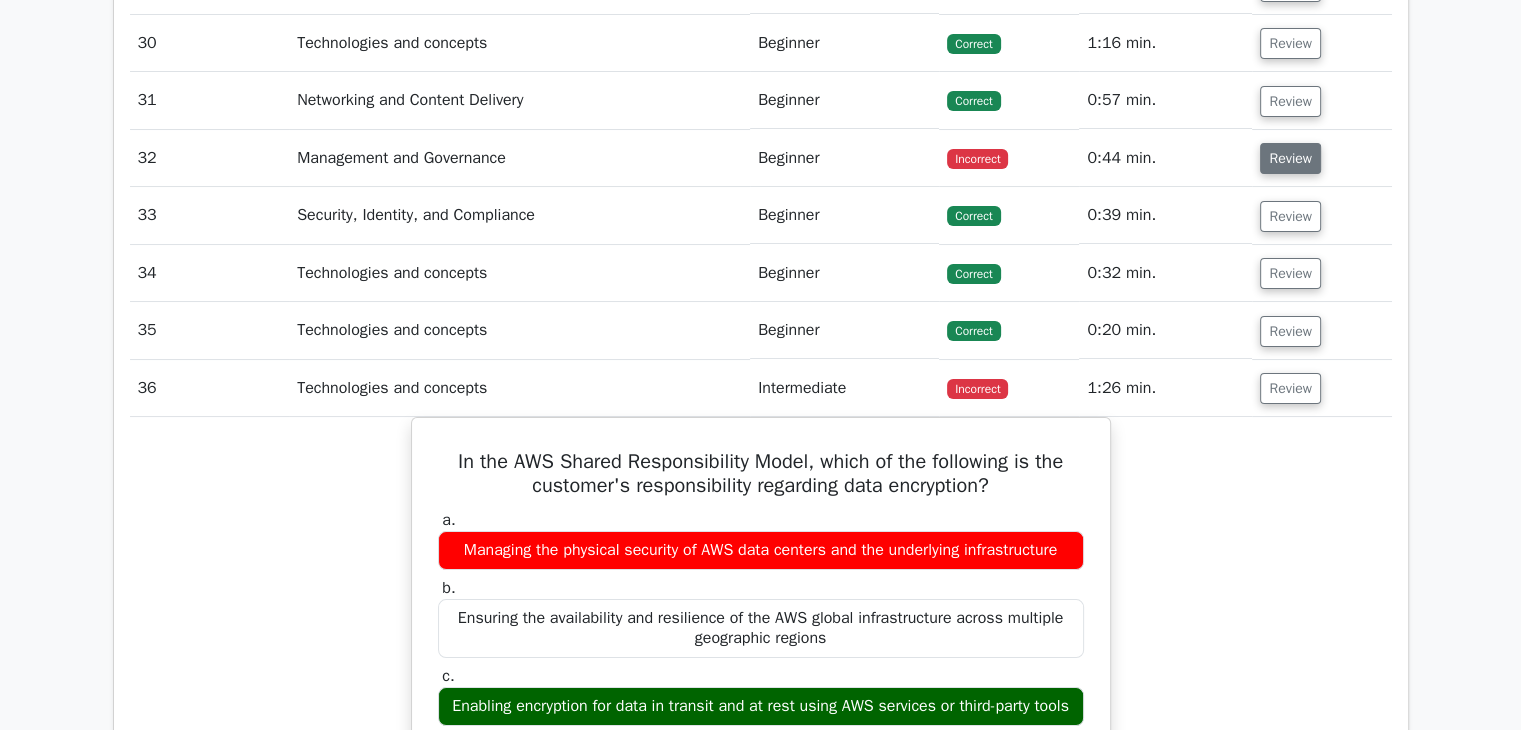 click on "Review" at bounding box center (1290, 158) 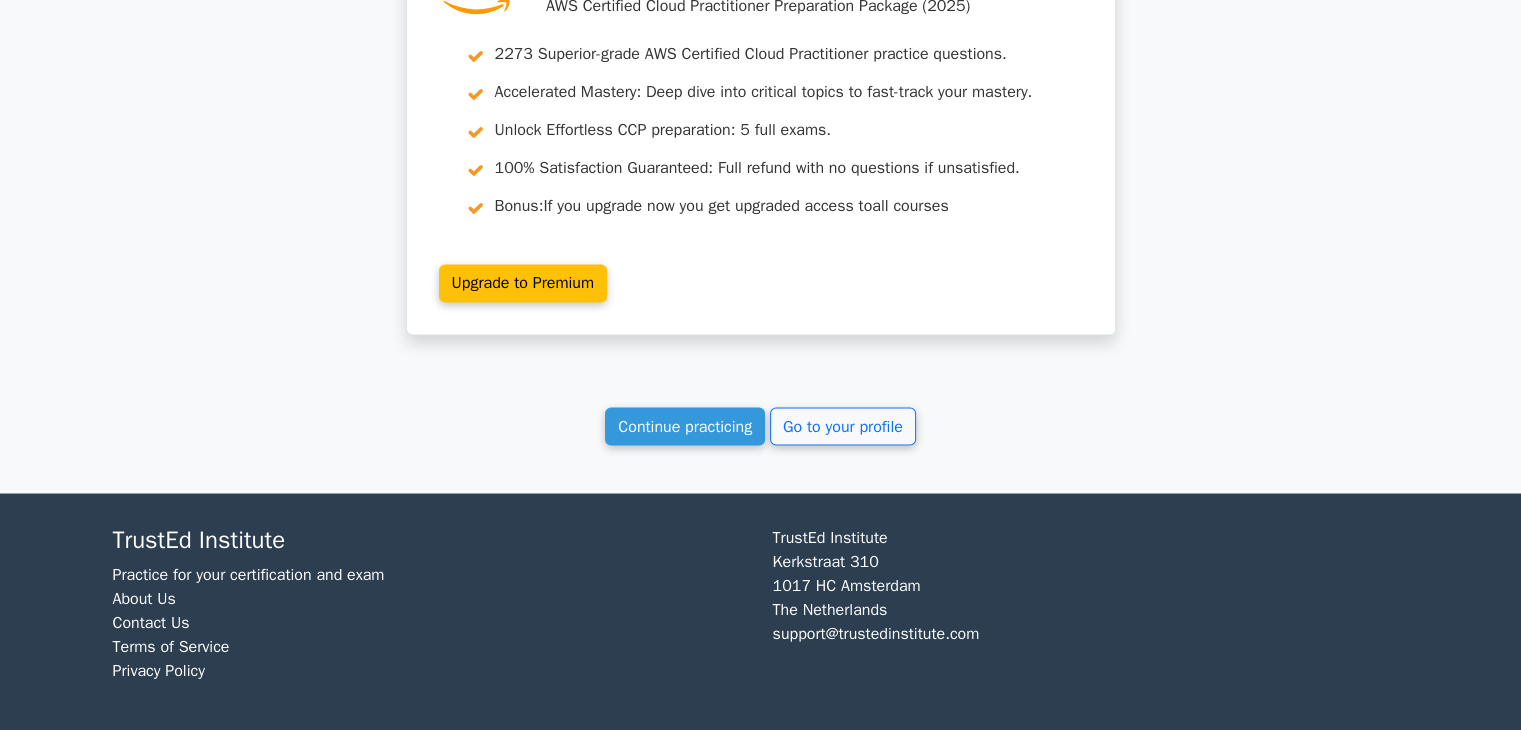 scroll, scrollTop: 10993, scrollLeft: 0, axis: vertical 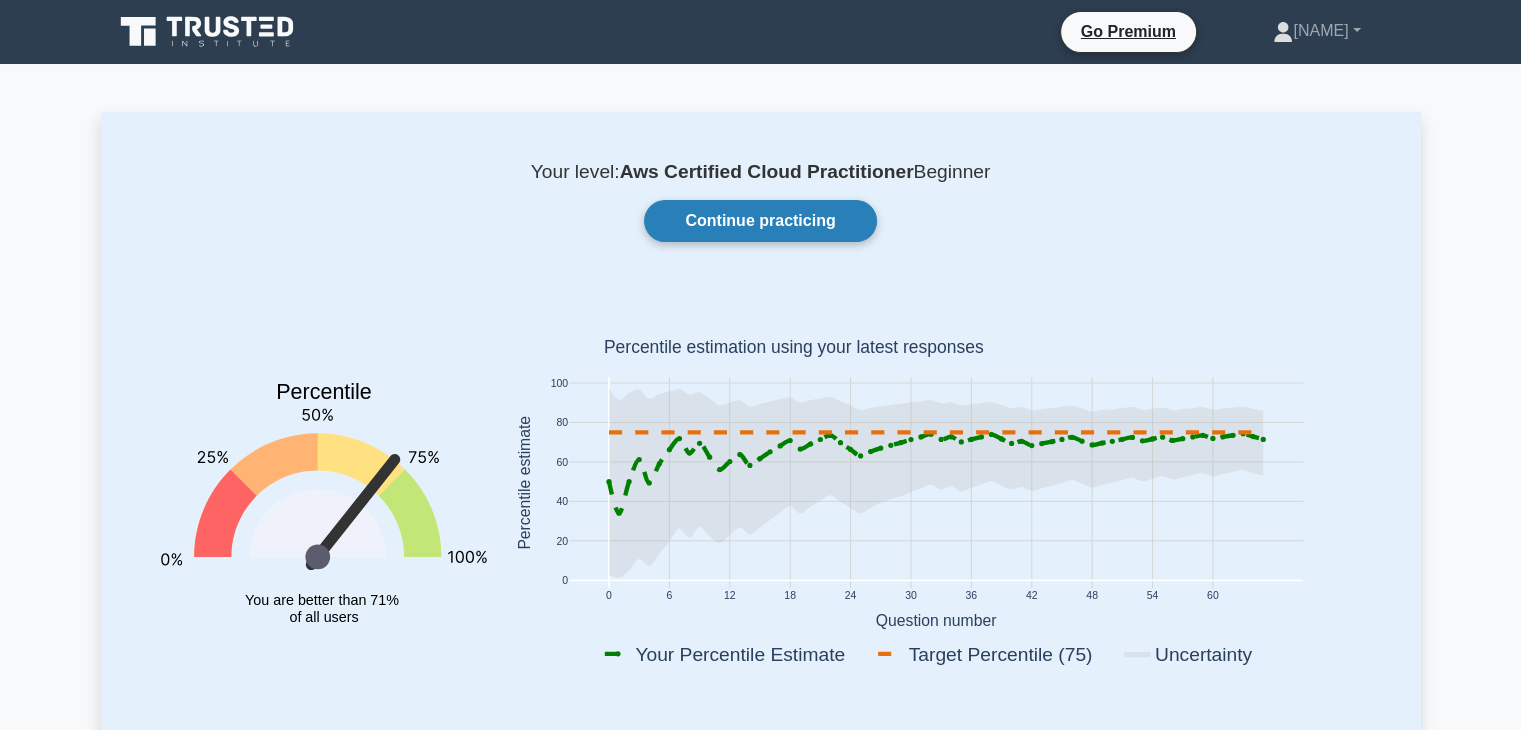 click on "Continue practicing" at bounding box center [760, 221] 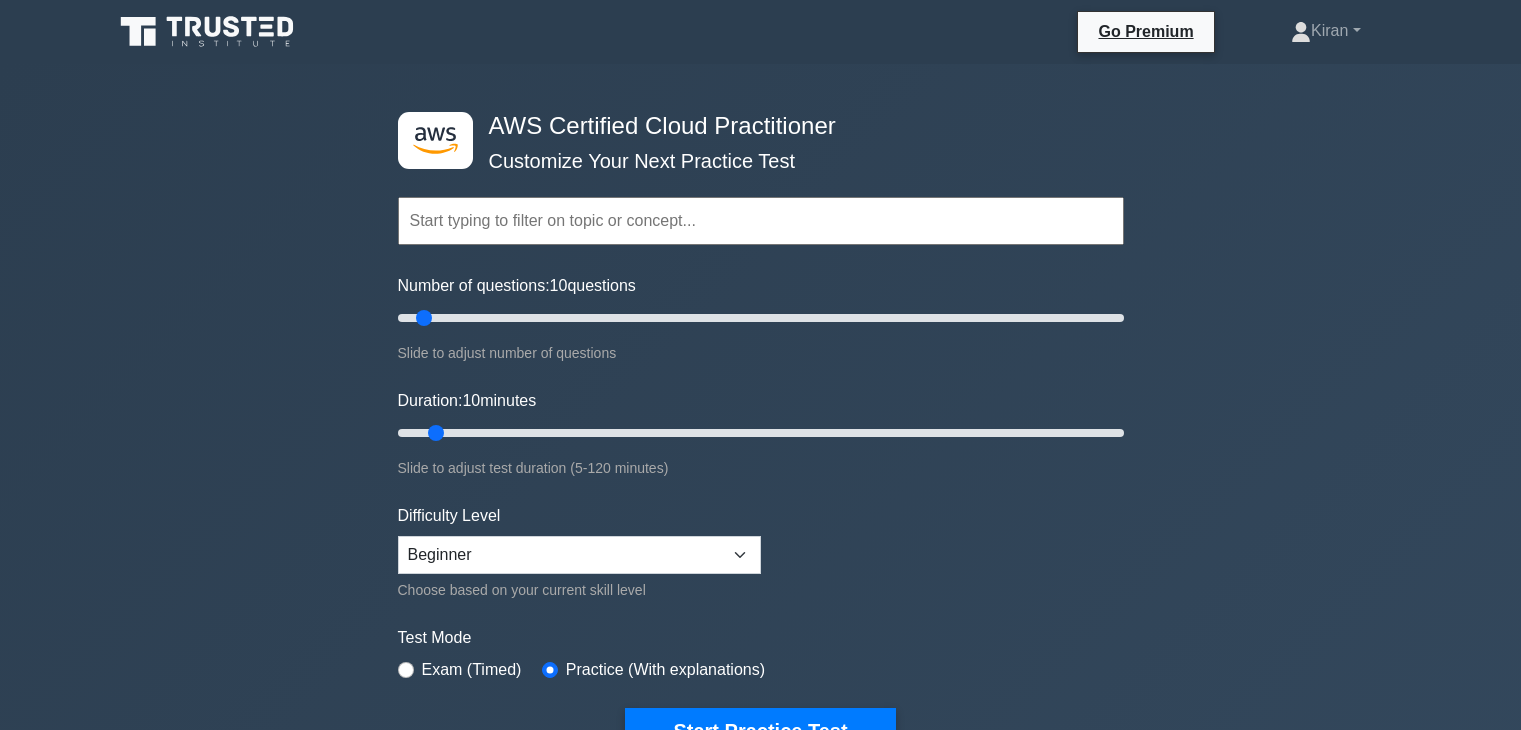 scroll, scrollTop: 0, scrollLeft: 0, axis: both 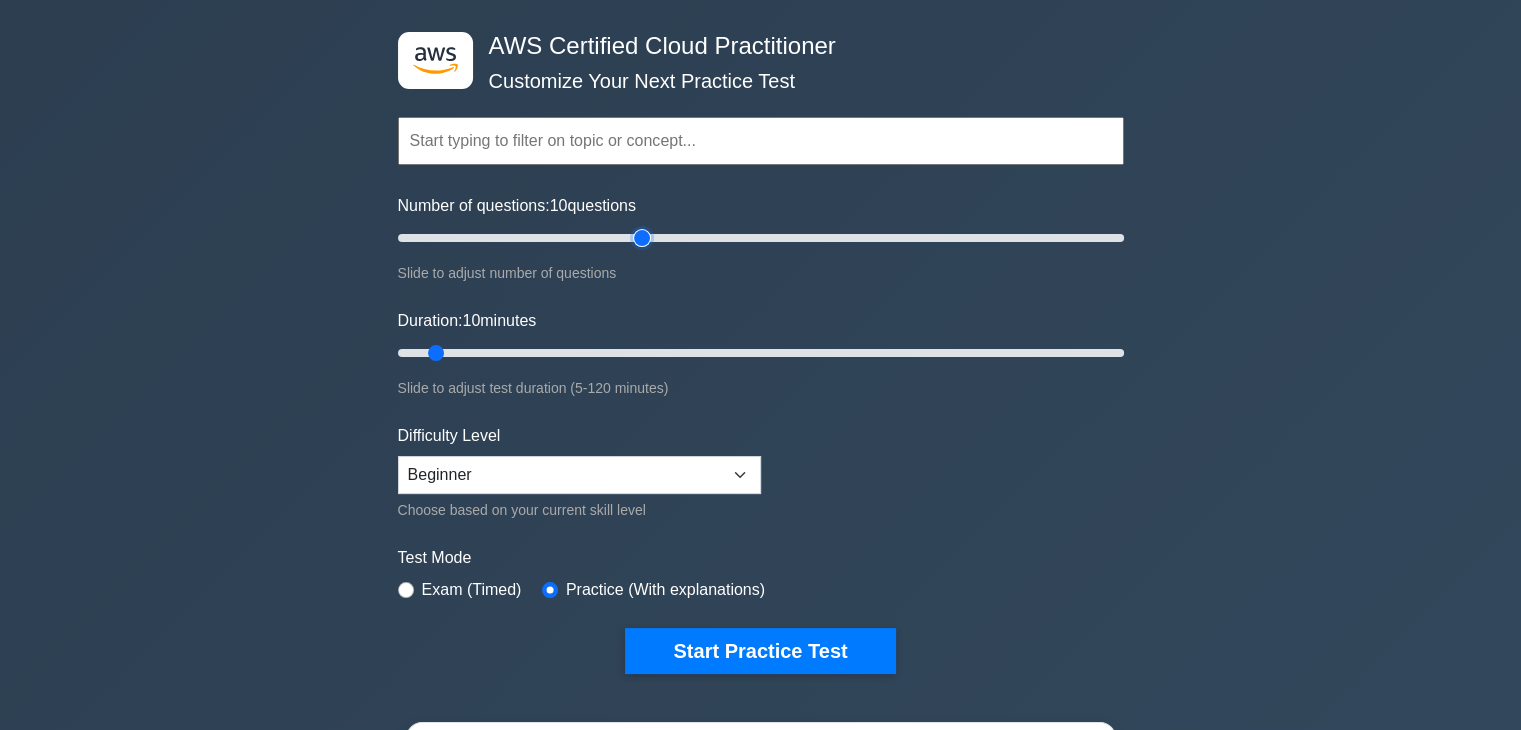 click on "Number of questions:  10  questions" at bounding box center (761, 238) 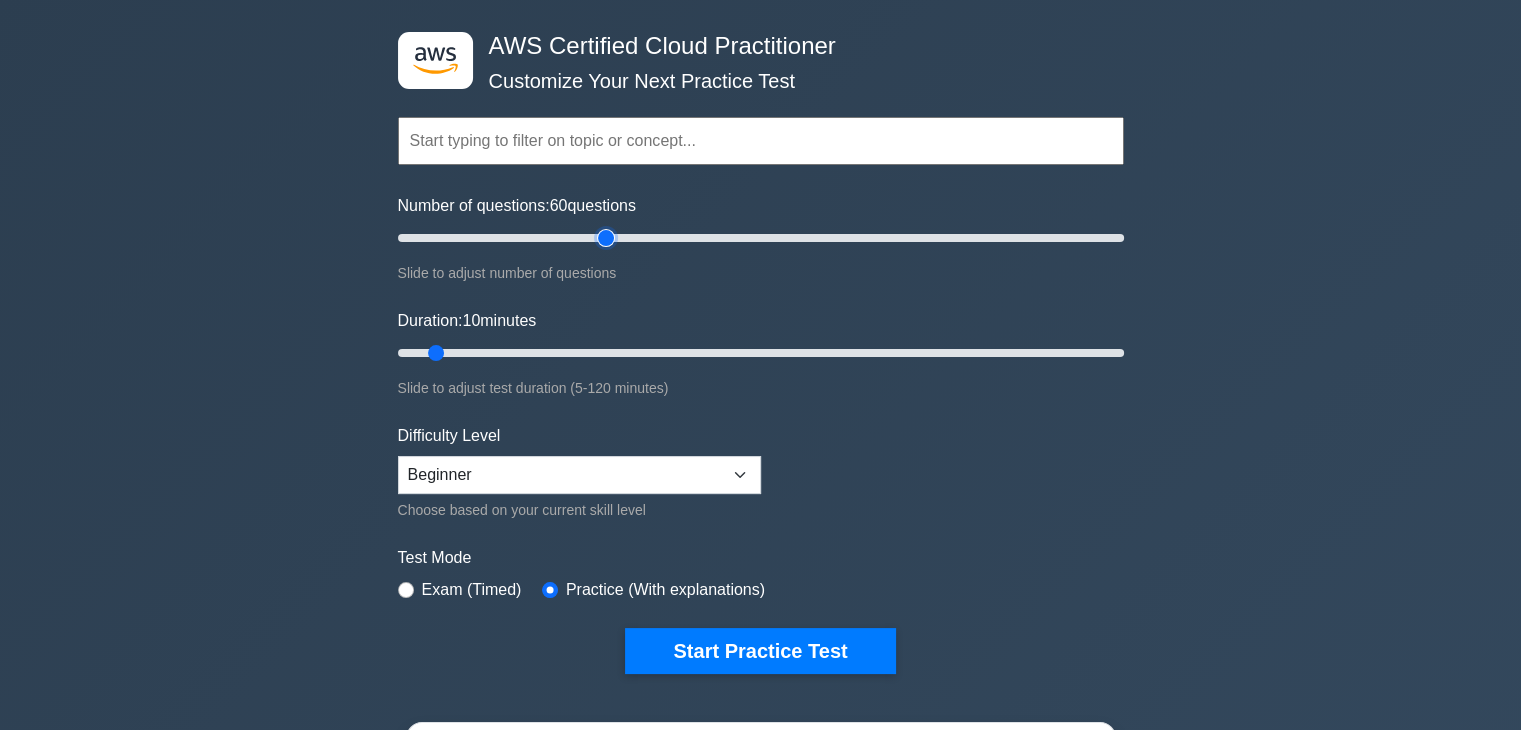 click on "Number of questions:  60  questions" at bounding box center [761, 238] 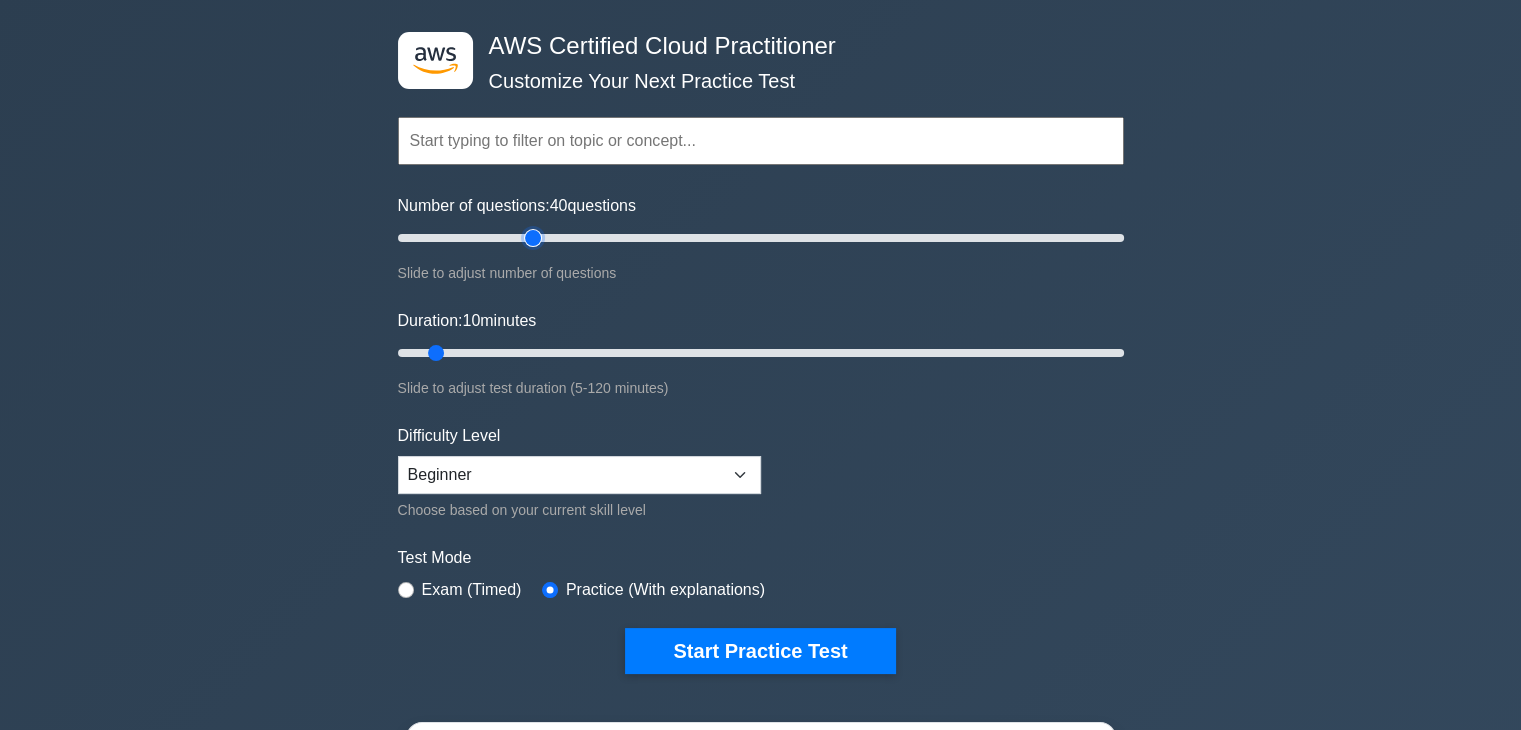 click on "Number of questions:  40  questions" at bounding box center [761, 238] 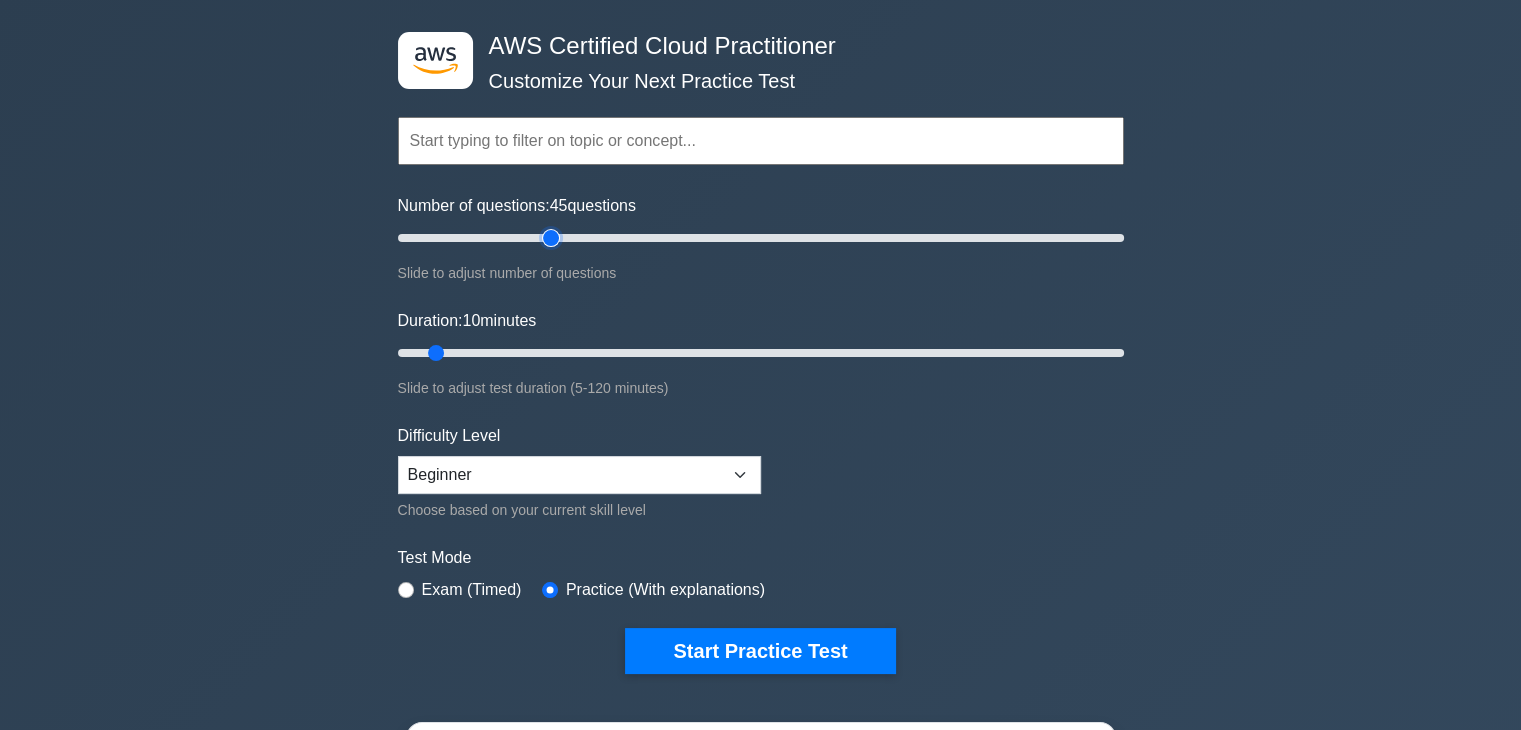 click on "Number of questions:  45  questions" at bounding box center (761, 238) 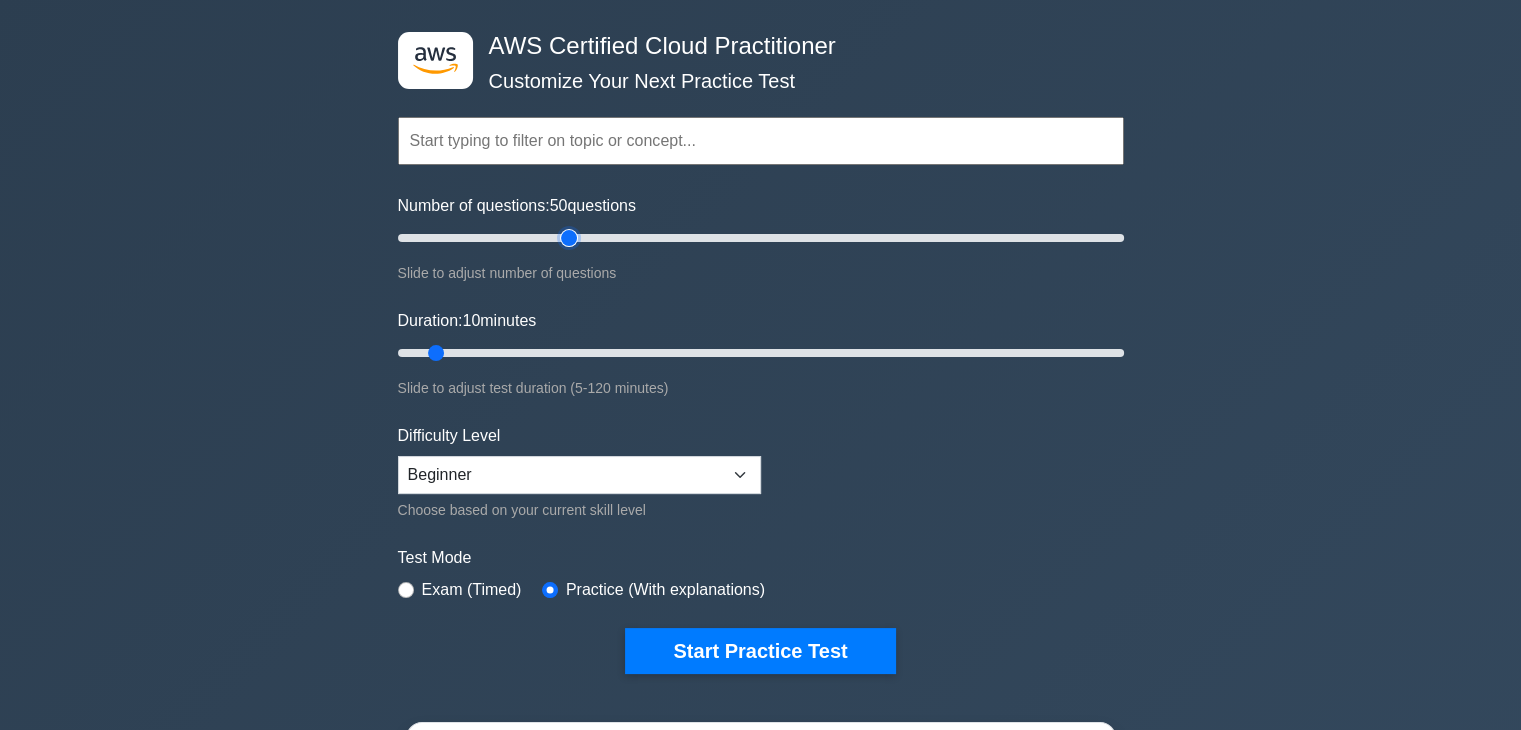 type on "50" 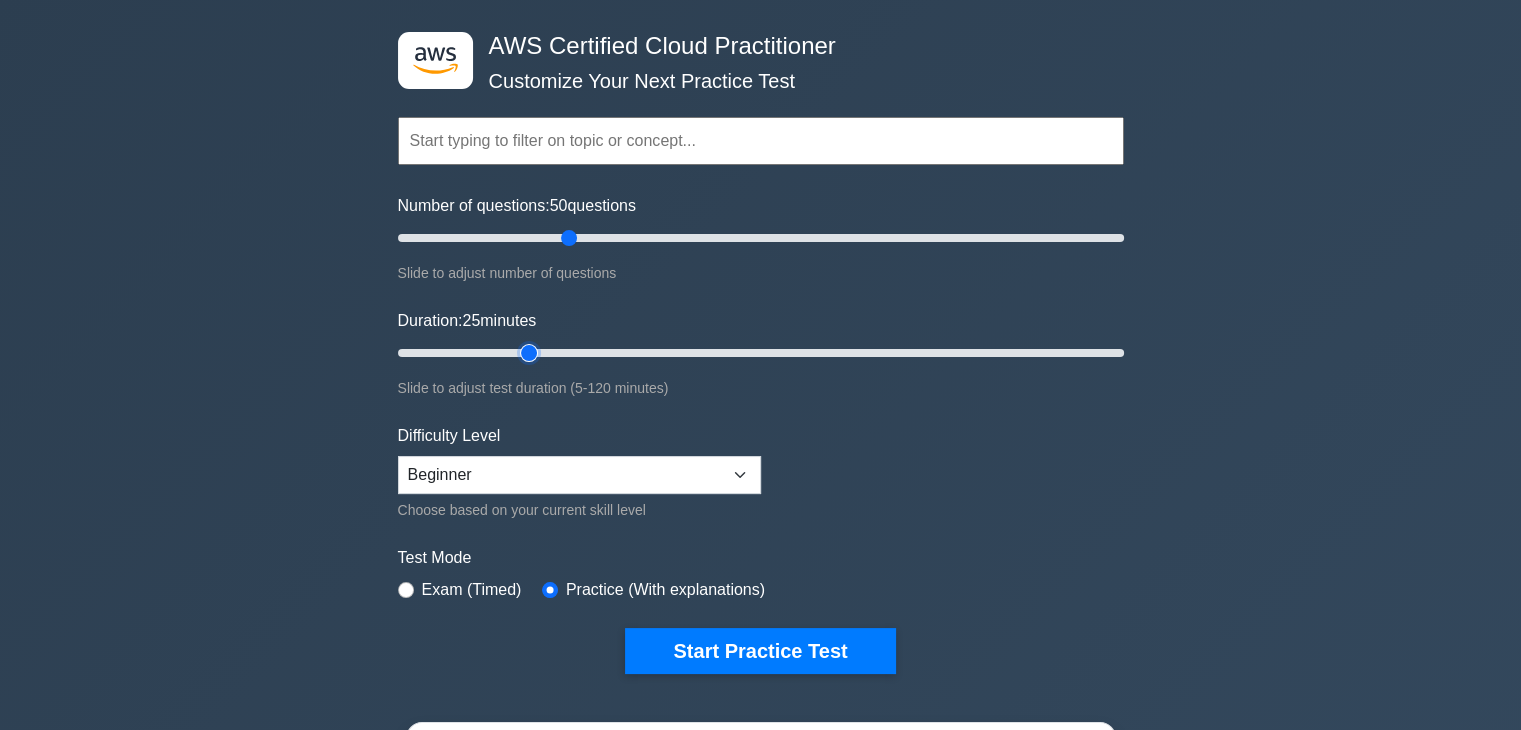 click on "Duration:  25  minutes" at bounding box center (761, 353) 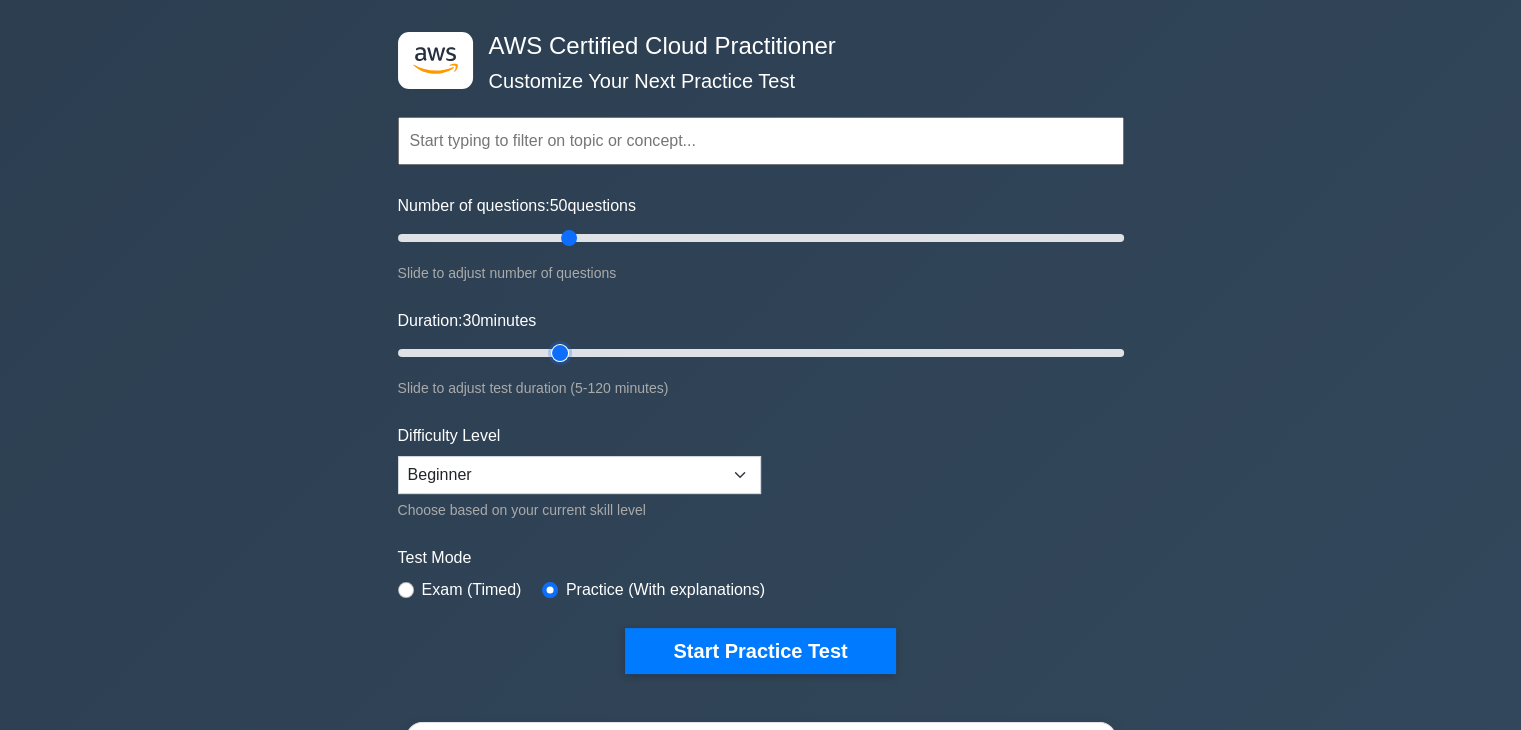 click on "Duration:  30  minutes" at bounding box center [761, 353] 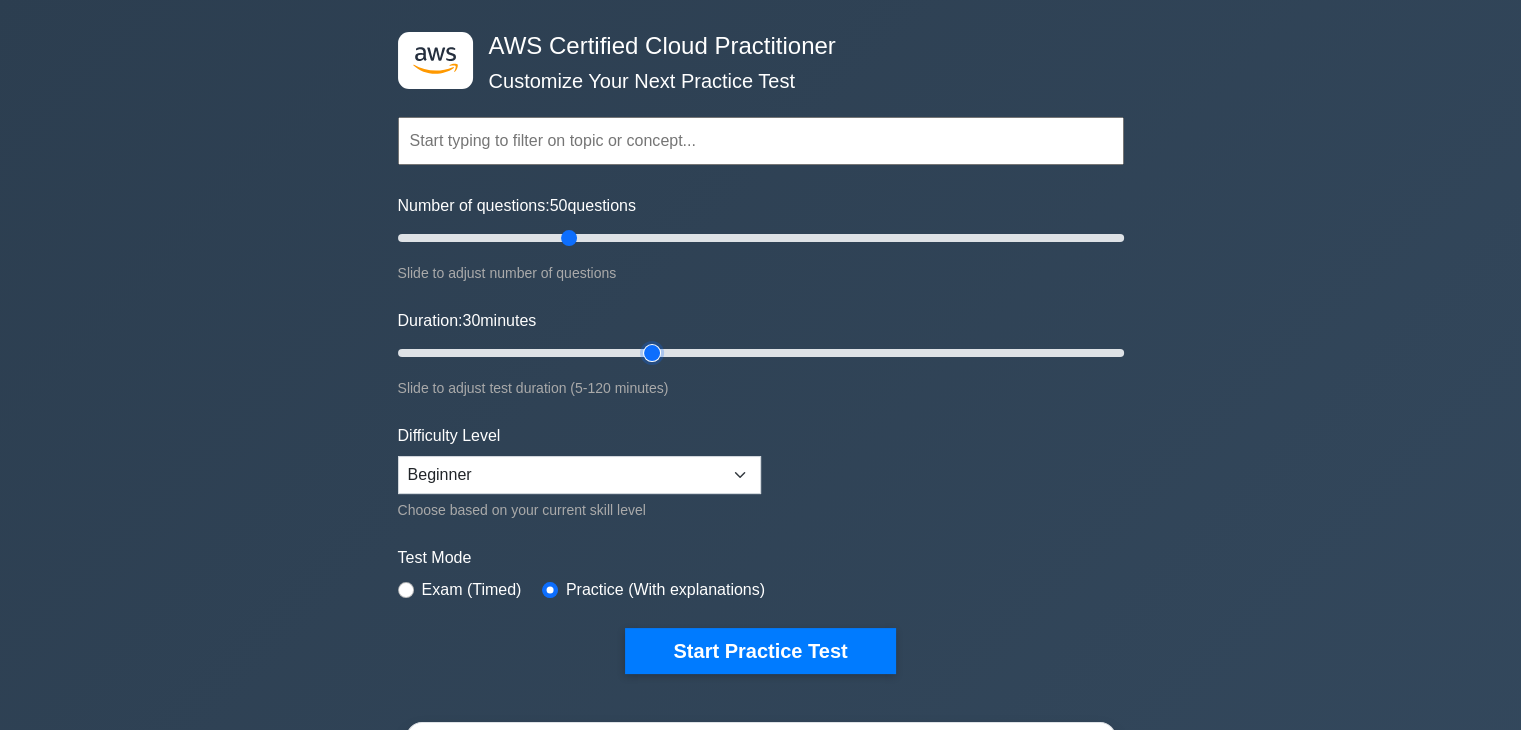 click on "Duration:  30  minutes" at bounding box center [761, 353] 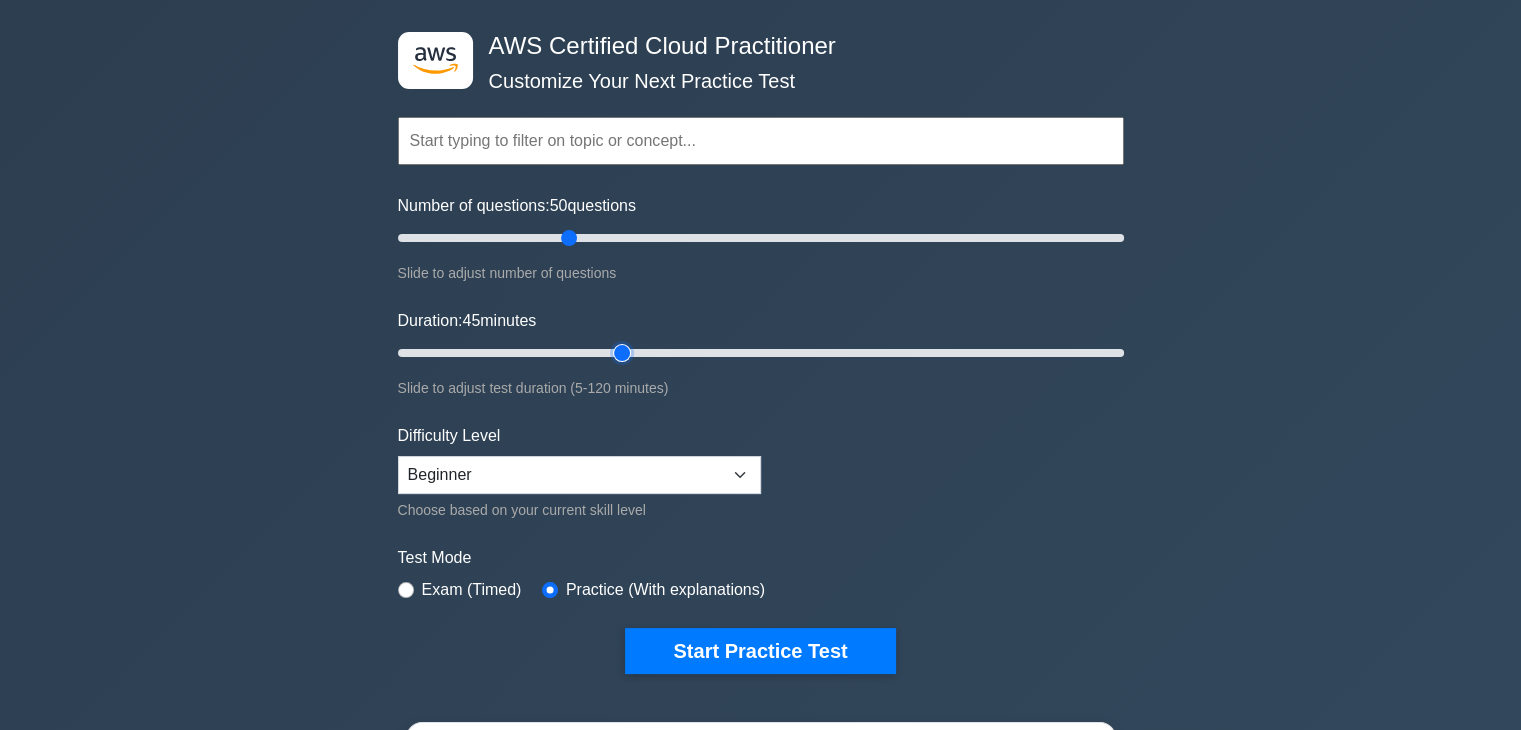 type on "40" 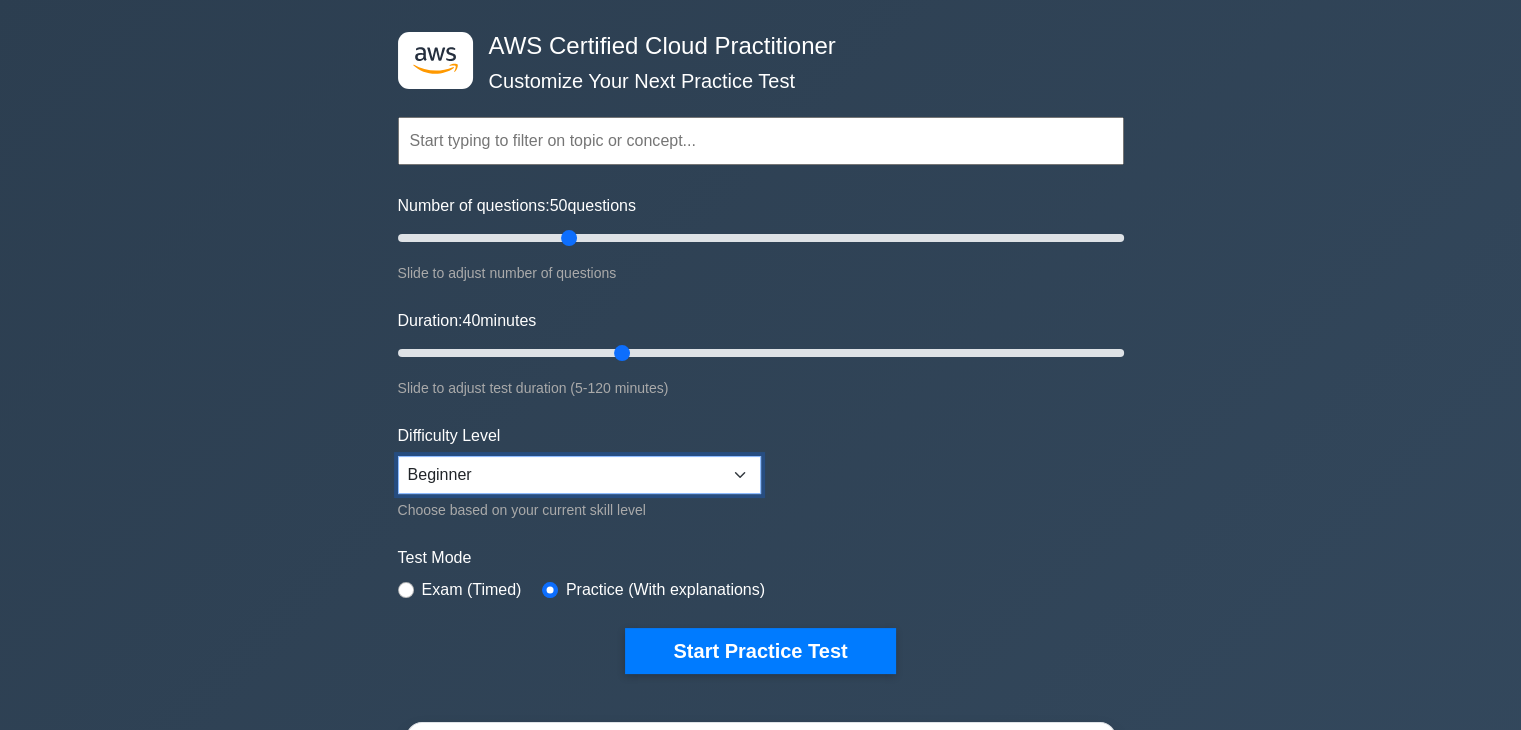 click on "Beginner
Intermediate
Expert" at bounding box center [579, 475] 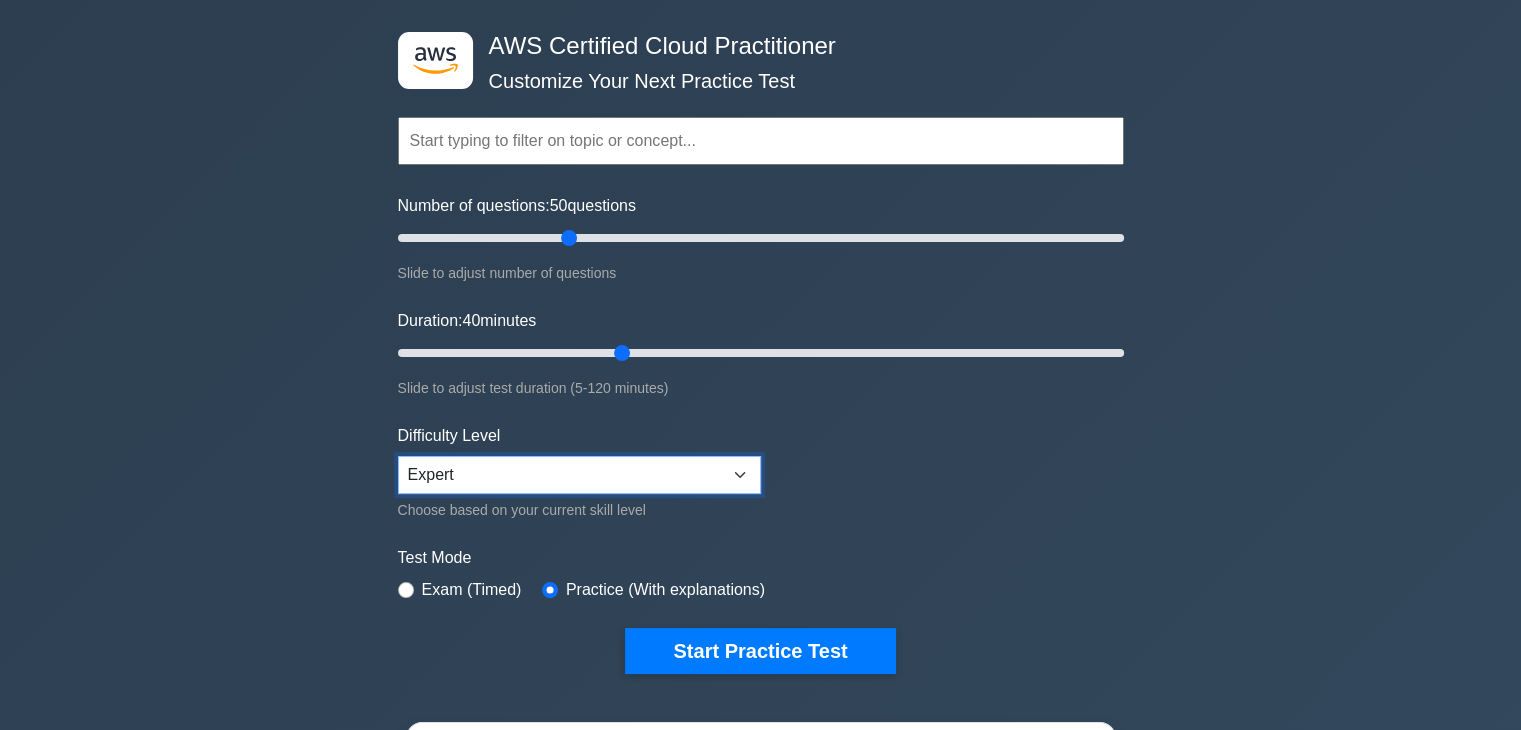 click on "Beginner
Intermediate
Expert" at bounding box center [579, 475] 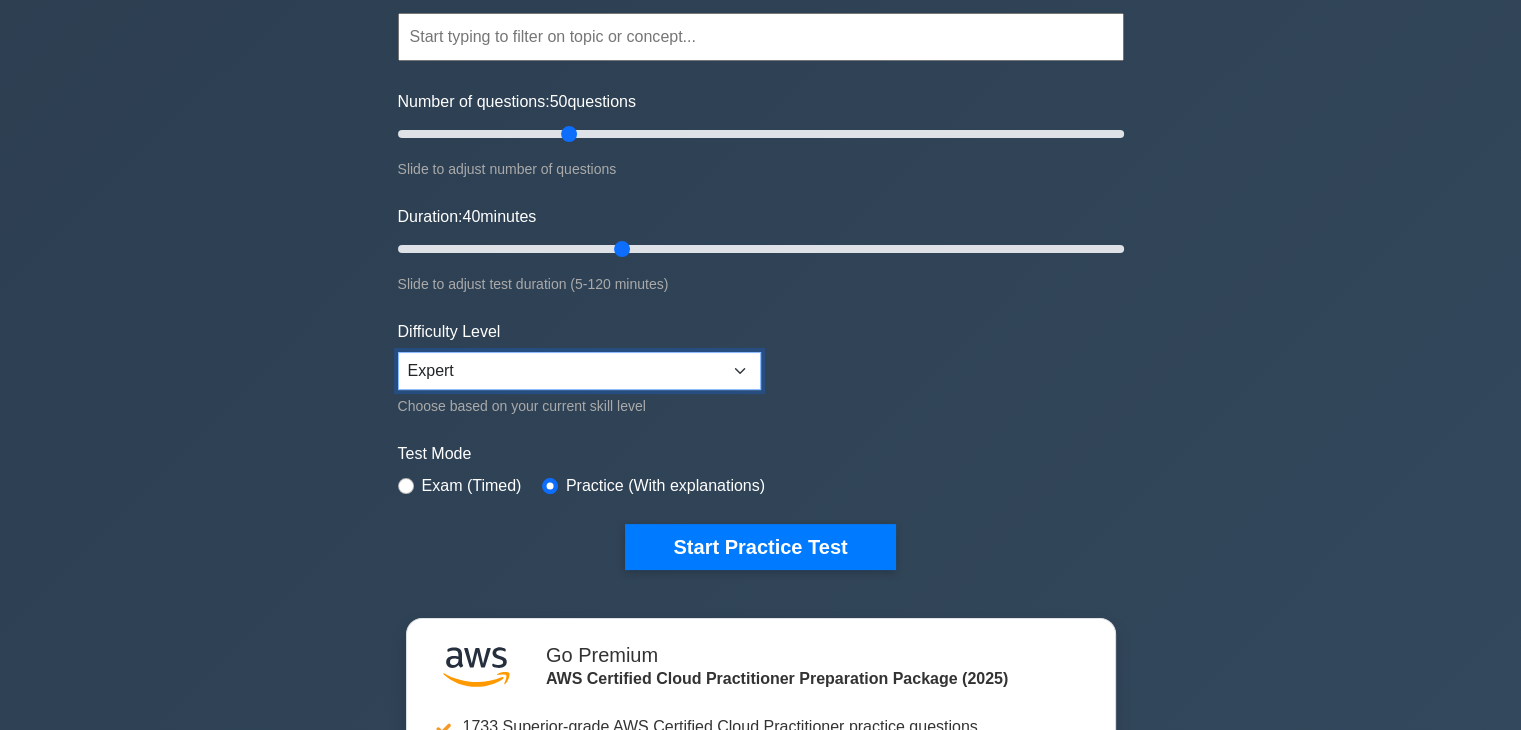 scroll, scrollTop: 187, scrollLeft: 0, axis: vertical 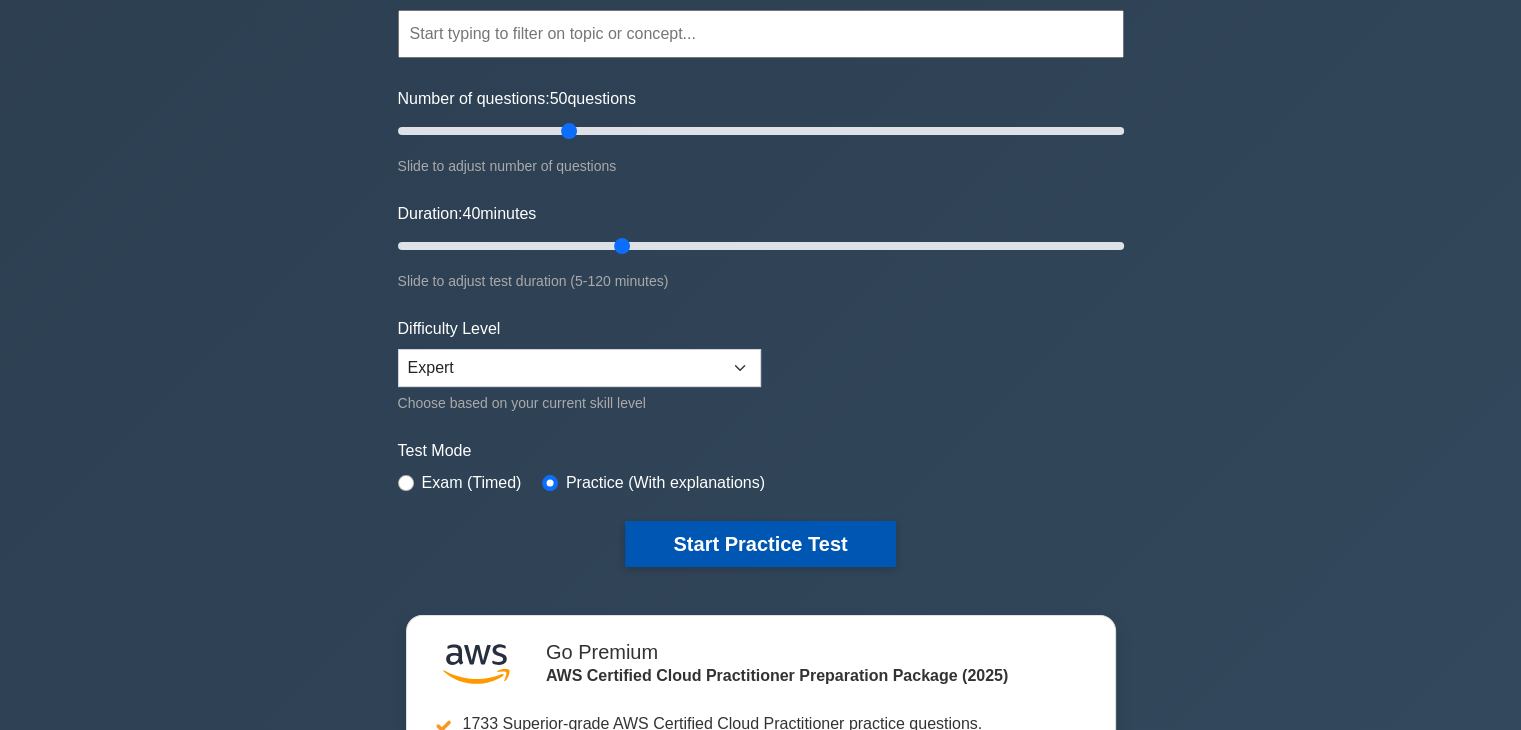 click on "Start Practice Test" at bounding box center [760, 544] 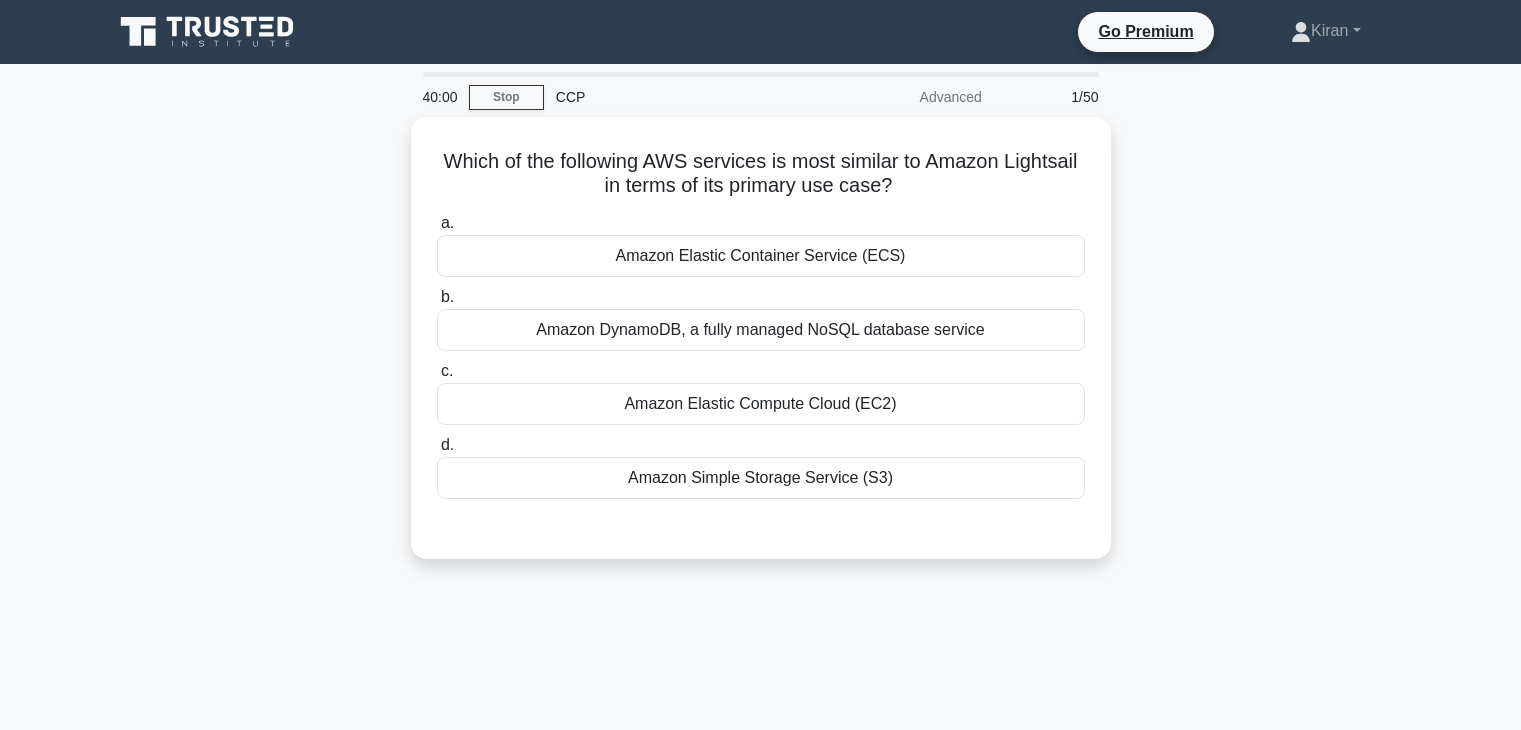 scroll, scrollTop: 0, scrollLeft: 0, axis: both 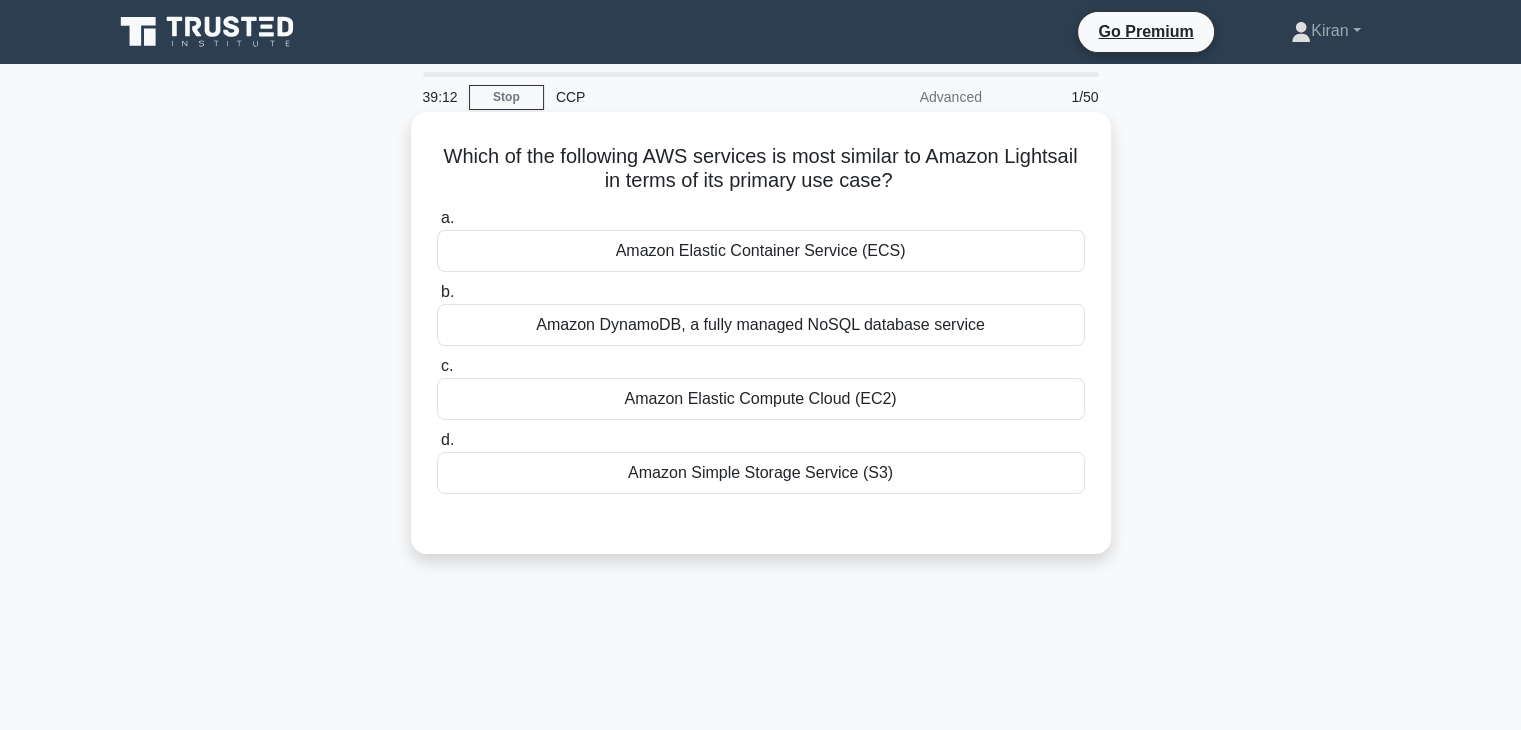 click on "Amazon Elastic Container Service (ECS)" at bounding box center [761, 251] 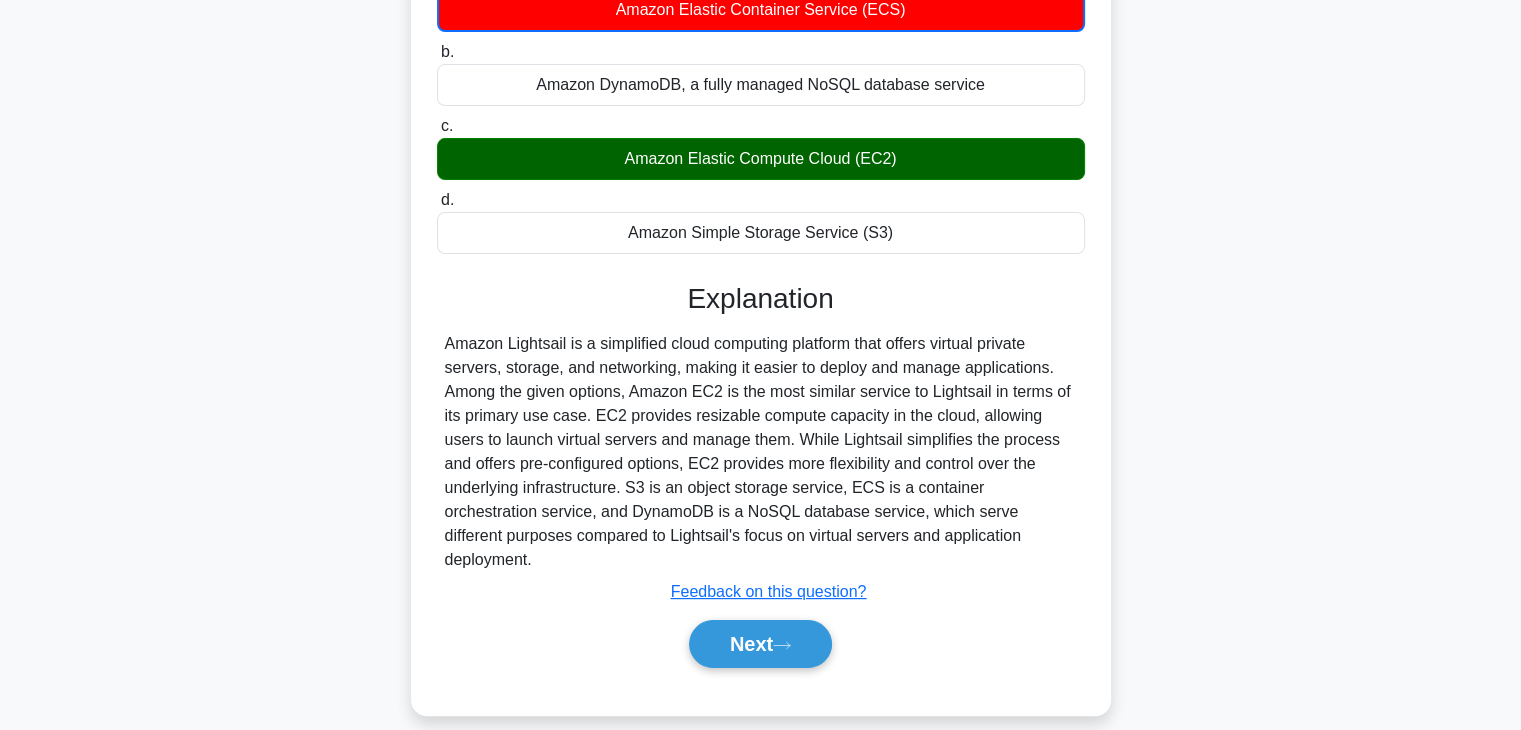 scroll, scrollTop: 252, scrollLeft: 0, axis: vertical 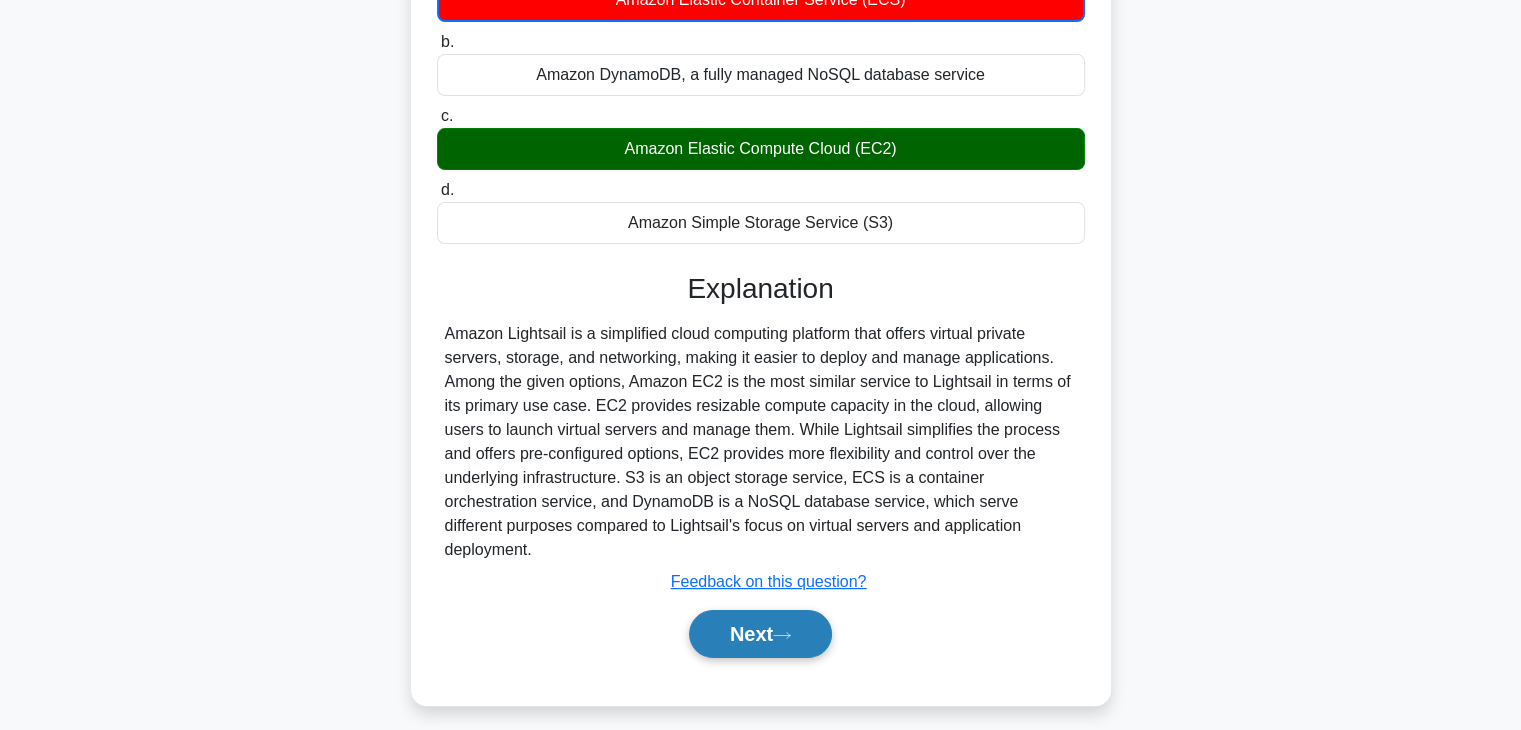 click on "Next" at bounding box center [760, 634] 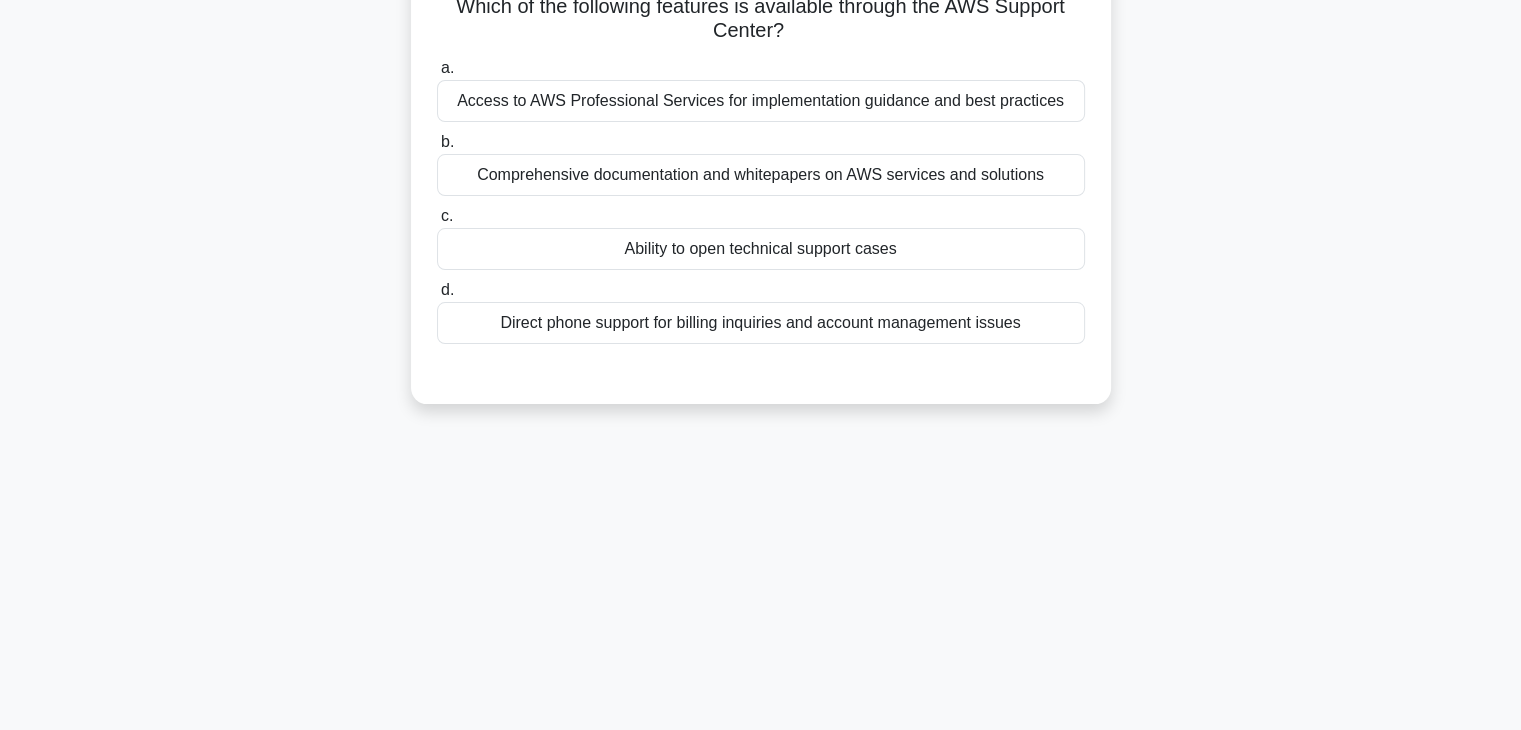 scroll, scrollTop: 0, scrollLeft: 0, axis: both 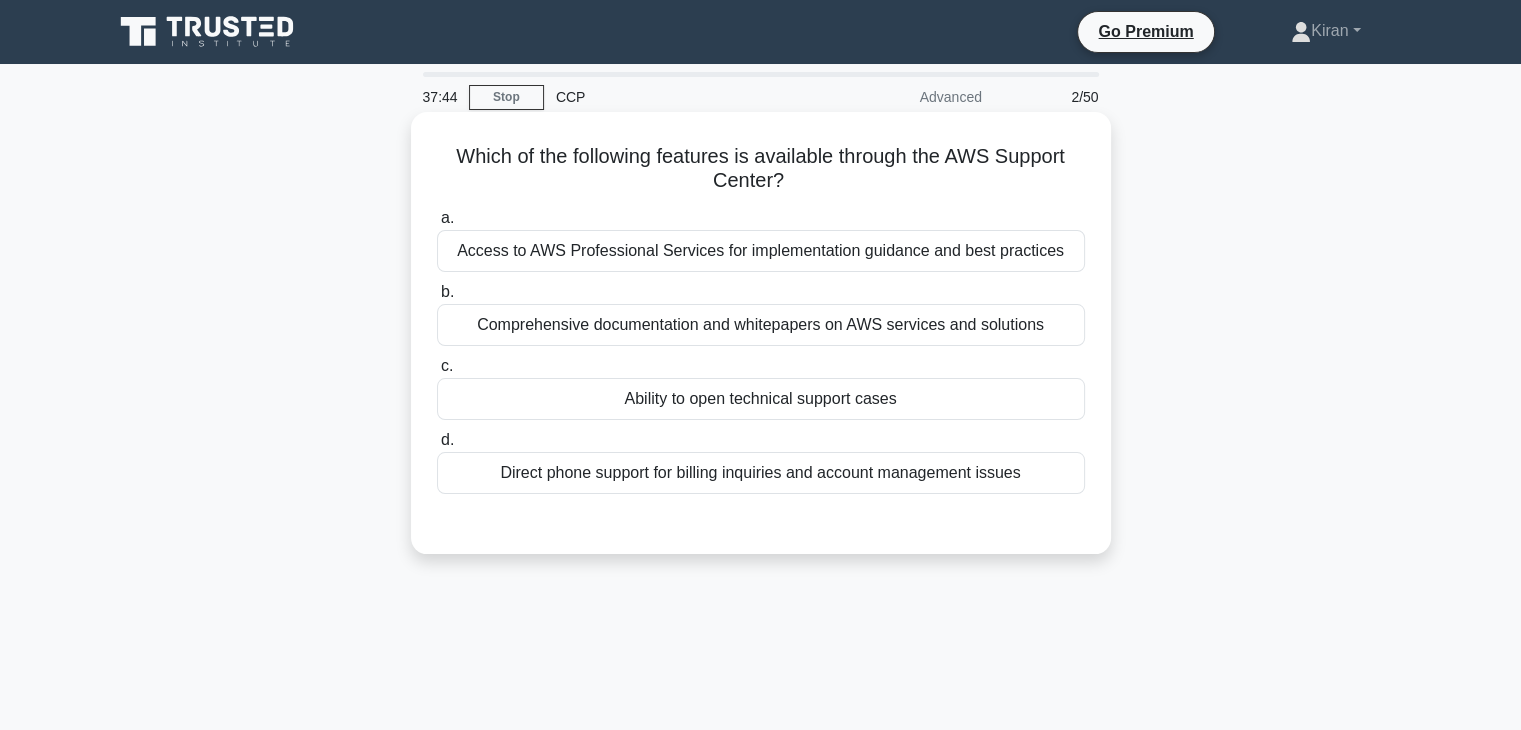click on "Ability to open technical support cases" at bounding box center [761, 399] 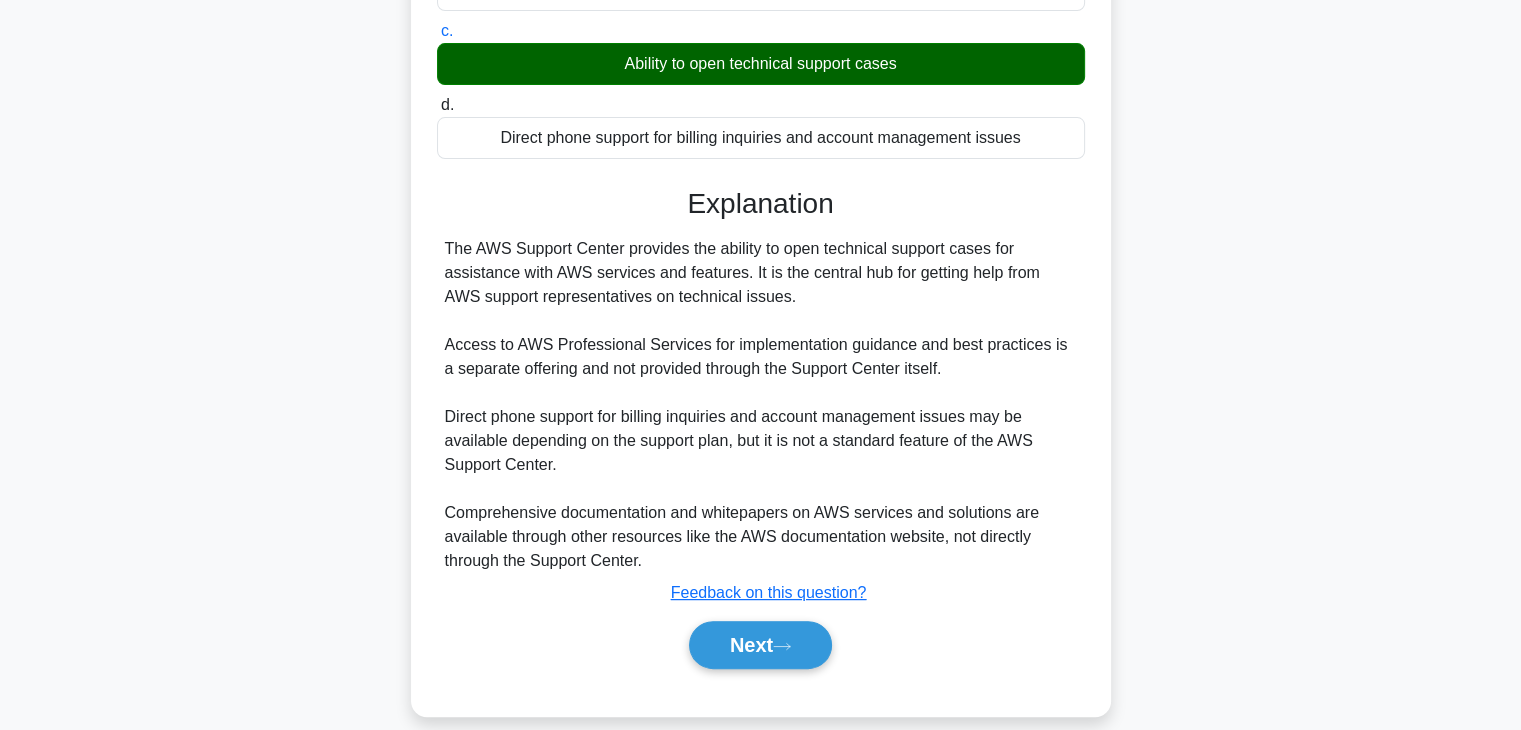 scroll, scrollTop: 358, scrollLeft: 0, axis: vertical 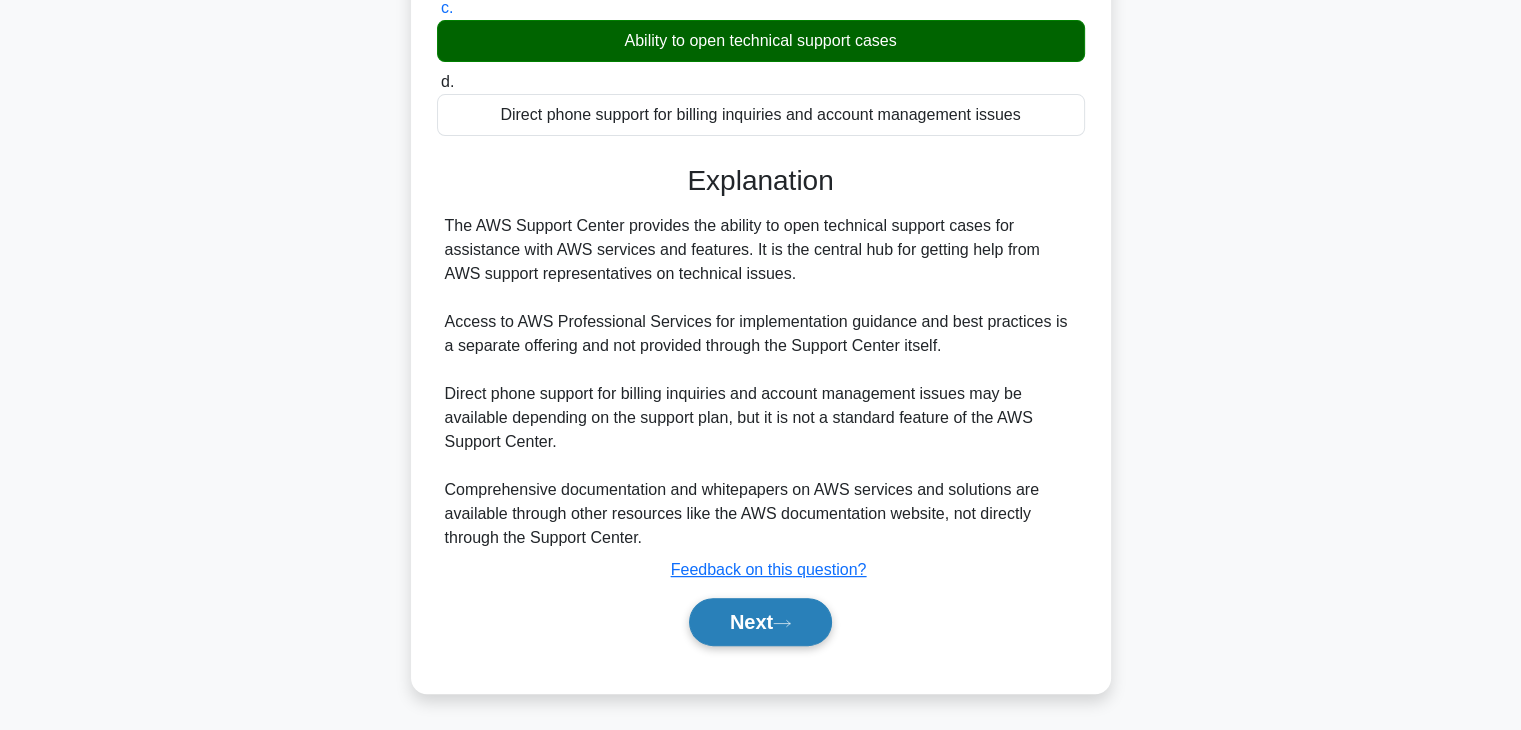 click on "Next" at bounding box center [760, 622] 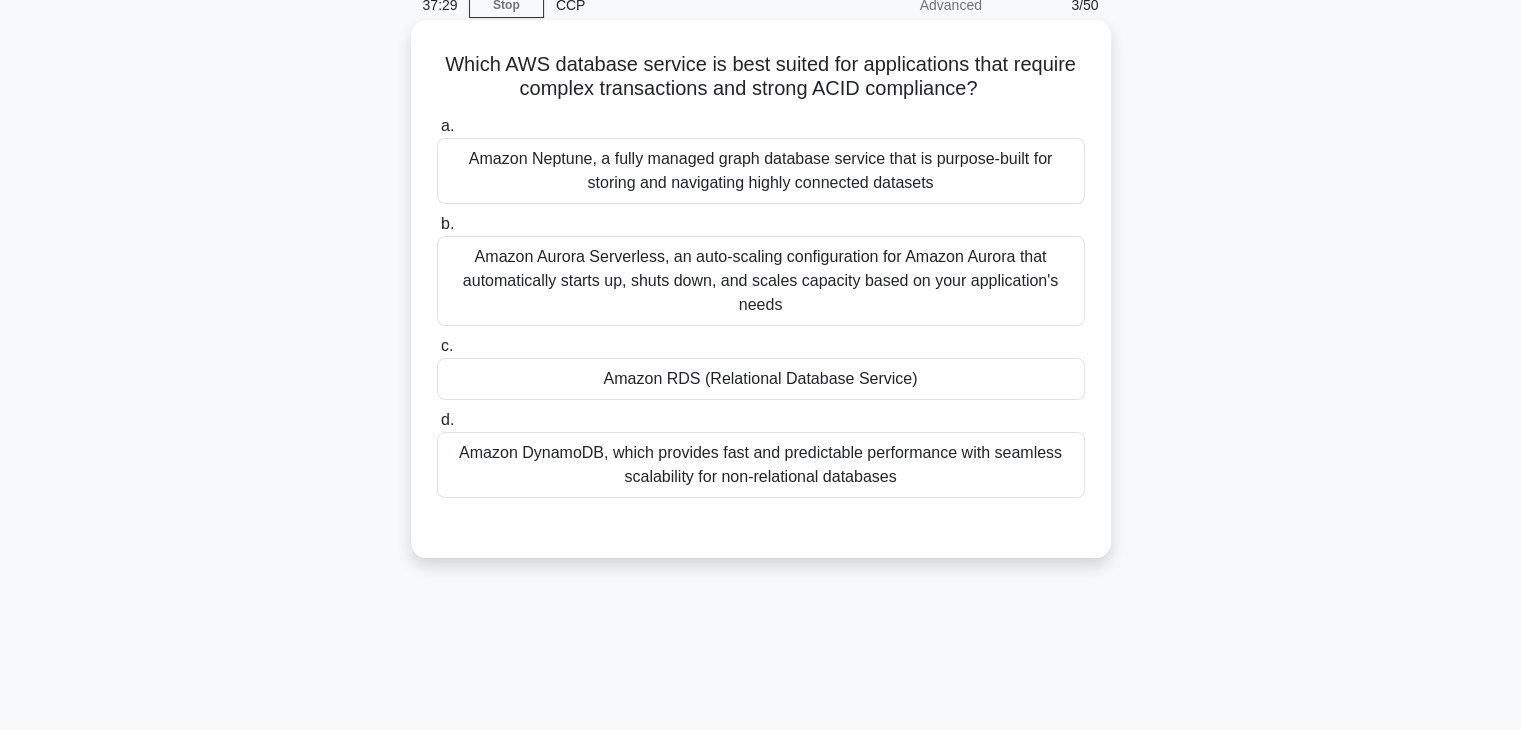 scroll, scrollTop: 72, scrollLeft: 0, axis: vertical 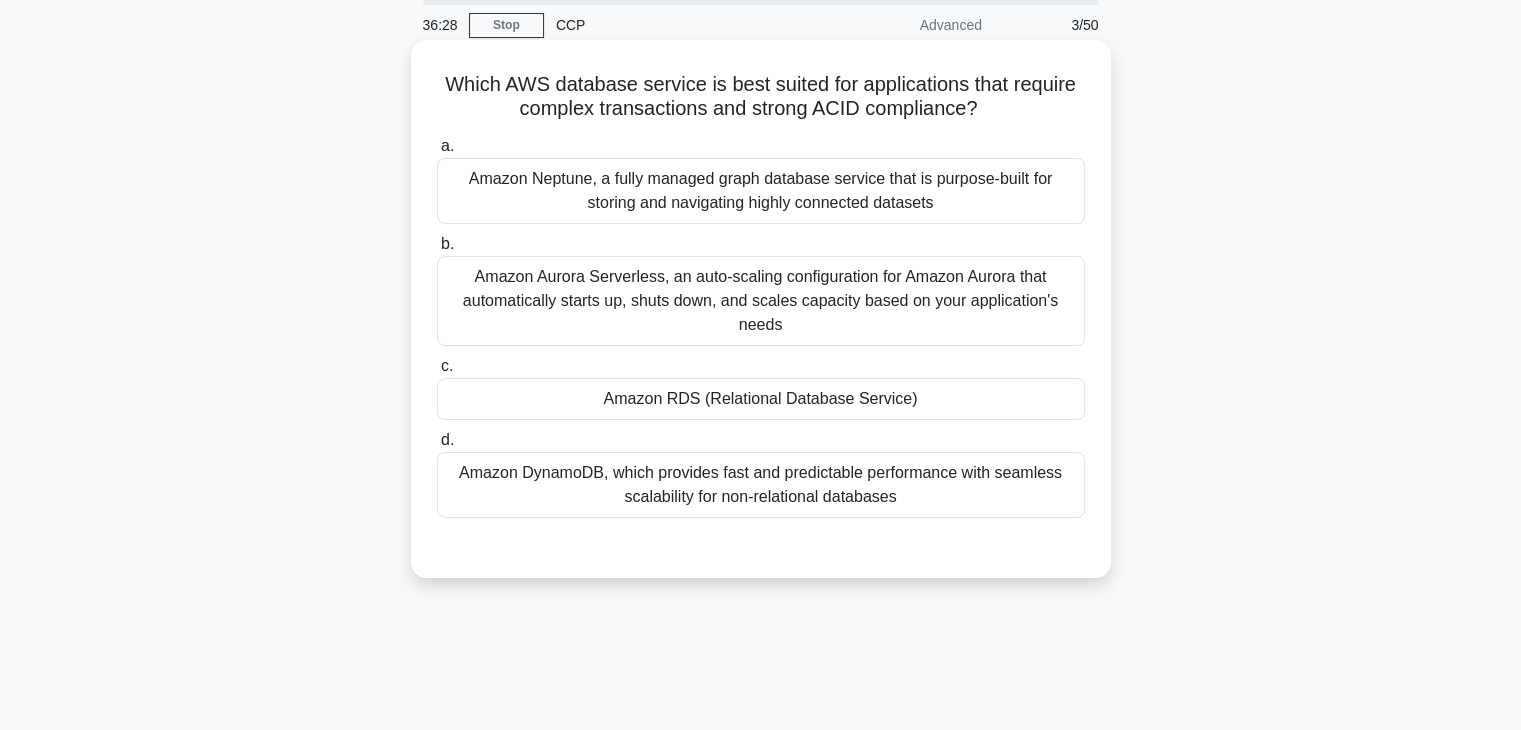 click on "Amazon RDS (Relational Database Service)" at bounding box center (761, 399) 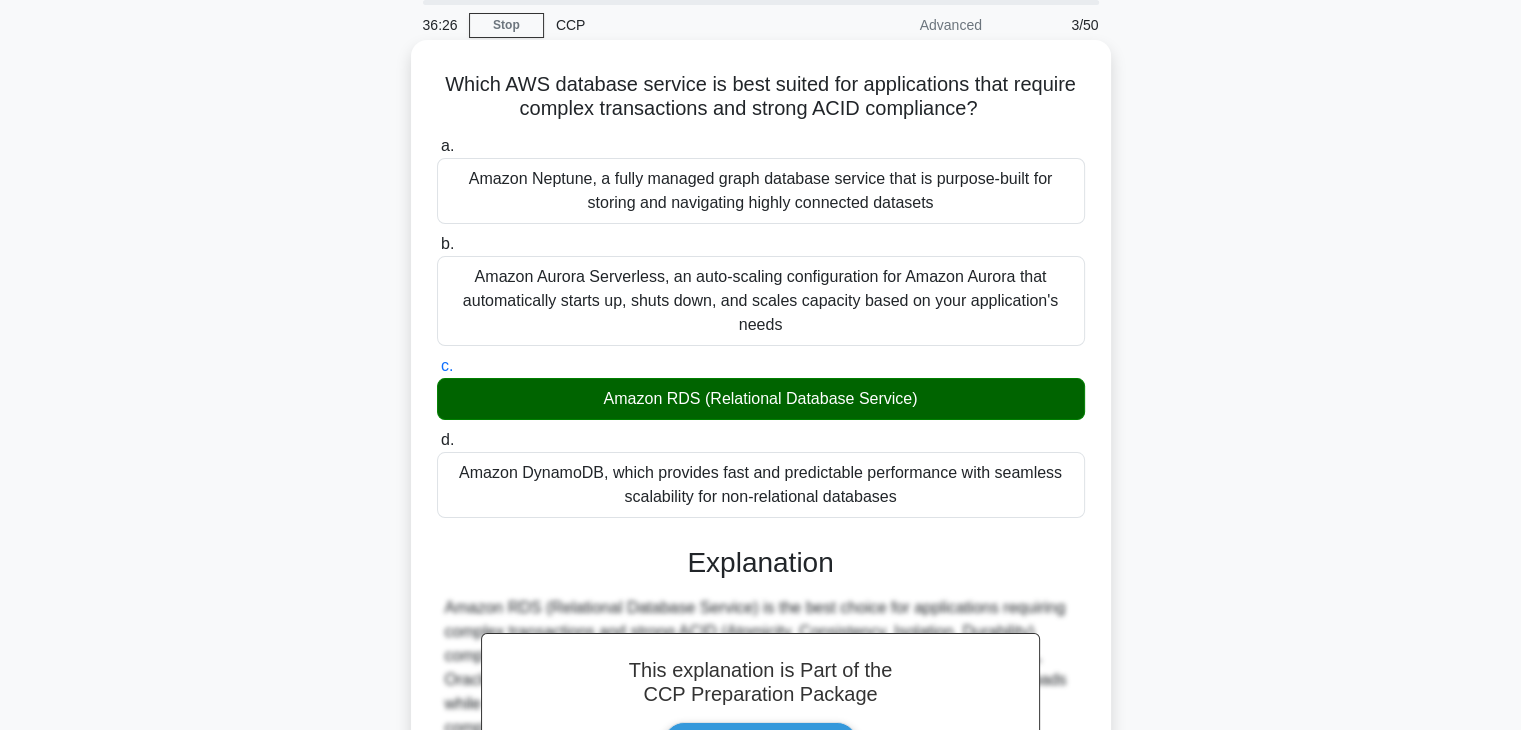 scroll, scrollTop: 382, scrollLeft: 0, axis: vertical 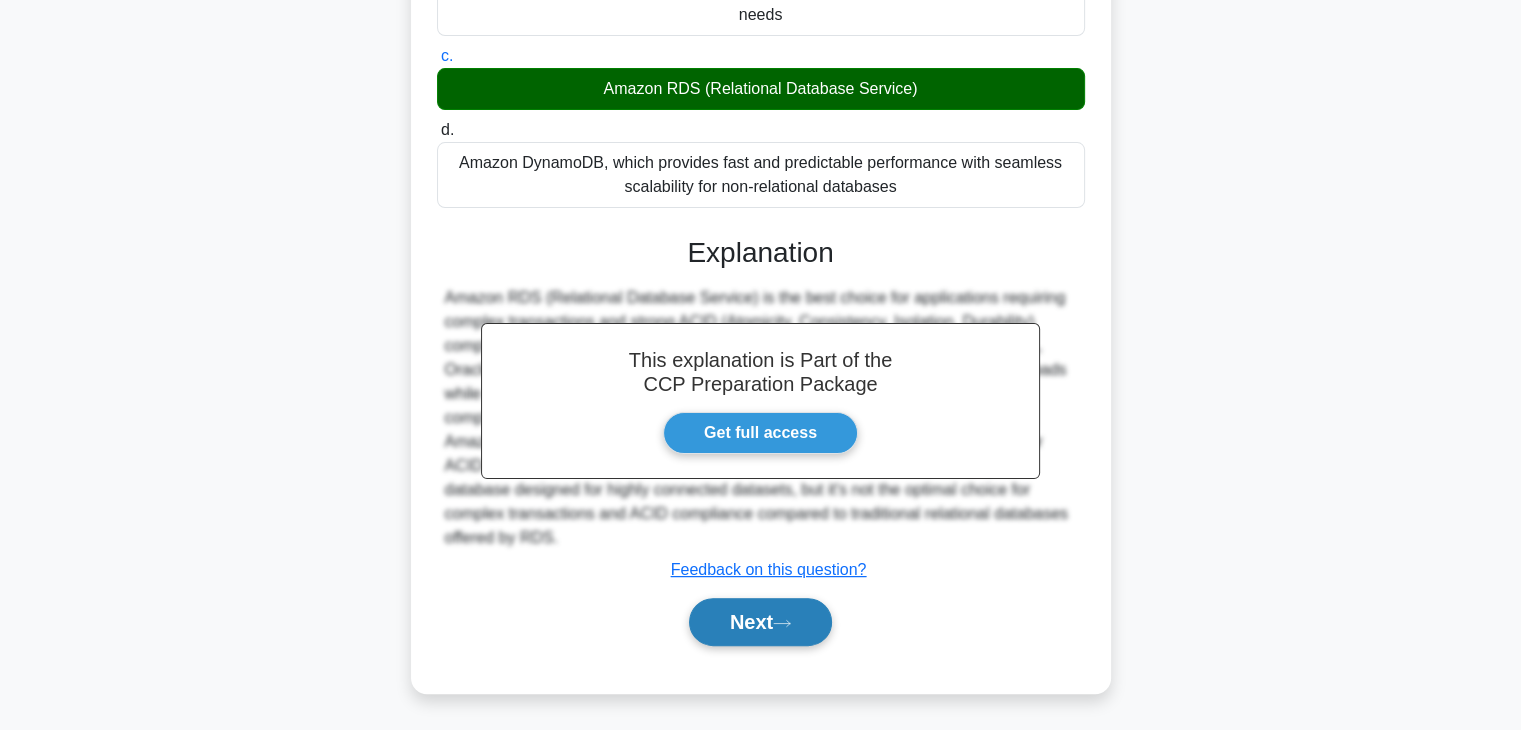 click on "Next" at bounding box center (760, 622) 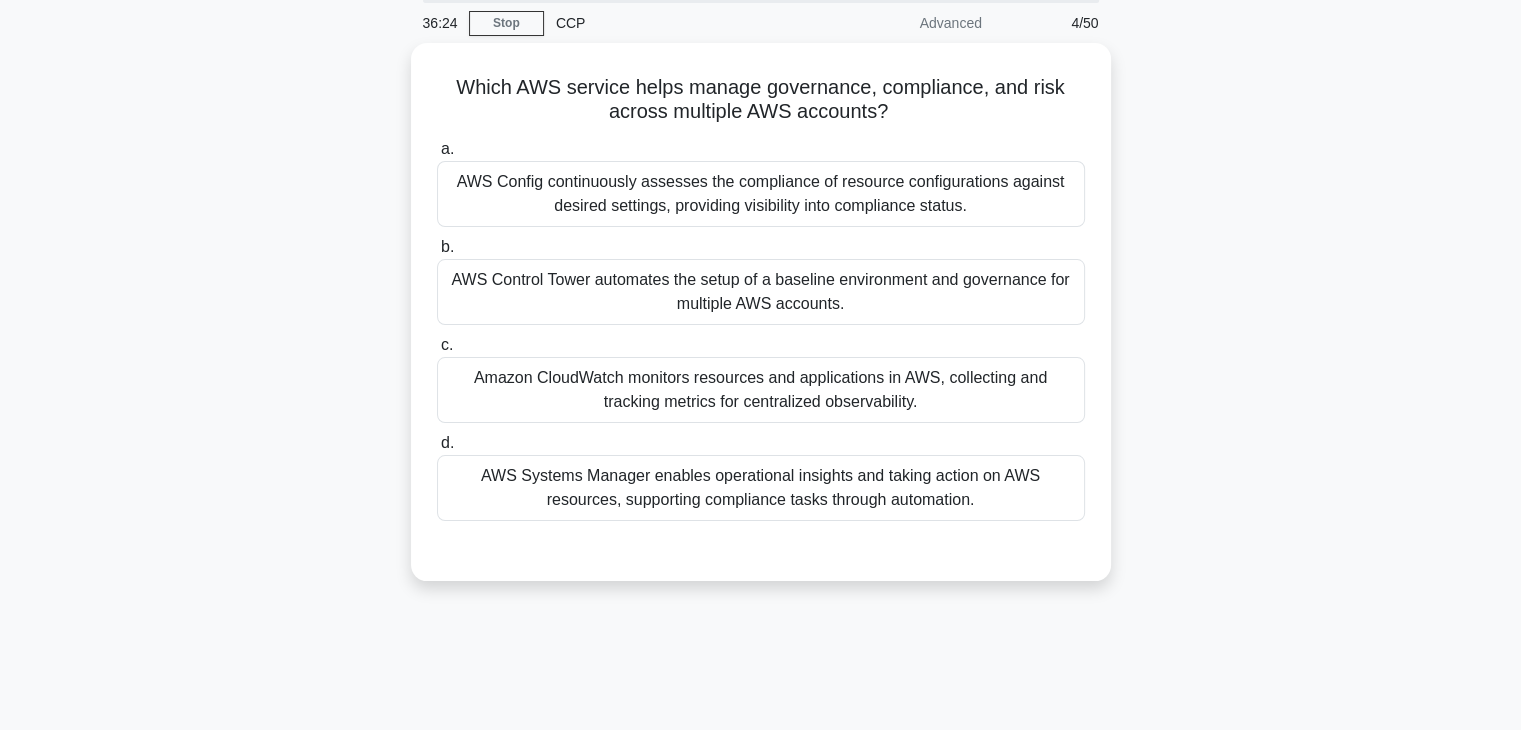 scroll, scrollTop: 0, scrollLeft: 0, axis: both 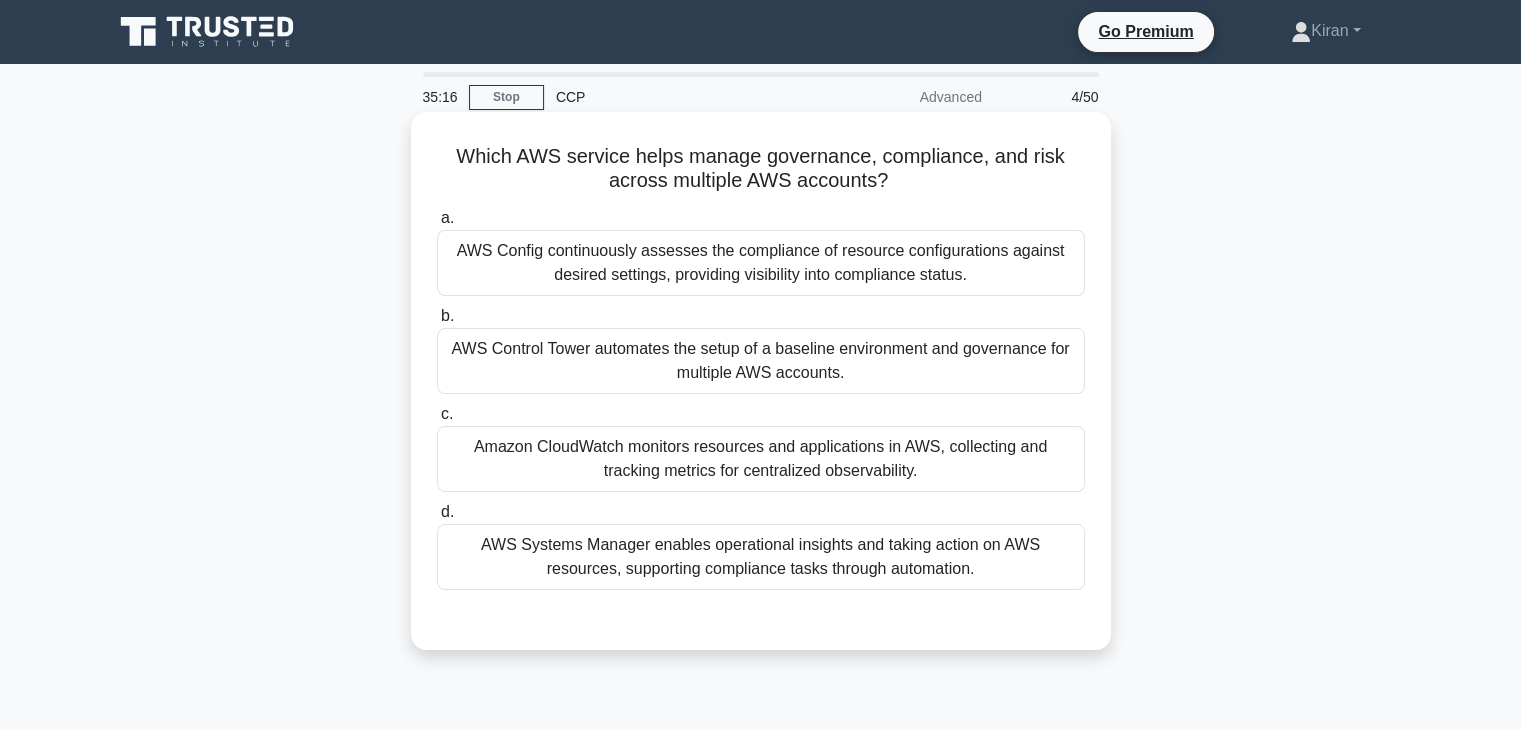 click on "Amazon CloudWatch monitors resources and applications in AWS, collecting and tracking metrics for centralized observability." at bounding box center [761, 459] 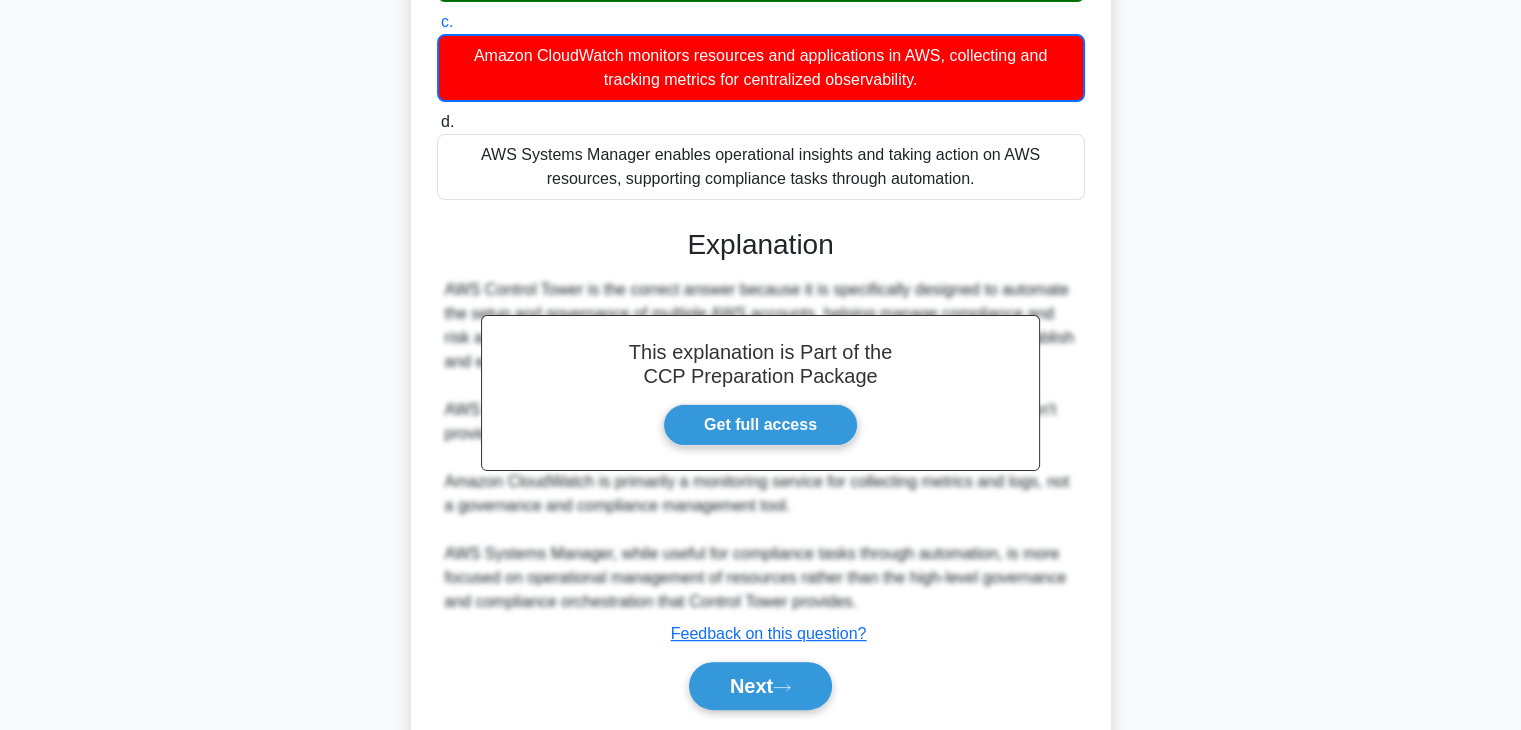scroll, scrollTop: 456, scrollLeft: 0, axis: vertical 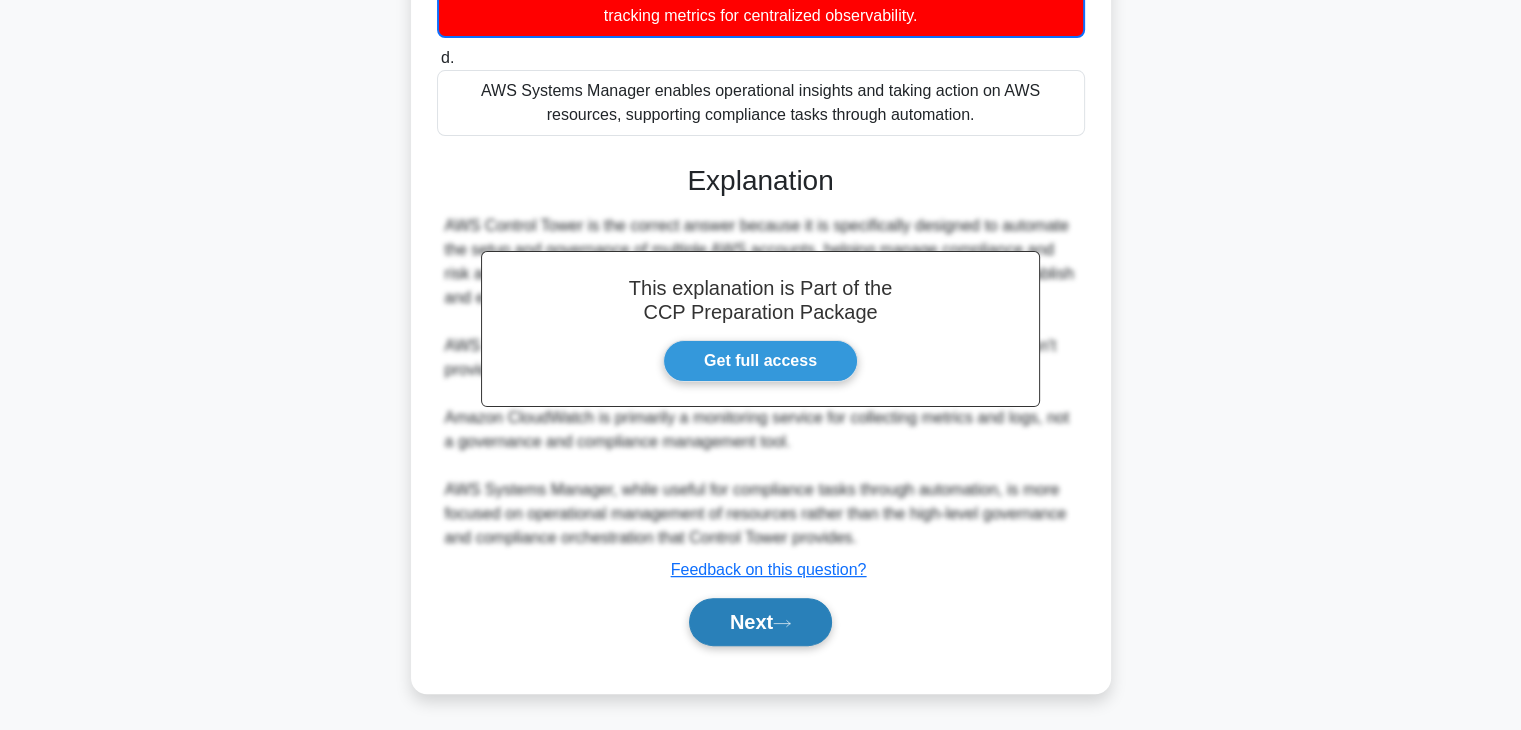 click on "Next" at bounding box center [760, 622] 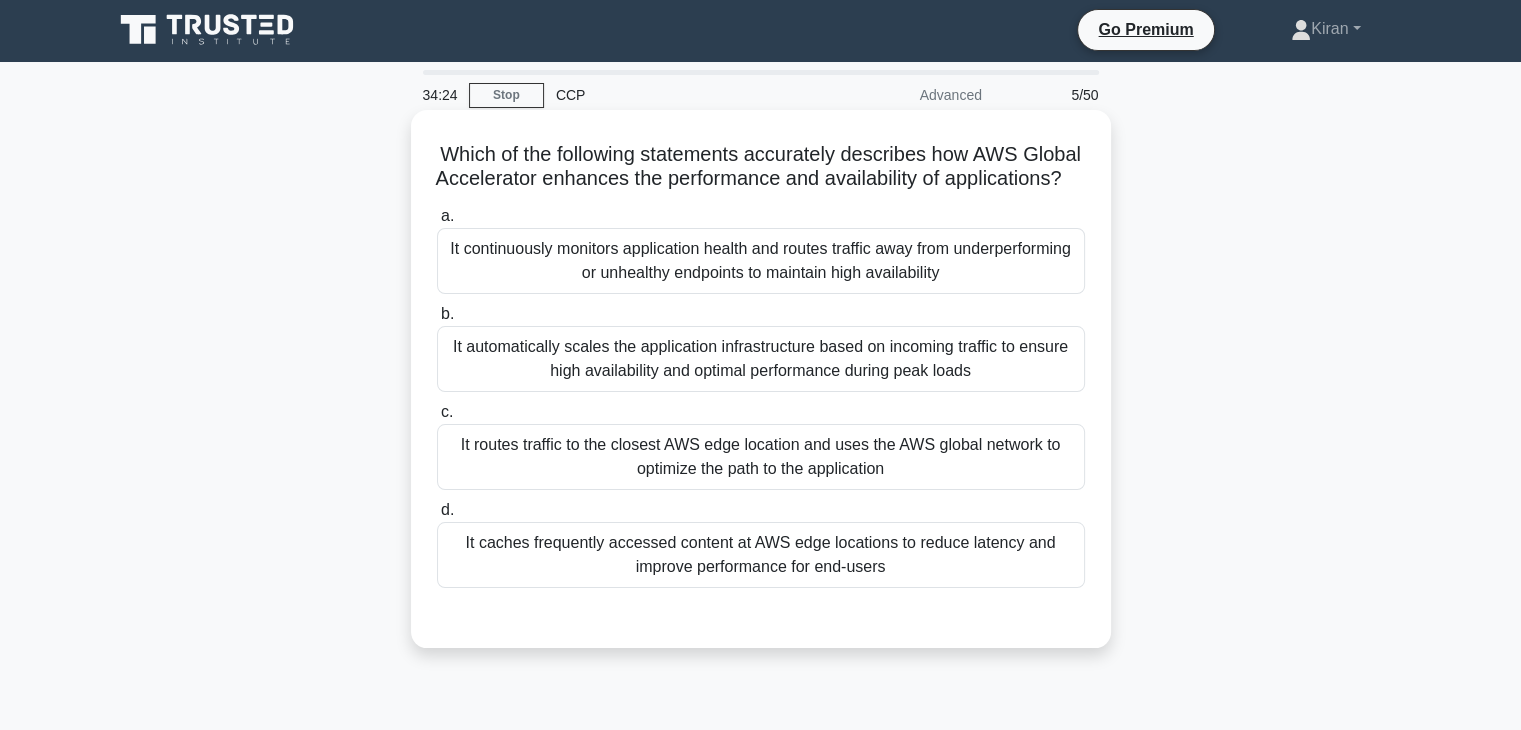 scroll, scrollTop: 0, scrollLeft: 0, axis: both 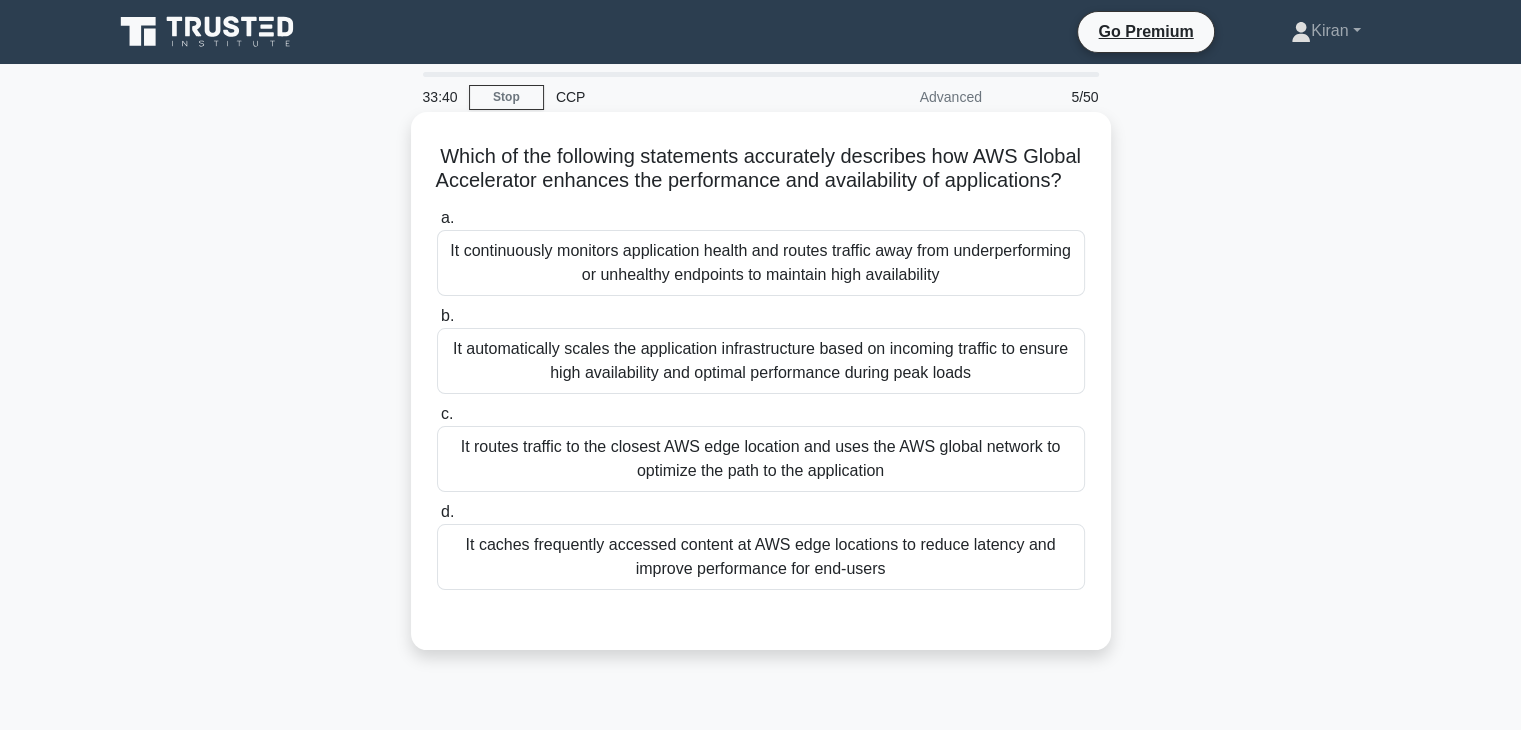 click on "It routes traffic to the closest AWS edge location and uses the AWS global network to optimize the path to the application" at bounding box center [761, 459] 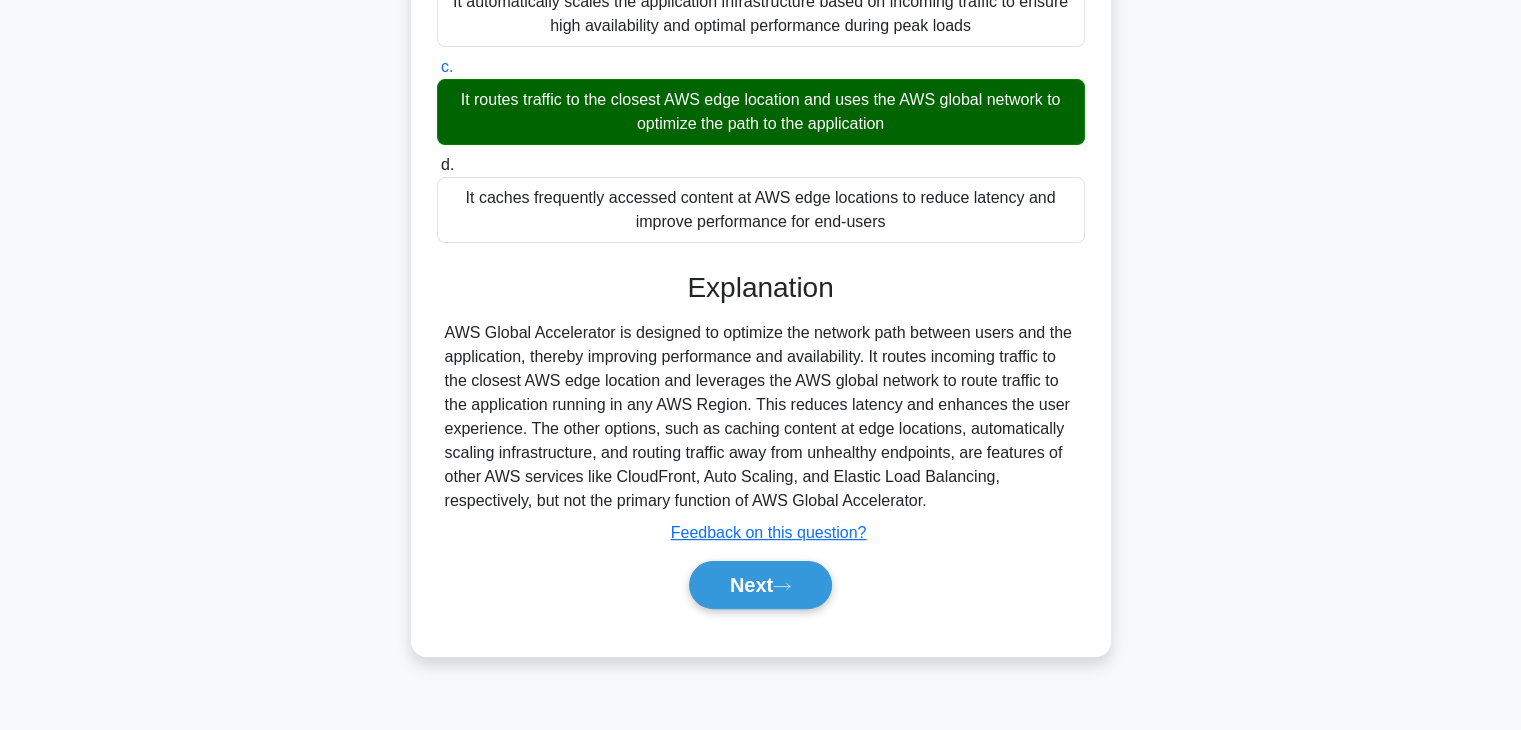 scroll, scrollTop: 351, scrollLeft: 0, axis: vertical 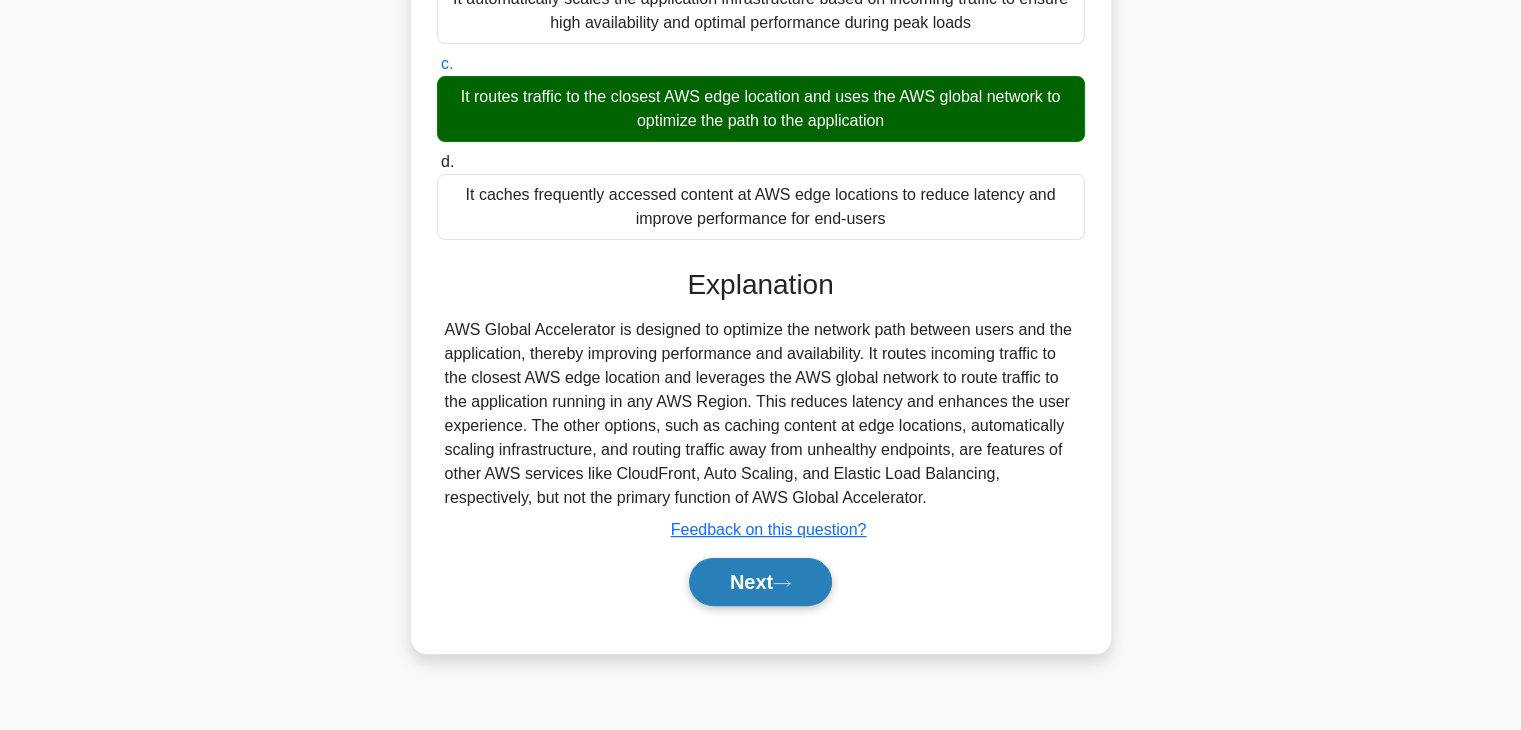 click on "Next" at bounding box center [760, 582] 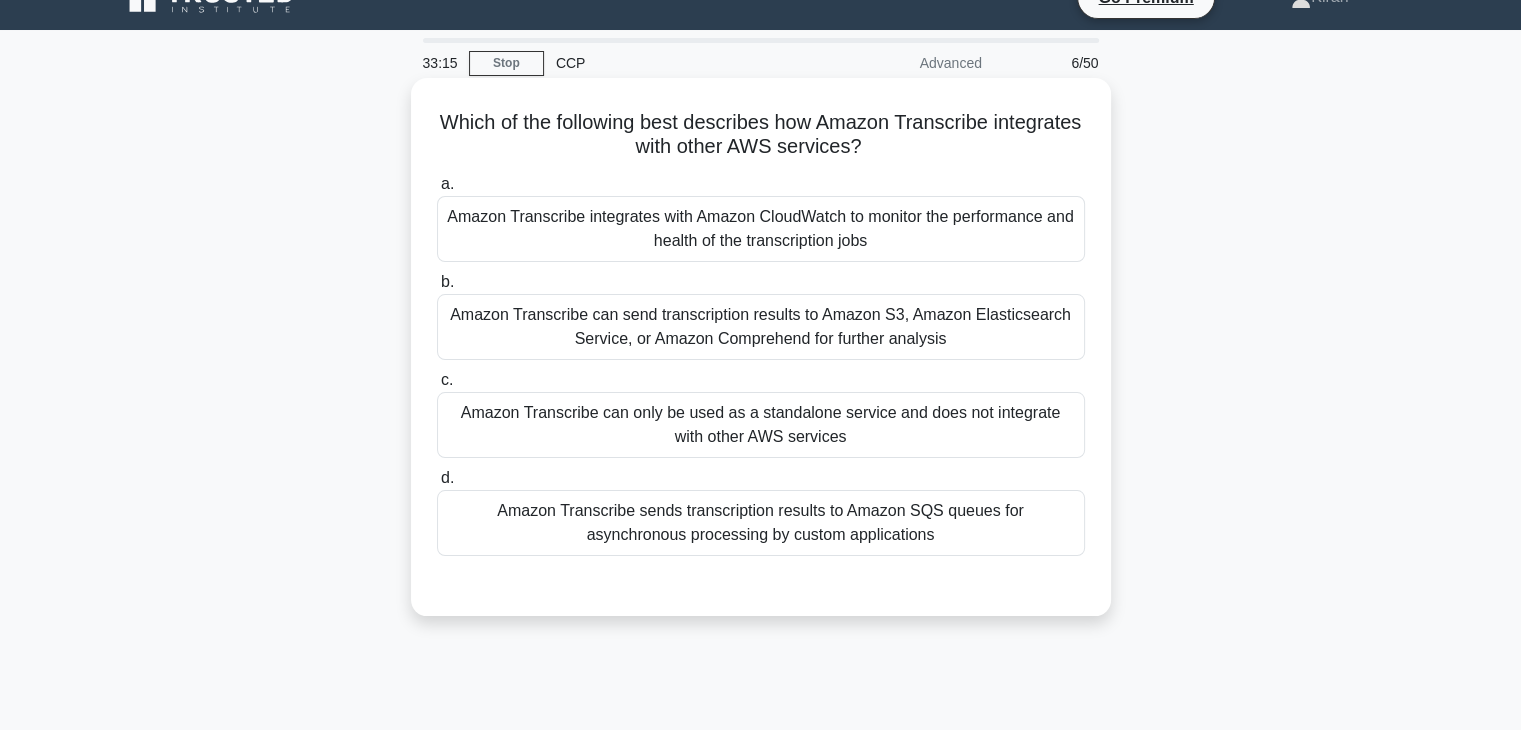 scroll, scrollTop: 36, scrollLeft: 0, axis: vertical 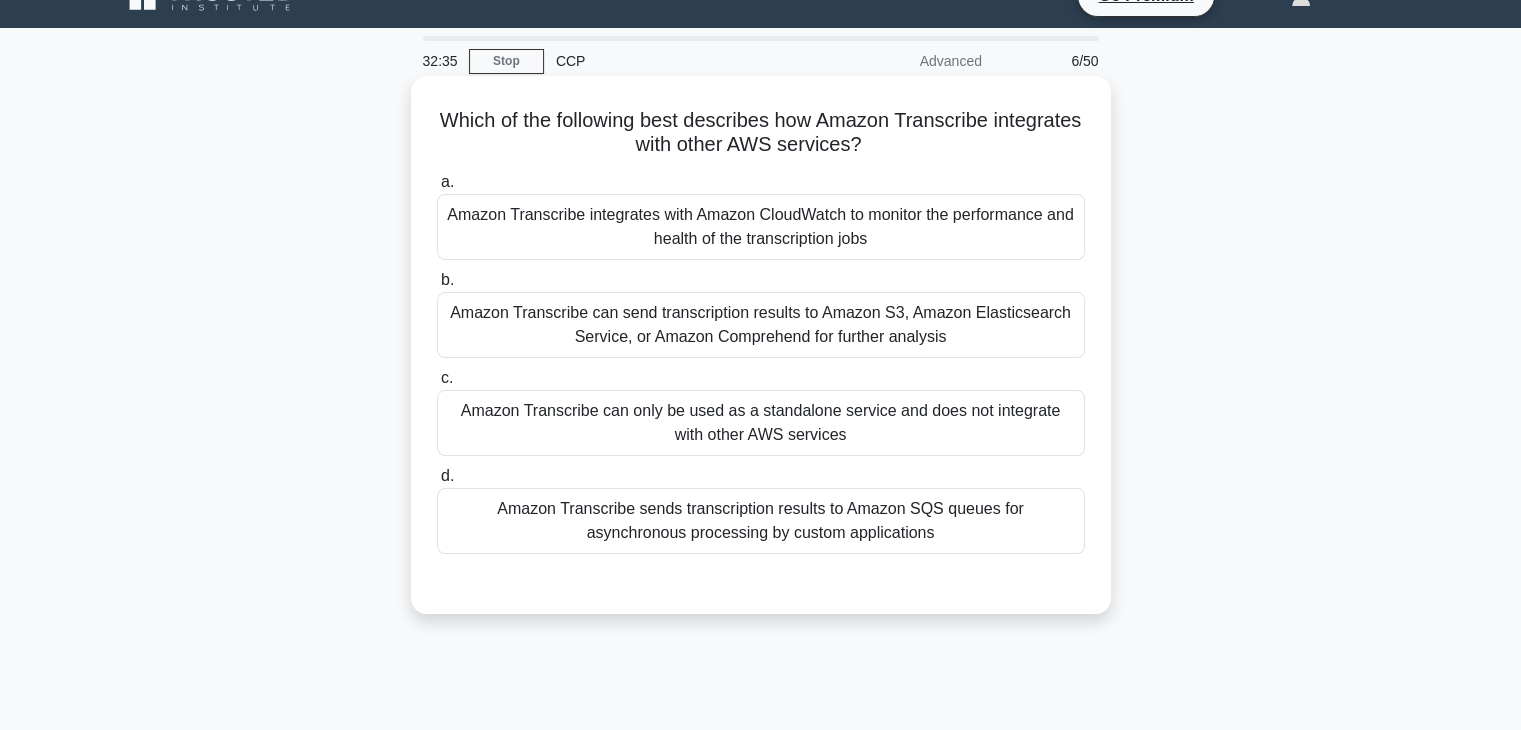 click on "Amazon Transcribe can only be used as a standalone service and does not integrate with other AWS services" at bounding box center (761, 423) 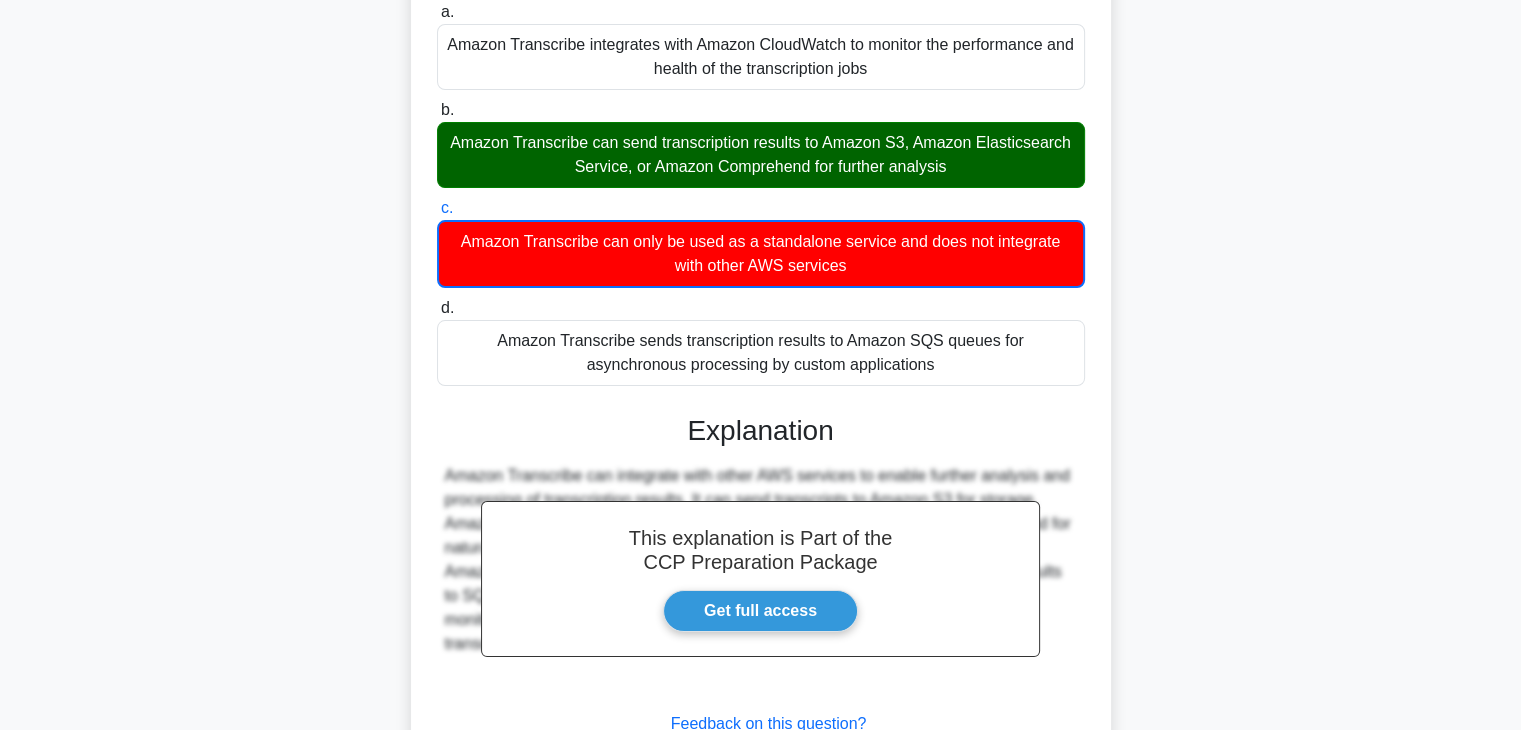 scroll, scrollTop: 360, scrollLeft: 0, axis: vertical 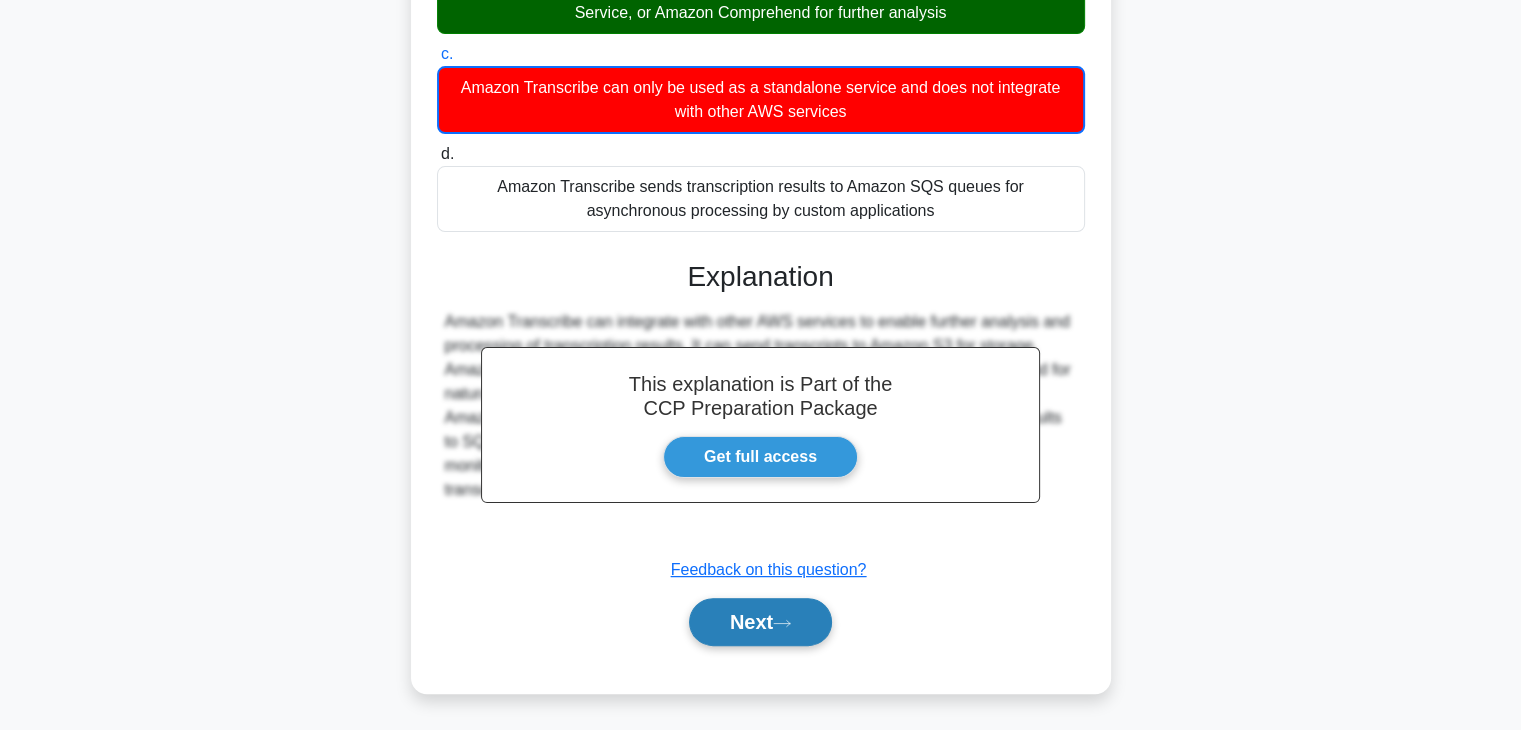 click on "Next" at bounding box center (760, 622) 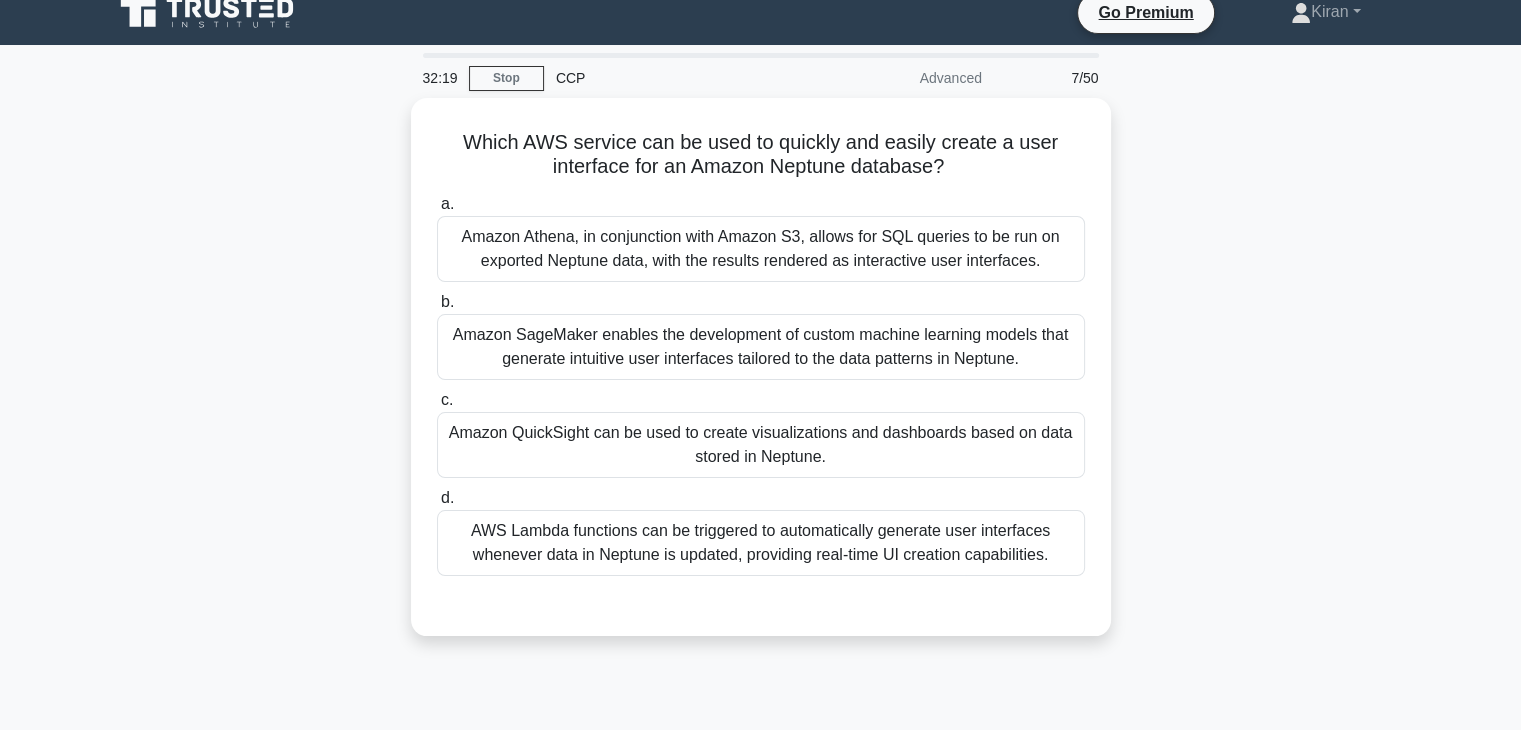 scroll, scrollTop: 15, scrollLeft: 0, axis: vertical 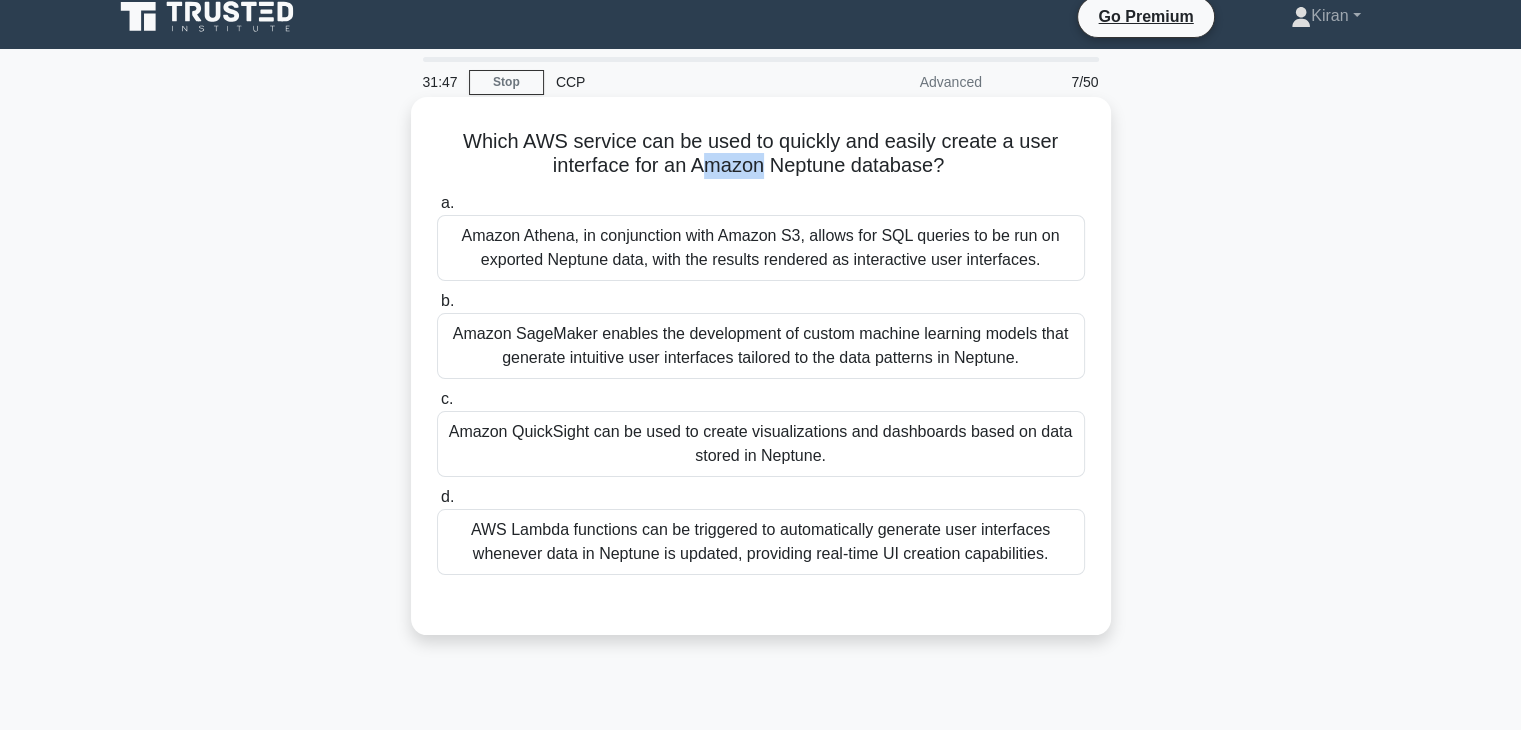 drag, startPoint x: 698, startPoint y: 172, endPoint x: 767, endPoint y: 176, distance: 69.115845 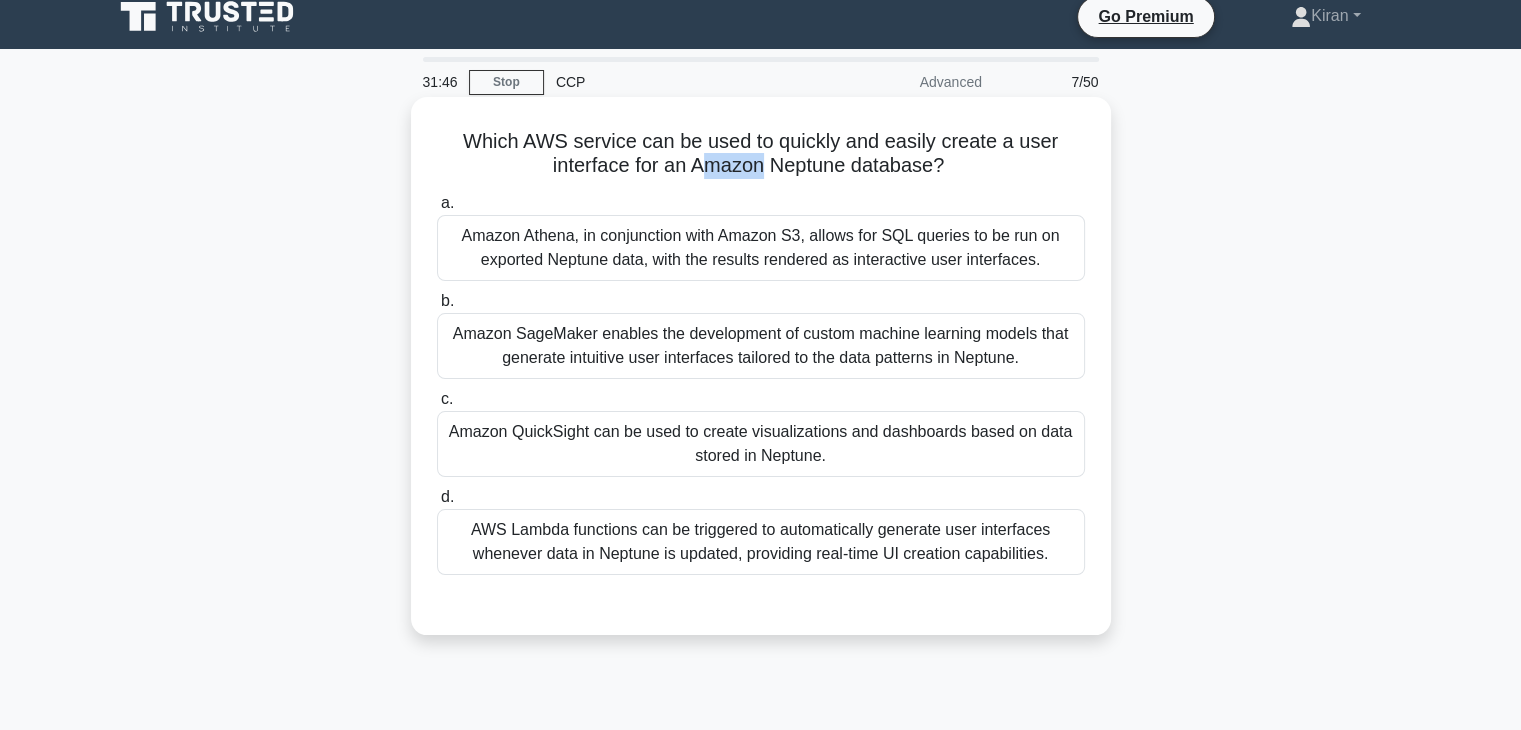 click on "Which AWS service can be used to quickly and easily create a user interface for an Amazon Neptune database?
.spinner_0XTQ{transform-origin:center;animation:spinner_y6GP .75s linear infinite}@keyframes spinner_y6GP{100%{transform:rotate(360deg)}}" at bounding box center [761, 154] 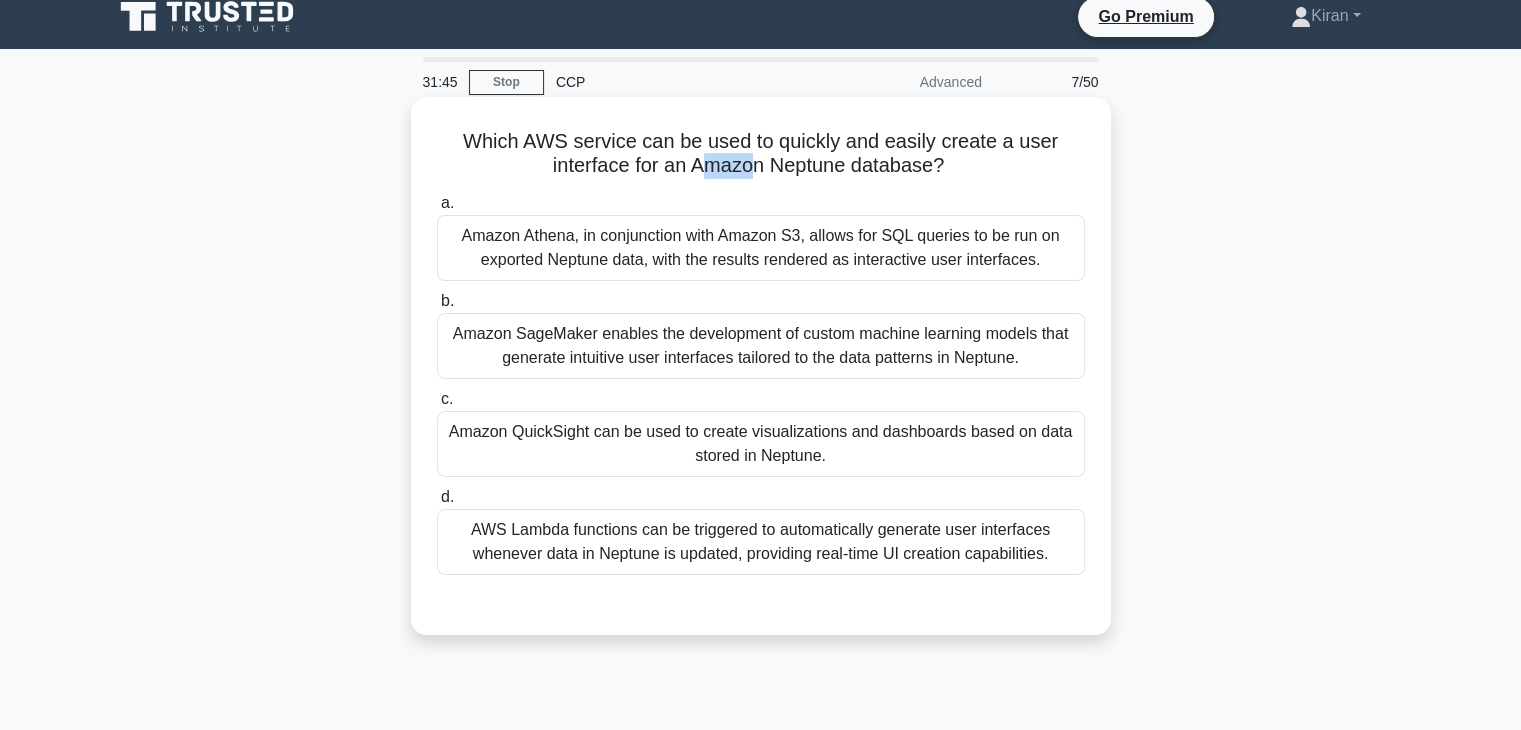 drag, startPoint x: 758, startPoint y: 174, endPoint x: 702, endPoint y: 171, distance: 56.0803 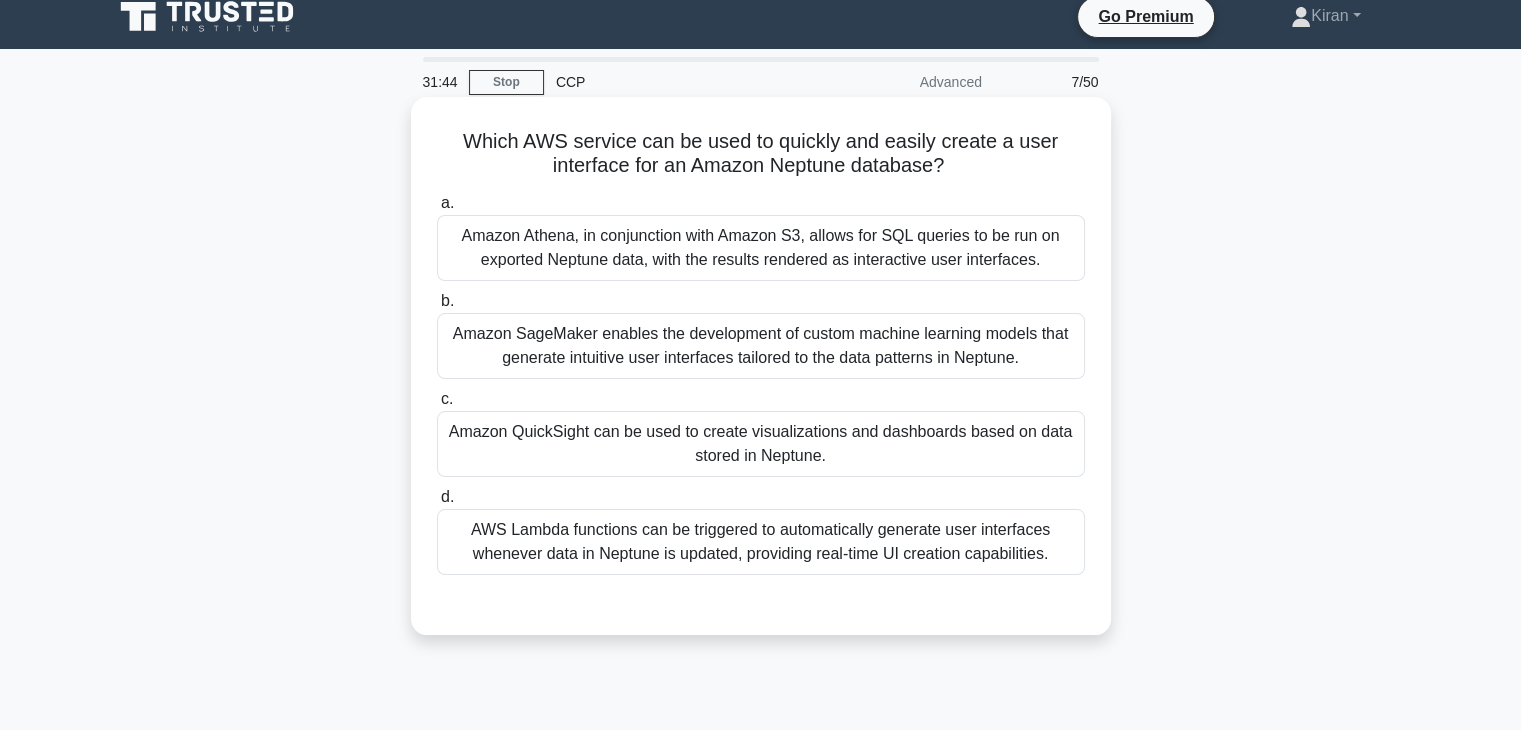 click on "Which AWS service can be used to quickly and easily create a user interface for an Amazon Neptune database?
.spinner_0XTQ{transform-origin:center;animation:spinner_y6GP .75s linear infinite}@keyframes spinner_y6GP{100%{transform:rotate(360deg)}}
a.
Amazon Athena, in conjunction with Amazon S3, allows for SQL queries to be run on exported Neptune data, with the results rendered as interactive user interfaces." at bounding box center [761, 366] 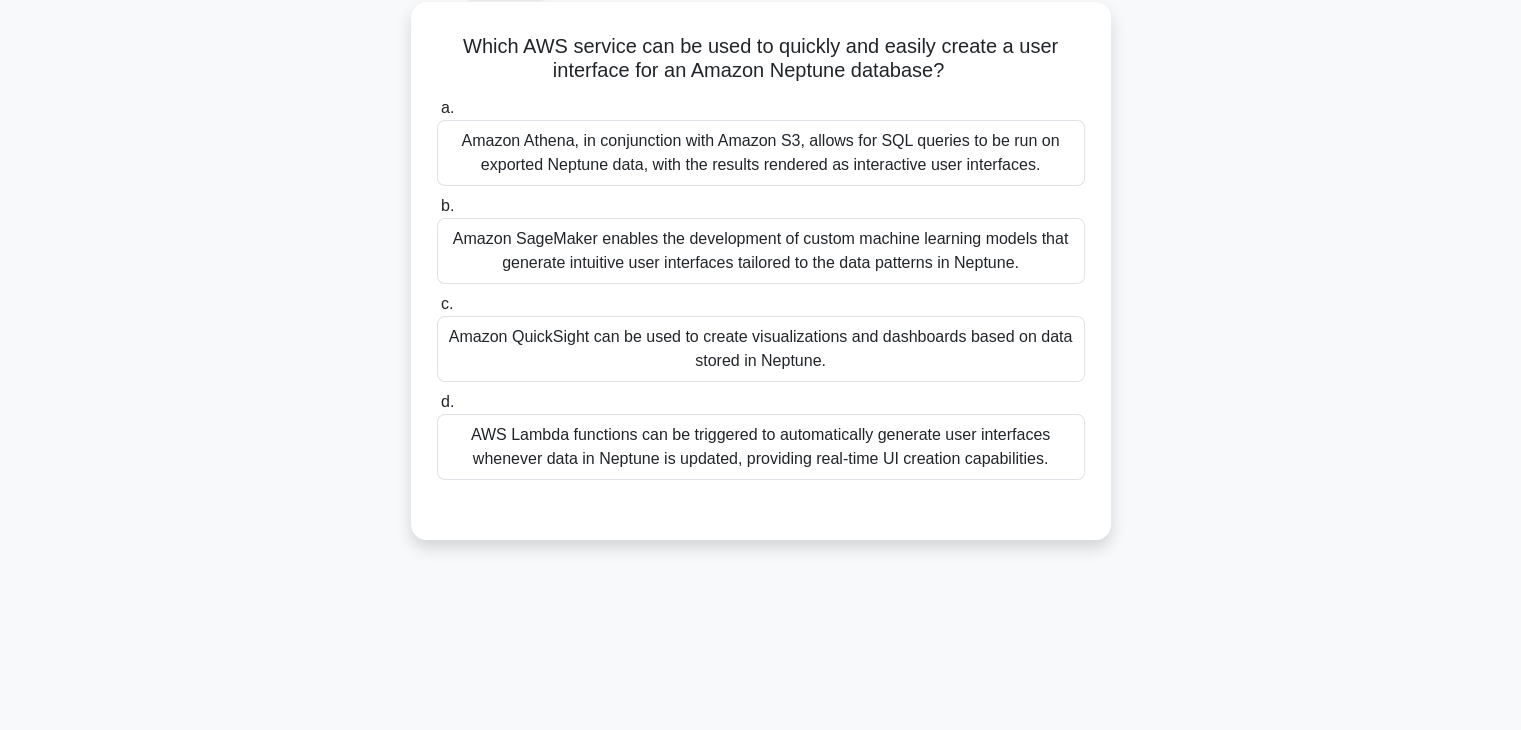 scroll, scrollTop: 113, scrollLeft: 0, axis: vertical 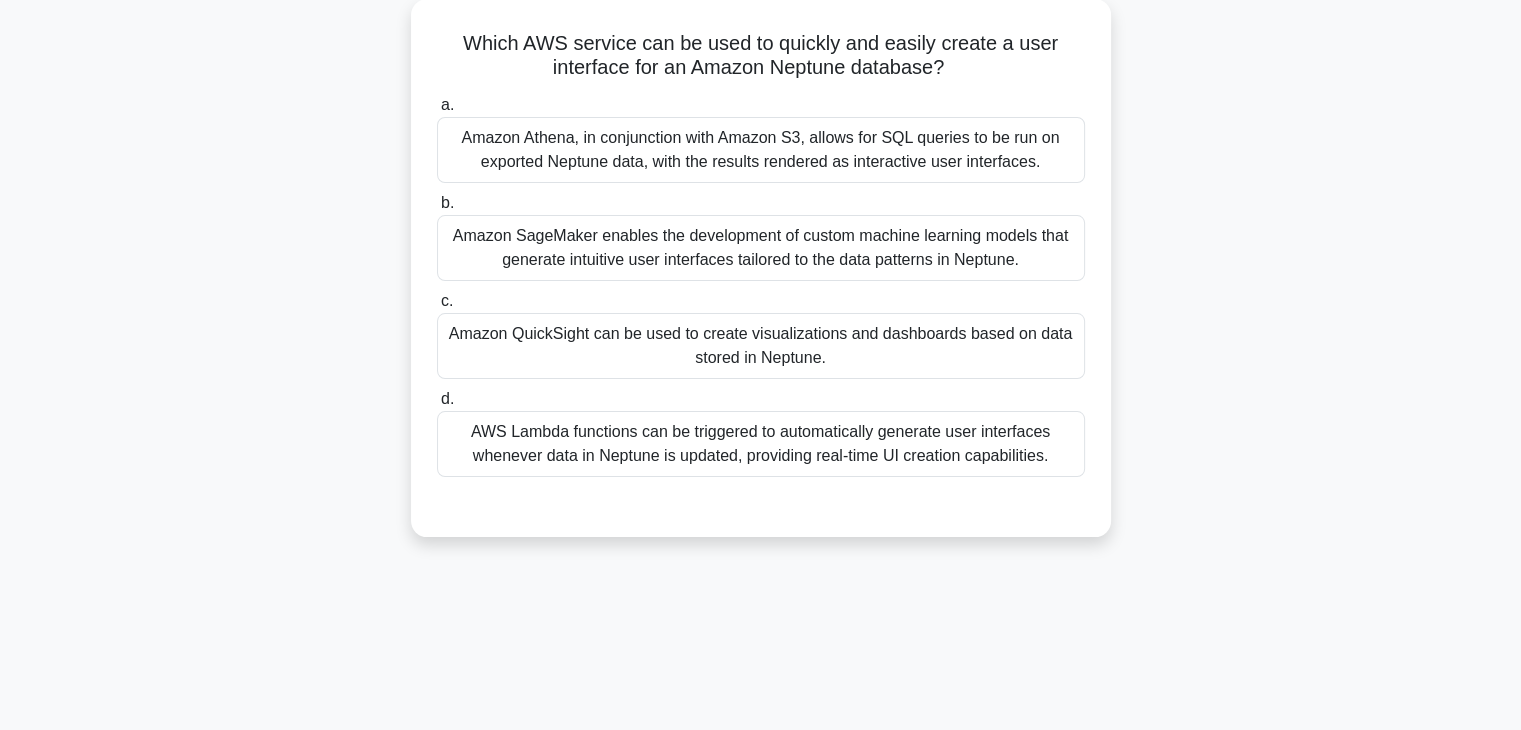 click on "AWS Lambda functions can be triggered to automatically generate user interfaces whenever data in Neptune is updated, providing real-time UI creation capabilities." at bounding box center [761, 444] 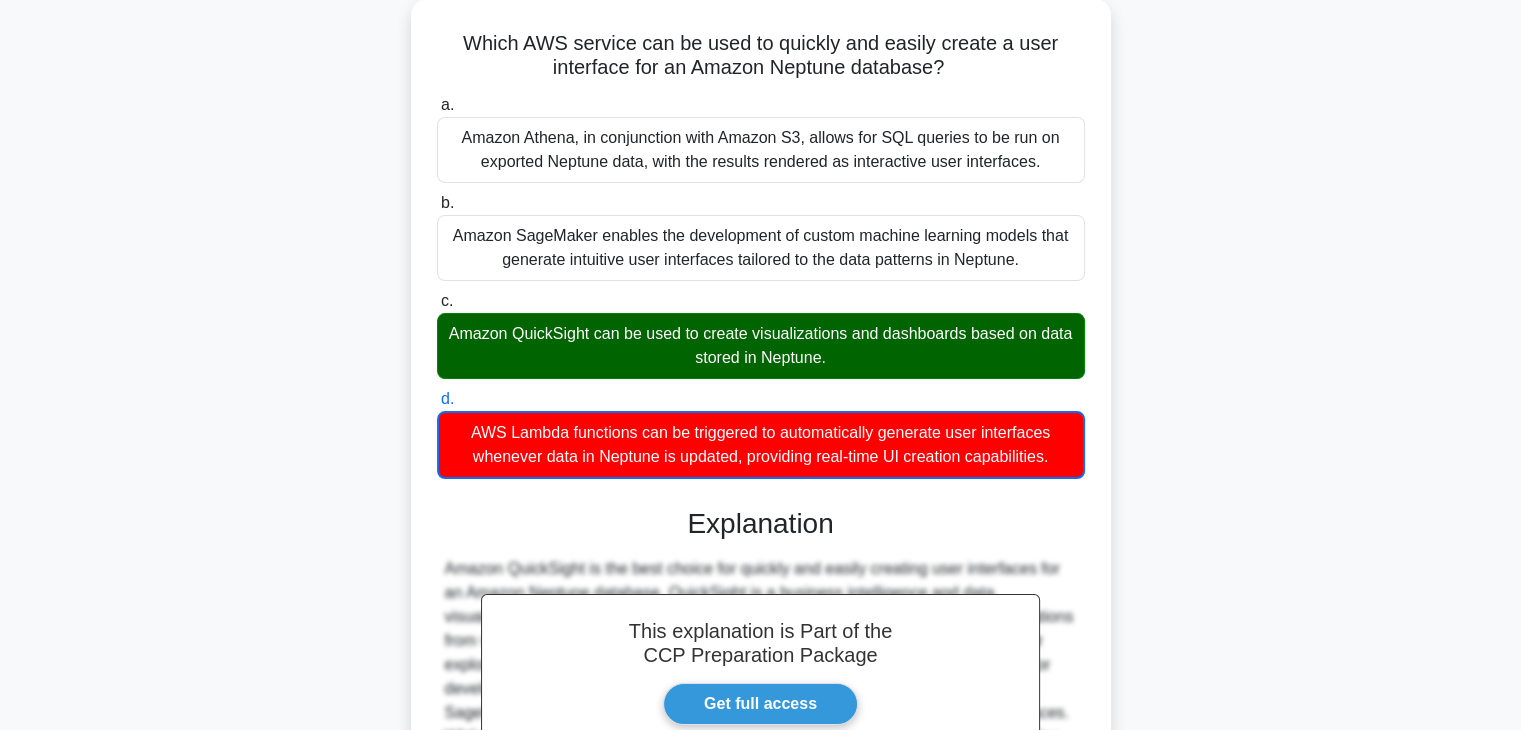 scroll, scrollTop: 384, scrollLeft: 0, axis: vertical 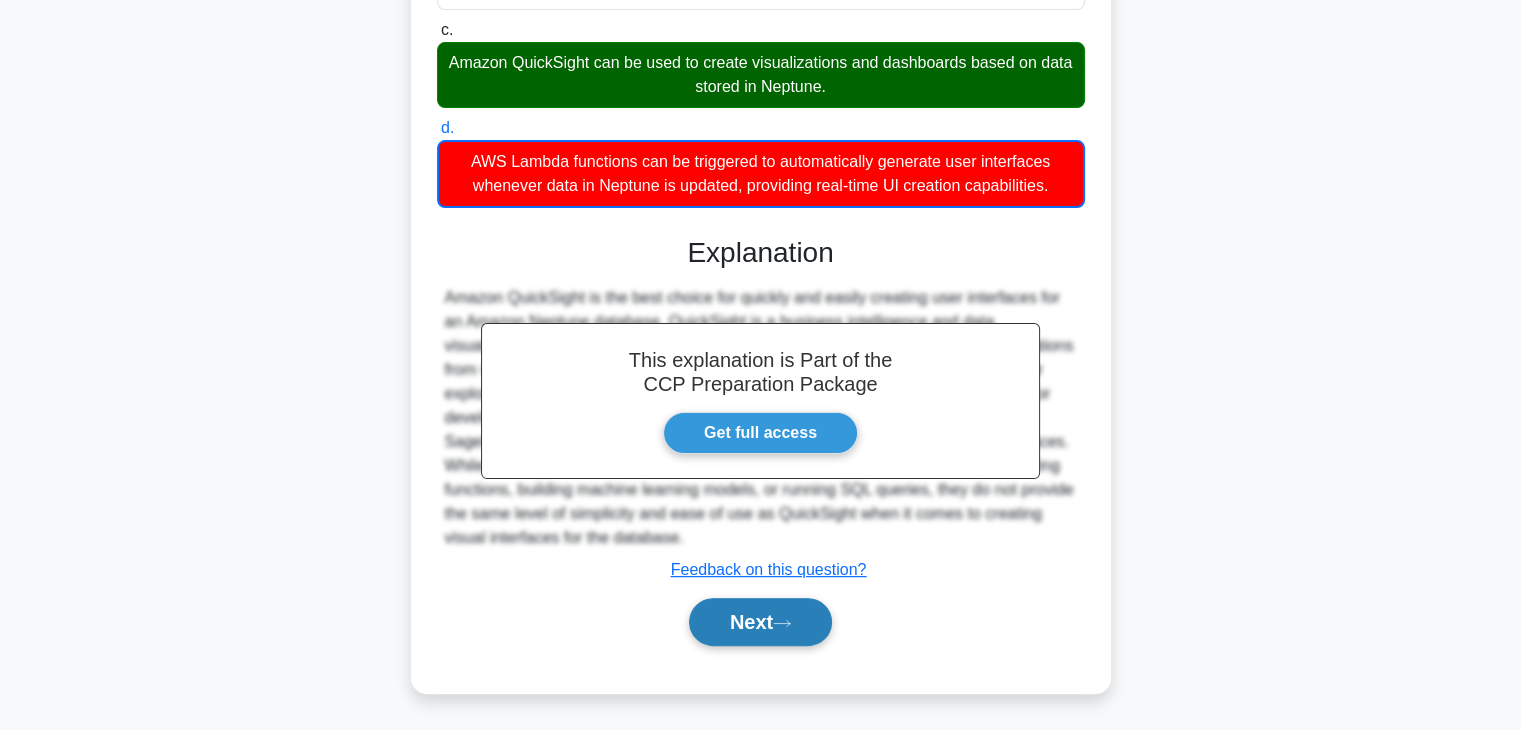 click on "Next" at bounding box center [760, 622] 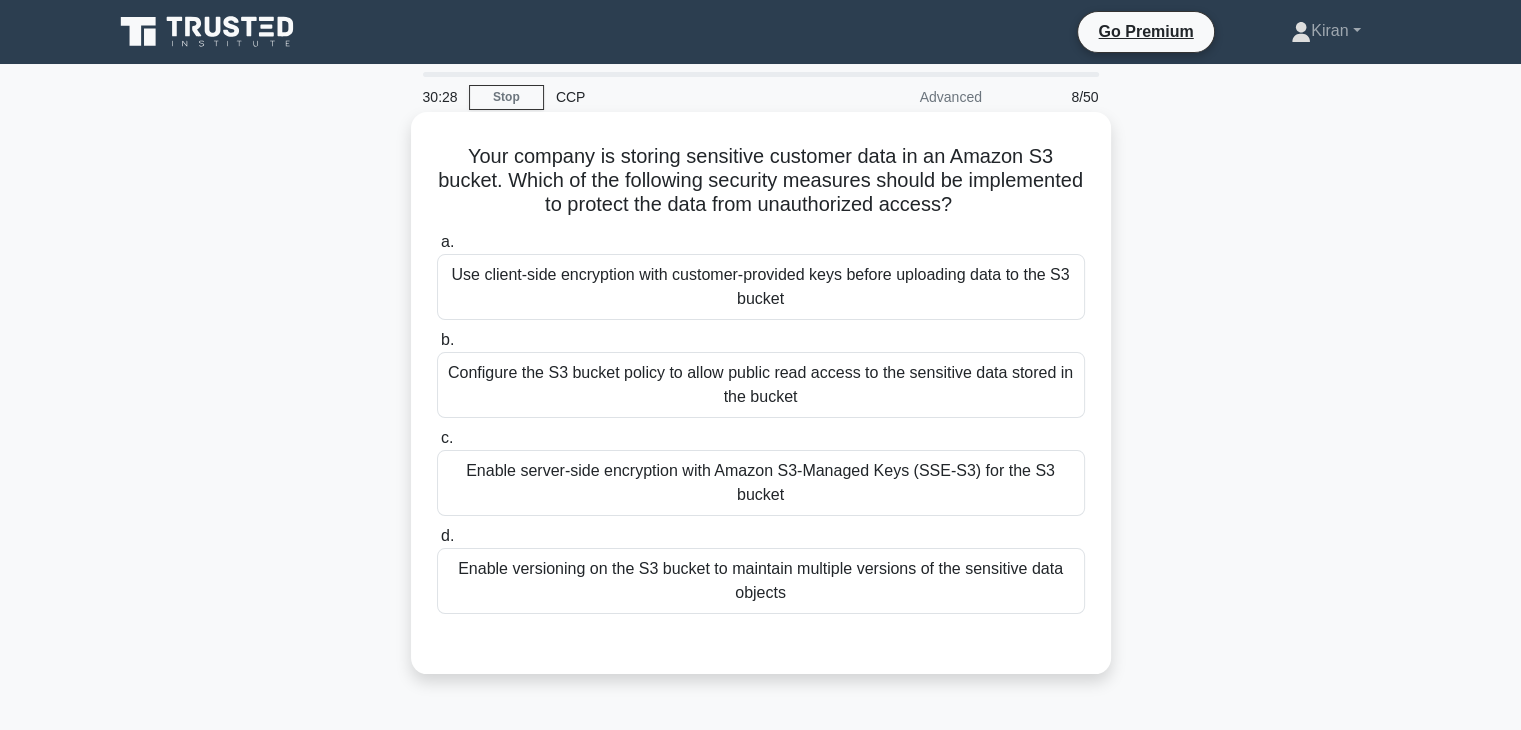 scroll, scrollTop: 48, scrollLeft: 0, axis: vertical 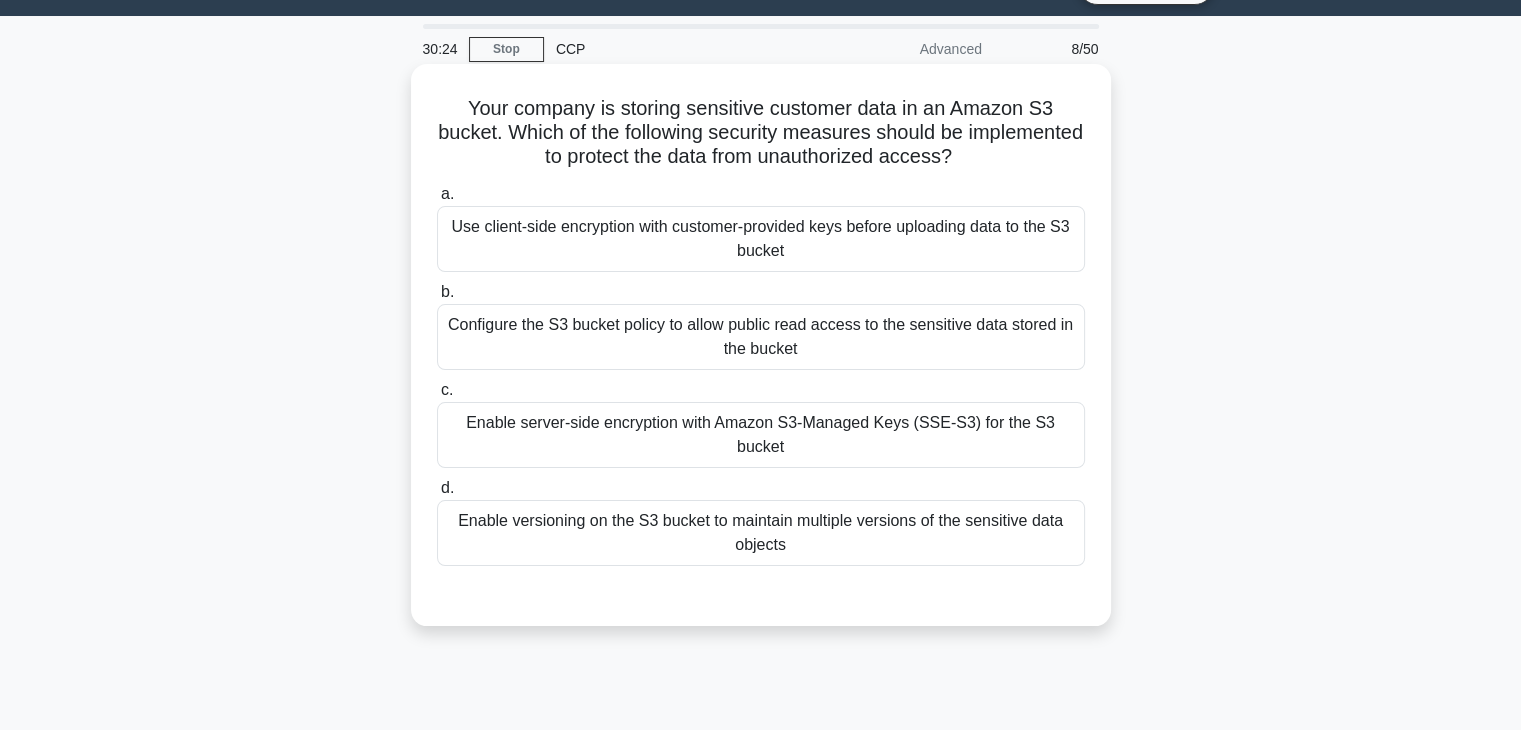 click on "Enable server-side encryption with Amazon S3-Managed Keys (SSE-S3) for the S3 bucket" at bounding box center (761, 435) 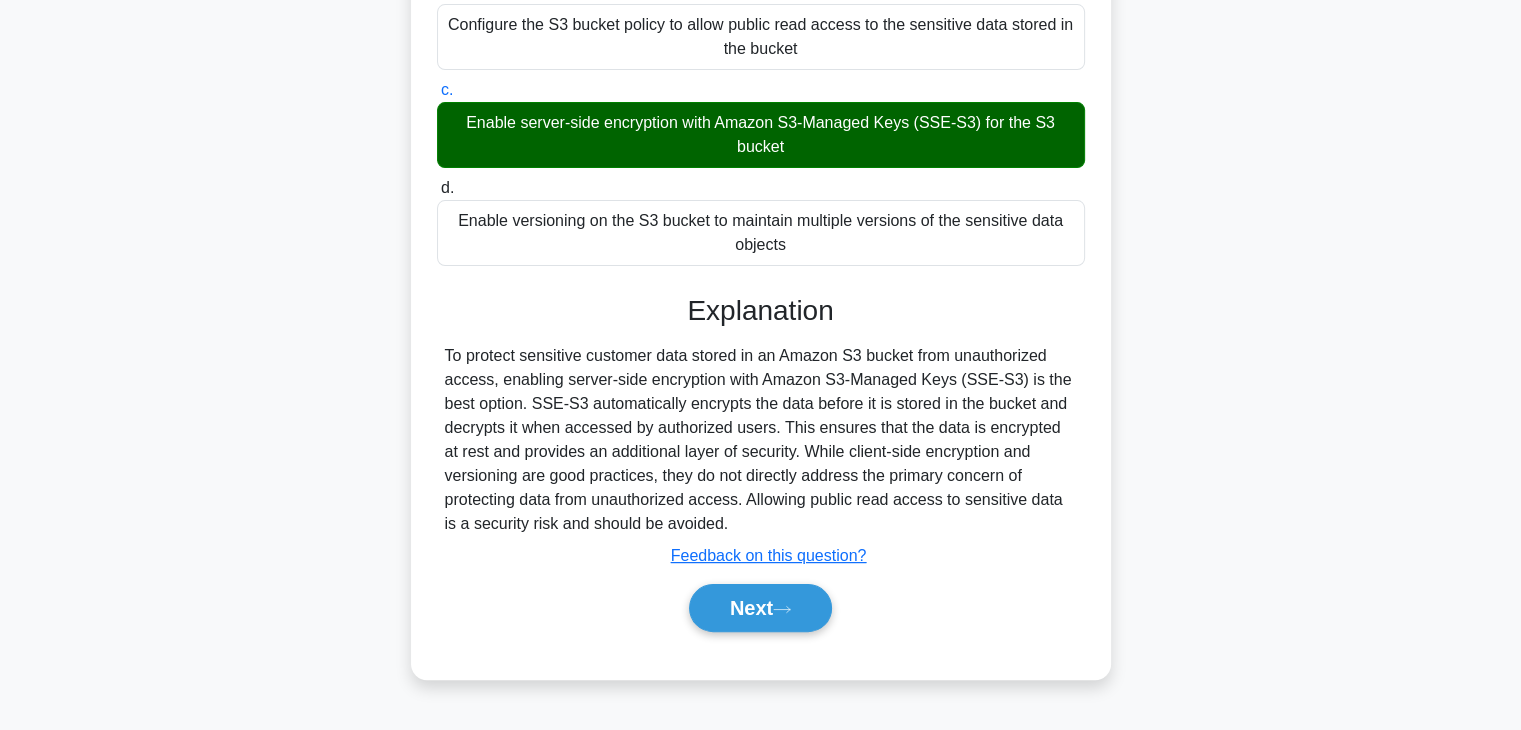 scroll, scrollTop: 351, scrollLeft: 0, axis: vertical 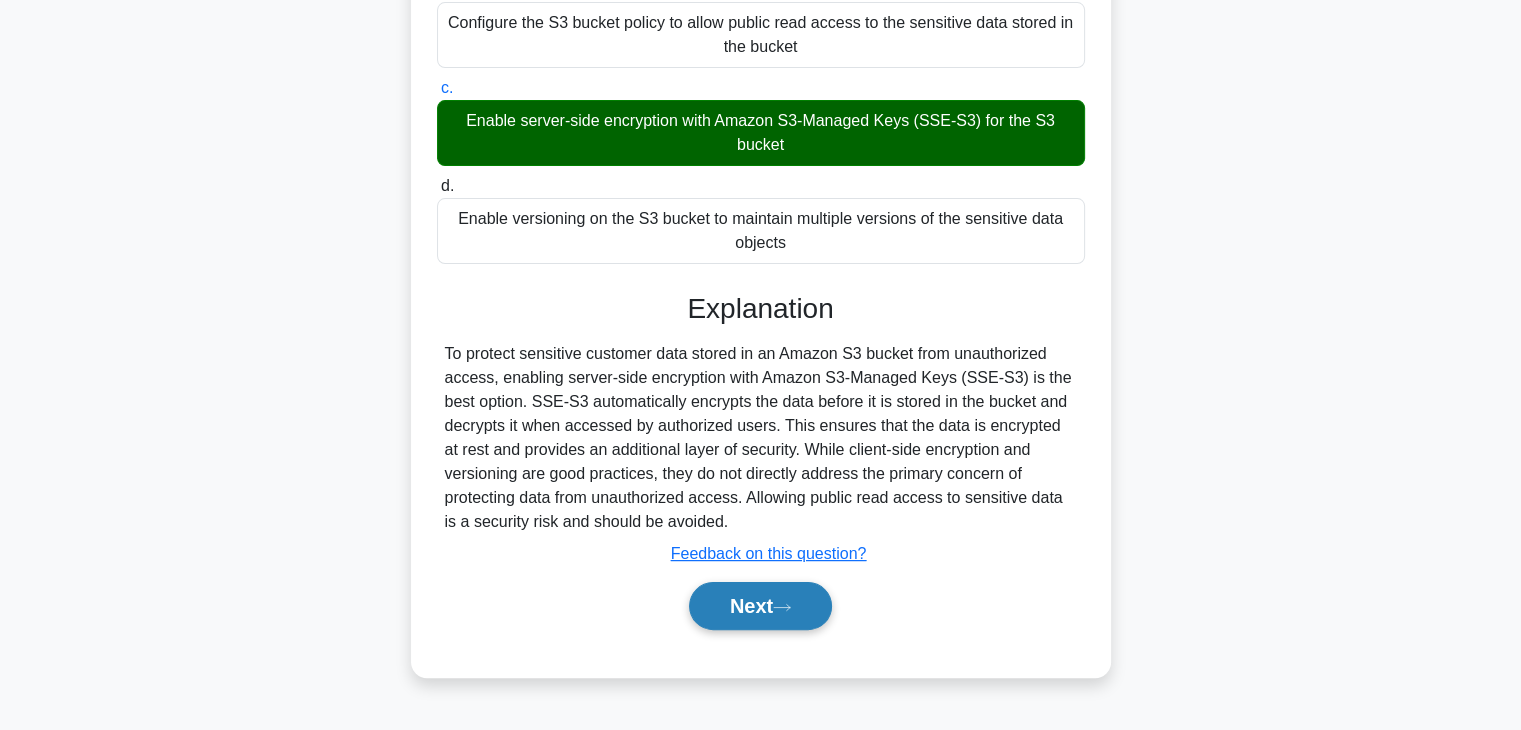 click on "Next" at bounding box center (760, 606) 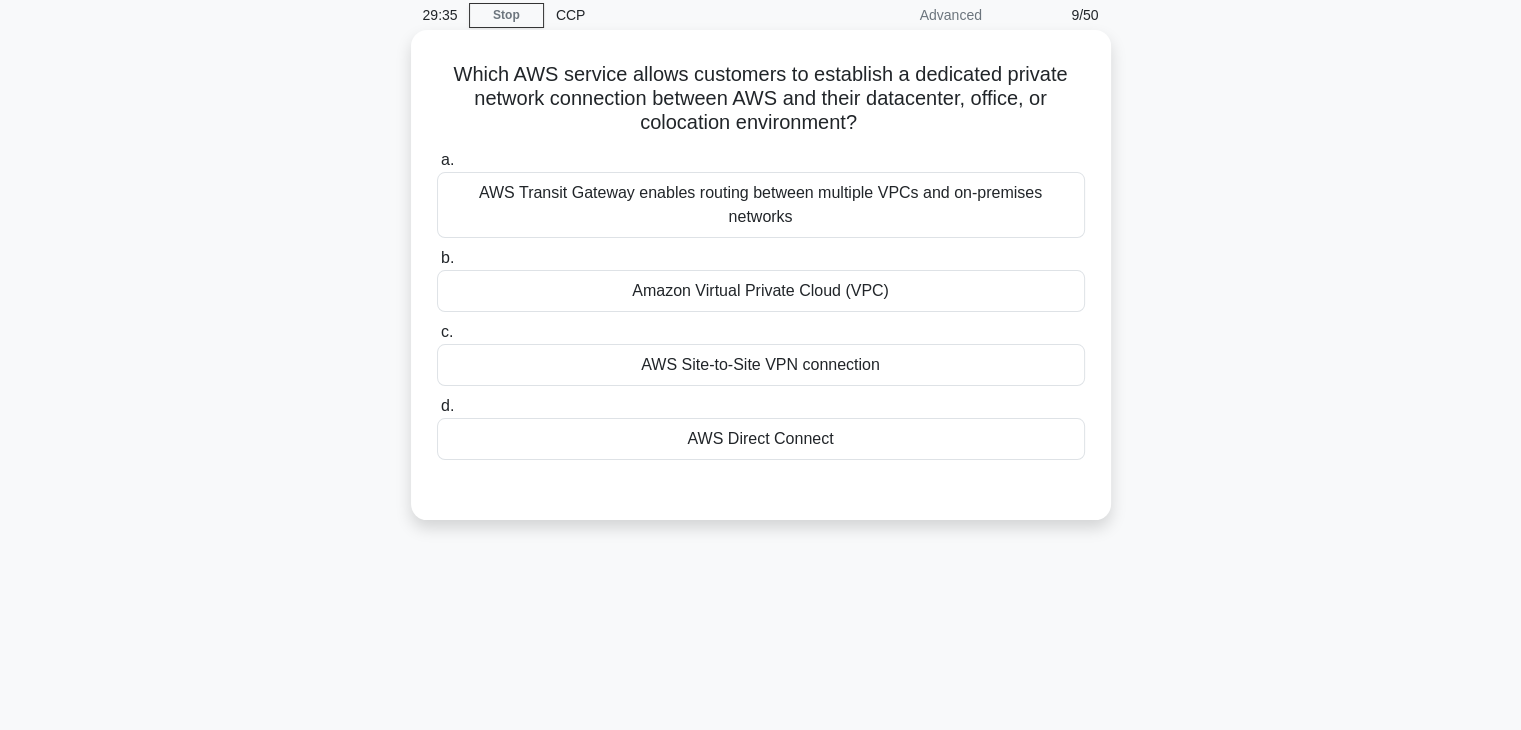 scroll, scrollTop: 79, scrollLeft: 0, axis: vertical 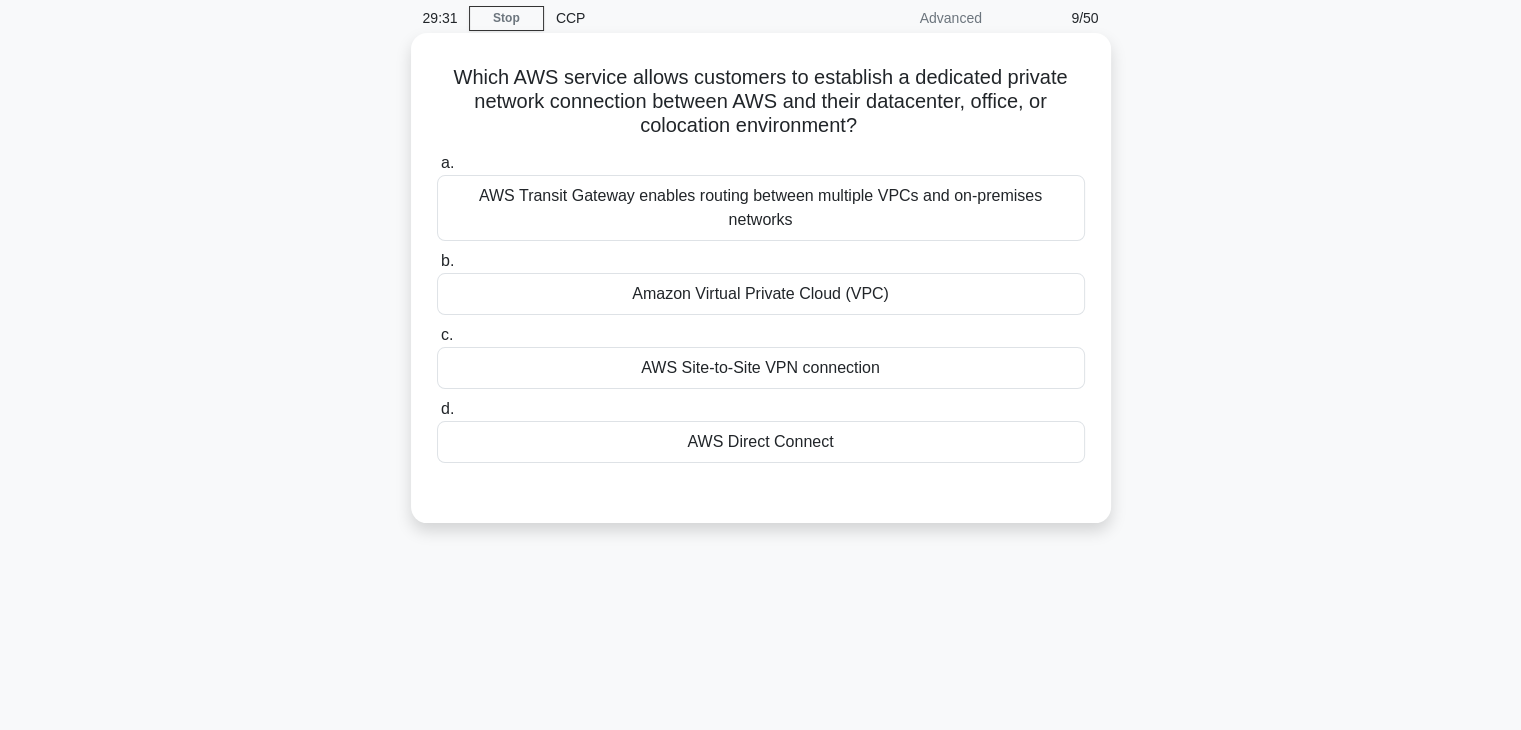 click on "AWS Direct Connect" at bounding box center [761, 442] 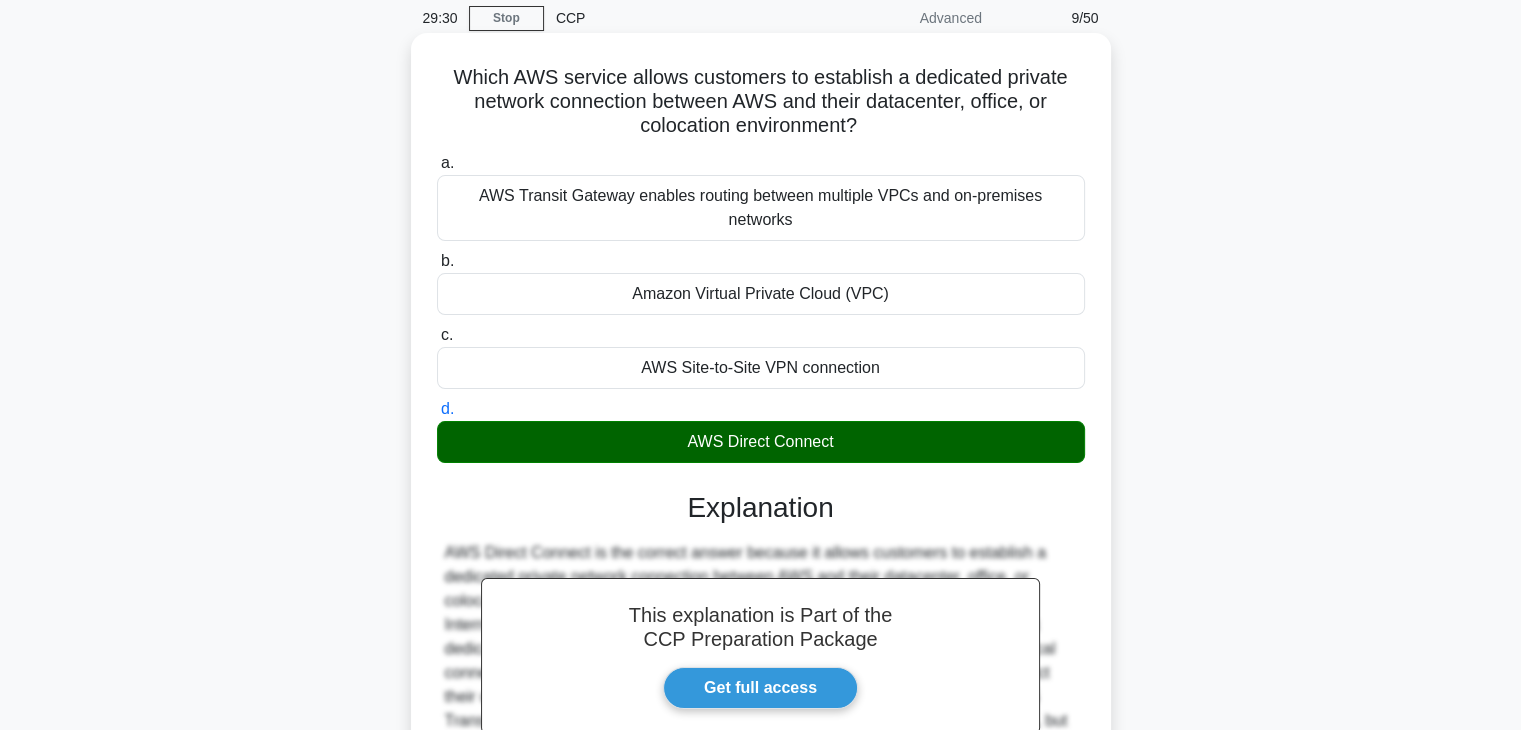 scroll, scrollTop: 351, scrollLeft: 0, axis: vertical 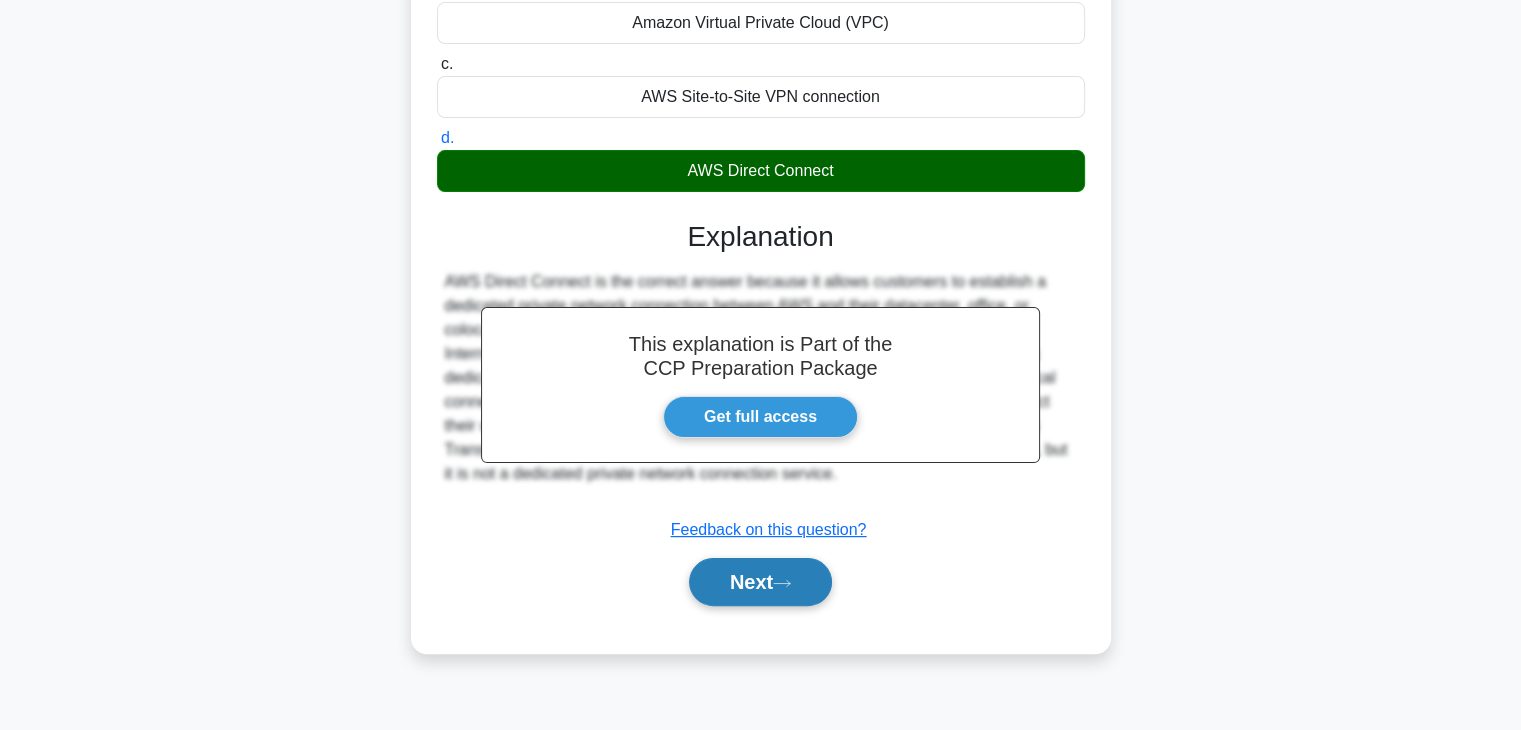 click on "Next" at bounding box center [760, 582] 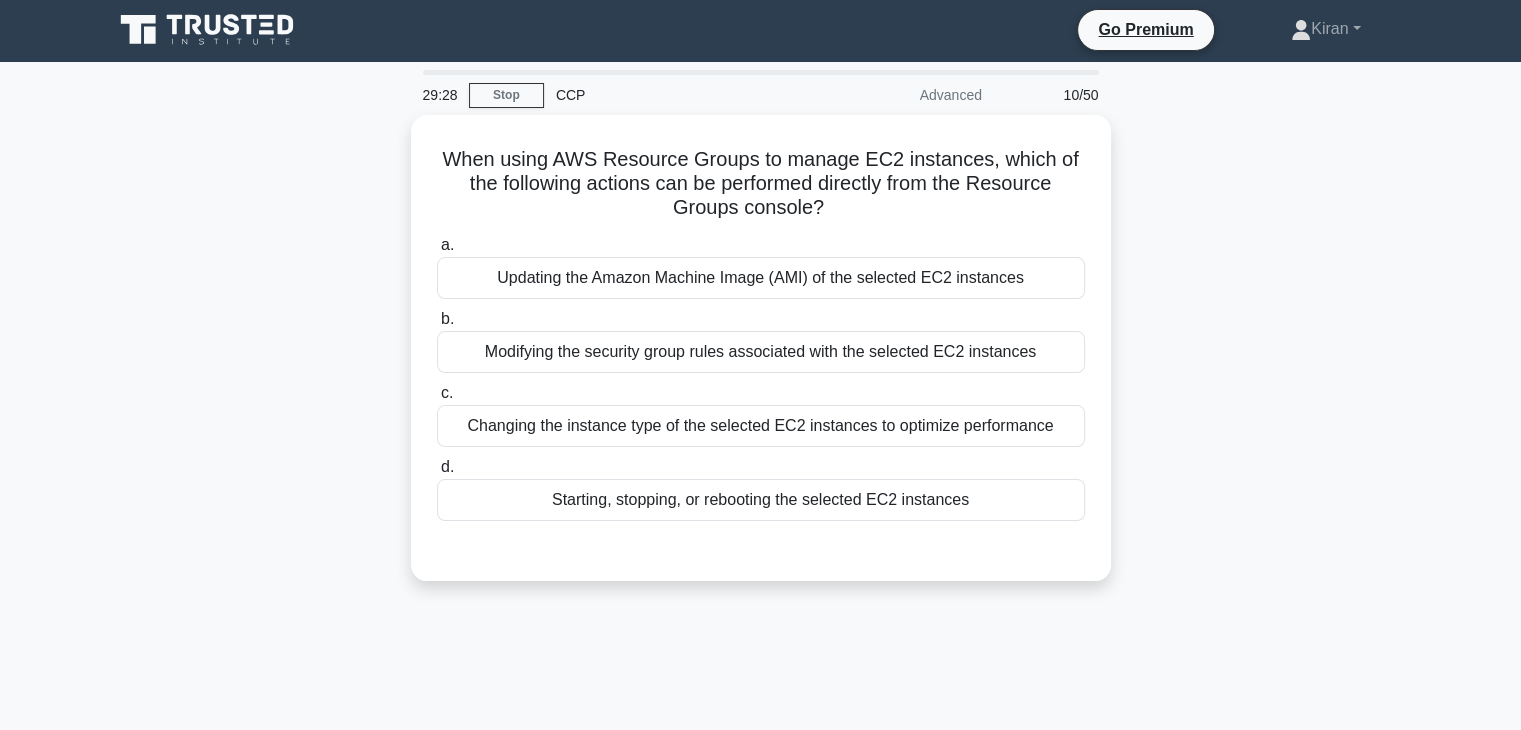 scroll, scrollTop: 0, scrollLeft: 0, axis: both 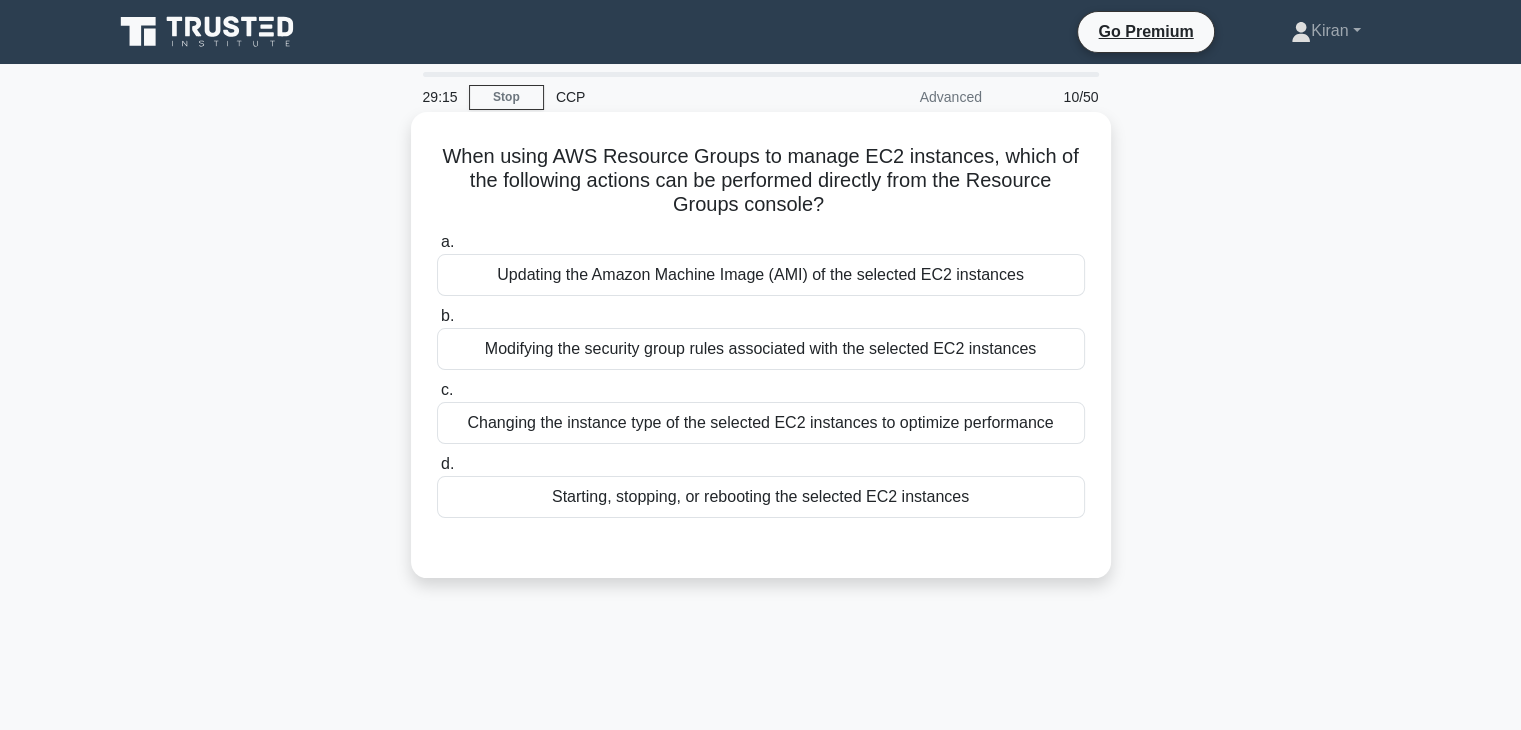 click on "When using AWS Resource Groups to manage EC2 instances, which of the following actions can be performed directly from the Resource Groups console?
.spinner_0XTQ{transform-origin:center;animation:spinner_y6GP .75s linear infinite}@keyframes spinner_y6GP{100%{transform:rotate(360deg)}}" at bounding box center [761, 181] 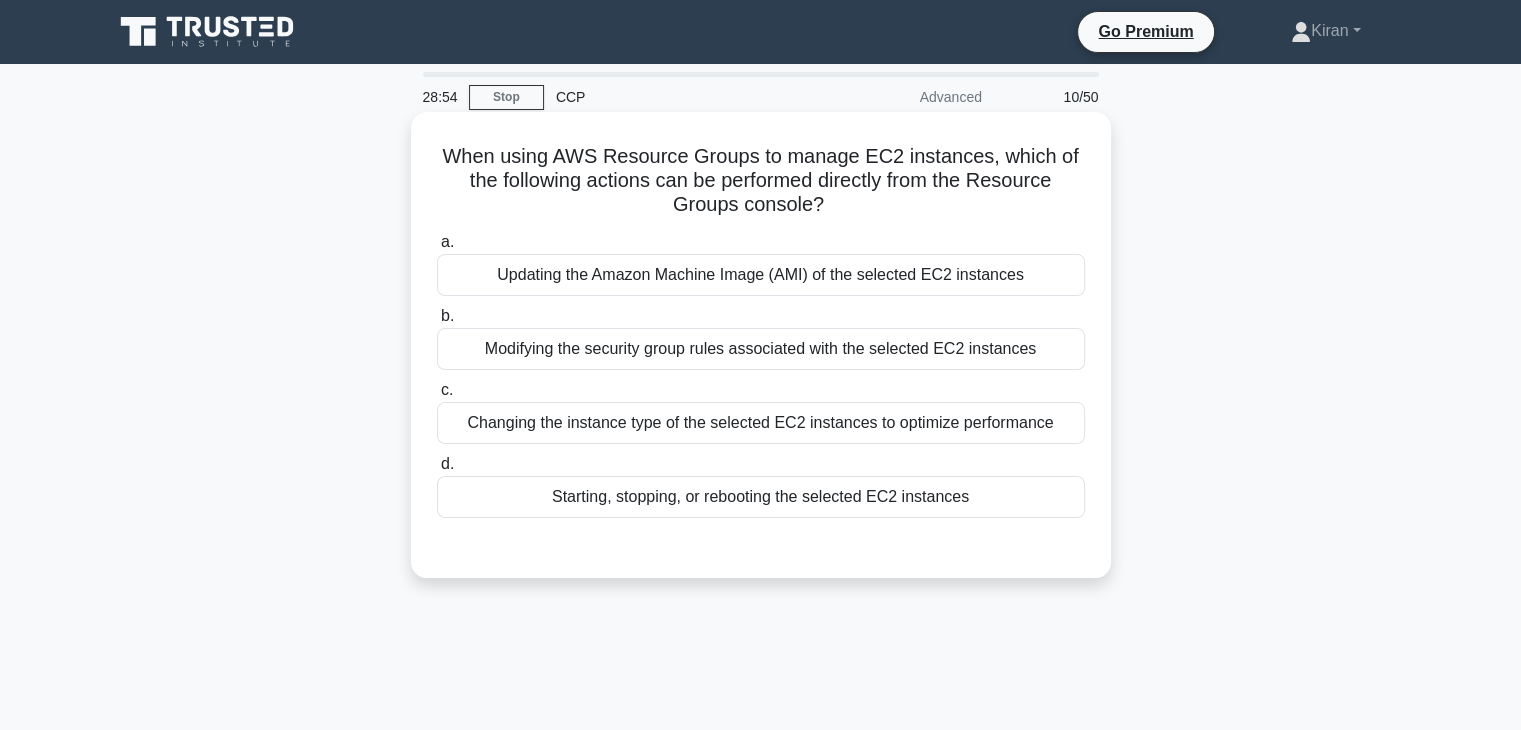 scroll, scrollTop: 16, scrollLeft: 0, axis: vertical 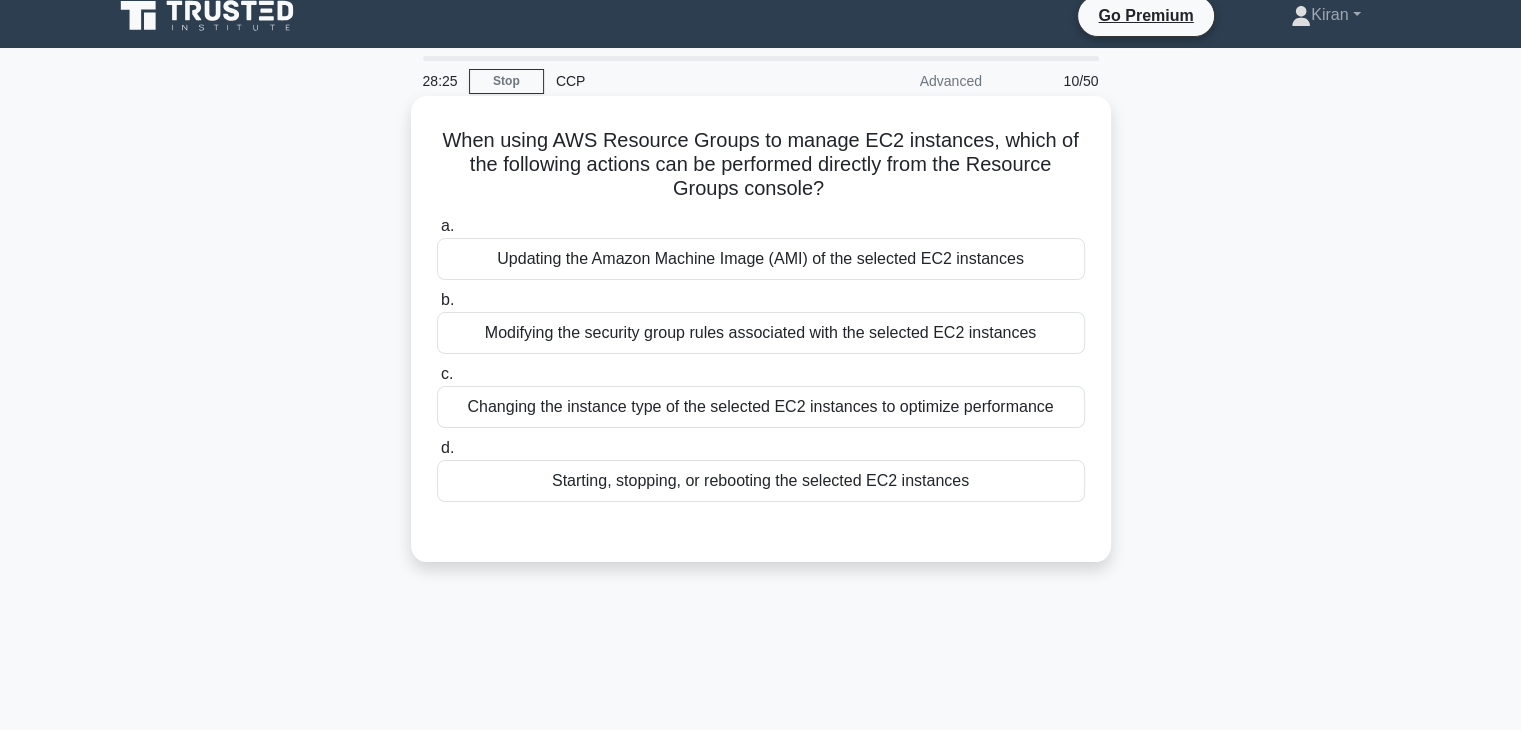 click on "Updating the Amazon Machine Image (AMI) of the selected EC2 instances" at bounding box center (761, 259) 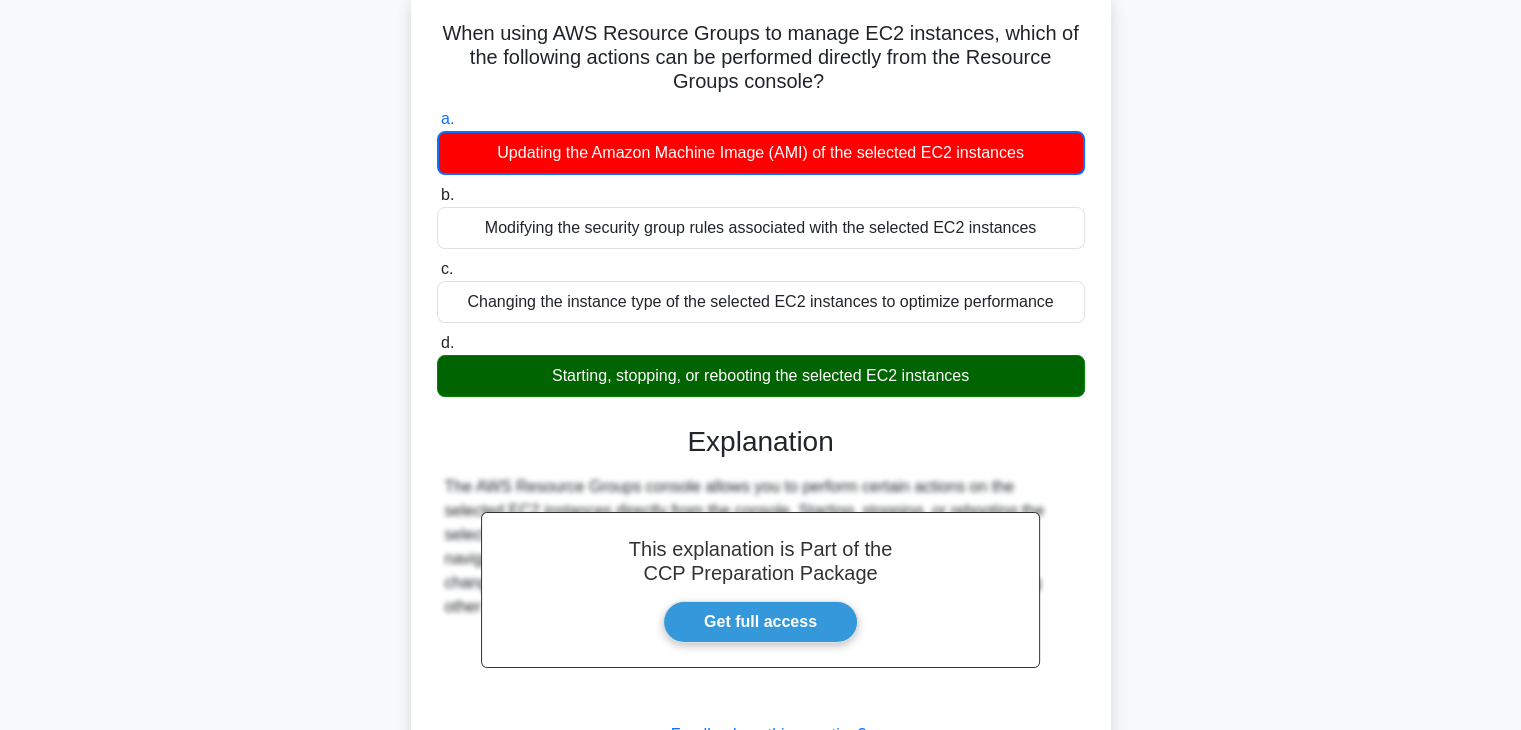 scroll, scrollTop: 351, scrollLeft: 0, axis: vertical 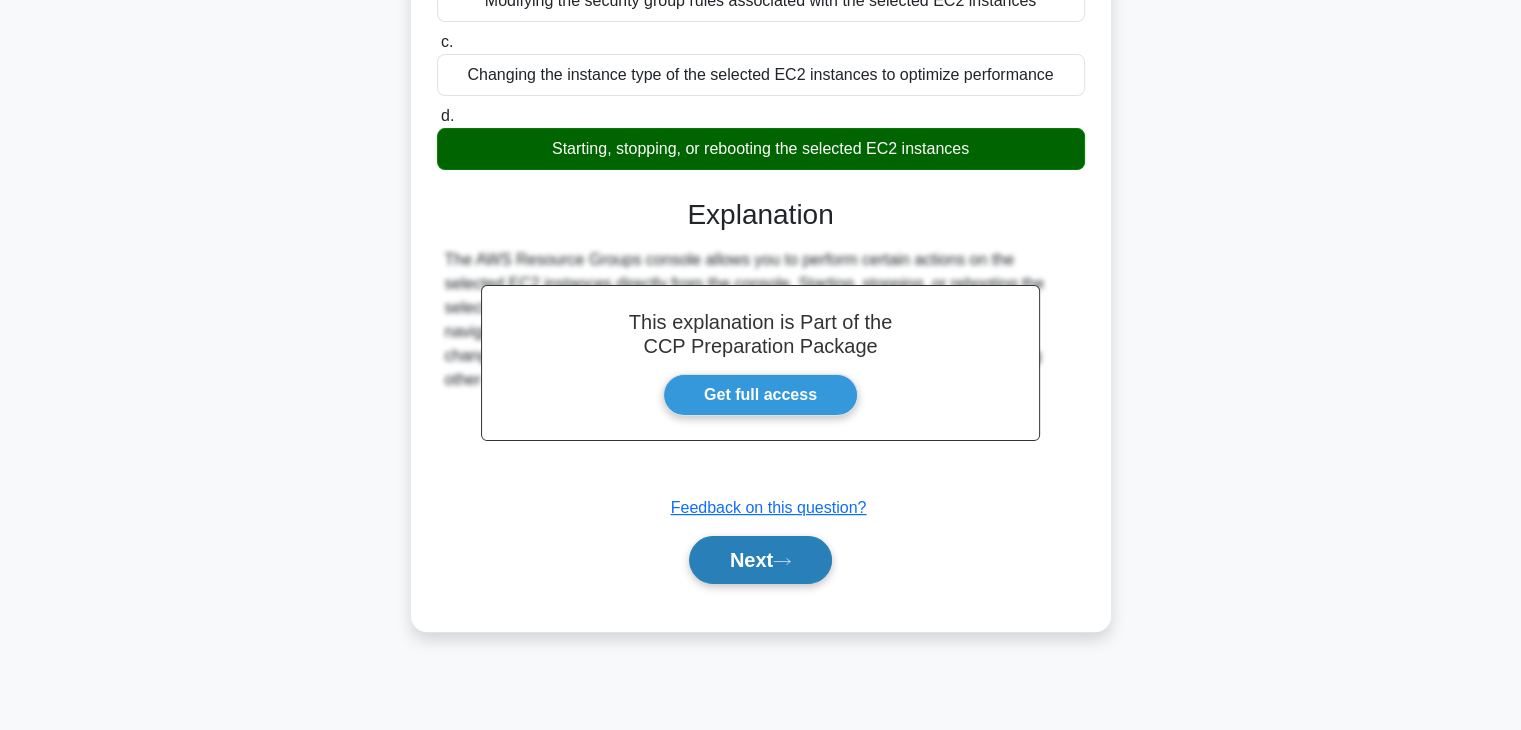 click on "Next" at bounding box center (760, 560) 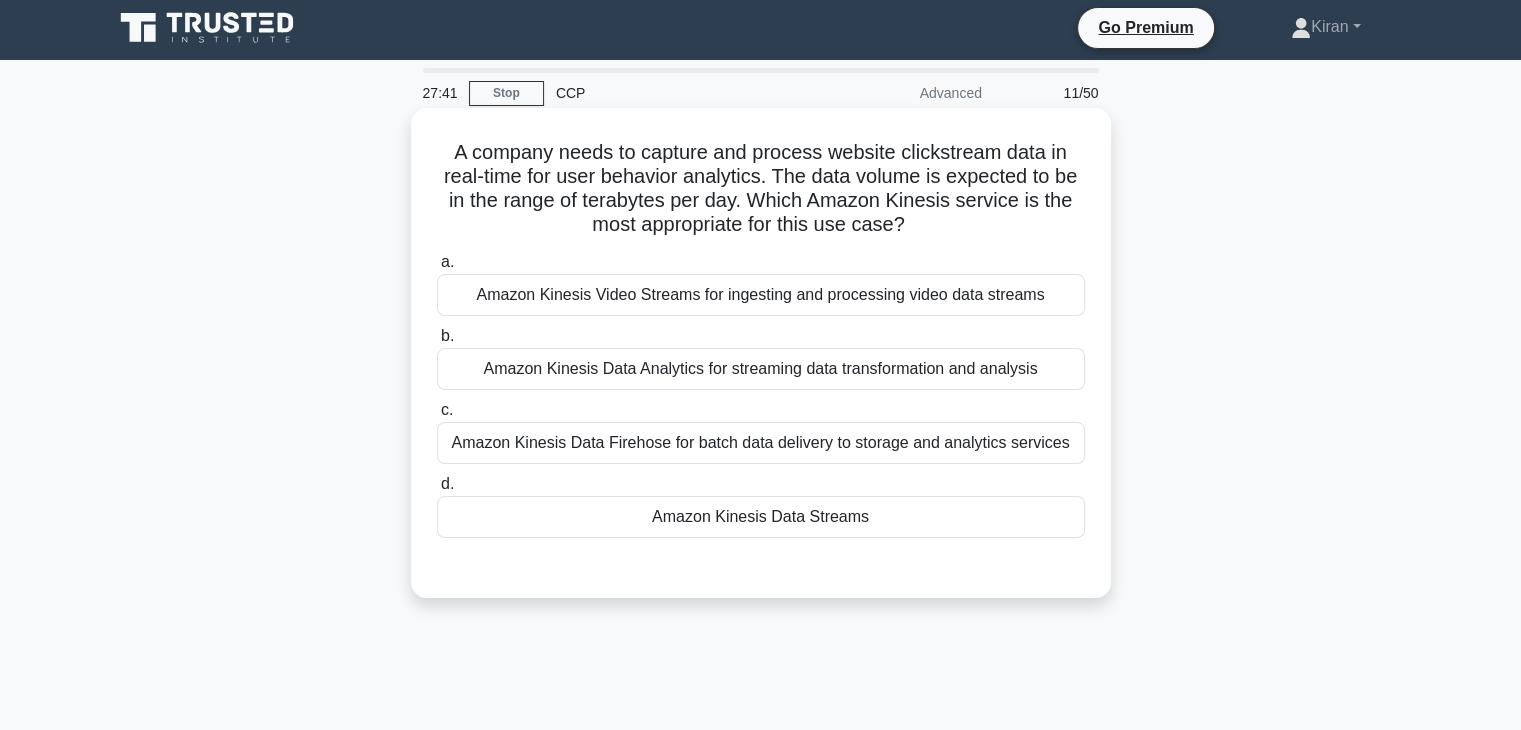 scroll, scrollTop: 0, scrollLeft: 0, axis: both 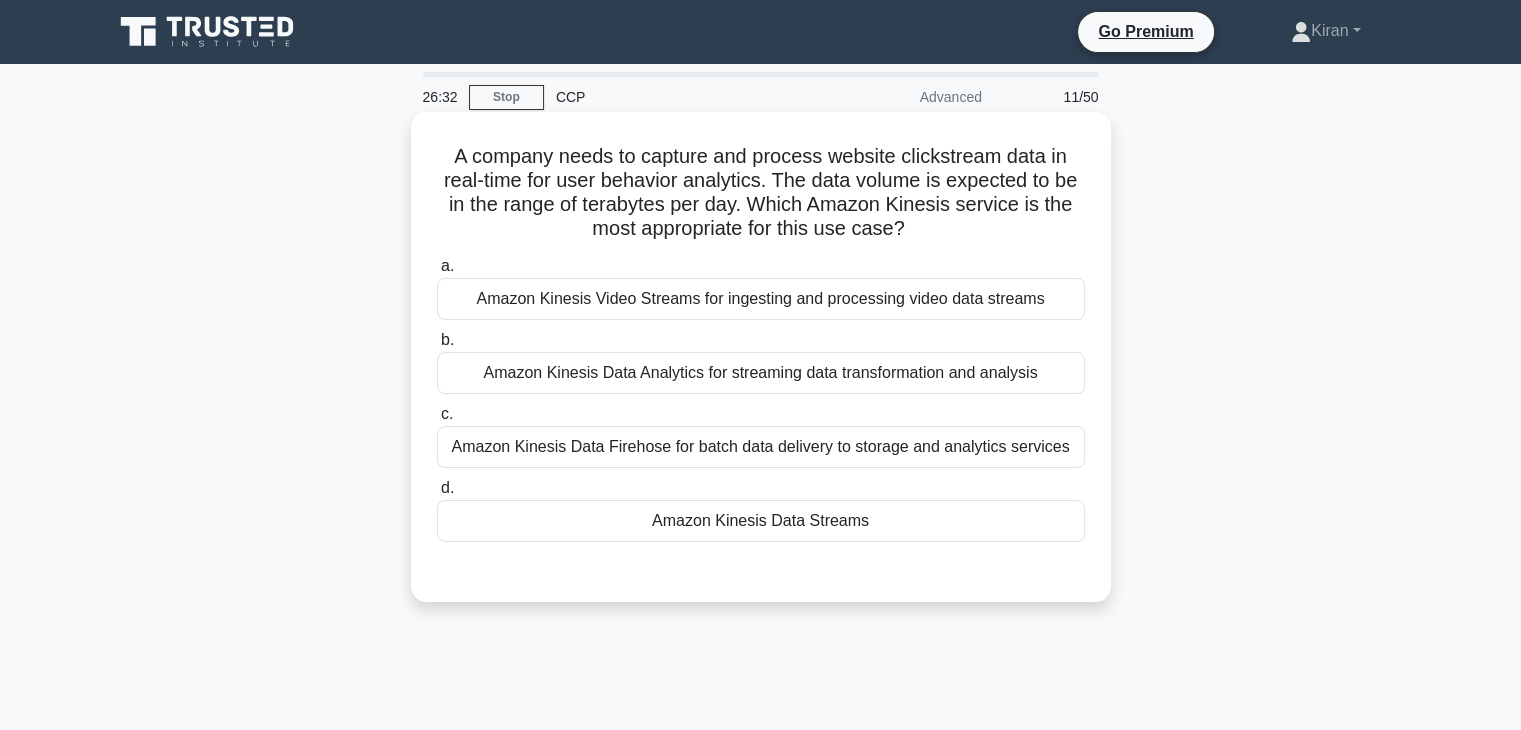 click on "Amazon Kinesis Data Firehose for batch data delivery to storage and analytics services" at bounding box center (761, 447) 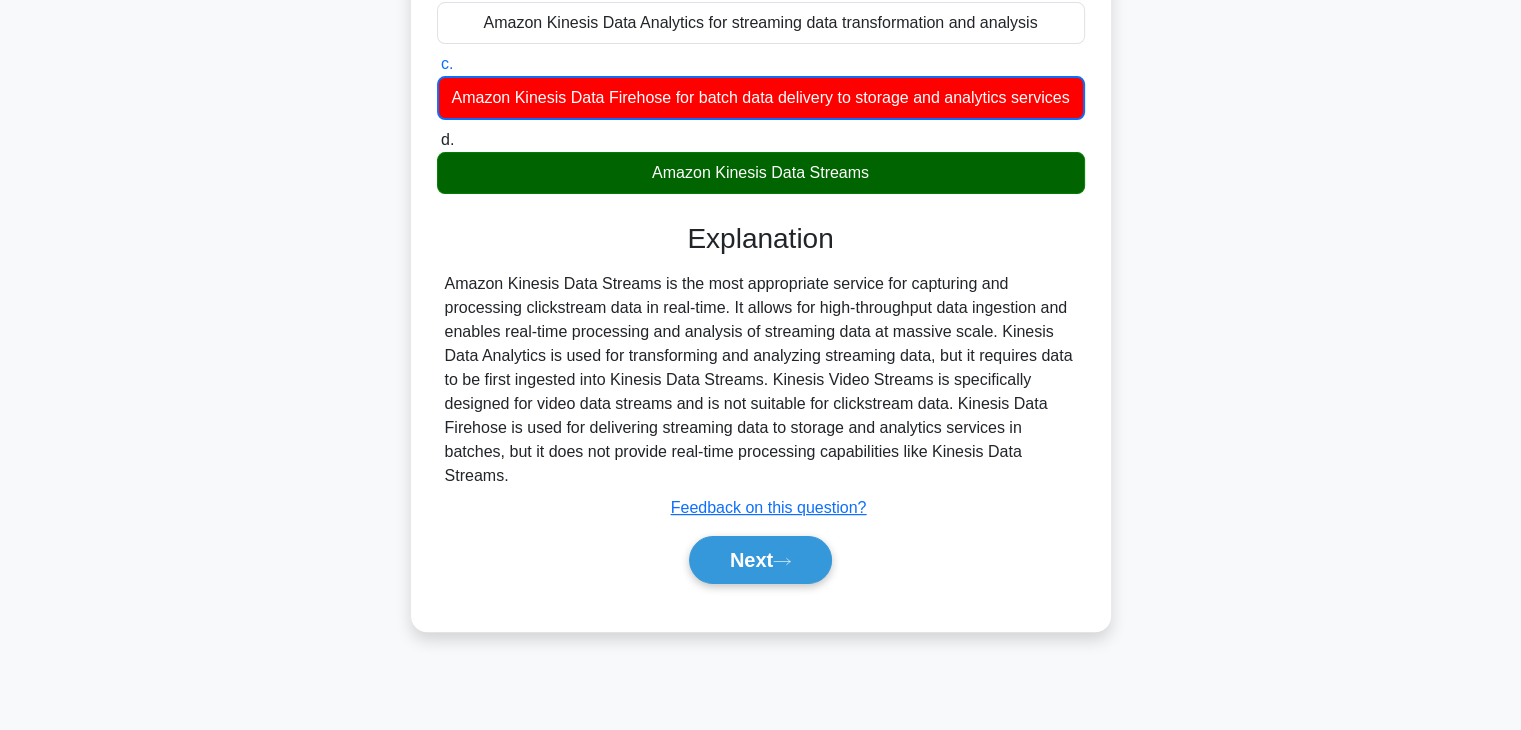 scroll, scrollTop: 350, scrollLeft: 0, axis: vertical 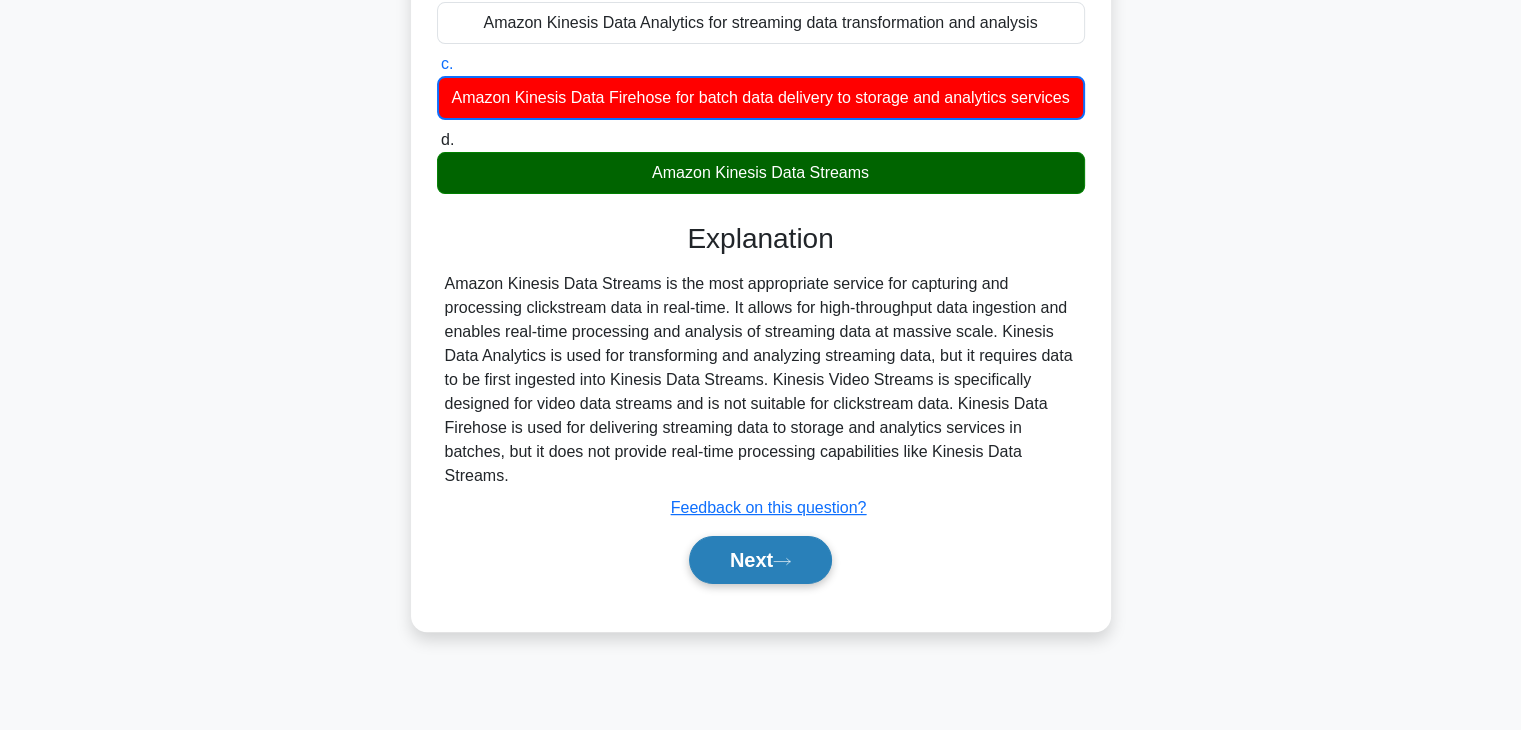 click on "Next" at bounding box center (760, 560) 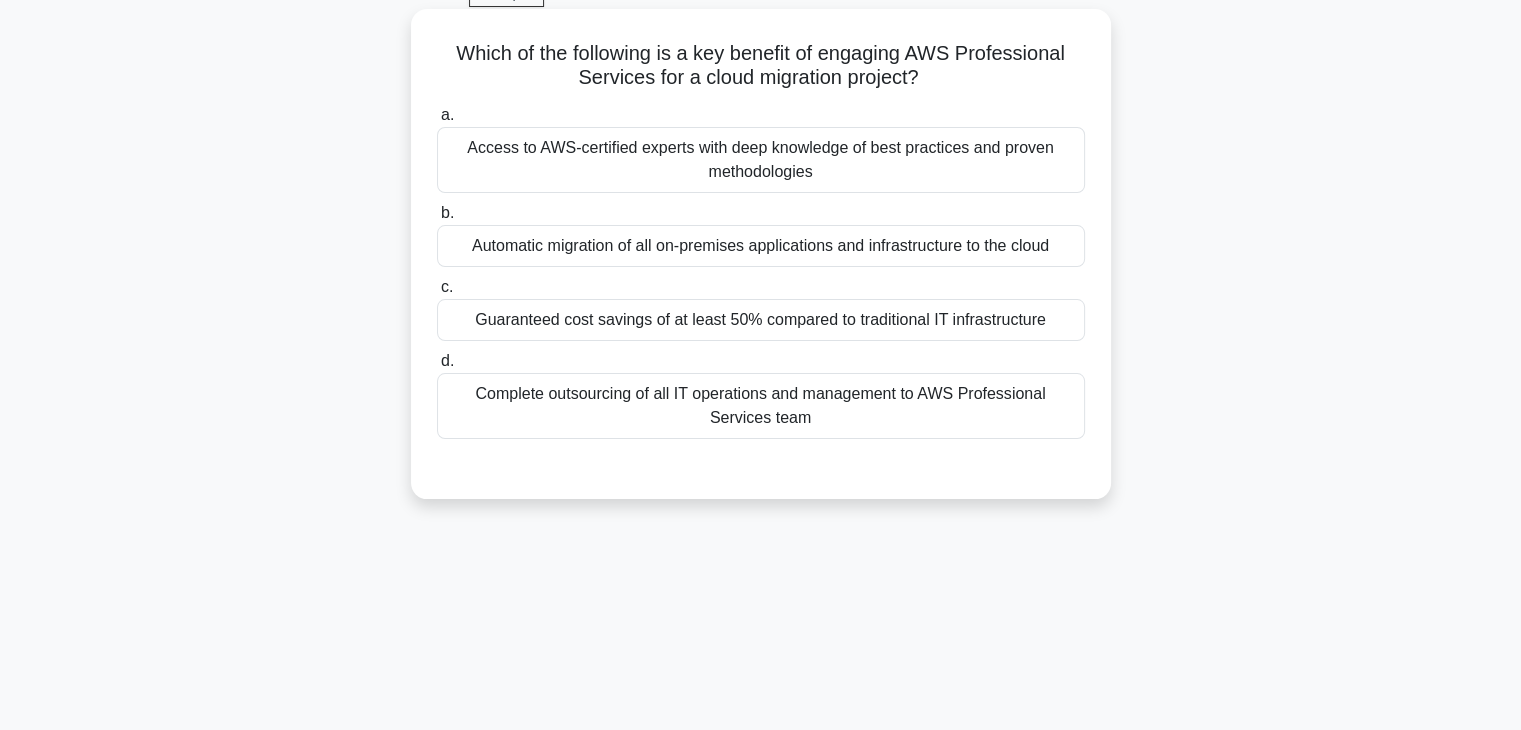scroll, scrollTop: 102, scrollLeft: 0, axis: vertical 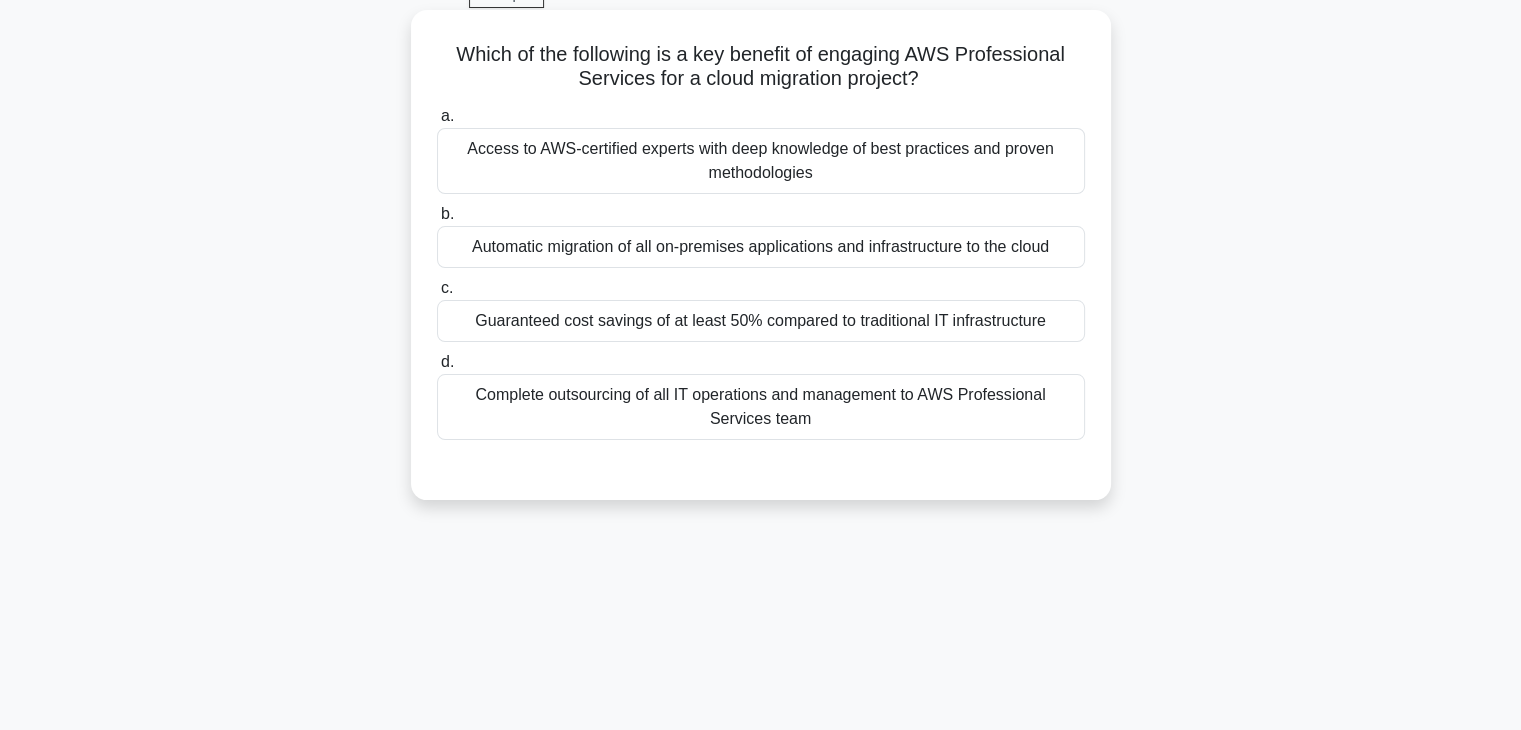 click on "Access to AWS-certified experts with deep knowledge of best practices and proven methodologies" at bounding box center (761, 161) 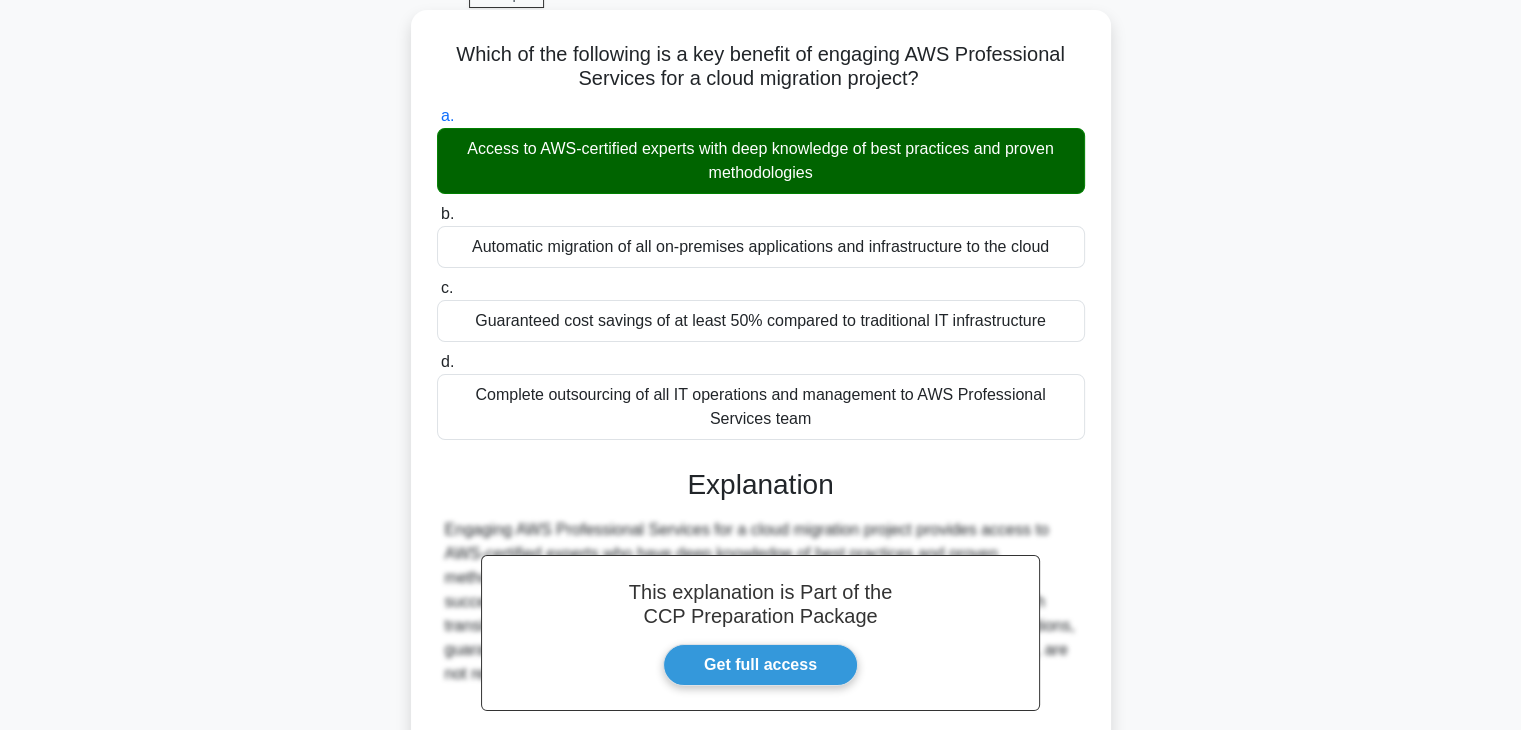 scroll, scrollTop: 351, scrollLeft: 0, axis: vertical 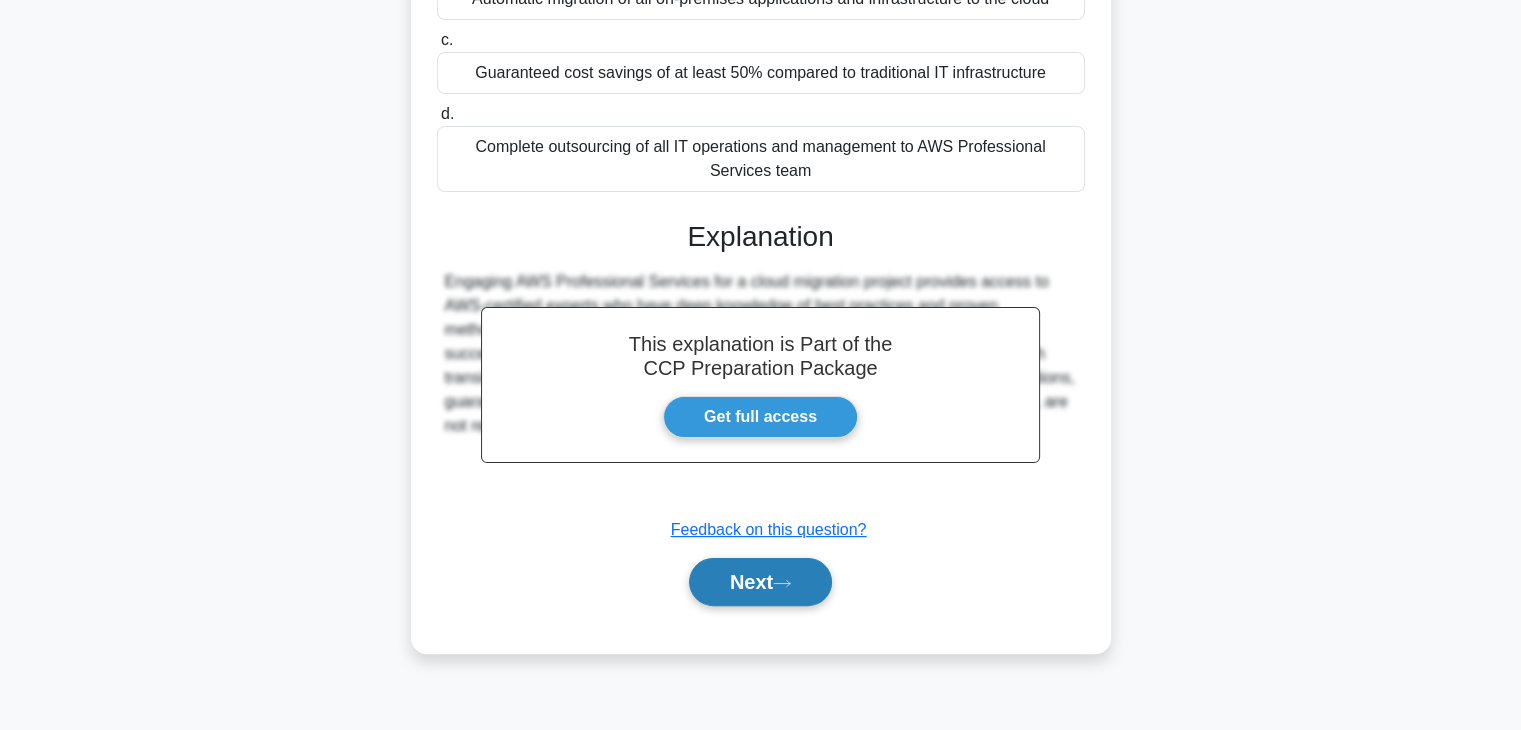 click on "Next" at bounding box center (760, 582) 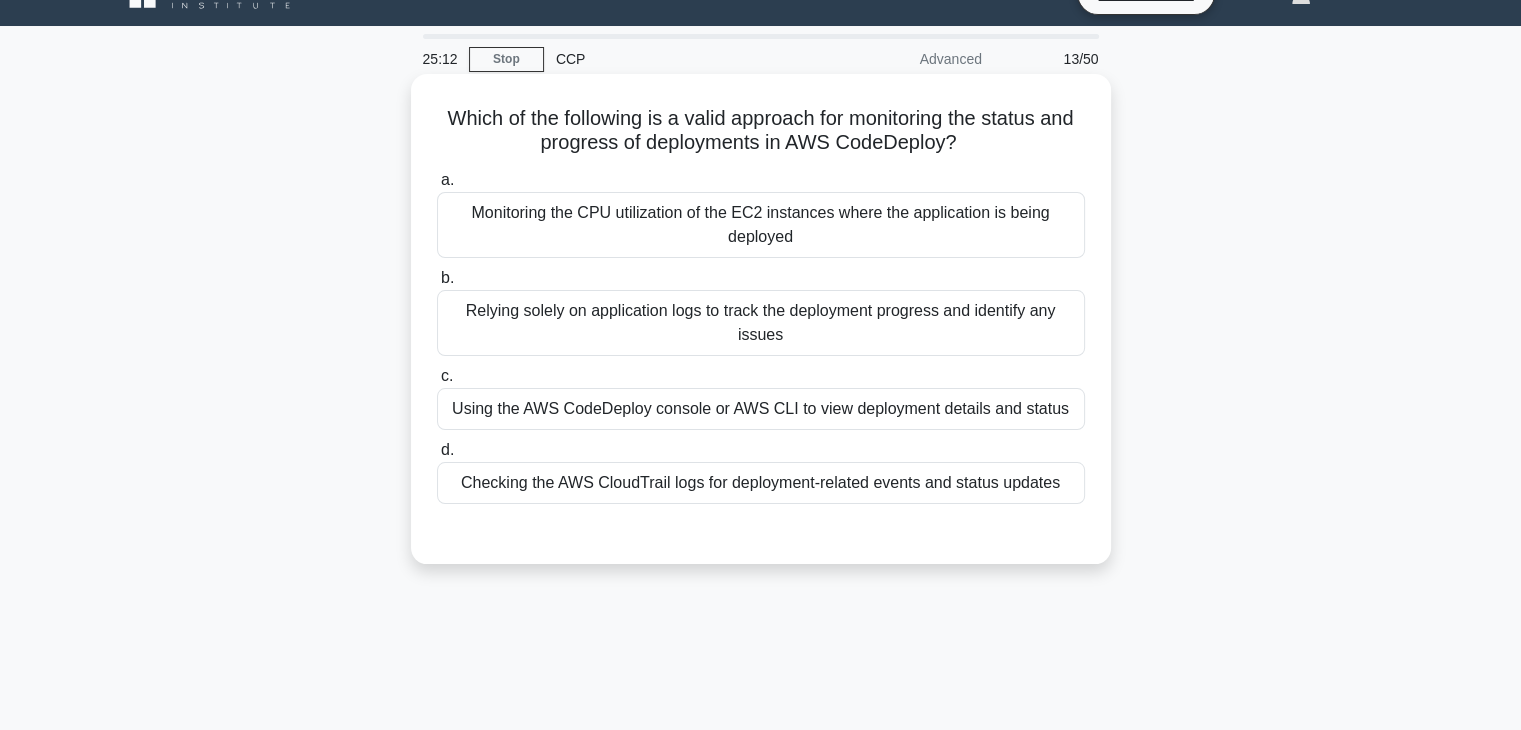 scroll, scrollTop: 39, scrollLeft: 0, axis: vertical 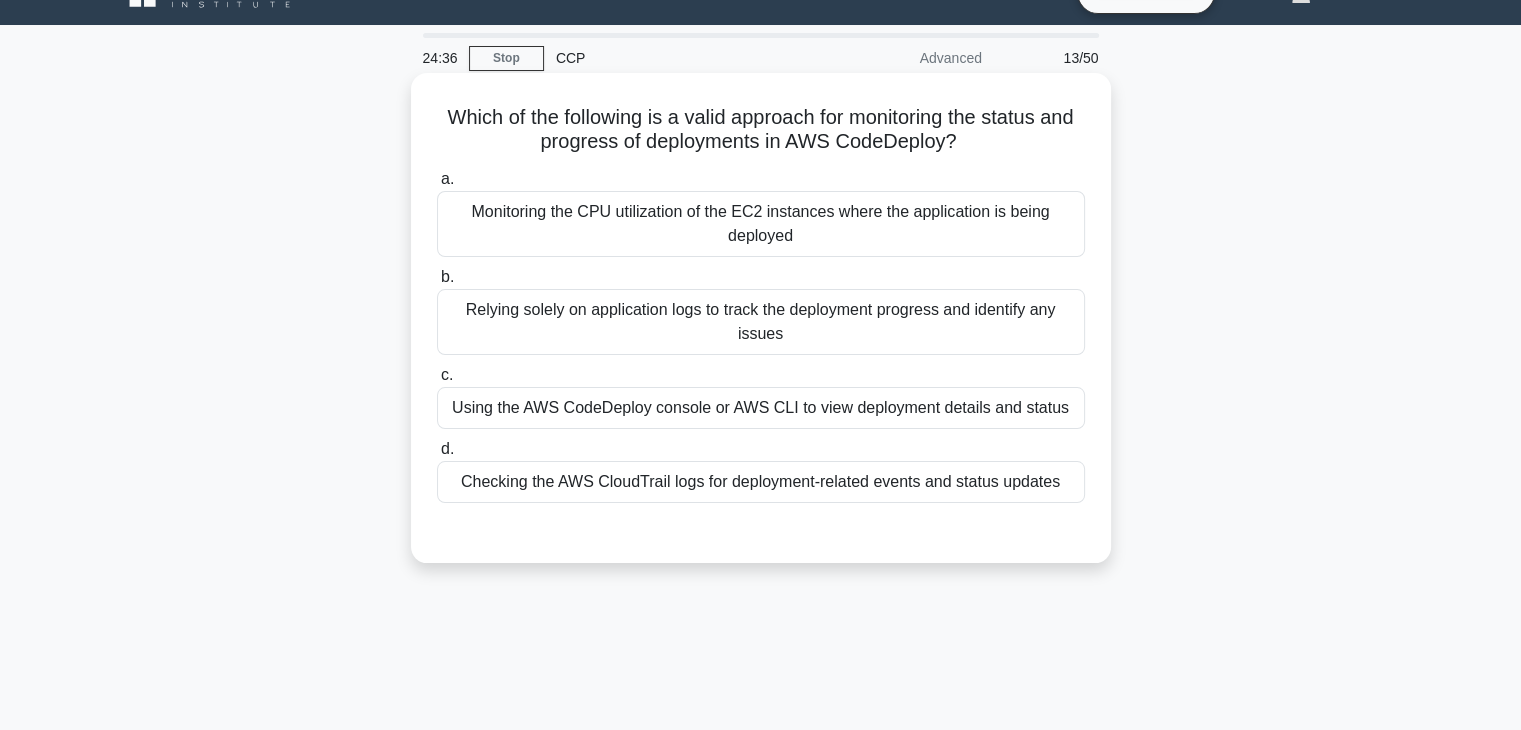 click on "Using the AWS CodeDeploy console or AWS CLI to view deployment details and status" at bounding box center [761, 408] 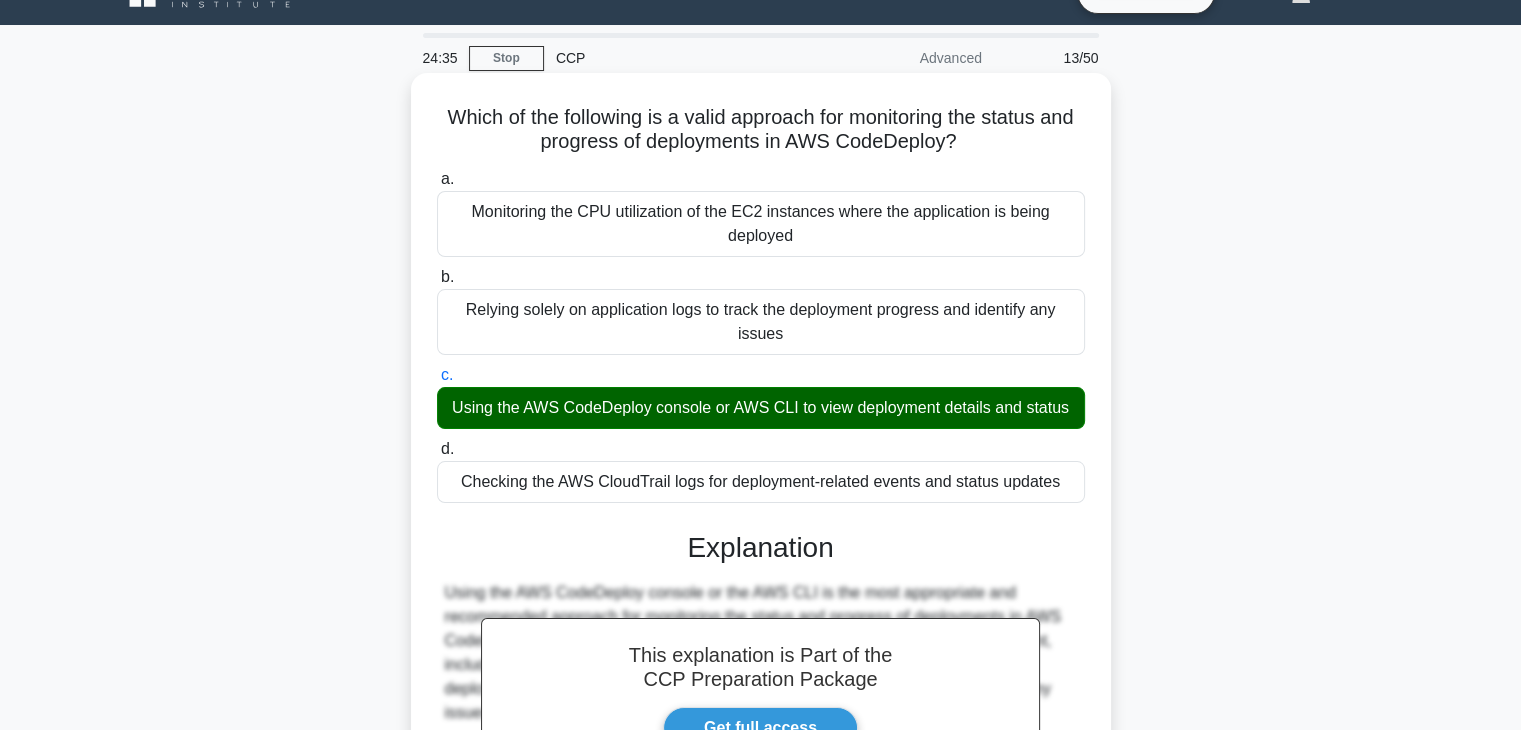 scroll, scrollTop: 478, scrollLeft: 0, axis: vertical 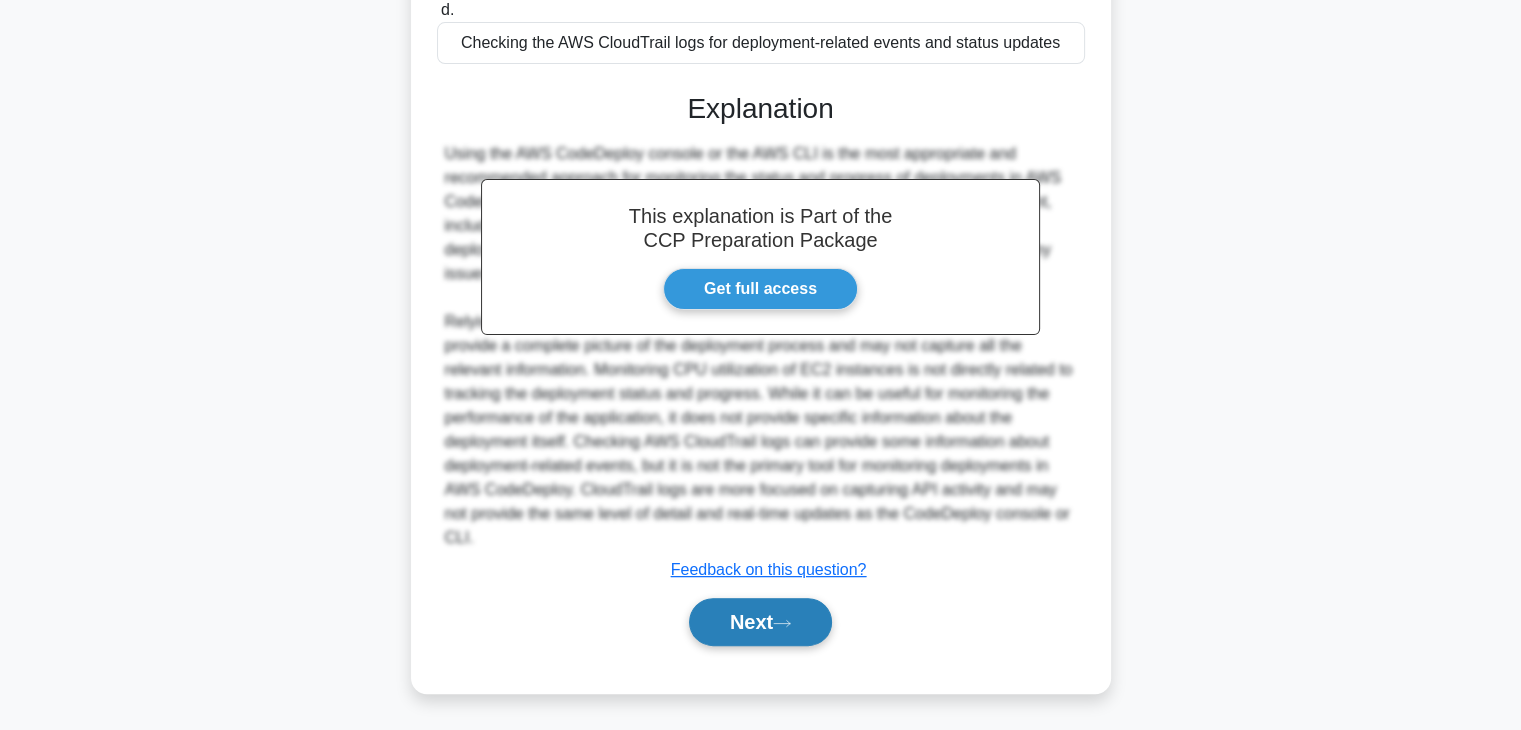 click on "Next" at bounding box center (760, 622) 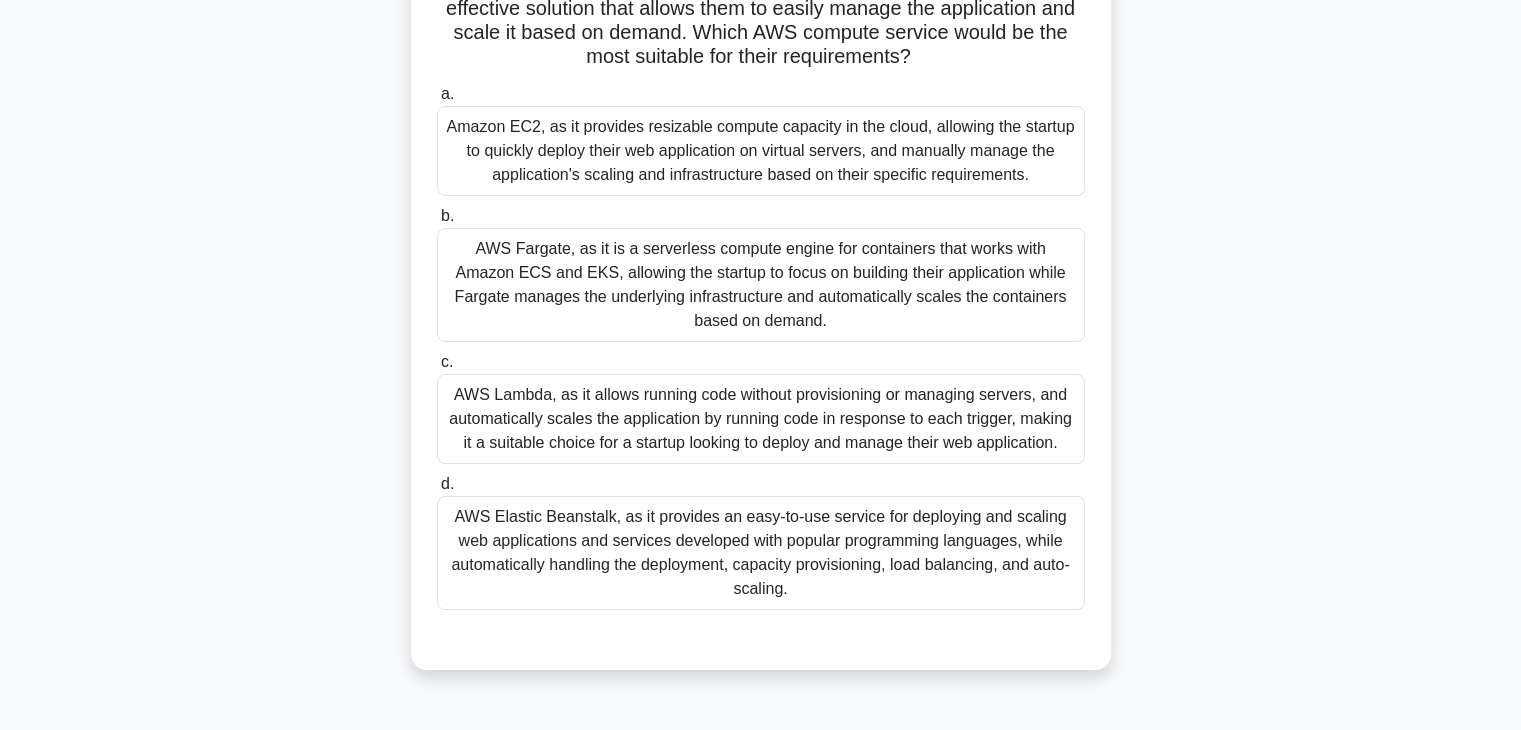 scroll, scrollTop: 198, scrollLeft: 0, axis: vertical 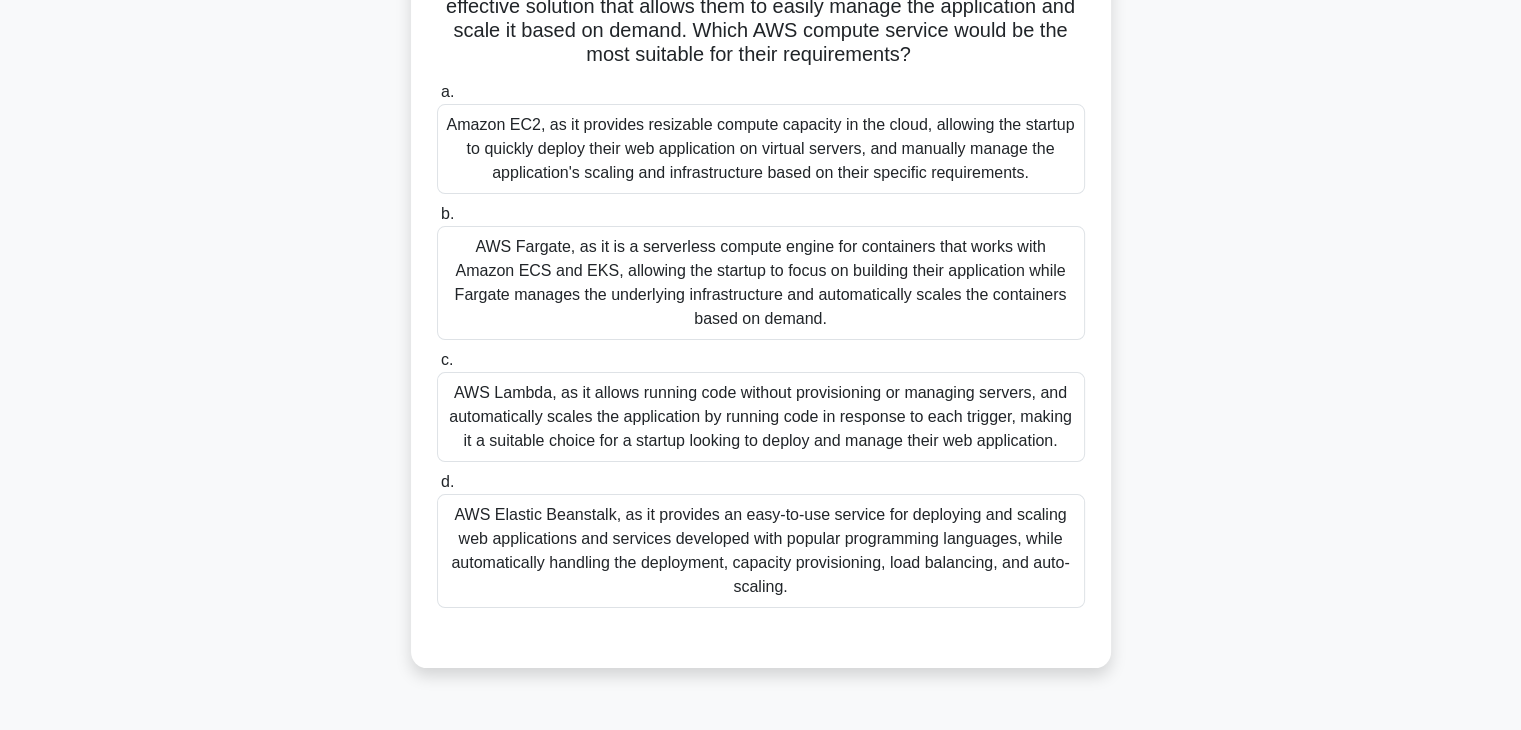 click on "AWS Elastic Beanstalk, as it provides an easy-to-use service for deploying and scaling web applications and services developed with popular programming languages, while automatically handling the deployment, capacity provisioning, load balancing, and auto-scaling." at bounding box center (761, 551) 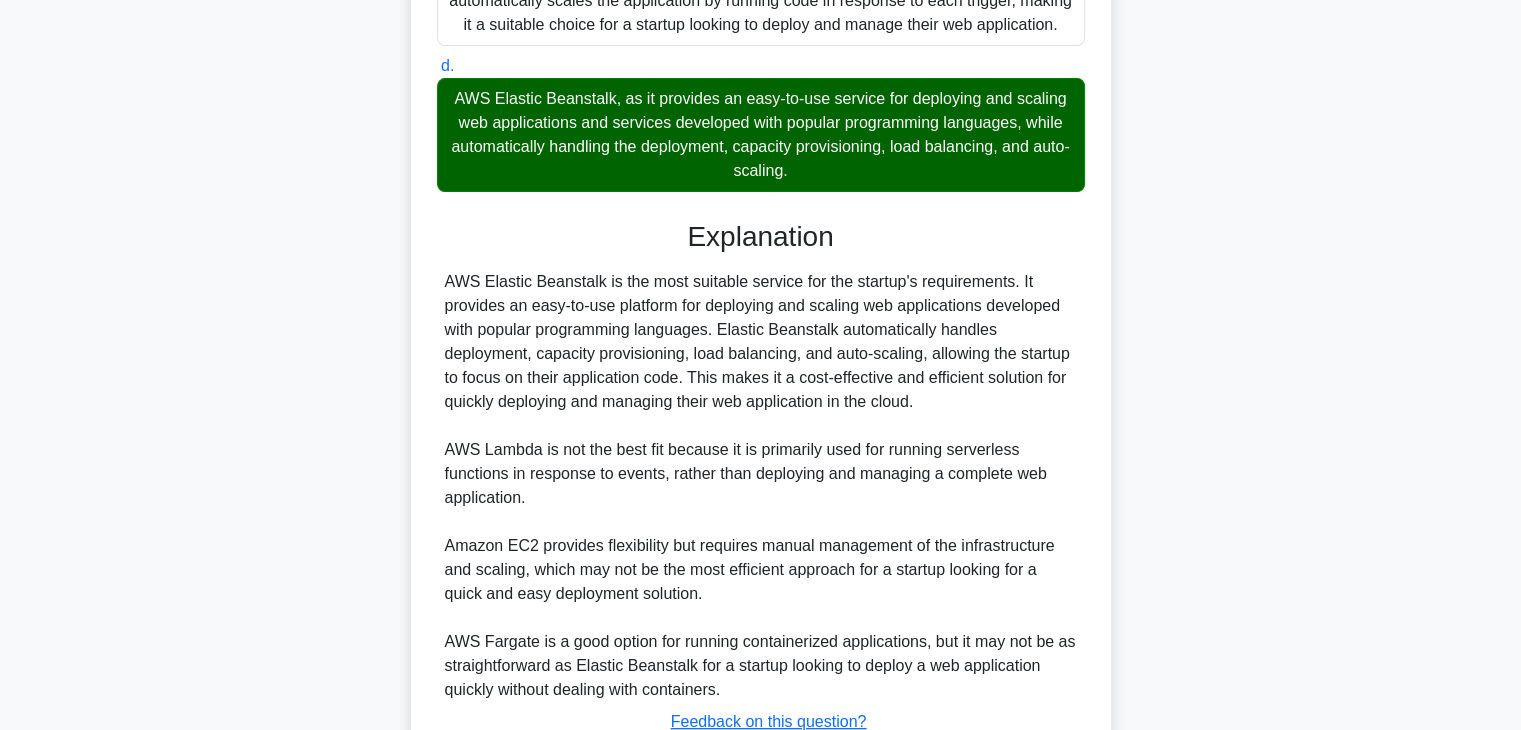 scroll, scrollTop: 766, scrollLeft: 0, axis: vertical 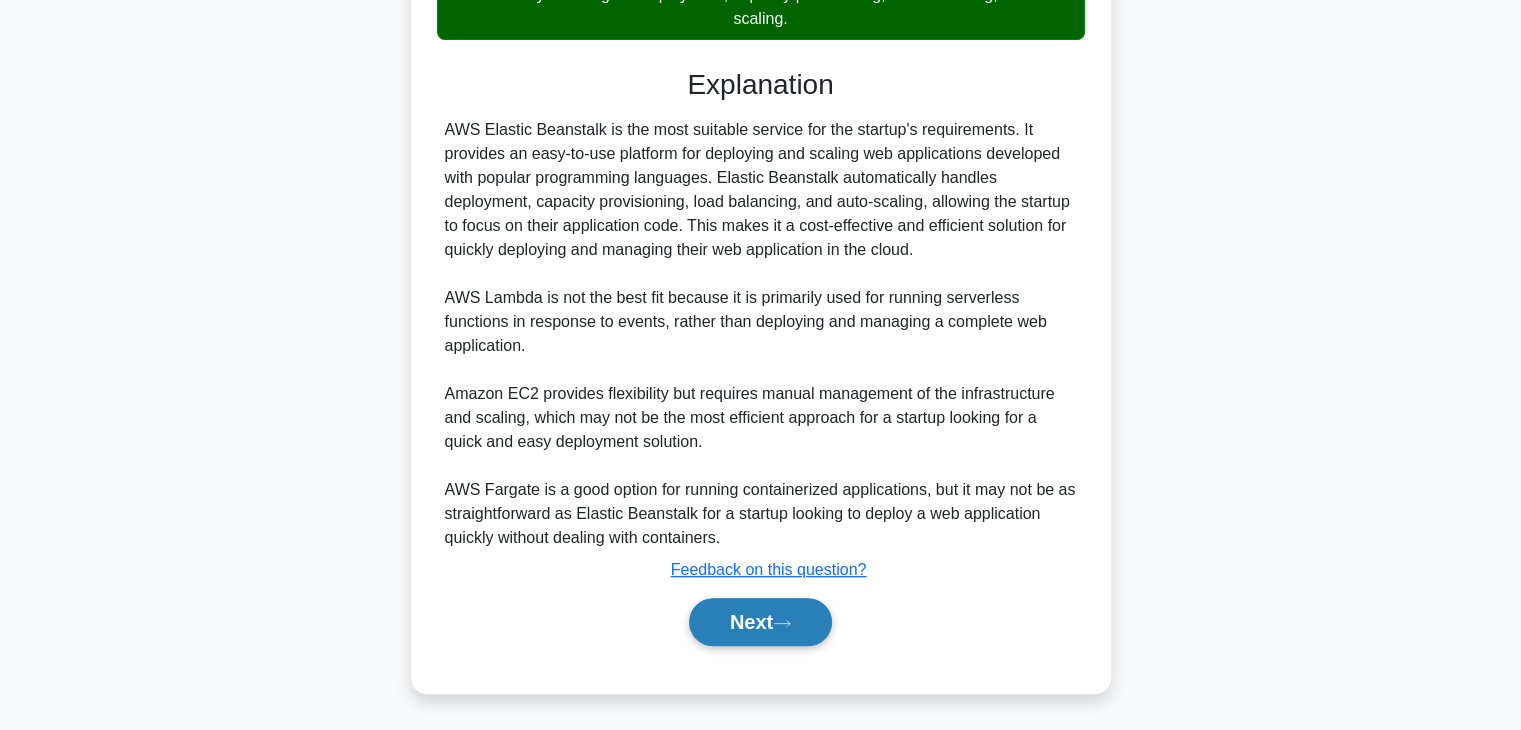 click on "Next" at bounding box center [760, 622] 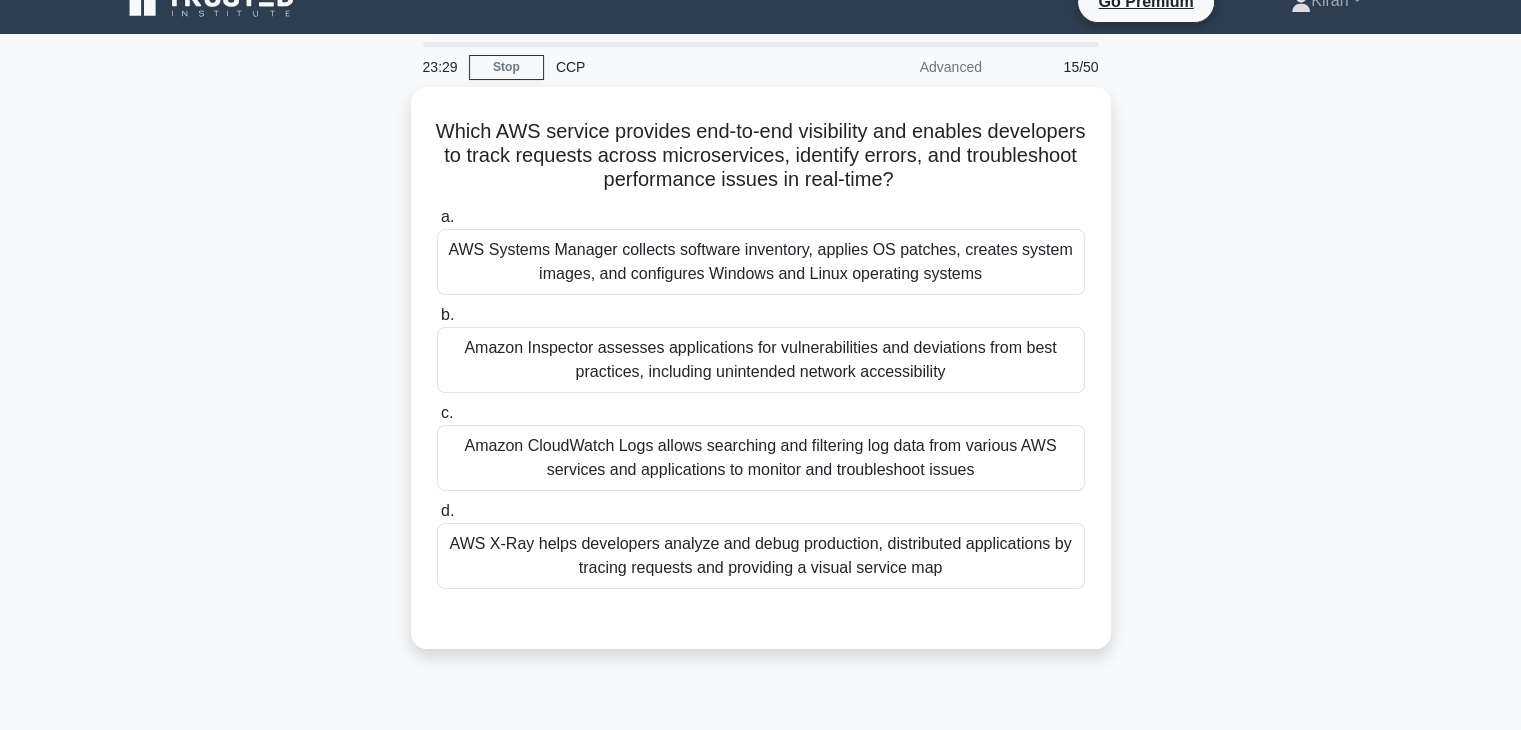scroll, scrollTop: 0, scrollLeft: 0, axis: both 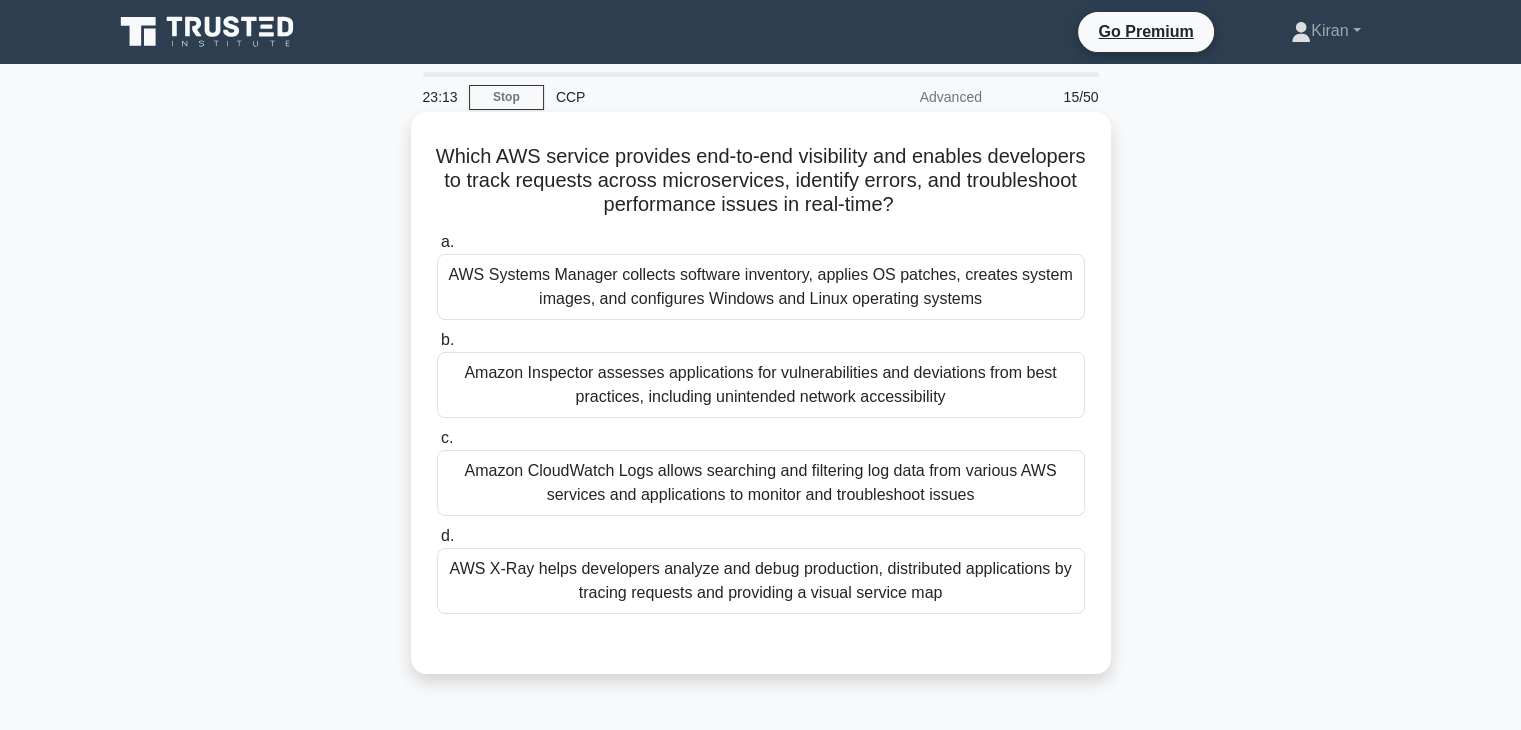 click on "AWS X-Ray helps developers analyze and debug production, distributed applications by tracing requests and providing a visual service map" at bounding box center [761, 581] 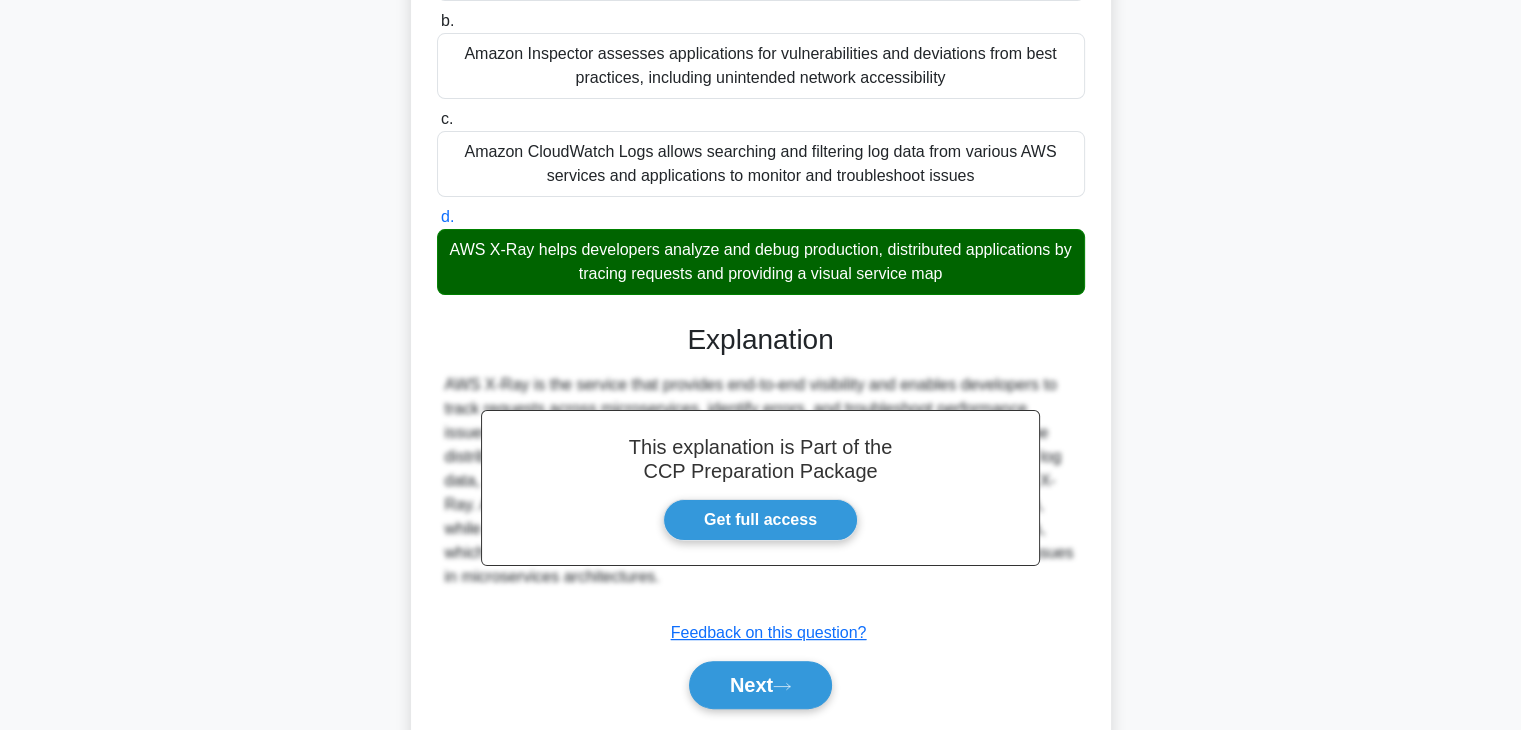 scroll, scrollTop: 382, scrollLeft: 0, axis: vertical 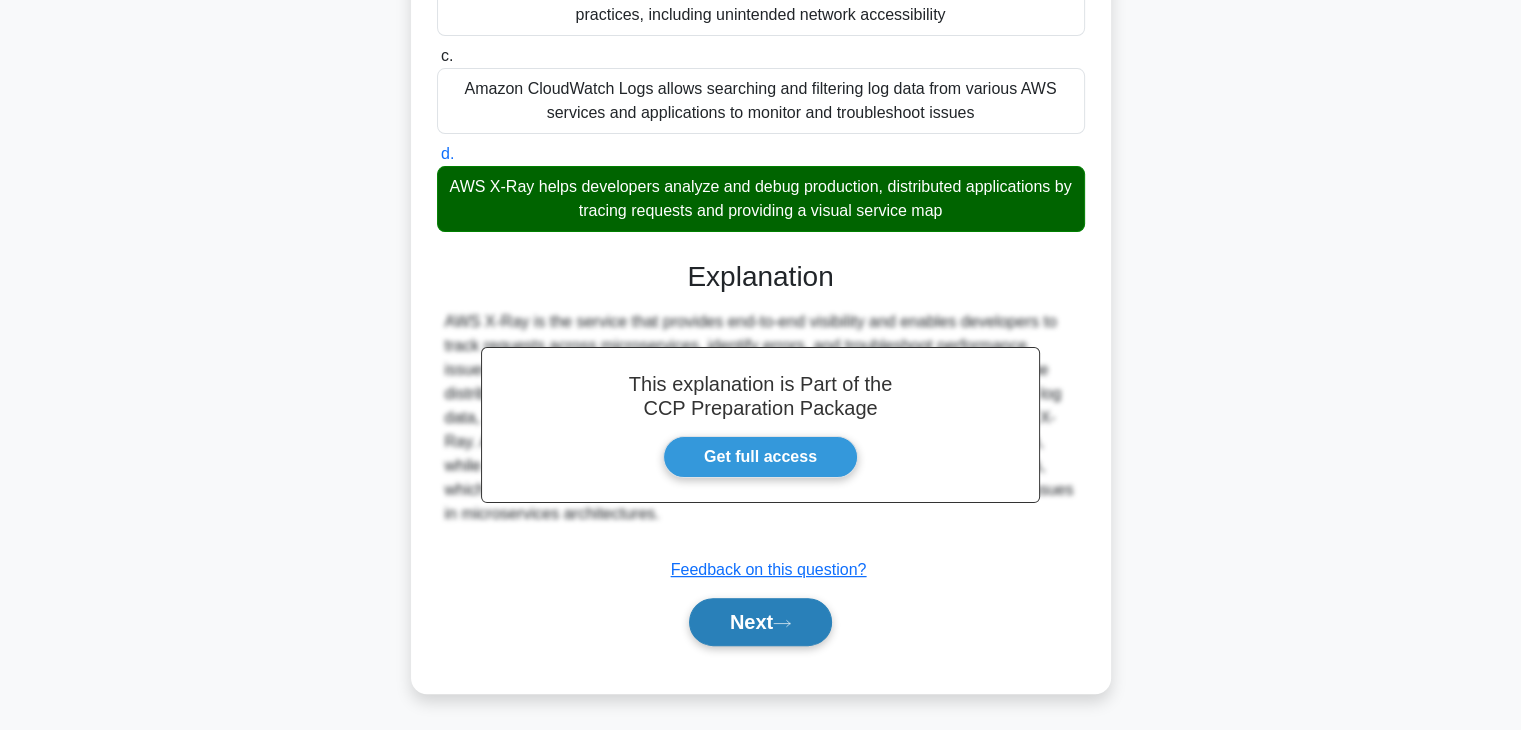 click on "Next" at bounding box center [760, 622] 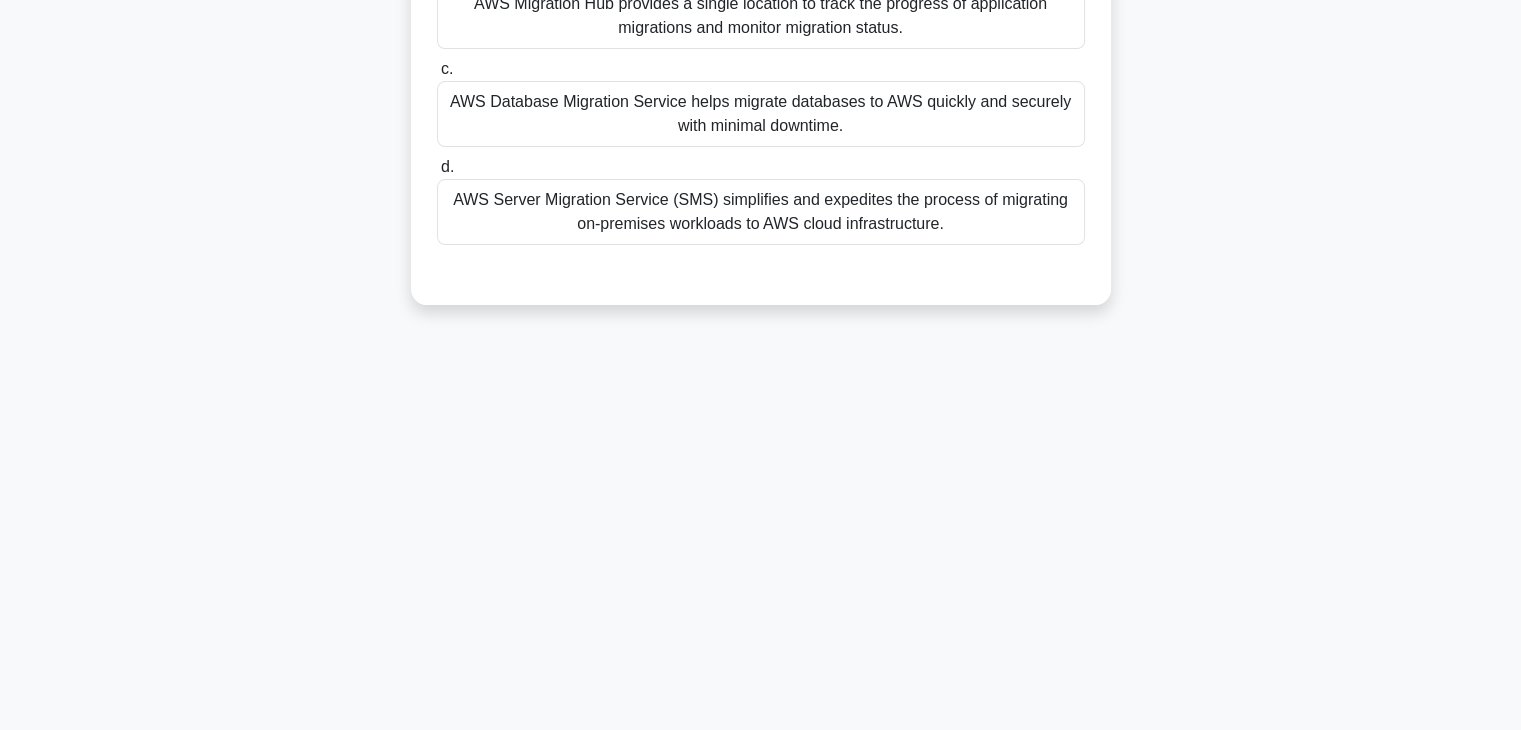 scroll, scrollTop: 0, scrollLeft: 0, axis: both 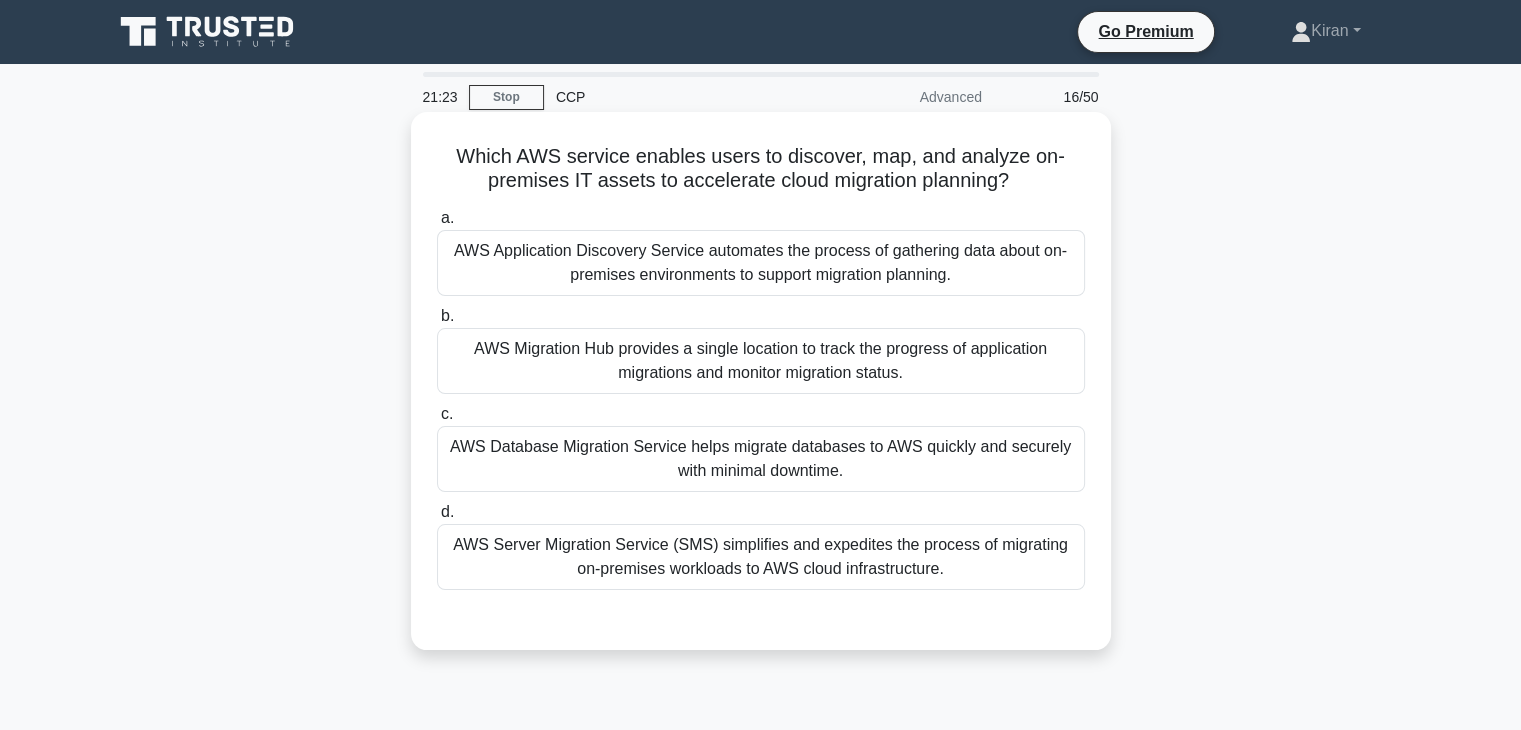 click on "AWS Application Discovery Service automates the process of gathering data about on-premises environments to support migration planning." at bounding box center [761, 263] 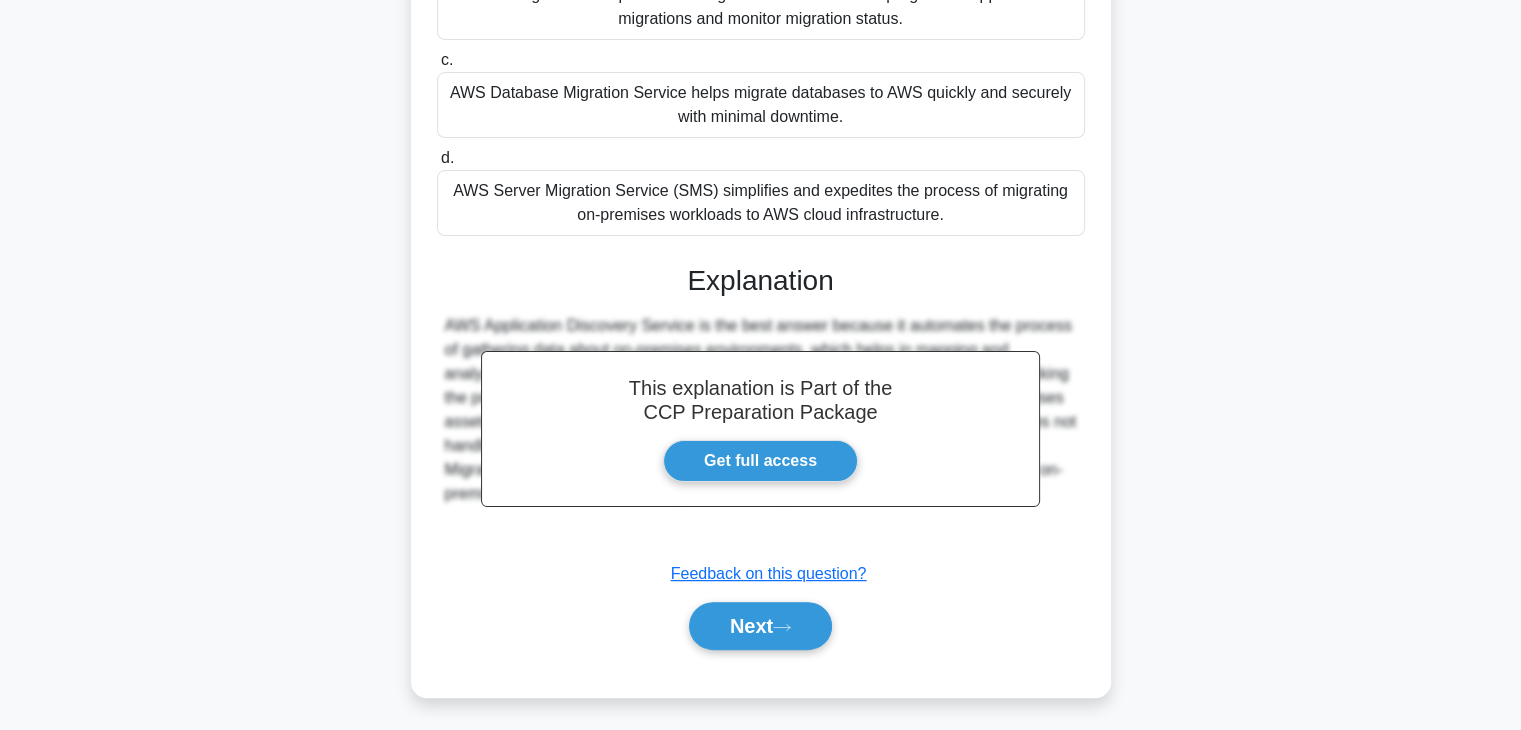 scroll, scrollTop: 358, scrollLeft: 0, axis: vertical 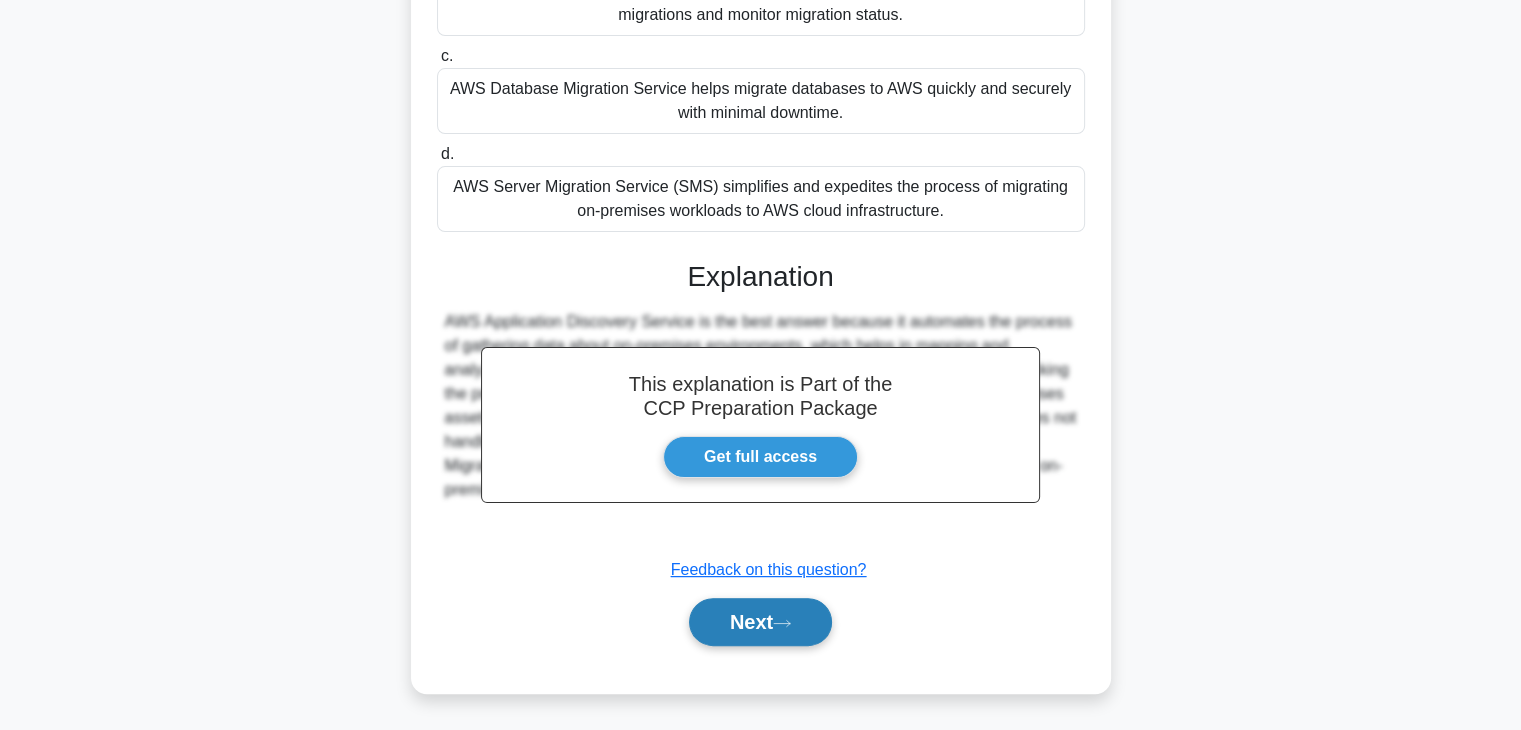 click on "Next" at bounding box center (760, 622) 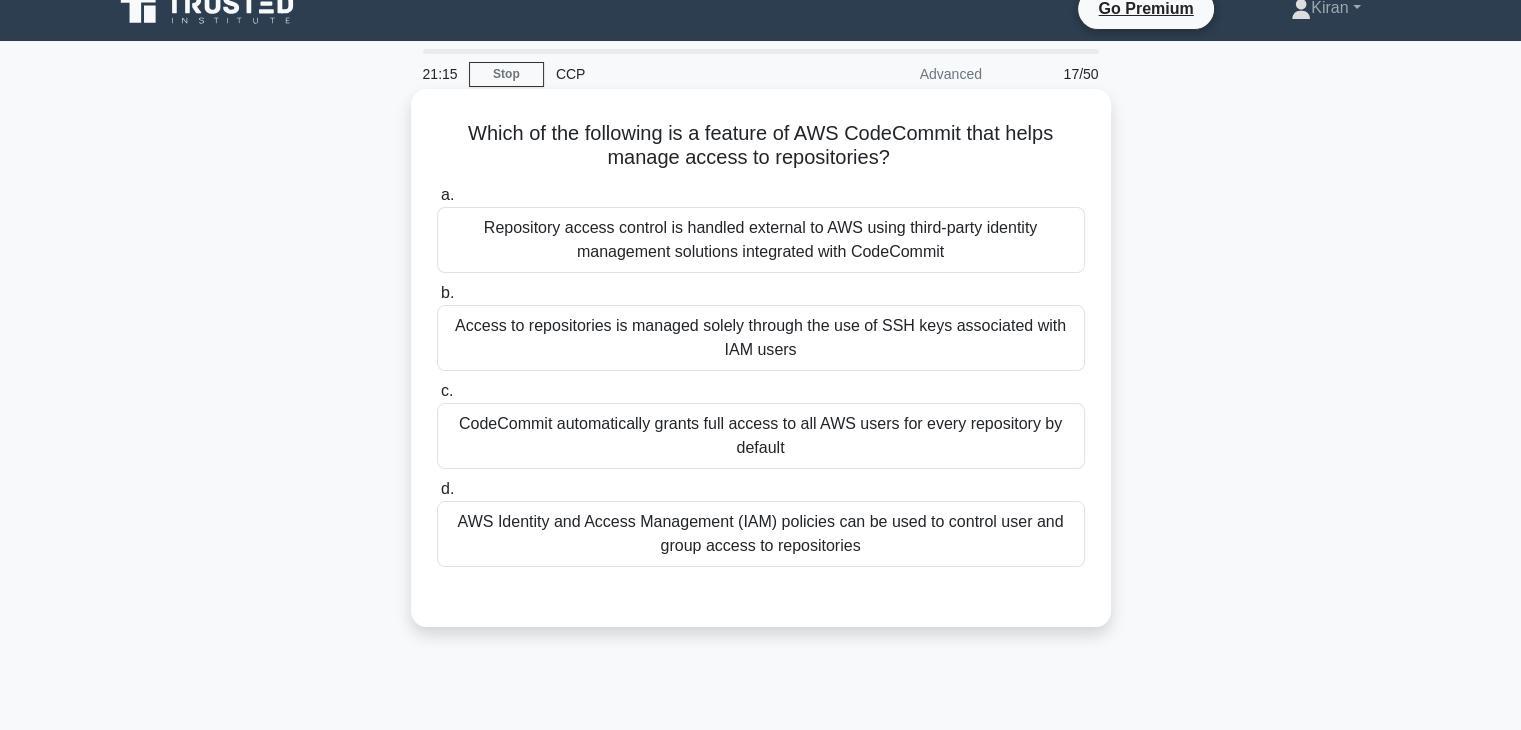 scroll, scrollTop: 18, scrollLeft: 0, axis: vertical 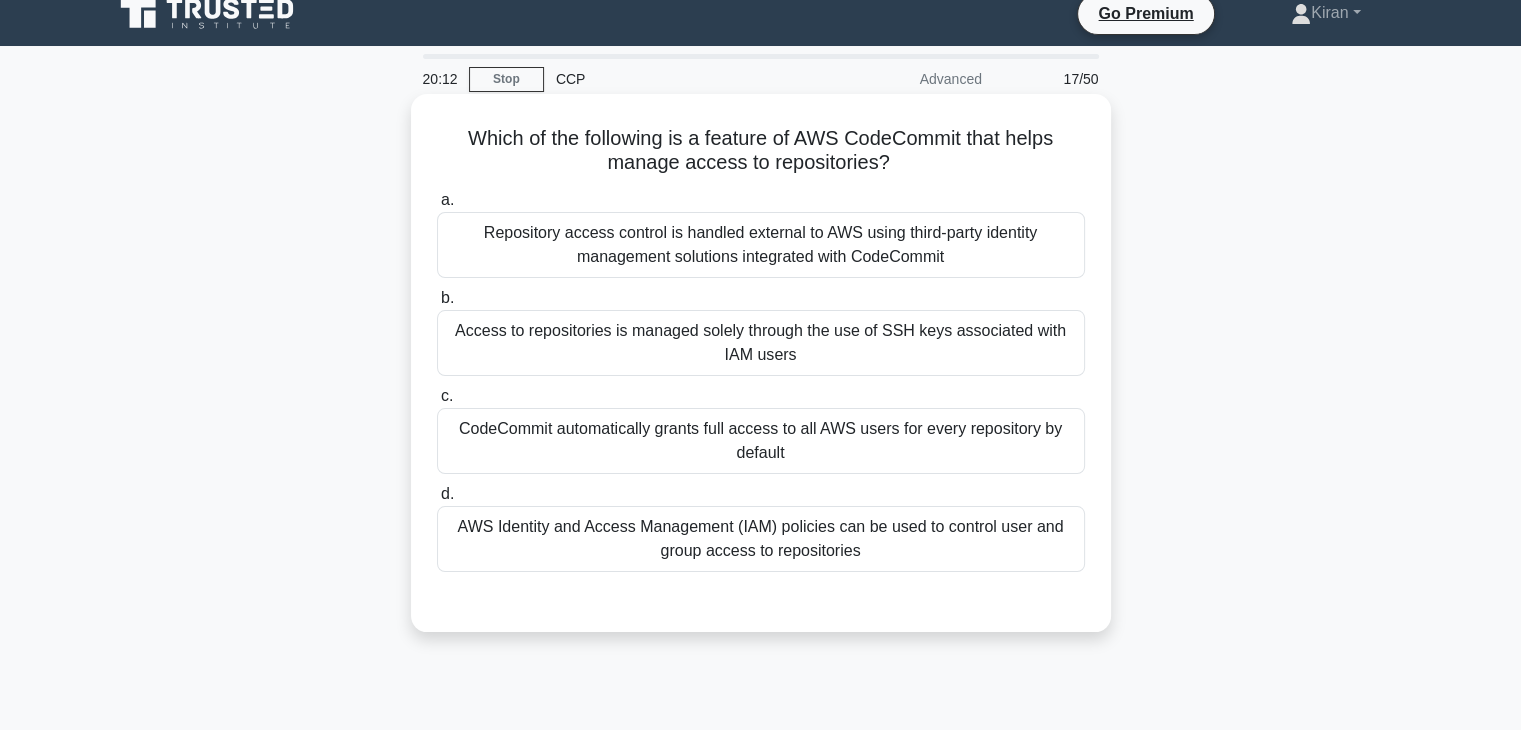 click on "CodeCommit automatically grants full access to all AWS users for every repository by default" at bounding box center (761, 441) 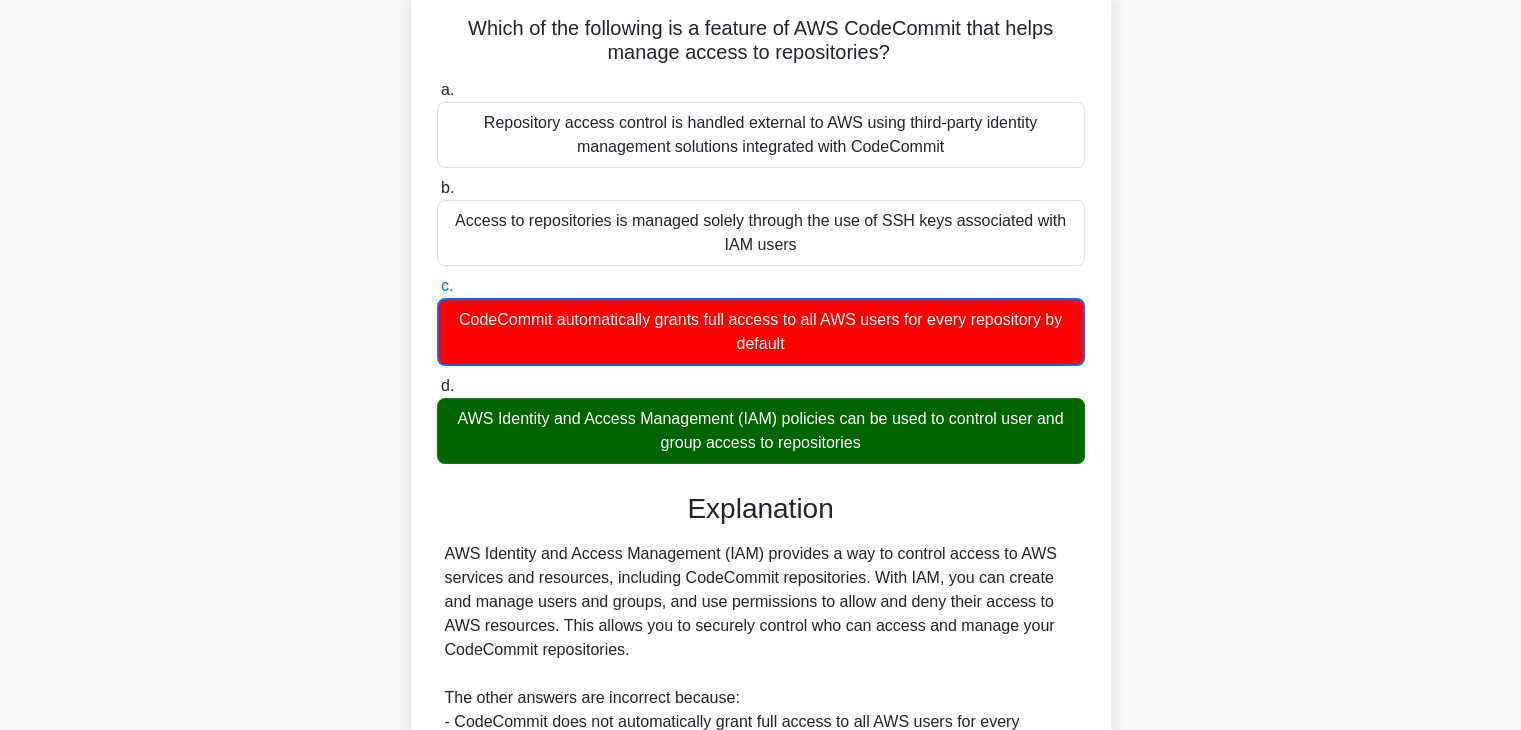 scroll, scrollTop: 432, scrollLeft: 0, axis: vertical 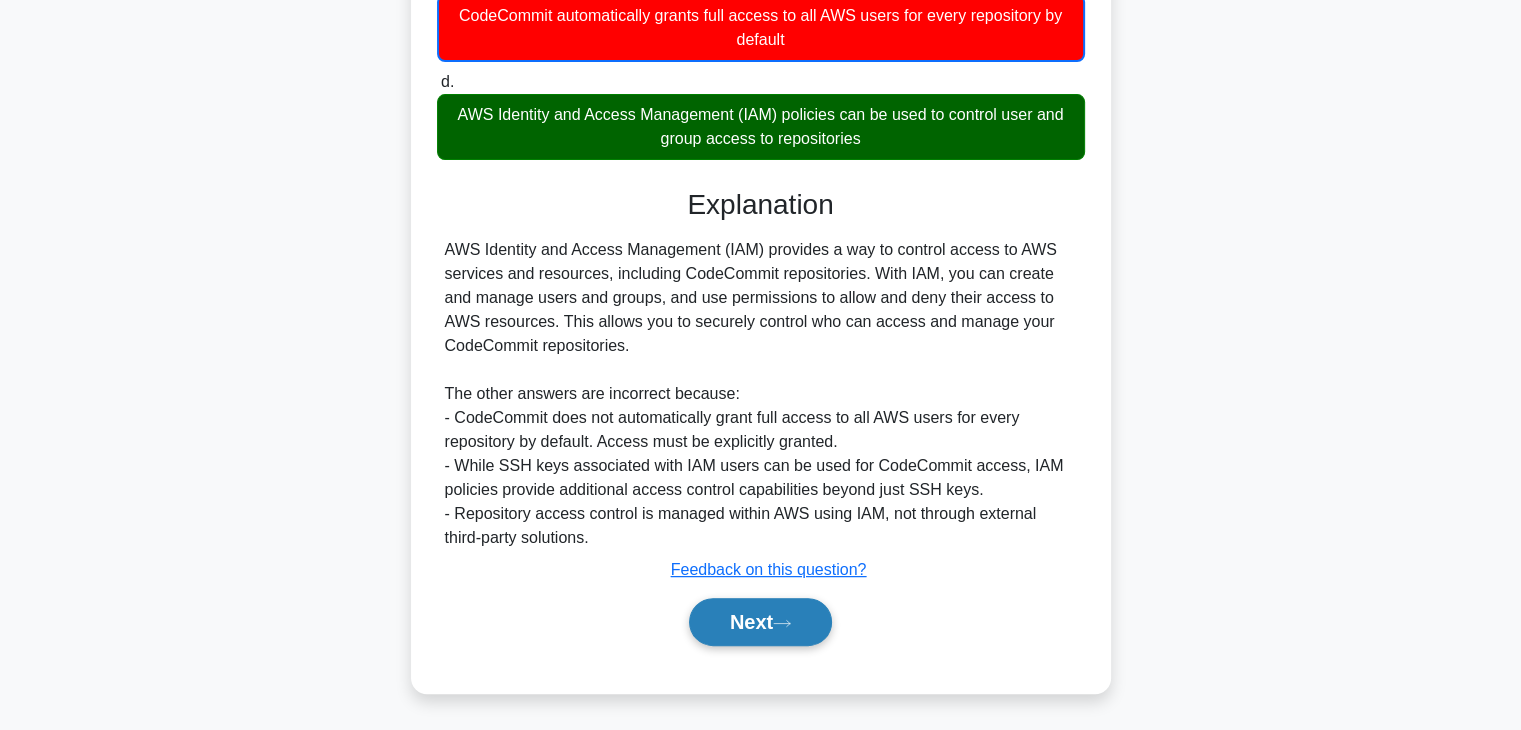 click on "Next" at bounding box center [760, 622] 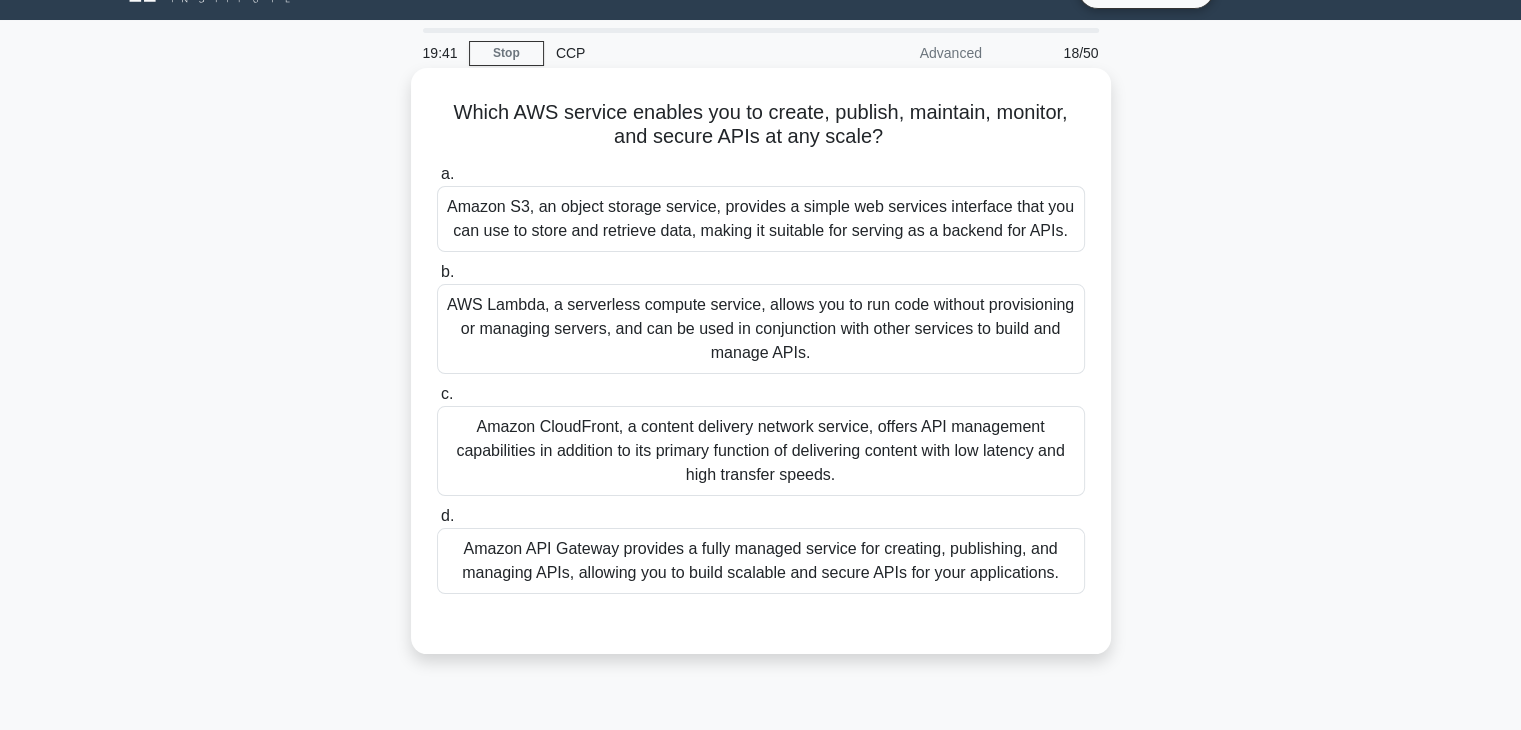 scroll, scrollTop: 0, scrollLeft: 0, axis: both 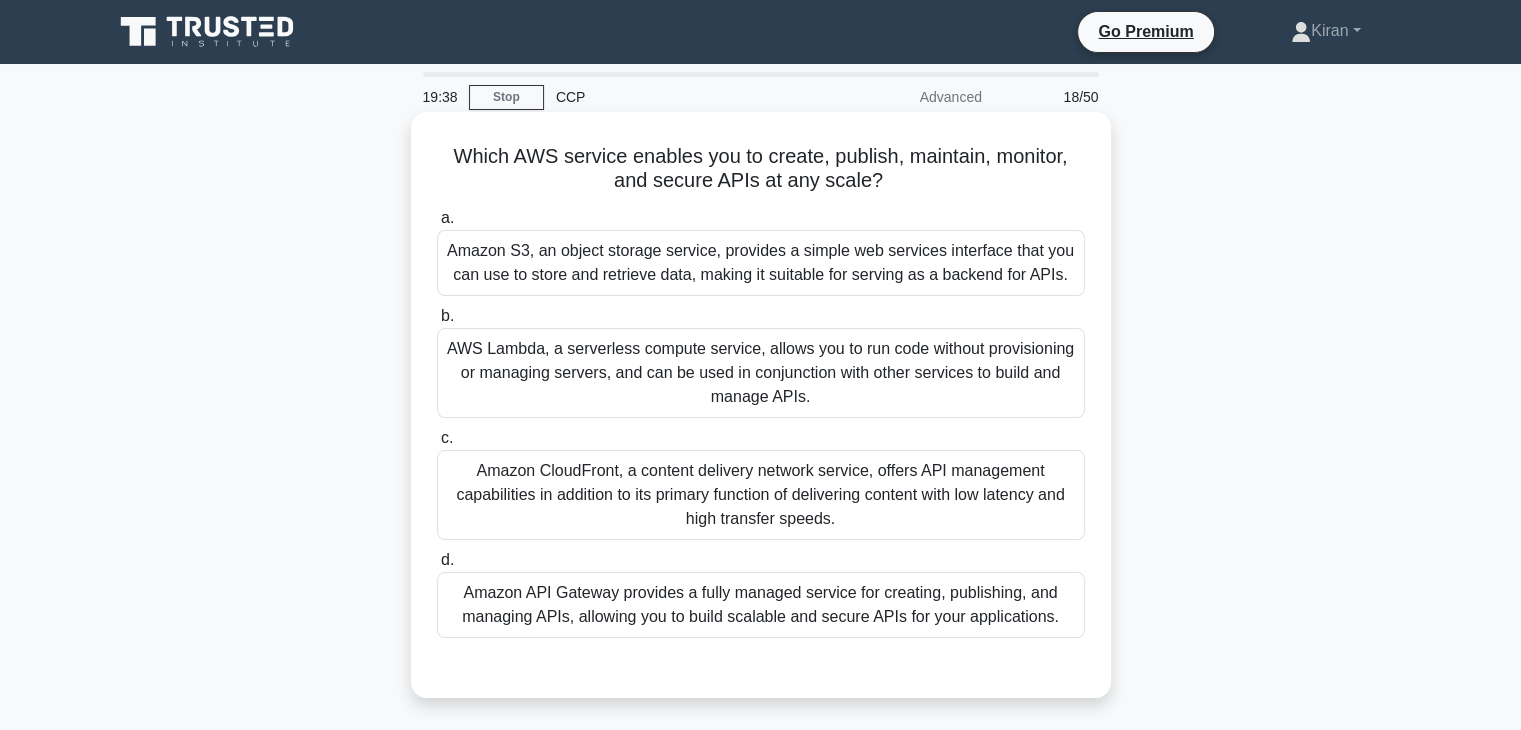 click on "Amazon API Gateway provides a fully managed service for creating, publishing, and managing APIs, allowing you to build scalable and secure APIs for your applications." at bounding box center [761, 605] 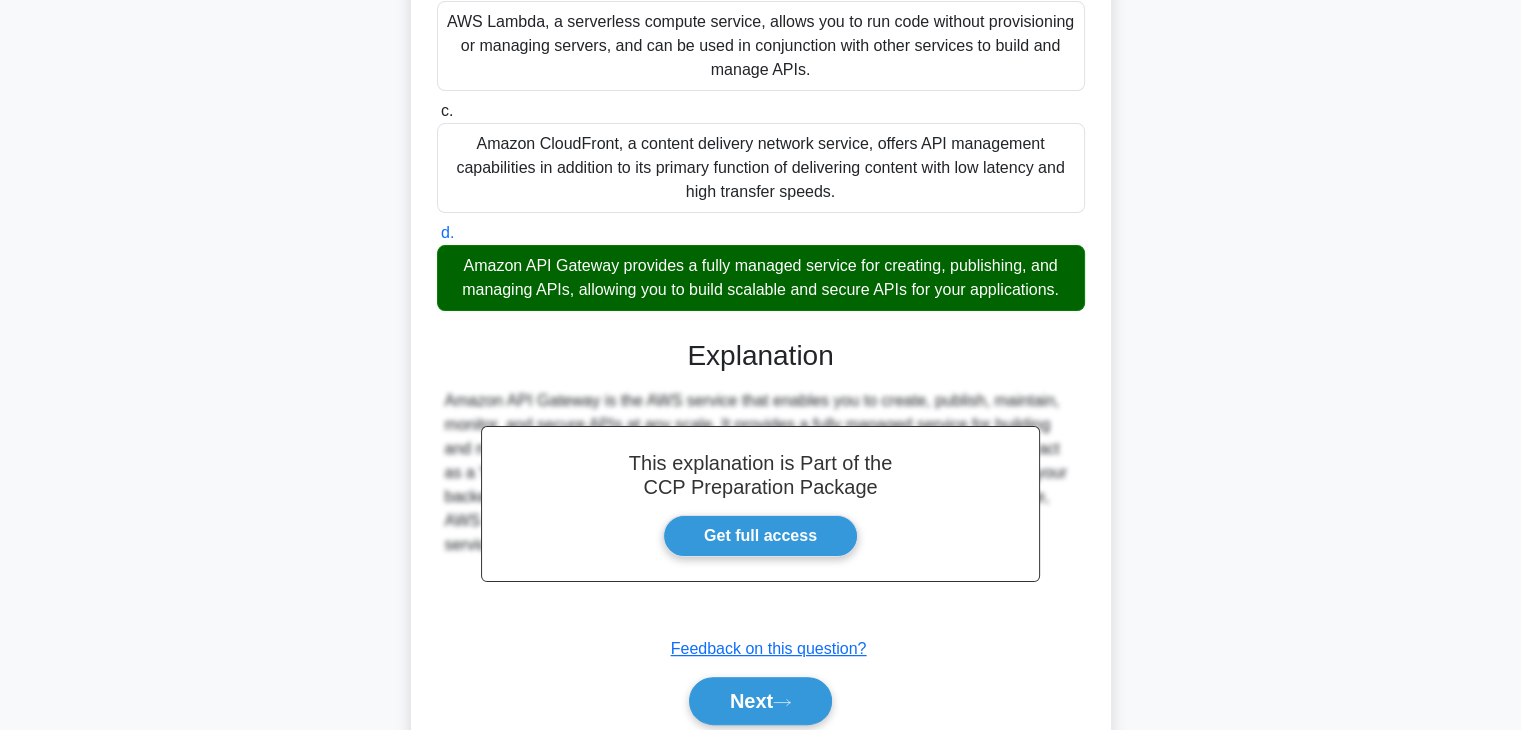 scroll, scrollTop: 406, scrollLeft: 0, axis: vertical 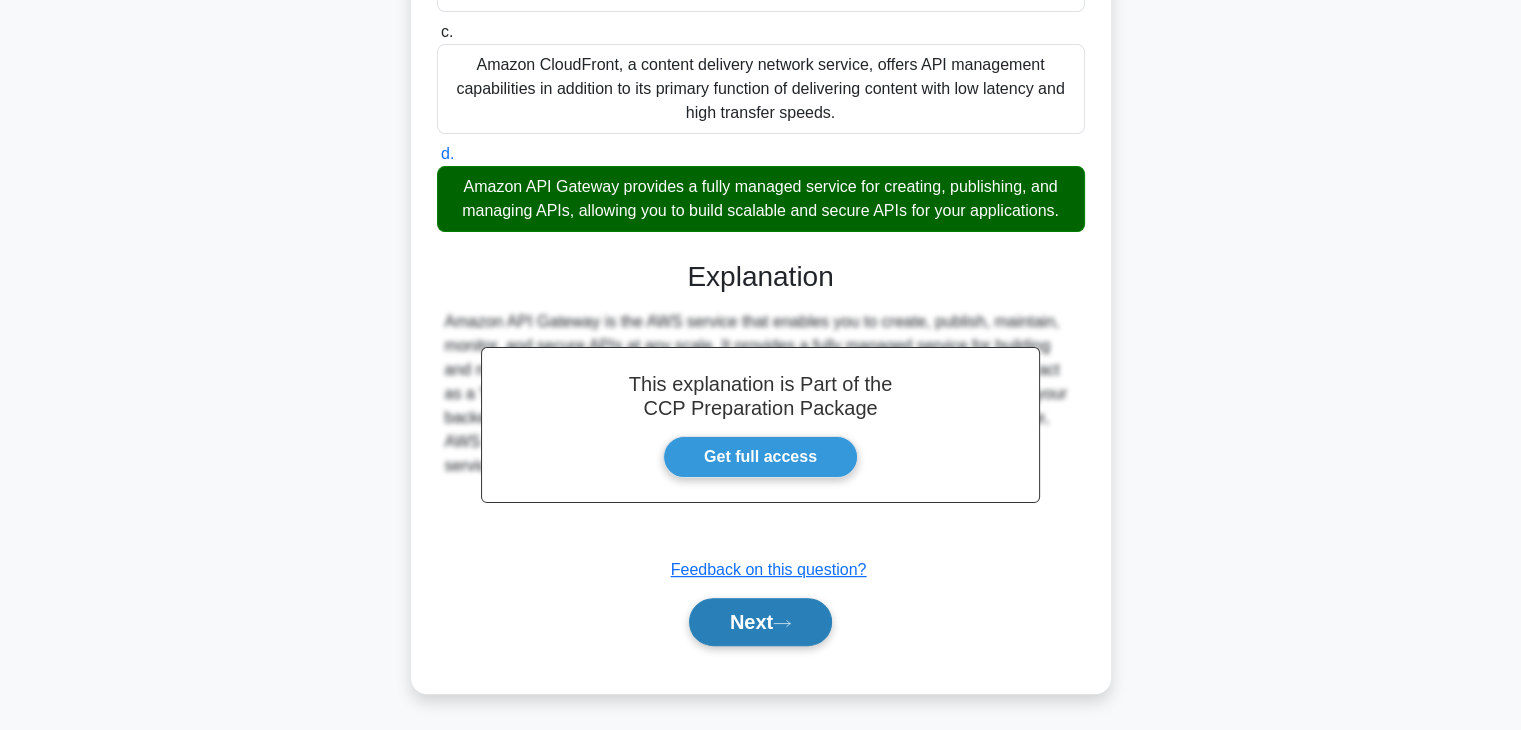 click on "Next" at bounding box center (760, 622) 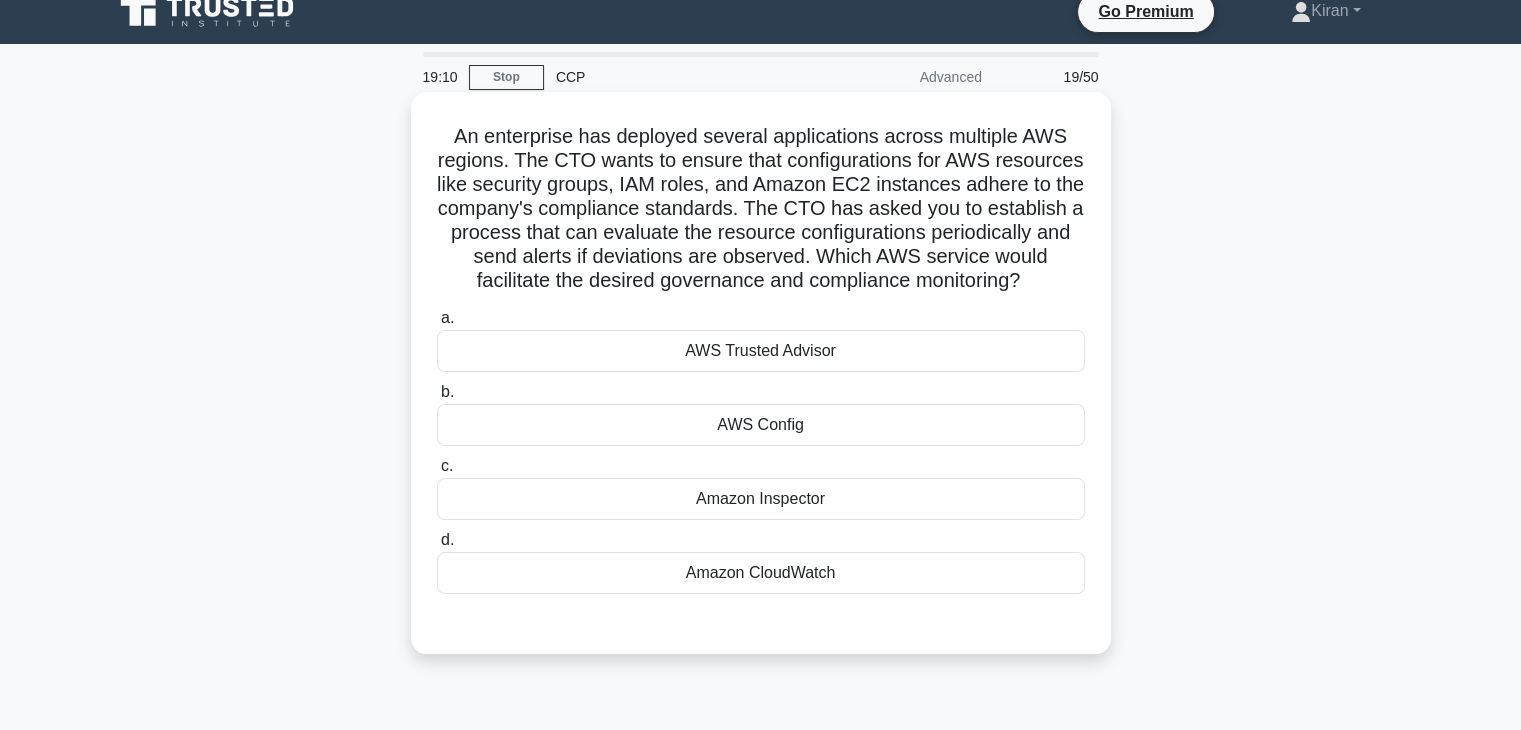 scroll, scrollTop: 0, scrollLeft: 0, axis: both 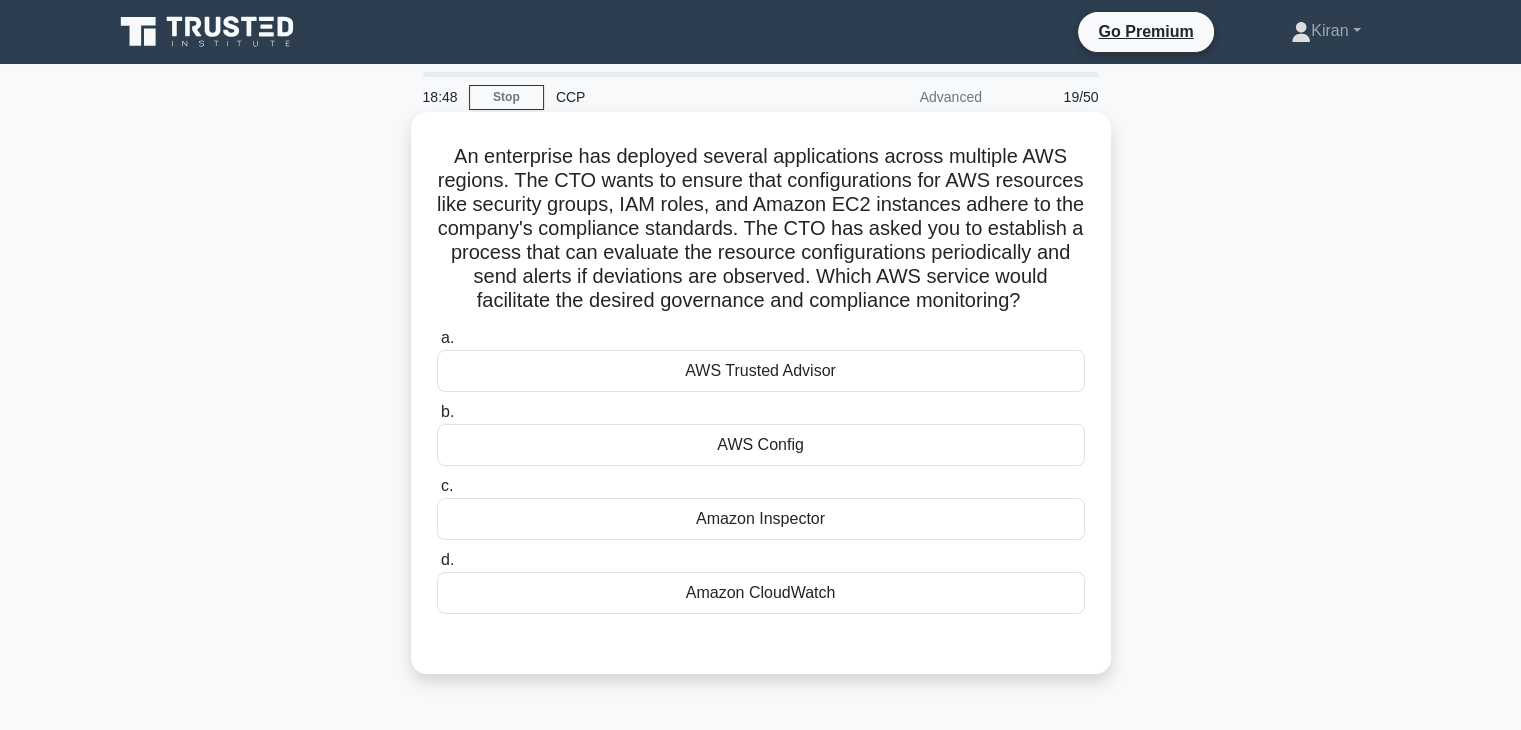 click on "Amazon Inspector" at bounding box center [761, 519] 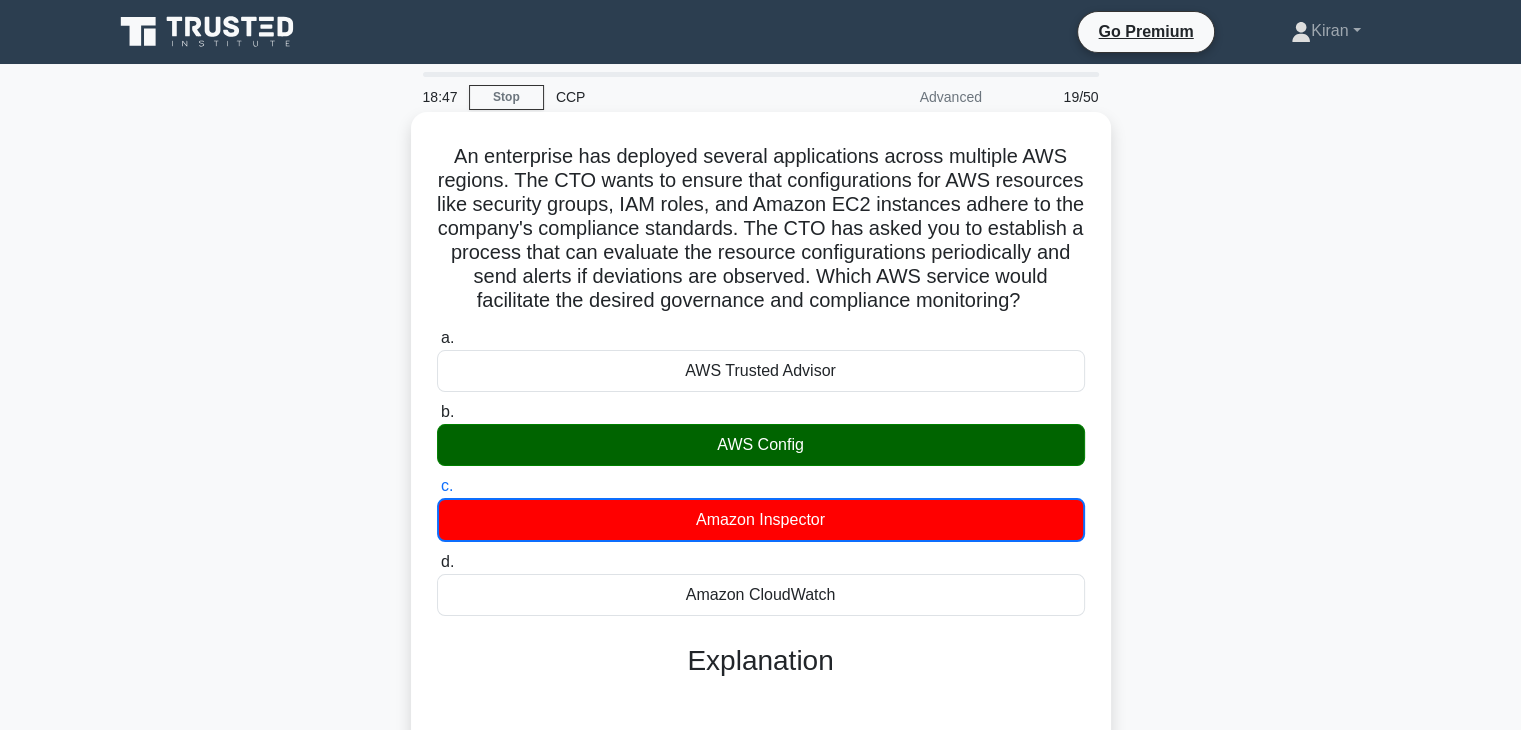 click on "AWS Config" at bounding box center (761, 445) 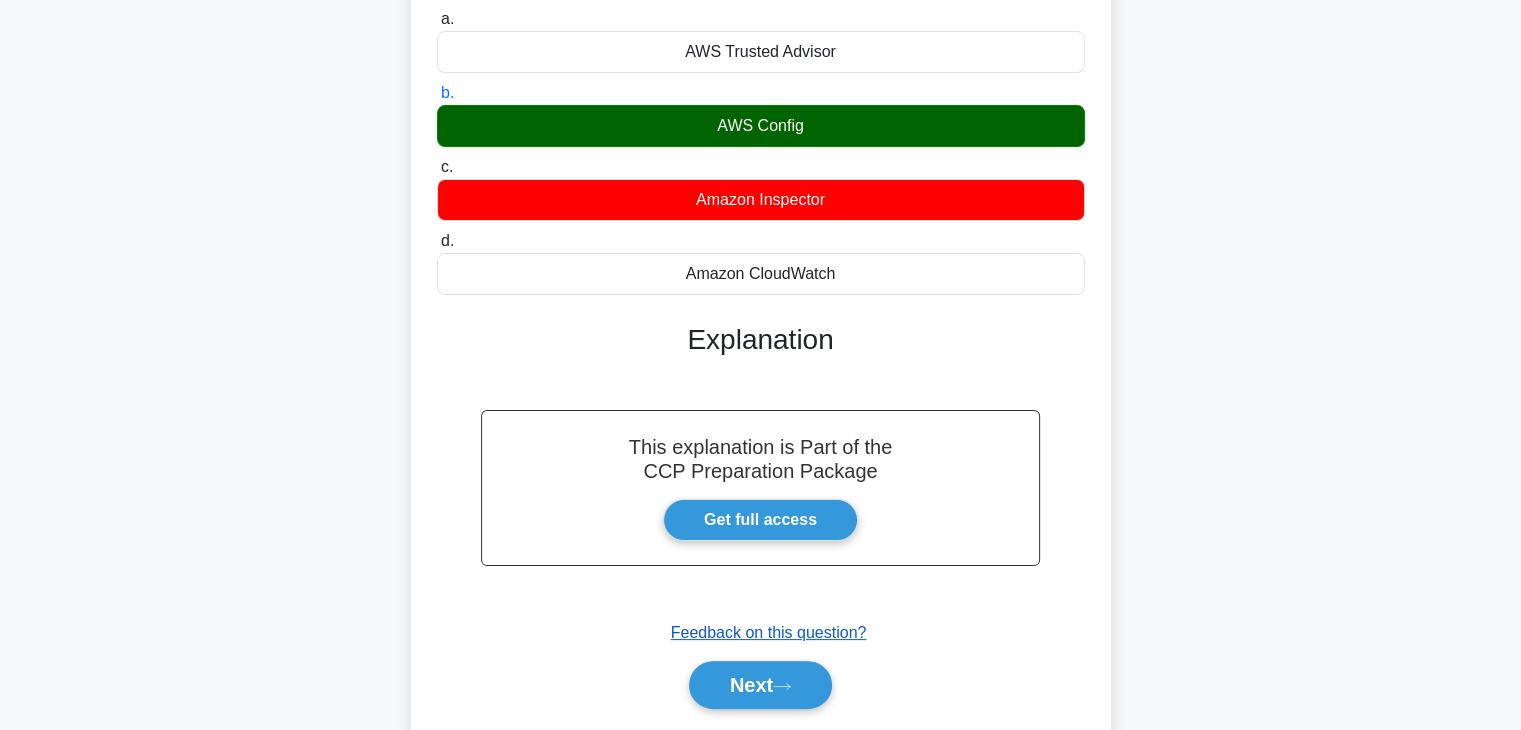 scroll, scrollTop: 388, scrollLeft: 0, axis: vertical 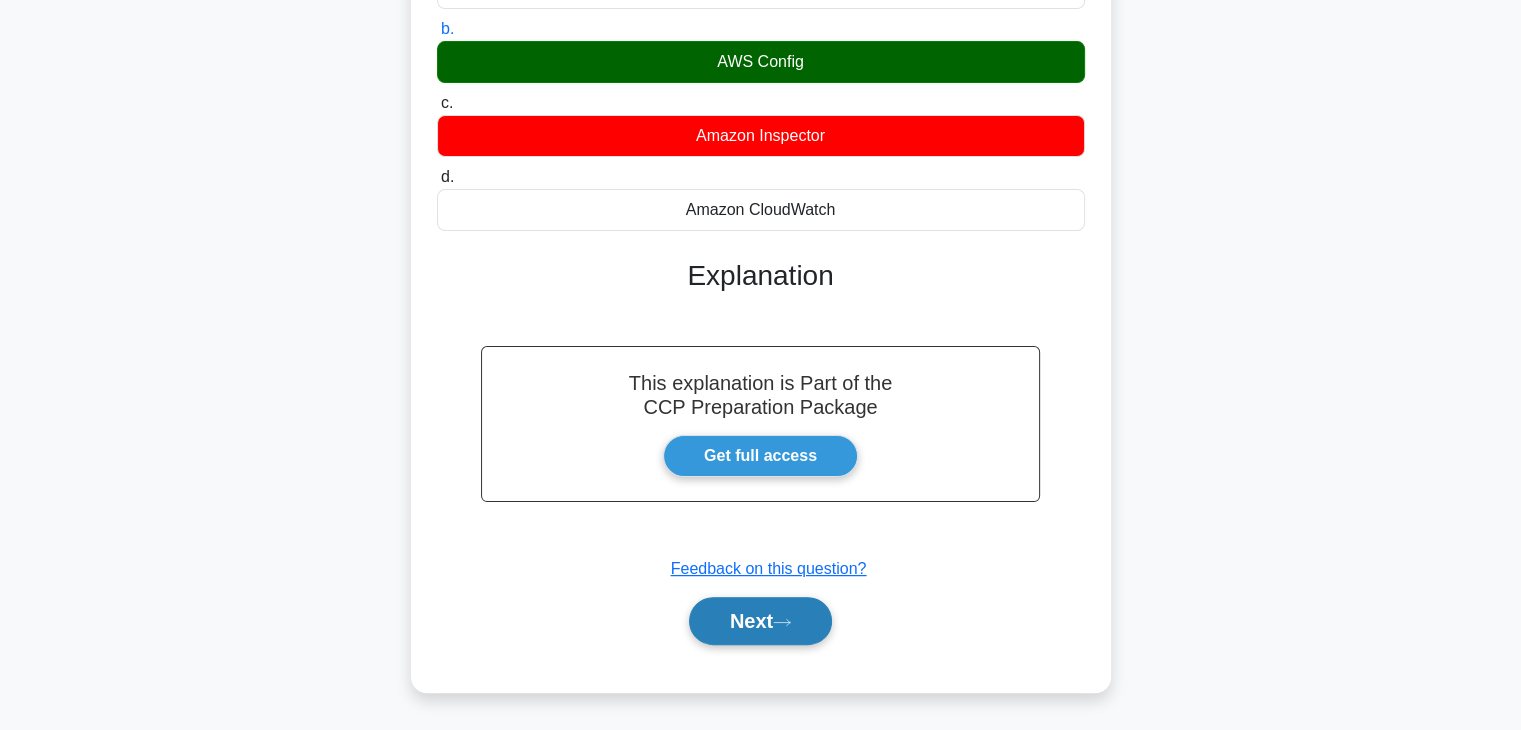 click on "Next" at bounding box center [760, 621] 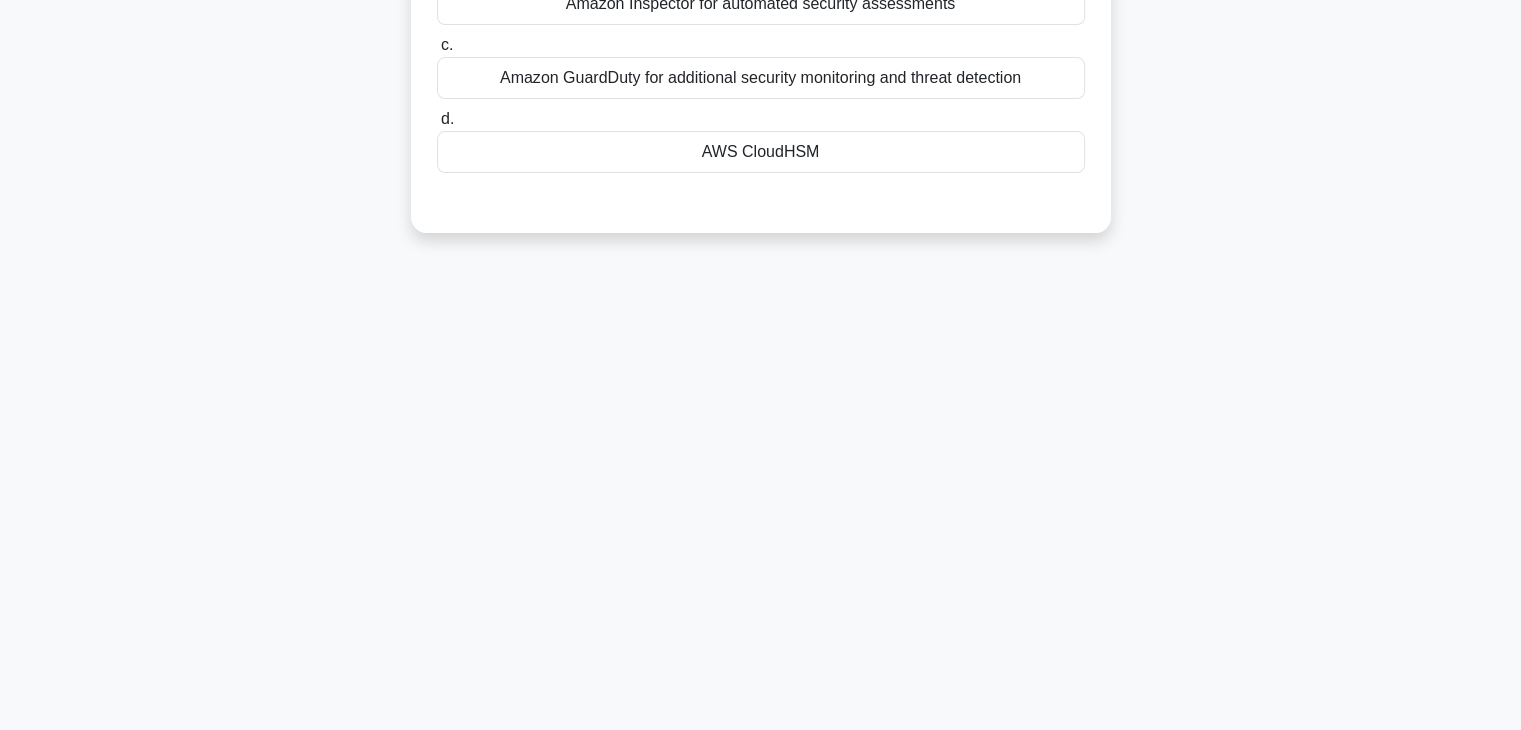 scroll, scrollTop: 0, scrollLeft: 0, axis: both 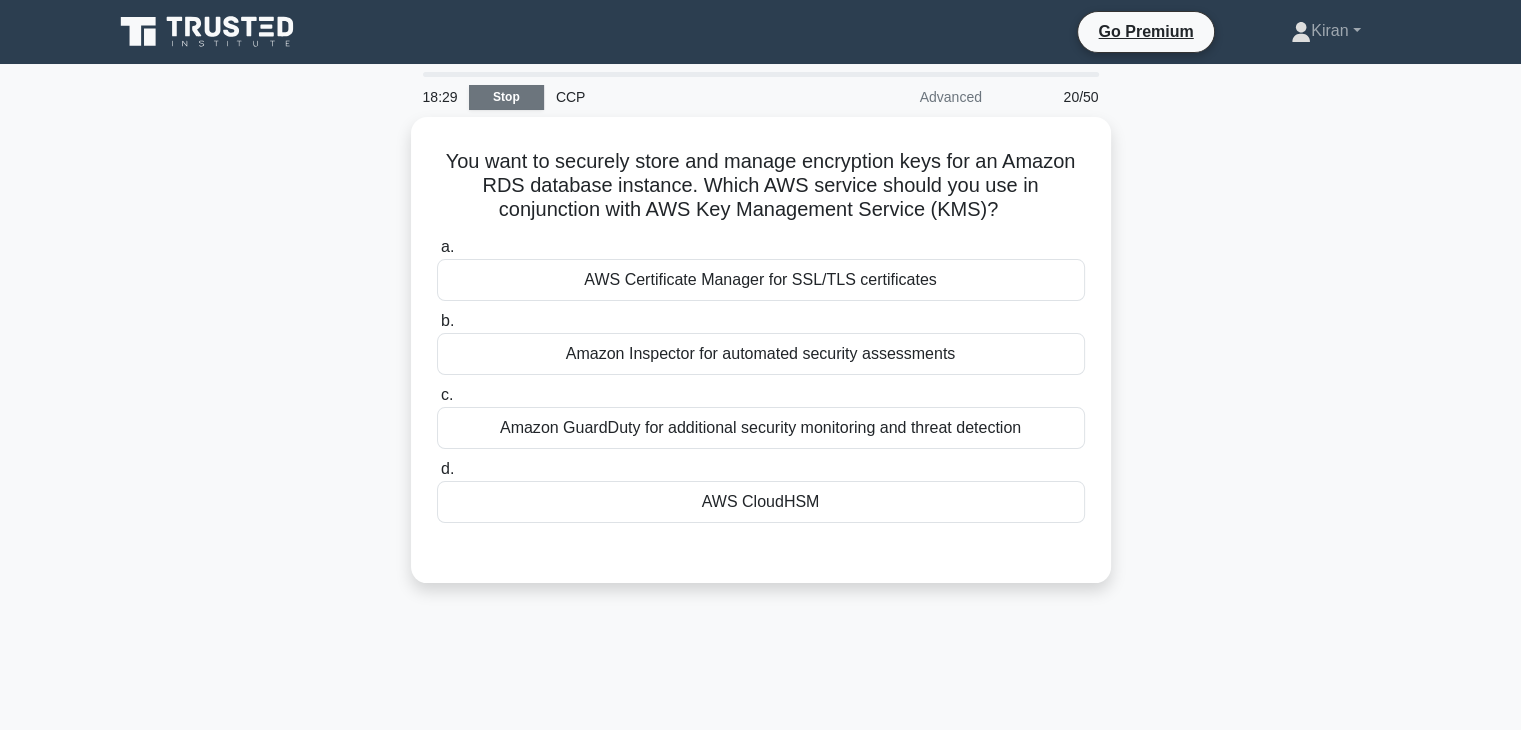 click on "Stop" at bounding box center (506, 97) 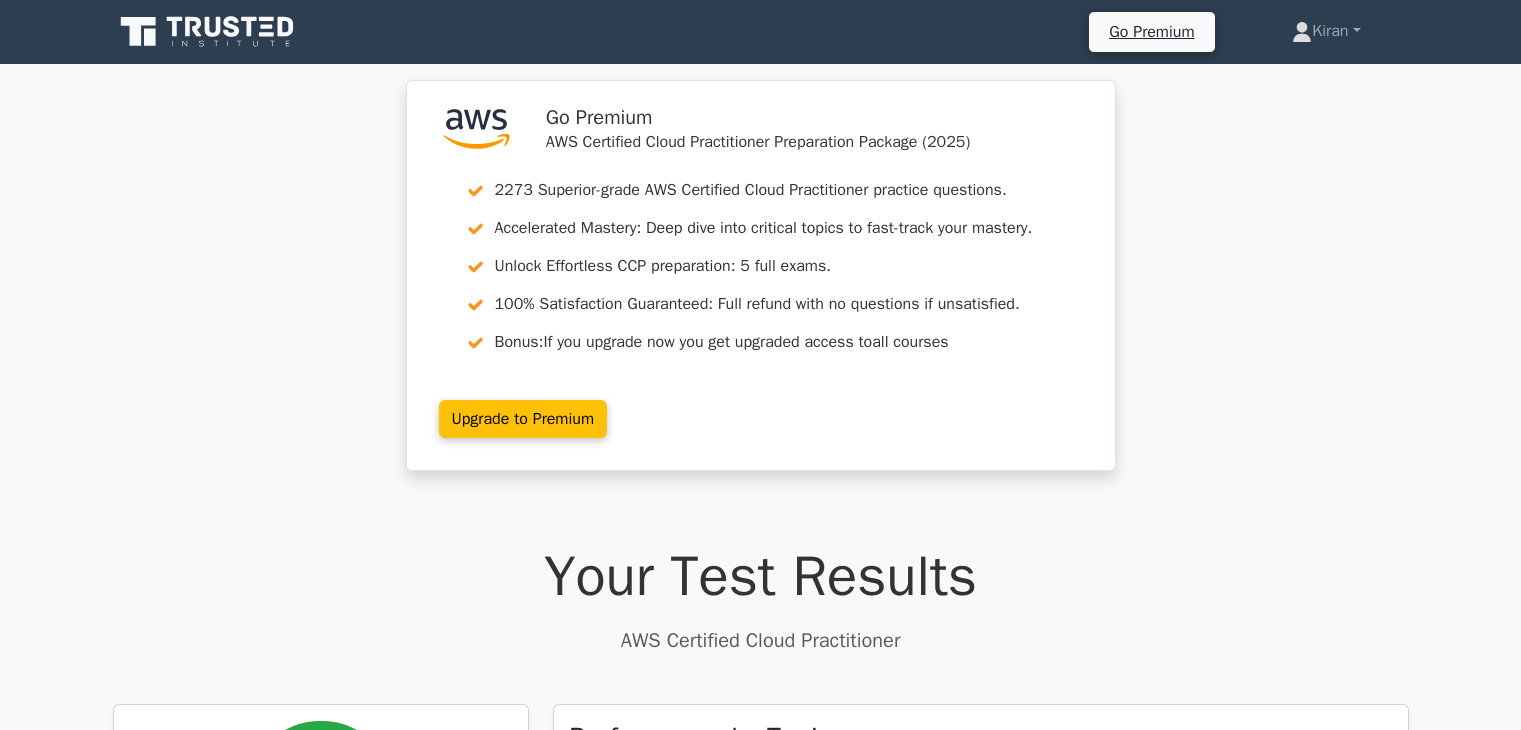 scroll, scrollTop: 0, scrollLeft: 0, axis: both 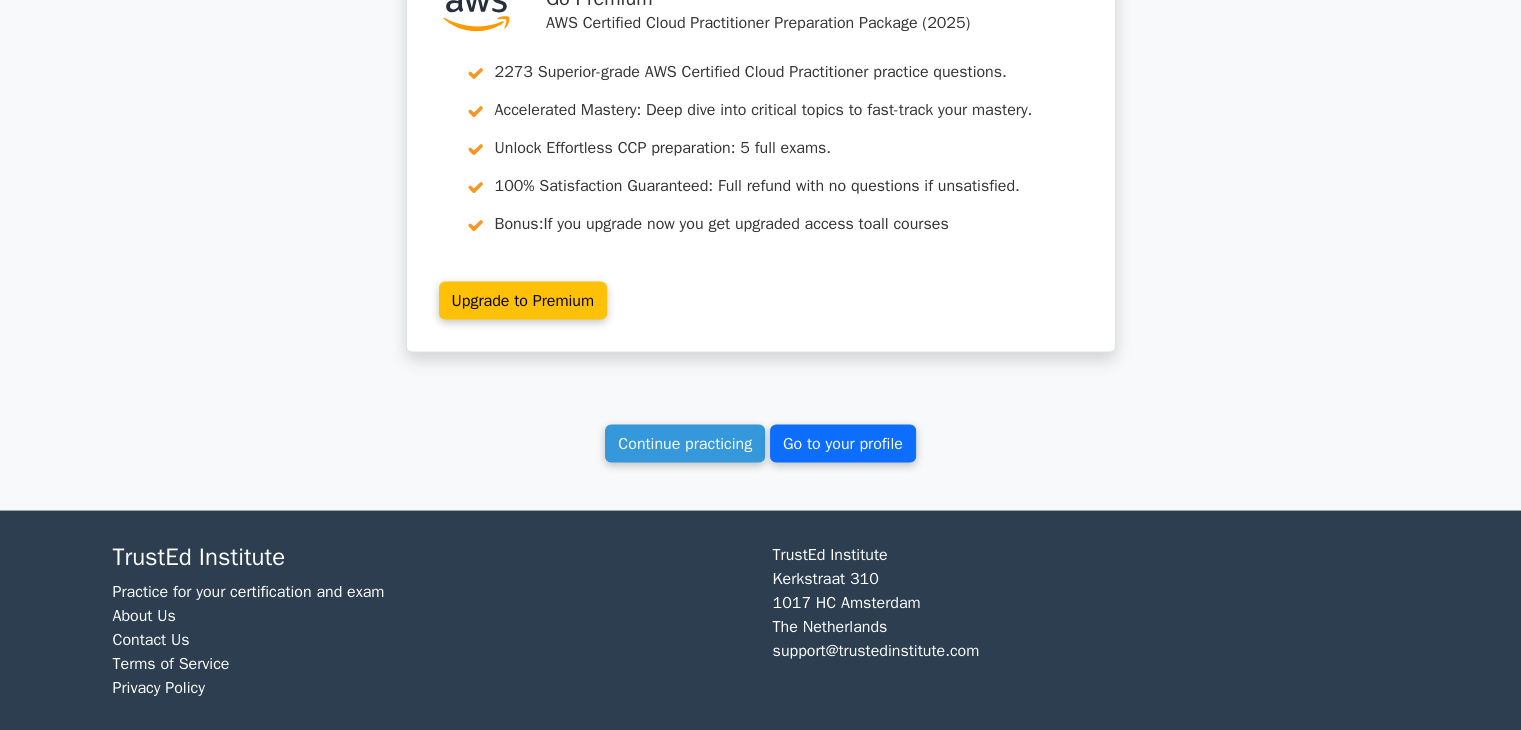 click on "Go to your profile" at bounding box center [843, 443] 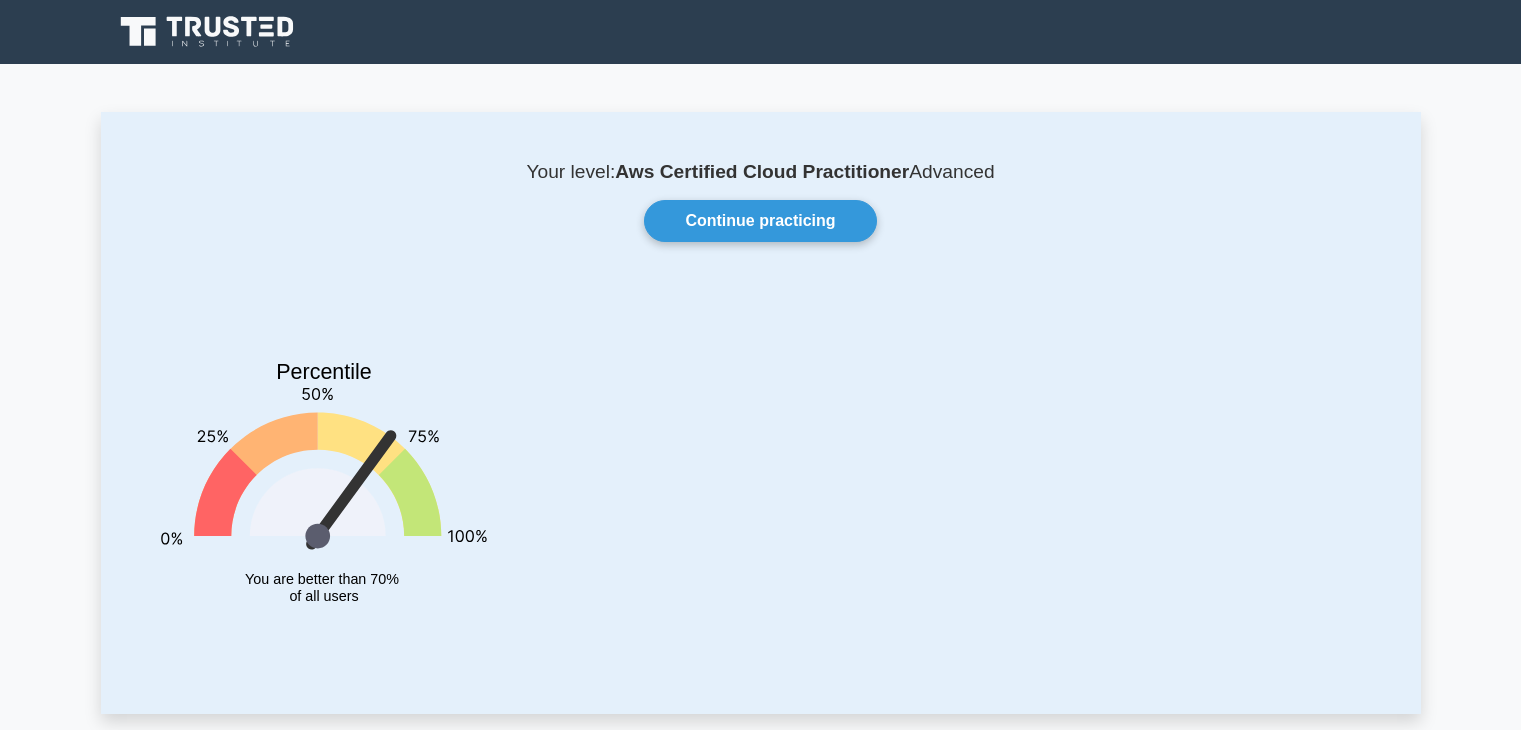 scroll, scrollTop: 0, scrollLeft: 0, axis: both 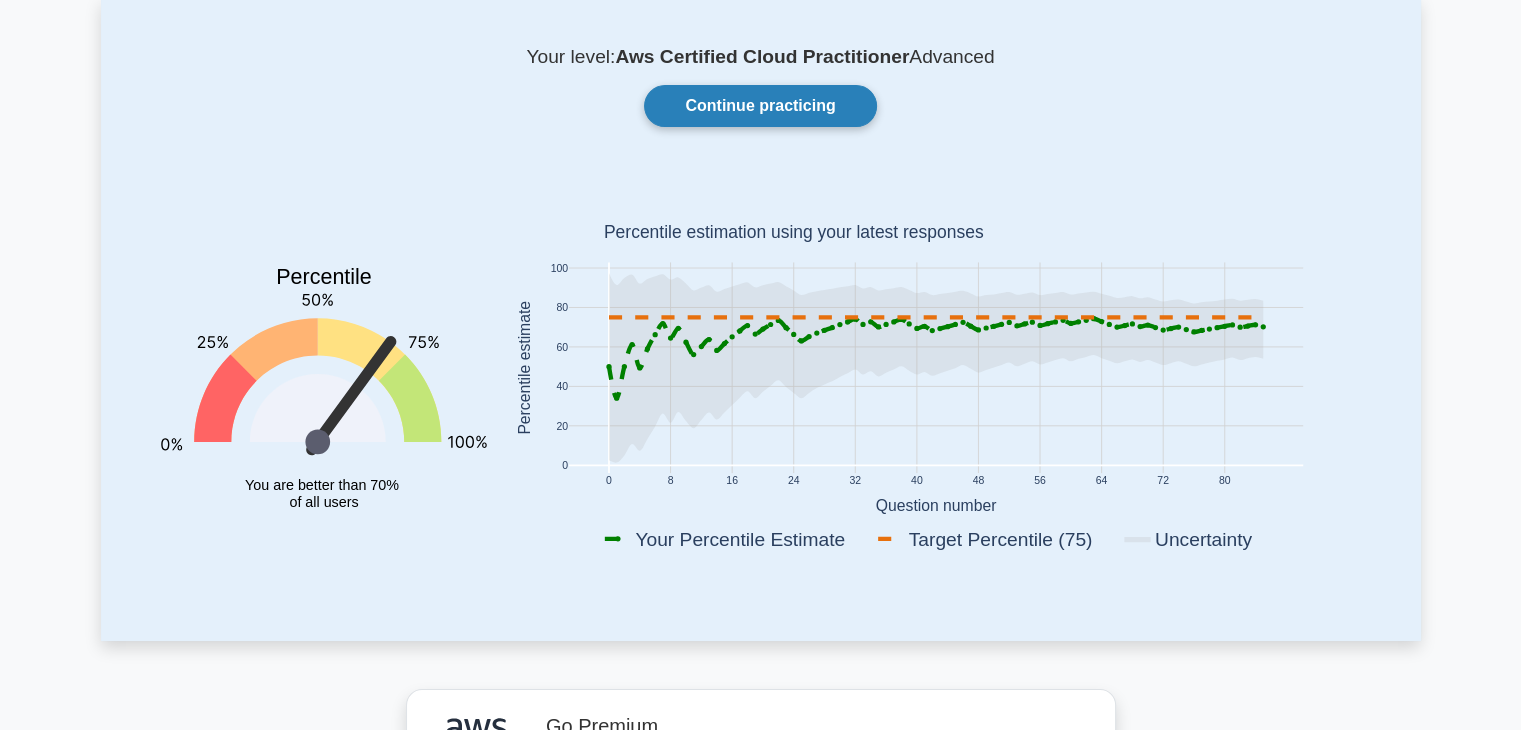 click on "Continue practicing" at bounding box center (760, 106) 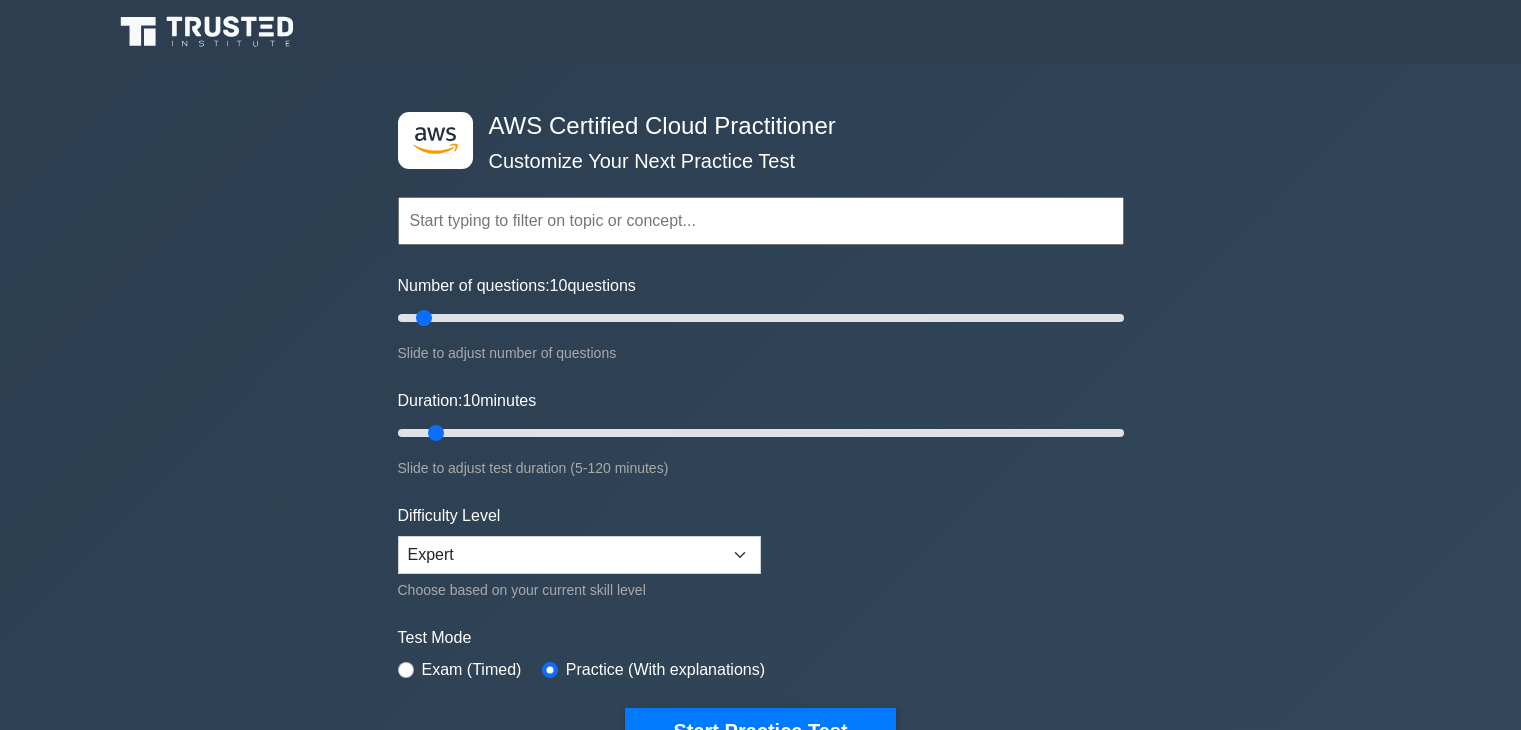 scroll, scrollTop: 0, scrollLeft: 0, axis: both 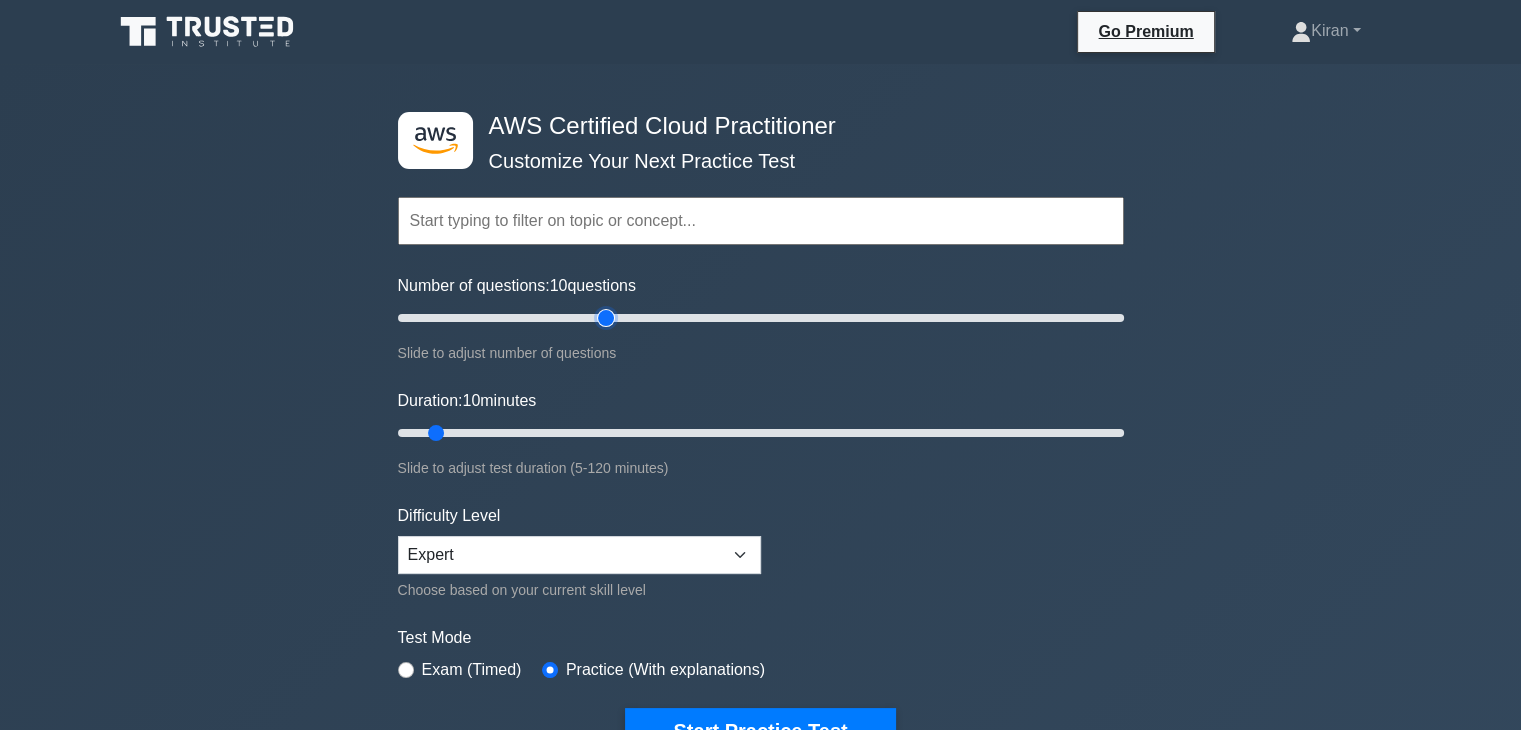 click on "Number of questions:  10  questions" at bounding box center (761, 318) 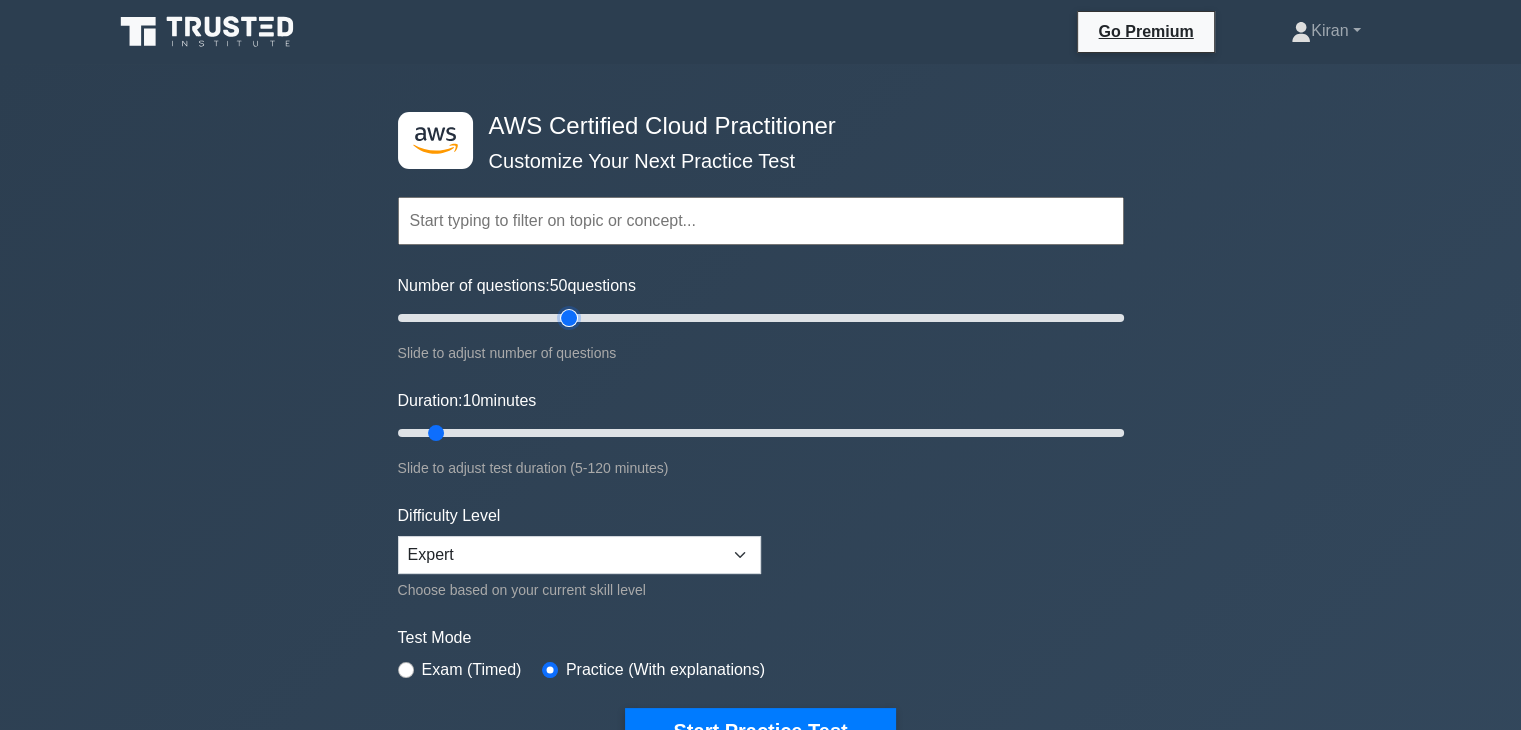 click on "Number of questions:  50  questions" at bounding box center [761, 318] 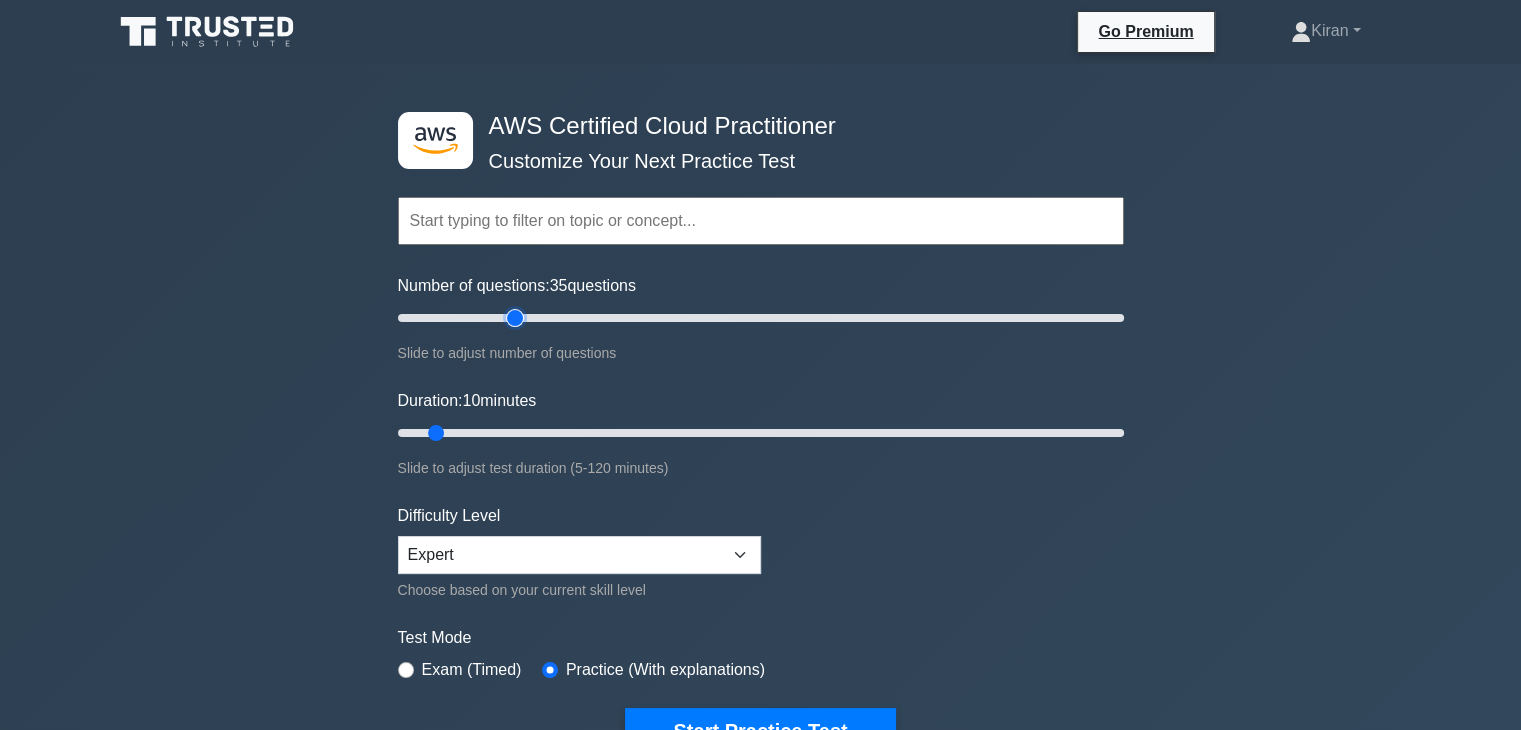 click on "Number of questions:  35  questions" at bounding box center [761, 318] 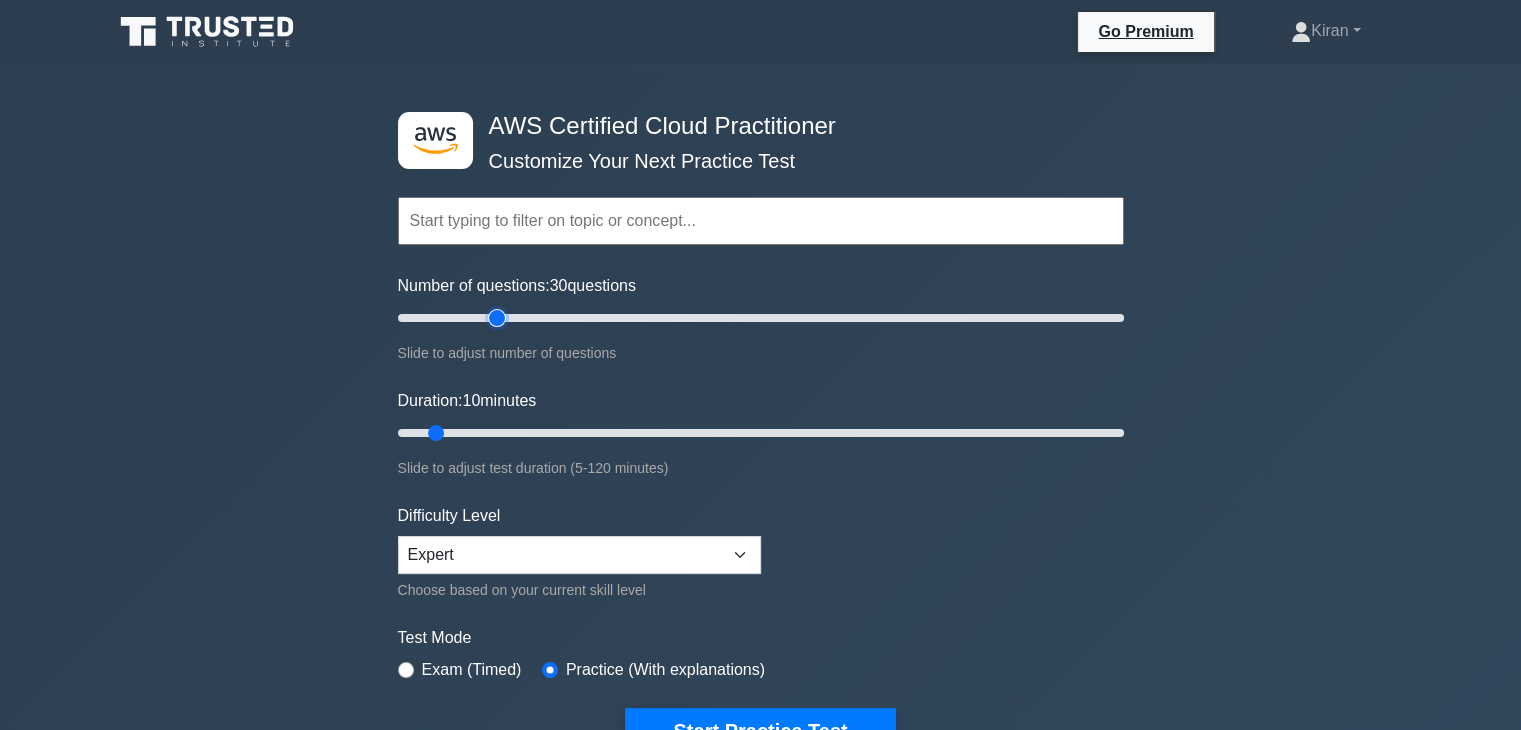 type on "30" 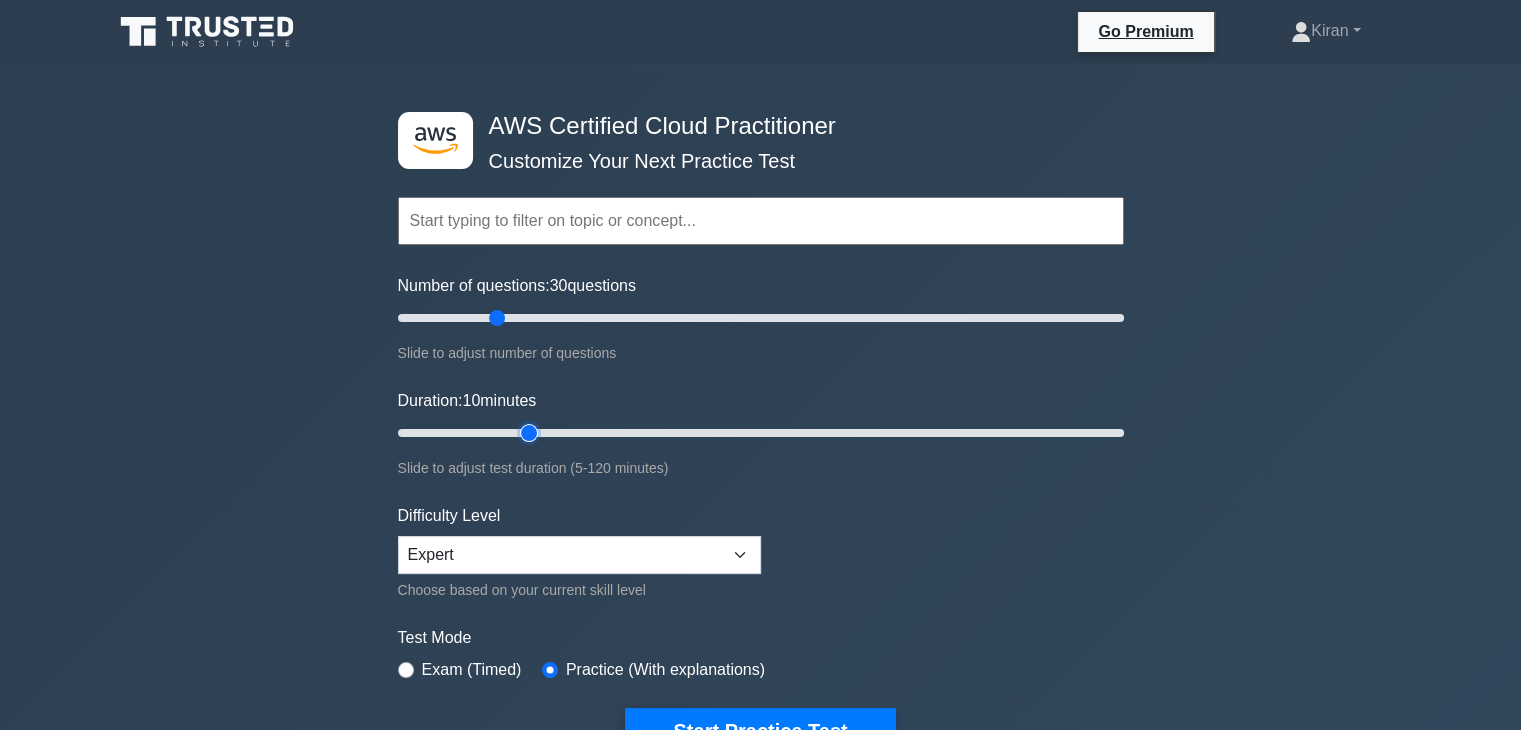 type on "25" 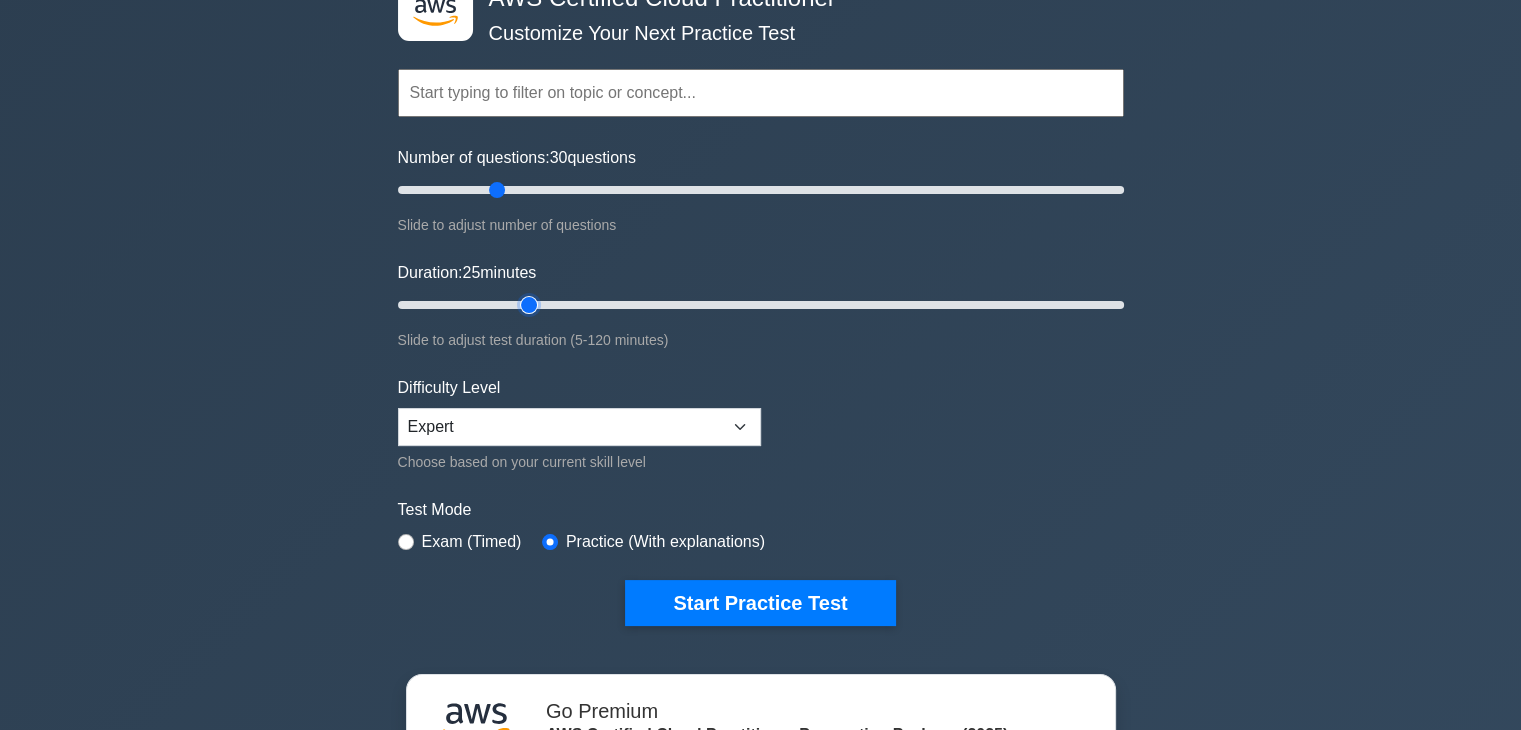 scroll, scrollTop: 130, scrollLeft: 0, axis: vertical 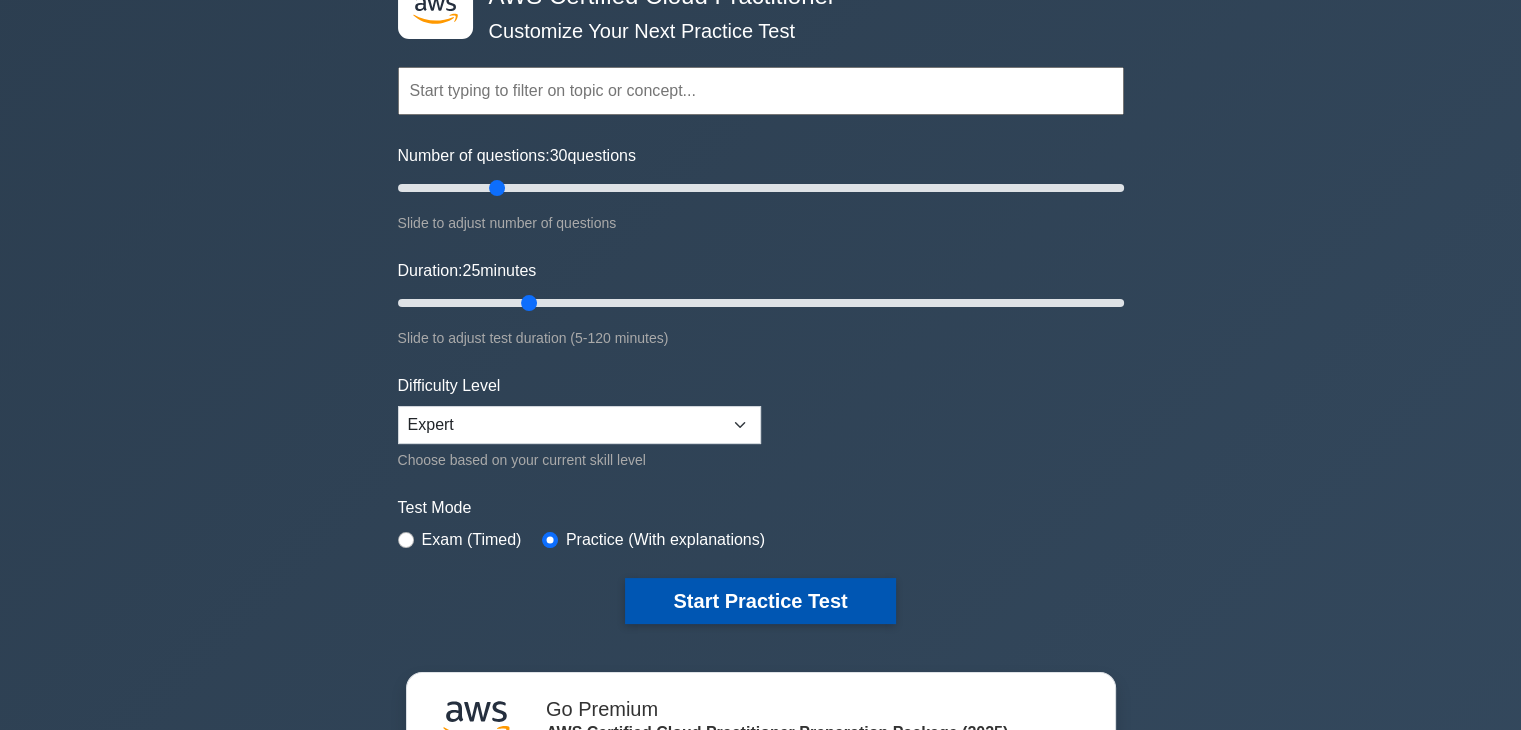 click on "Start Practice Test" at bounding box center (760, 601) 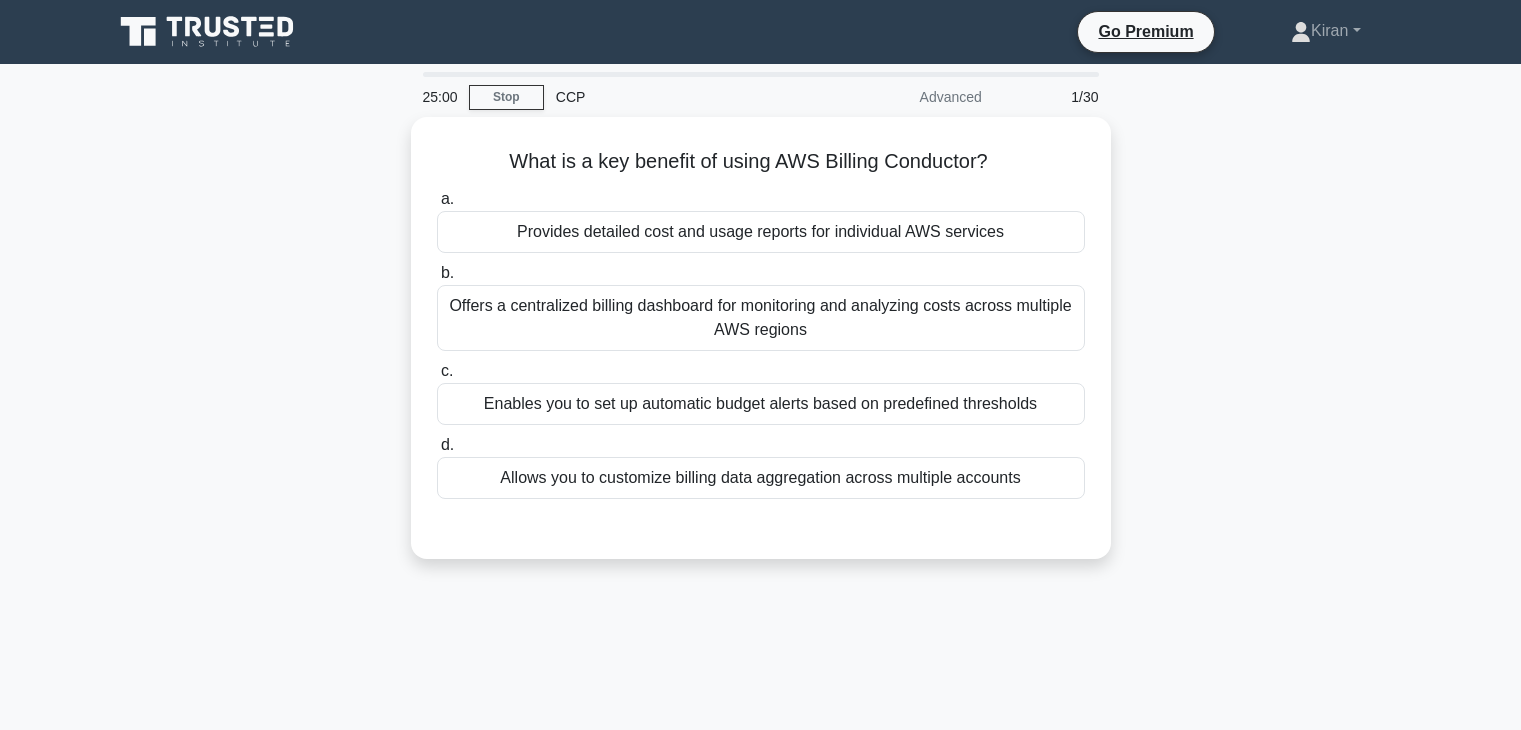 scroll, scrollTop: 0, scrollLeft: 0, axis: both 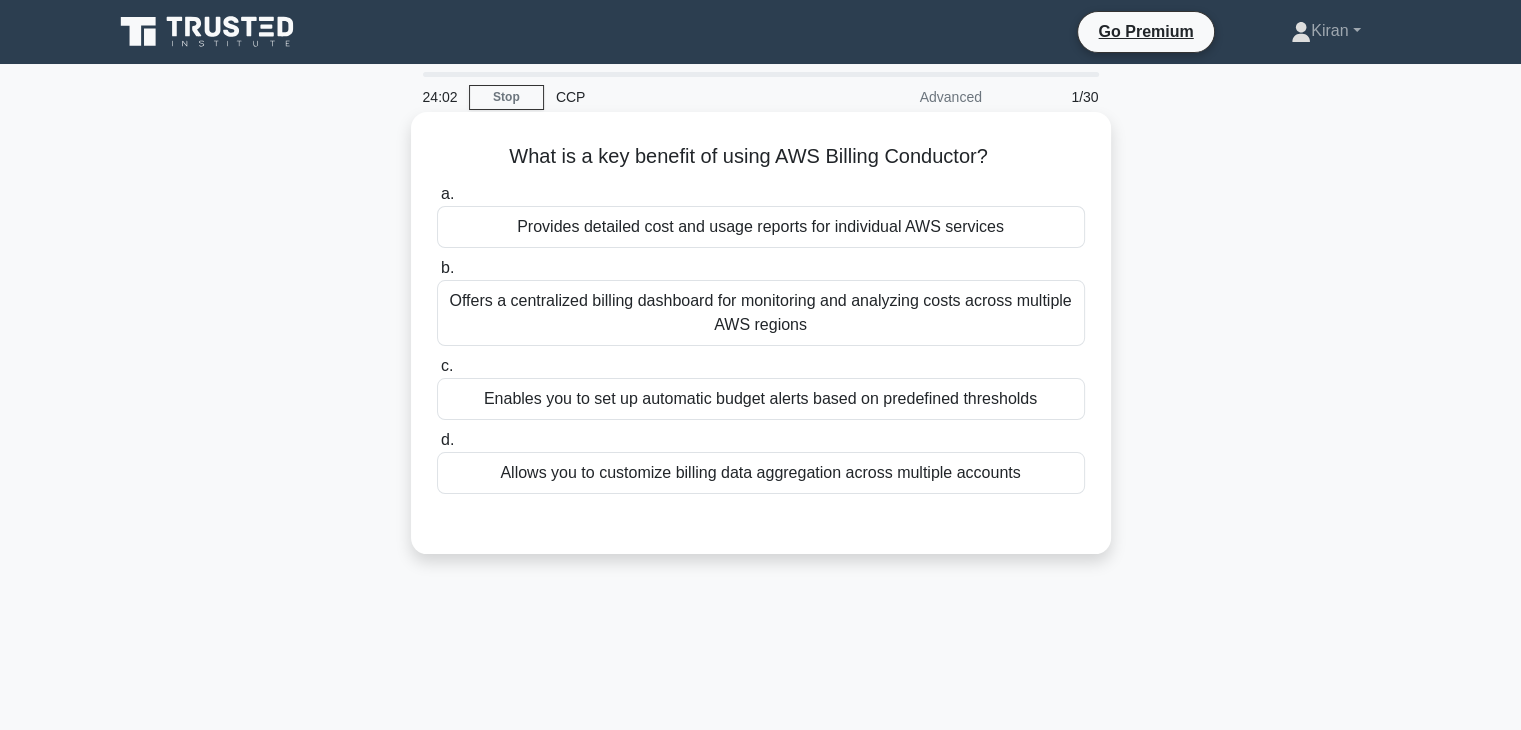 click on "Allows you to customize billing data aggregation across multiple accounts" at bounding box center (761, 473) 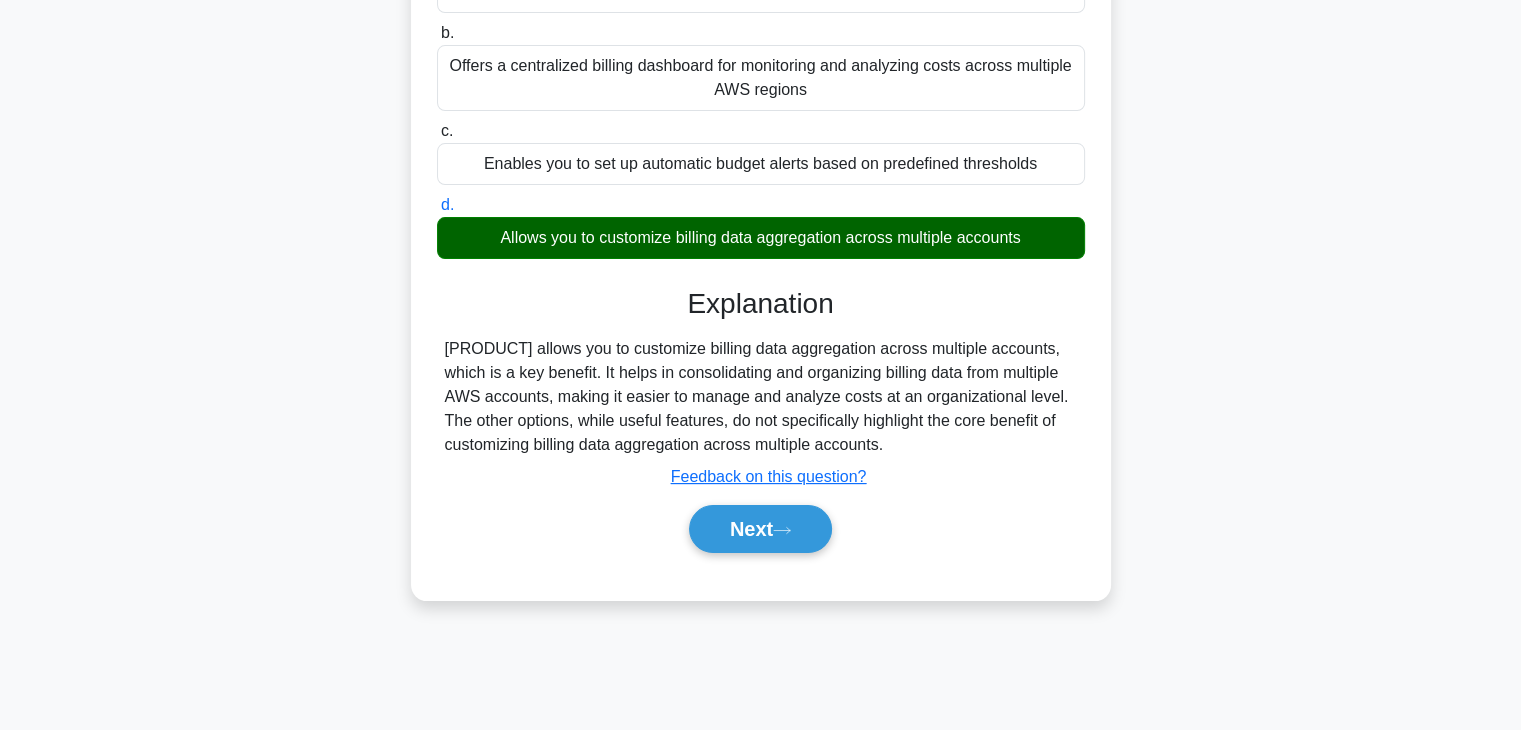 scroll, scrollTop: 236, scrollLeft: 0, axis: vertical 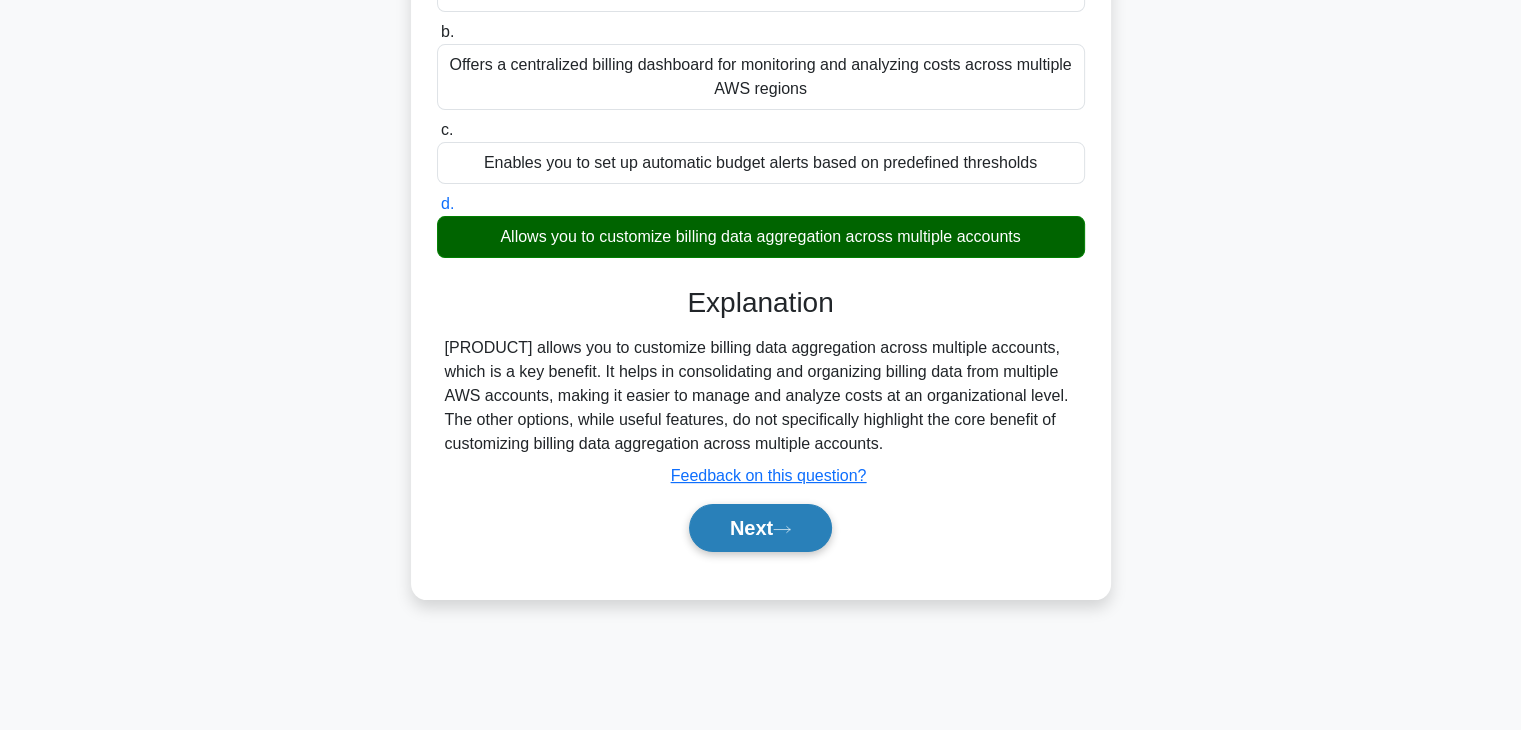 click on "Next" at bounding box center (760, 528) 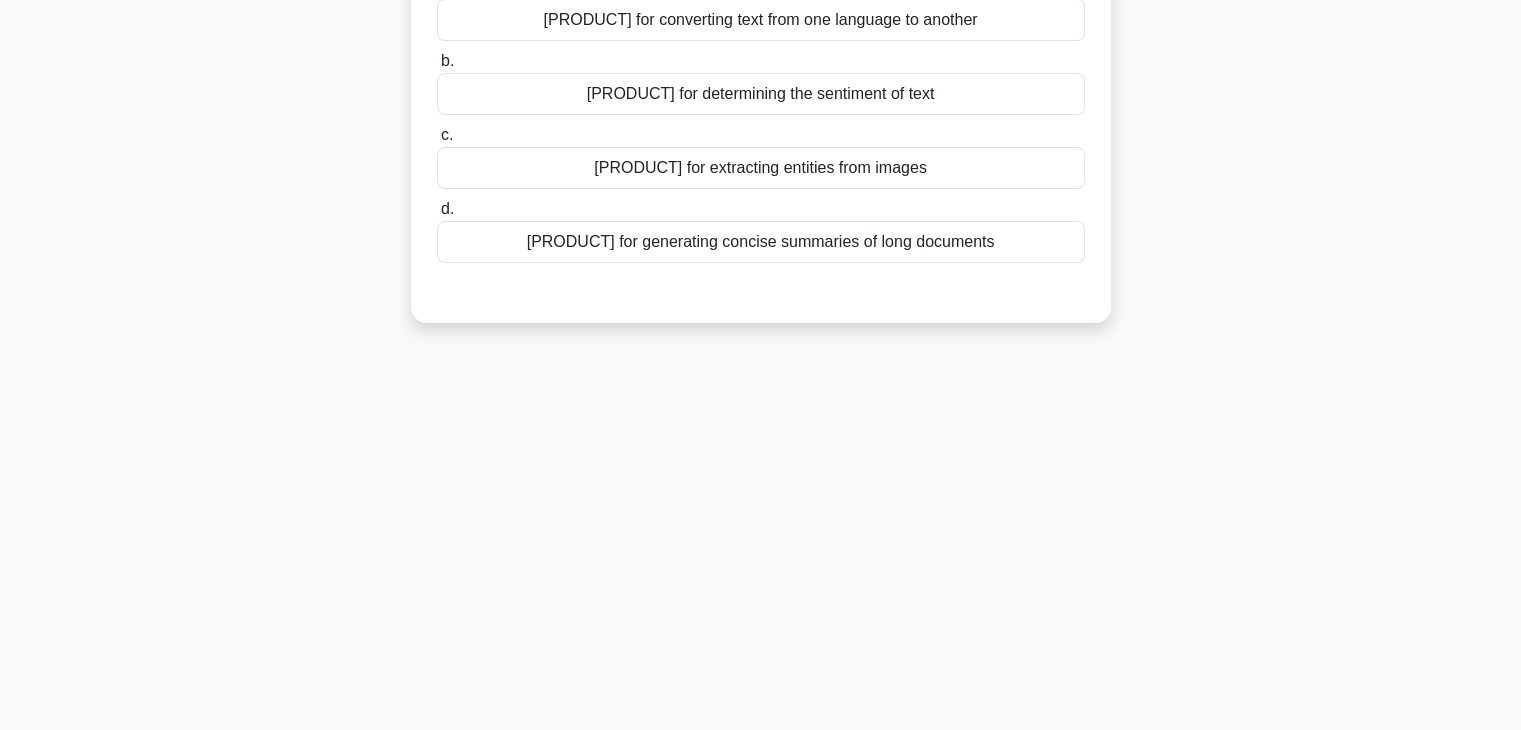 scroll, scrollTop: 0, scrollLeft: 0, axis: both 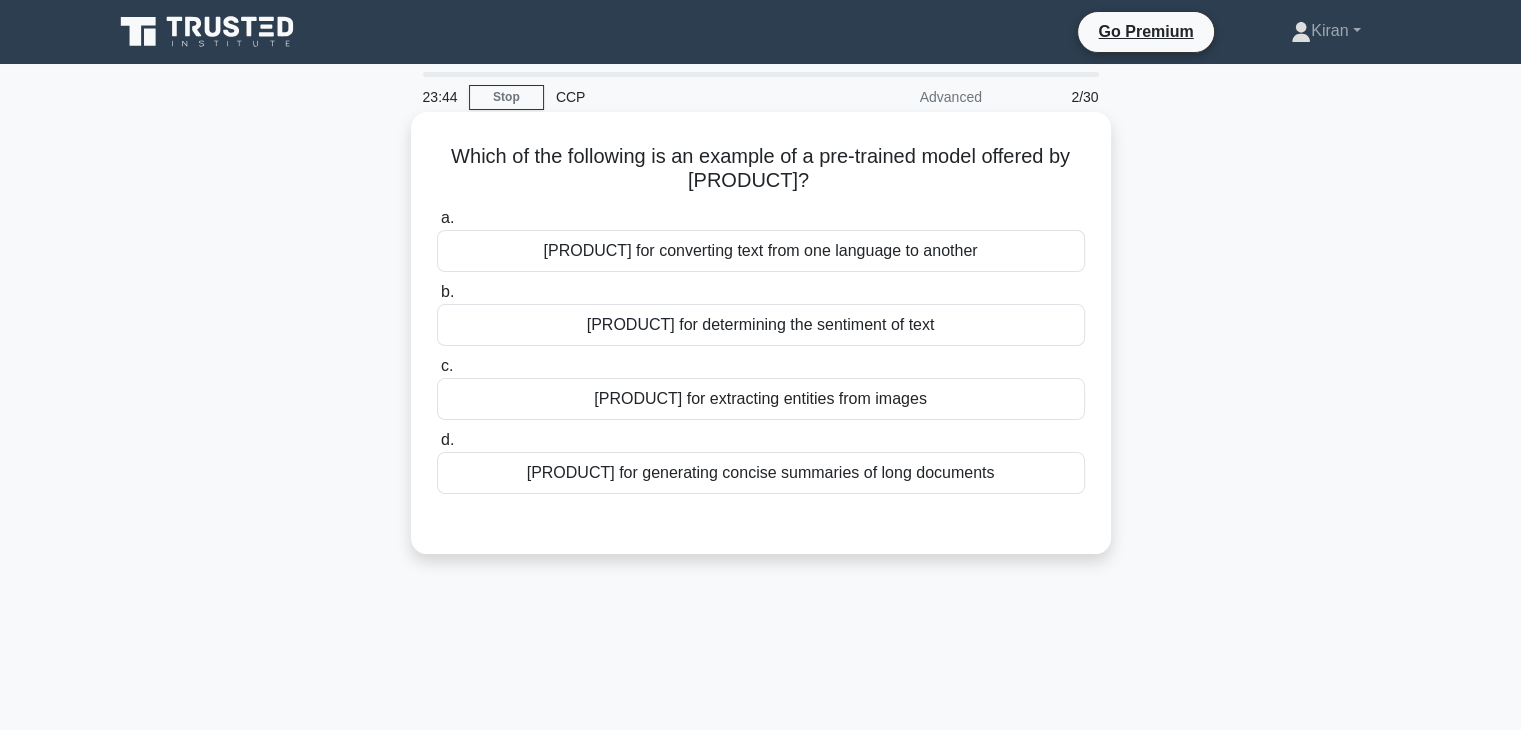 click on "Language translation model for converting text from one language to another" at bounding box center [761, 251] 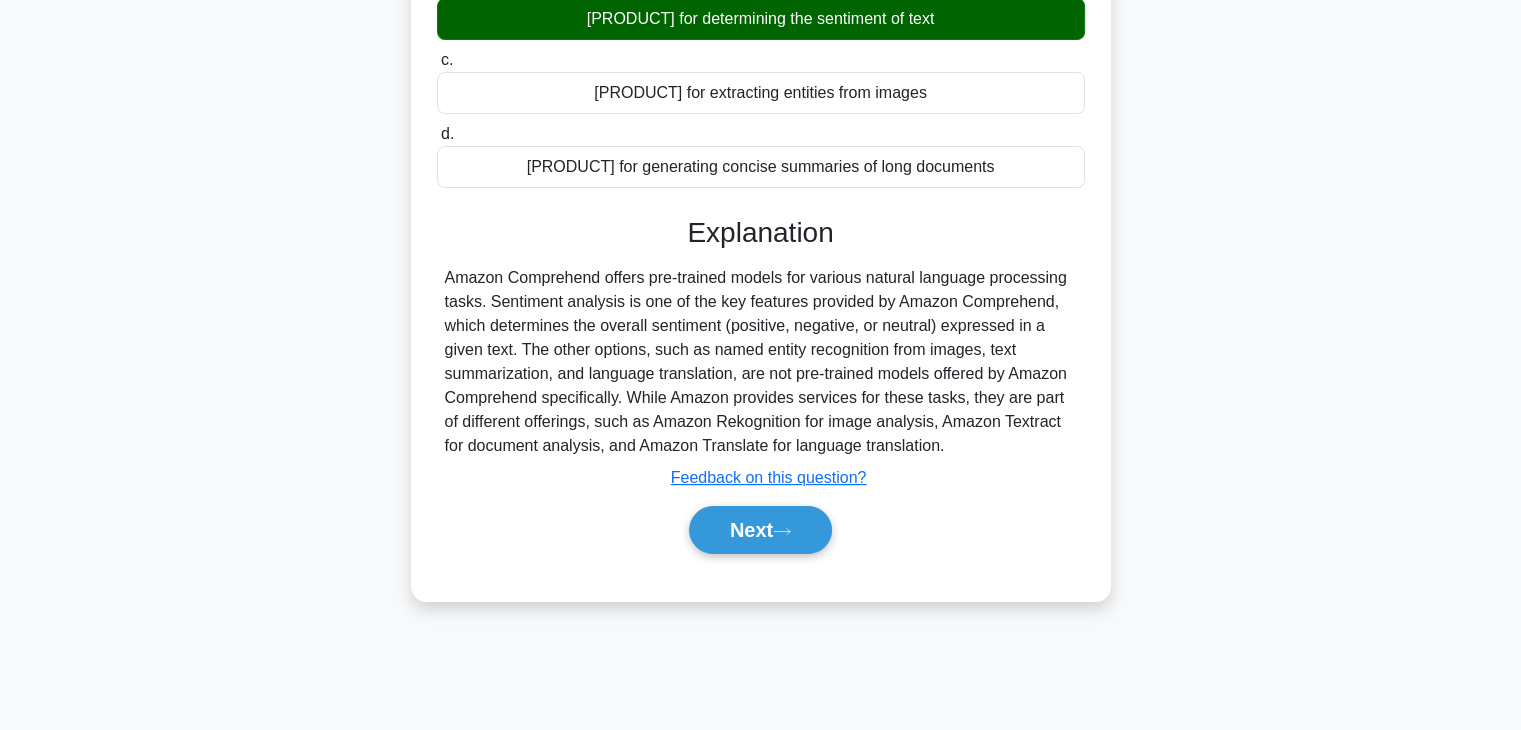 scroll, scrollTop: 351, scrollLeft: 0, axis: vertical 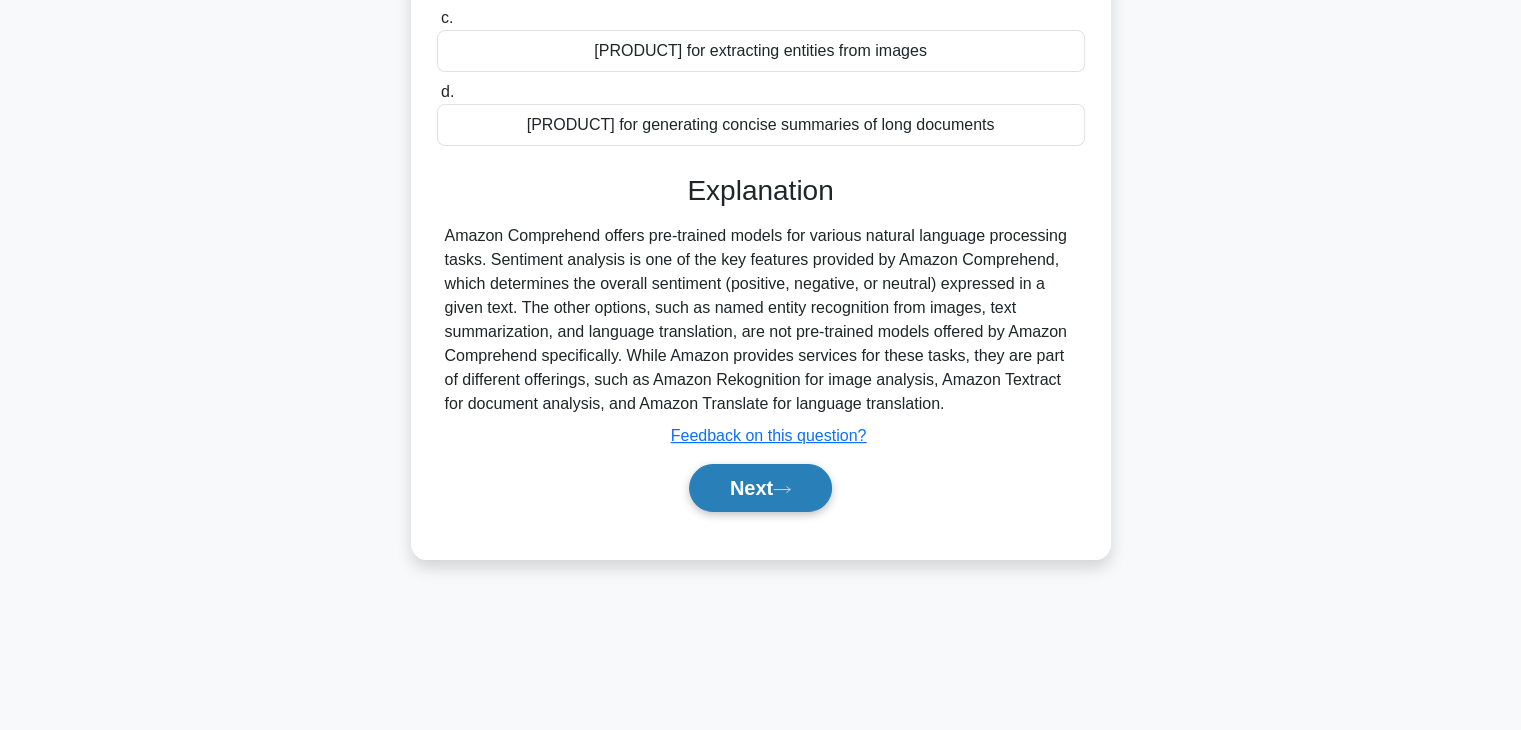 click on "Next" at bounding box center (760, 488) 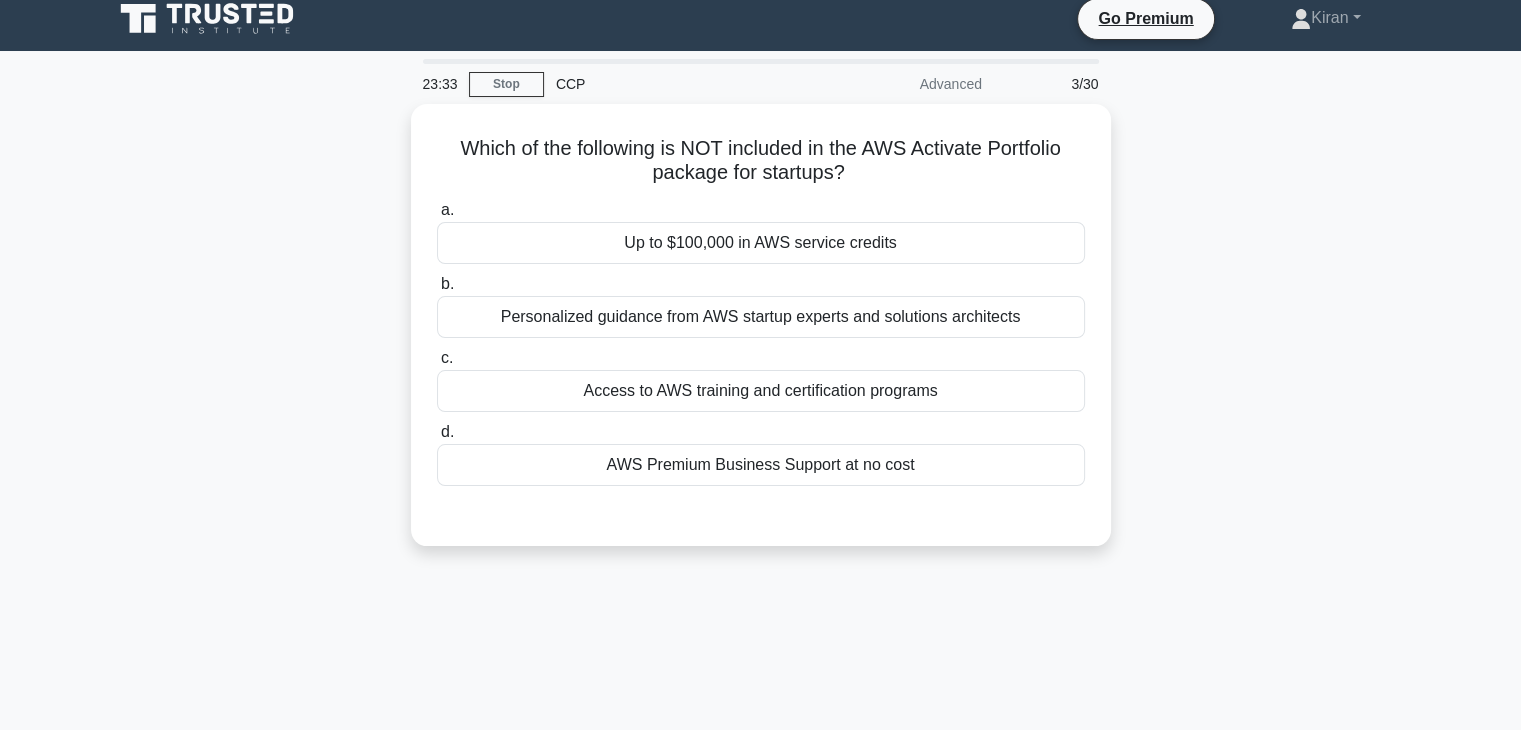 scroll, scrollTop: 0, scrollLeft: 0, axis: both 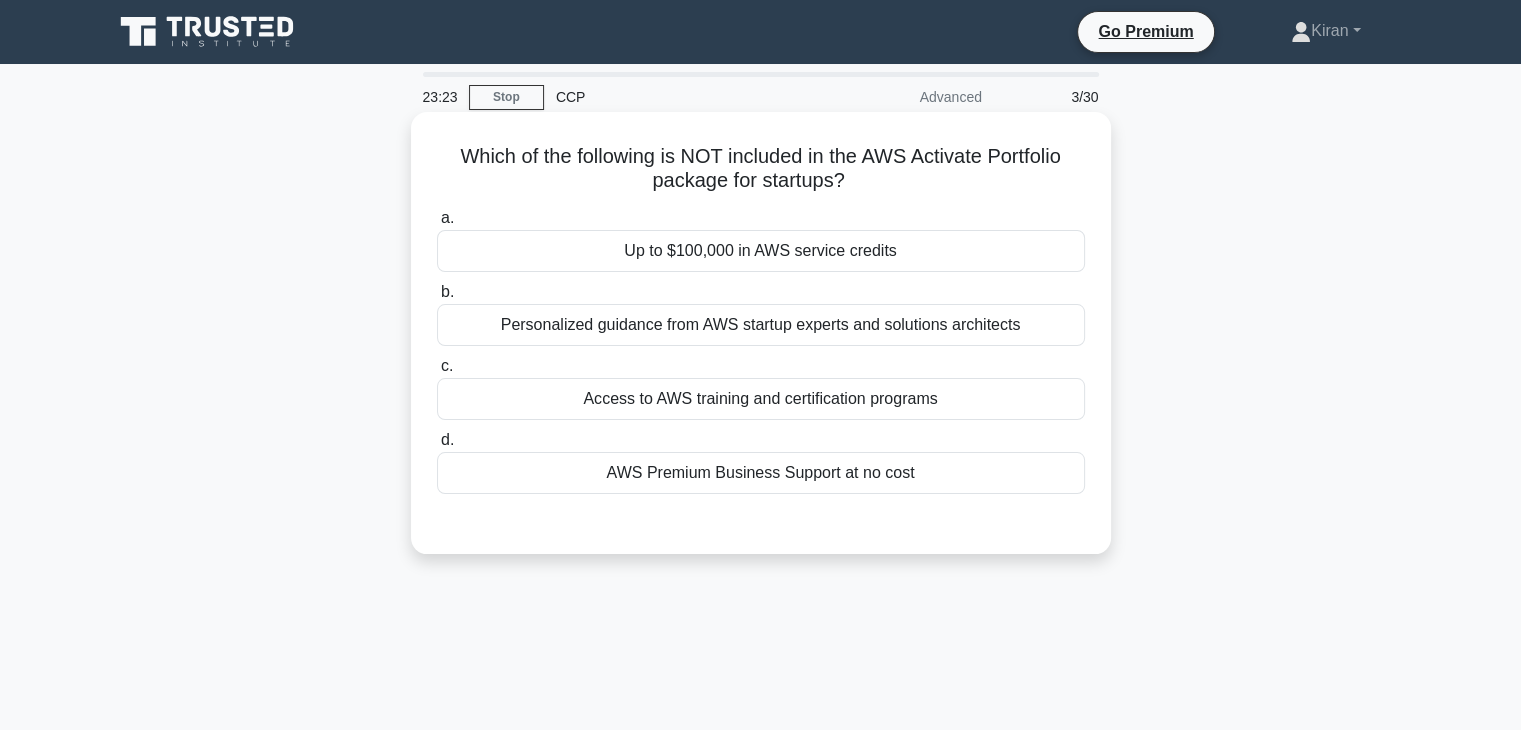 click on "Up to $100,000 in AWS service credits" at bounding box center (761, 251) 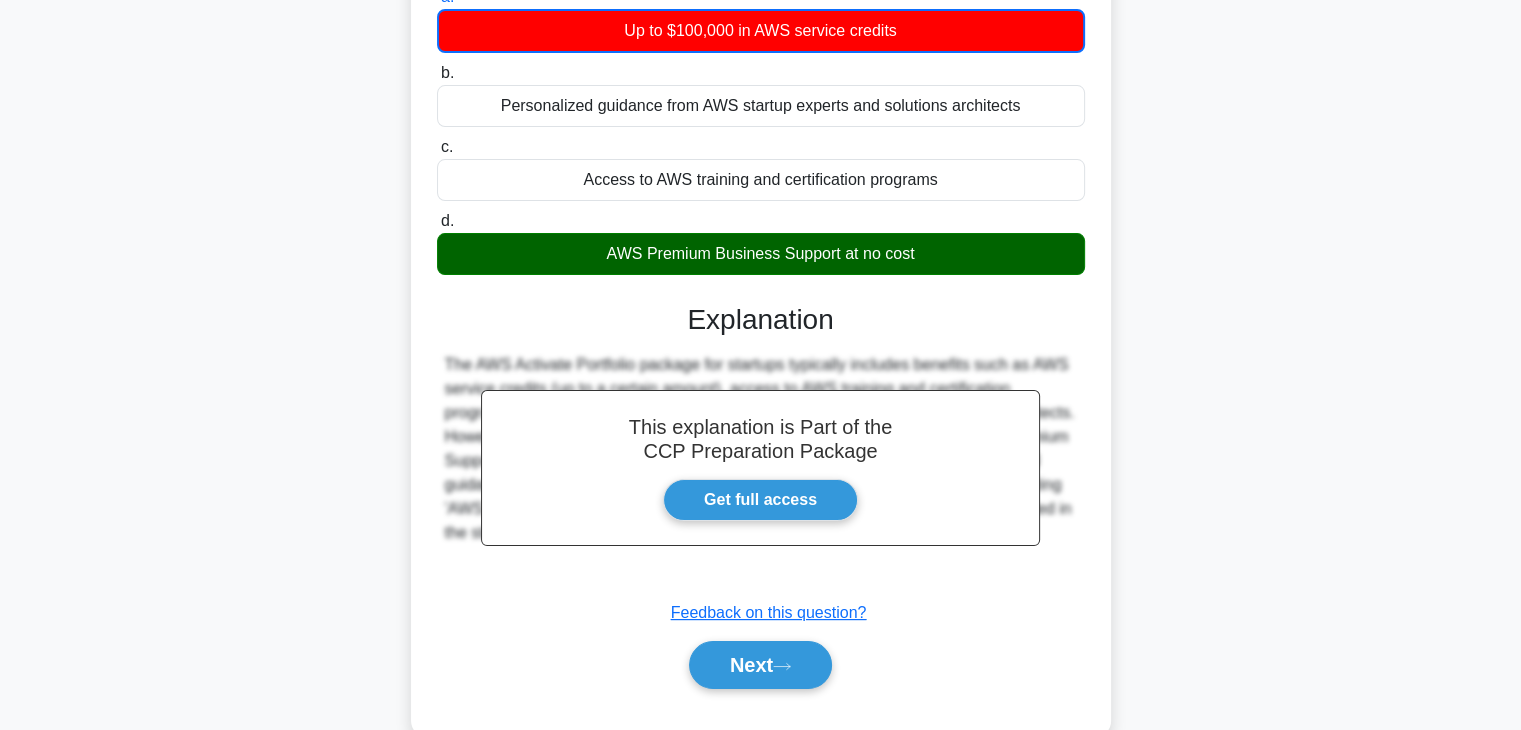 scroll, scrollTop: 351, scrollLeft: 0, axis: vertical 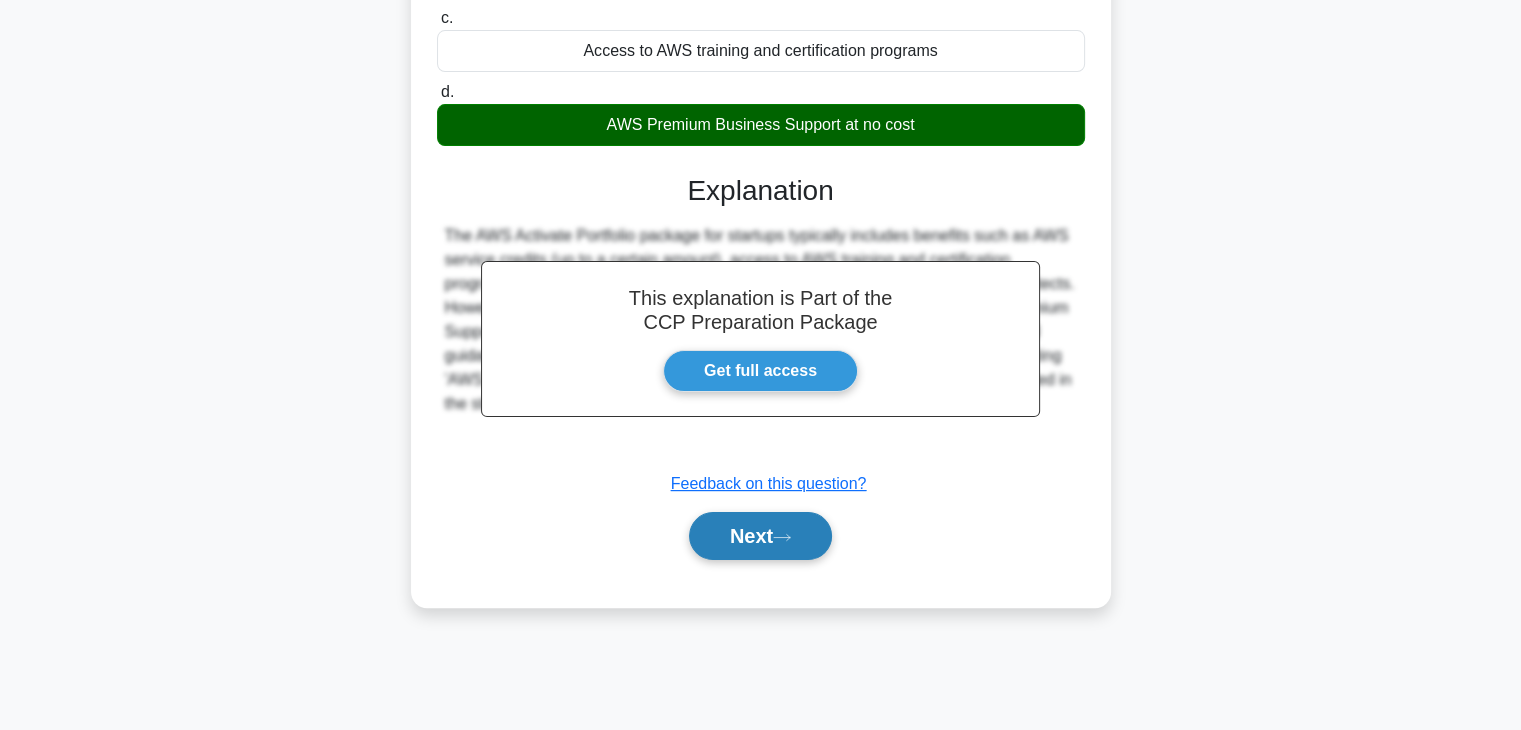 click on "Next" at bounding box center (760, 536) 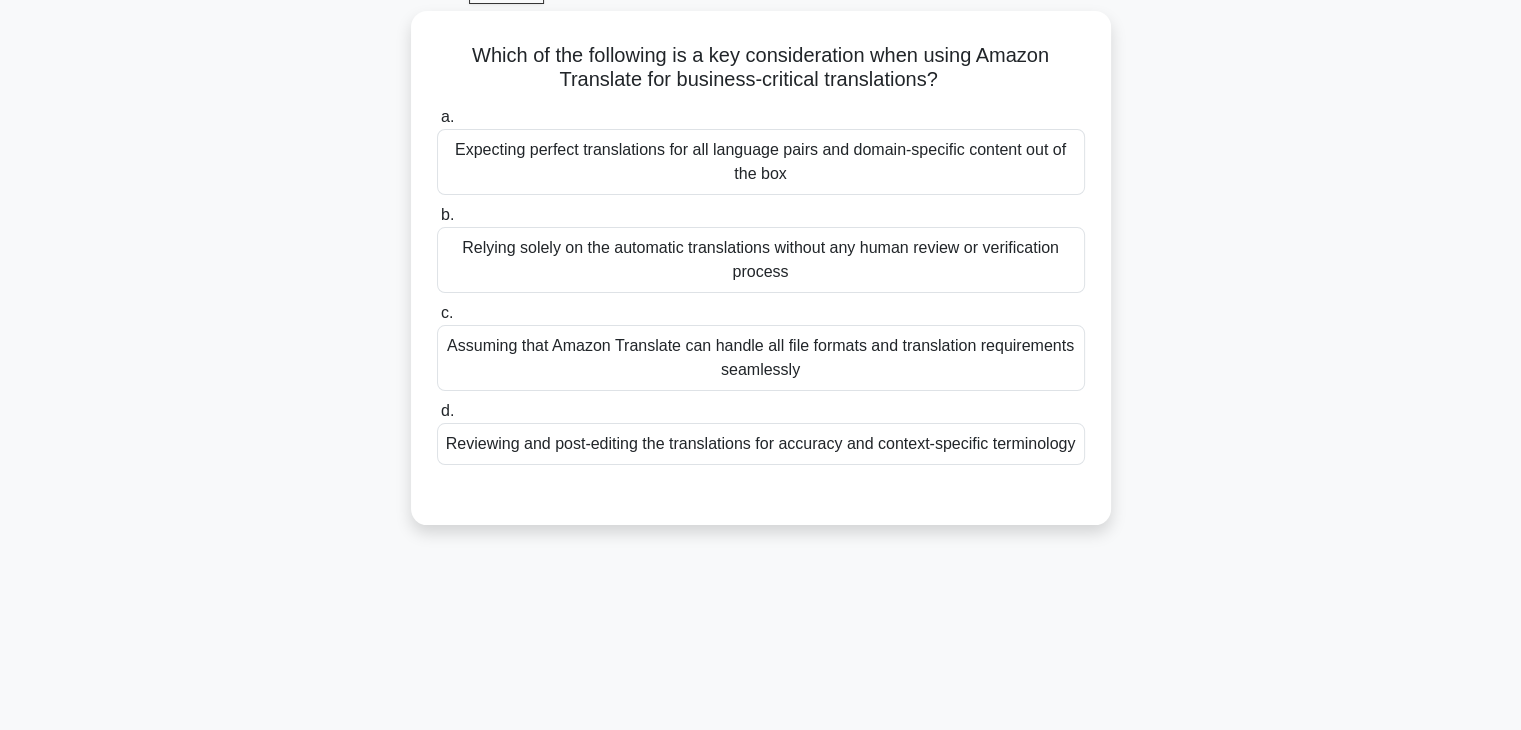 scroll, scrollTop: 0, scrollLeft: 0, axis: both 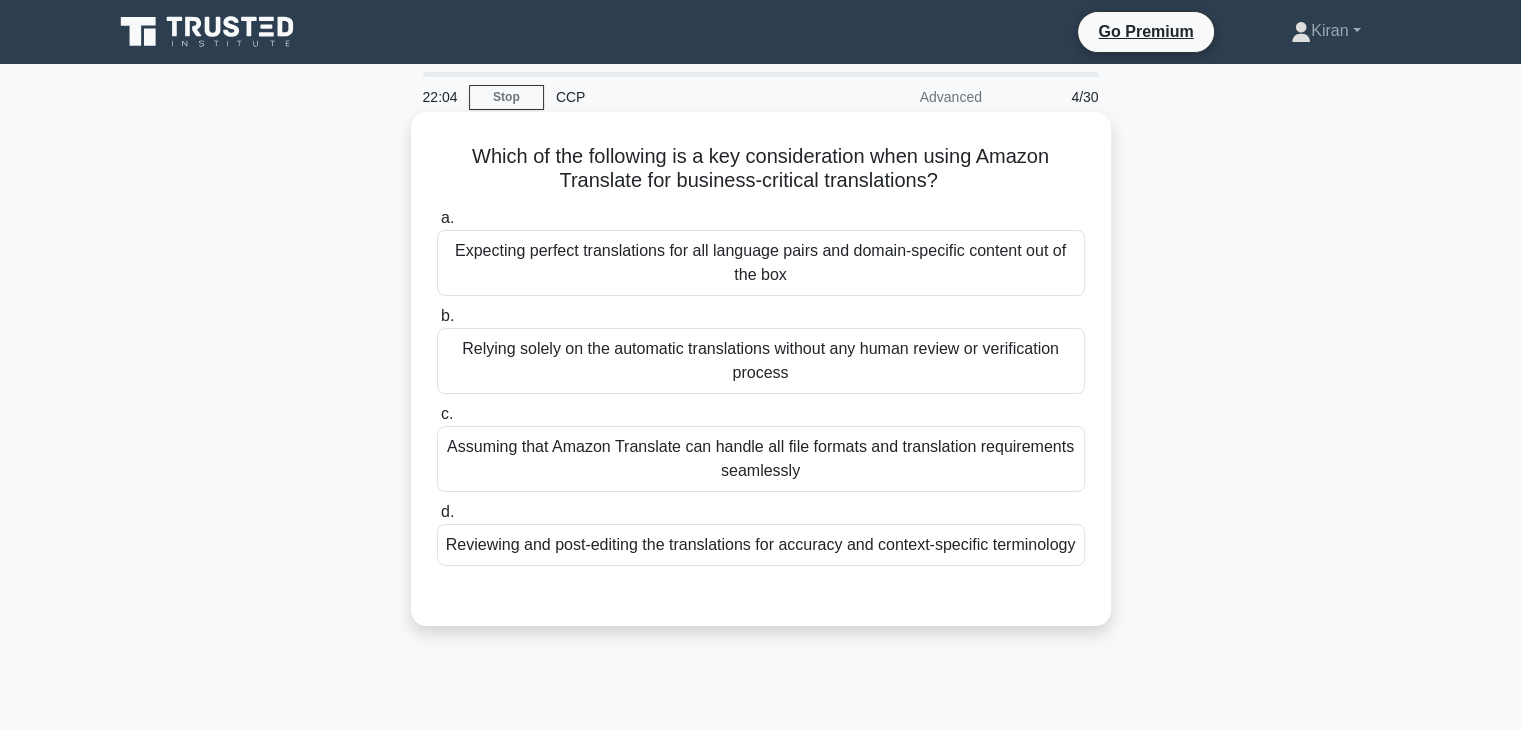 click on "Expecting perfect translations for all language pairs and domain-specific content out of the box" at bounding box center [761, 263] 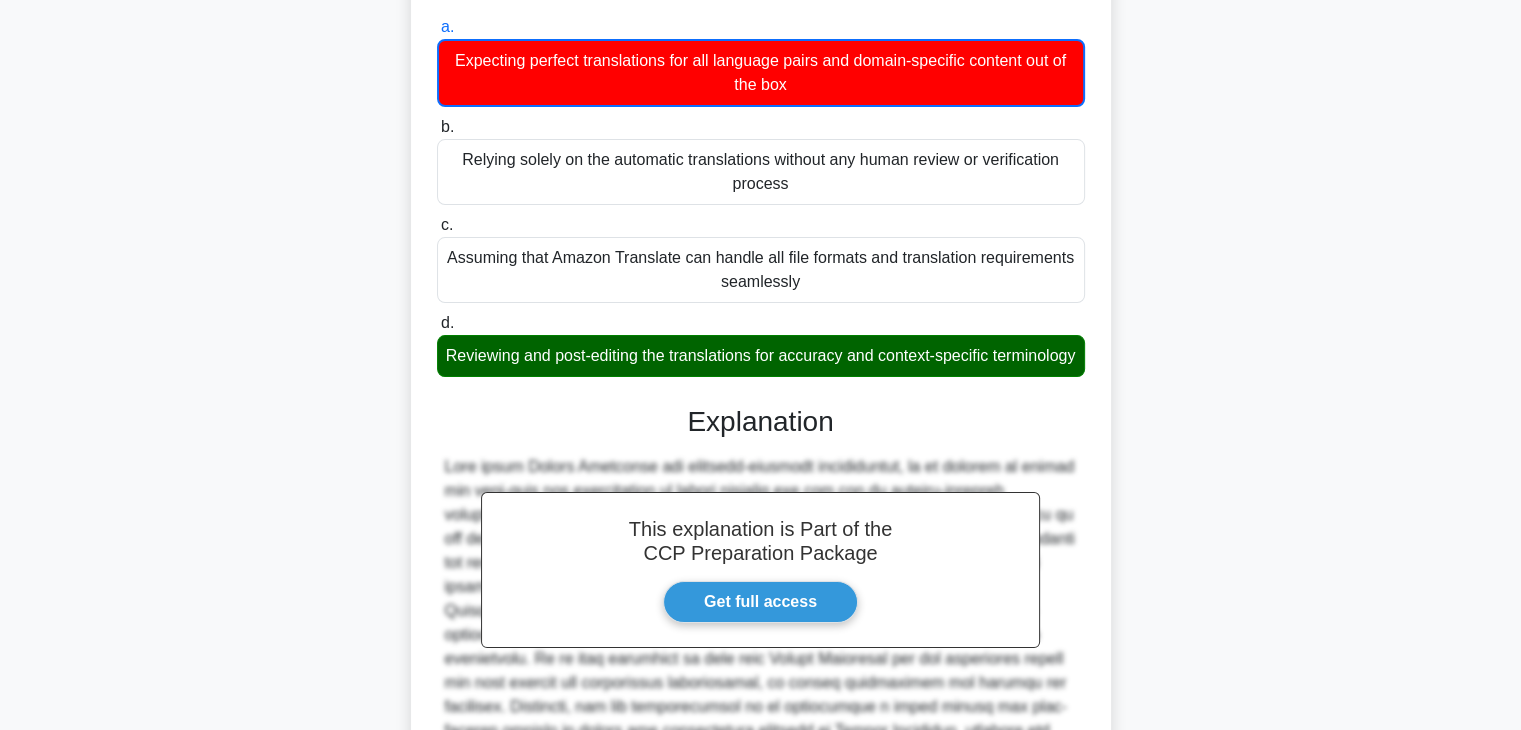scroll, scrollTop: 432, scrollLeft: 0, axis: vertical 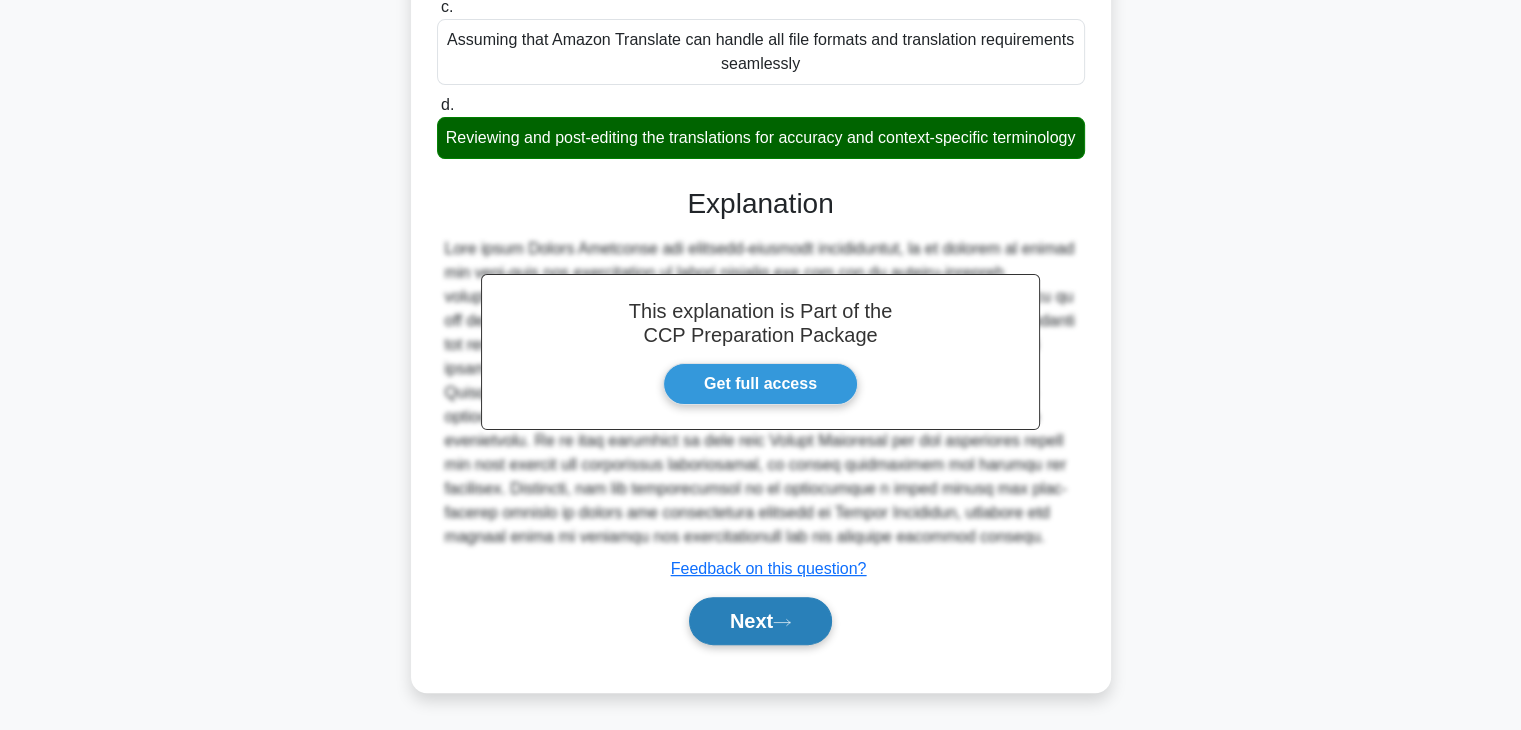 click on "Next" at bounding box center [760, 621] 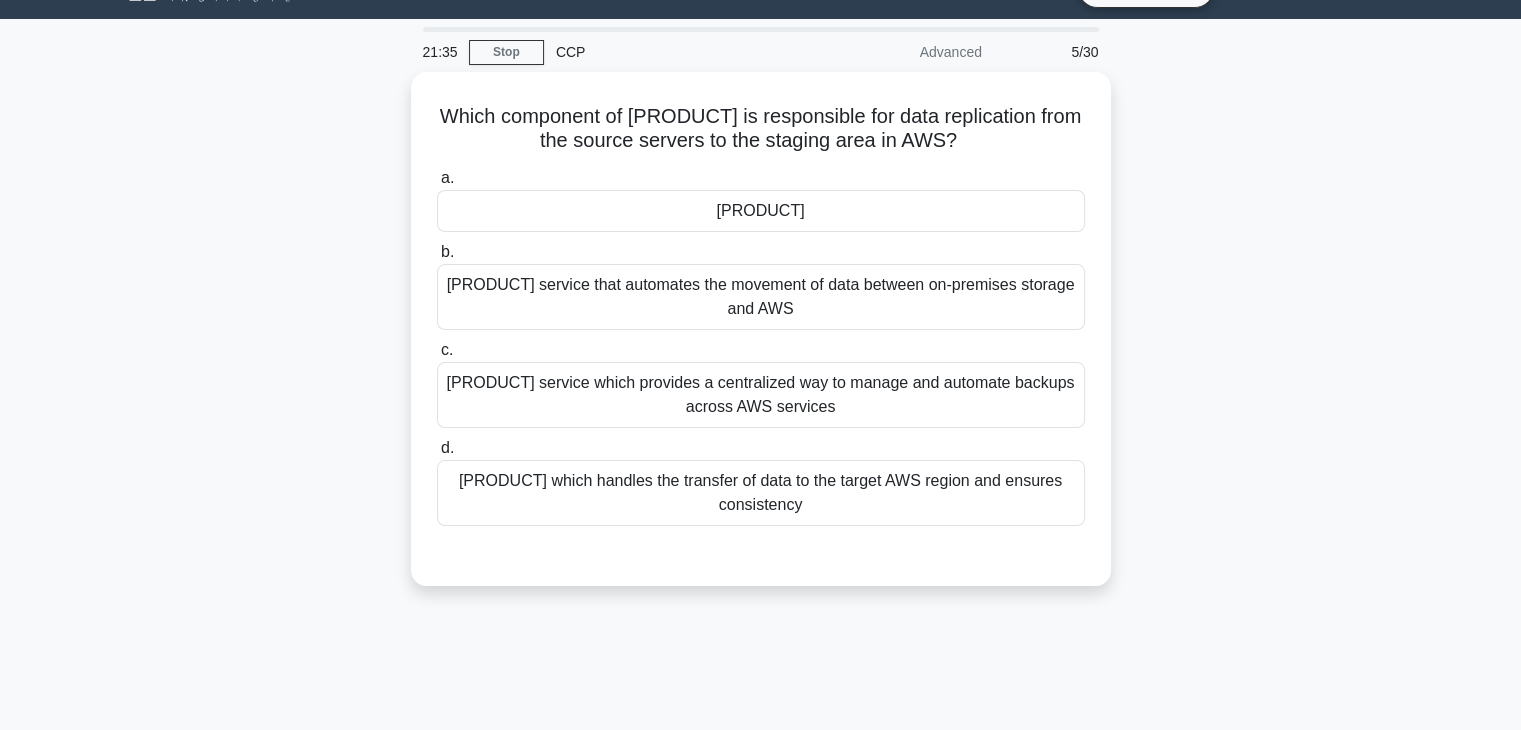scroll, scrollTop: 0, scrollLeft: 0, axis: both 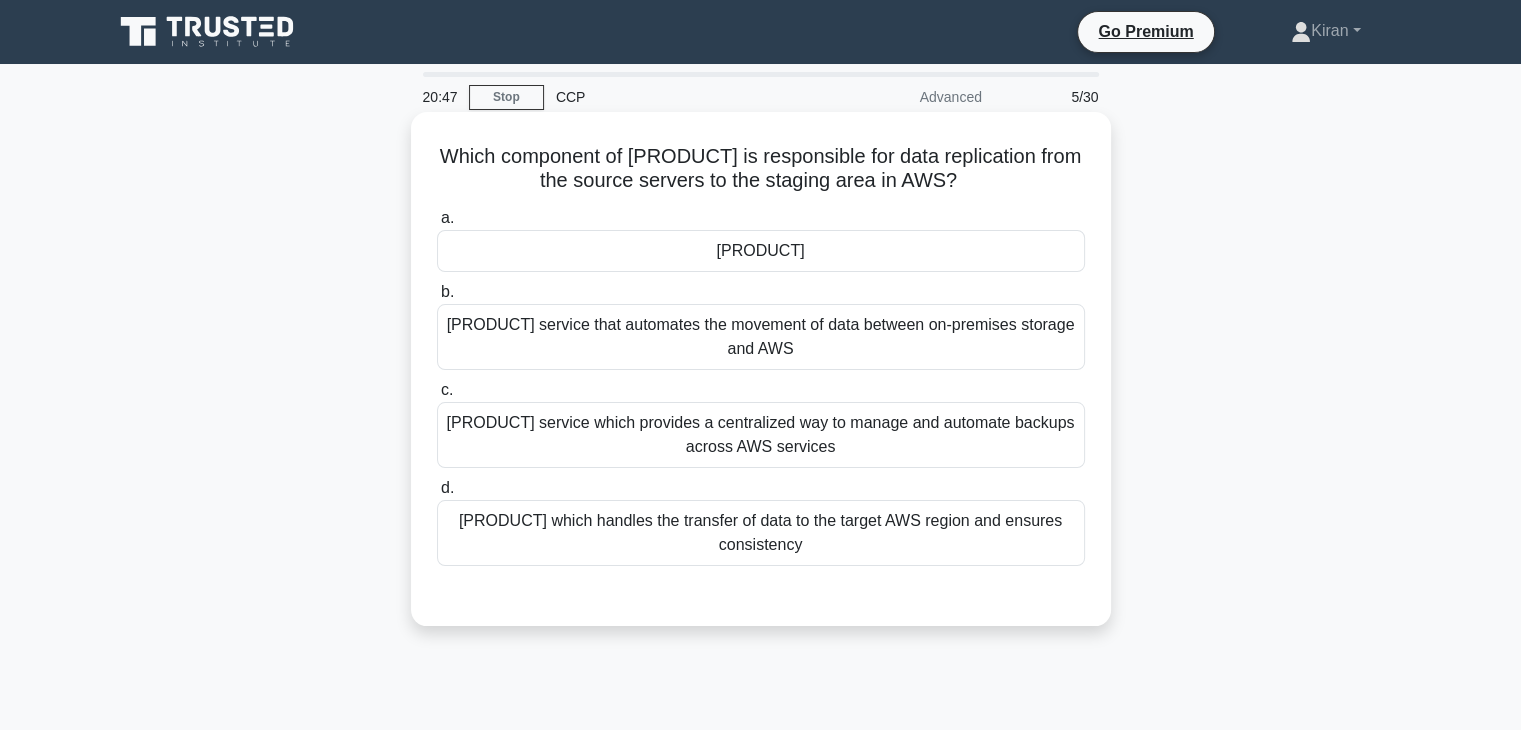 click on "AWS Replication Agent" at bounding box center (761, 251) 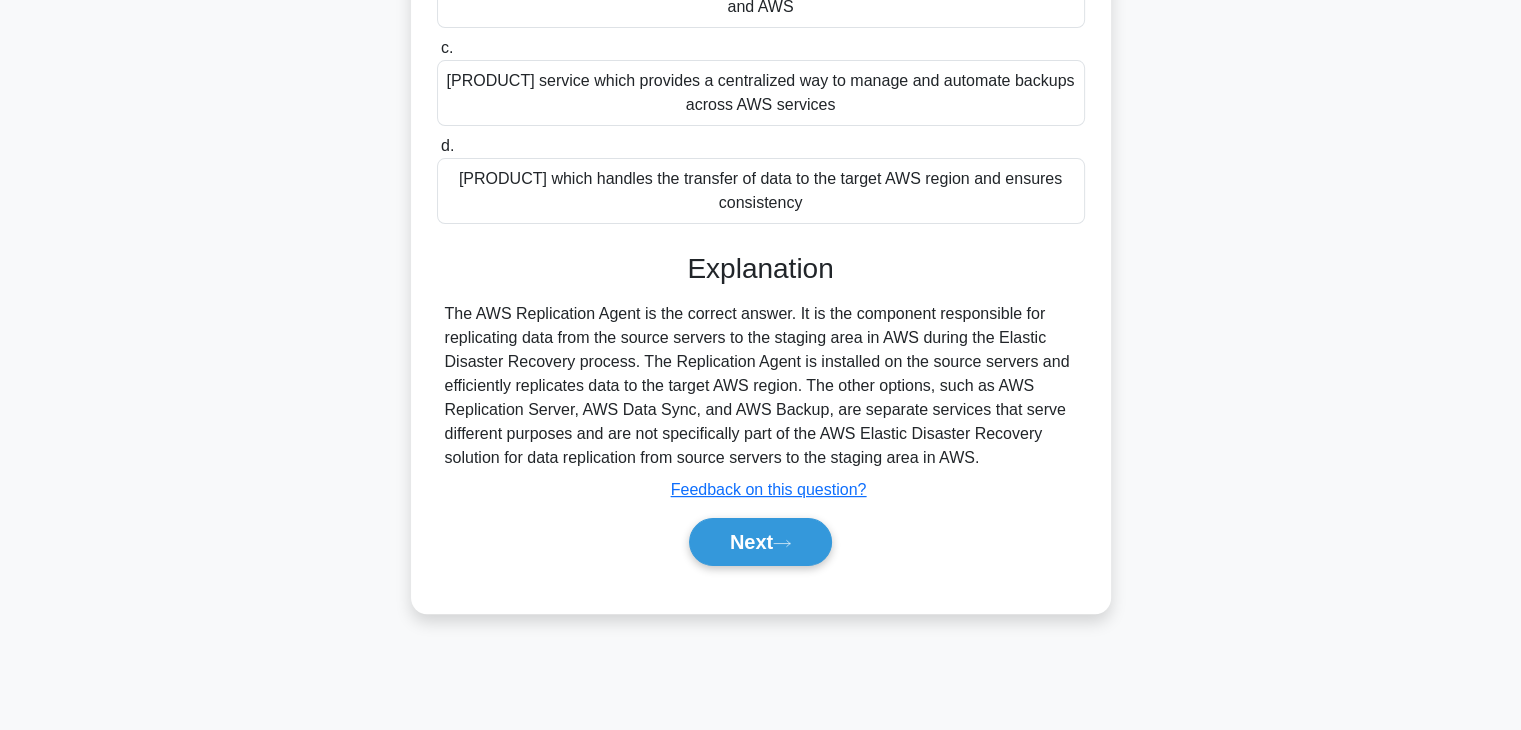 scroll, scrollTop: 351, scrollLeft: 0, axis: vertical 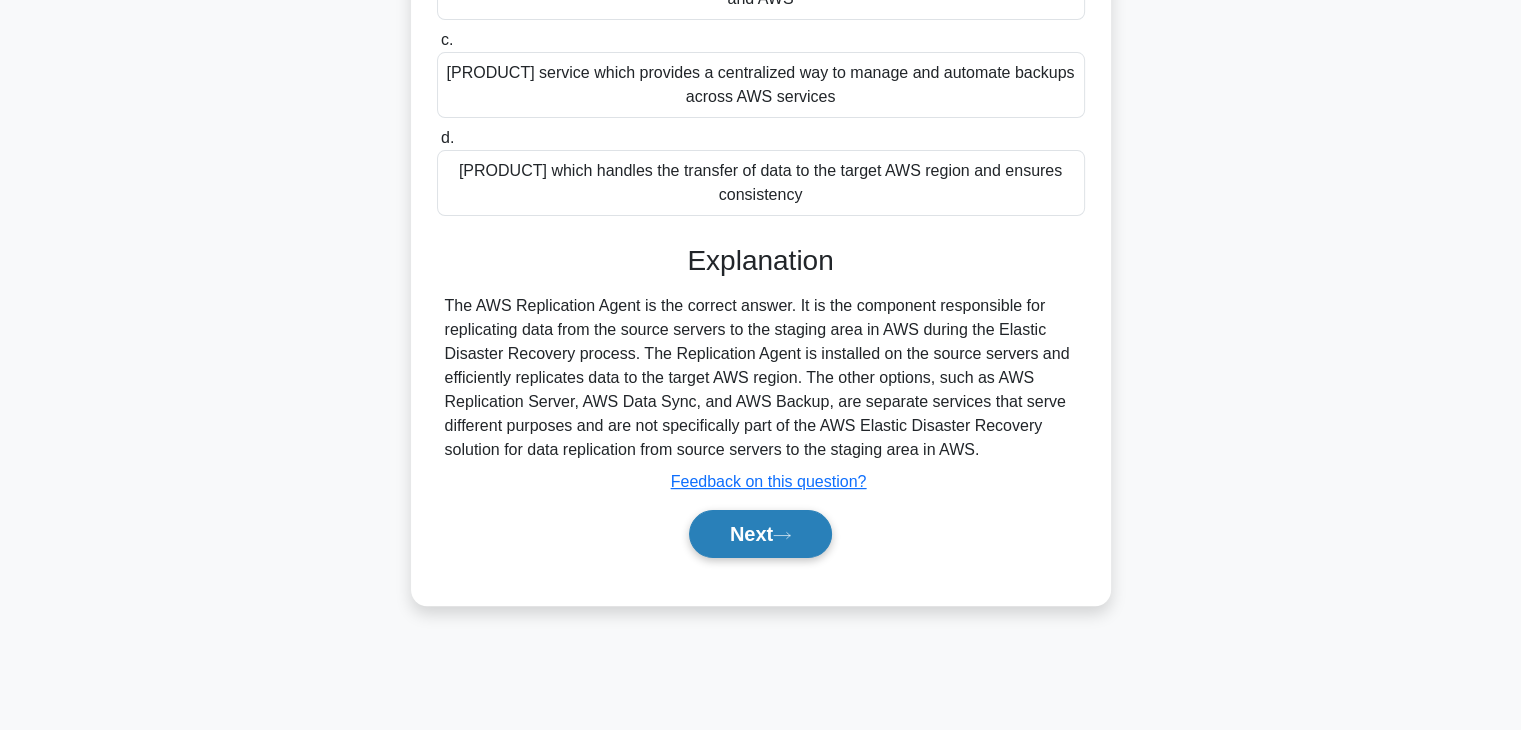 click on "Next" at bounding box center [760, 534] 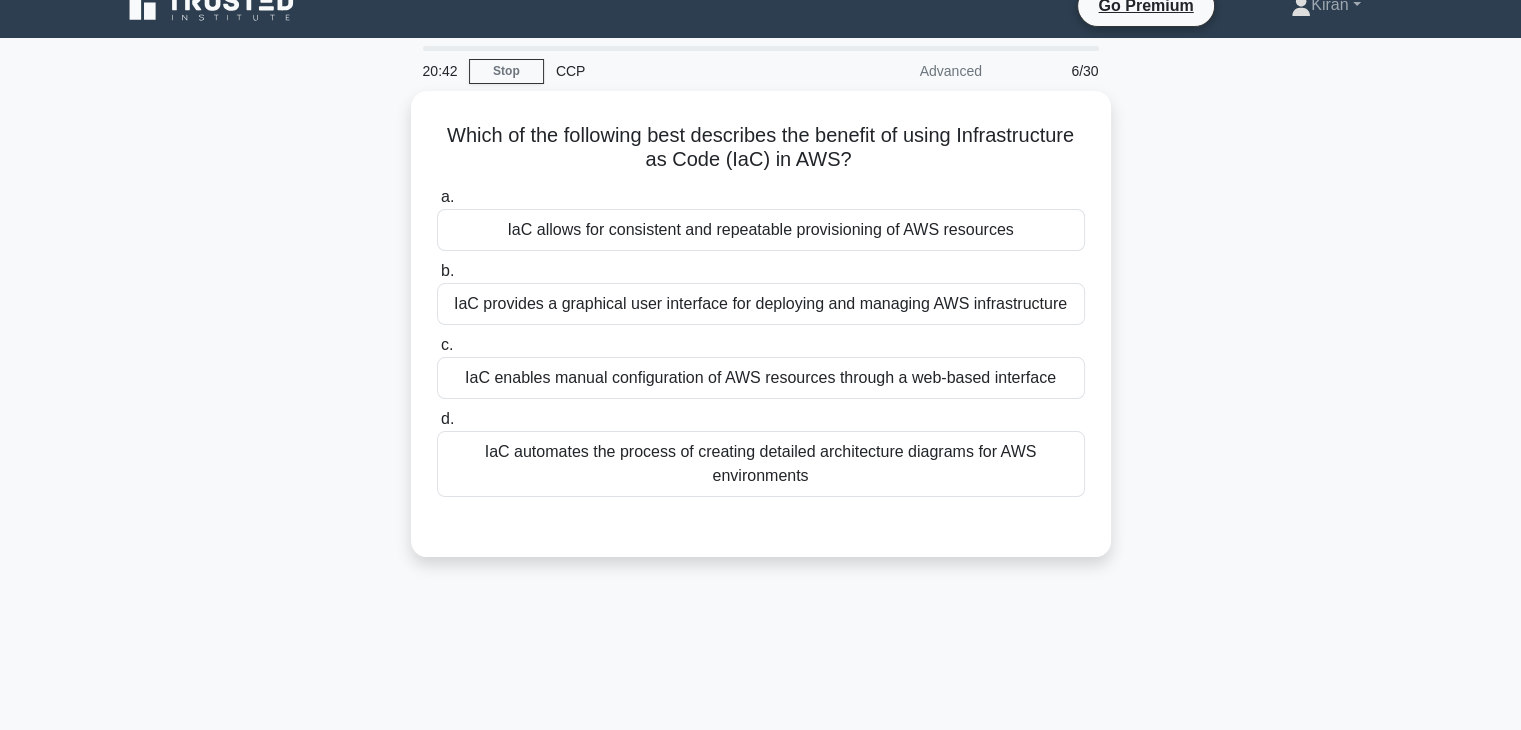 scroll, scrollTop: 0, scrollLeft: 0, axis: both 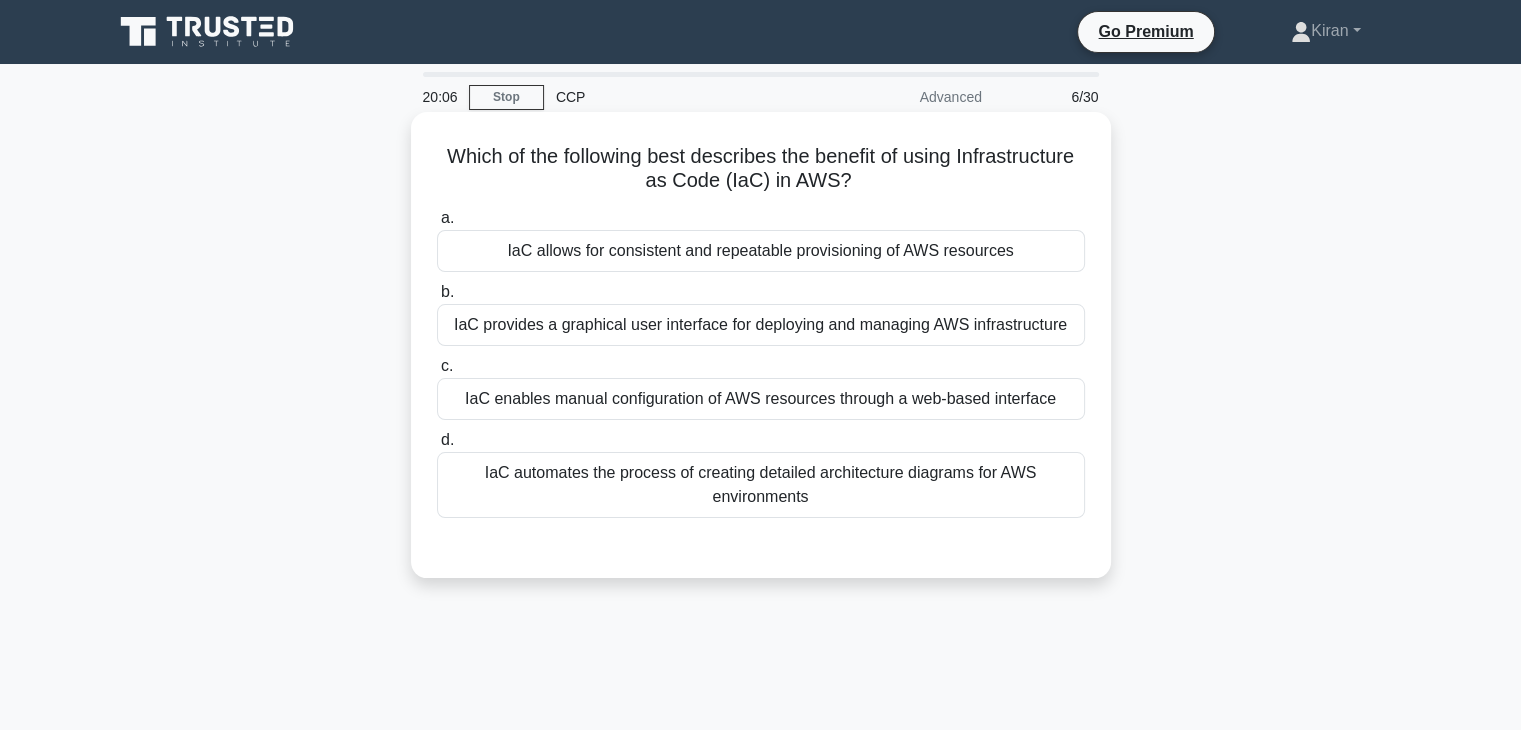 click on "IaC enables manual configuration of AWS resources through a web-based interface" at bounding box center [761, 399] 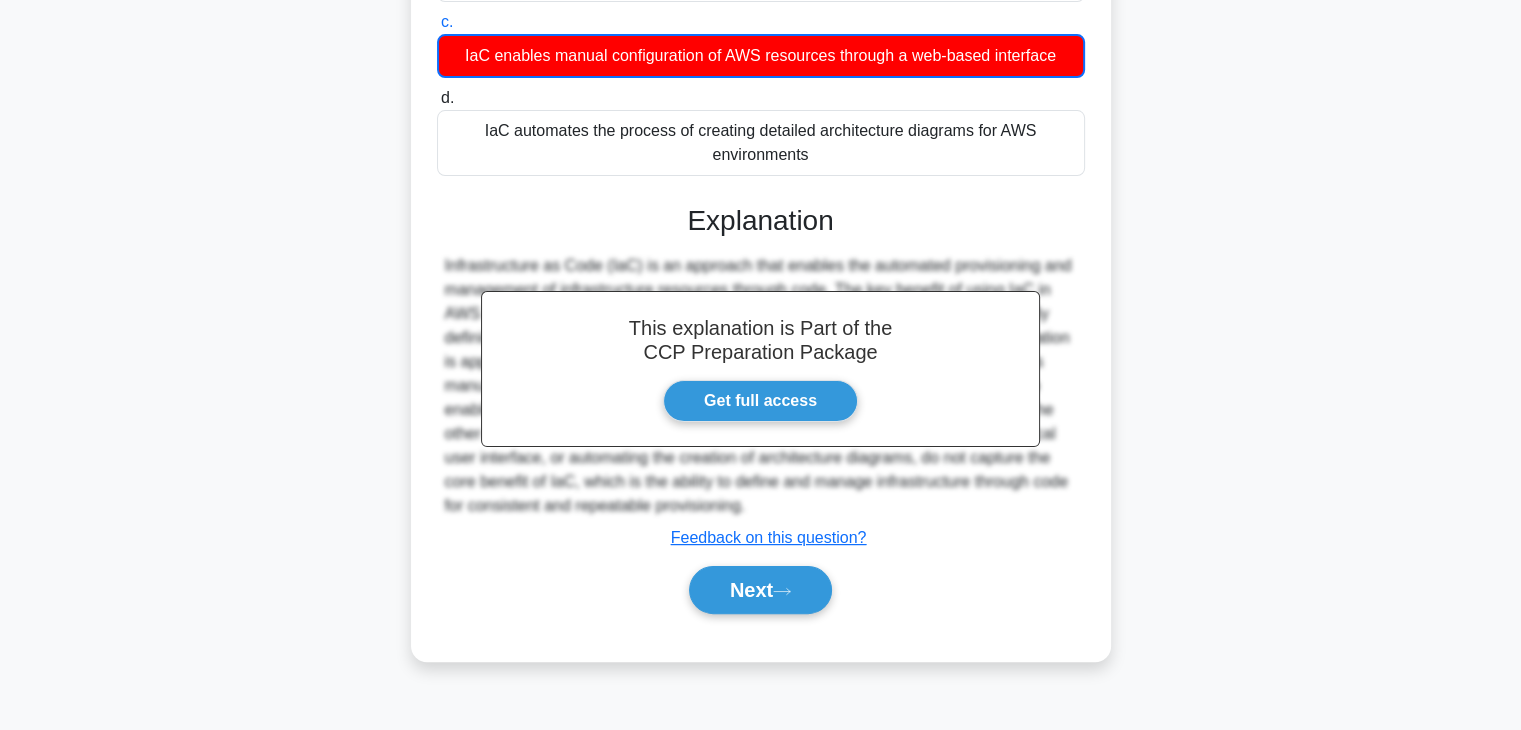 scroll, scrollTop: 346, scrollLeft: 0, axis: vertical 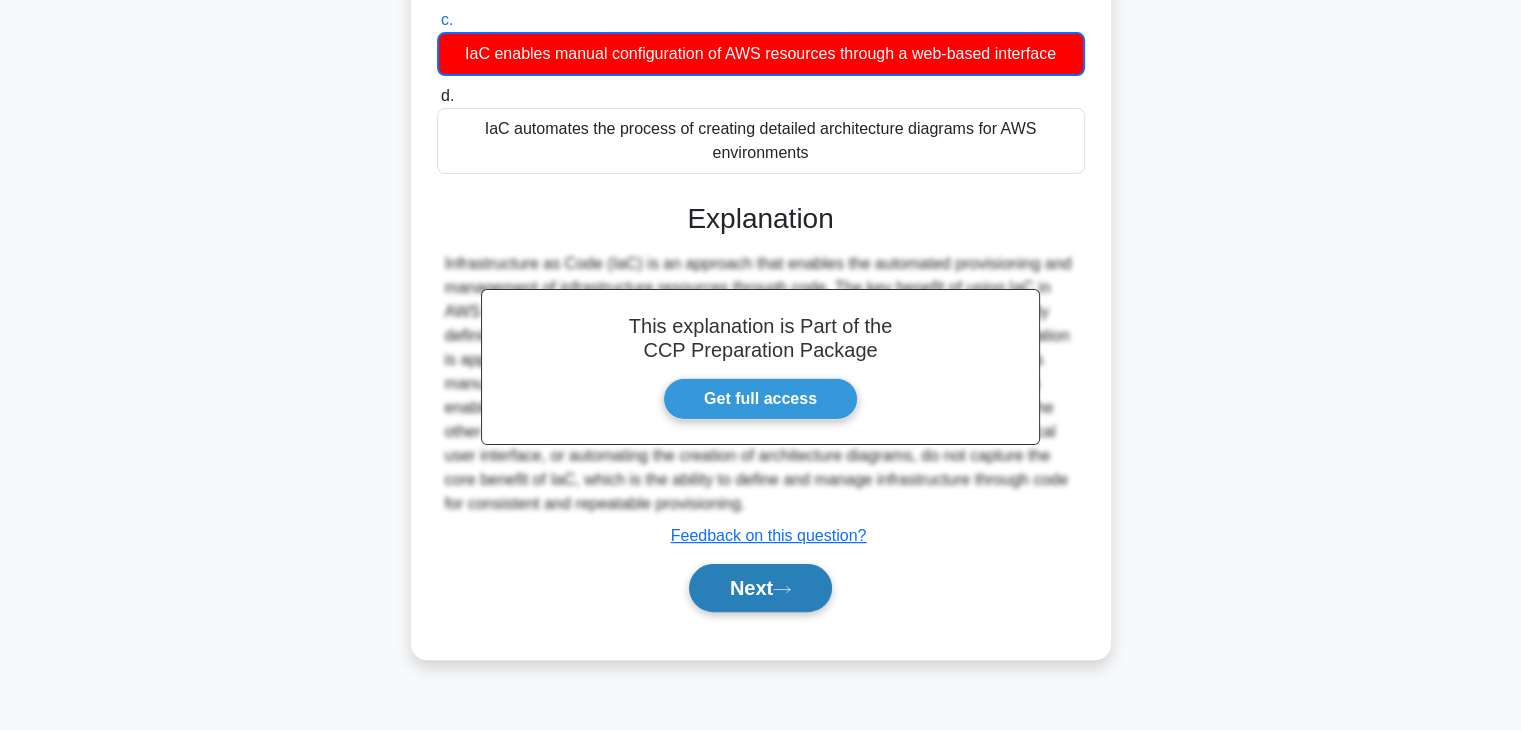 click 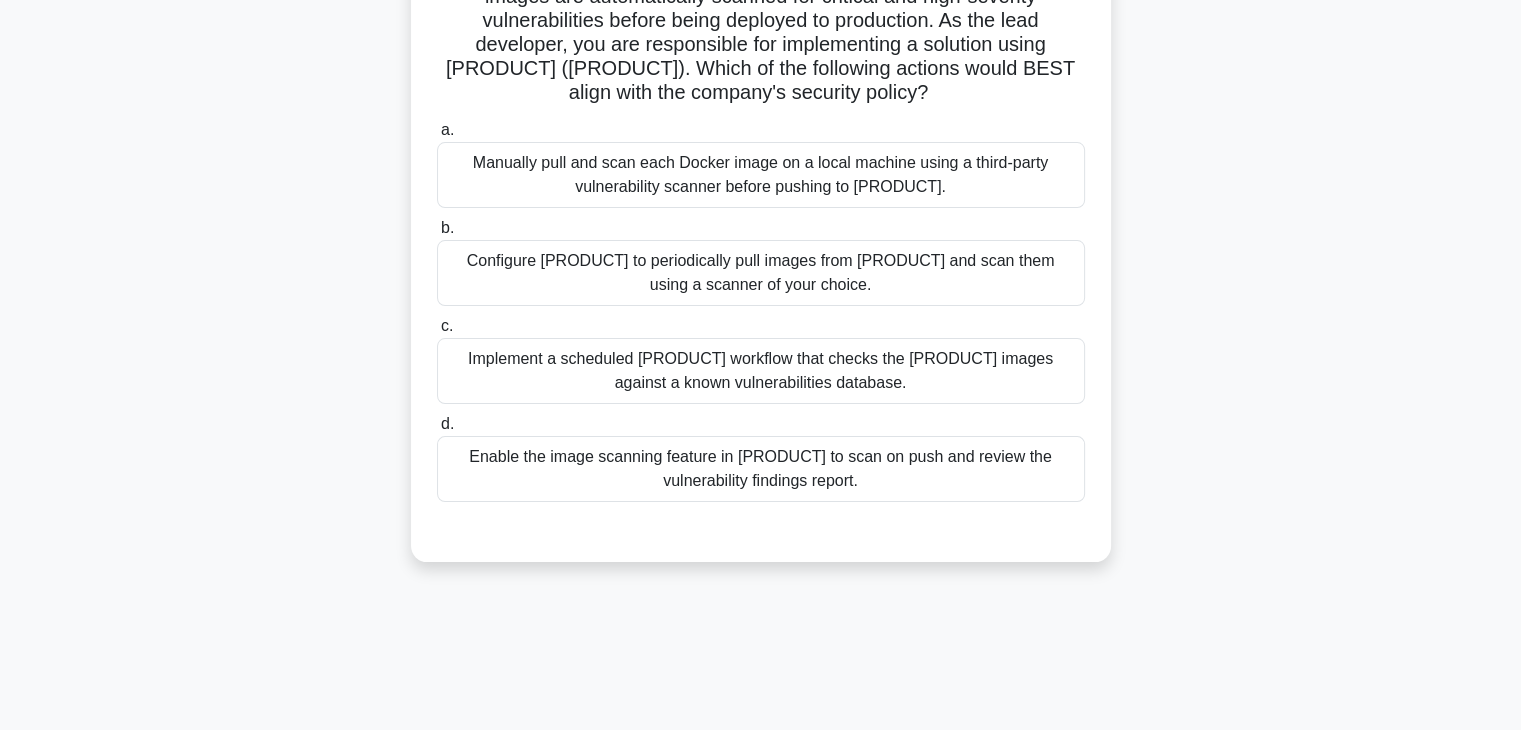 scroll, scrollTop: 183, scrollLeft: 0, axis: vertical 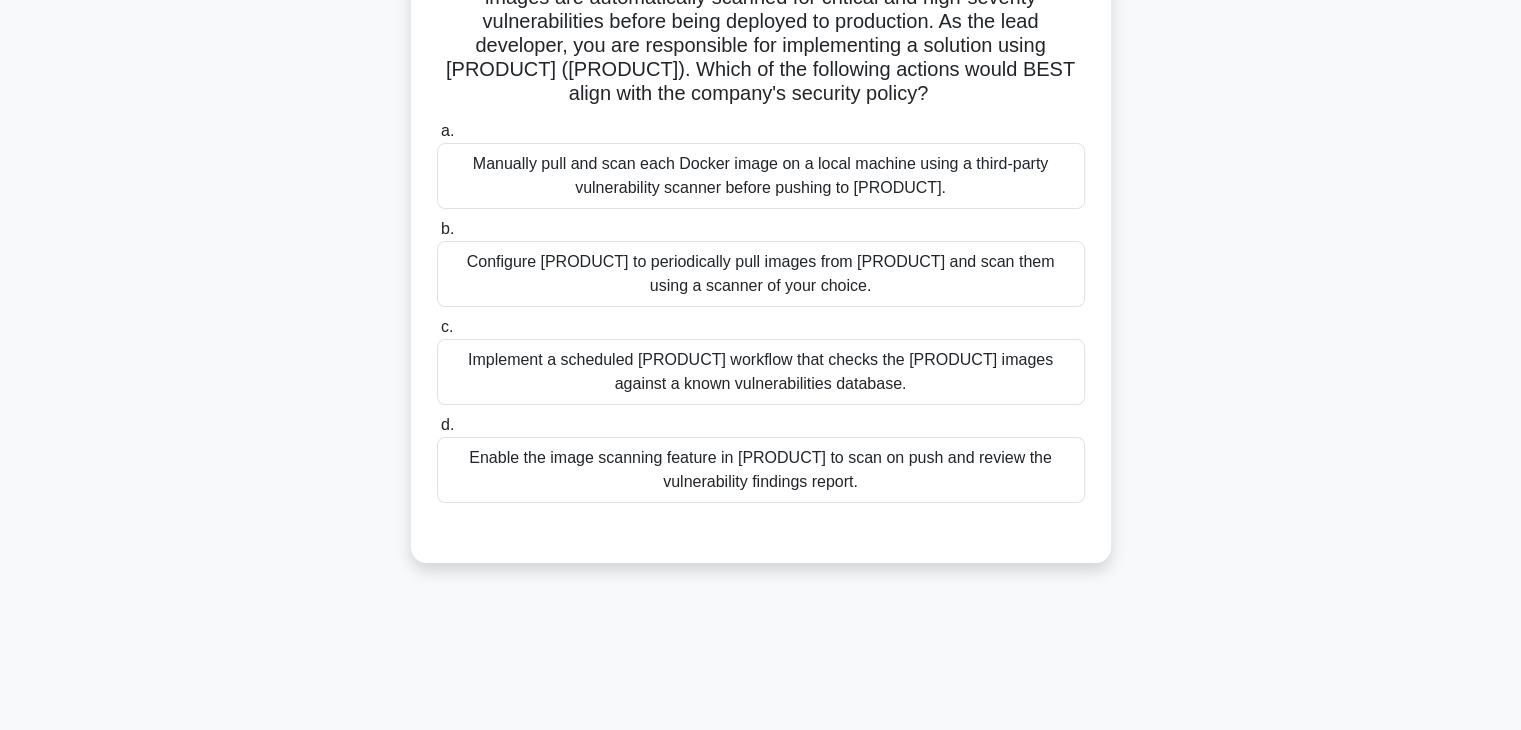 click on "Implement a scheduled AWS Step Functions workflow that checks the Amazon ECR images against a known vulnerabilities database." at bounding box center [761, 372] 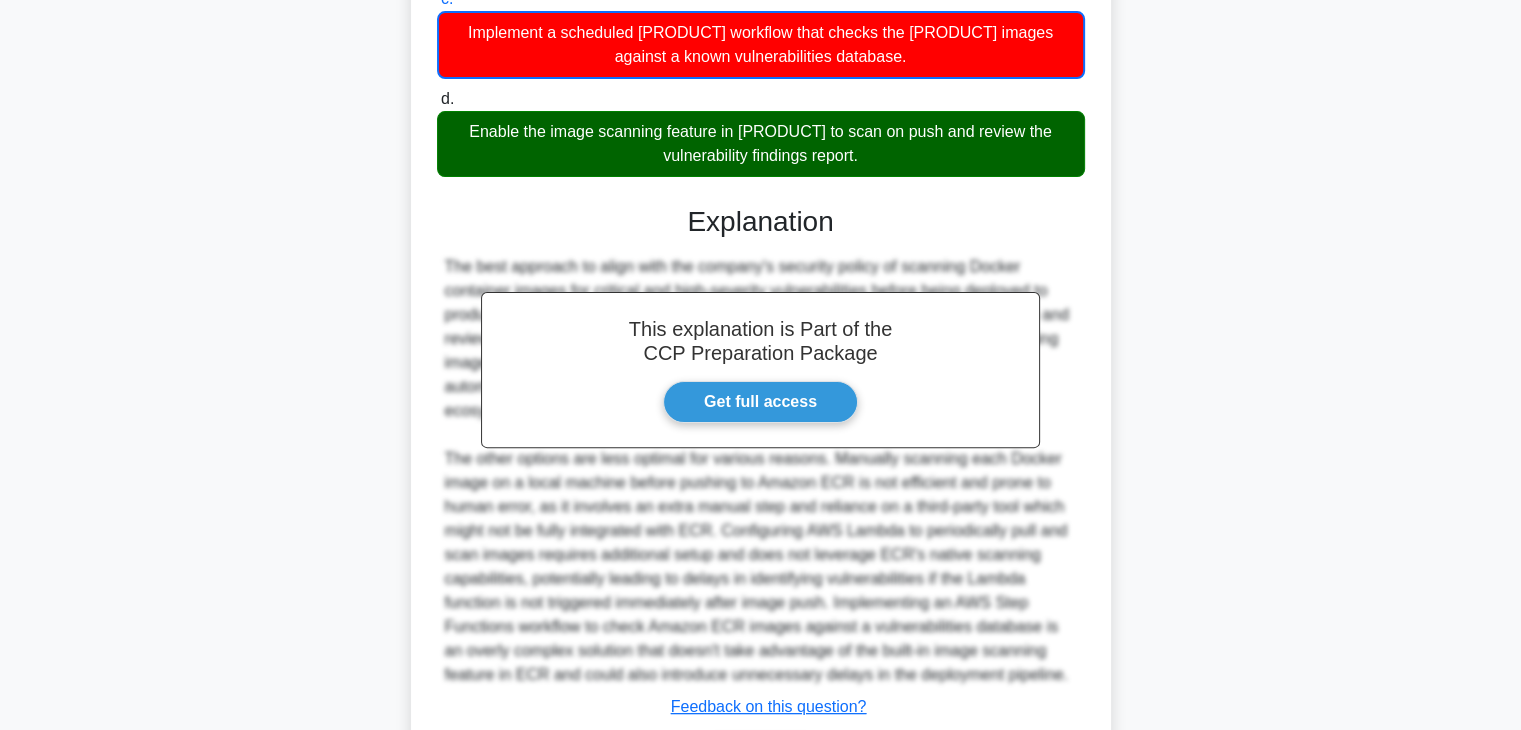 scroll, scrollTop: 672, scrollLeft: 0, axis: vertical 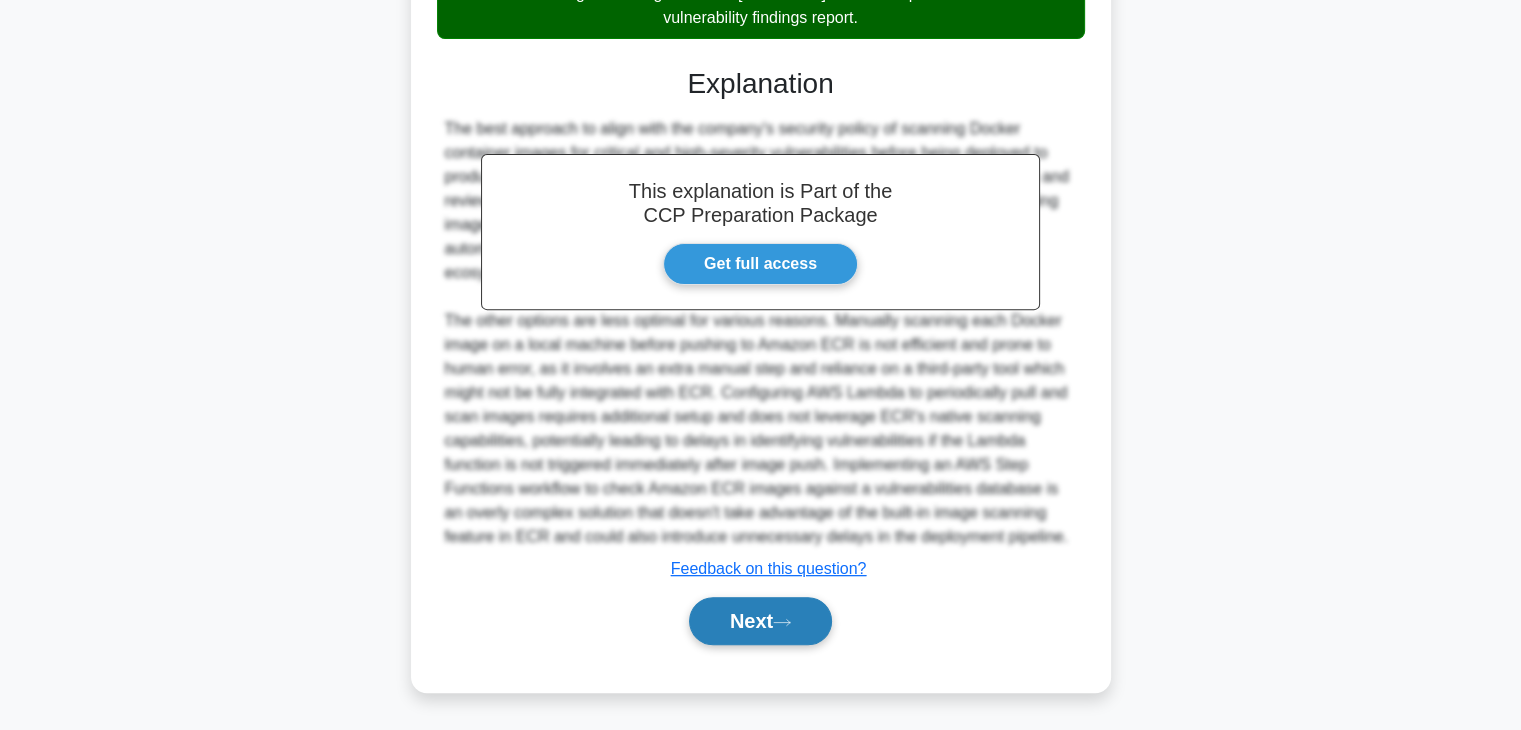 click on "Next" at bounding box center [760, 621] 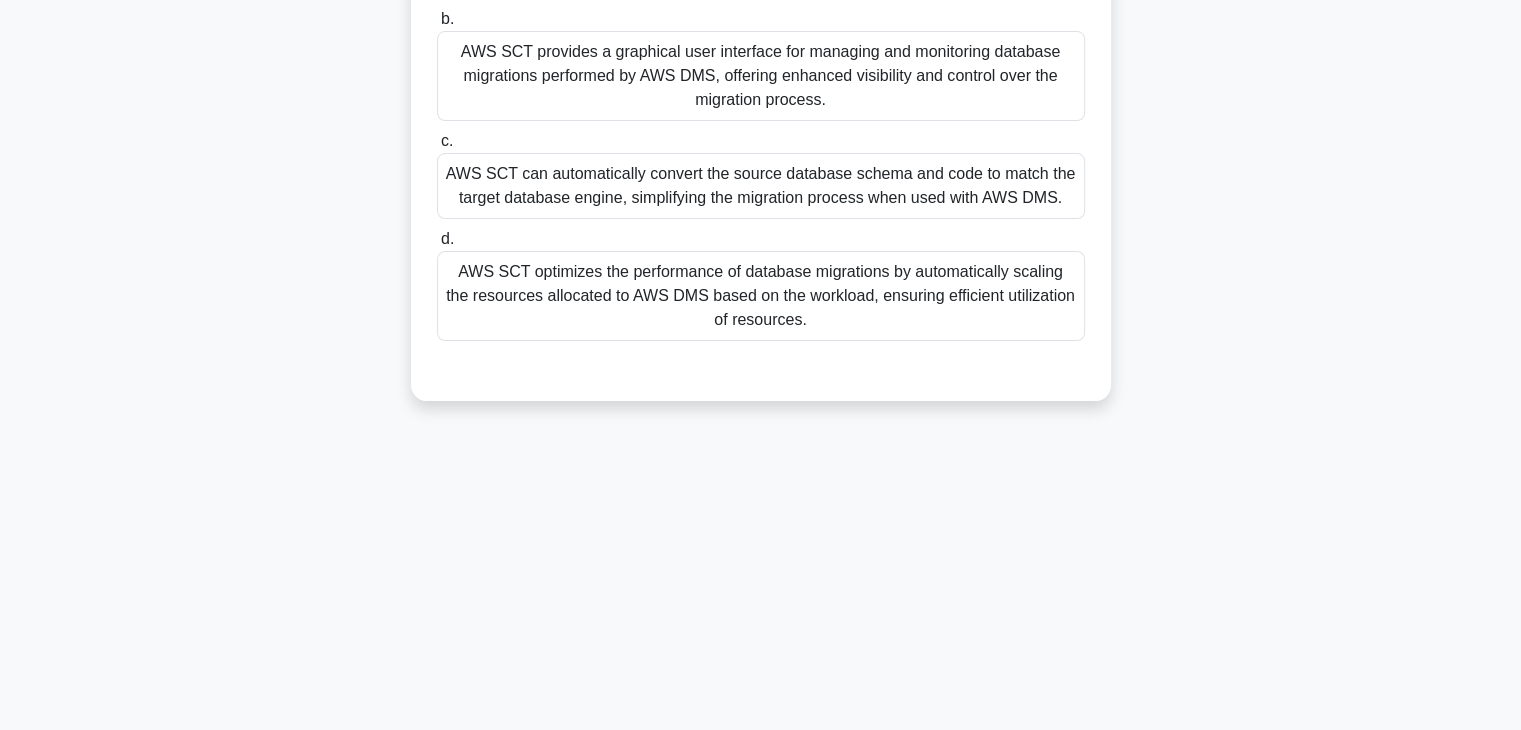 scroll, scrollTop: 0, scrollLeft: 0, axis: both 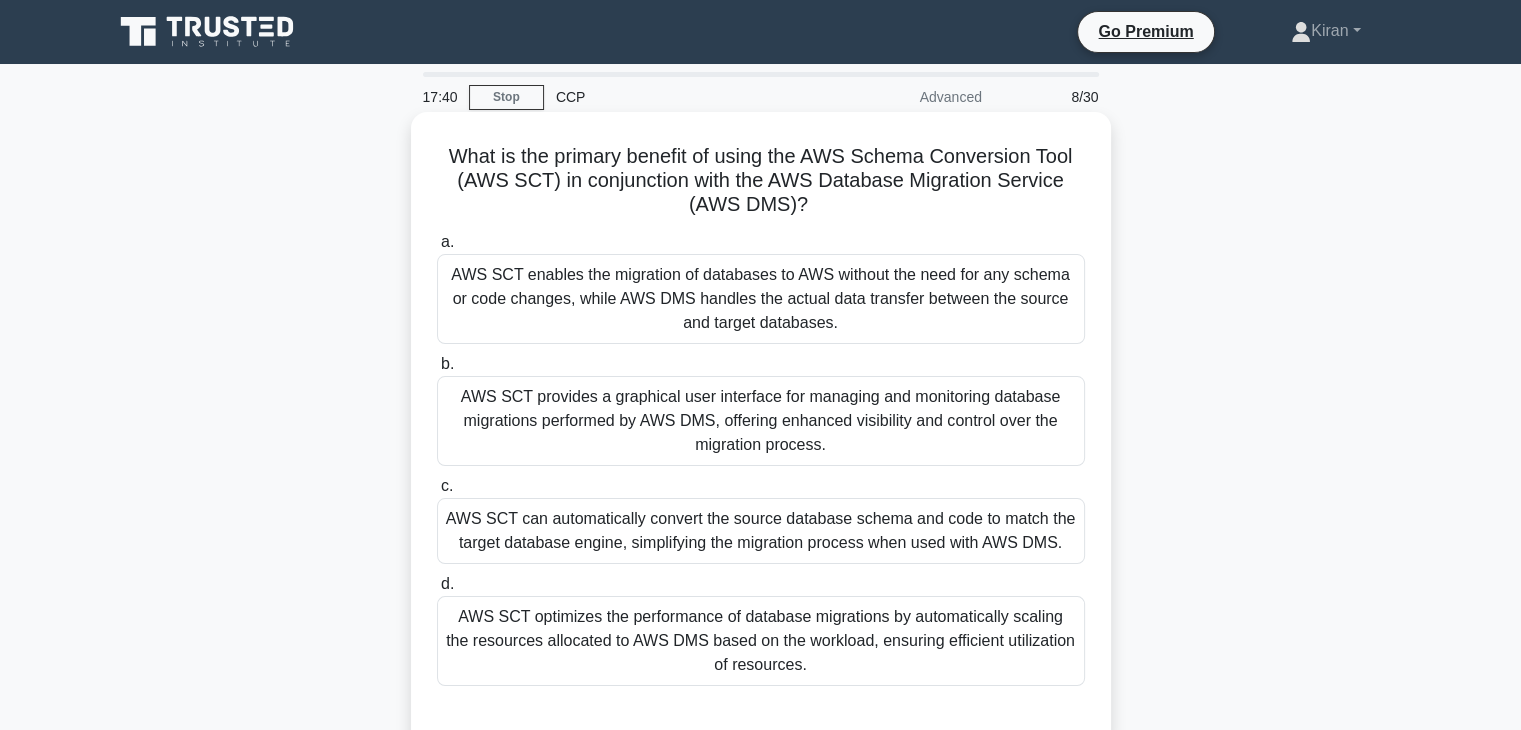 click on "AWS SCT enables the migration of databases to AWS without the need for any schema or code changes, while AWS DMS handles the actual data transfer between the source and target databases." at bounding box center [761, 299] 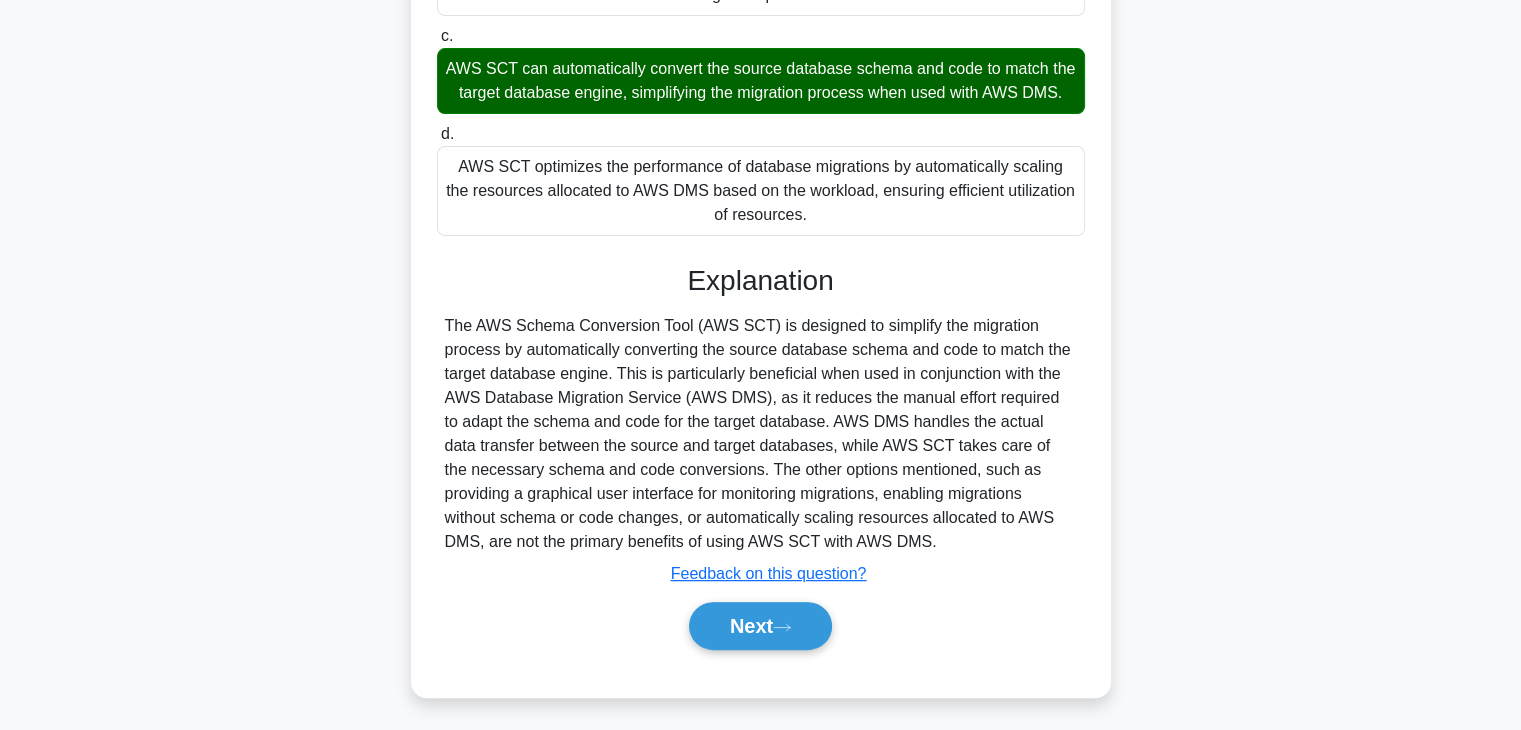 scroll, scrollTop: 480, scrollLeft: 0, axis: vertical 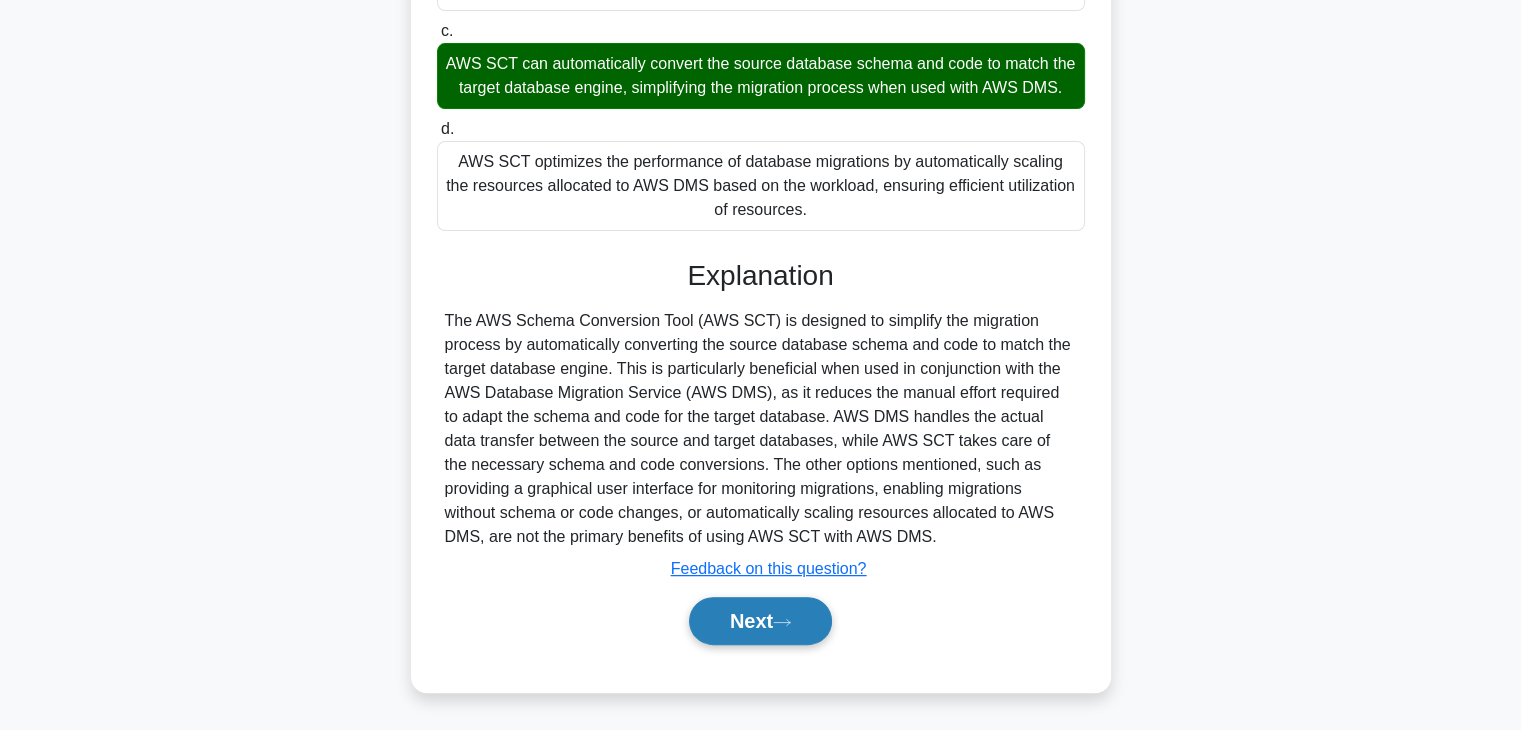 click on "Next" at bounding box center (760, 621) 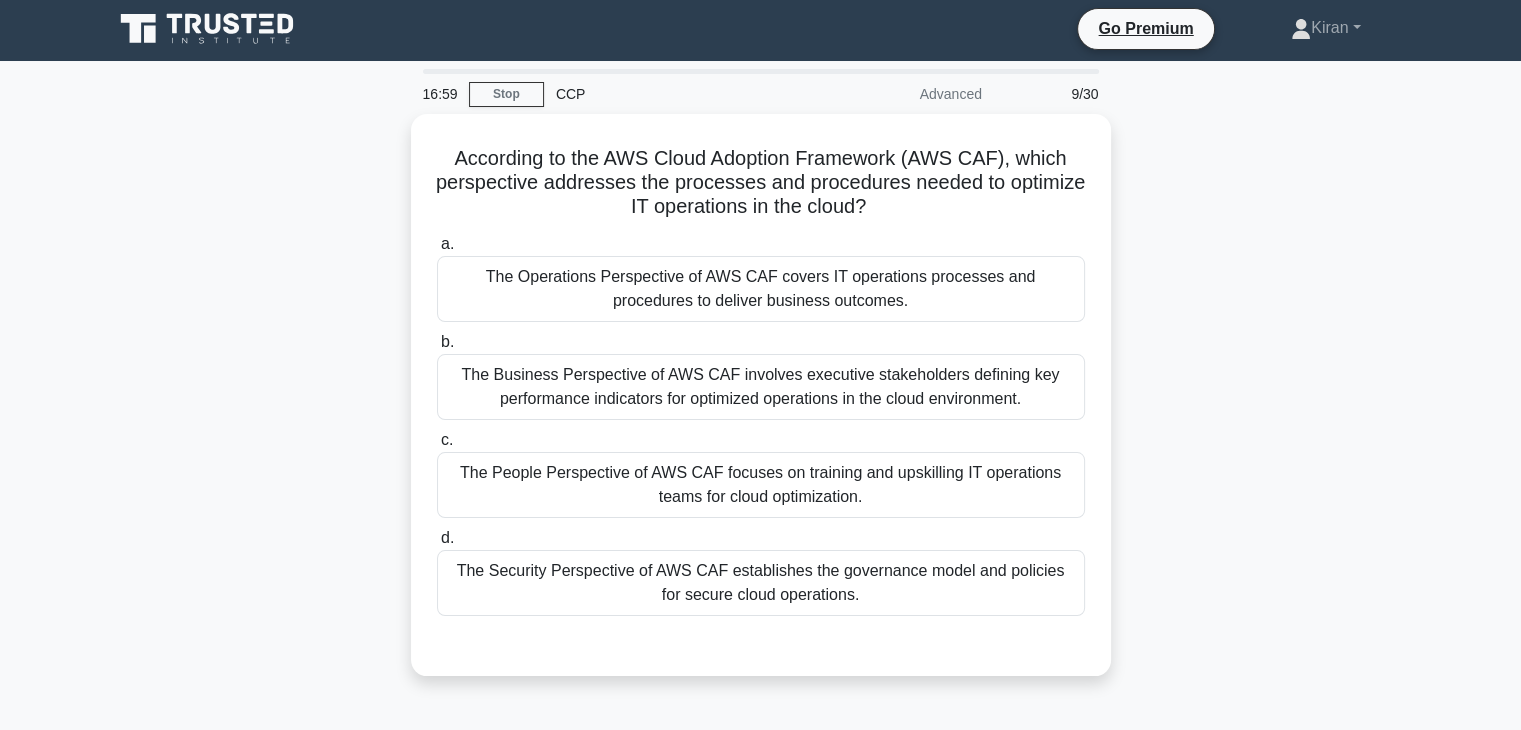 scroll, scrollTop: 0, scrollLeft: 0, axis: both 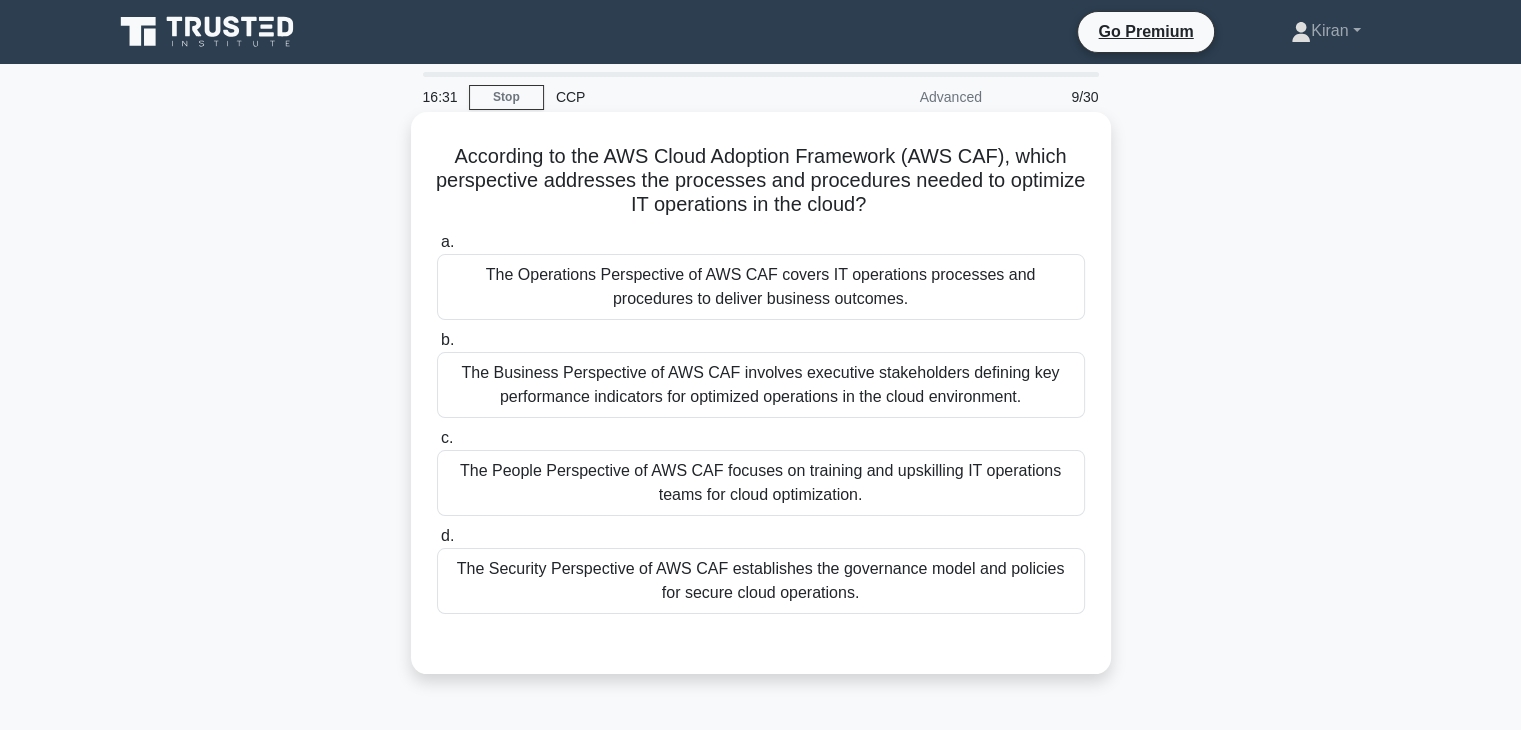 click on "The Security Perspective of AWS CAF establishes the governance model and policies for secure cloud operations." at bounding box center (761, 581) 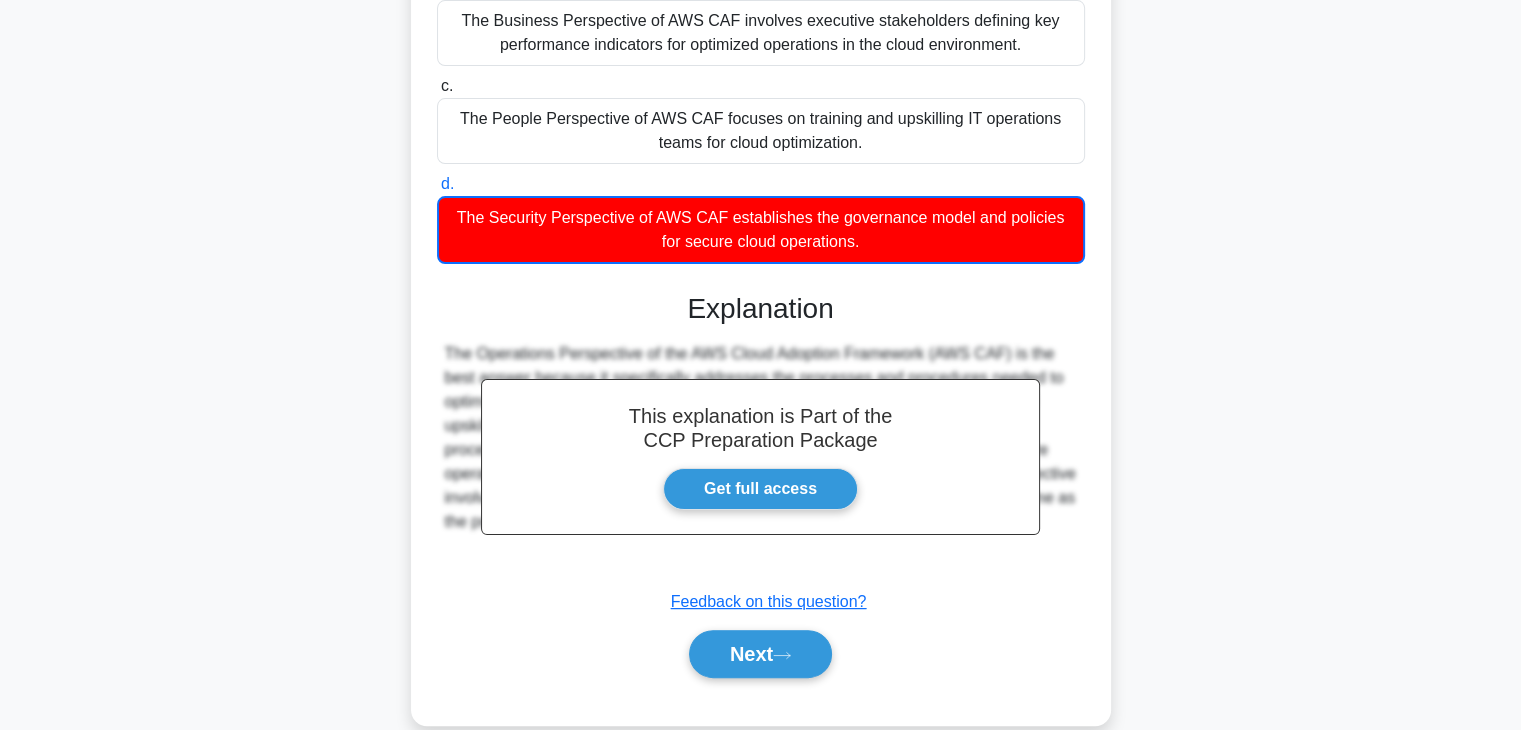 scroll, scrollTop: 352, scrollLeft: 0, axis: vertical 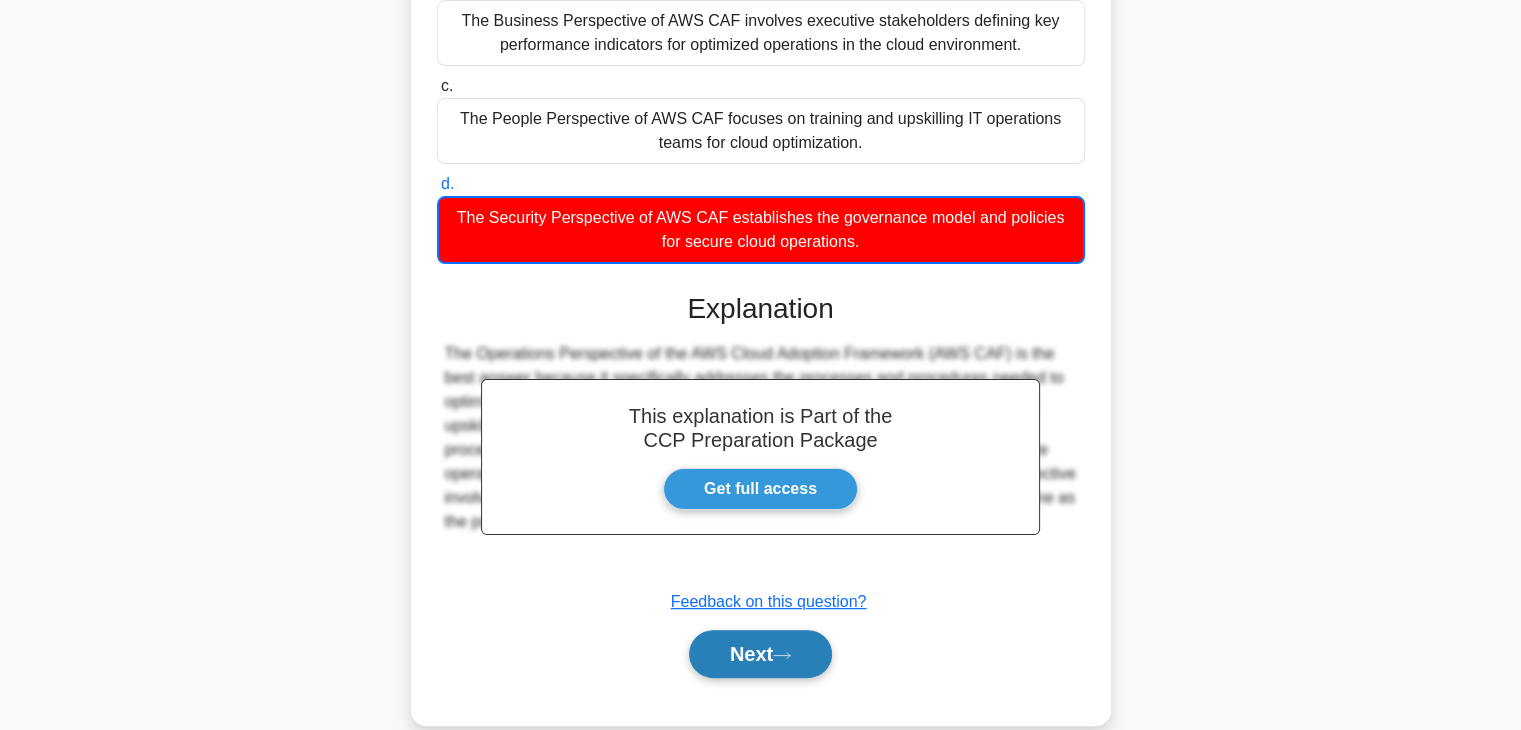 click on "Next" at bounding box center (760, 654) 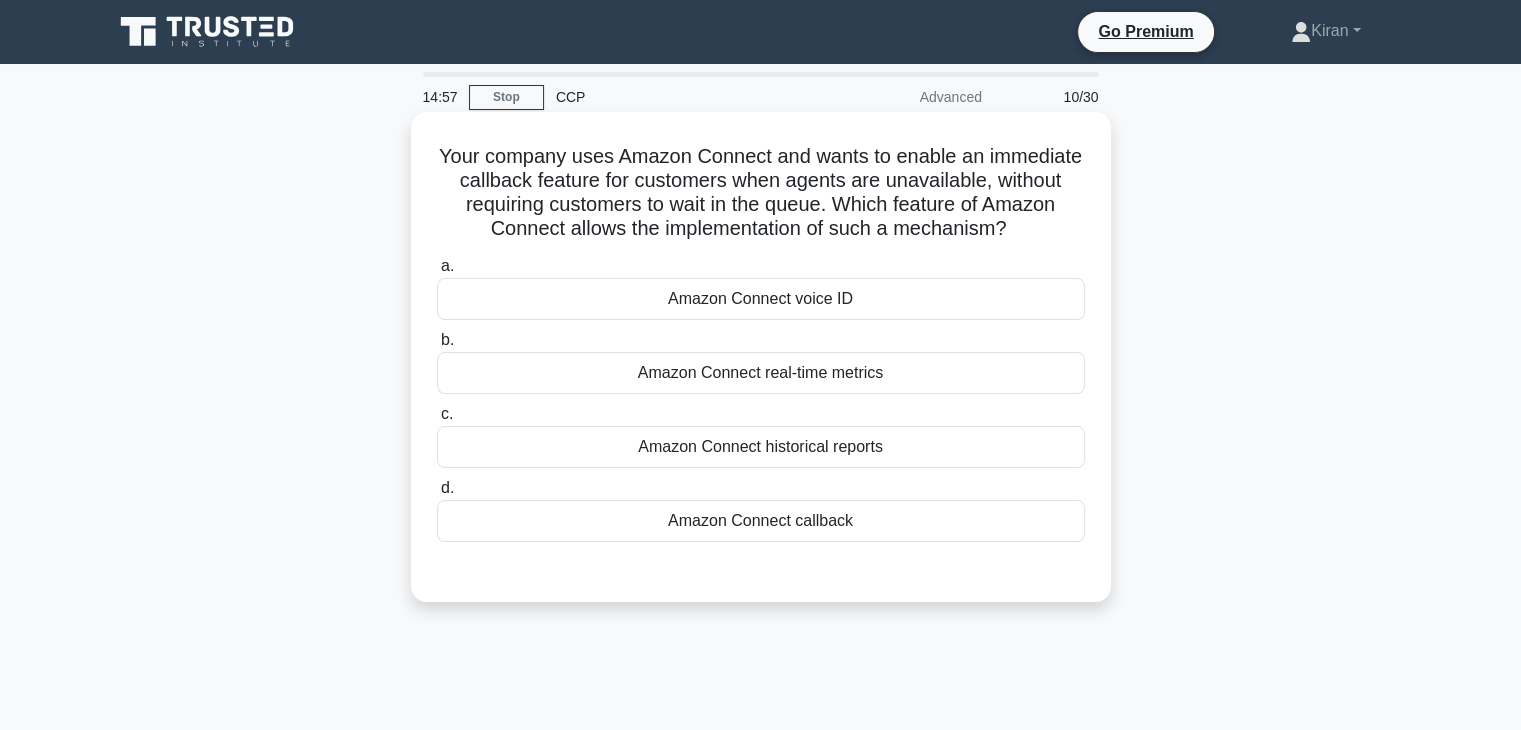scroll, scrollTop: 28, scrollLeft: 0, axis: vertical 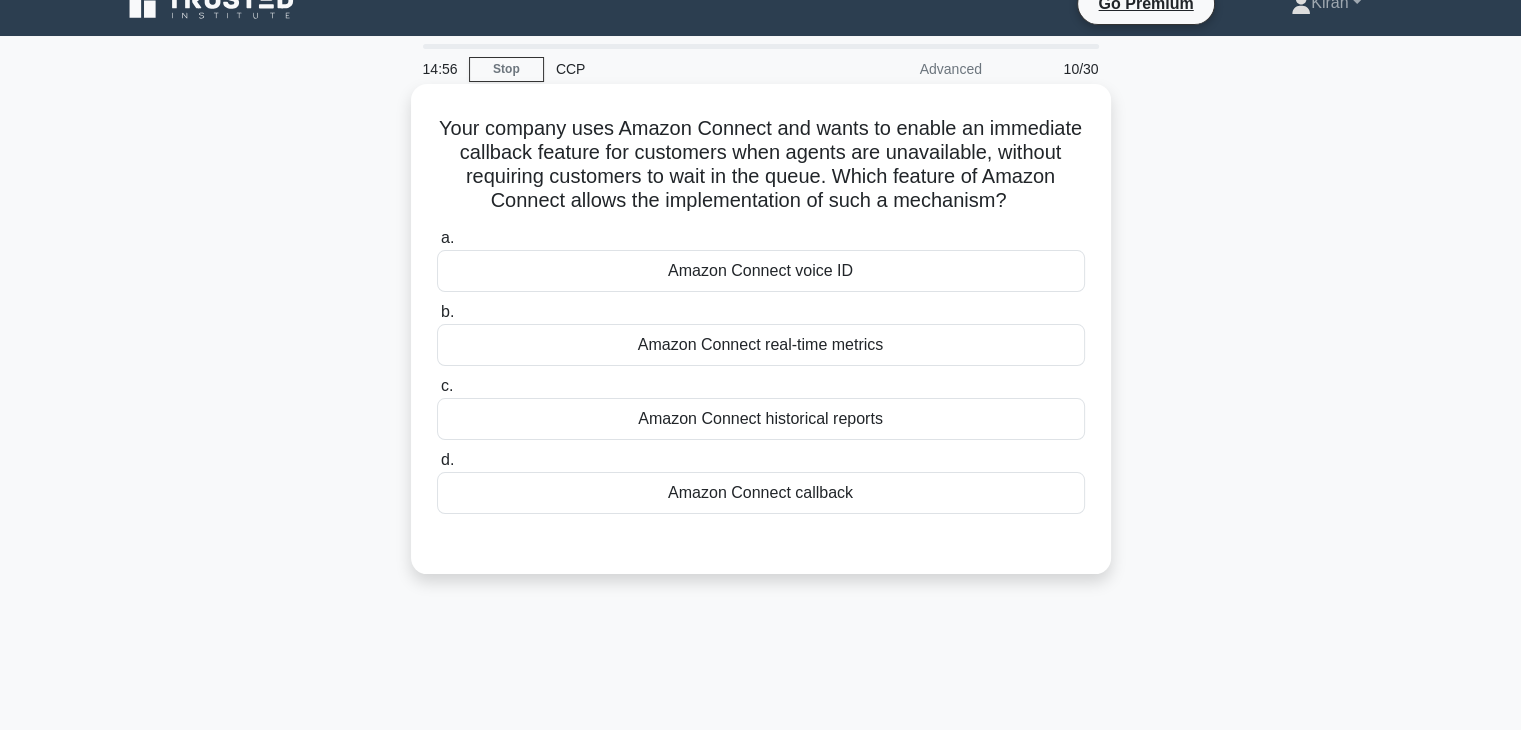 click on "Amazon Connect real-time metrics" at bounding box center [761, 345] 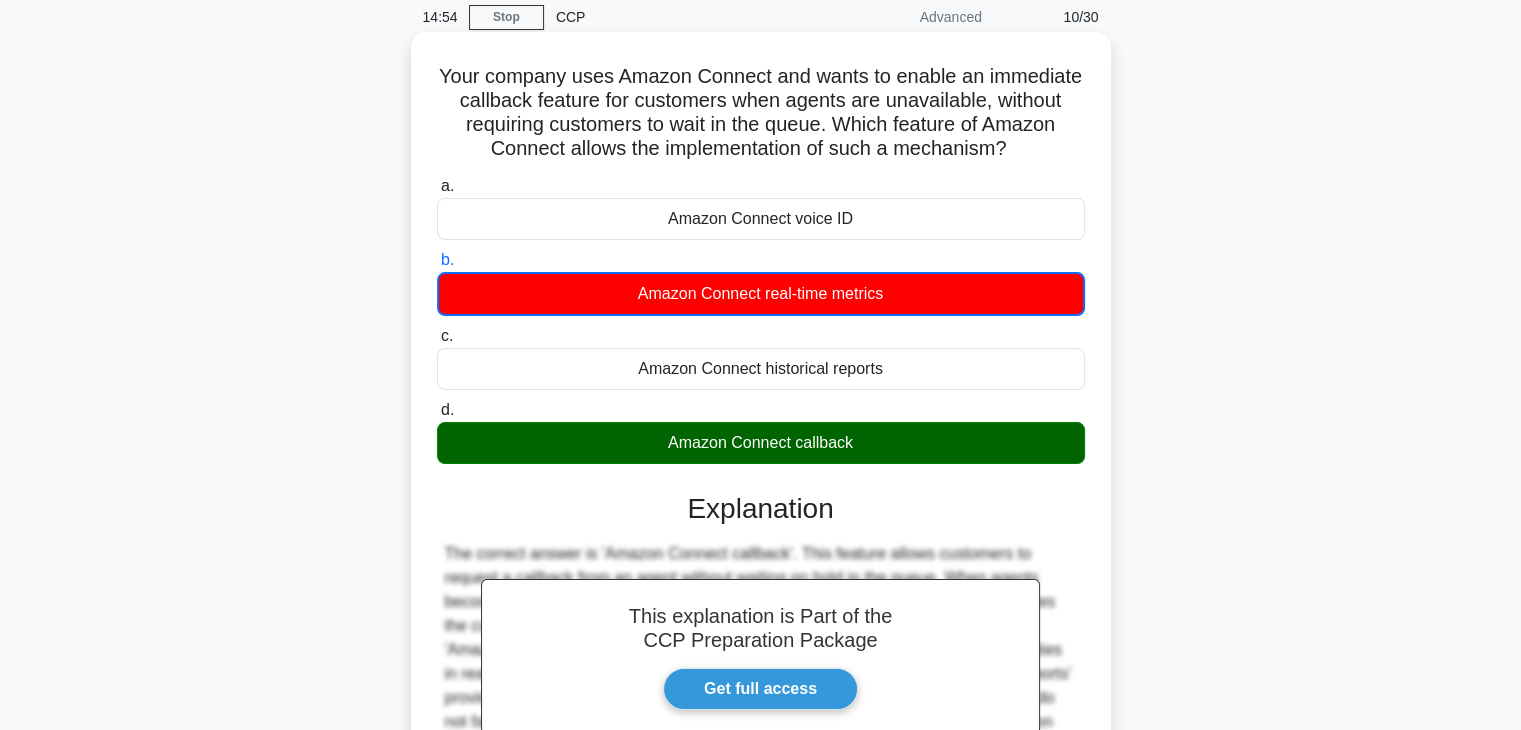 scroll, scrollTop: 351, scrollLeft: 0, axis: vertical 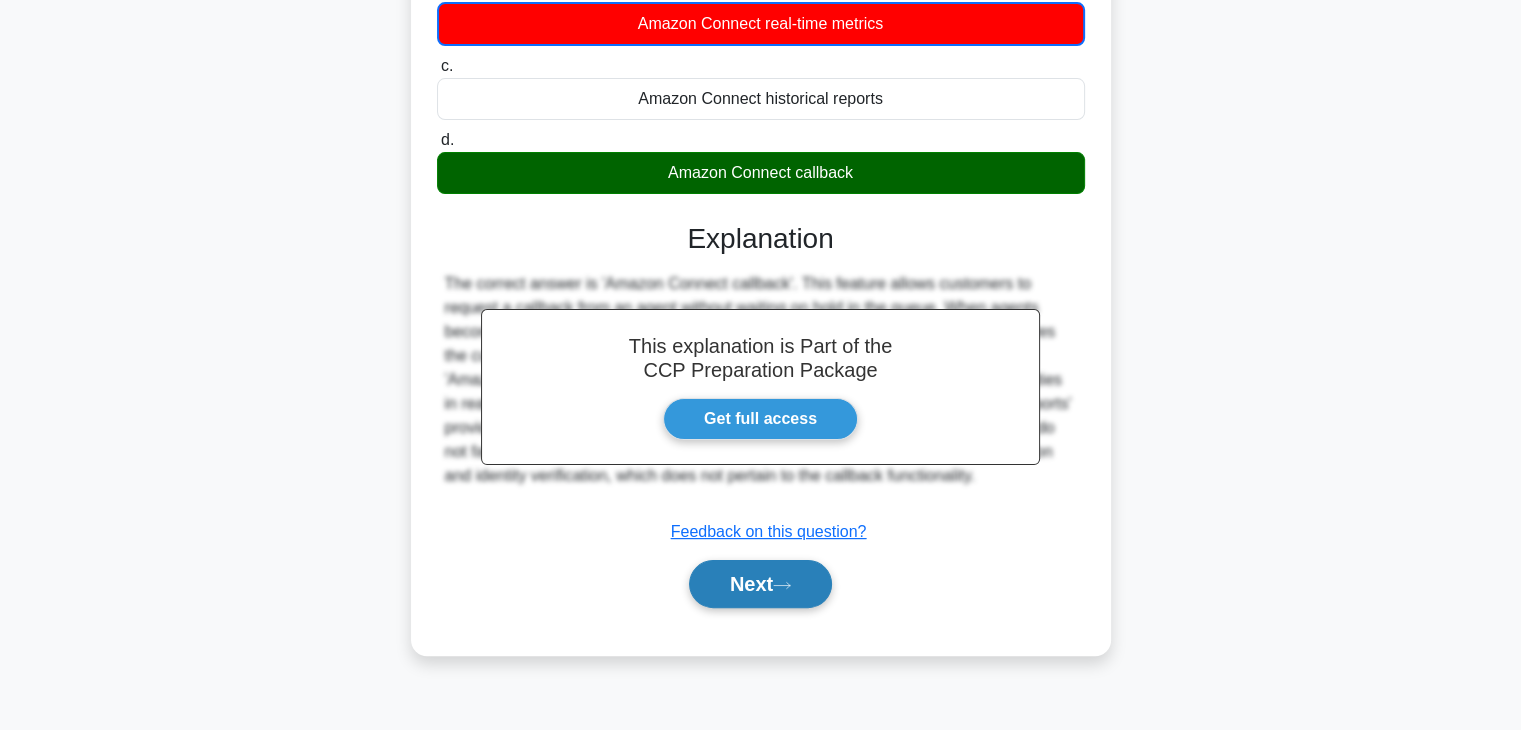 click on "Next" at bounding box center [760, 584] 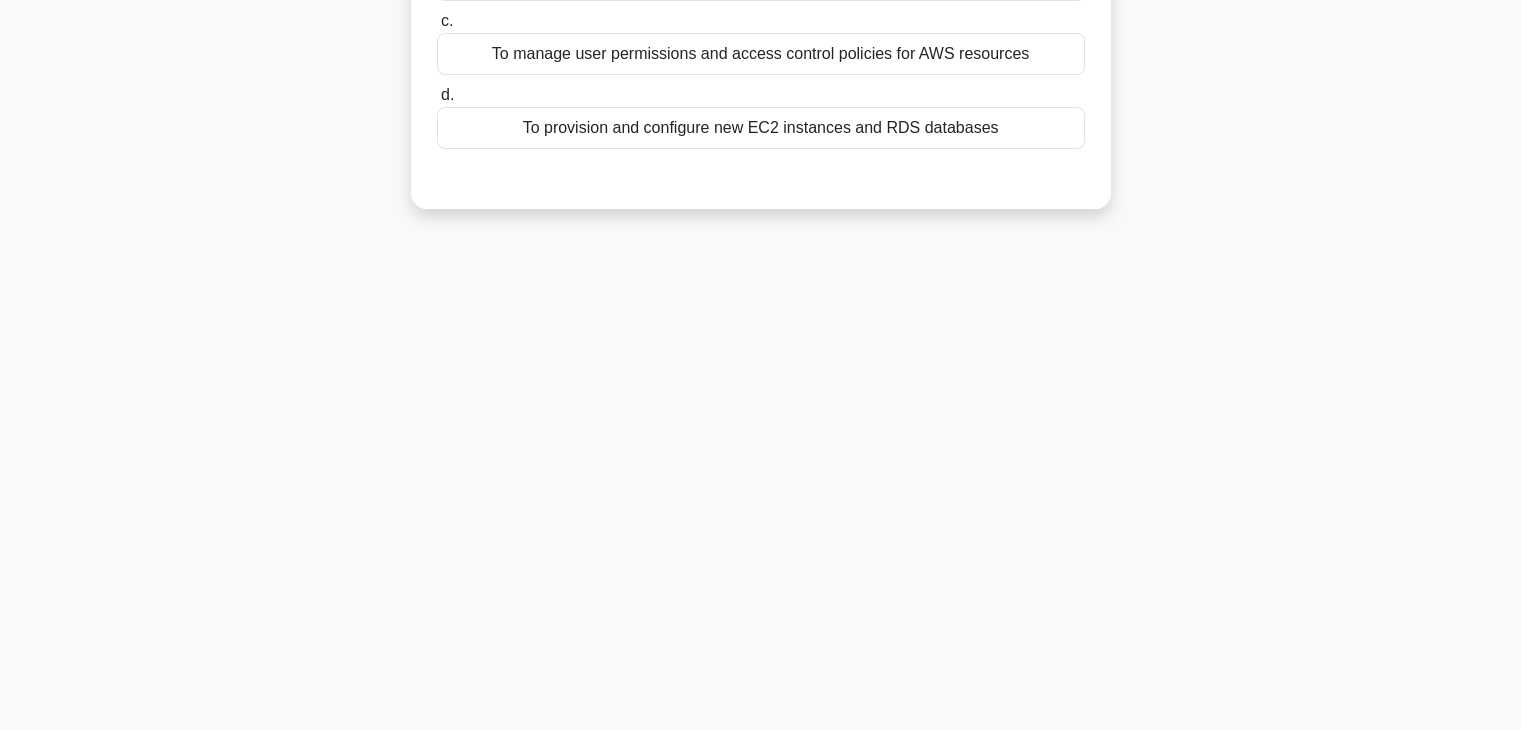 scroll, scrollTop: 0, scrollLeft: 0, axis: both 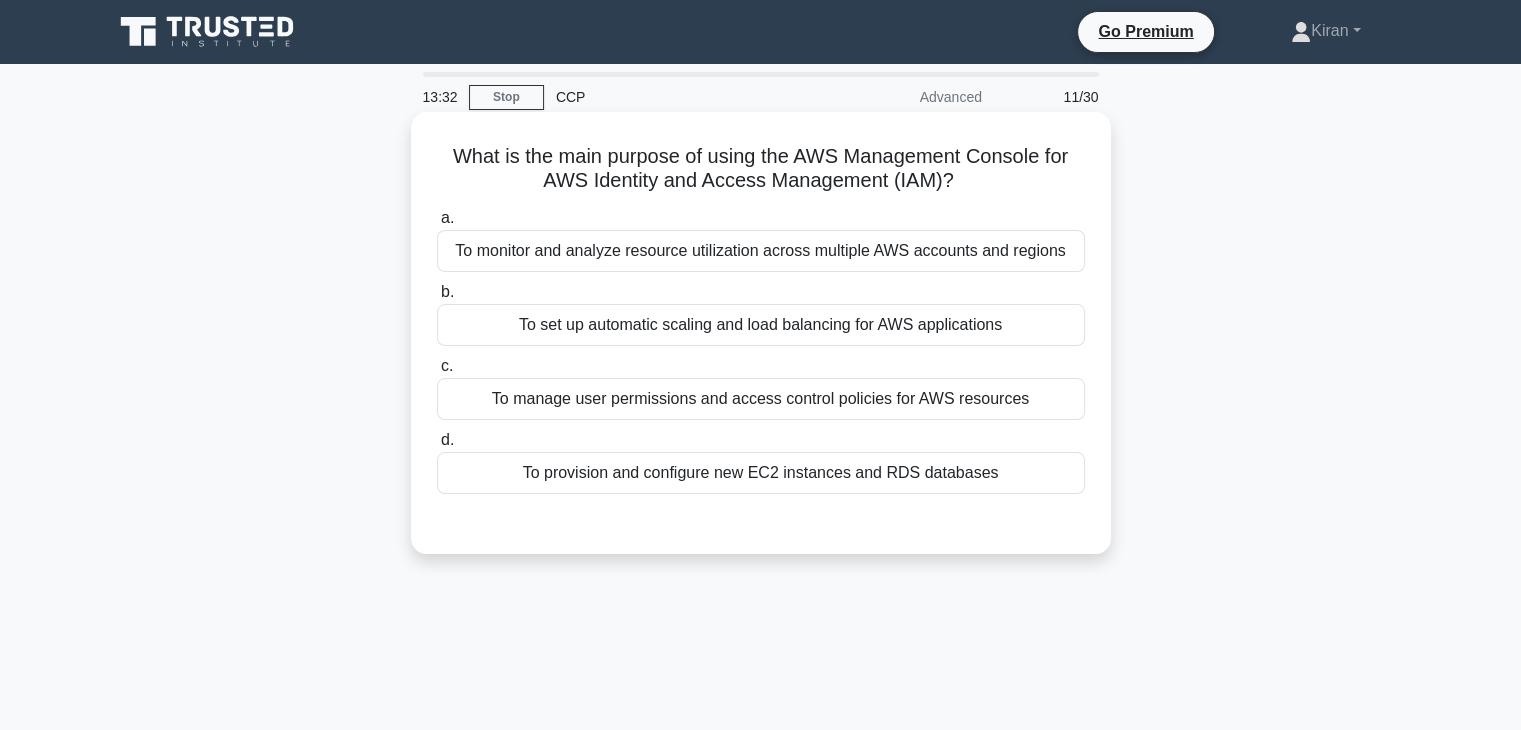 click on "To manage user permissions and access control policies for AWS resources" at bounding box center (761, 399) 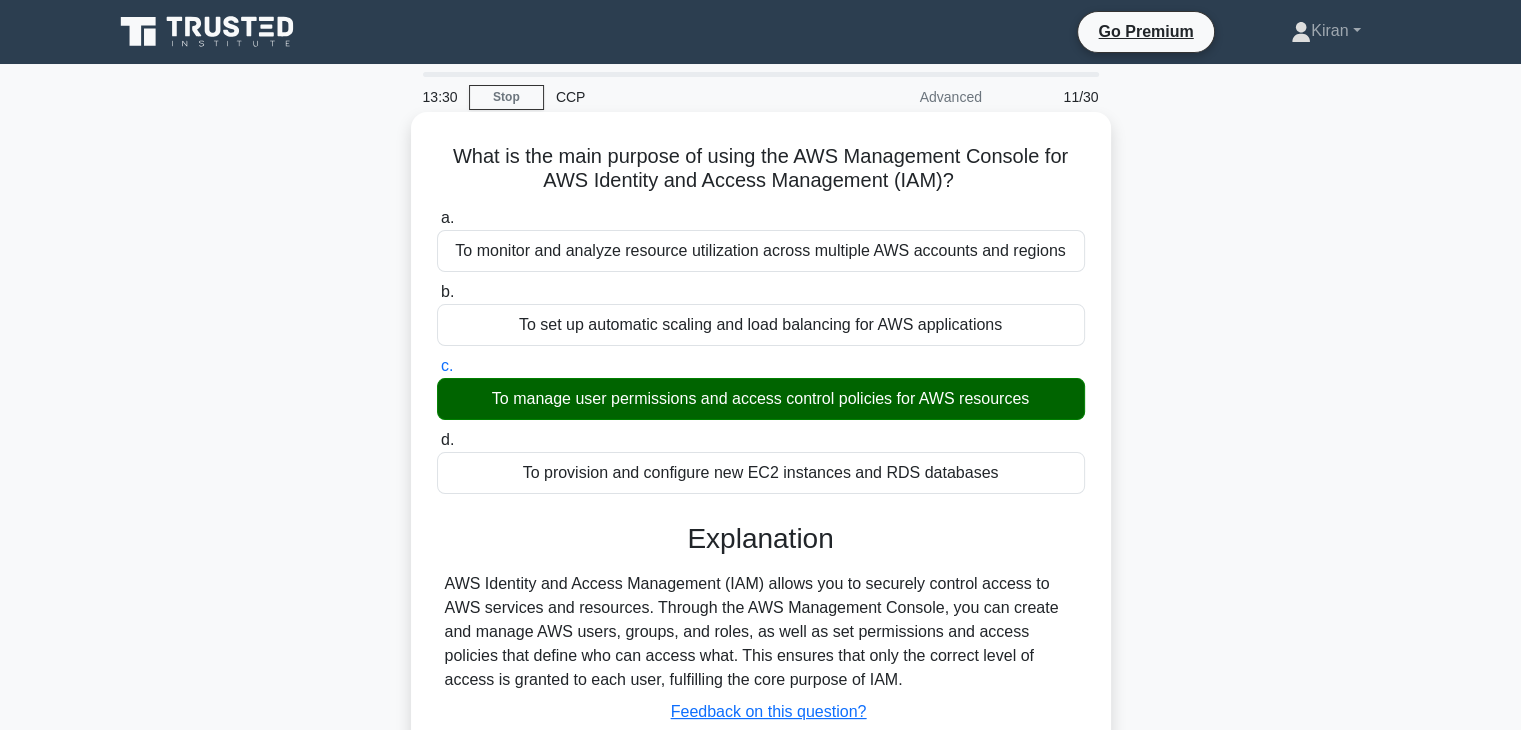 scroll, scrollTop: 351, scrollLeft: 0, axis: vertical 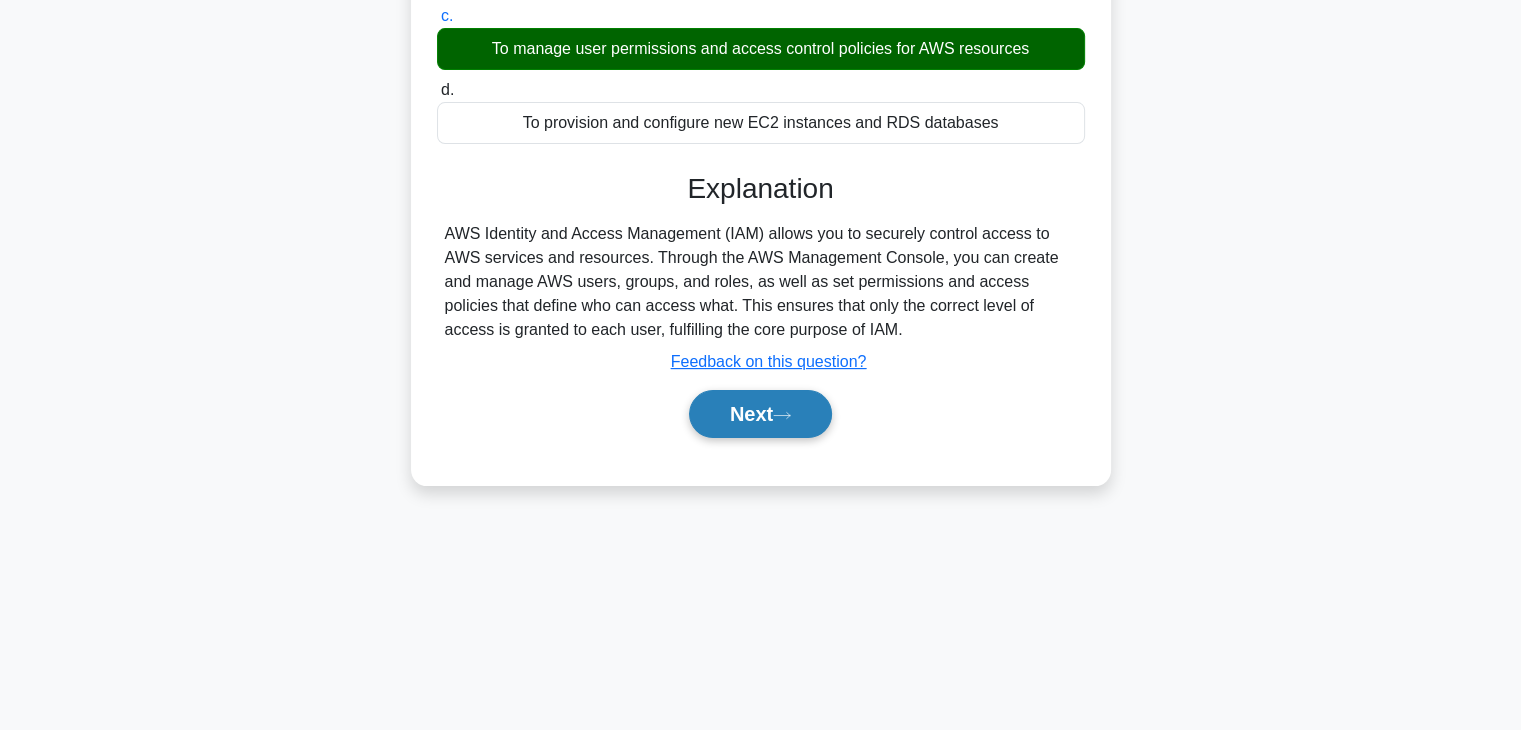 click 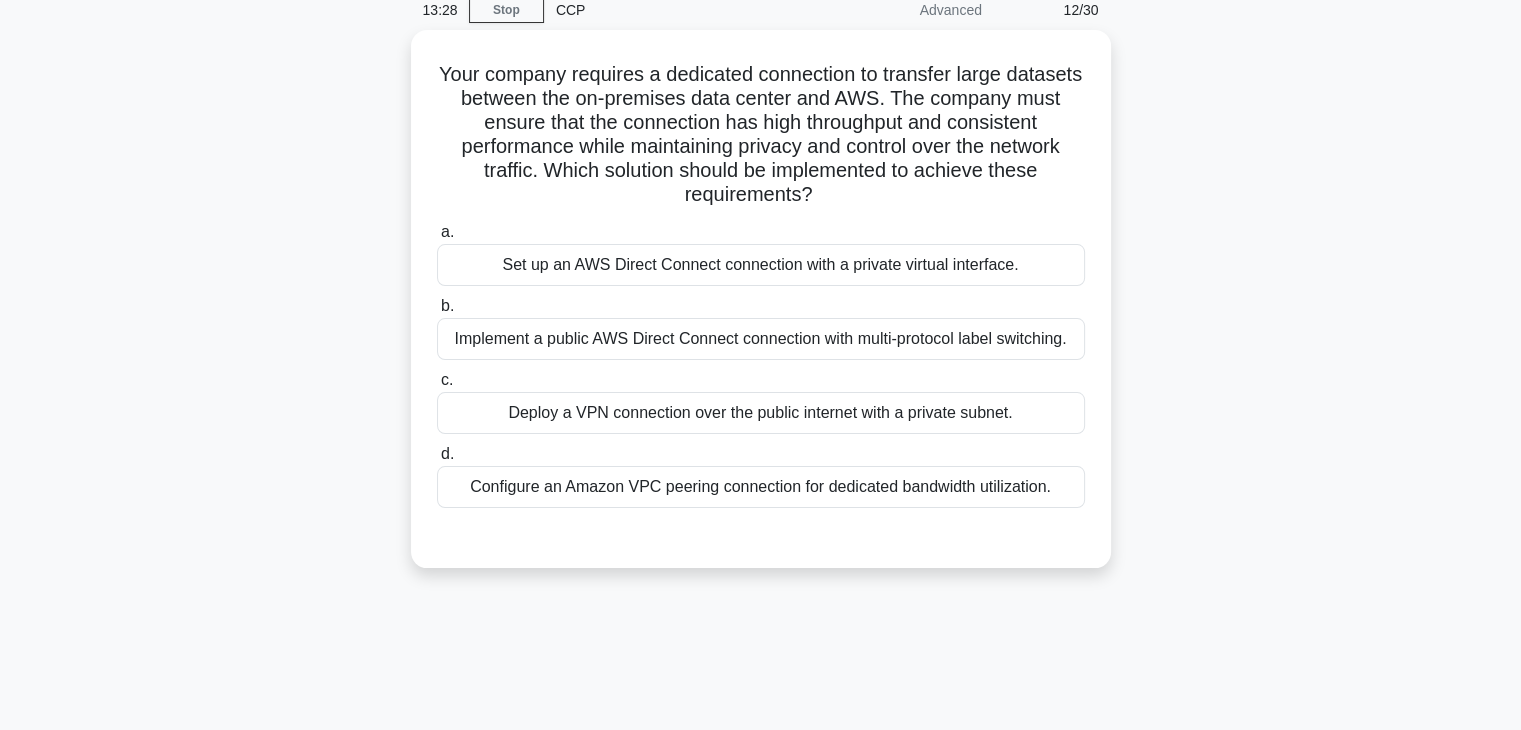 scroll, scrollTop: 0, scrollLeft: 0, axis: both 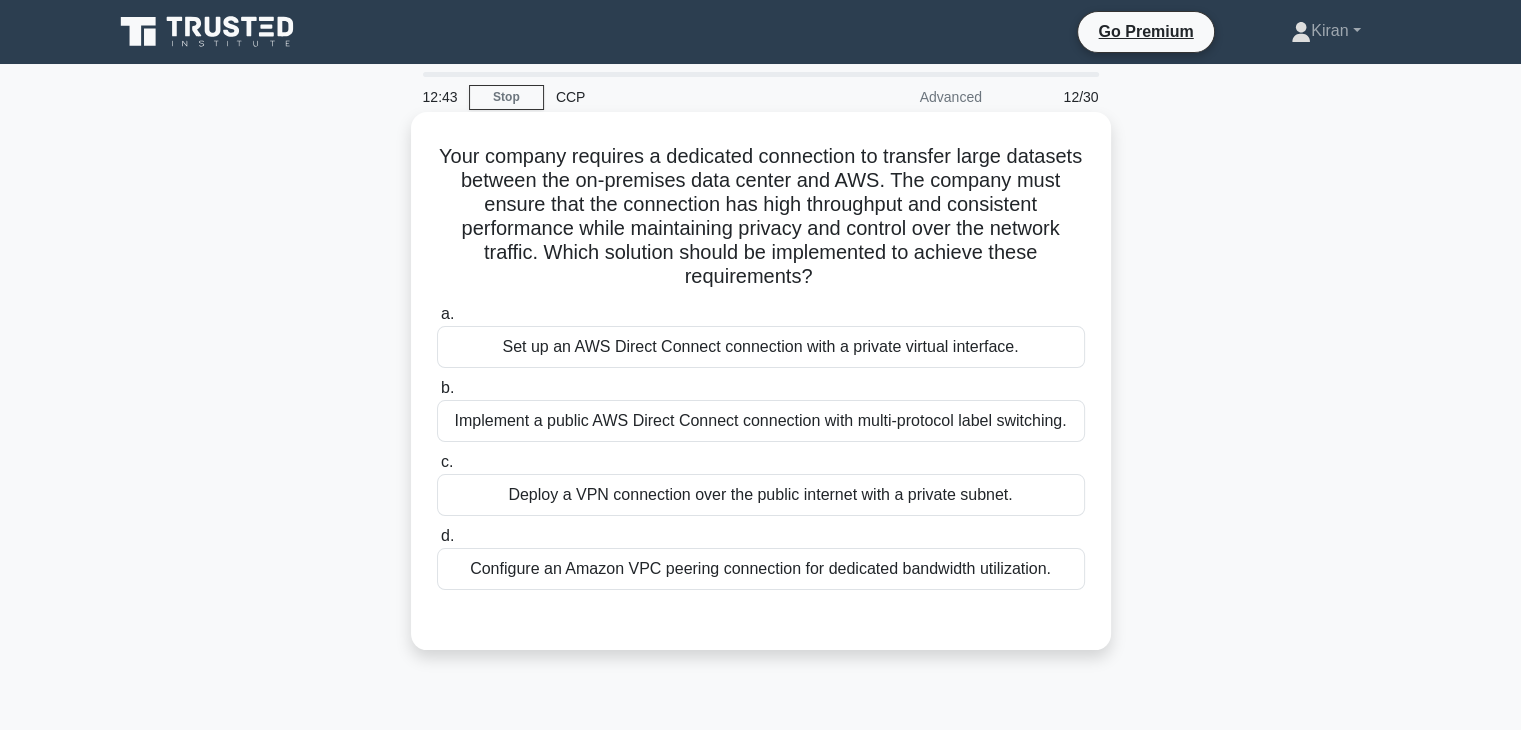 click on "Set up an AWS Direct Connect connection with a private virtual interface." at bounding box center [761, 347] 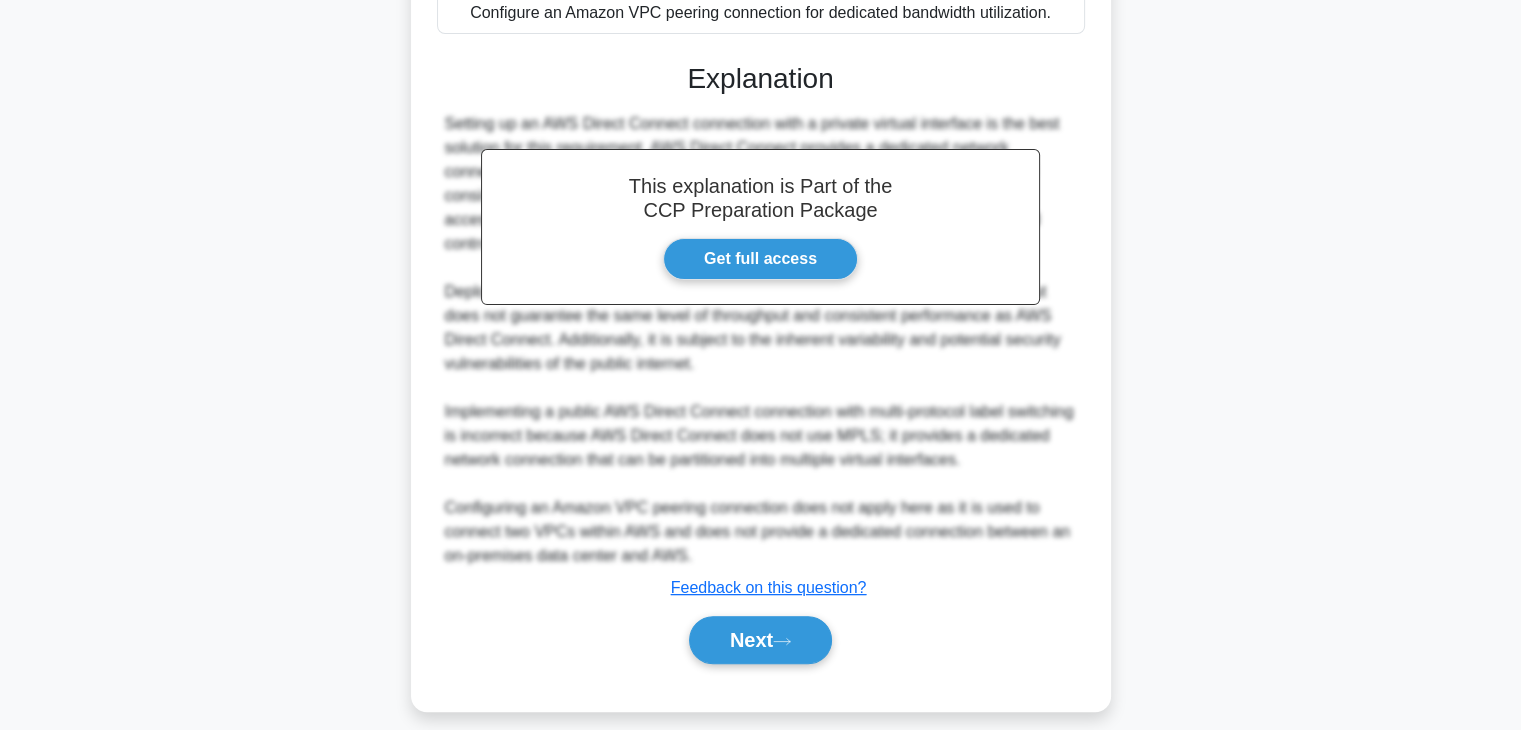 scroll, scrollTop: 574, scrollLeft: 0, axis: vertical 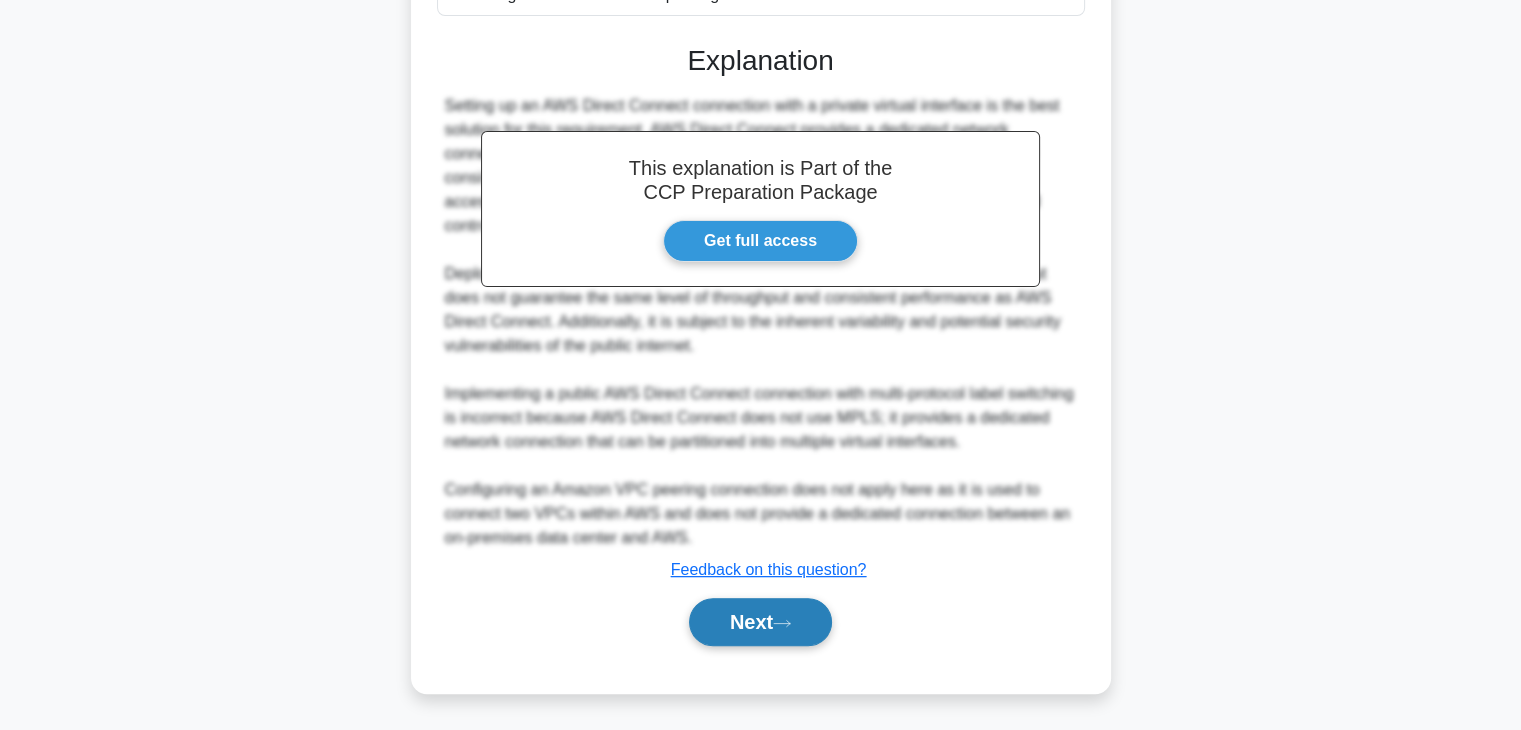 click on "Next" at bounding box center (760, 622) 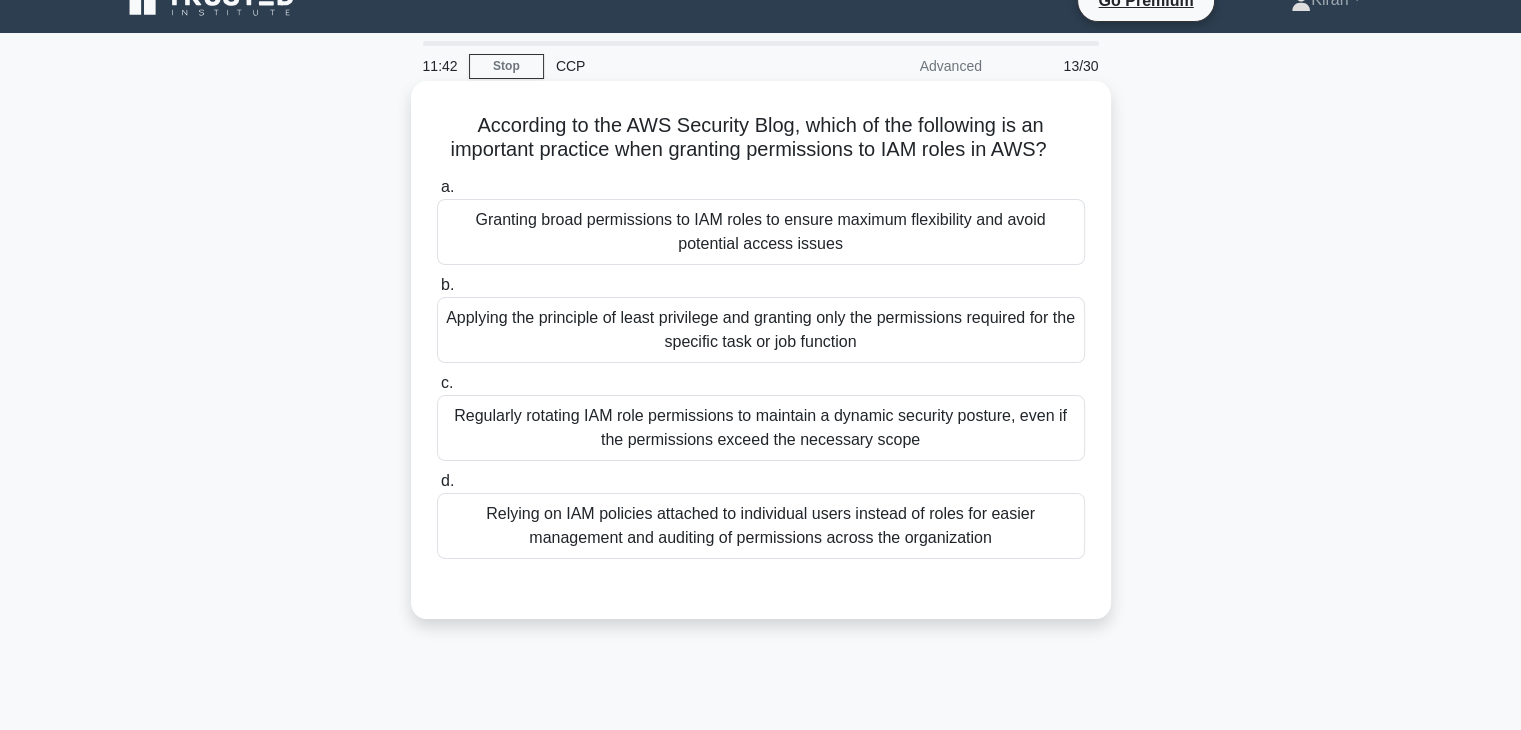 scroll, scrollTop: 32, scrollLeft: 0, axis: vertical 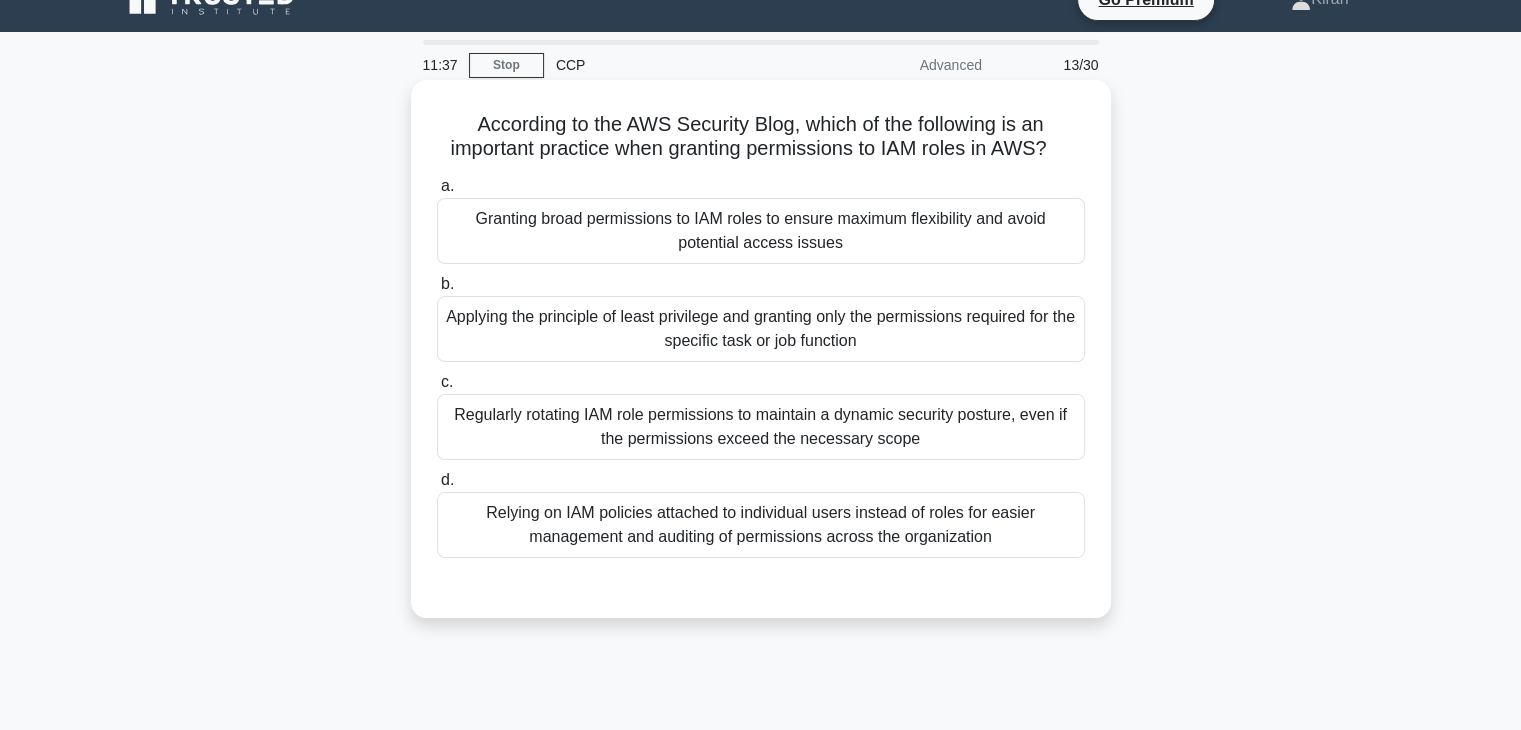 click on "Applying the principle of least privilege and granting only the permissions required for the specific task or job function" at bounding box center [761, 329] 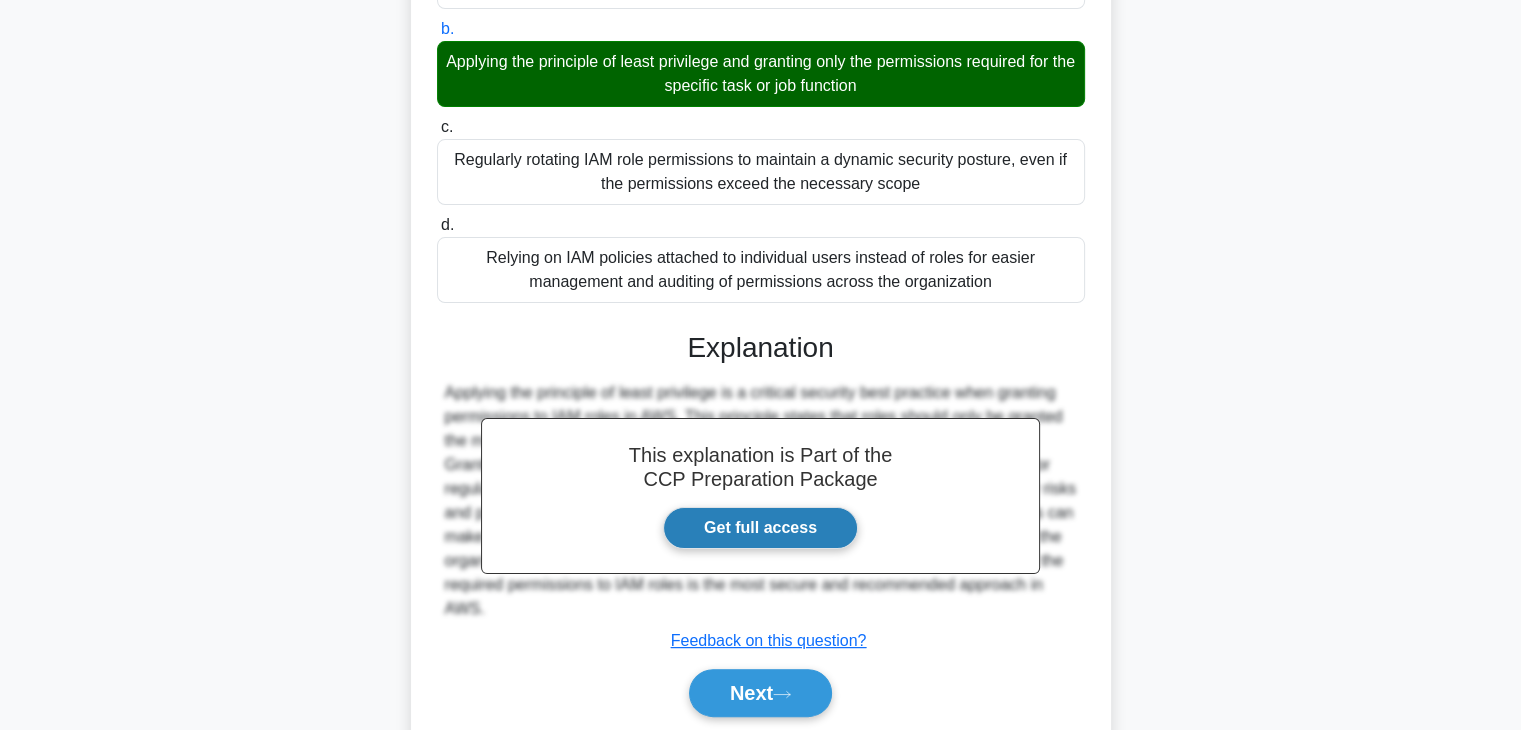 scroll, scrollTop: 358, scrollLeft: 0, axis: vertical 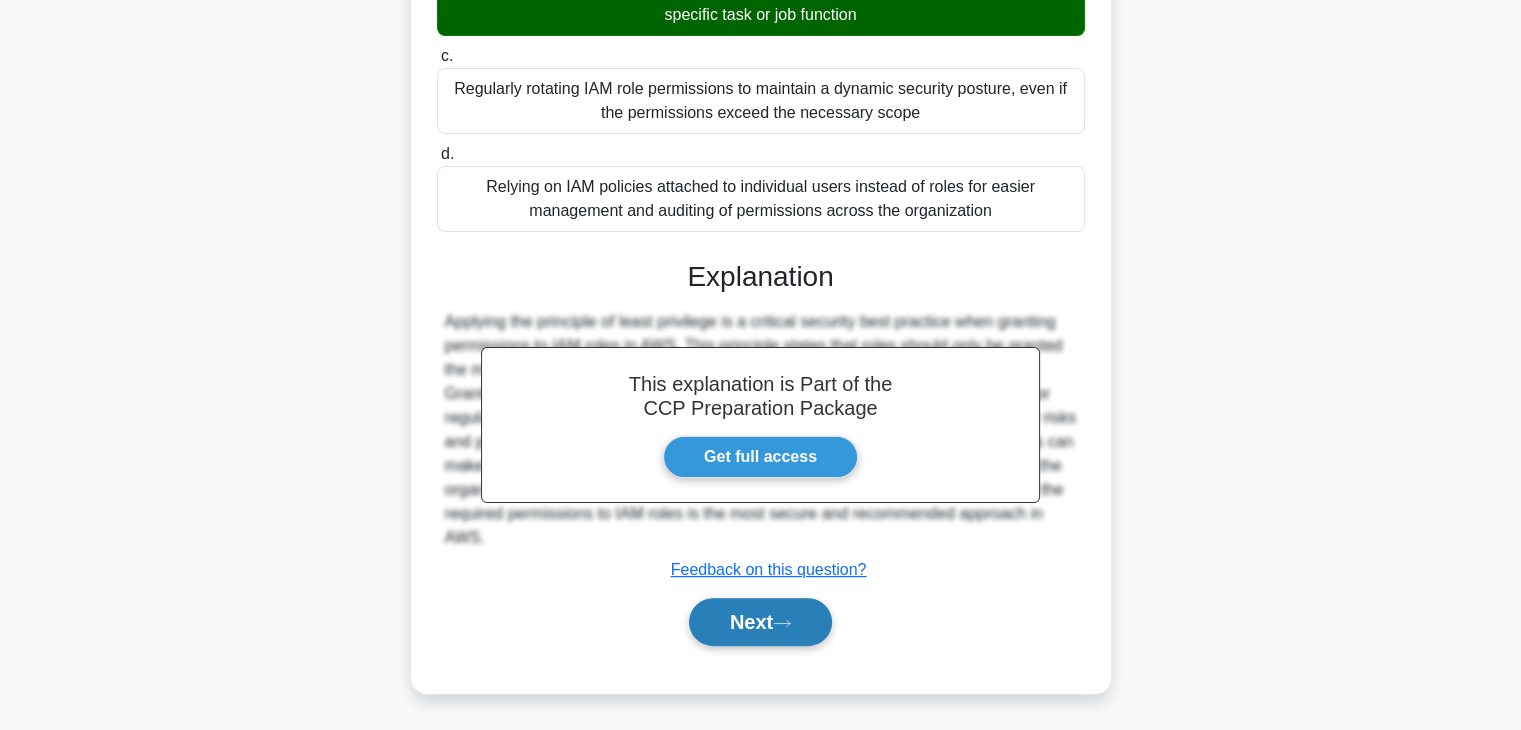 click on "Next" at bounding box center [760, 622] 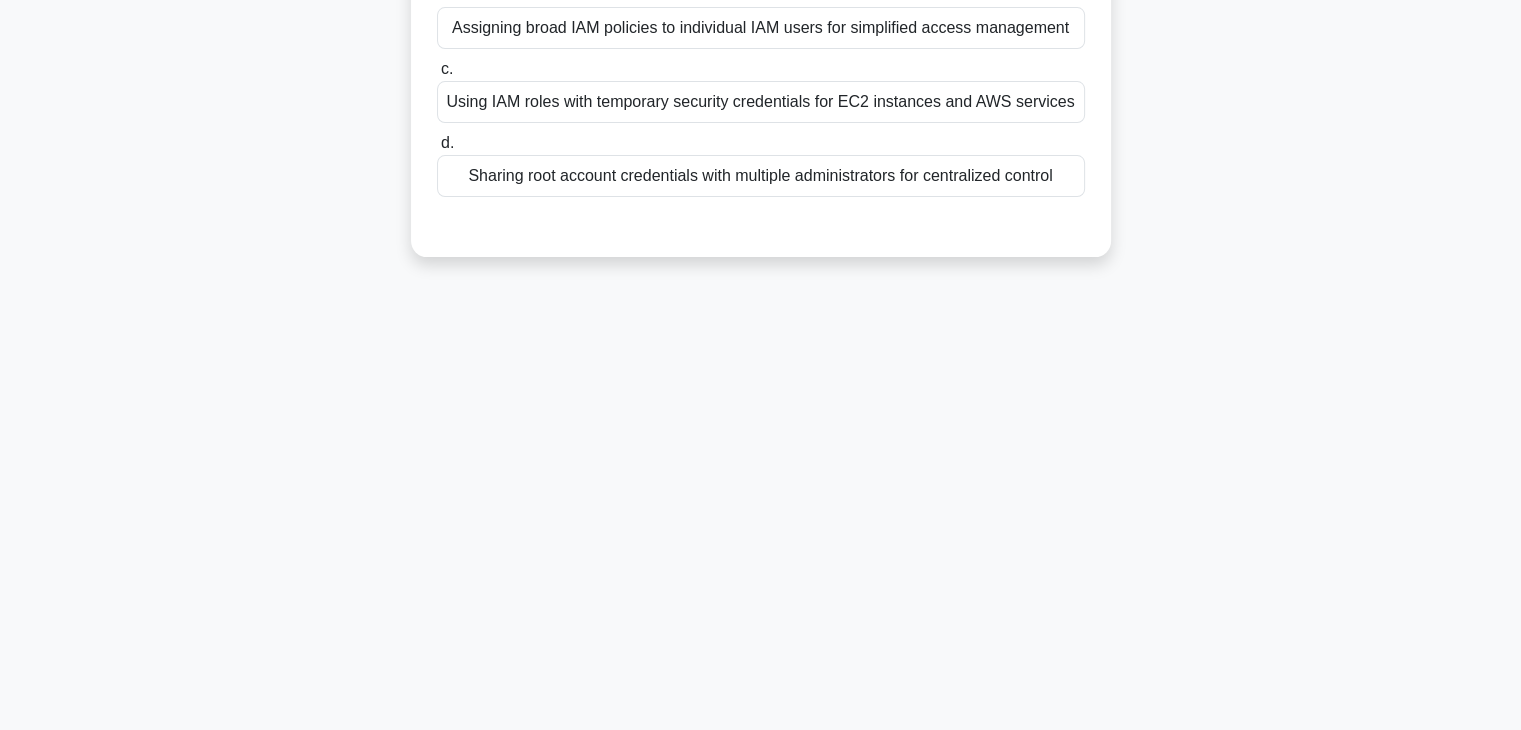 scroll, scrollTop: 0, scrollLeft: 0, axis: both 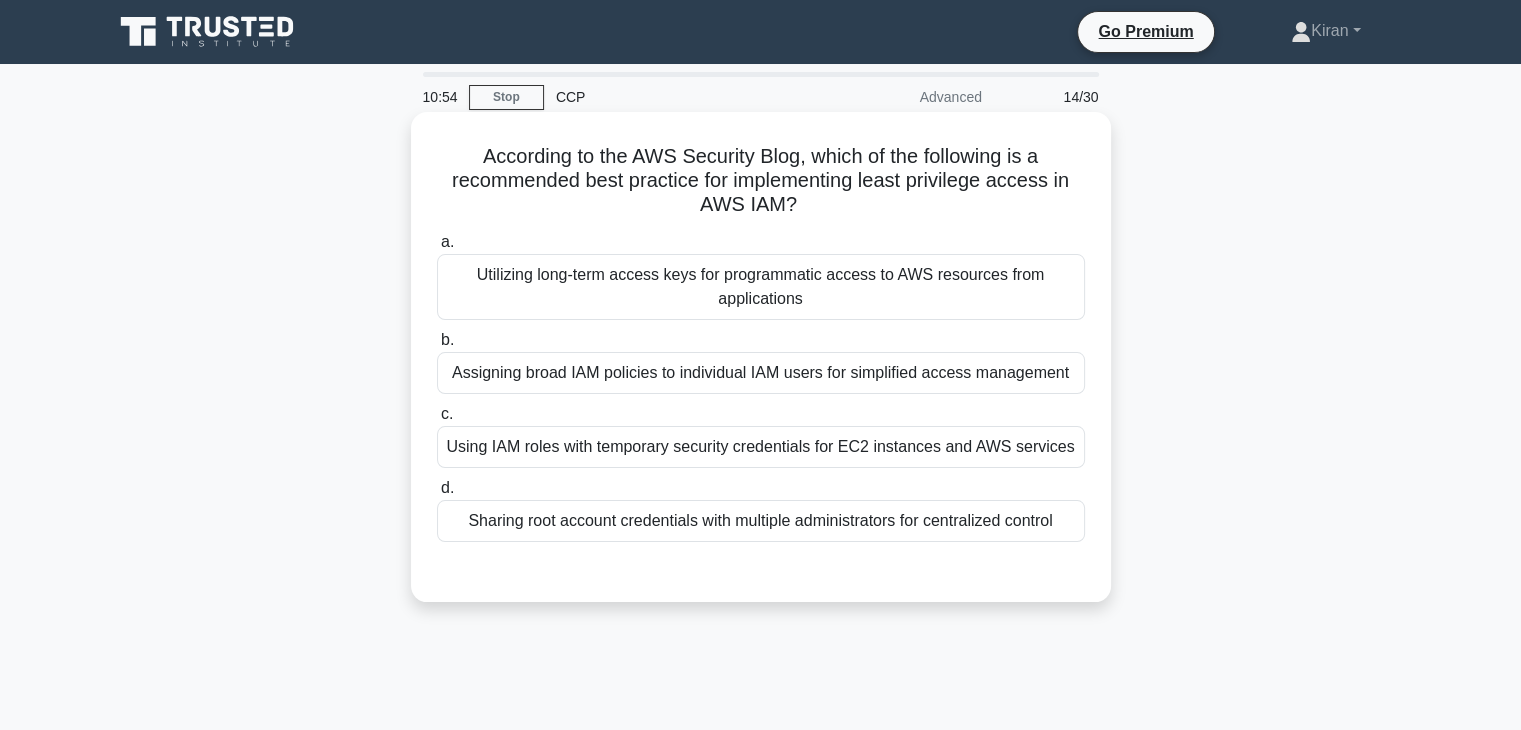 click on "Using IAM roles with temporary security credentials for EC2 instances and AWS services" at bounding box center (761, 447) 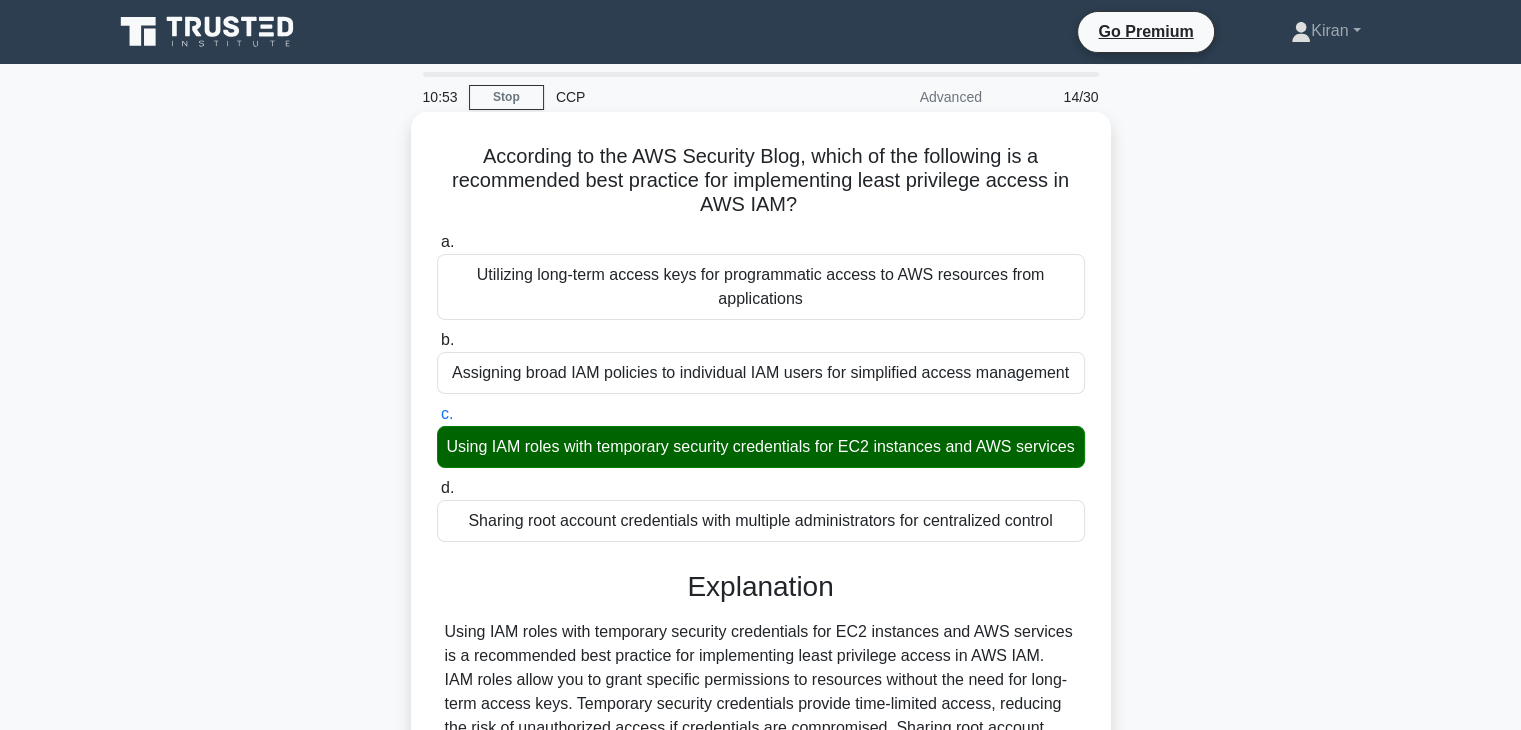 scroll, scrollTop: 351, scrollLeft: 0, axis: vertical 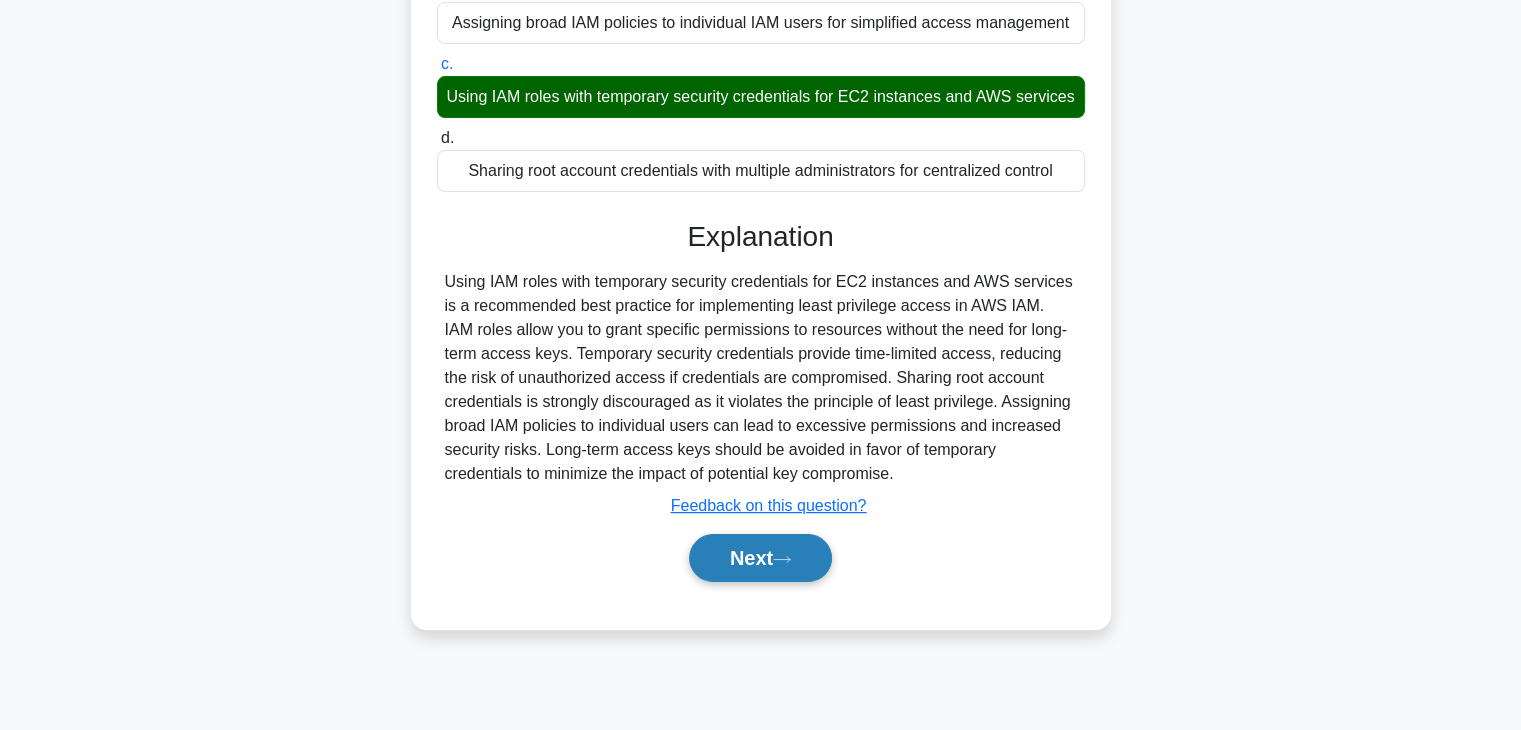 click on "Next" at bounding box center (760, 558) 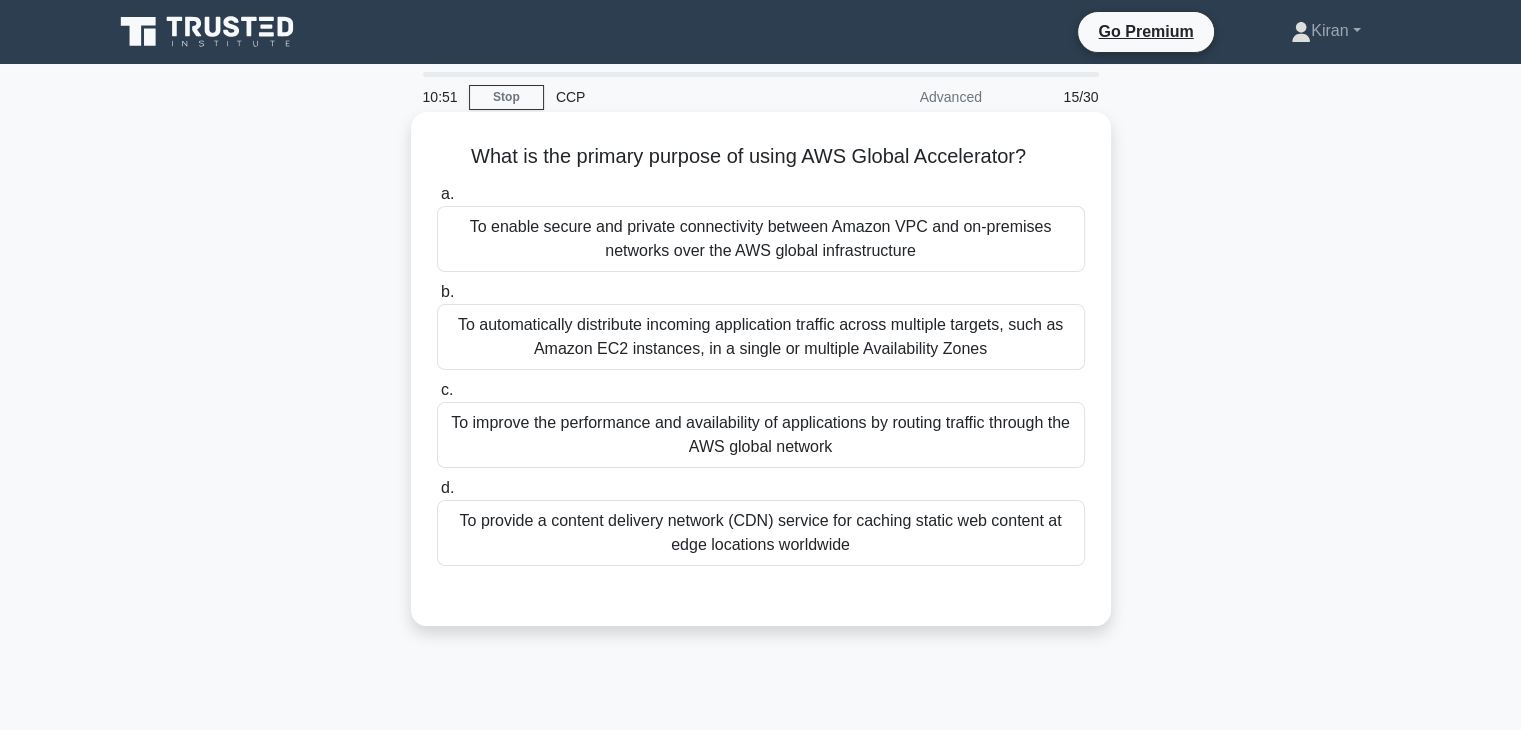 scroll, scrollTop: 0, scrollLeft: 0, axis: both 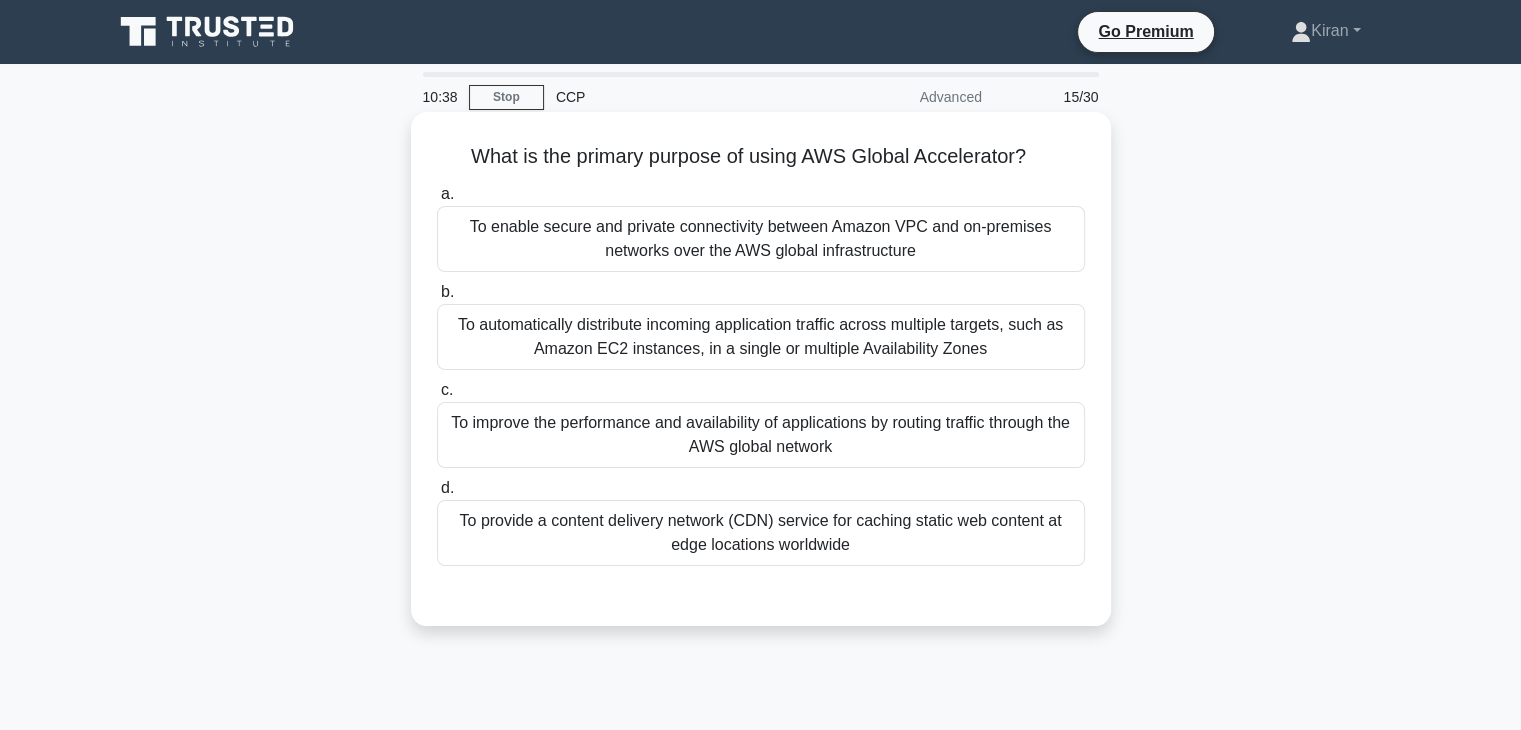 click on "To improve the performance and availability of applications by routing traffic through the AWS global network" at bounding box center (761, 435) 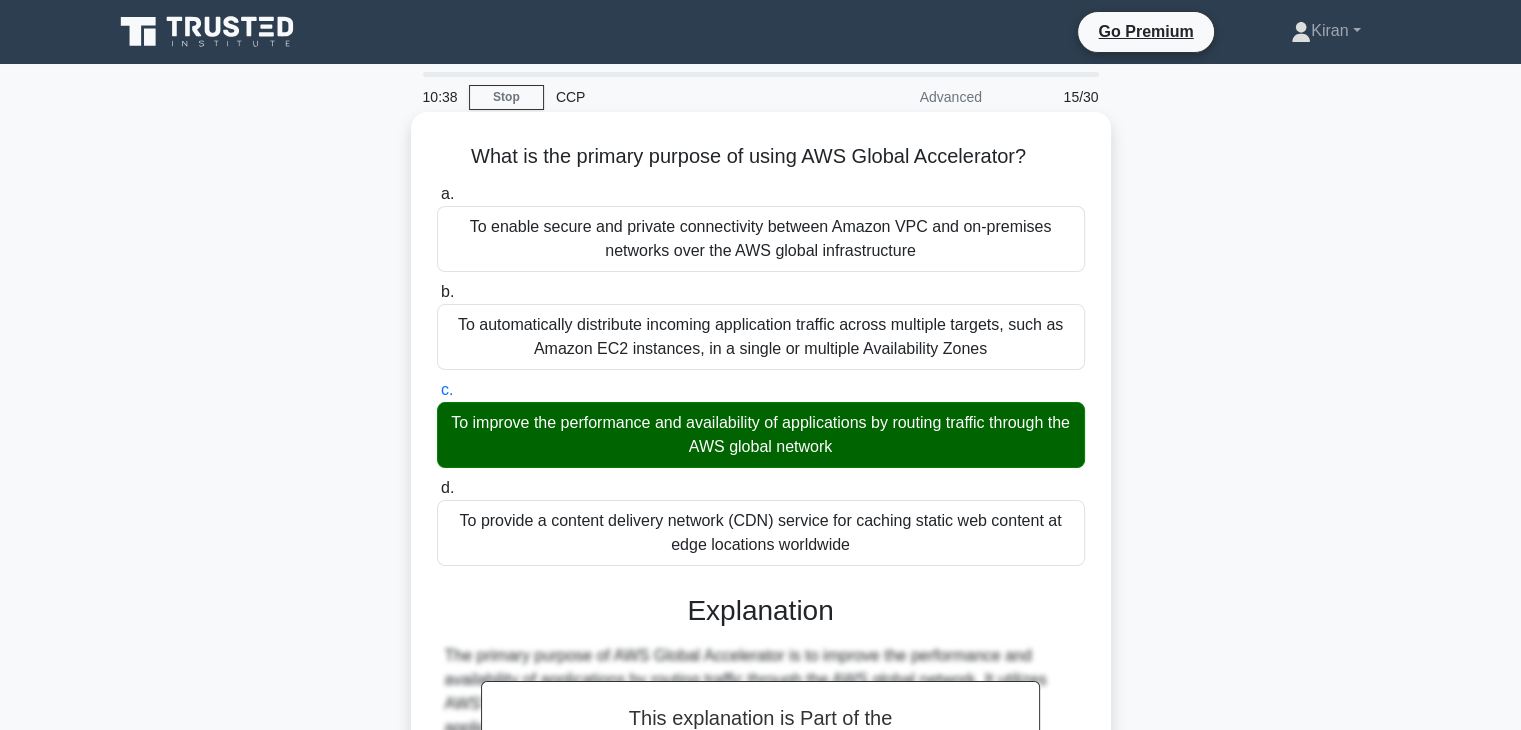 scroll, scrollTop: 351, scrollLeft: 0, axis: vertical 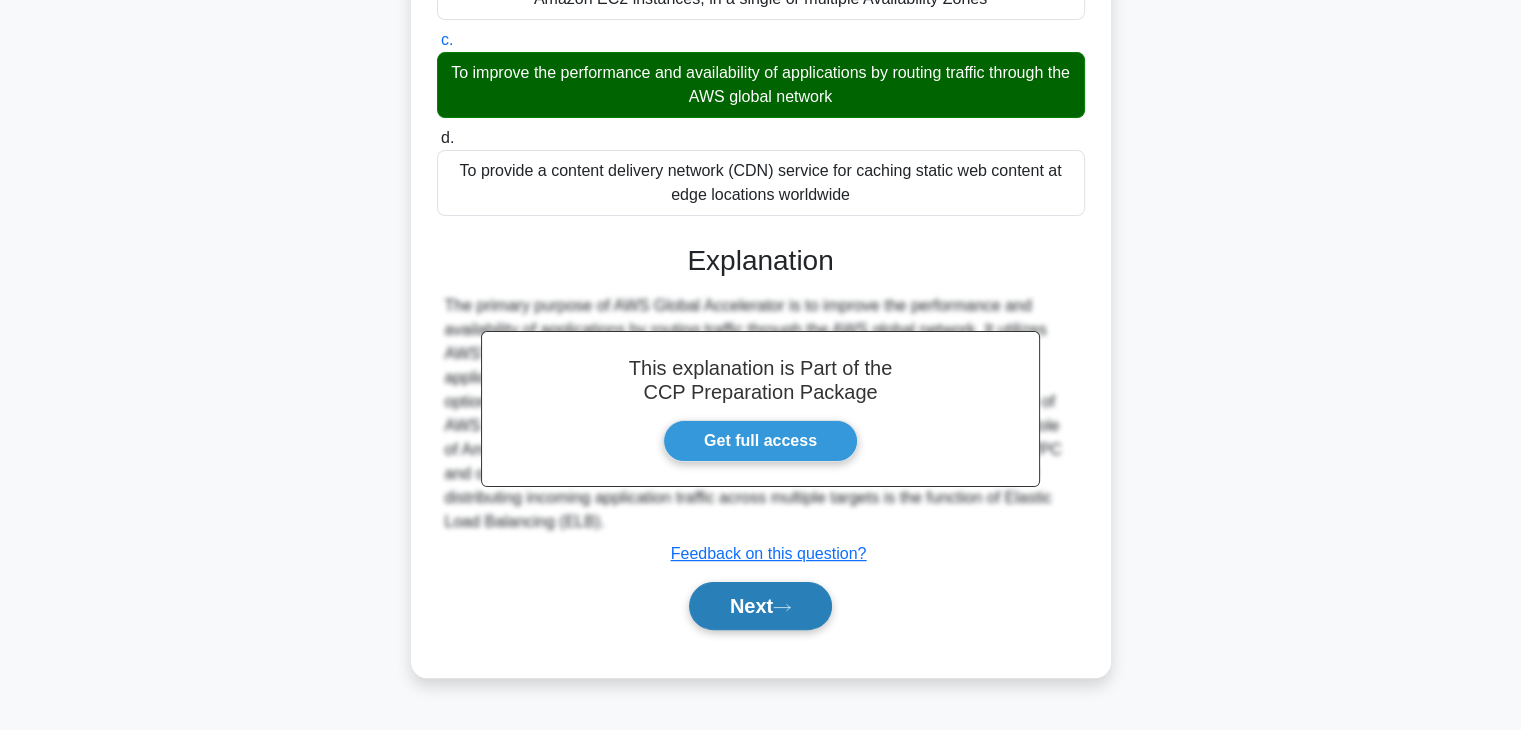 click on "Next" at bounding box center [760, 606] 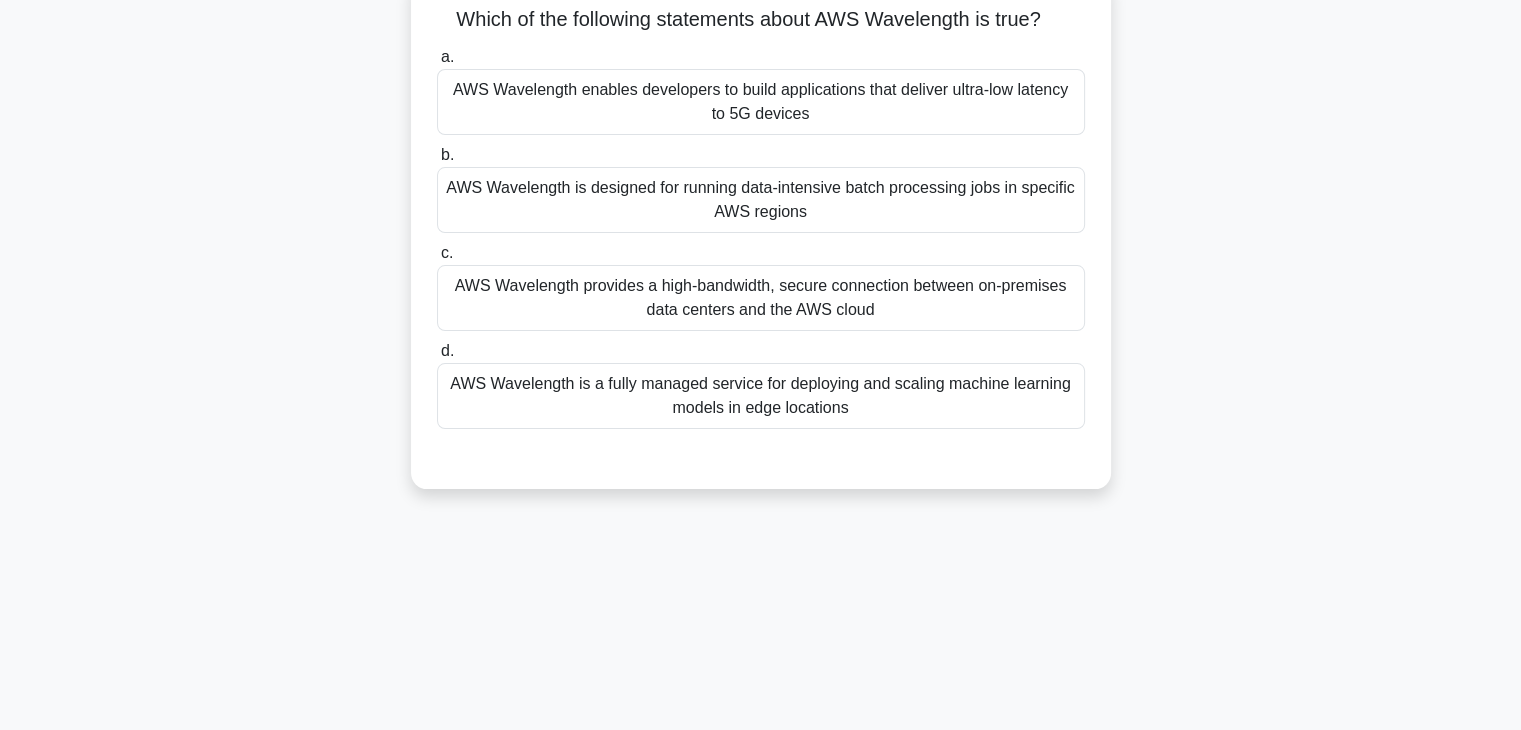 scroll, scrollTop: 0, scrollLeft: 0, axis: both 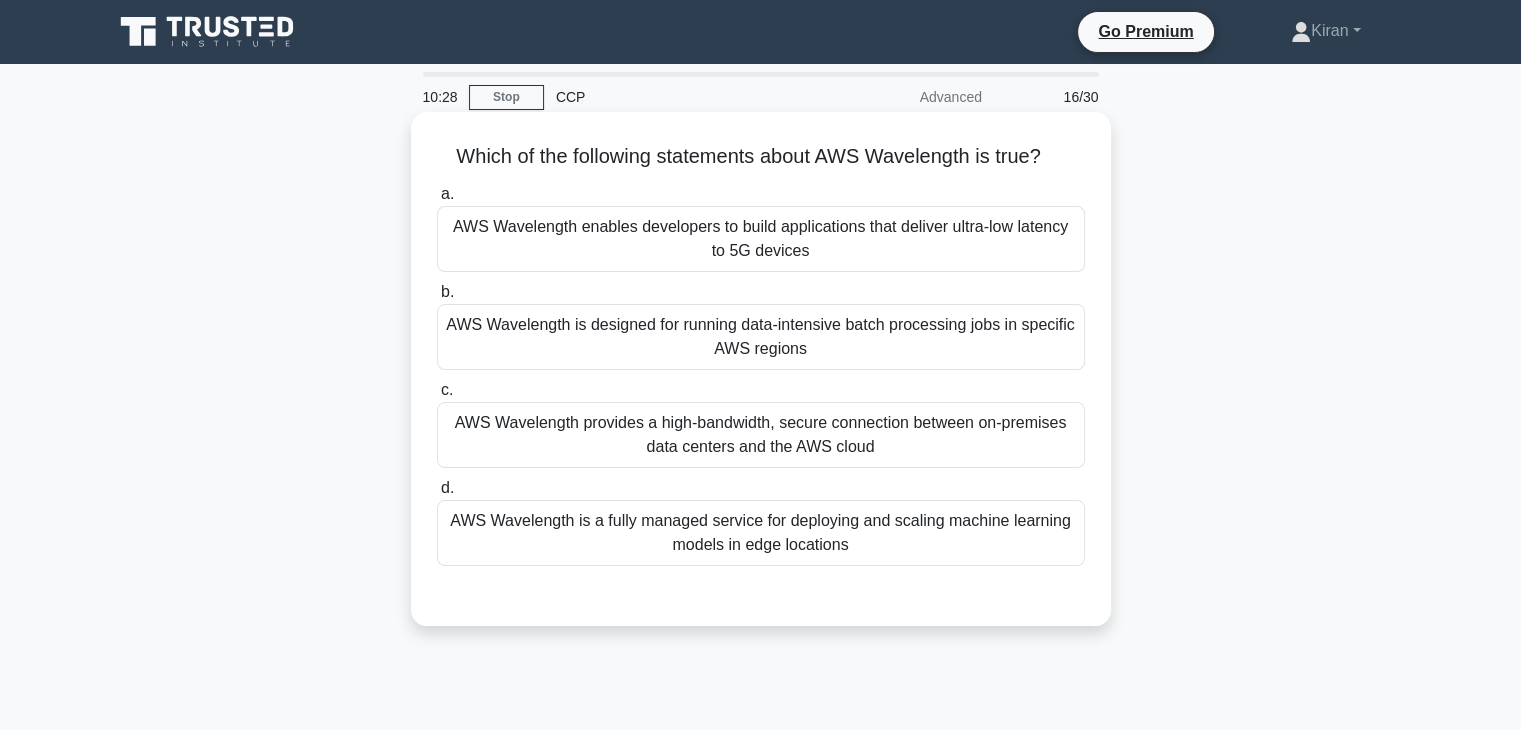 click on "AWS Wavelength enables developers to build applications that deliver ultra-low latency to 5G devices" at bounding box center (761, 239) 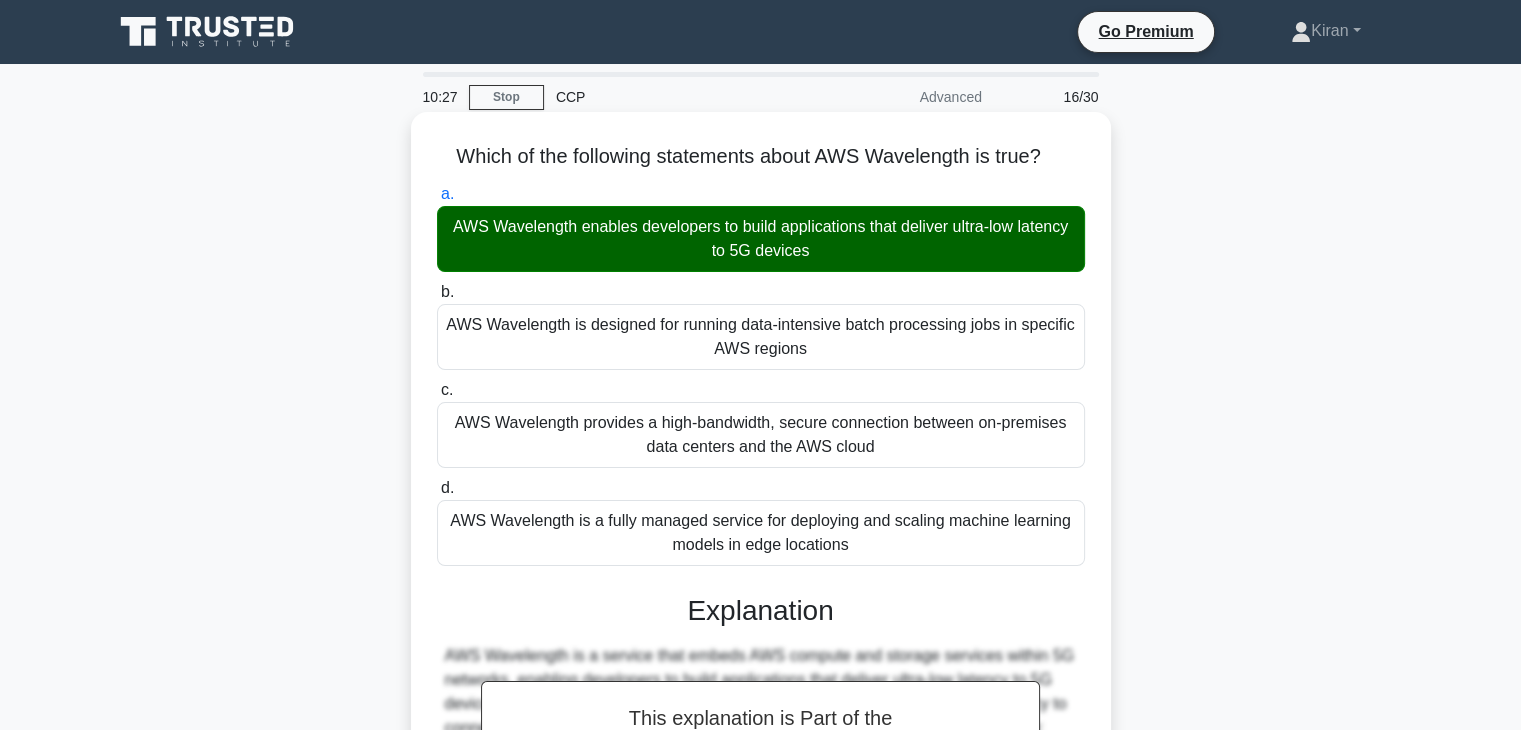 scroll, scrollTop: 351, scrollLeft: 0, axis: vertical 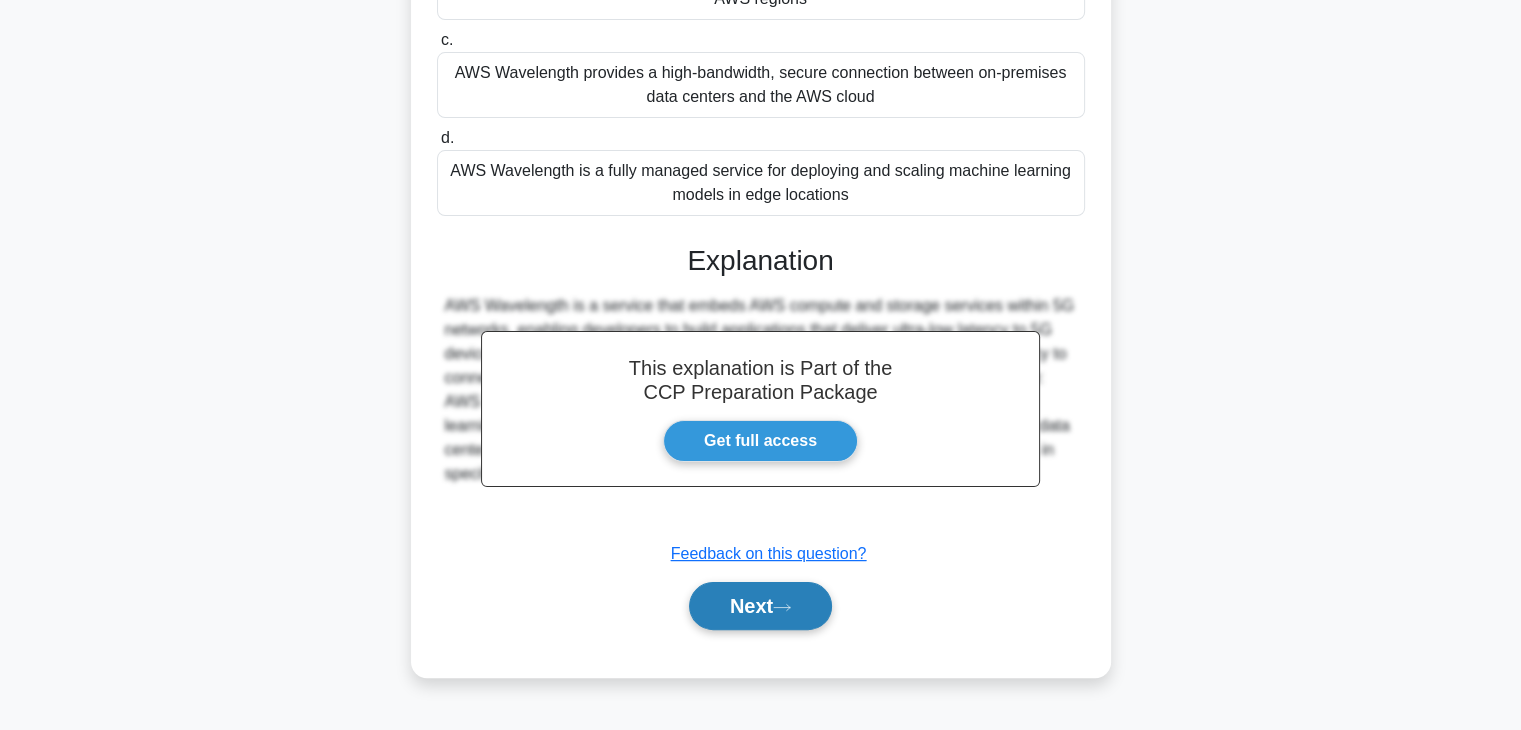 click on "Next" at bounding box center [760, 606] 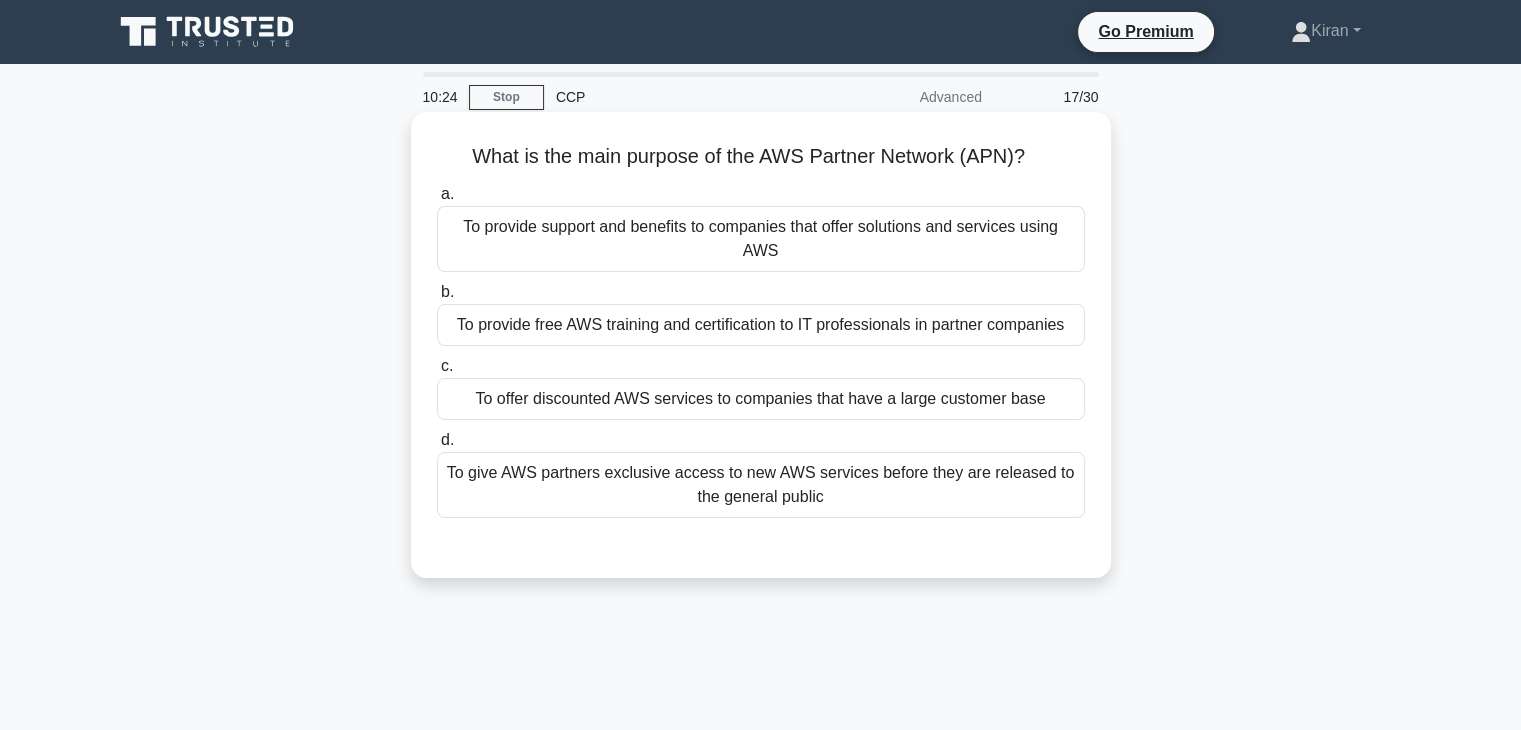 scroll, scrollTop: 0, scrollLeft: 0, axis: both 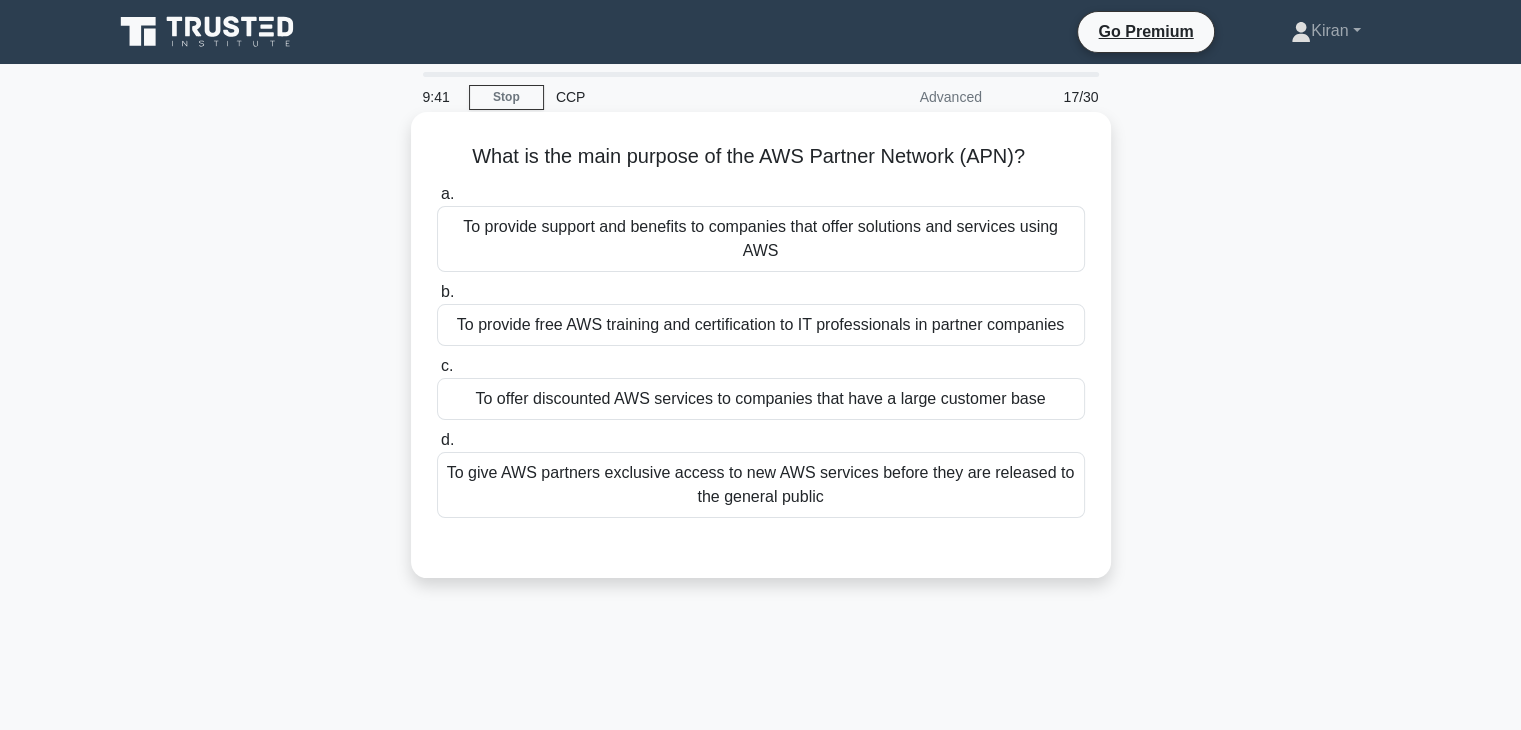 click on "To provide support and benefits to companies that offer solutions and services using AWS" at bounding box center (761, 239) 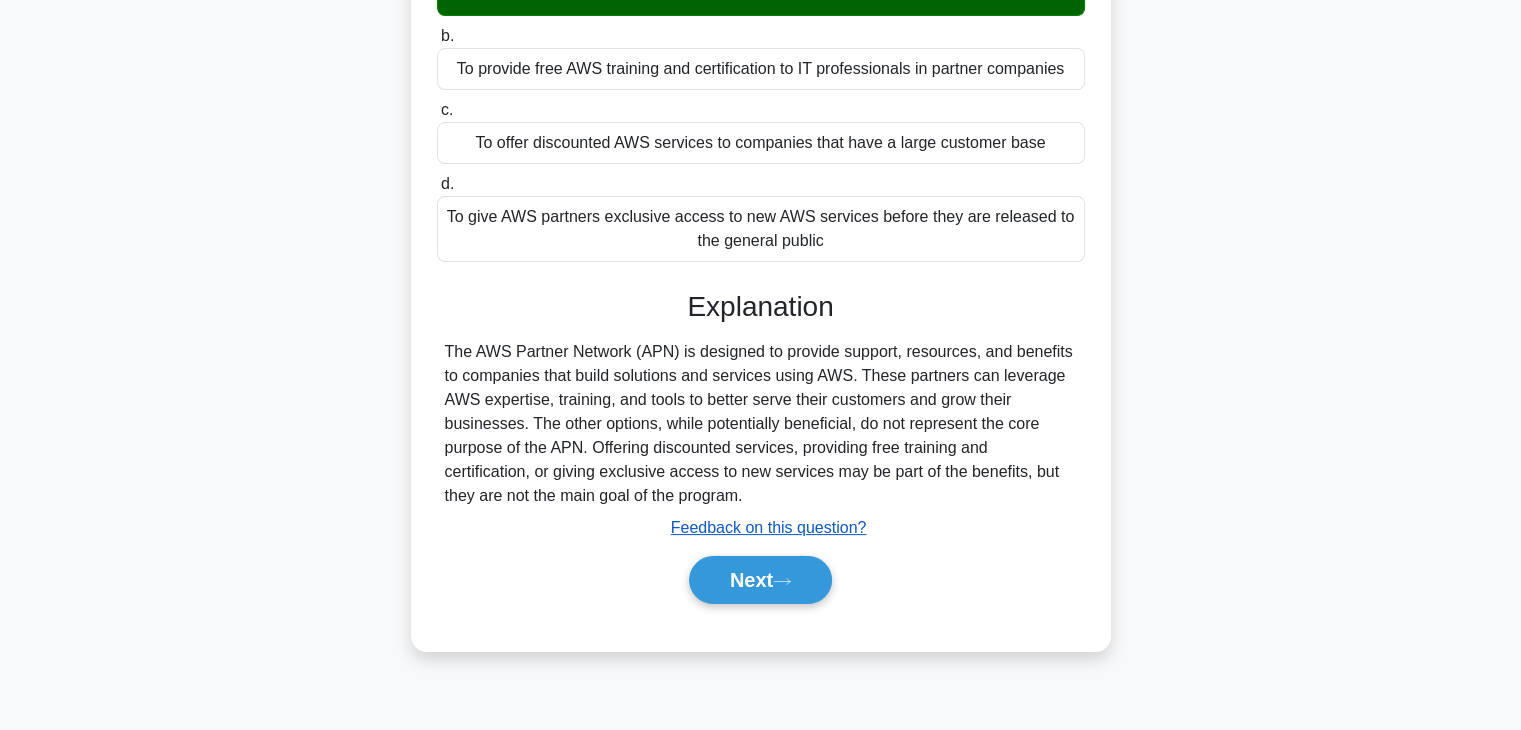 scroll, scrollTop: 280, scrollLeft: 0, axis: vertical 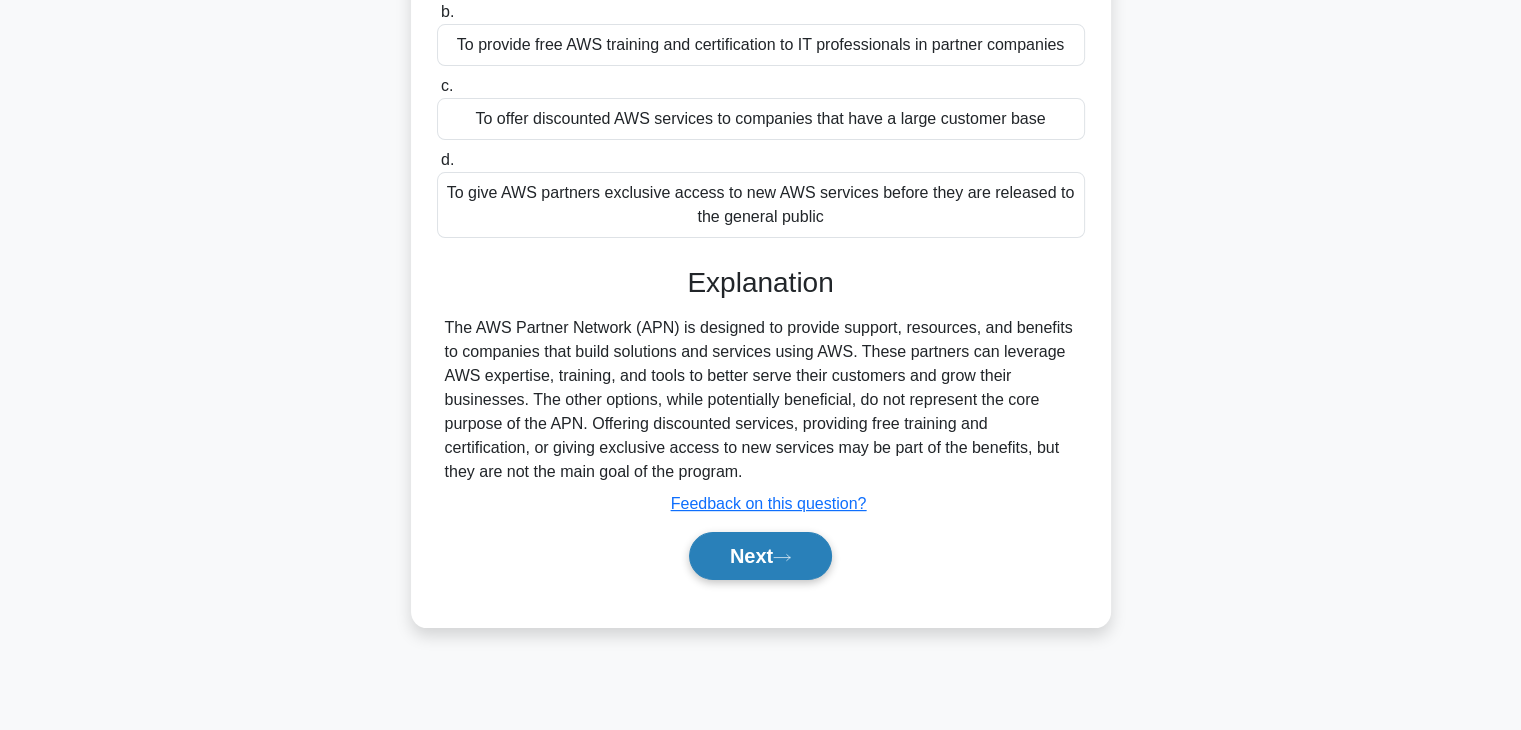 click 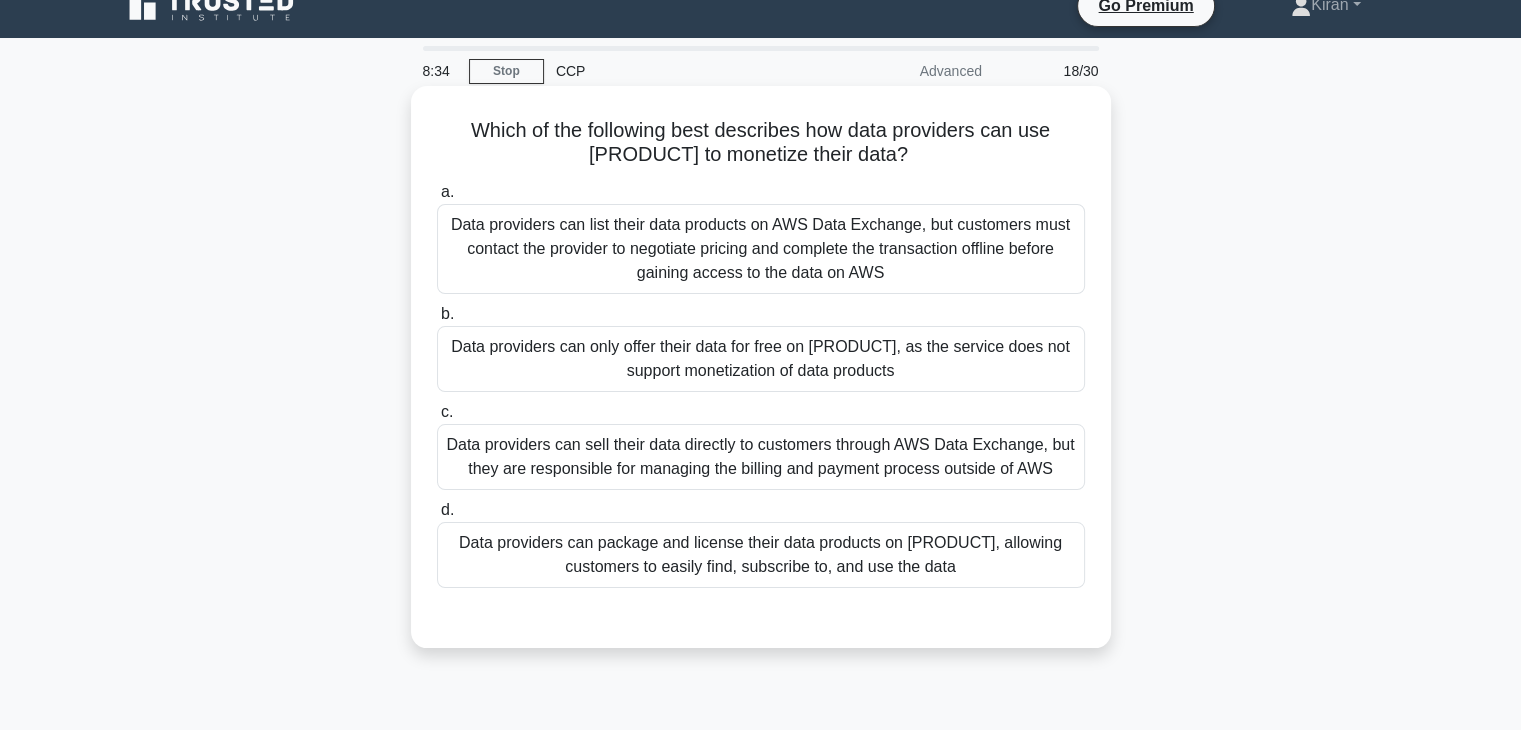 scroll, scrollTop: 22, scrollLeft: 0, axis: vertical 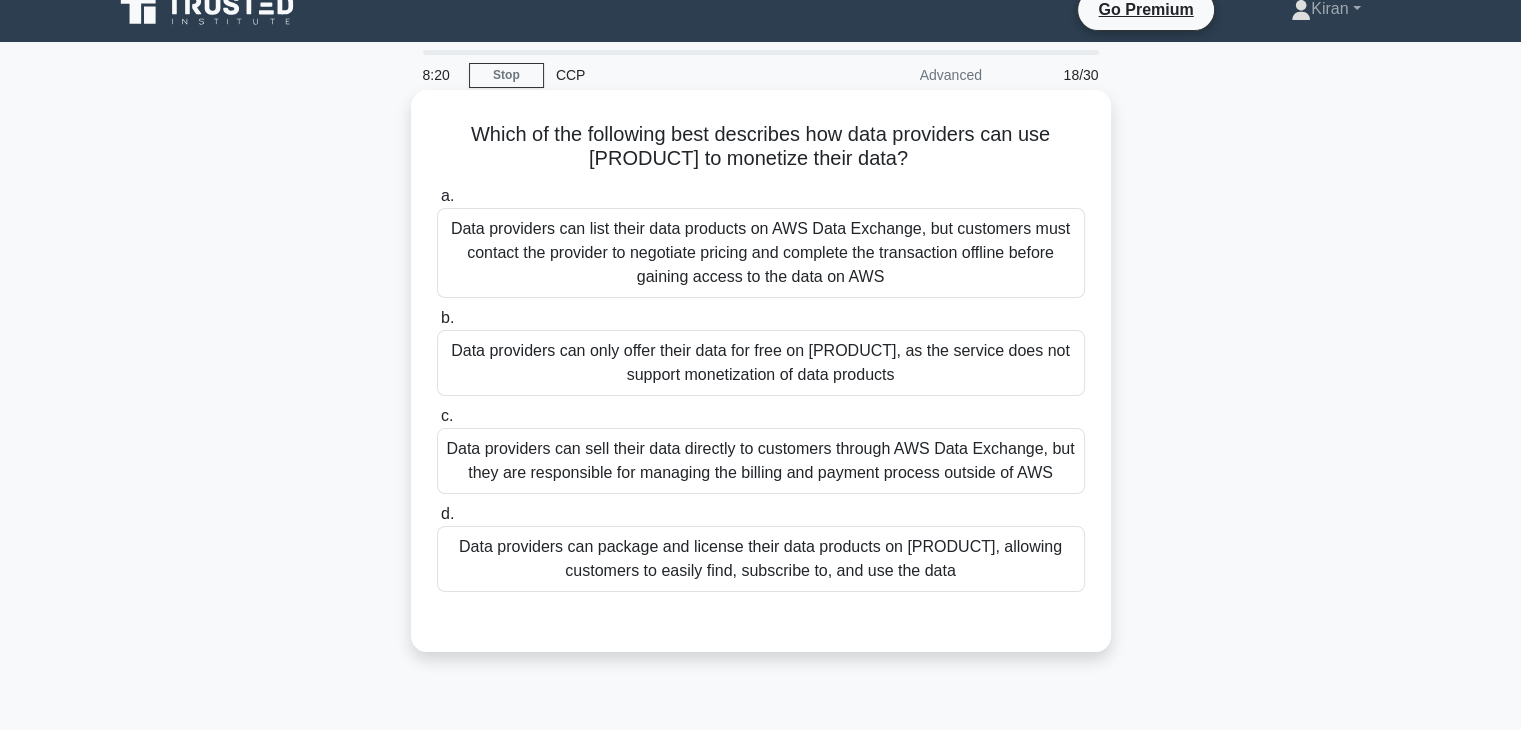 click on "Which of the following best describes how data providers can use AWS Data Exchange to monetize their data?
.spinner_0XTQ{transform-origin:center;animation:spinner_y6GP .75s linear infinite}@keyframes spinner_y6GP{100%{transform:rotate(360deg)}}" at bounding box center [761, 147] 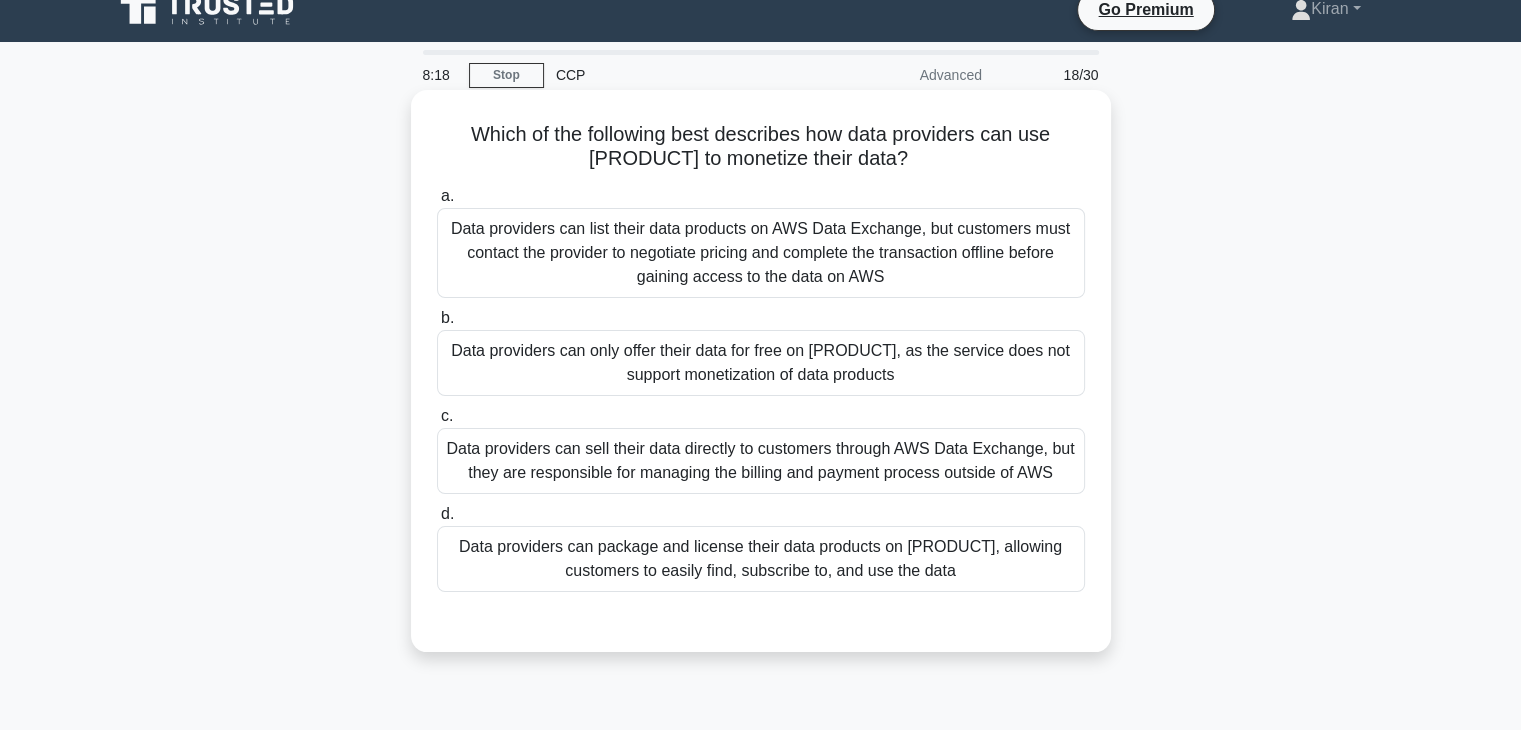 drag, startPoint x: 441, startPoint y: 129, endPoint x: 918, endPoint y: 154, distance: 477.6547 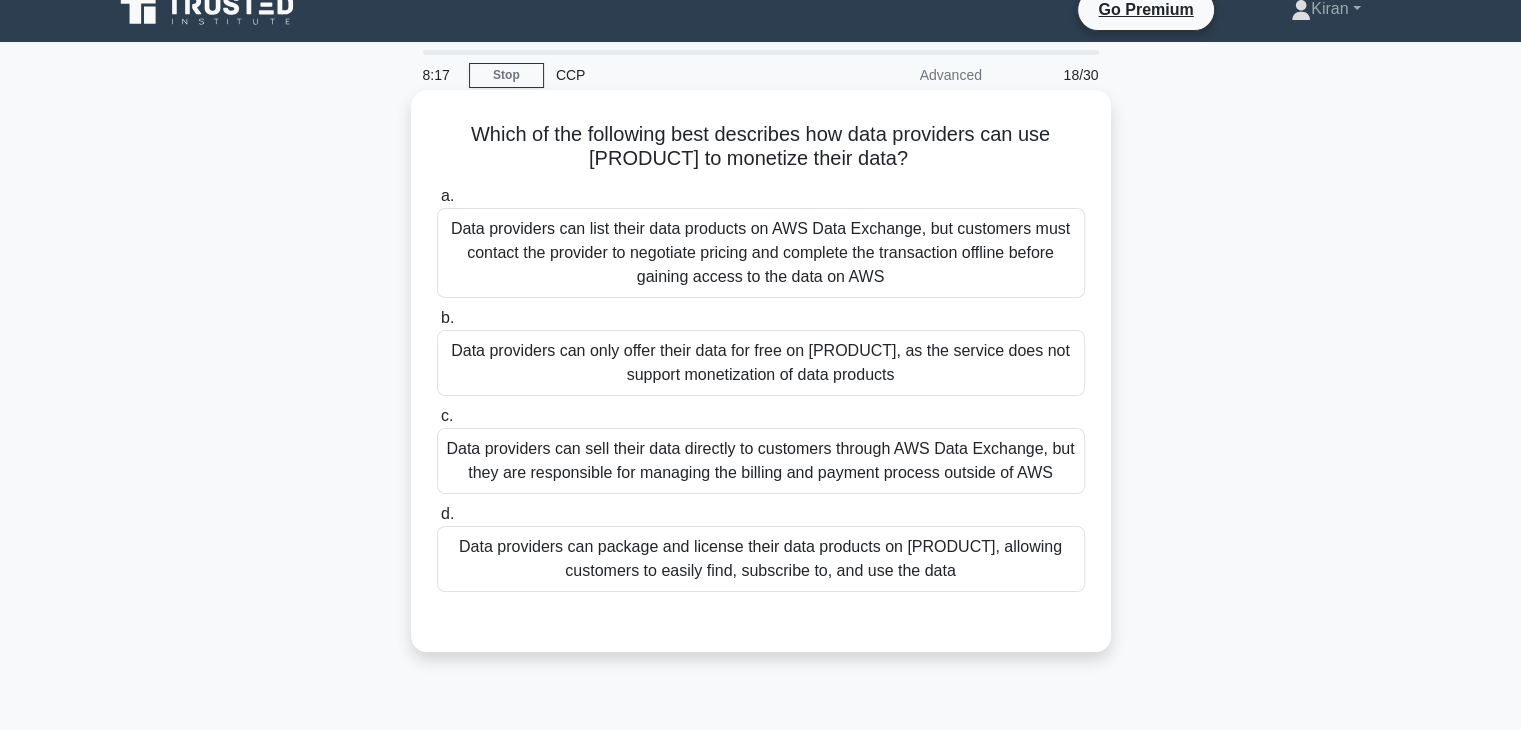 copy on "Which of the following best describes how data providers can use AWS Data Exchange to monetize their data?" 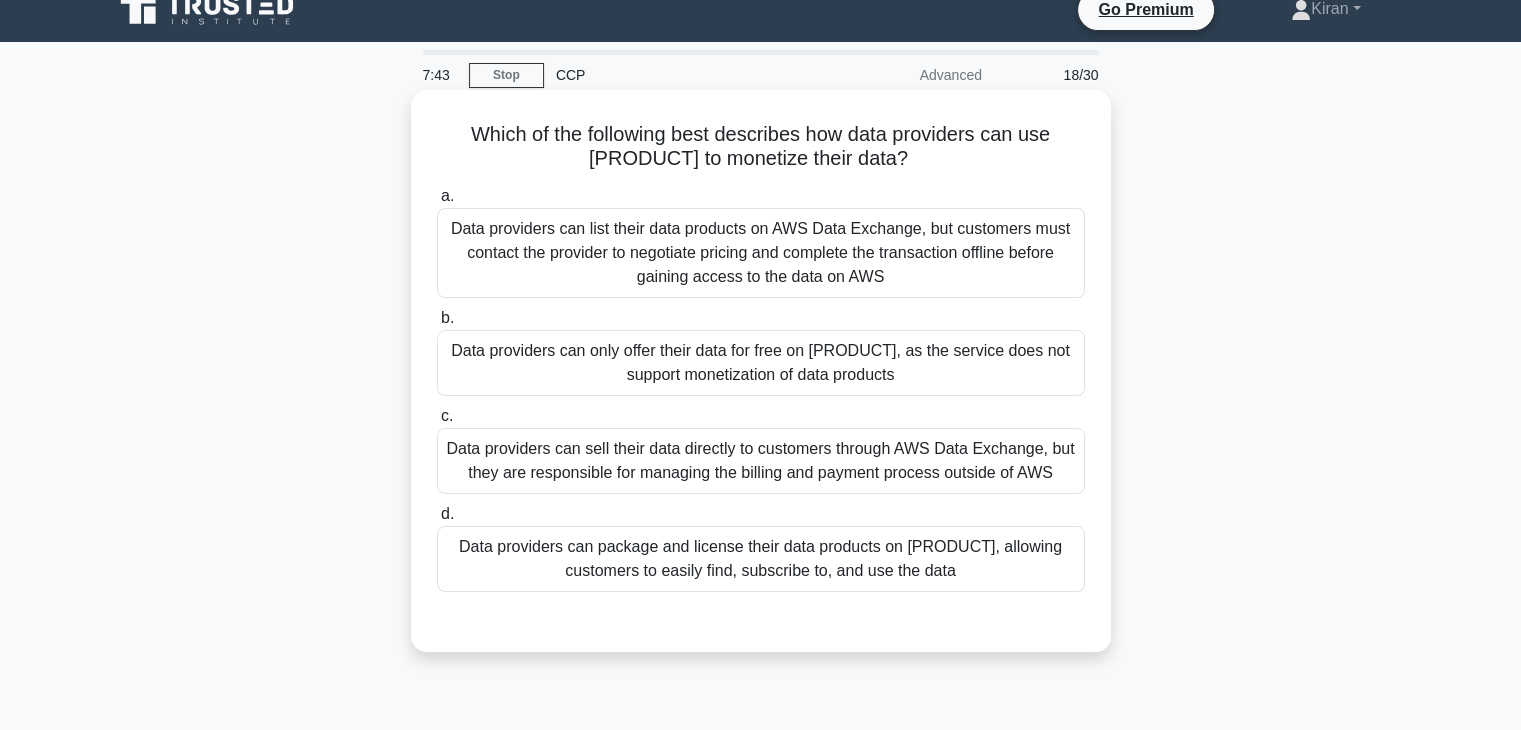 scroll, scrollTop: 58, scrollLeft: 0, axis: vertical 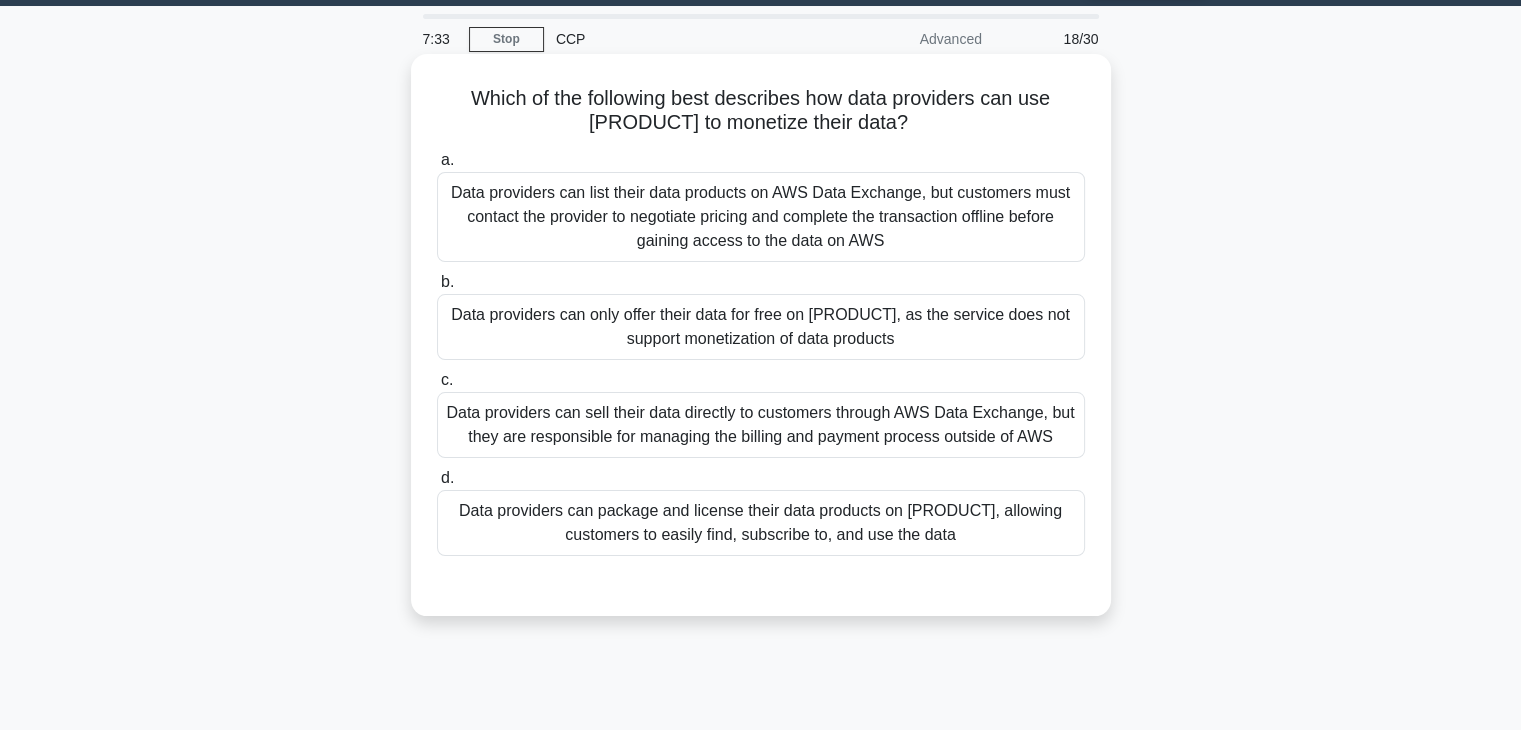 click on "Data providers can package and license their data products on AWS Data Exchange, allowing customers to easily find, subscribe to, and use the data" at bounding box center (761, 523) 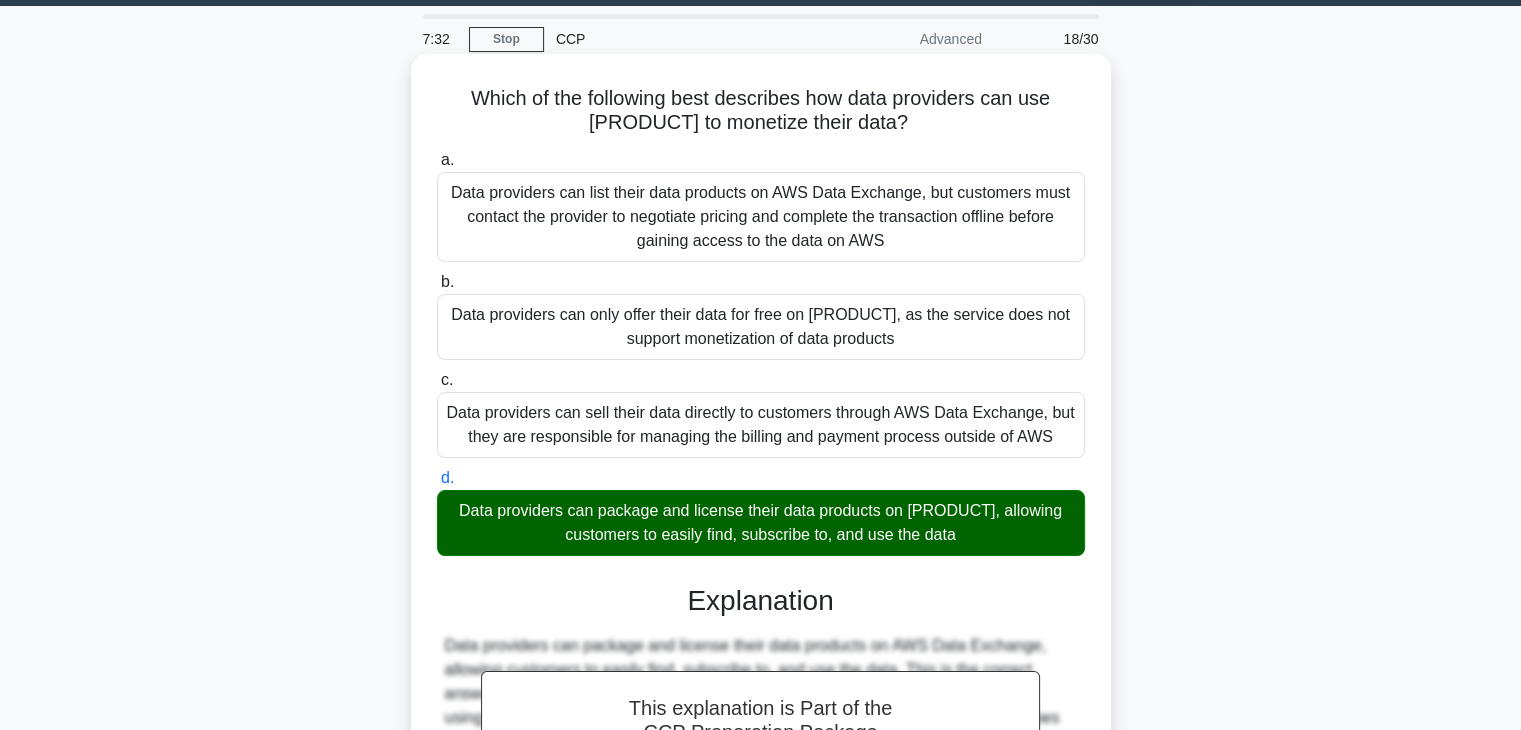 scroll, scrollTop: 382, scrollLeft: 0, axis: vertical 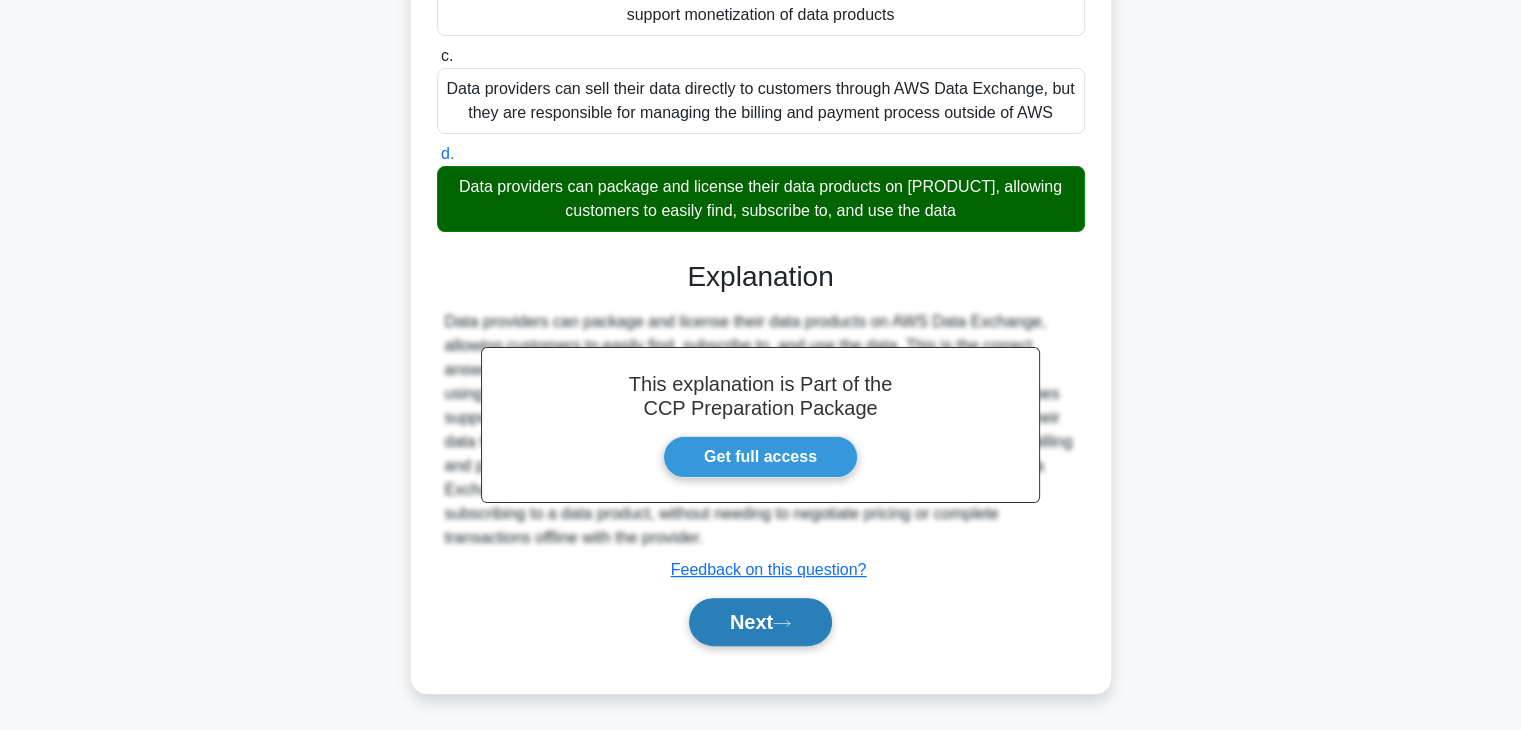 click on "Next" at bounding box center [760, 622] 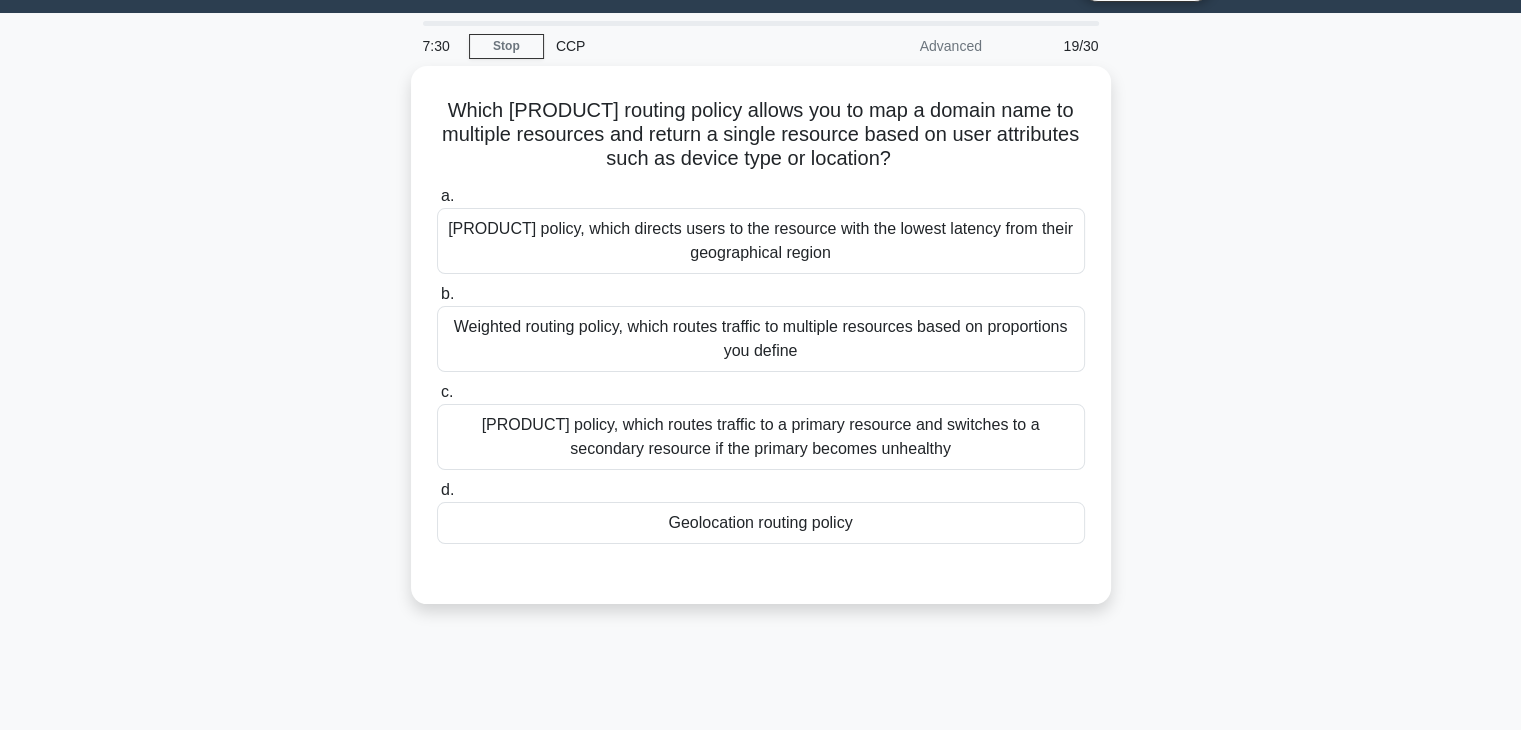 scroll, scrollTop: 0, scrollLeft: 0, axis: both 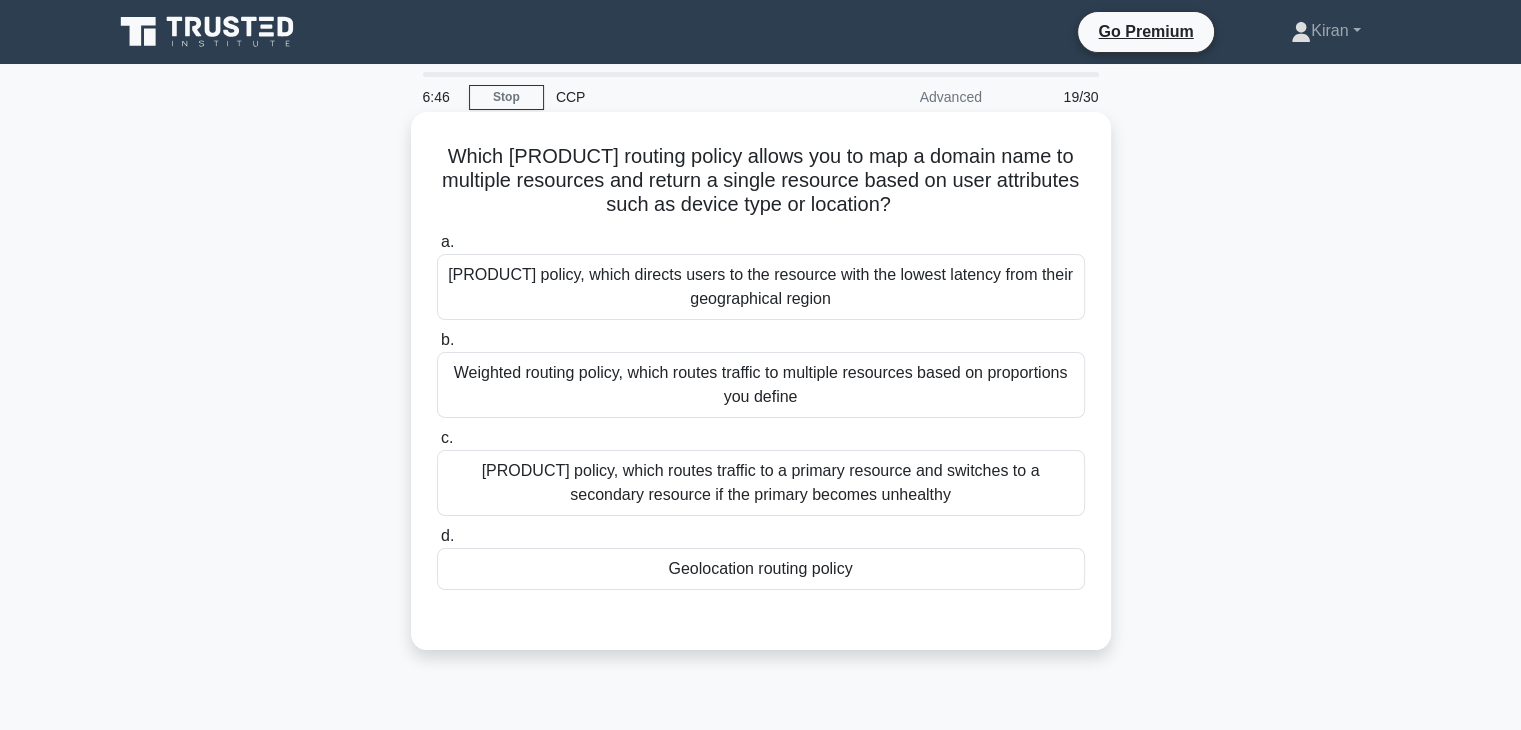 click on "Latency-based routing policy, which directs users to the resource with the lowest latency from their geographical region" at bounding box center [761, 287] 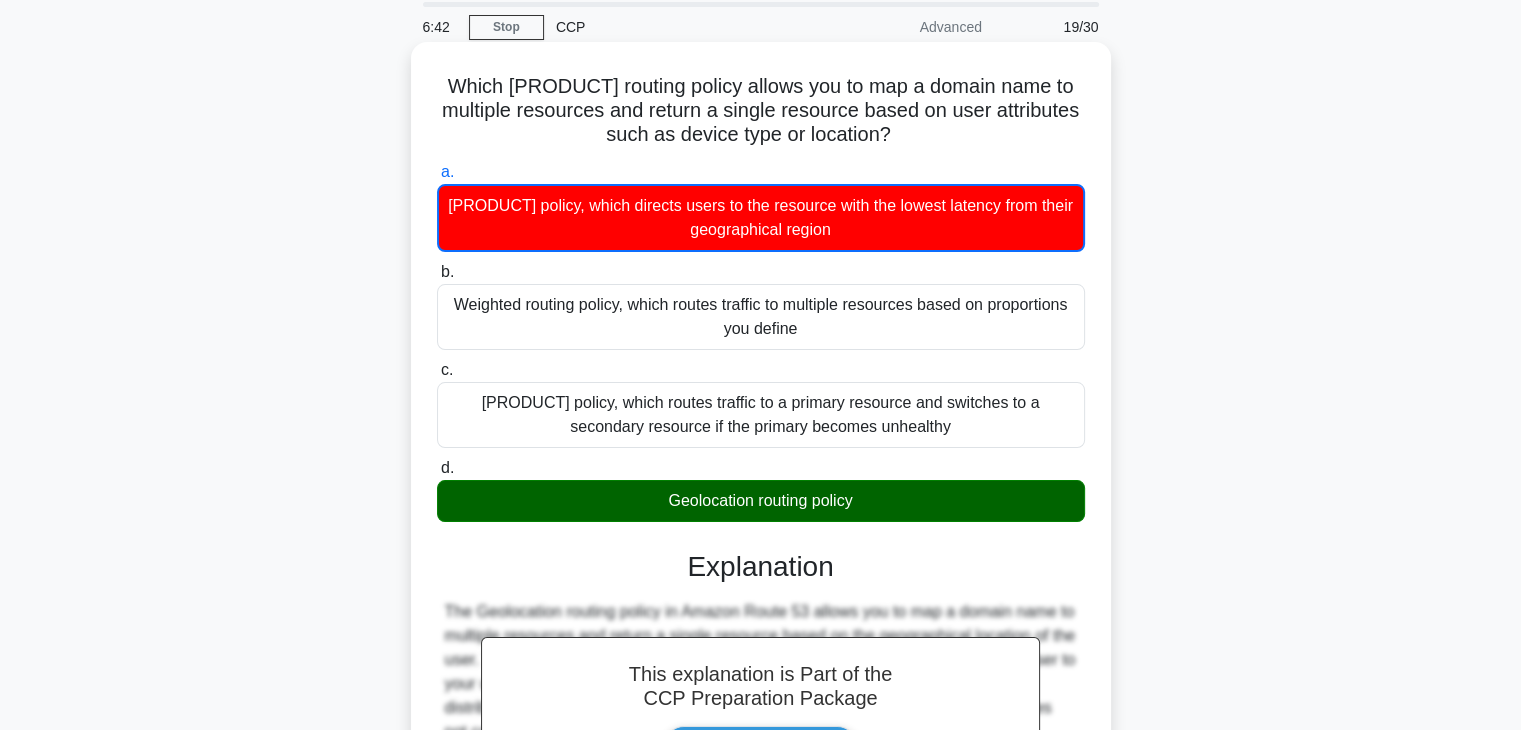 scroll, scrollTop: 360, scrollLeft: 0, axis: vertical 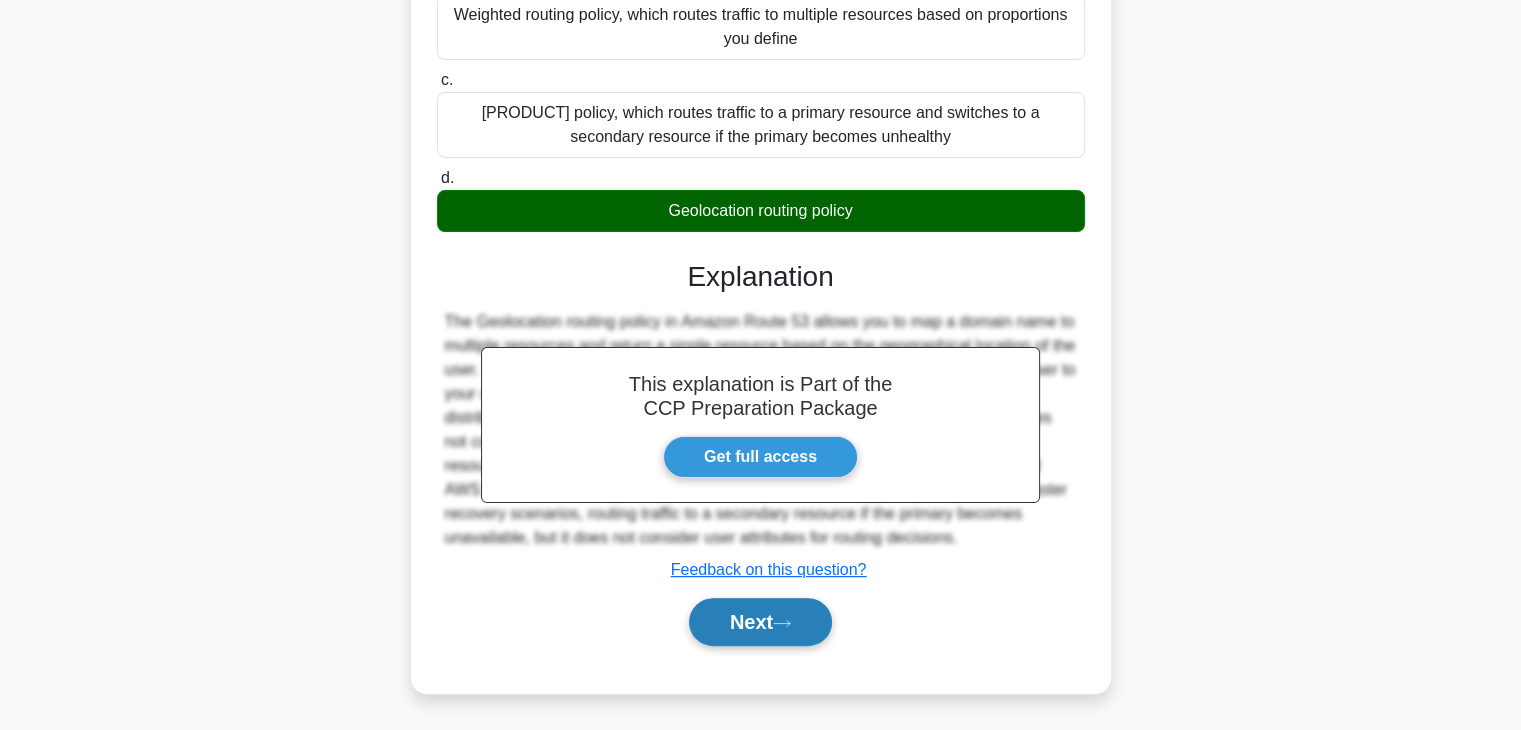 click on "Next" at bounding box center [760, 622] 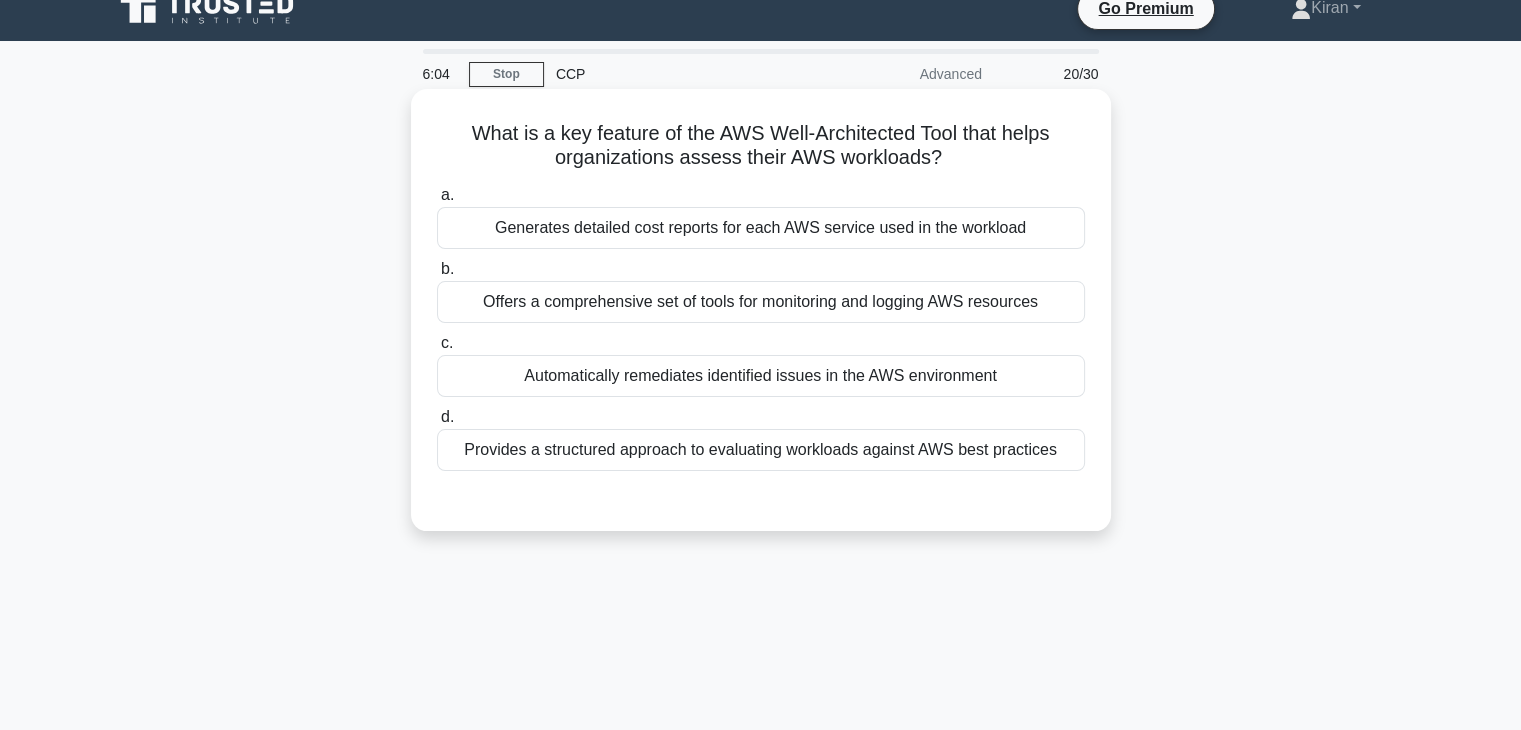 scroll, scrollTop: 0, scrollLeft: 0, axis: both 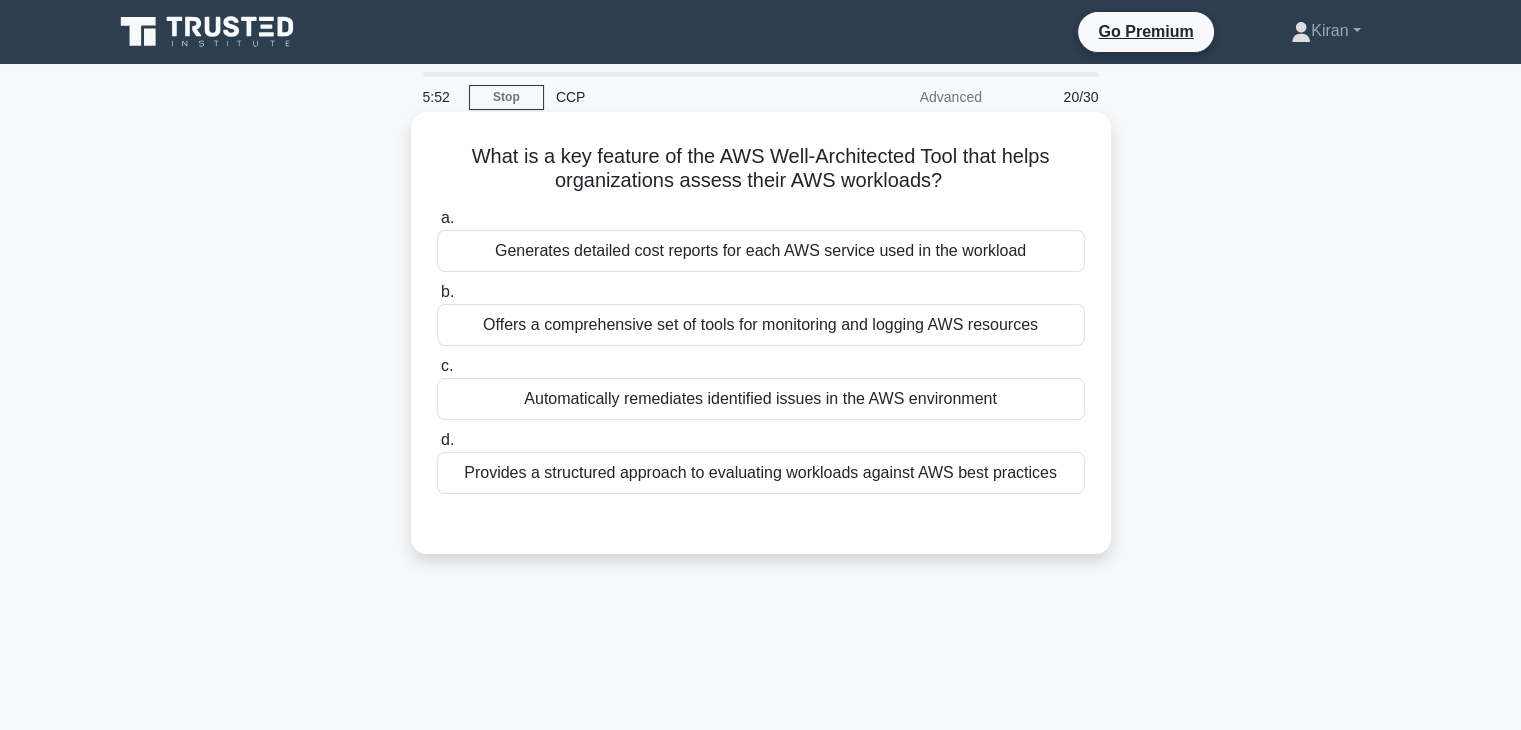 click on "Provides a structured approach to evaluating workloads against AWS best practices" at bounding box center (761, 473) 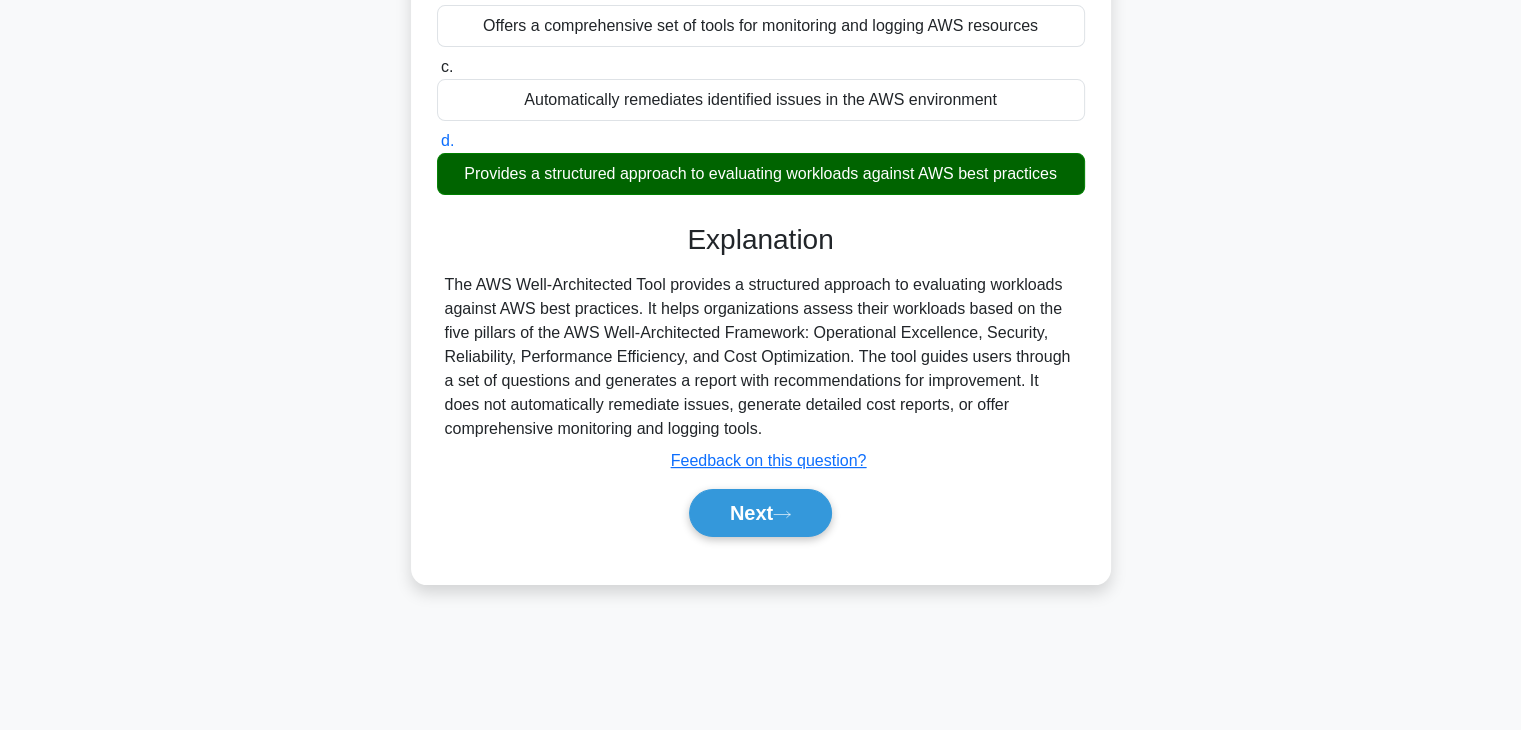 scroll, scrollTop: 351, scrollLeft: 0, axis: vertical 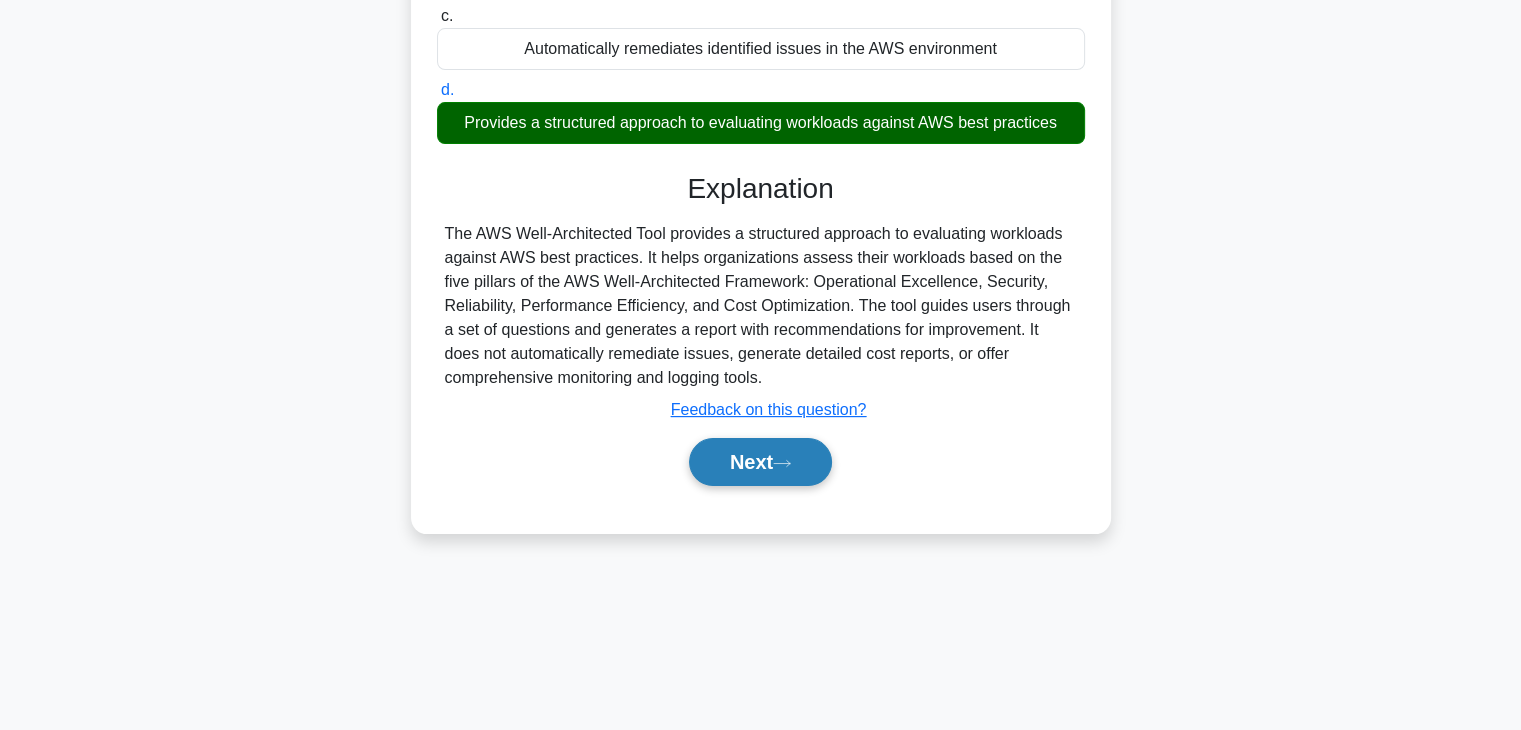 click on "Next" at bounding box center [760, 462] 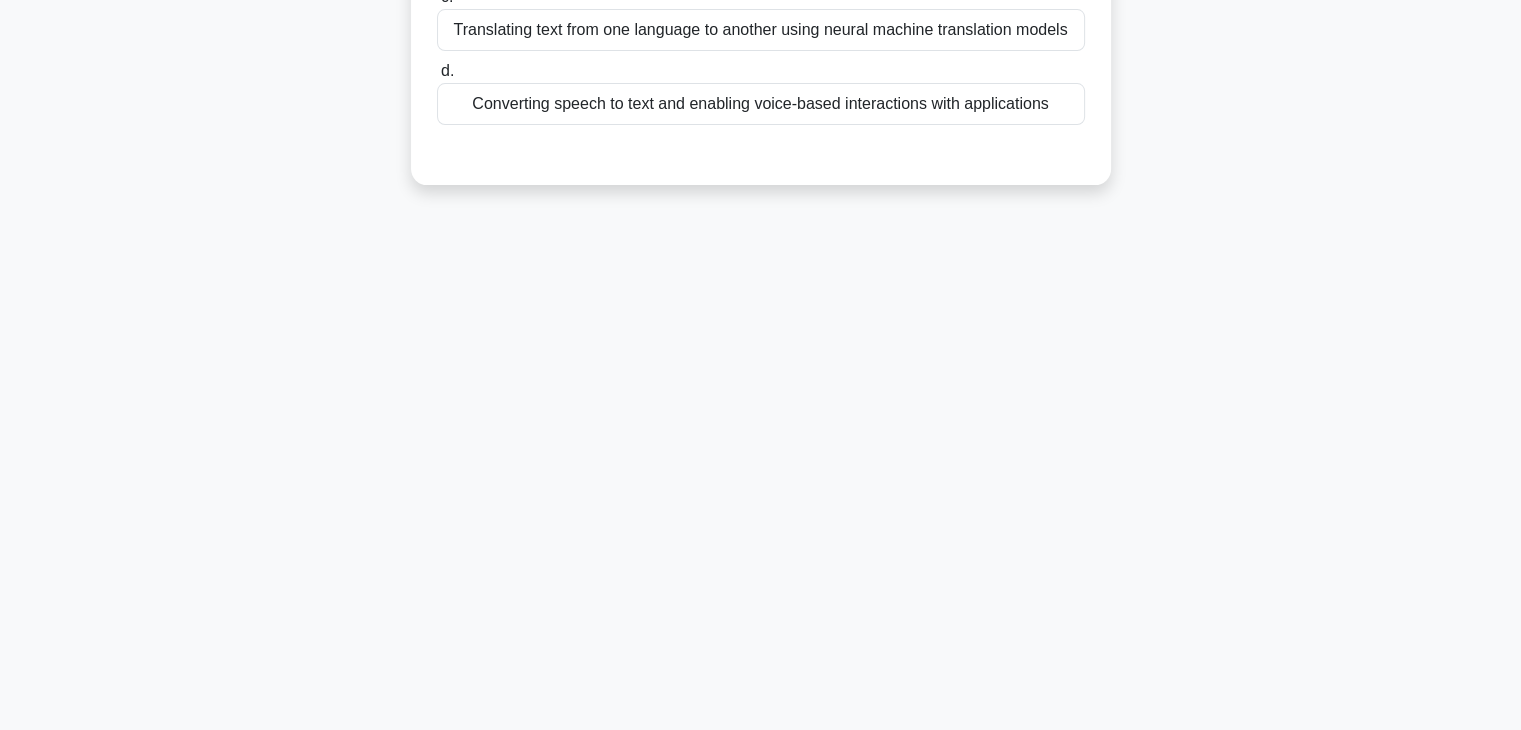 scroll, scrollTop: 0, scrollLeft: 0, axis: both 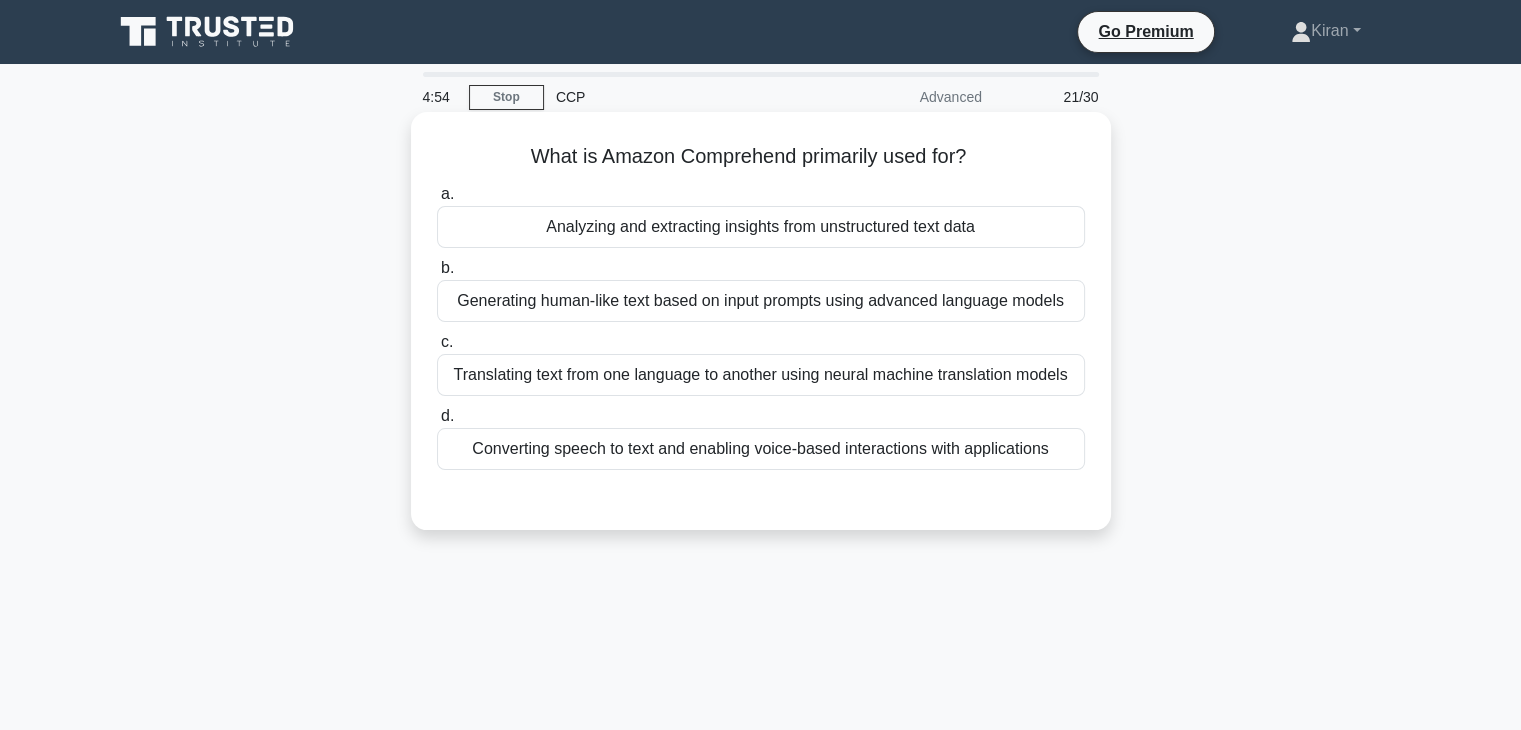 click on "Analyzing and extracting insights from unstructured text data" at bounding box center [761, 227] 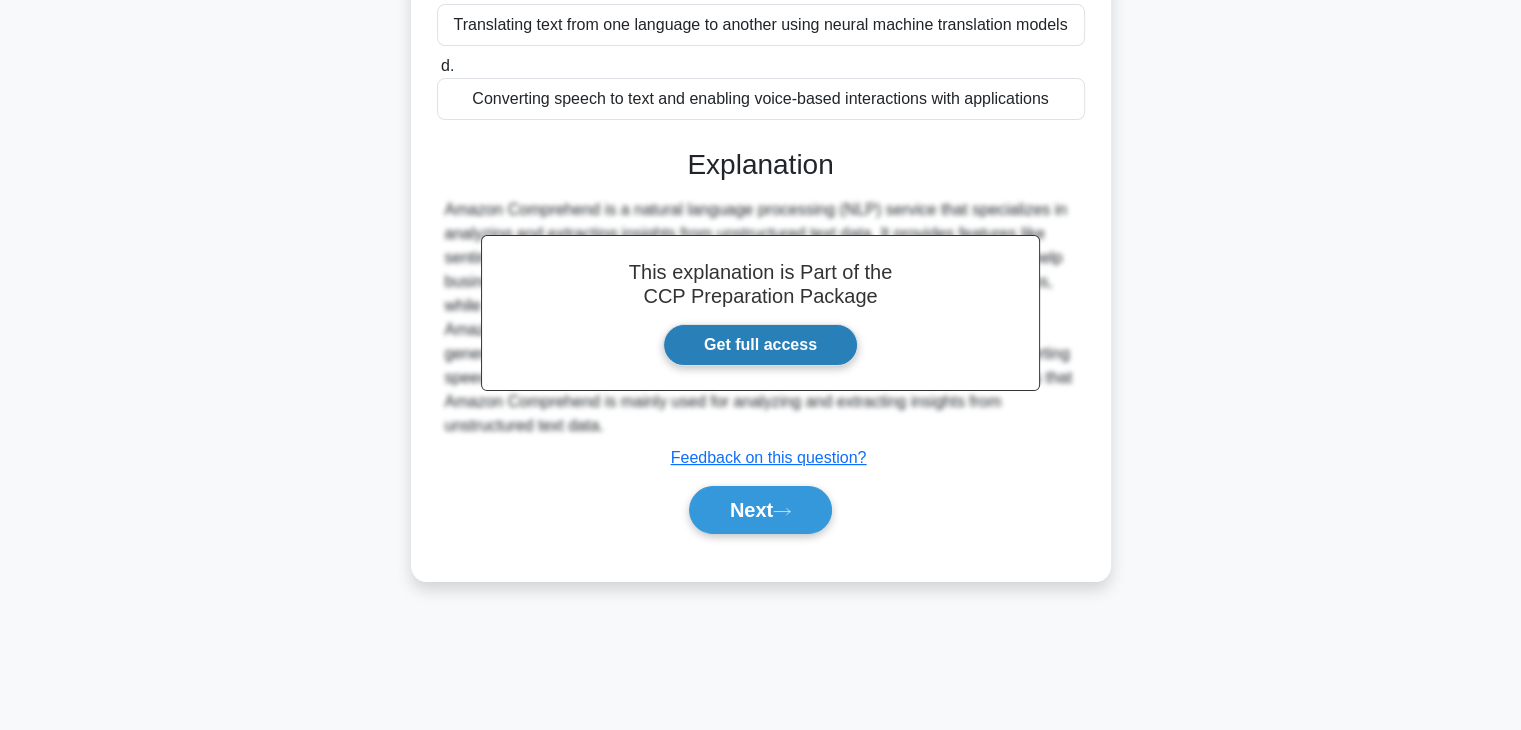 scroll, scrollTop: 350, scrollLeft: 0, axis: vertical 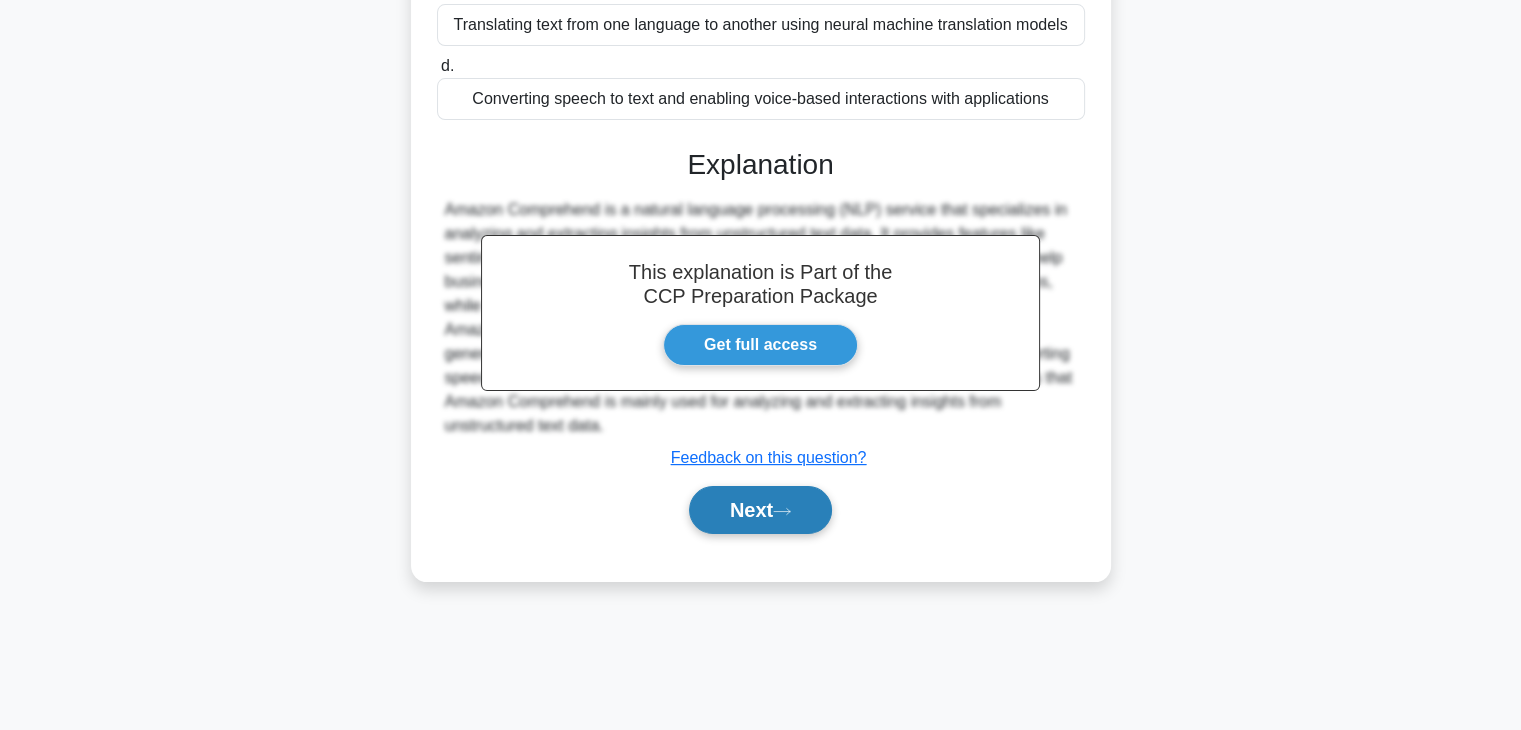 click on "Next" at bounding box center (760, 510) 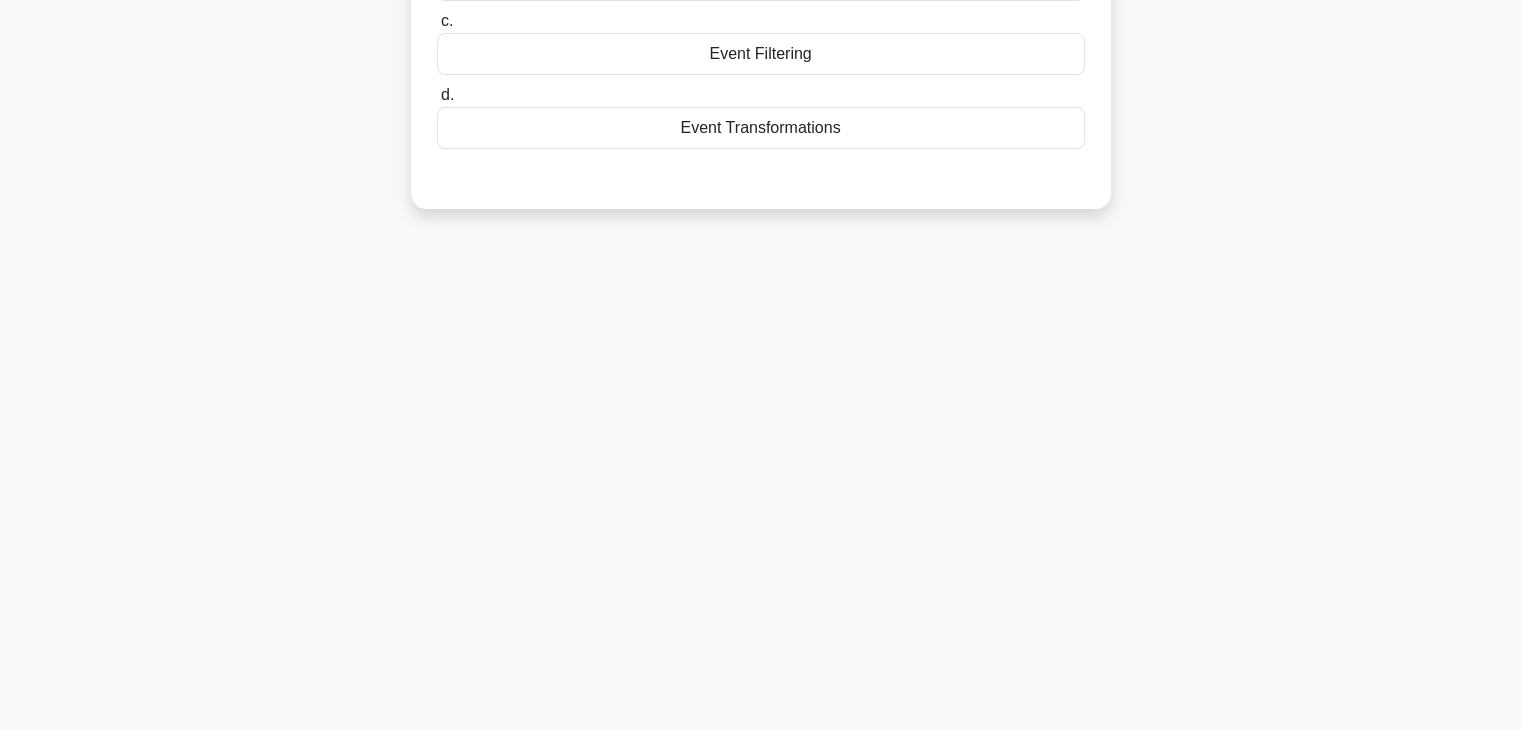 scroll, scrollTop: 0, scrollLeft: 0, axis: both 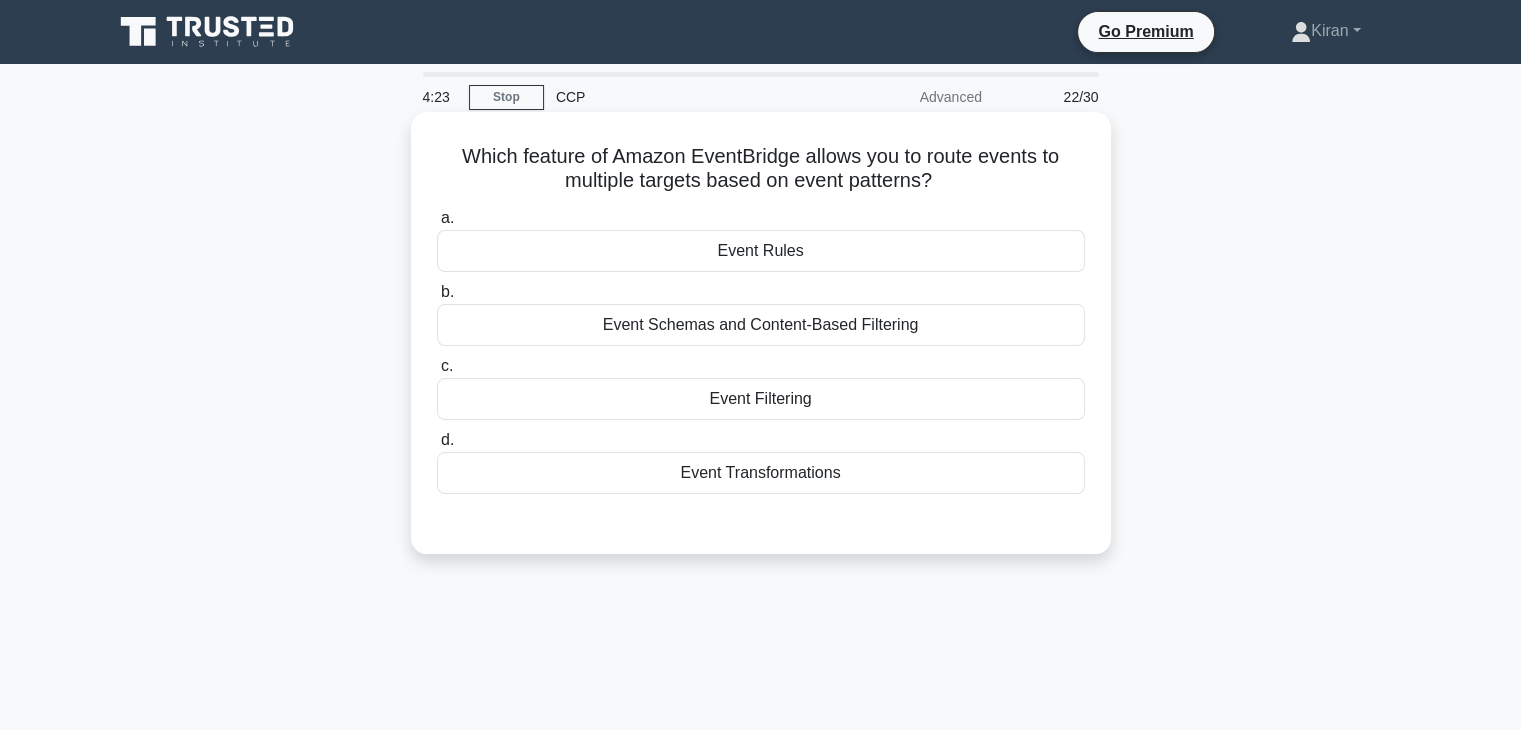 click on "Event Rules" at bounding box center [761, 251] 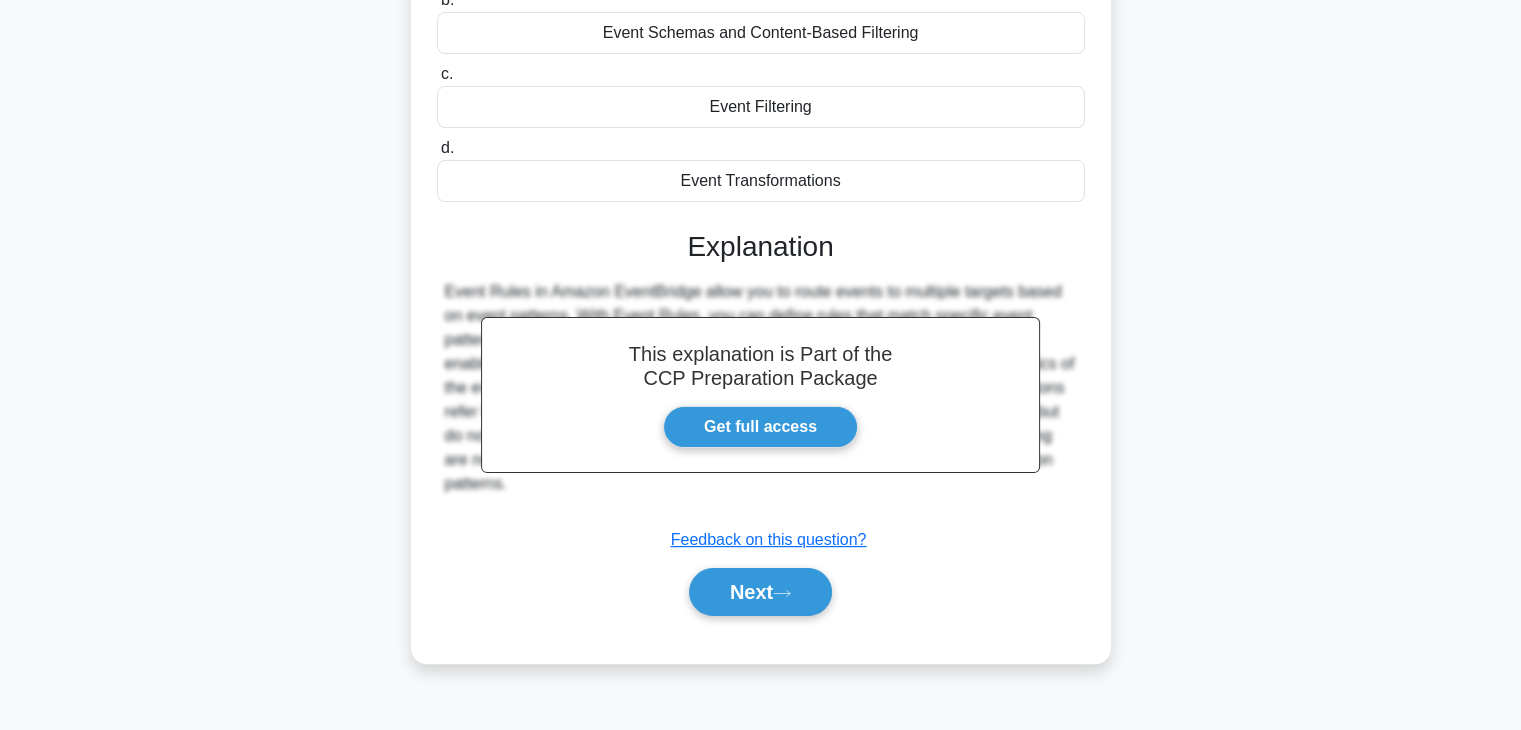 scroll, scrollTop: 294, scrollLeft: 0, axis: vertical 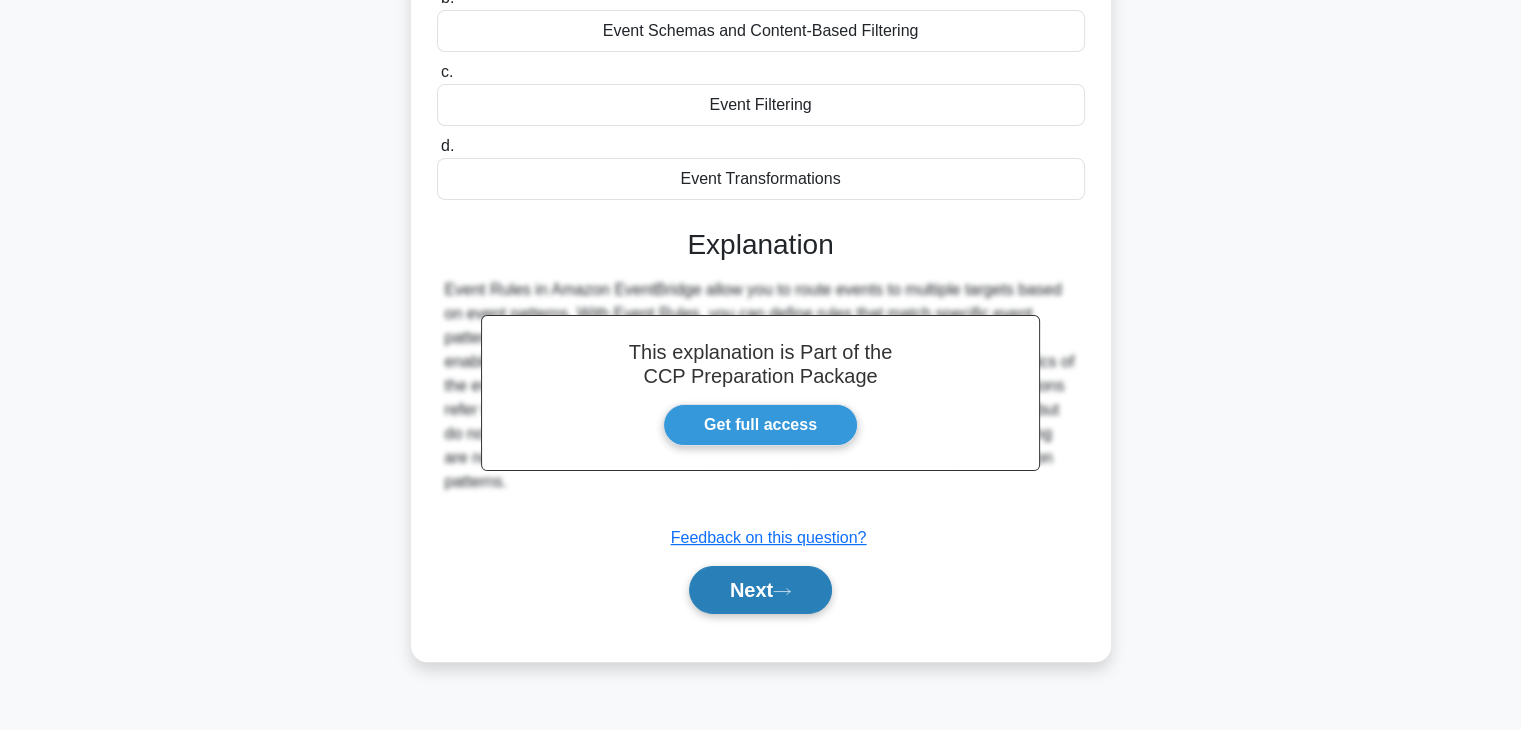click on "Next" at bounding box center (760, 590) 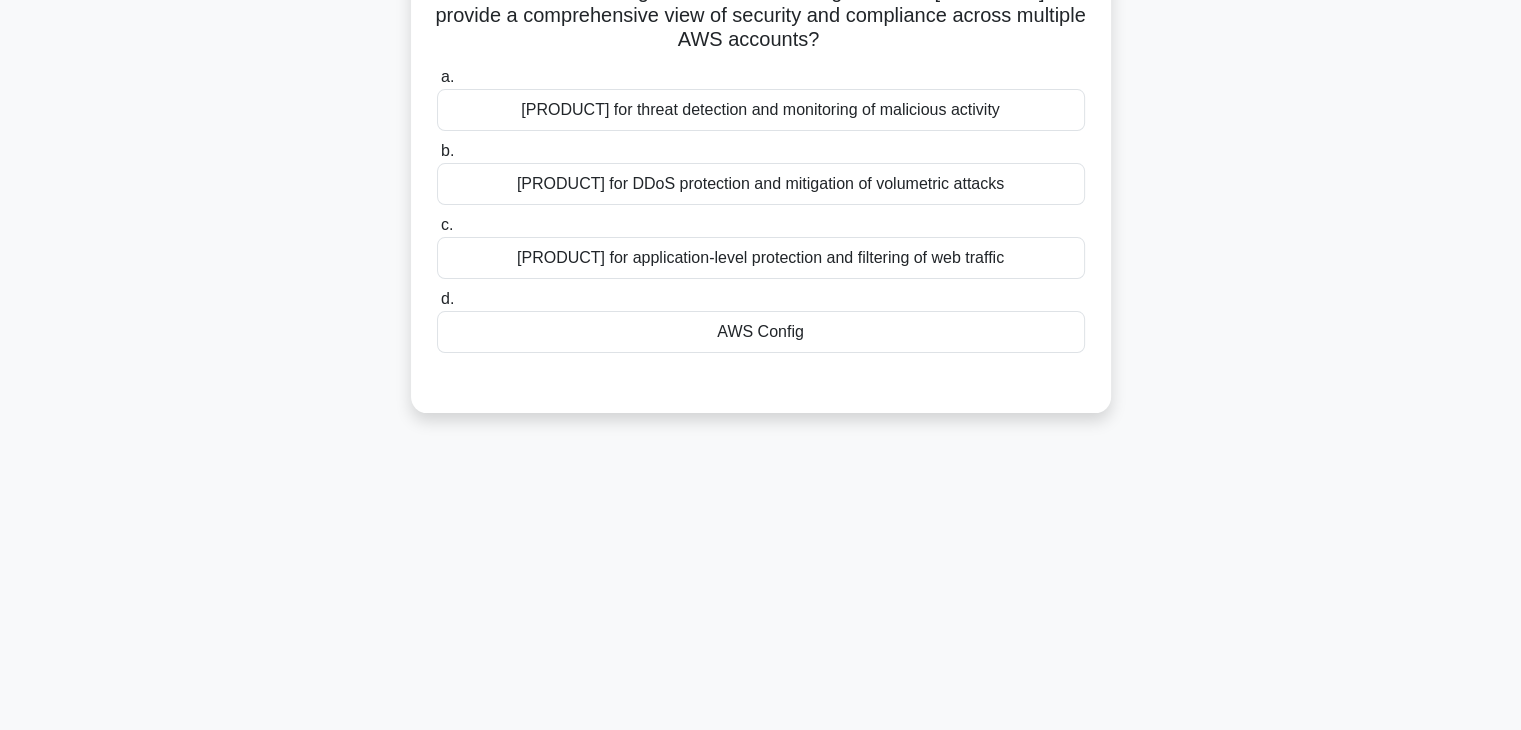 scroll, scrollTop: 0, scrollLeft: 0, axis: both 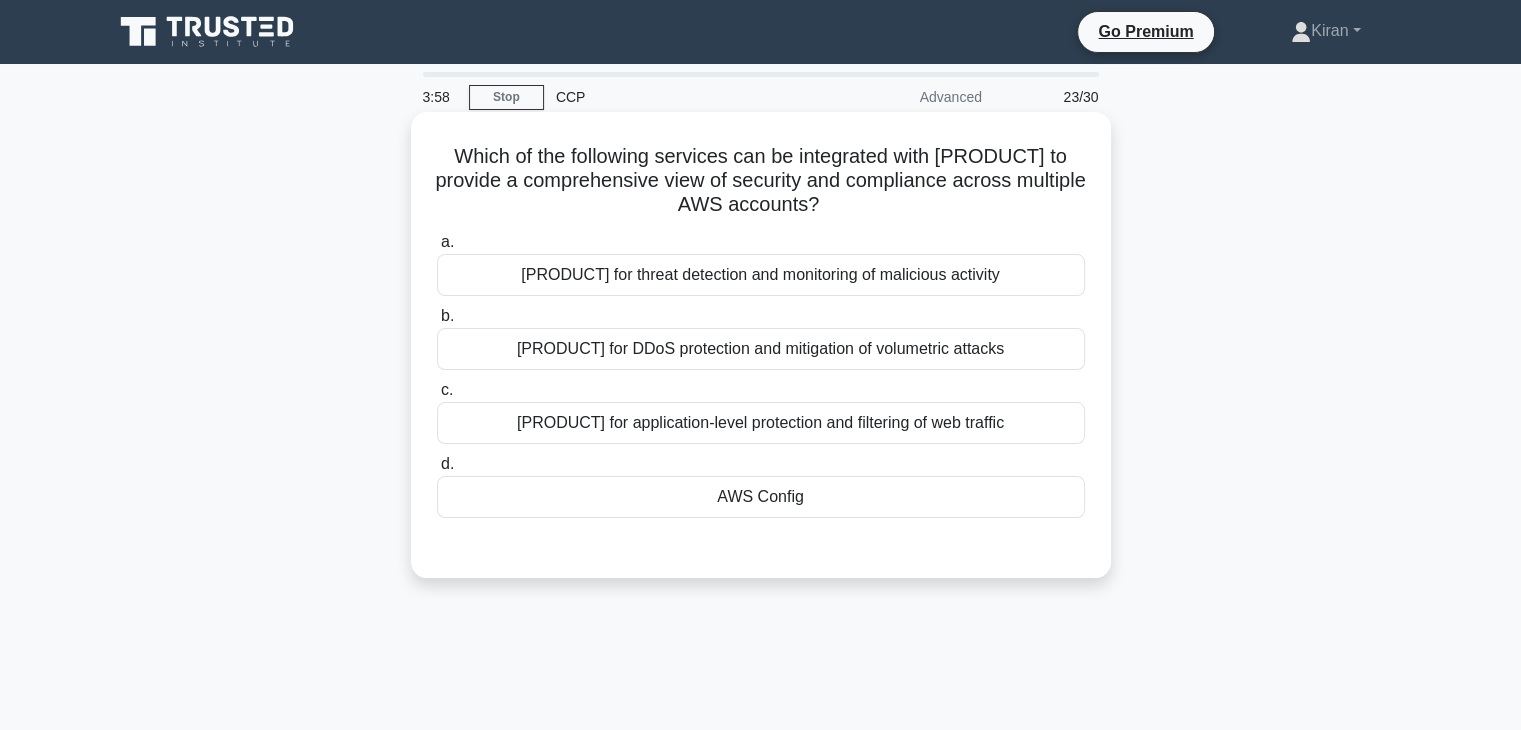 click on "AWS Config" at bounding box center (761, 497) 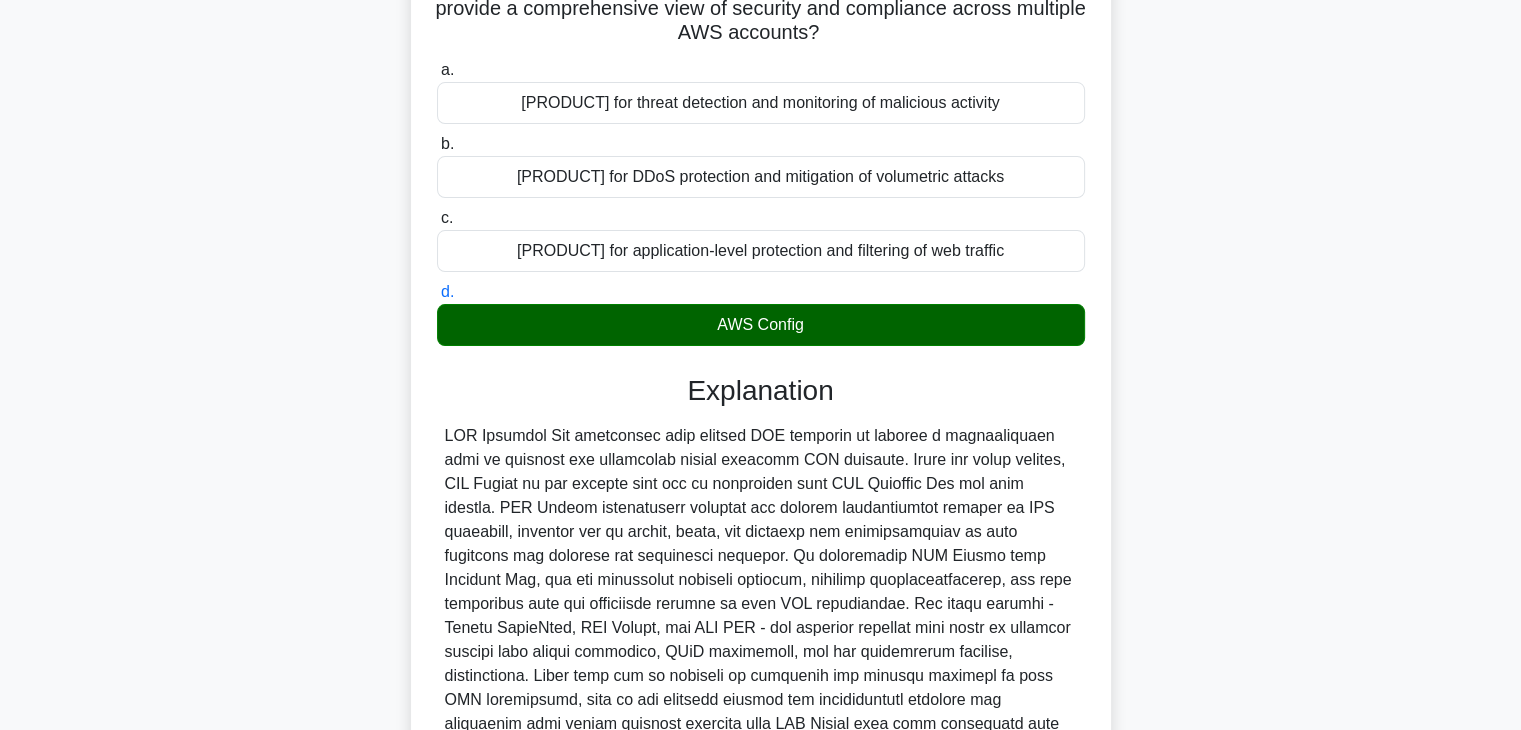 scroll, scrollTop: 358, scrollLeft: 0, axis: vertical 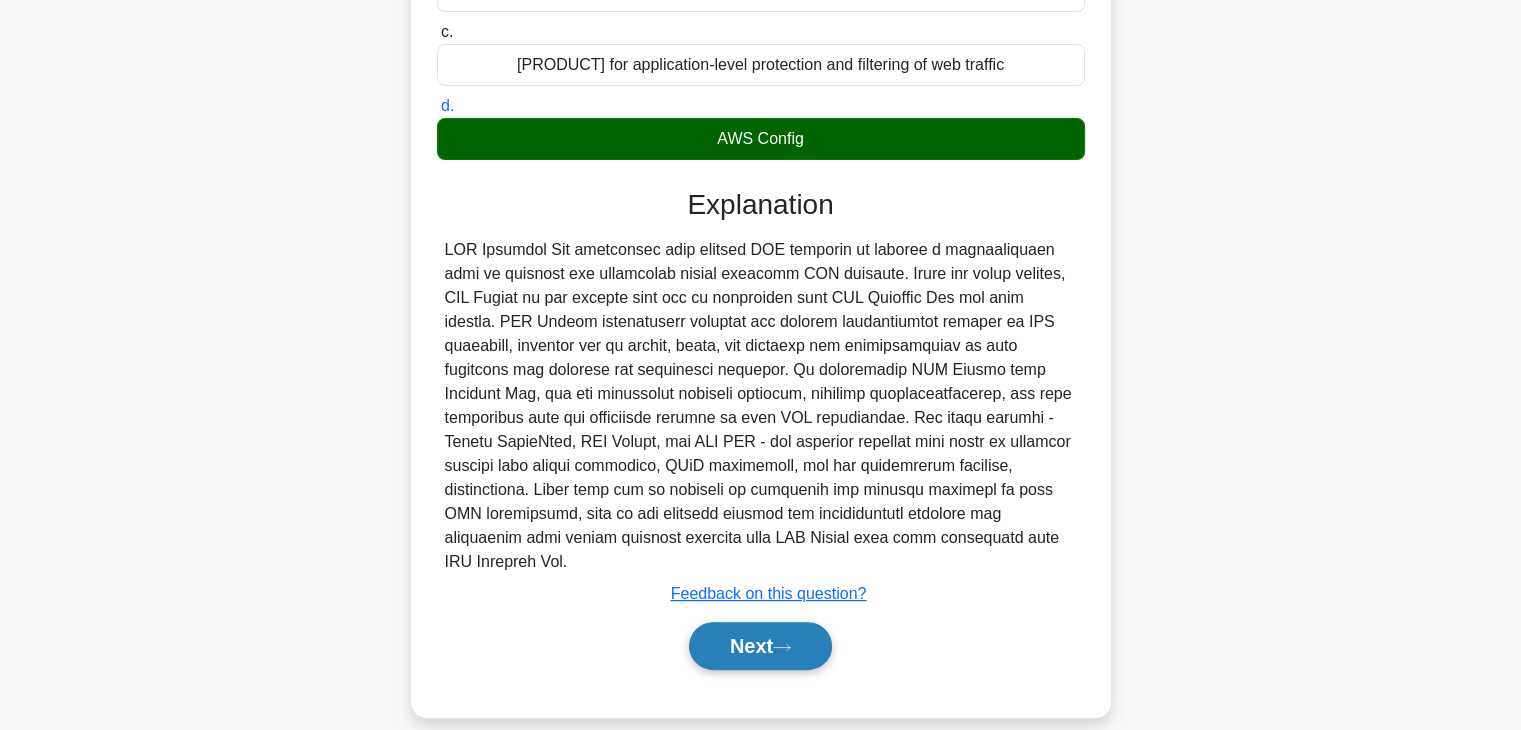 click 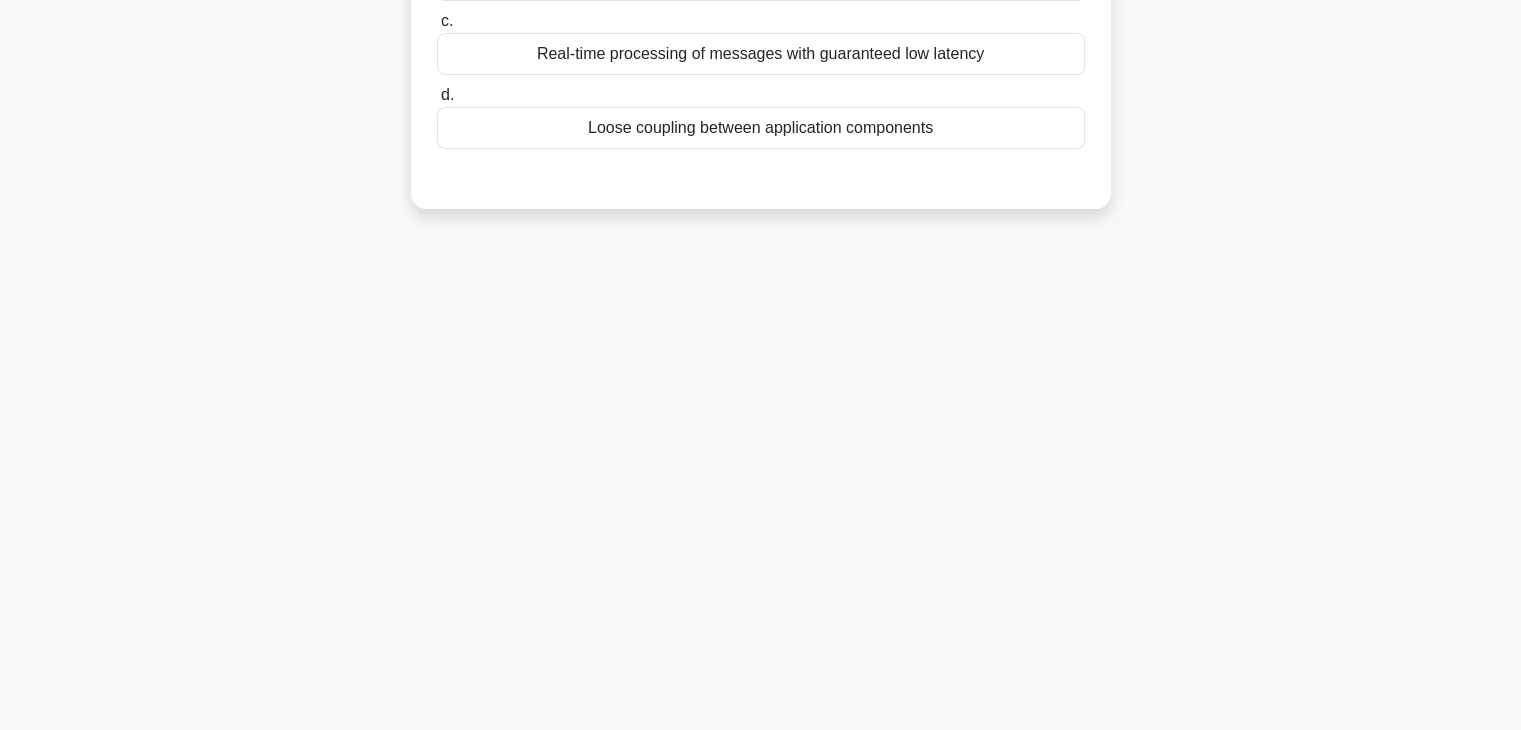 scroll, scrollTop: 0, scrollLeft: 0, axis: both 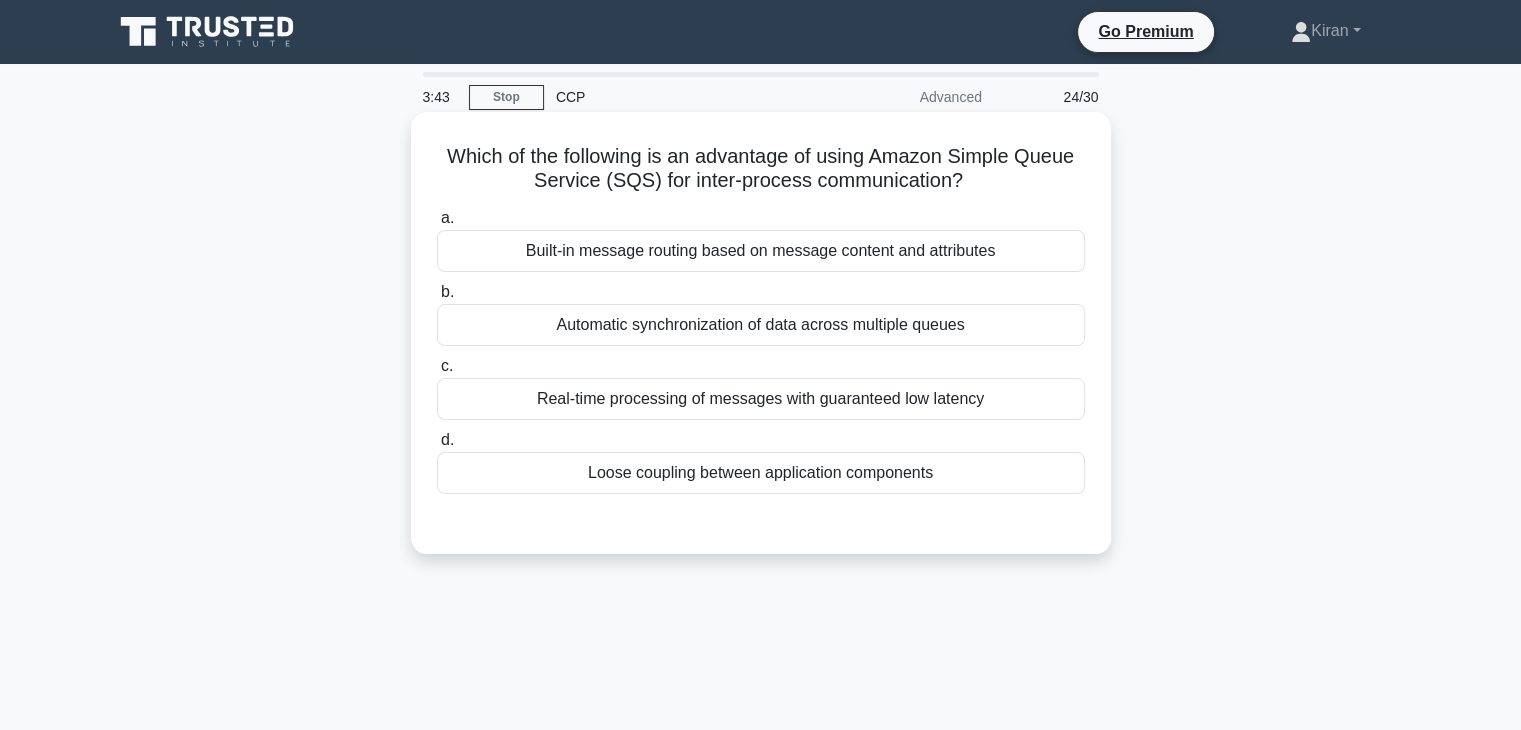 click on "Automatic synchronization of data across multiple queues" at bounding box center [761, 325] 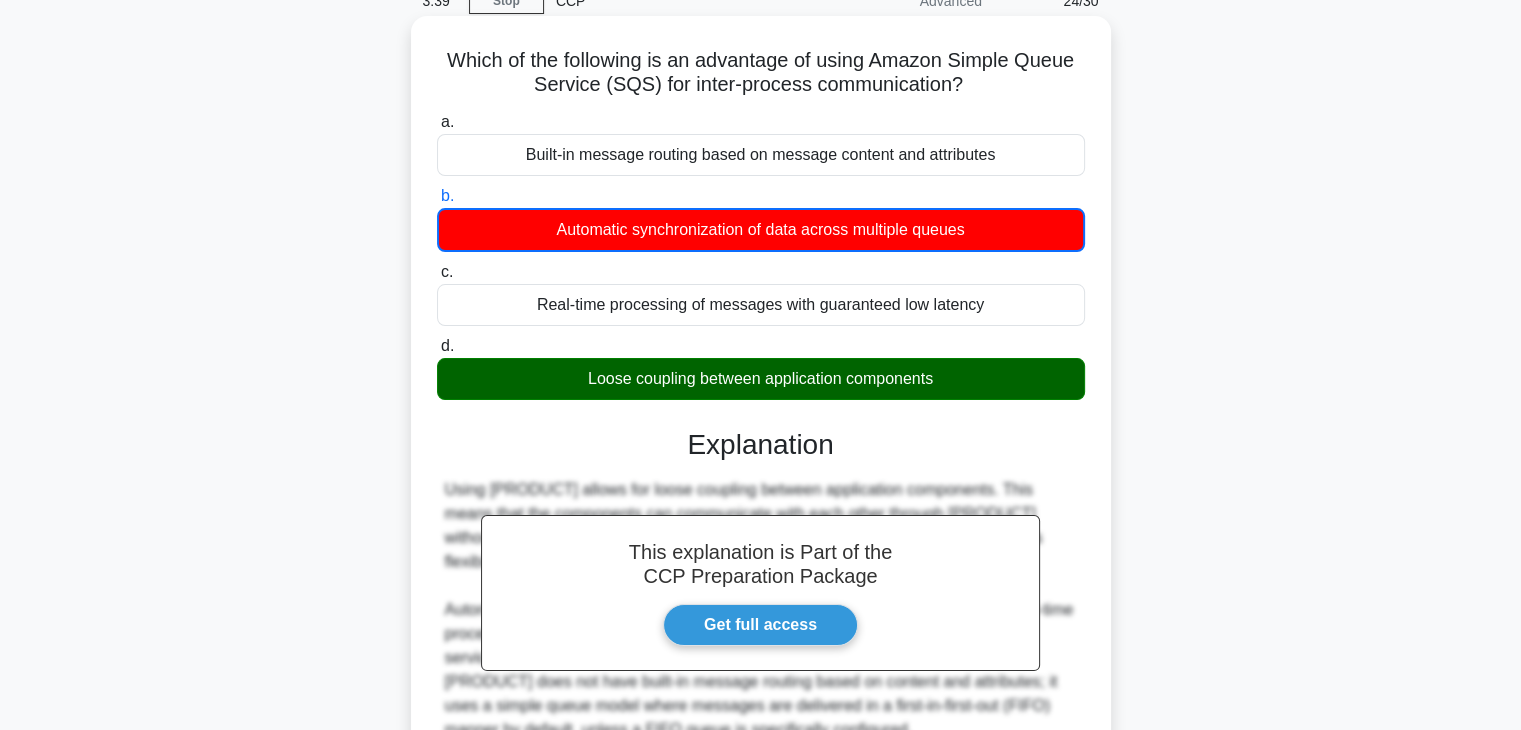 scroll, scrollTop: 351, scrollLeft: 0, axis: vertical 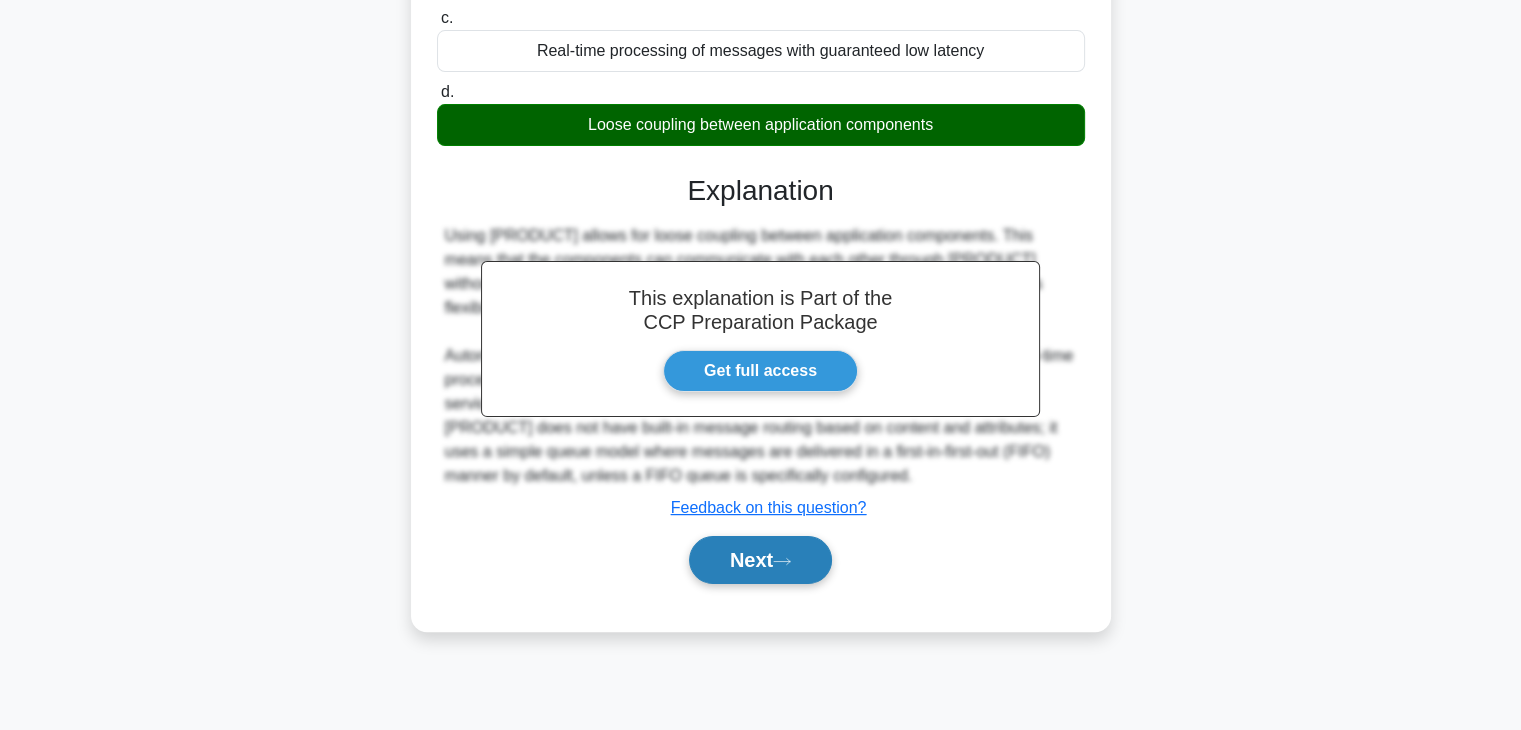 click on "Next" at bounding box center [760, 560] 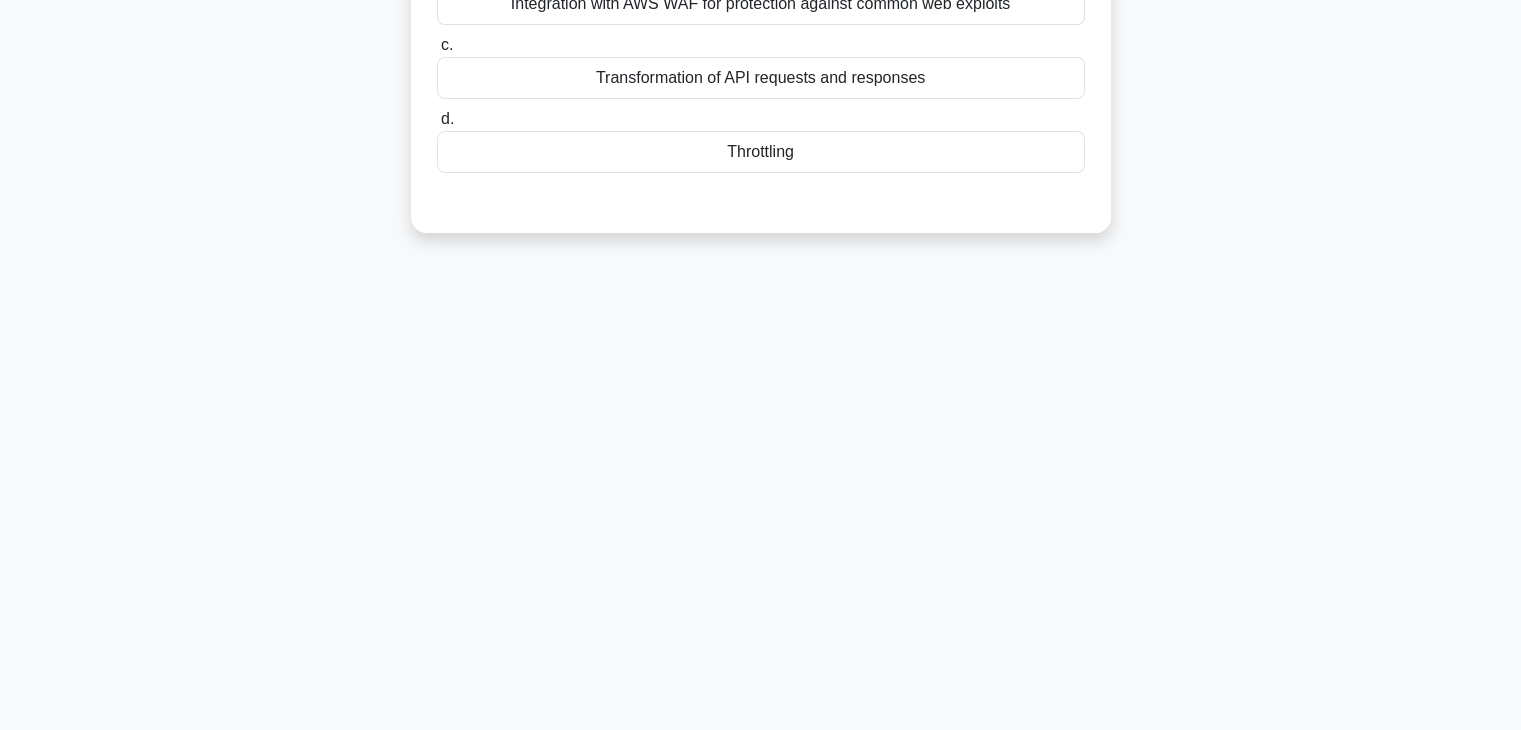 scroll, scrollTop: 0, scrollLeft: 0, axis: both 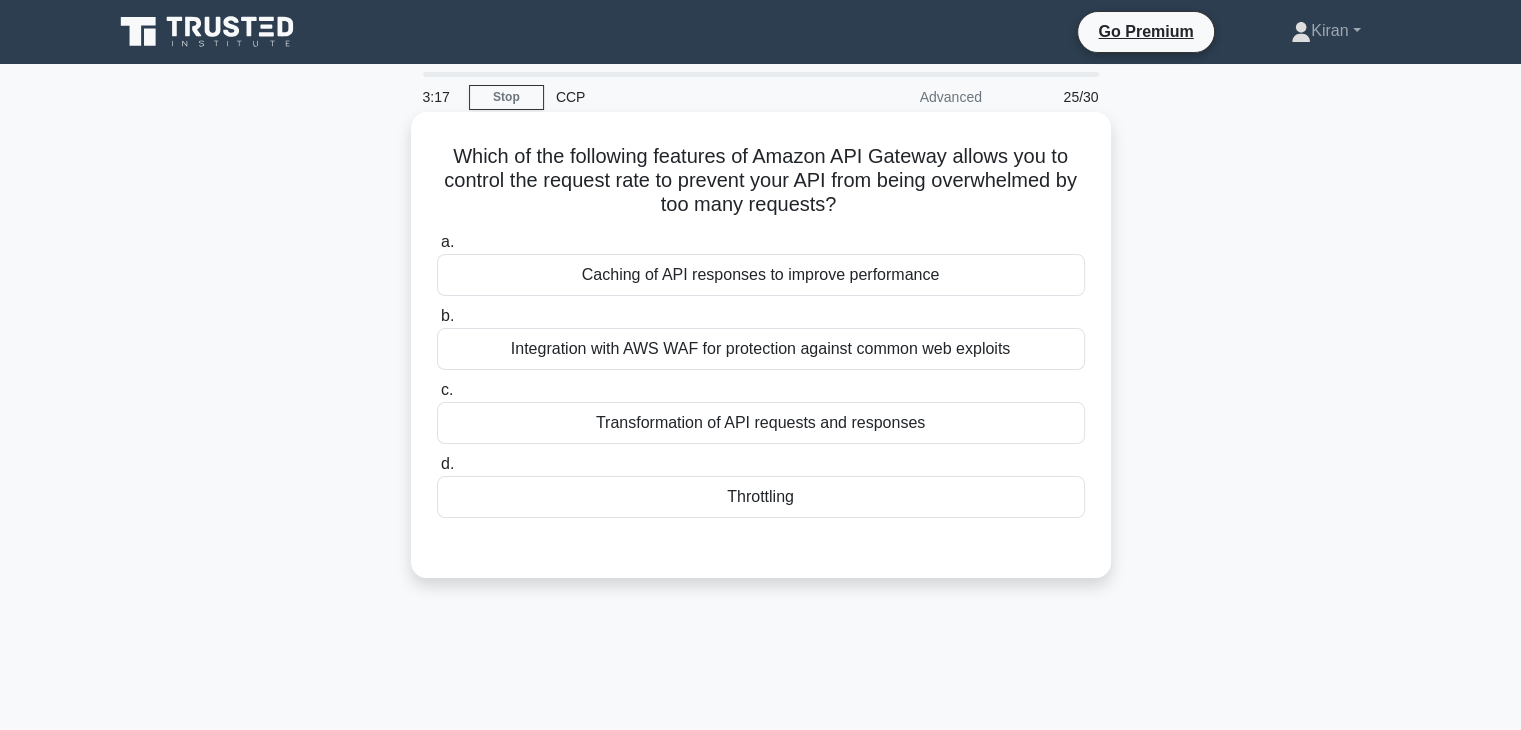 click on "Integration with AWS WAF for protection against common web exploits" at bounding box center [761, 349] 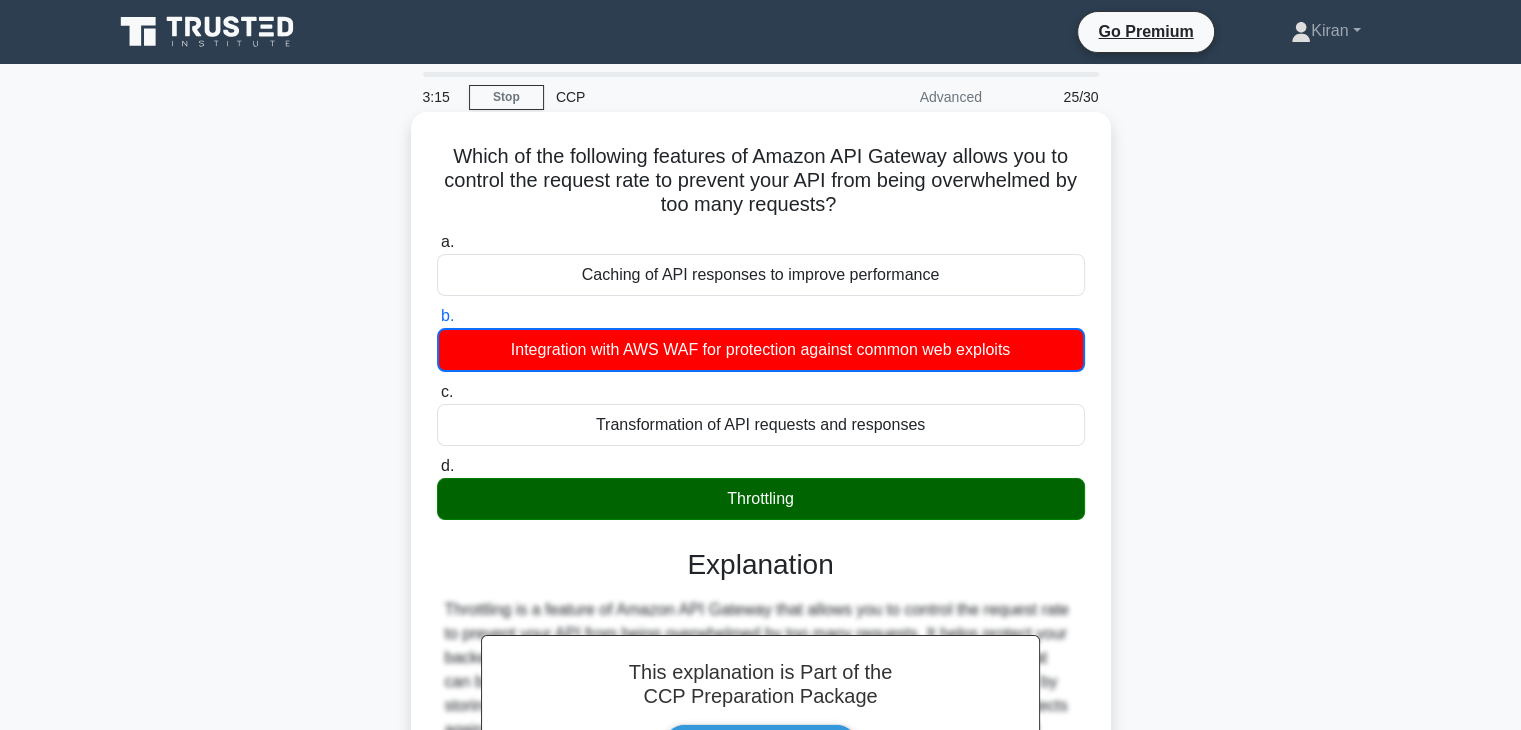 click on "Throttling" at bounding box center [761, 499] 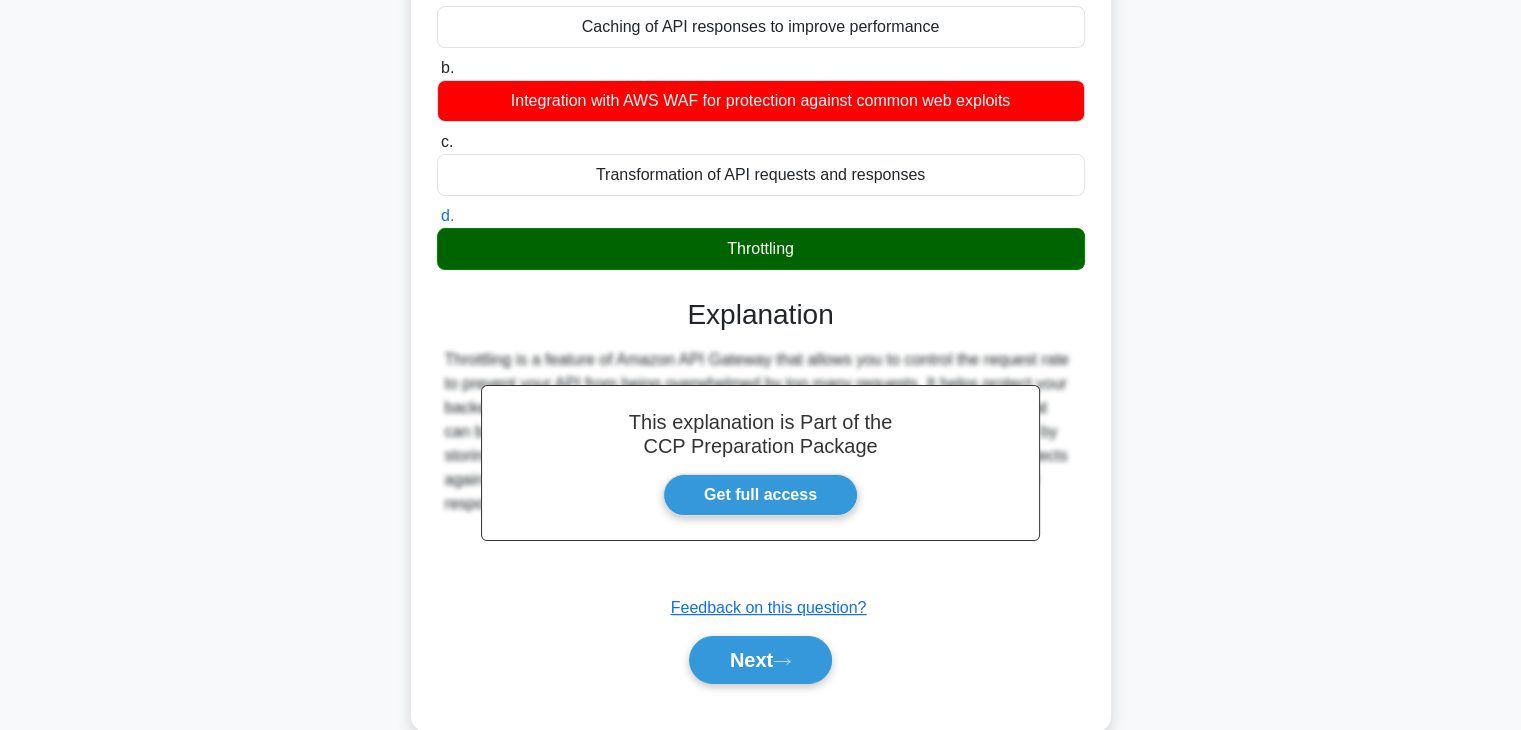 scroll, scrollTop: 283, scrollLeft: 0, axis: vertical 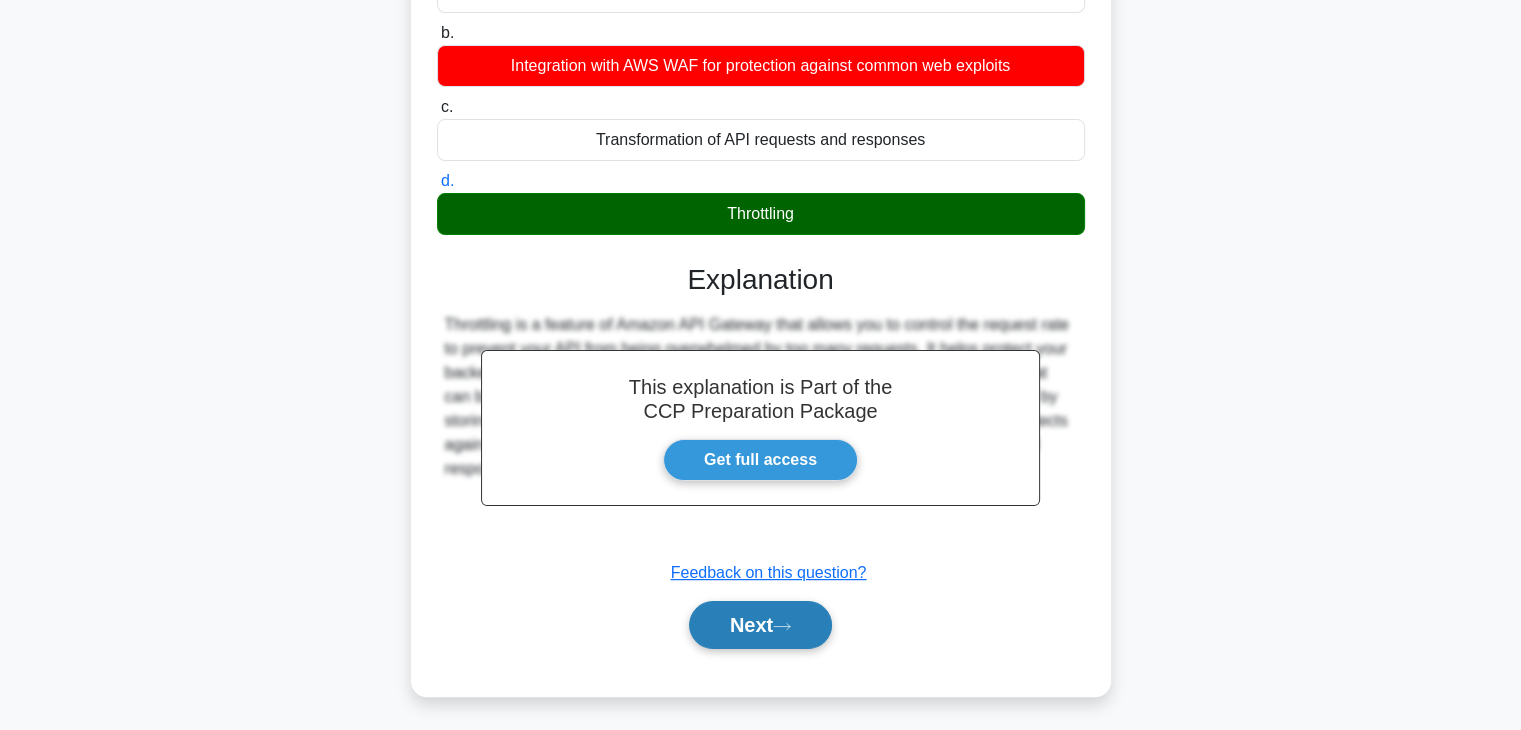 click on "Next" at bounding box center [760, 625] 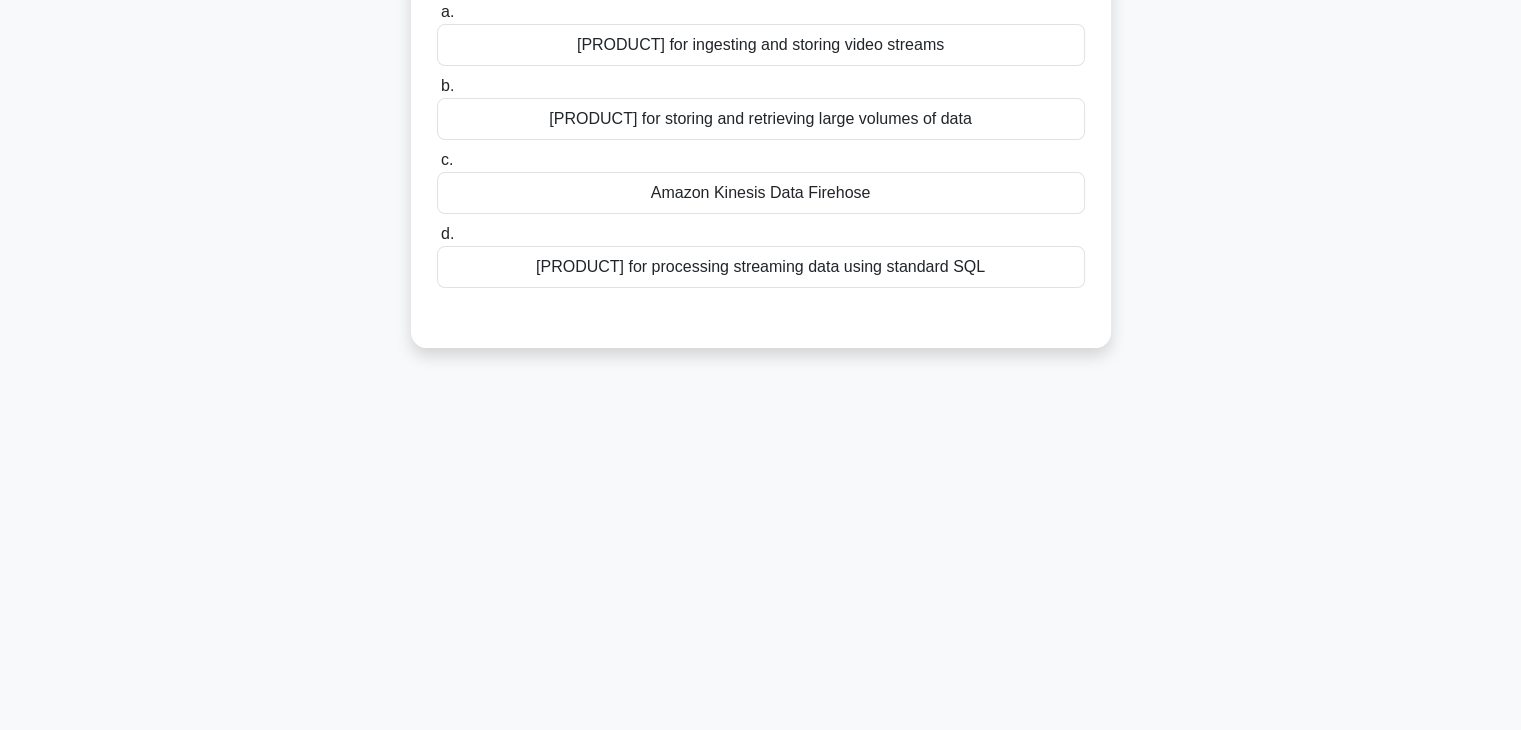 scroll, scrollTop: 0, scrollLeft: 0, axis: both 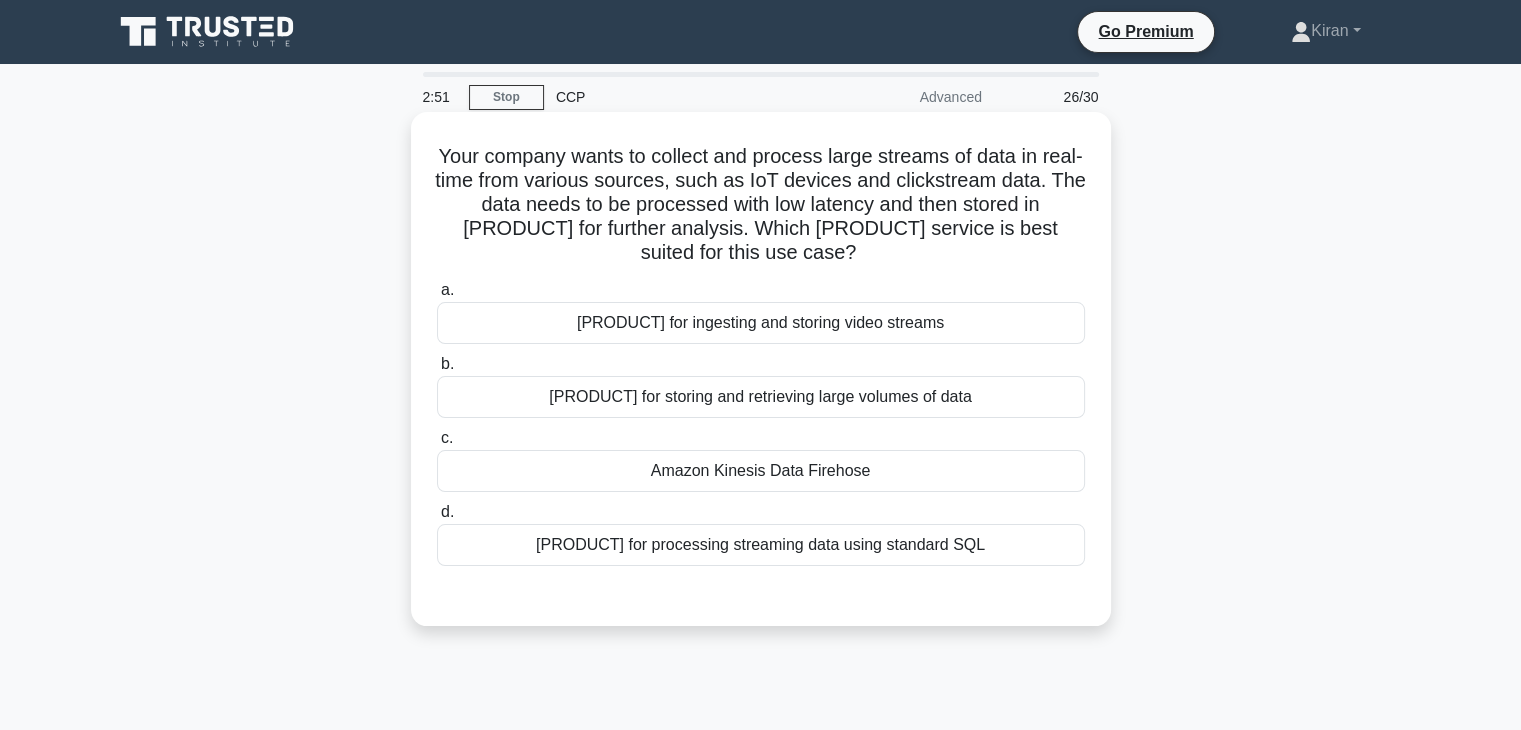 click on "Amazon Kinesis Data Firehose" at bounding box center (761, 471) 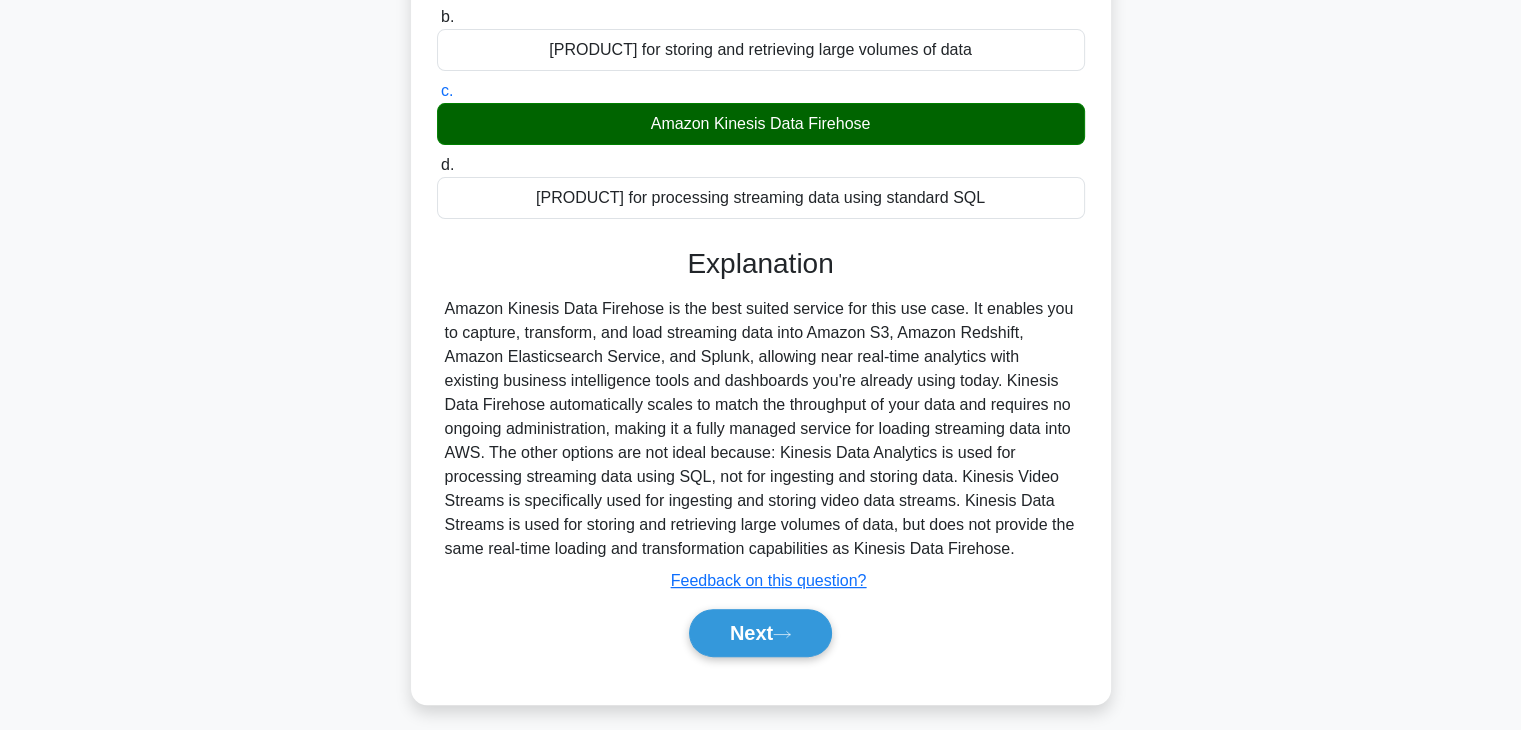 scroll, scrollTop: 346, scrollLeft: 0, axis: vertical 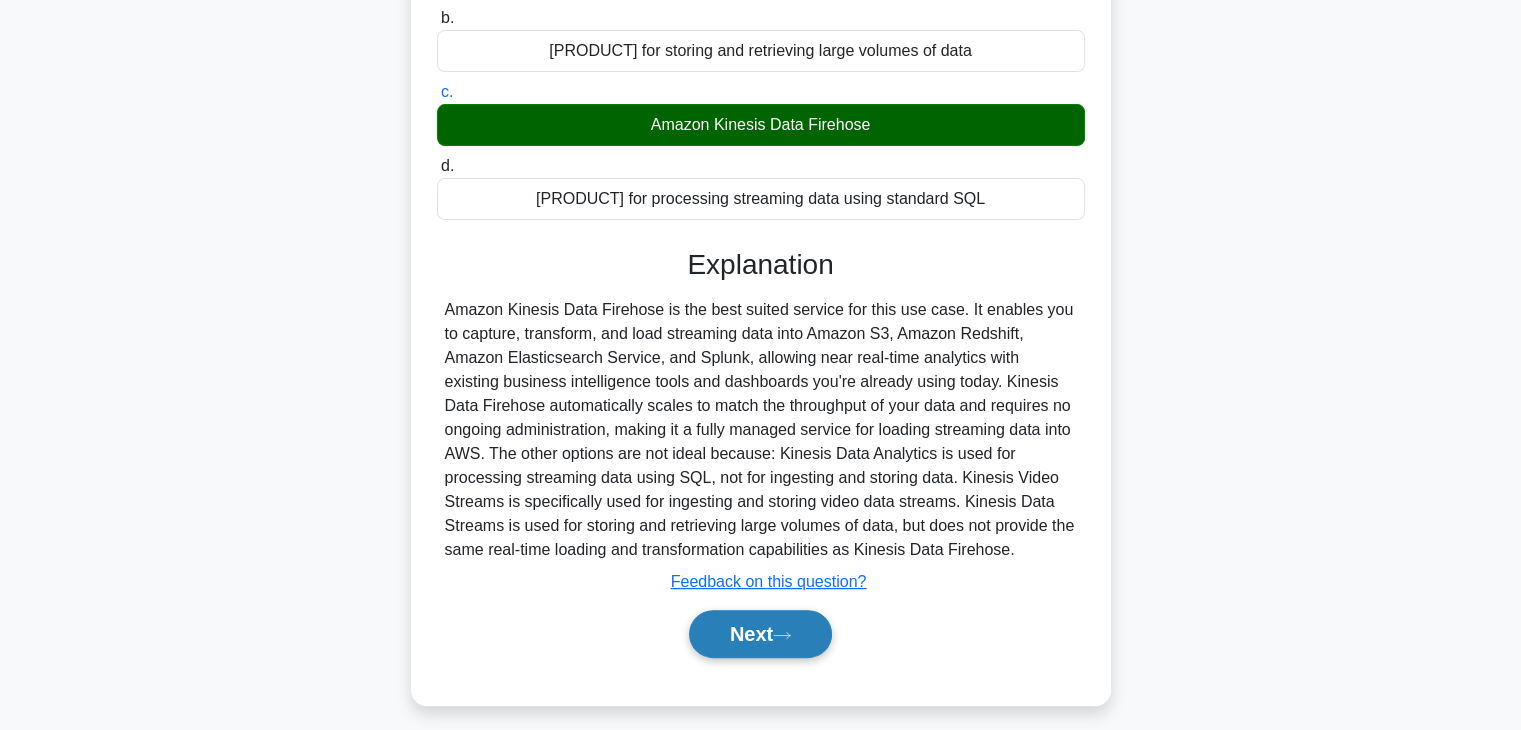 click on "Next" at bounding box center [760, 634] 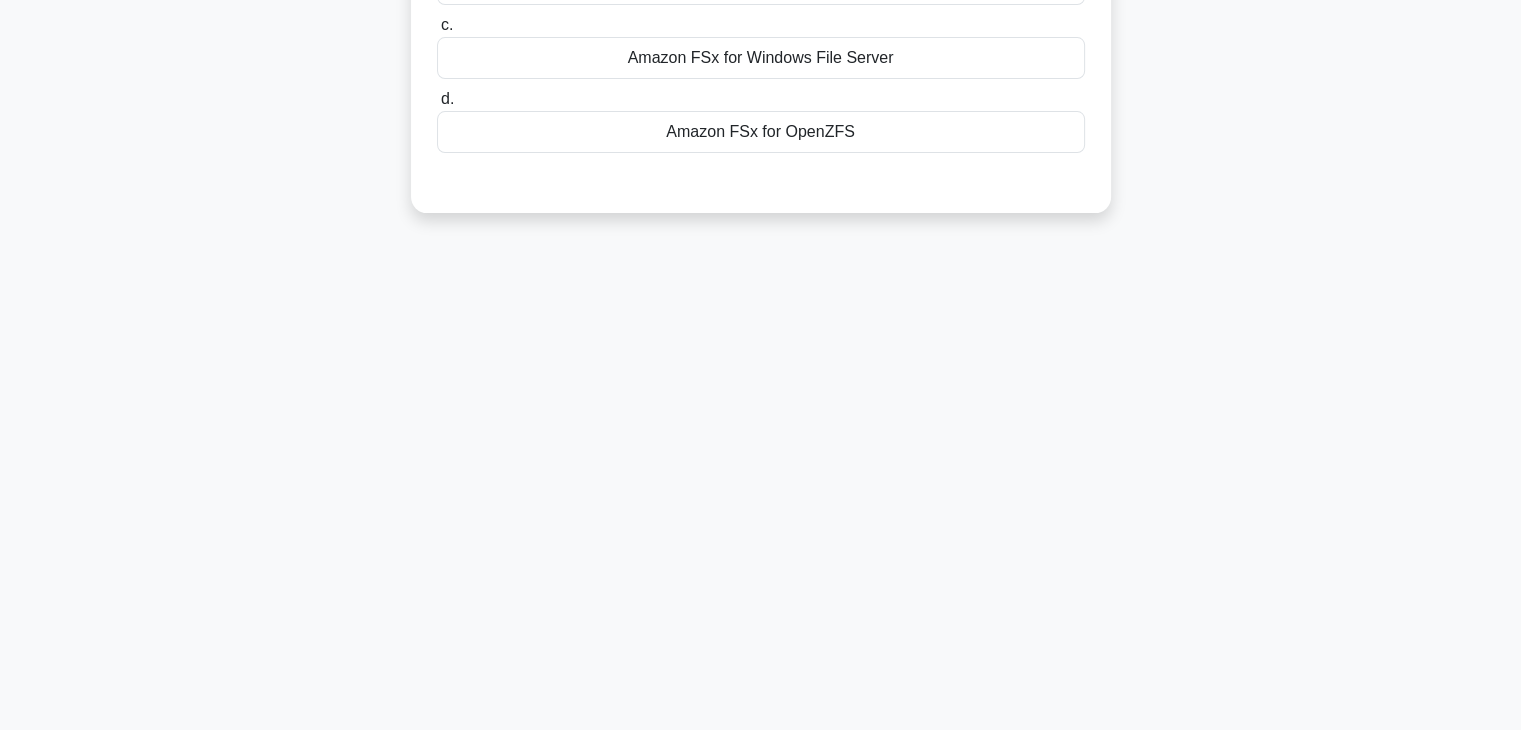 scroll, scrollTop: 0, scrollLeft: 0, axis: both 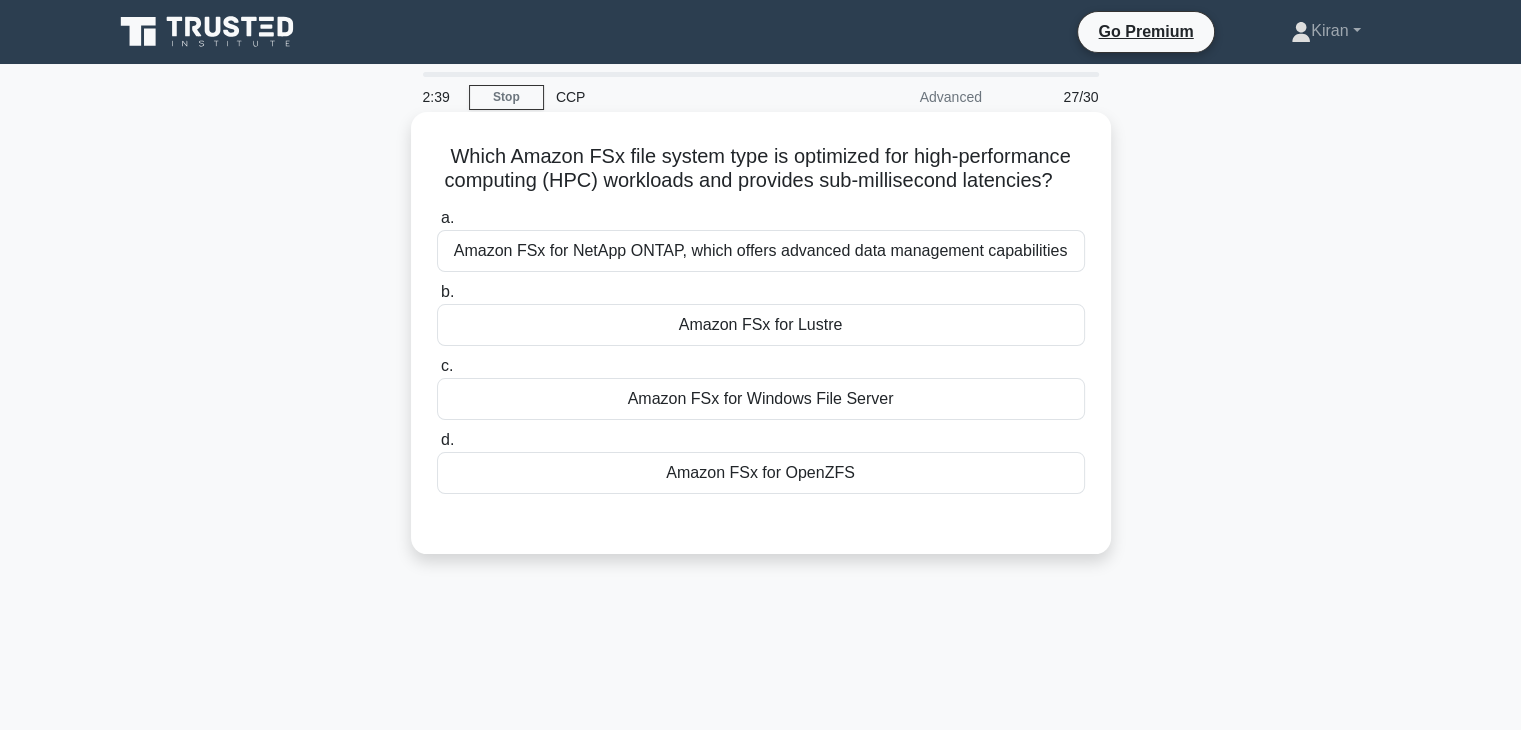 click on "Amazon FSx for Lustre" at bounding box center (761, 325) 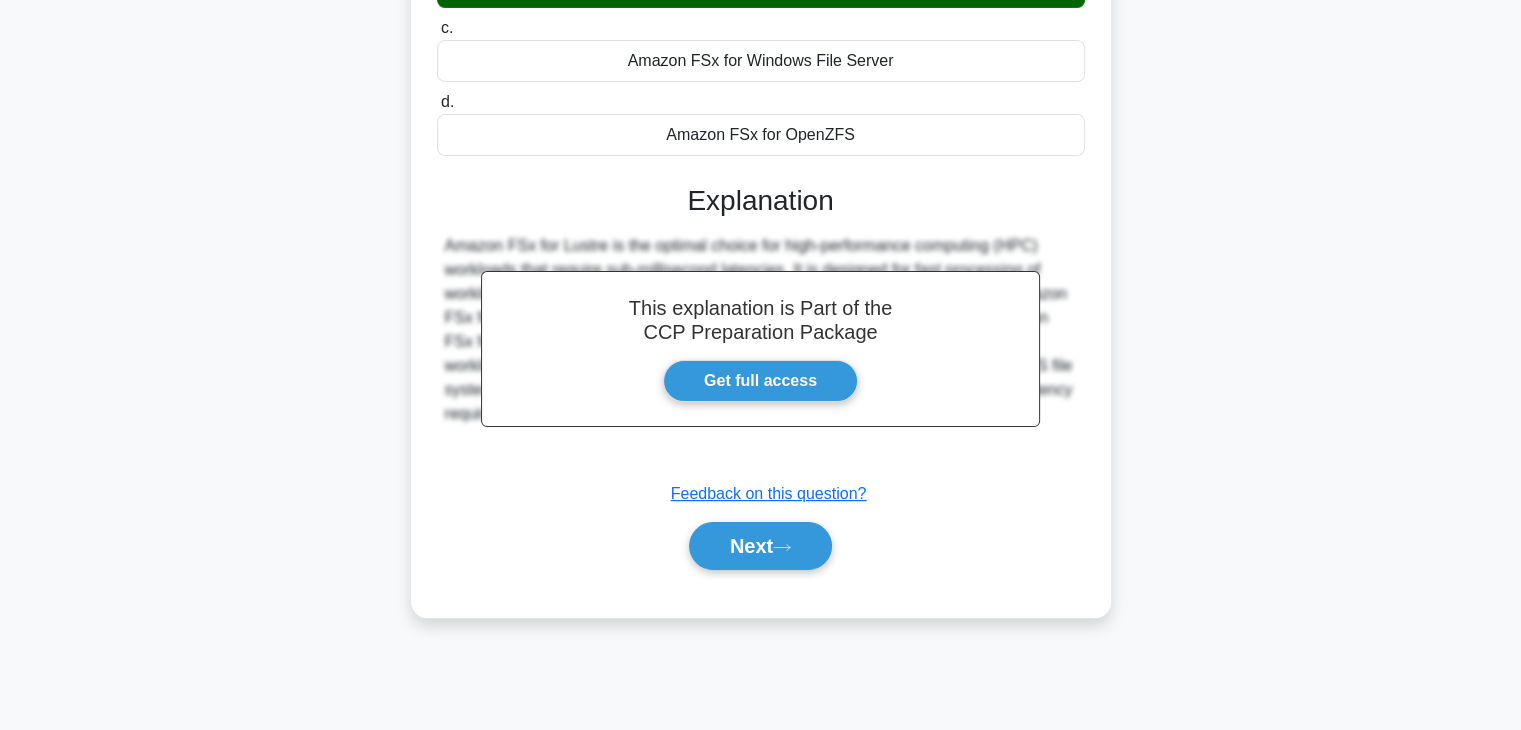 scroll, scrollTop: 351, scrollLeft: 0, axis: vertical 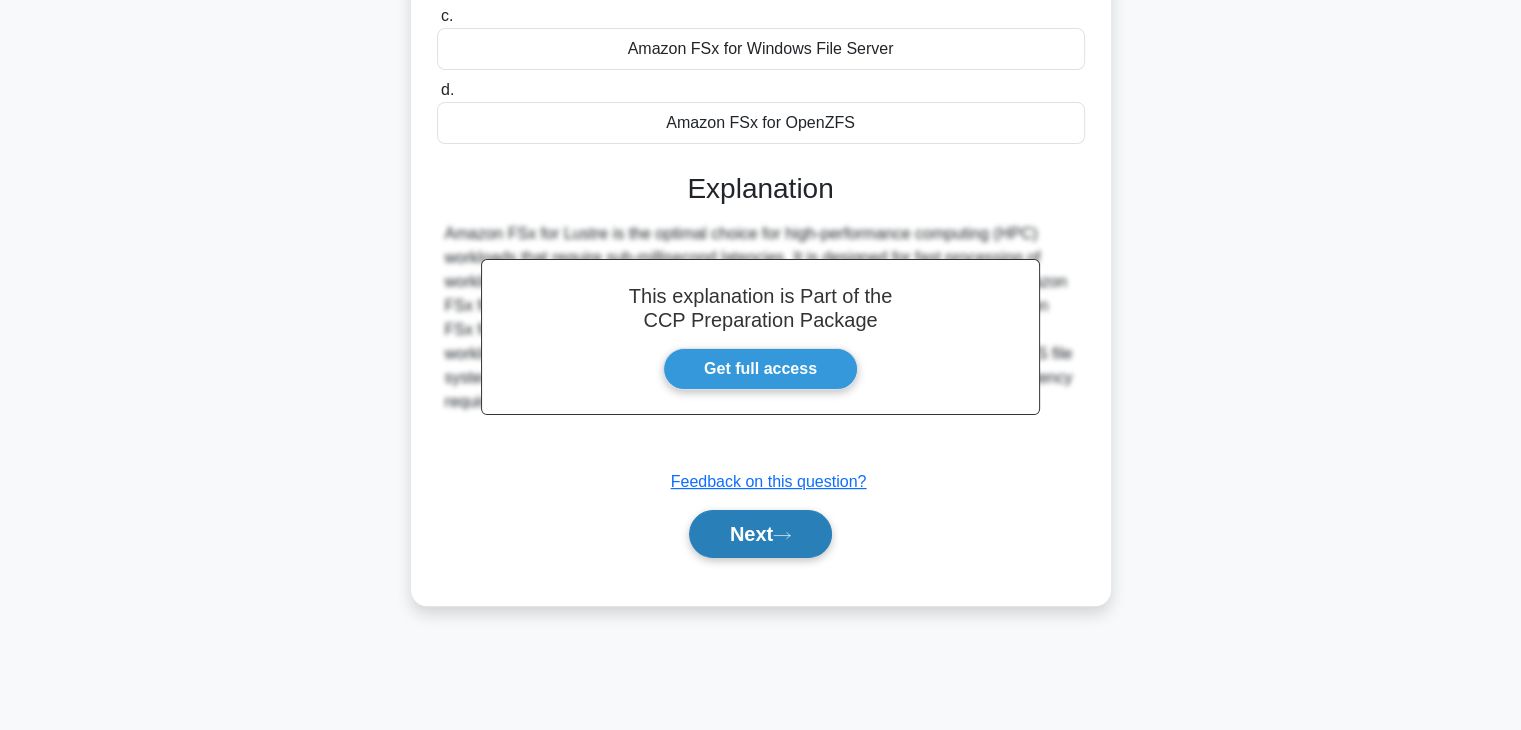 click on "Next" at bounding box center (760, 534) 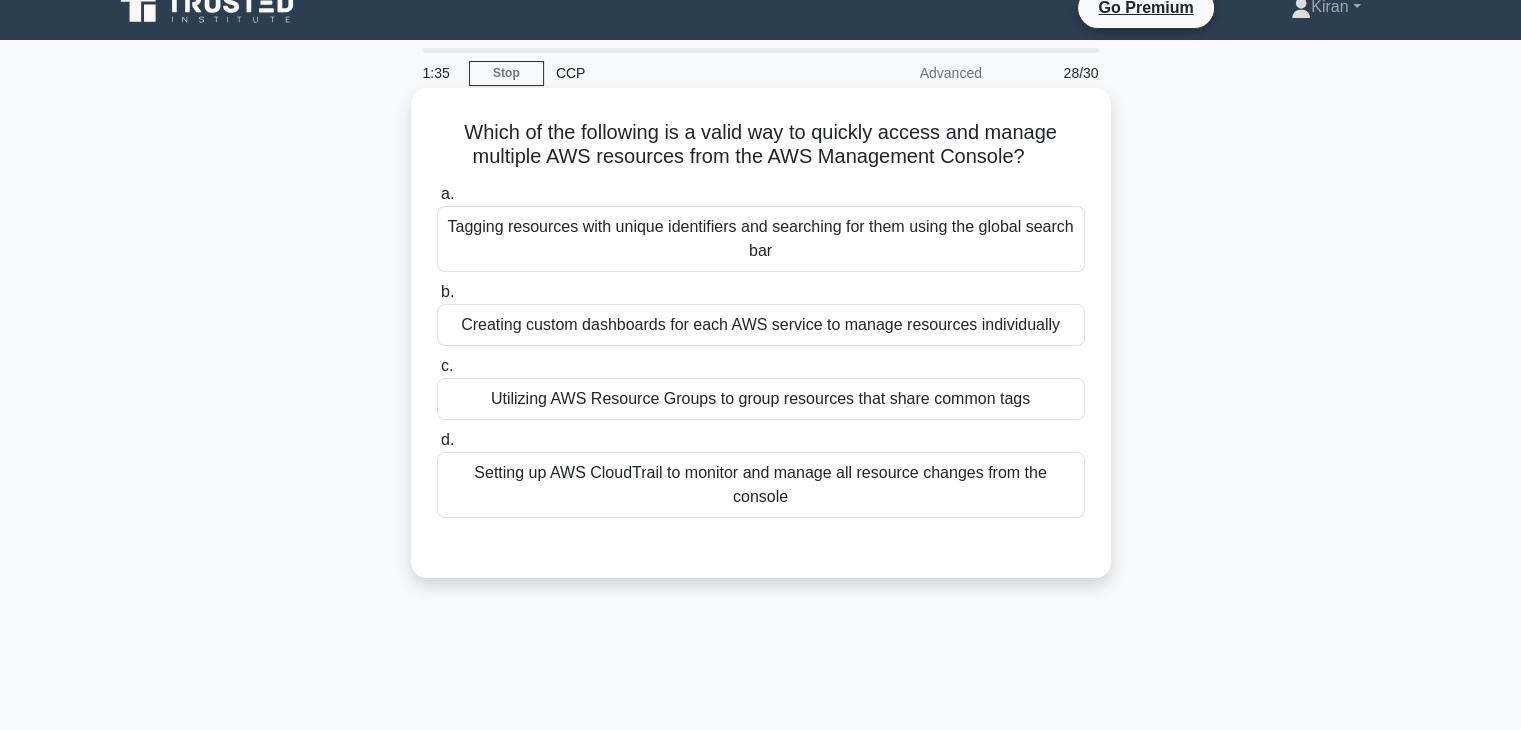scroll, scrollTop: 23, scrollLeft: 0, axis: vertical 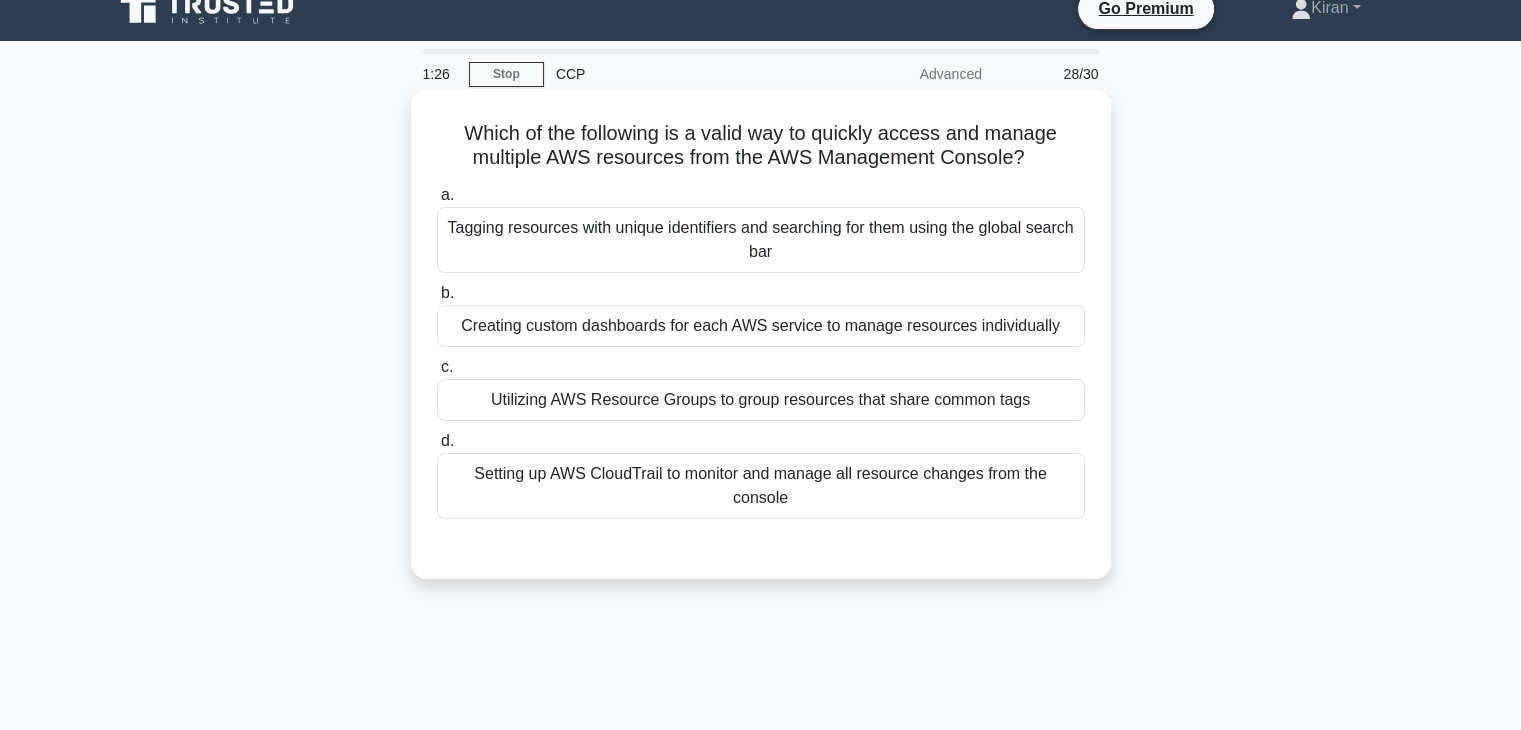 click on "Creating custom dashboards for each AWS service to manage resources individually" at bounding box center (761, 326) 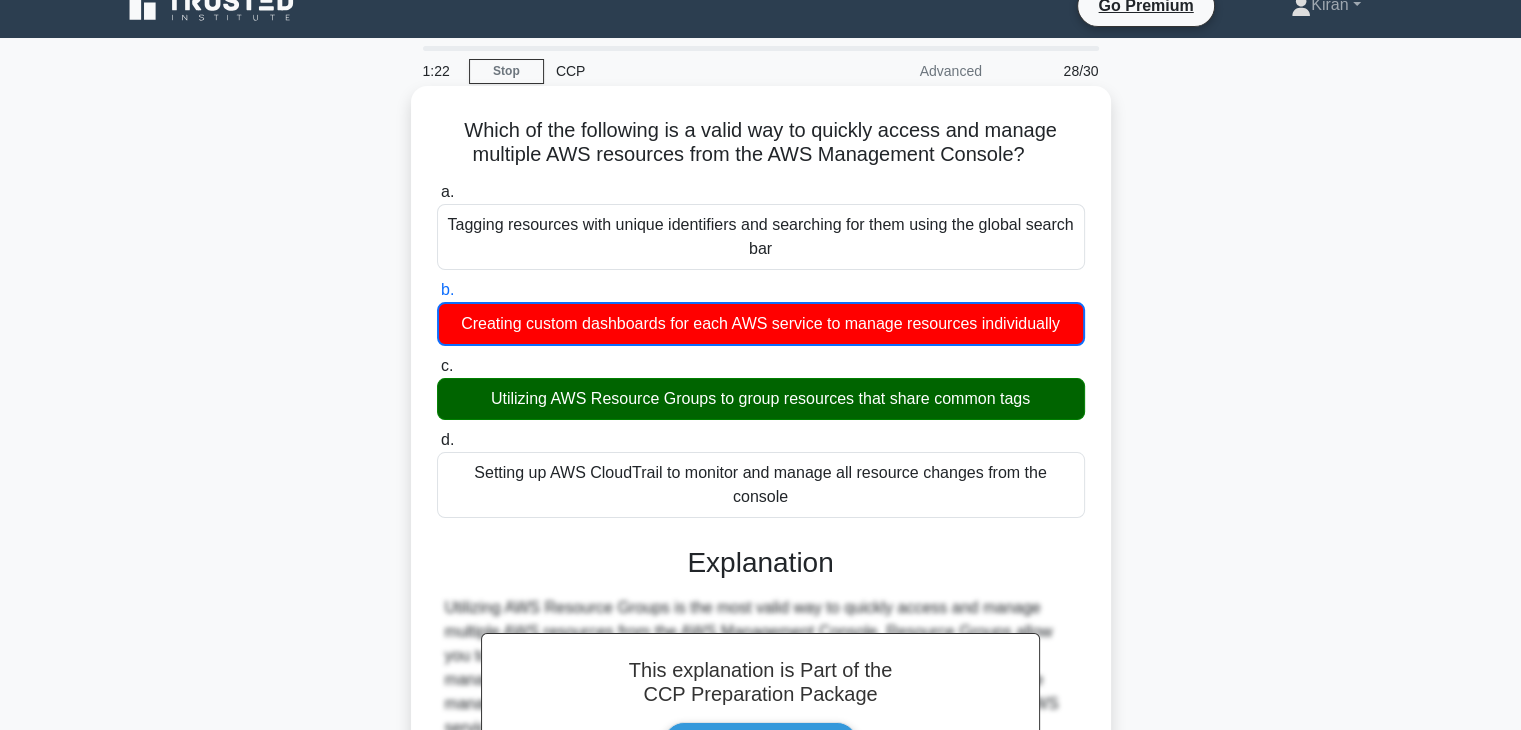 scroll, scrollTop: 360, scrollLeft: 0, axis: vertical 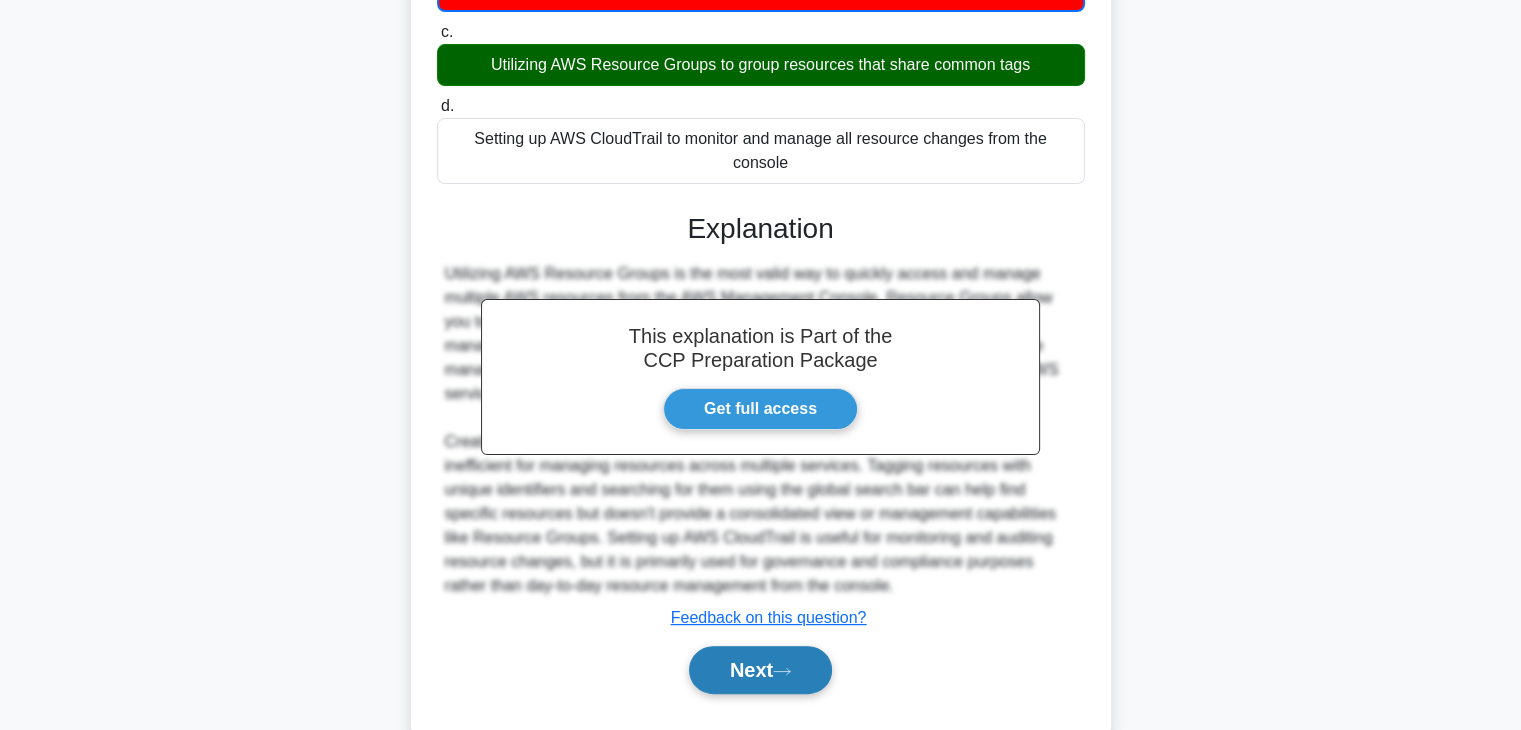 click on "Next" at bounding box center [760, 670] 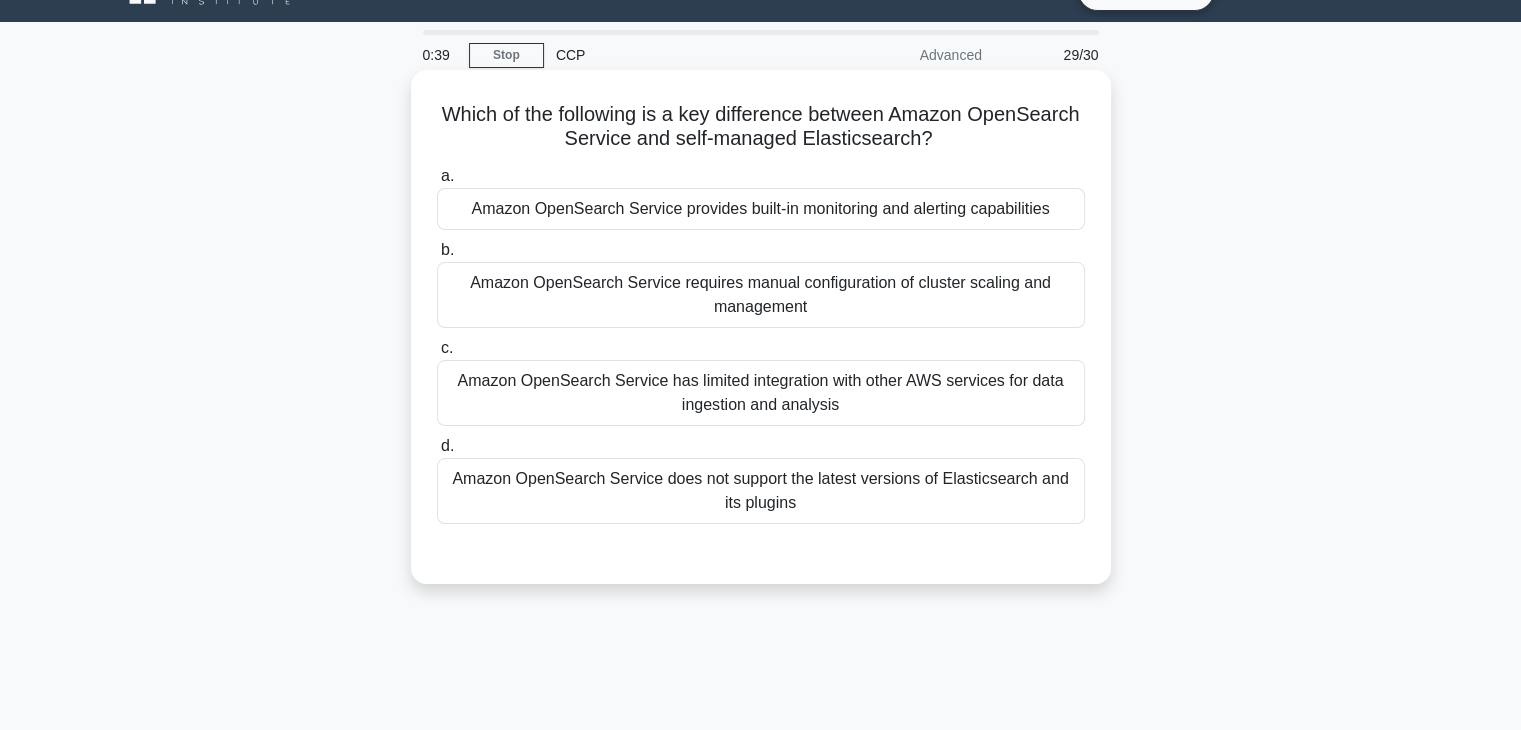 scroll, scrollTop: 40, scrollLeft: 0, axis: vertical 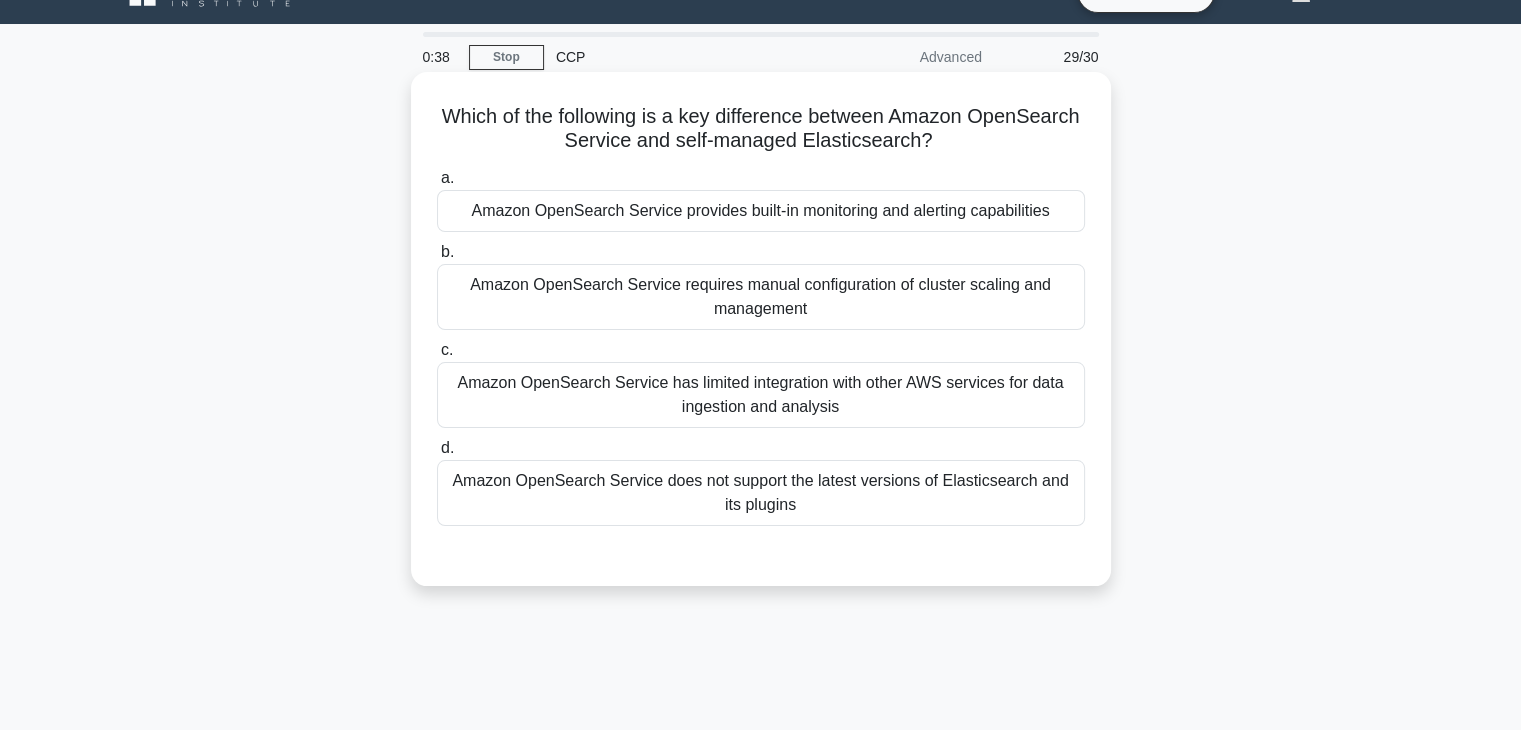 click on "Amazon OpenSearch Service has limited integration with other AWS services for data ingestion and analysis" at bounding box center (761, 395) 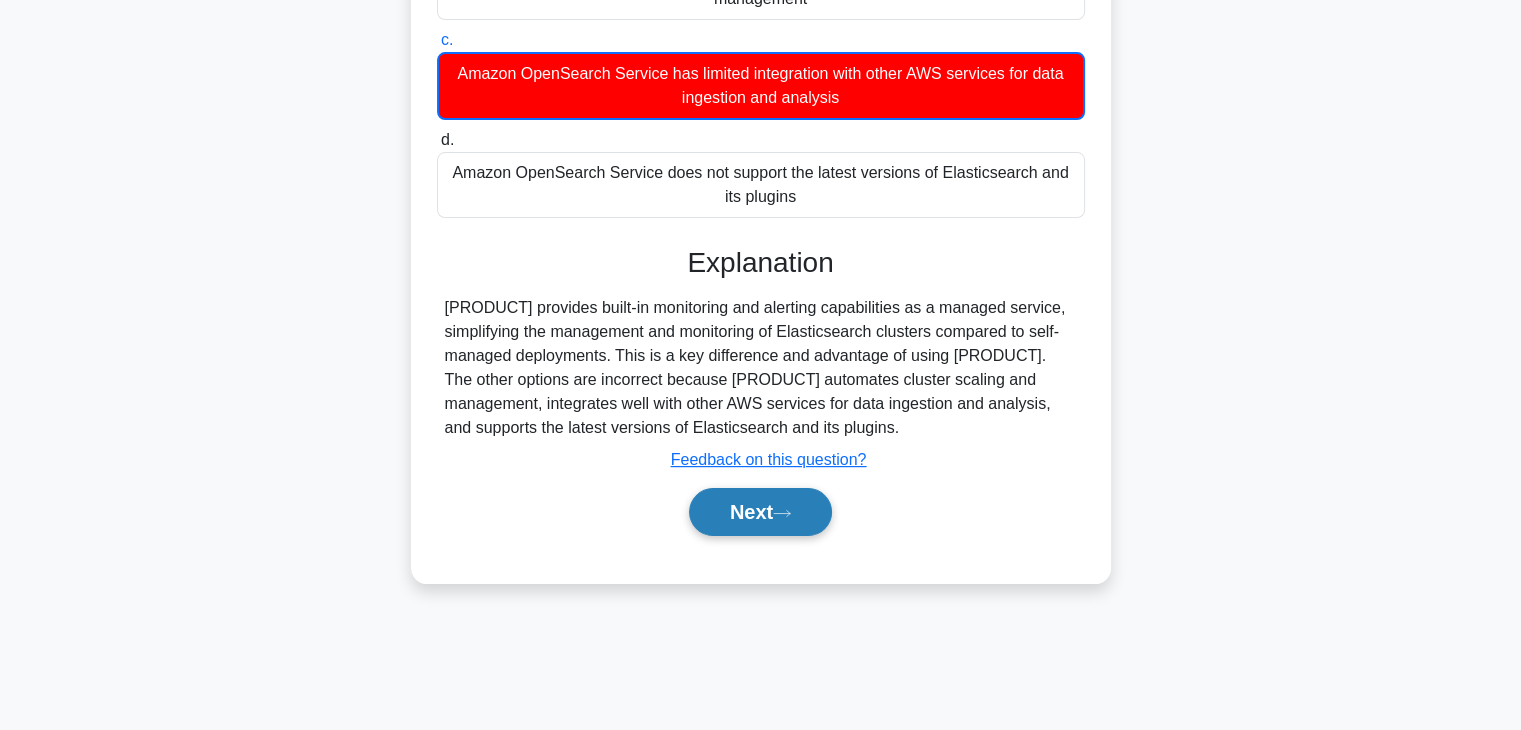scroll, scrollTop: 350, scrollLeft: 0, axis: vertical 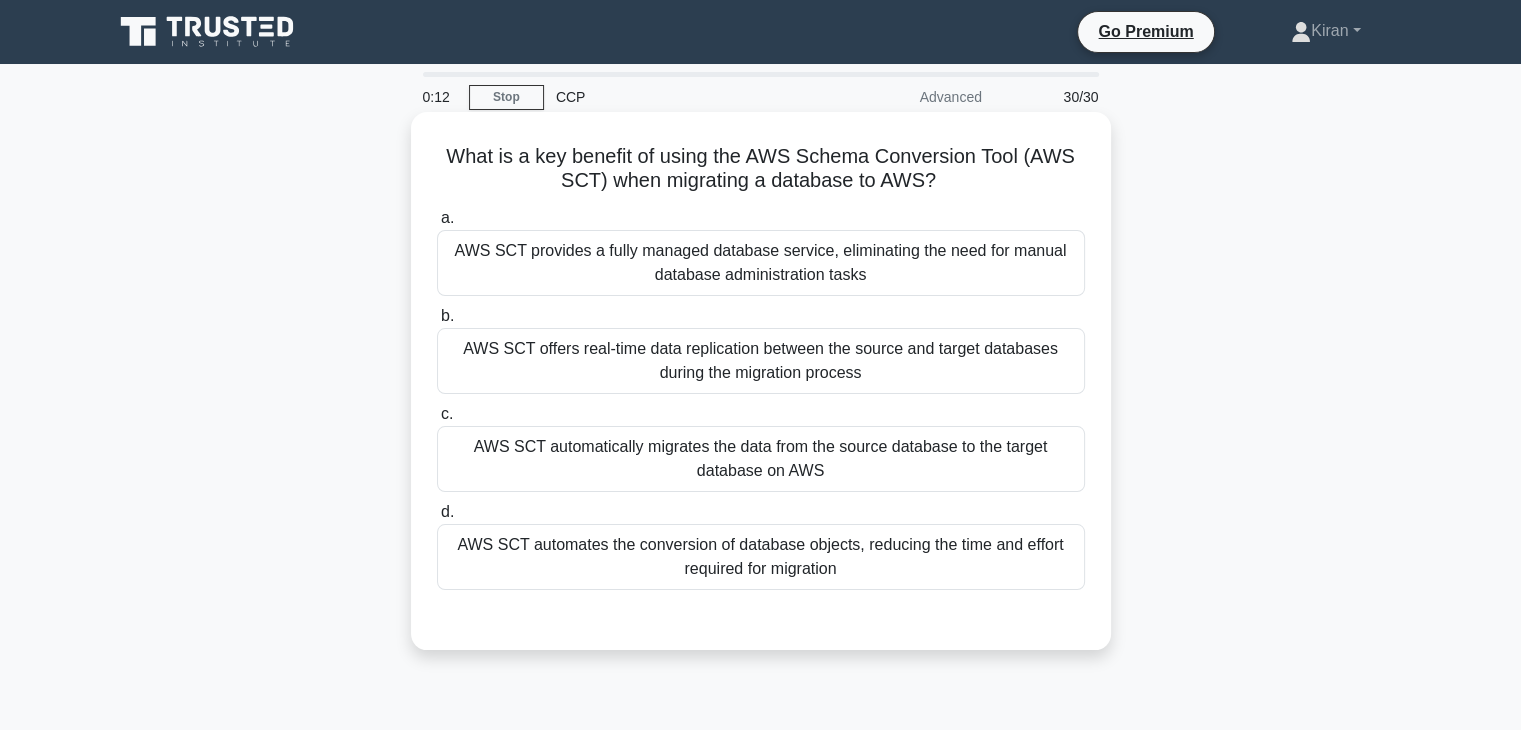 click on "AWS SCT automatically migrates the data from the source database to the target database on AWS" at bounding box center [761, 459] 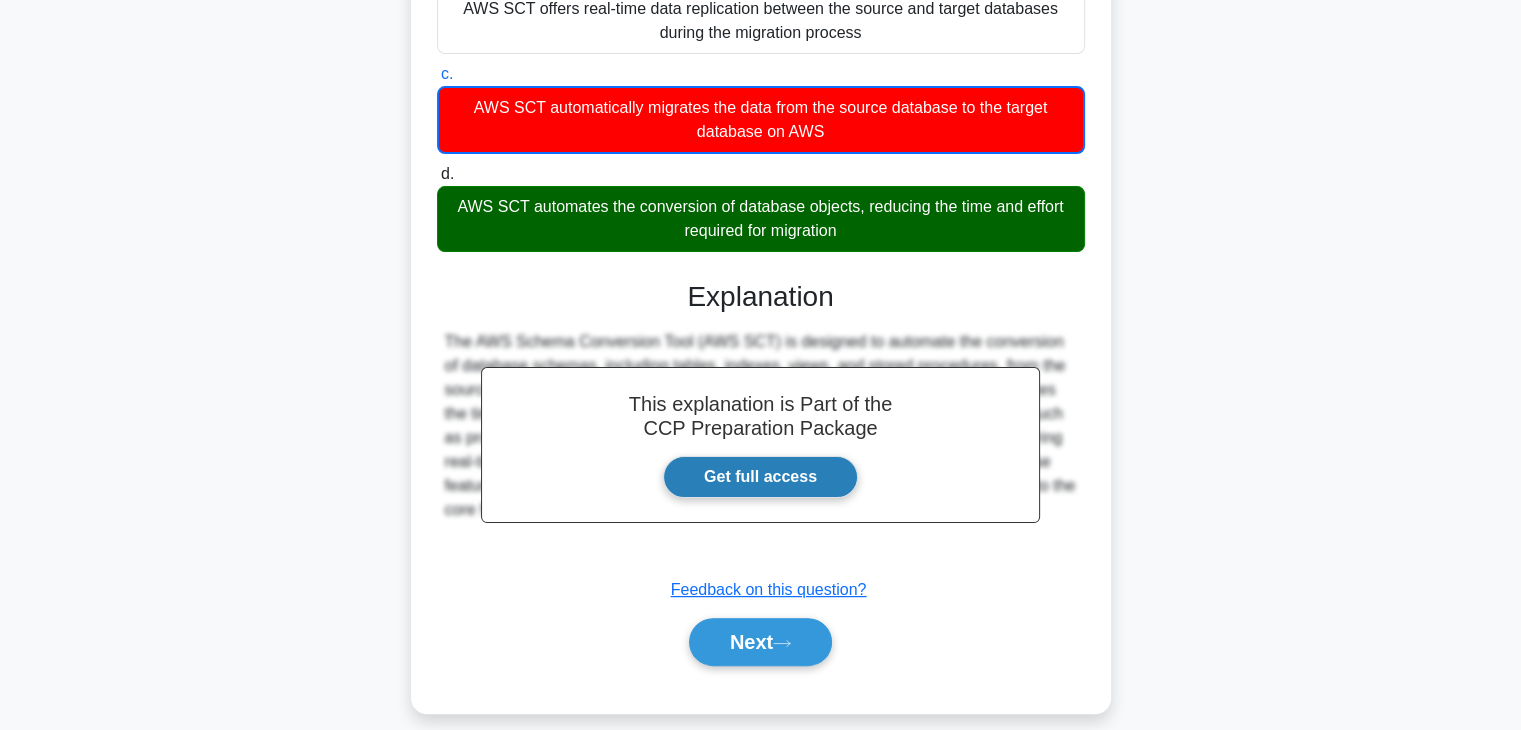 scroll, scrollTop: 360, scrollLeft: 0, axis: vertical 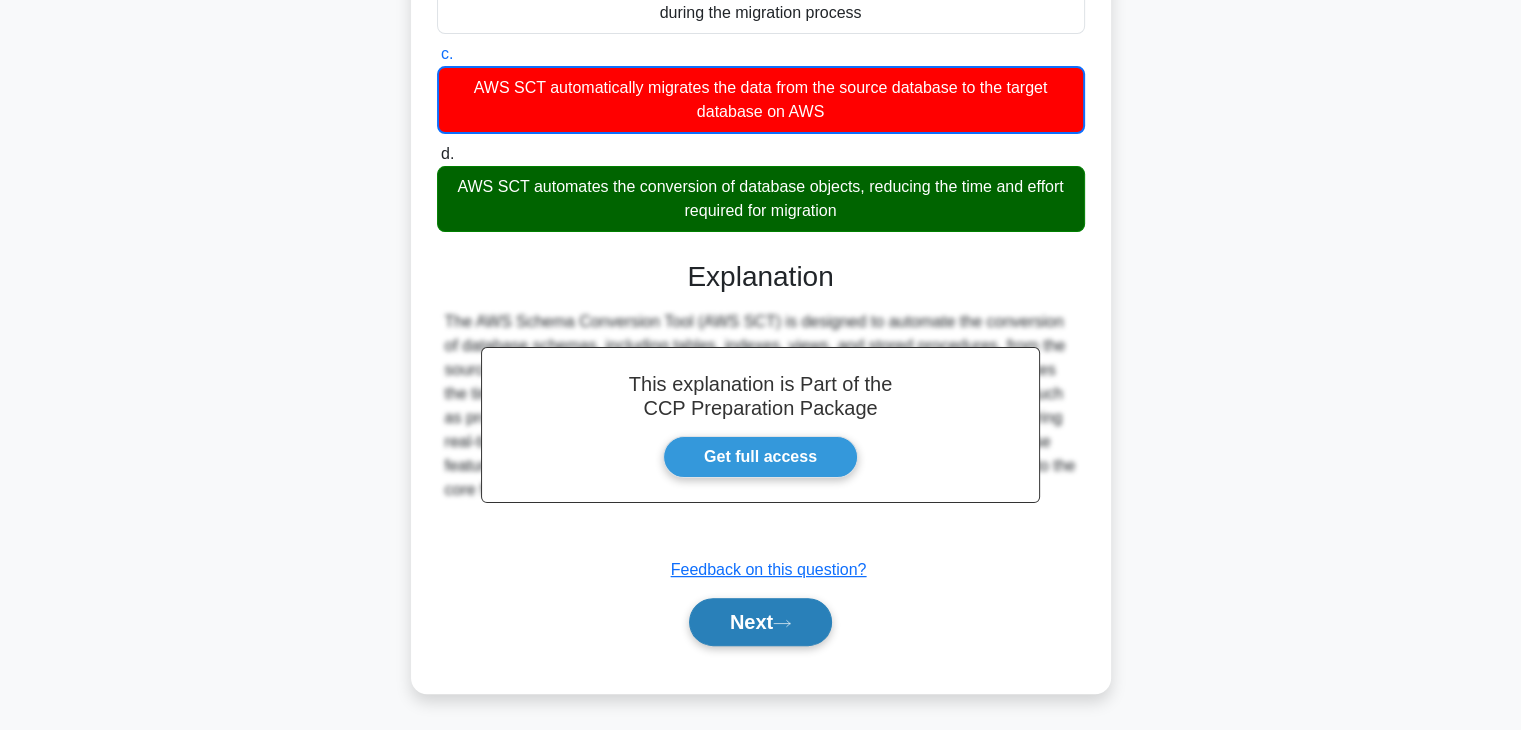 click on "Next" at bounding box center (760, 622) 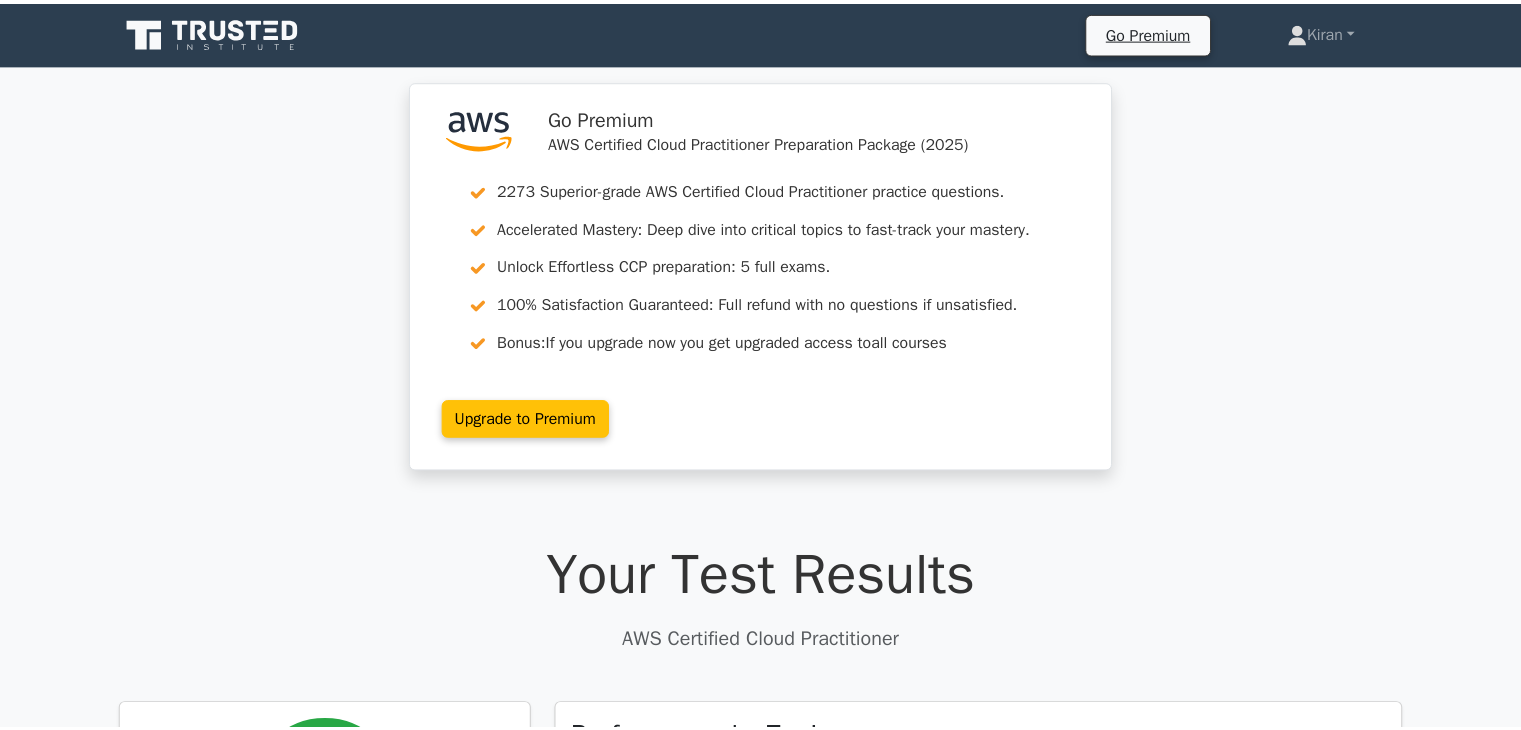 scroll, scrollTop: 0, scrollLeft: 0, axis: both 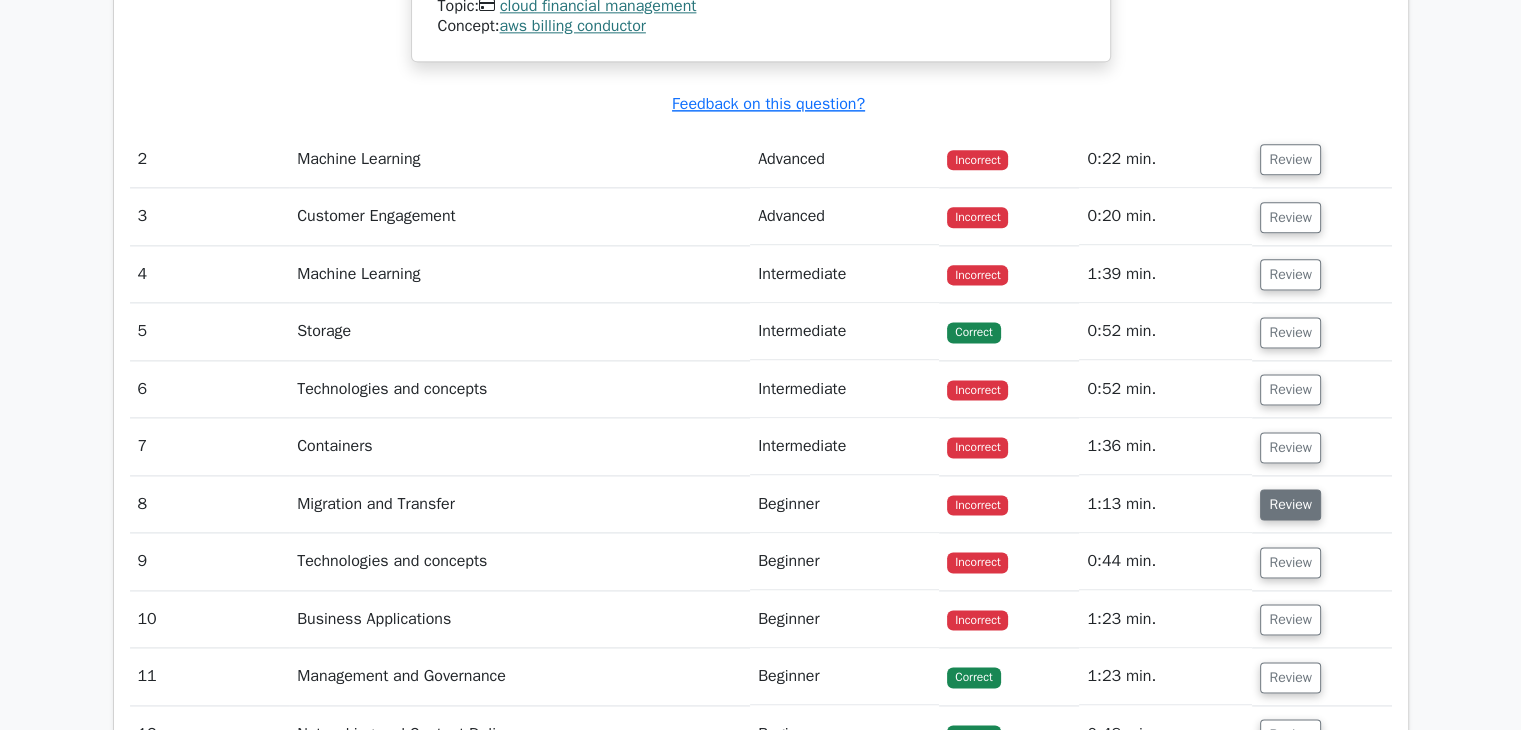click on "Review" at bounding box center (1290, 504) 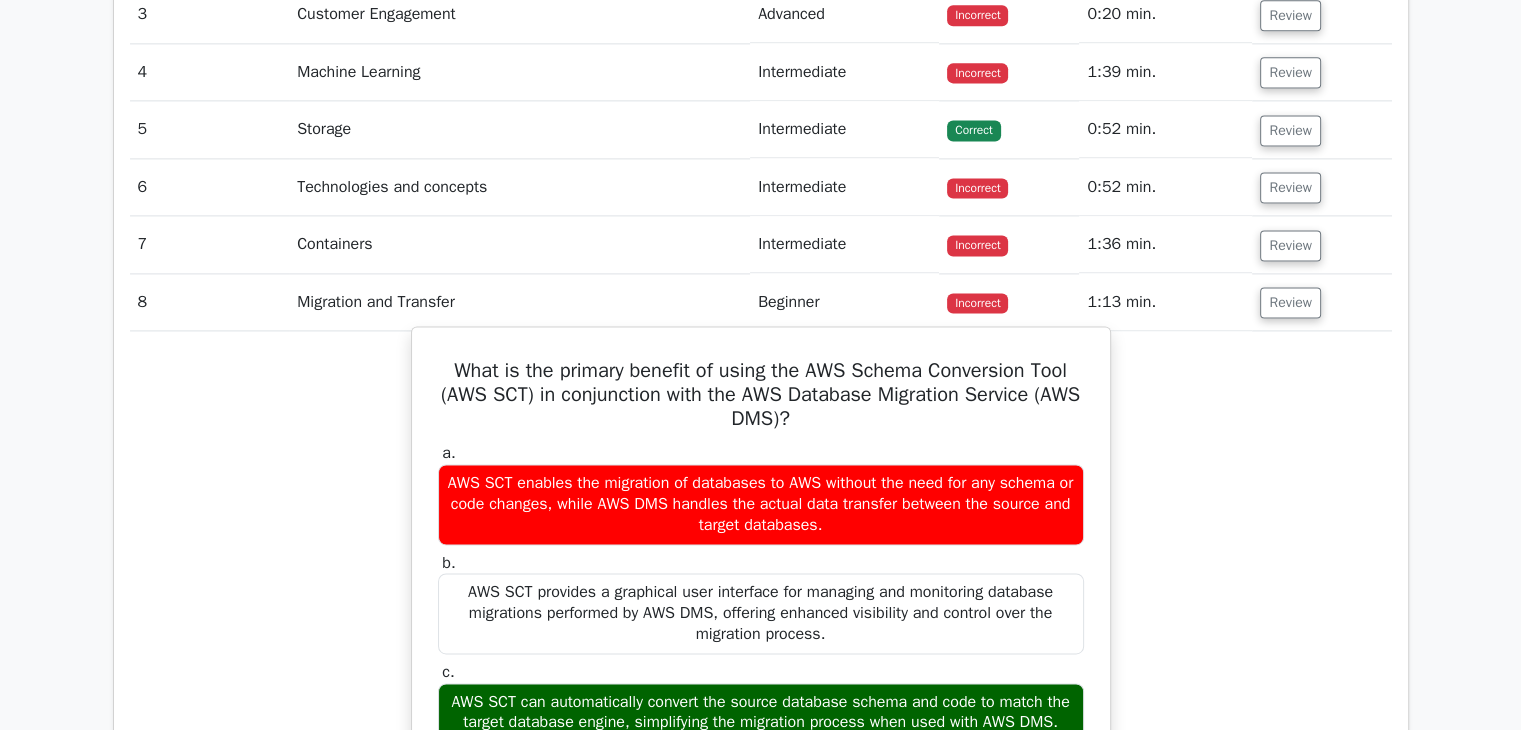 scroll, scrollTop: 2779, scrollLeft: 0, axis: vertical 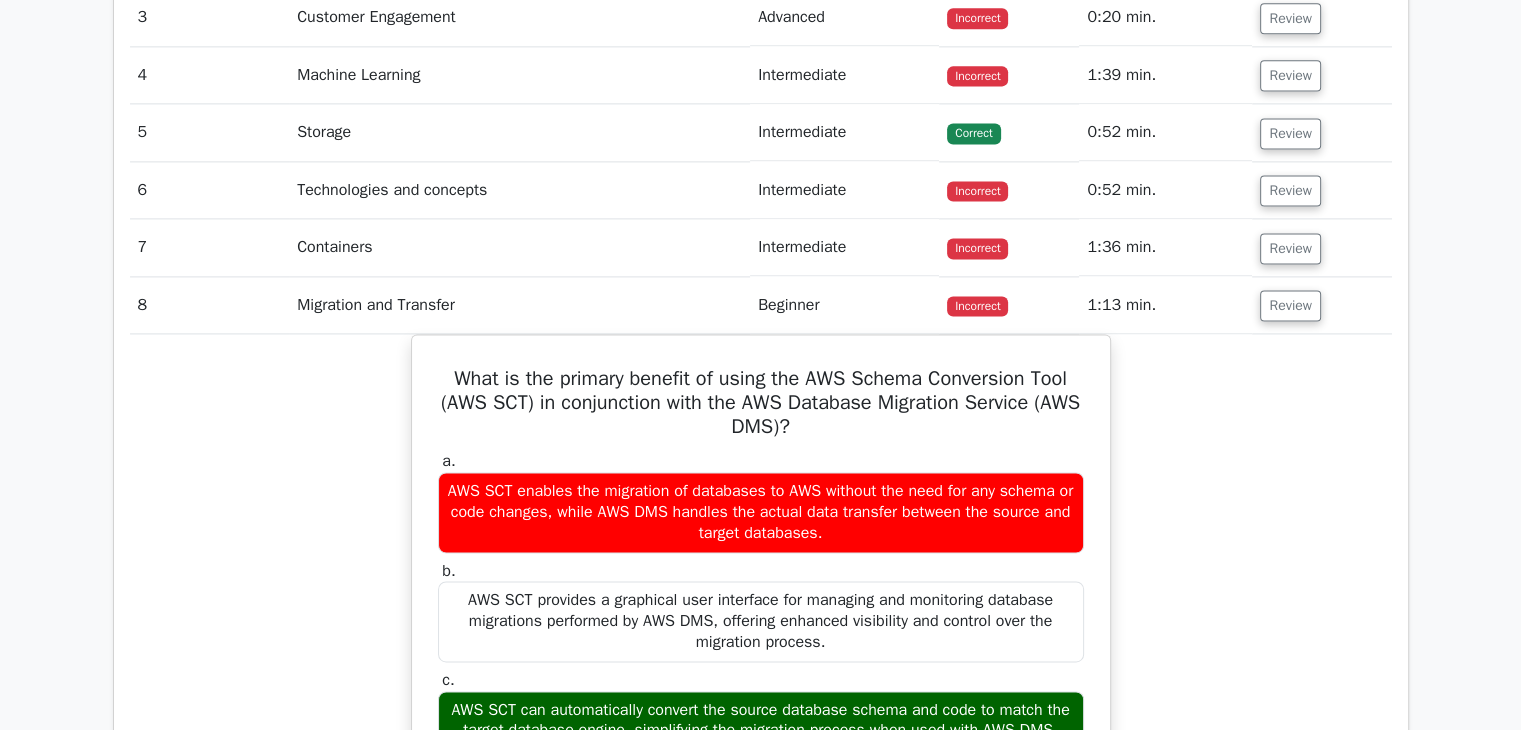 click on "Incorrect" at bounding box center (977, 248) 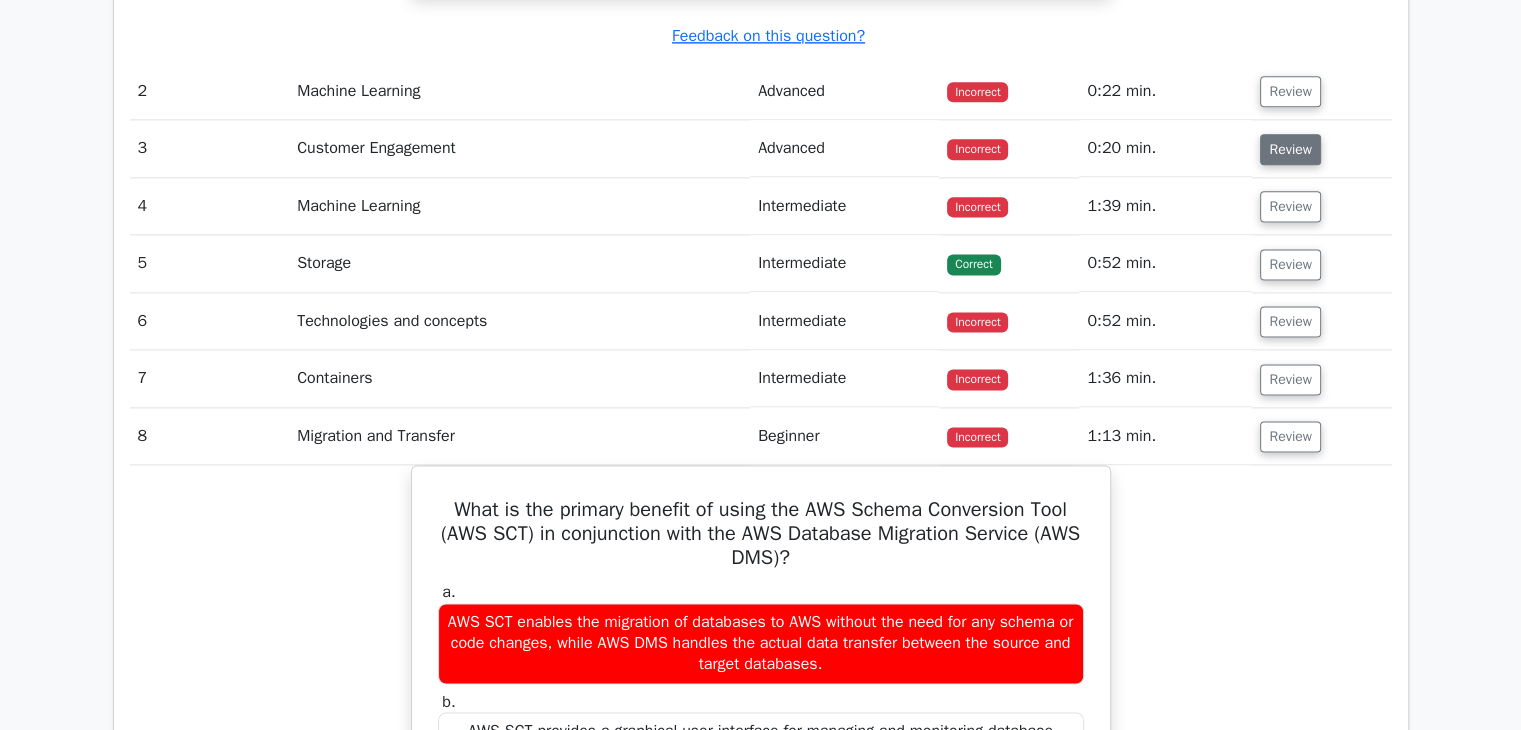 scroll, scrollTop: 2592, scrollLeft: 0, axis: vertical 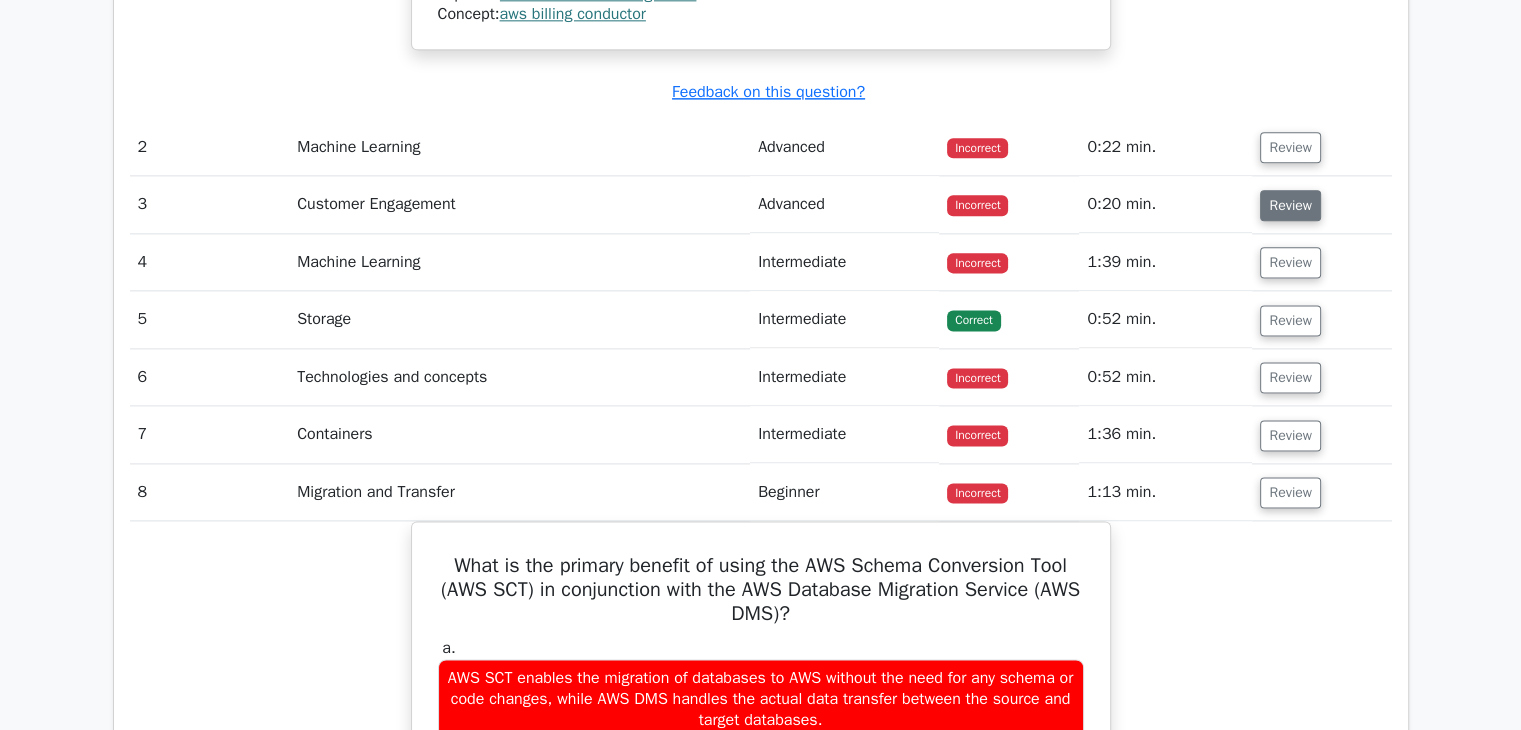click on "Review" at bounding box center [1290, 147] 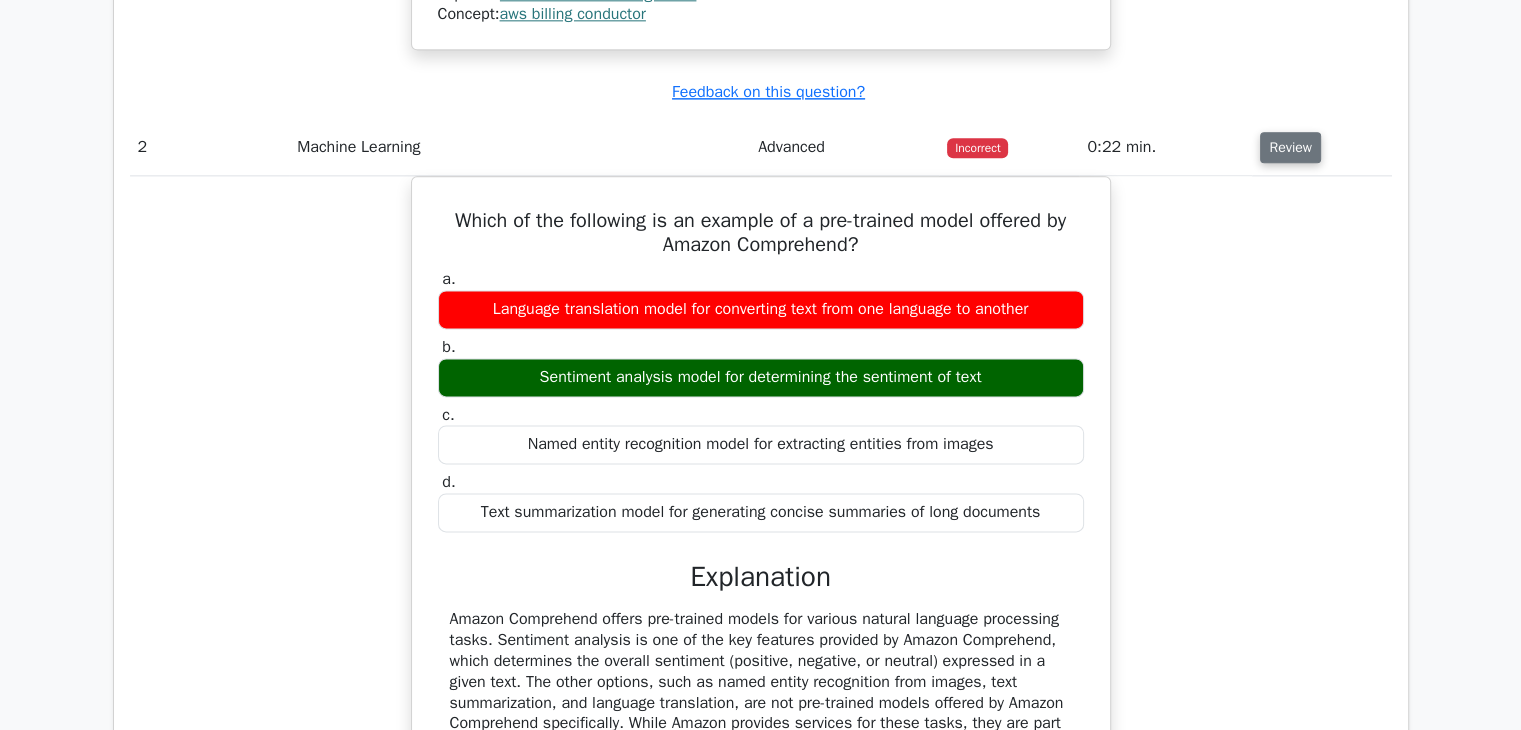 click on "Review" at bounding box center (1290, 147) 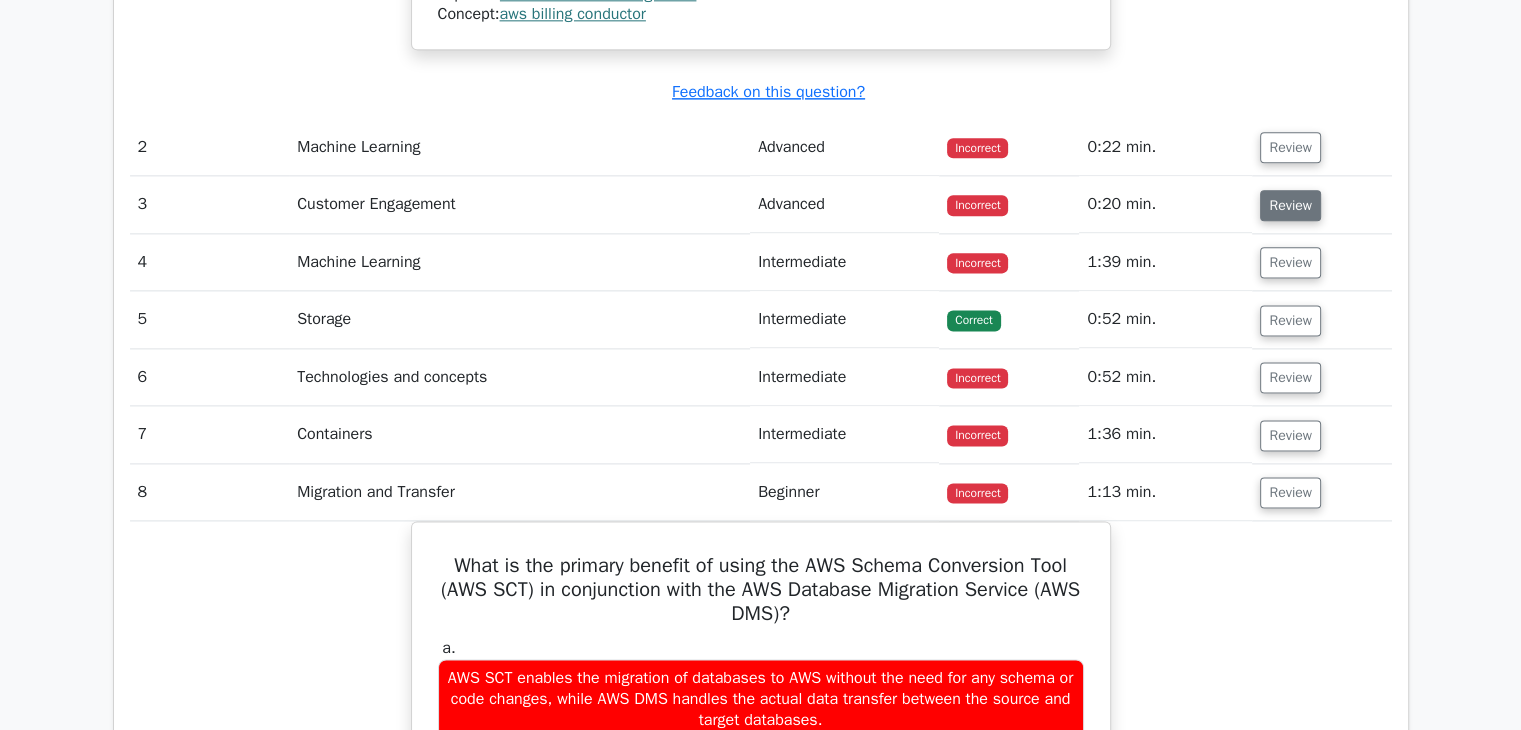click on "Review" at bounding box center (1290, 205) 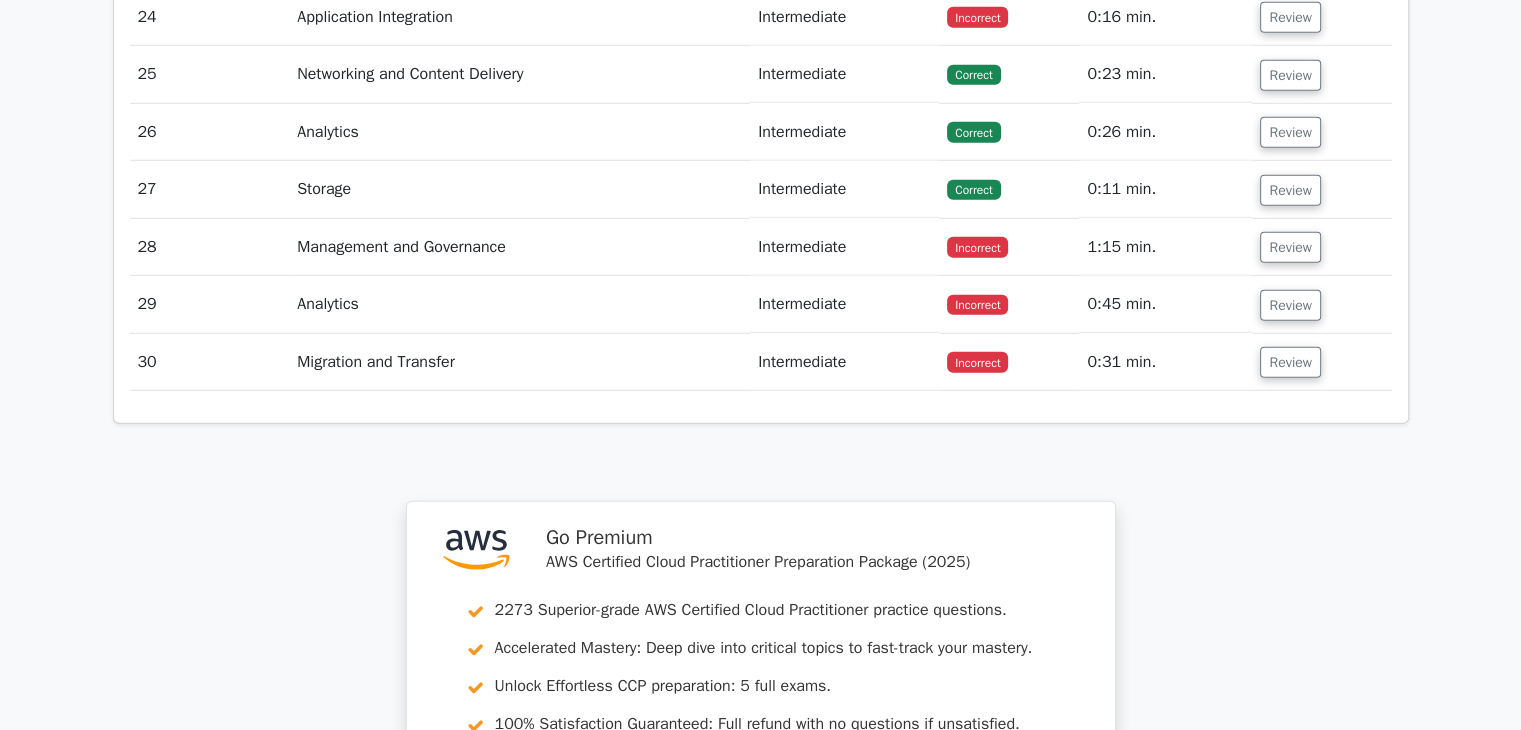 scroll, scrollTop: 5755, scrollLeft: 0, axis: vertical 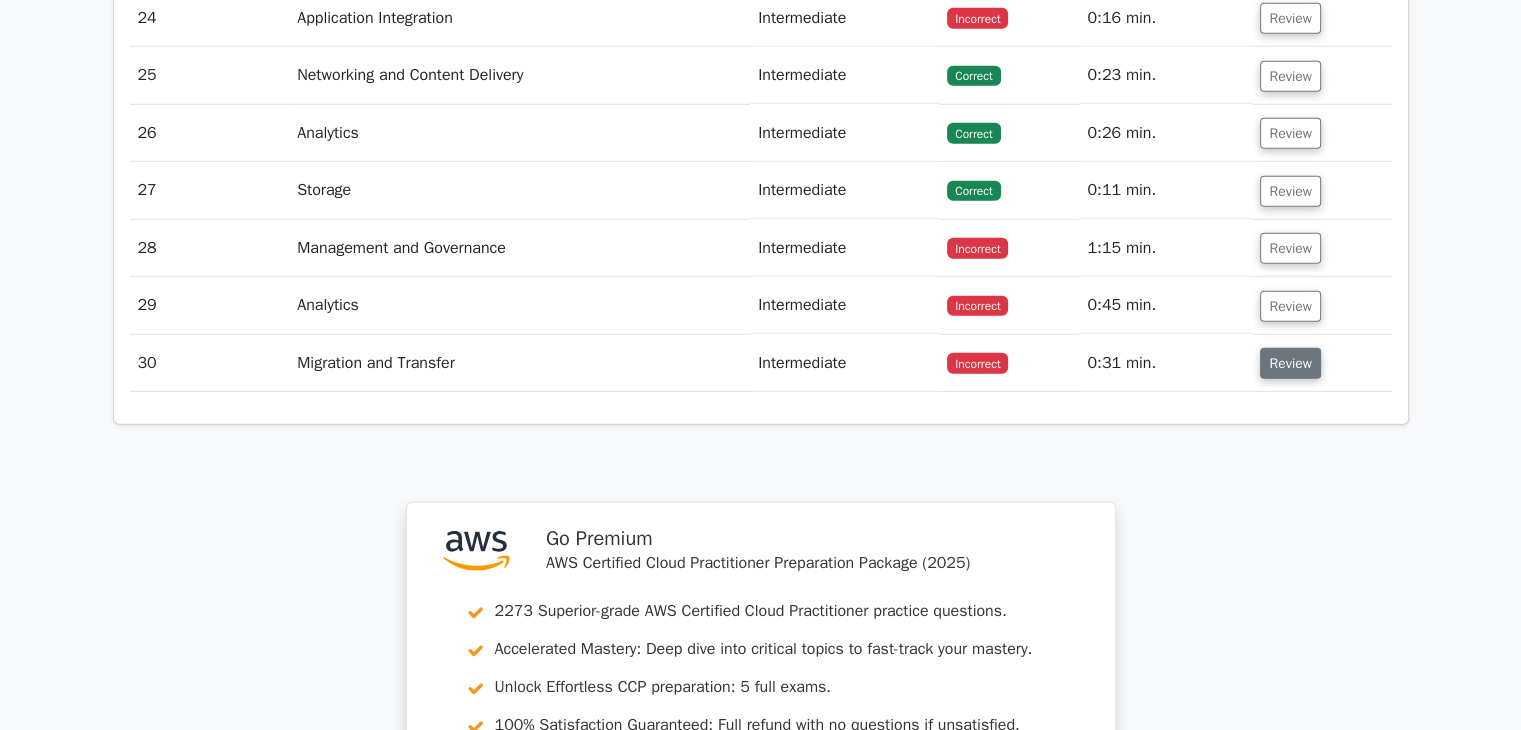 click on "Review" at bounding box center (1290, 363) 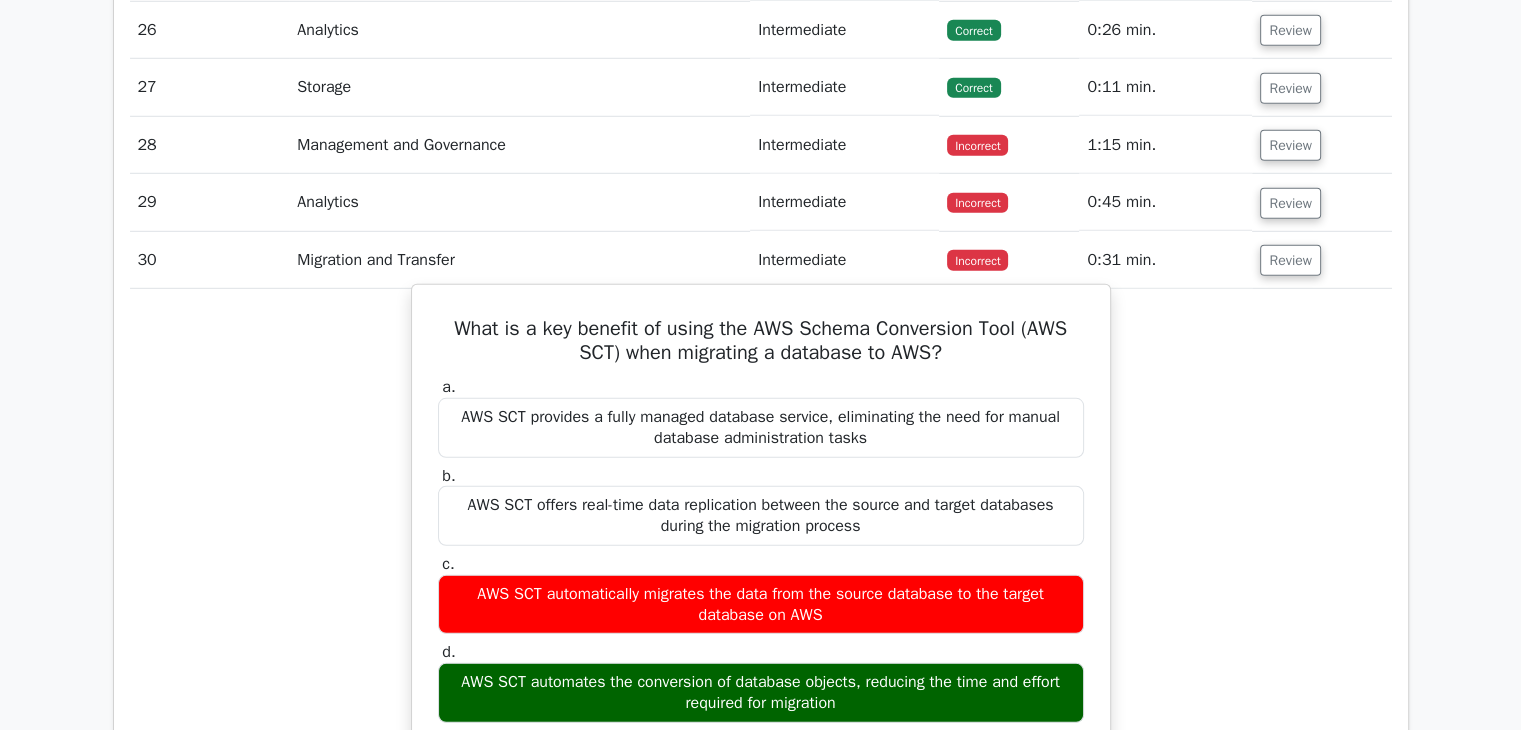 scroll, scrollTop: 5954, scrollLeft: 0, axis: vertical 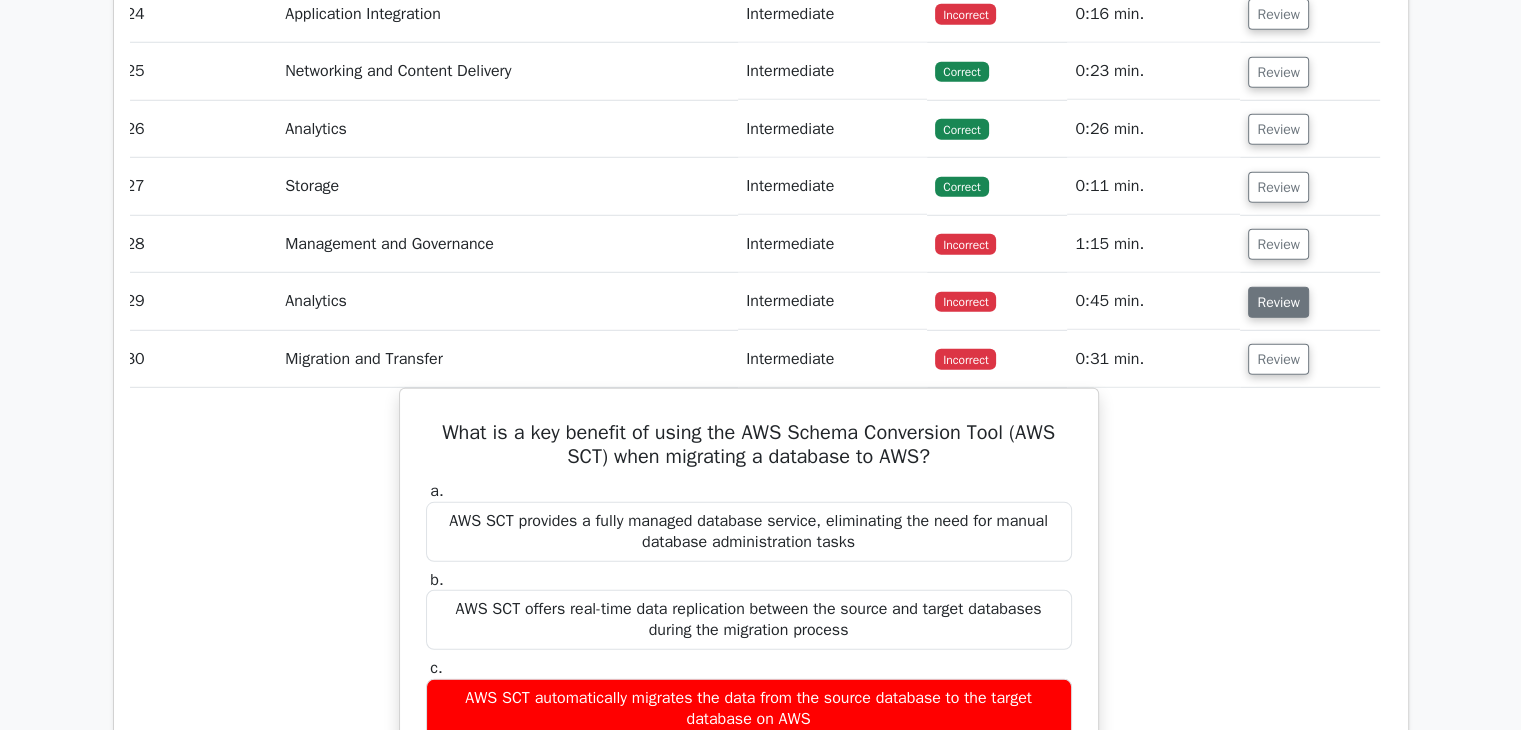 click on "Review" at bounding box center [1278, 302] 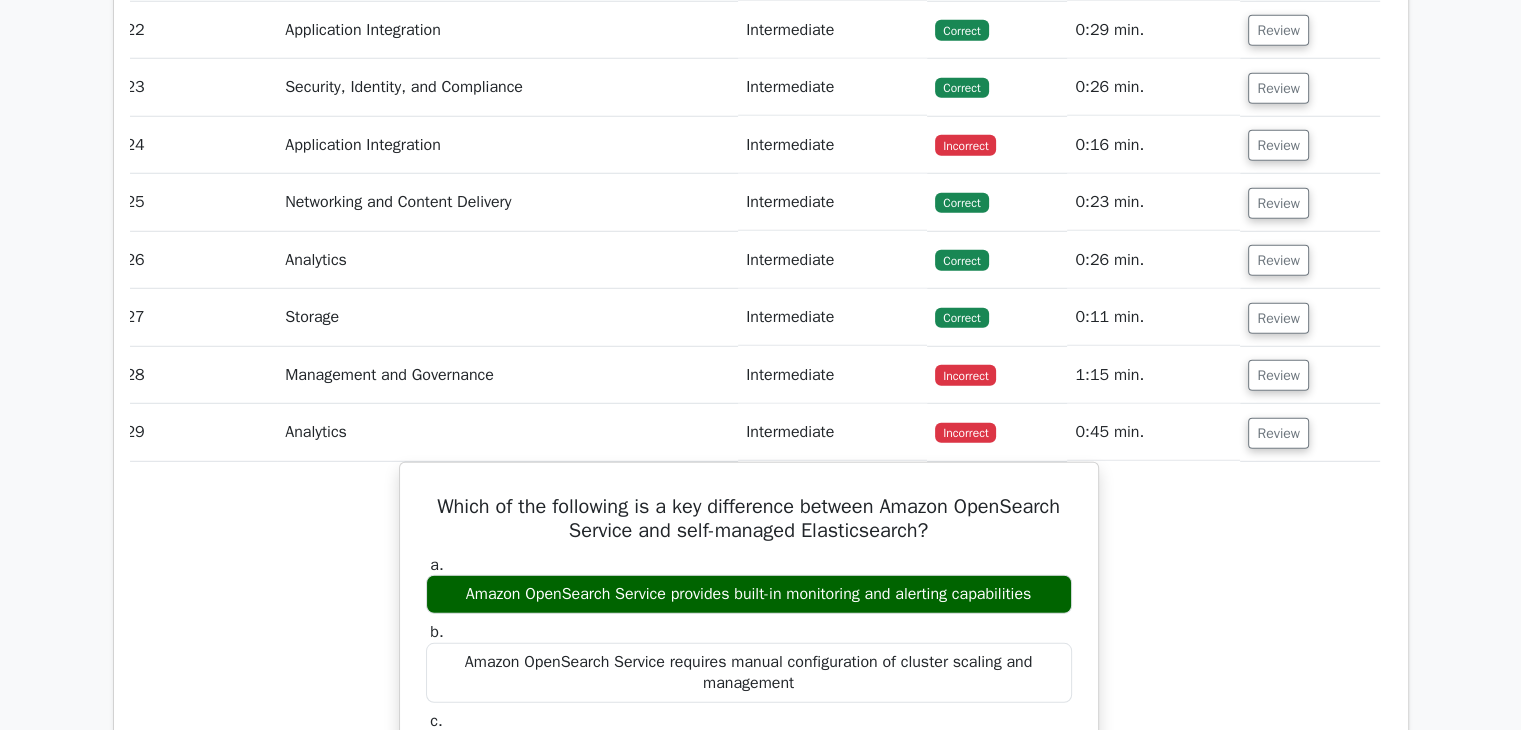 scroll, scrollTop: 5627, scrollLeft: 0, axis: vertical 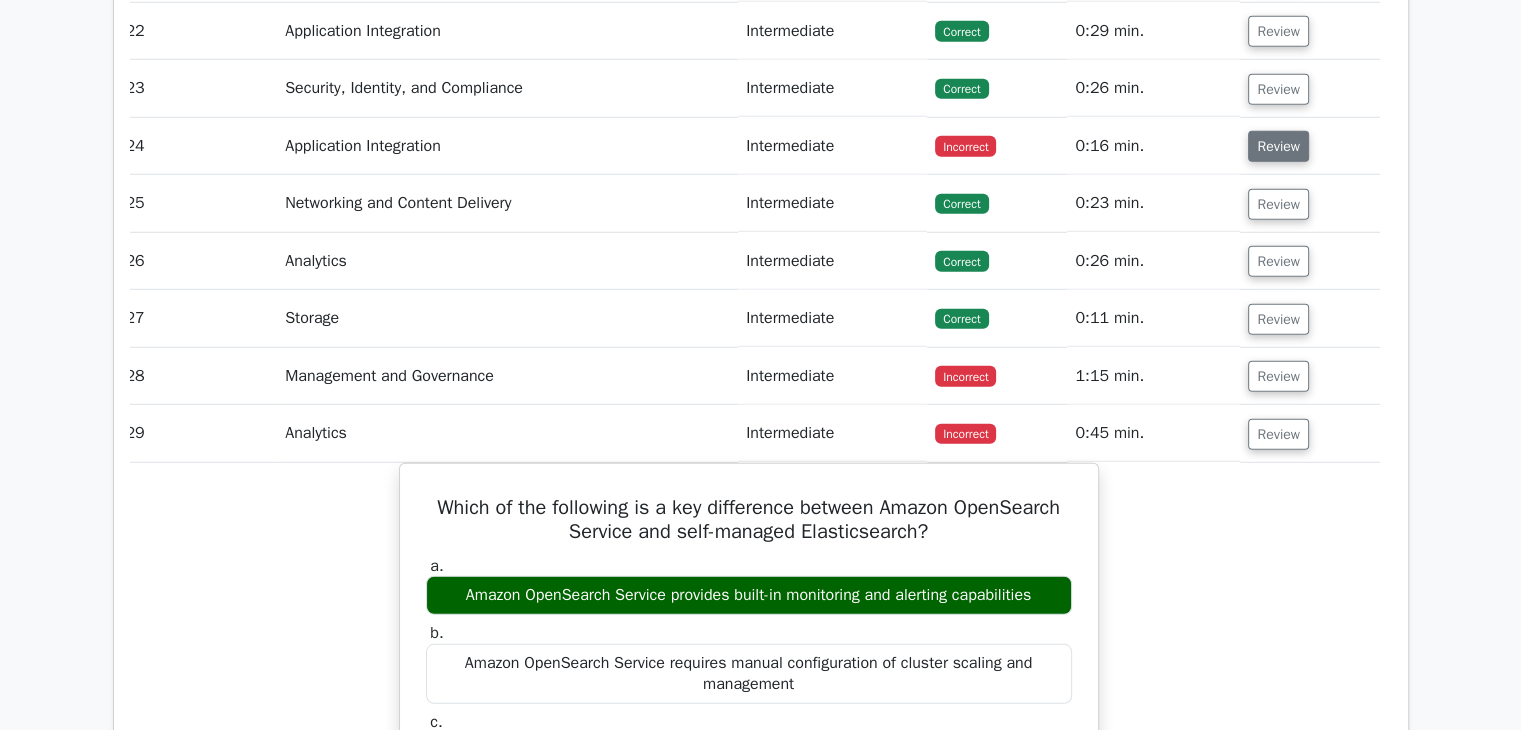 click on "Review" at bounding box center [1278, 146] 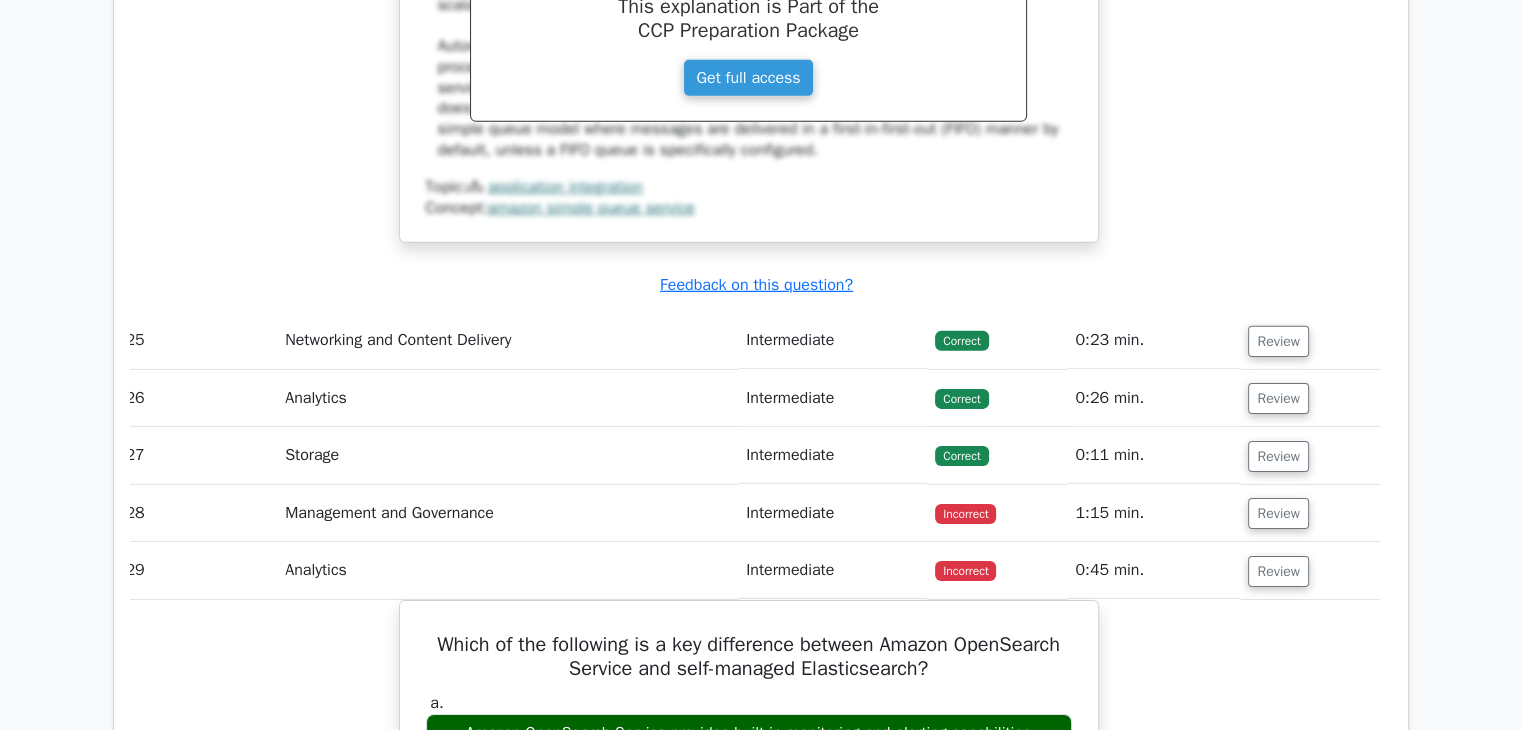 scroll, scrollTop: 6460, scrollLeft: 0, axis: vertical 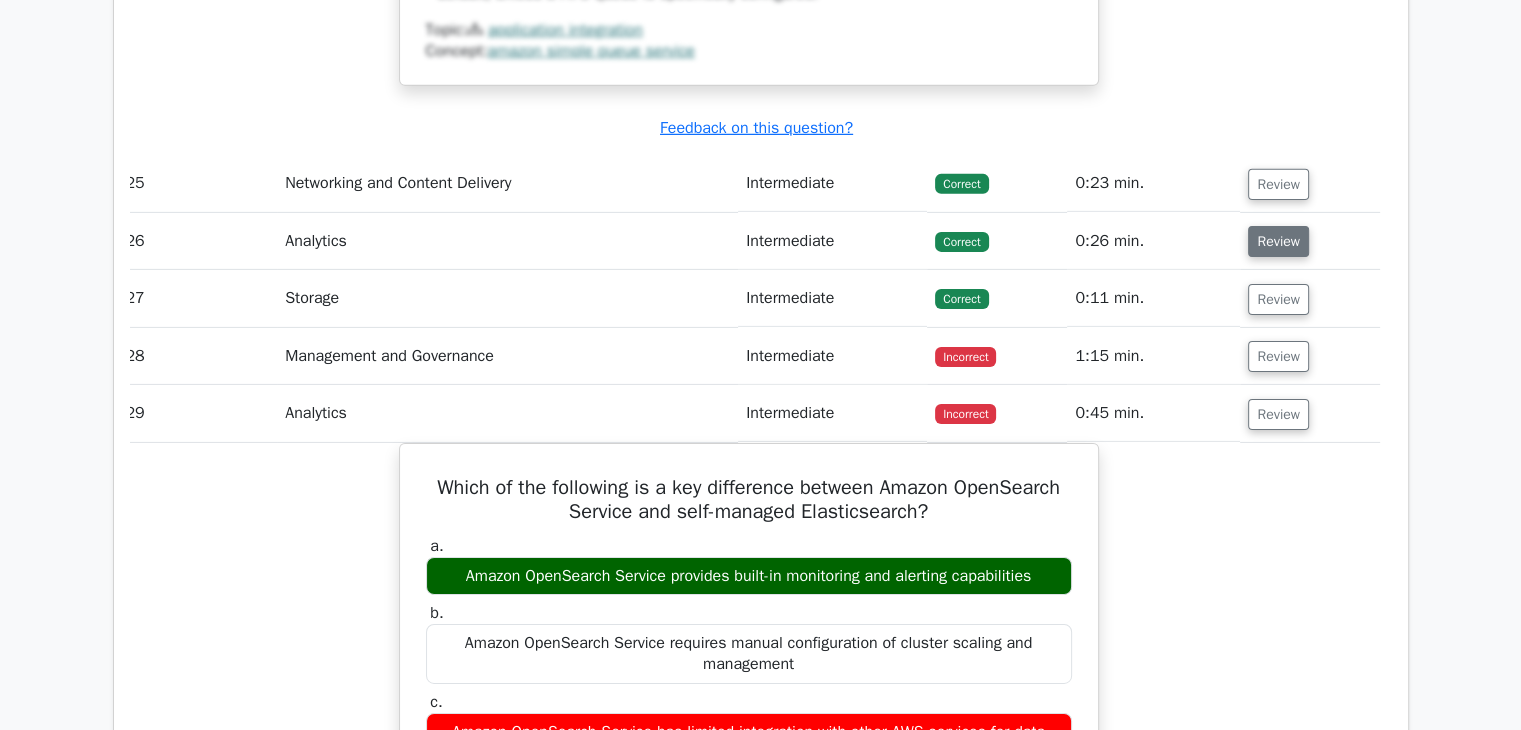 click on "Review" at bounding box center [1278, 241] 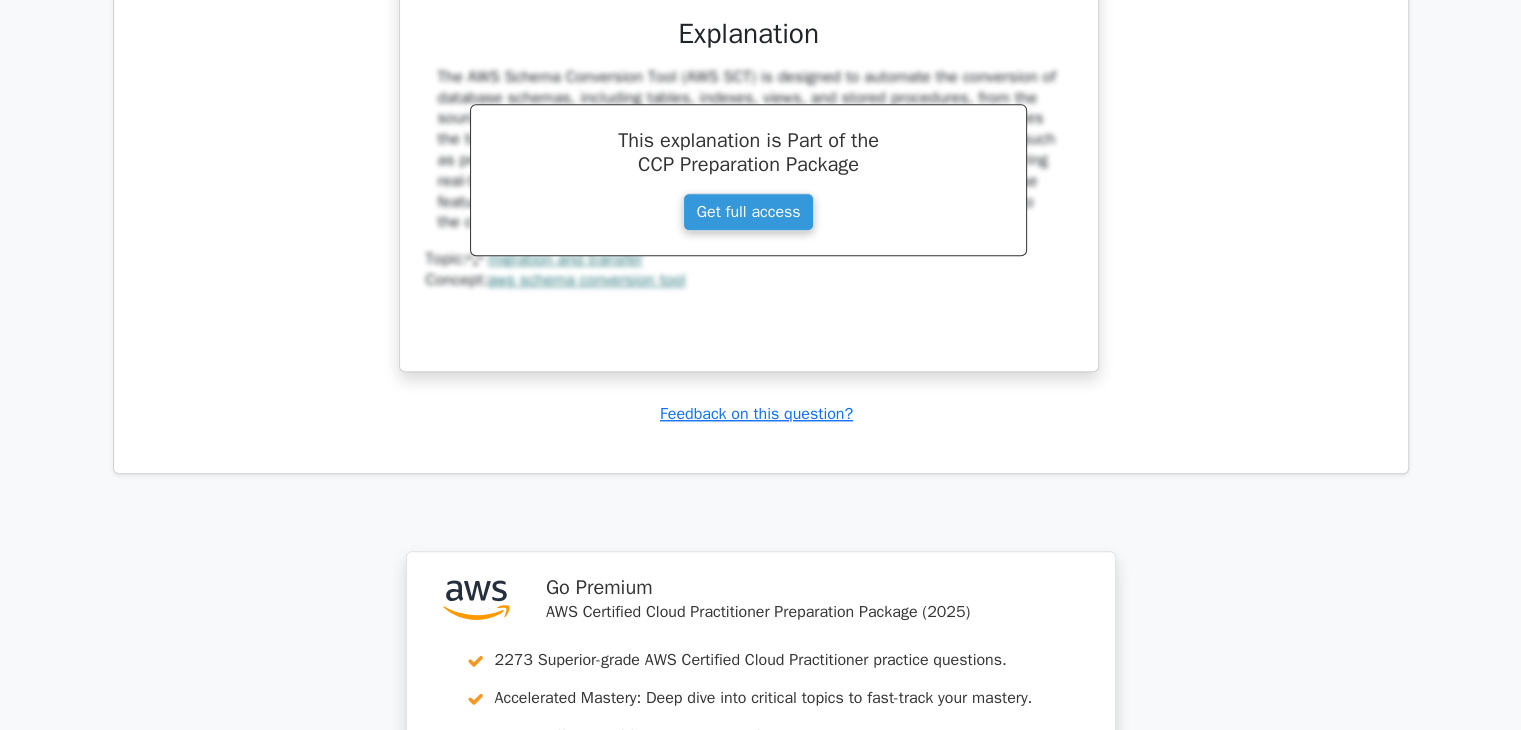 scroll, scrollTop: 9723, scrollLeft: 0, axis: vertical 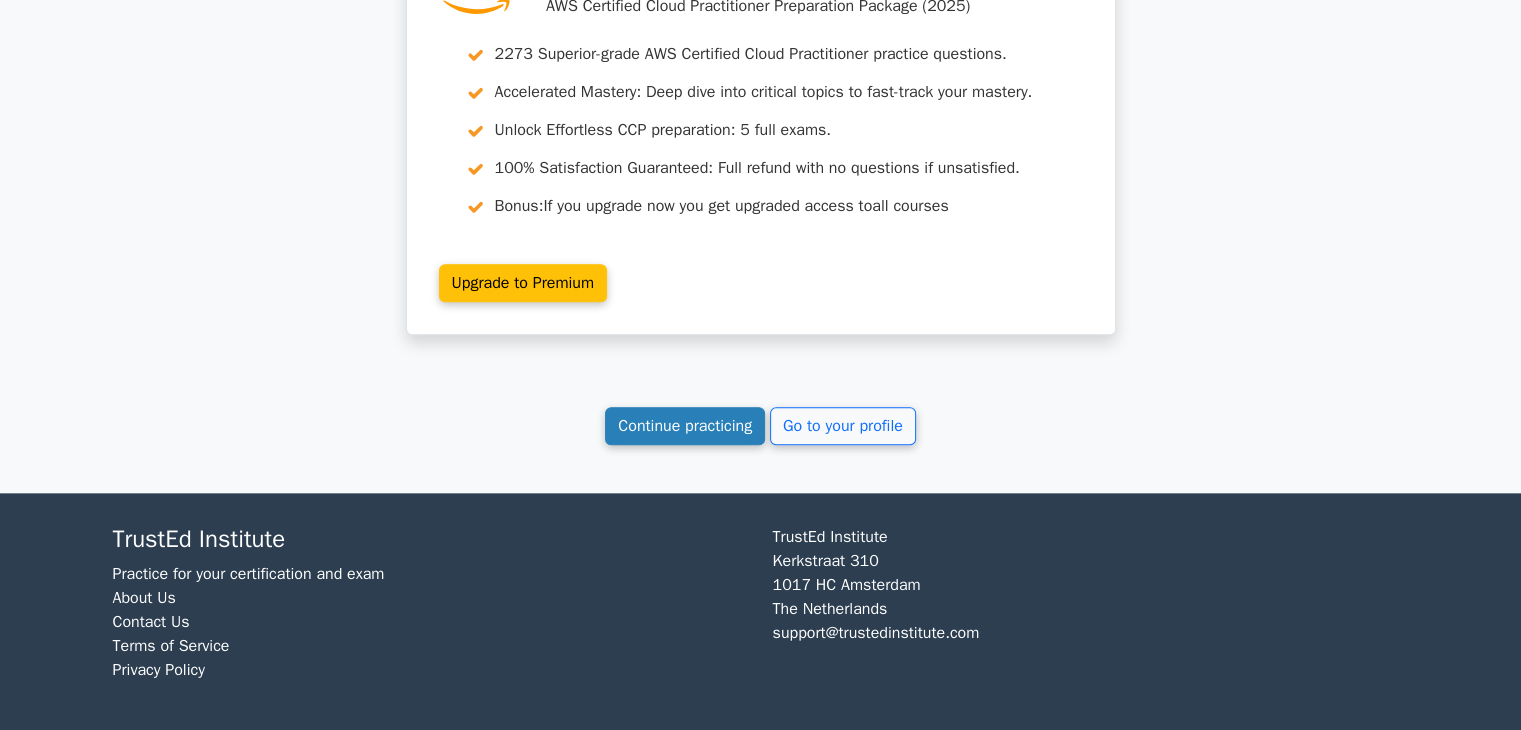 click on "Continue practicing" at bounding box center [685, 426] 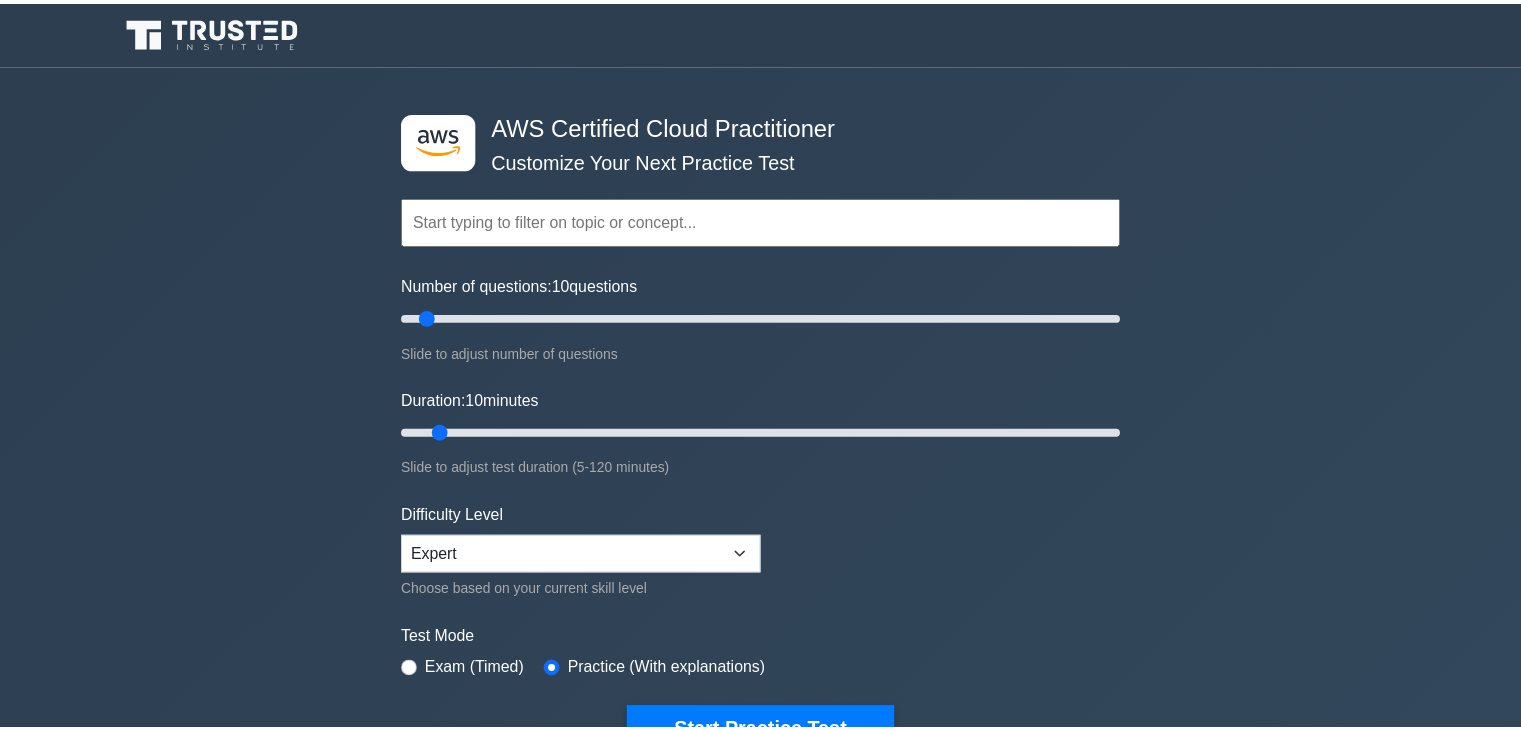 scroll, scrollTop: 0, scrollLeft: 0, axis: both 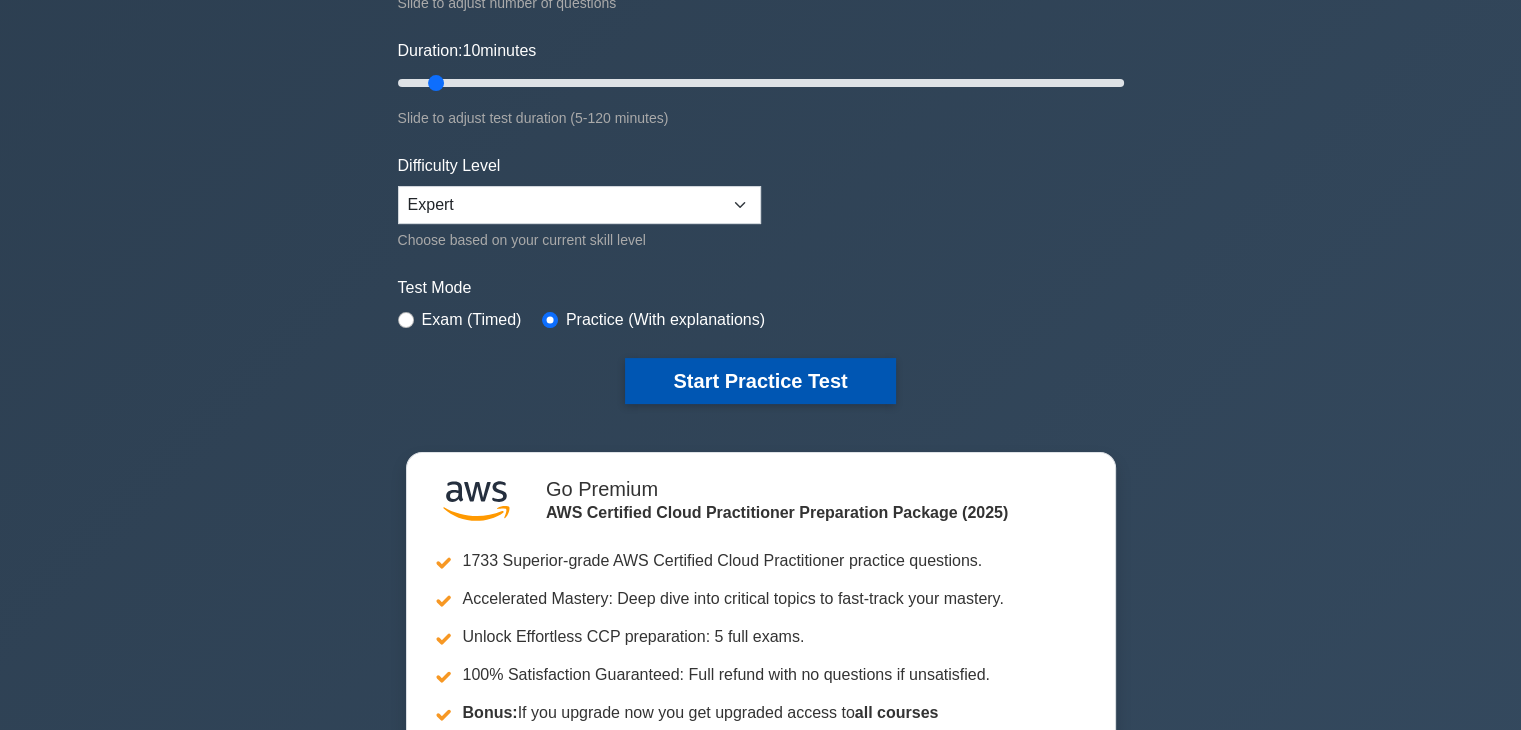 click on "Start Practice Test" at bounding box center (760, 381) 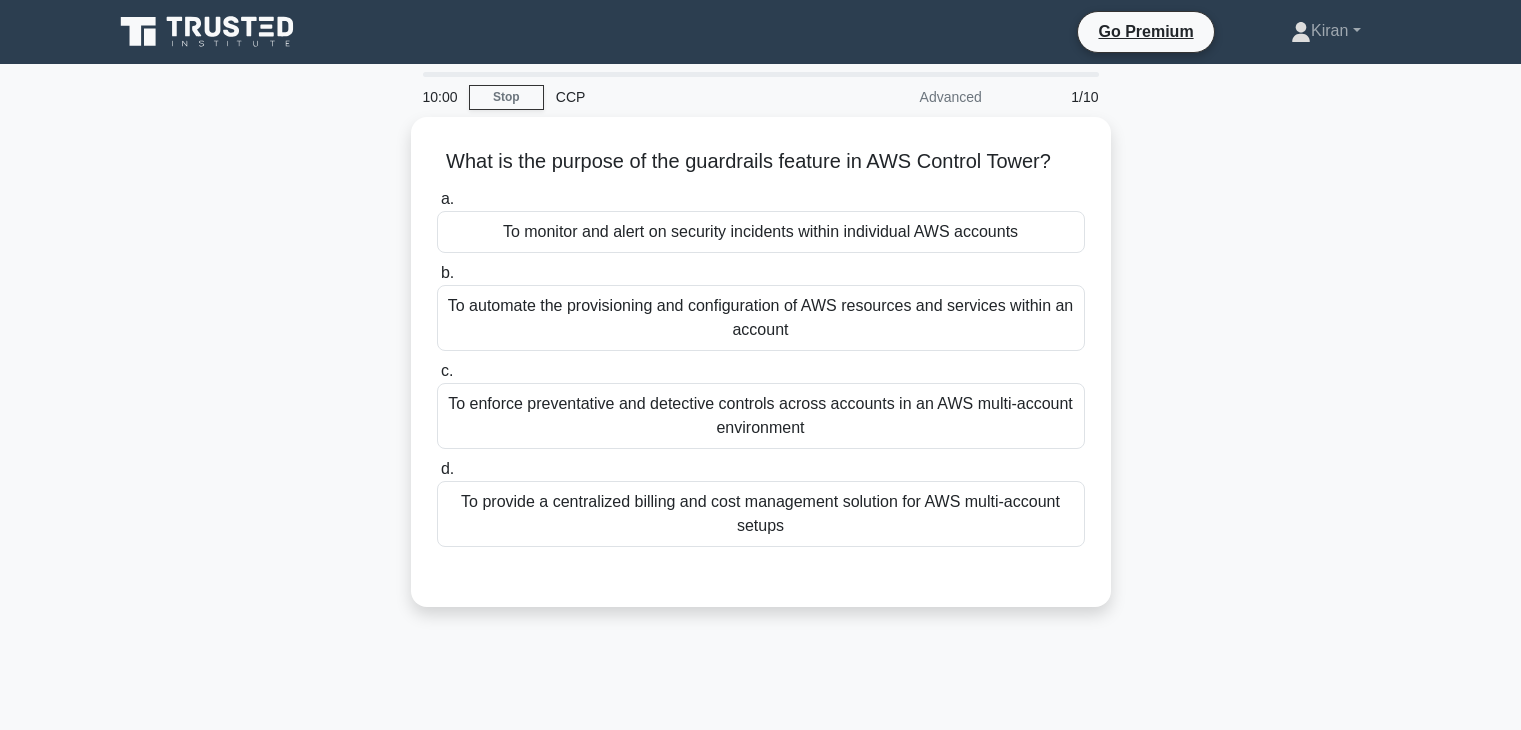 scroll, scrollTop: 0, scrollLeft: 0, axis: both 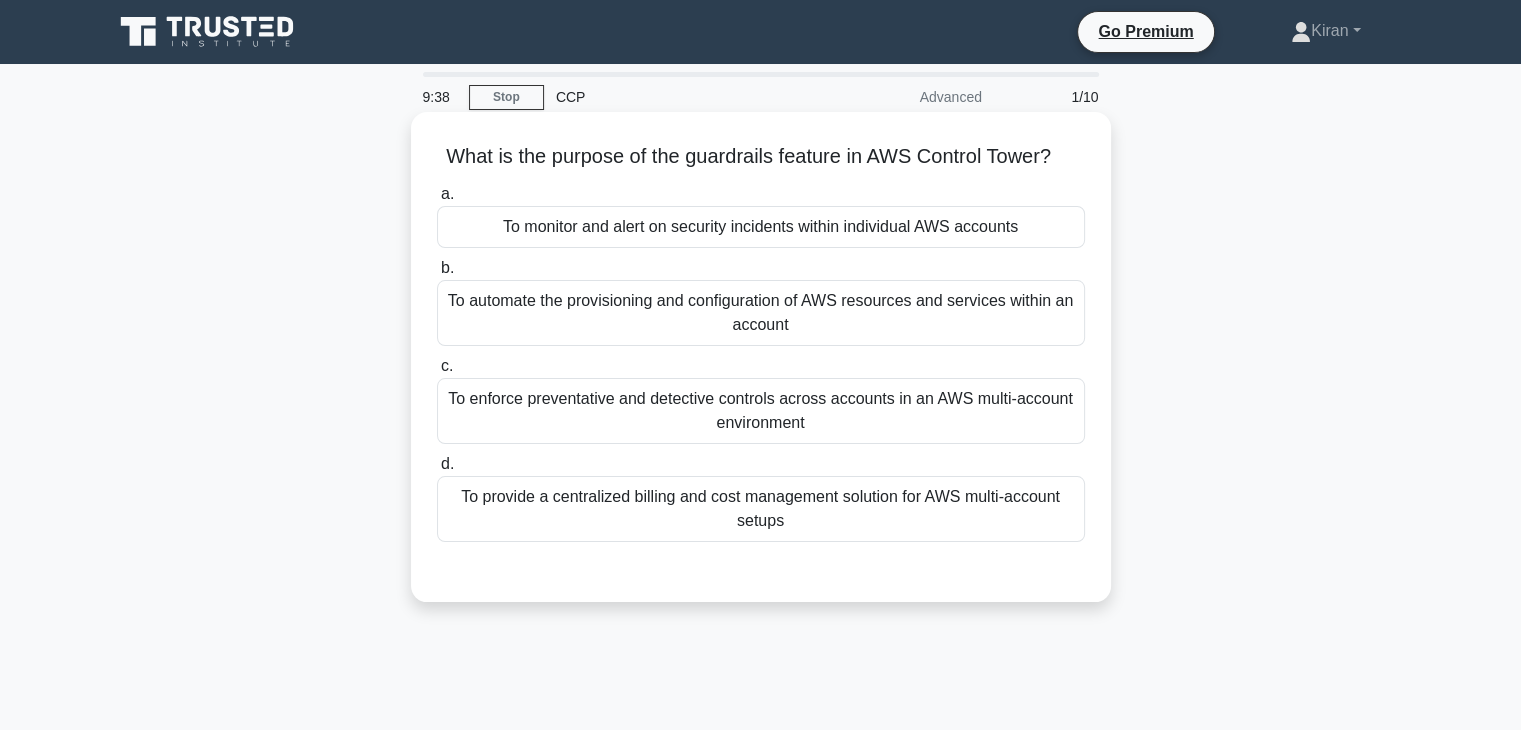 click on "To monitor and alert on security incidents within individual AWS accounts" at bounding box center (761, 227) 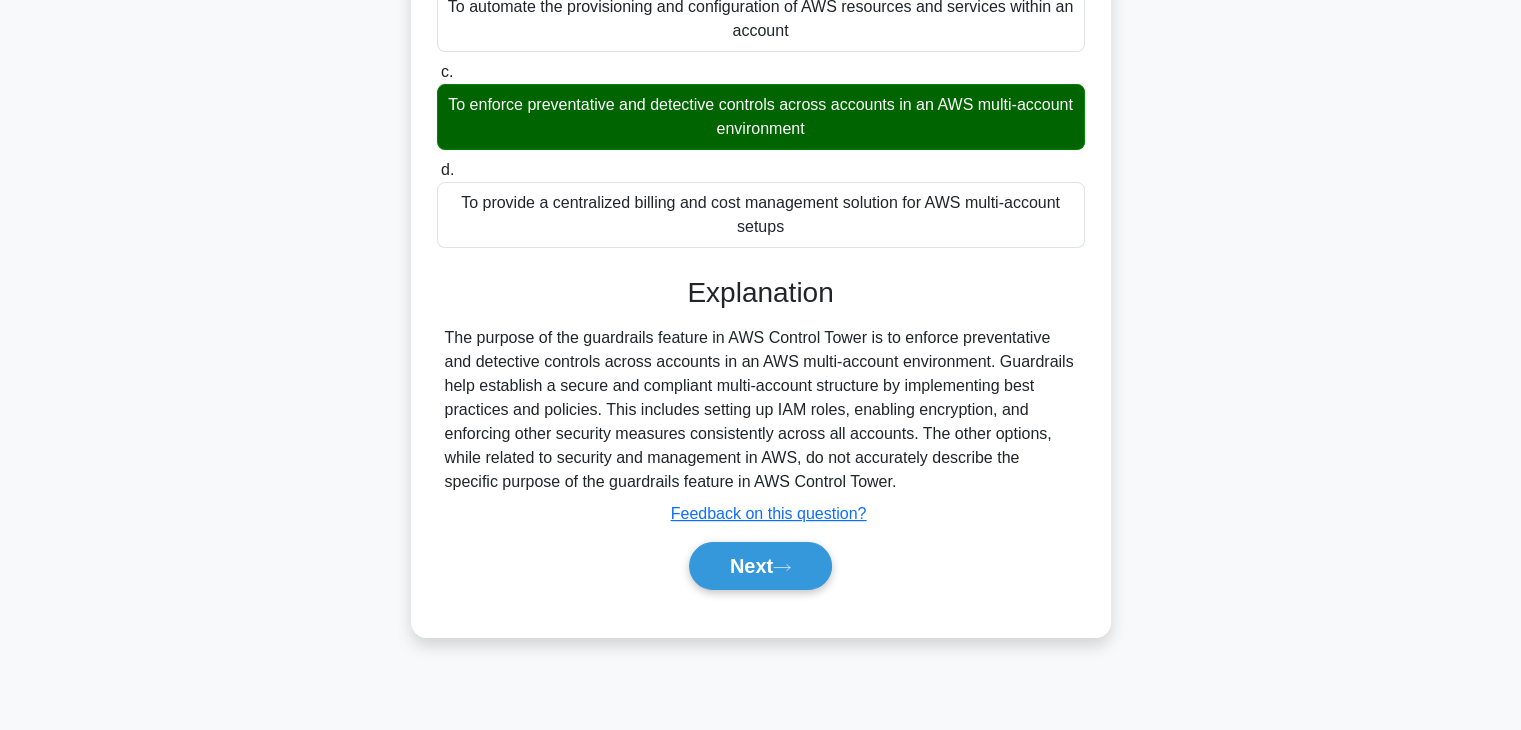 scroll, scrollTop: 351, scrollLeft: 0, axis: vertical 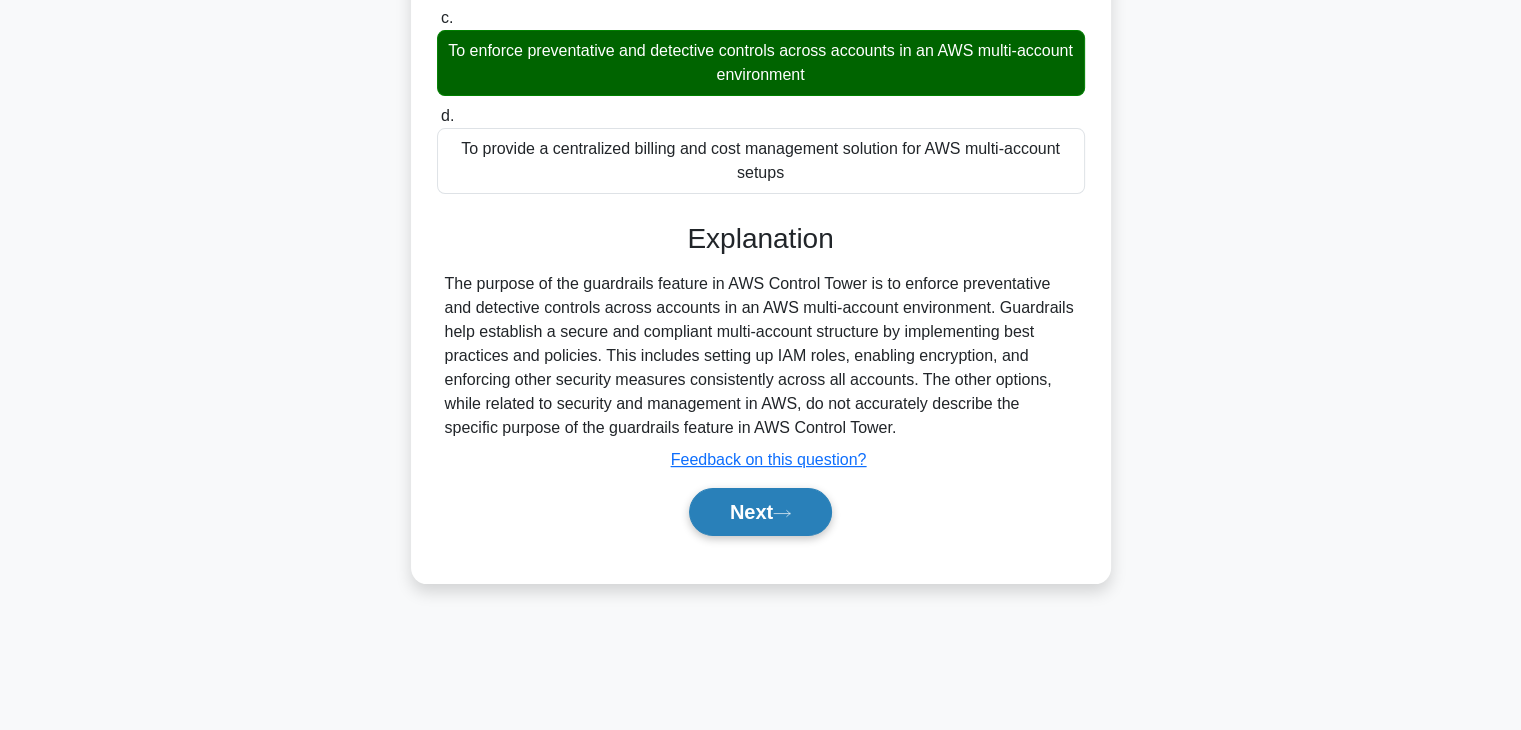 click on "Next" at bounding box center [760, 512] 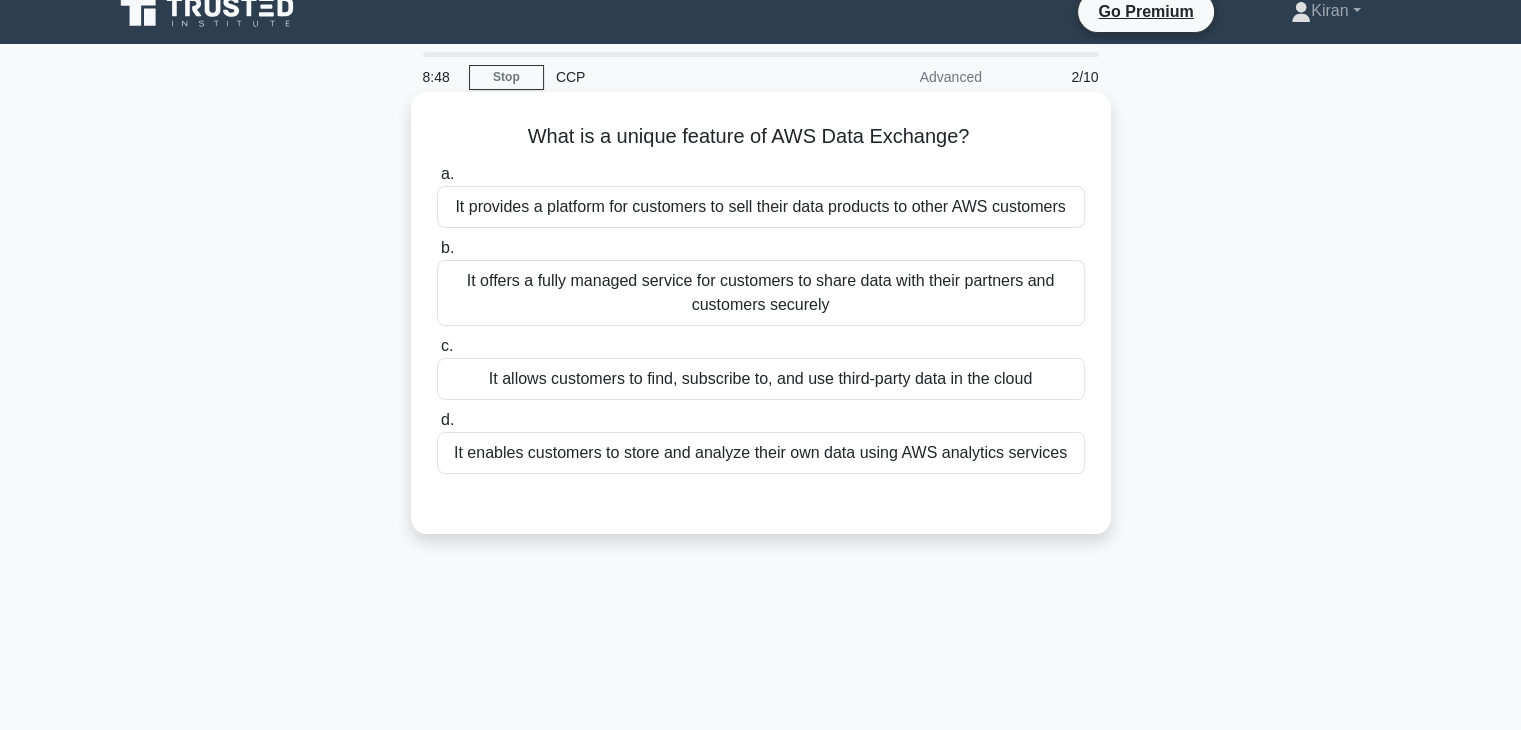scroll, scrollTop: 19, scrollLeft: 0, axis: vertical 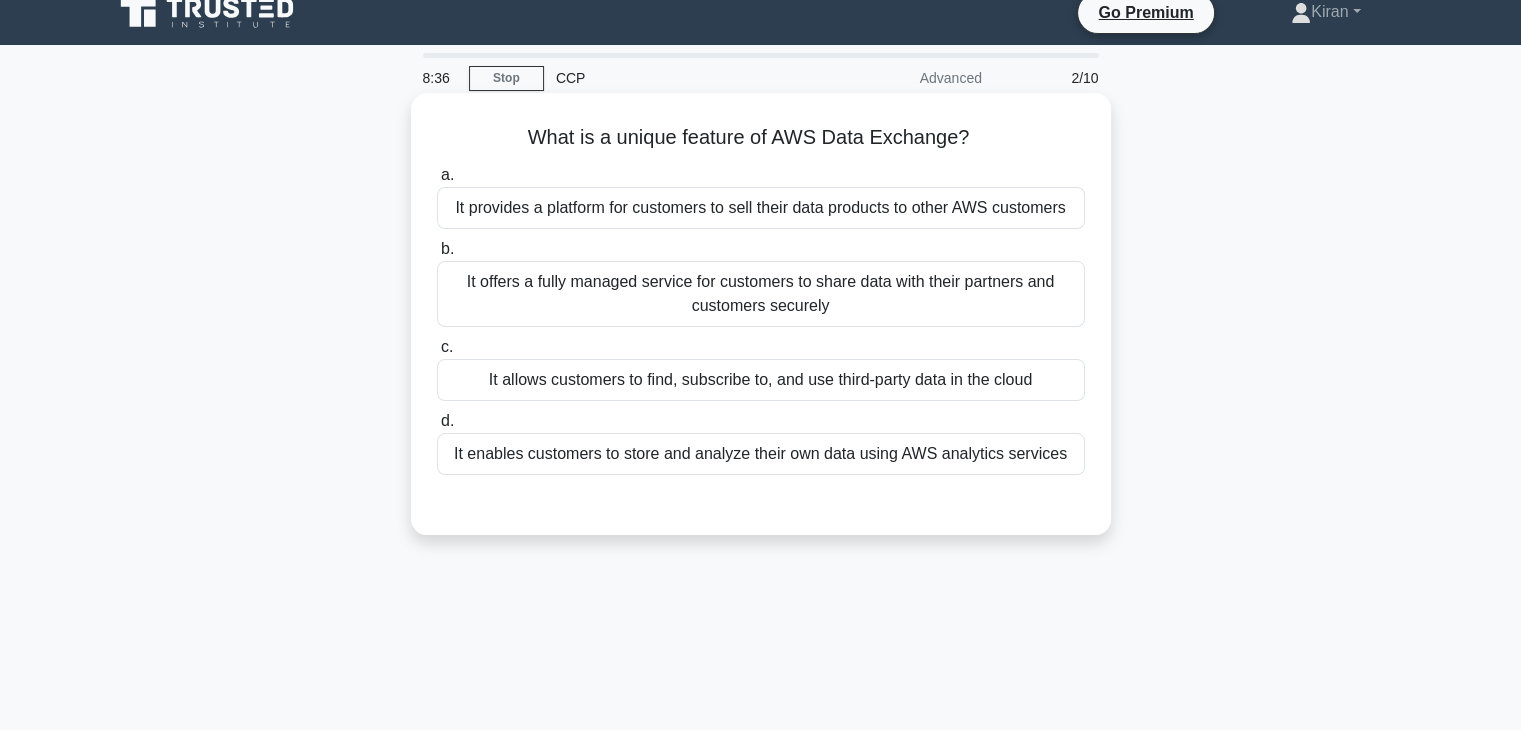 click on "It allows customers to find, subscribe to, and use third-party data in the cloud" at bounding box center (761, 380) 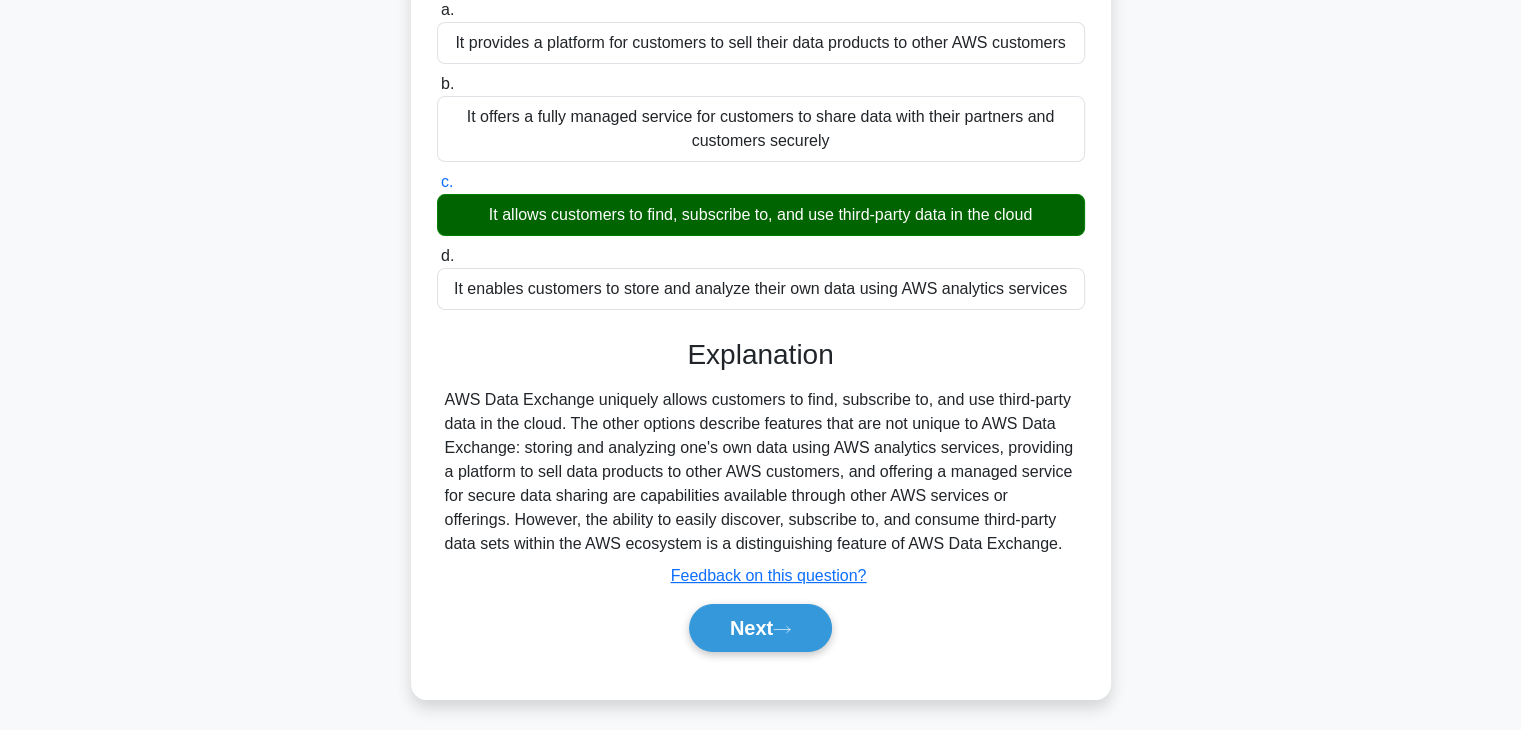 scroll, scrollTop: 351, scrollLeft: 0, axis: vertical 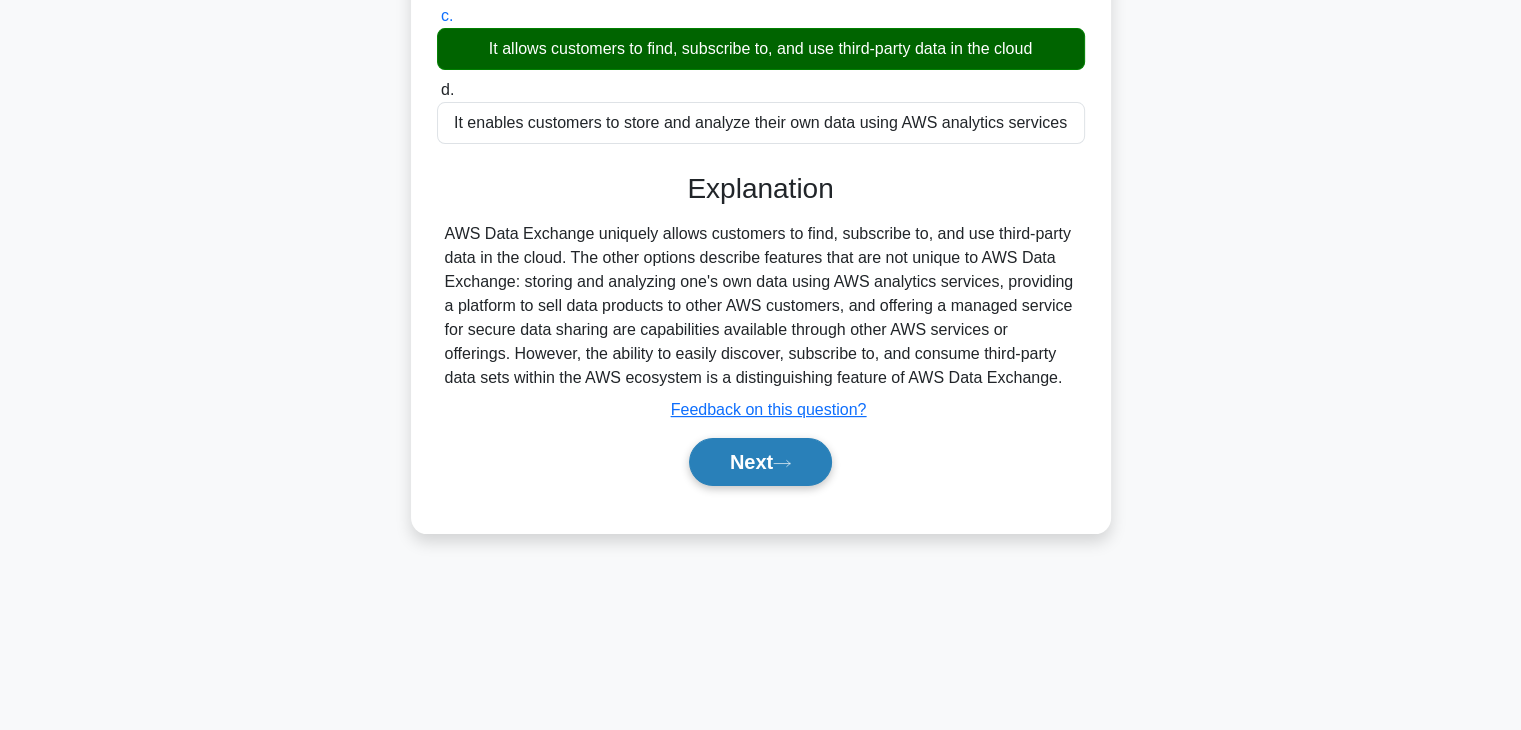 click on "Next" at bounding box center [760, 462] 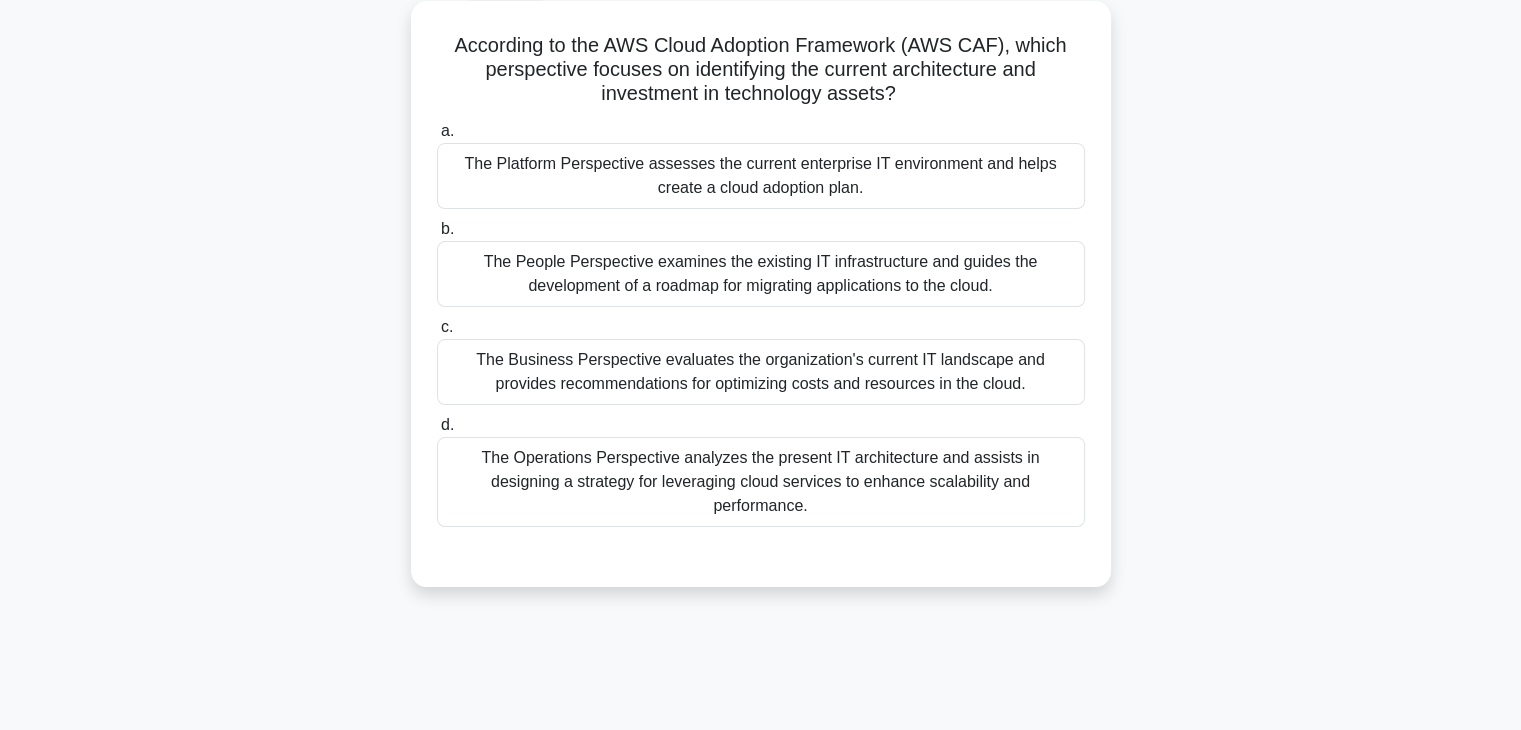 scroll, scrollTop: 112, scrollLeft: 0, axis: vertical 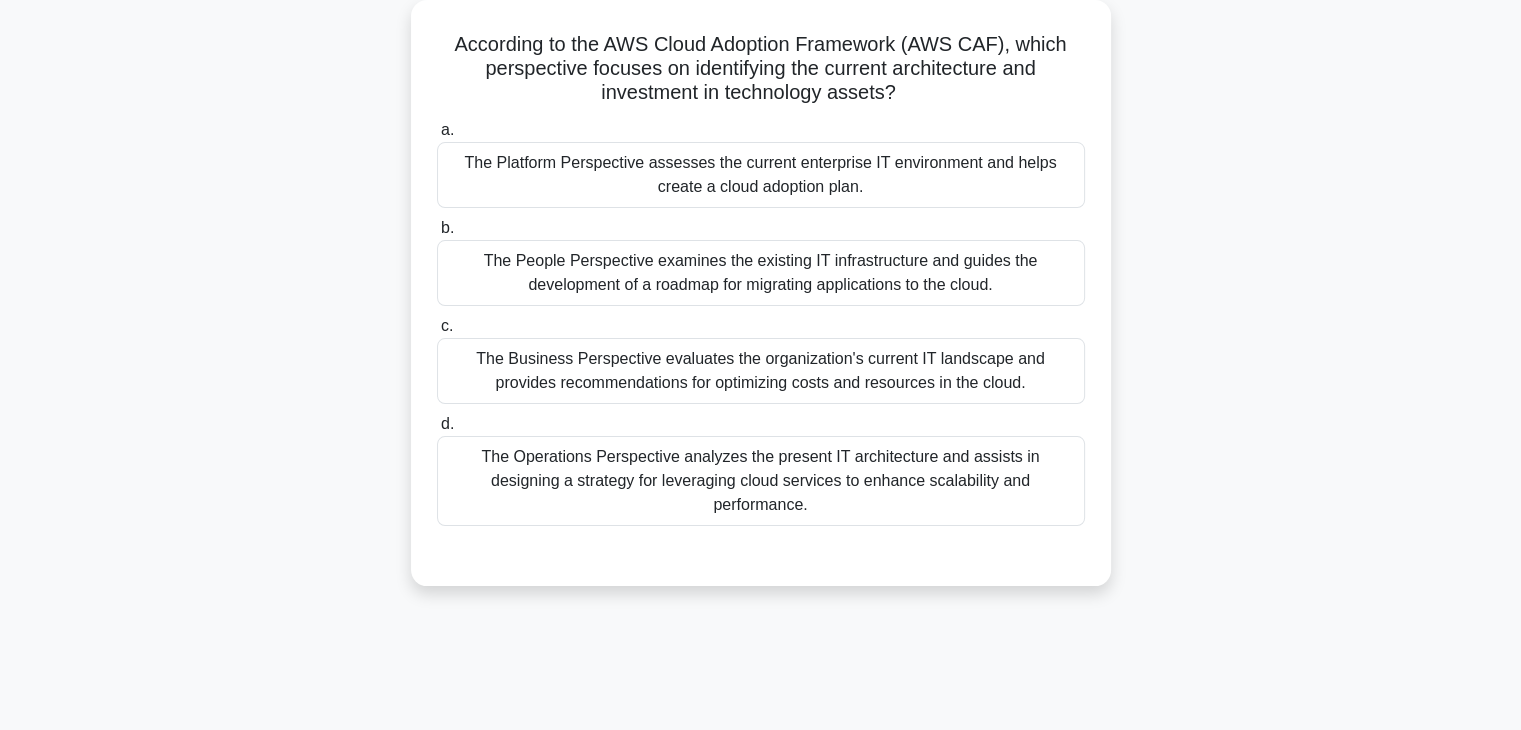 click on "The Business Perspective evaluates the organization's current IT landscape and provides recommendations for optimizing costs and resources in the cloud." at bounding box center [761, 371] 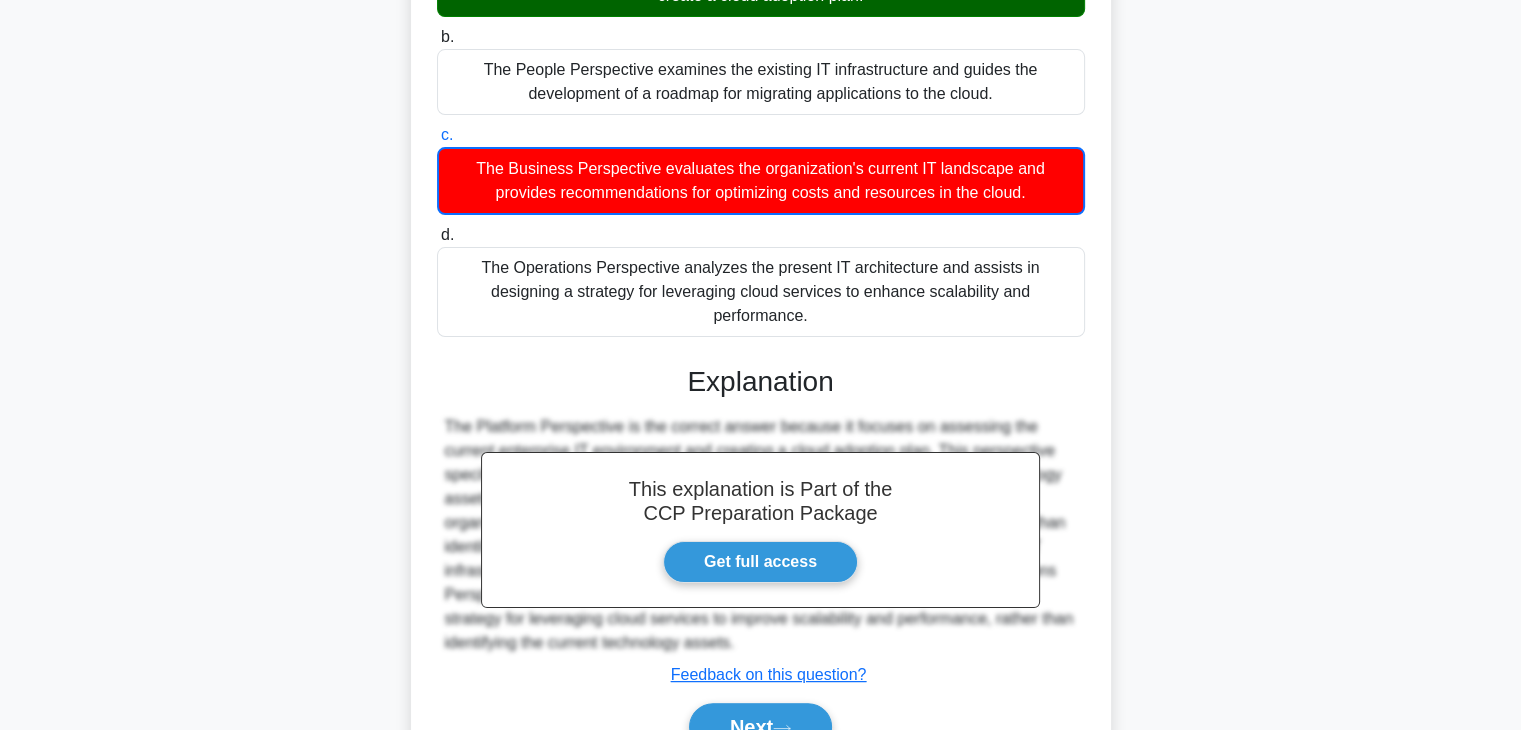 scroll, scrollTop: 384, scrollLeft: 0, axis: vertical 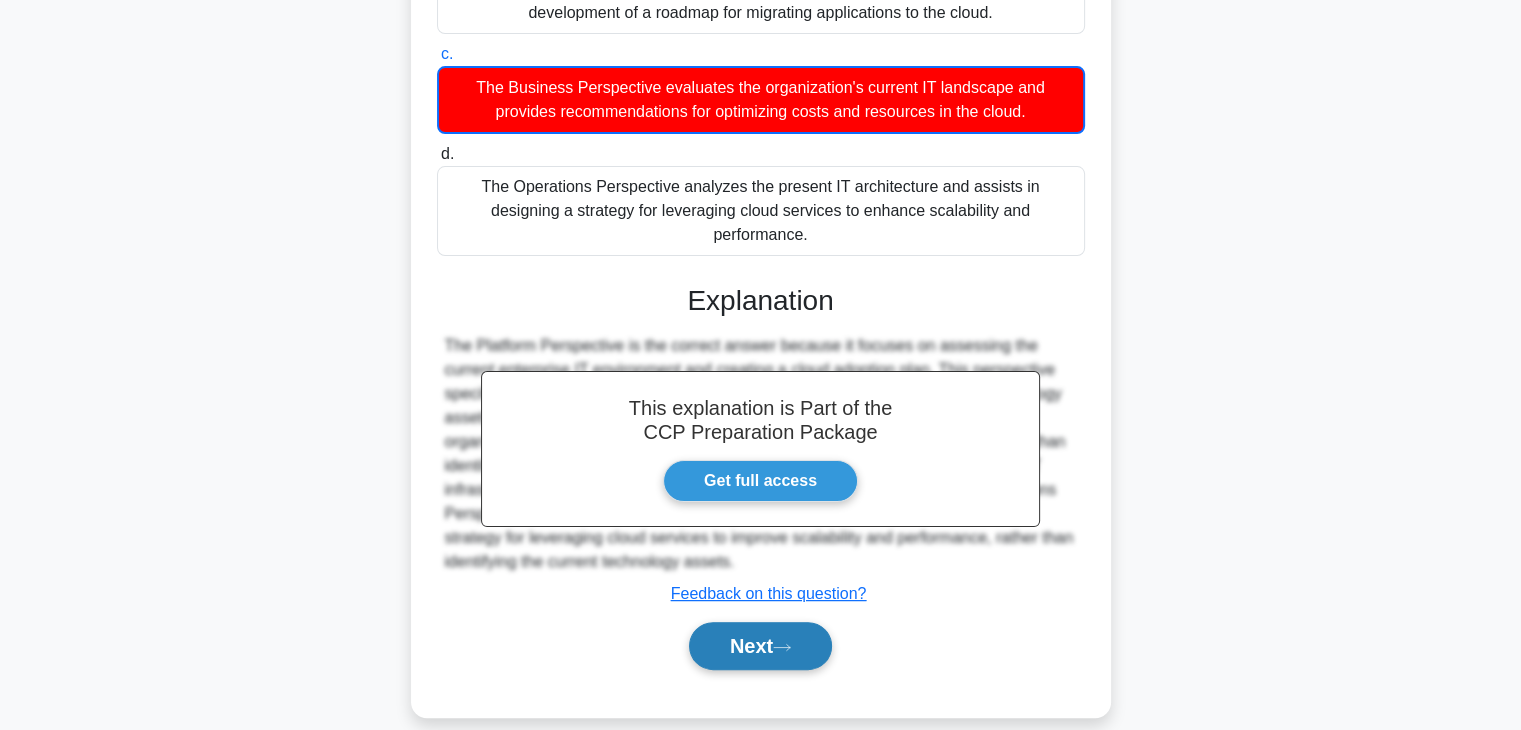 click on "Next" at bounding box center [760, 646] 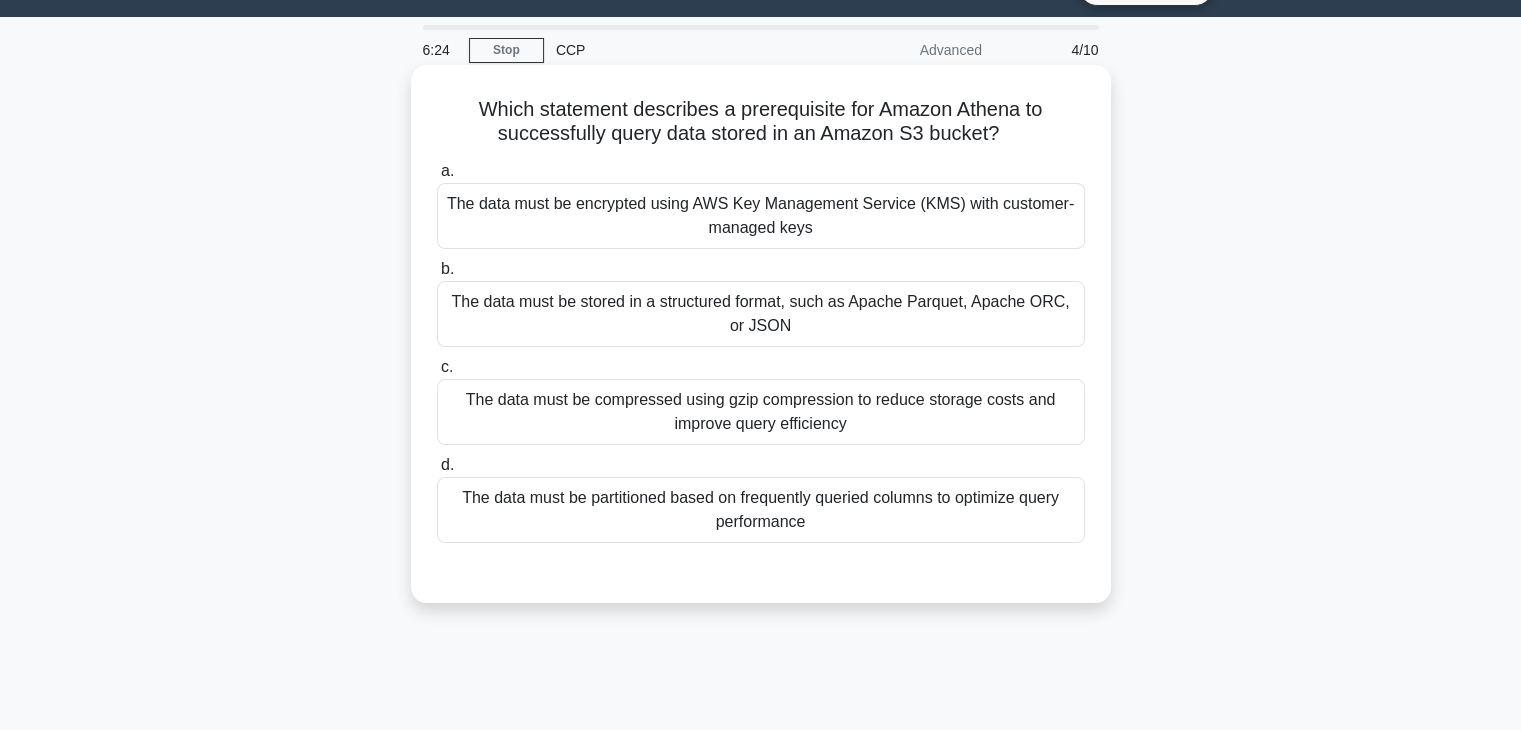 scroll, scrollTop: 48, scrollLeft: 0, axis: vertical 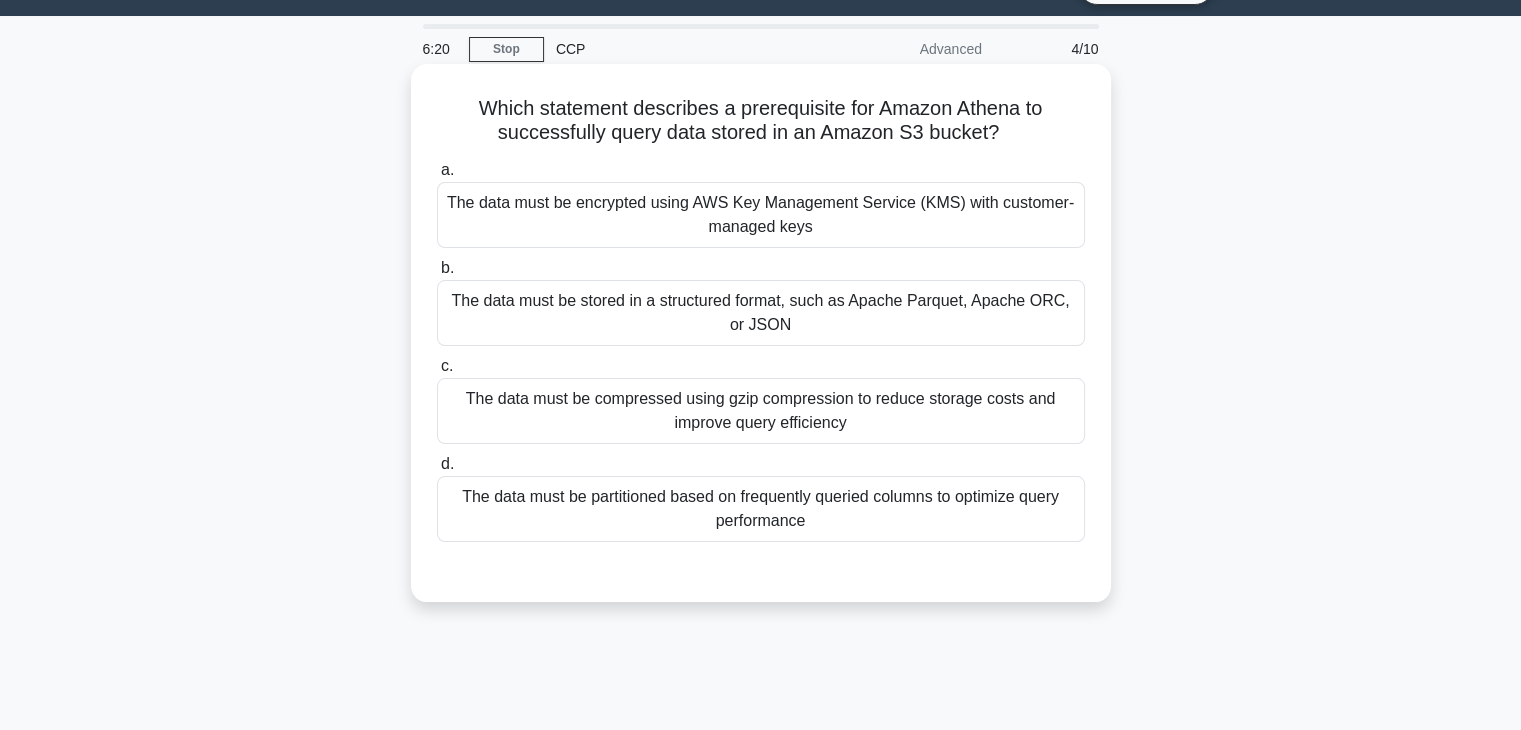click on "The data must be stored in a structured format, such as Apache Parquet, Apache ORC, or JSON" at bounding box center [761, 313] 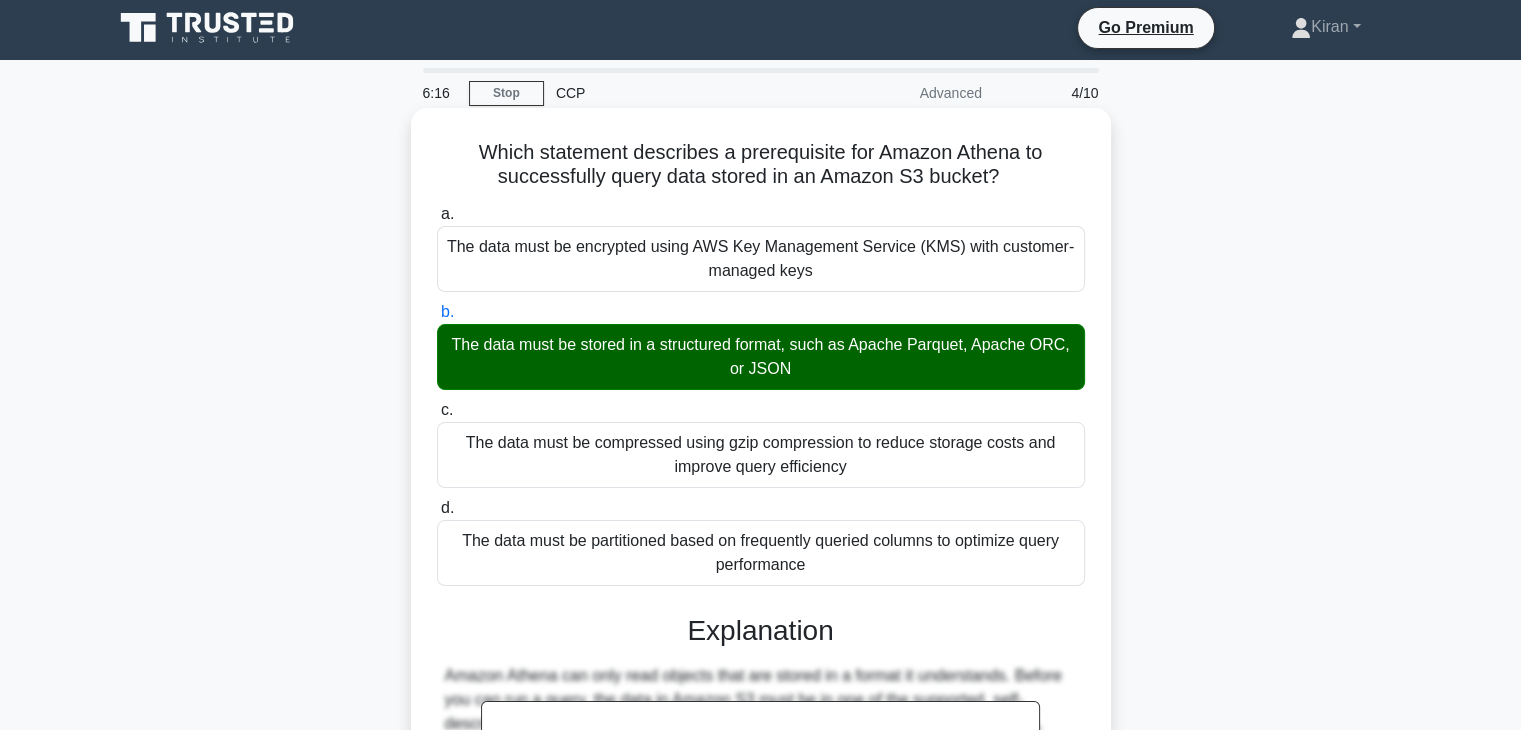 scroll, scrollTop: 358, scrollLeft: 0, axis: vertical 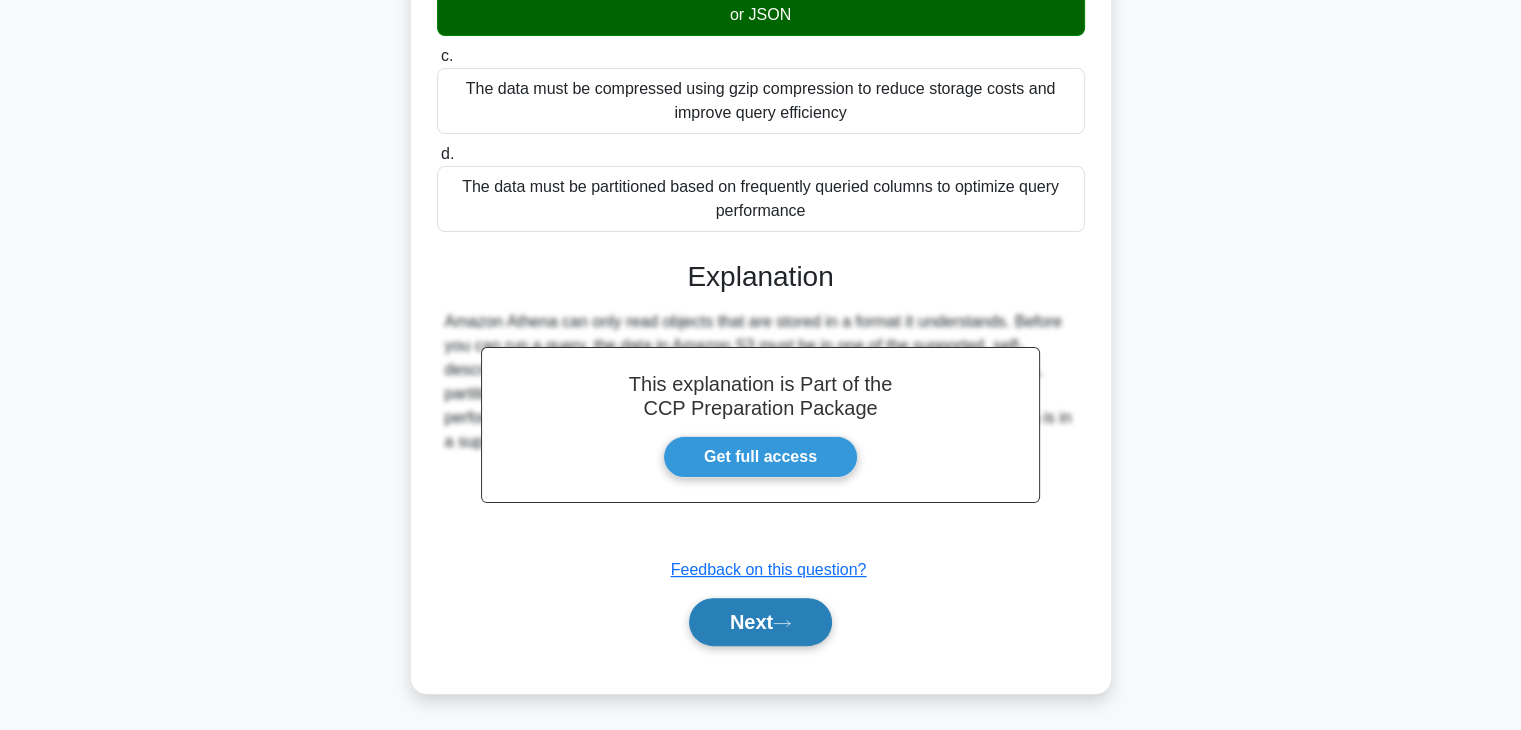 click on "Next" at bounding box center (760, 622) 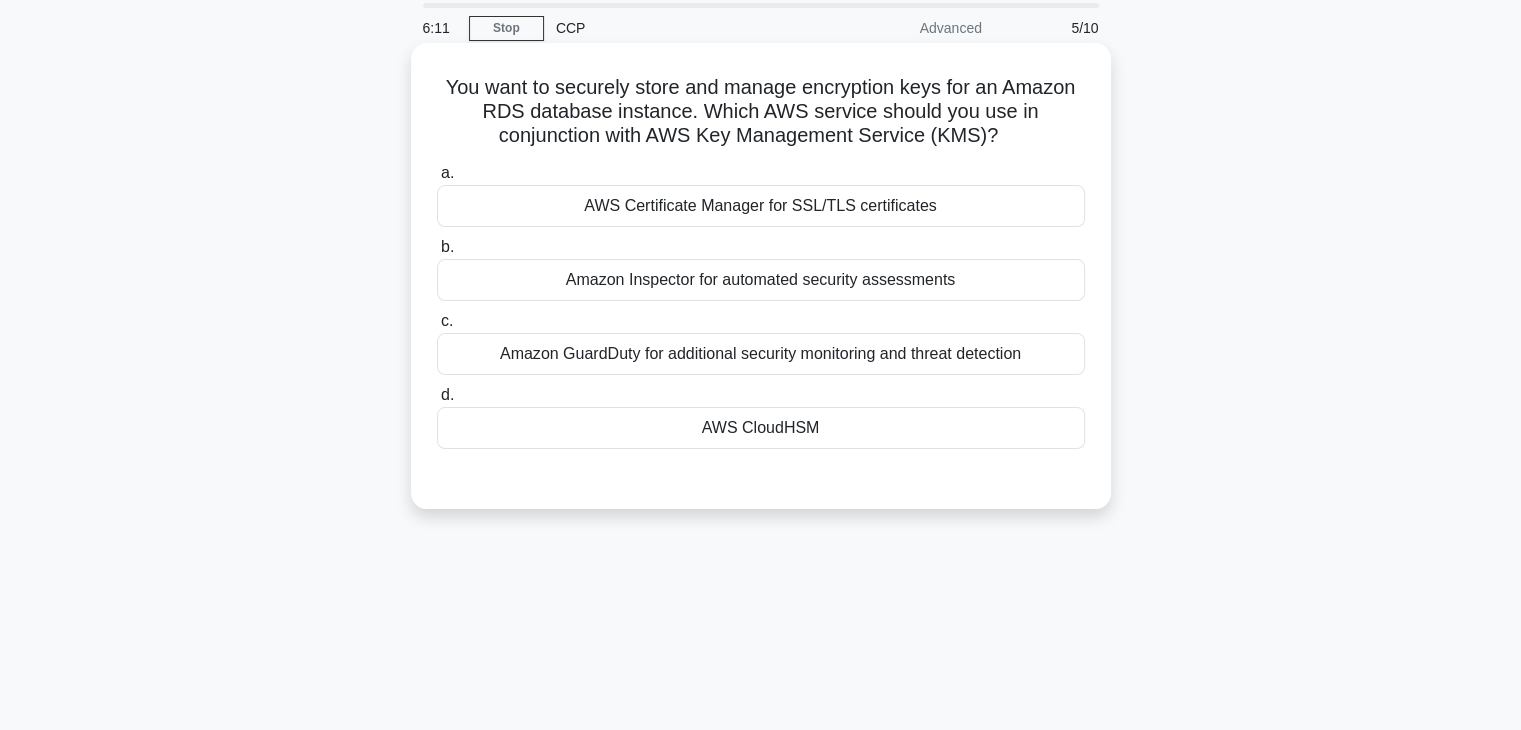 scroll, scrollTop: 0, scrollLeft: 0, axis: both 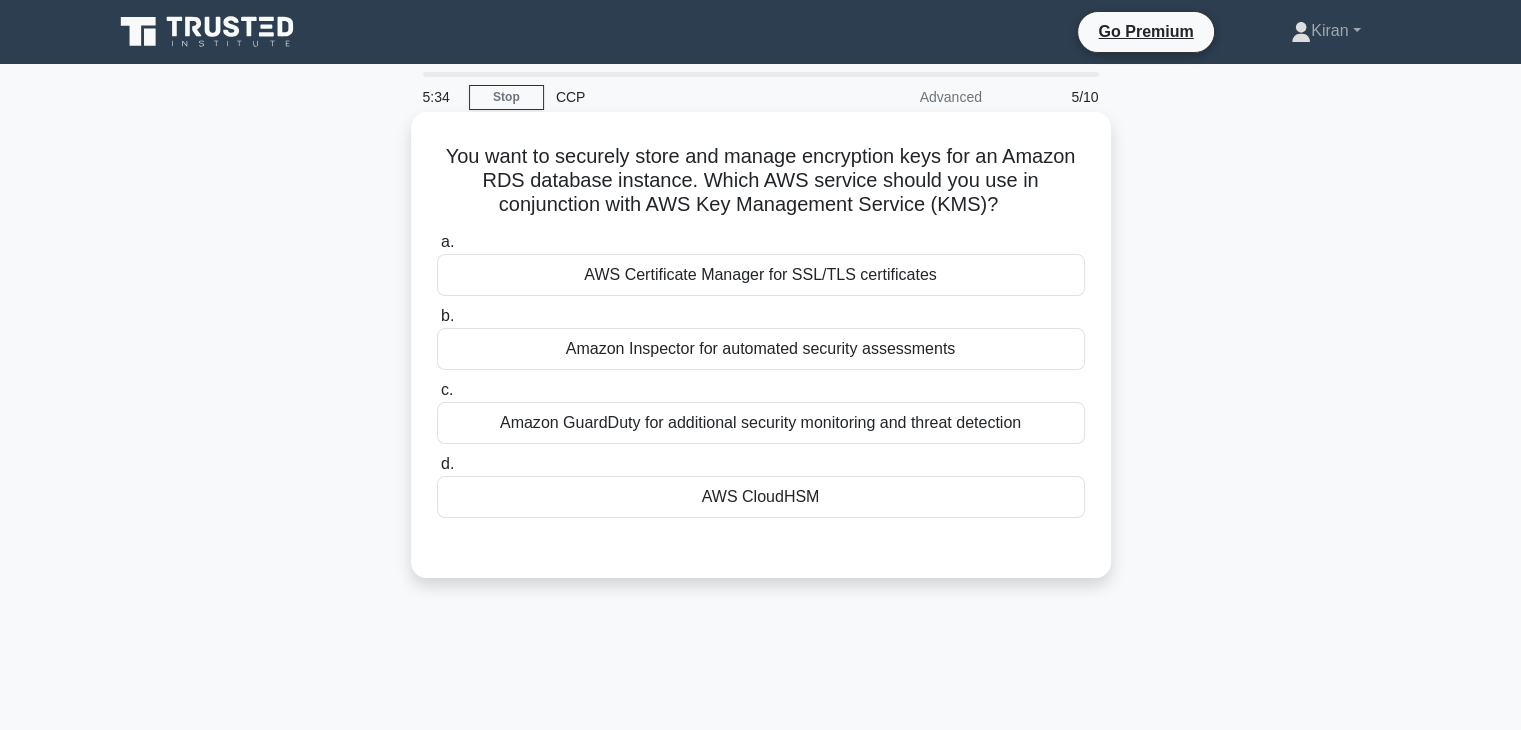 click on "Amazon GuardDuty for additional security monitoring and threat detection" at bounding box center (761, 423) 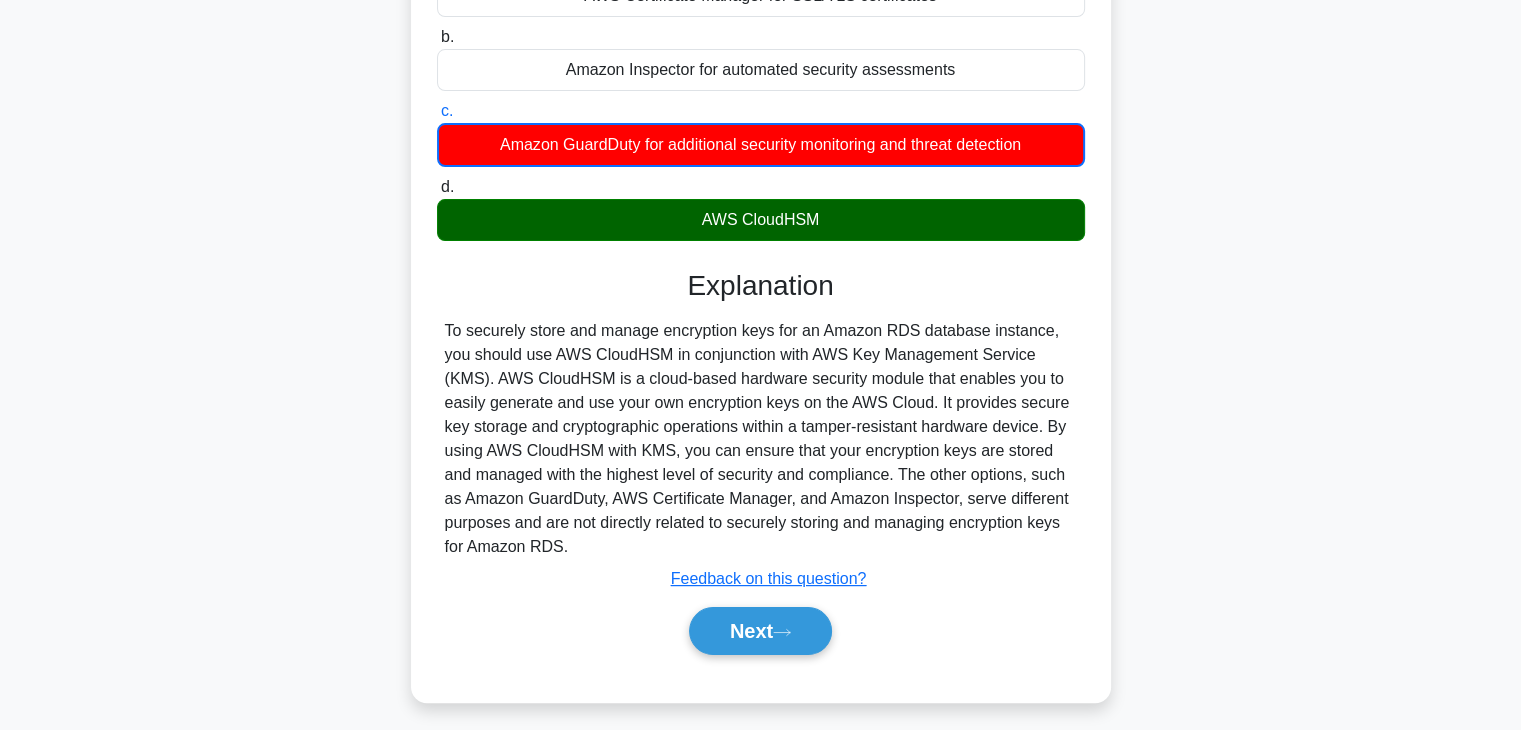 scroll, scrollTop: 290, scrollLeft: 0, axis: vertical 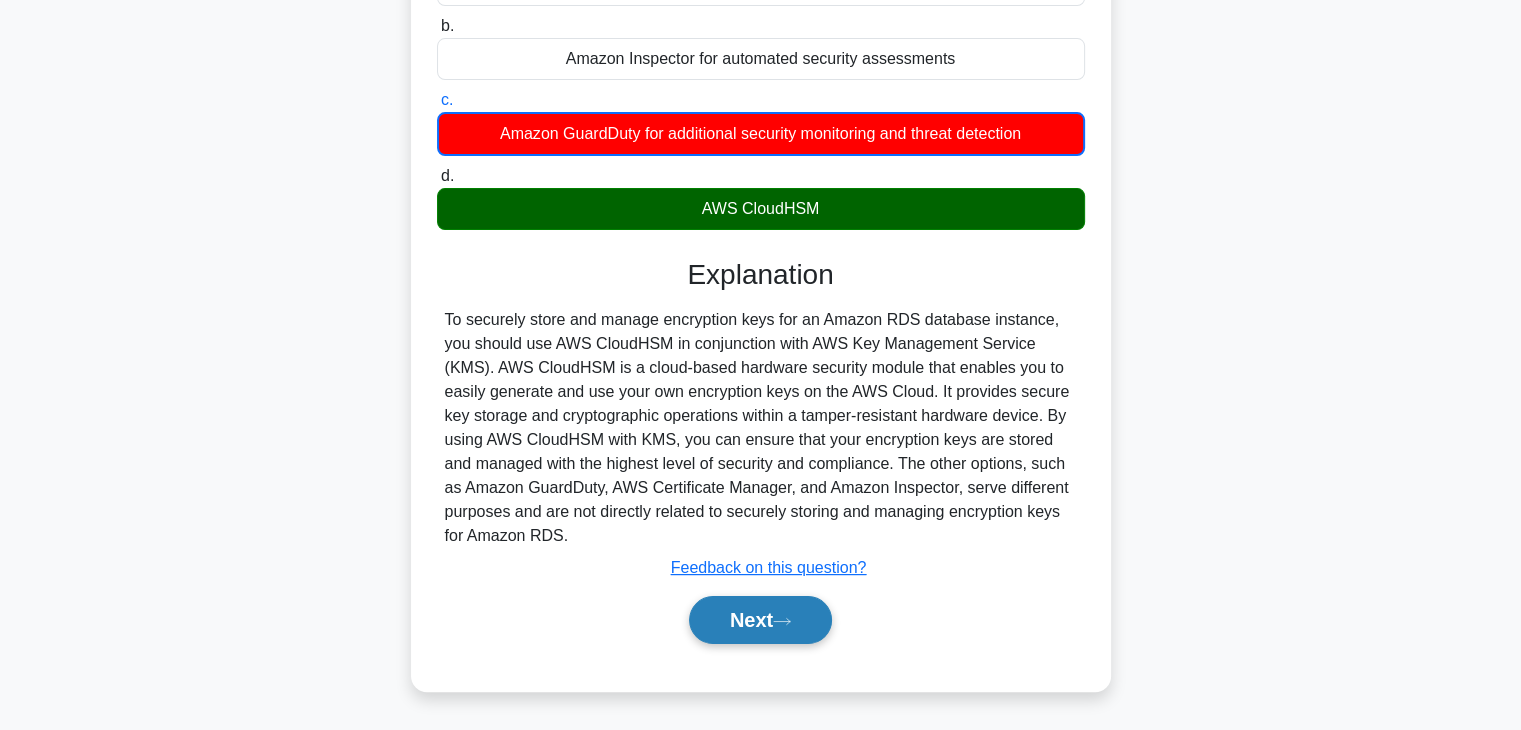 click on "Next" at bounding box center [760, 620] 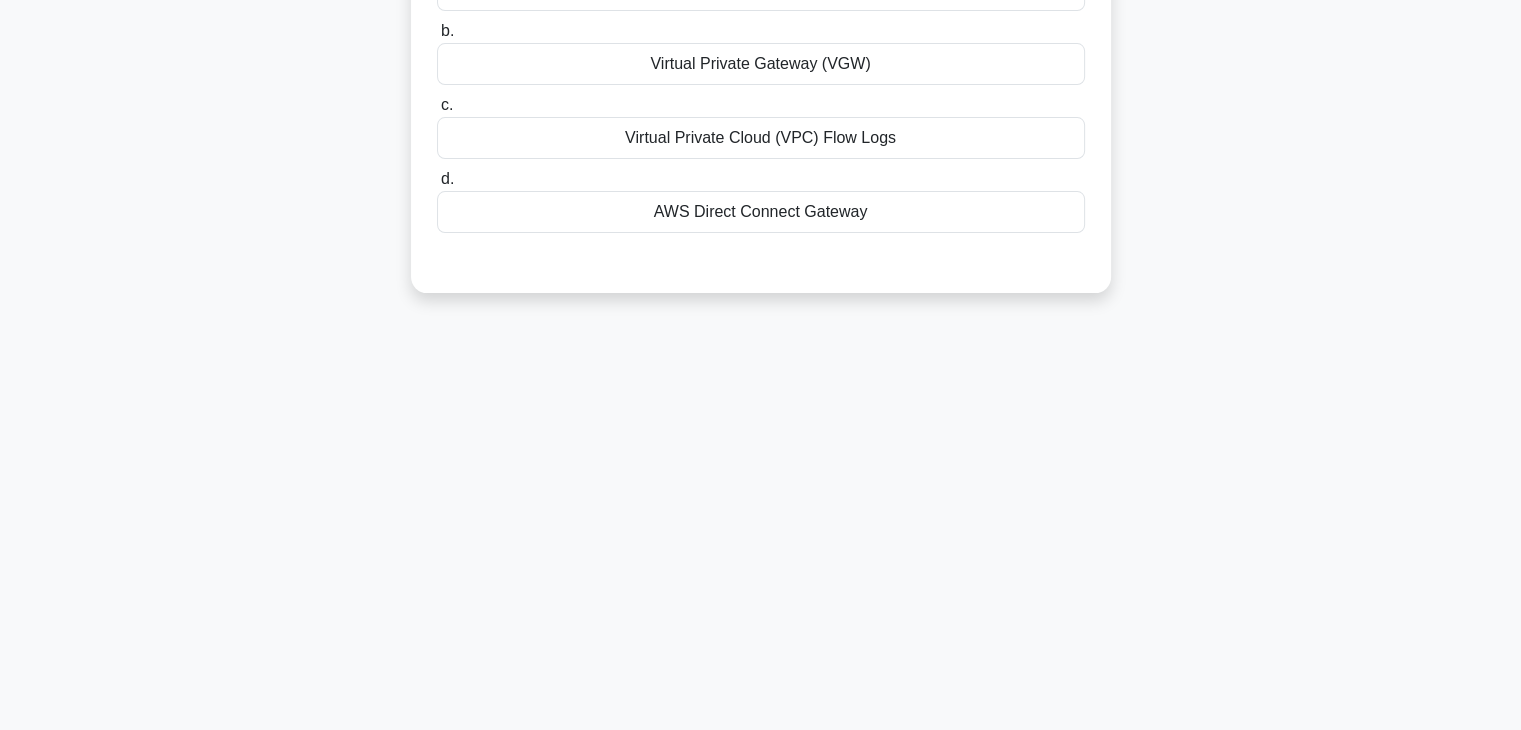scroll, scrollTop: 0, scrollLeft: 0, axis: both 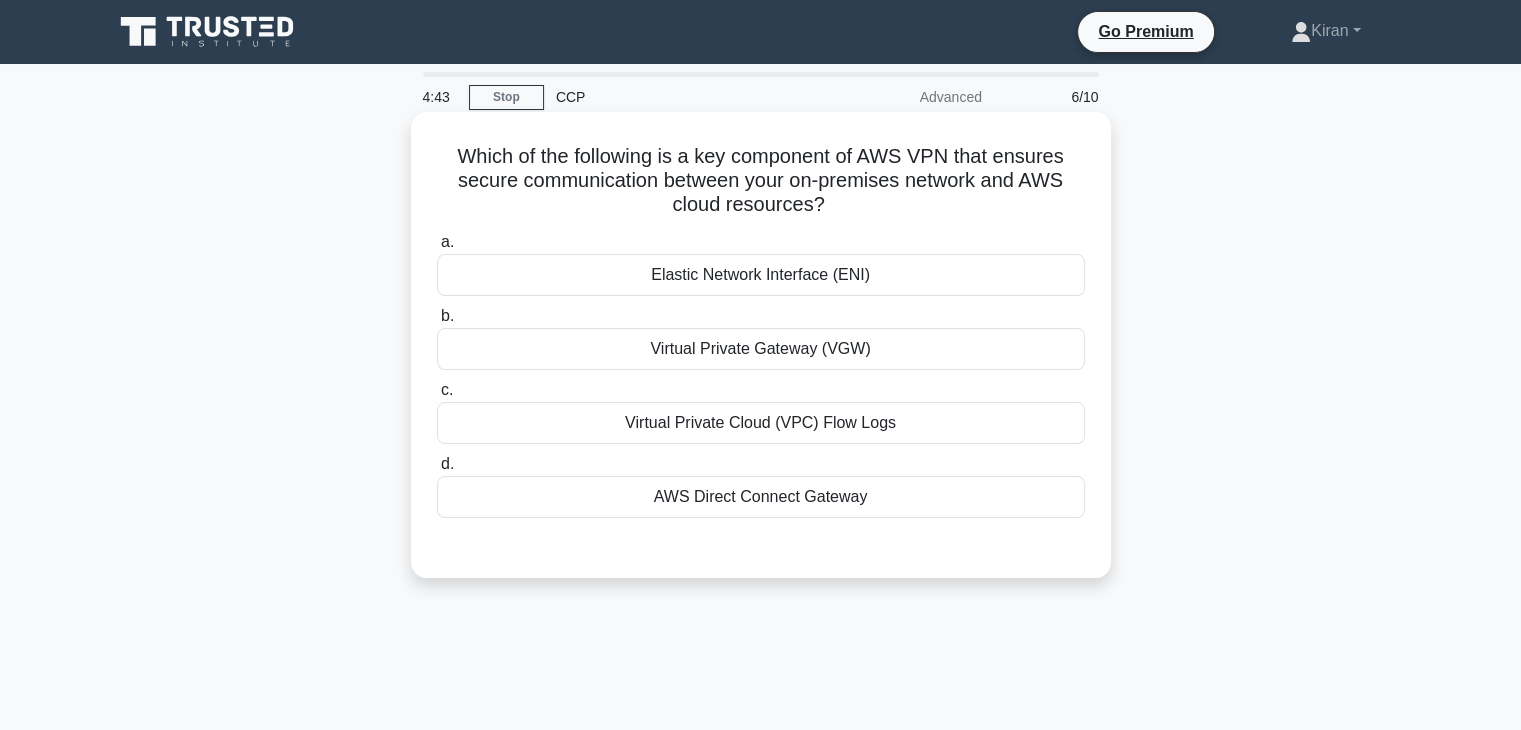 click on "Virtual Private Cloud (VPC) Flow Logs" at bounding box center (761, 423) 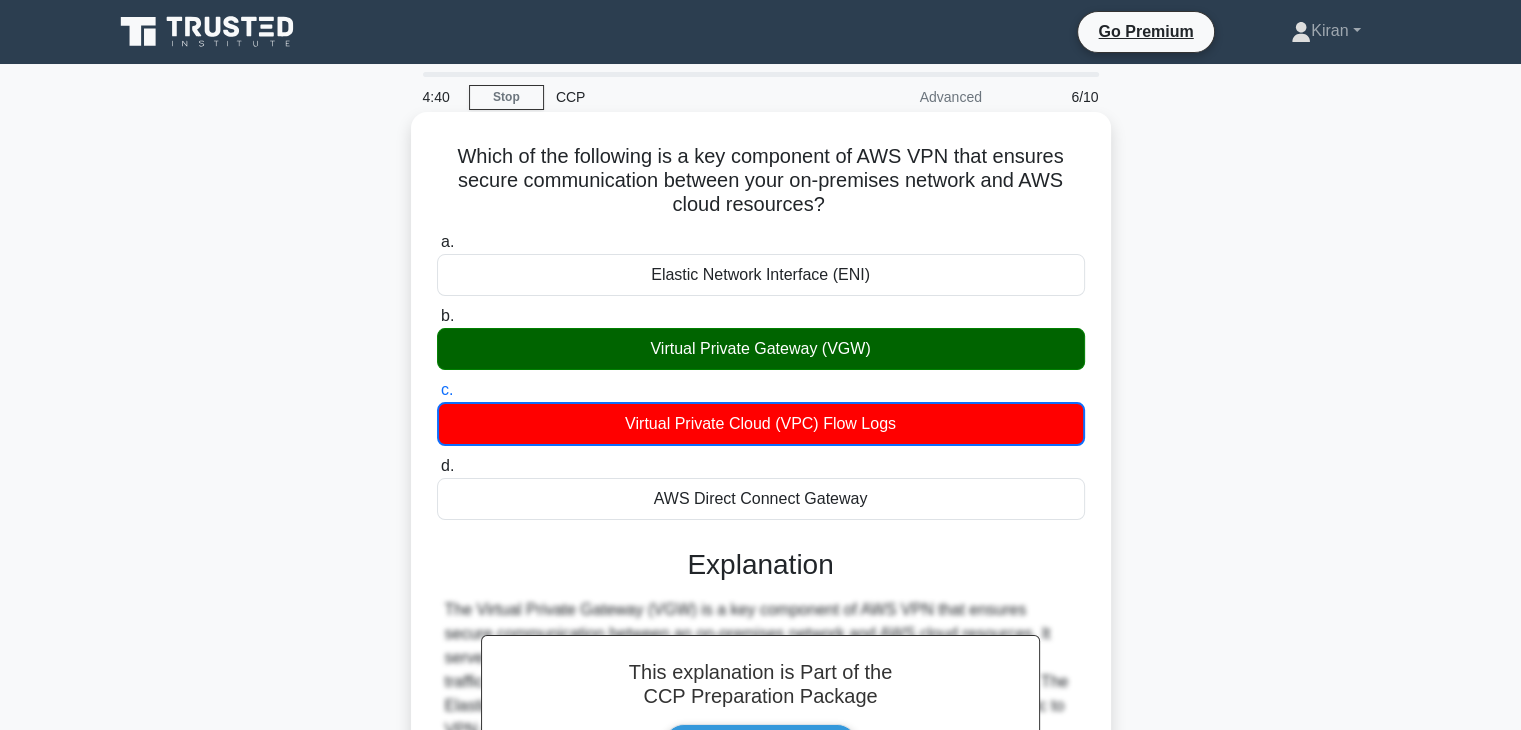 click on "Virtual Private Gateway (VGW)" at bounding box center (761, 349) 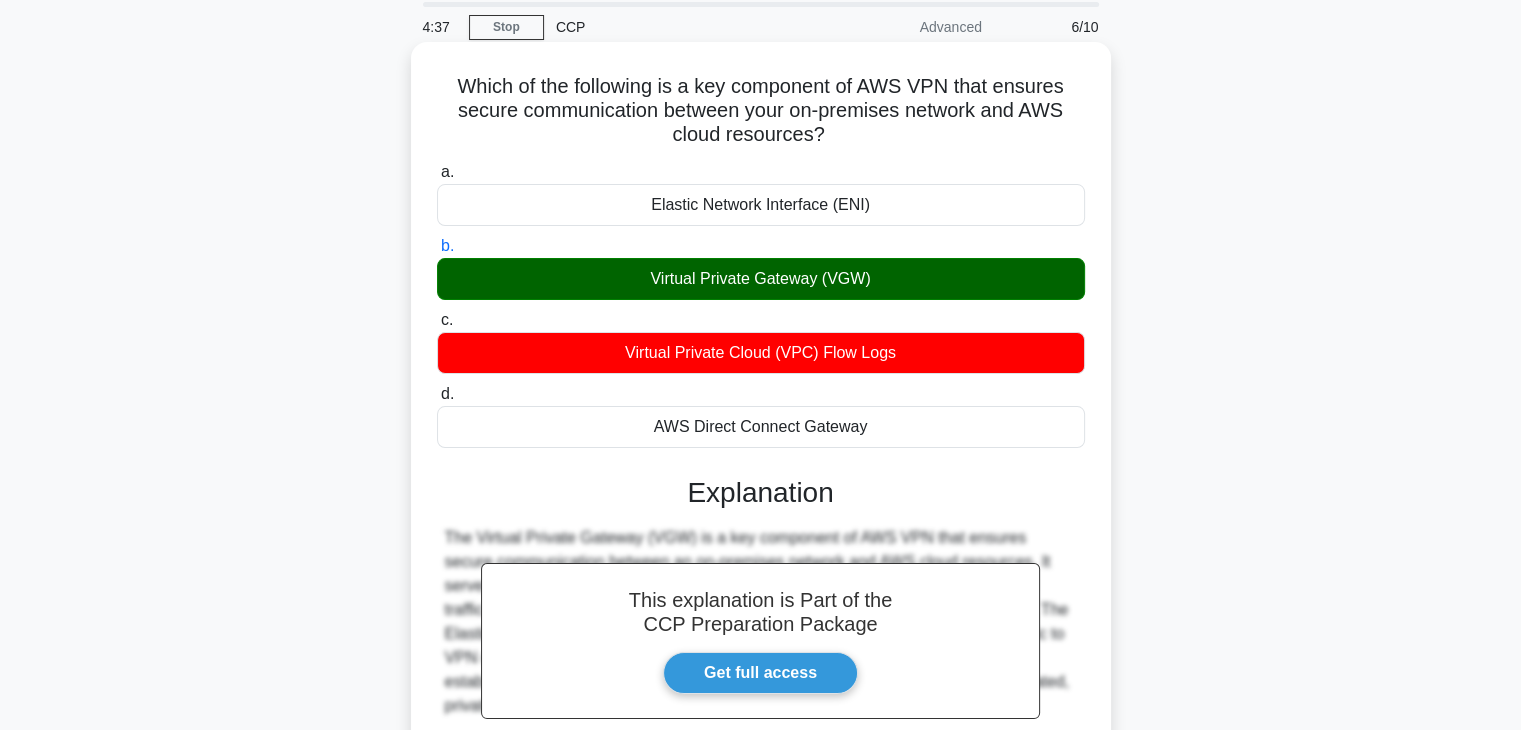 scroll, scrollTop: 351, scrollLeft: 0, axis: vertical 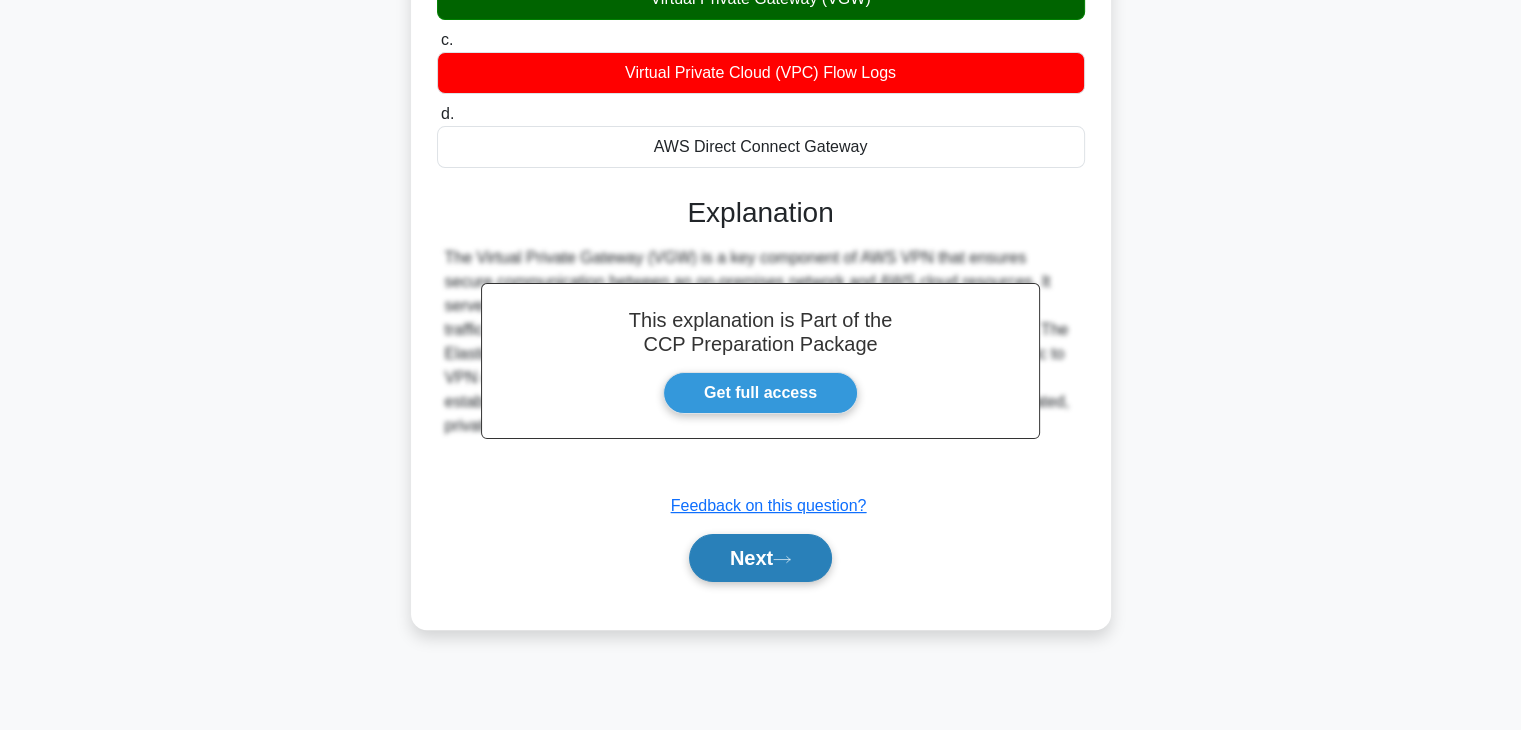 click 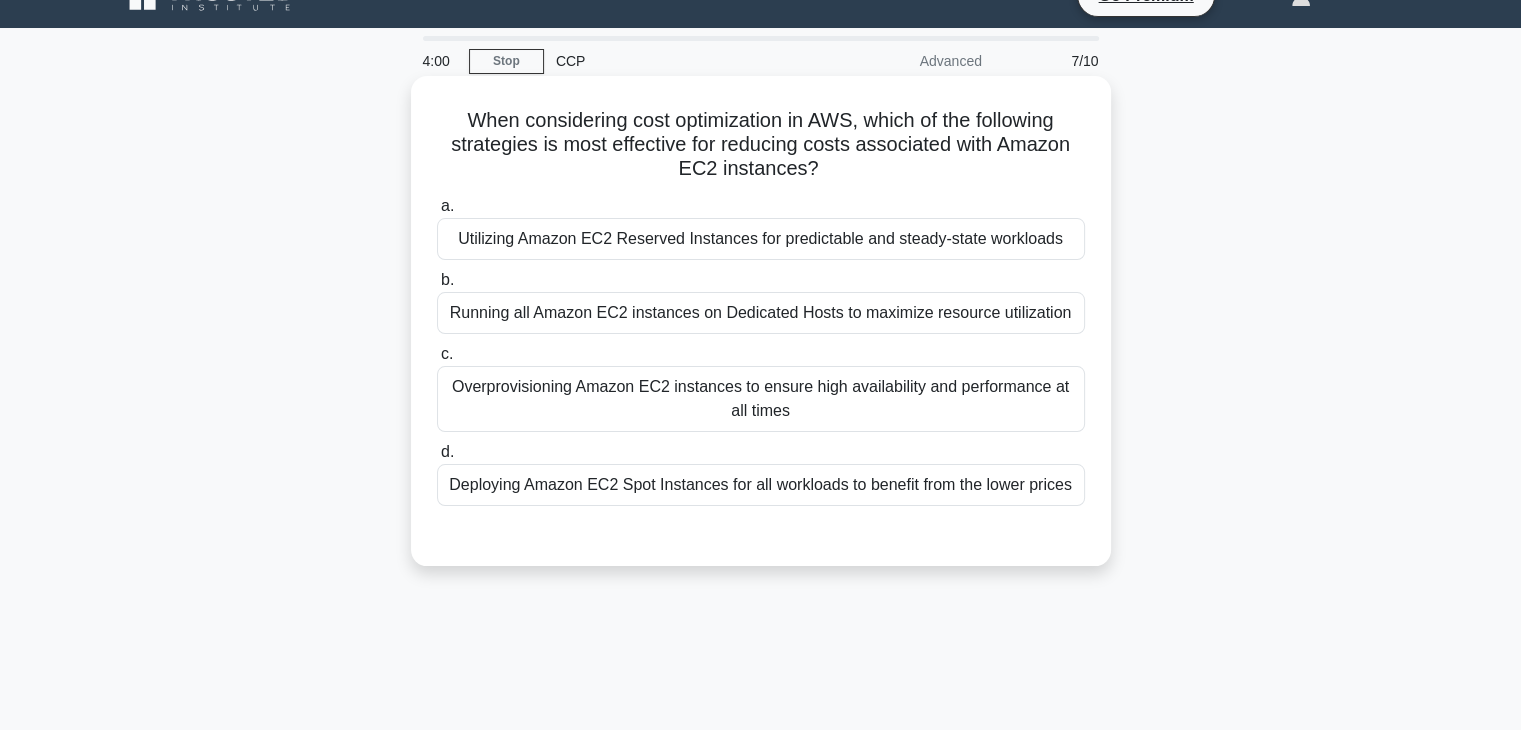 scroll, scrollTop: 0, scrollLeft: 0, axis: both 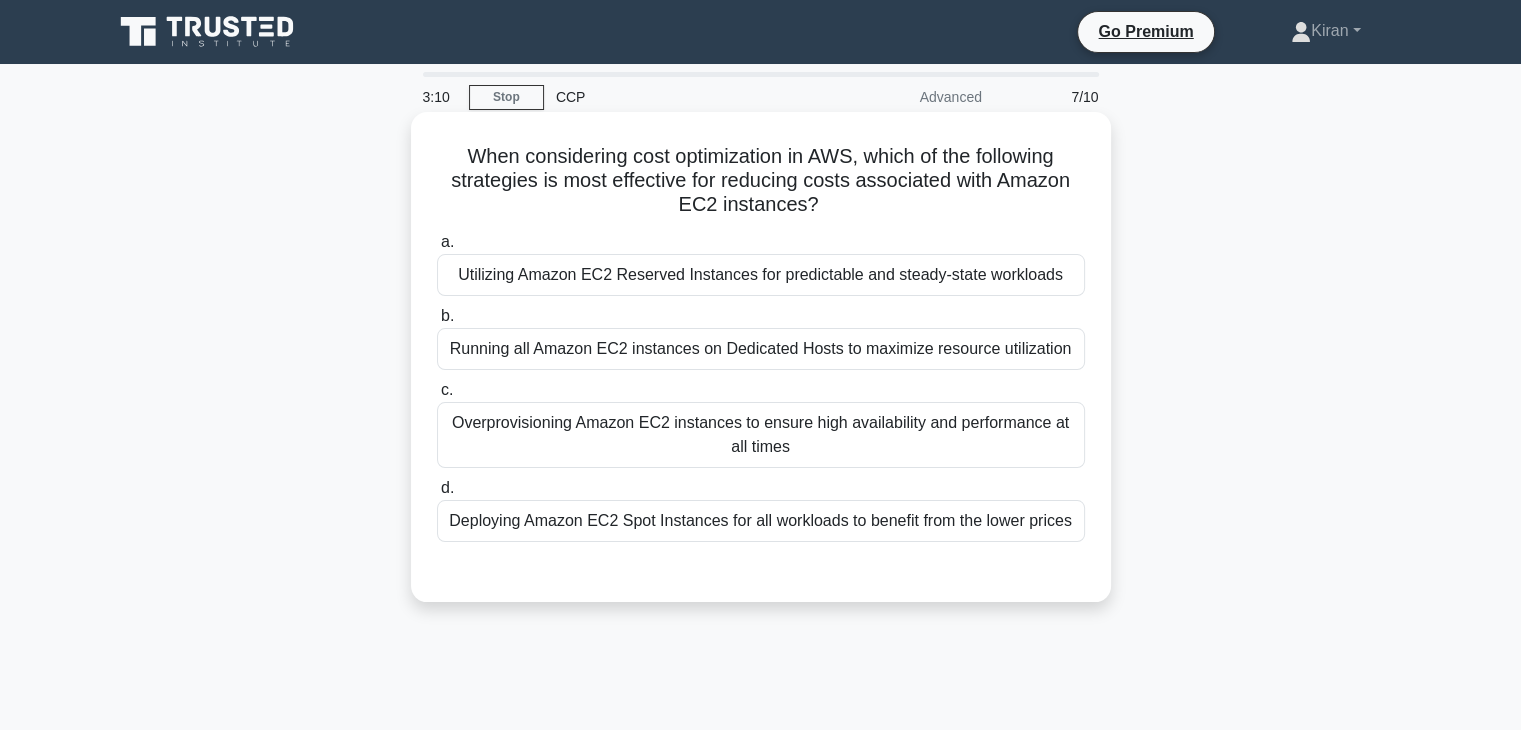 click on "Utilizing Amazon EC2 Reserved Instances for predictable and steady-state workloads" at bounding box center (761, 275) 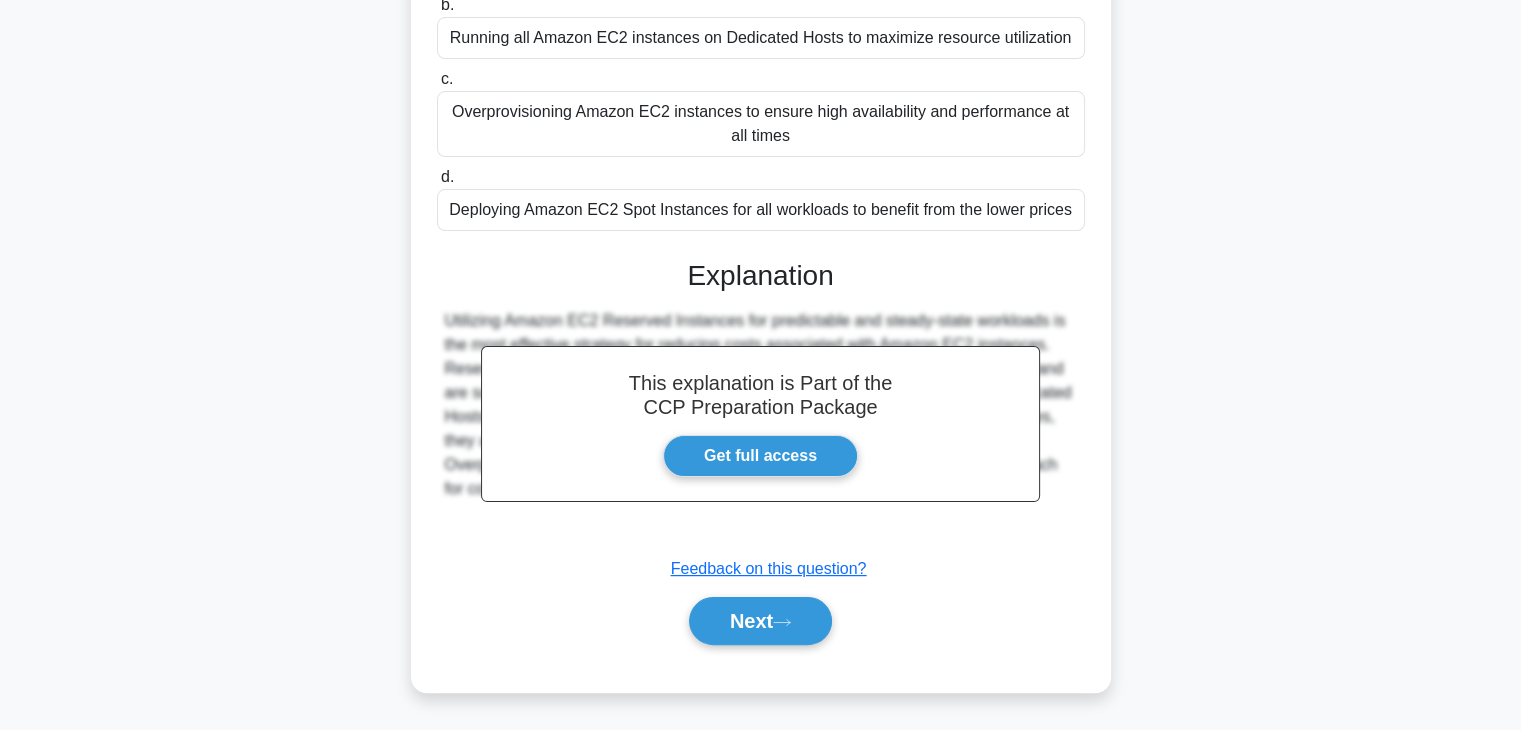 scroll, scrollTop: 312, scrollLeft: 0, axis: vertical 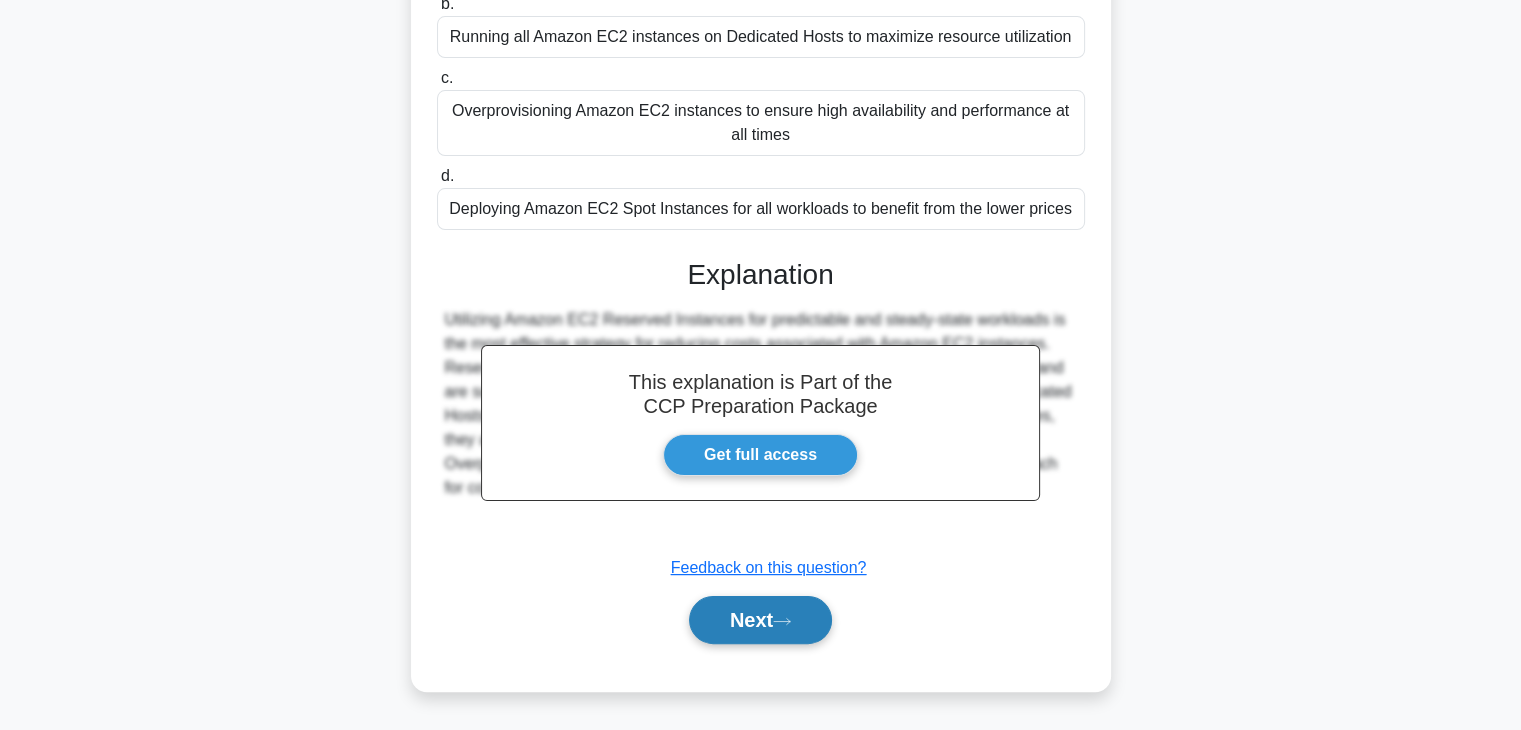 click on "Next" at bounding box center (760, 620) 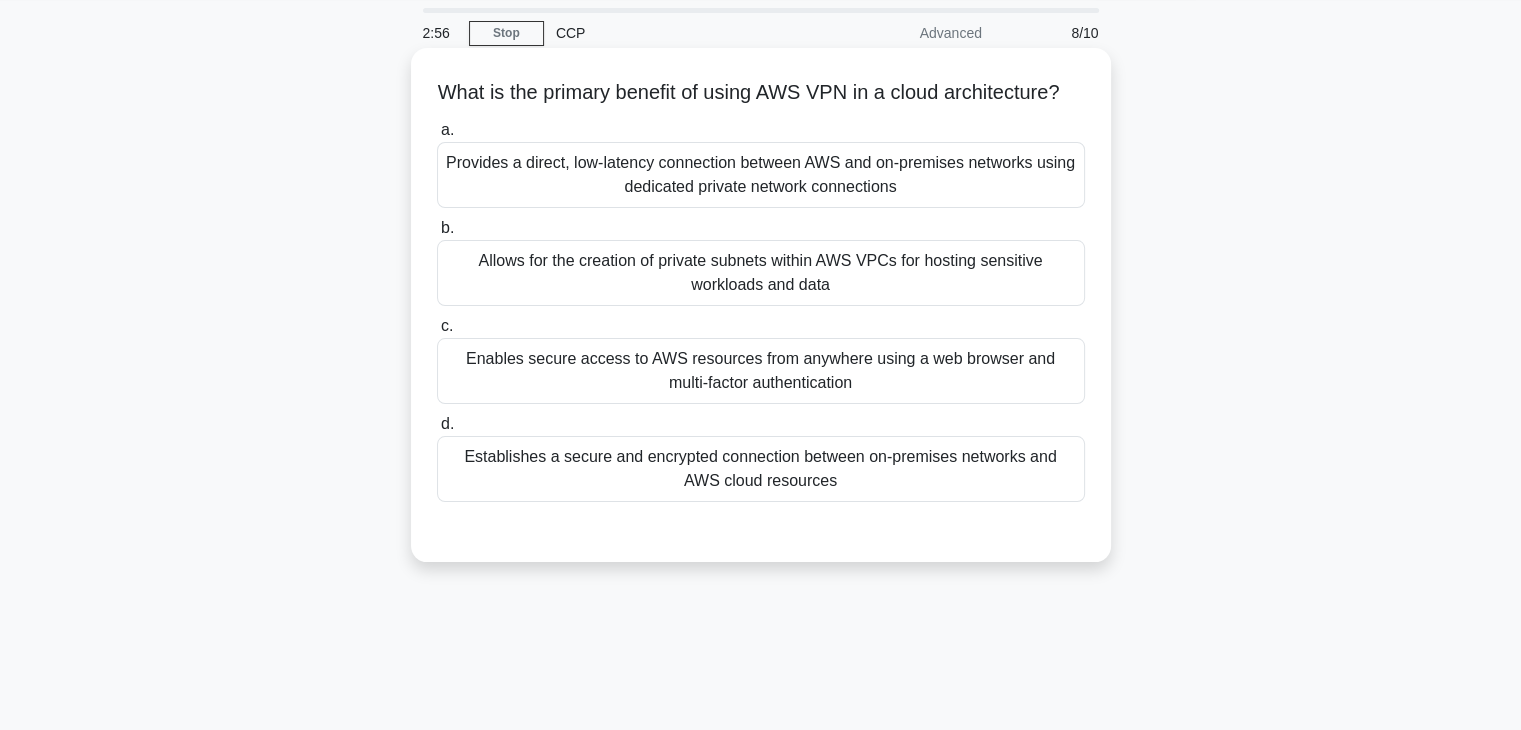 scroll, scrollTop: 54, scrollLeft: 0, axis: vertical 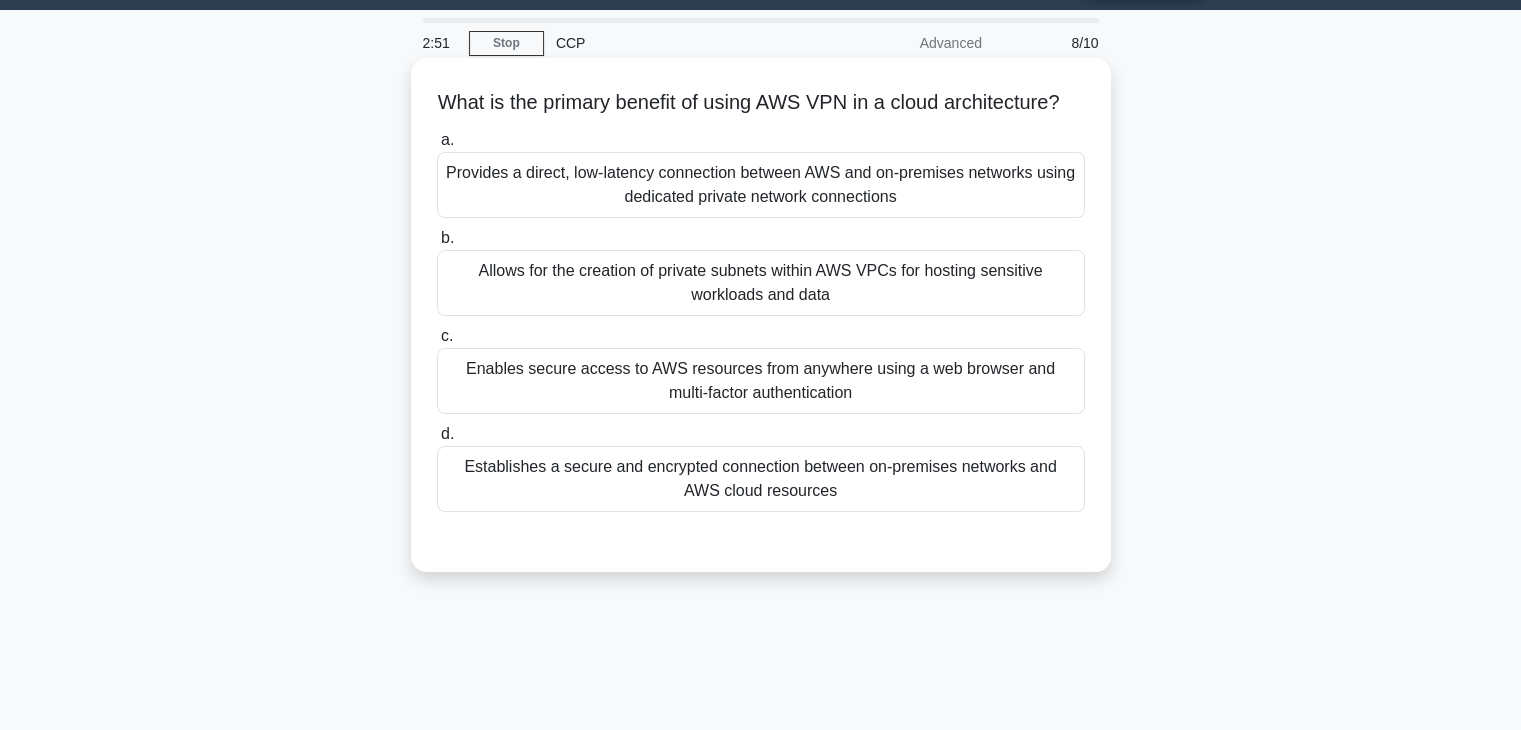 click on "Establishes a secure and encrypted connection between on-premises networks and AWS cloud resources" at bounding box center [761, 479] 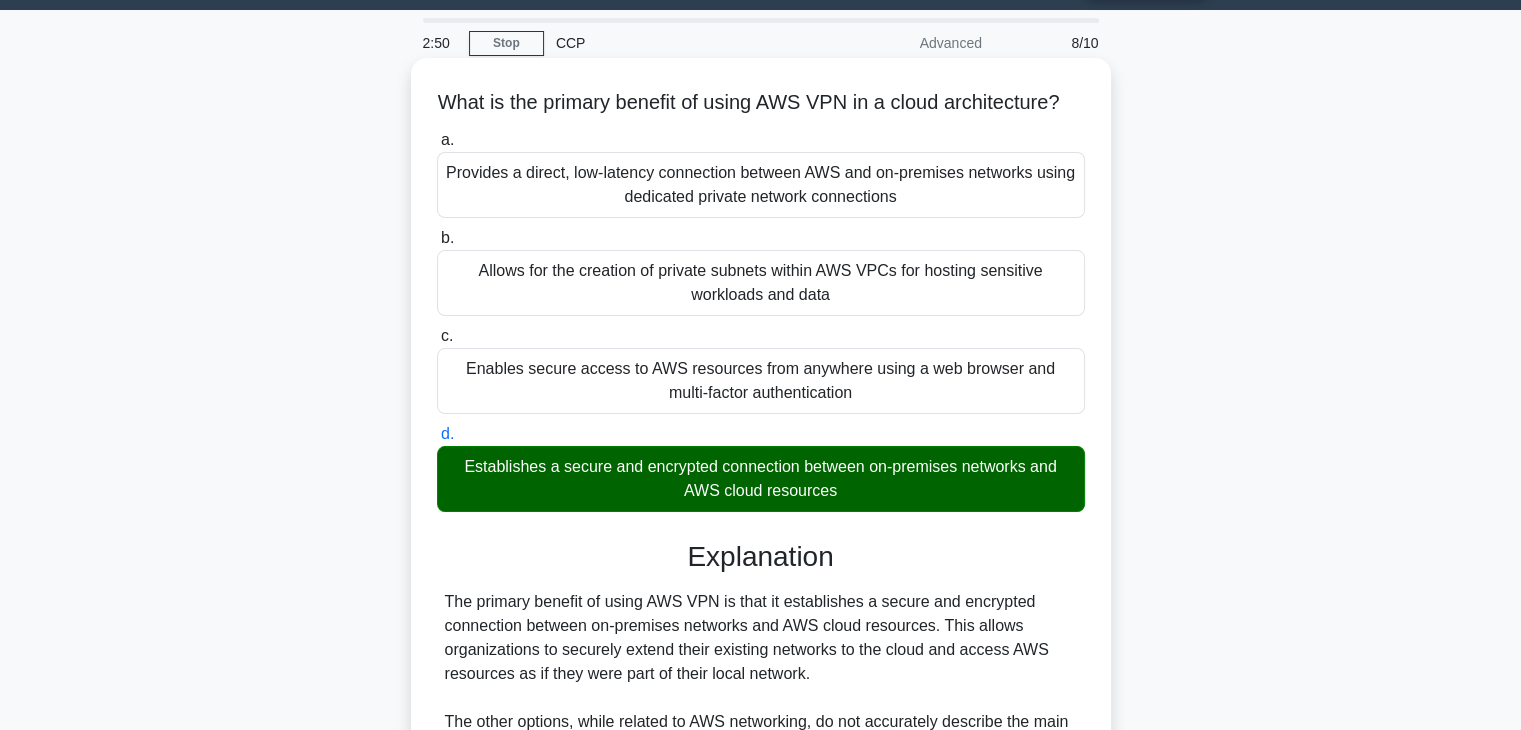 scroll, scrollTop: 478, scrollLeft: 0, axis: vertical 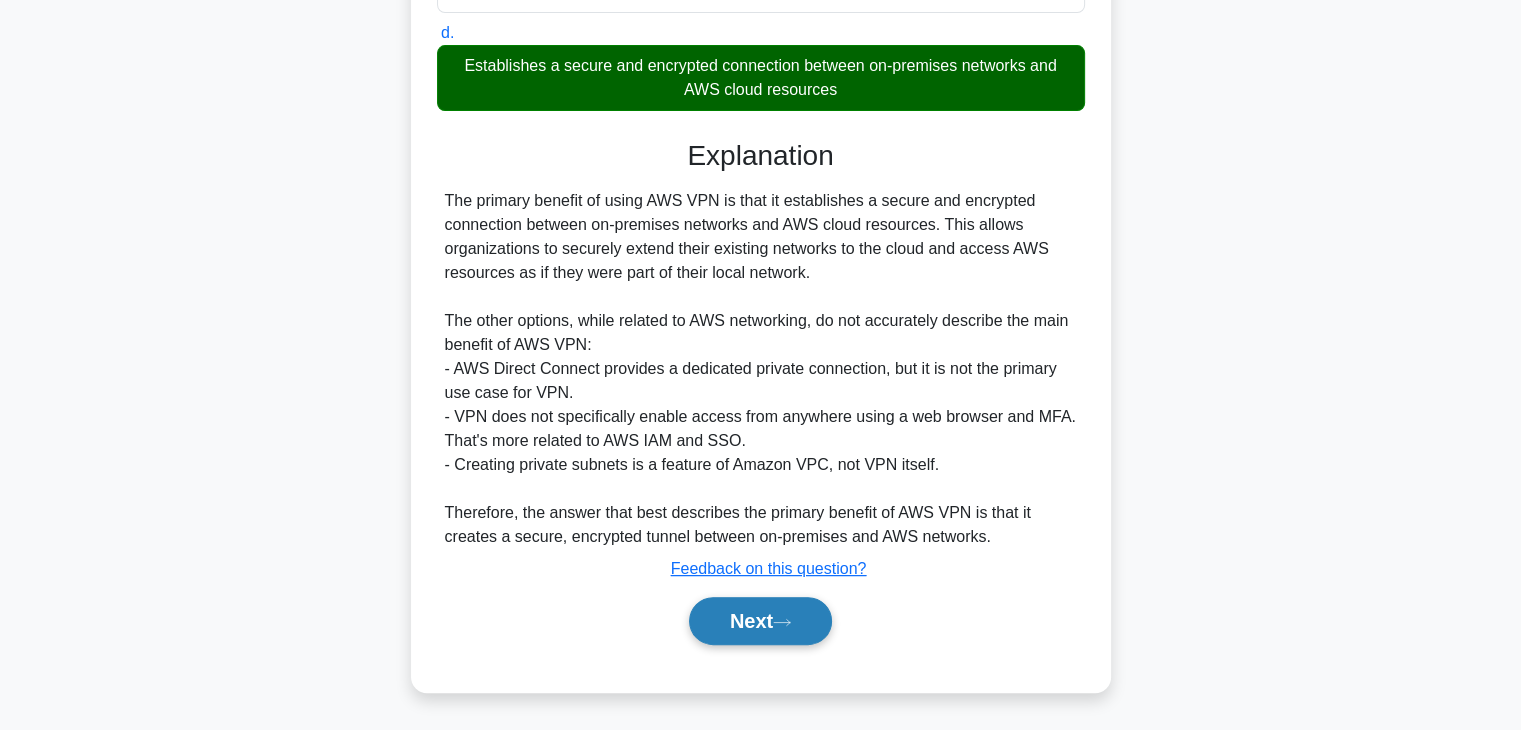 click 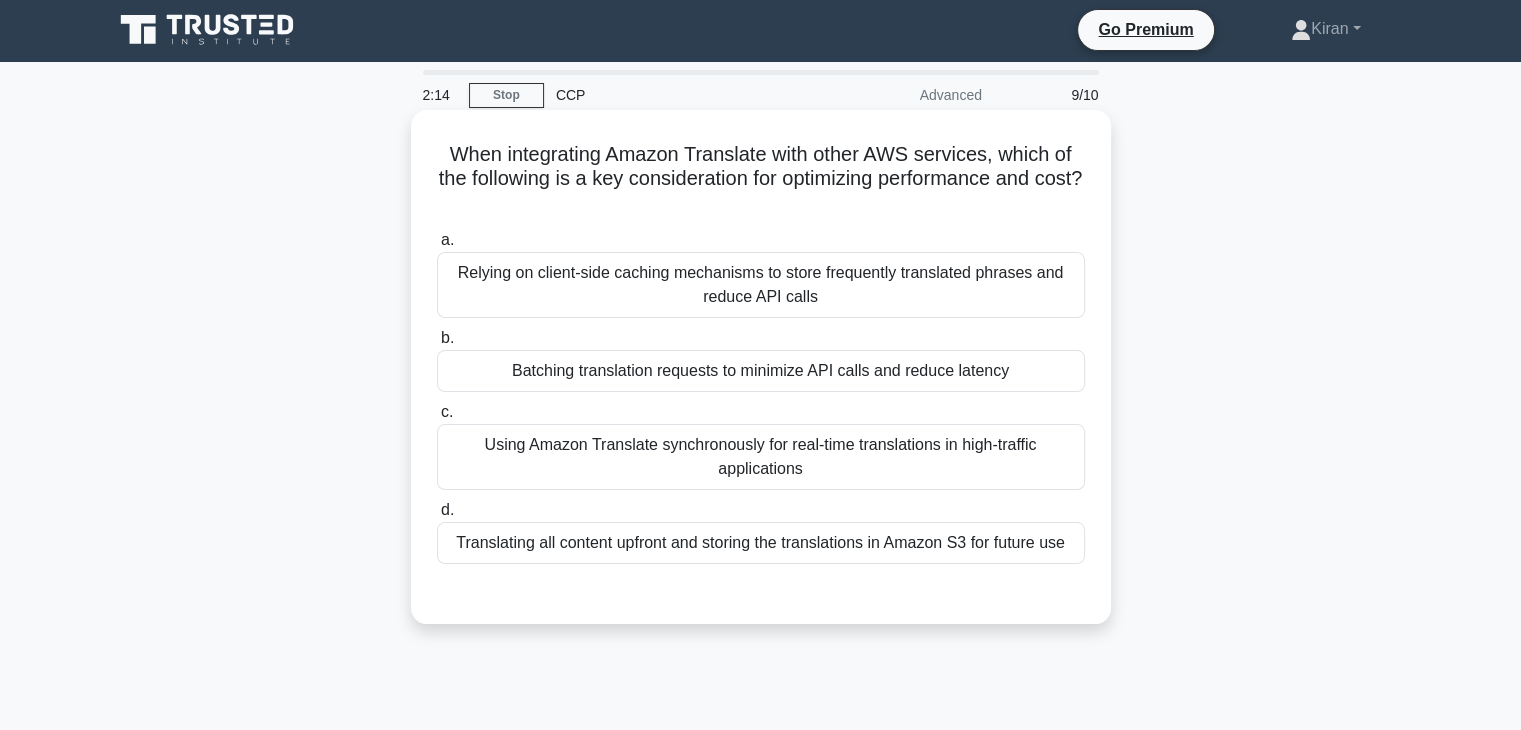scroll, scrollTop: 0, scrollLeft: 0, axis: both 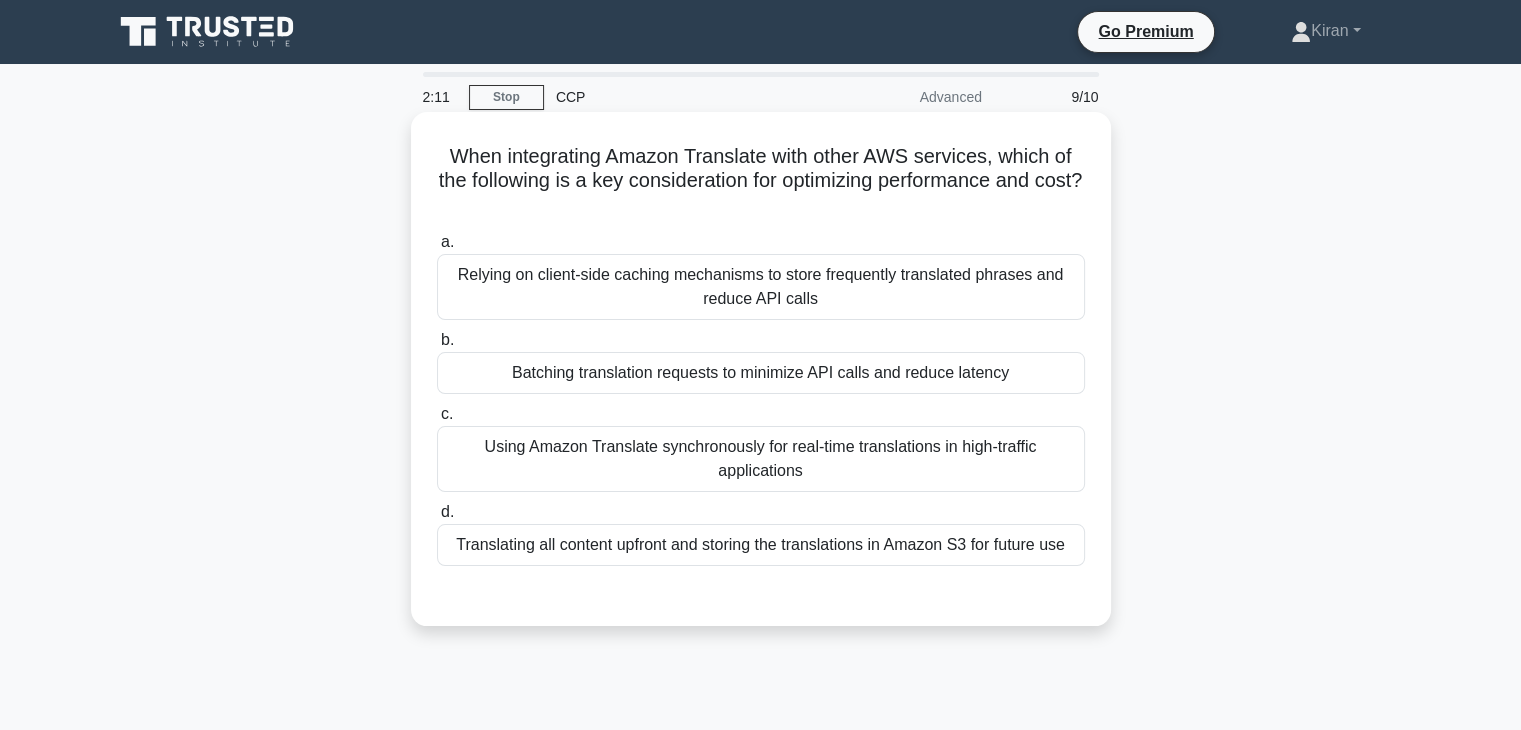 click on "Translating all content upfront and storing the translations in Amazon S3 for future use" at bounding box center (761, 545) 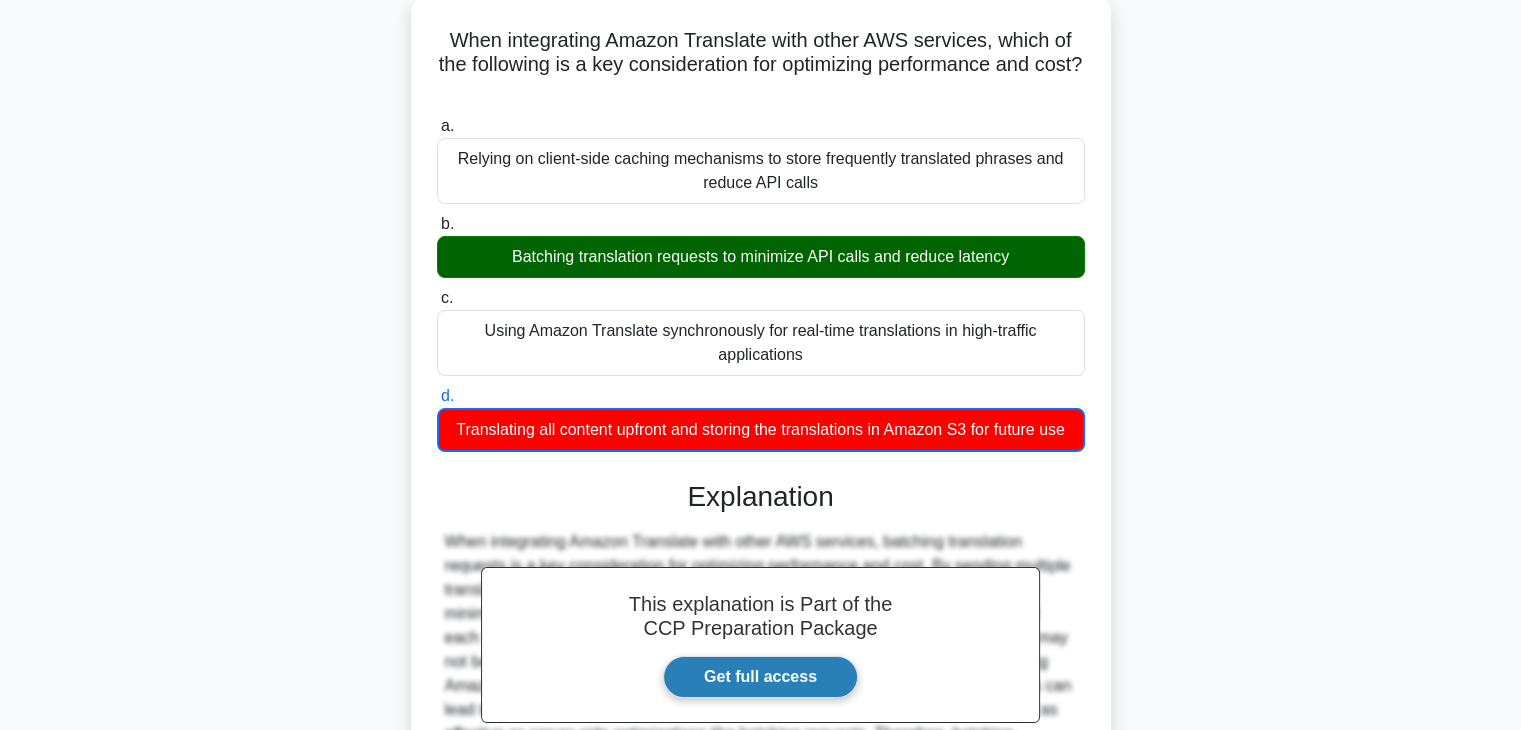 scroll, scrollTop: 384, scrollLeft: 0, axis: vertical 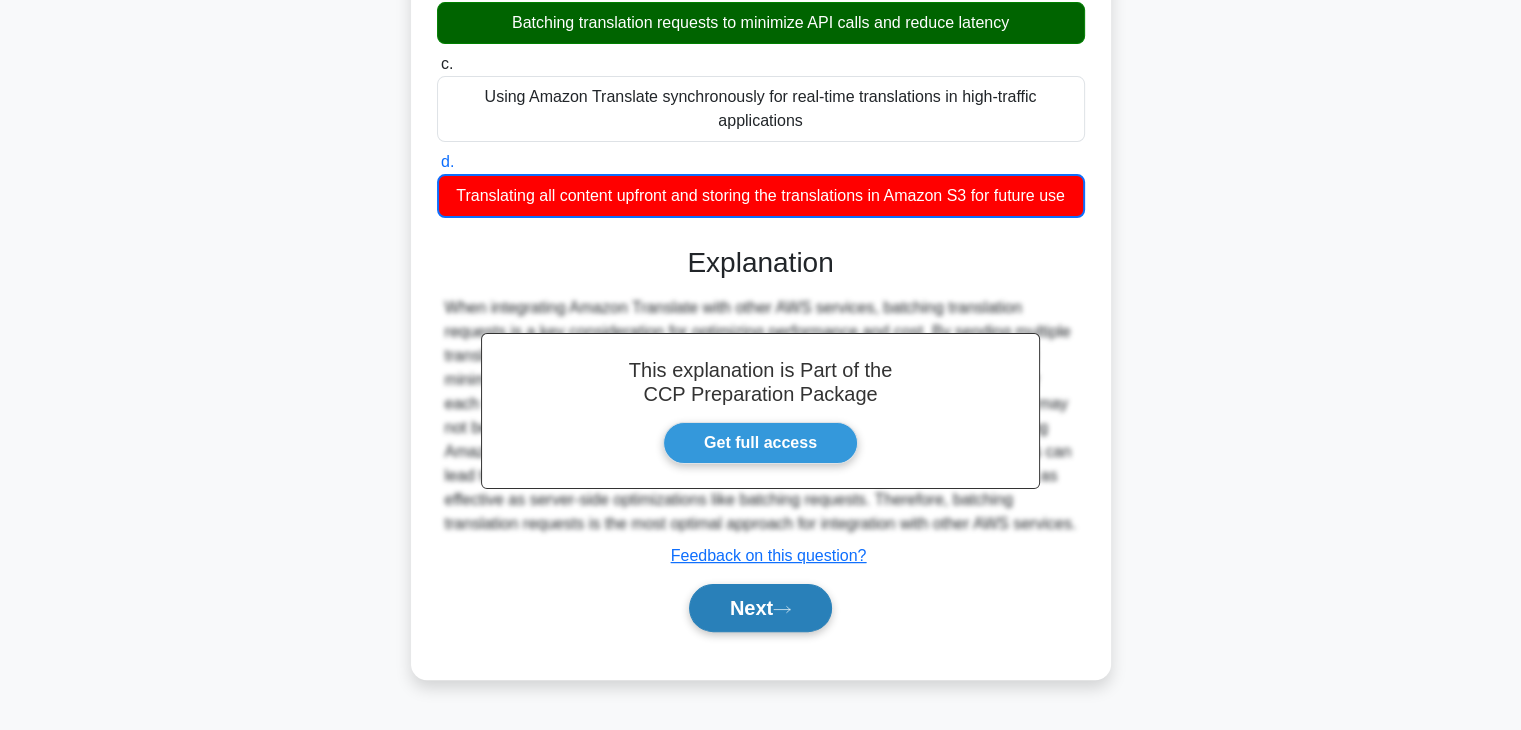 click on "Next" at bounding box center (760, 608) 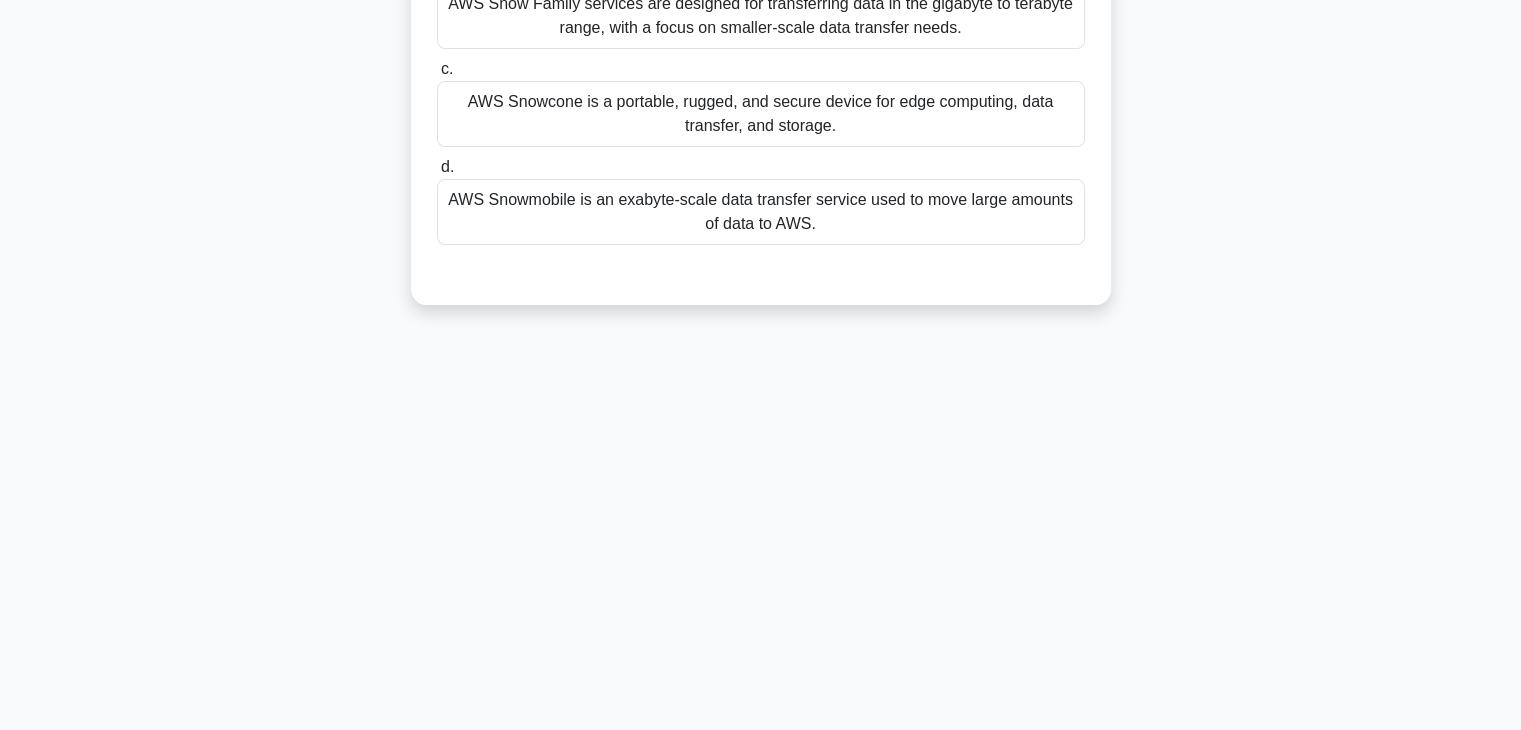 scroll, scrollTop: 0, scrollLeft: 0, axis: both 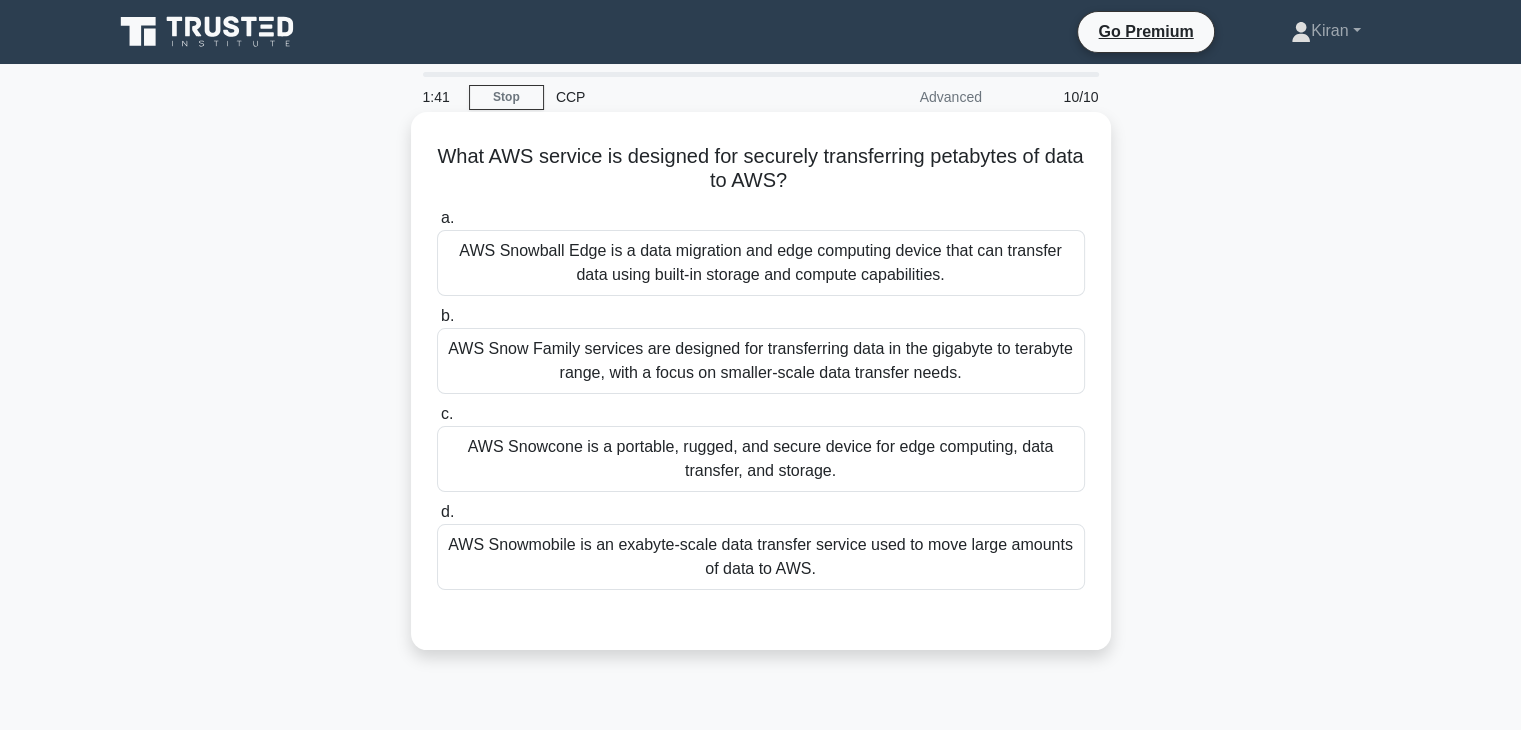 click on "AWS Snowball Edge is a data migration and edge computing device that can transfer data using built-in storage and compute capabilities." at bounding box center (761, 263) 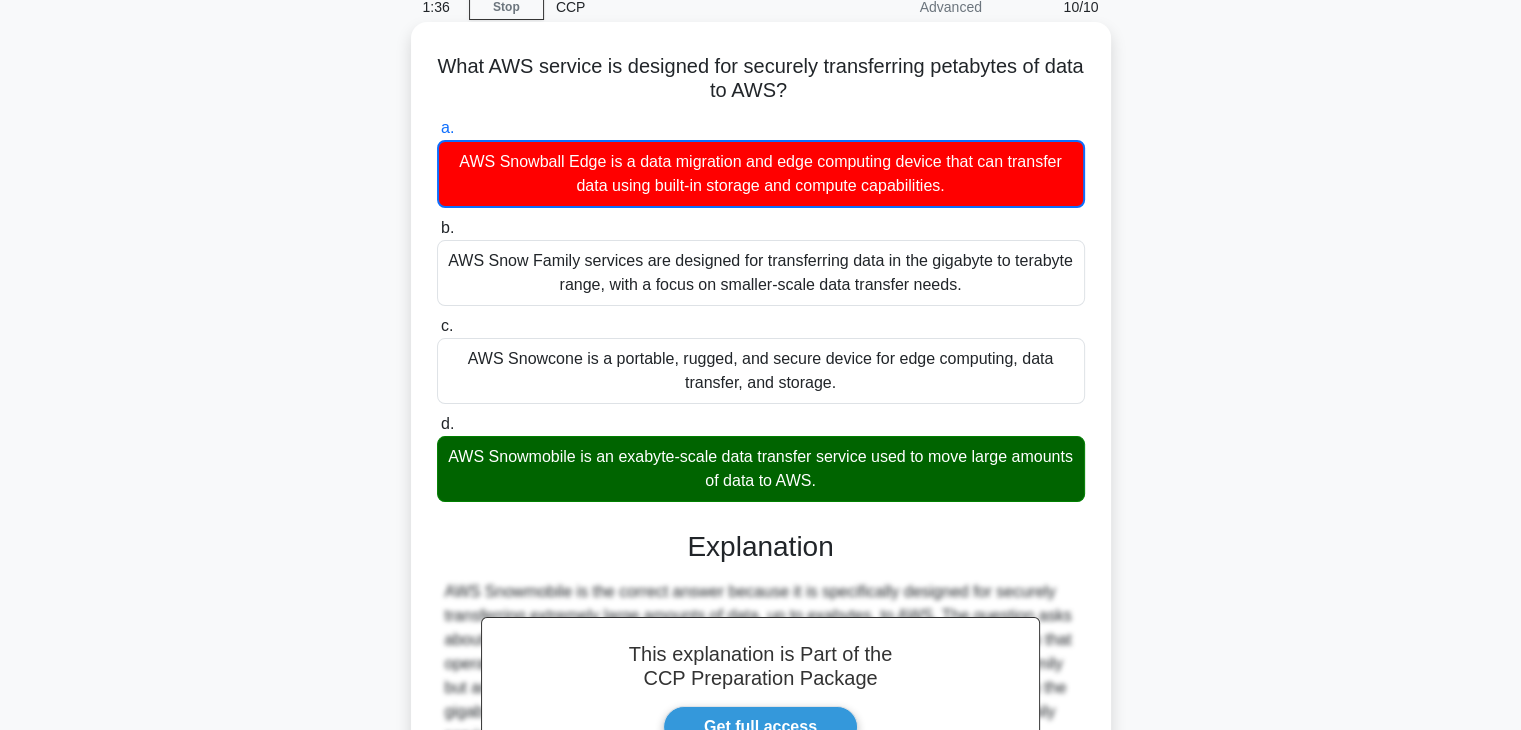 scroll, scrollTop: 360, scrollLeft: 0, axis: vertical 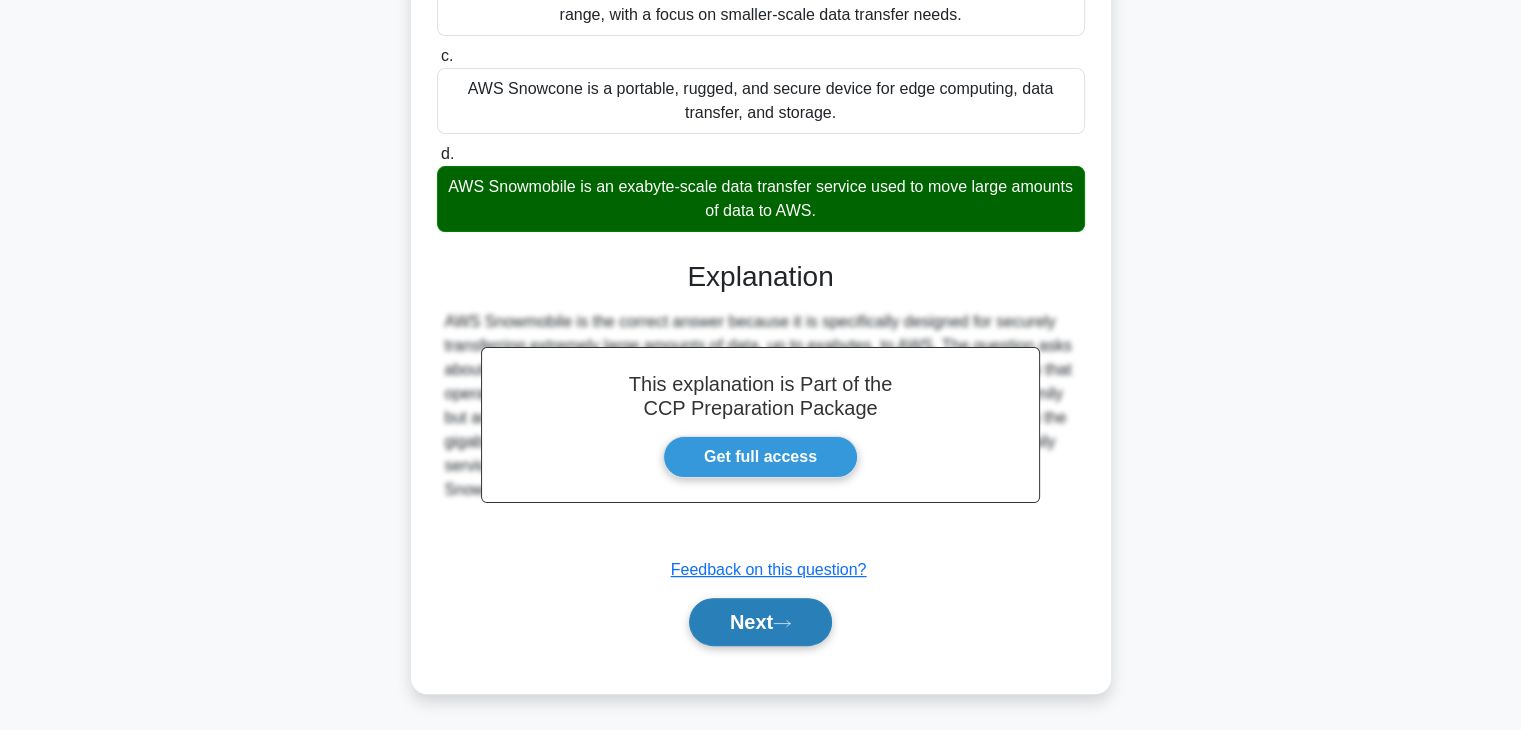 click on "Next" at bounding box center [760, 622] 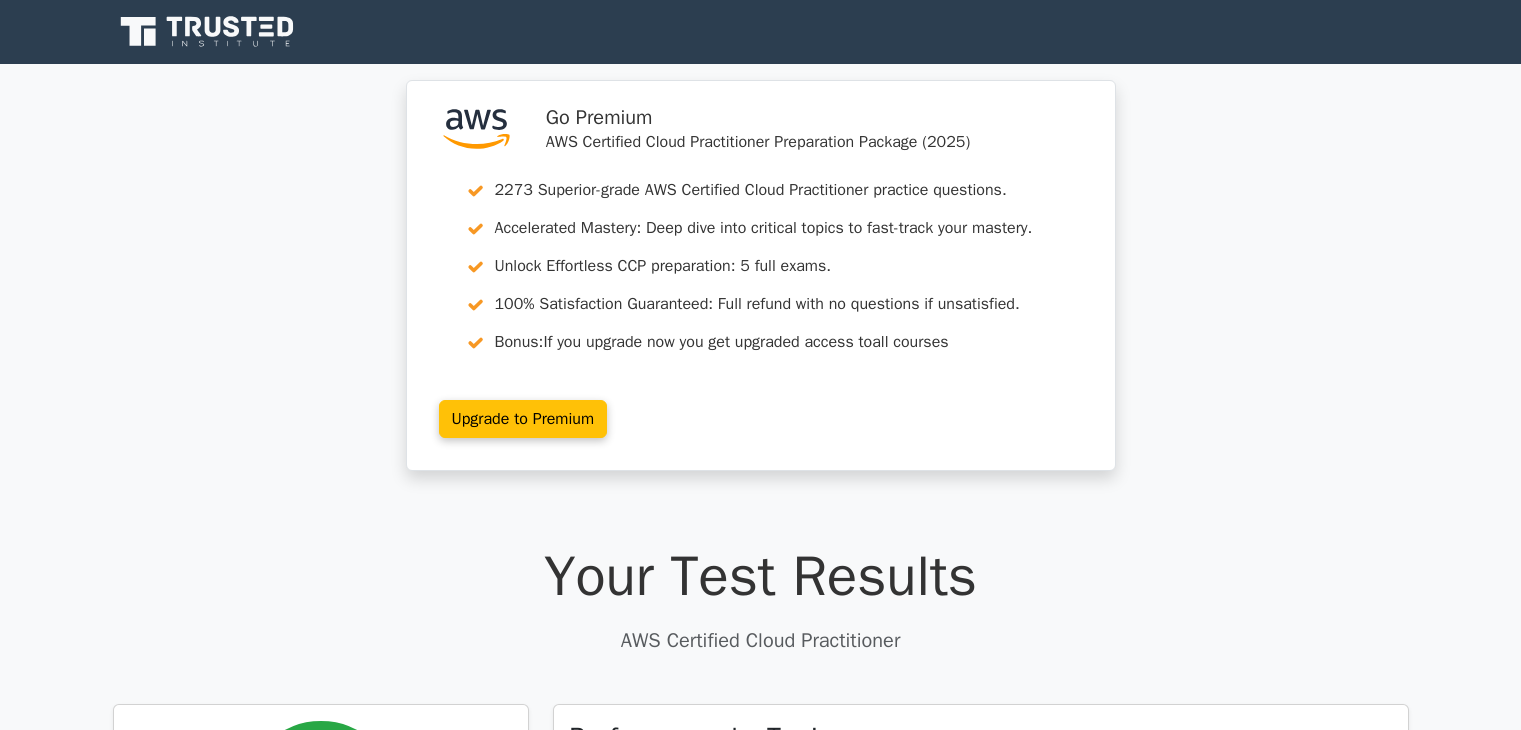 scroll, scrollTop: 0, scrollLeft: 0, axis: both 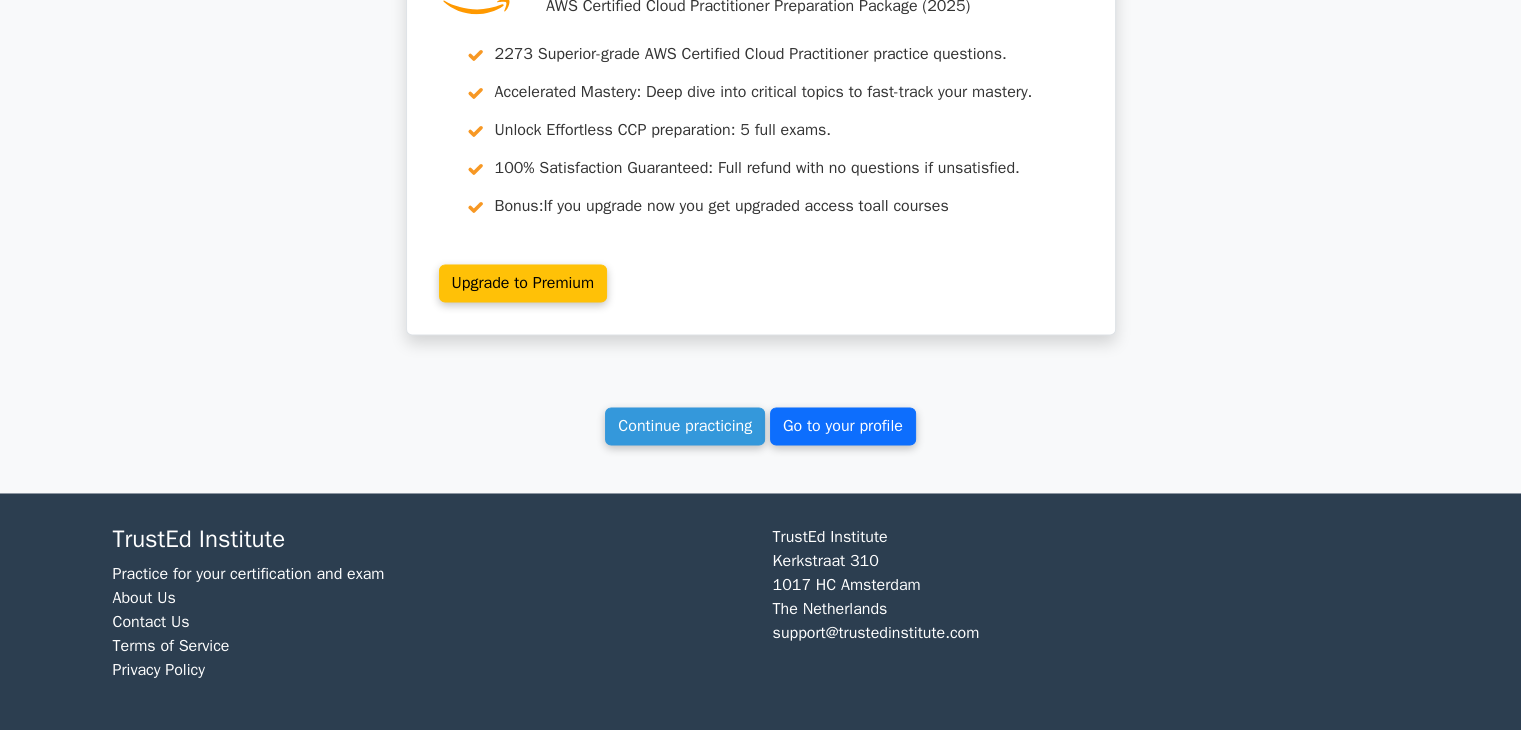 click on "Go to your profile" at bounding box center [843, 426] 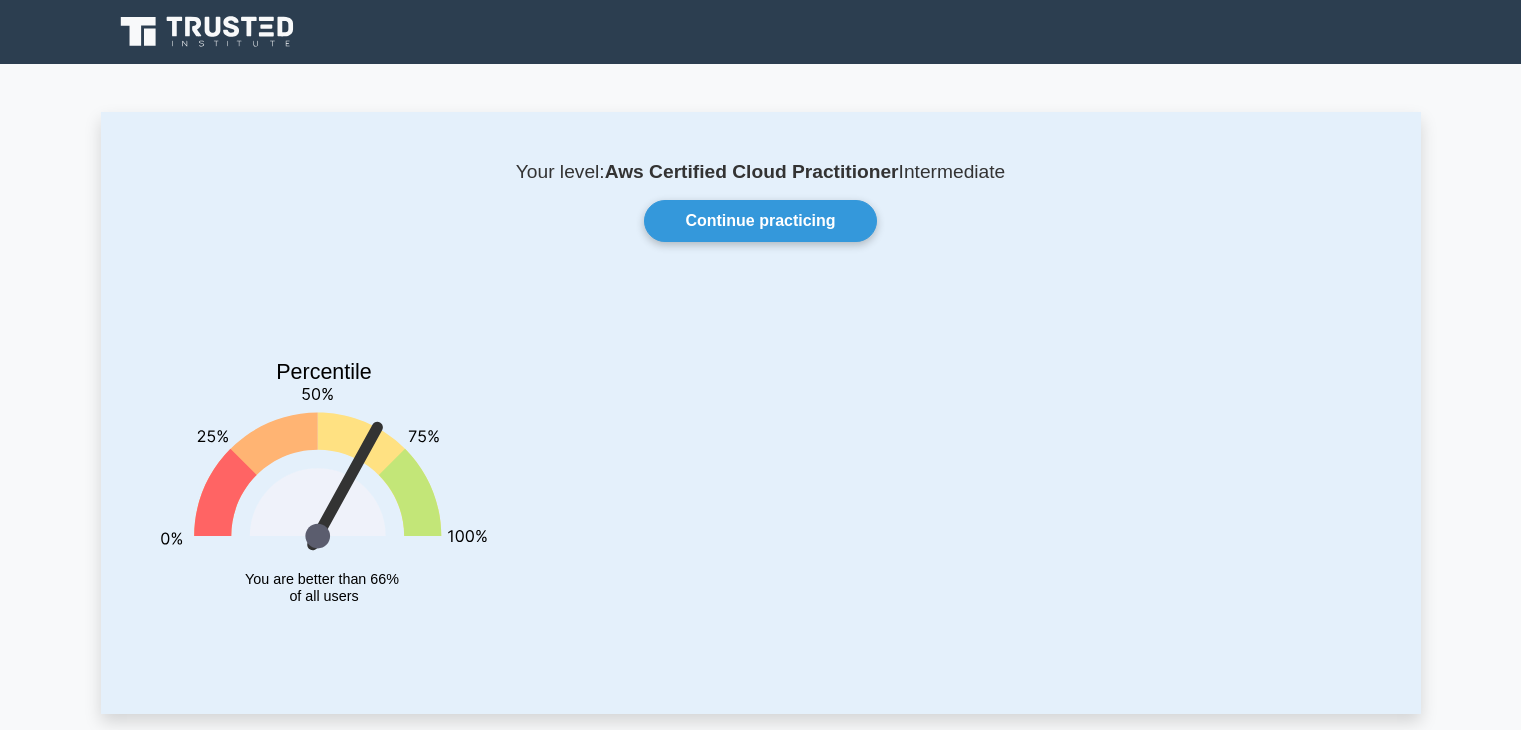 scroll, scrollTop: 0, scrollLeft: 0, axis: both 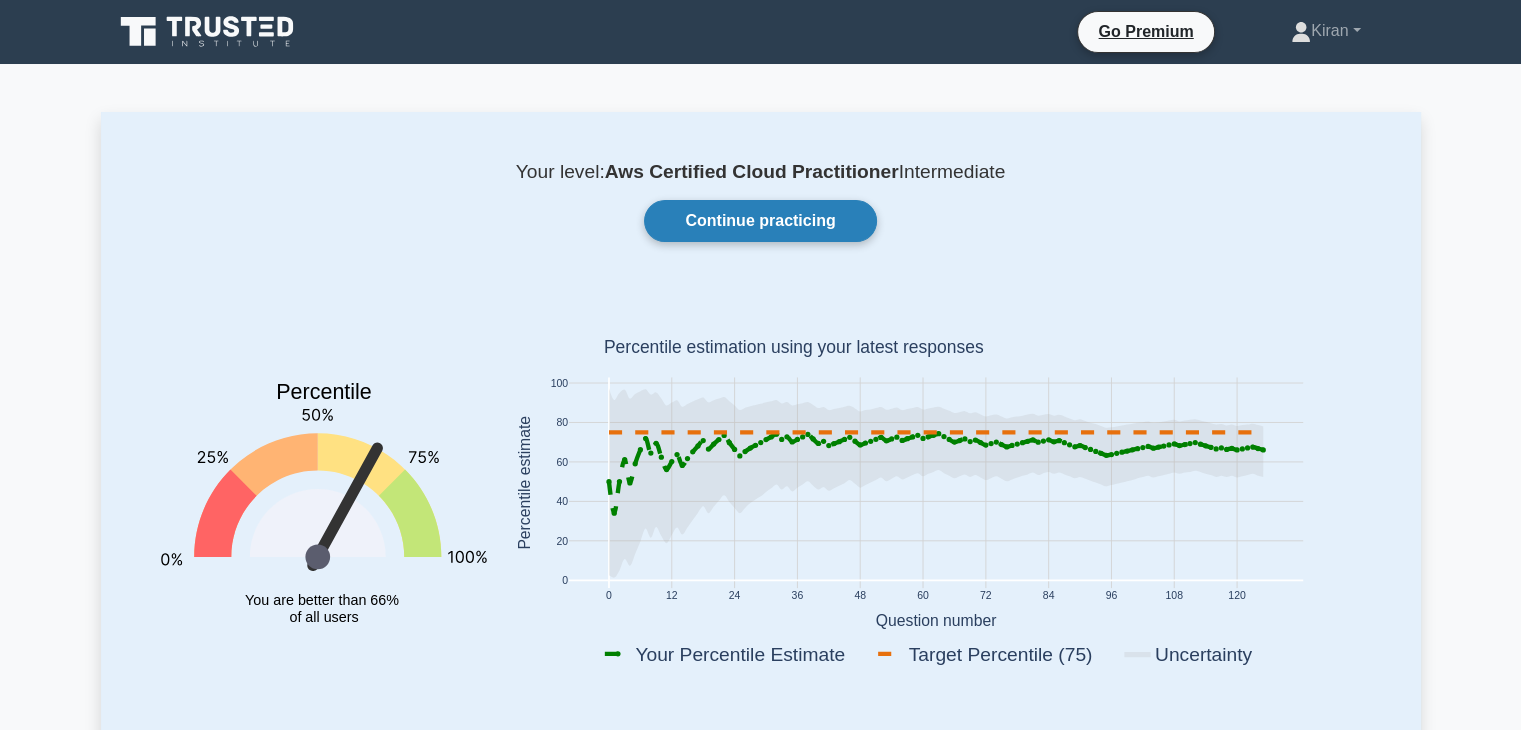 click on "Continue practicing" at bounding box center [760, 221] 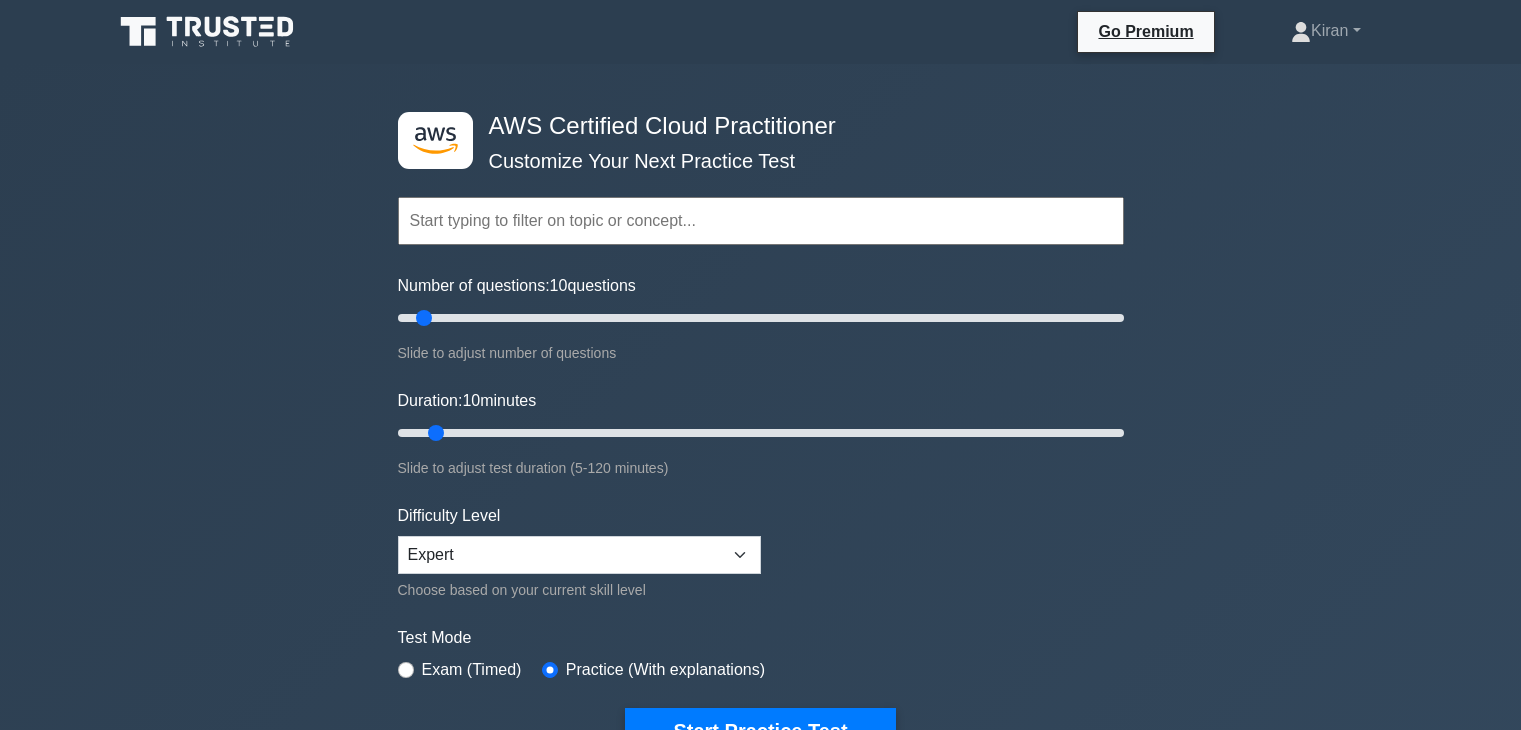scroll, scrollTop: 0, scrollLeft: 0, axis: both 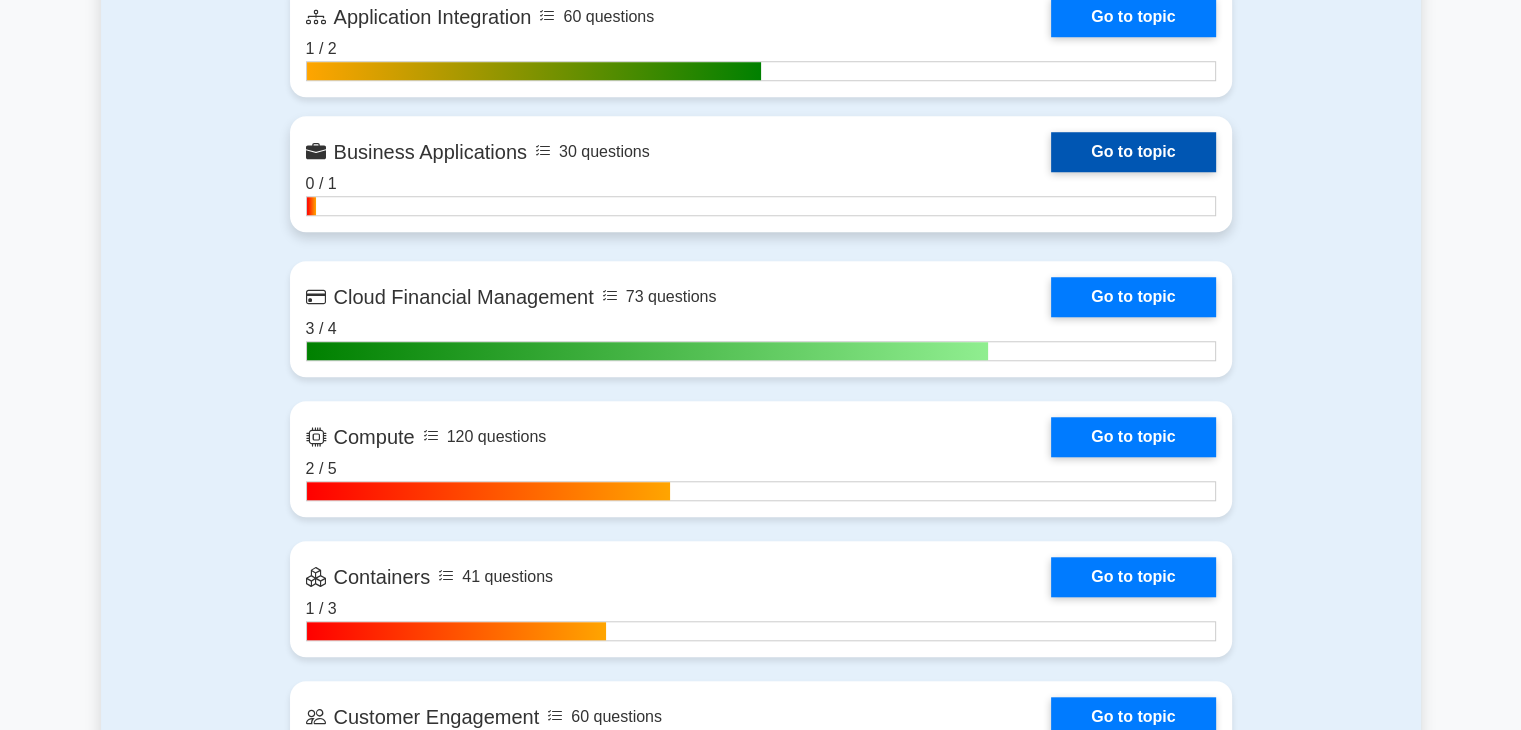click on "Go to topic" at bounding box center (1133, 152) 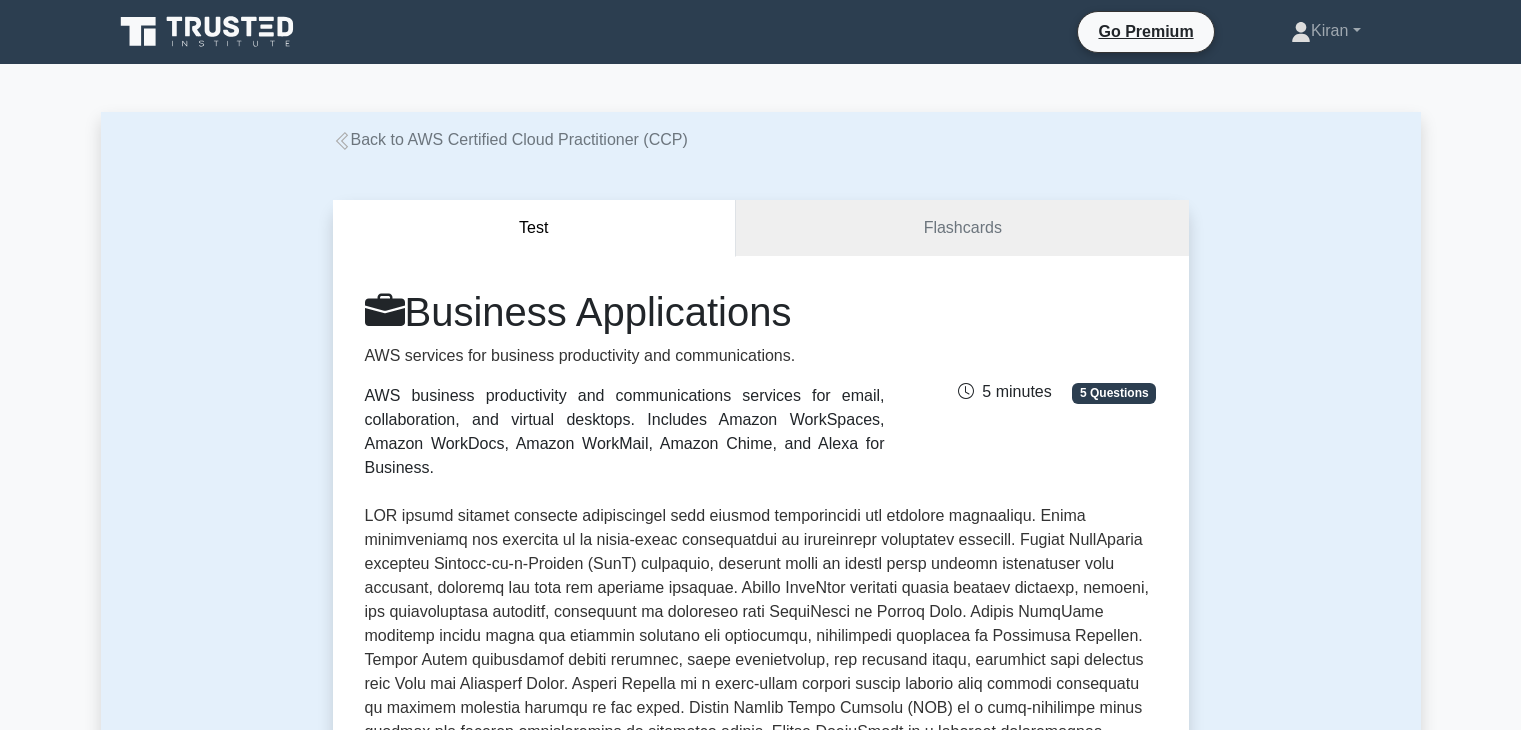 scroll, scrollTop: 0, scrollLeft: 0, axis: both 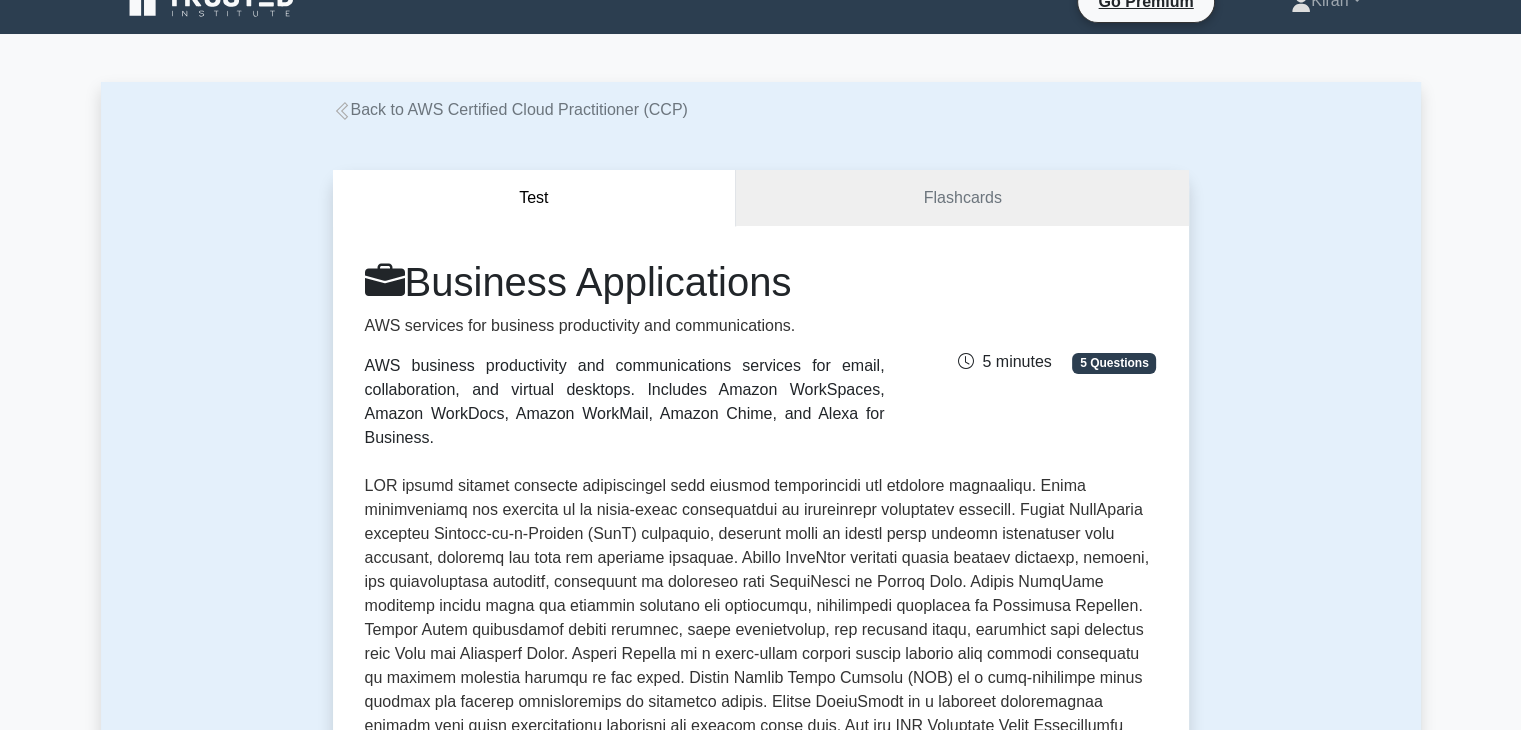 click on "Back to AWS Certified Cloud Practitioner (CCP)" at bounding box center [510, 109] 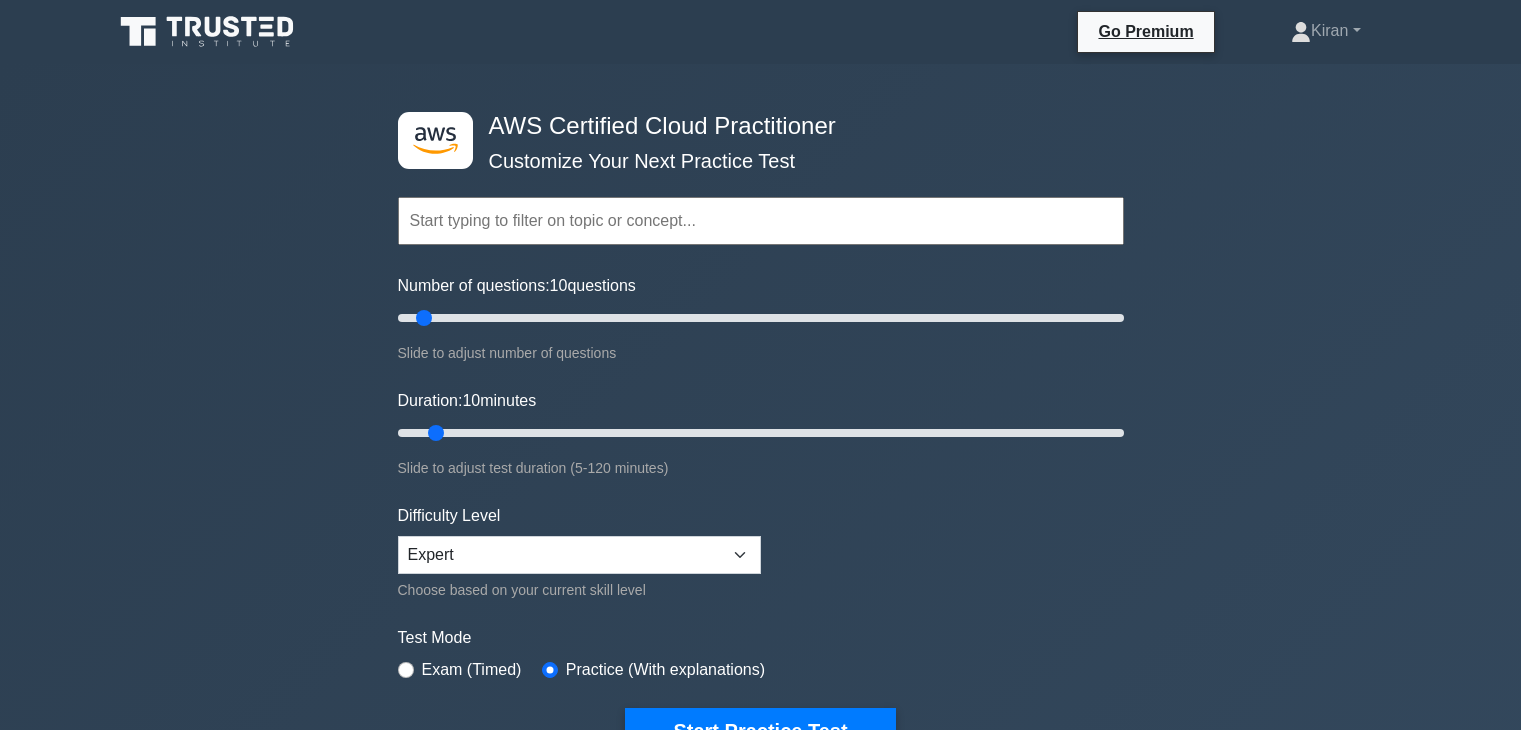 scroll, scrollTop: 0, scrollLeft: 0, axis: both 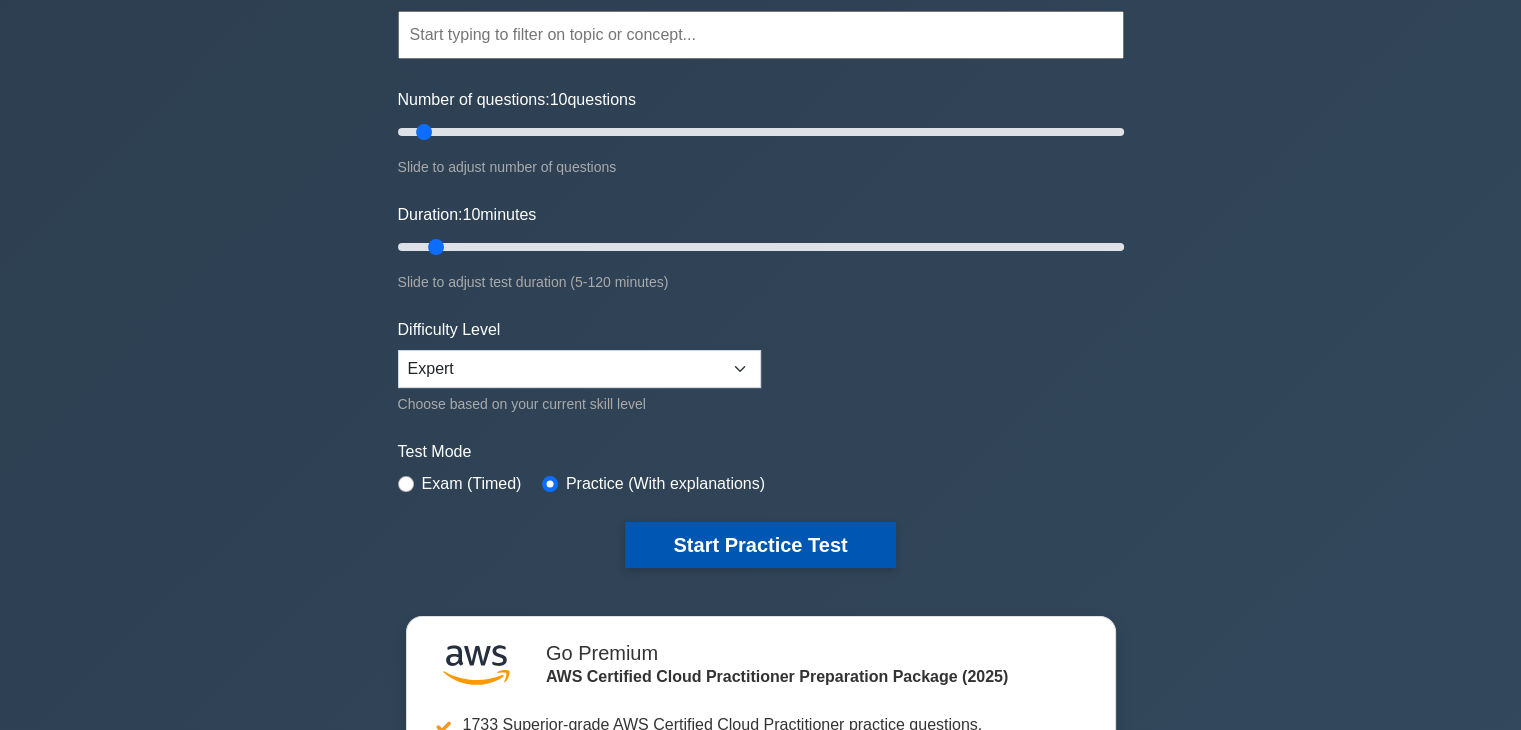 click on "Start Practice Test" at bounding box center (760, 545) 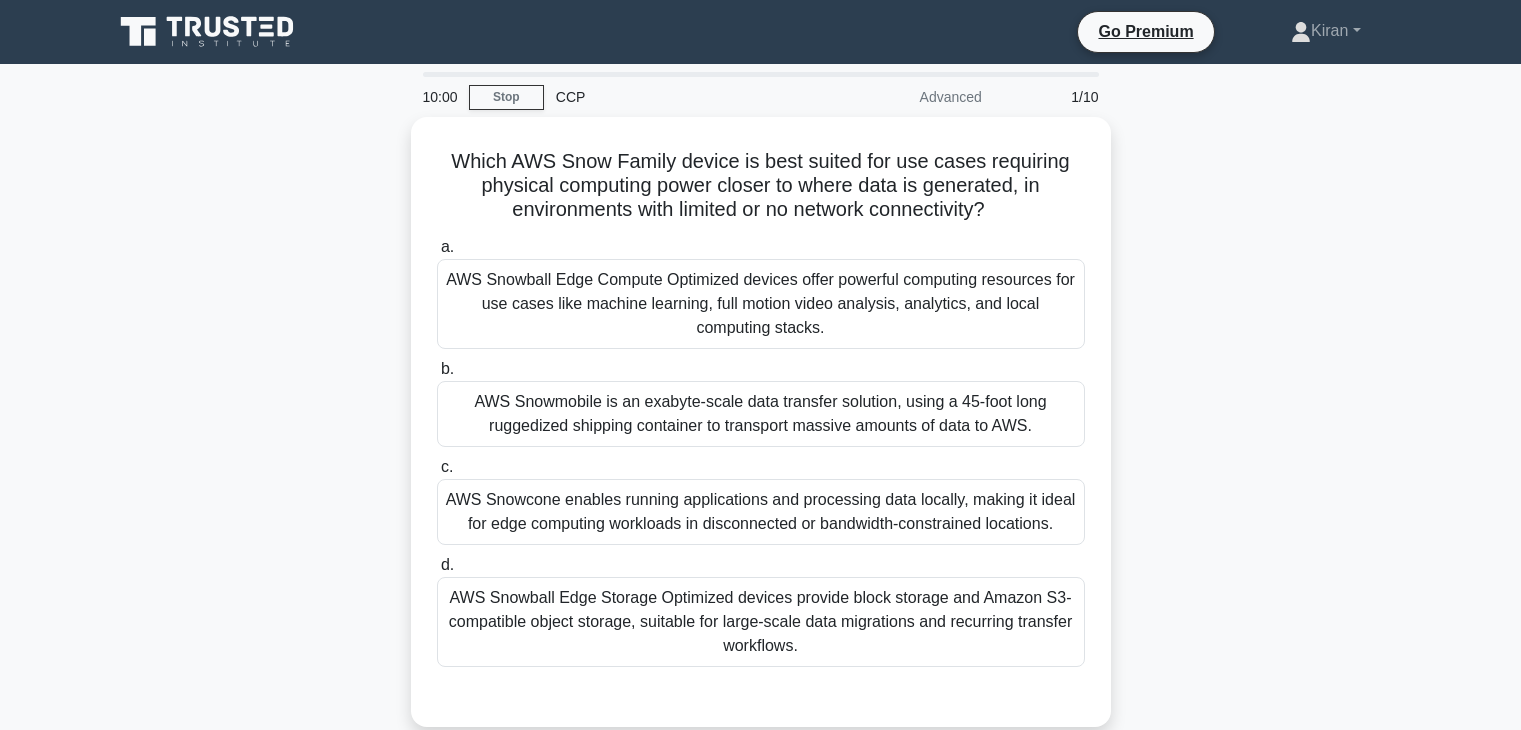 scroll, scrollTop: 0, scrollLeft: 0, axis: both 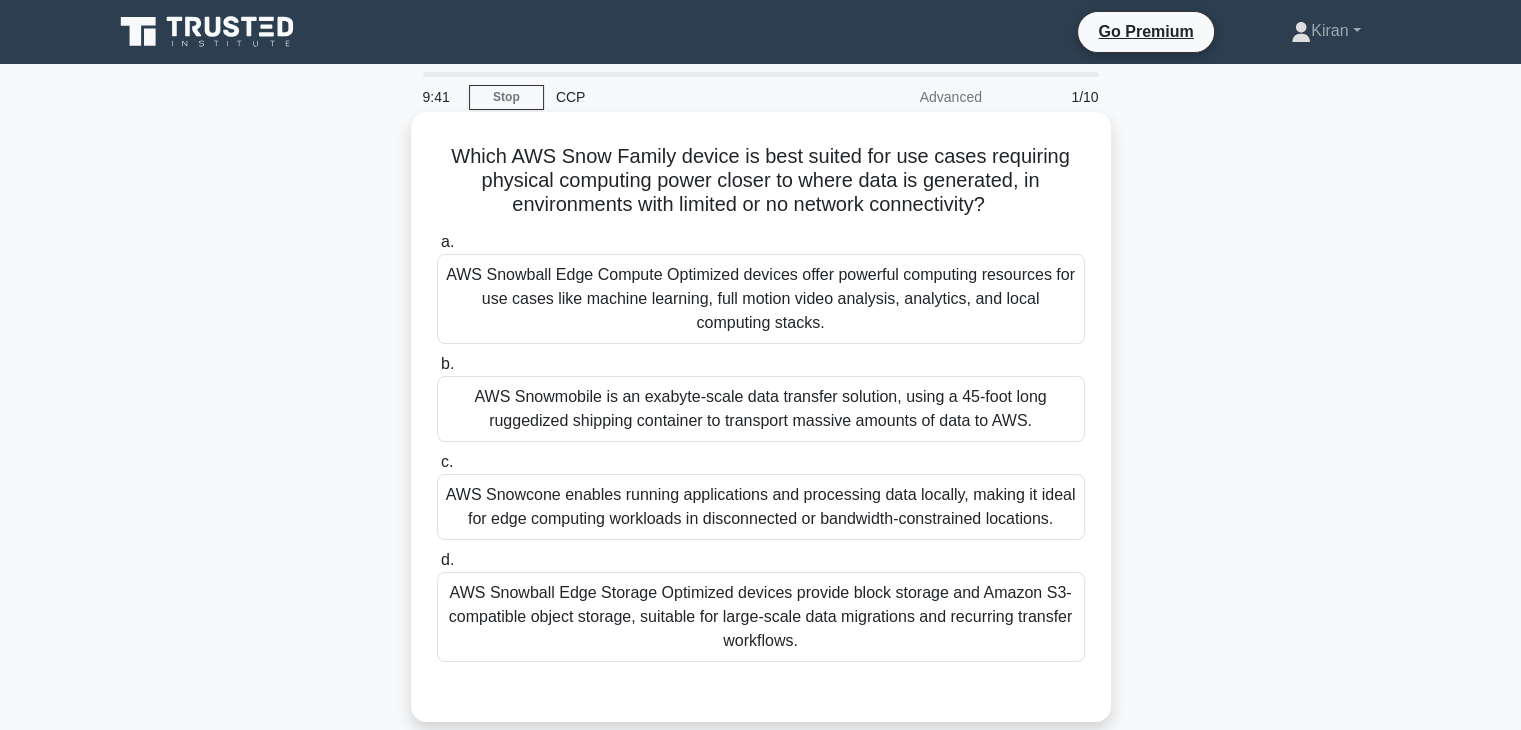click on "AWS Snowball Edge Compute Optimized devices offer powerful computing resources for use cases like machine learning, full motion video analysis, analytics, and local computing stacks." at bounding box center (761, 299) 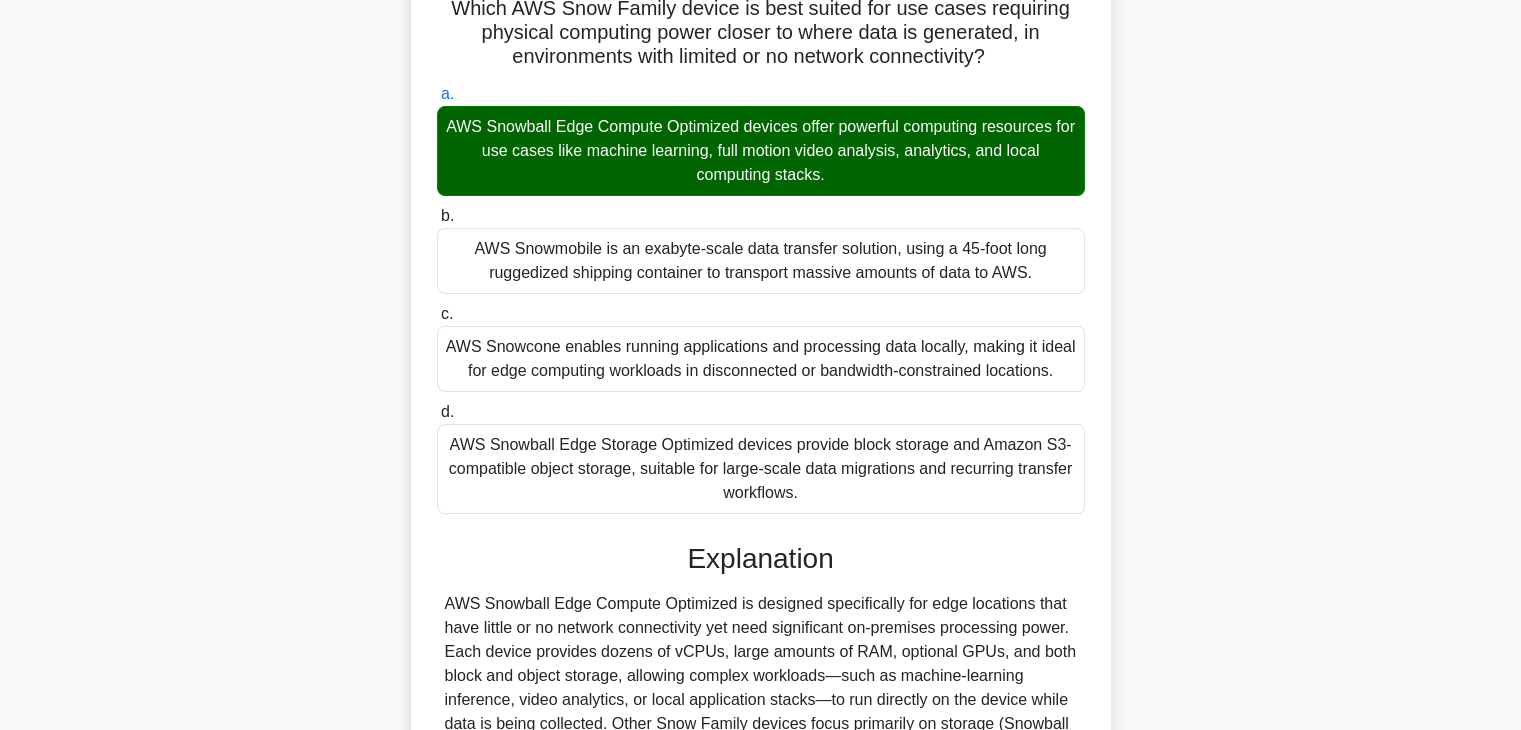 scroll, scrollTop: 406, scrollLeft: 0, axis: vertical 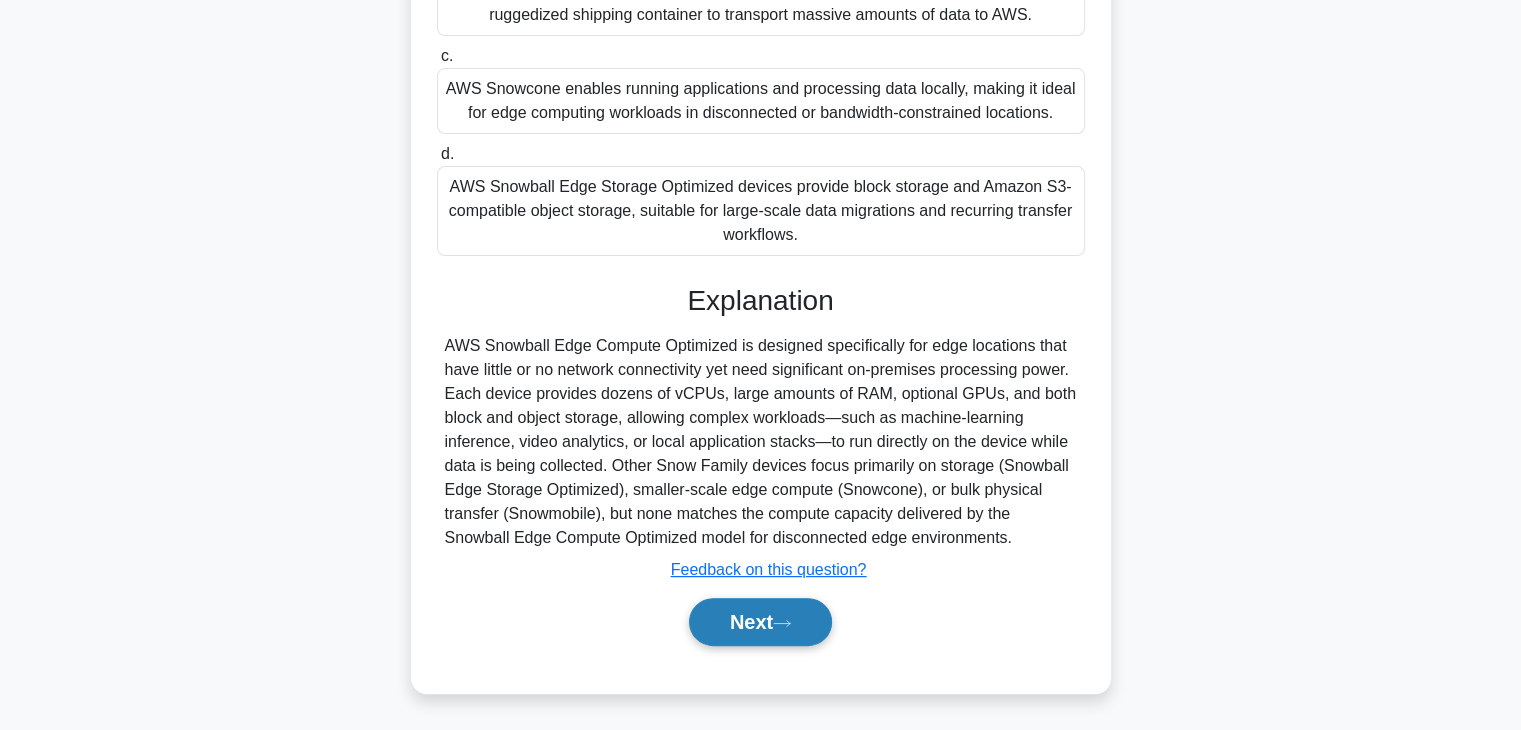 click on "Next" at bounding box center (760, 622) 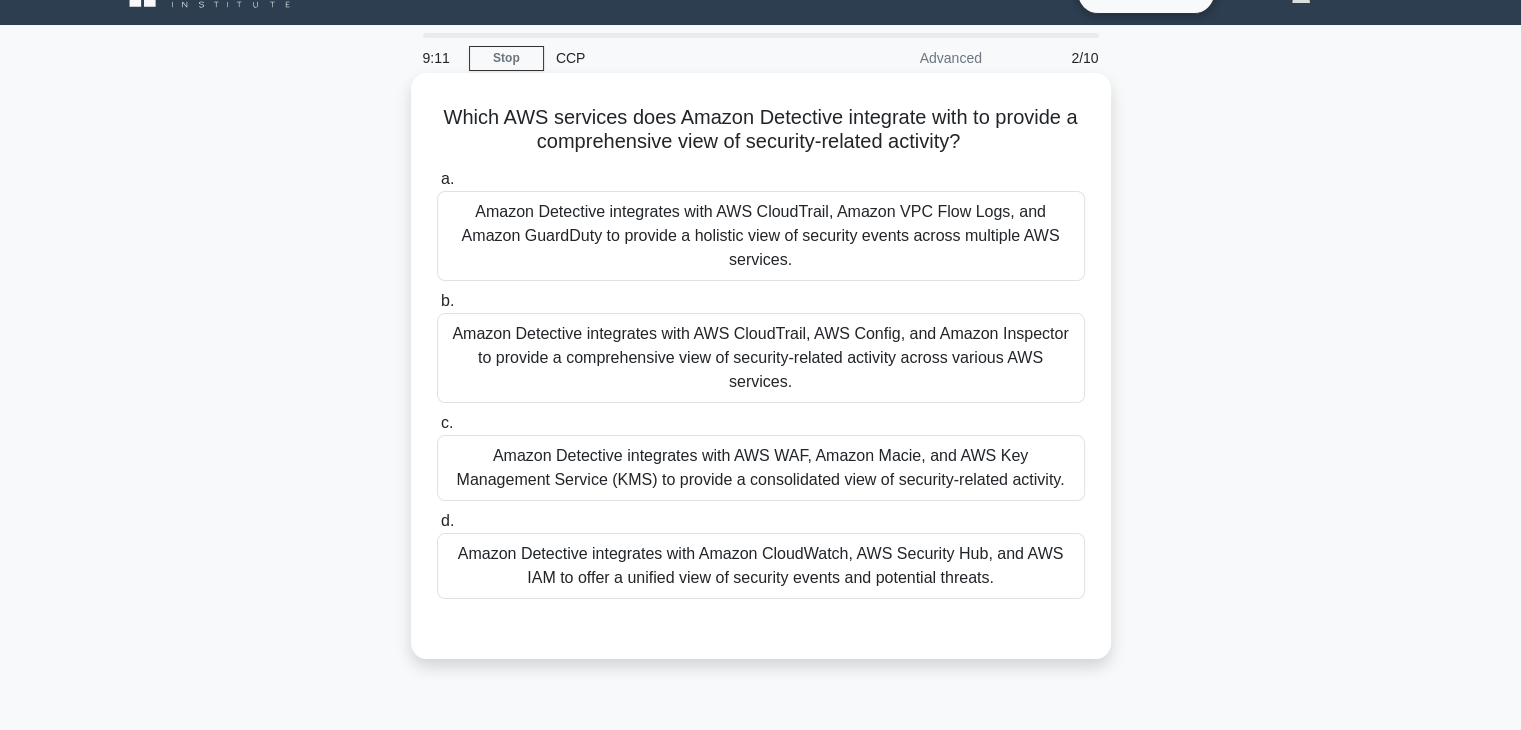 scroll, scrollTop: 38, scrollLeft: 0, axis: vertical 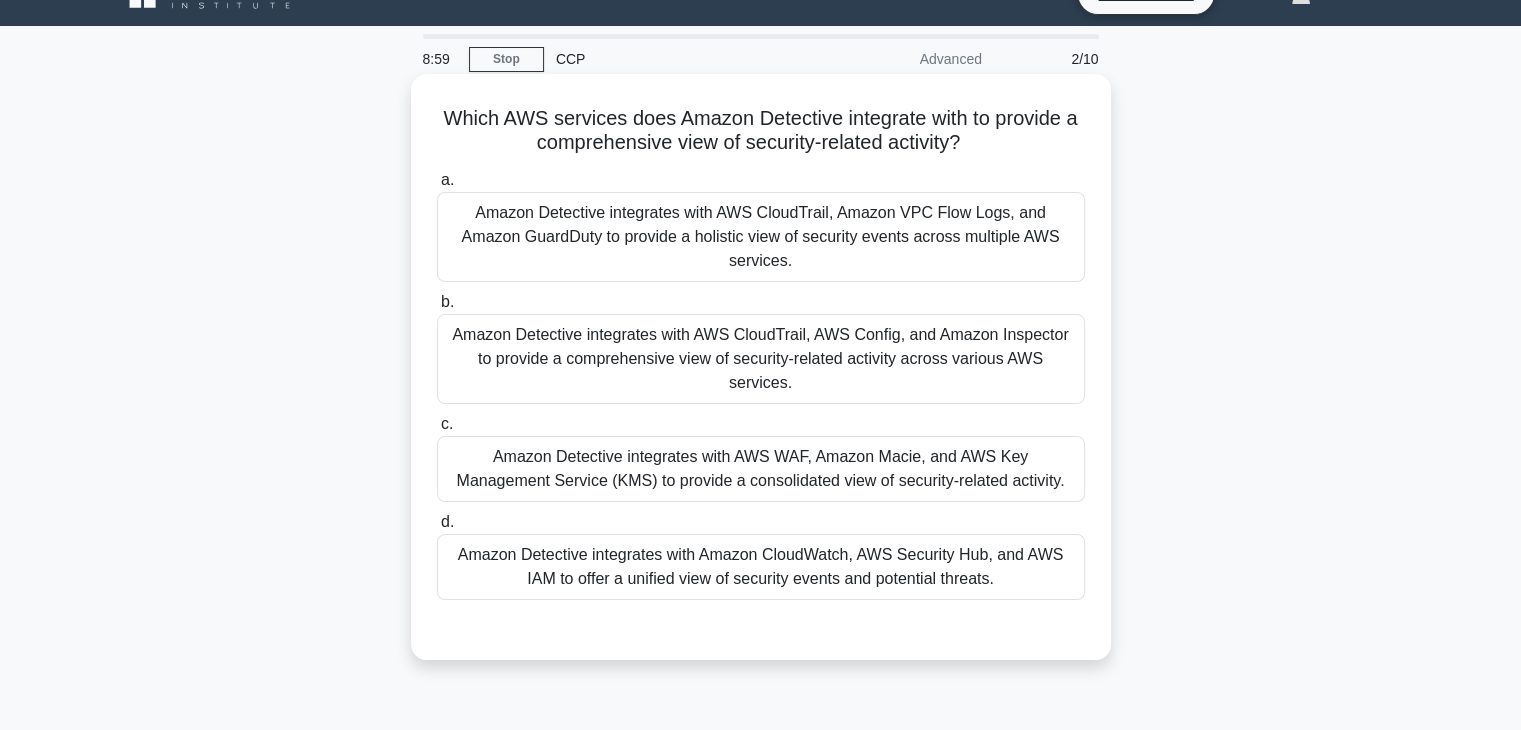 click on "Amazon Detective integrates with Amazon CloudWatch, AWS Security Hub, and AWS IAM to offer a unified view of security events and potential threats." at bounding box center [761, 567] 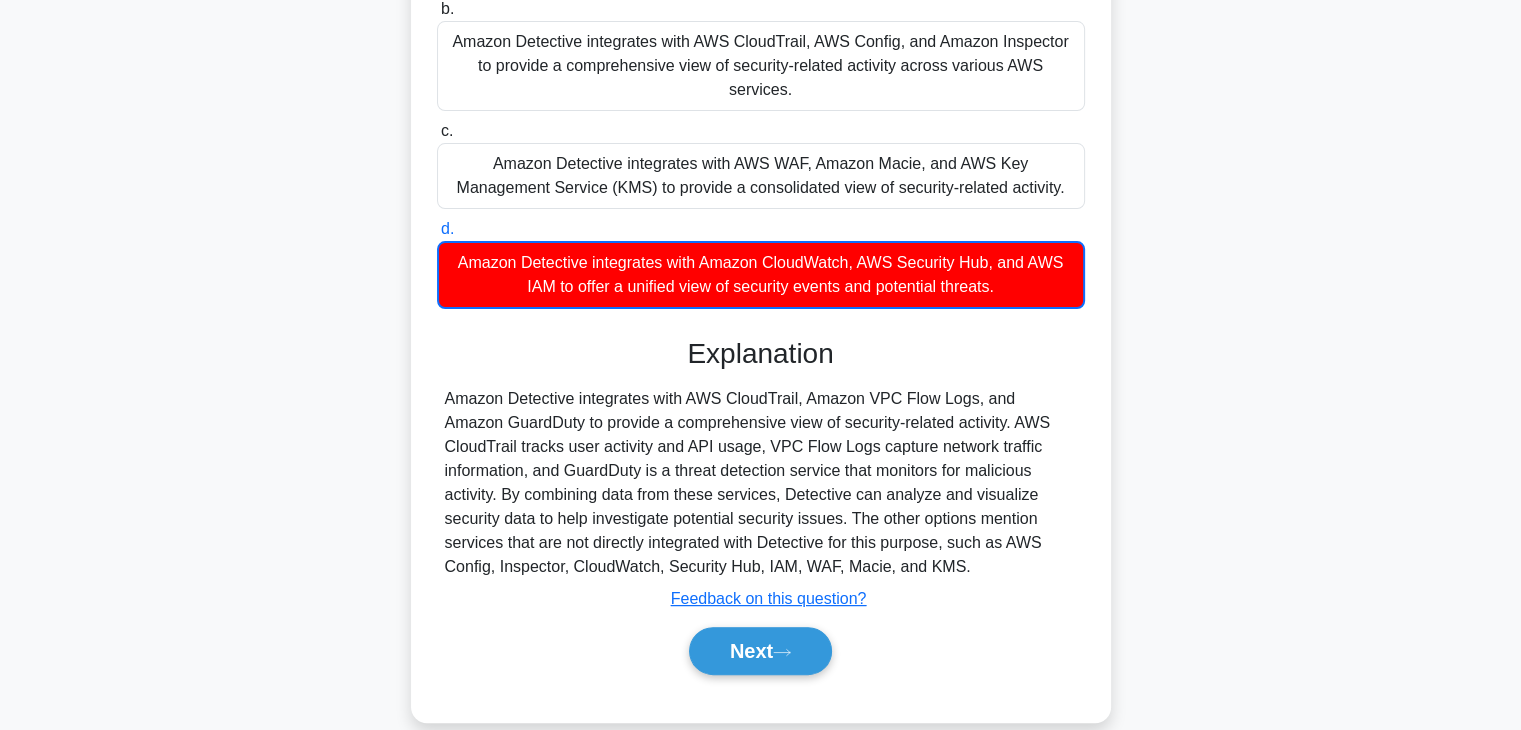 scroll, scrollTop: 346, scrollLeft: 0, axis: vertical 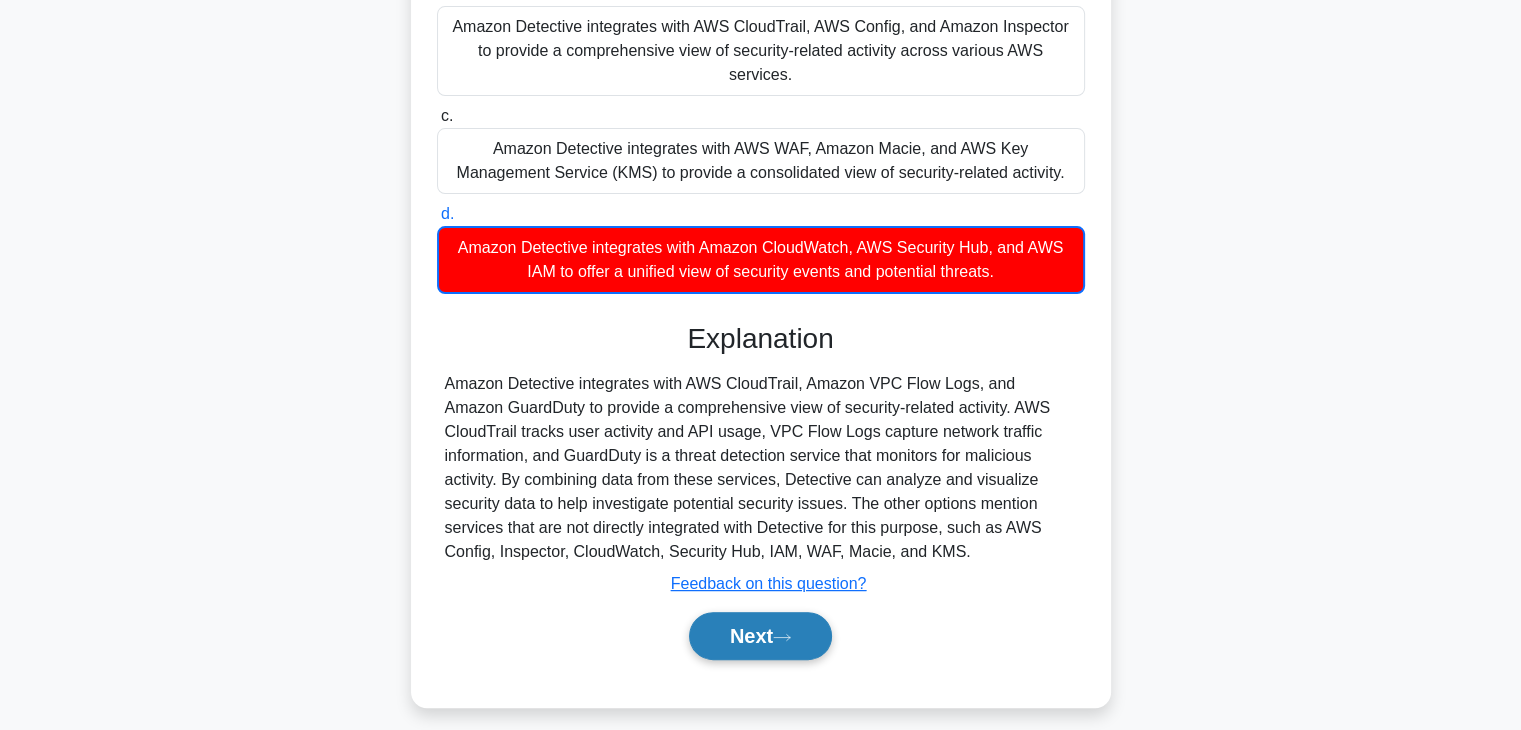 click 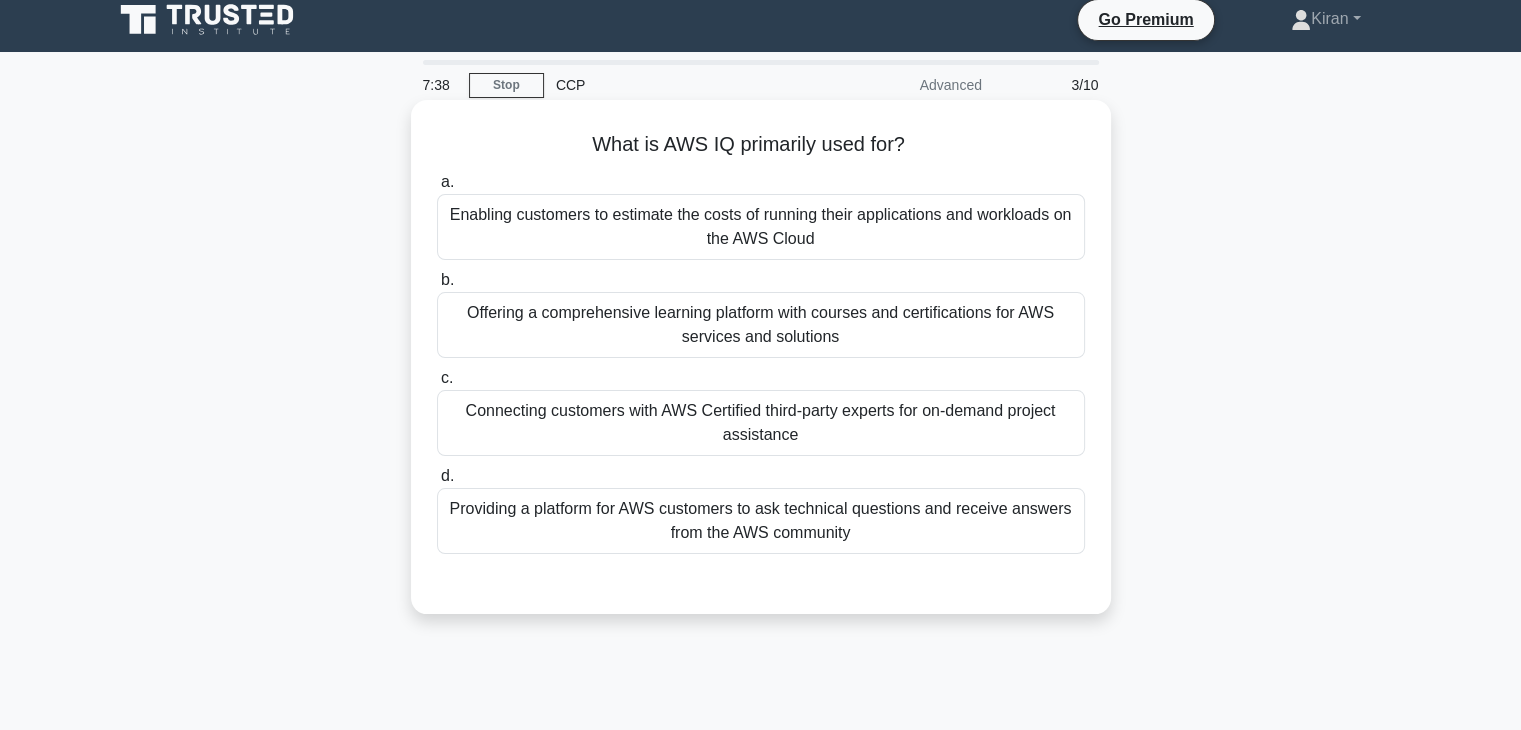 scroll, scrollTop: 0, scrollLeft: 0, axis: both 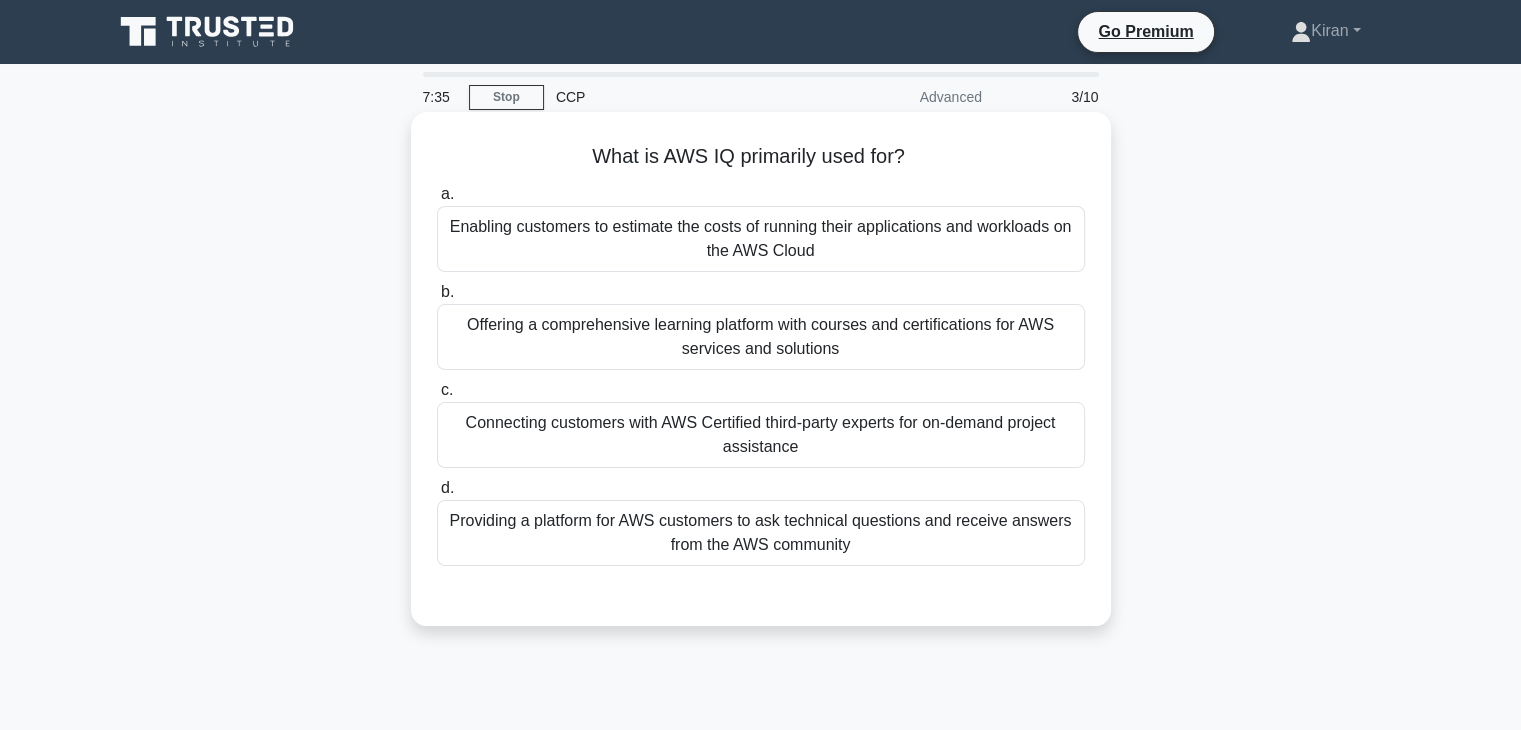 click on "Providing a platform for AWS customers to ask technical questions and receive answers from the AWS community" at bounding box center (761, 533) 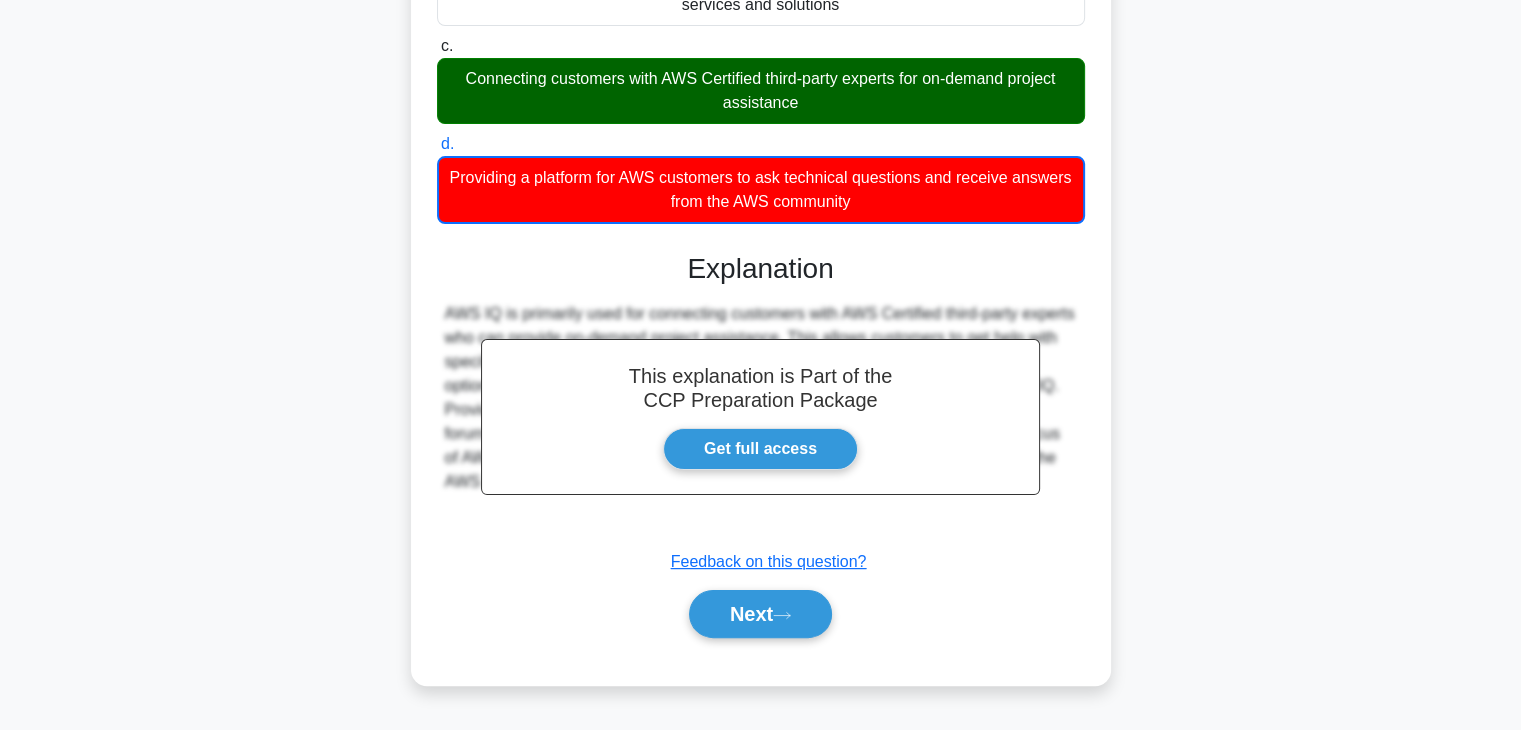scroll, scrollTop: 351, scrollLeft: 0, axis: vertical 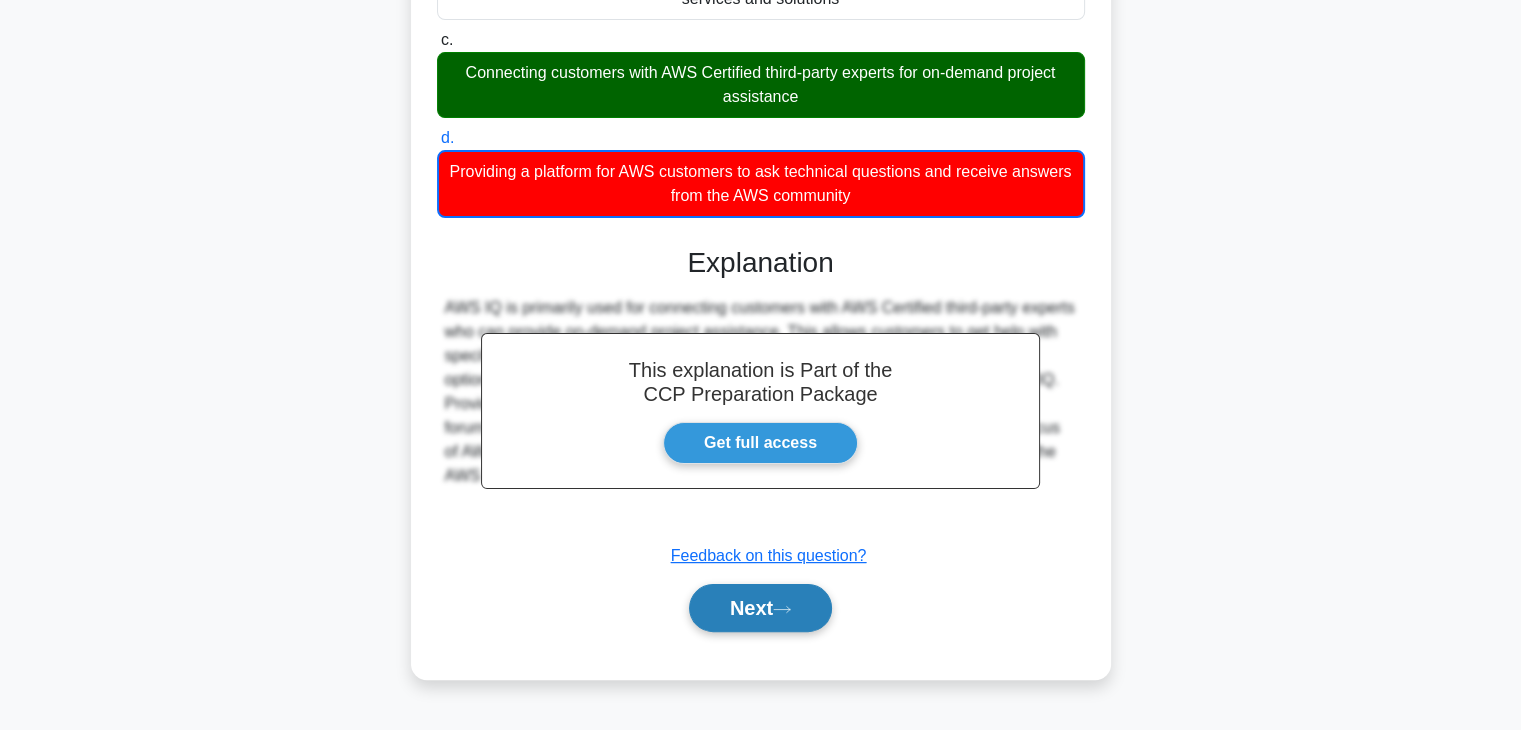 click 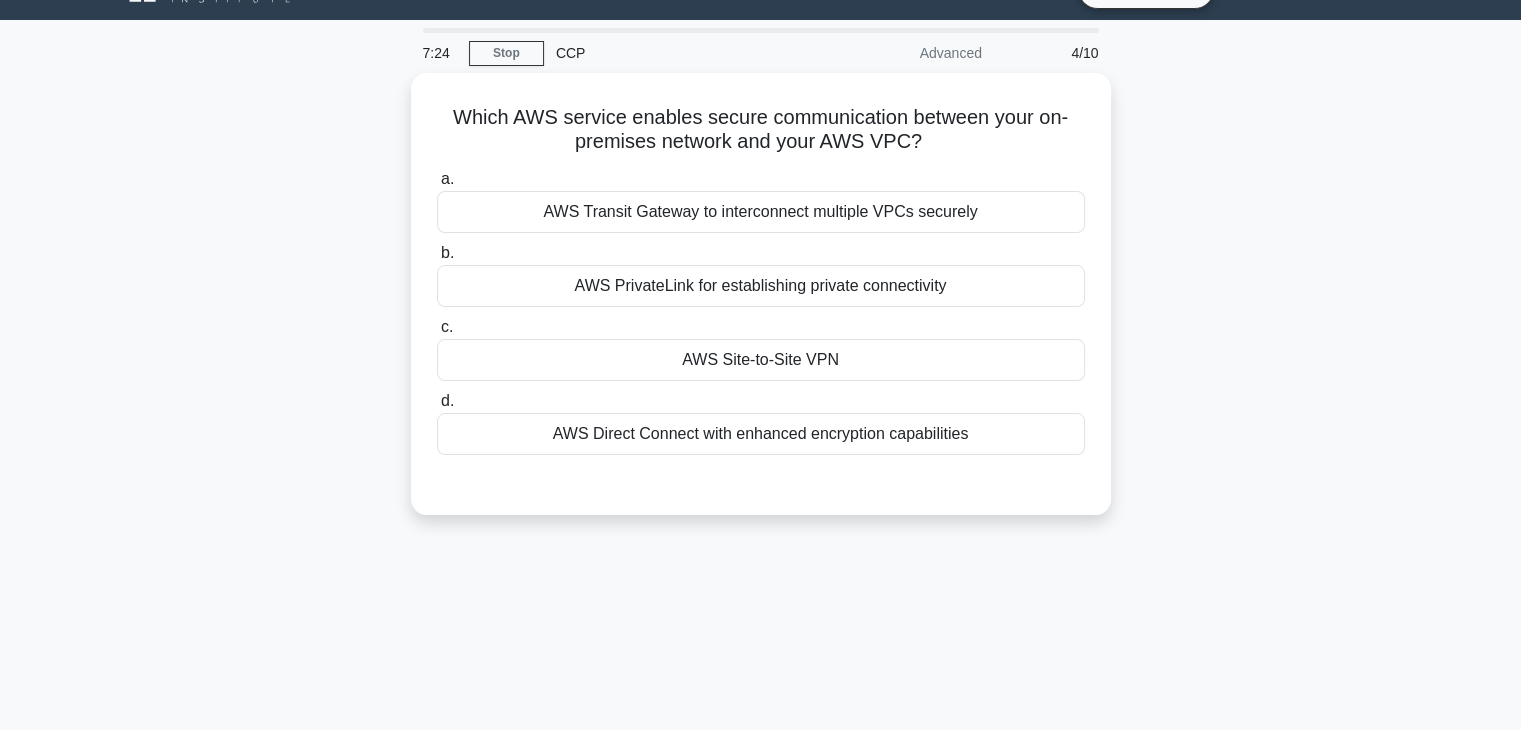 scroll, scrollTop: 0, scrollLeft: 0, axis: both 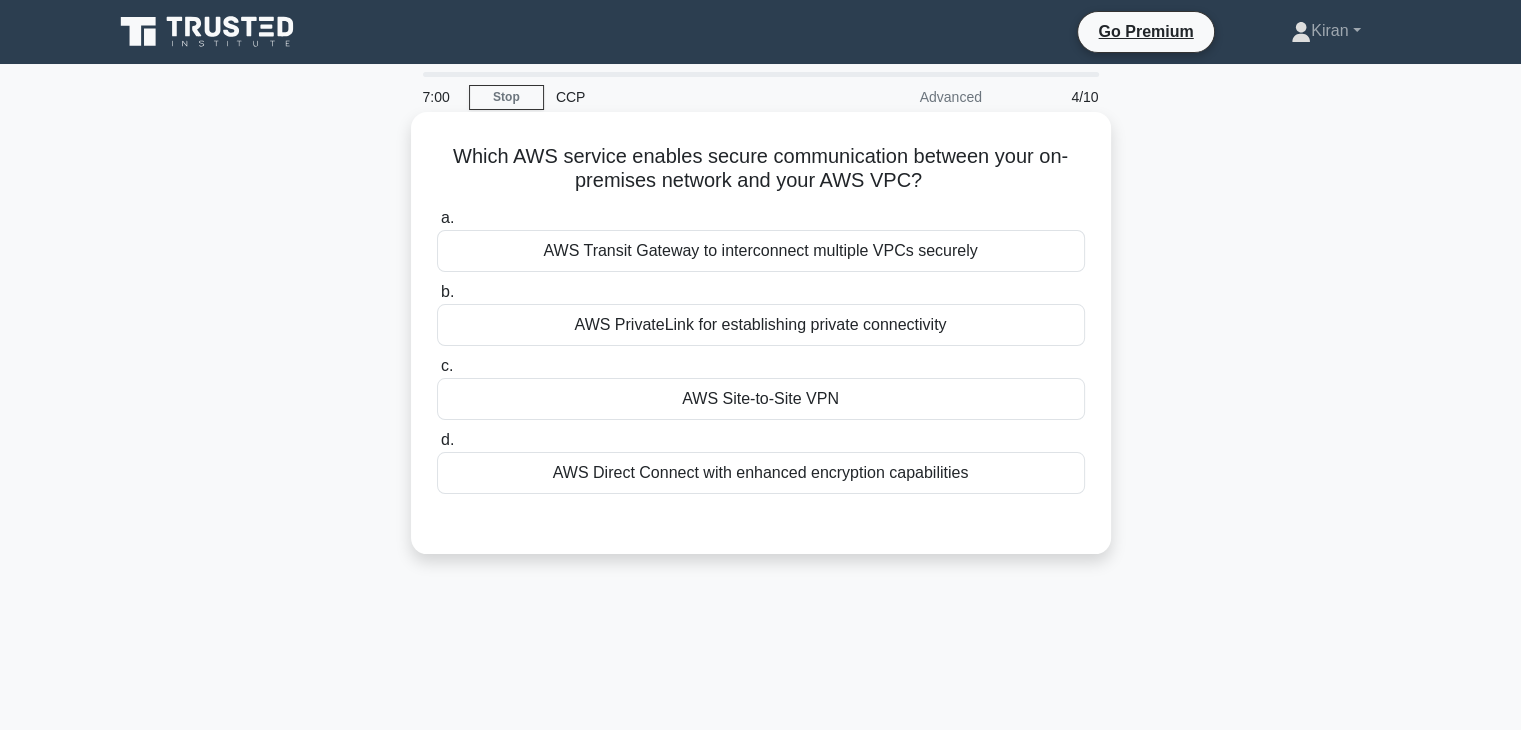 click on "AWS Site-to-Site VPN" at bounding box center (761, 399) 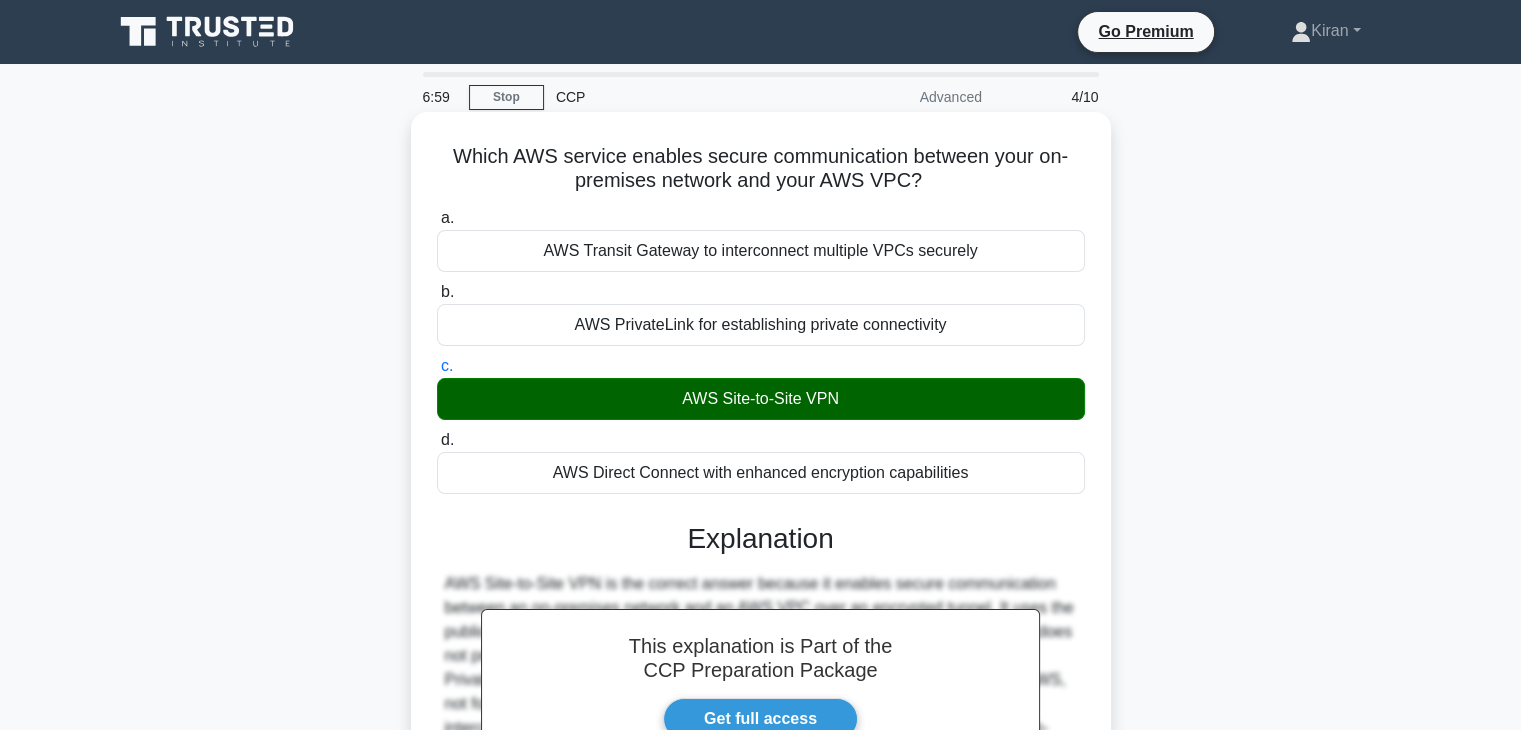 scroll, scrollTop: 351, scrollLeft: 0, axis: vertical 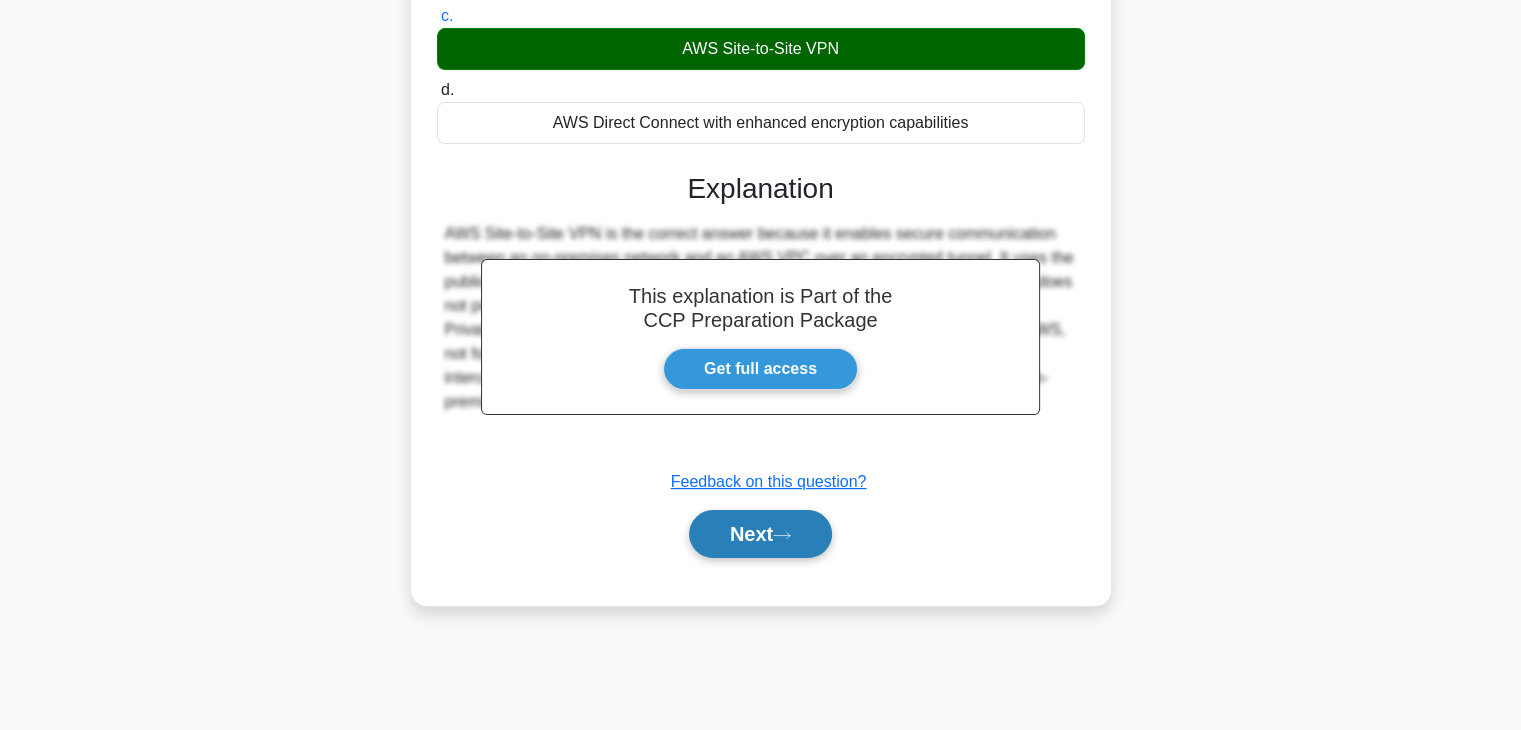 click 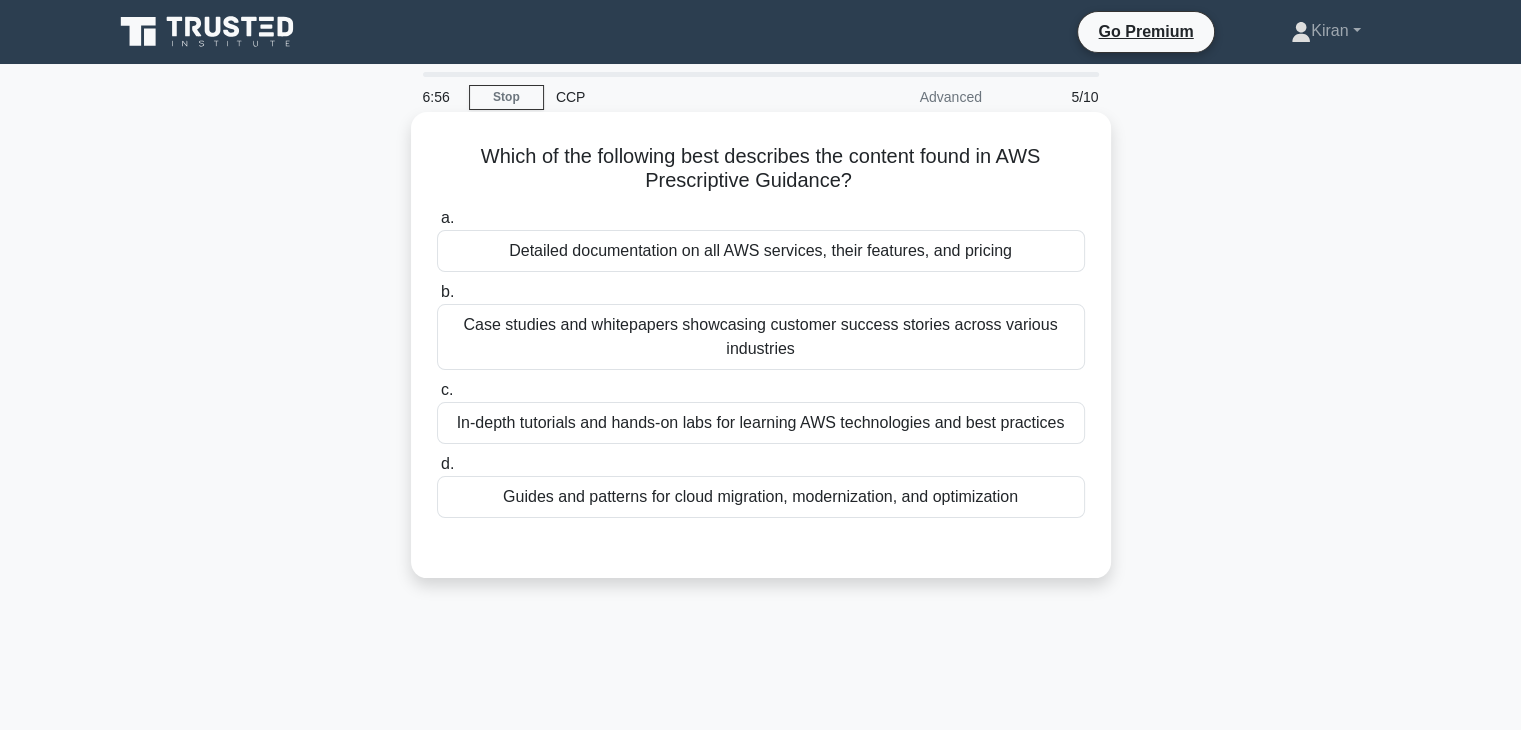 scroll, scrollTop: 0, scrollLeft: 0, axis: both 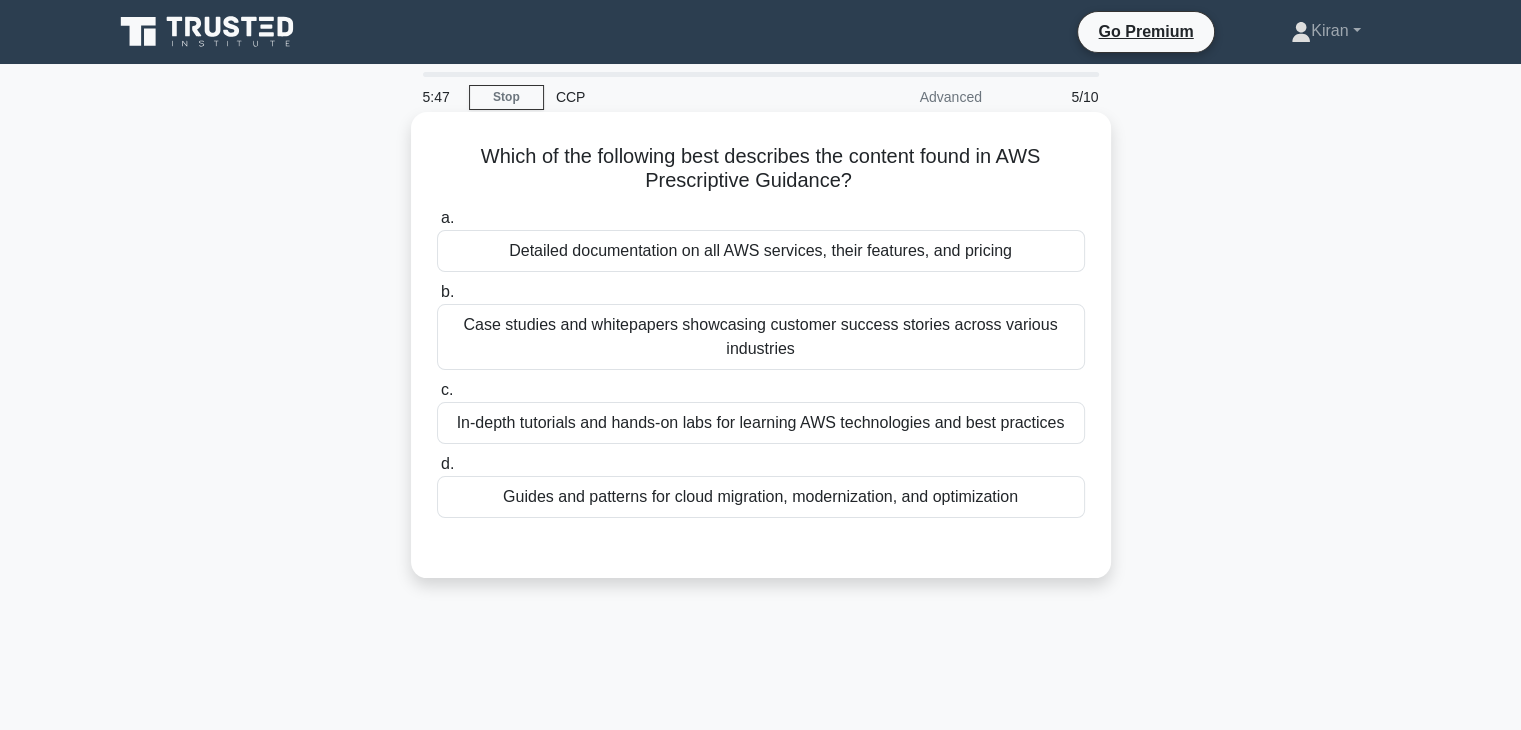 click on "Guides and patterns for cloud migration, modernization, and optimization" at bounding box center (761, 497) 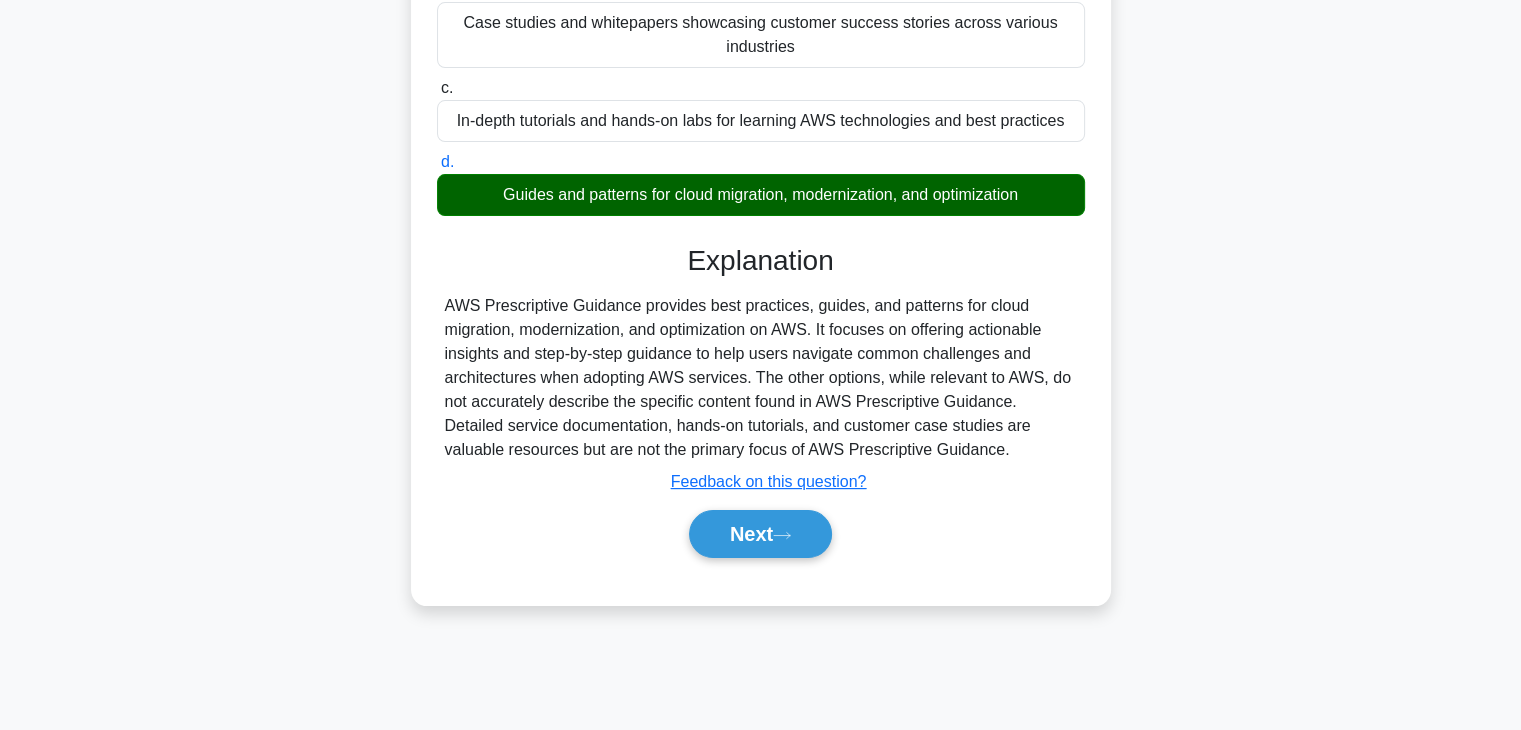 scroll, scrollTop: 351, scrollLeft: 0, axis: vertical 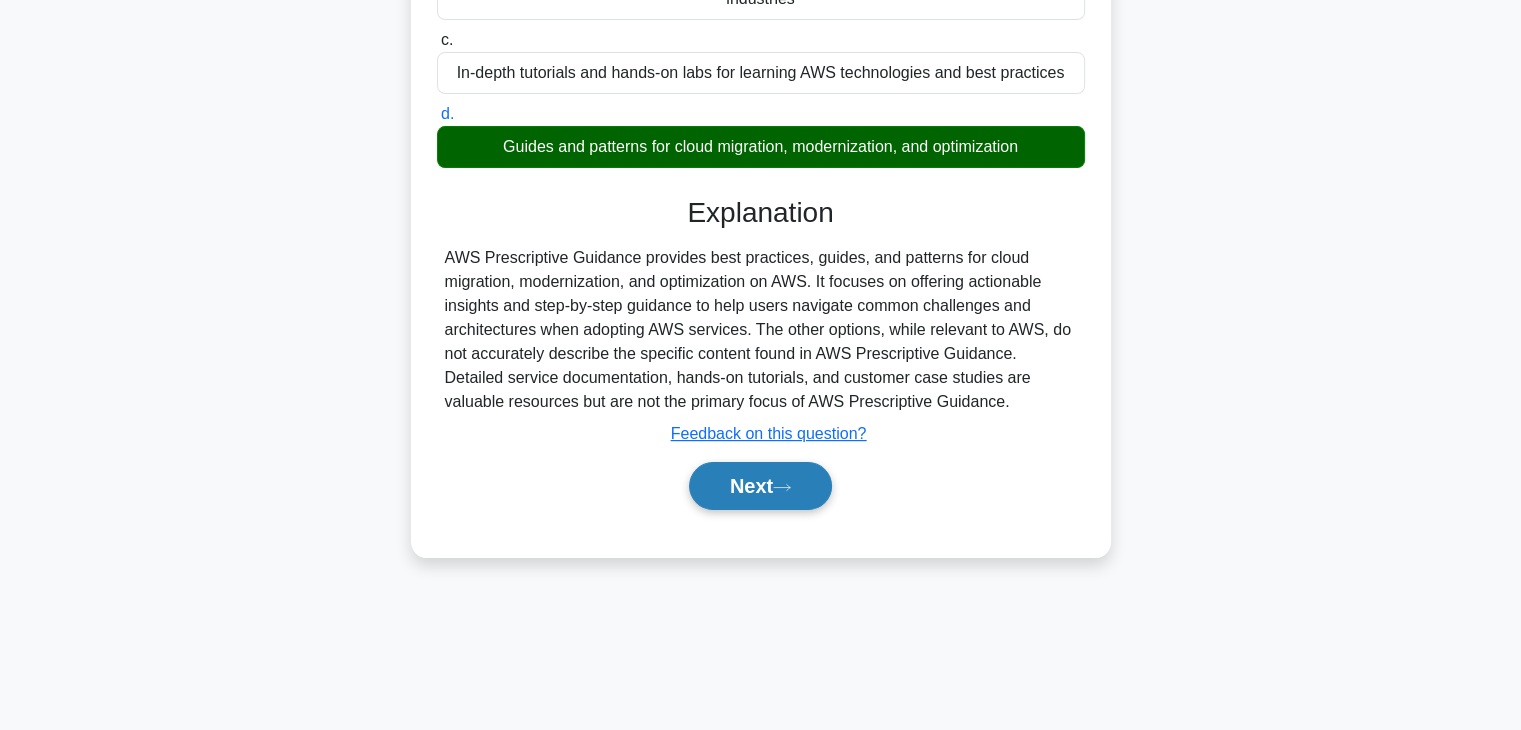 click 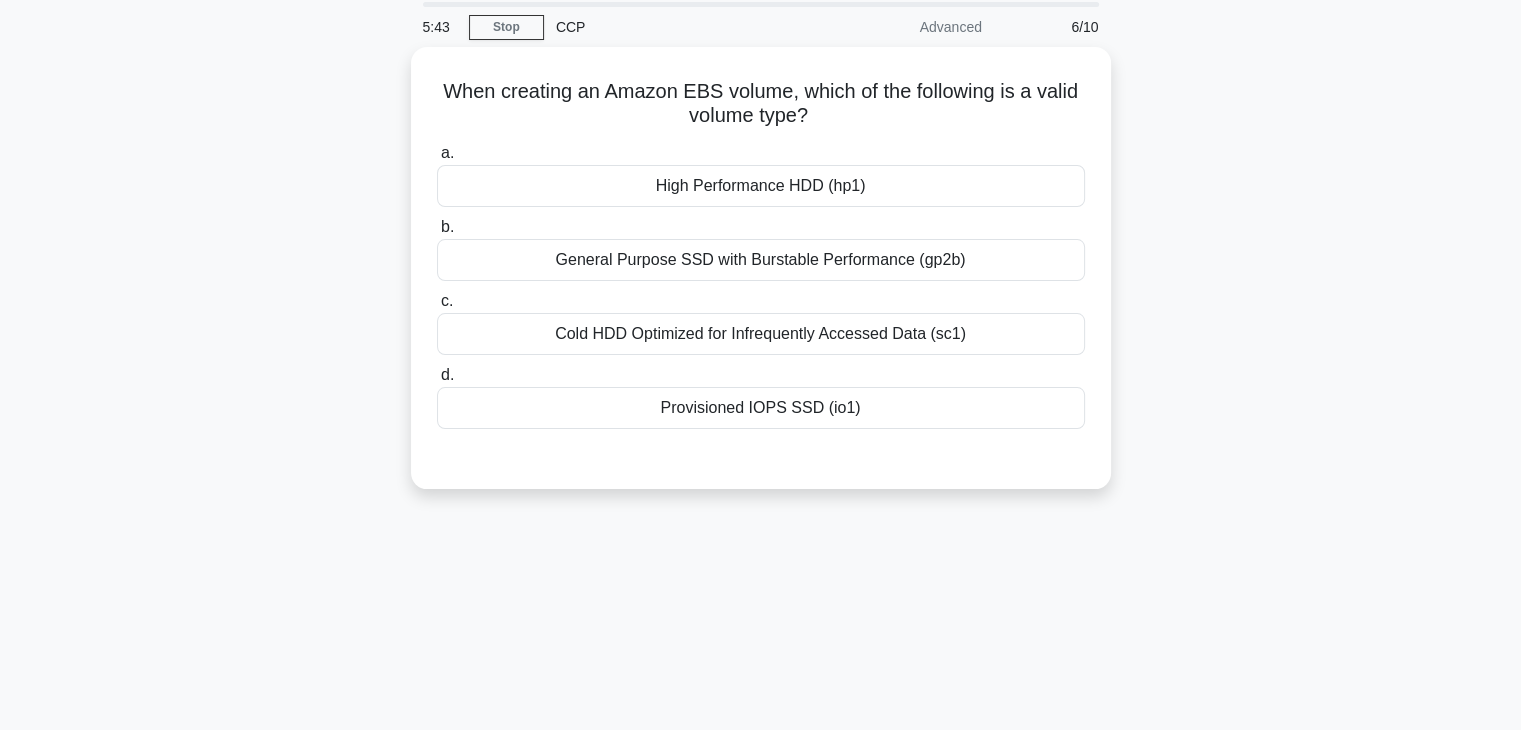 scroll, scrollTop: 0, scrollLeft: 0, axis: both 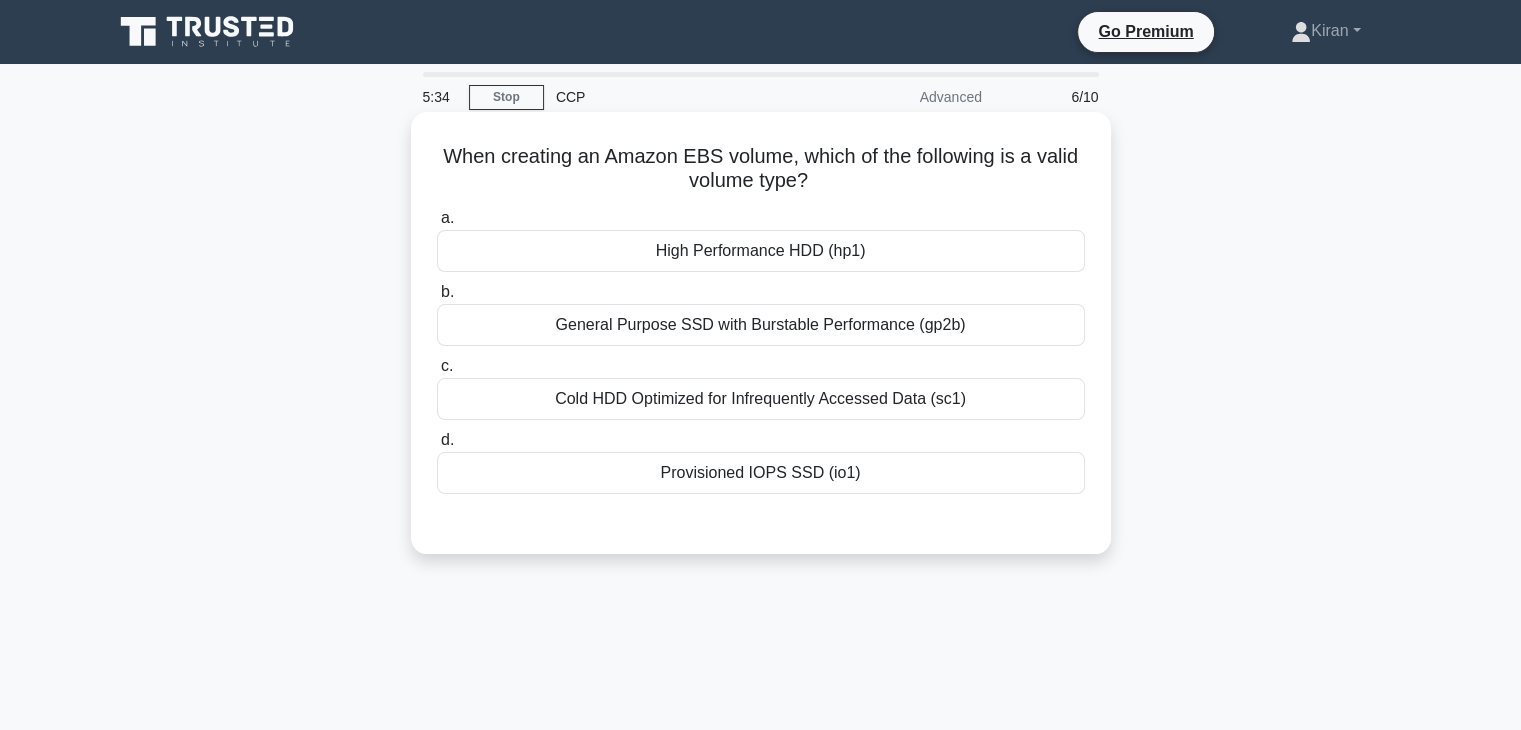 click on "General Purpose SSD with Burstable Performance (gp2b)" at bounding box center [761, 325] 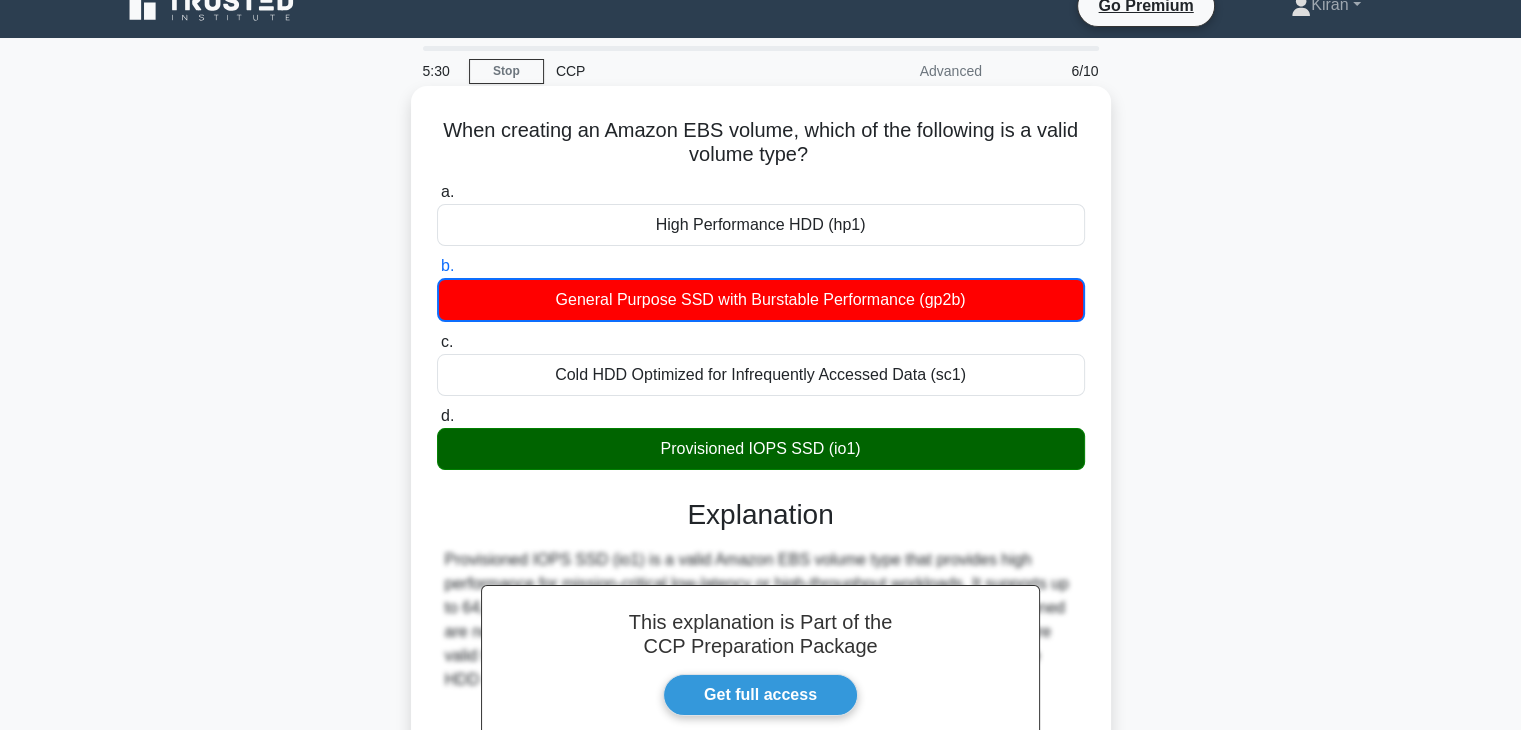 scroll, scrollTop: 351, scrollLeft: 0, axis: vertical 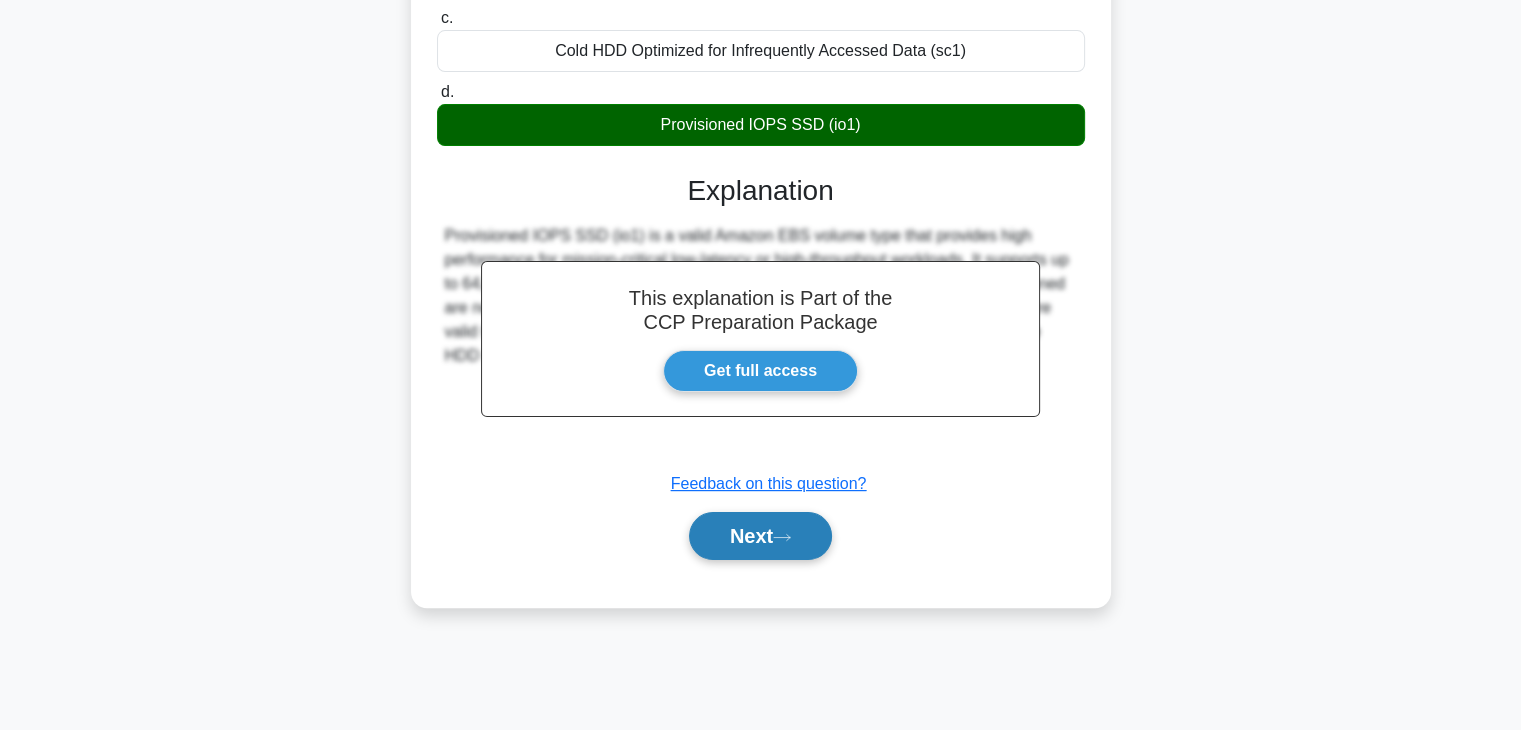 click 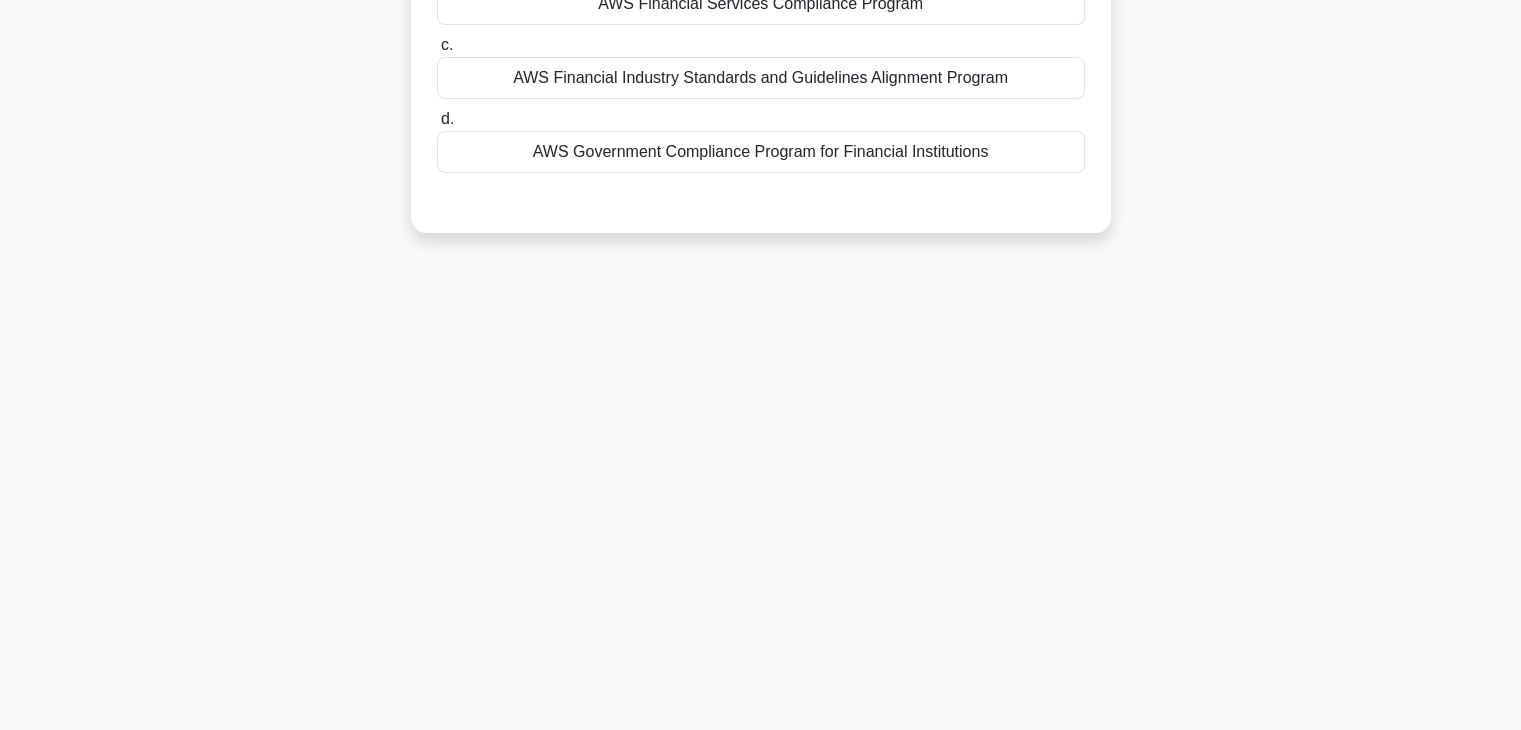 scroll, scrollTop: 0, scrollLeft: 0, axis: both 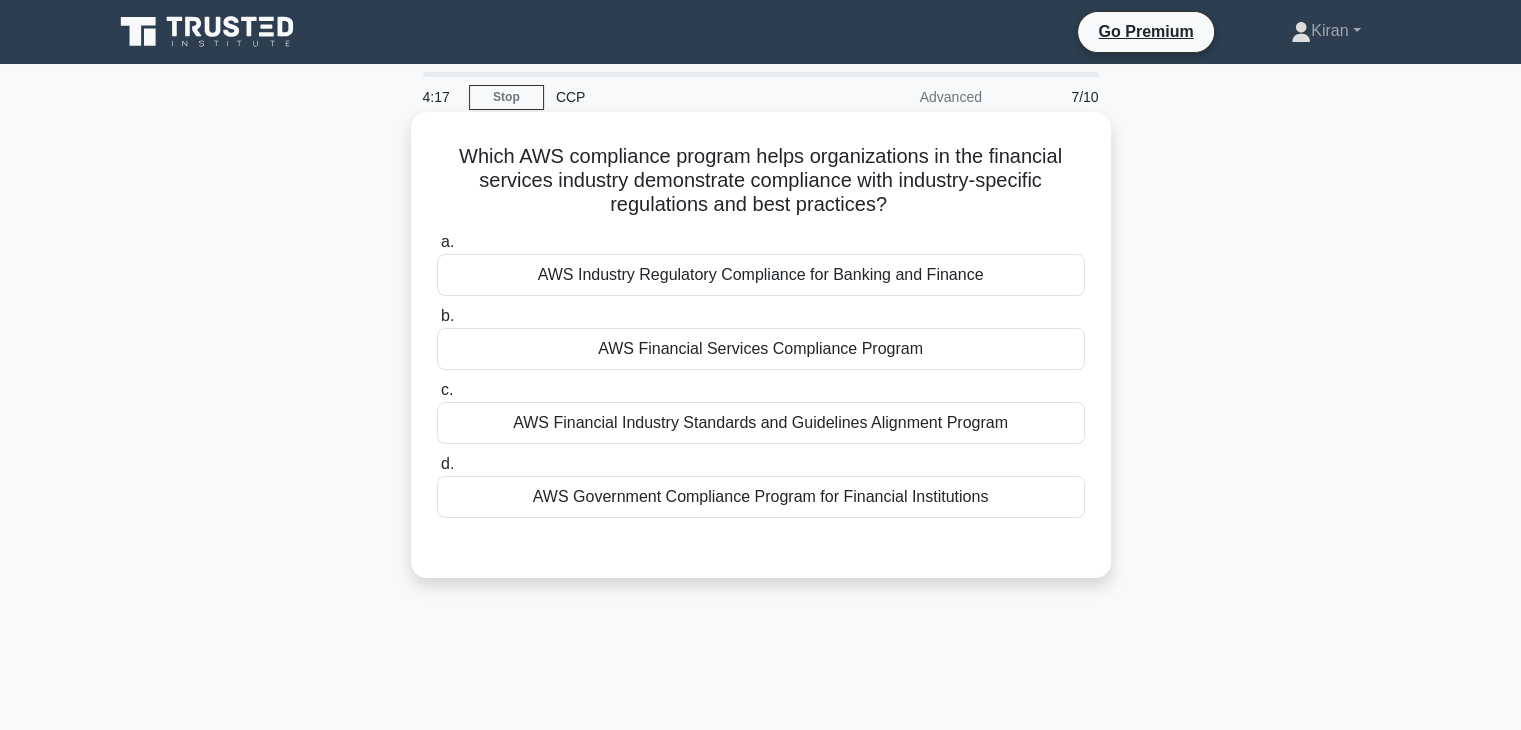 click on "AWS Industry Regulatory Compliance for Banking and Finance" at bounding box center [761, 275] 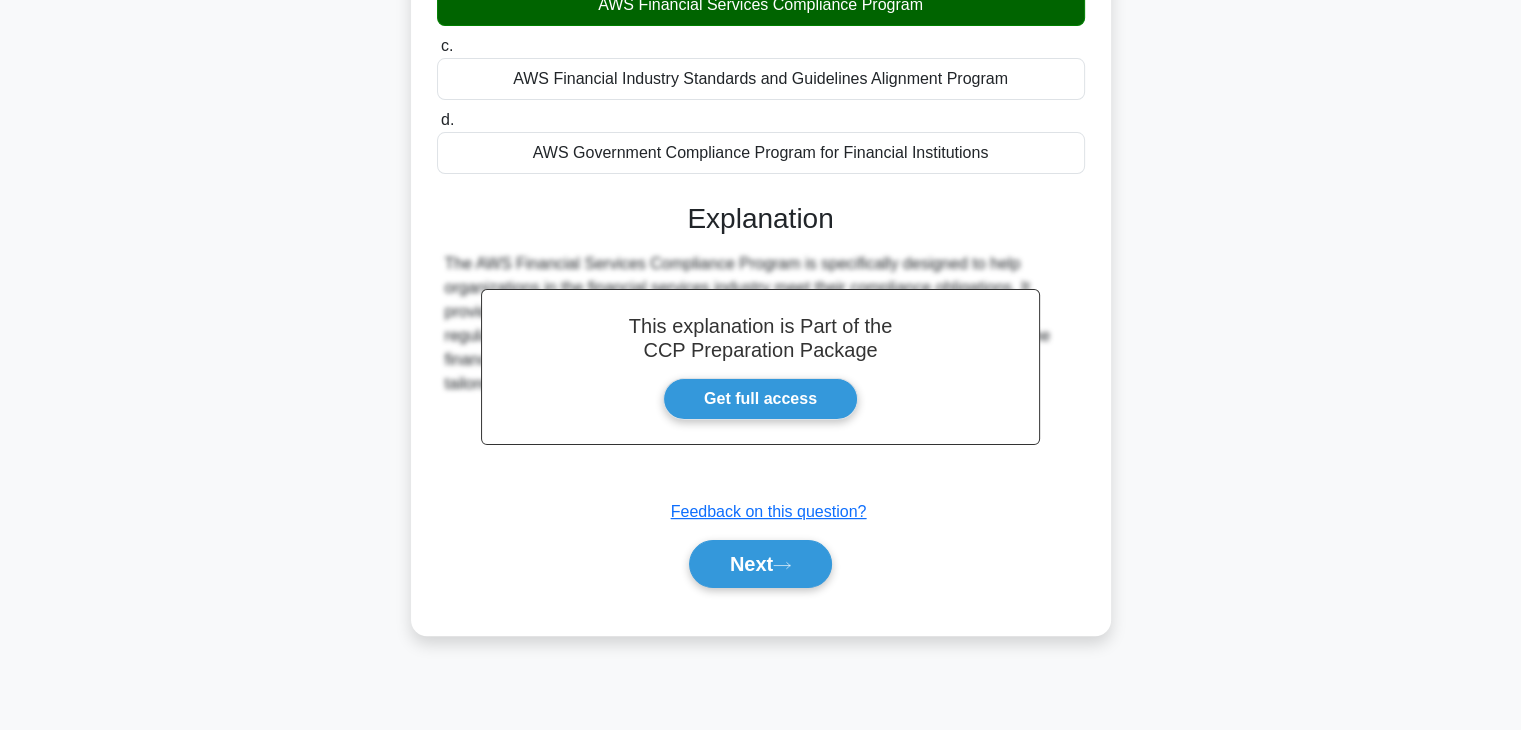 scroll, scrollTop: 351, scrollLeft: 0, axis: vertical 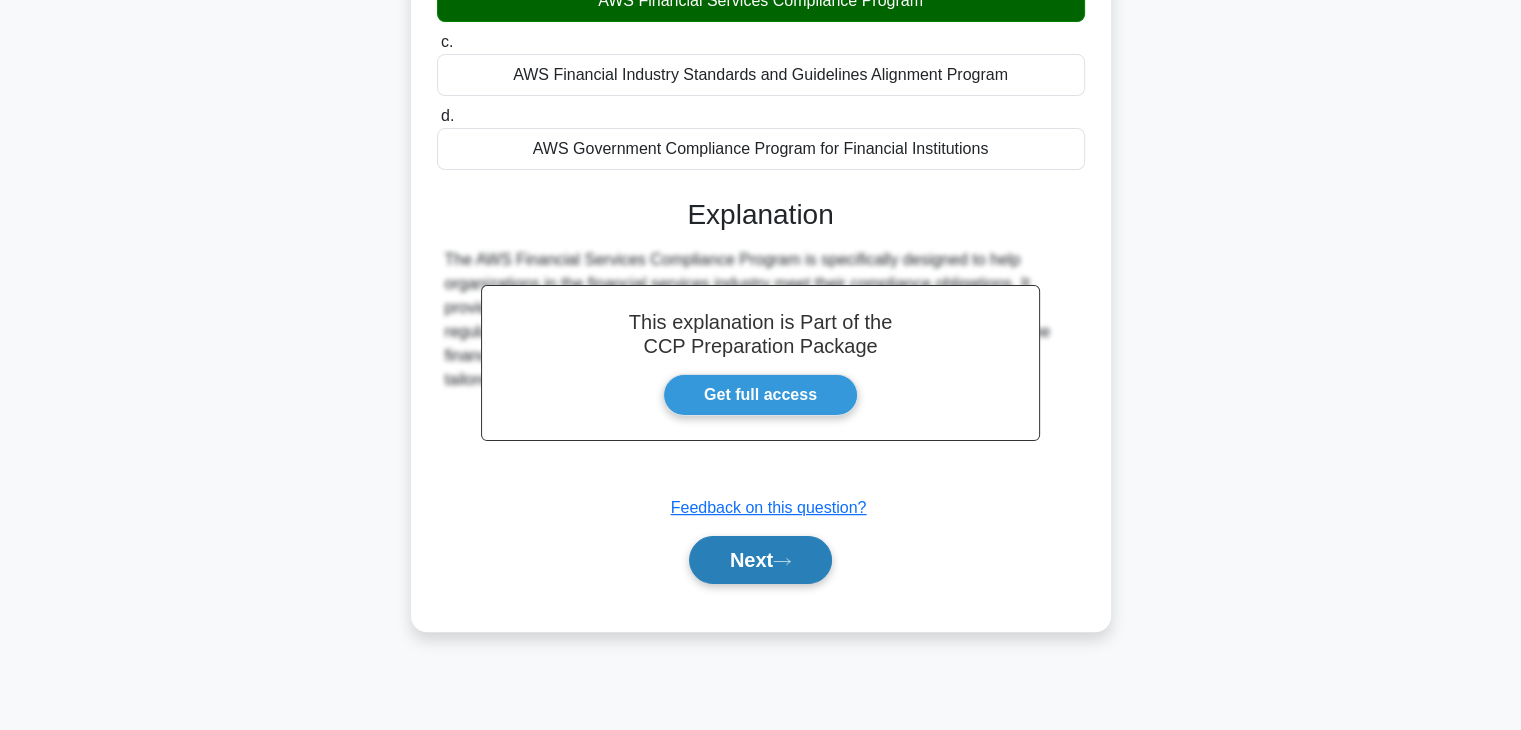 click on "Next" at bounding box center (760, 560) 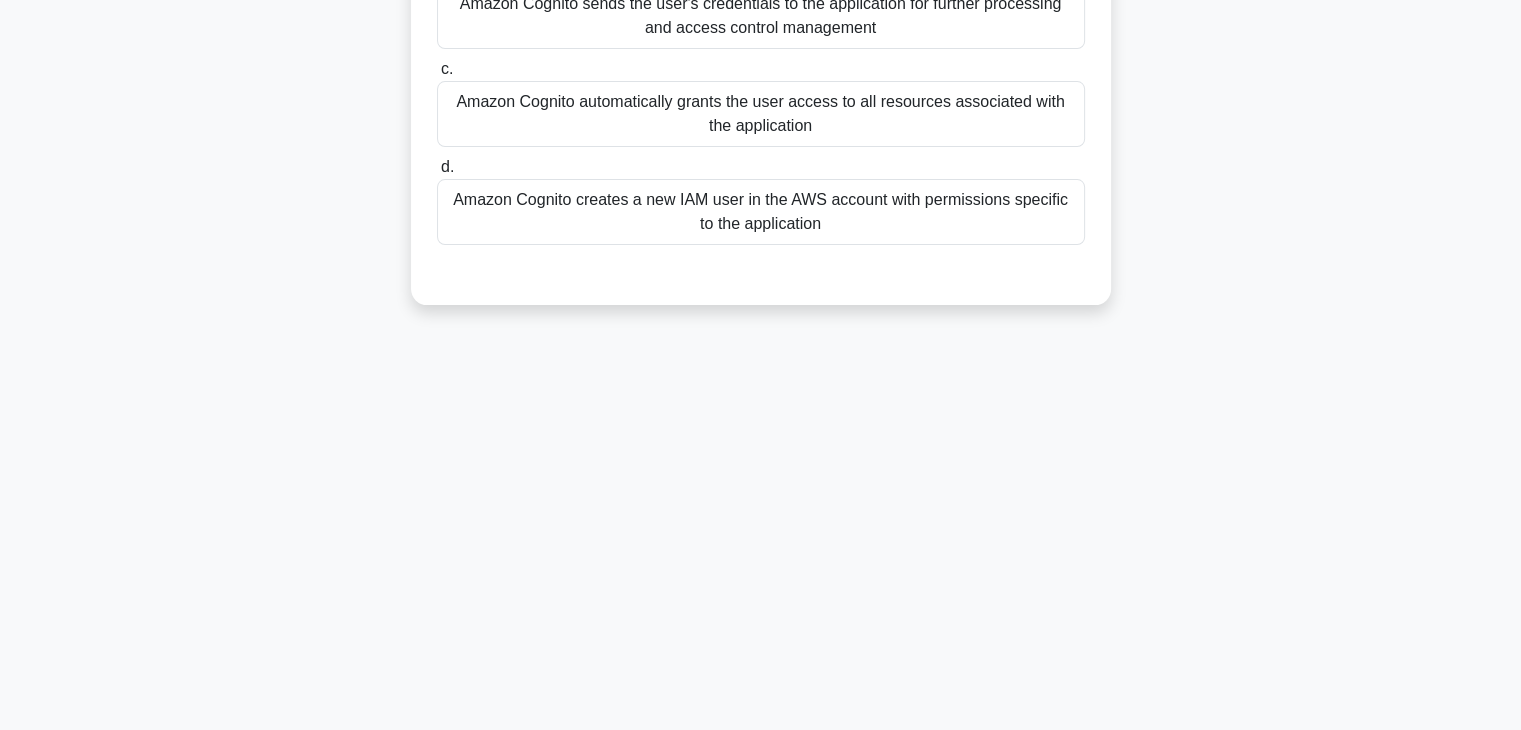 scroll, scrollTop: 0, scrollLeft: 0, axis: both 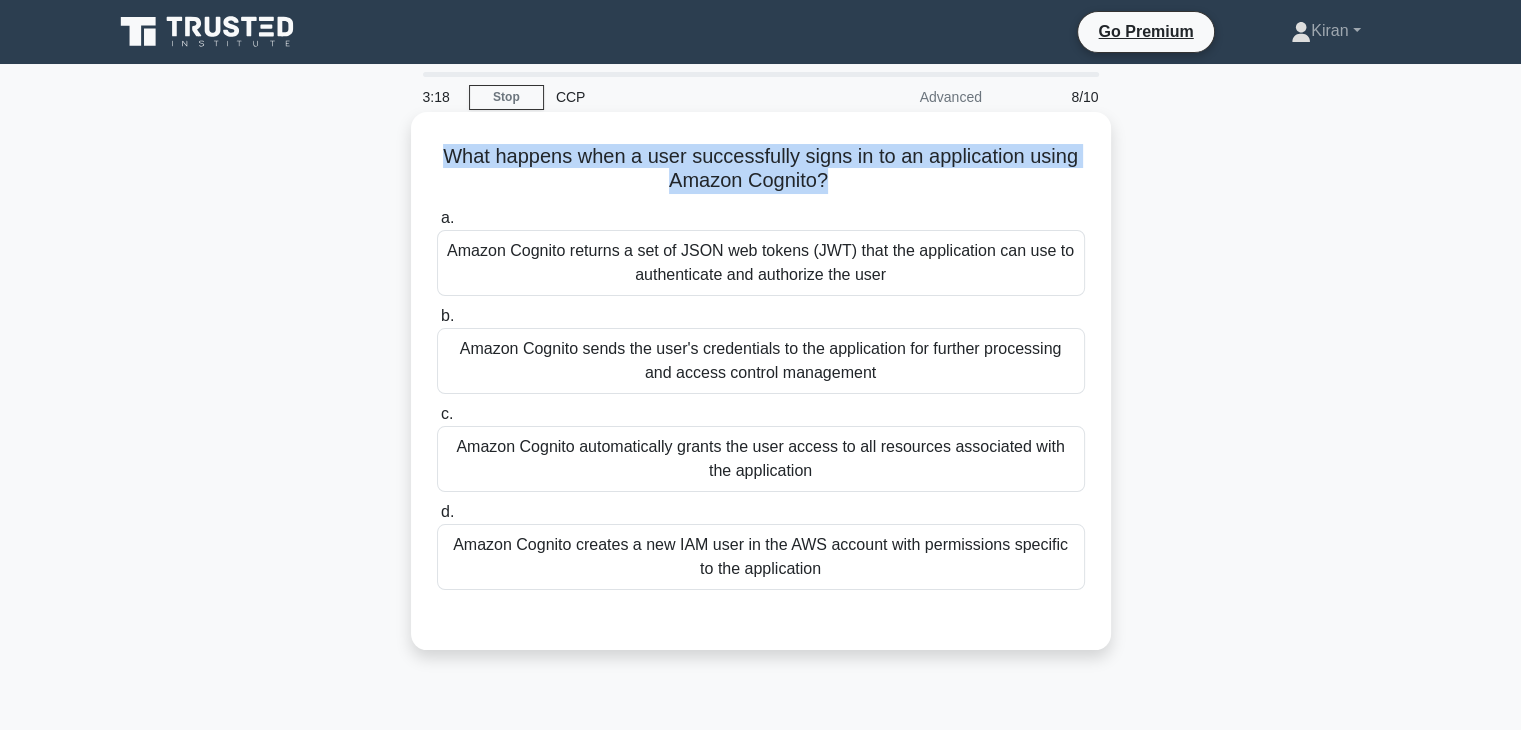 drag, startPoint x: 442, startPoint y: 154, endPoint x: 824, endPoint y: 196, distance: 384.30197 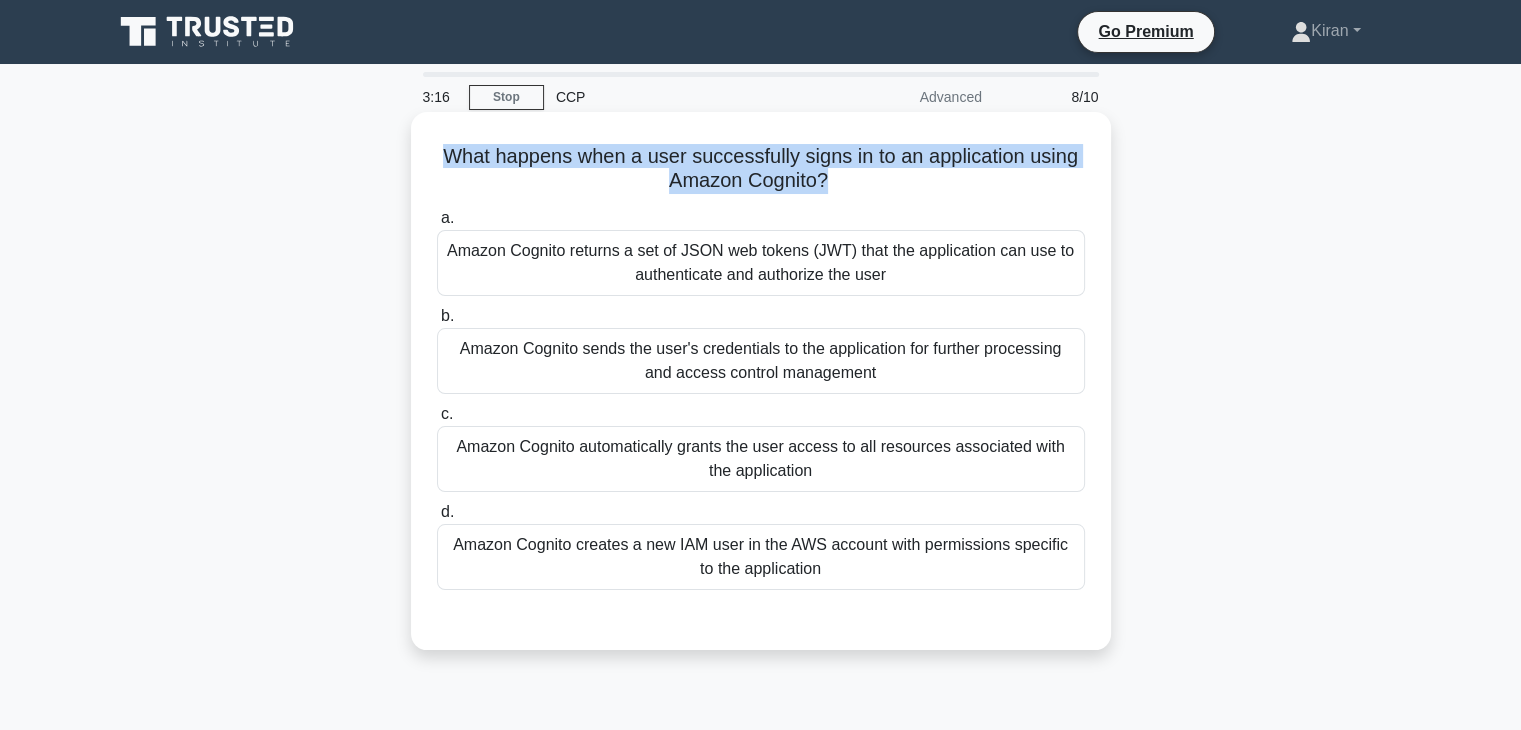 copy on "What happens when a user successfully signs in to an application using Amazon Cognito?" 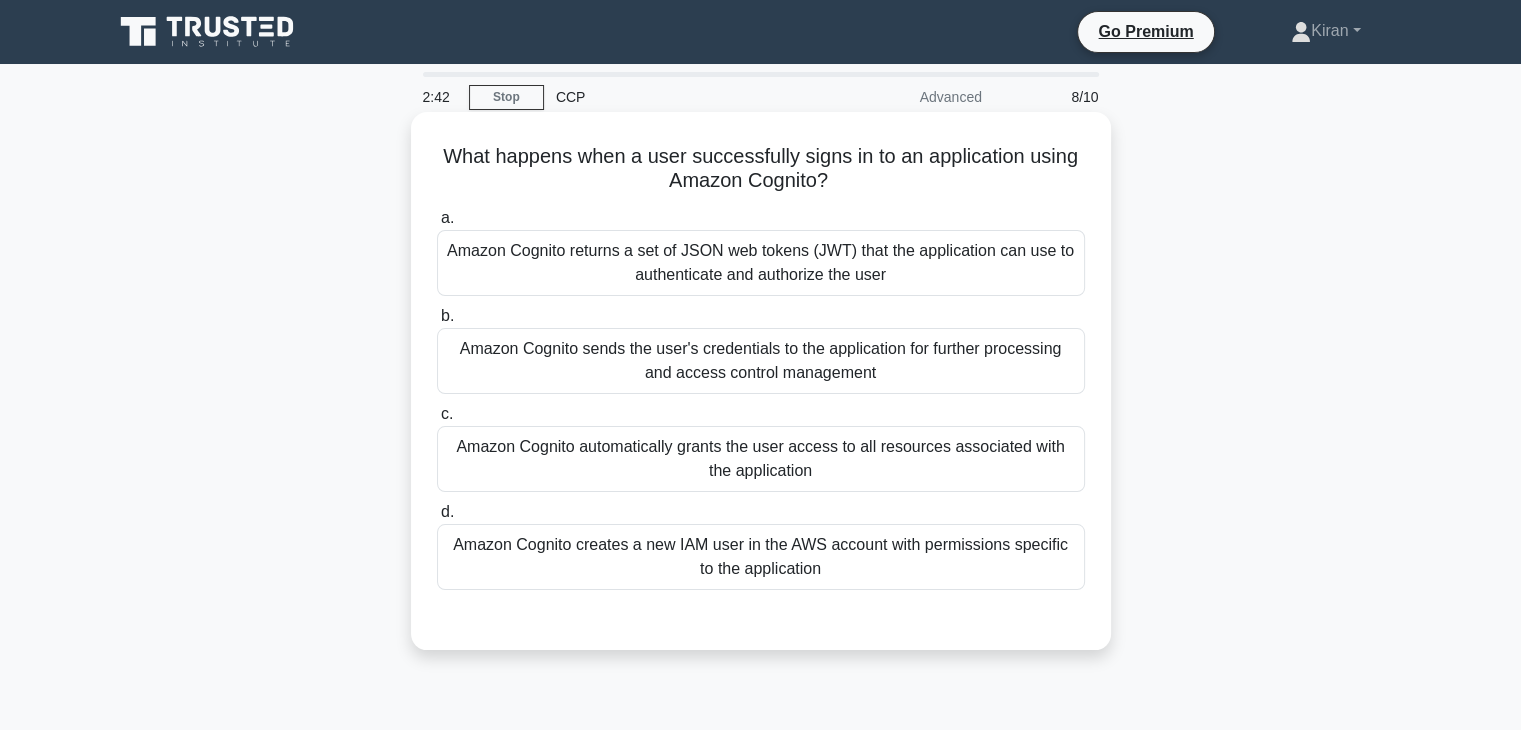 click on "Amazon Cognito returns a set of JSON web tokens (JWT) that the application can use to authenticate and authorize the user" at bounding box center (761, 263) 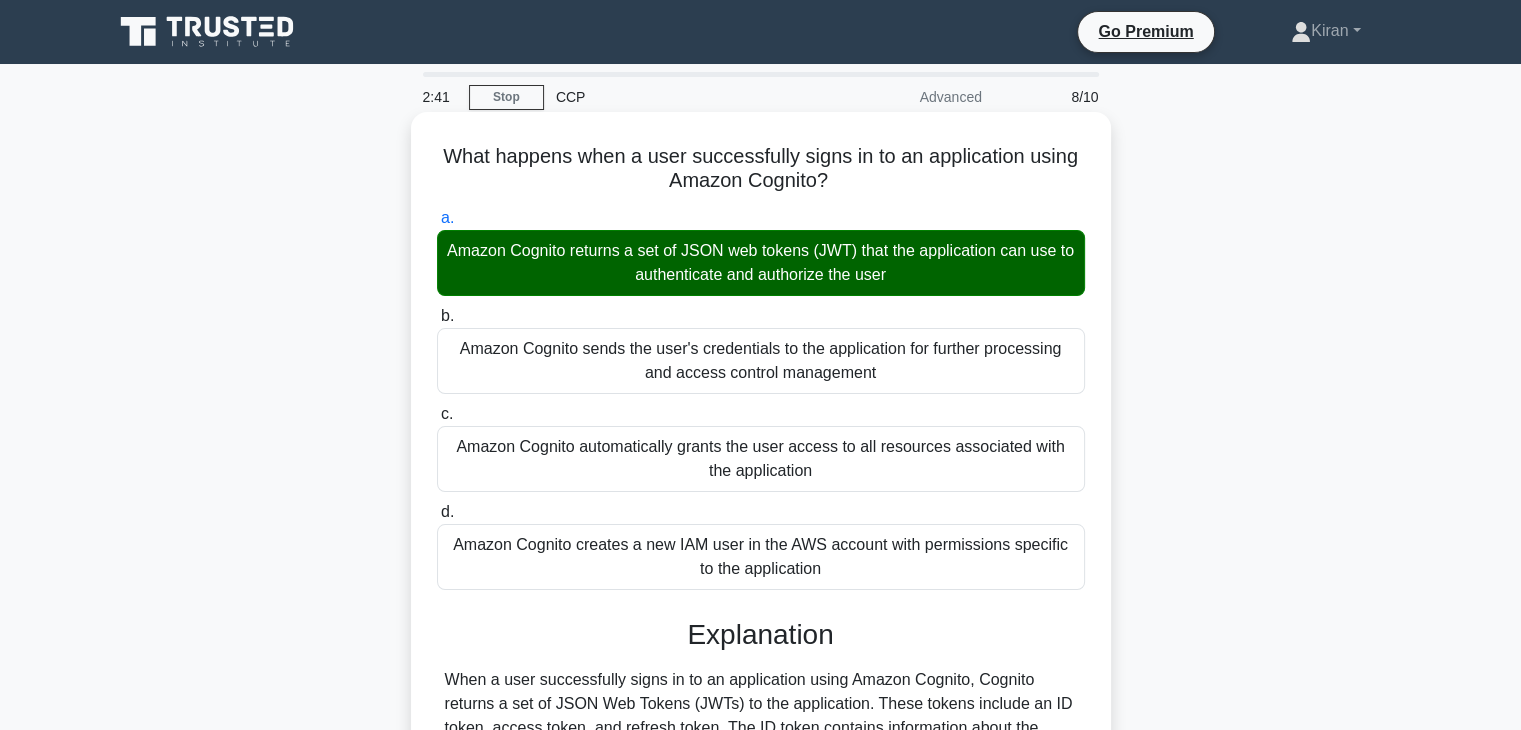scroll, scrollTop: 382, scrollLeft: 0, axis: vertical 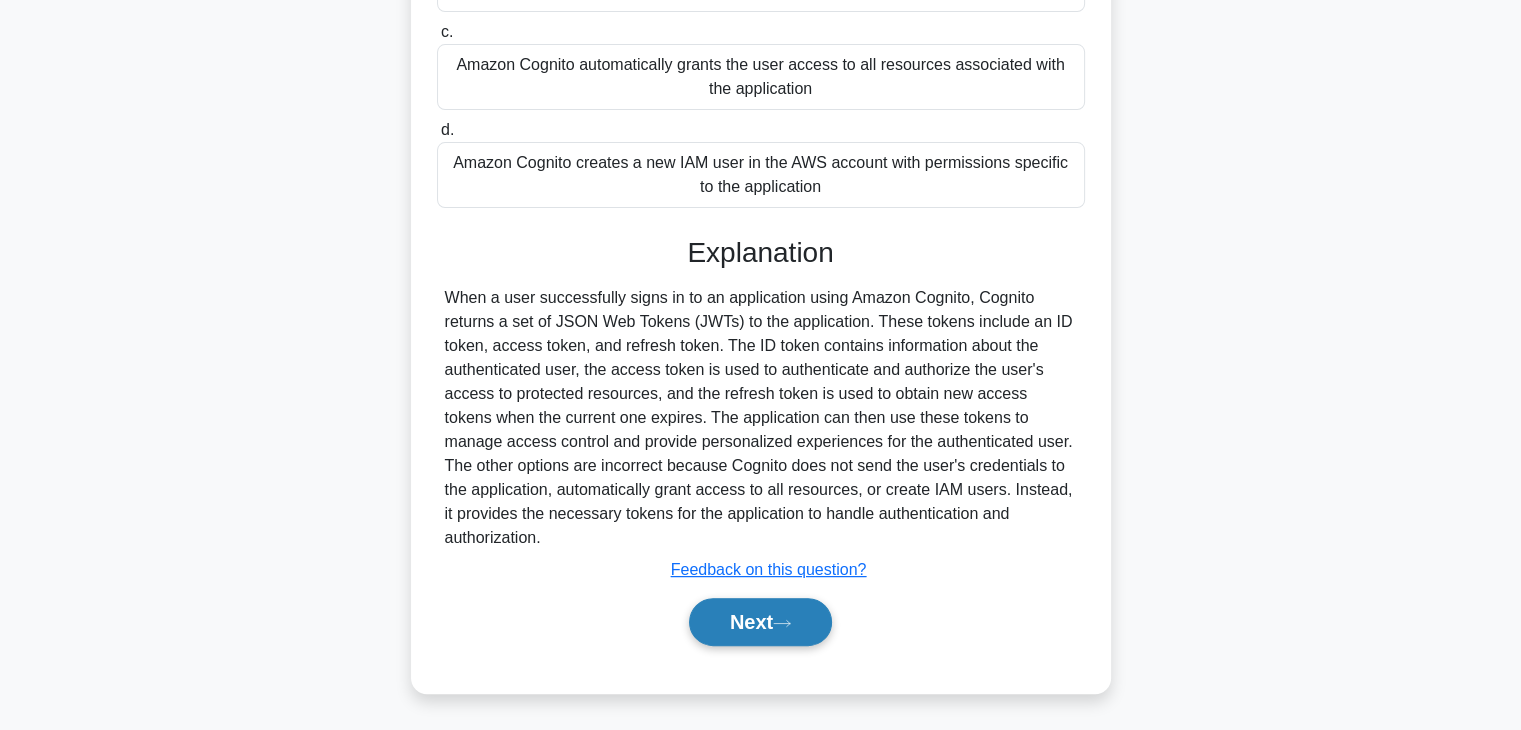 click on "Next" at bounding box center [760, 622] 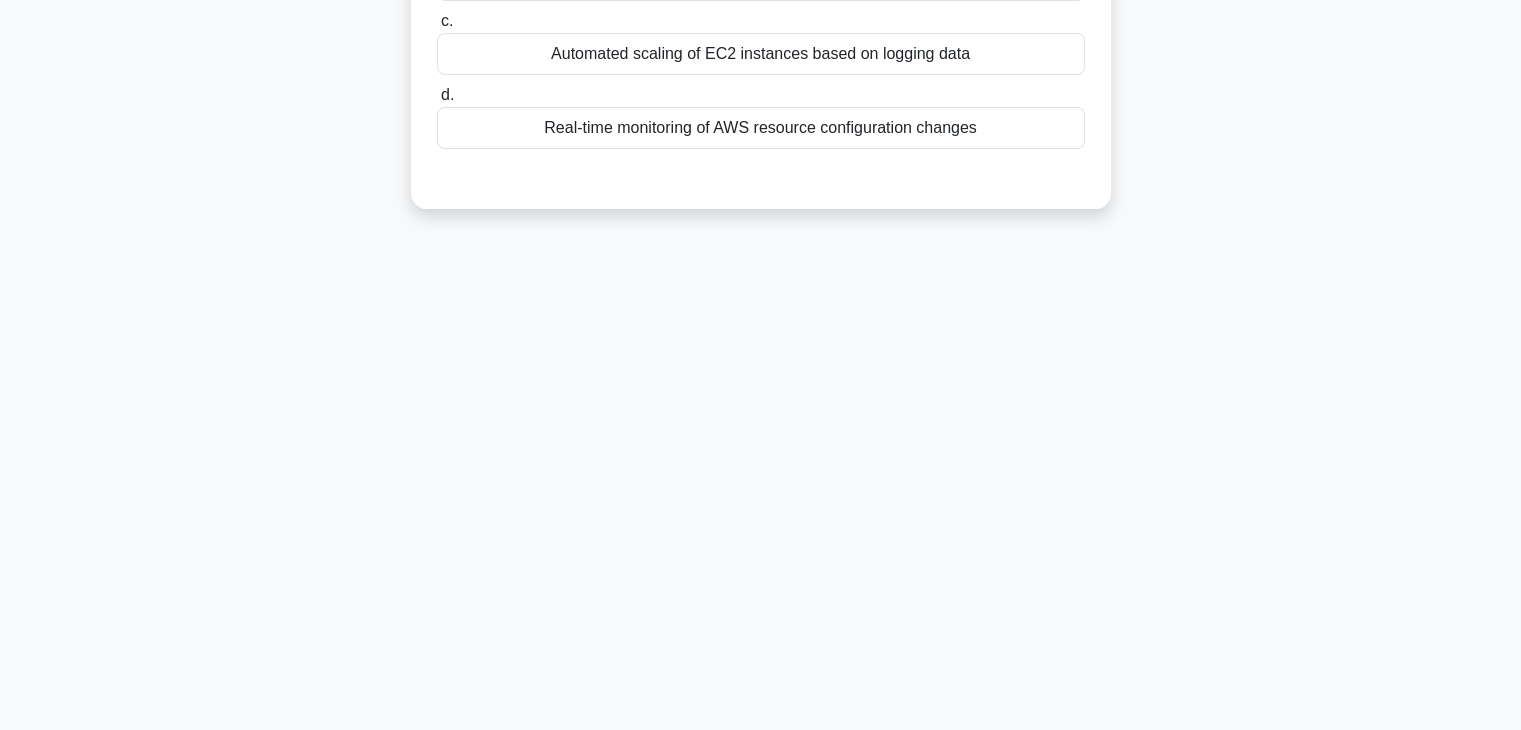 scroll, scrollTop: 0, scrollLeft: 0, axis: both 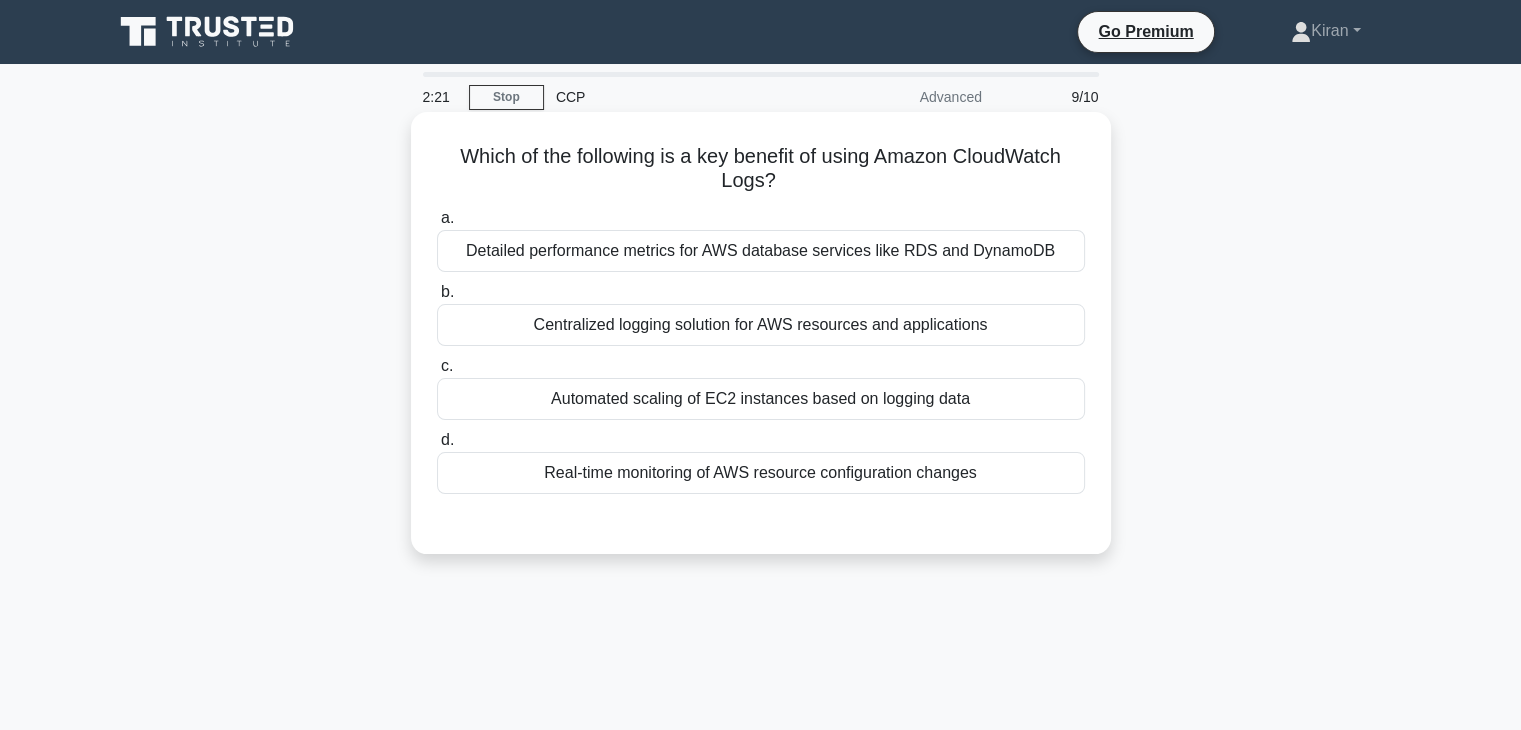 click on "Centralized logging solution for AWS resources and applications" at bounding box center (761, 325) 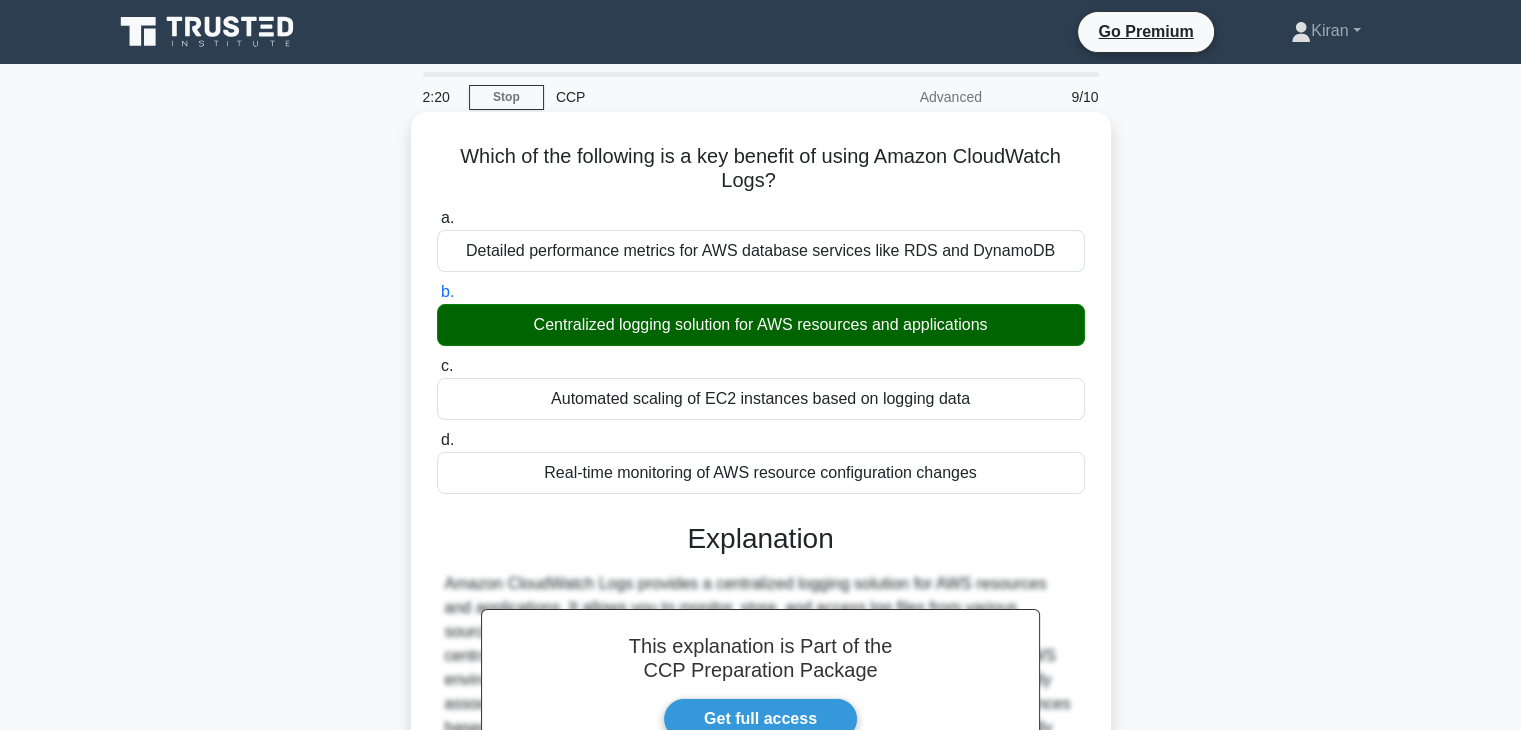scroll, scrollTop: 351, scrollLeft: 0, axis: vertical 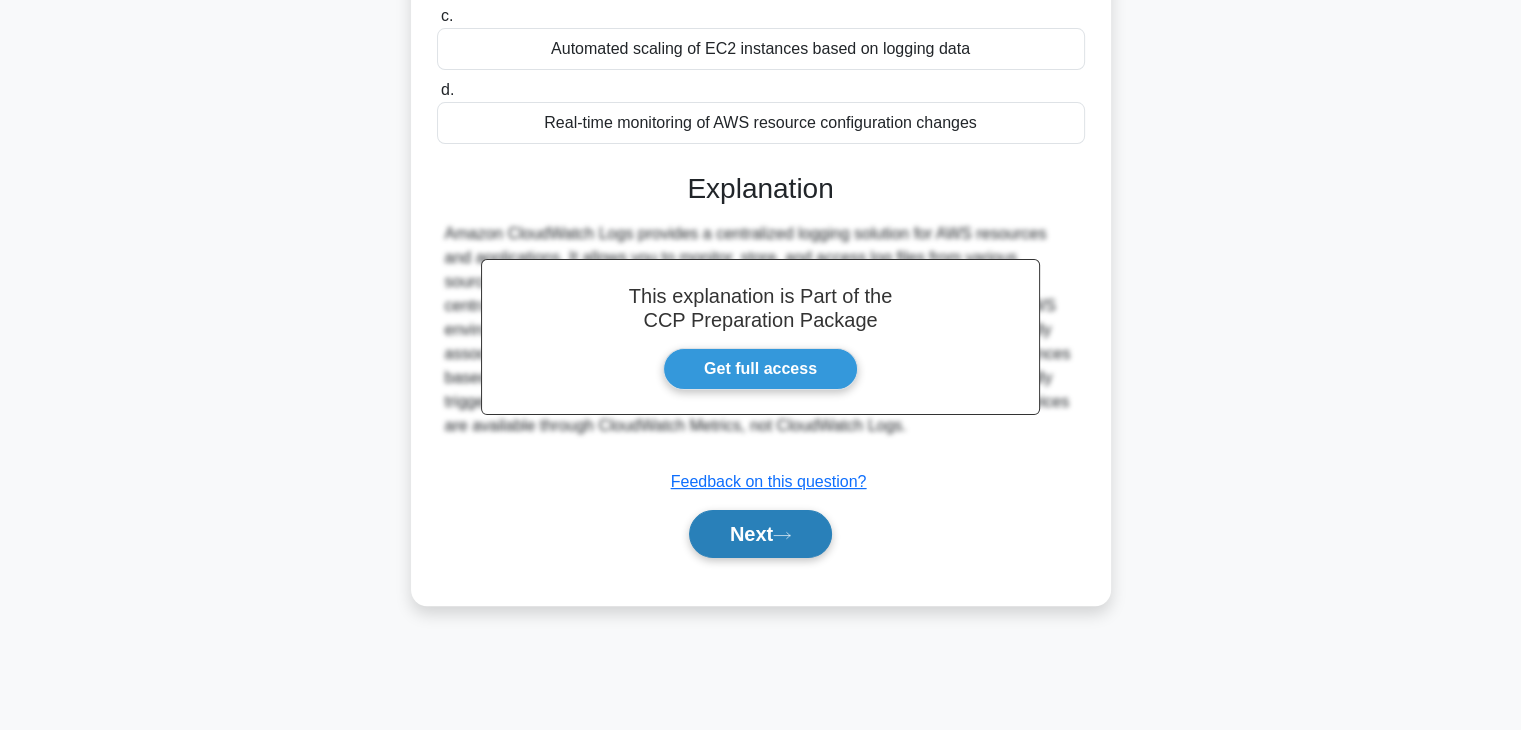 click on "Next" at bounding box center (760, 534) 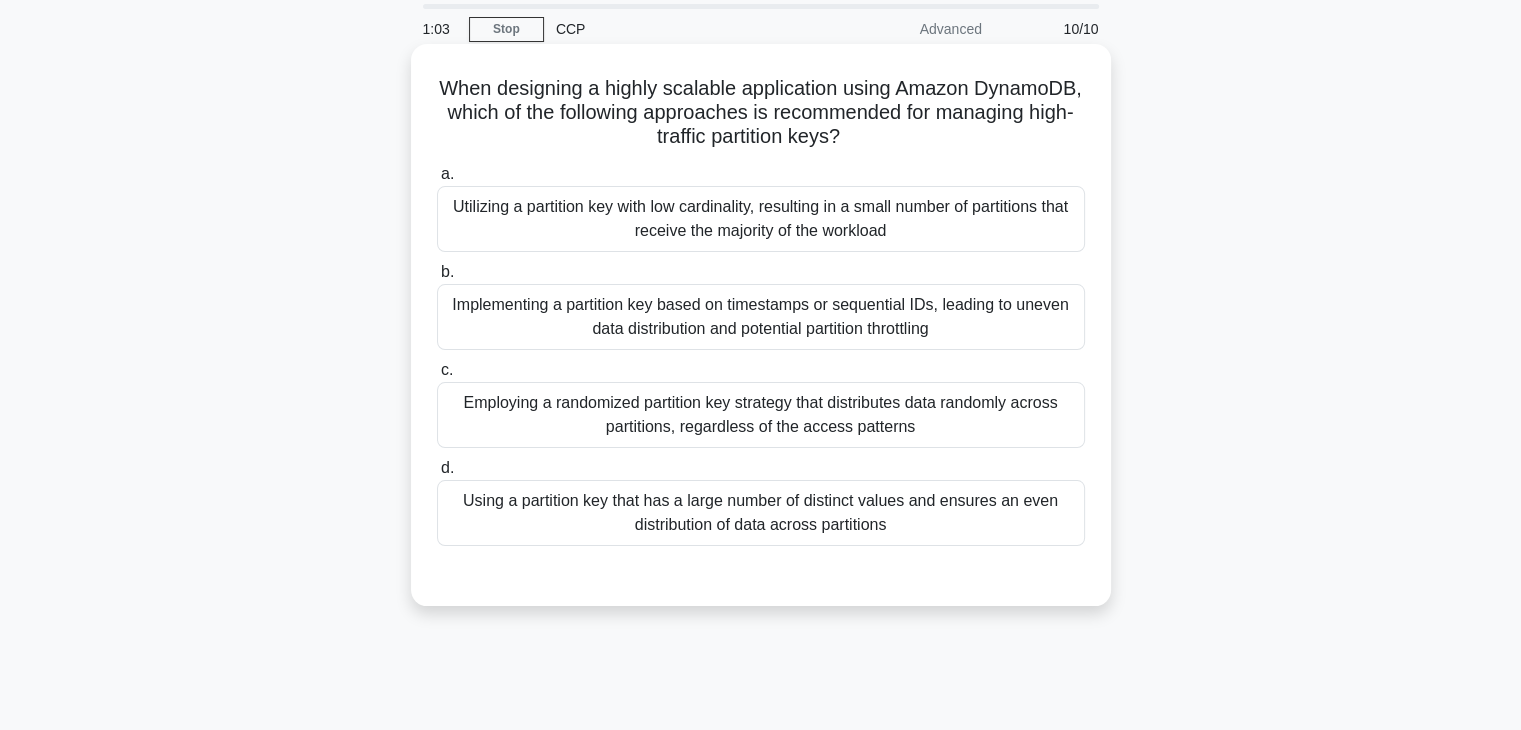 scroll, scrollTop: 68, scrollLeft: 0, axis: vertical 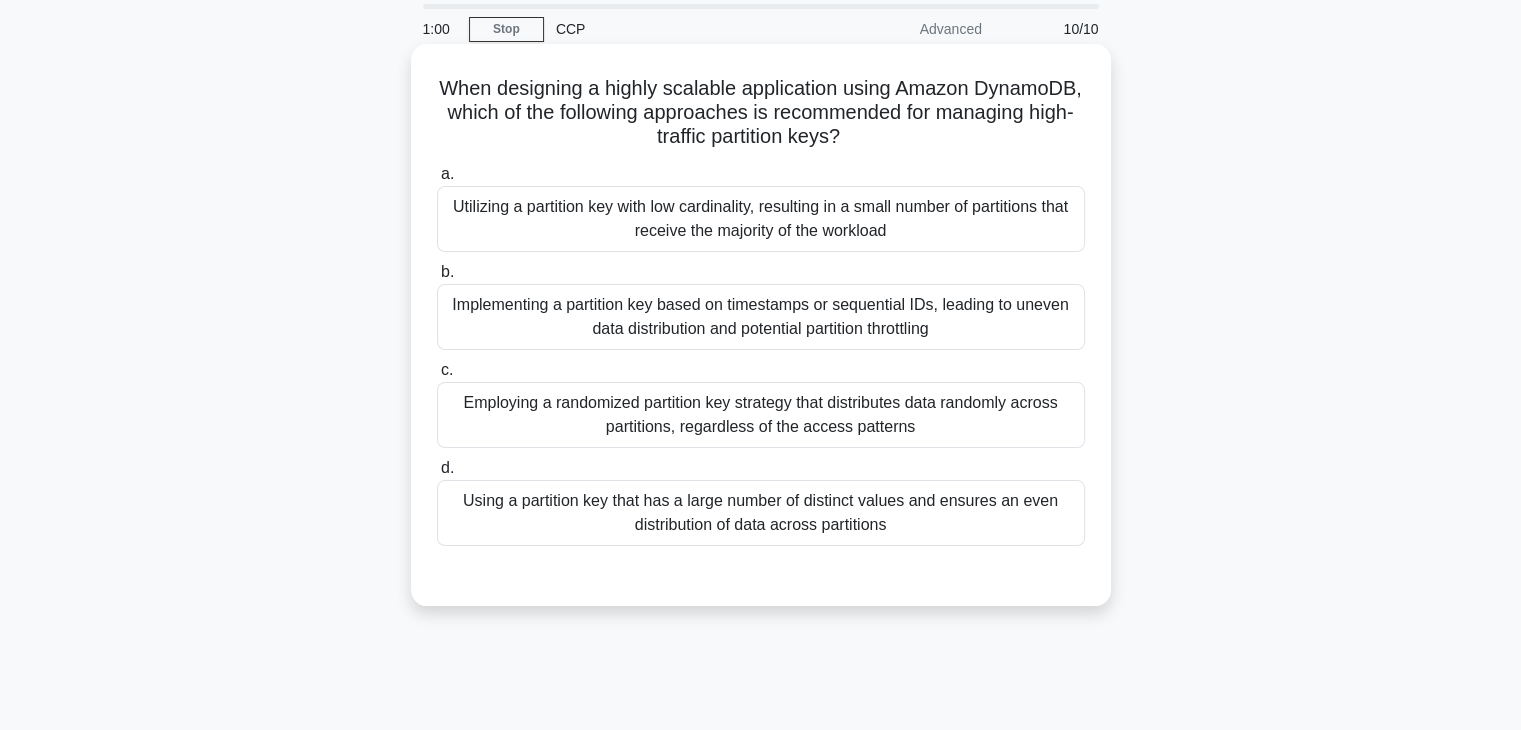 click on "Employing a randomized partition key strategy that distributes data randomly across partitions, regardless of the access patterns" at bounding box center [761, 415] 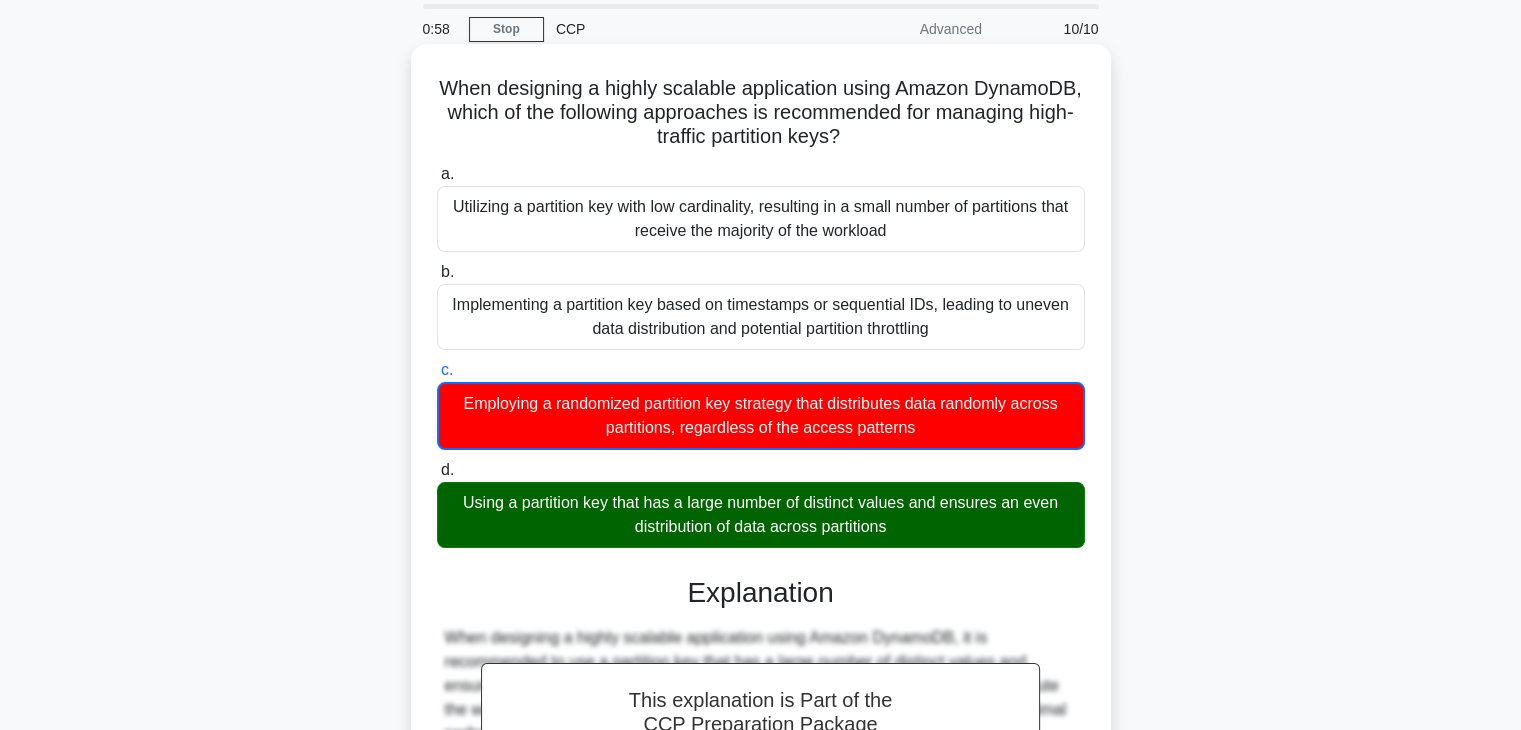 click on "Using a partition key that has a large number of distinct values and ensures an even distribution of data across partitions" at bounding box center (761, 515) 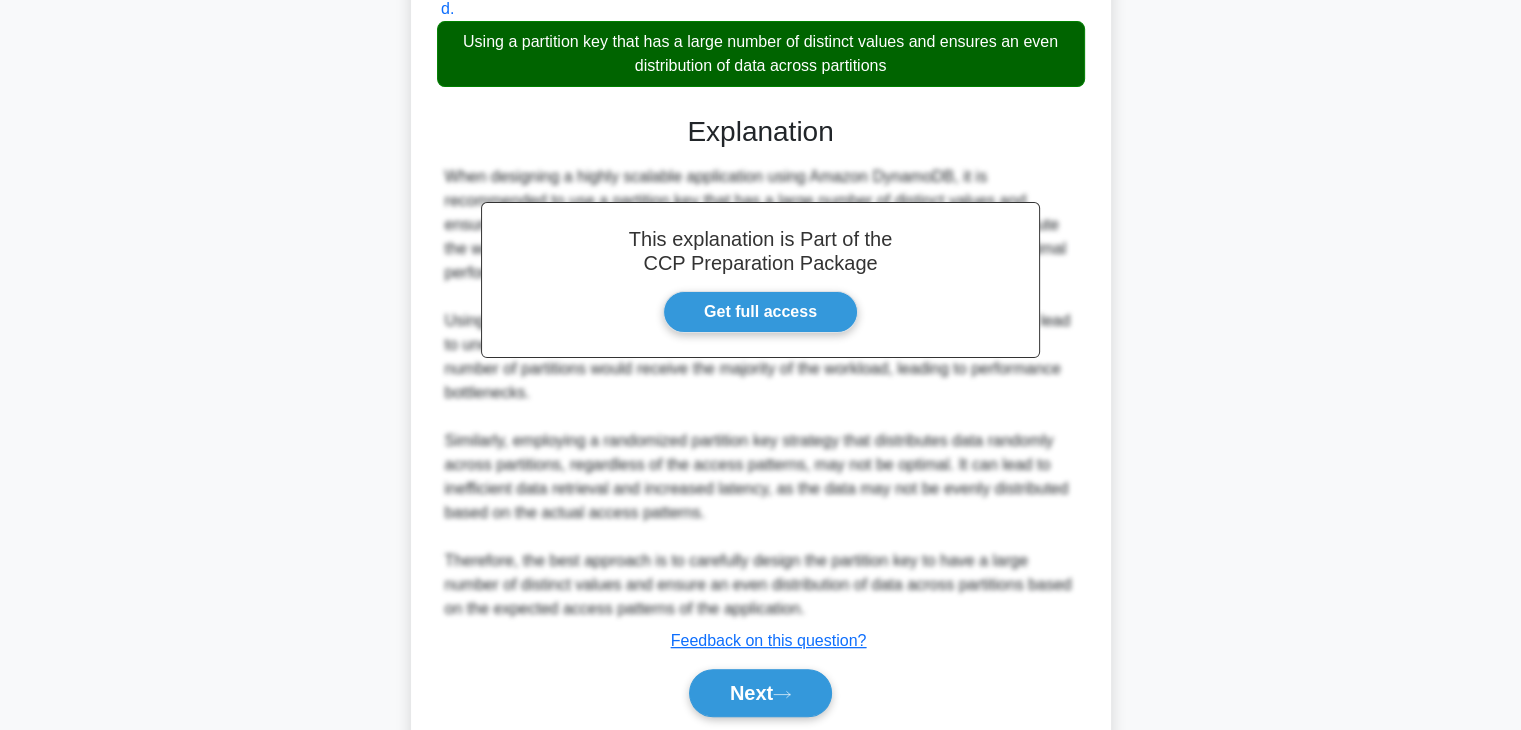scroll, scrollTop: 598, scrollLeft: 0, axis: vertical 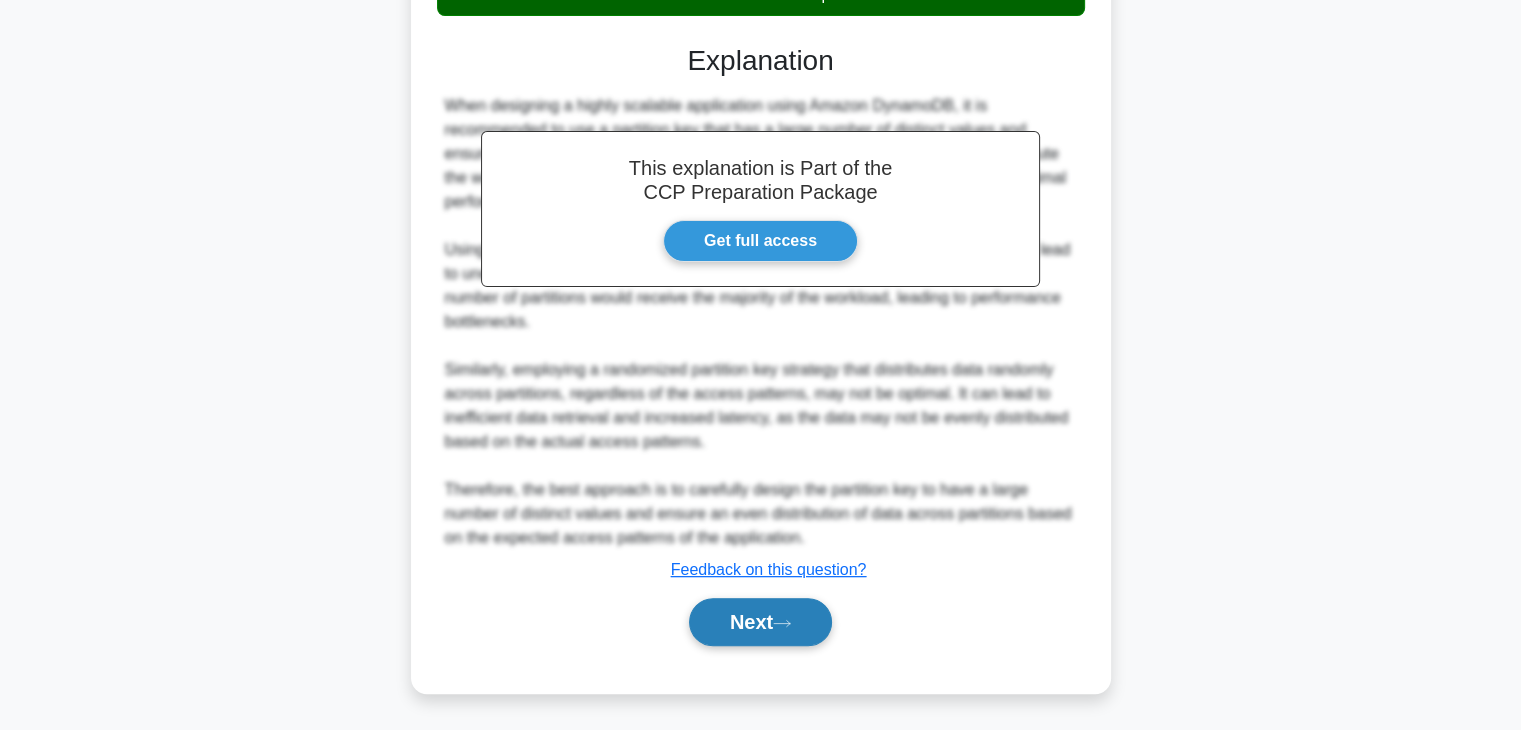 click on "Next" at bounding box center (760, 622) 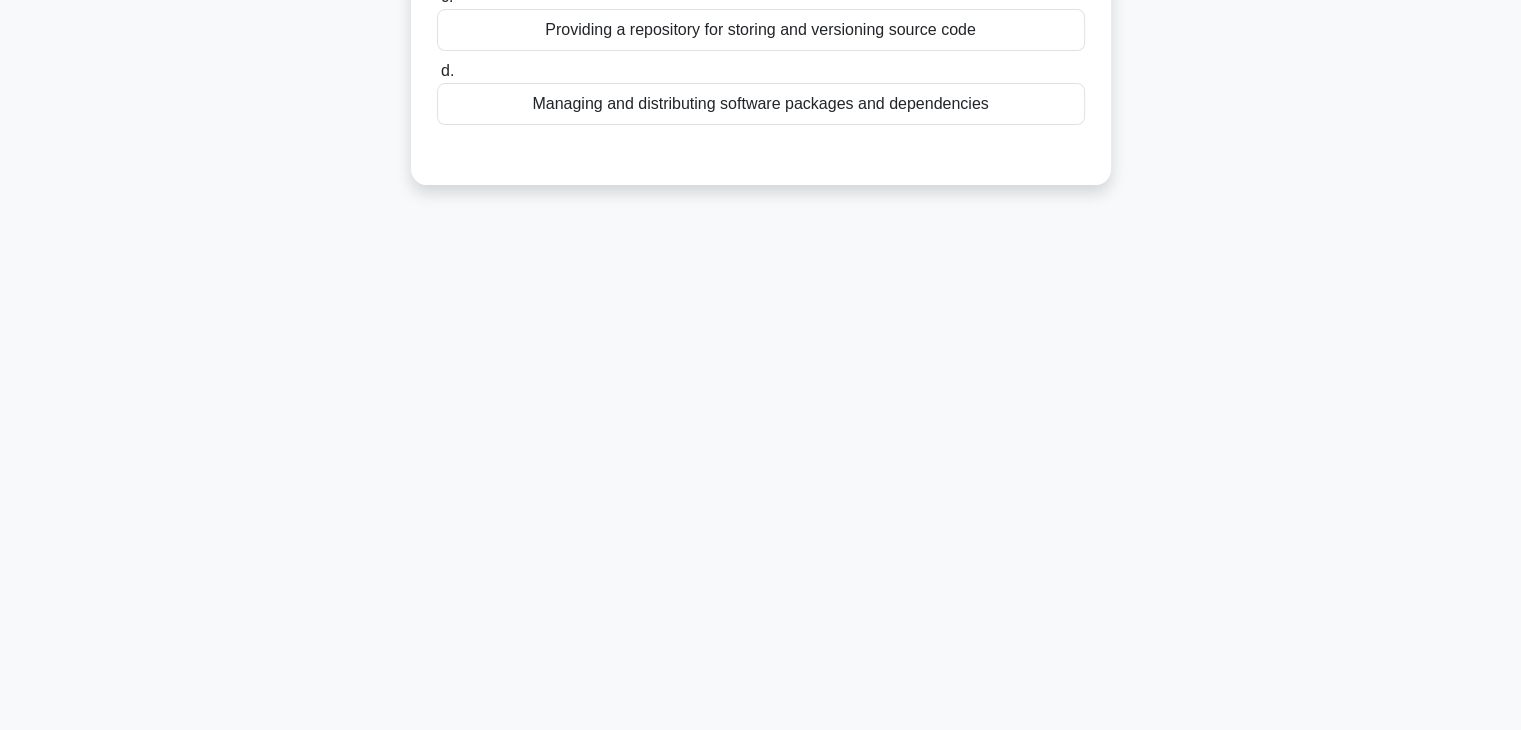 scroll, scrollTop: 351, scrollLeft: 0, axis: vertical 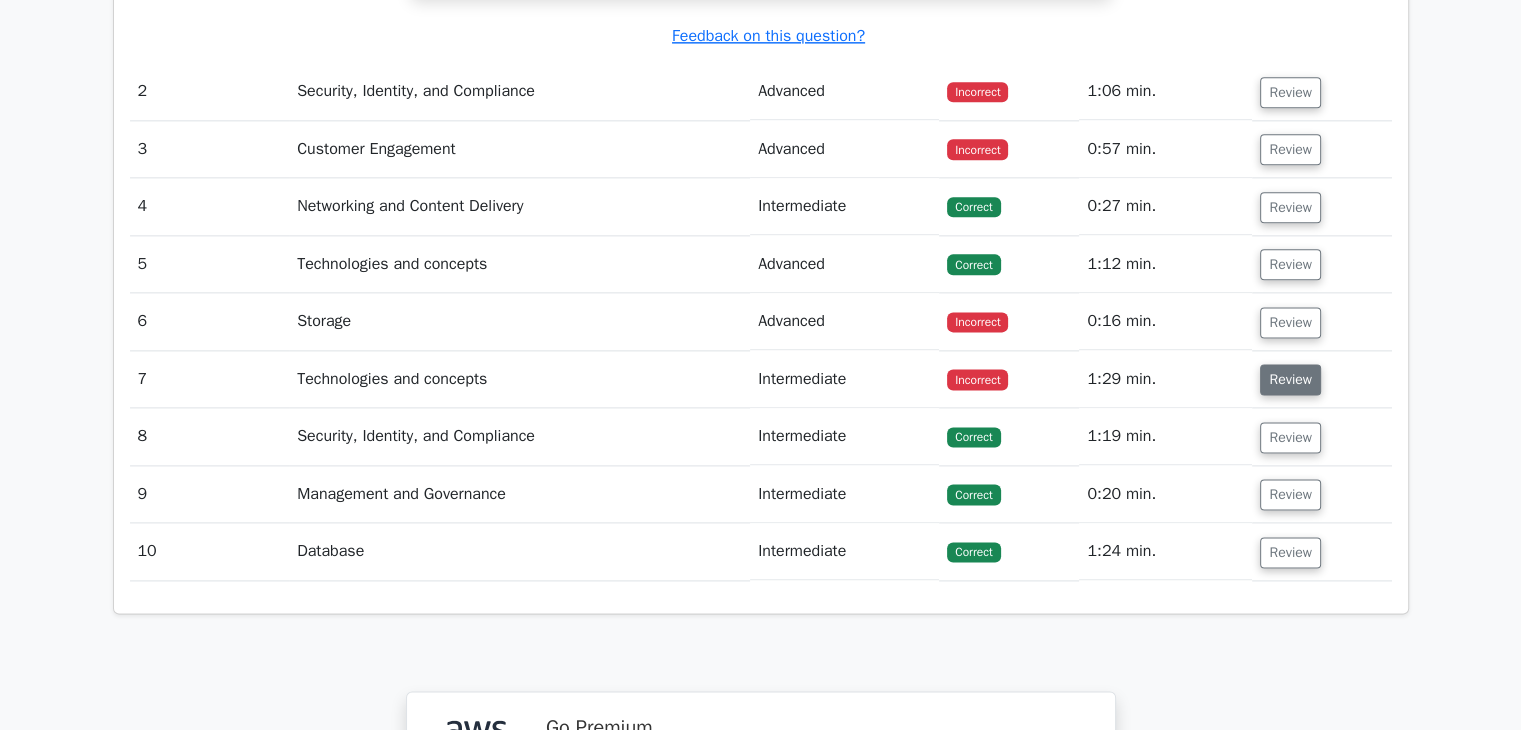drag, startPoint x: 1312, startPoint y: 581, endPoint x: 1302, endPoint y: 385, distance: 196.25494 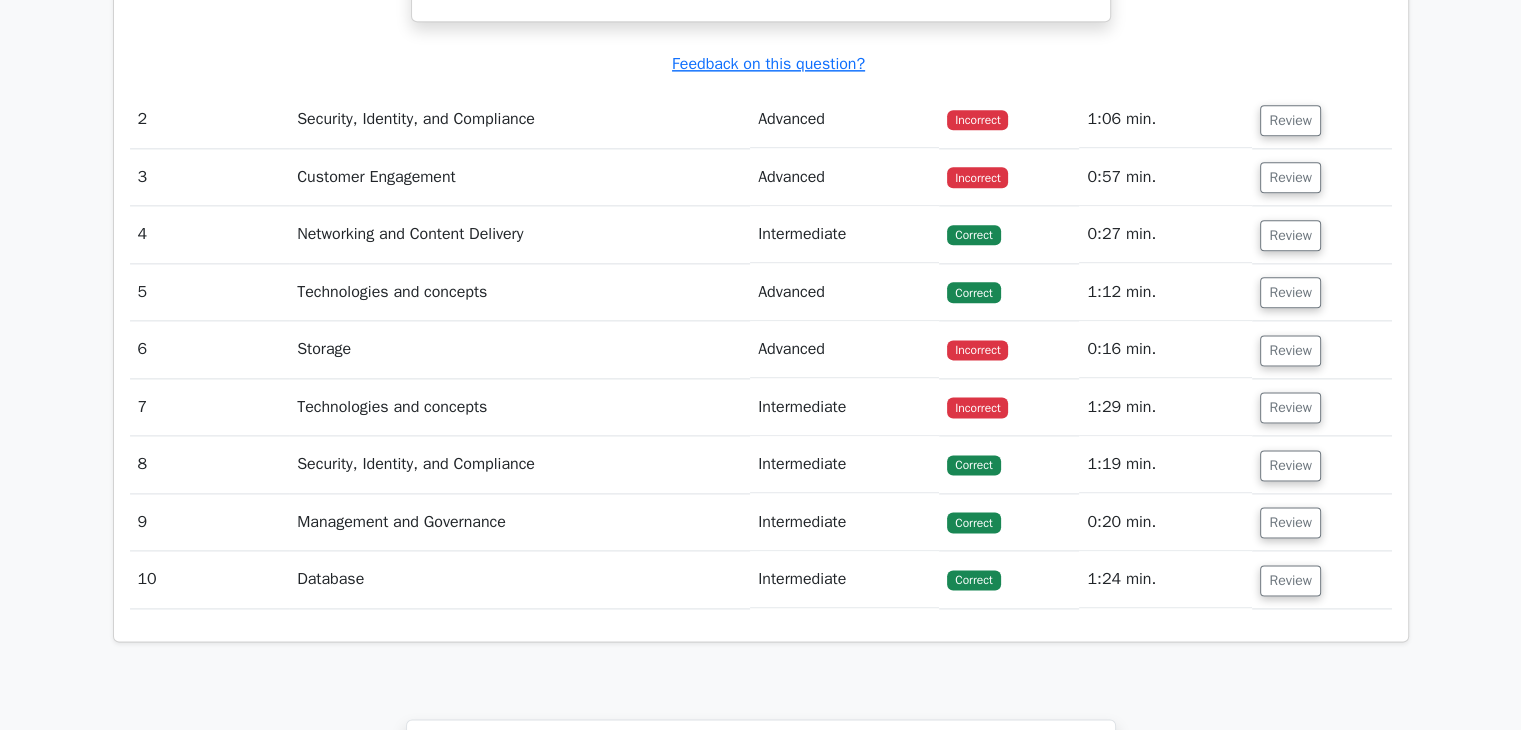 scroll, scrollTop: 2530, scrollLeft: 0, axis: vertical 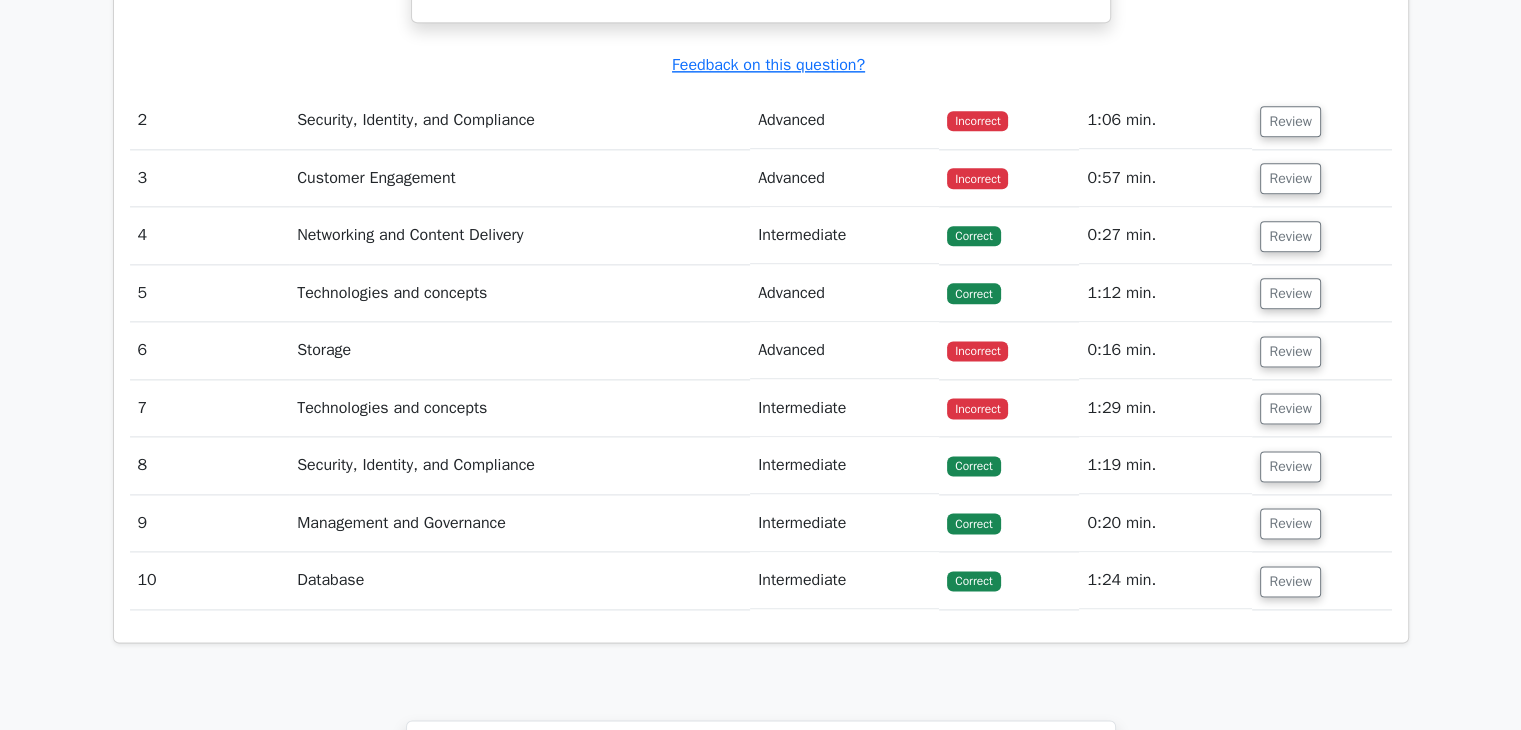 click on "Review" at bounding box center (1321, 350) 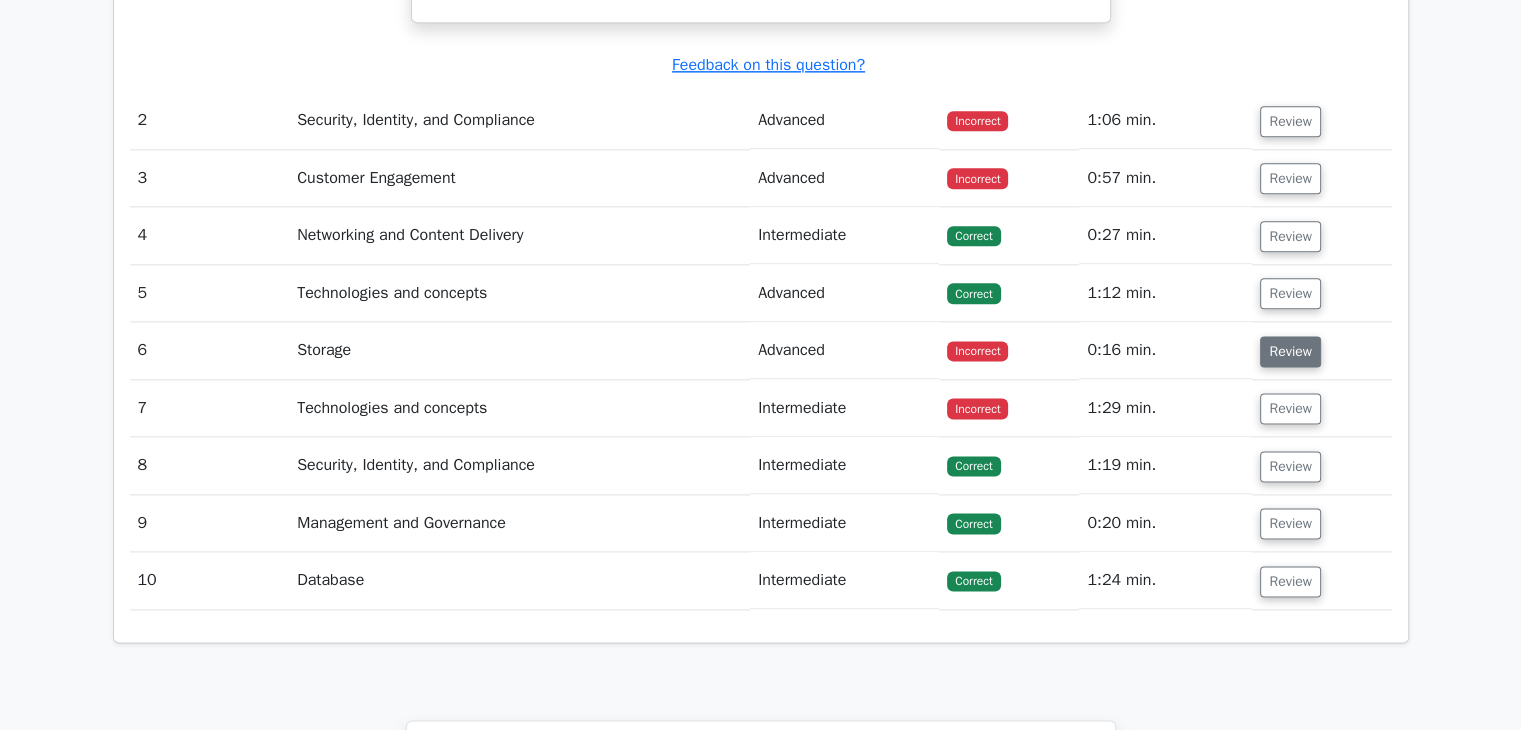 click on "Review" at bounding box center [1290, 351] 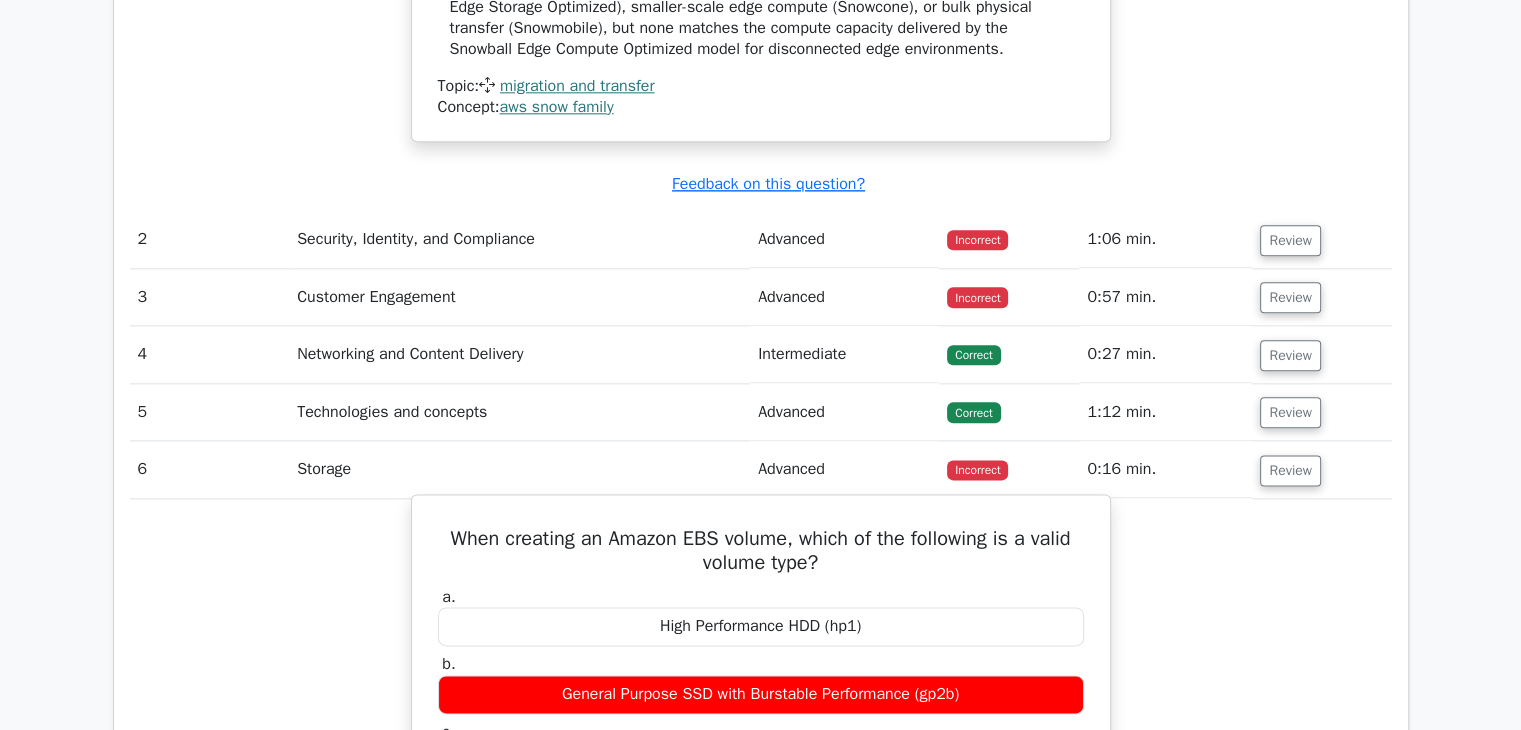 scroll, scrollTop: 2407, scrollLeft: 0, axis: vertical 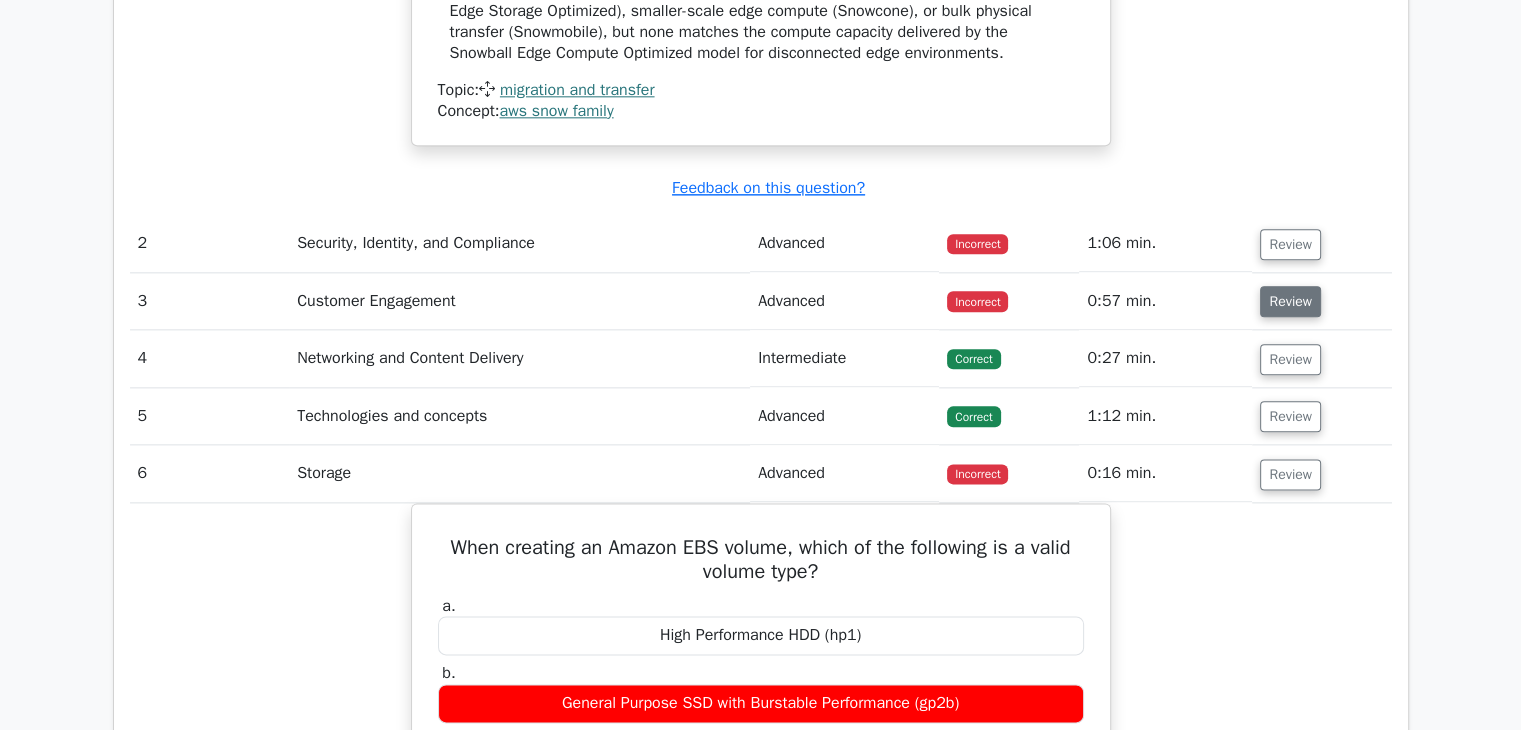 click on "Review" at bounding box center [1290, 301] 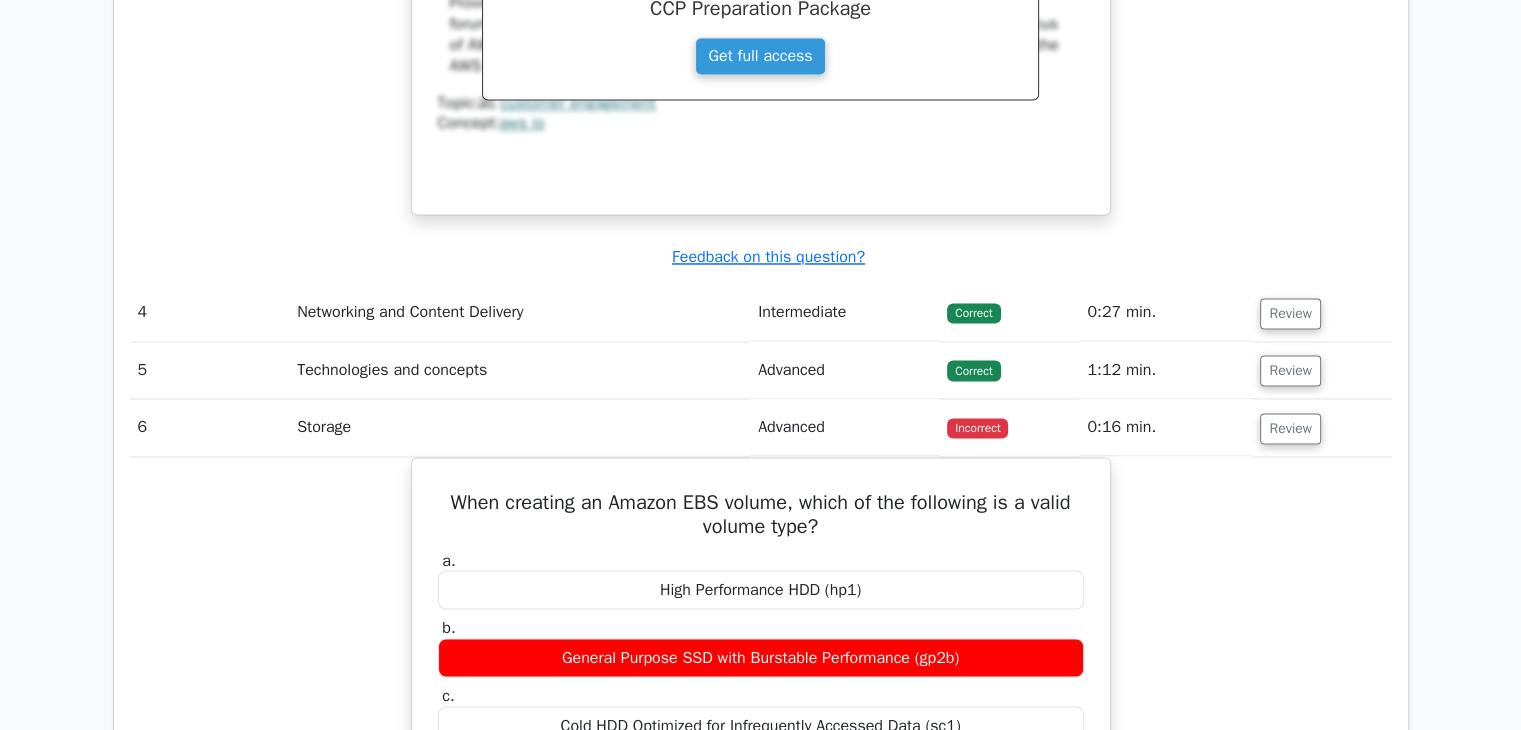 scroll, scrollTop: 3351, scrollLeft: 0, axis: vertical 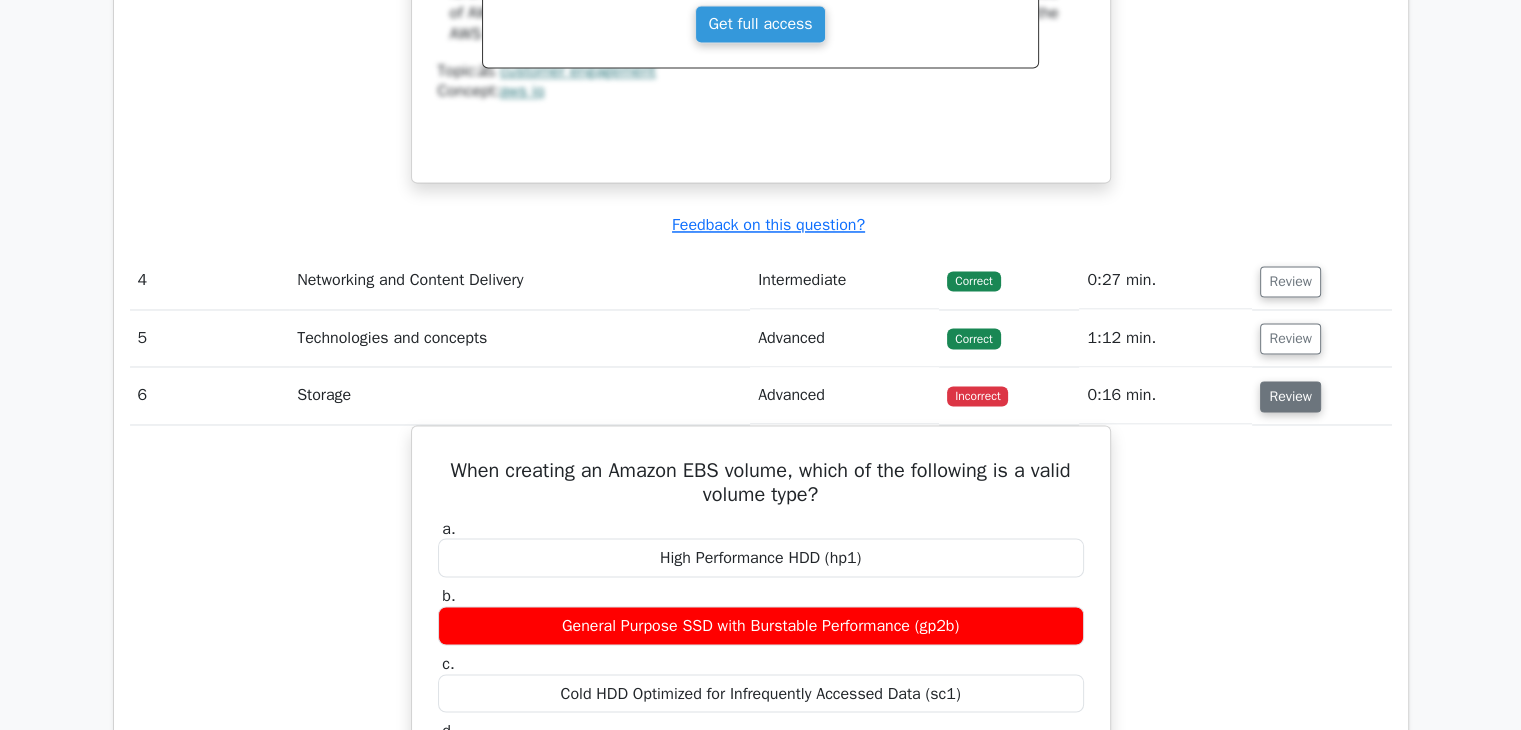 click on "Review" at bounding box center [1290, 396] 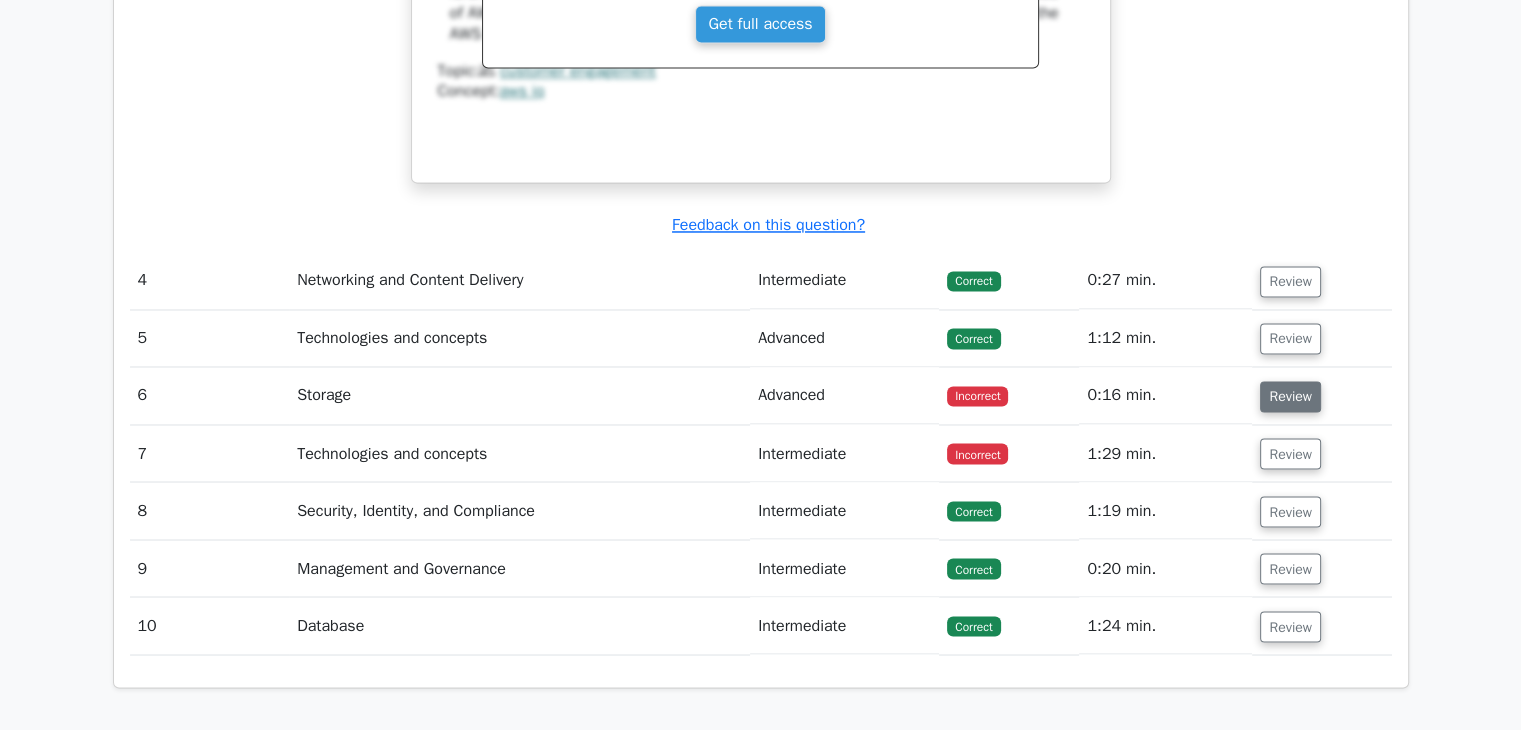 click on "Review" at bounding box center [1290, 396] 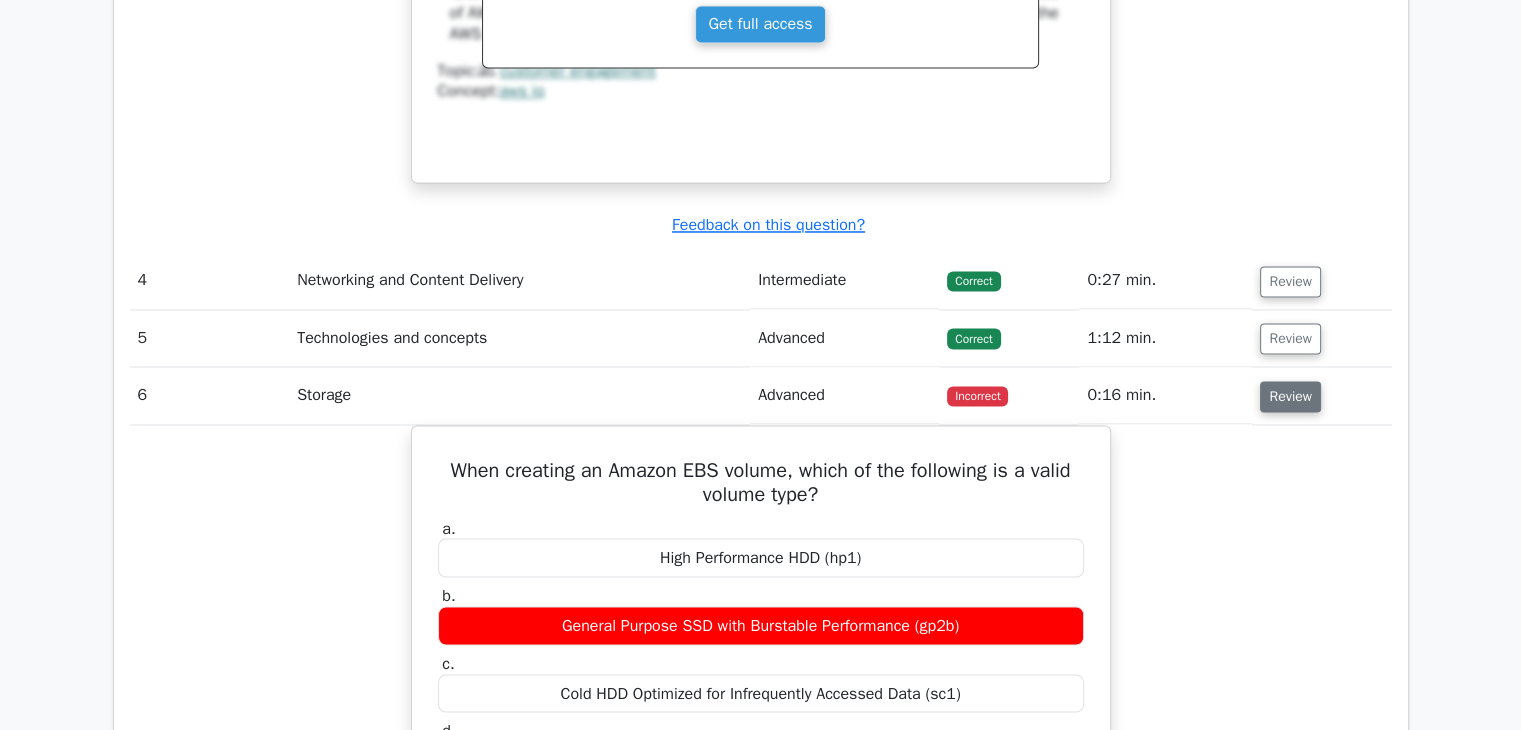 click on "Review" at bounding box center (1290, 396) 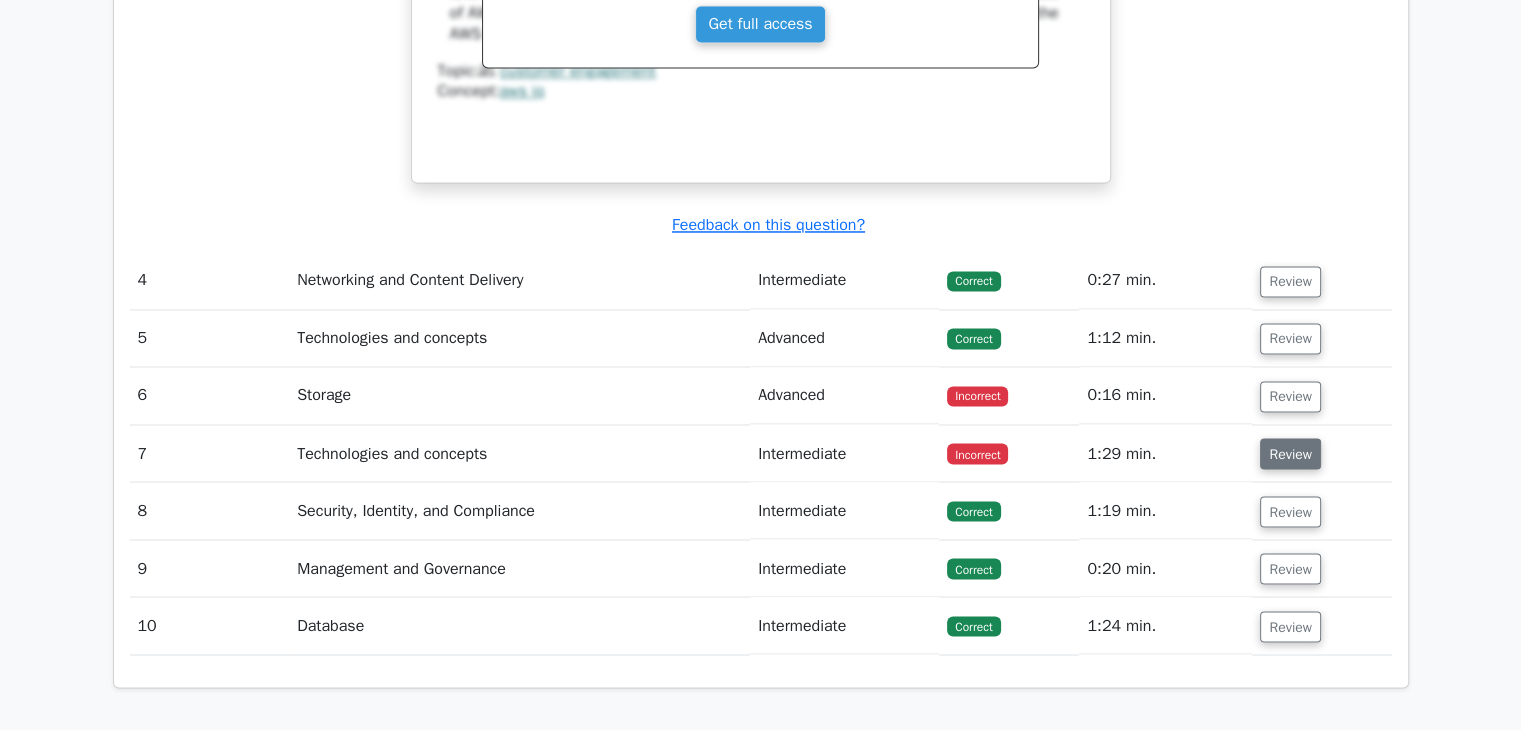 click on "Review" at bounding box center [1290, 453] 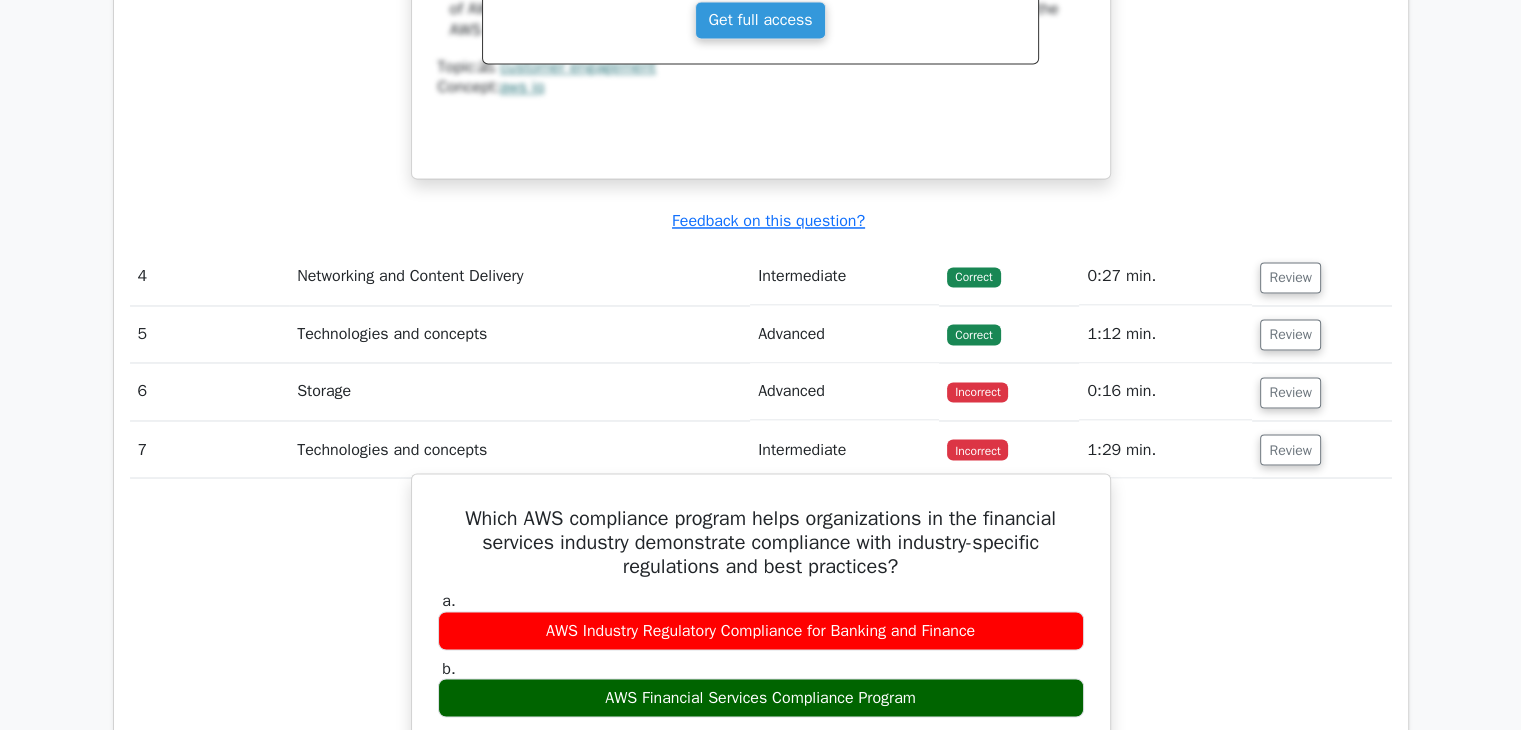 scroll, scrollTop: 3366, scrollLeft: 0, axis: vertical 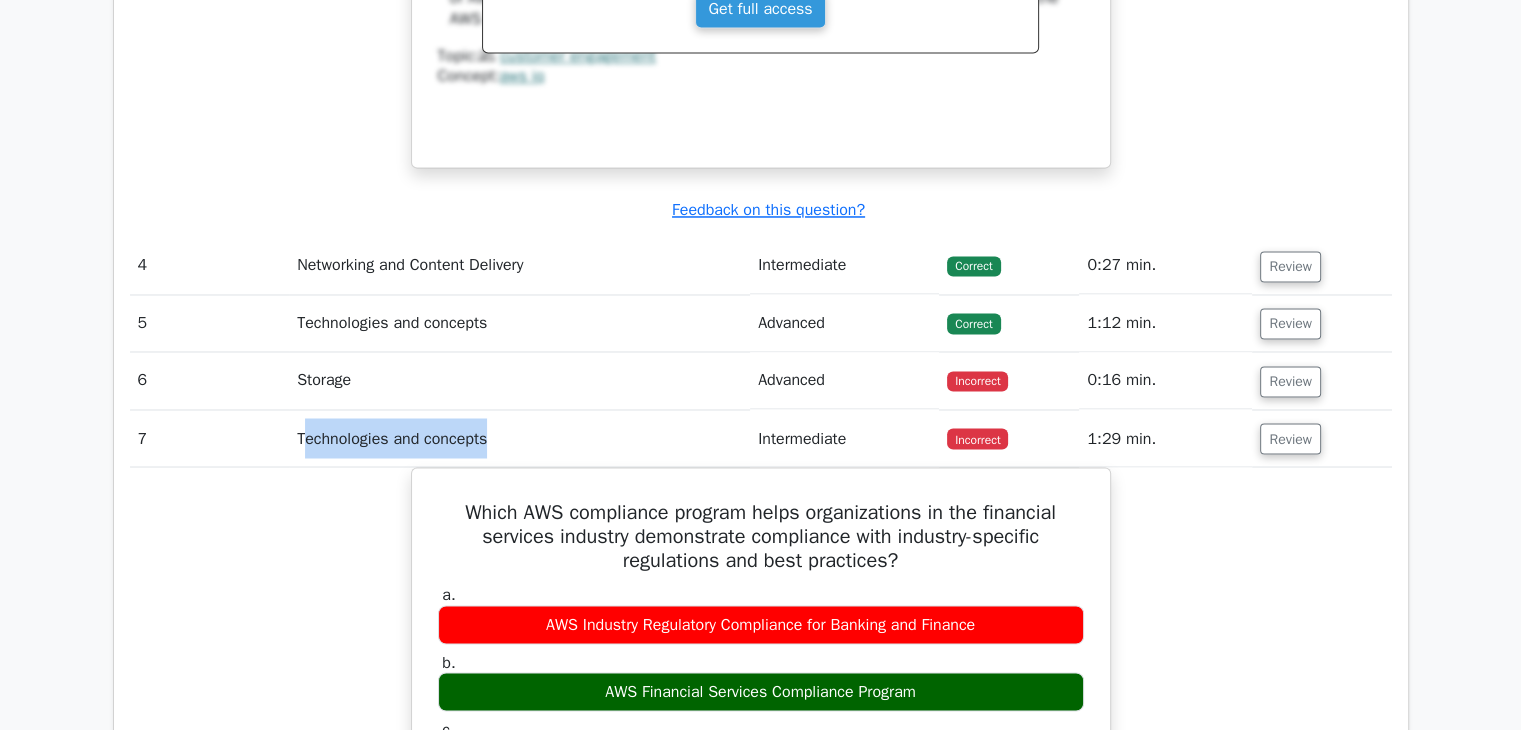 drag, startPoint x: 496, startPoint y: 452, endPoint x: 315, endPoint y: 451, distance: 181.00276 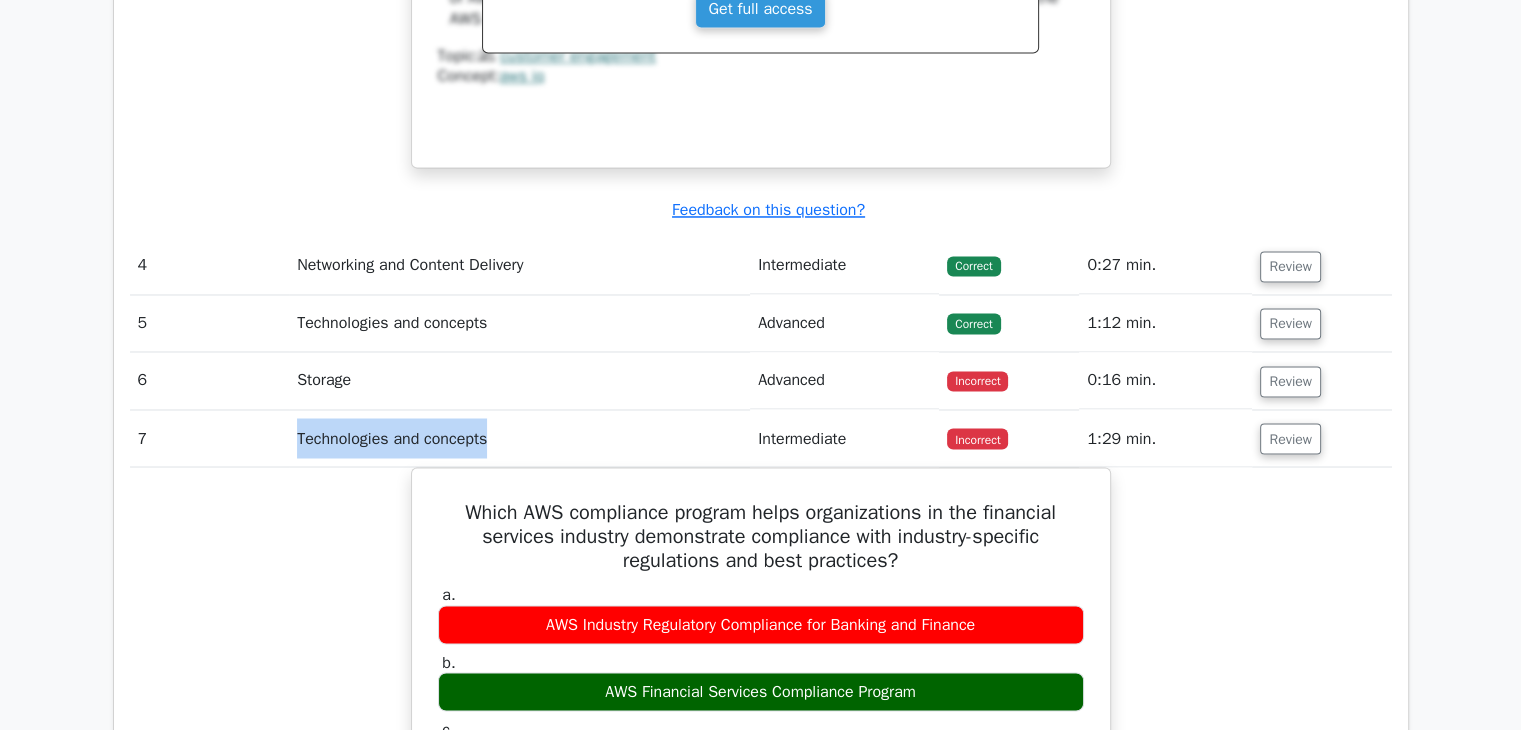 drag, startPoint x: 304, startPoint y: 450, endPoint x: 505, endPoint y: 465, distance: 201.55893 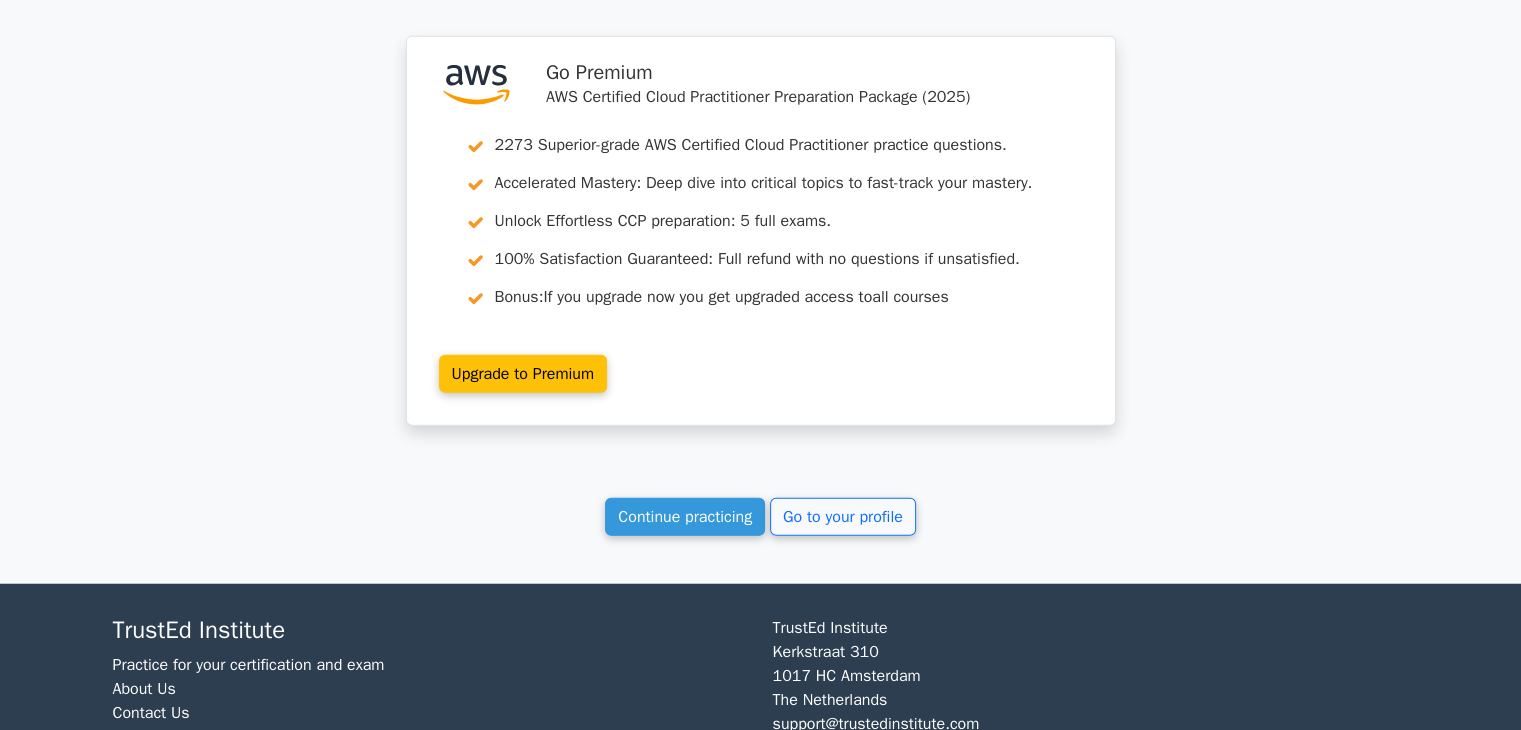scroll, scrollTop: 5024, scrollLeft: 0, axis: vertical 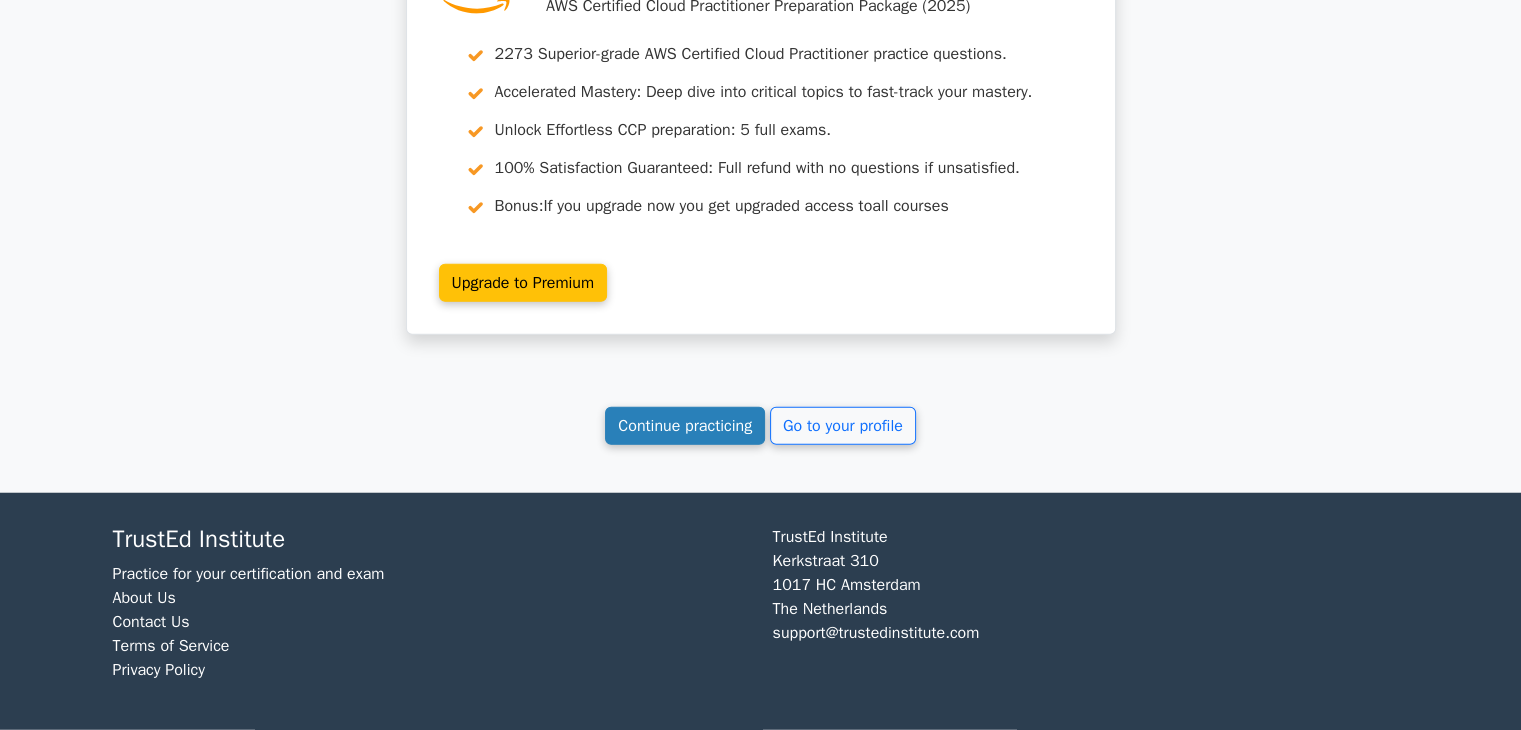 click on "Continue practicing" at bounding box center (685, 426) 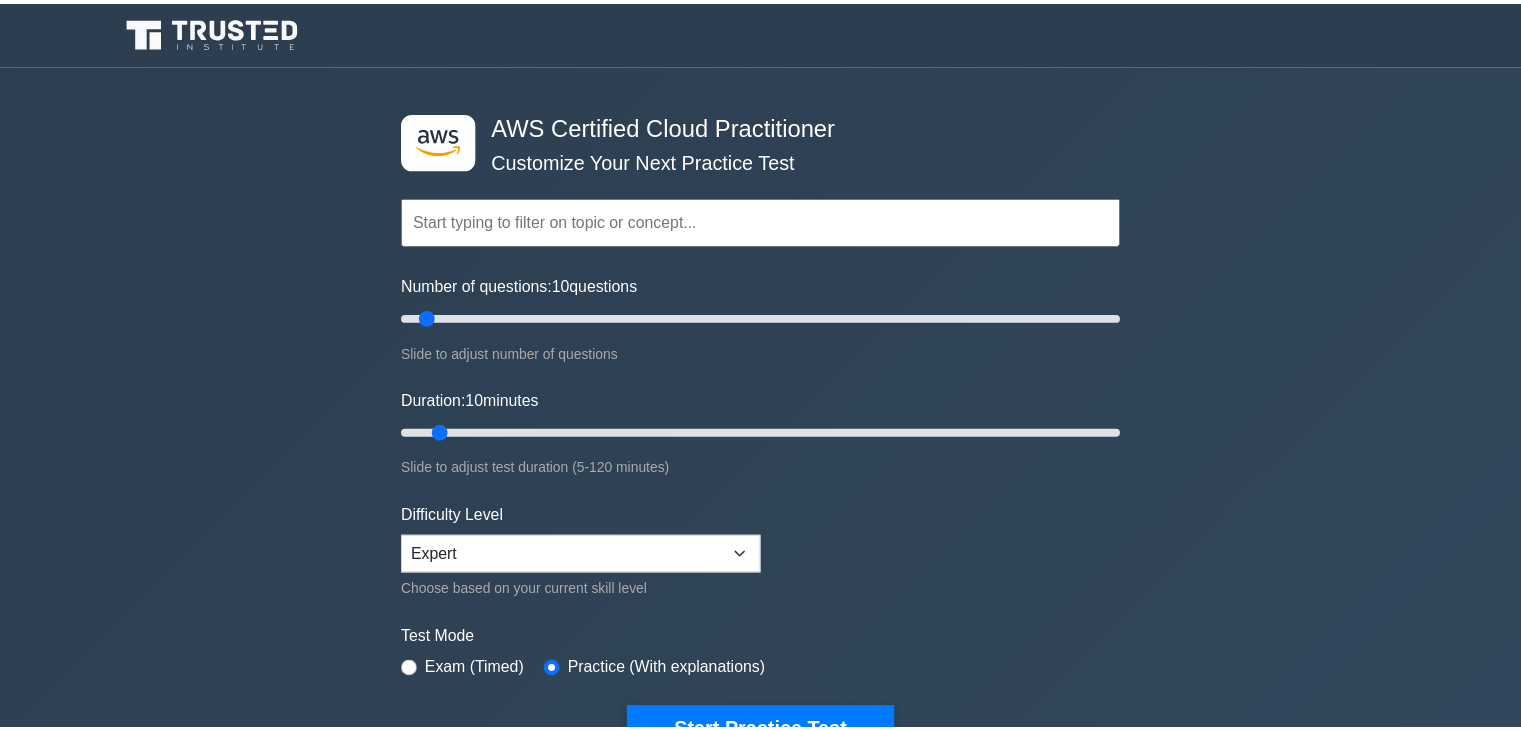 scroll, scrollTop: 0, scrollLeft: 0, axis: both 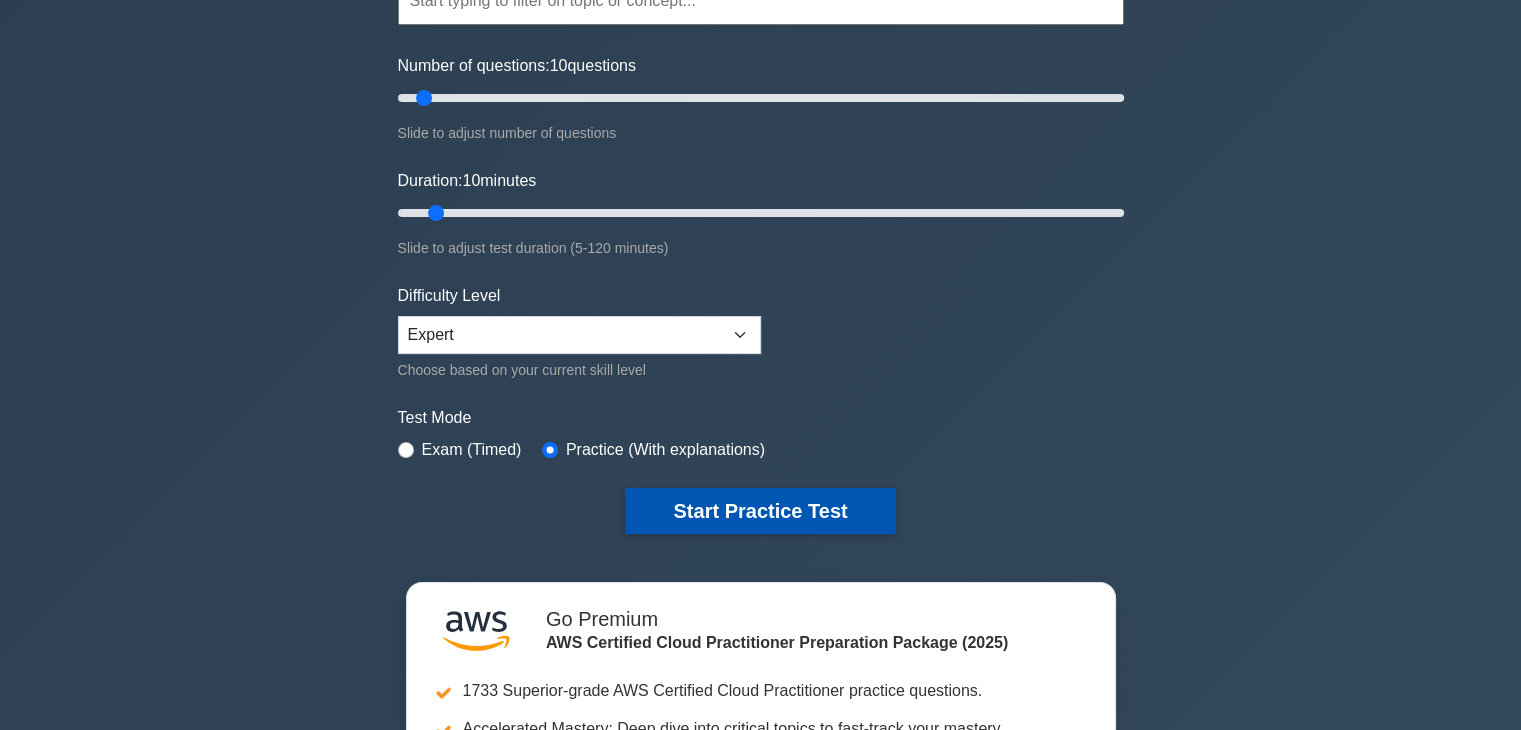 click on "Start Practice Test" at bounding box center [760, 511] 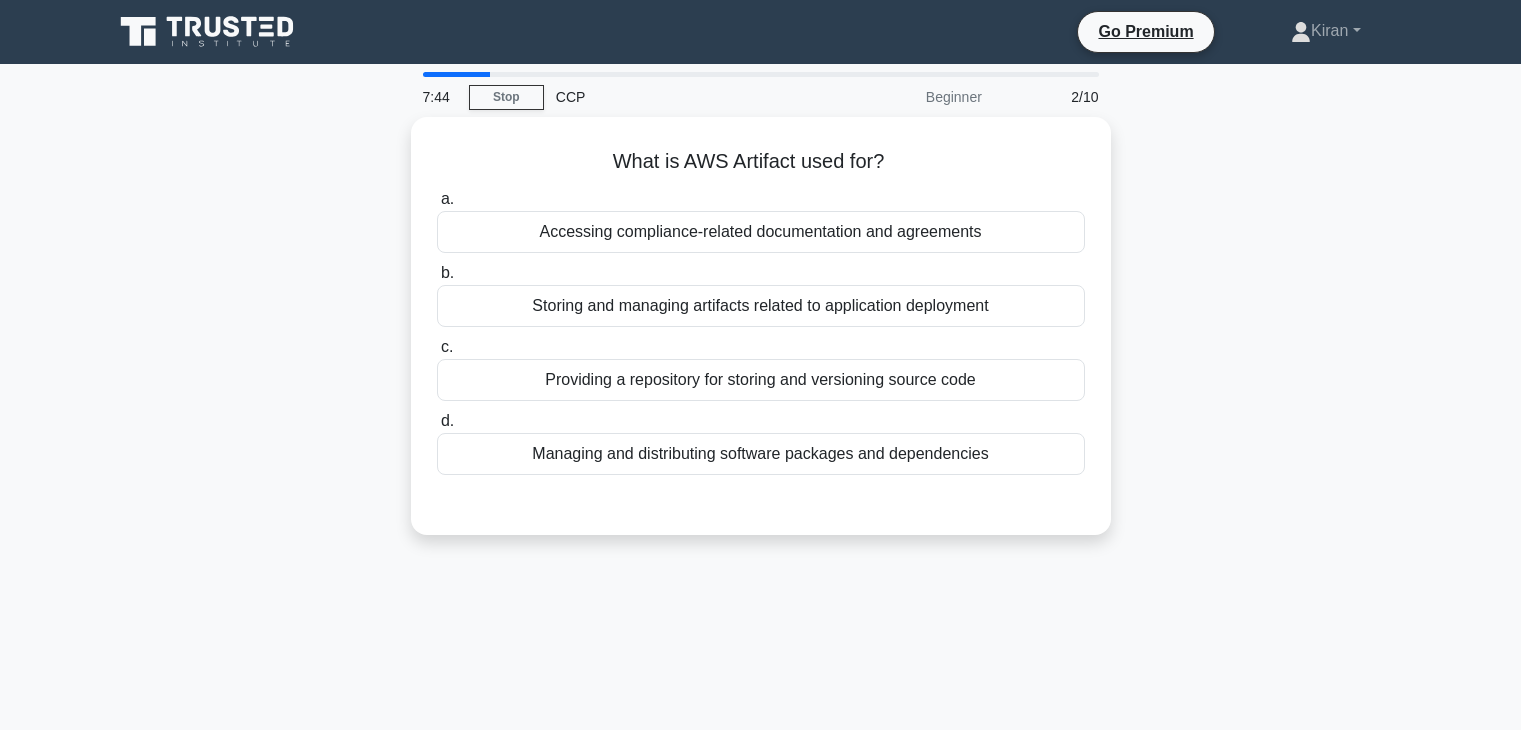scroll, scrollTop: 0, scrollLeft: 0, axis: both 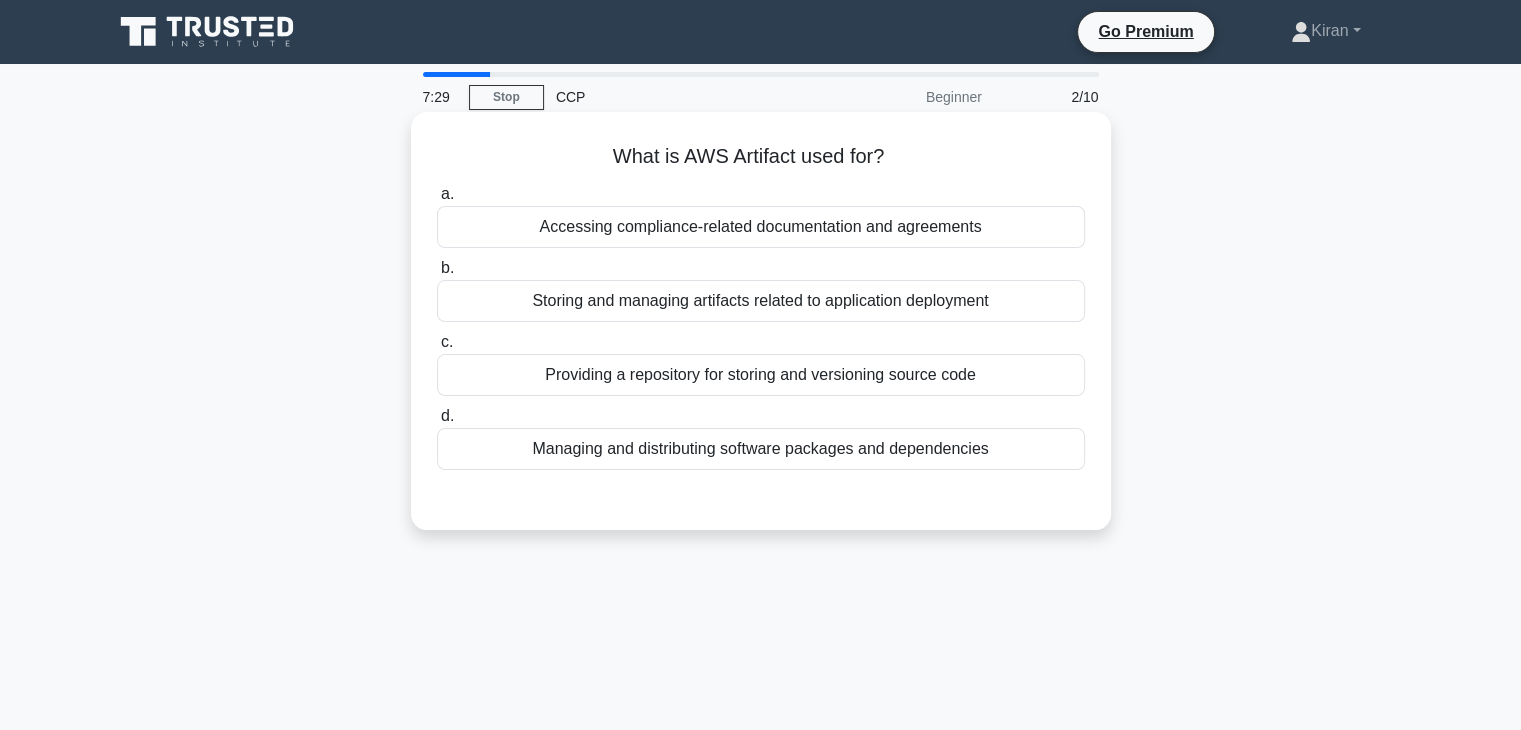 click on "Accessing compliance-related documentation and agreements" at bounding box center [761, 227] 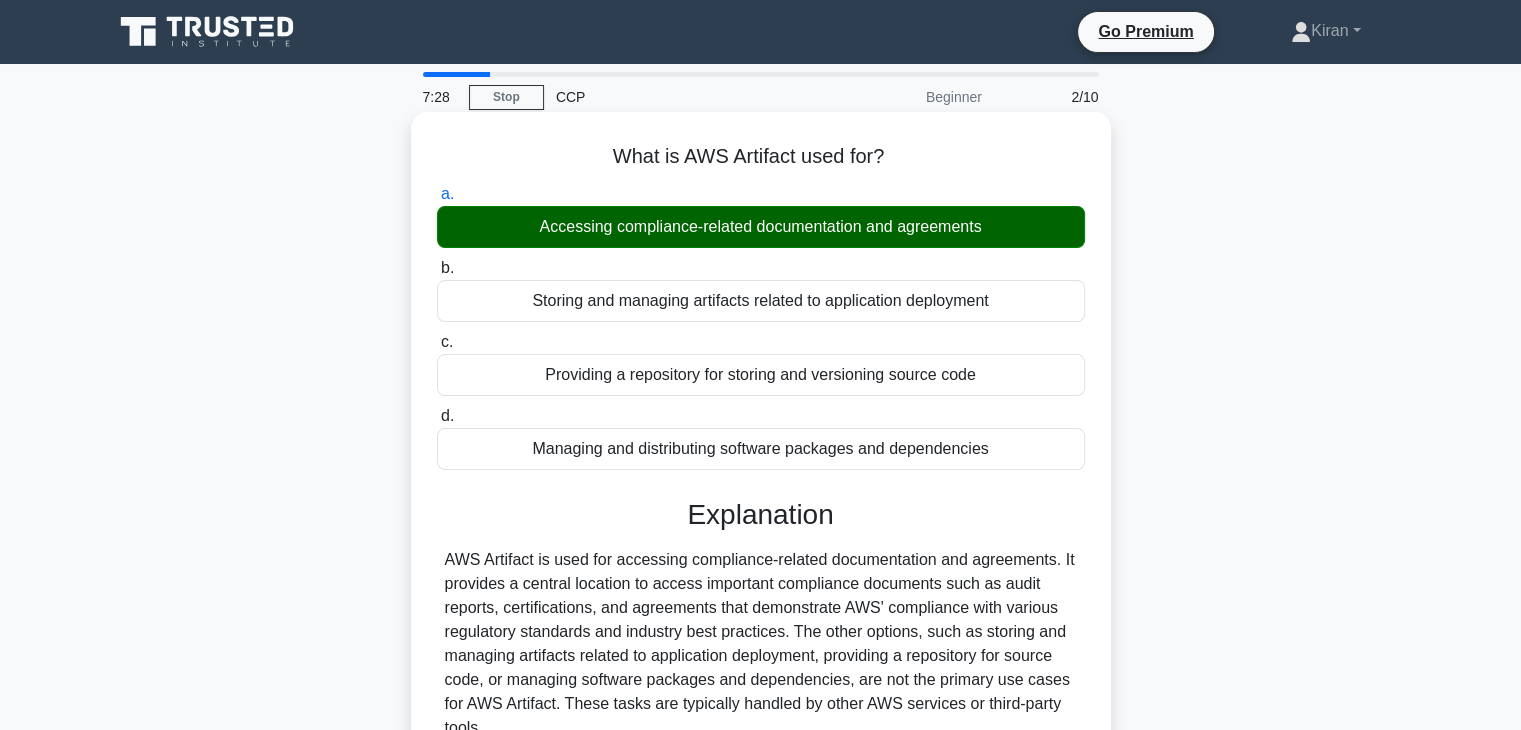 scroll, scrollTop: 351, scrollLeft: 0, axis: vertical 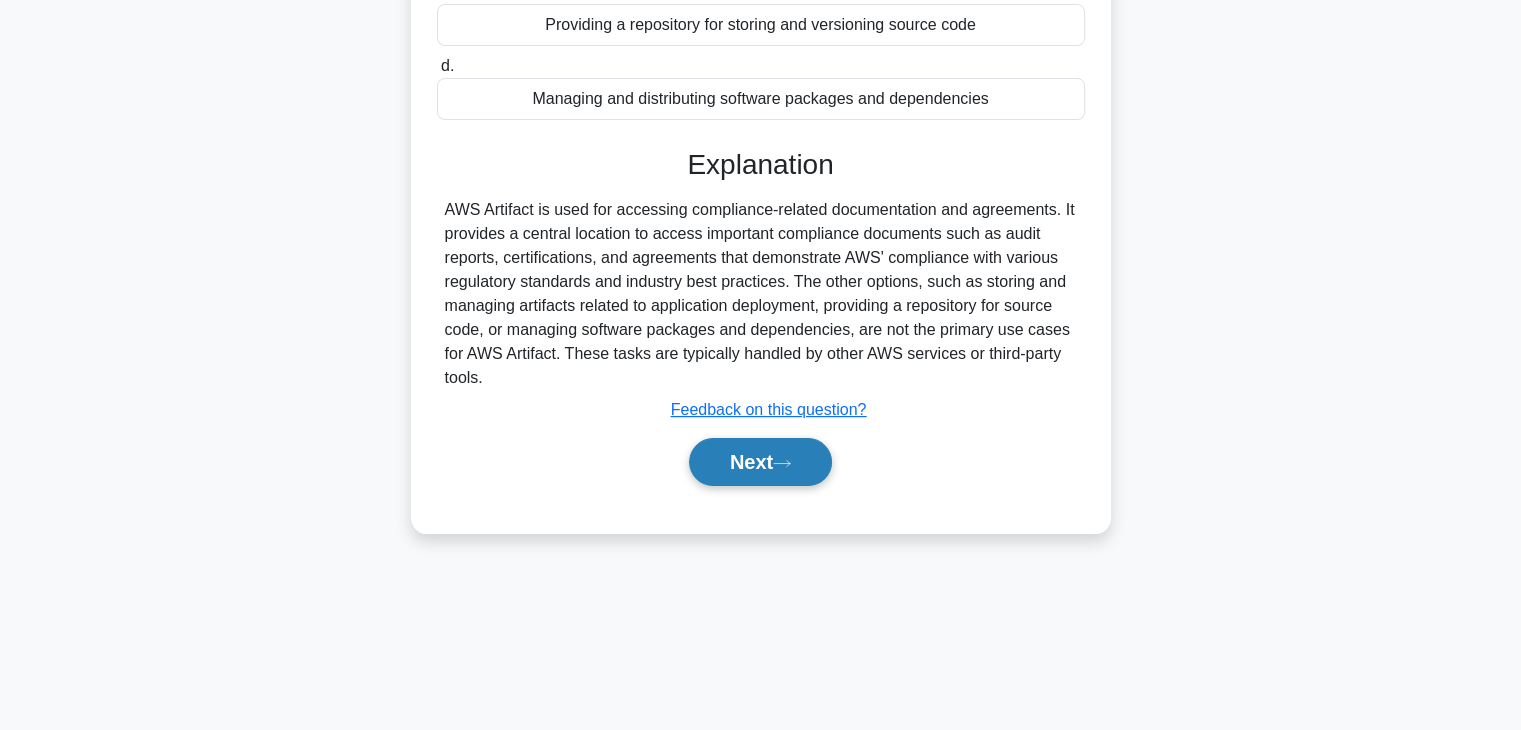 click on "Next" at bounding box center [760, 462] 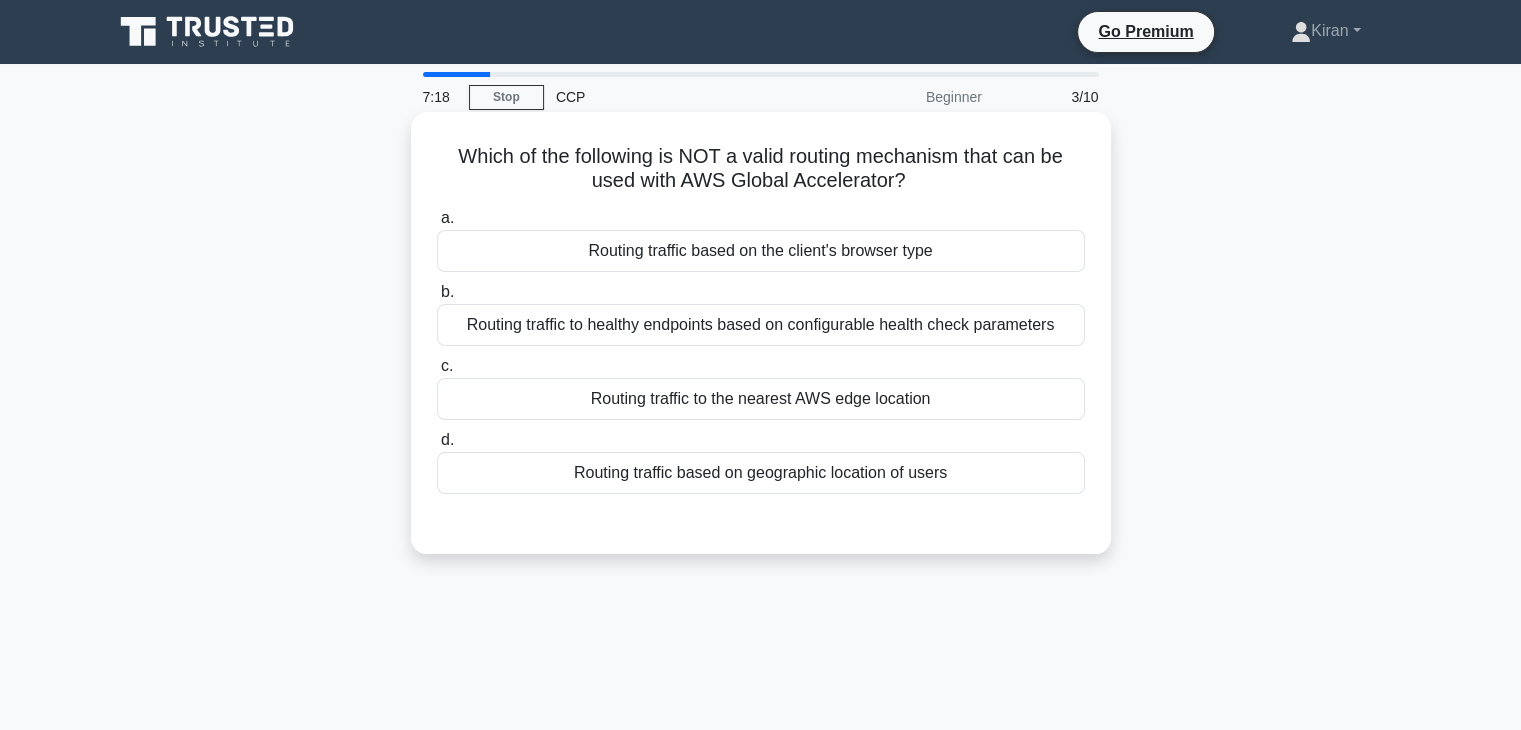 scroll, scrollTop: 18, scrollLeft: 0, axis: vertical 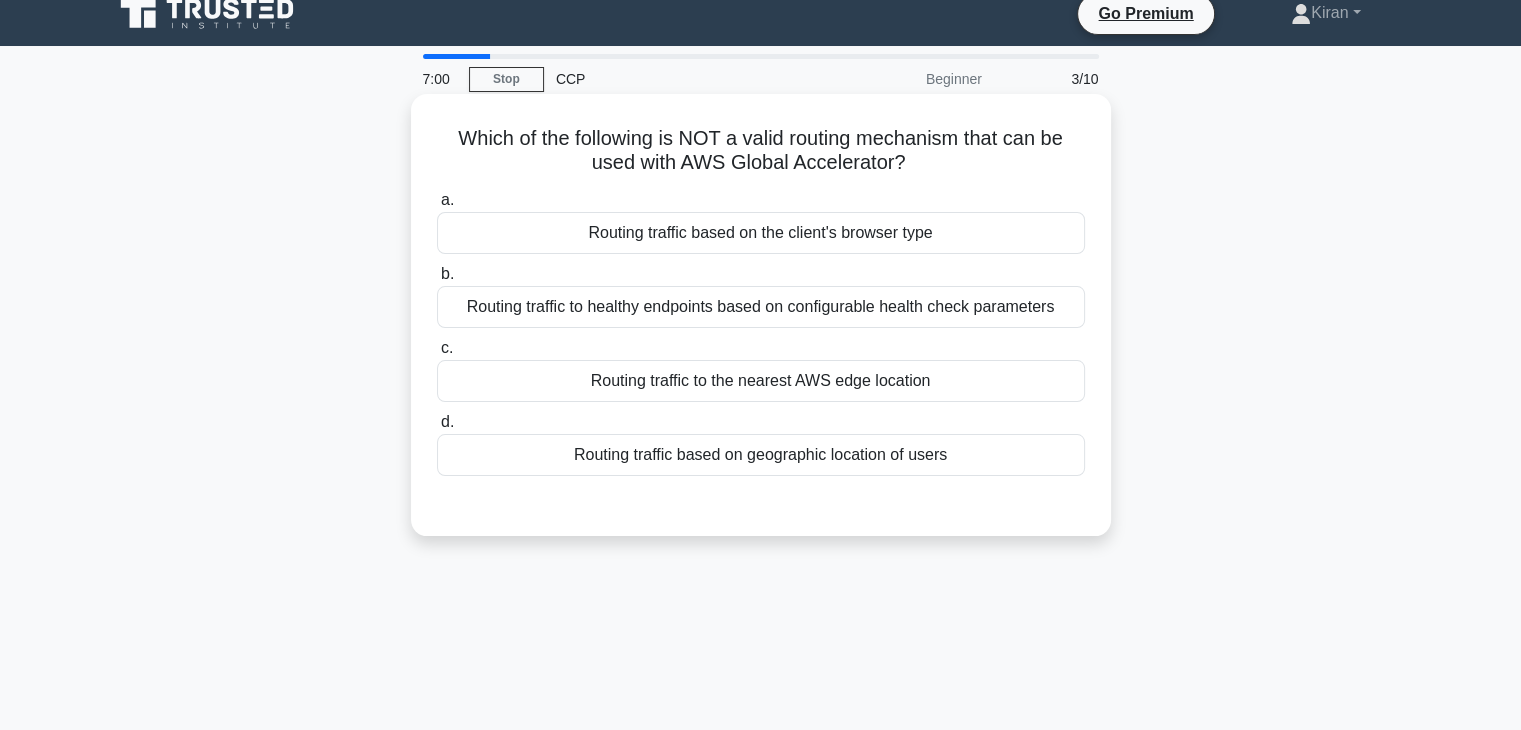click on "Routing traffic based on the client's browser type" at bounding box center [761, 233] 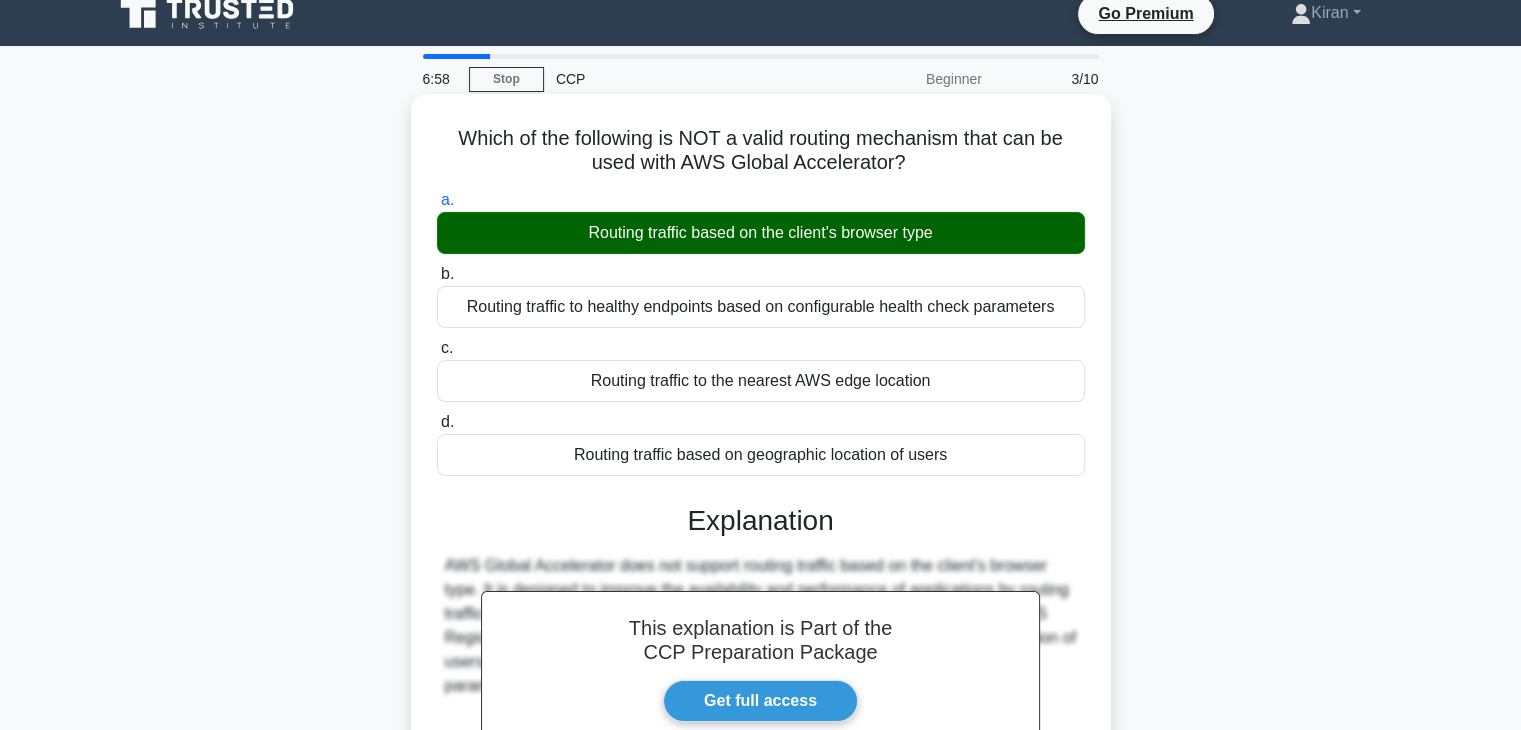 scroll, scrollTop: 351, scrollLeft: 0, axis: vertical 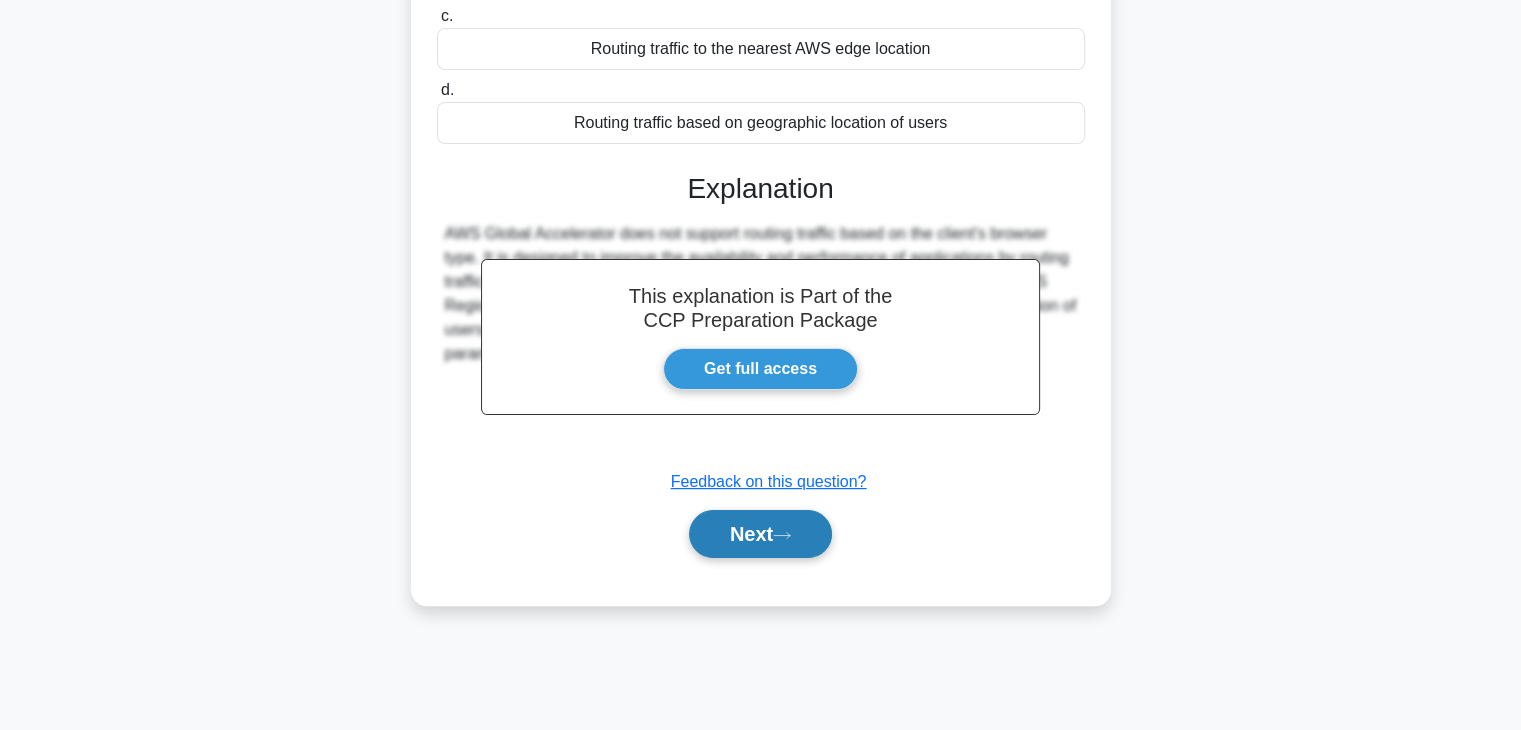 click on "Next" at bounding box center (760, 534) 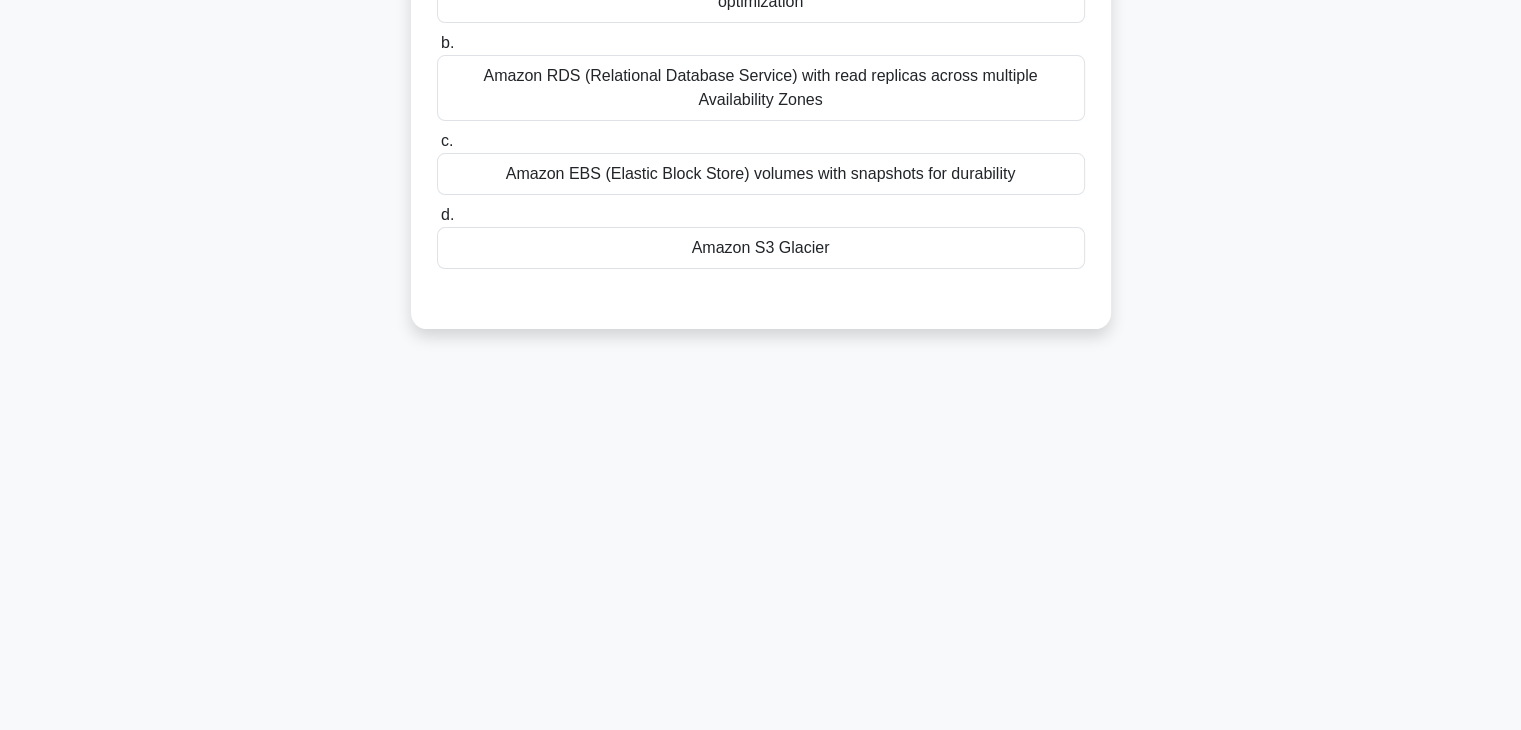 scroll, scrollTop: 0, scrollLeft: 0, axis: both 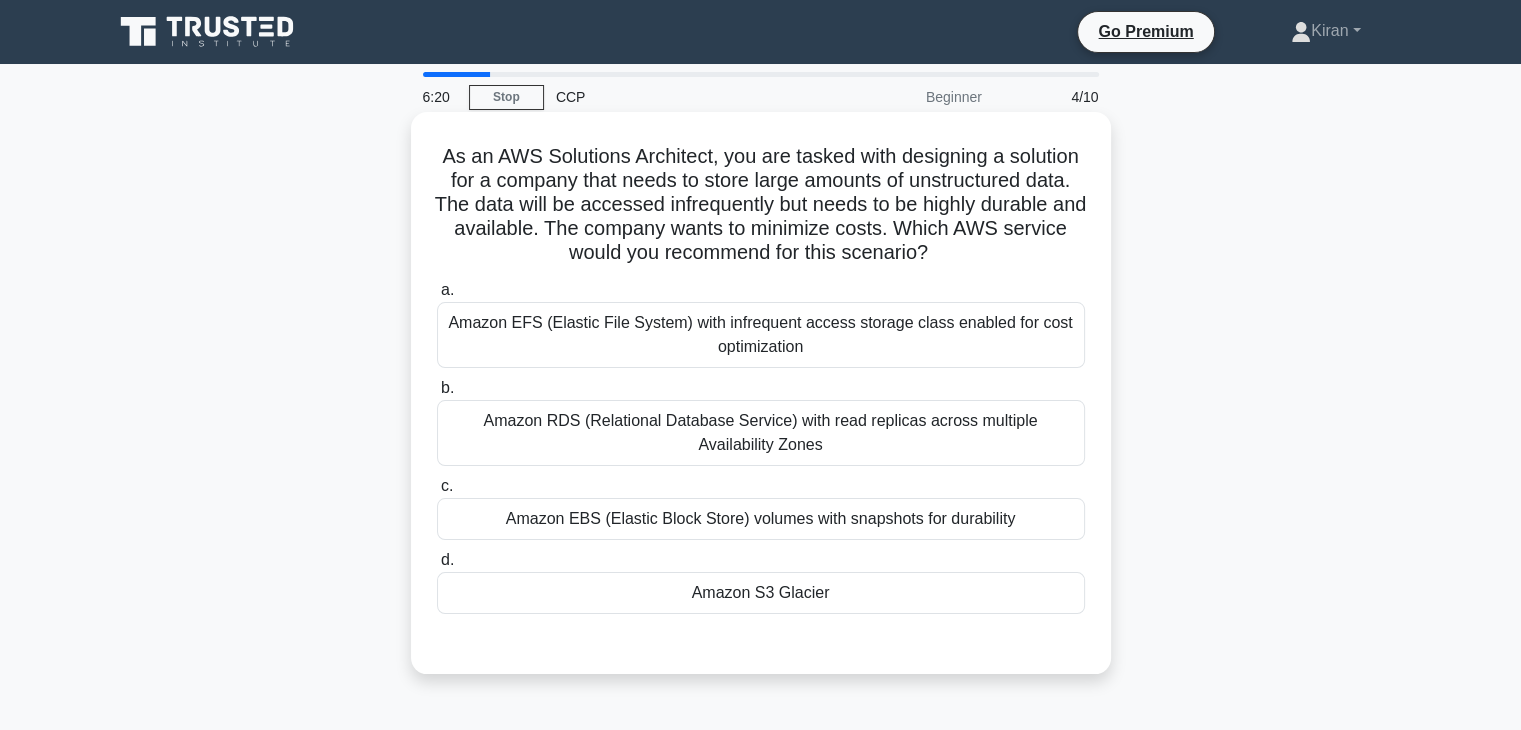 click on "Amazon S3 Glacier" at bounding box center (761, 593) 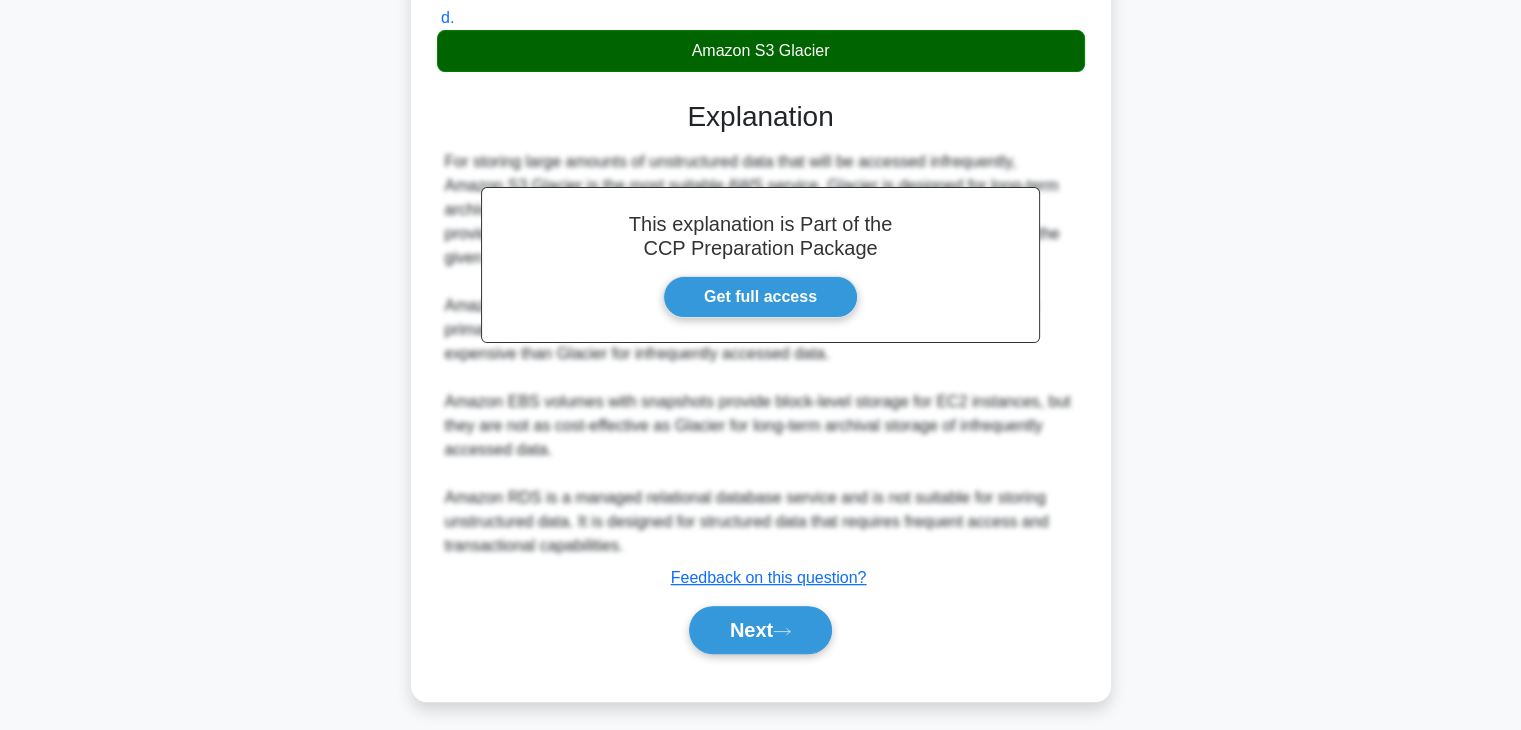 scroll, scrollTop: 550, scrollLeft: 0, axis: vertical 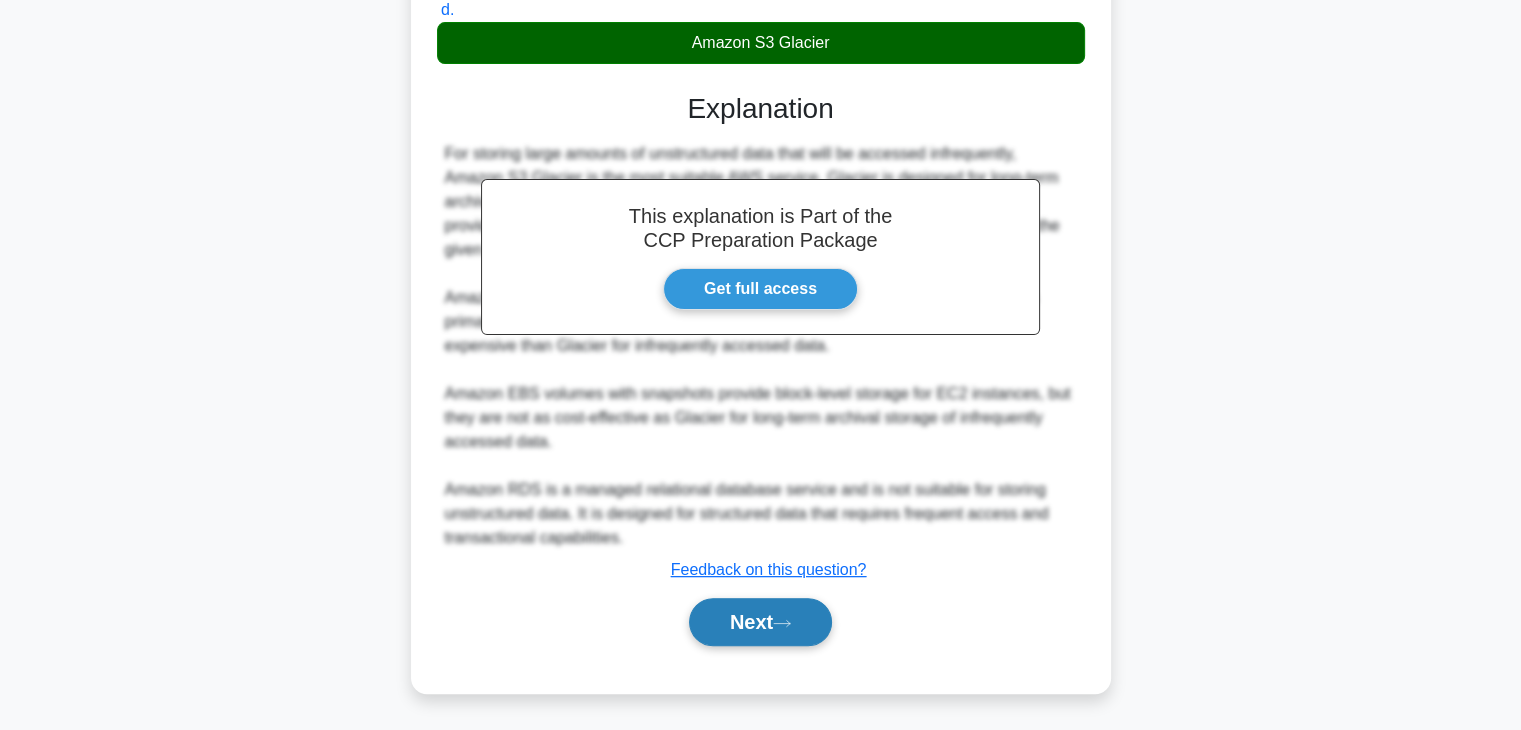 click on "Next" at bounding box center [760, 622] 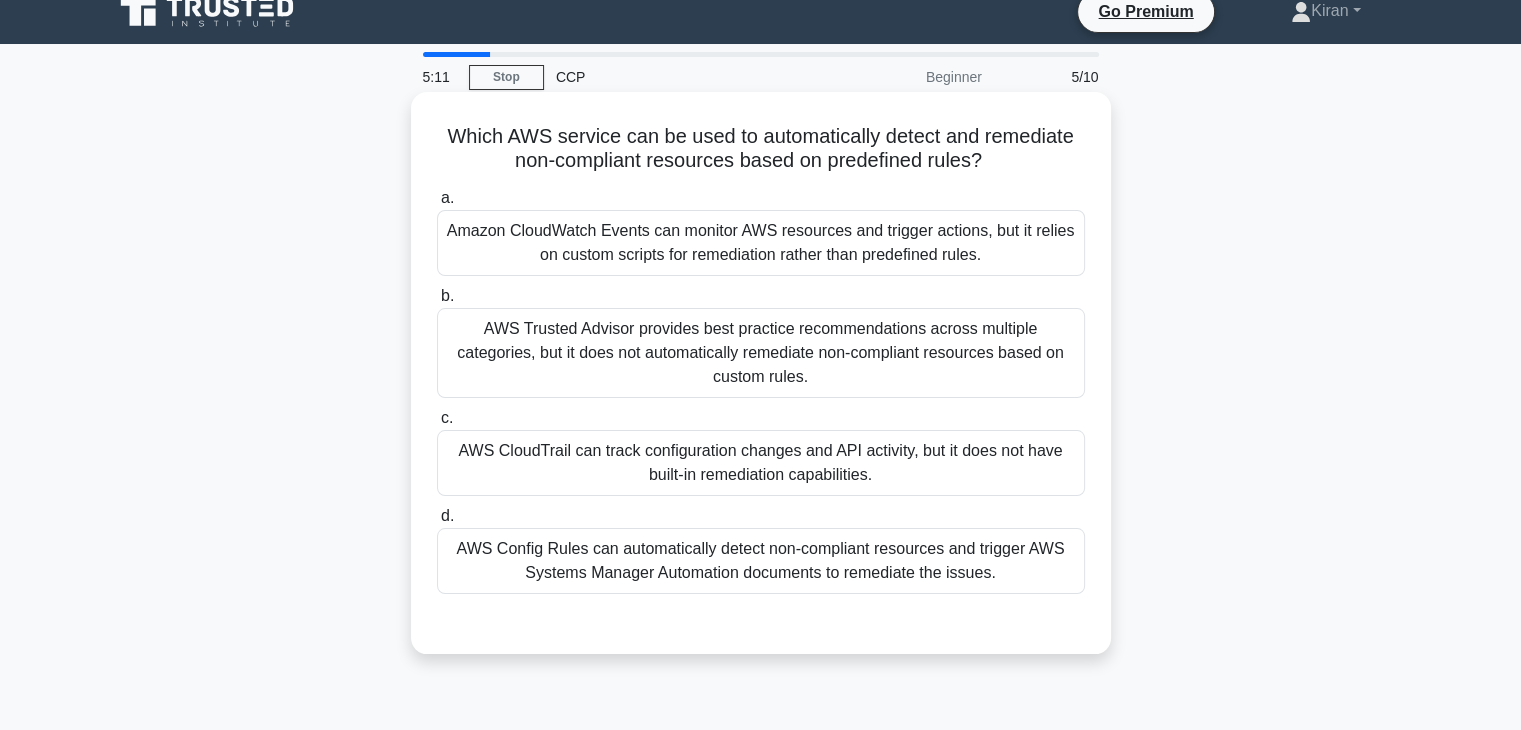 scroll, scrollTop: 0, scrollLeft: 0, axis: both 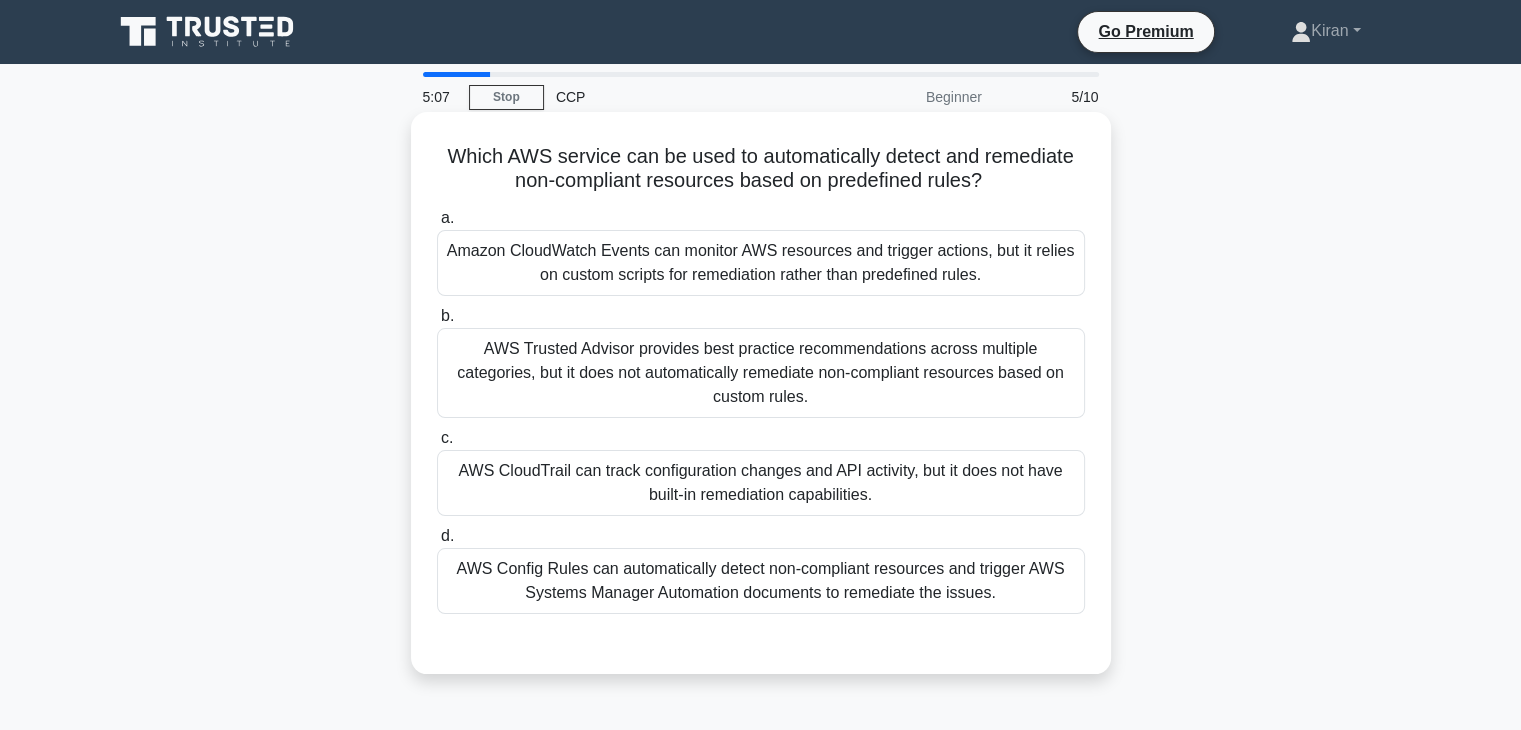 click on "Amazon CloudWatch Events can monitor AWS resources and trigger actions, but it relies on custom scripts for remediation rather than predefined rules." at bounding box center (761, 263) 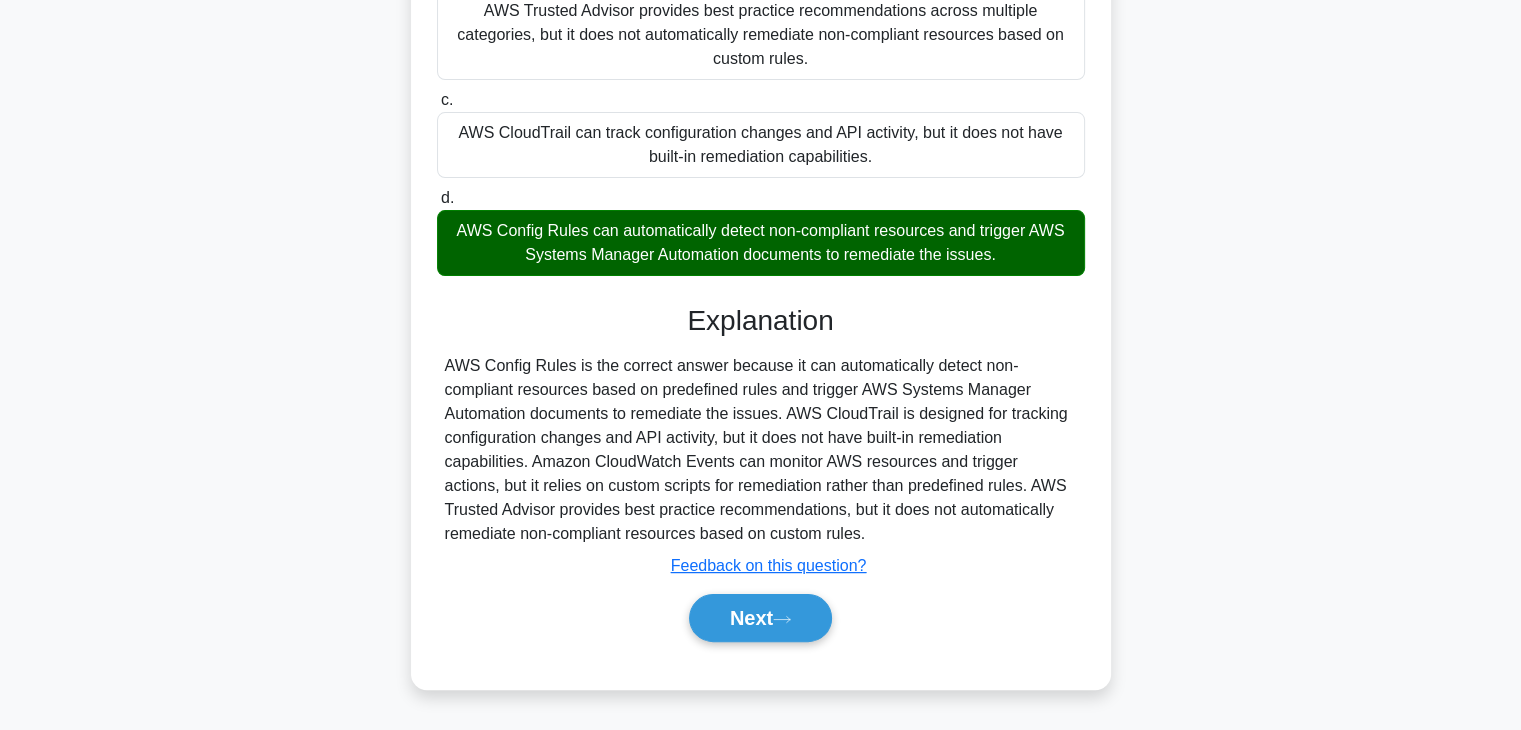 scroll, scrollTop: 340, scrollLeft: 0, axis: vertical 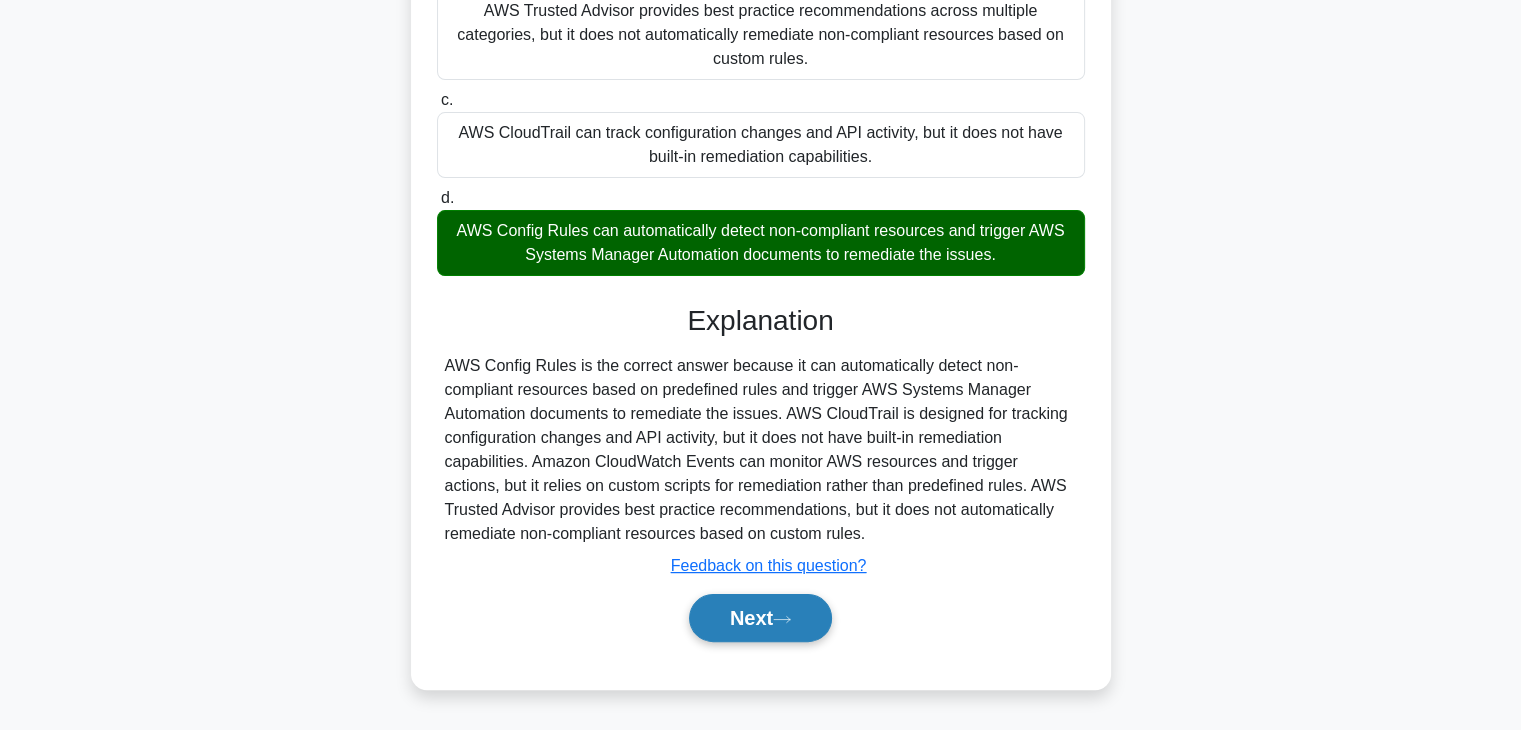 click 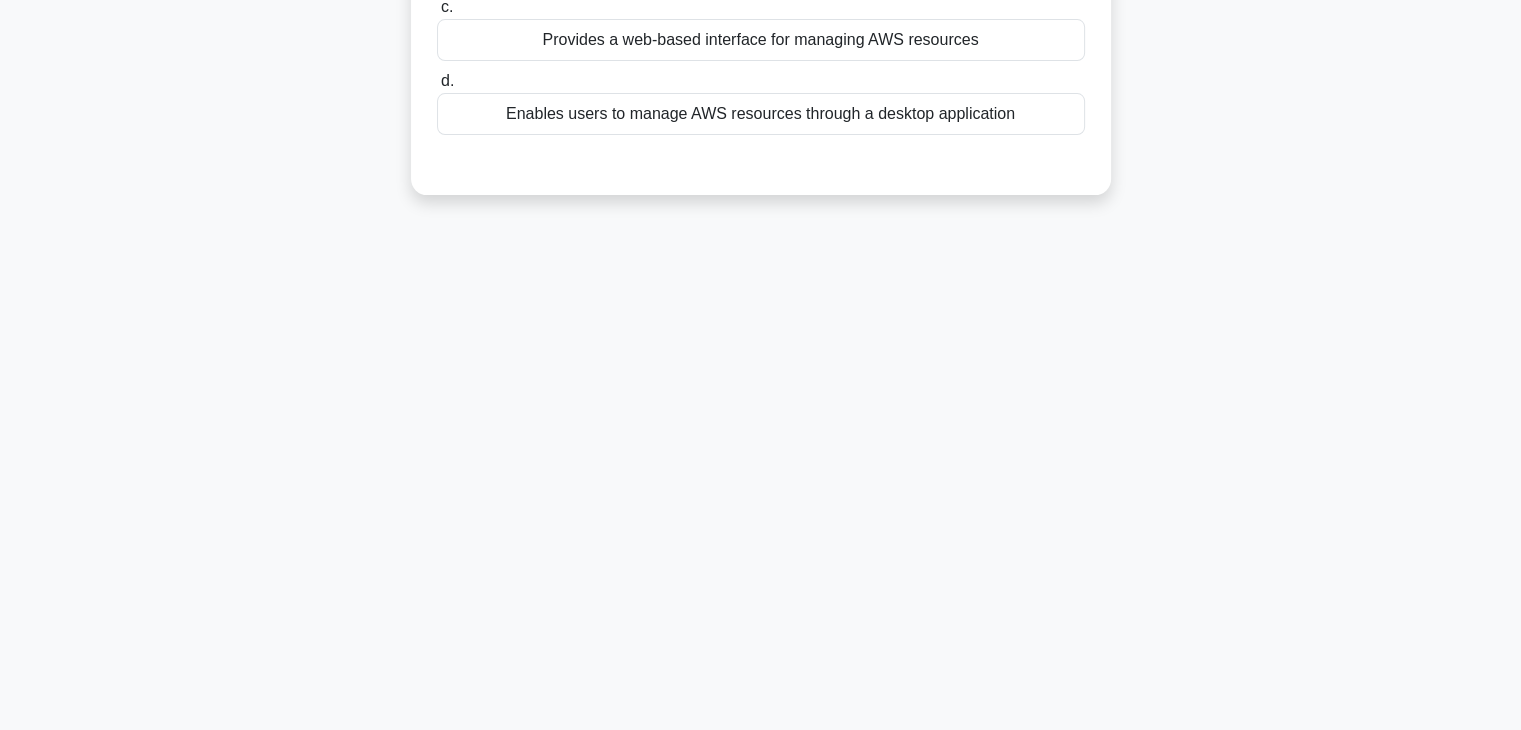 scroll, scrollTop: 0, scrollLeft: 0, axis: both 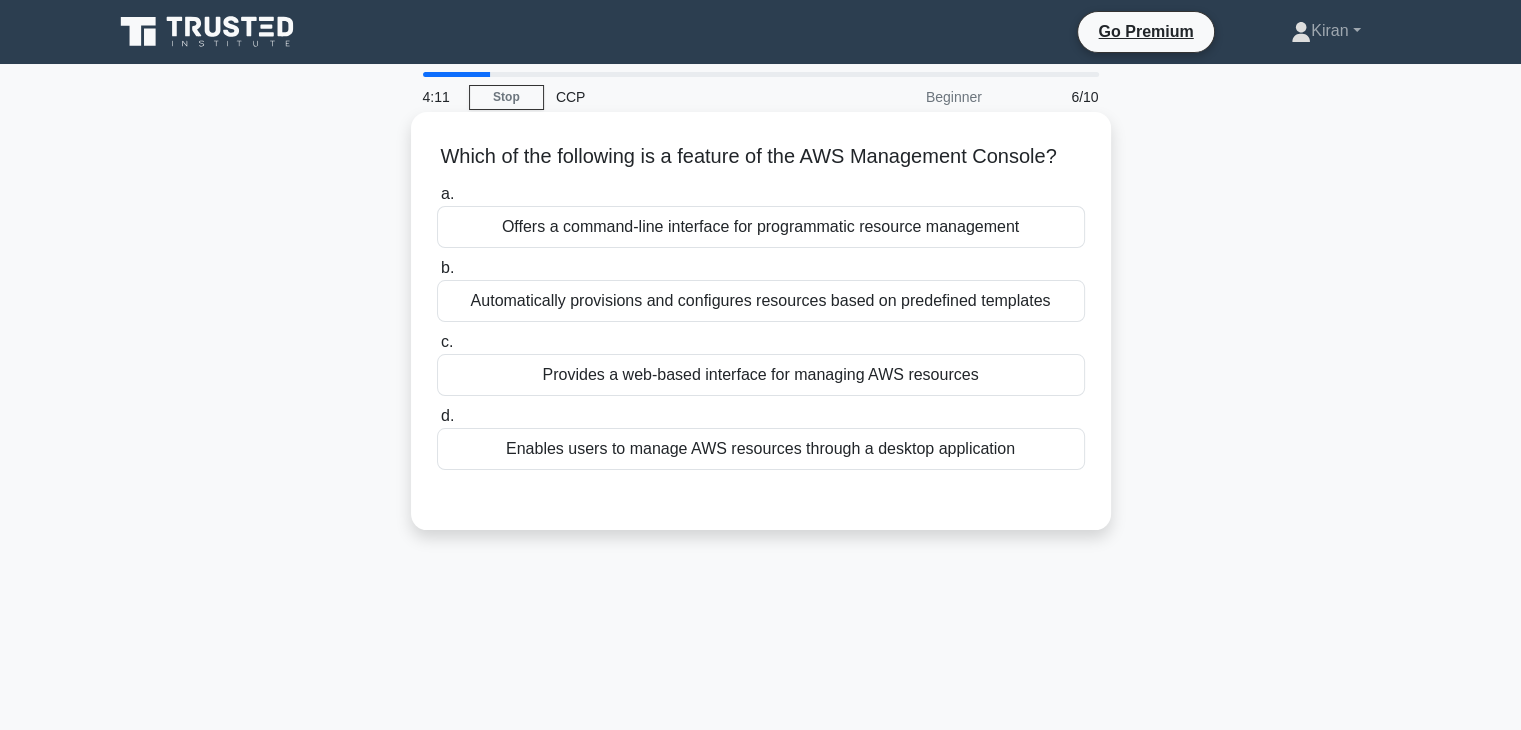 click on "Provides a web-based interface for managing AWS resources" at bounding box center [761, 375] 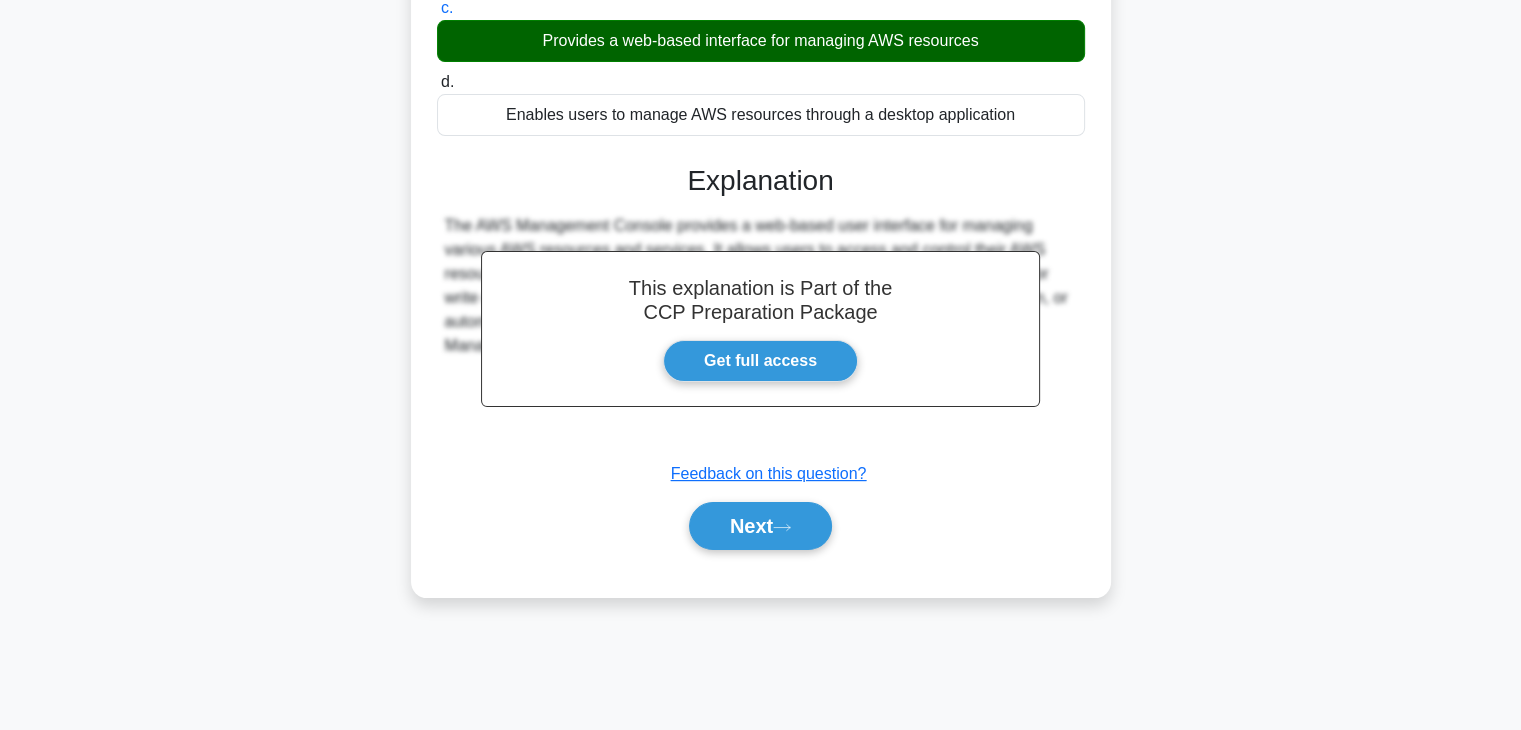 scroll, scrollTop: 351, scrollLeft: 0, axis: vertical 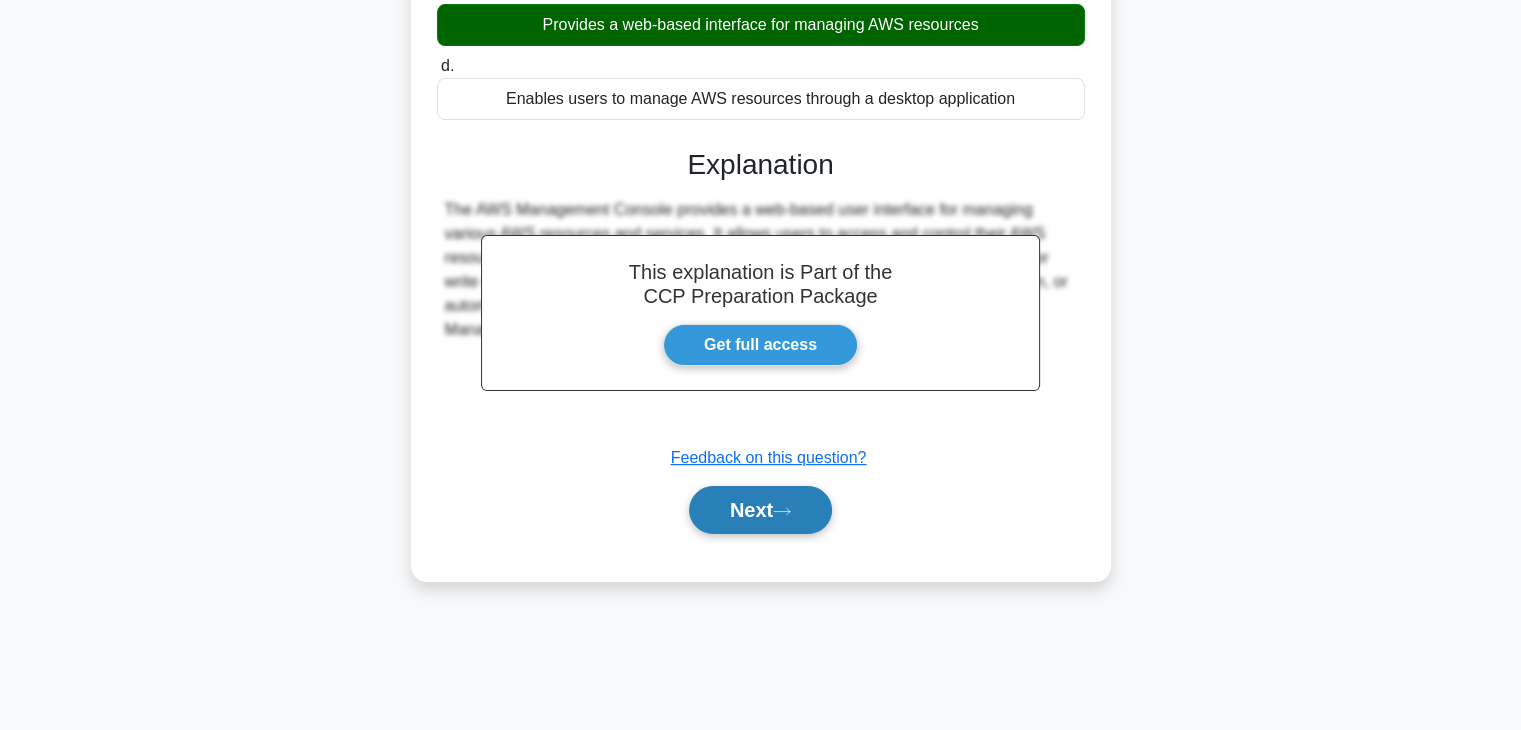 click on "Next" at bounding box center (760, 510) 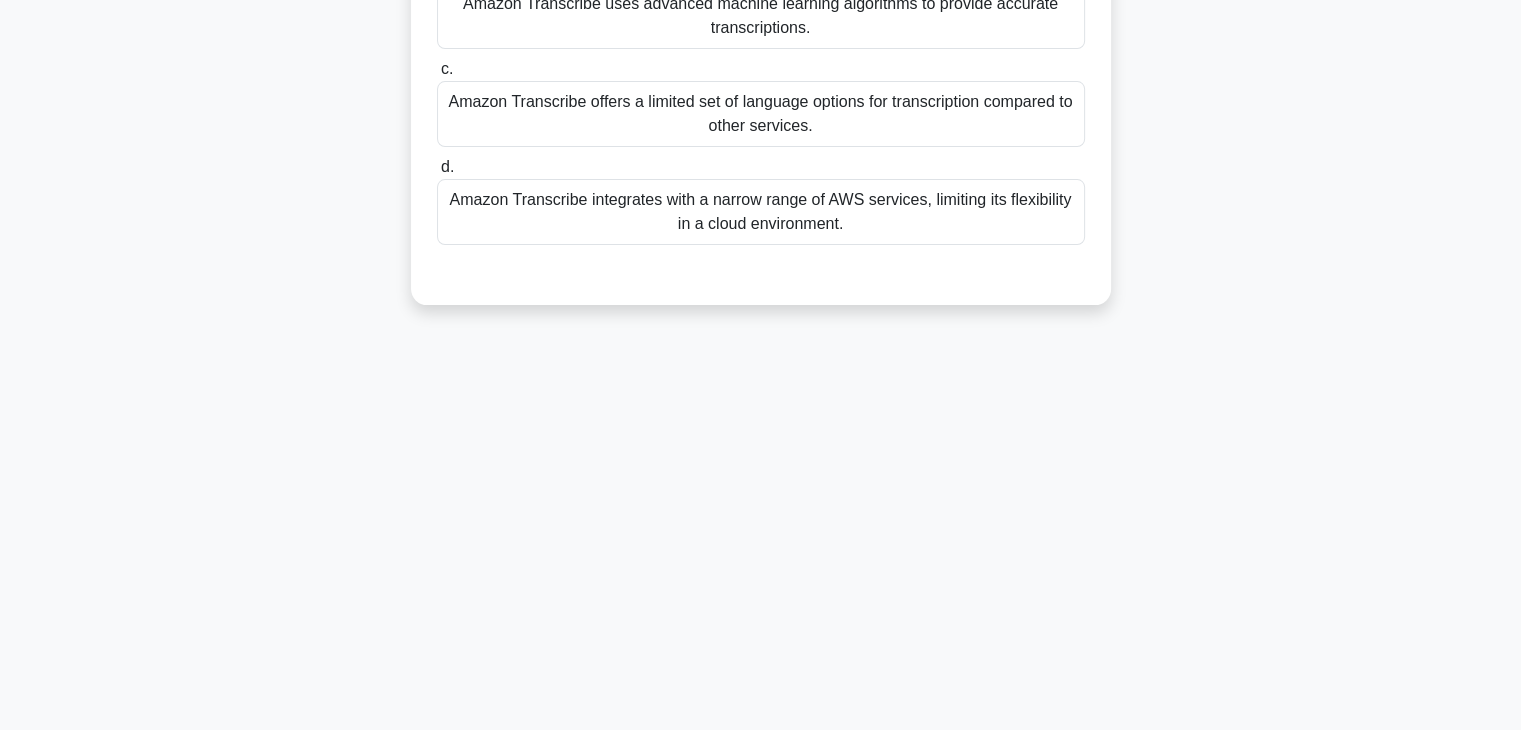 scroll, scrollTop: 0, scrollLeft: 0, axis: both 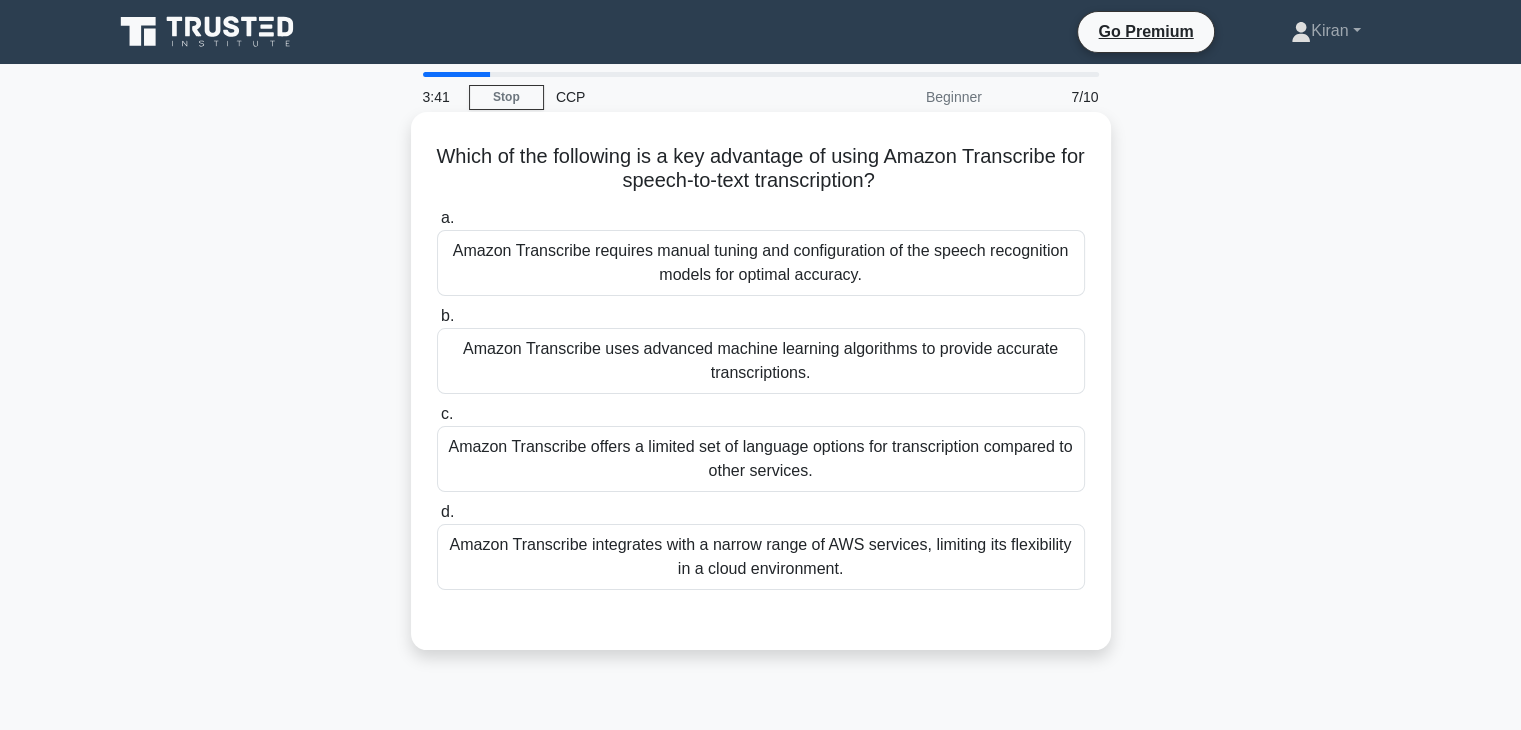 click on "Amazon Transcribe uses advanced machine learning algorithms to provide accurate transcriptions." at bounding box center (761, 361) 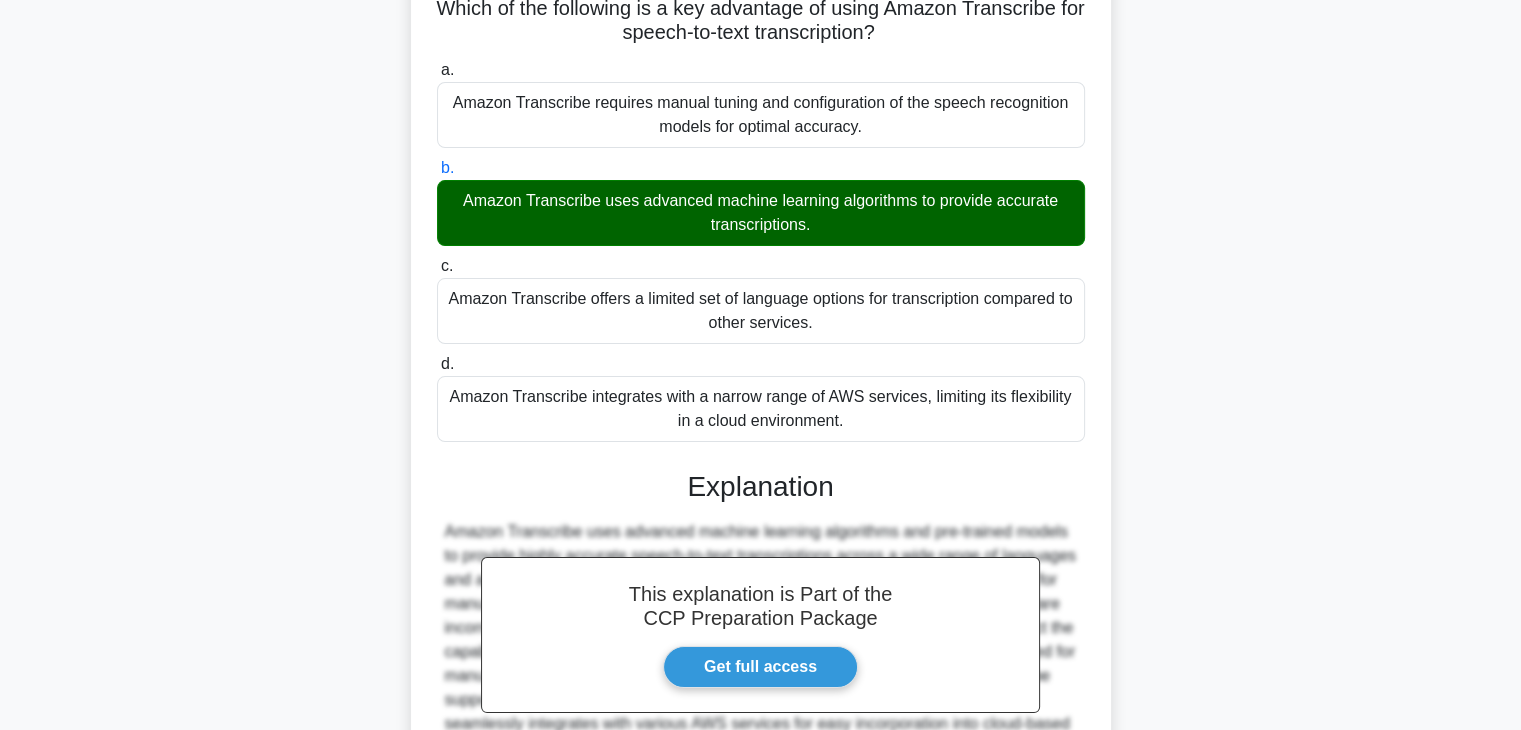 scroll, scrollTop: 358, scrollLeft: 0, axis: vertical 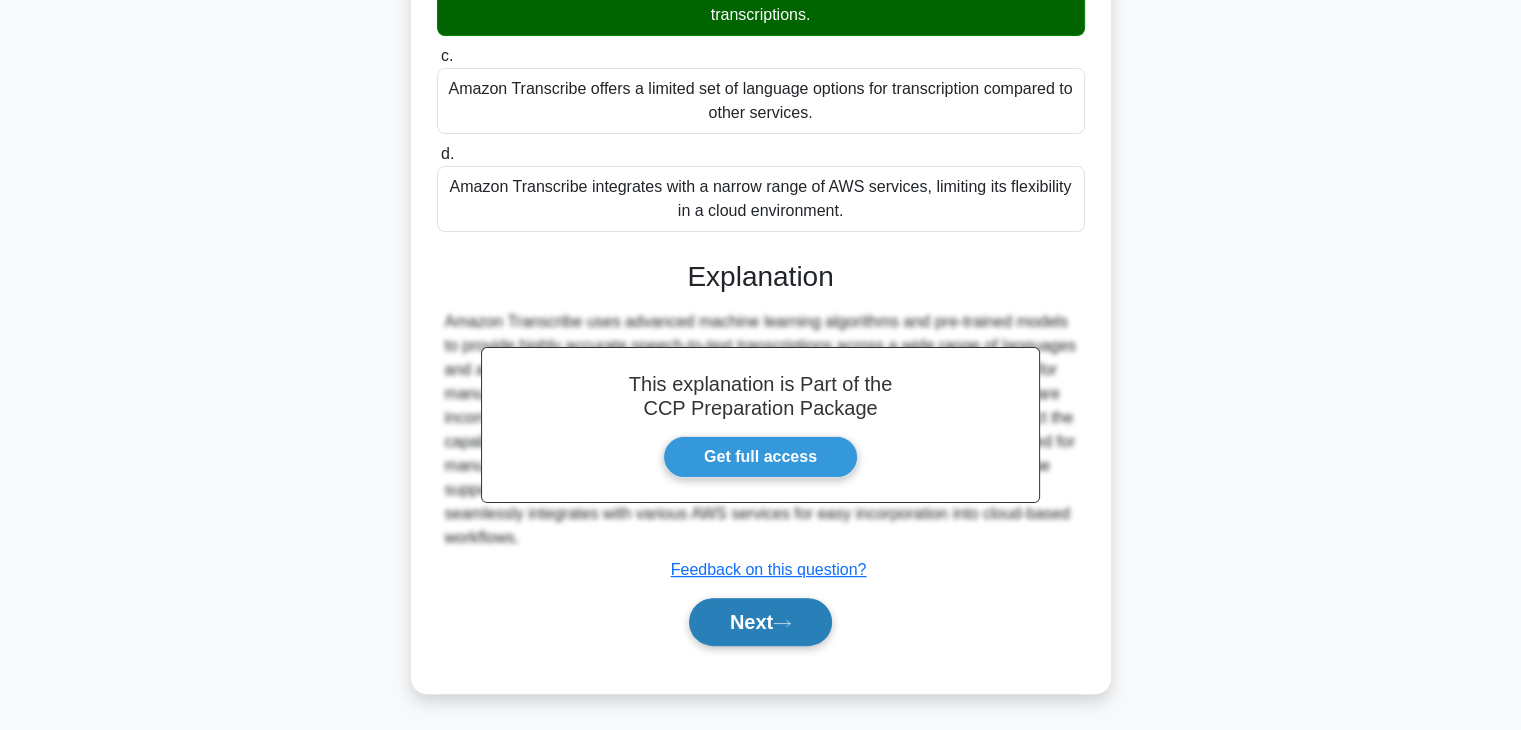 click on "Next" at bounding box center [760, 622] 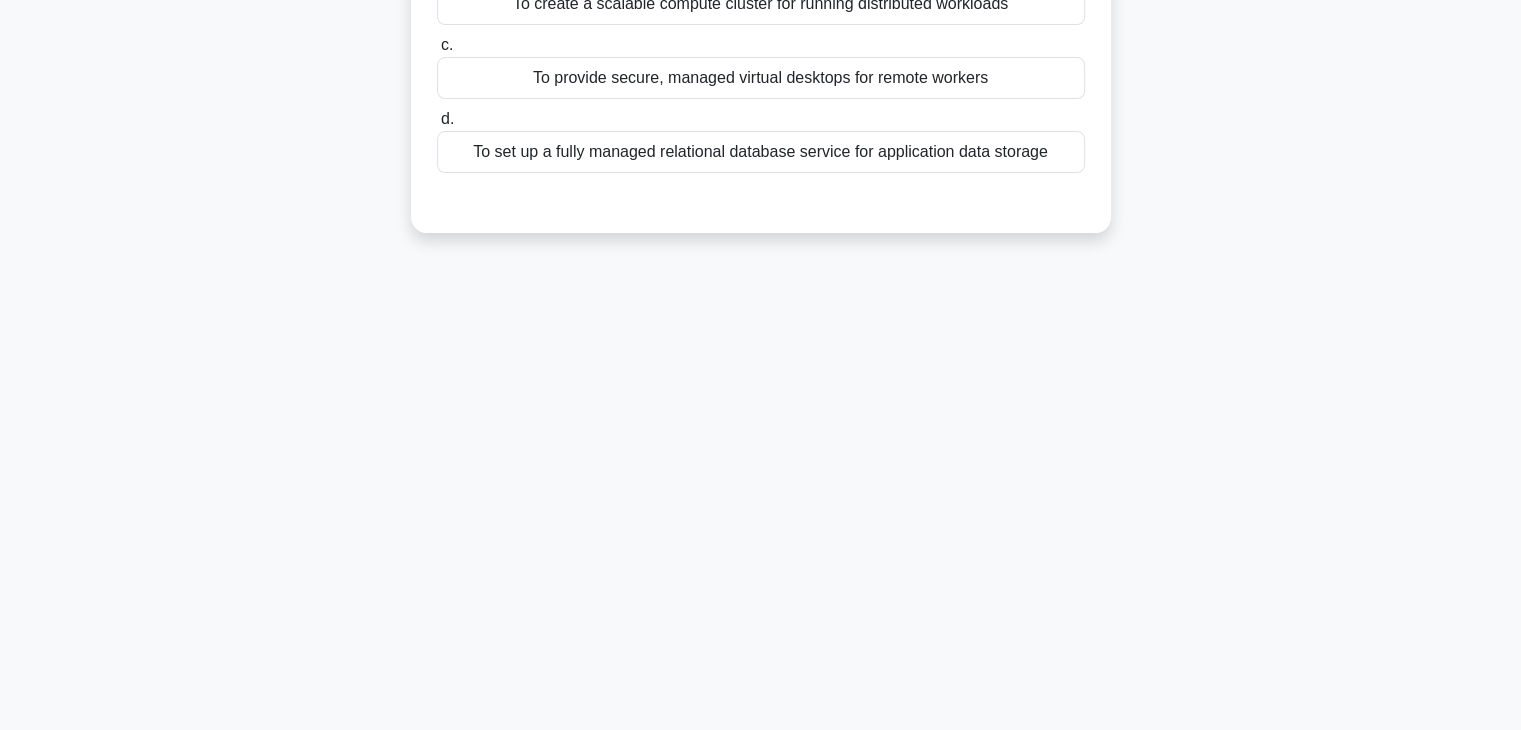 scroll, scrollTop: 0, scrollLeft: 0, axis: both 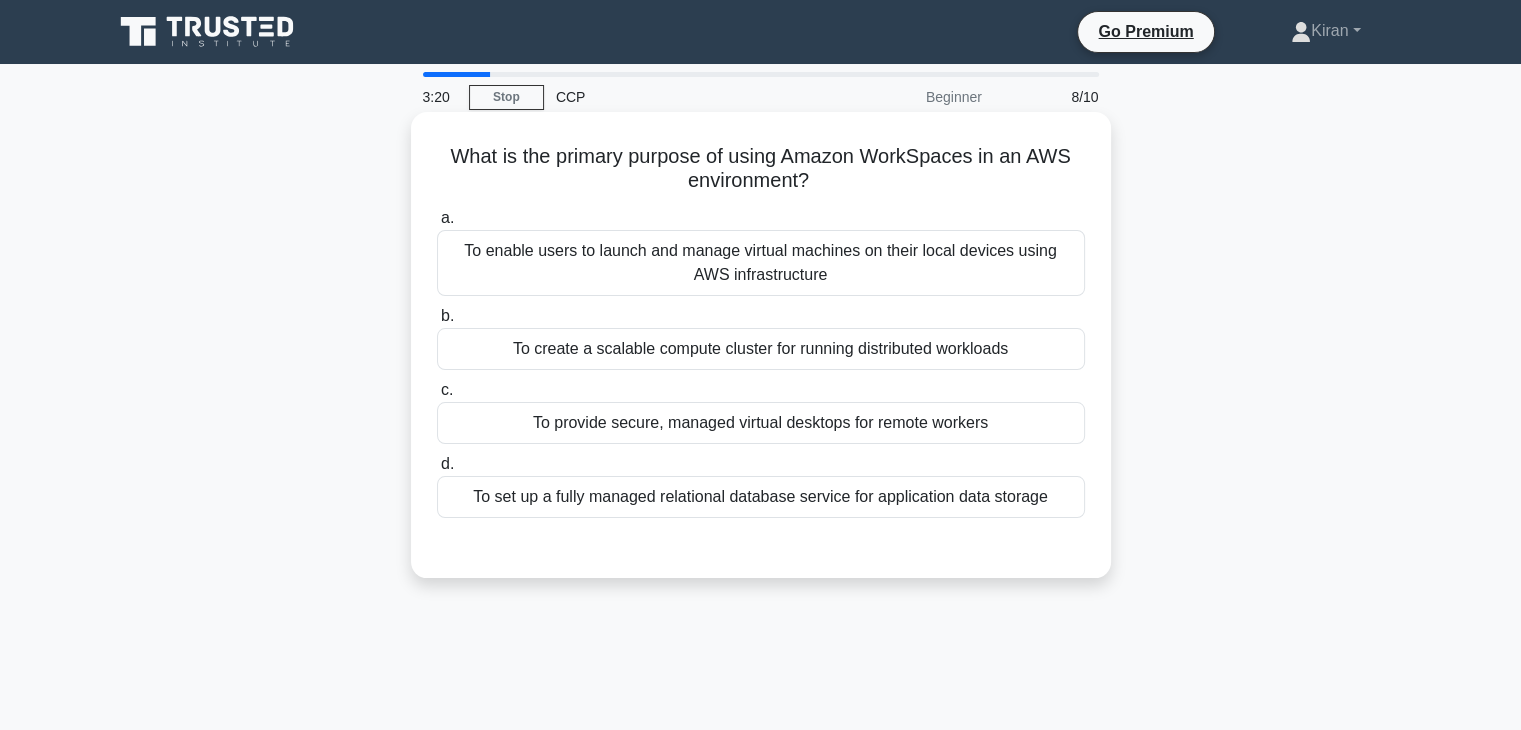 click on "To enable users to launch and manage virtual machines on their local devices using AWS infrastructure" at bounding box center [761, 263] 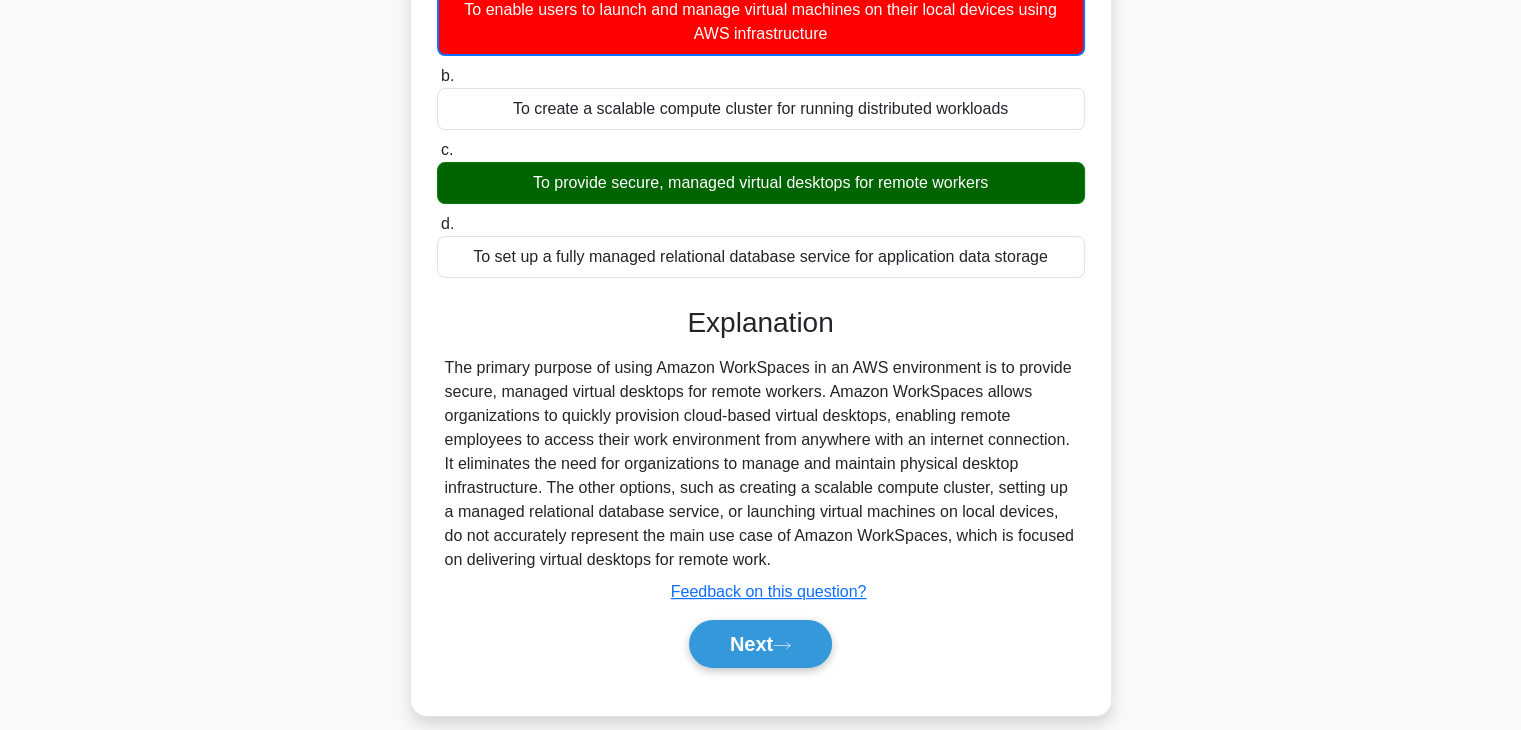 scroll, scrollTop: 240, scrollLeft: 0, axis: vertical 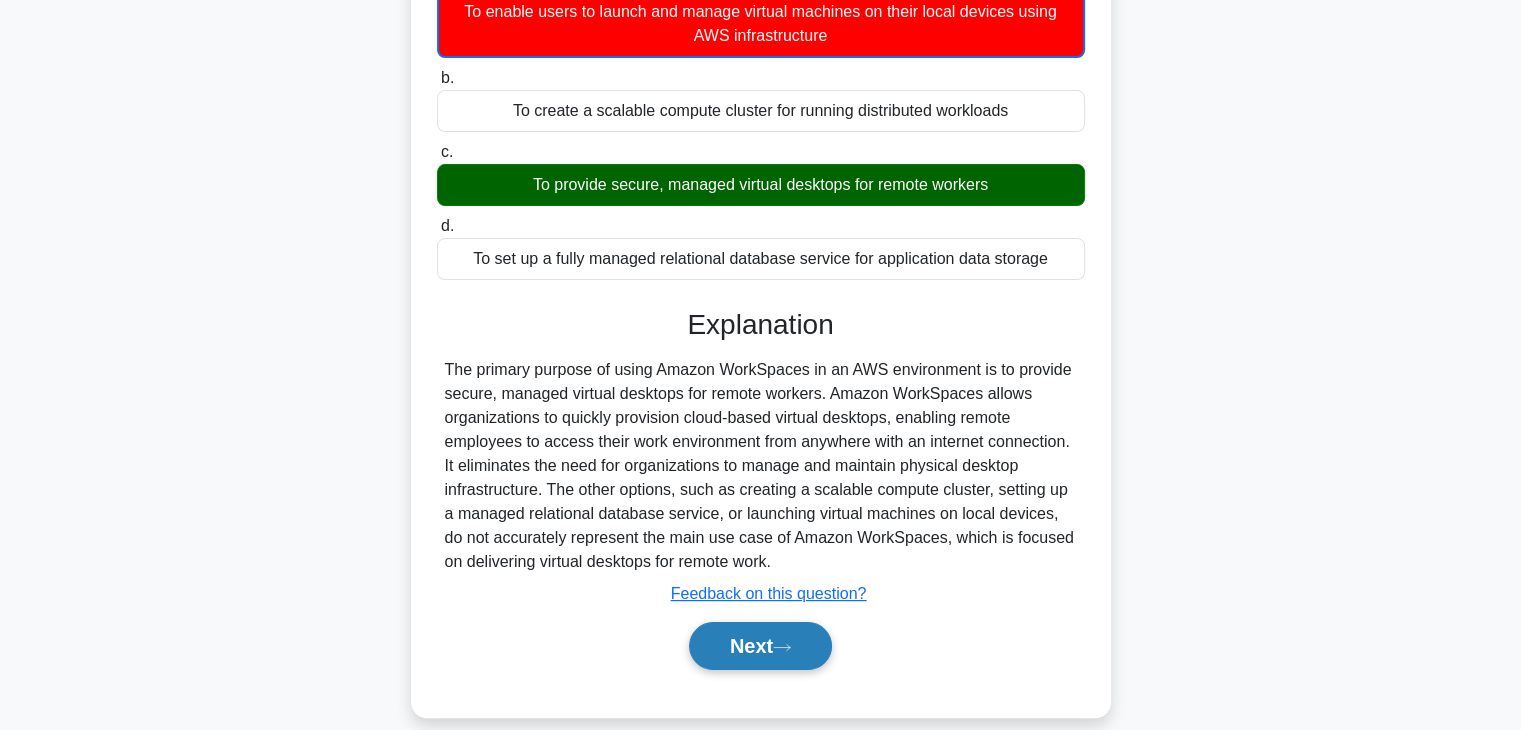 click on "Next" at bounding box center (760, 646) 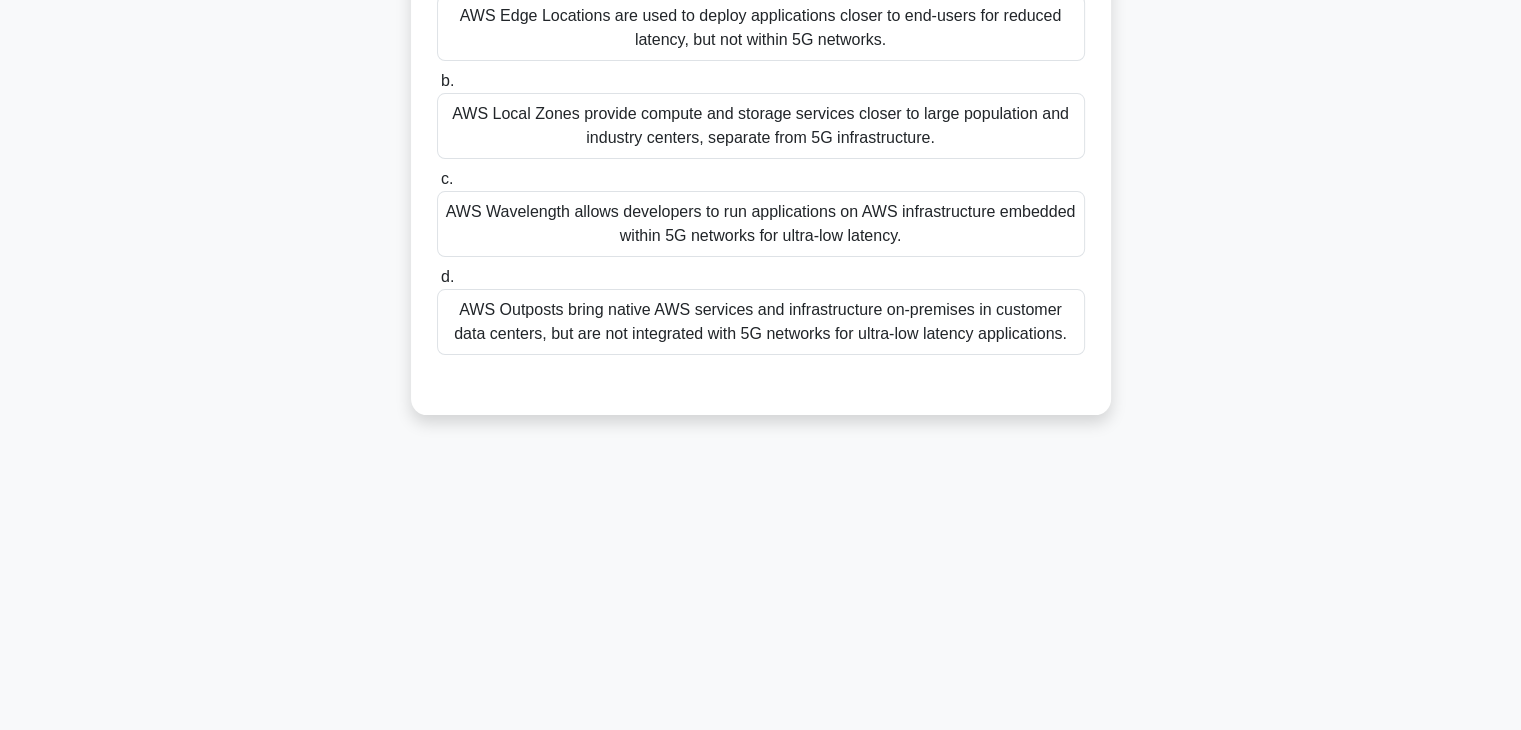 scroll, scrollTop: 0, scrollLeft: 0, axis: both 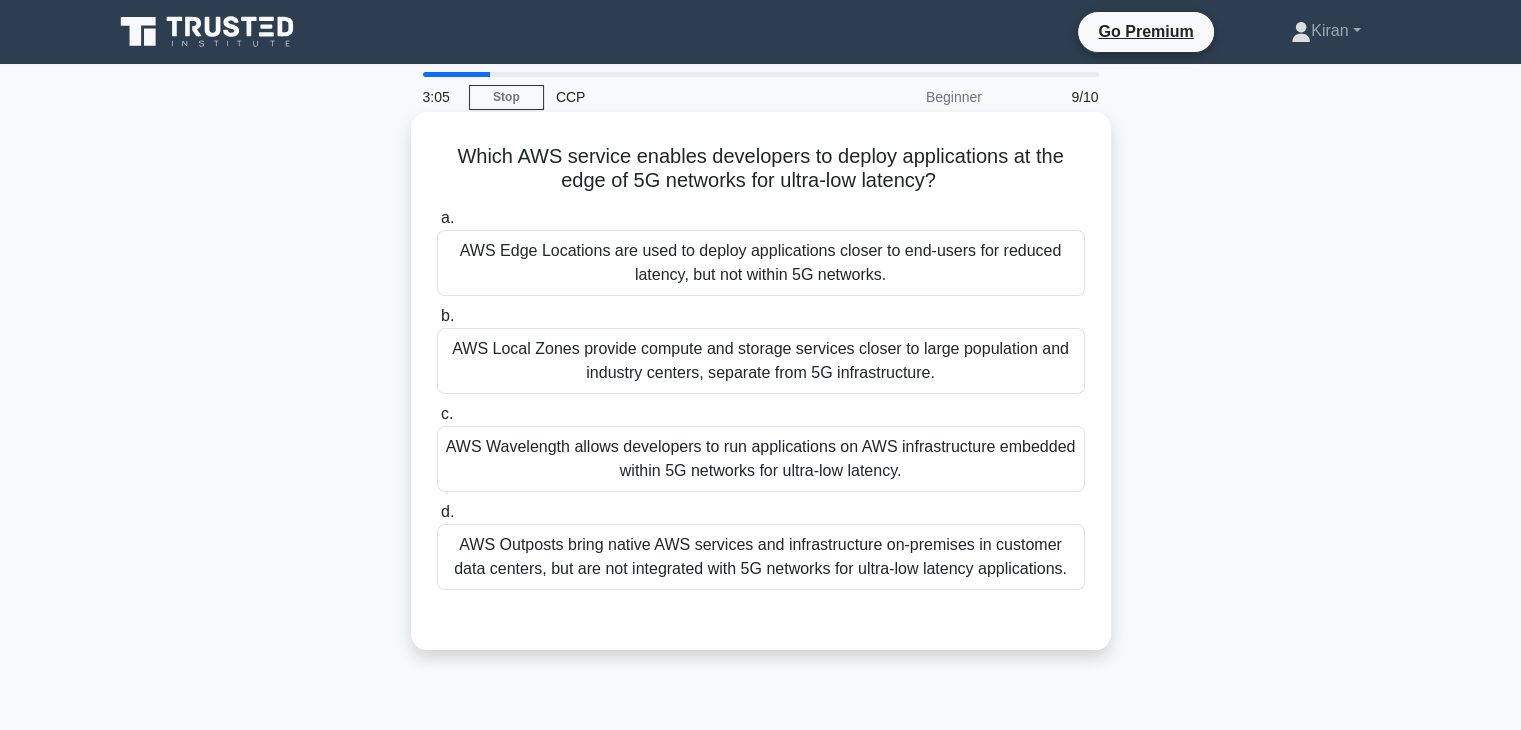 click on "AWS Wavelength allows developers to run applications on AWS infrastructure embedded within 5G networks for ultra-low latency." at bounding box center (761, 459) 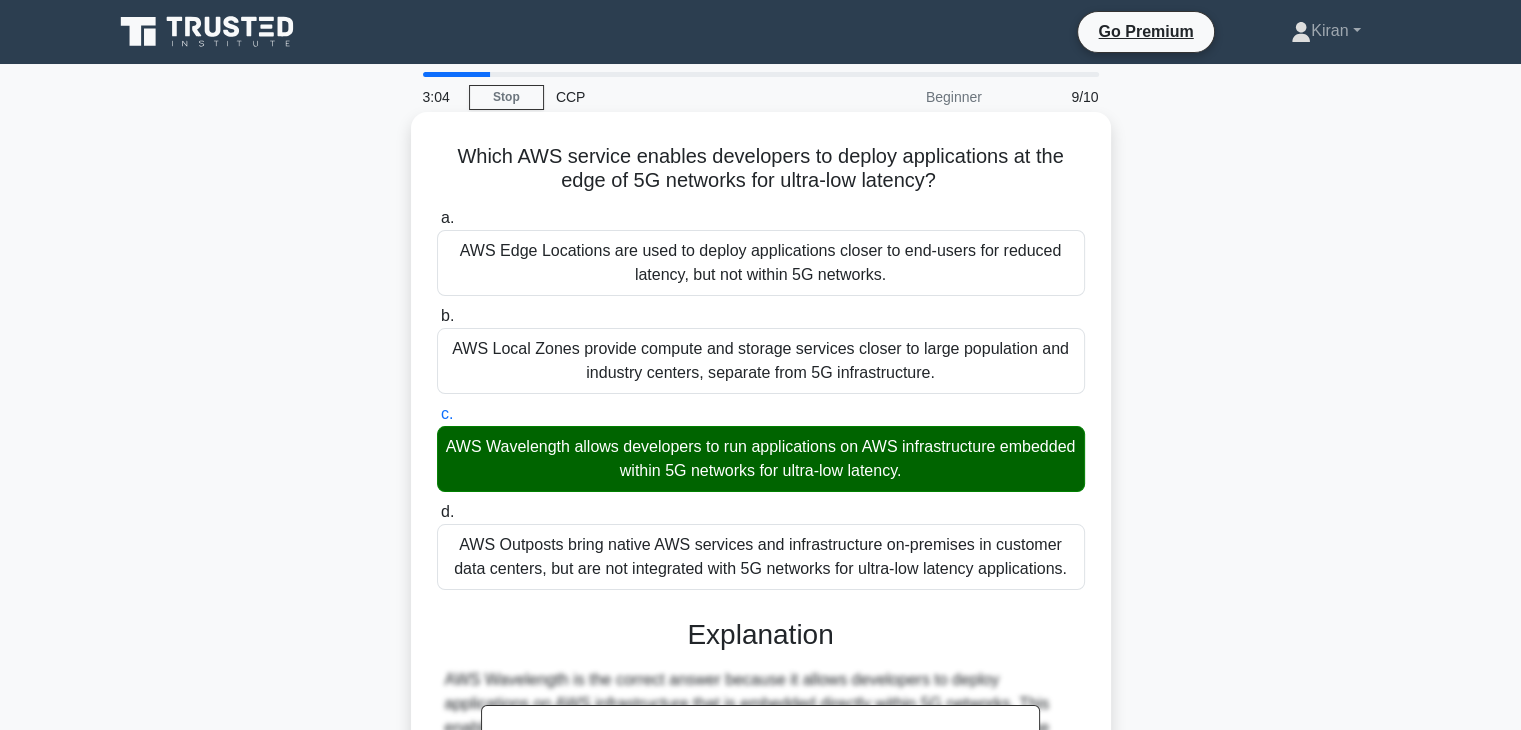 scroll, scrollTop: 358, scrollLeft: 0, axis: vertical 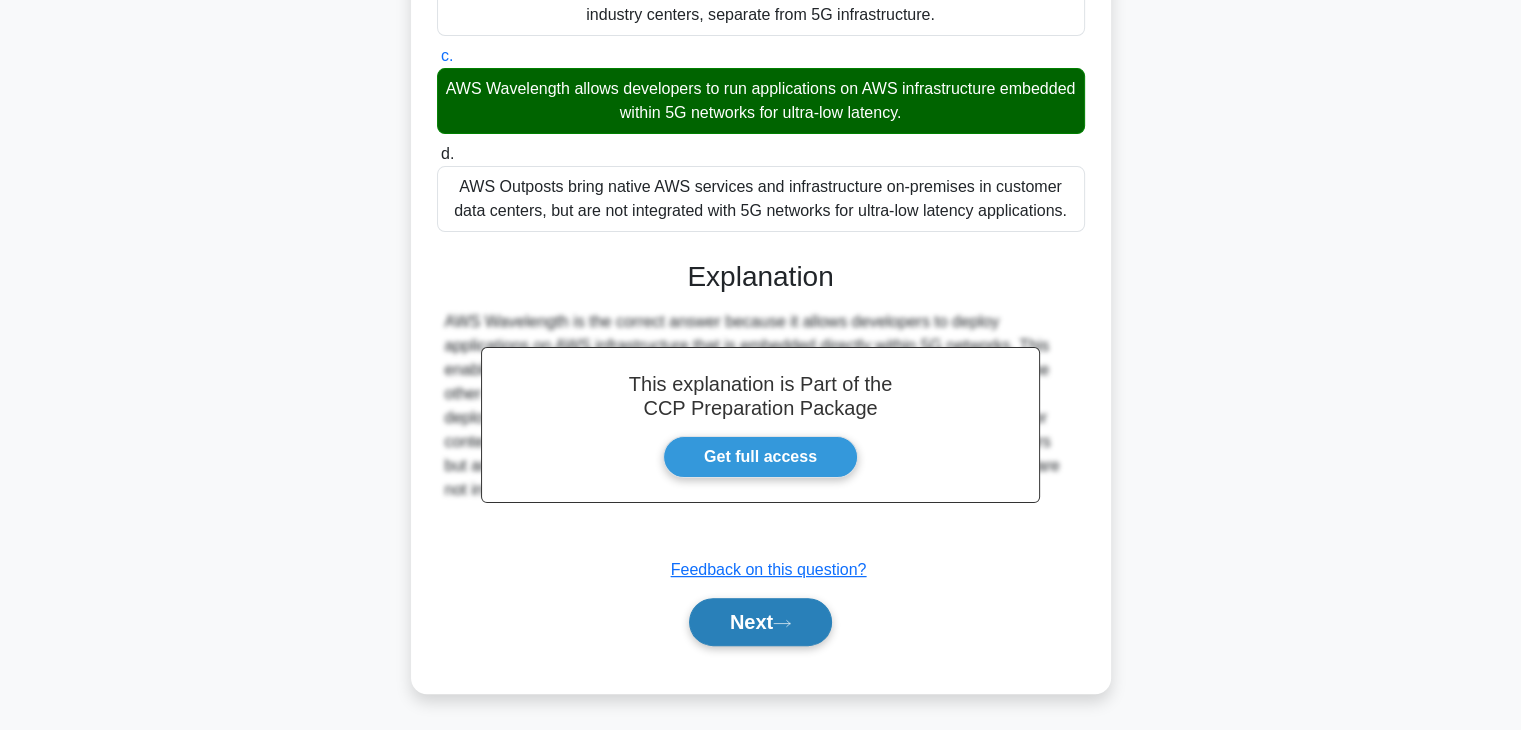 click on "Next" at bounding box center (760, 622) 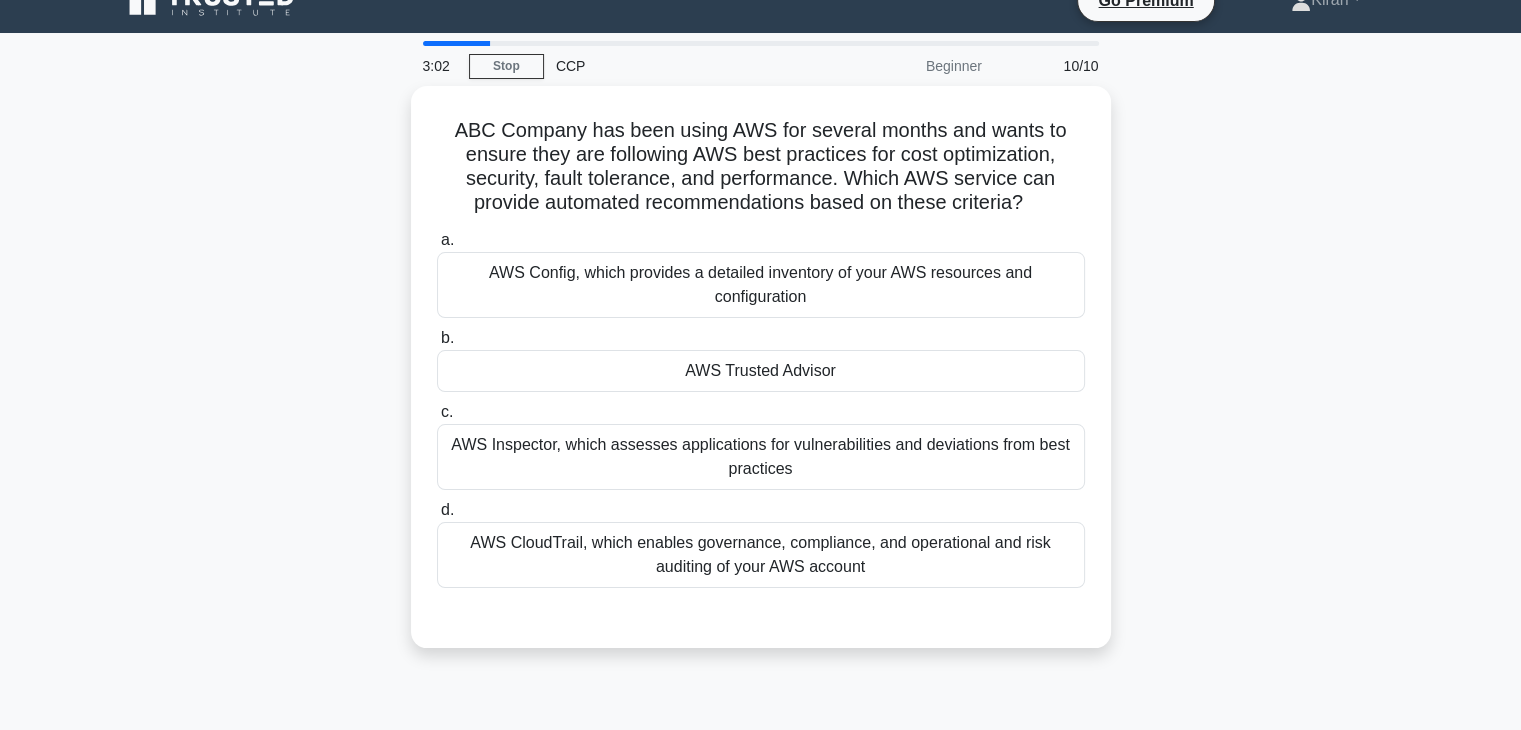 scroll, scrollTop: 0, scrollLeft: 0, axis: both 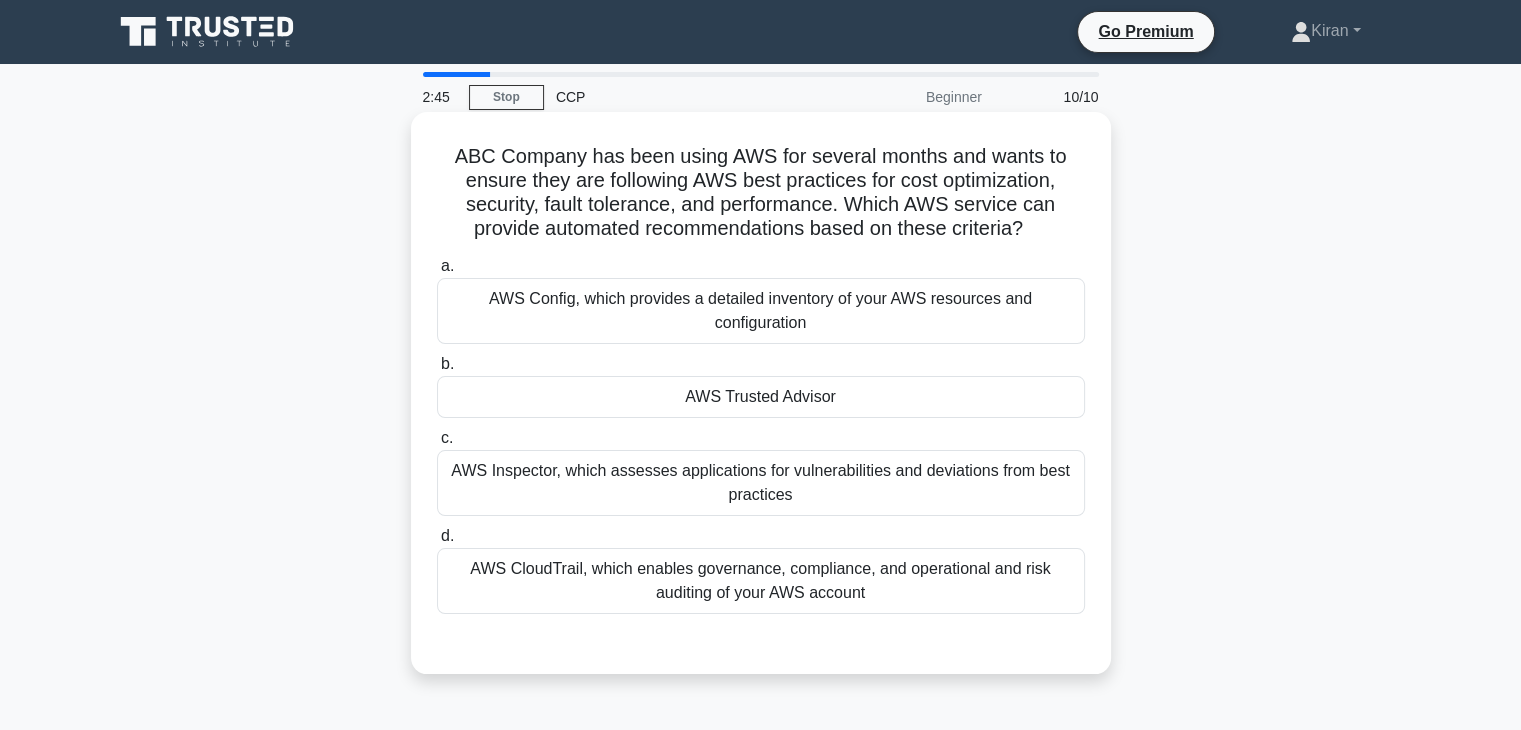 click on "AWS Trusted Advisor" at bounding box center [761, 397] 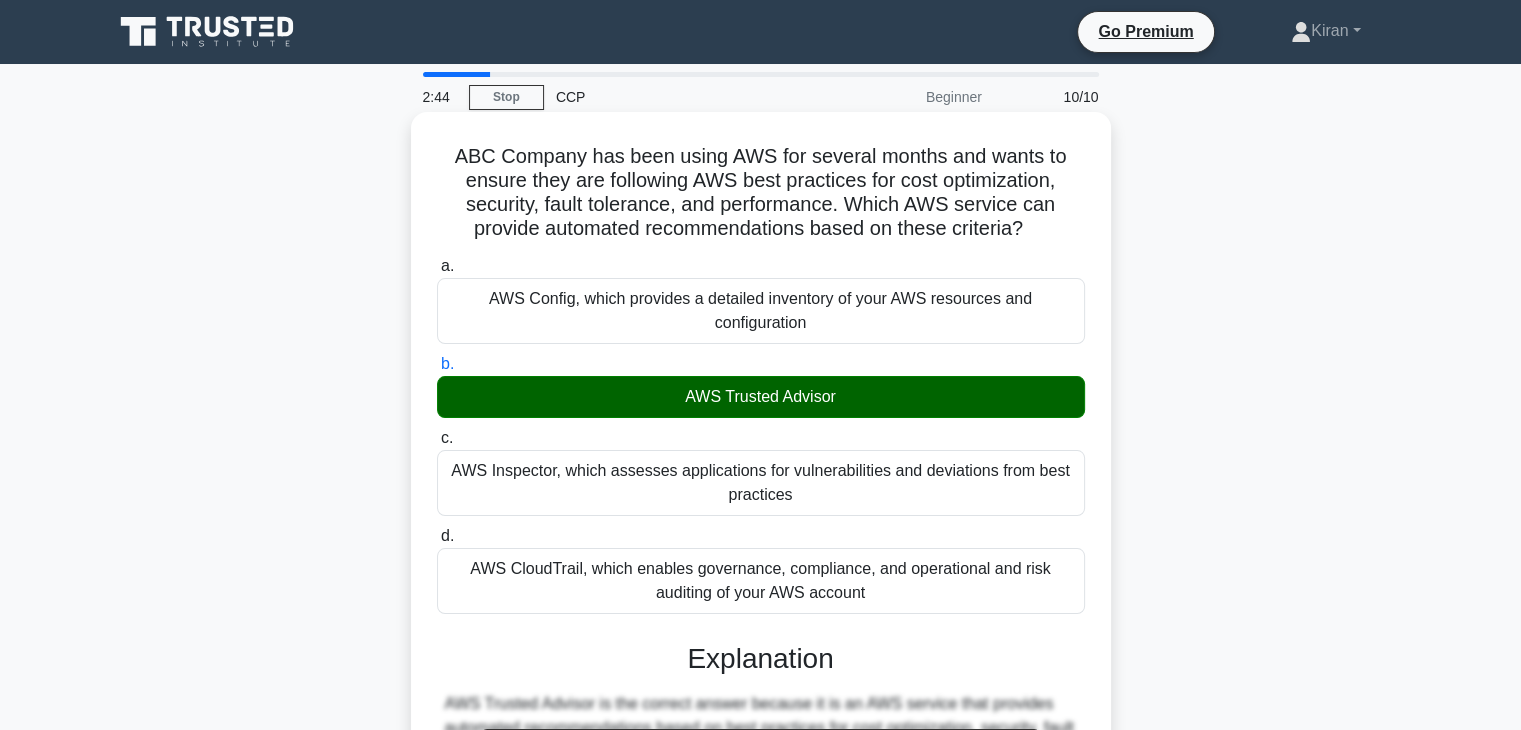 scroll, scrollTop: 526, scrollLeft: 0, axis: vertical 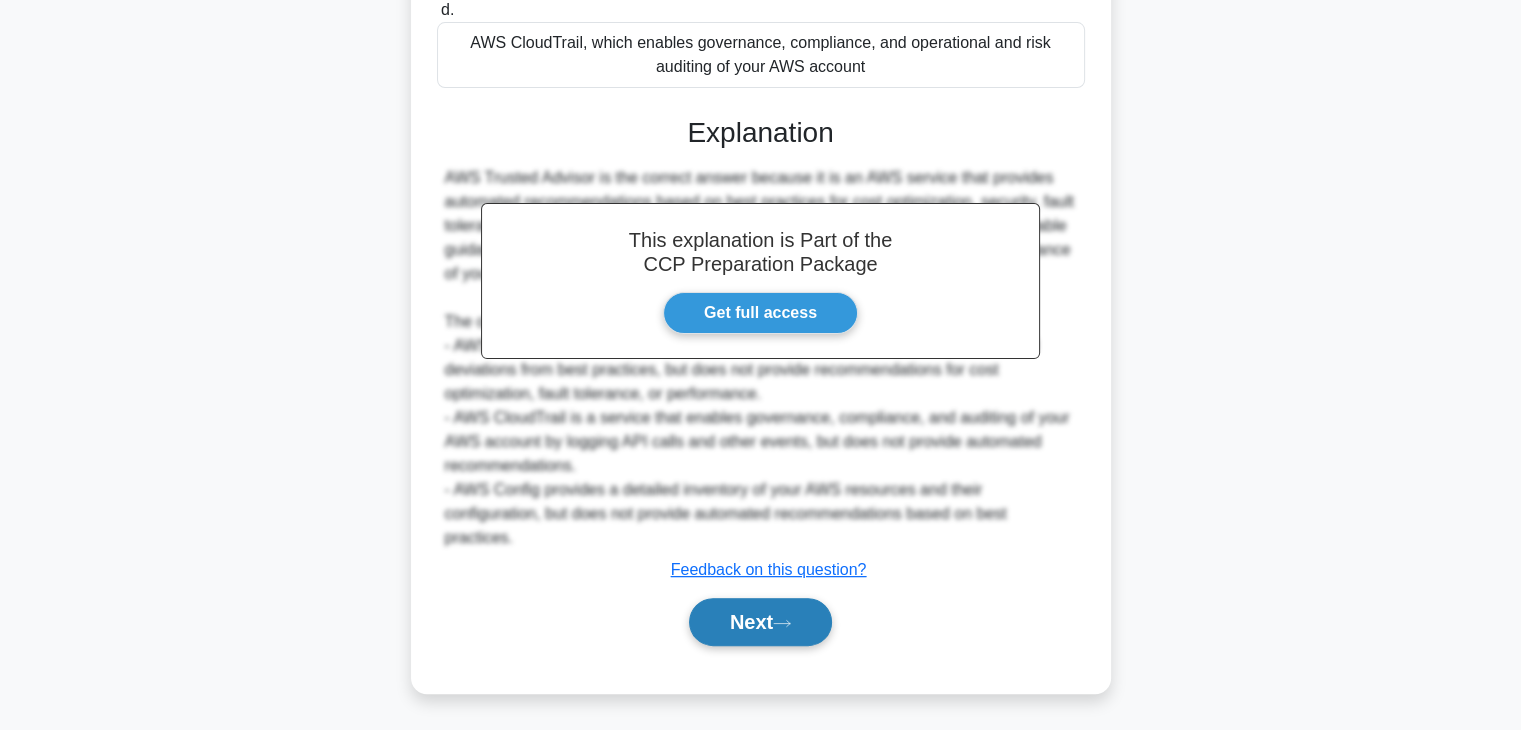 click on "Next" at bounding box center [760, 622] 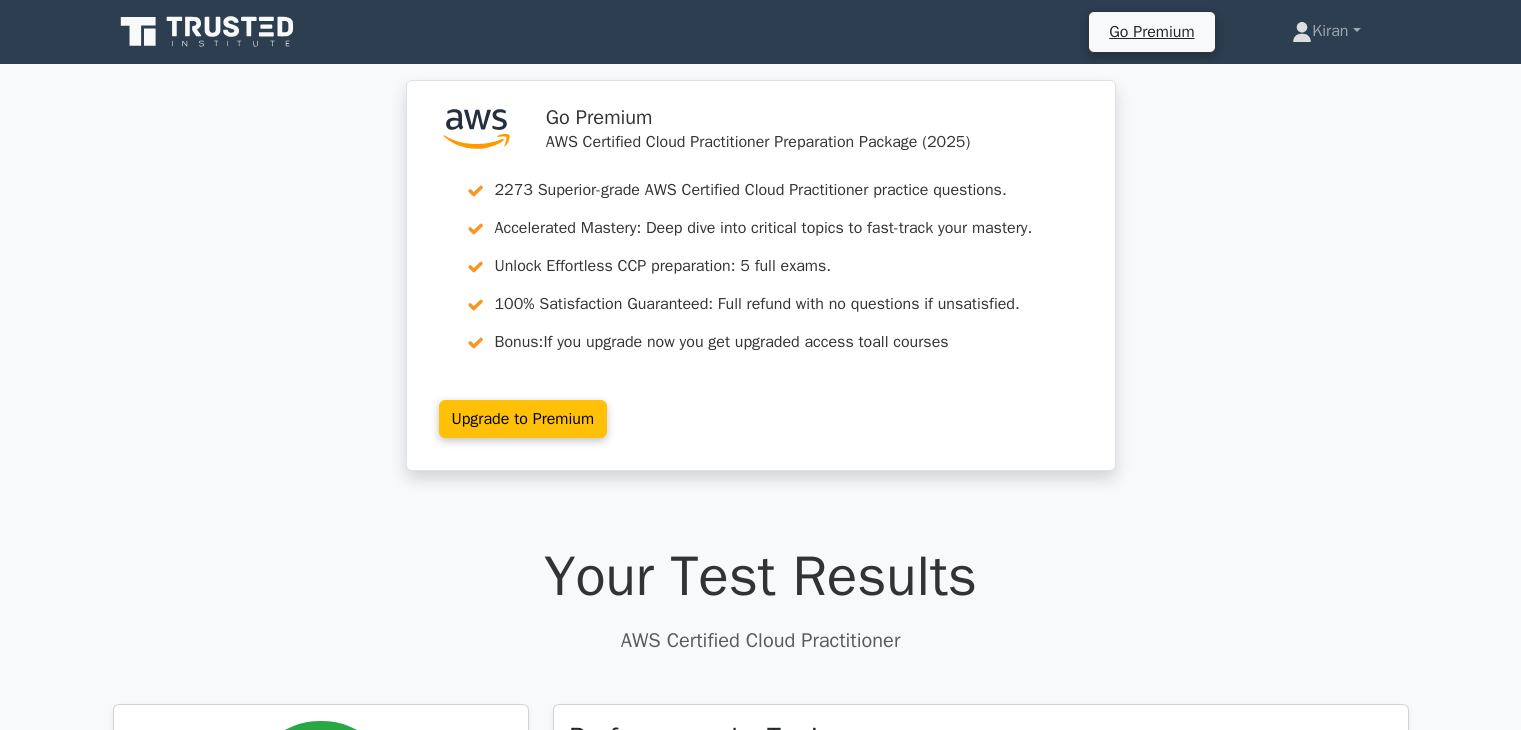 scroll, scrollTop: 0, scrollLeft: 0, axis: both 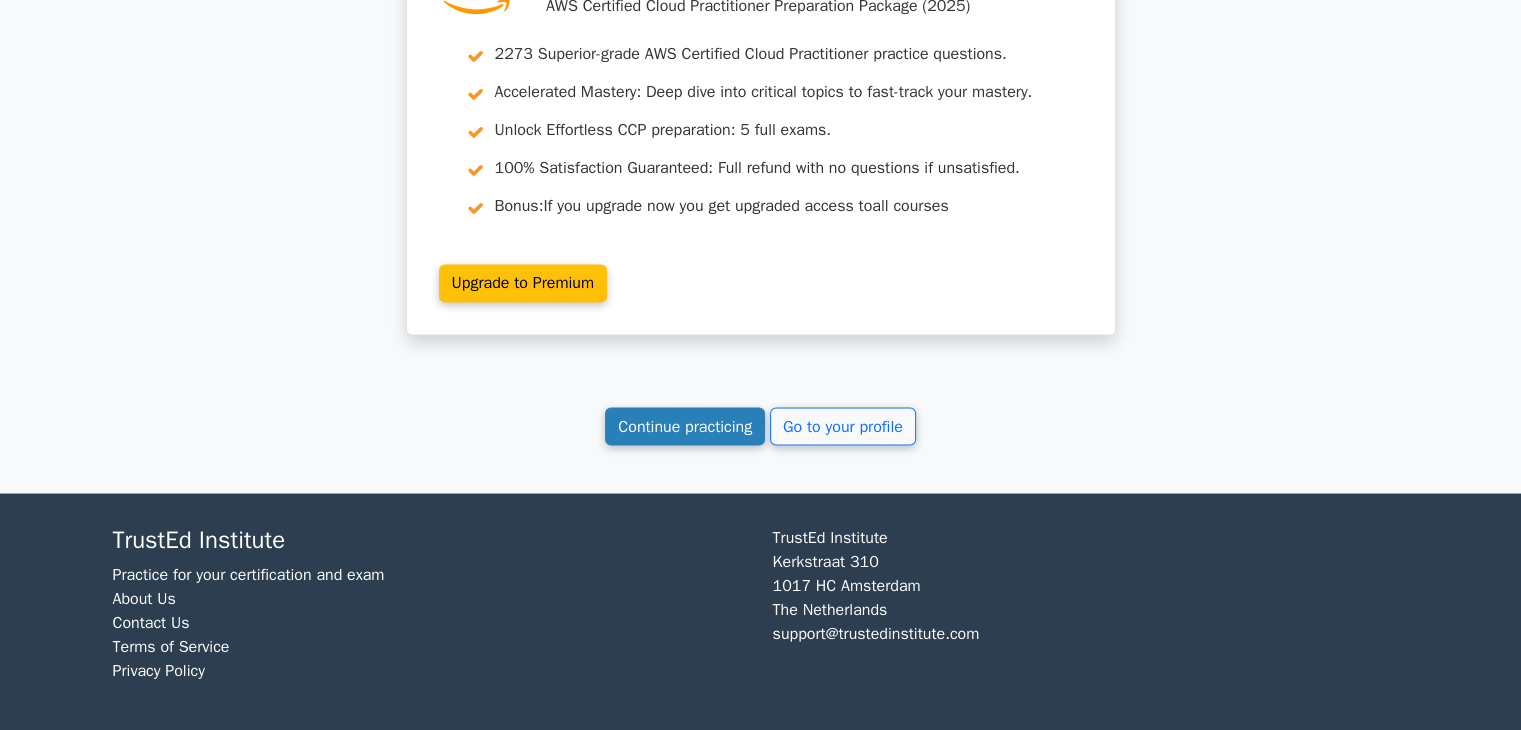 click on "Continue practicing" at bounding box center [685, 426] 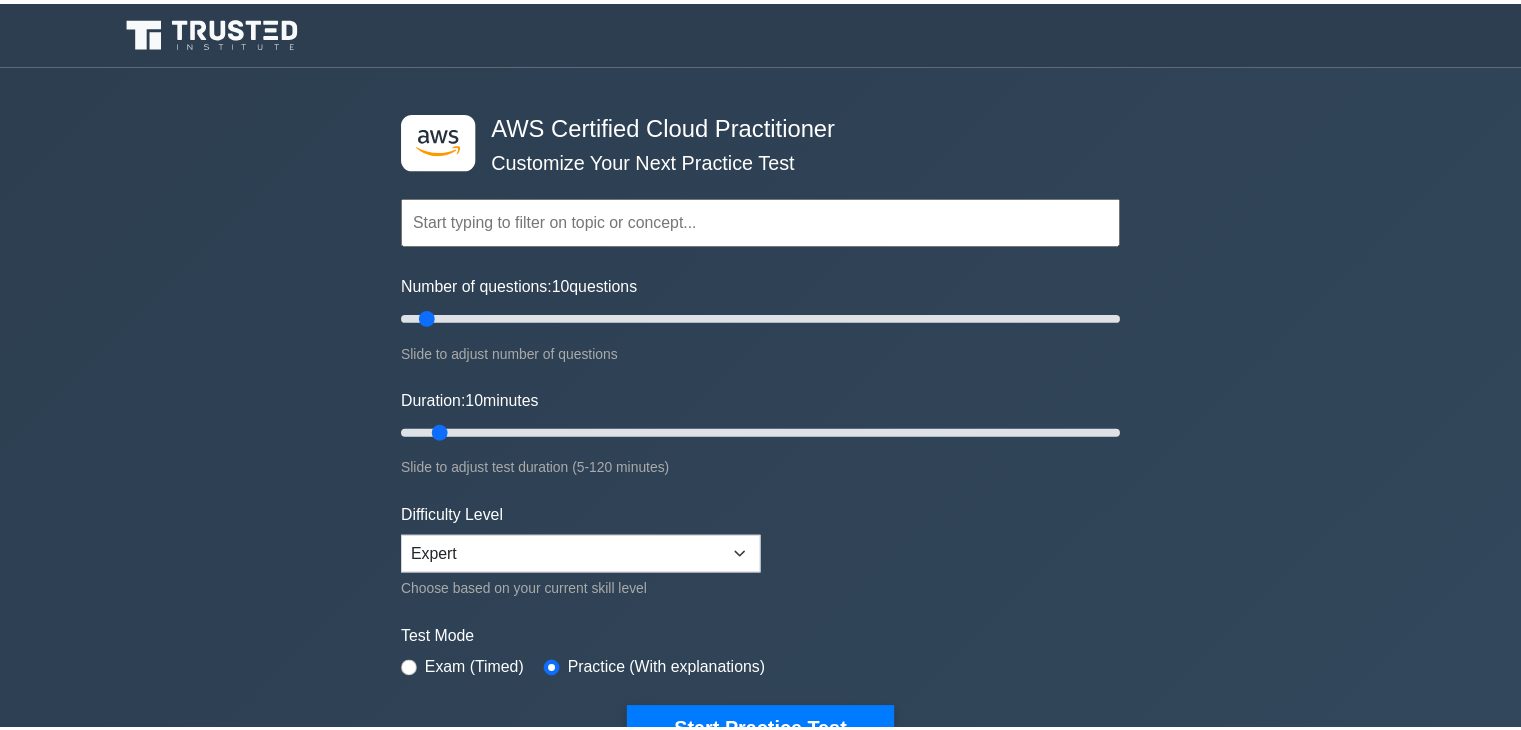 scroll, scrollTop: 0, scrollLeft: 0, axis: both 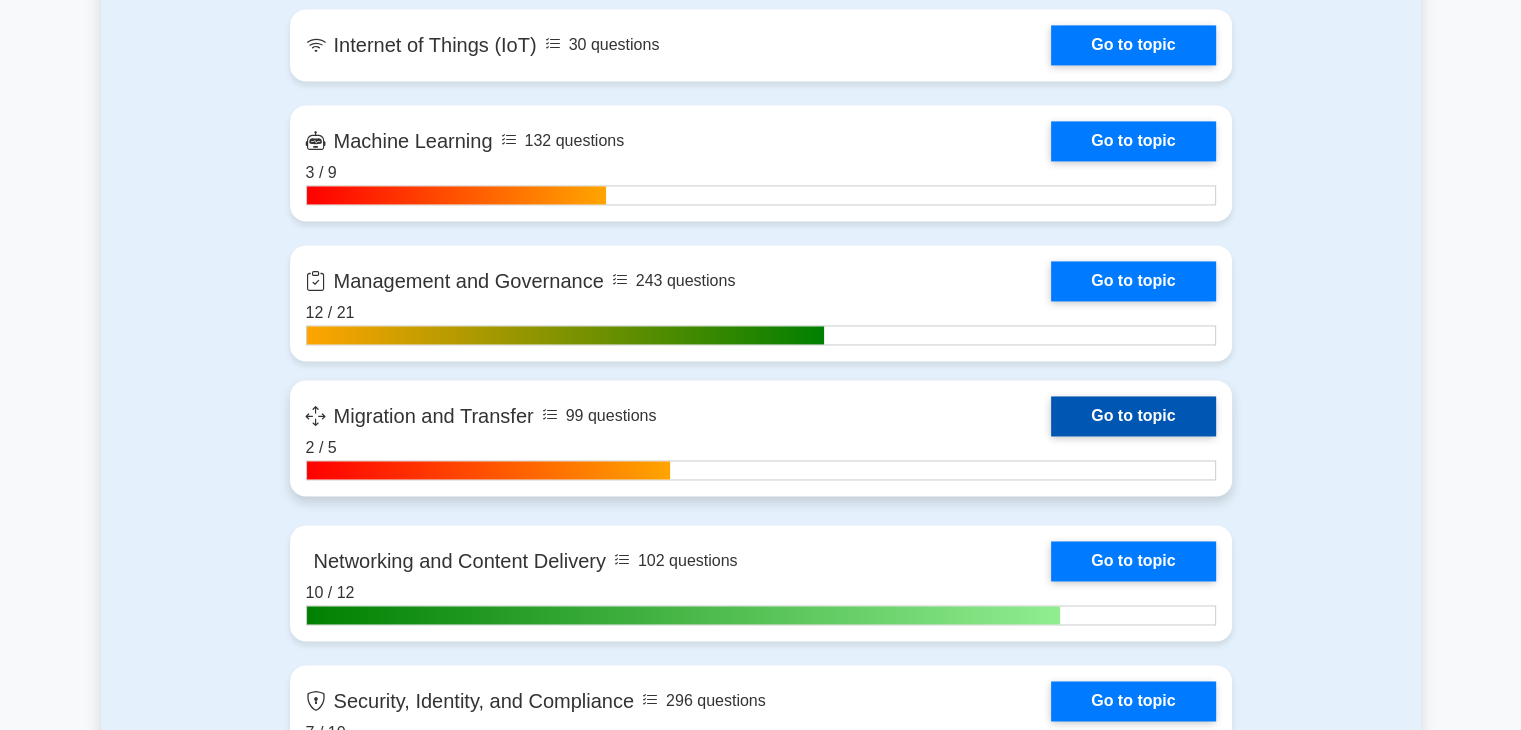 click on "Go to topic" at bounding box center (1133, 416) 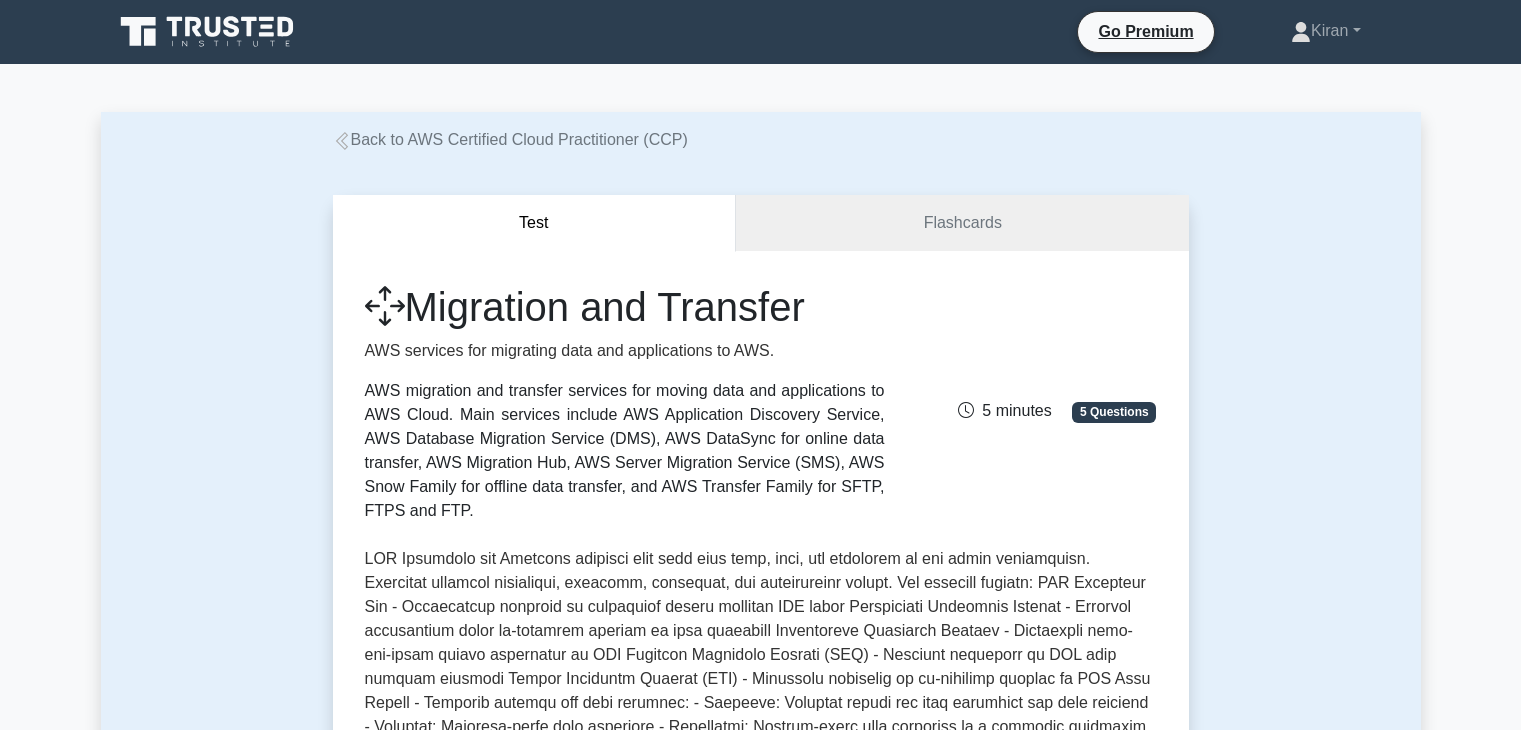 scroll, scrollTop: 0, scrollLeft: 0, axis: both 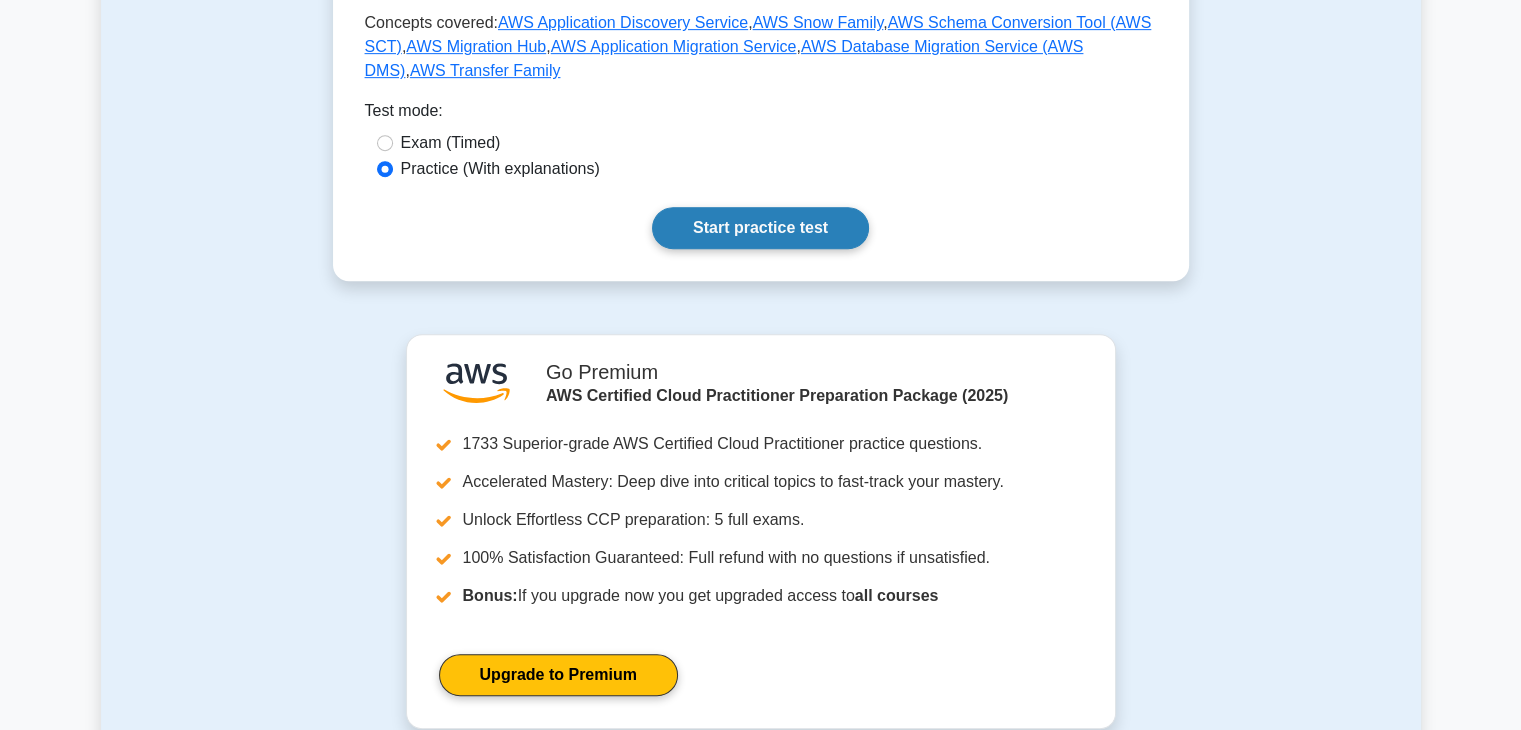 click on "Start practice test" at bounding box center (760, 228) 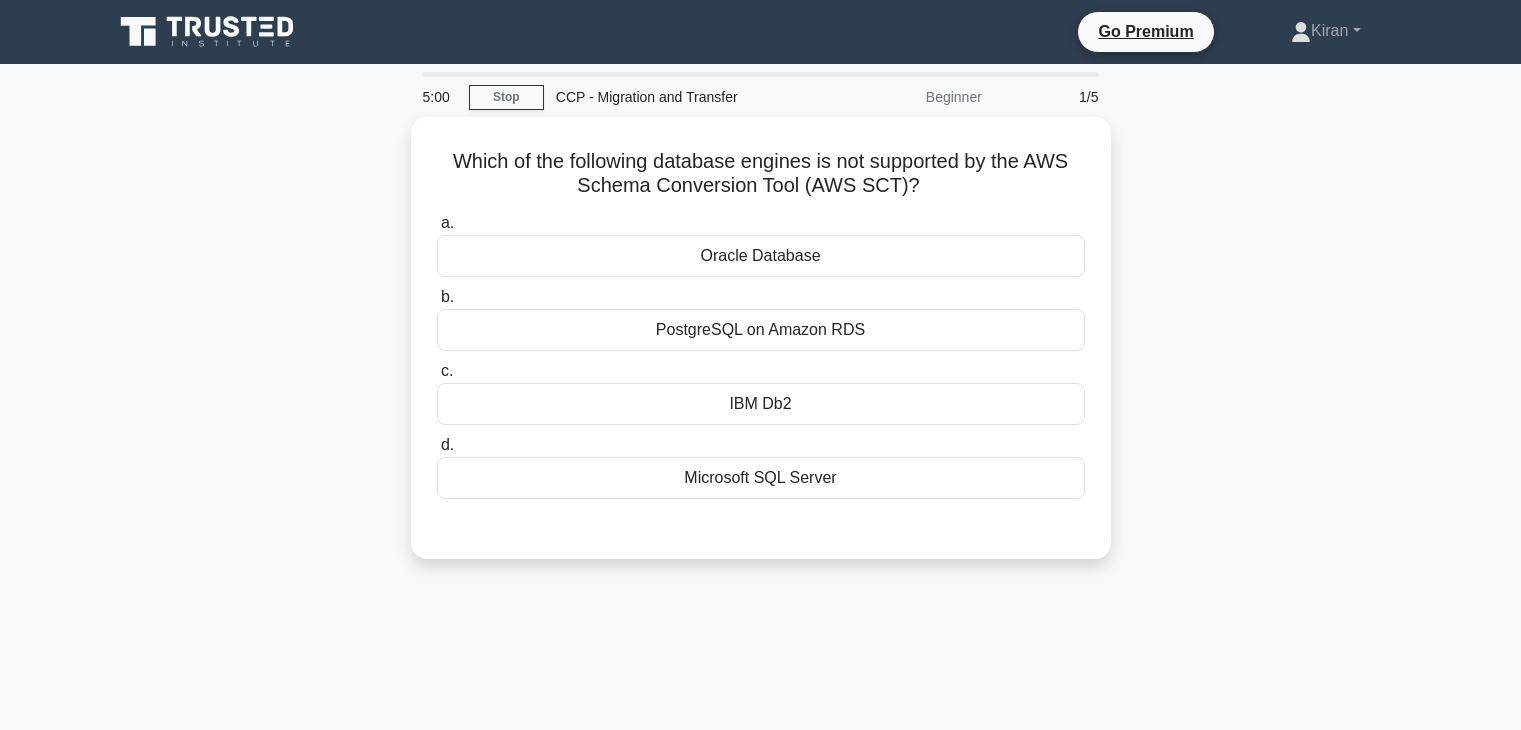 scroll, scrollTop: 0, scrollLeft: 0, axis: both 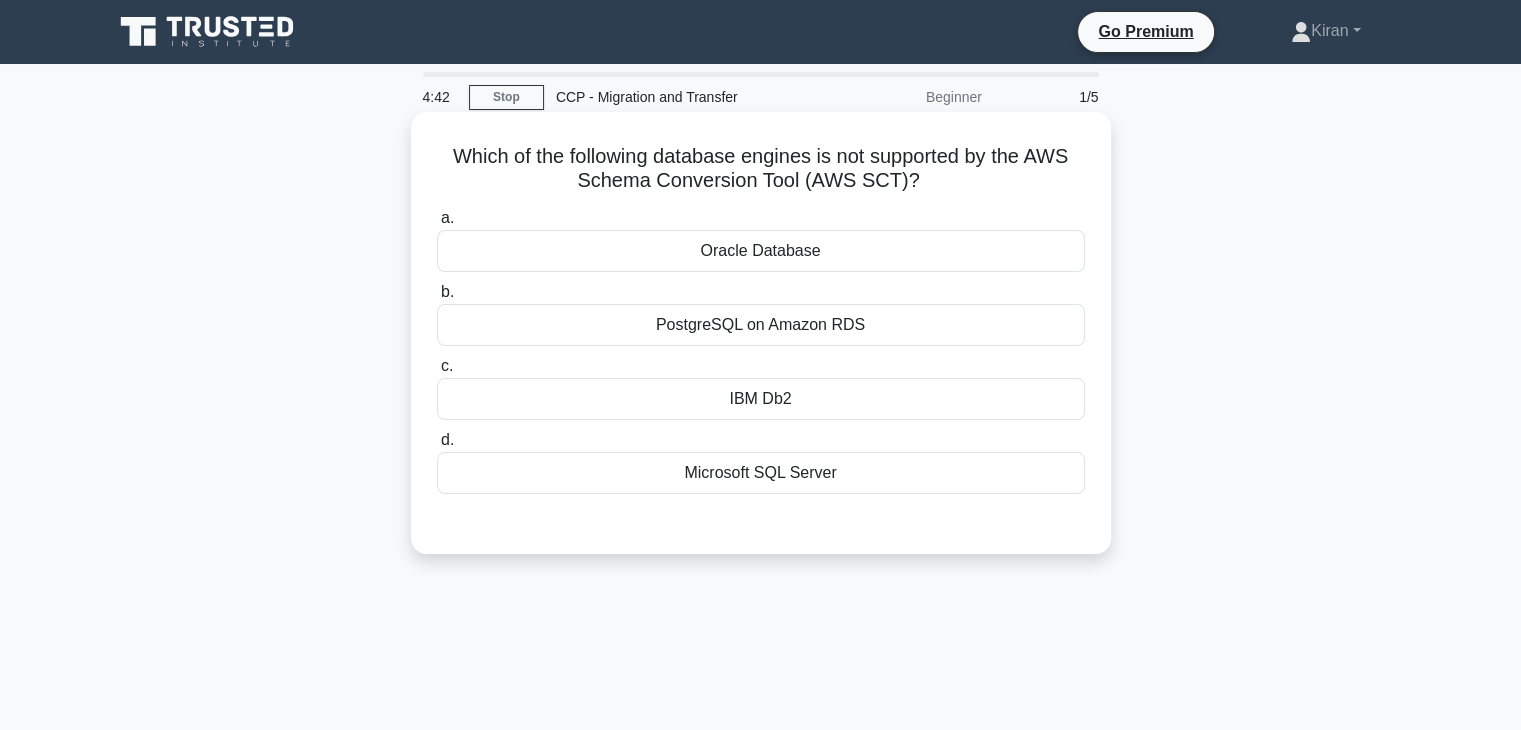 click on "Oracle Database" at bounding box center [761, 251] 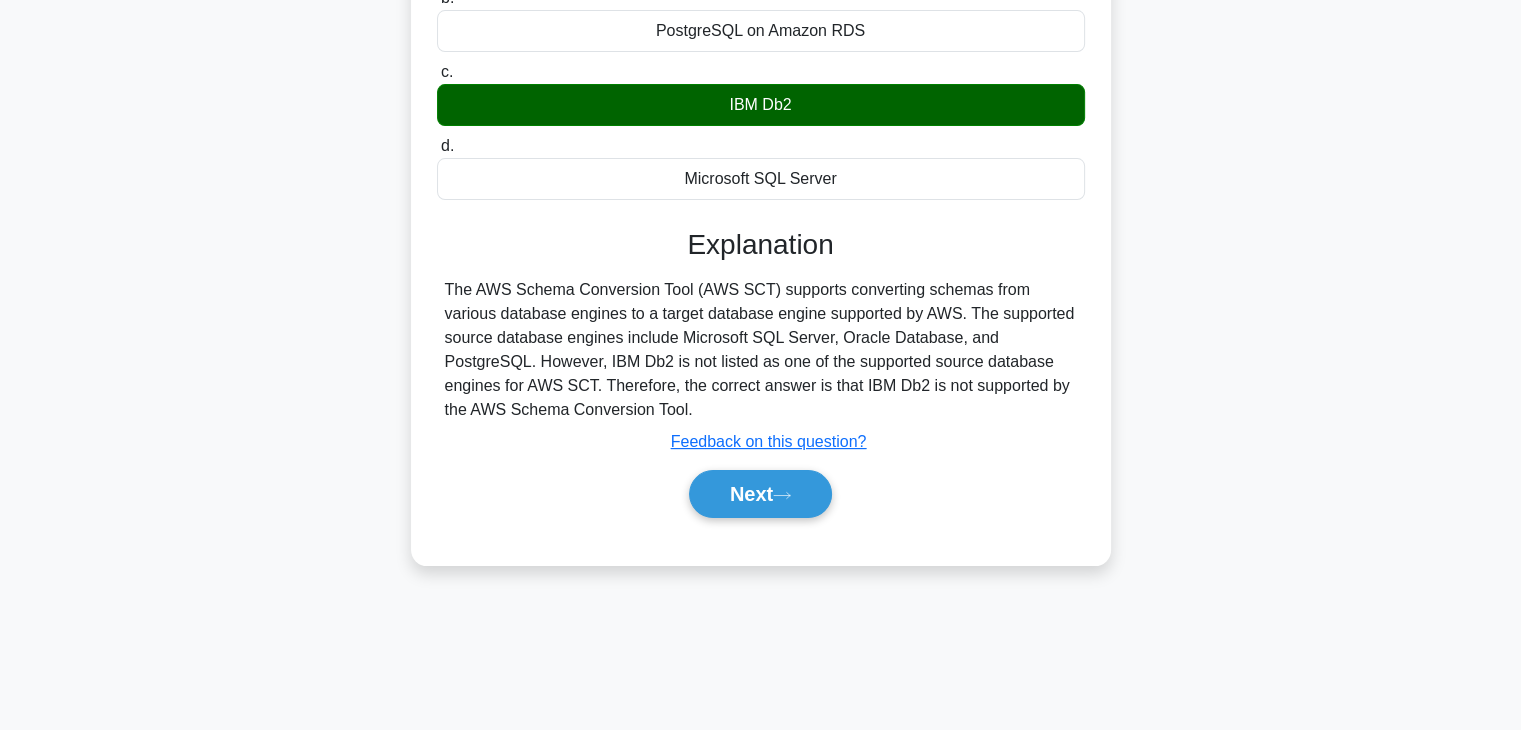 scroll, scrollTop: 351, scrollLeft: 0, axis: vertical 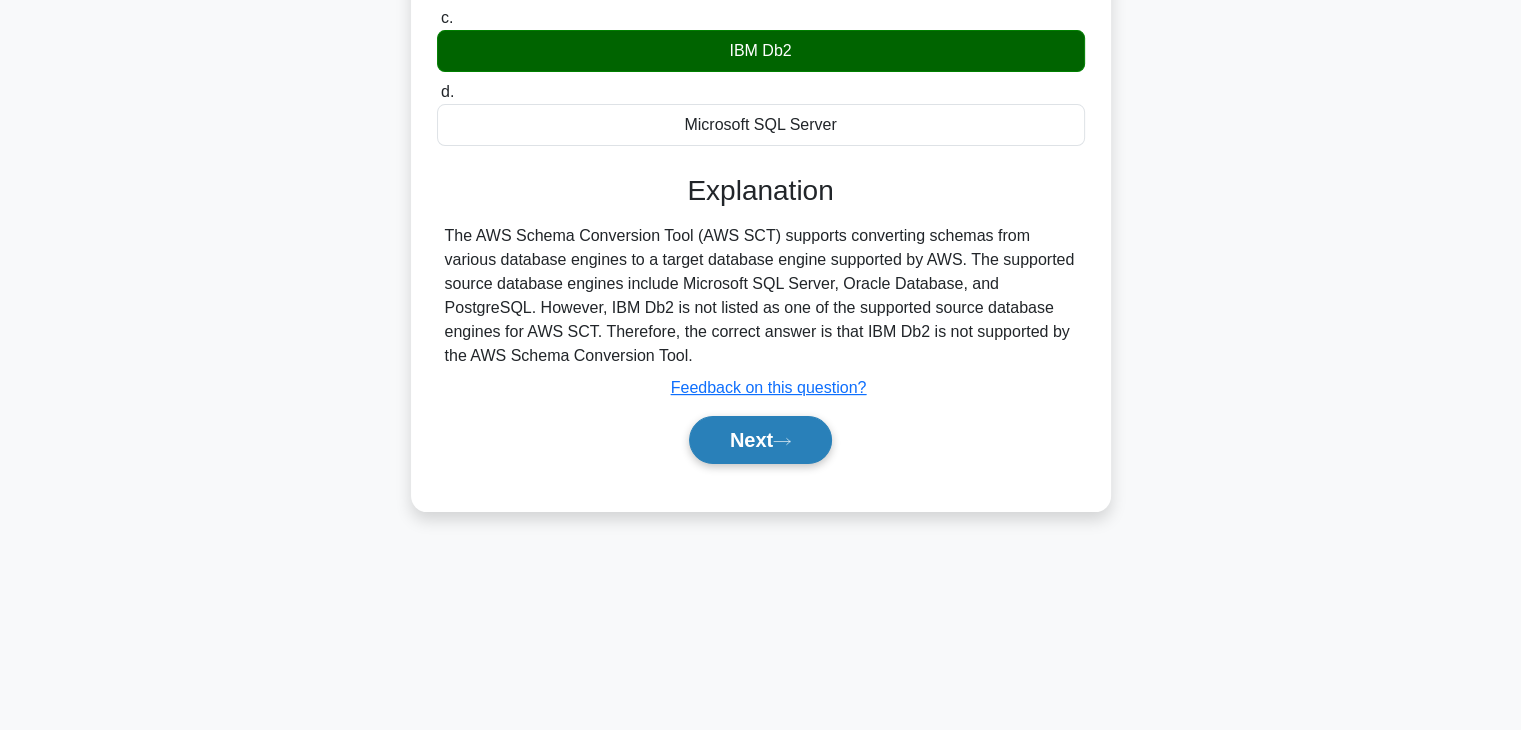 click on "Next" at bounding box center [760, 440] 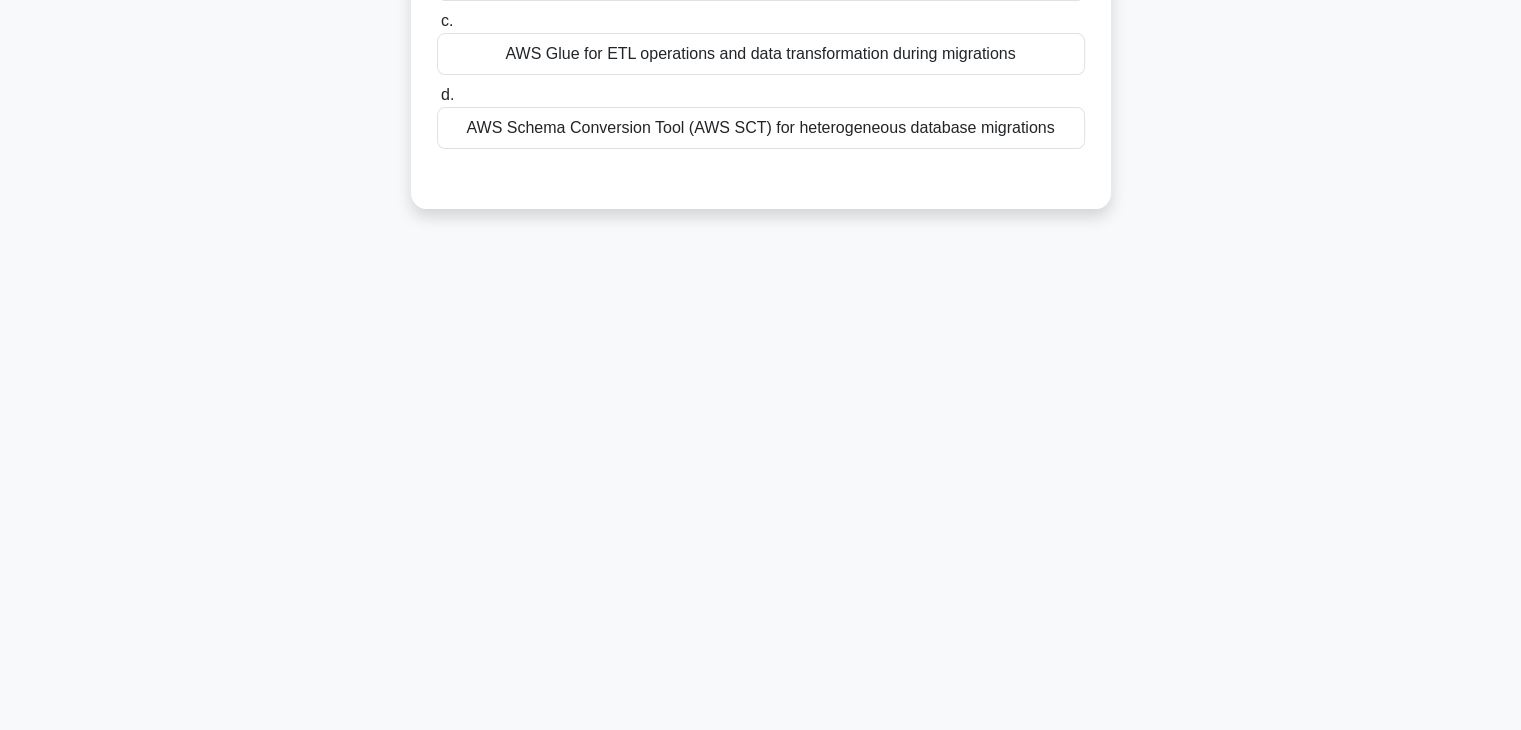 scroll, scrollTop: 0, scrollLeft: 0, axis: both 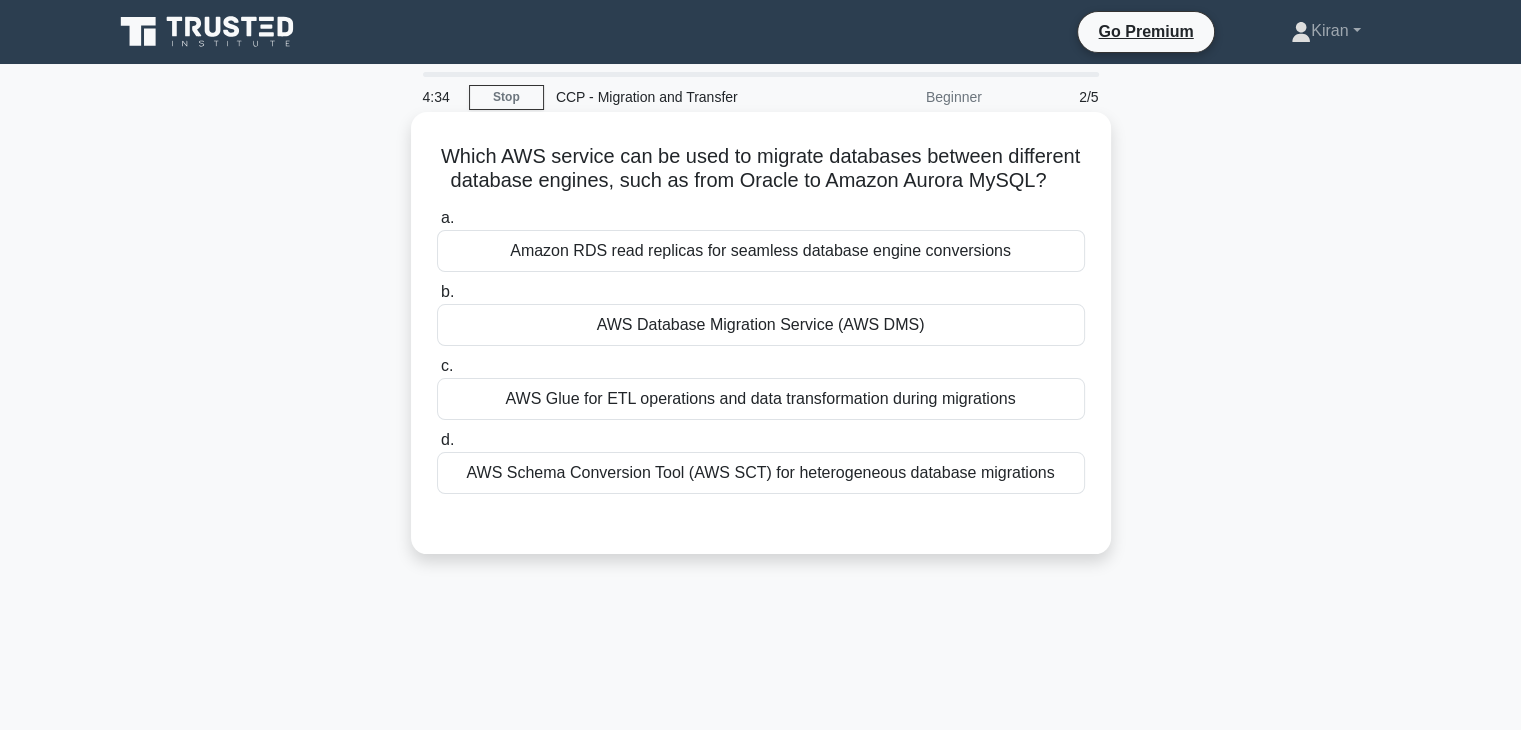 click on "Which AWS service can be used to migrate databases between different database engines, such as from Oracle to Amazon Aurora MySQL?
.spinner_0XTQ{transform-origin:center;animation:spinner_y6GP .75s linear infinite}@keyframes spinner_y6GP{100%{transform:rotate(360deg)}}" at bounding box center (761, 169) 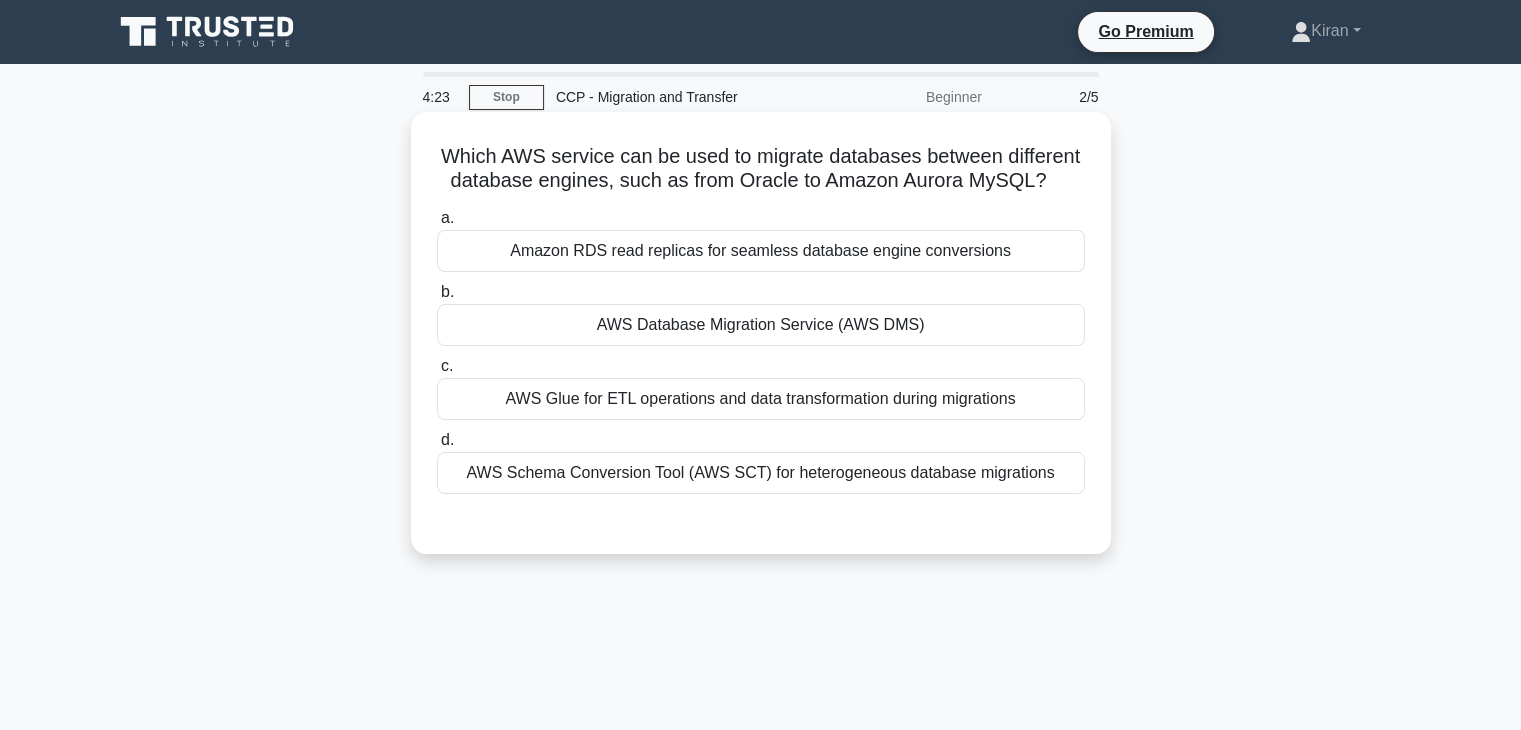 click on "AWS Database Migration Service (AWS DMS)" at bounding box center (761, 325) 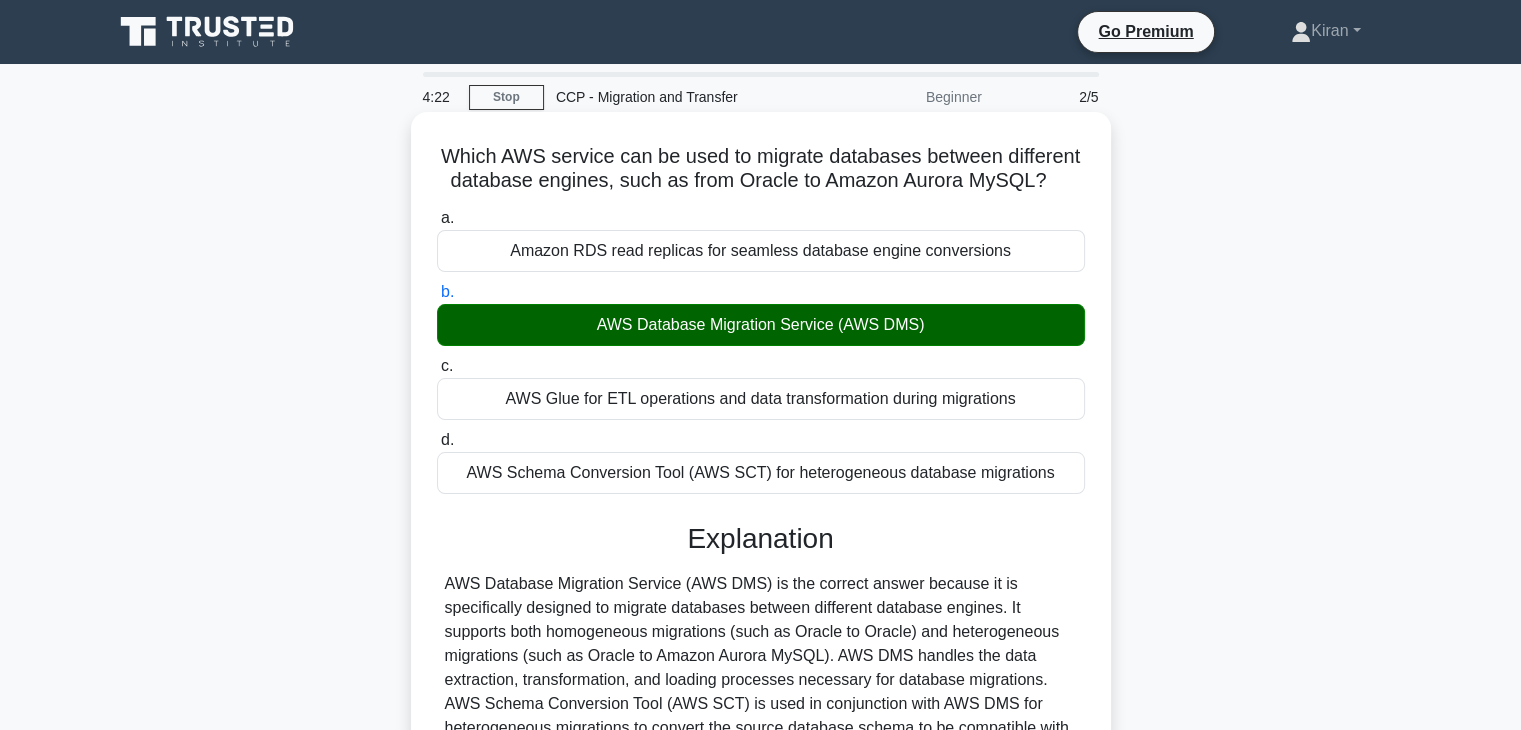 scroll, scrollTop: 351, scrollLeft: 0, axis: vertical 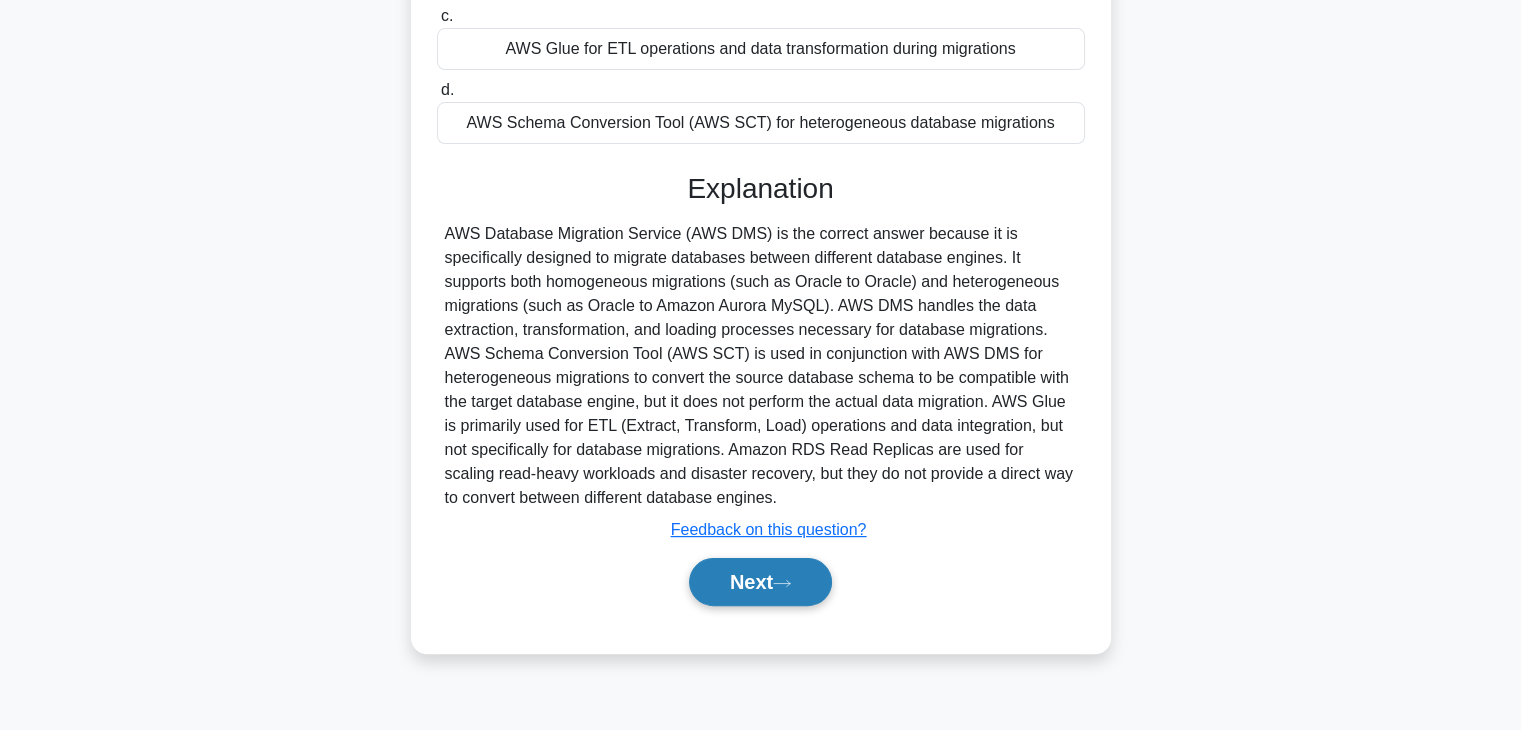 click on "Next" at bounding box center [760, 582] 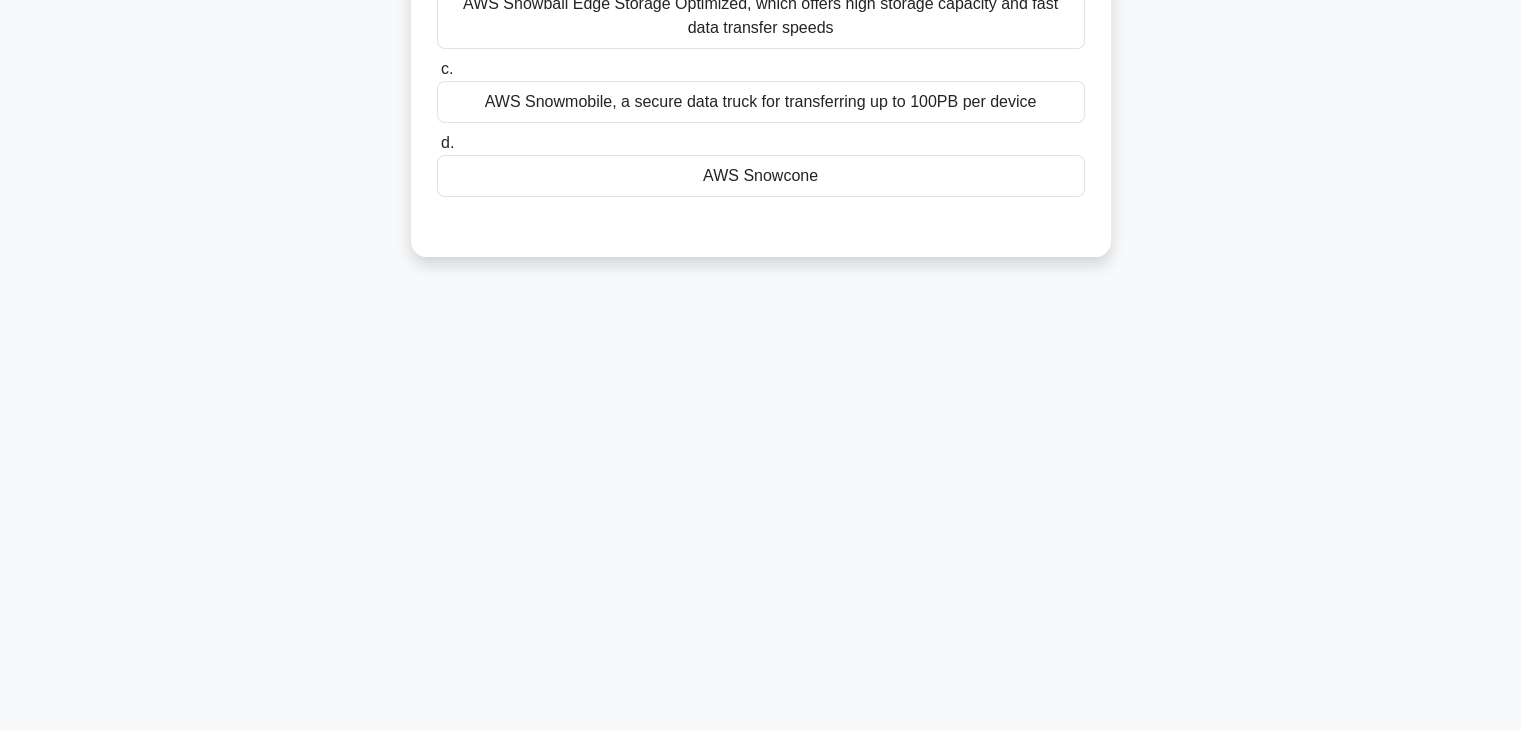 scroll, scrollTop: 0, scrollLeft: 0, axis: both 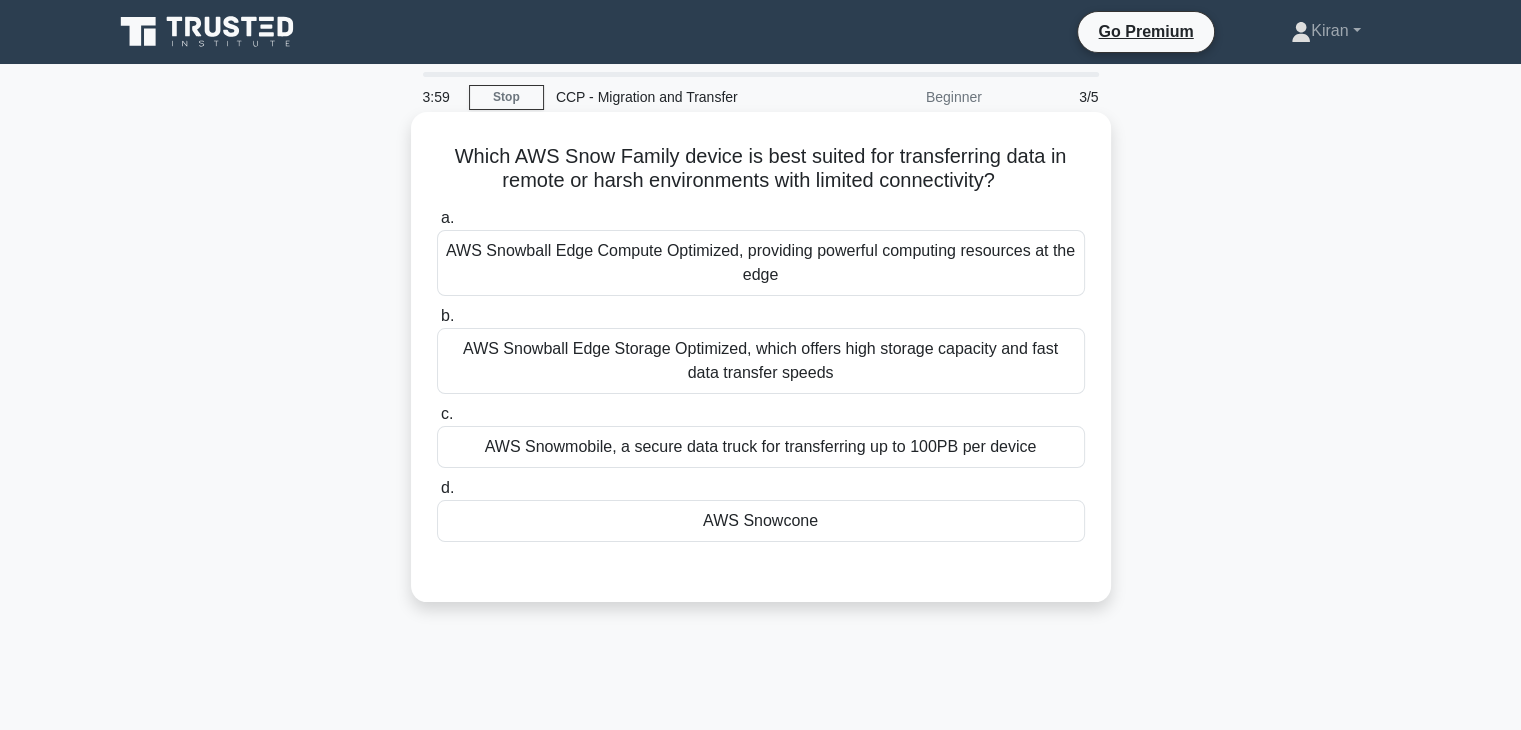 click on "AWS Snowball Edge Compute Optimized, providing powerful computing resources at the edge" at bounding box center [761, 263] 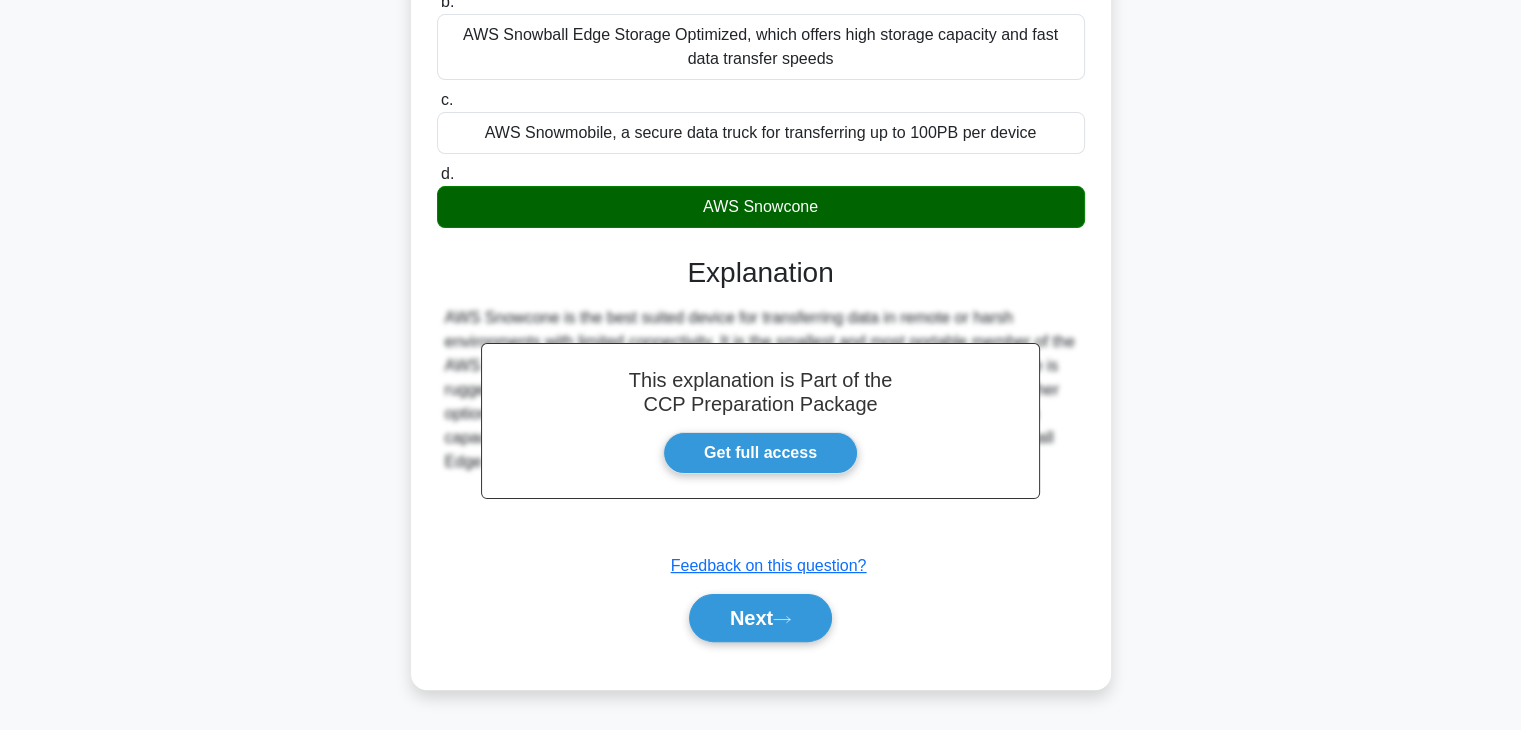 scroll, scrollTop: 351, scrollLeft: 0, axis: vertical 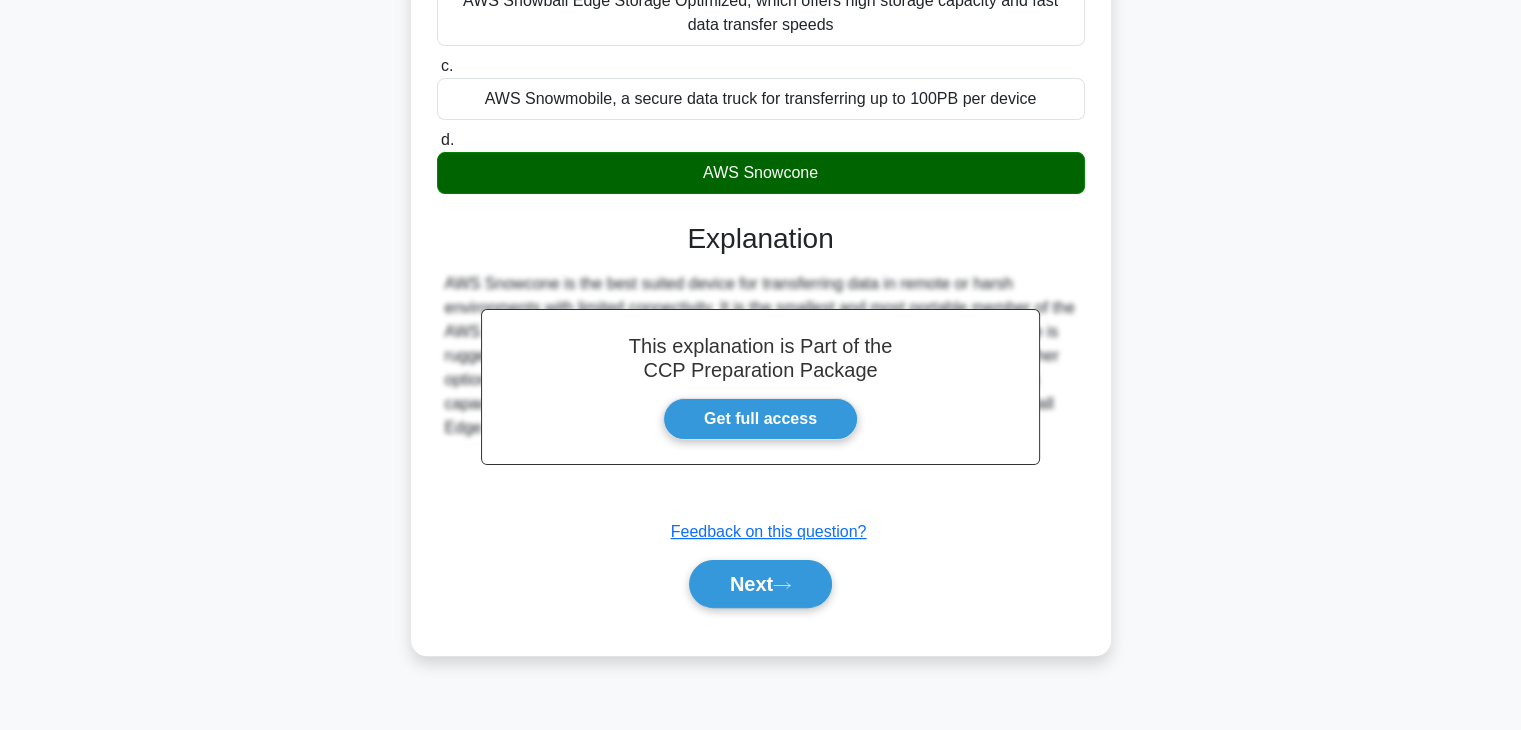 click on "Next" at bounding box center (761, 584) 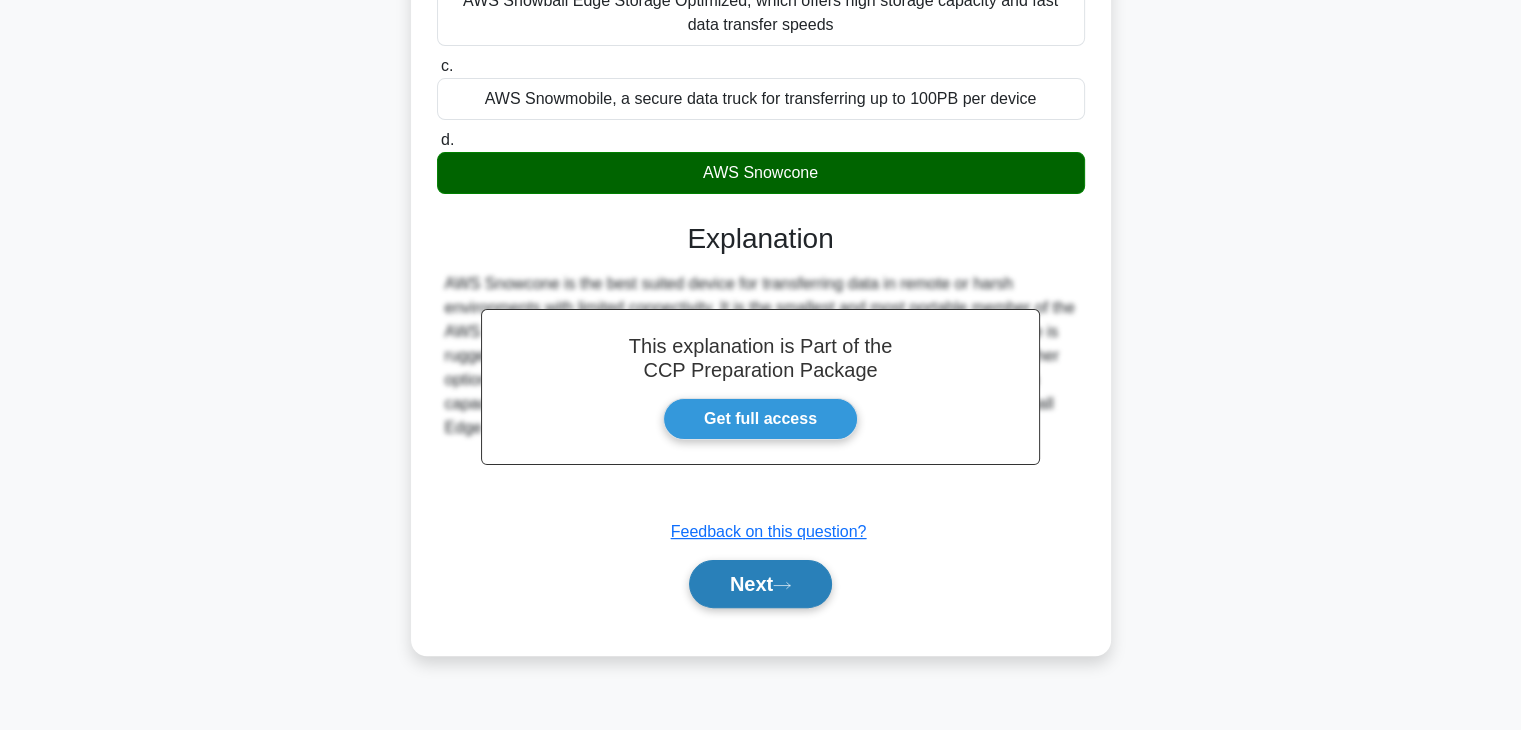 click on "Next" at bounding box center (760, 584) 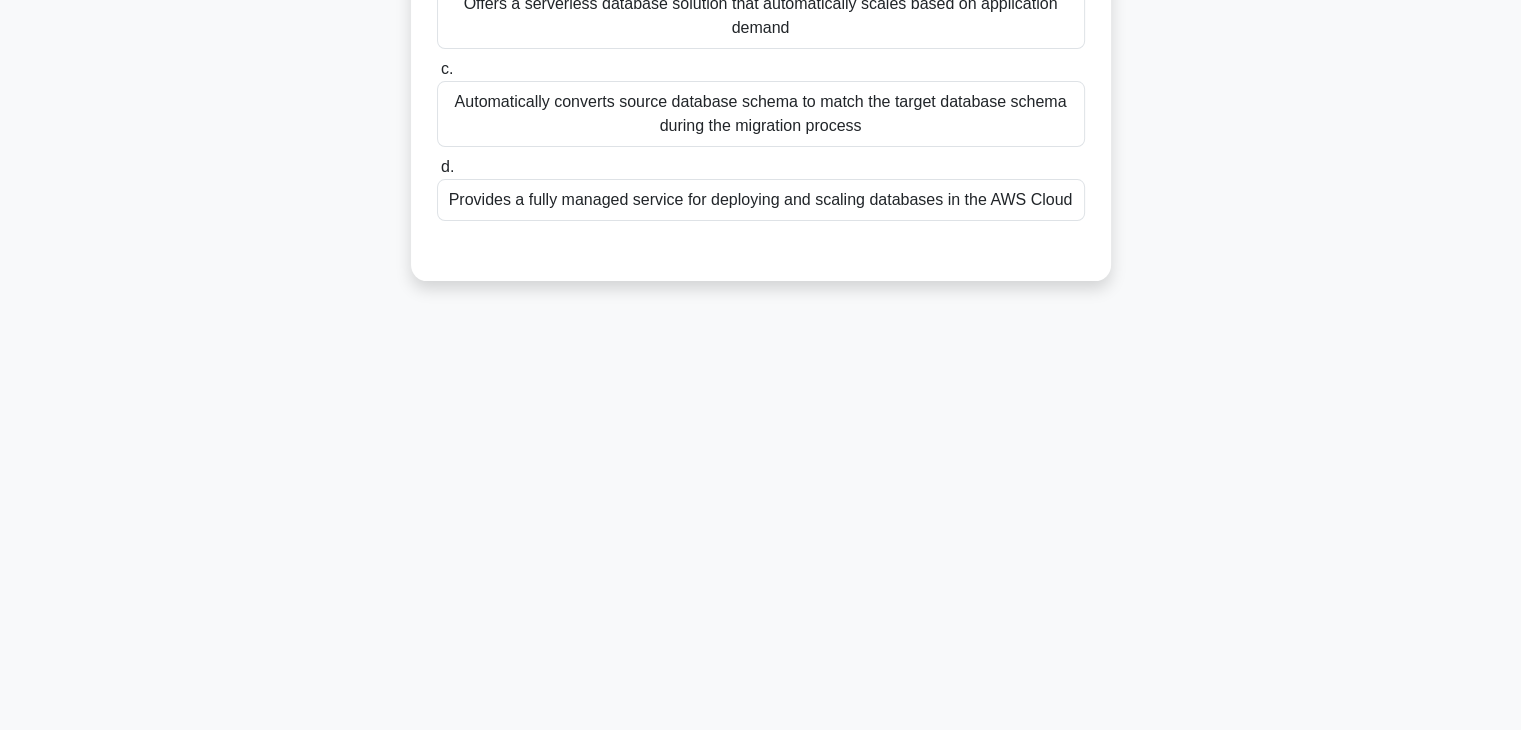 scroll, scrollTop: 0, scrollLeft: 0, axis: both 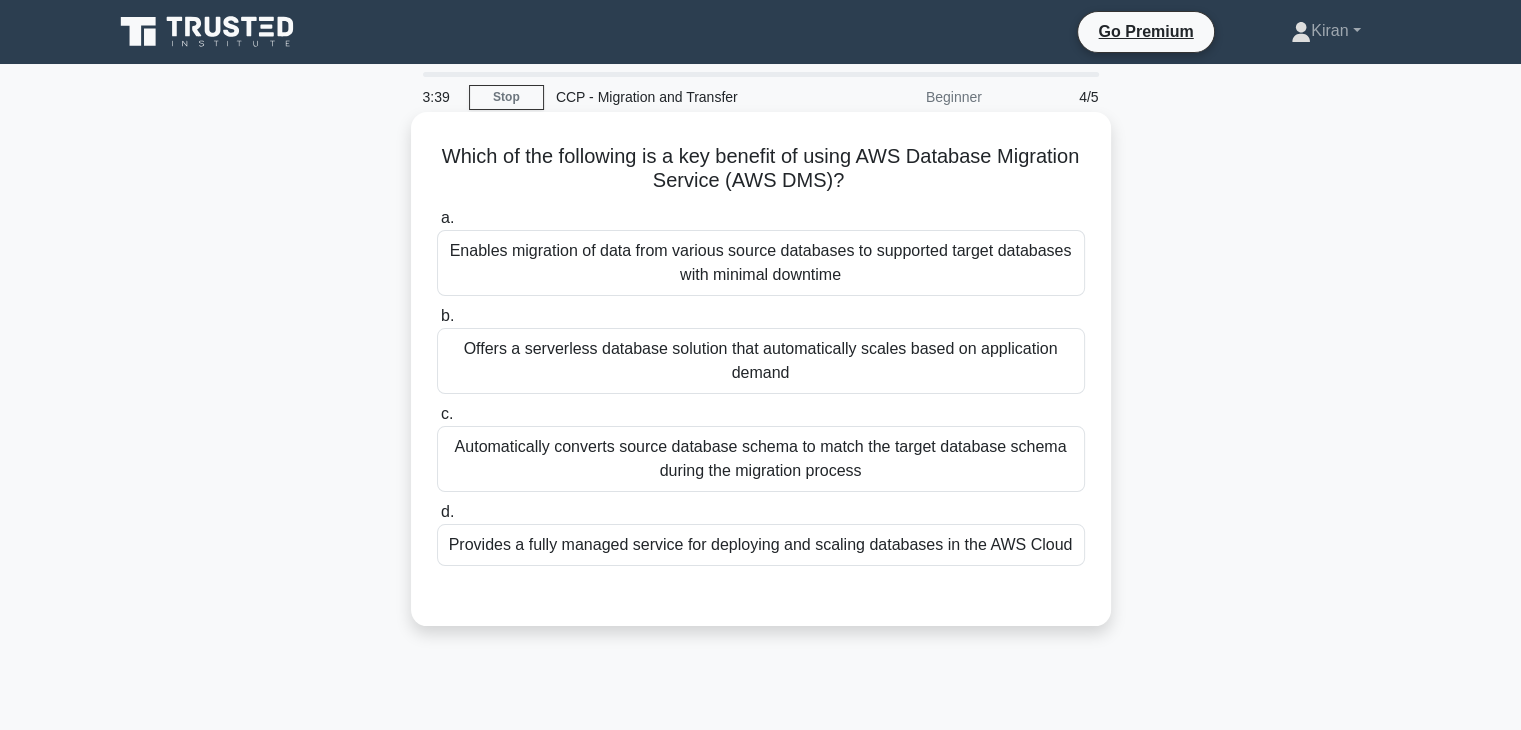 click on "Enables migration of data from various source databases to supported target databases with minimal downtime" at bounding box center (761, 263) 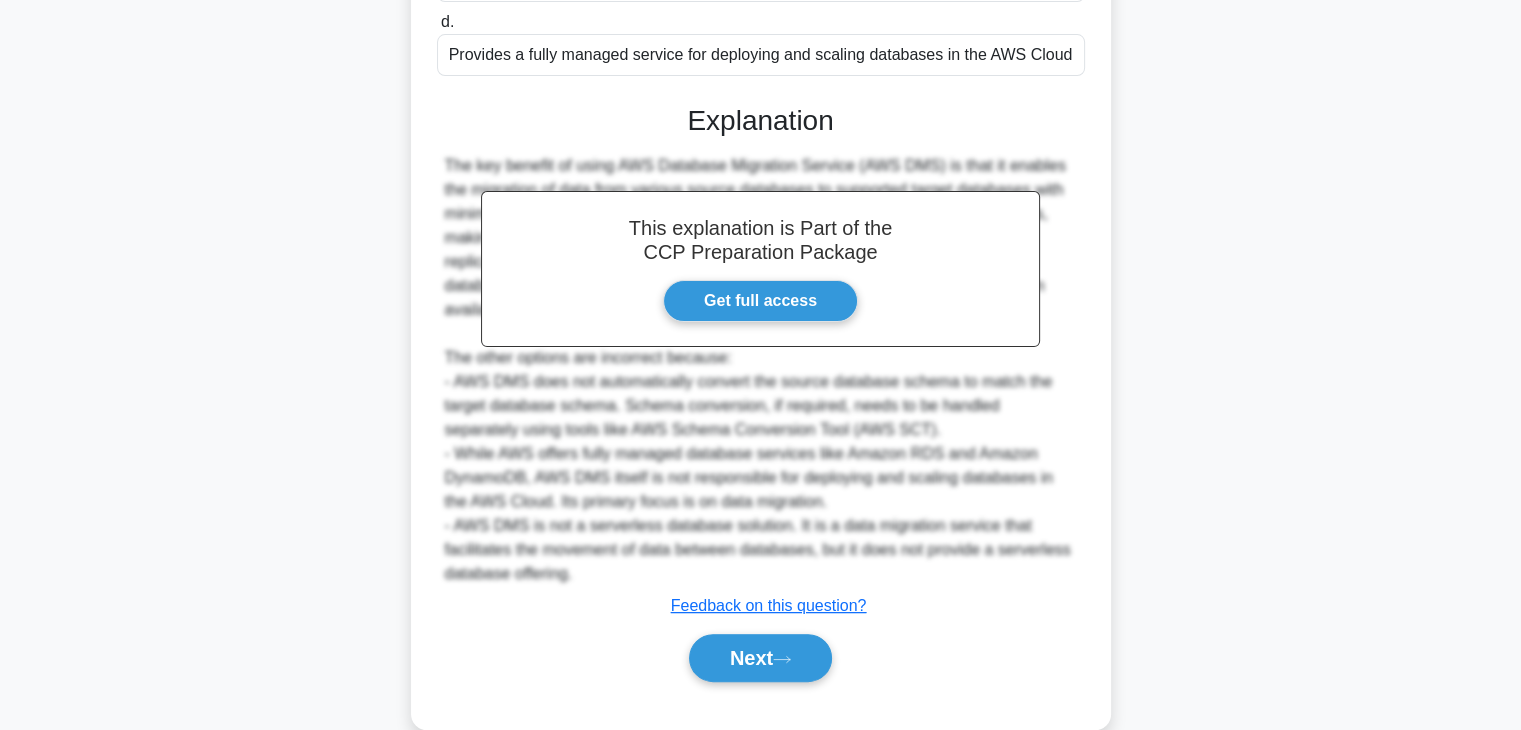 scroll, scrollTop: 526, scrollLeft: 0, axis: vertical 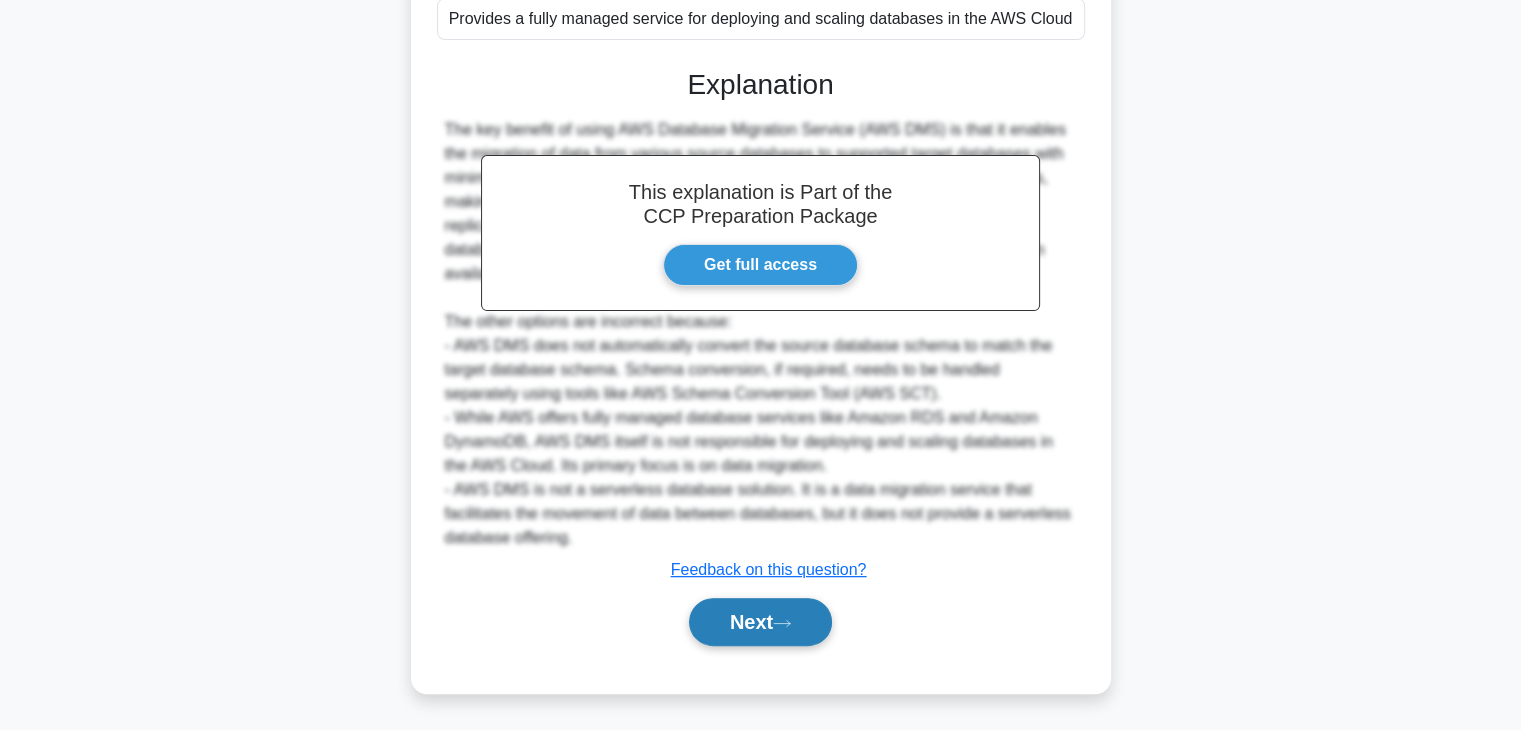 click on "Next" at bounding box center (760, 622) 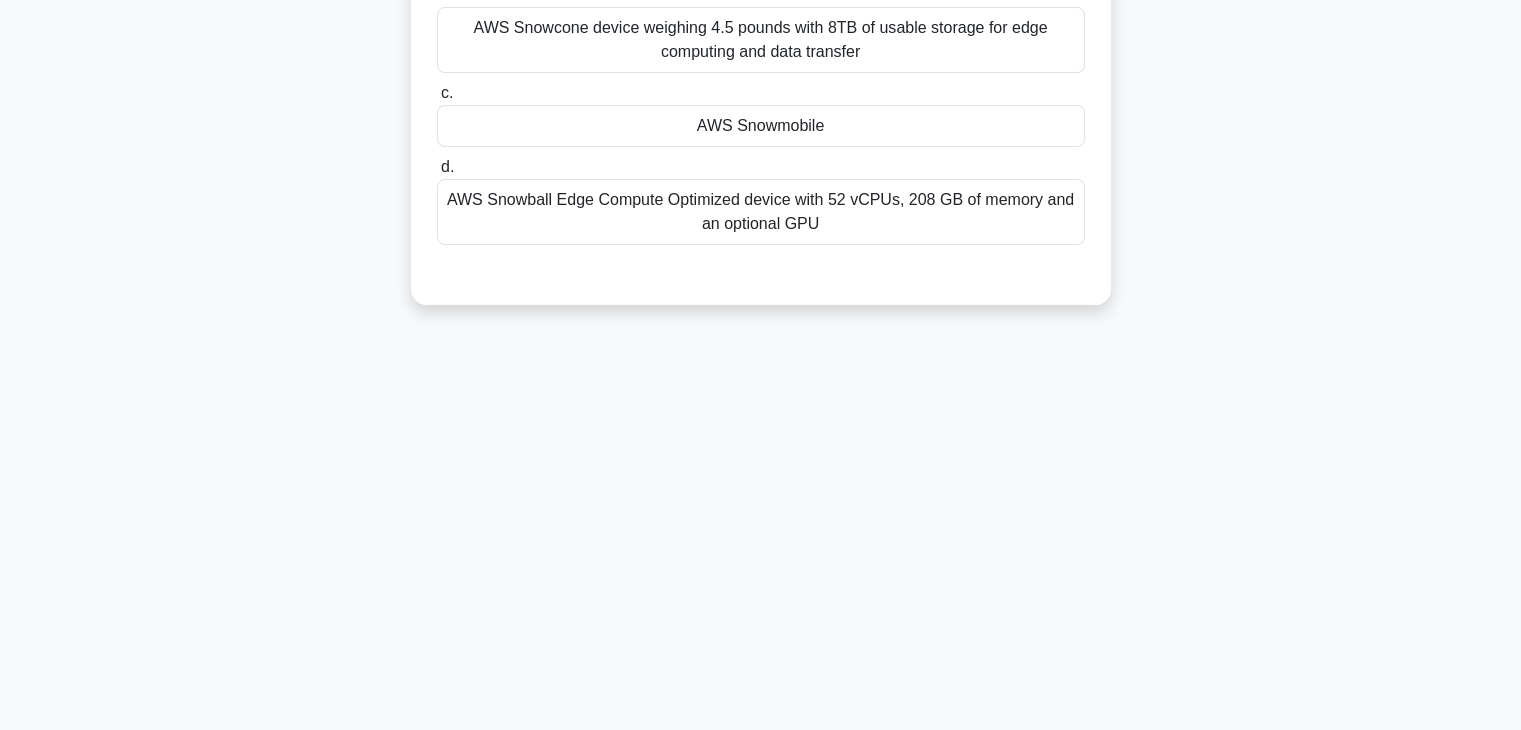 scroll, scrollTop: 0, scrollLeft: 0, axis: both 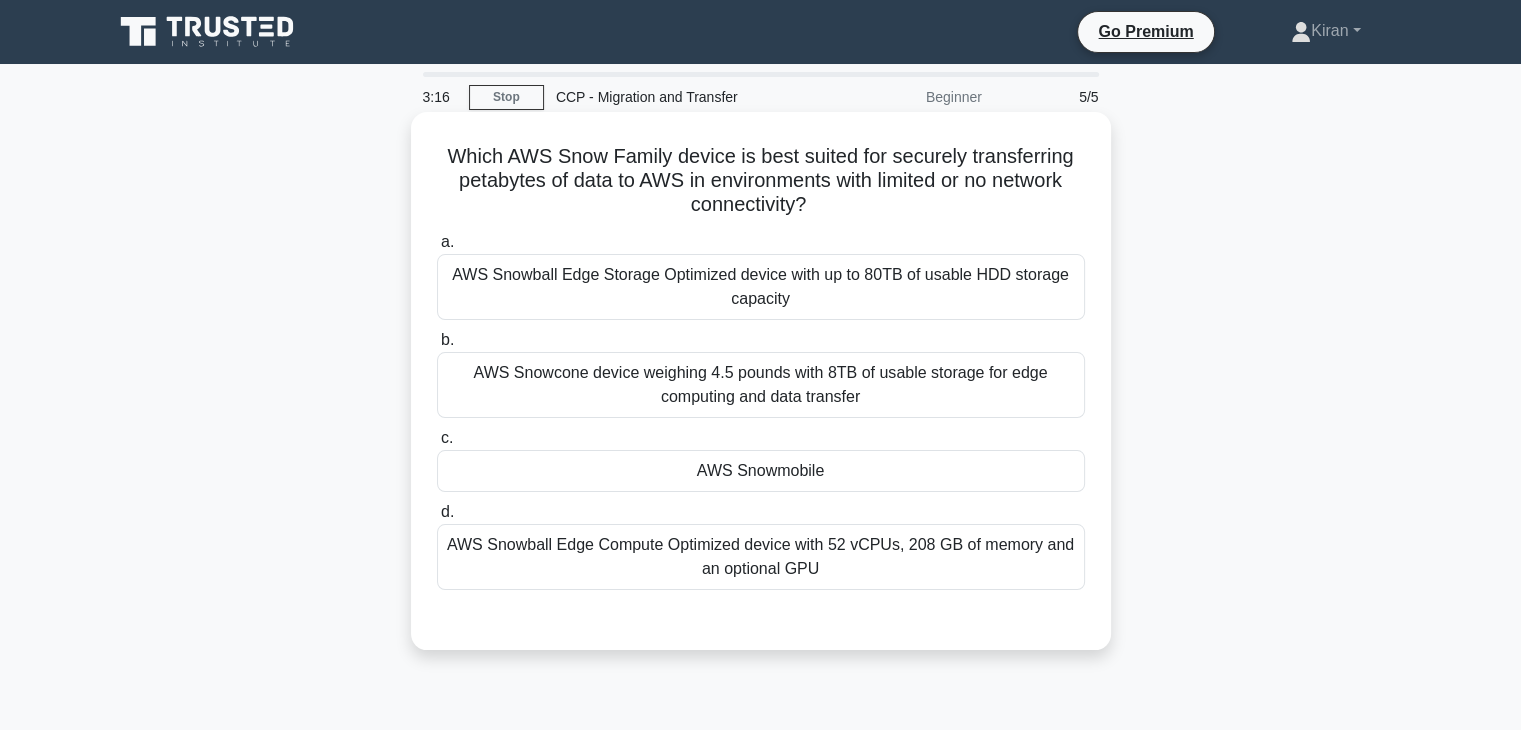 click on "AWS Snowball Edge Storage Optimized device with up to 80TB of usable HDD storage capacity" at bounding box center (761, 287) 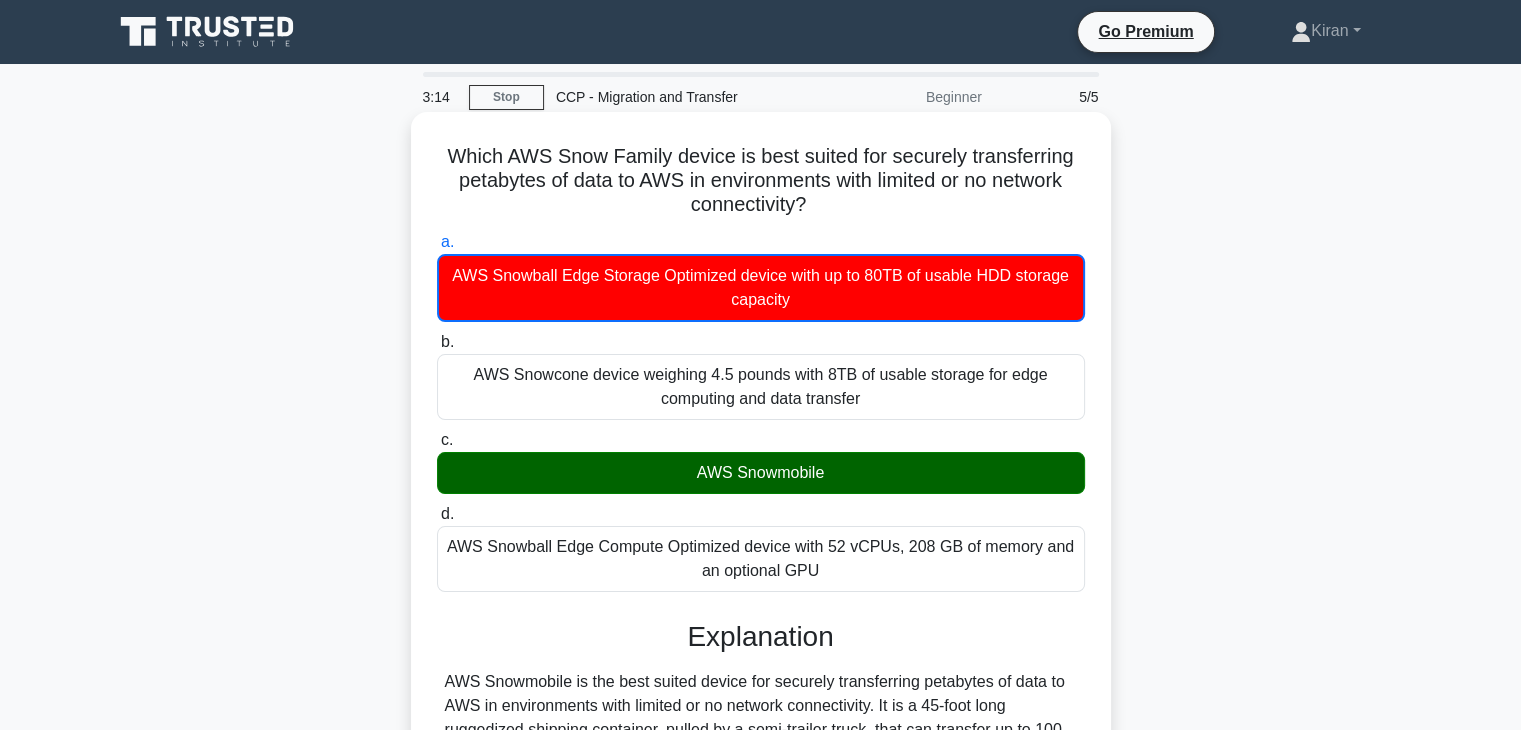 scroll, scrollTop: 351, scrollLeft: 0, axis: vertical 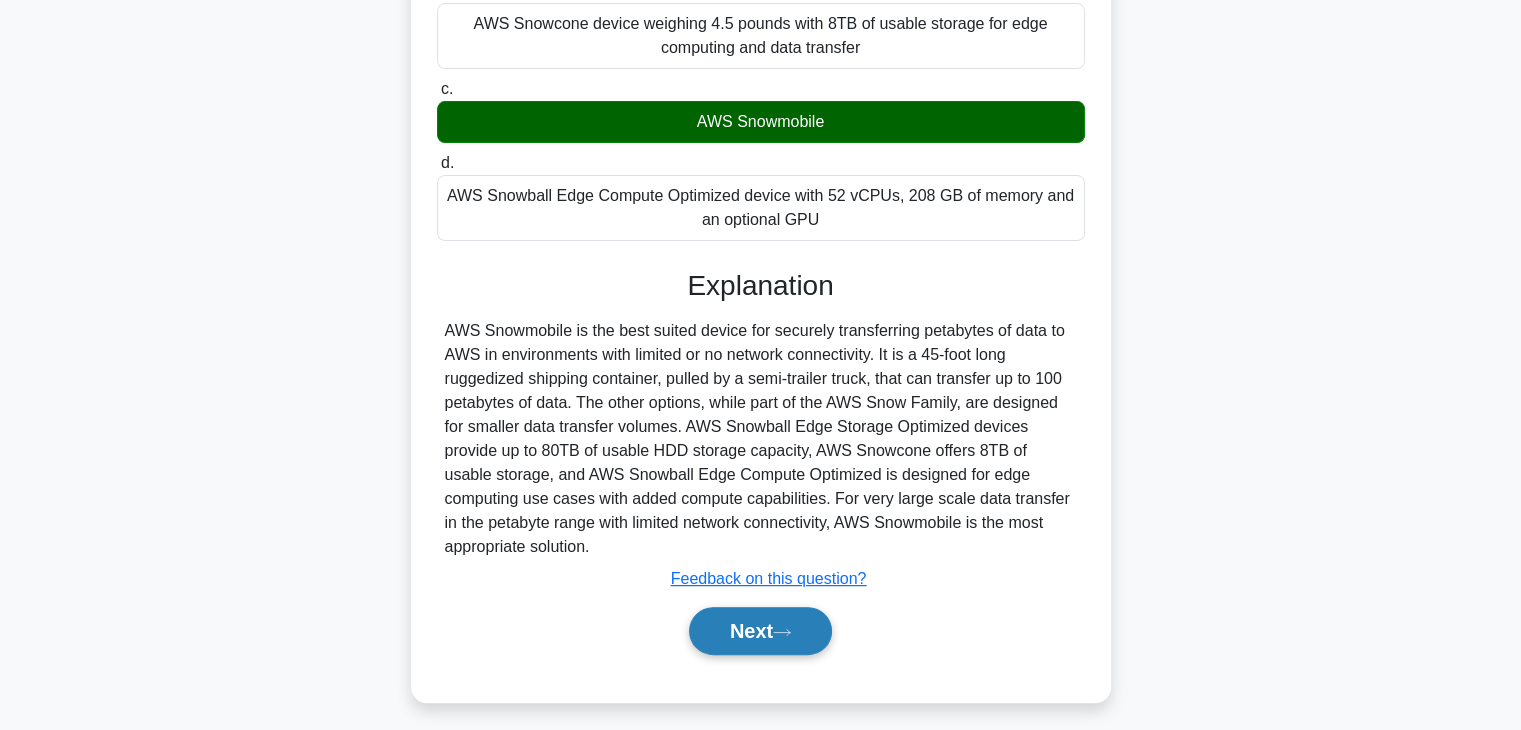 click on "Next" at bounding box center [760, 631] 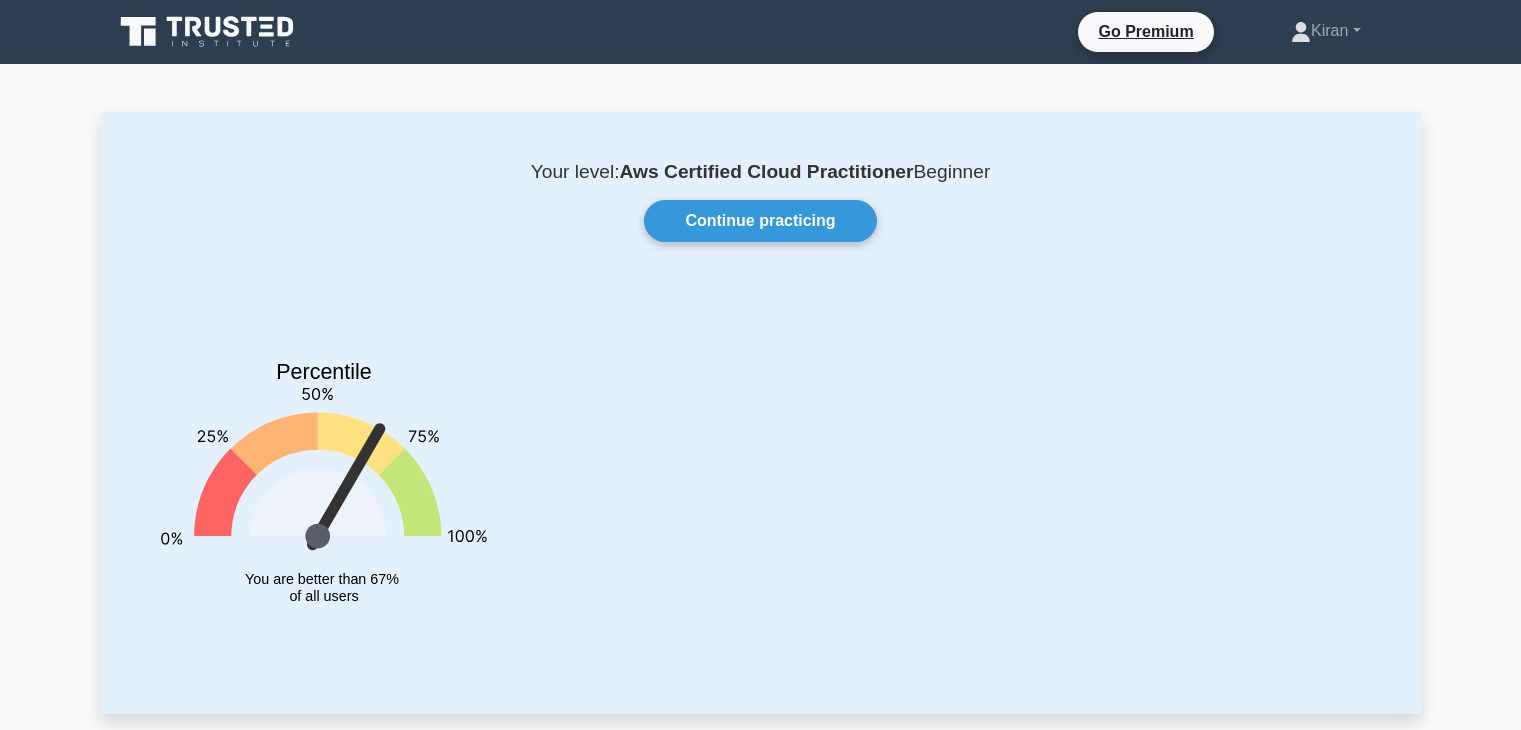 scroll, scrollTop: 0, scrollLeft: 0, axis: both 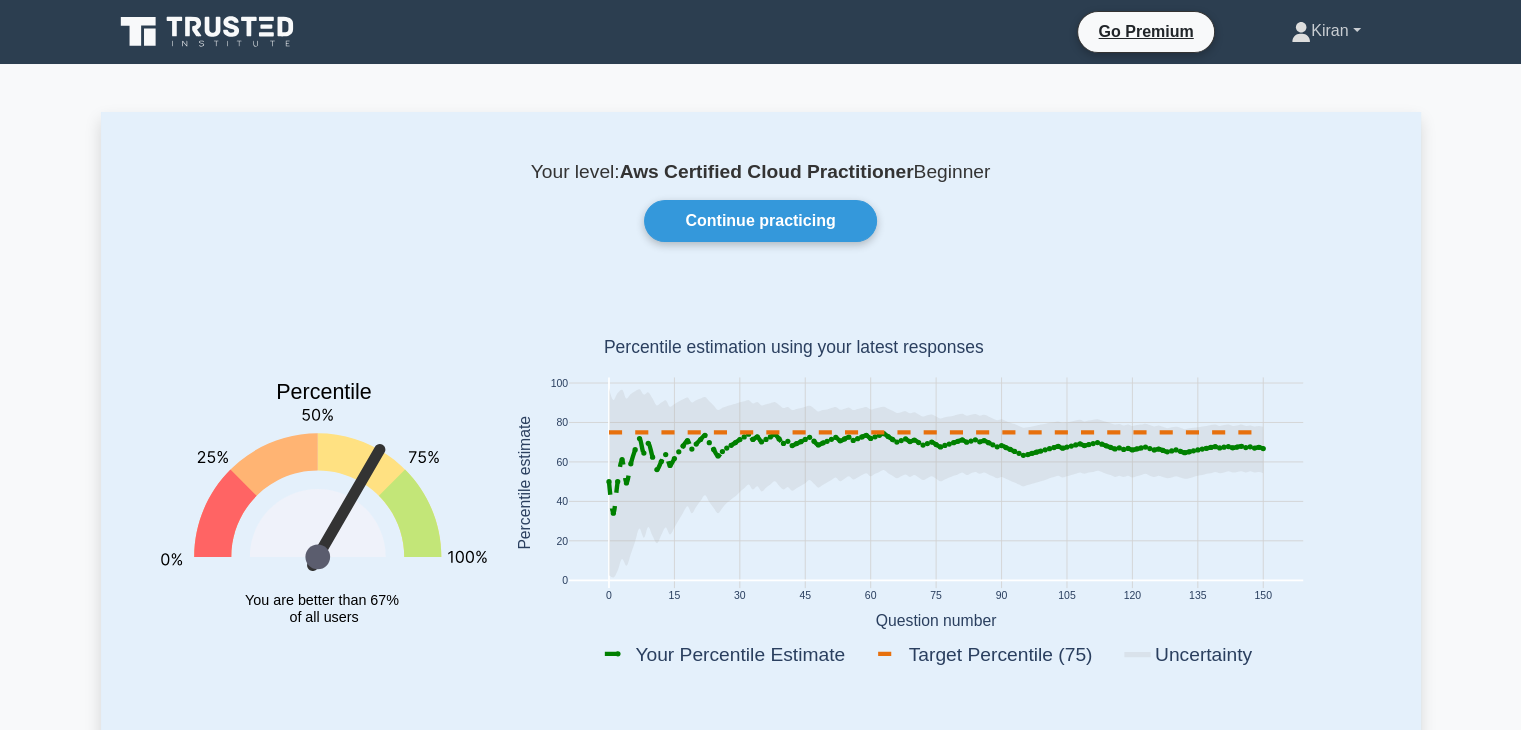 click on "Kiran" at bounding box center [1325, 31] 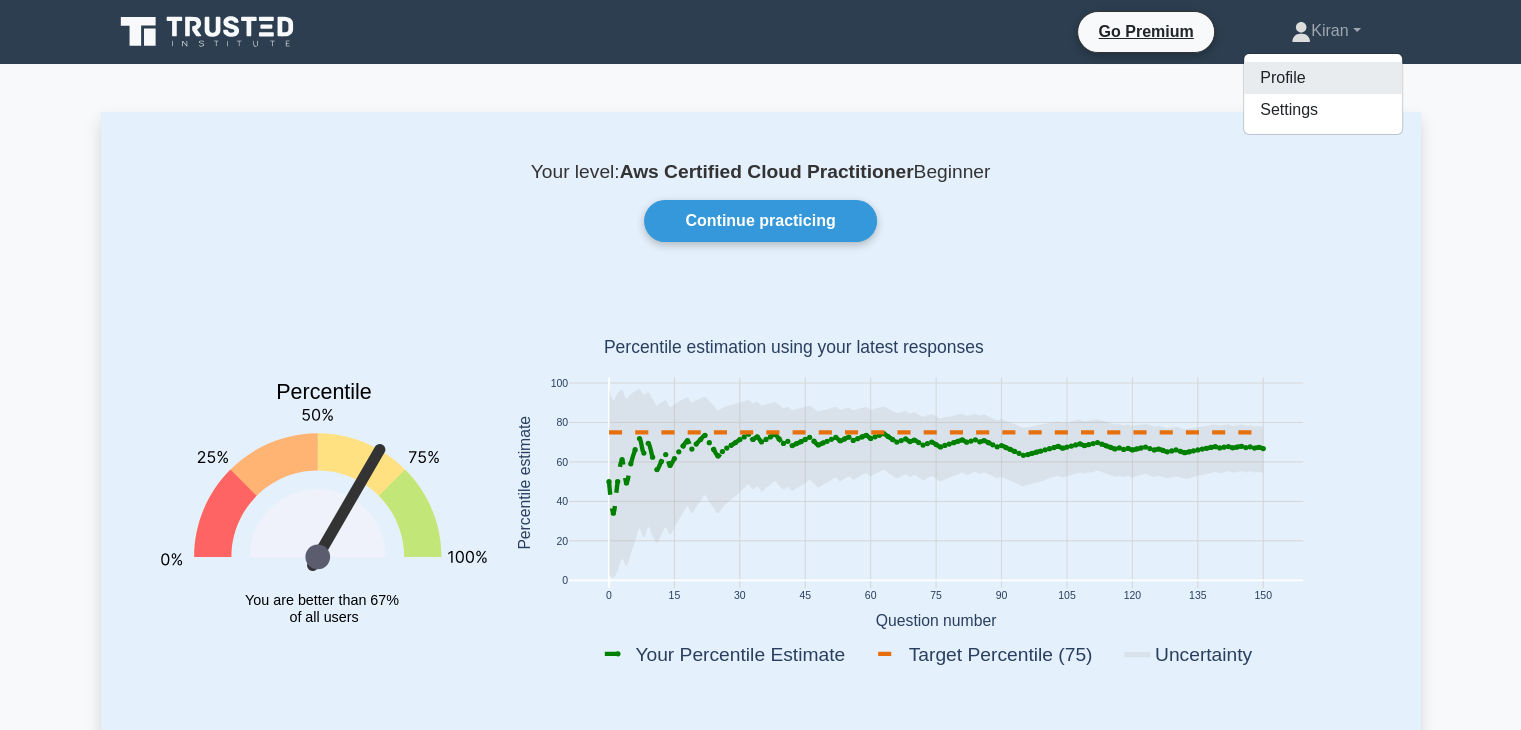 click on "Profile" at bounding box center (1323, 78) 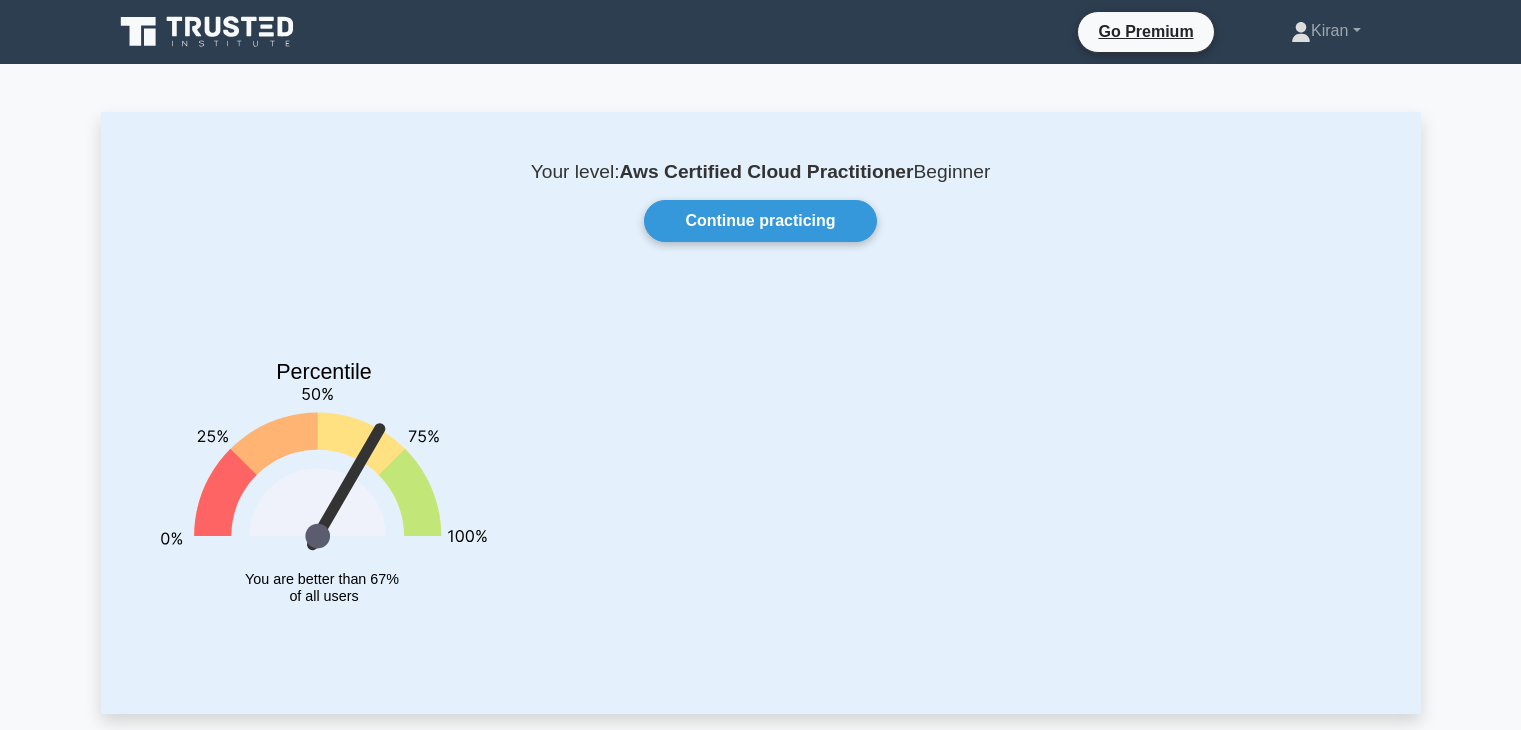 scroll, scrollTop: 0, scrollLeft: 0, axis: both 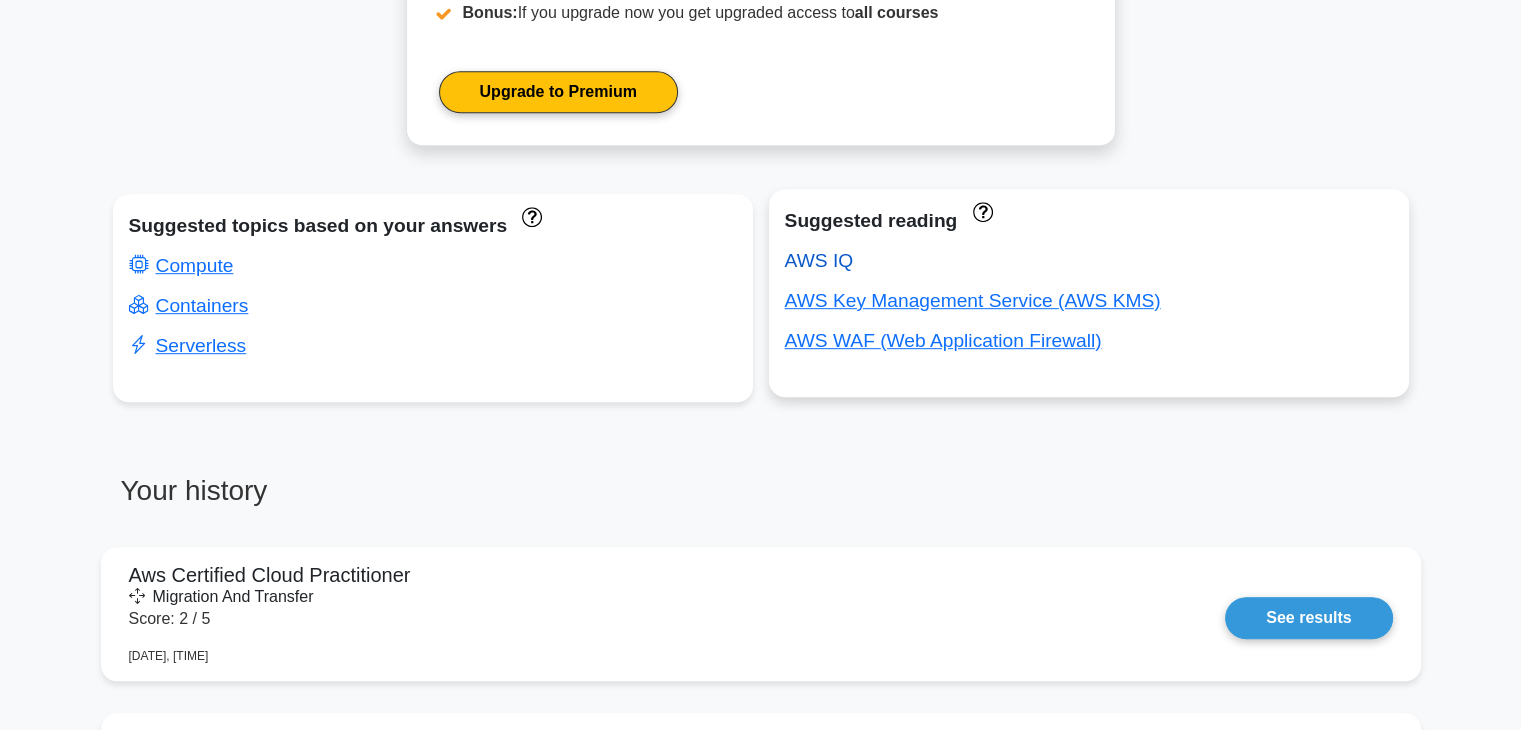 click on "AWS IQ" at bounding box center [819, 260] 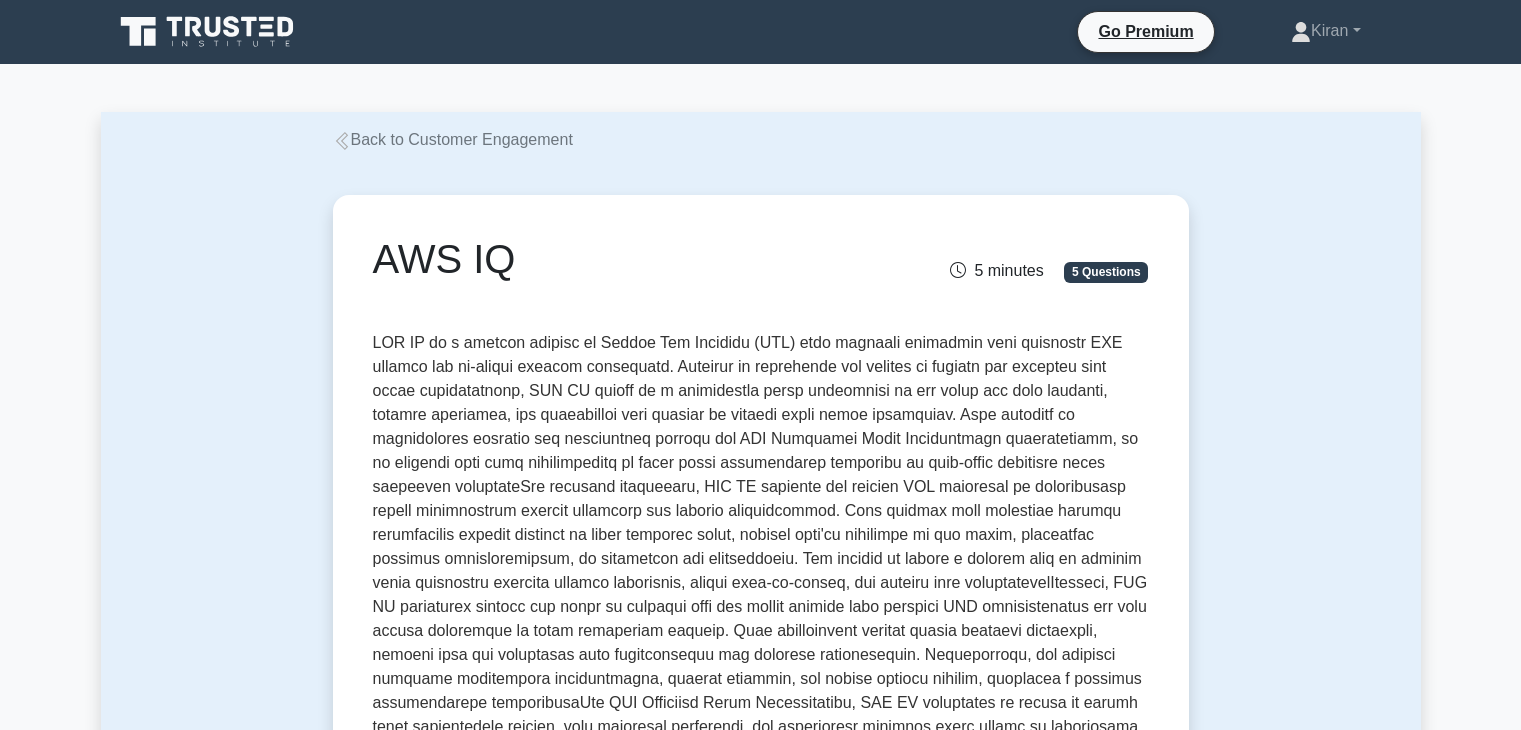 scroll, scrollTop: 0, scrollLeft: 0, axis: both 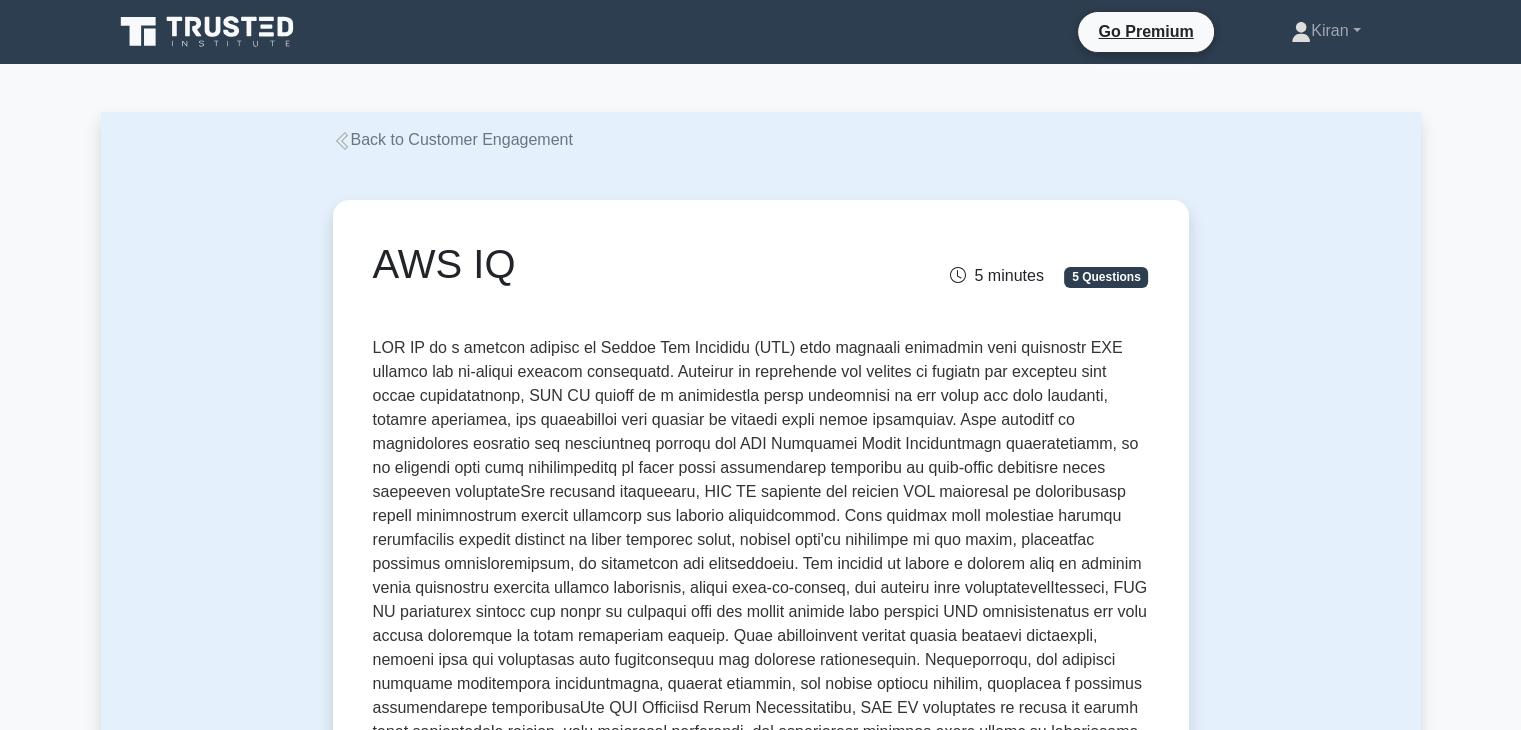 click on "Back to Customer Engagement" at bounding box center [453, 139] 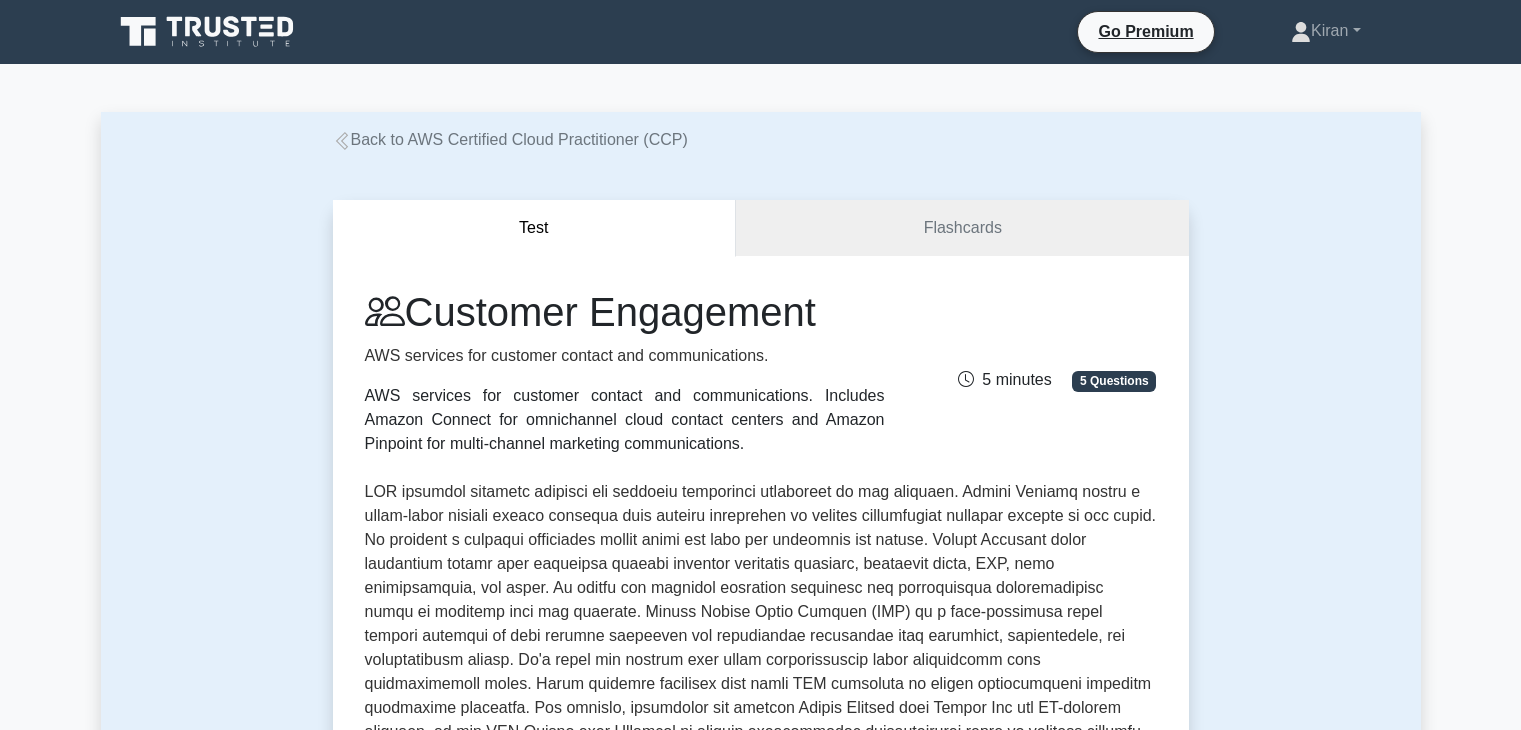 scroll, scrollTop: 0, scrollLeft: 0, axis: both 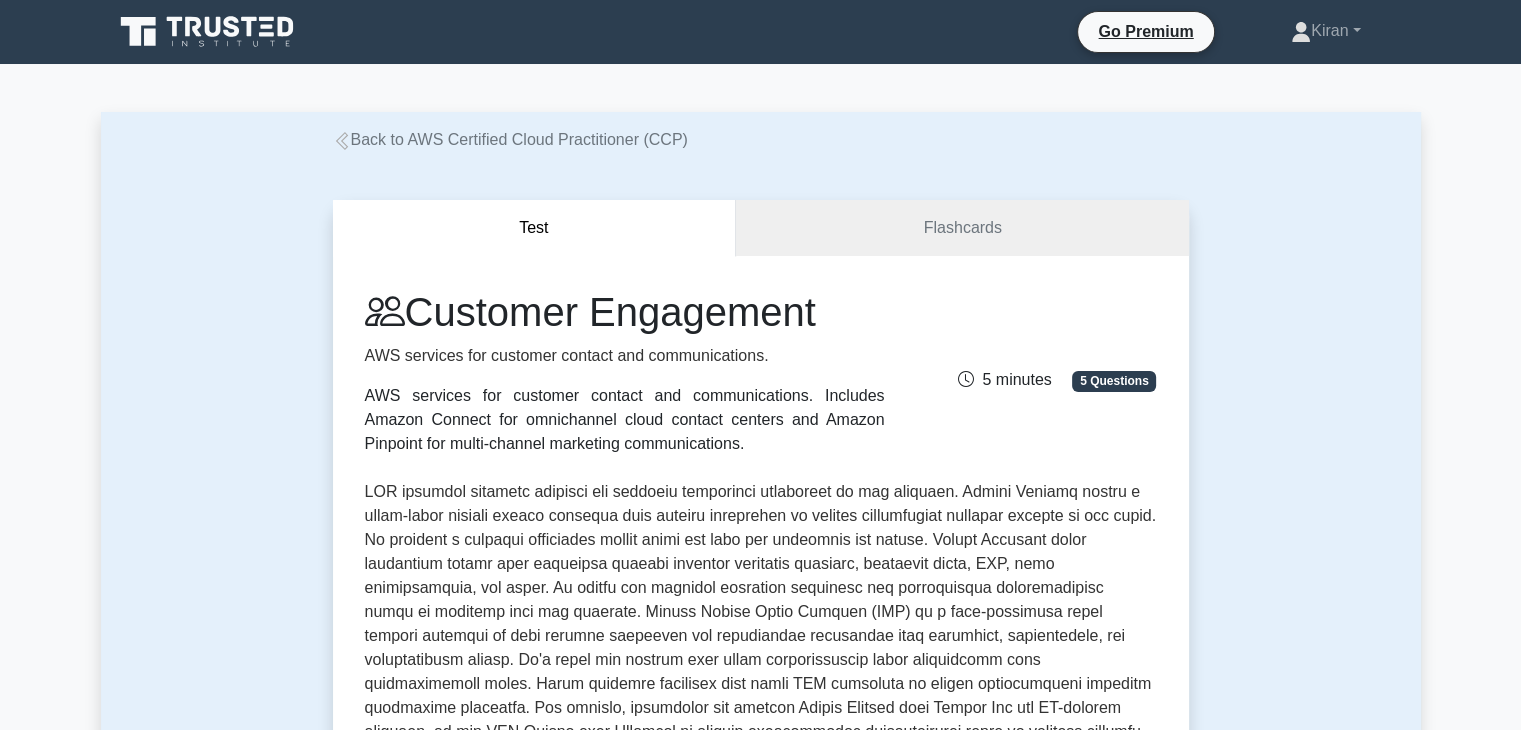 click on "Back to AWS Certified Cloud Practitioner (CCP)" at bounding box center [510, 139] 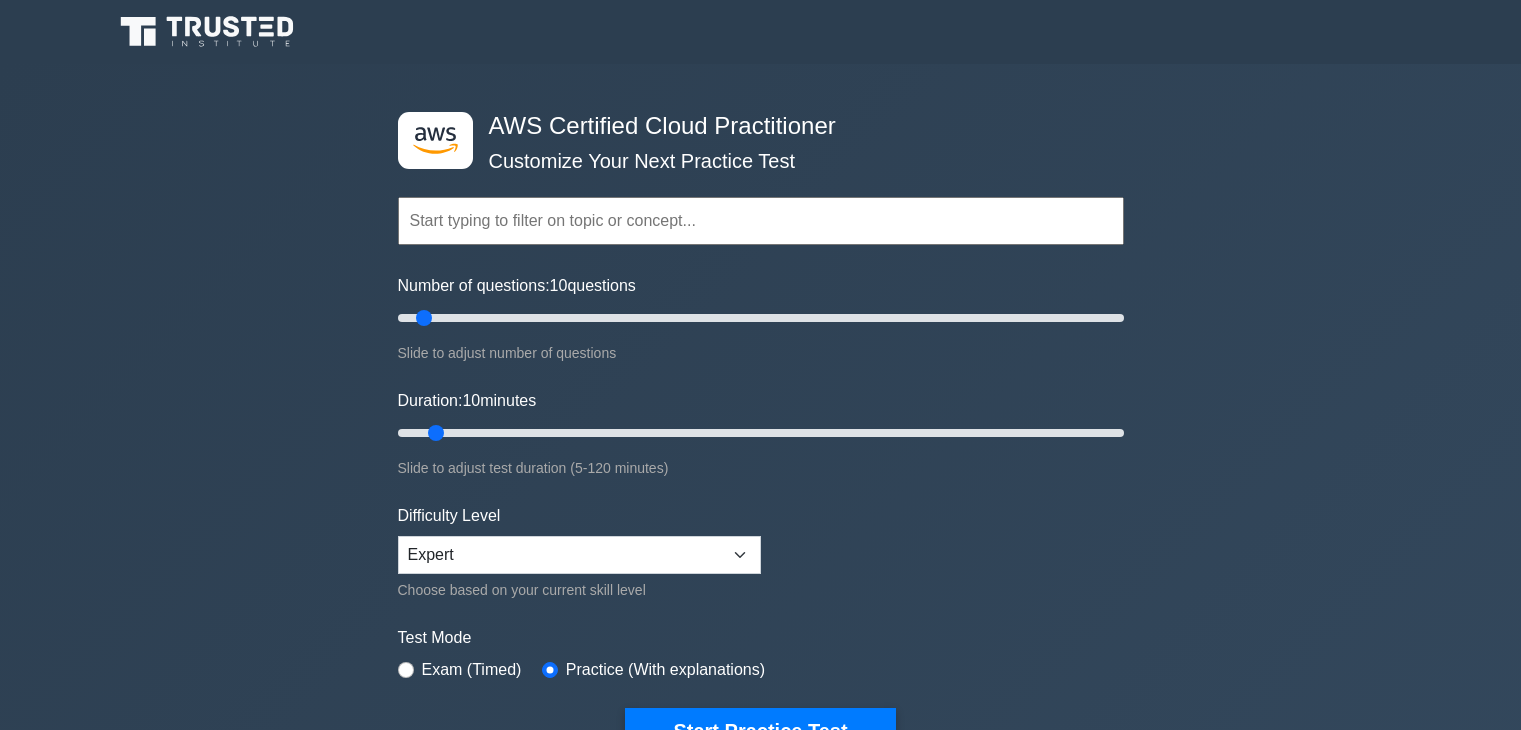 scroll, scrollTop: 0, scrollLeft: 0, axis: both 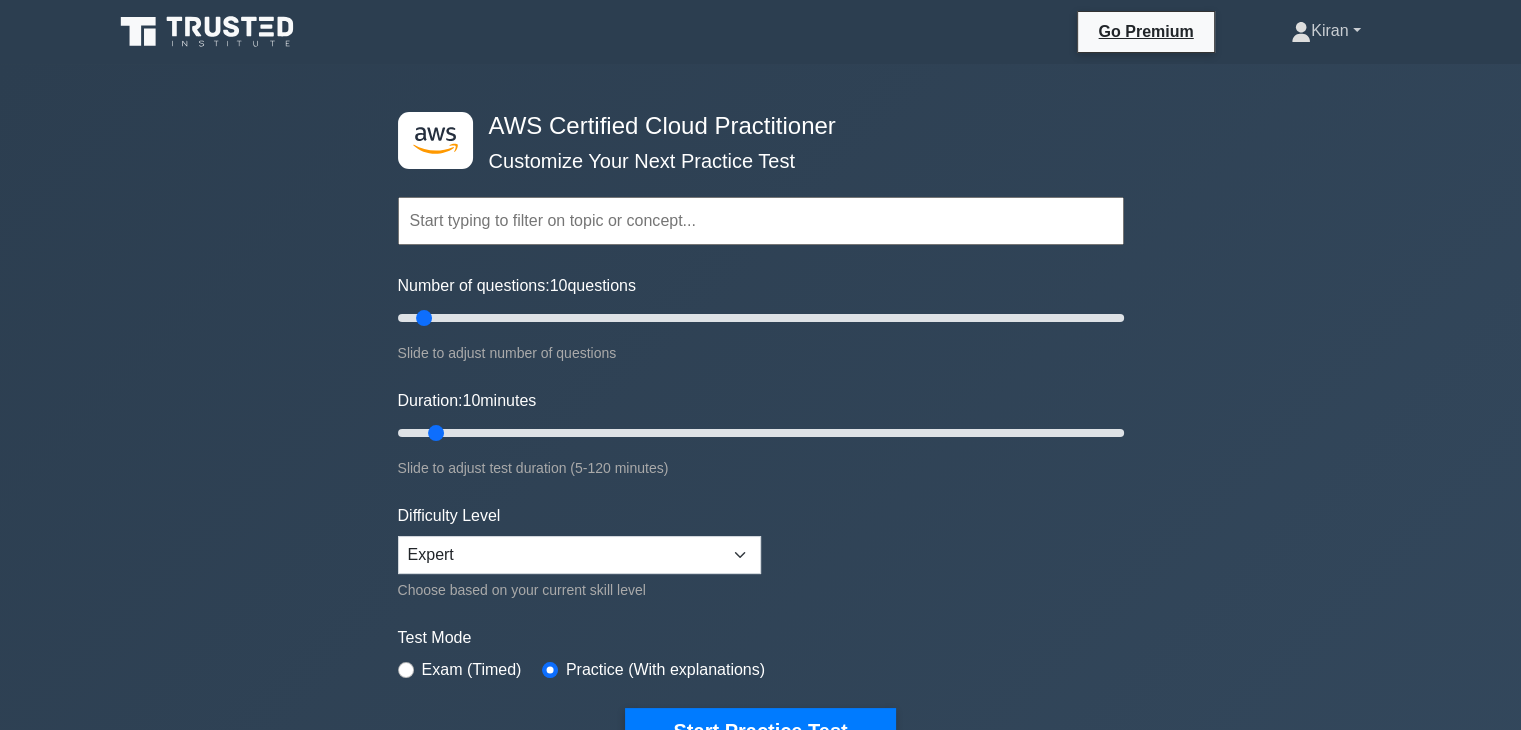 click on "Kiran" at bounding box center (1325, 31) 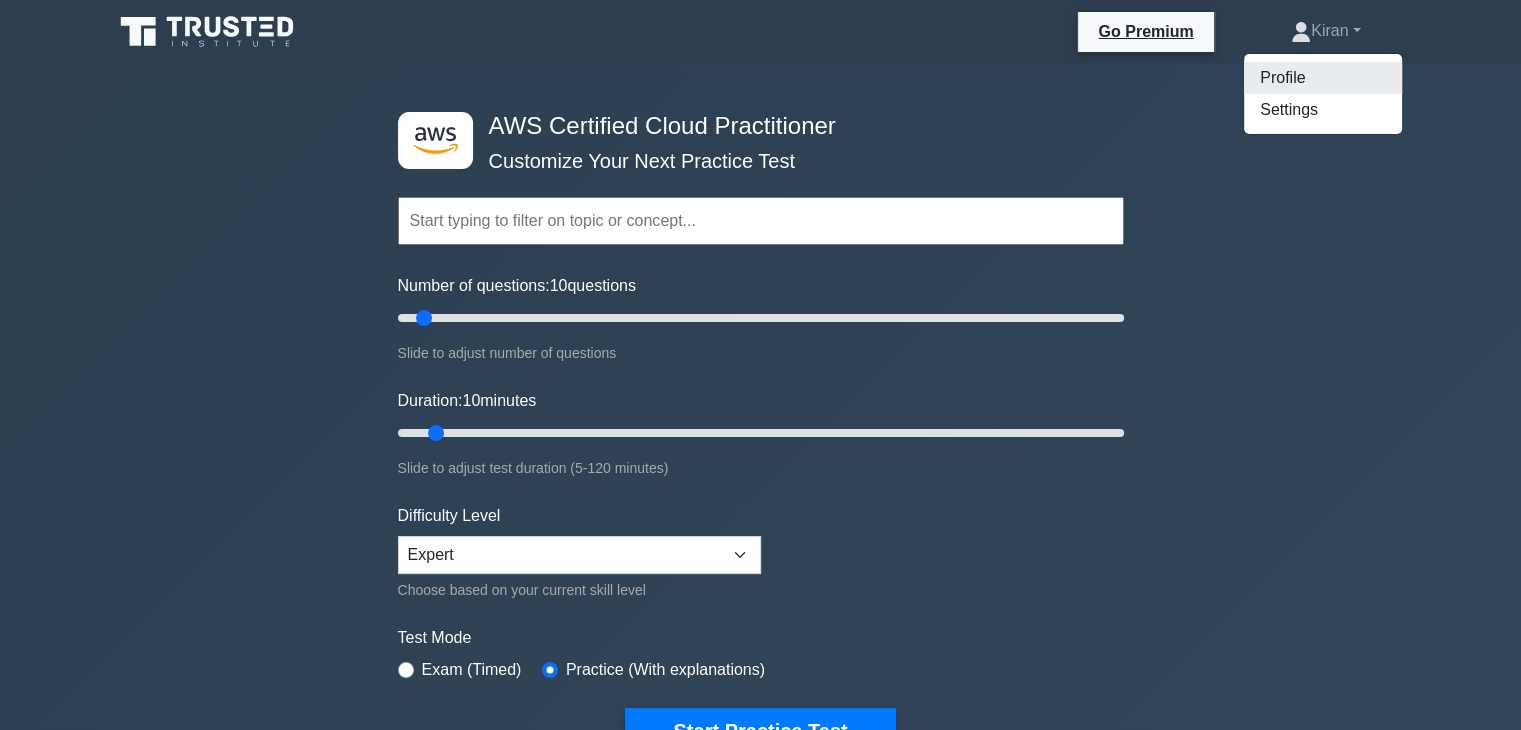 click on "Profile" at bounding box center [1323, 78] 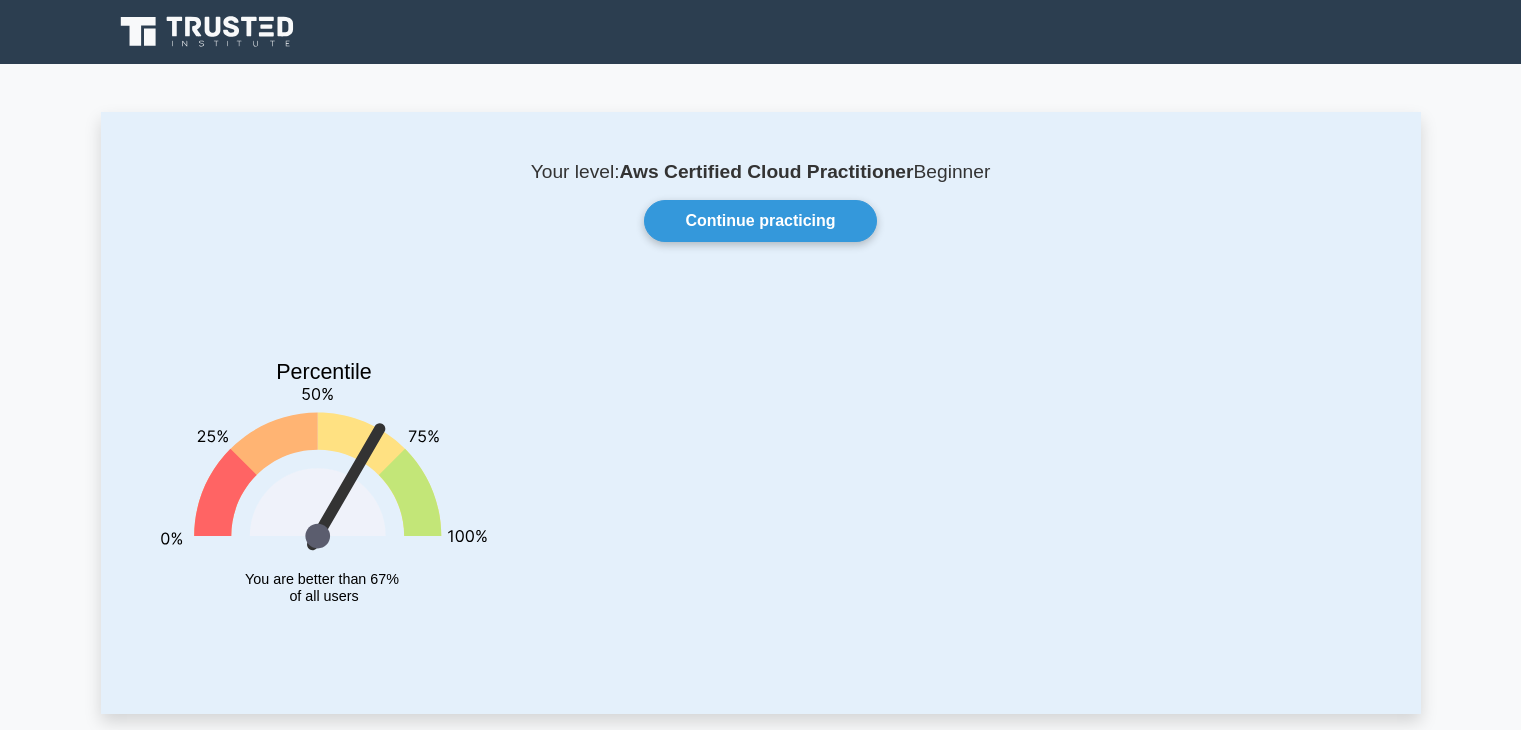 scroll, scrollTop: 0, scrollLeft: 0, axis: both 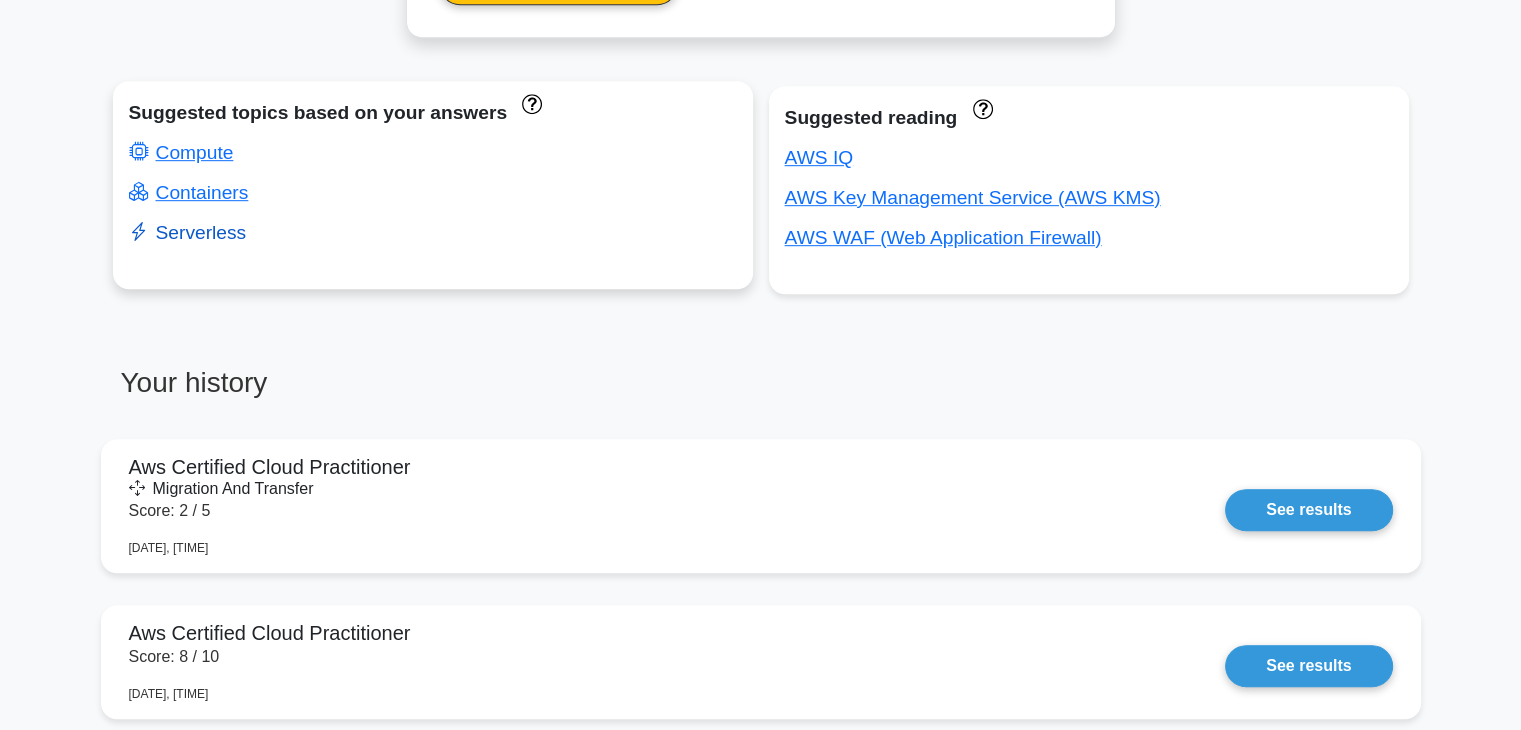 click on "Serverless" at bounding box center (188, 232) 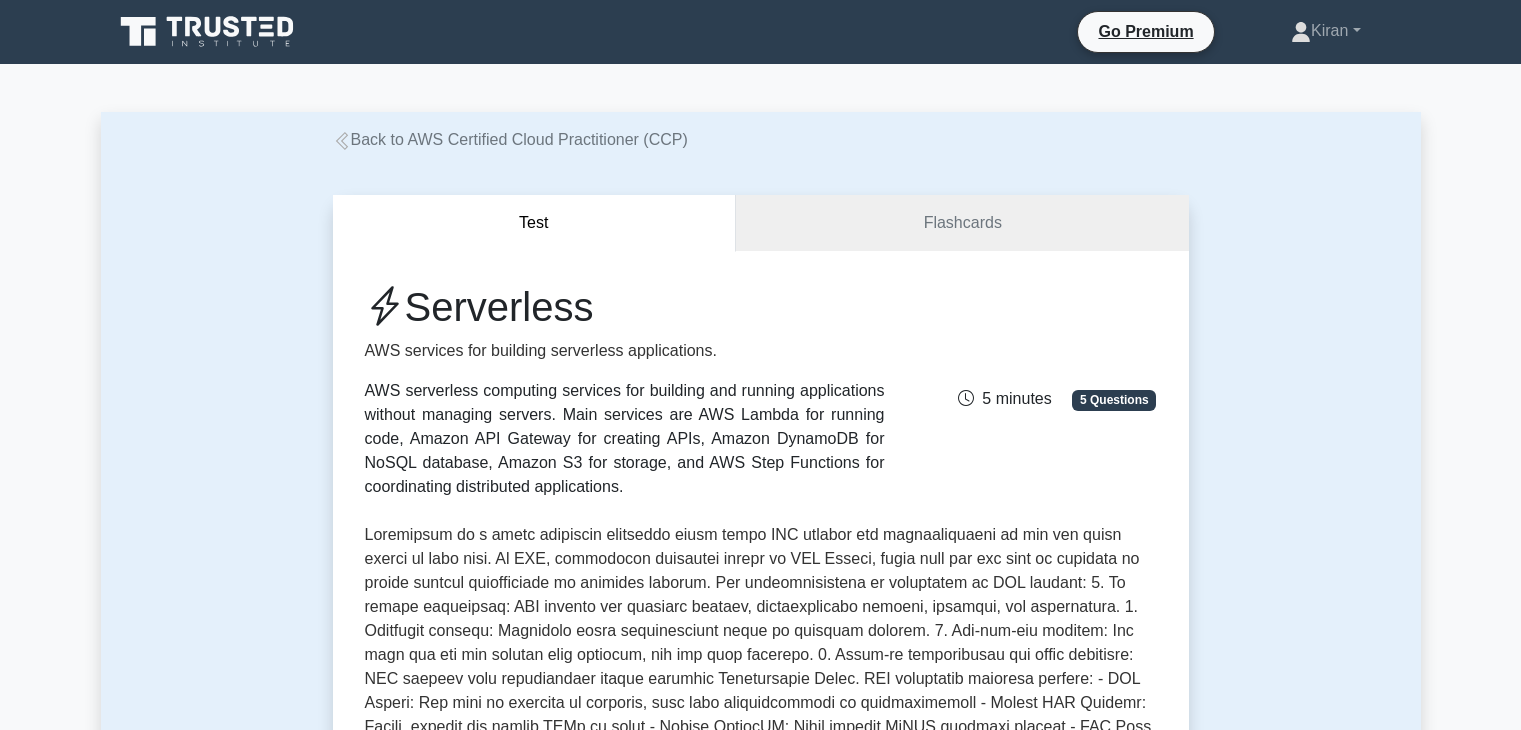 scroll, scrollTop: 0, scrollLeft: 0, axis: both 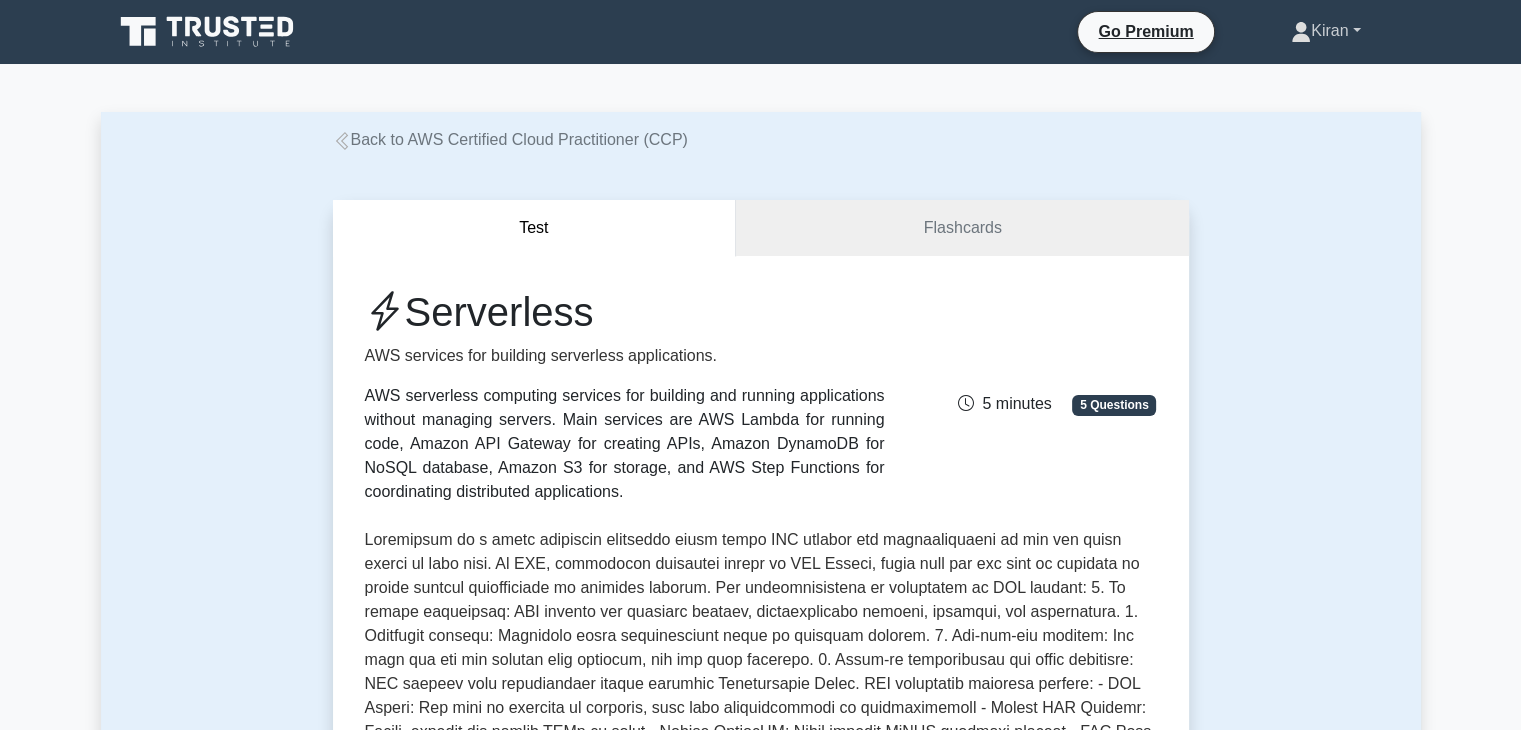 click on "Kiran" at bounding box center [1325, 31] 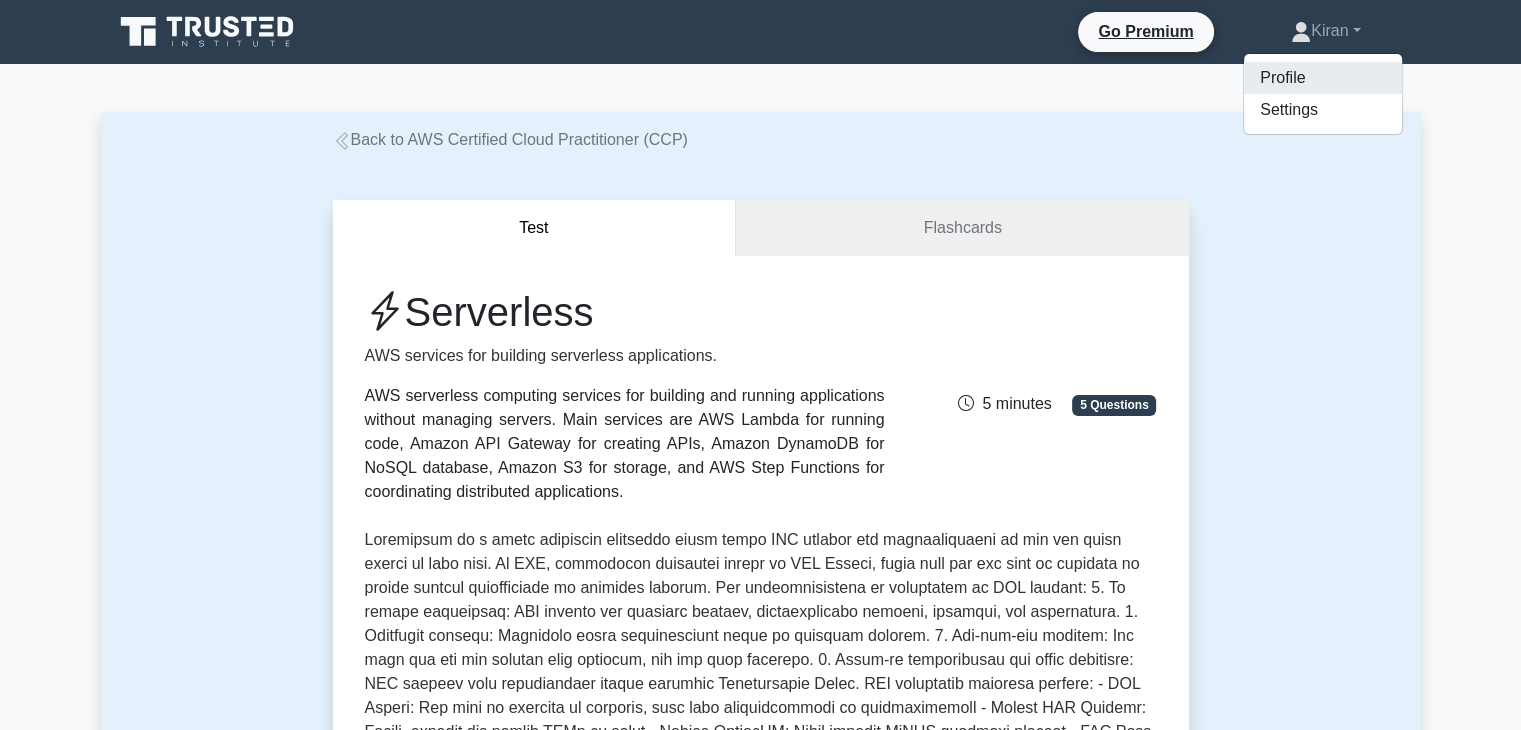 click on "Profile" at bounding box center [1323, 78] 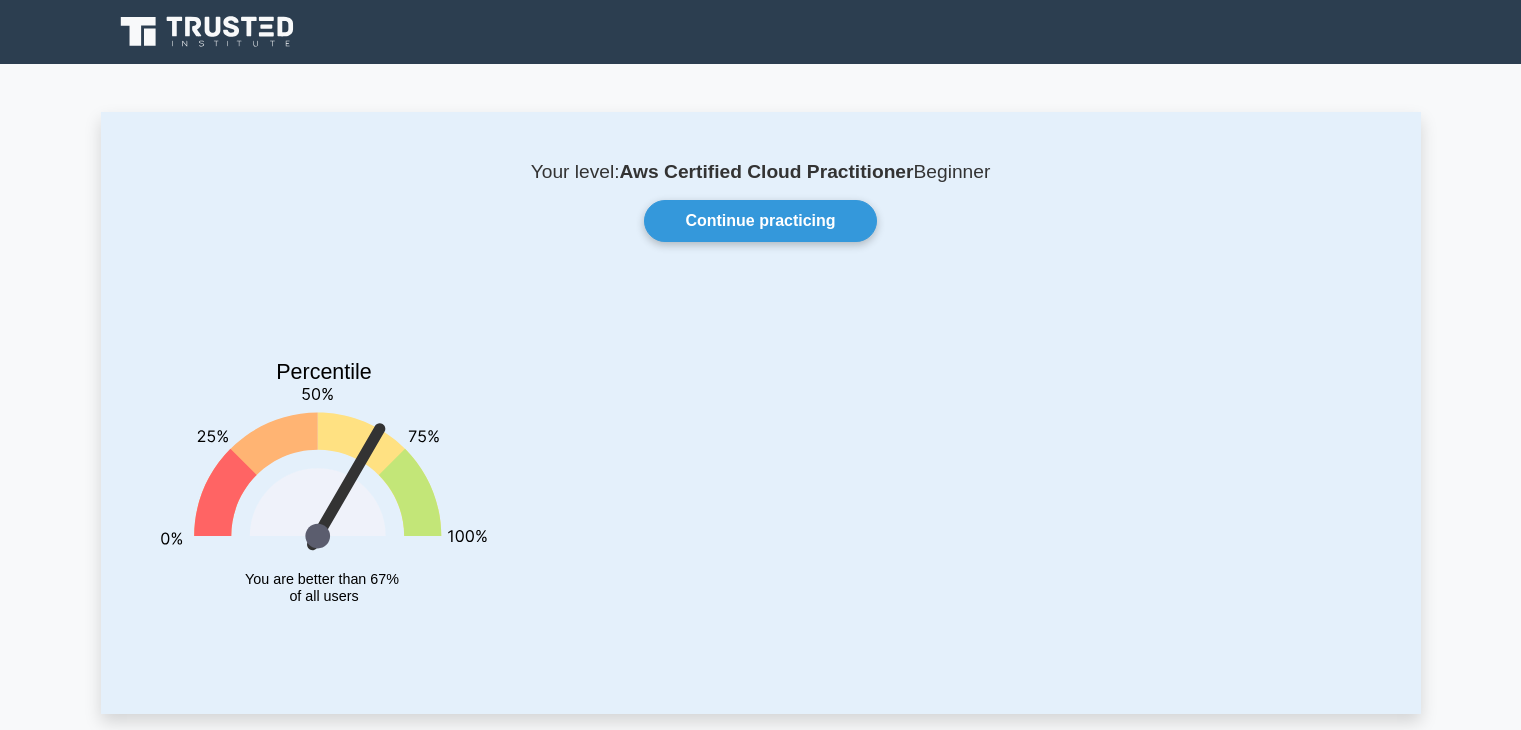 scroll, scrollTop: 0, scrollLeft: 0, axis: both 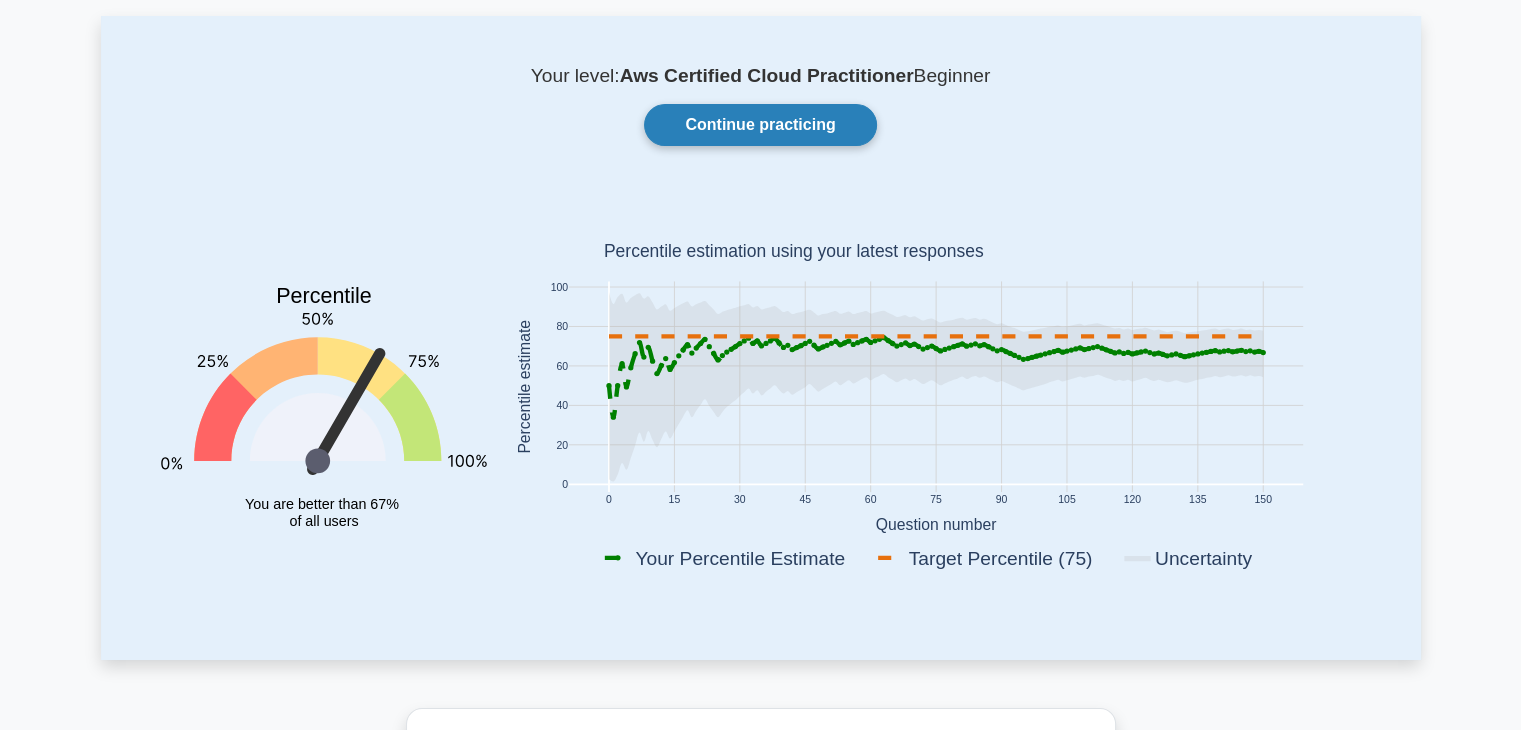 click on "Continue practicing" at bounding box center (760, 125) 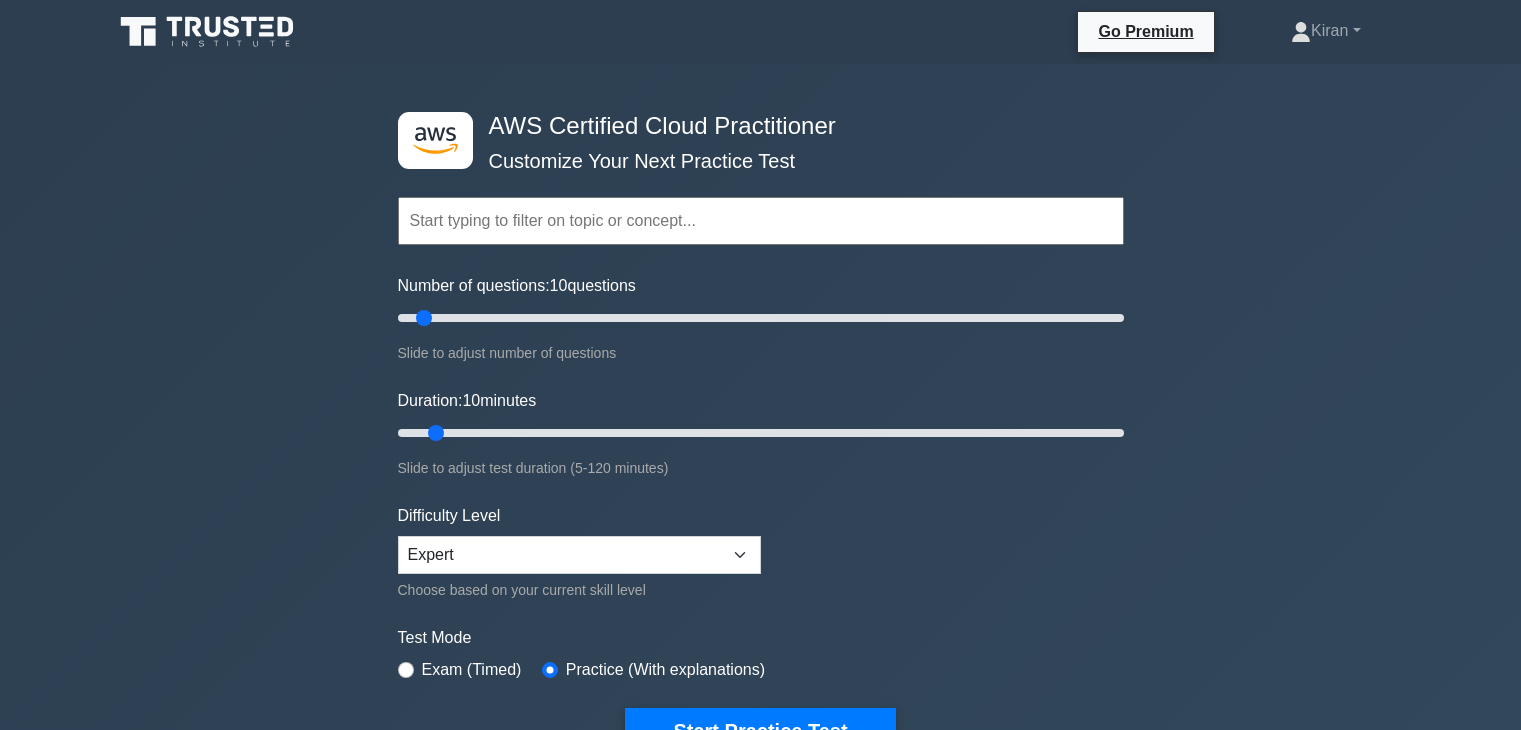 scroll, scrollTop: 0, scrollLeft: 0, axis: both 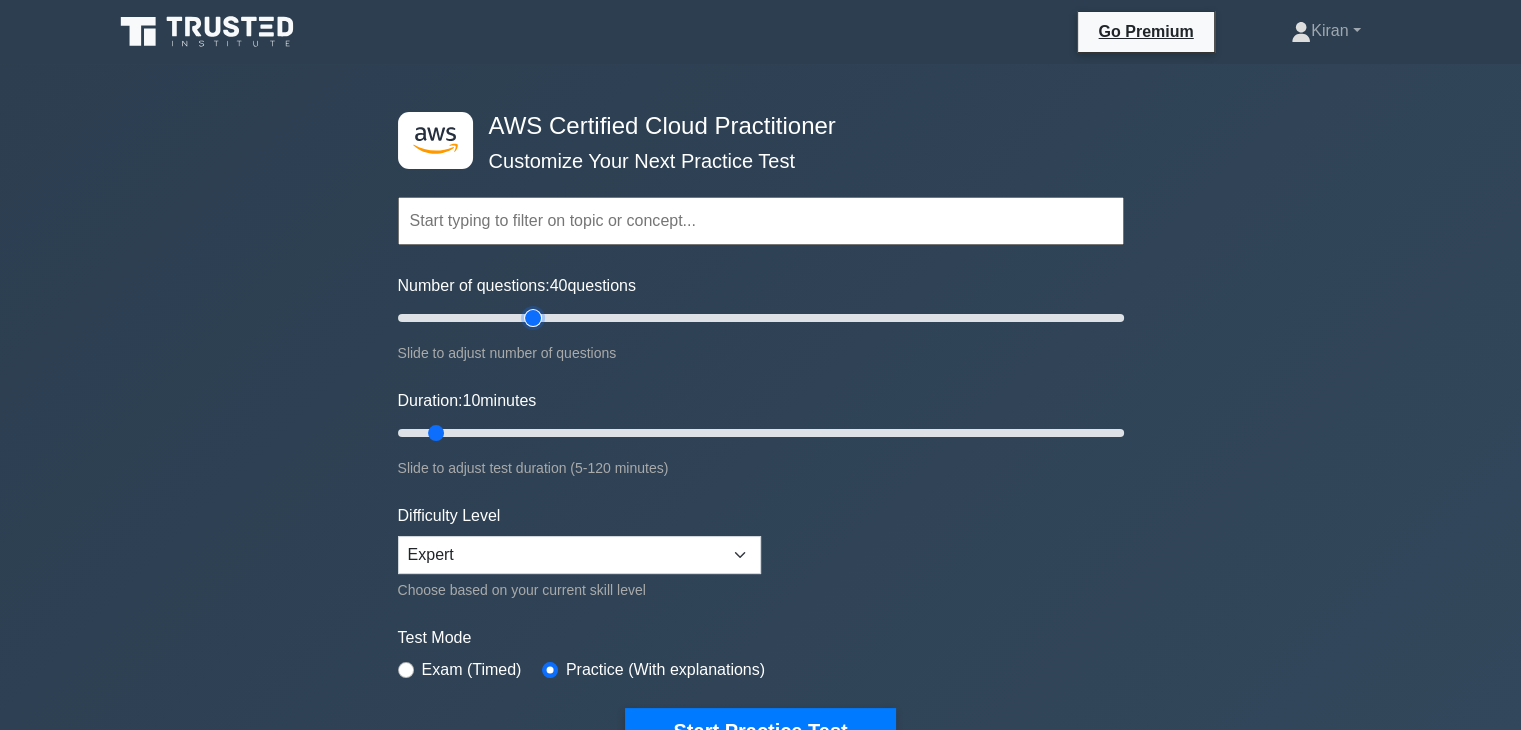 click on "Number of questions:  40  questions" at bounding box center (761, 318) 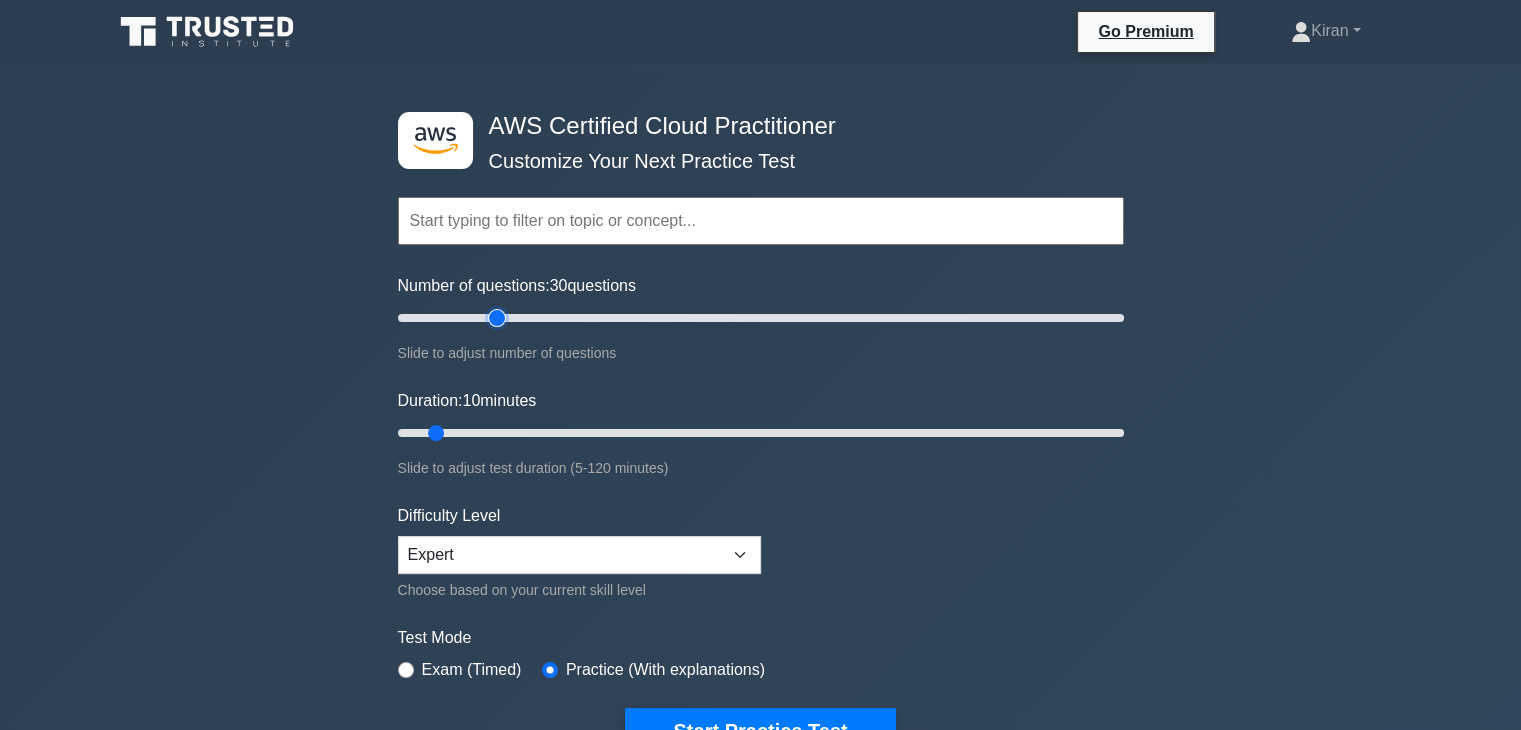 click on "Number of questions:  30  questions" at bounding box center [761, 318] 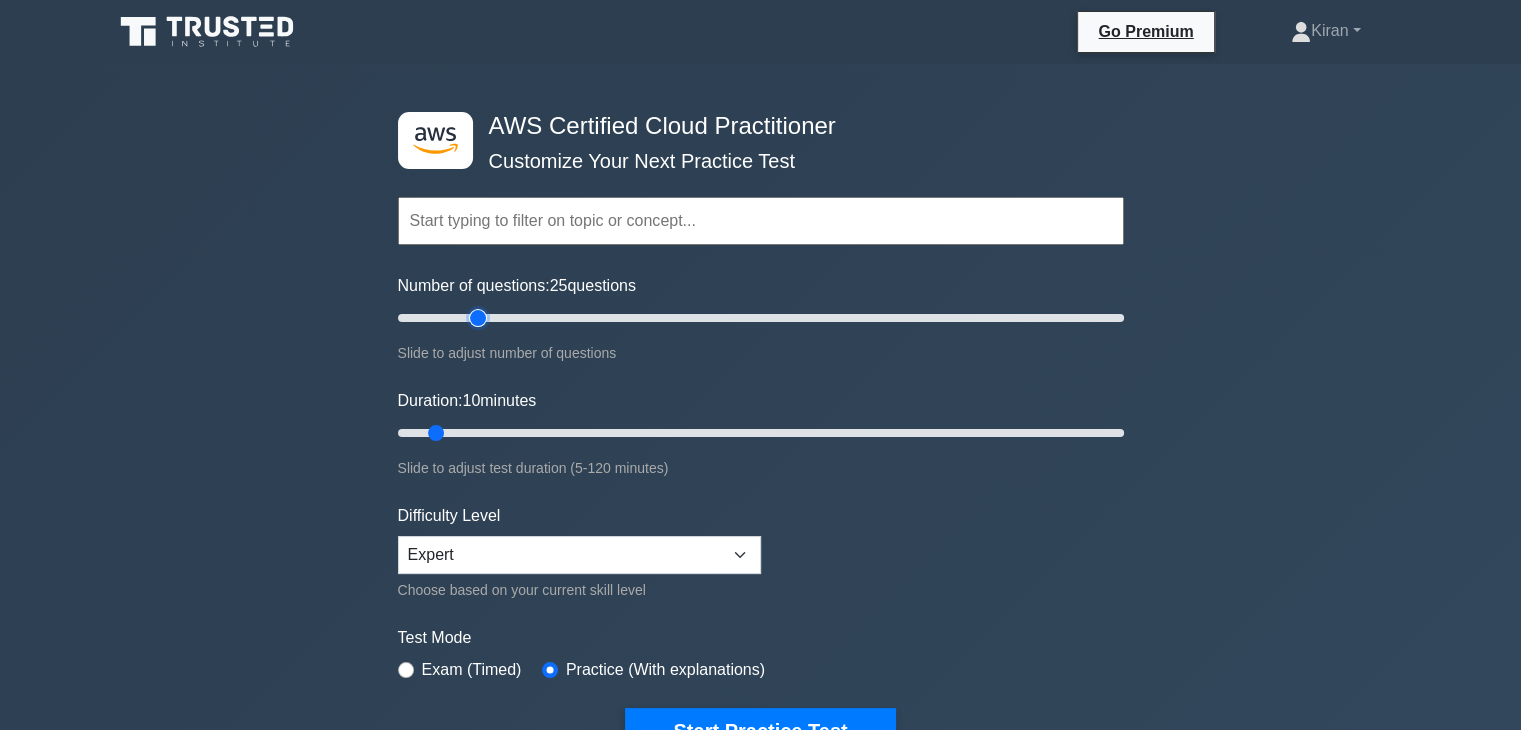 click on "Number of questions:  25  questions" at bounding box center [761, 318] 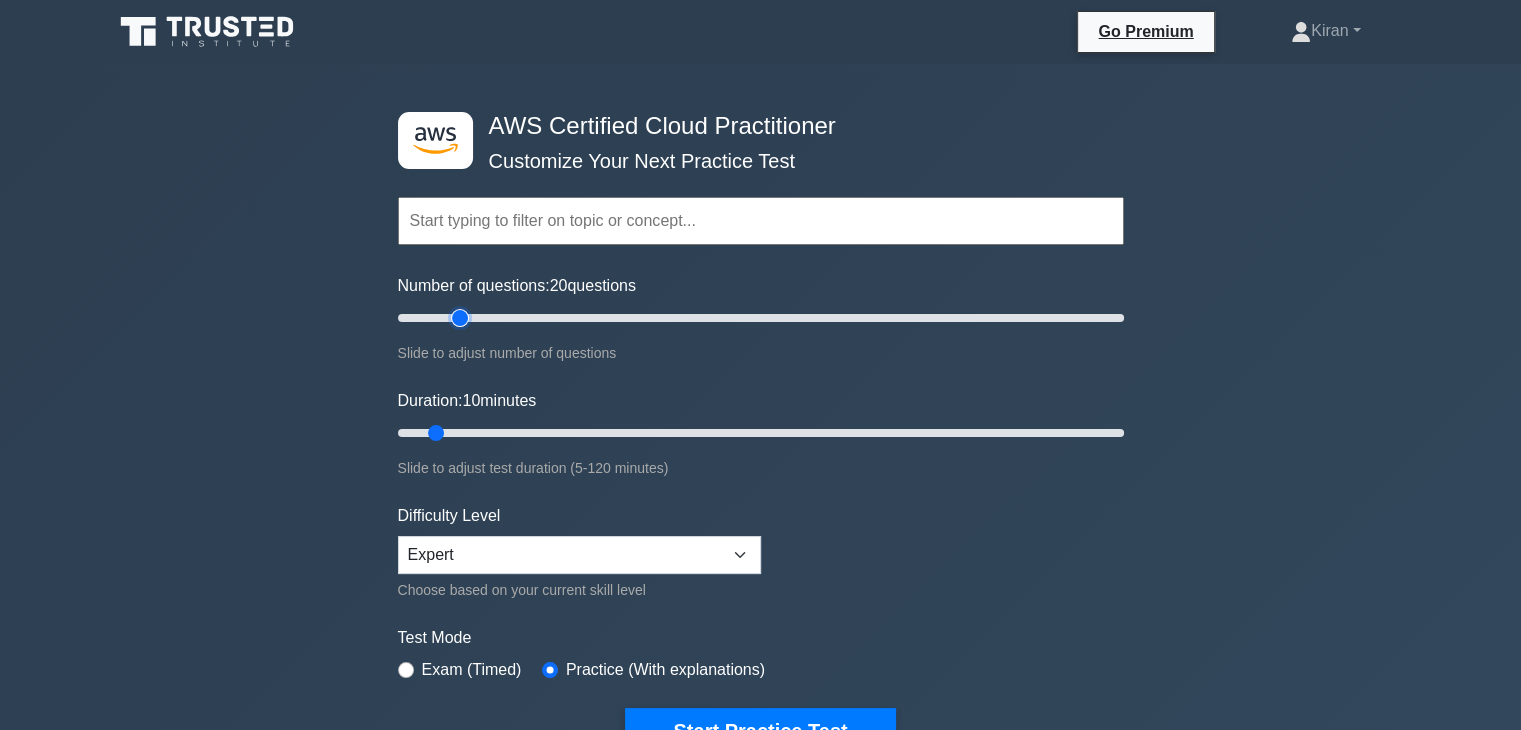 type on "20" 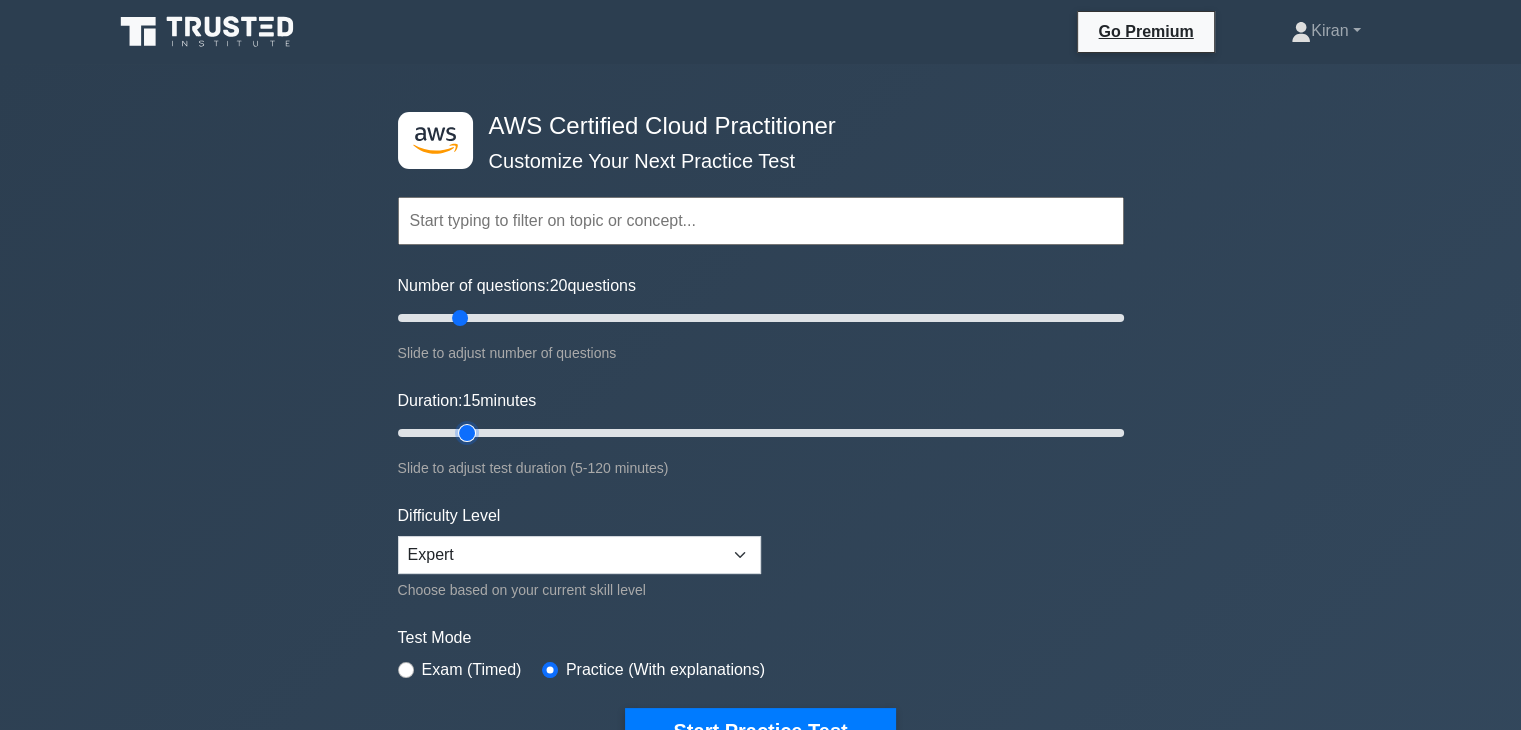 click on "Duration:  15  minutes" at bounding box center [761, 433] 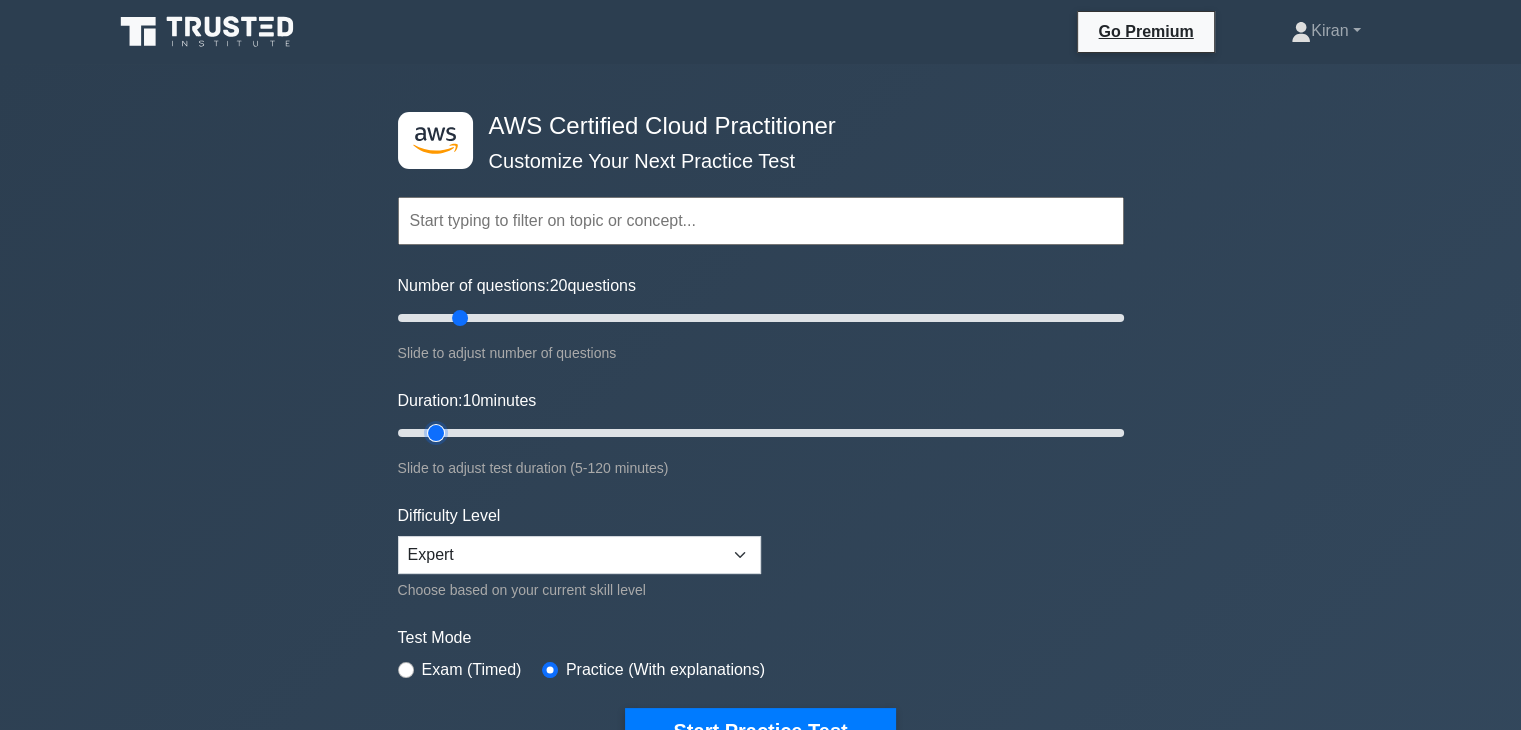 click on "Duration:  10  minutes" at bounding box center (761, 433) 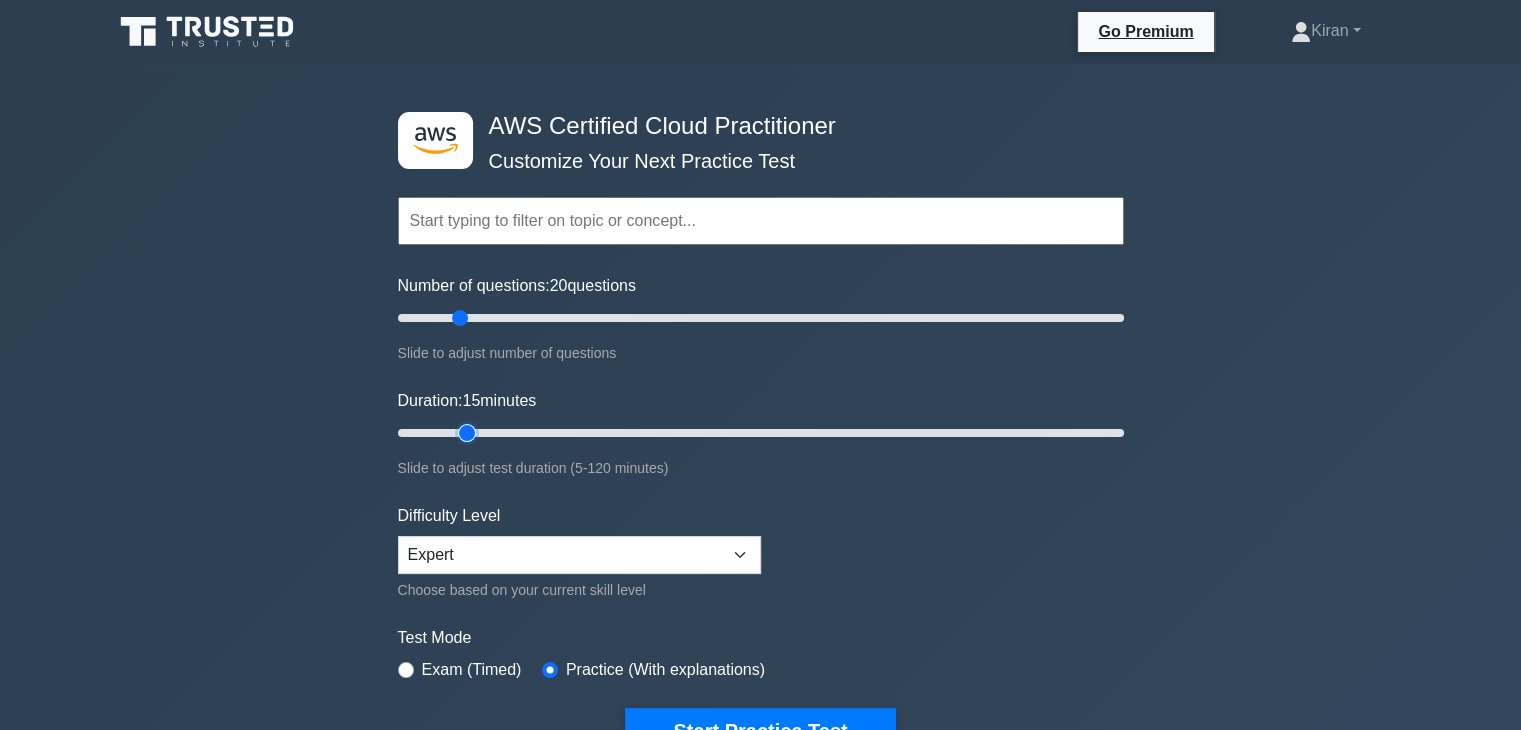 click on "Duration:  15  minutes" at bounding box center (761, 433) 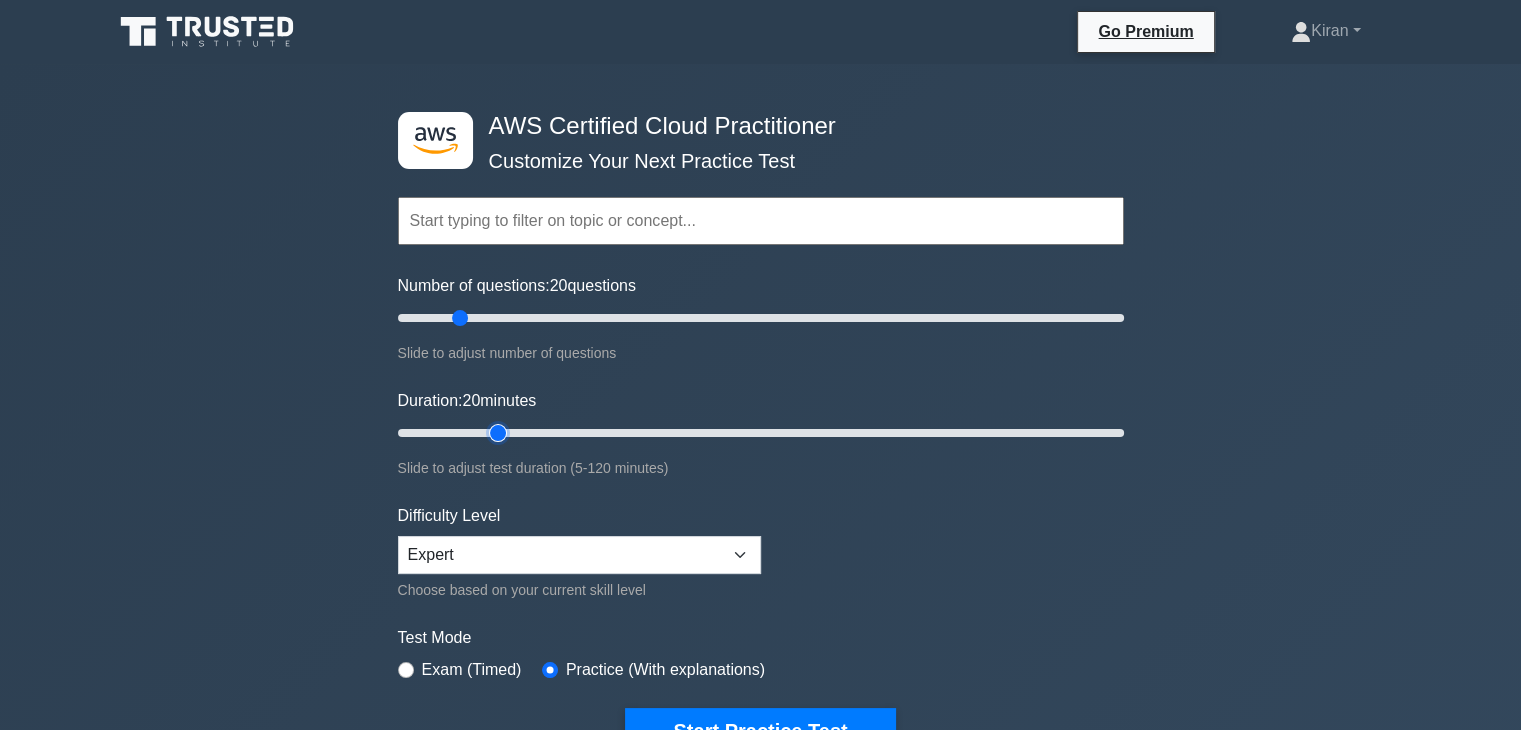 type on "20" 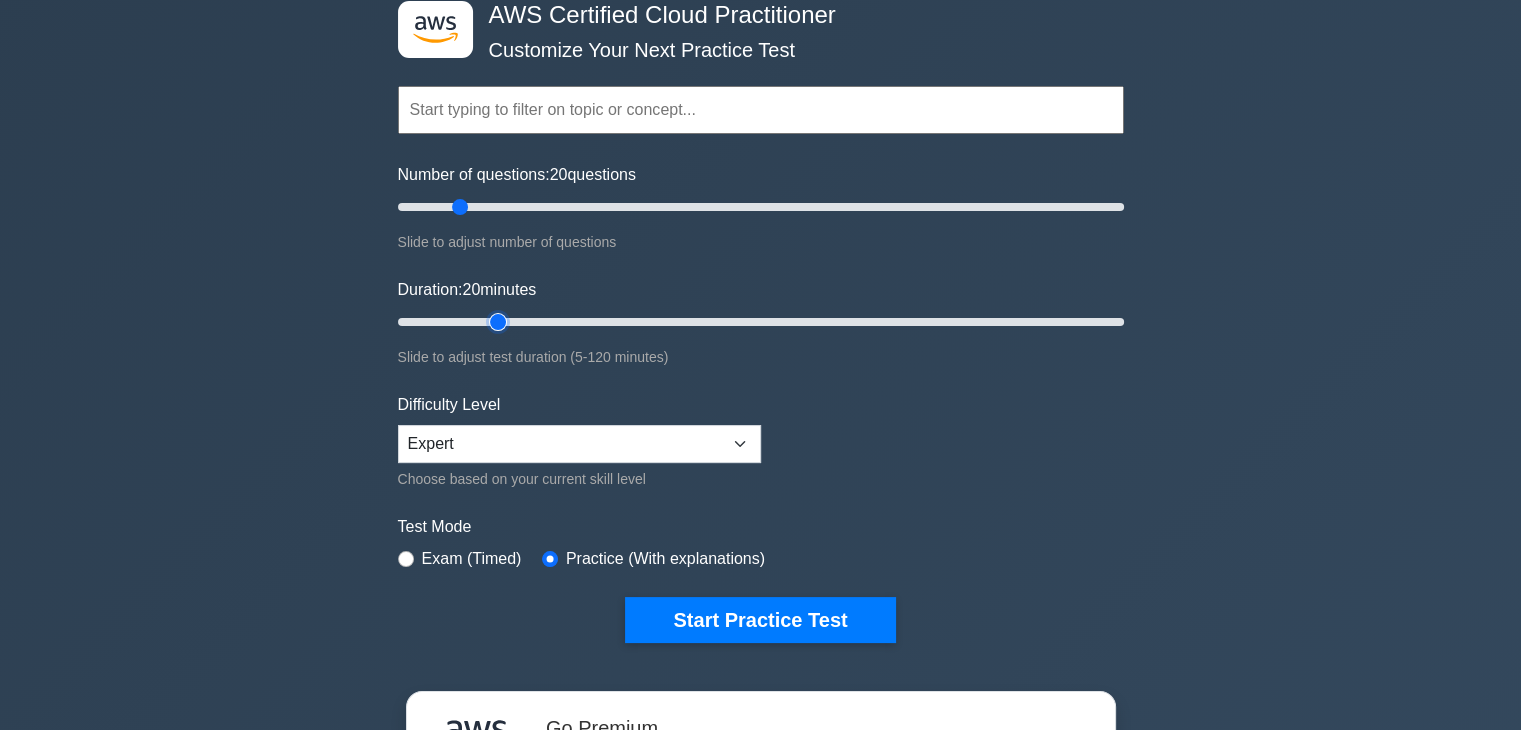 scroll, scrollTop: 112, scrollLeft: 0, axis: vertical 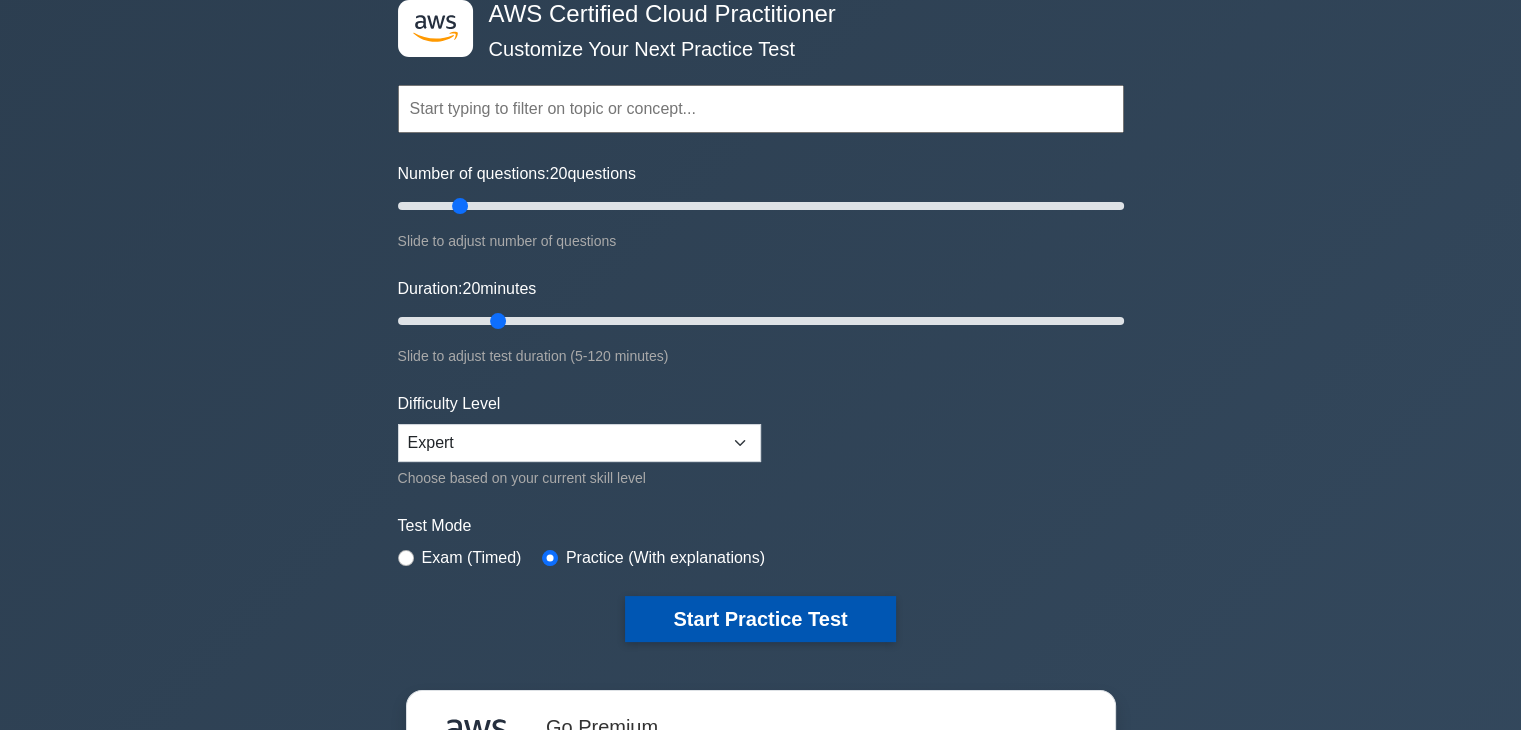 click on "Start Practice Test" at bounding box center [760, 619] 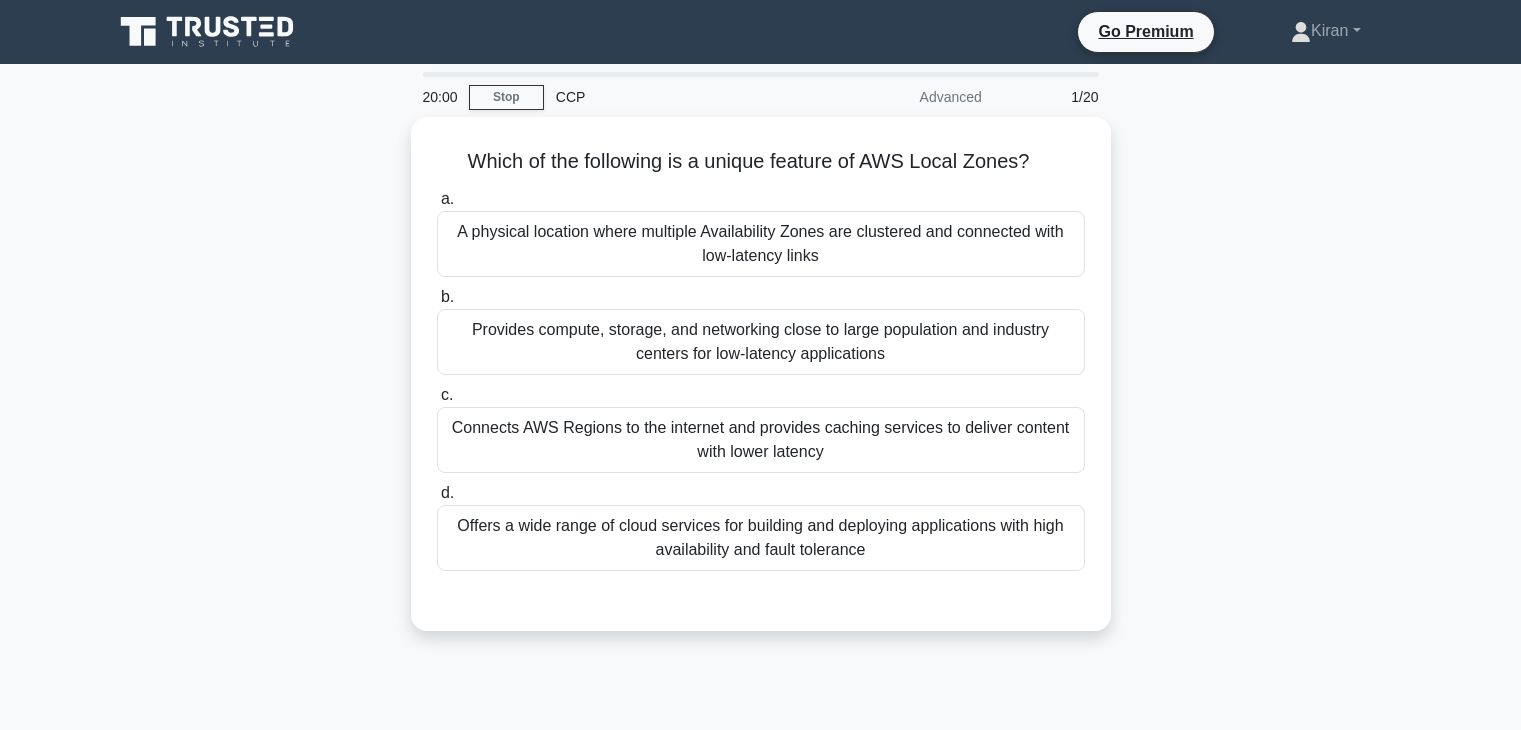 scroll, scrollTop: 0, scrollLeft: 0, axis: both 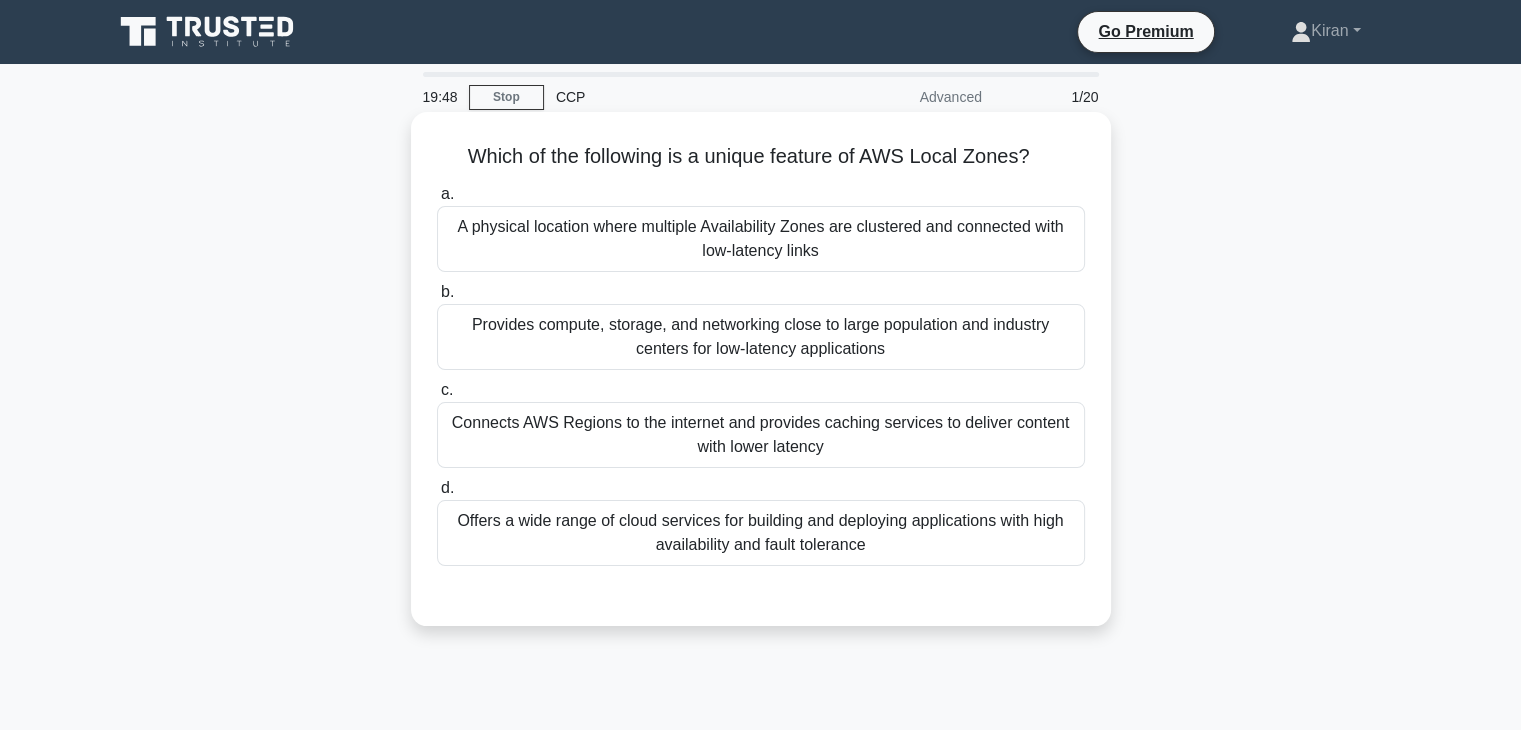 click on "Provides compute, storage, and networking close to large population and industry centers for low-latency applications" at bounding box center [761, 337] 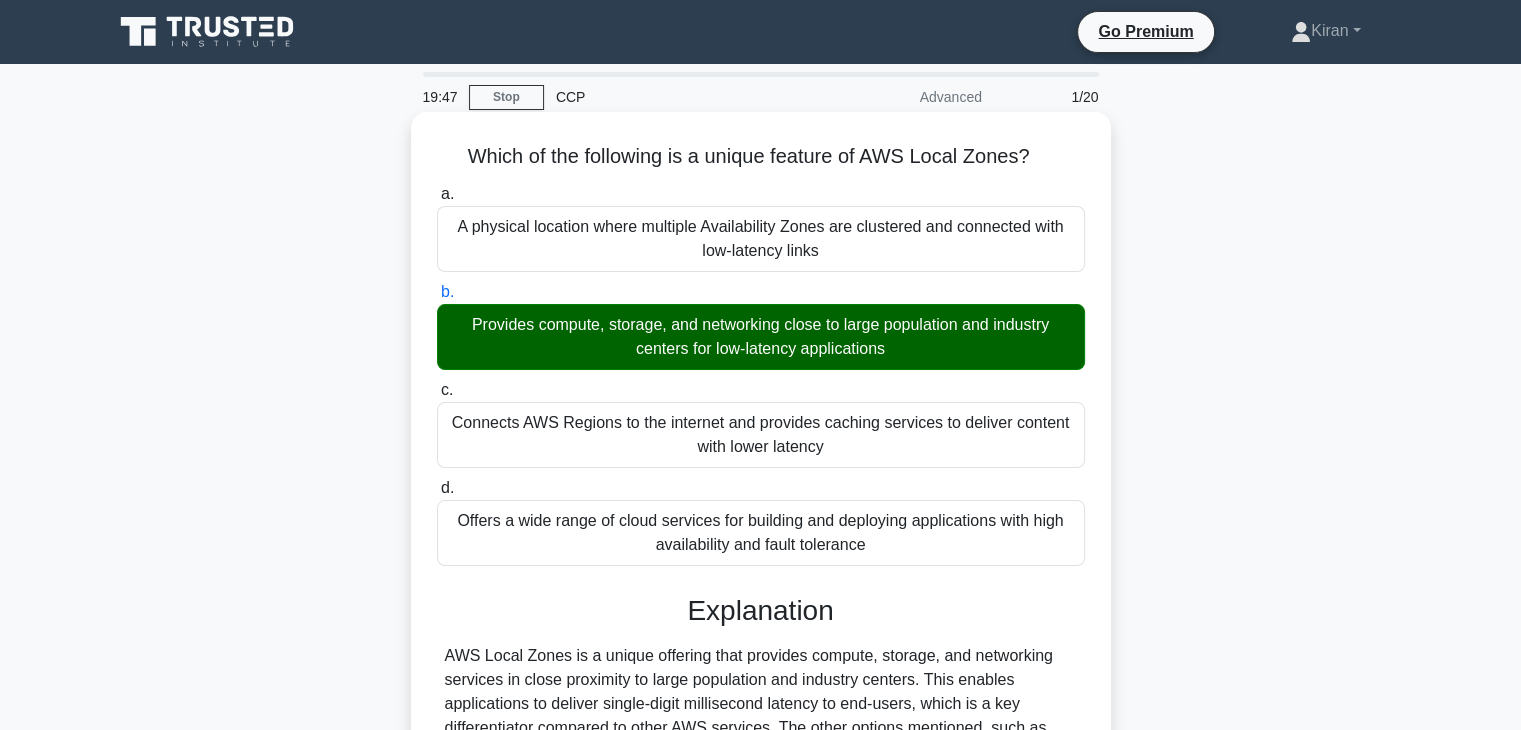 scroll, scrollTop: 351, scrollLeft: 0, axis: vertical 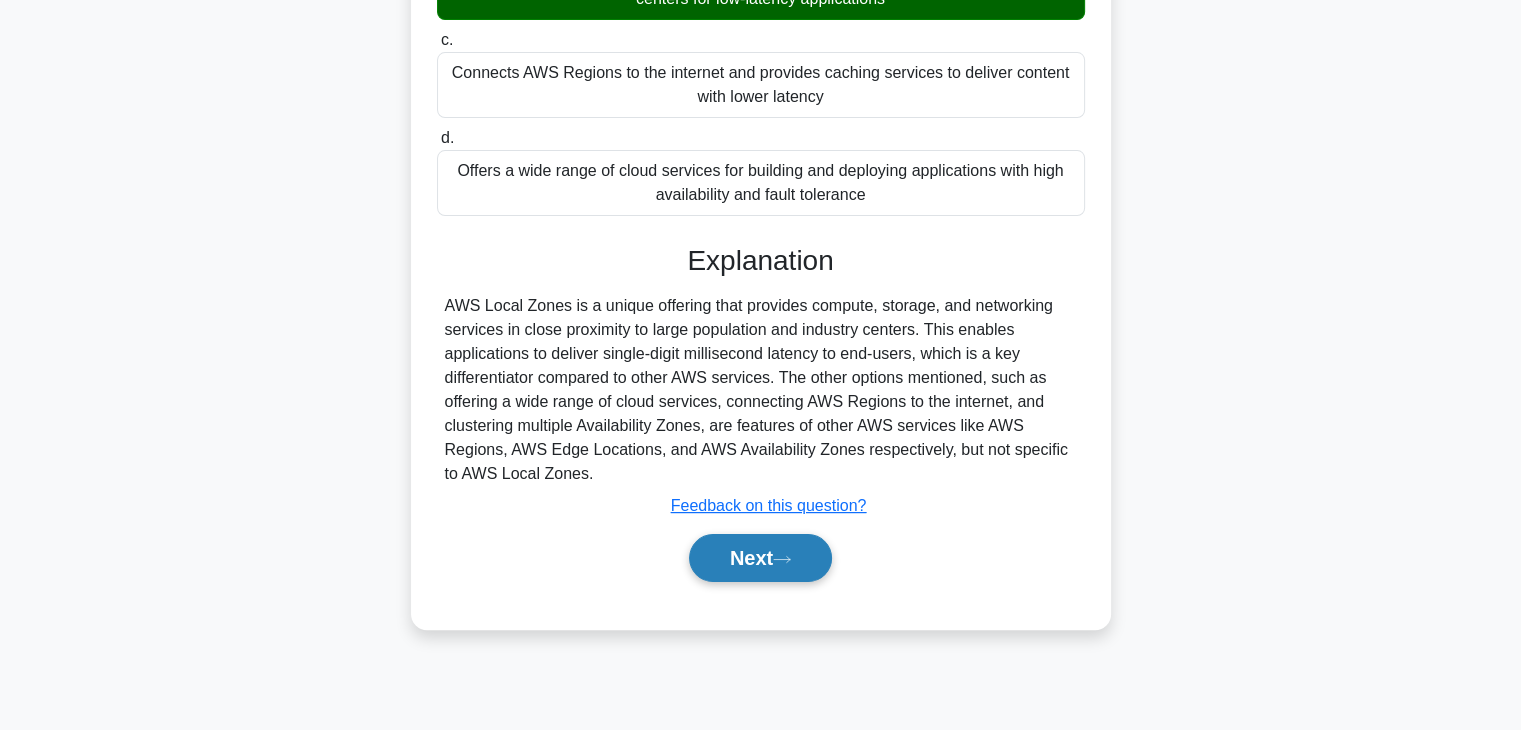 click on "Next" at bounding box center [760, 558] 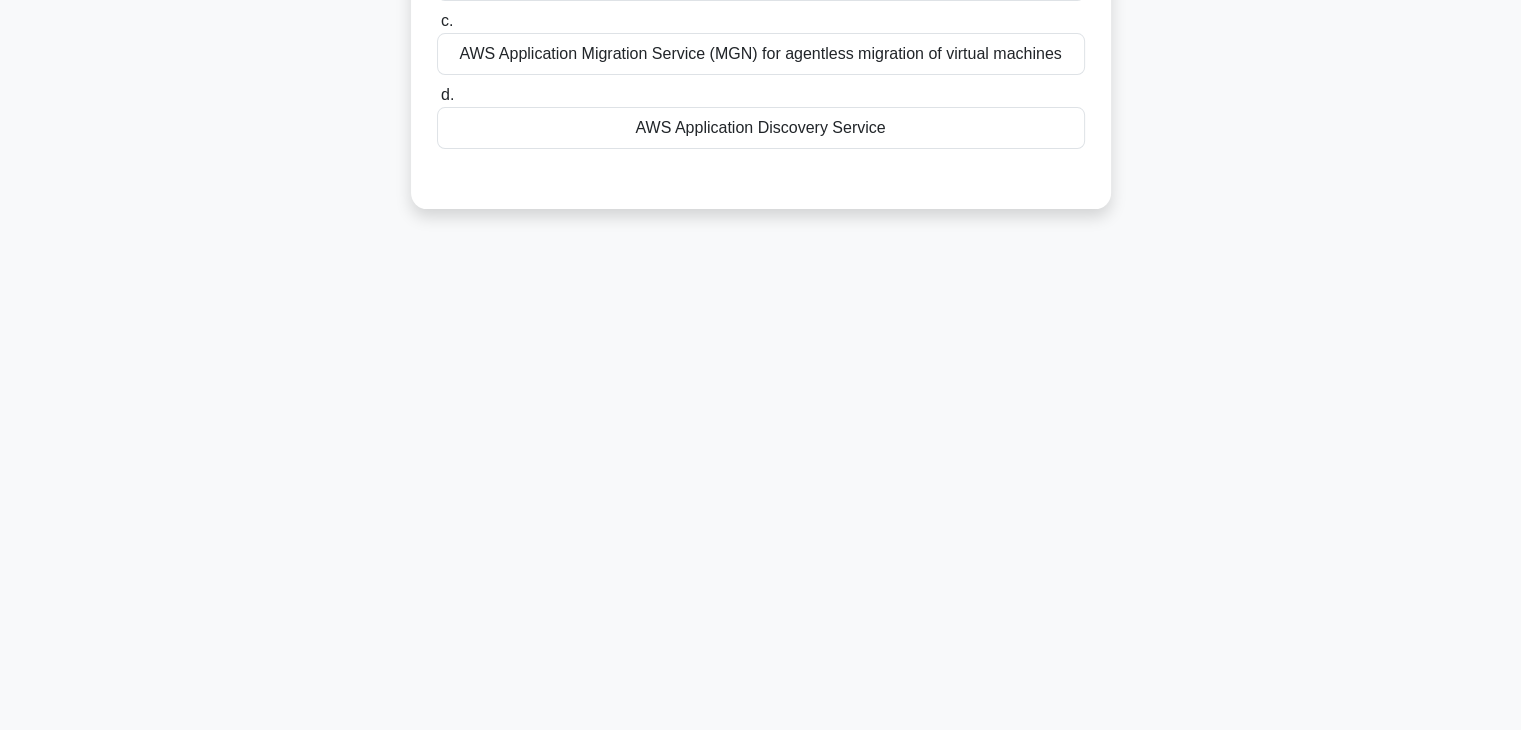 scroll, scrollTop: 0, scrollLeft: 0, axis: both 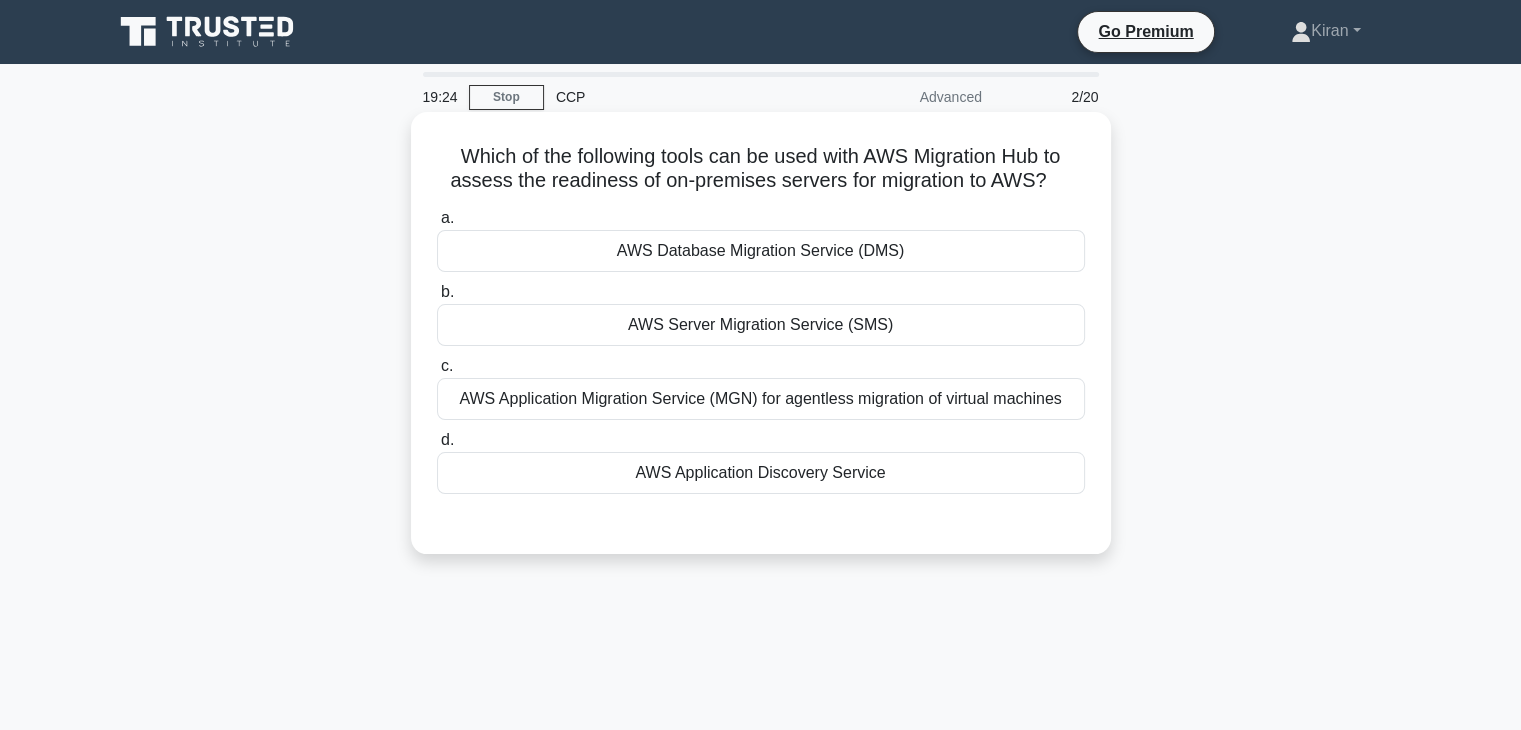 click on "AWS Application Migration Service (MGN) for agentless migration of virtual machines" at bounding box center (761, 399) 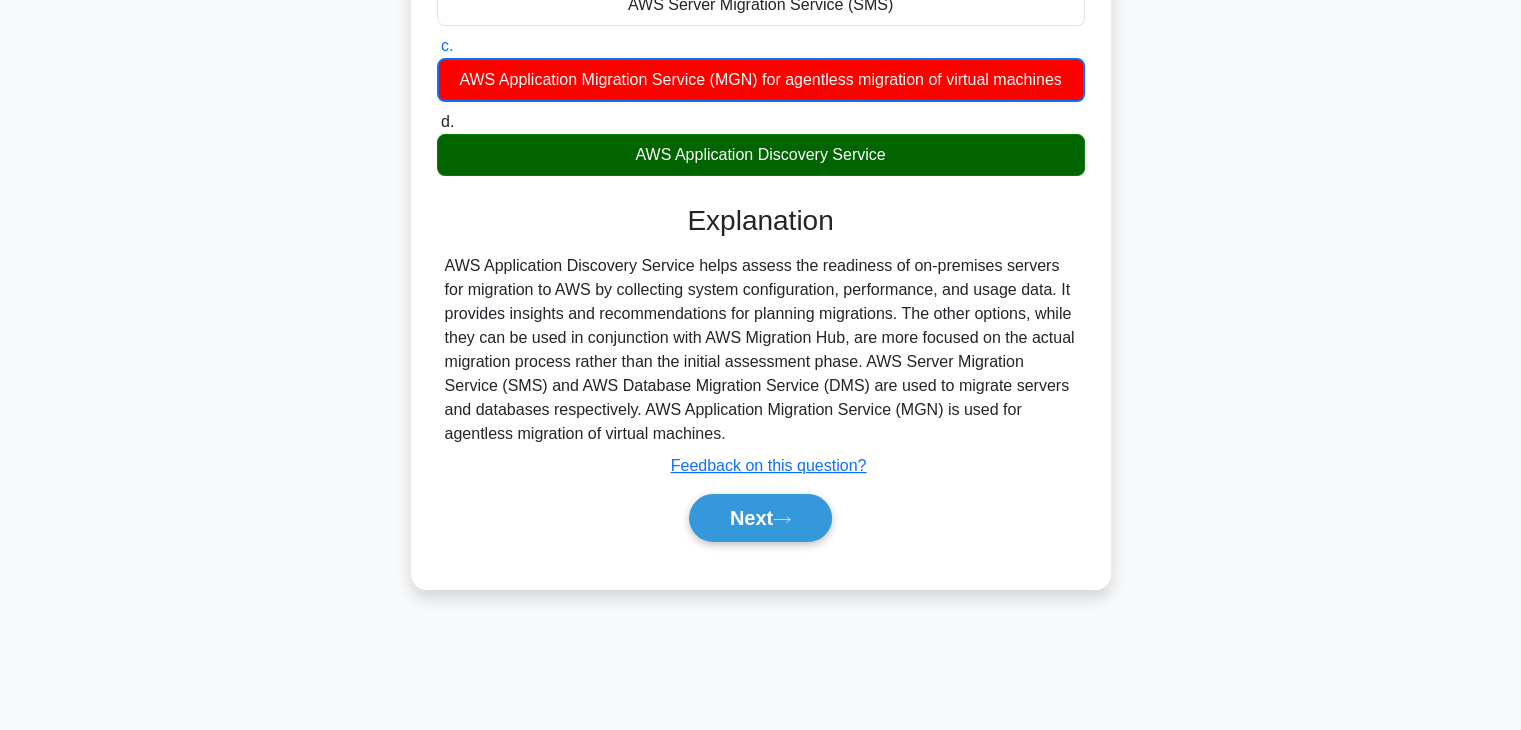 scroll, scrollTop: 327, scrollLeft: 0, axis: vertical 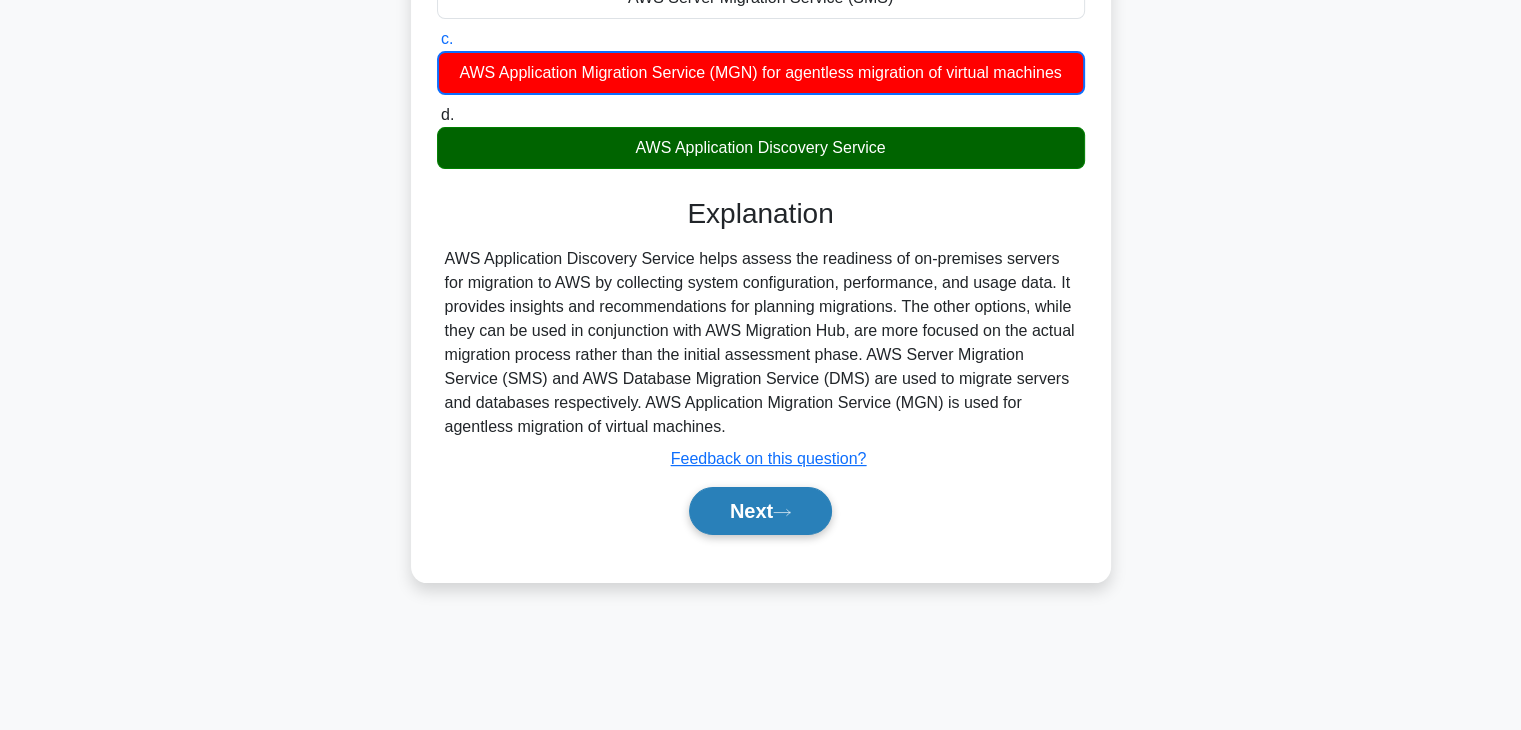 click on "Next" at bounding box center [760, 511] 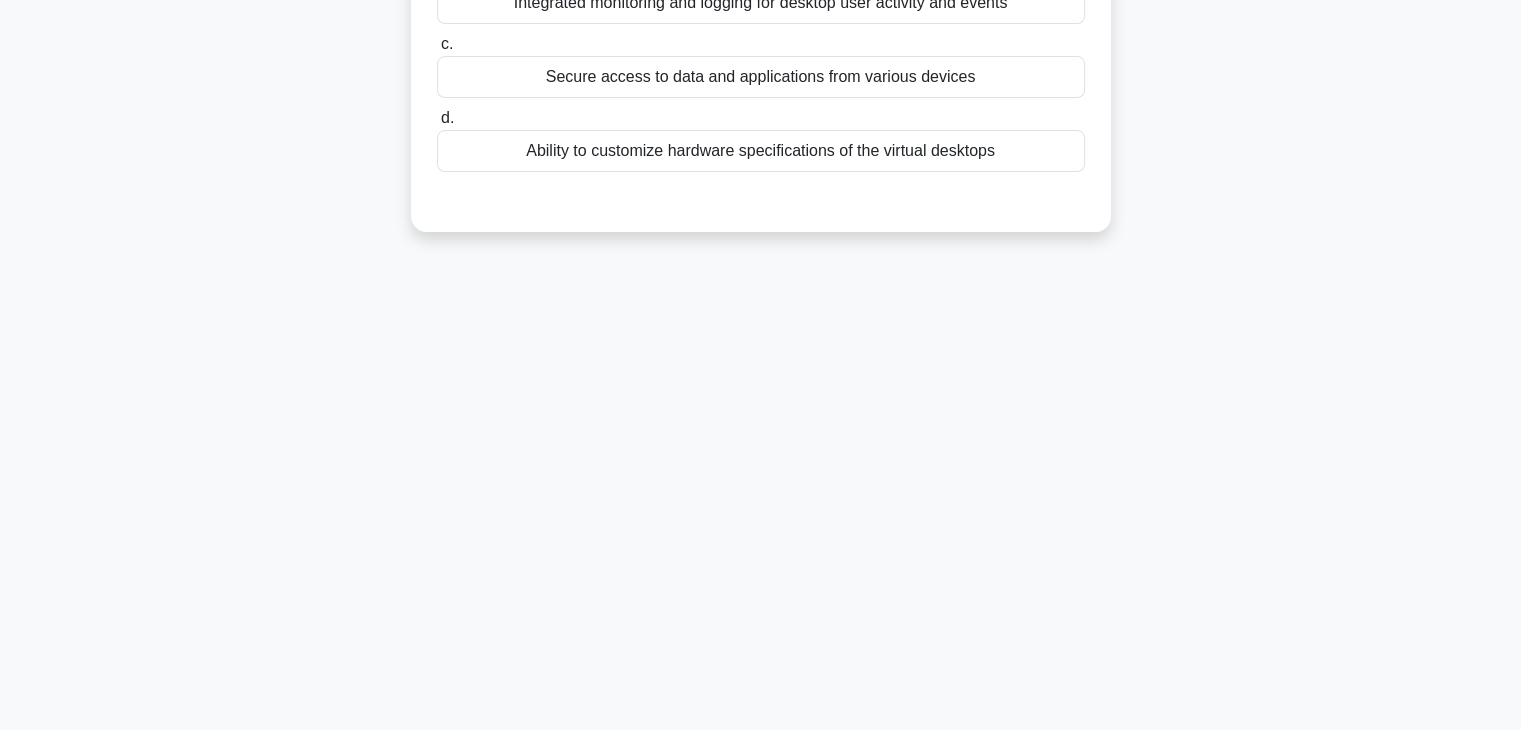 scroll, scrollTop: 0, scrollLeft: 0, axis: both 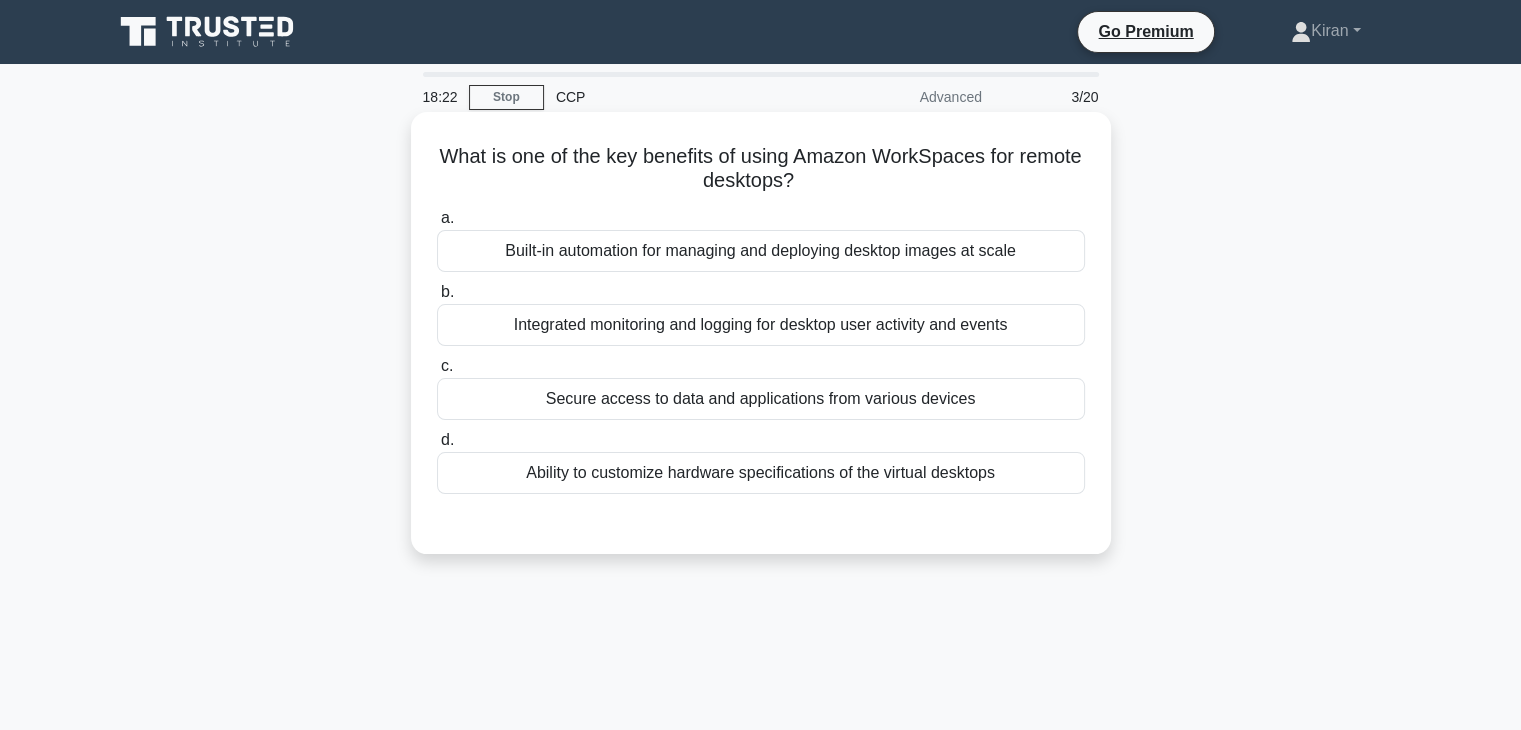 click on "Secure access to data and applications from various devices" at bounding box center (761, 399) 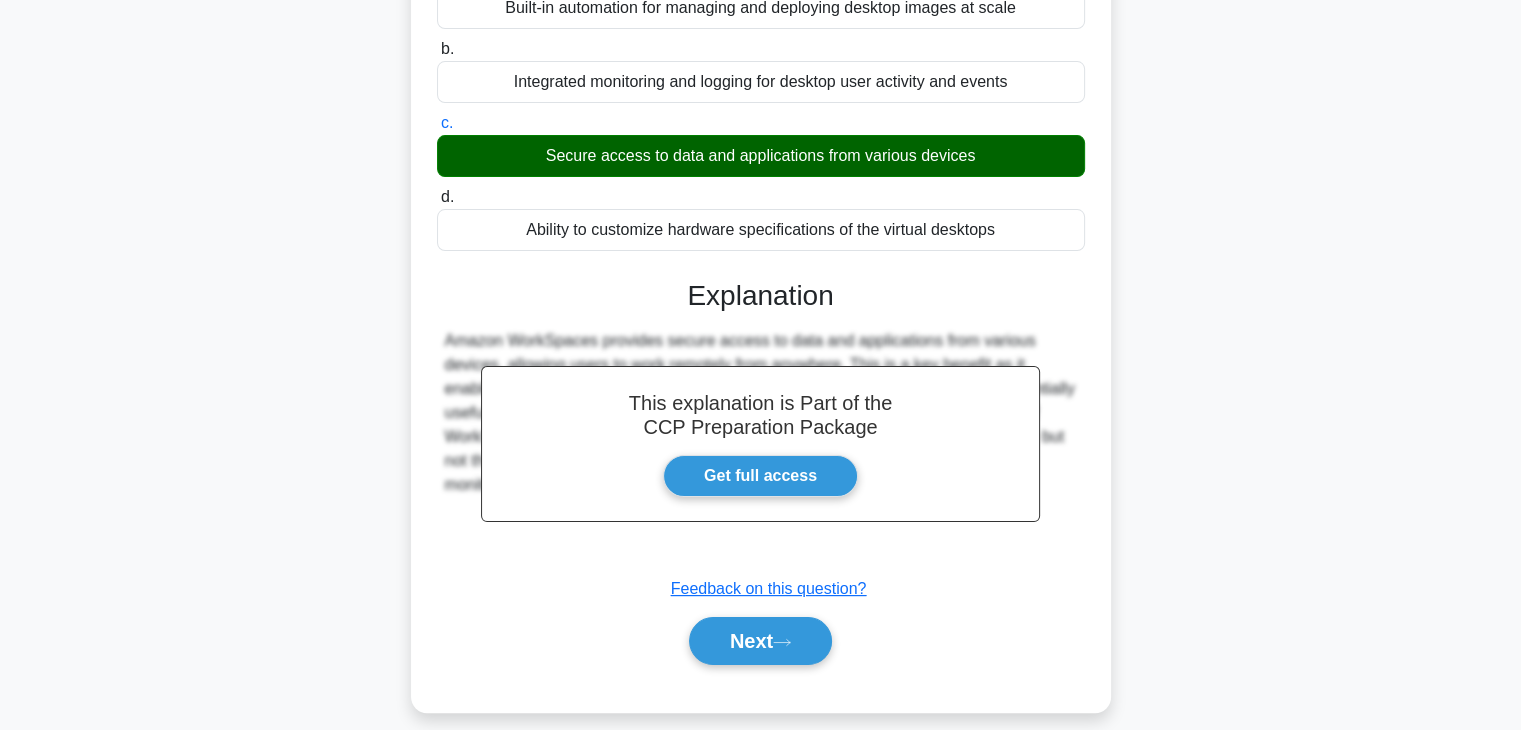 scroll, scrollTop: 351, scrollLeft: 0, axis: vertical 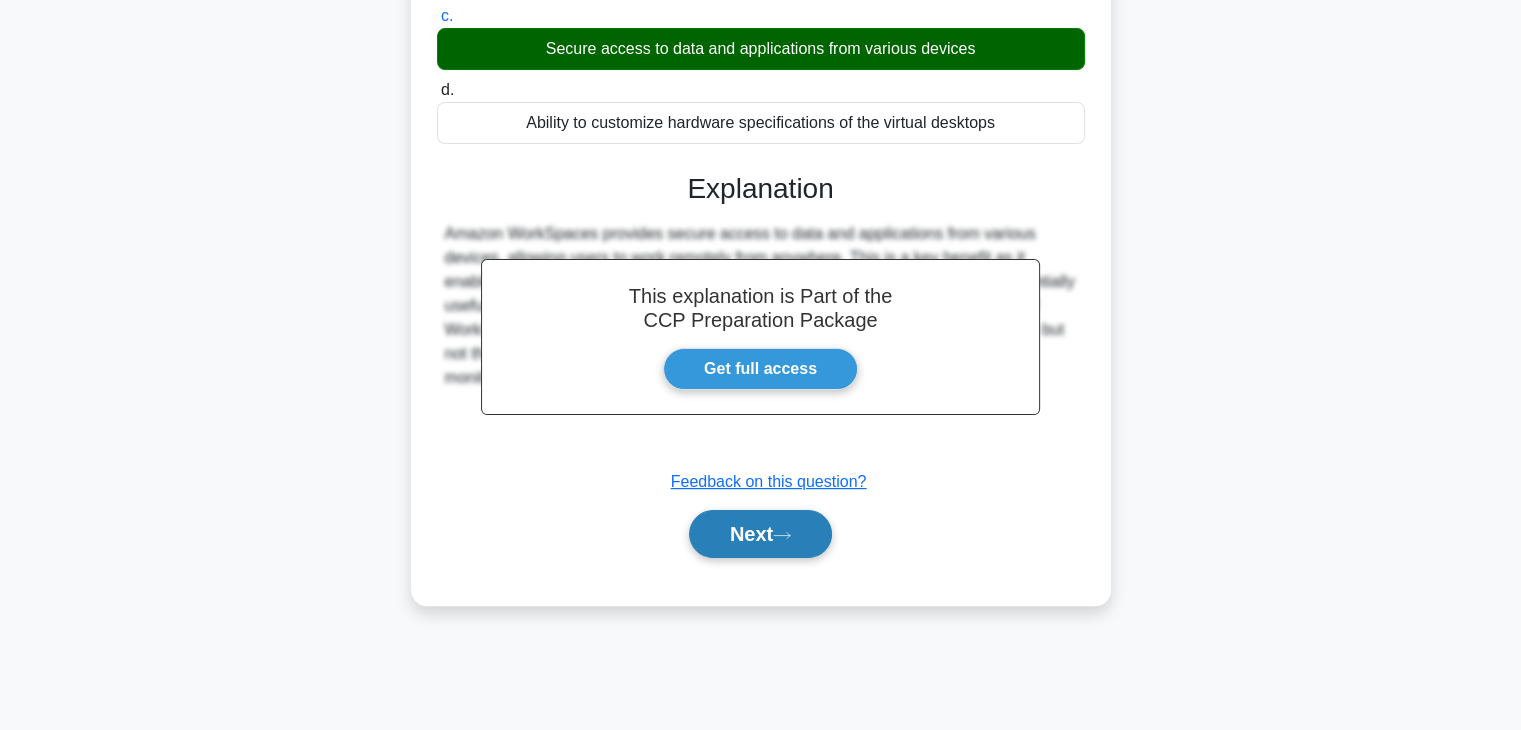 click on "Next" at bounding box center (760, 534) 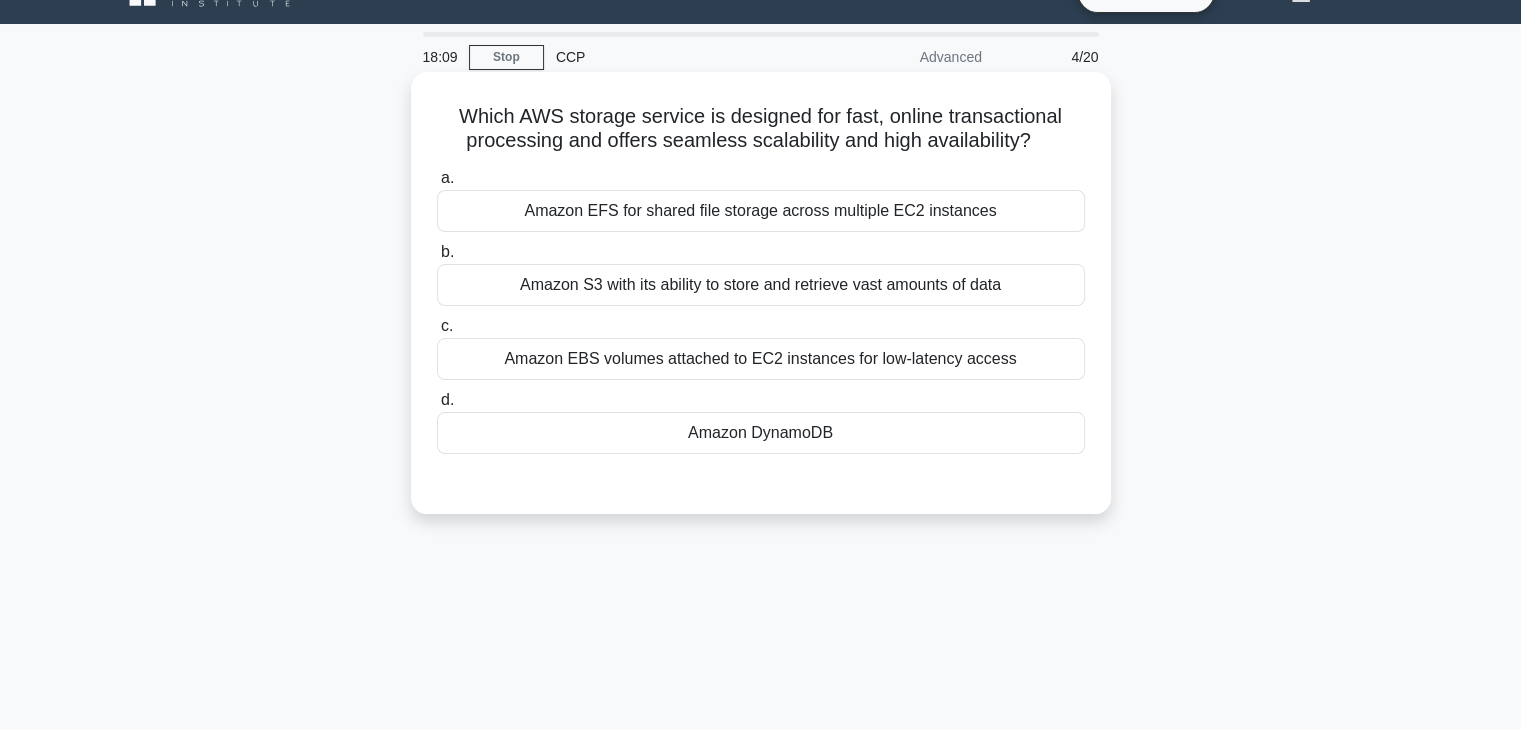 scroll, scrollTop: 0, scrollLeft: 0, axis: both 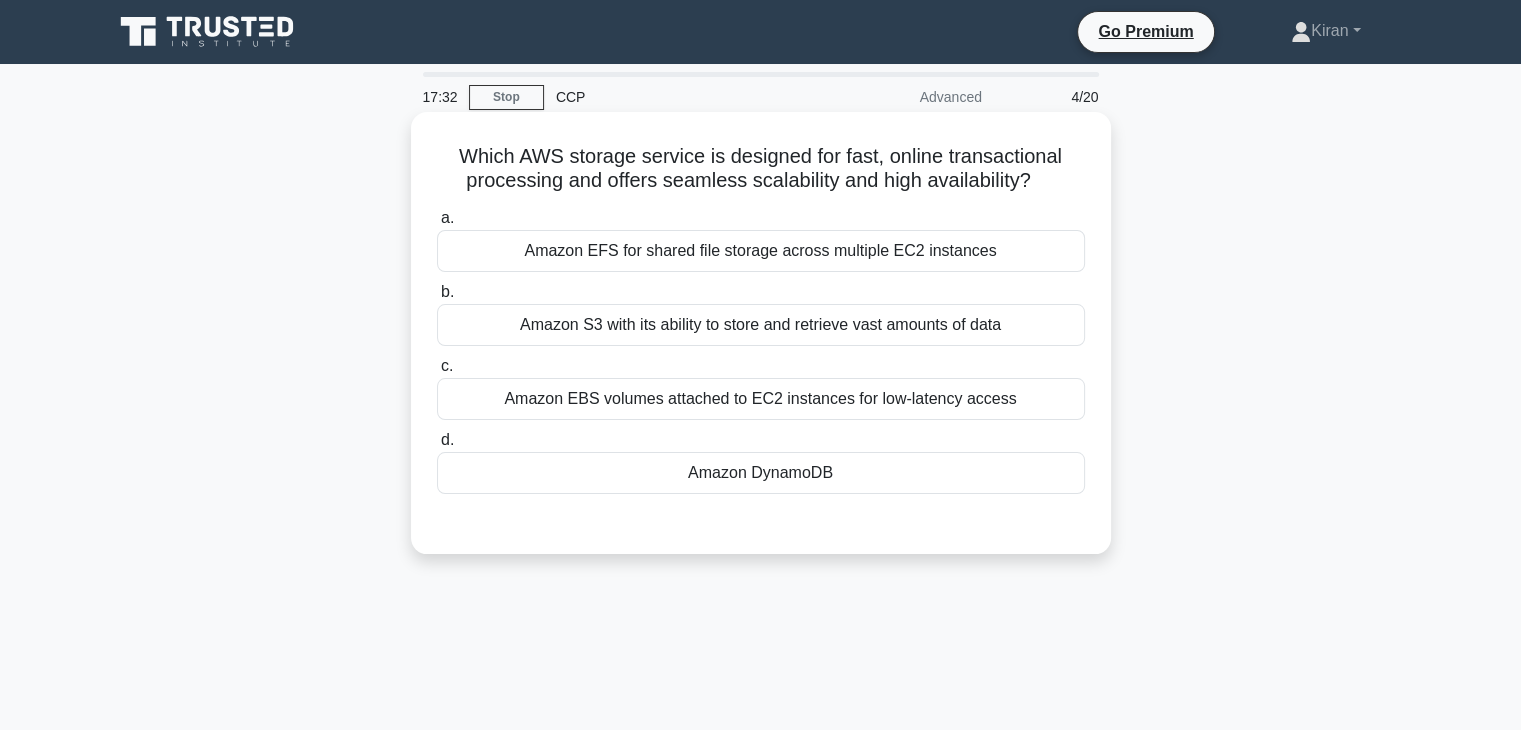 click on "Amazon EBS volumes attached to EC2 instances for low-latency access" at bounding box center (761, 399) 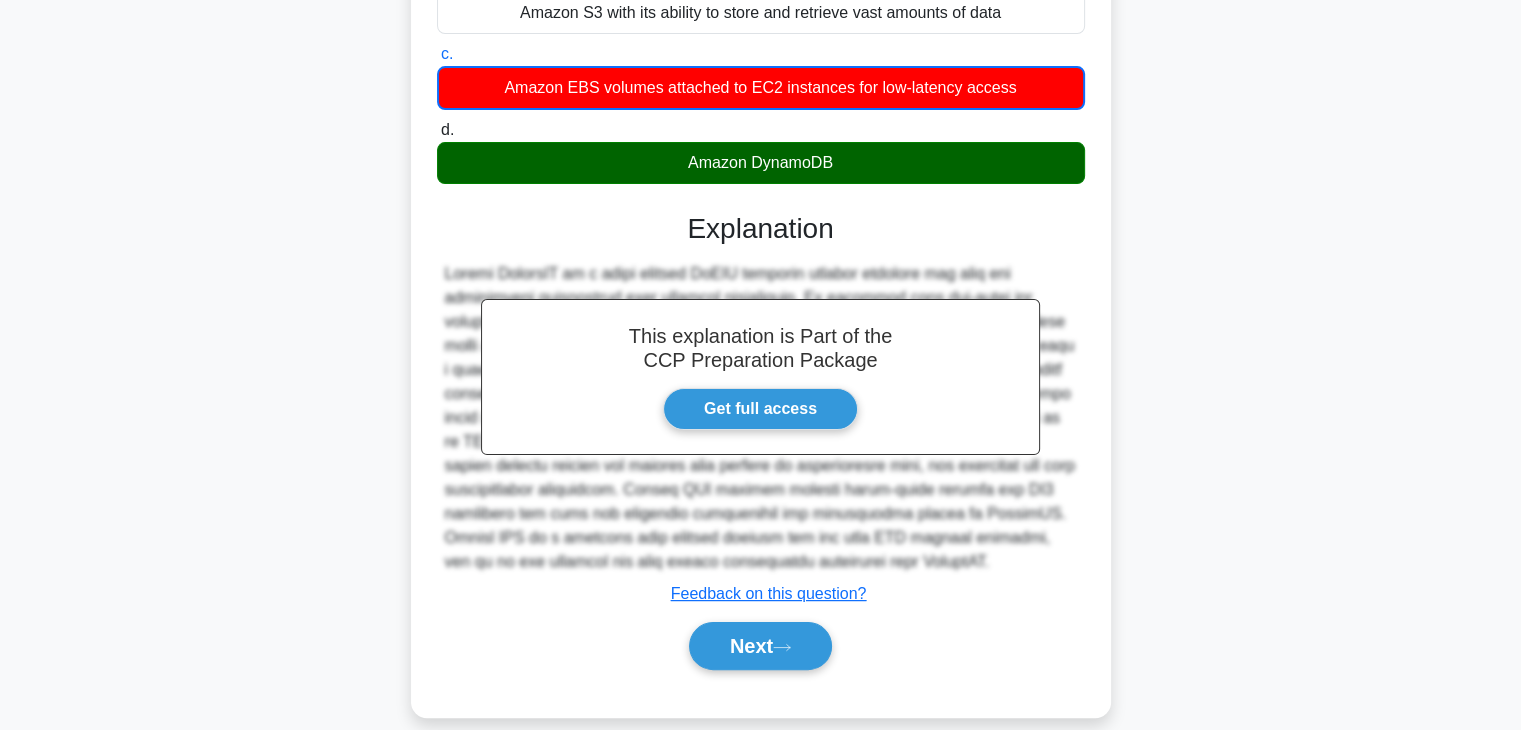 scroll, scrollTop: 318, scrollLeft: 0, axis: vertical 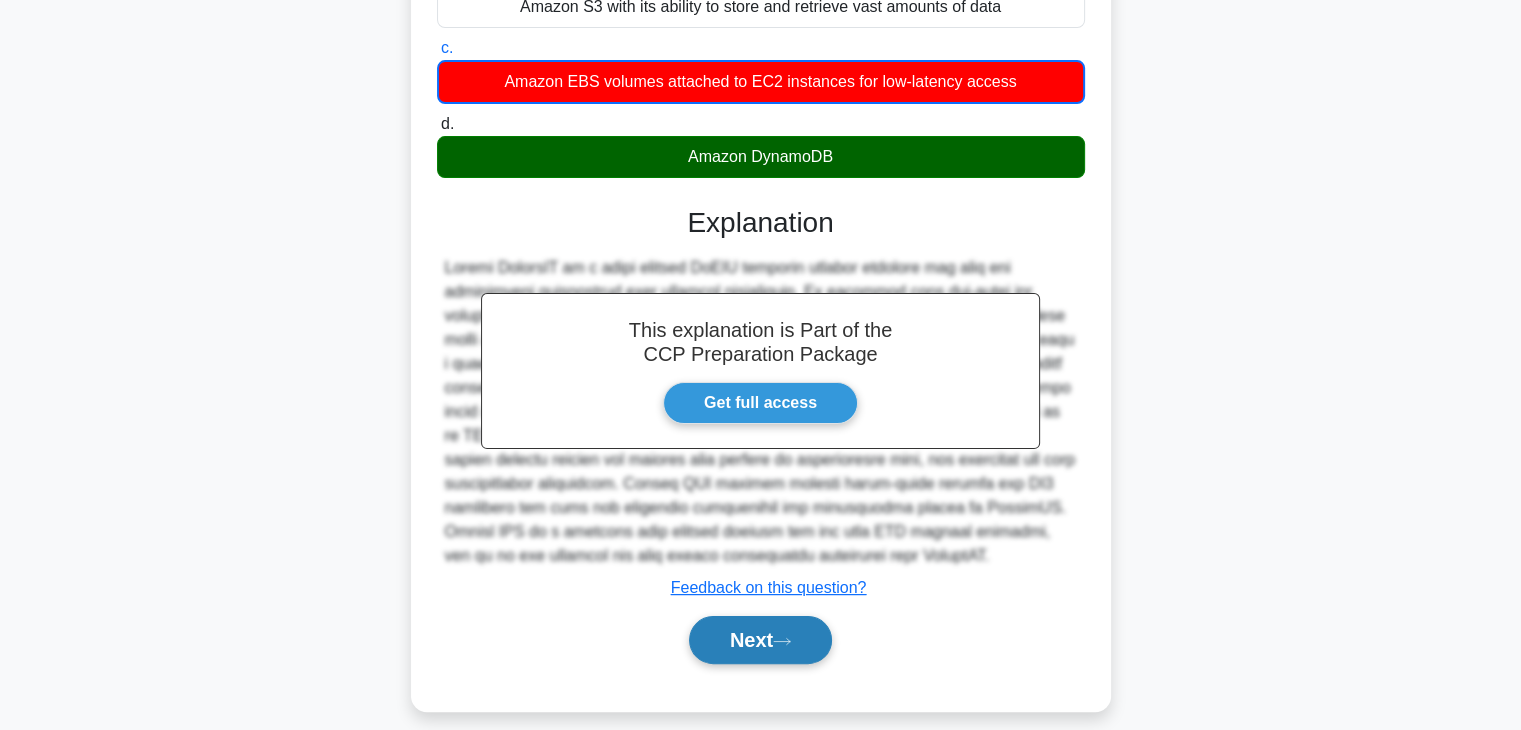 click on "Next" at bounding box center (760, 640) 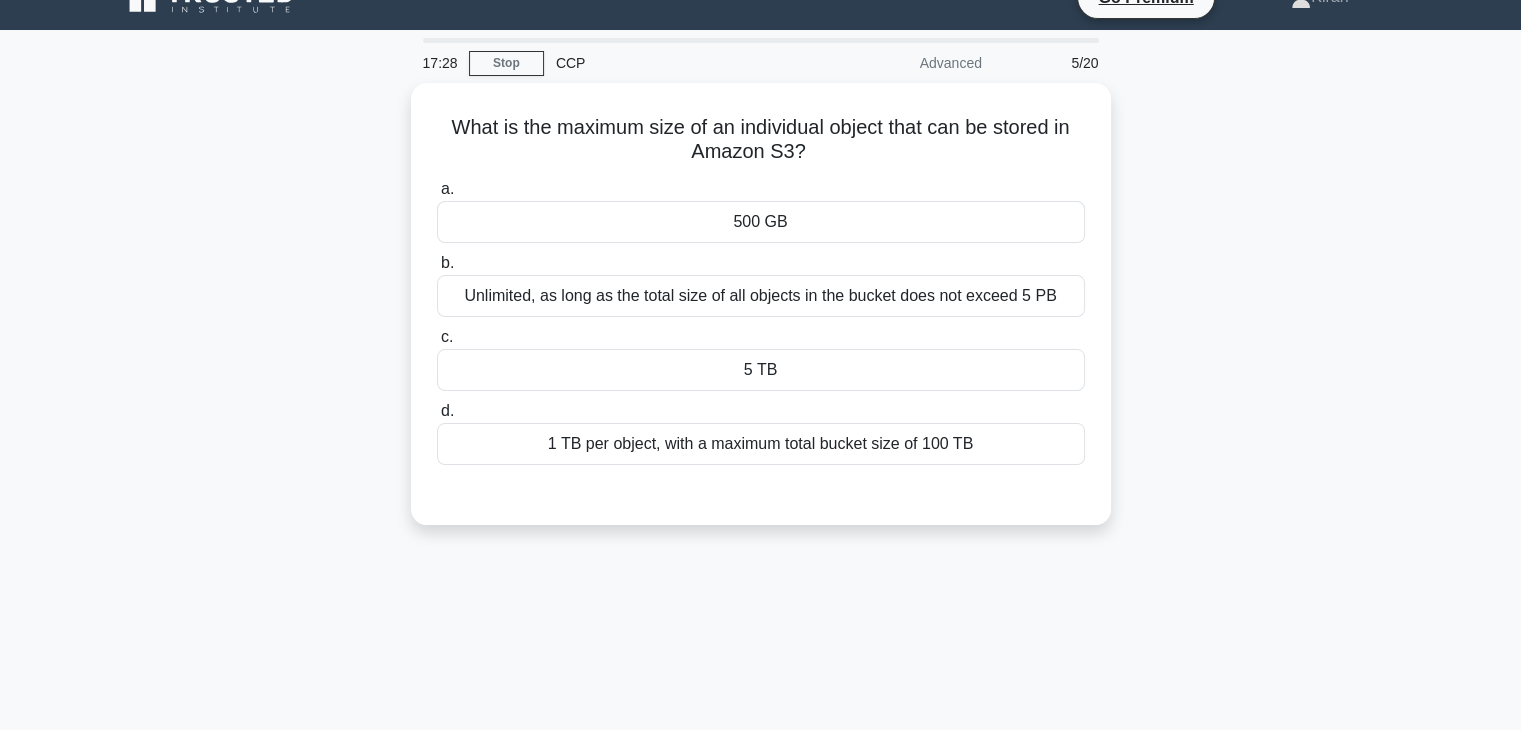 scroll, scrollTop: 0, scrollLeft: 0, axis: both 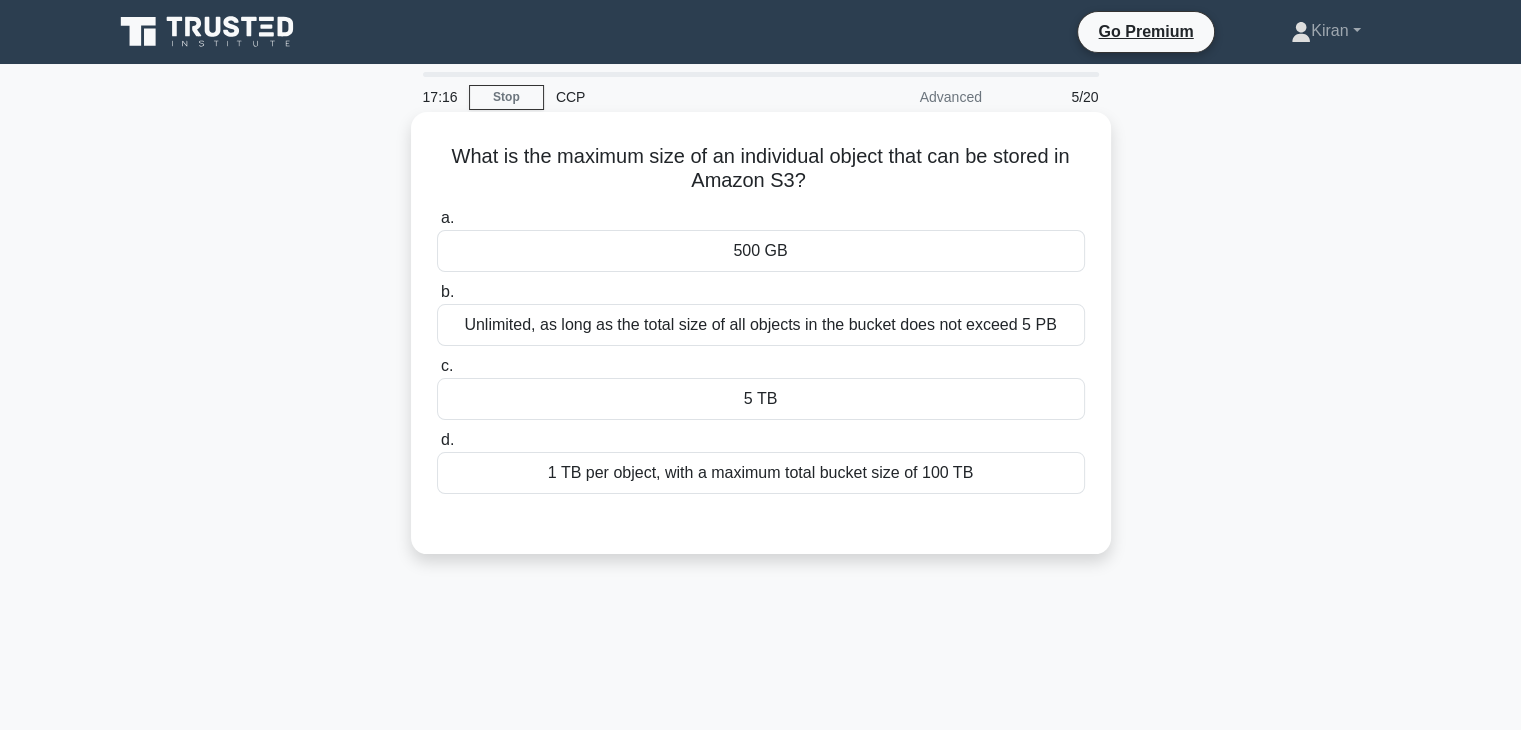 drag, startPoint x: 454, startPoint y: 157, endPoint x: 810, endPoint y: 192, distance: 357.71637 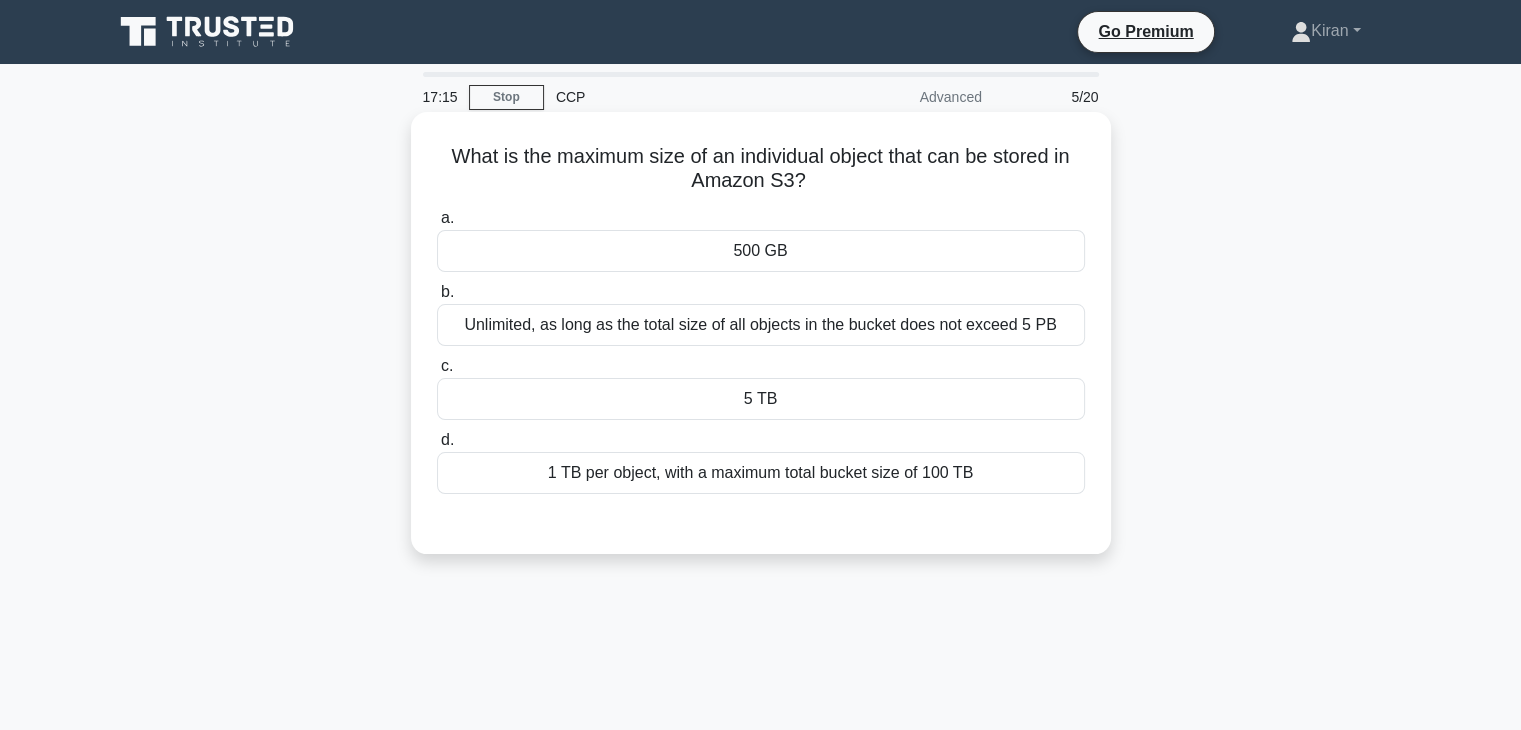 copy on "hat is the maximum size of an individual object that can be stored in Amazon S3?" 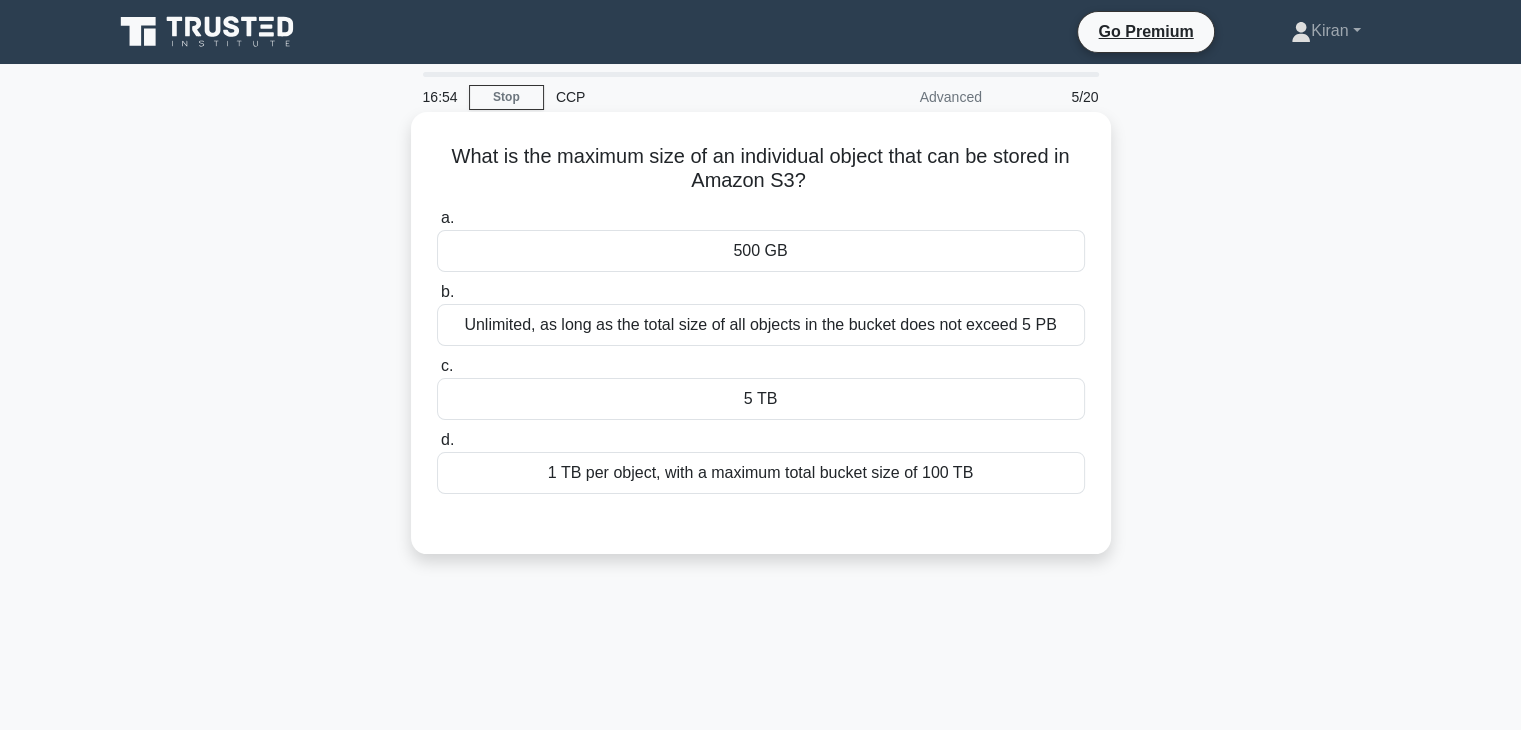 click on "5 TB" at bounding box center [761, 399] 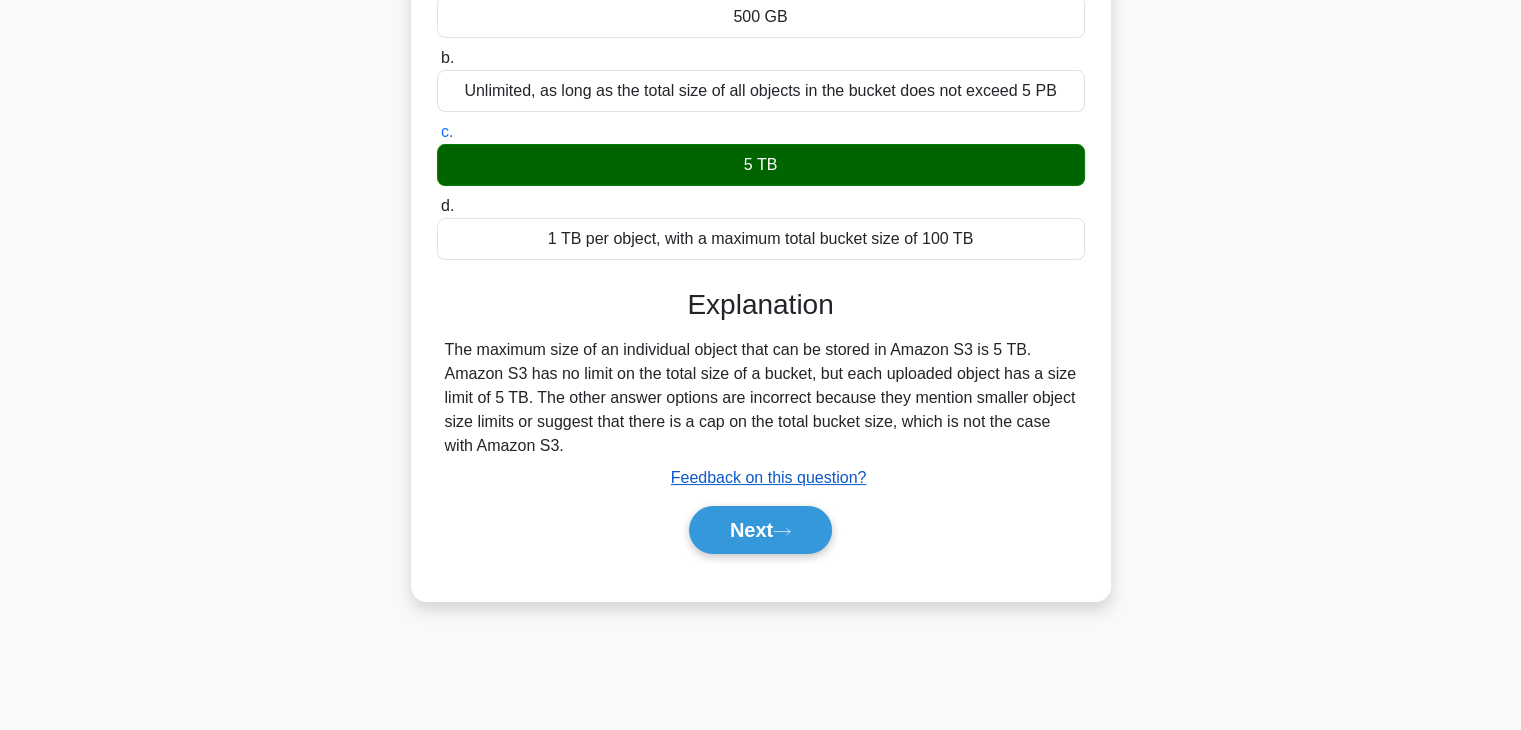 scroll, scrollTop: 235, scrollLeft: 0, axis: vertical 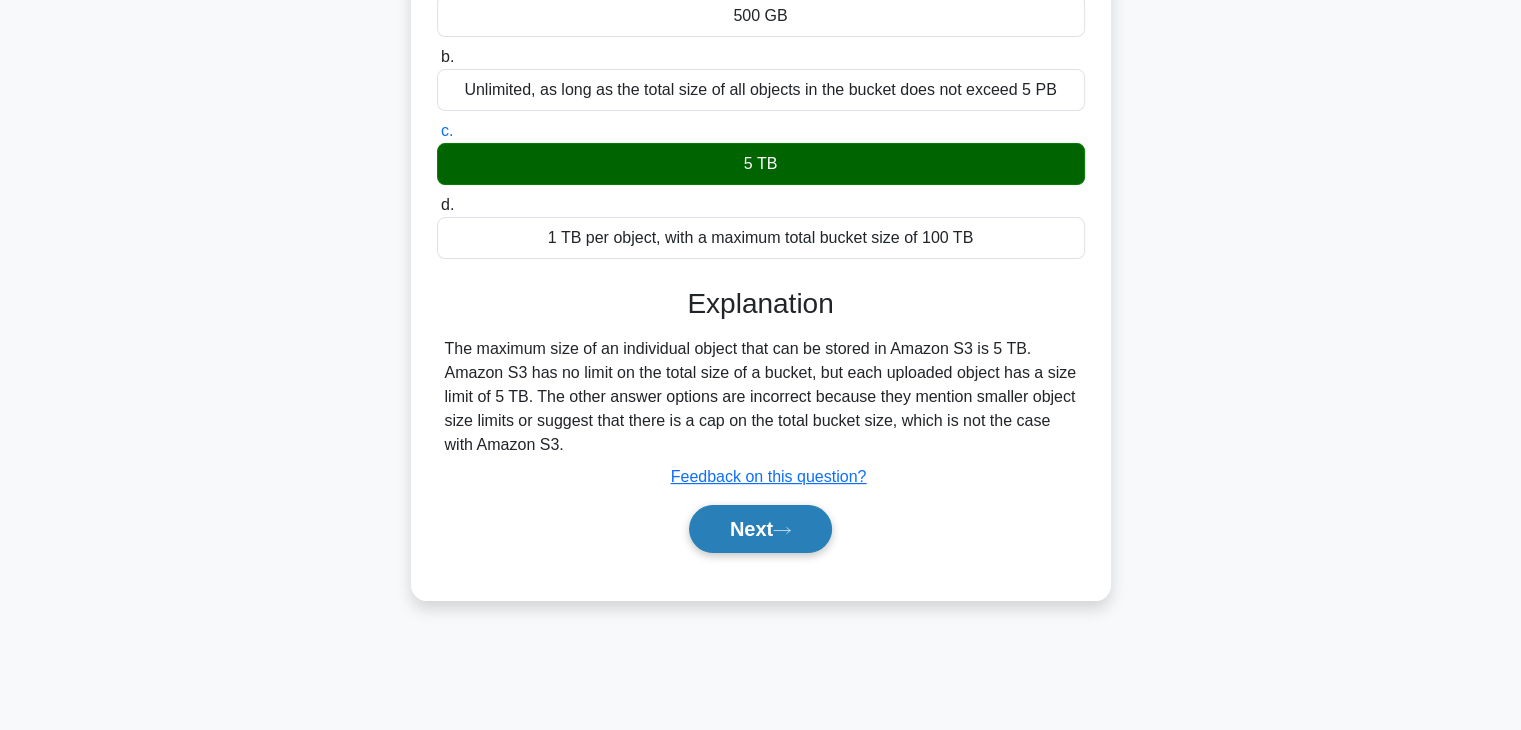 click on "Next" at bounding box center (760, 529) 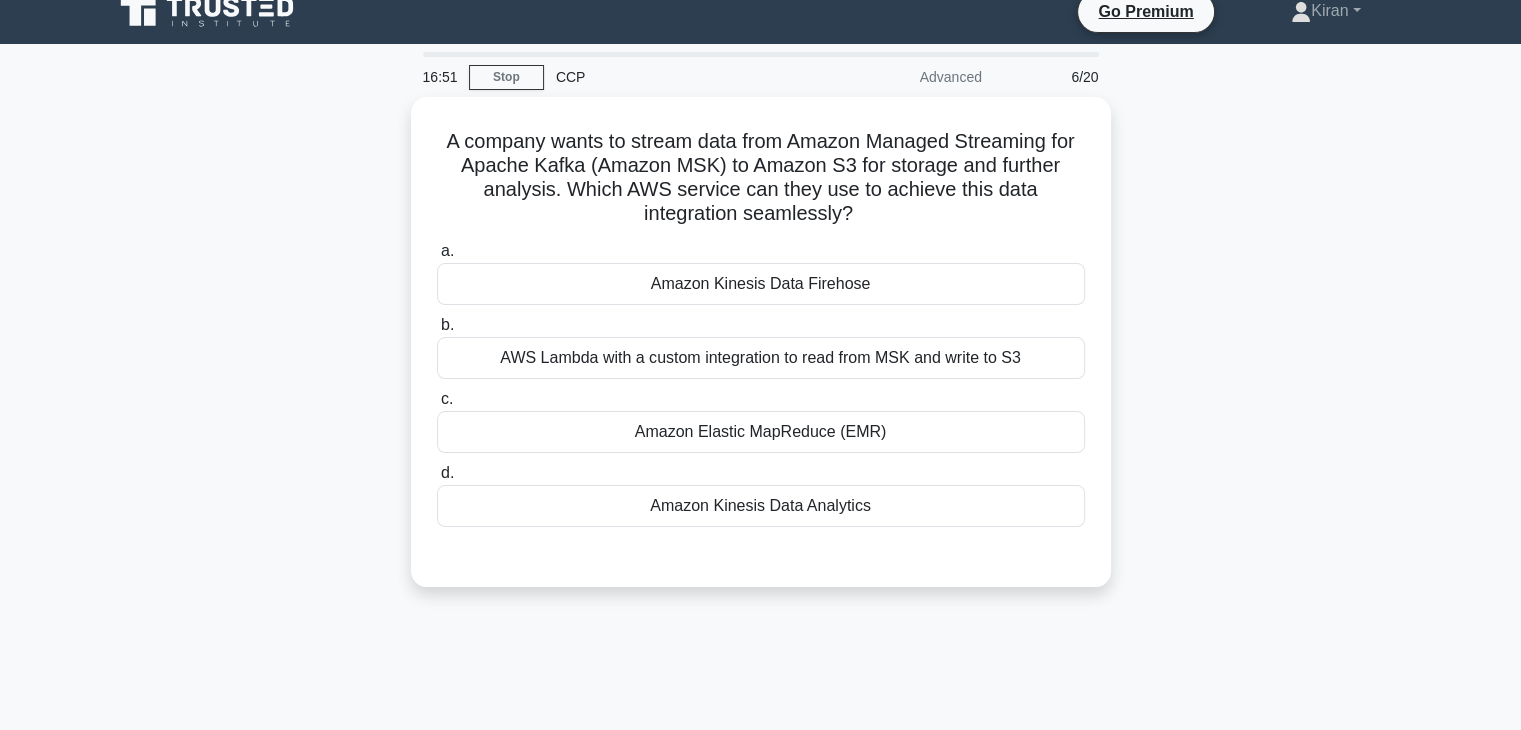 scroll, scrollTop: 0, scrollLeft: 0, axis: both 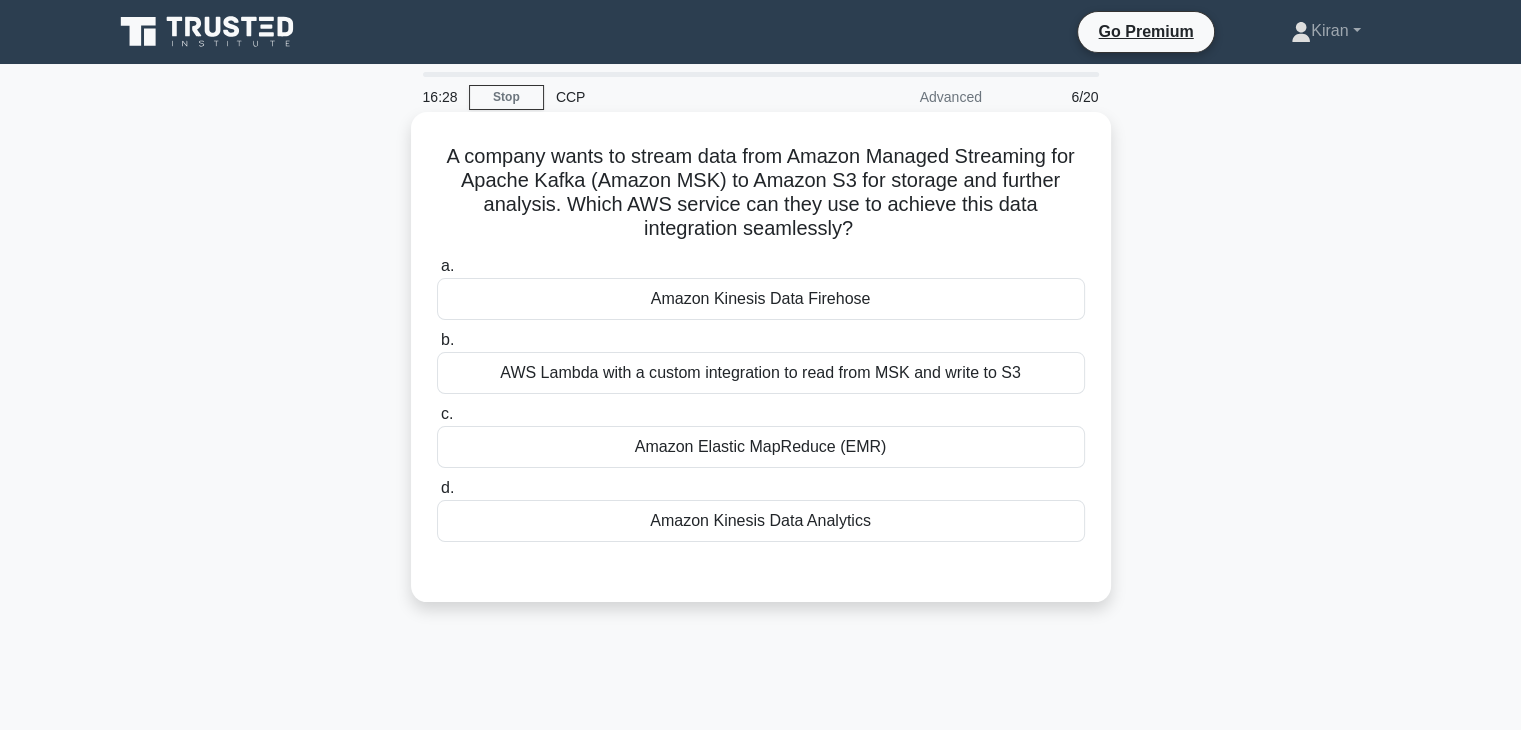 click on "Amazon Kinesis Data Firehose" at bounding box center (761, 299) 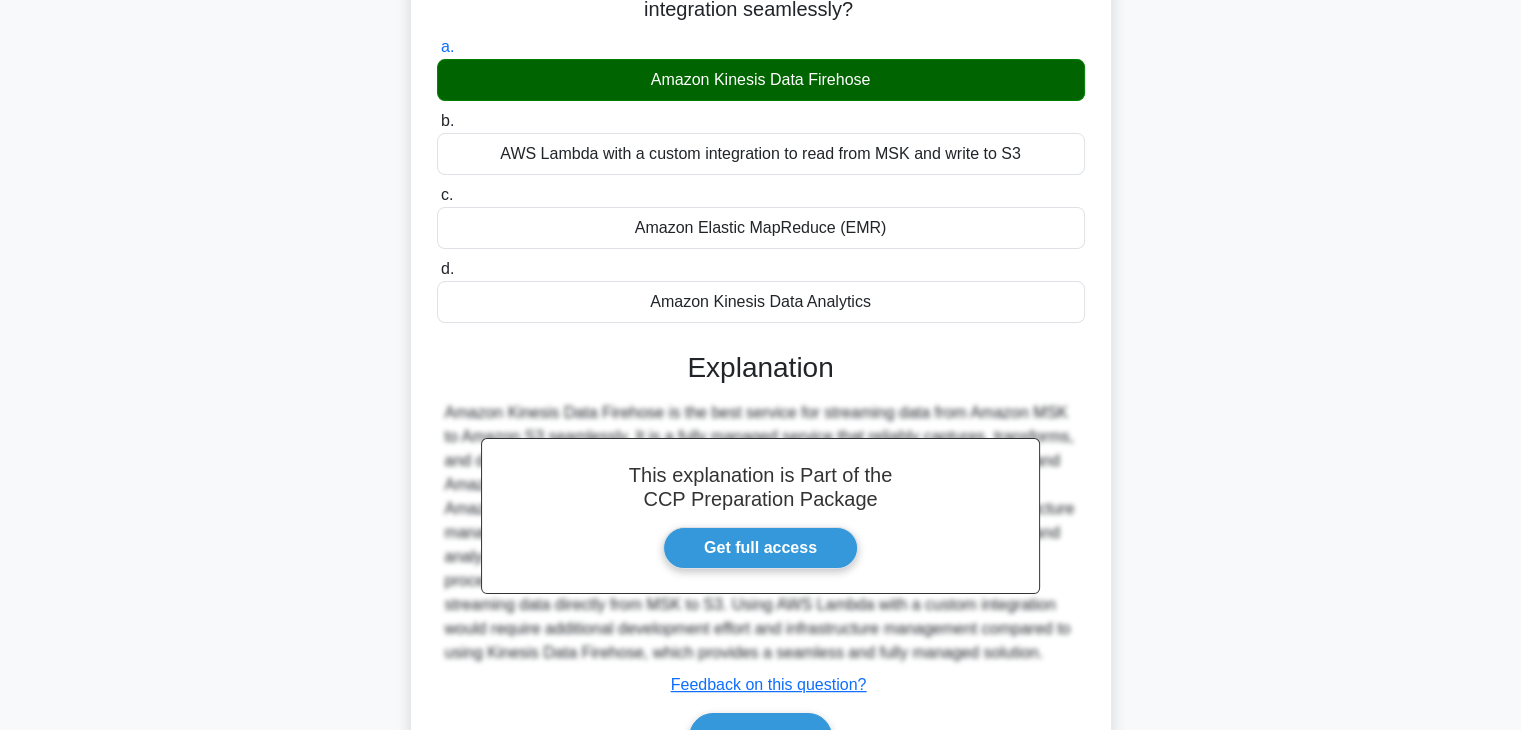 scroll, scrollTop: 351, scrollLeft: 0, axis: vertical 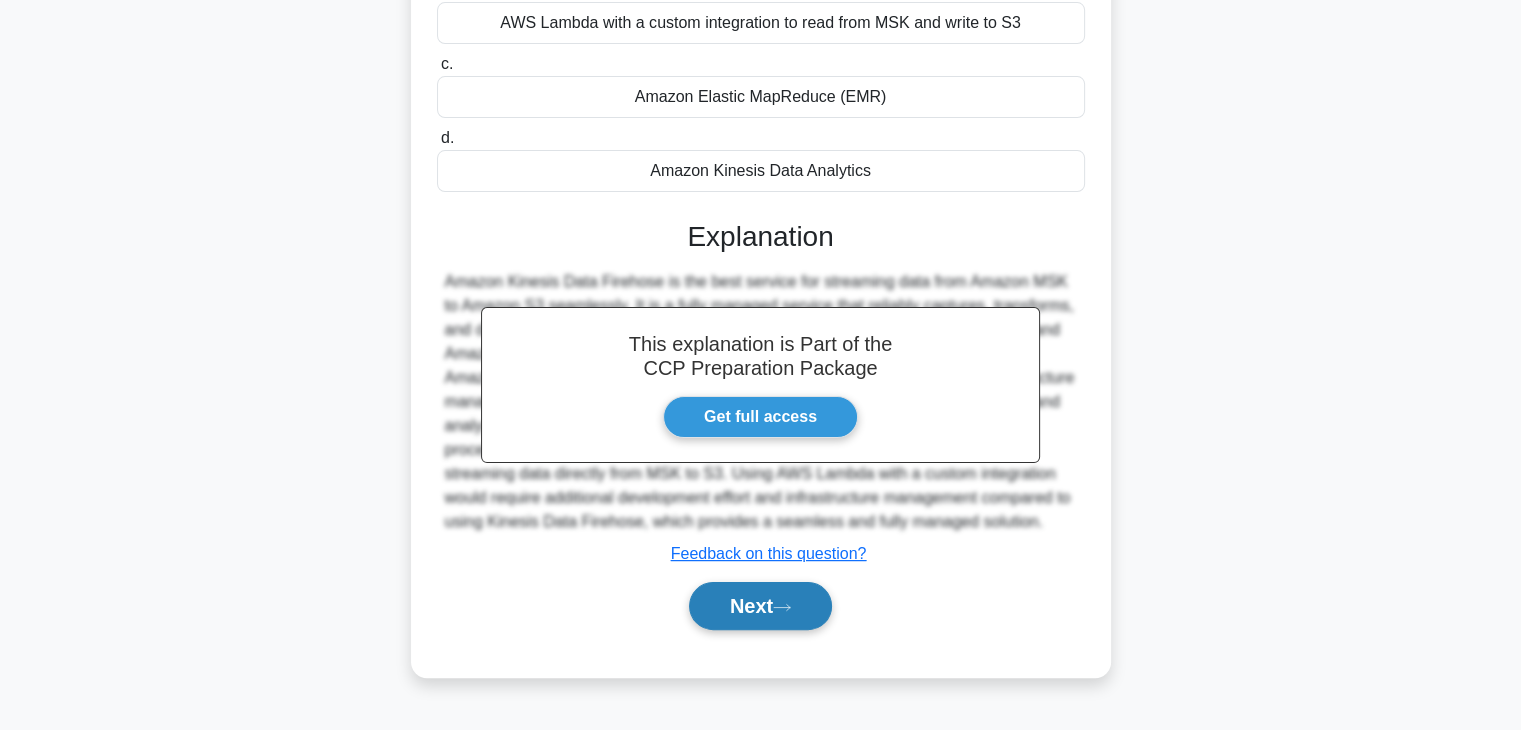 click on "Next" at bounding box center (760, 606) 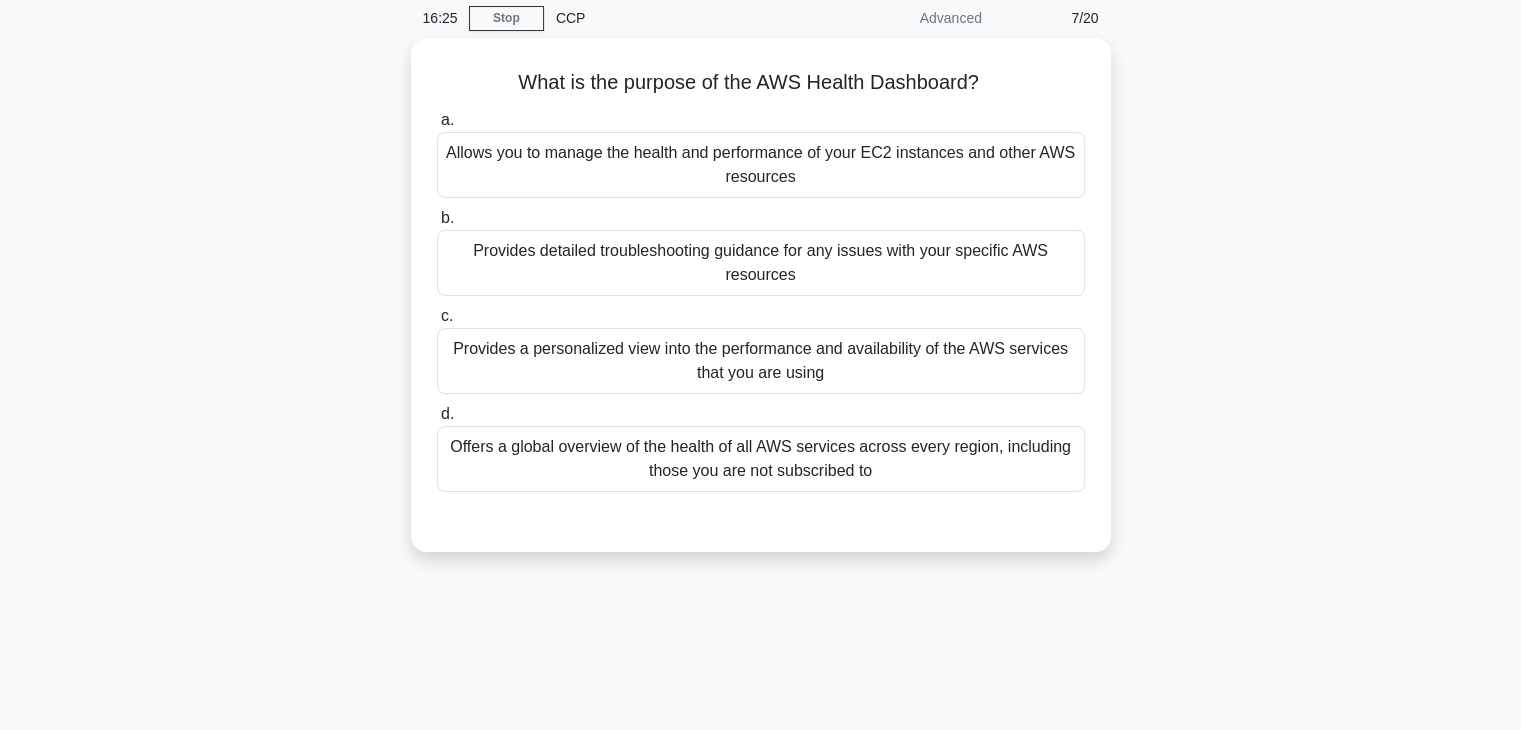 scroll, scrollTop: 0, scrollLeft: 0, axis: both 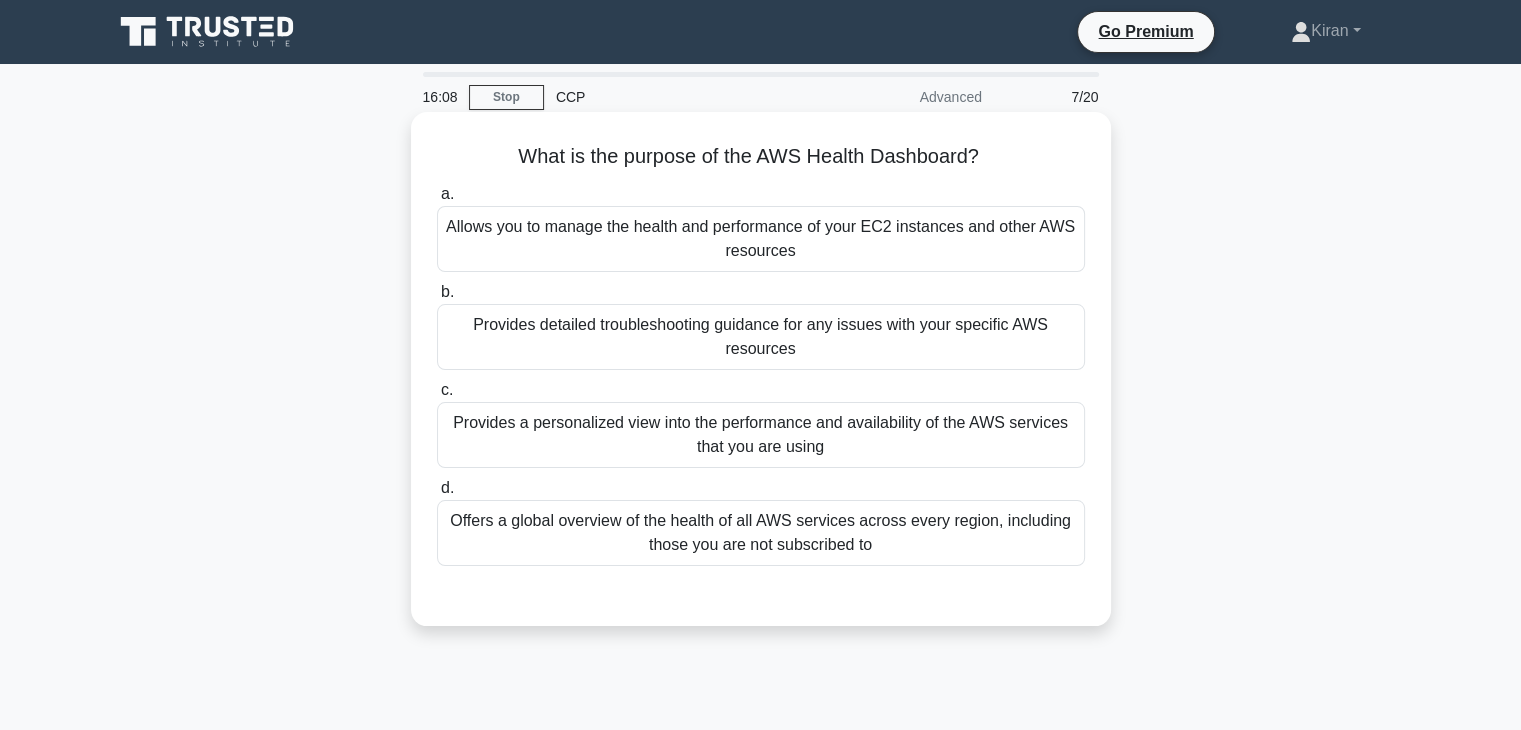 click on "Allows you to manage the health and performance of your EC2 instances and other AWS resources" at bounding box center (761, 239) 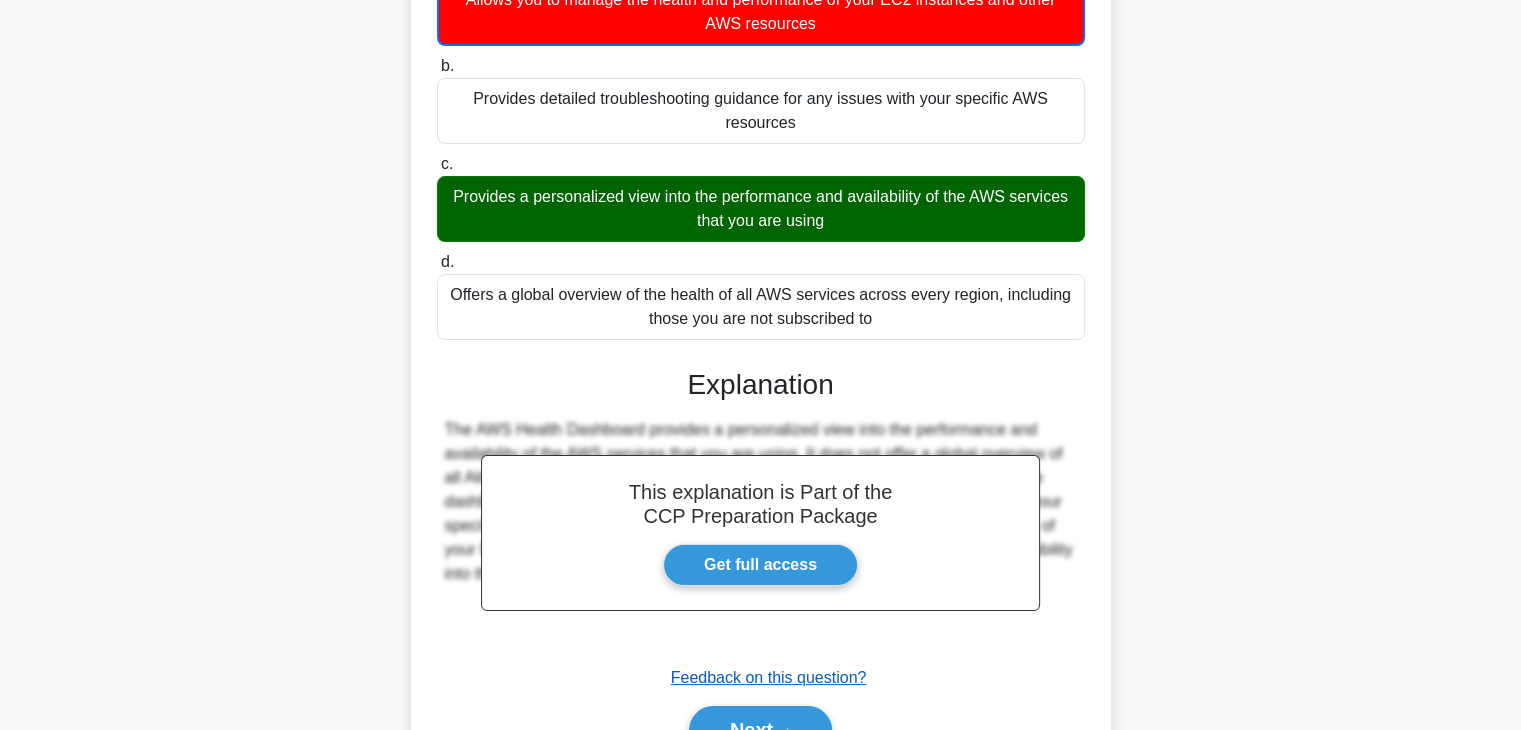 scroll, scrollTop: 279, scrollLeft: 0, axis: vertical 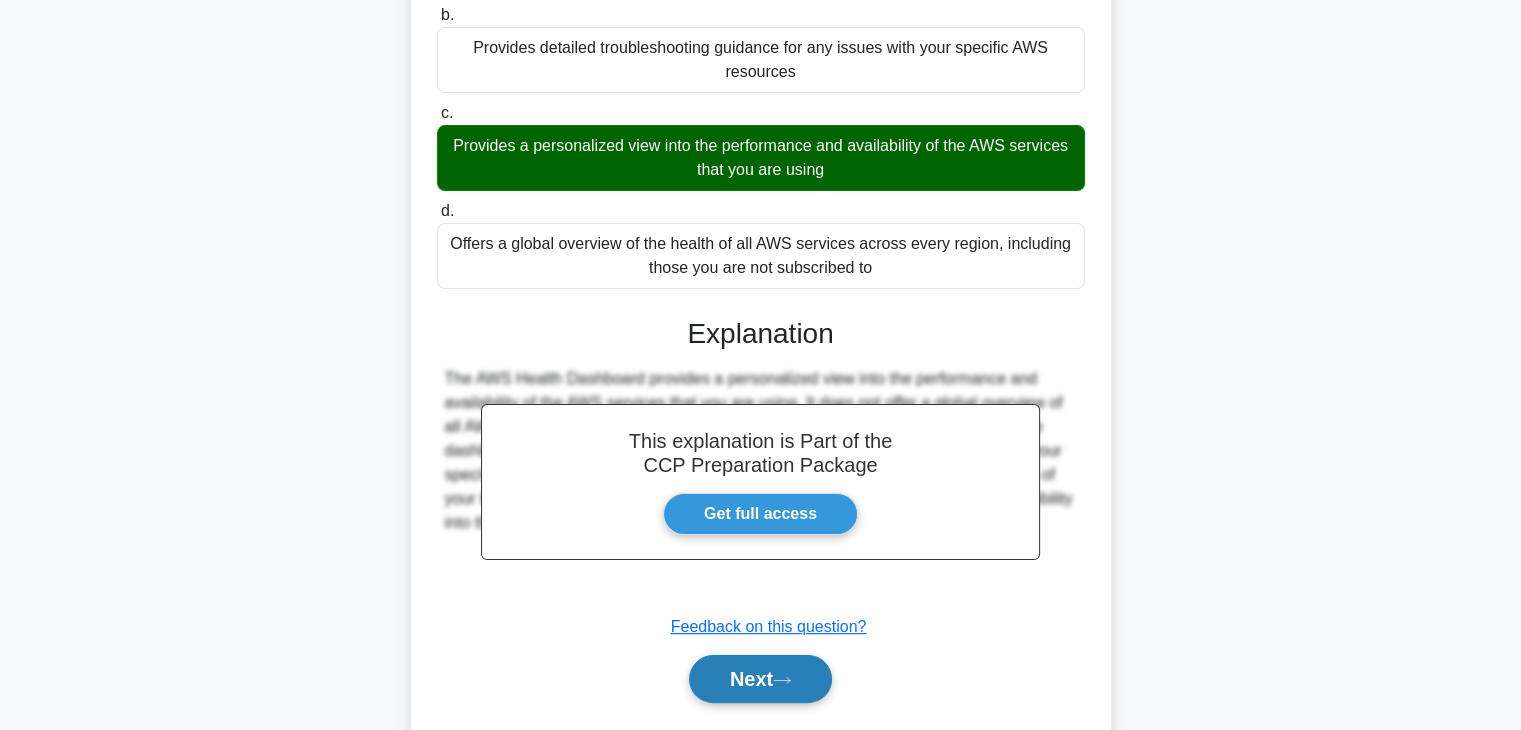 click on "Next" at bounding box center [760, 679] 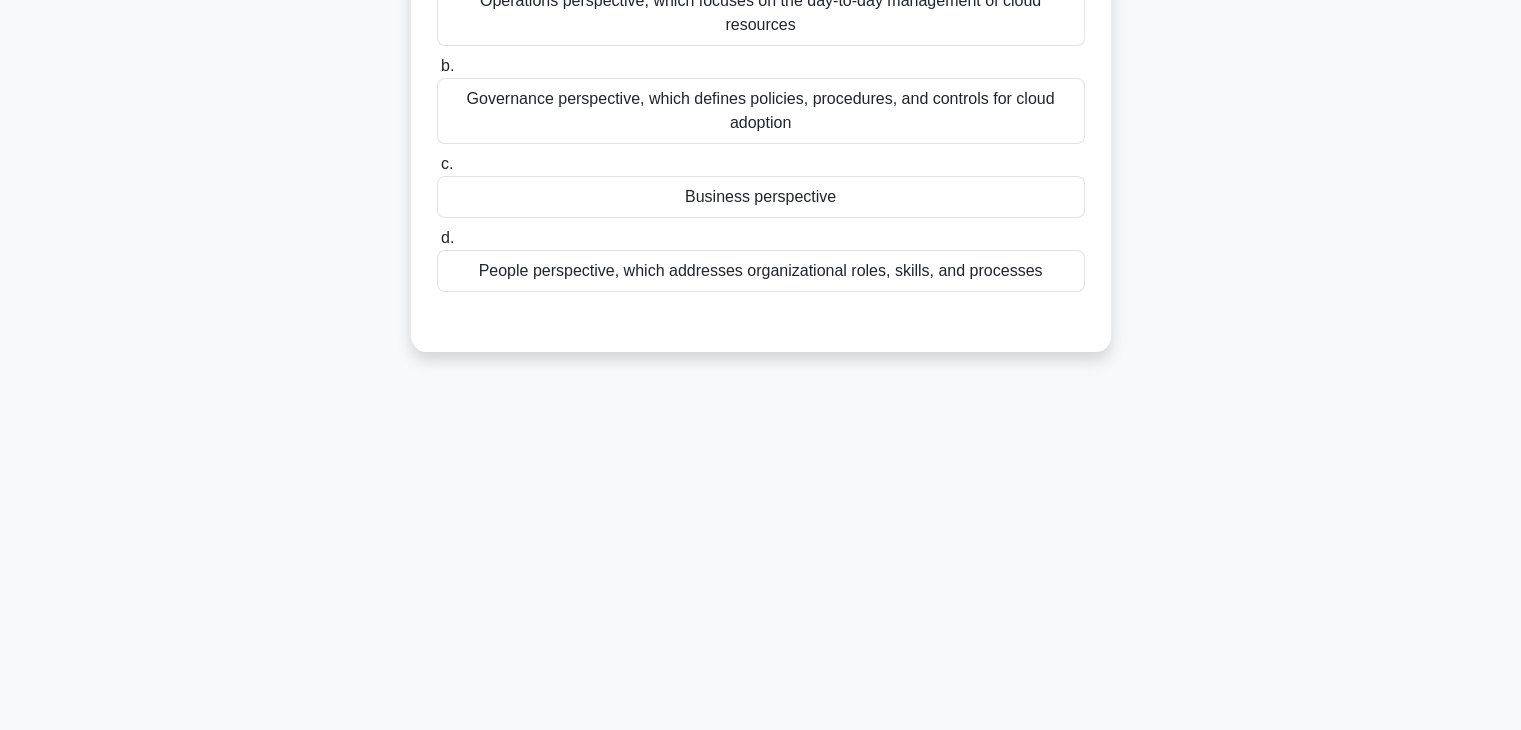 scroll, scrollTop: 0, scrollLeft: 0, axis: both 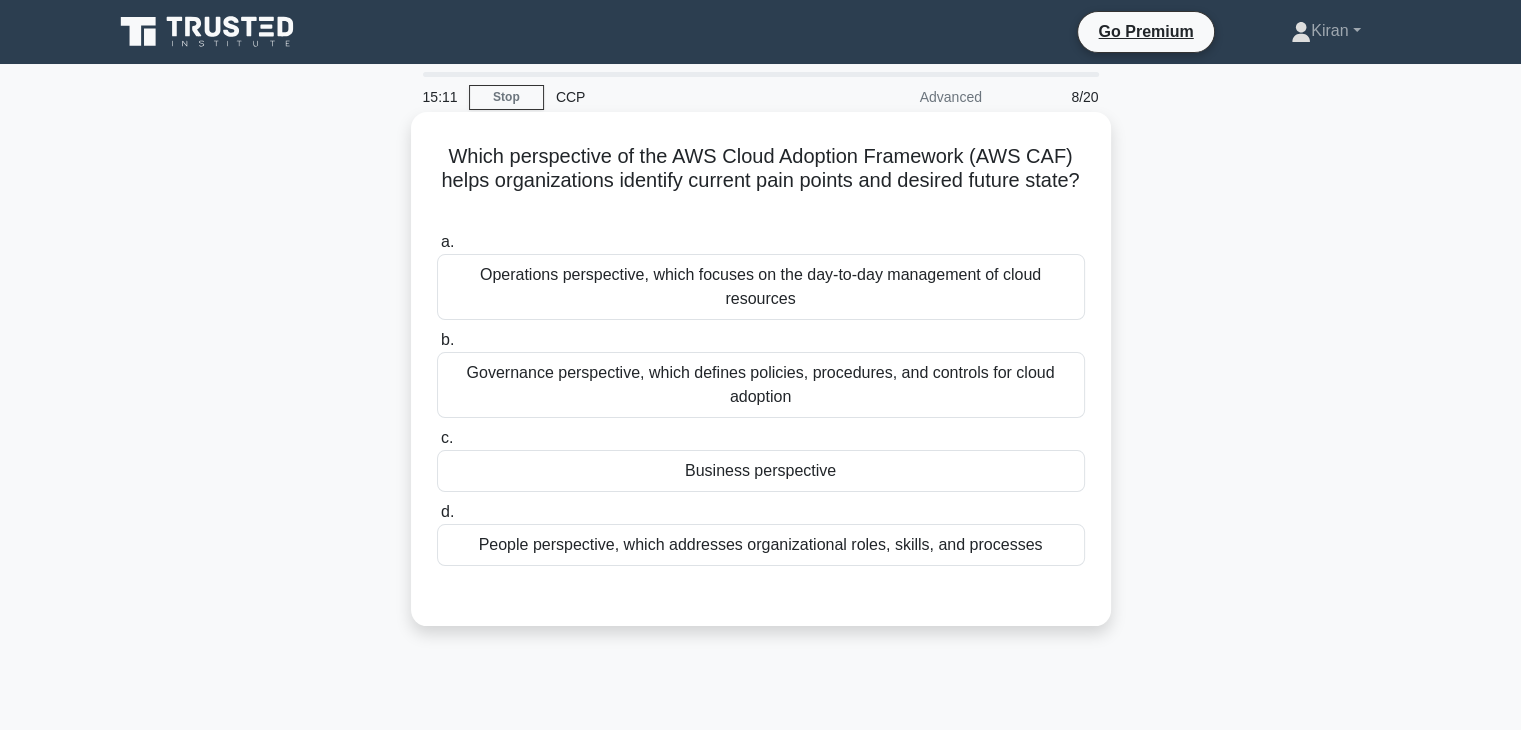 click on "Operations perspective, which focuses on the day-to-day management of cloud resources" at bounding box center (761, 287) 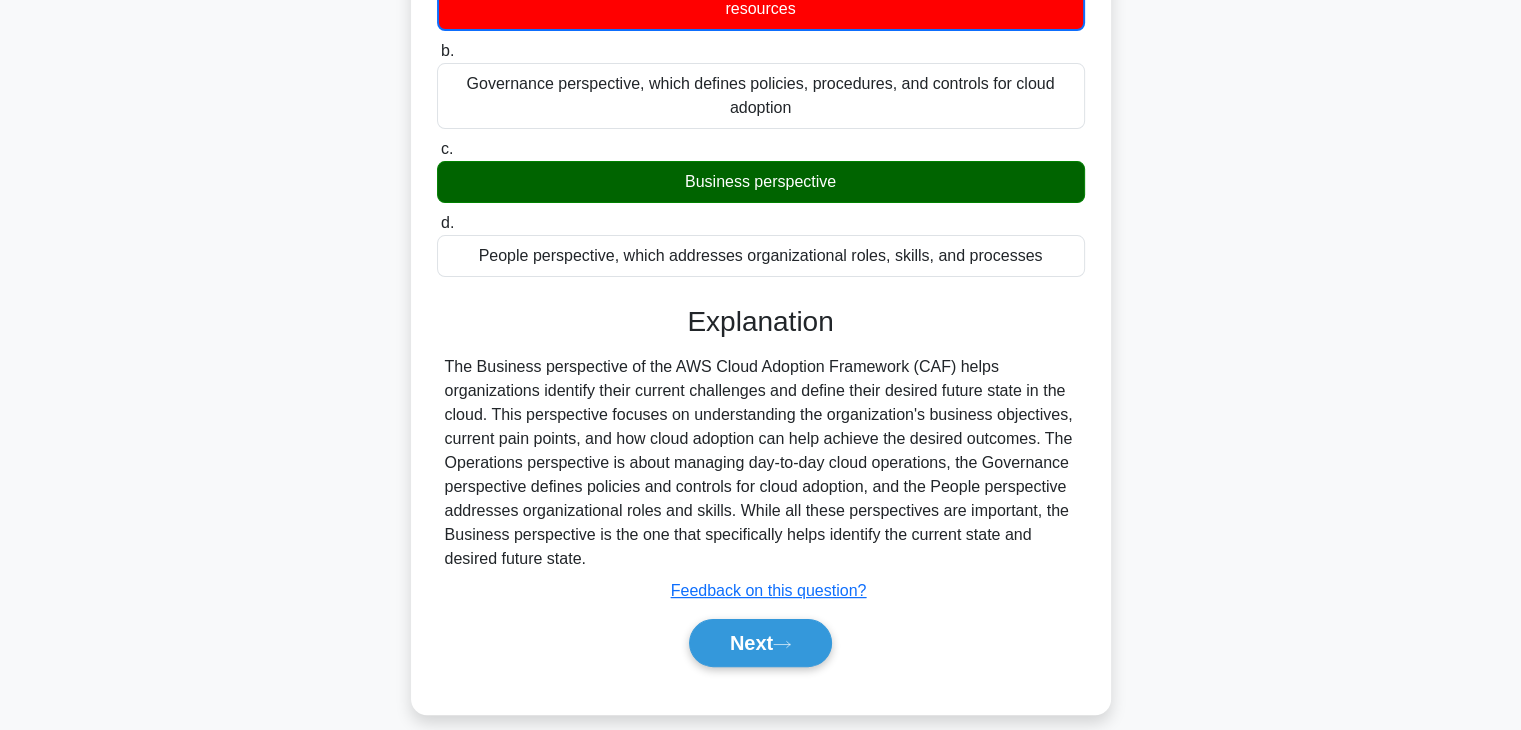 scroll, scrollTop: 292, scrollLeft: 0, axis: vertical 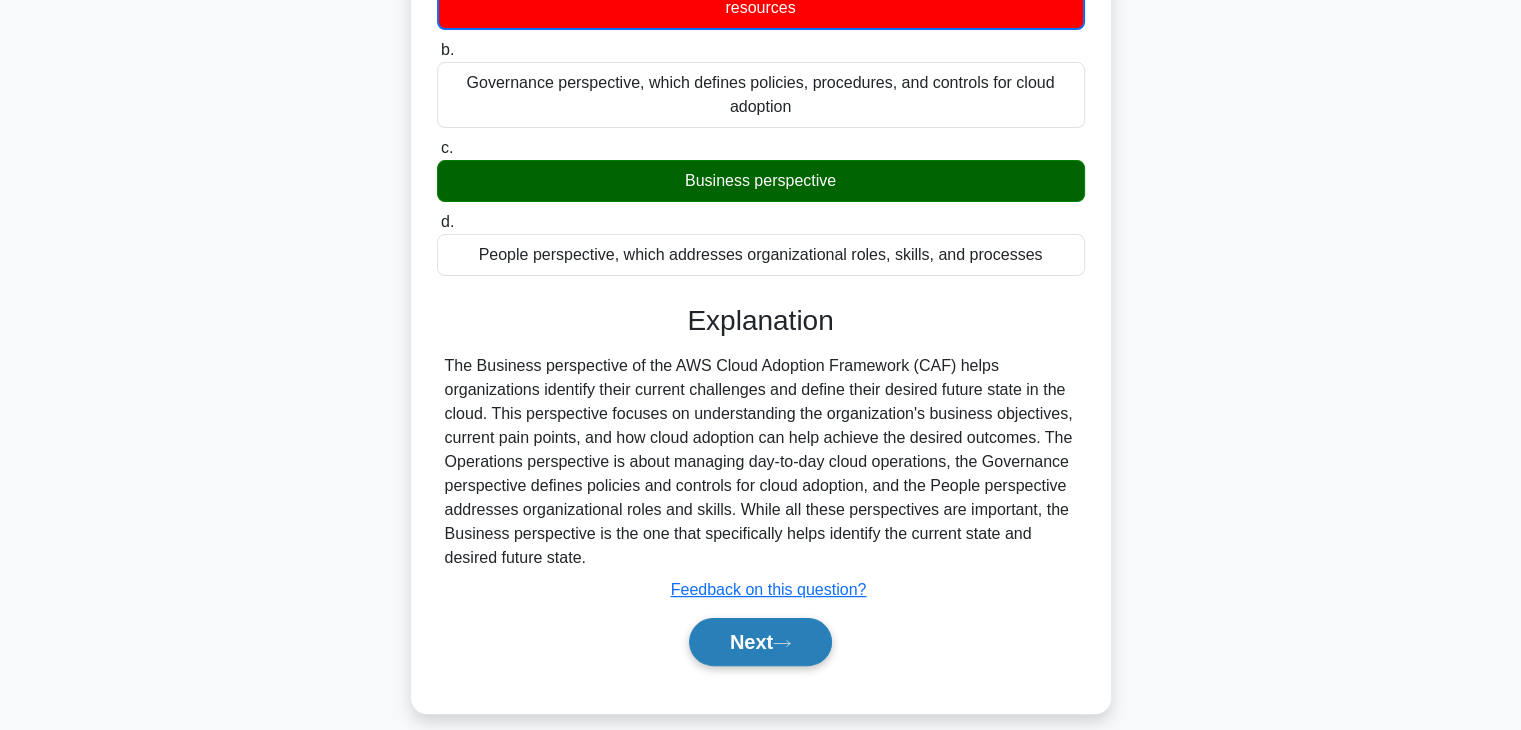 click on "Next" at bounding box center (760, 642) 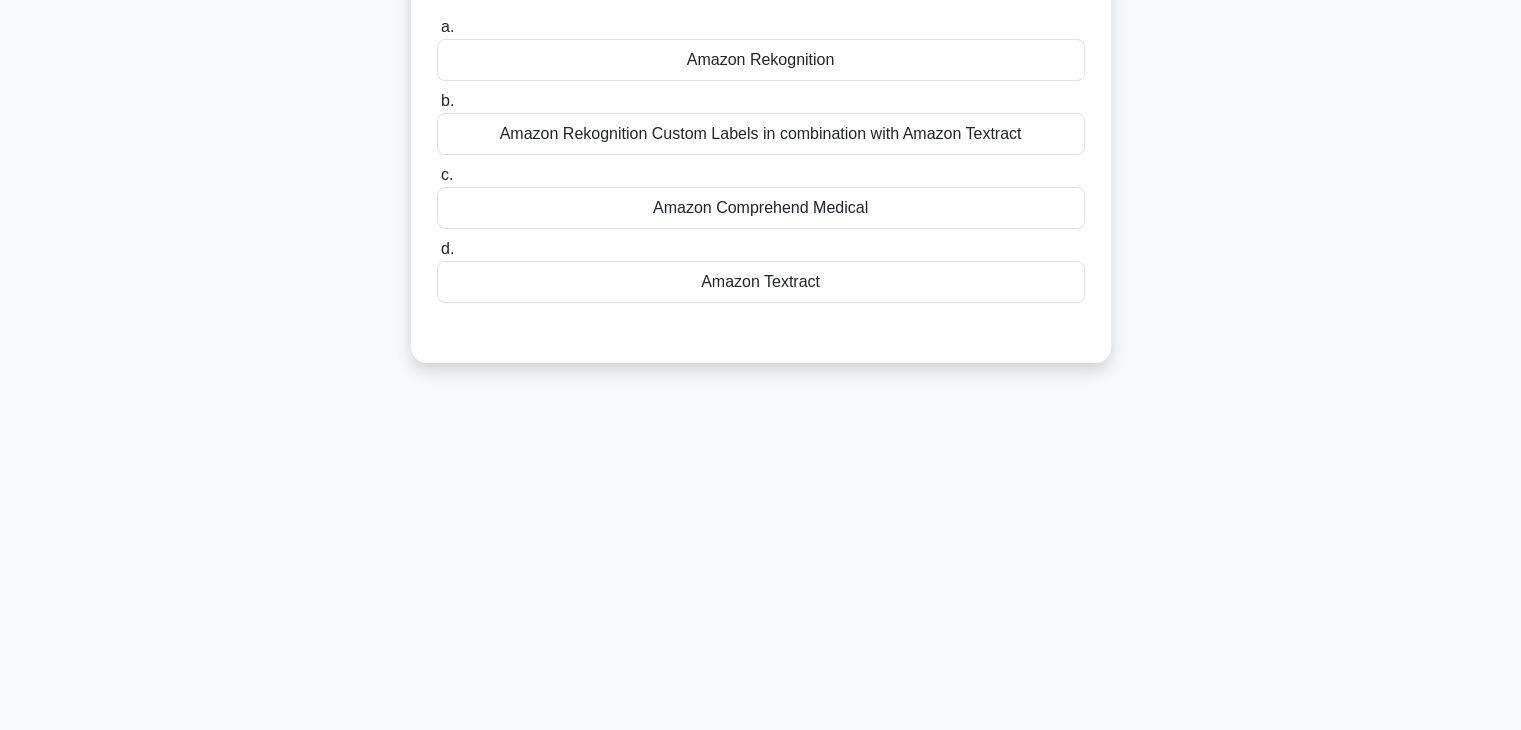 scroll, scrollTop: 0, scrollLeft: 0, axis: both 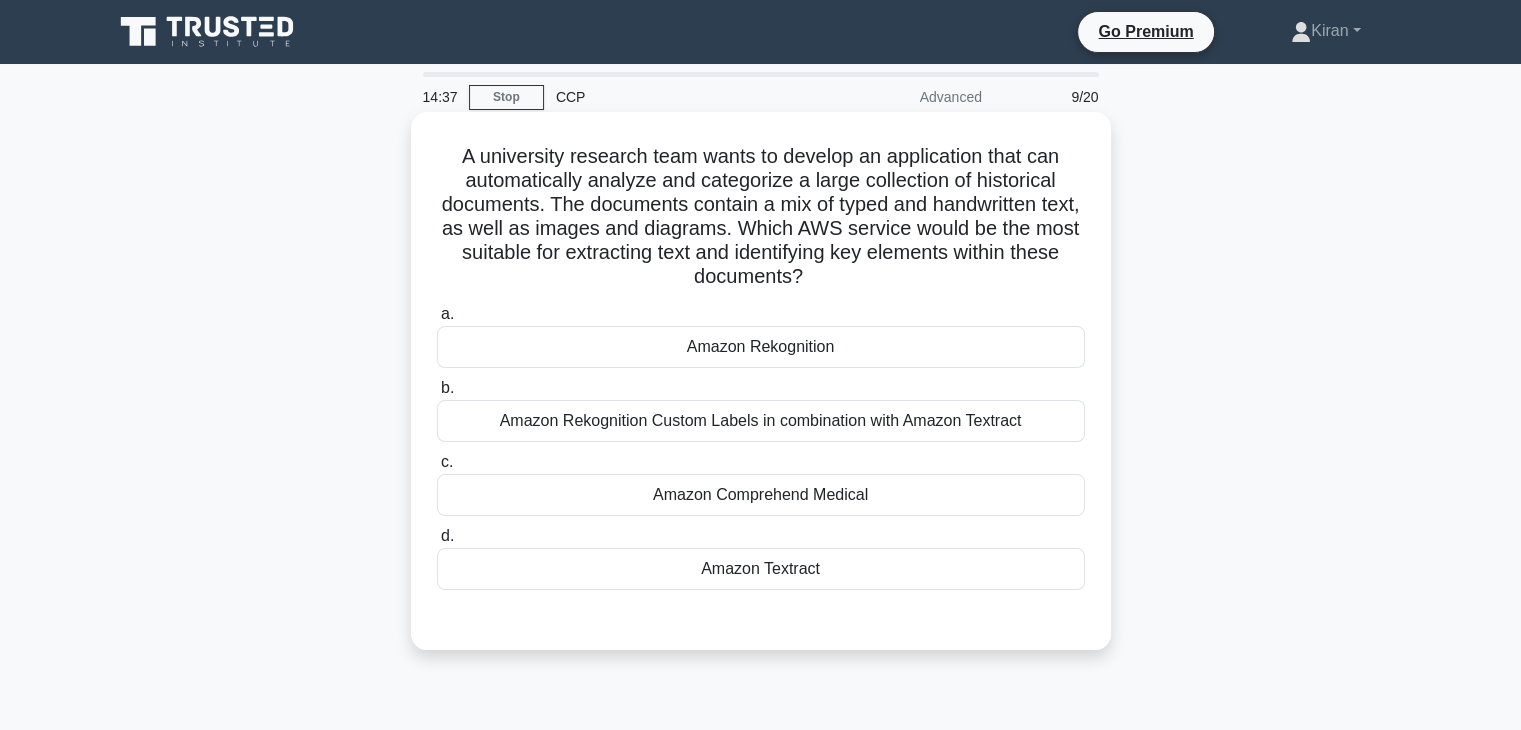 click on "Amazon Rekognition Custom Labels in combination with Amazon Textract" at bounding box center (761, 421) 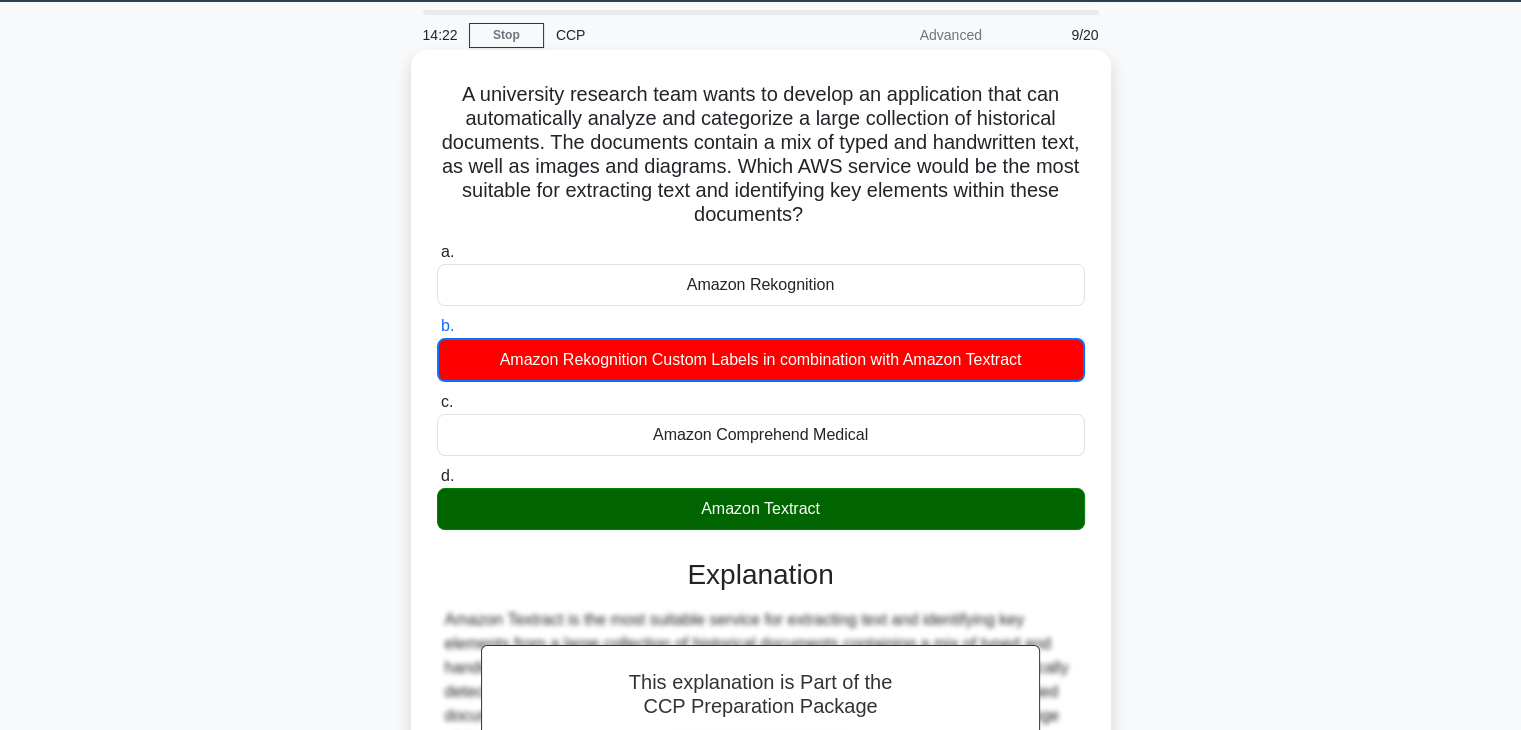scroll, scrollTop: 64, scrollLeft: 0, axis: vertical 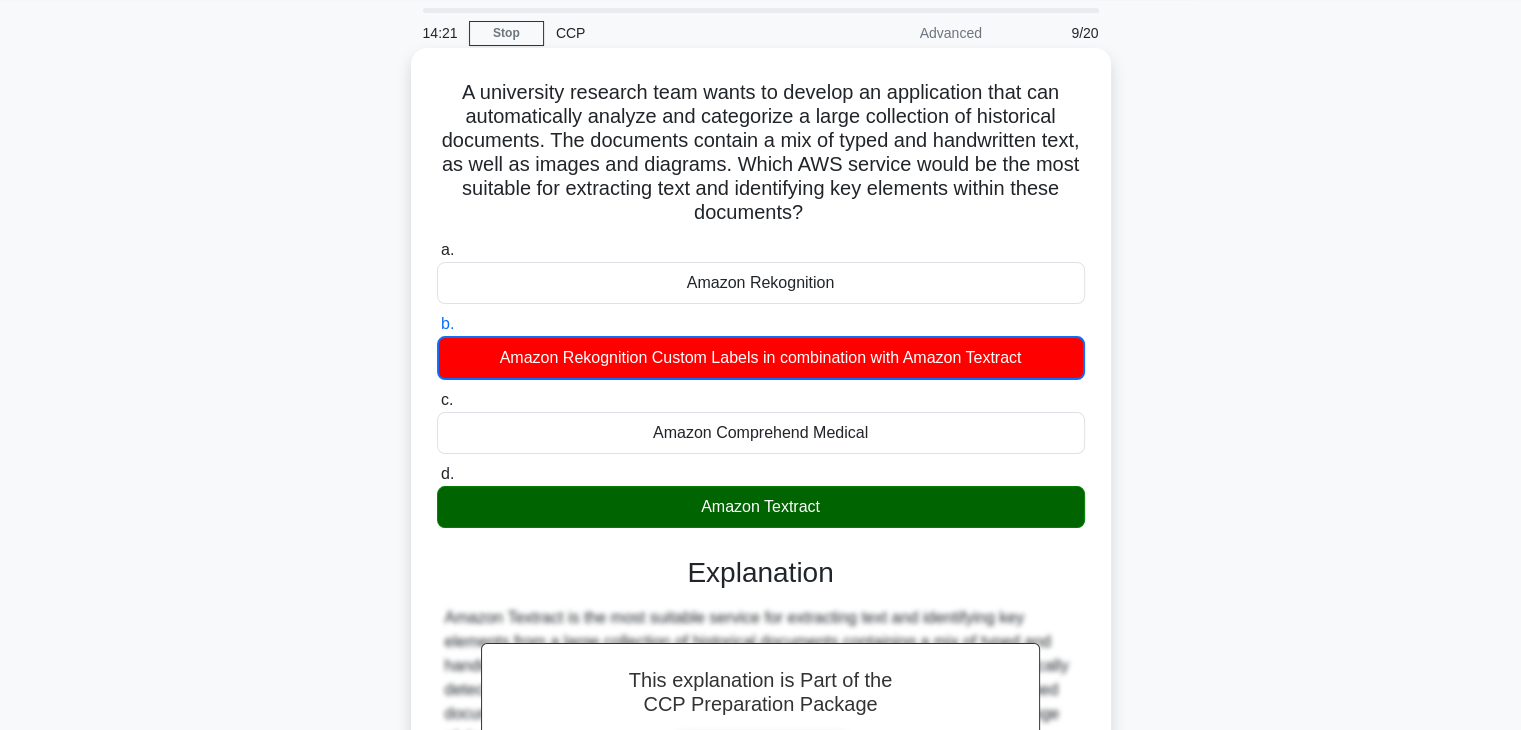 click on "Amazon Textract" at bounding box center [761, 507] 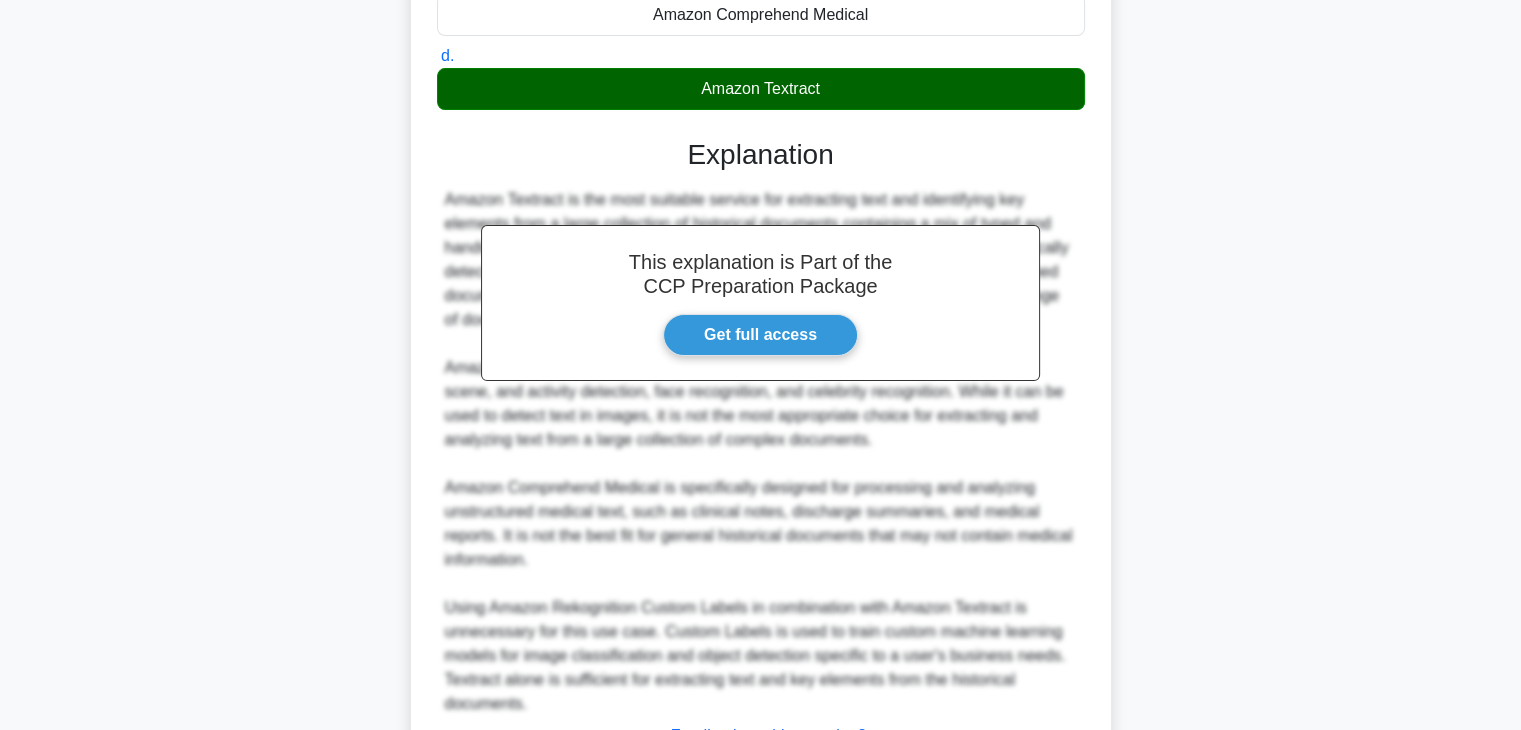 scroll, scrollTop: 646, scrollLeft: 0, axis: vertical 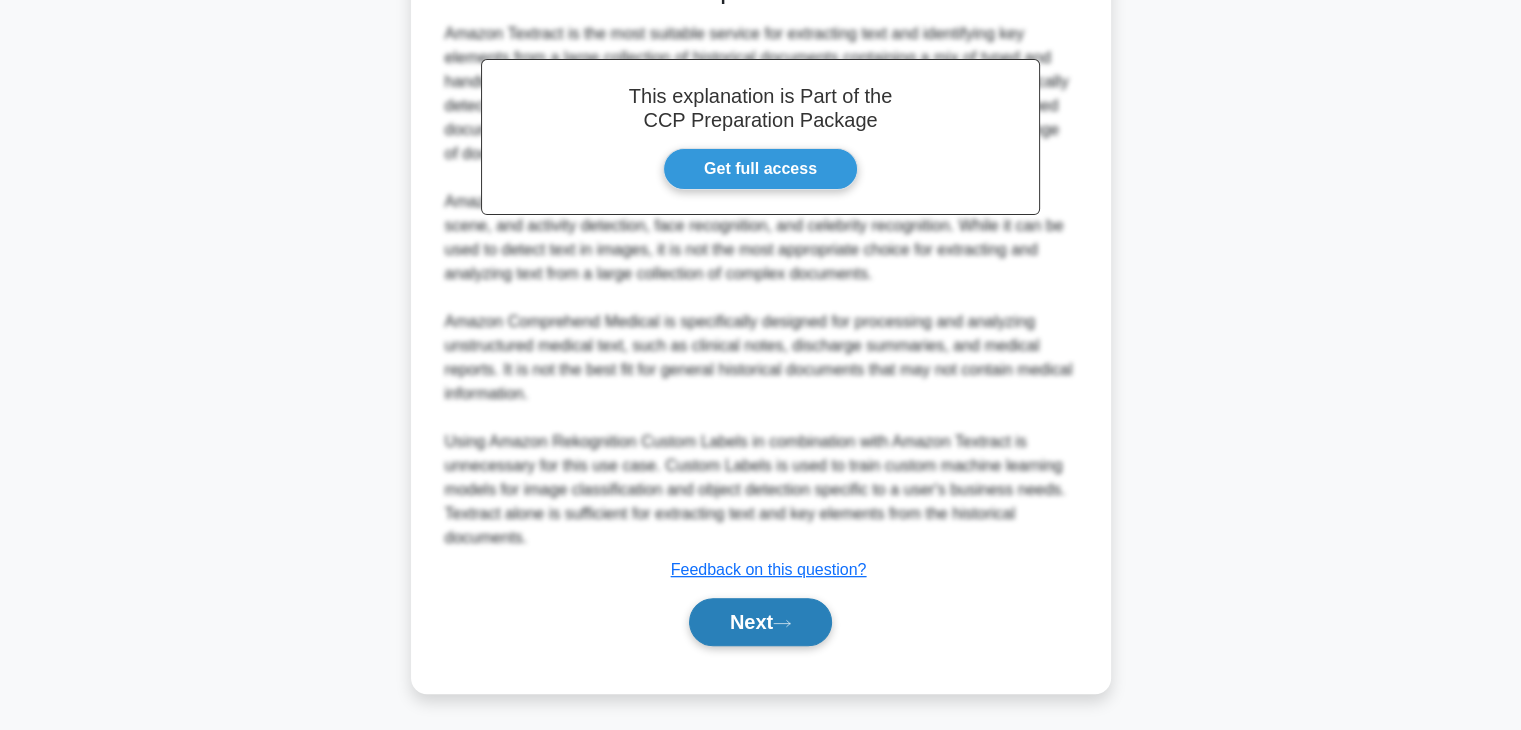 click on "Next" at bounding box center [760, 622] 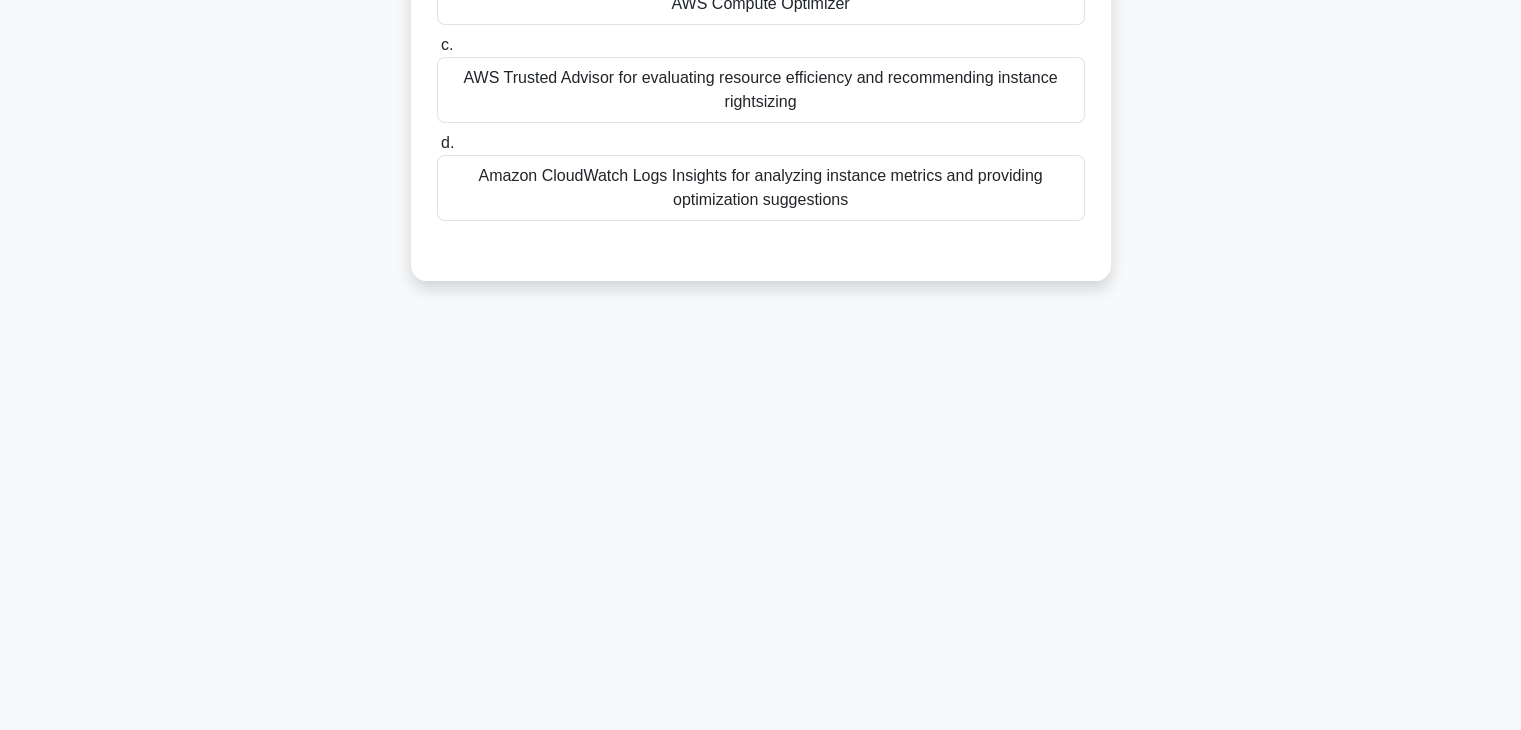 scroll, scrollTop: 0, scrollLeft: 0, axis: both 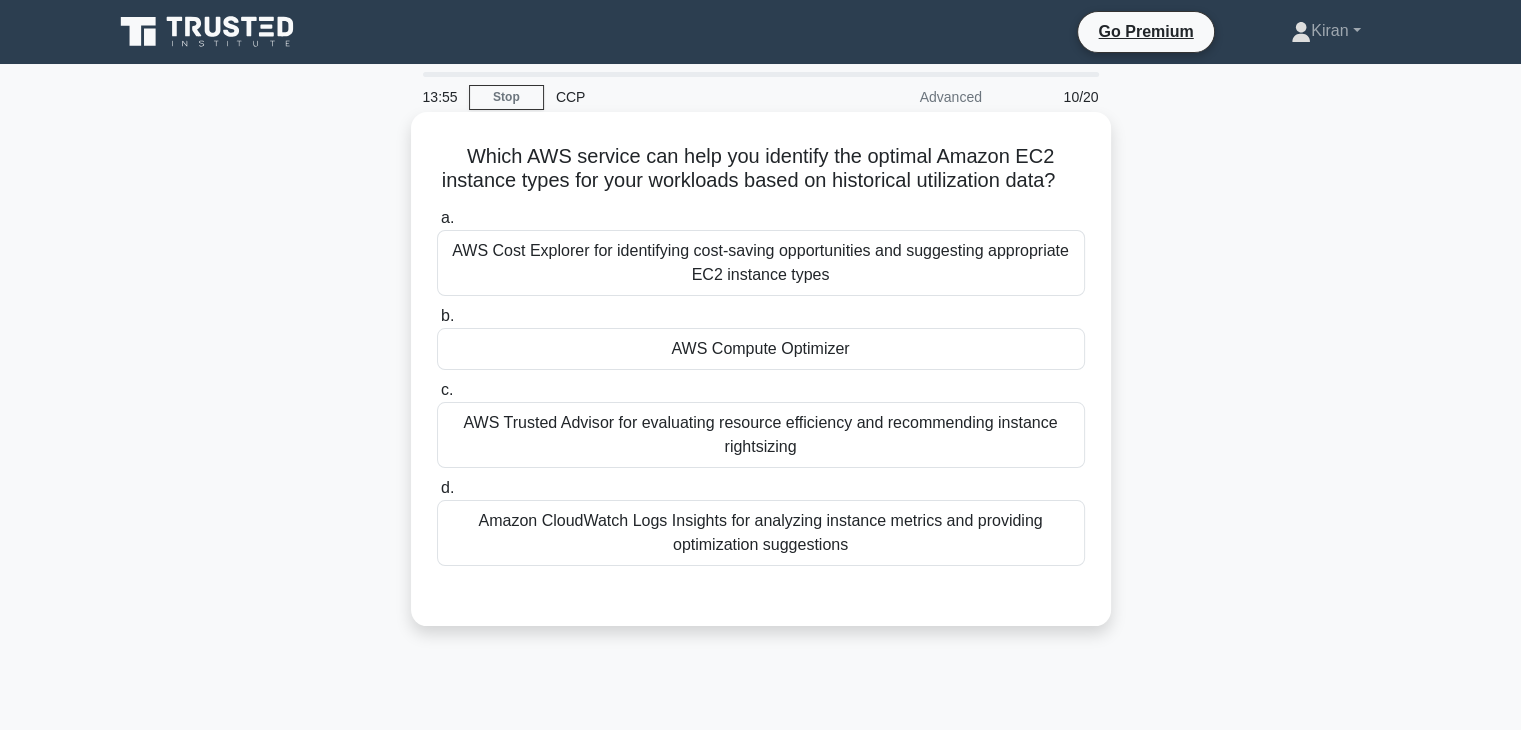 click on "AWS Trusted Advisor for evaluating resource efficiency and recommending instance rightsizing" at bounding box center [761, 435] 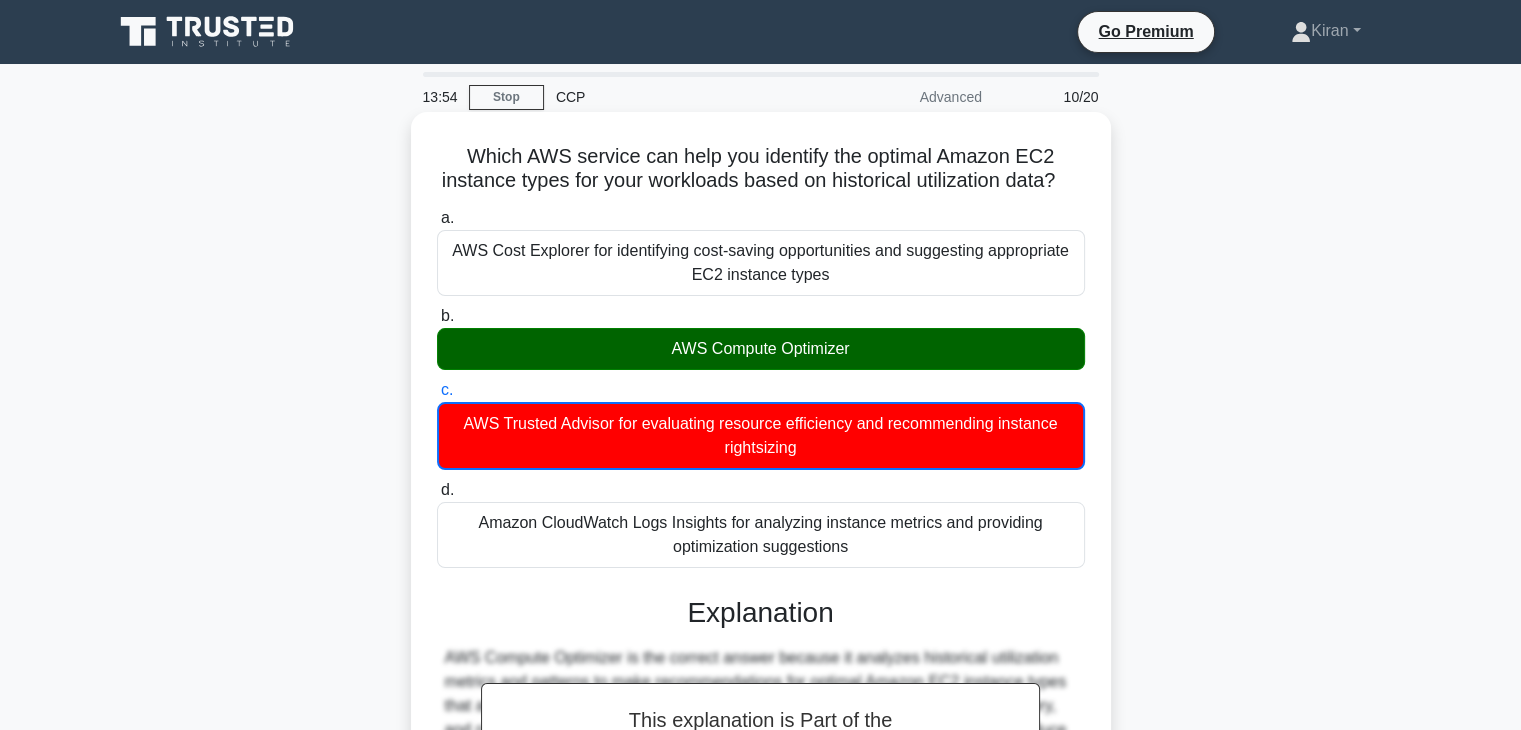click on "AWS Compute Optimizer" at bounding box center (761, 349) 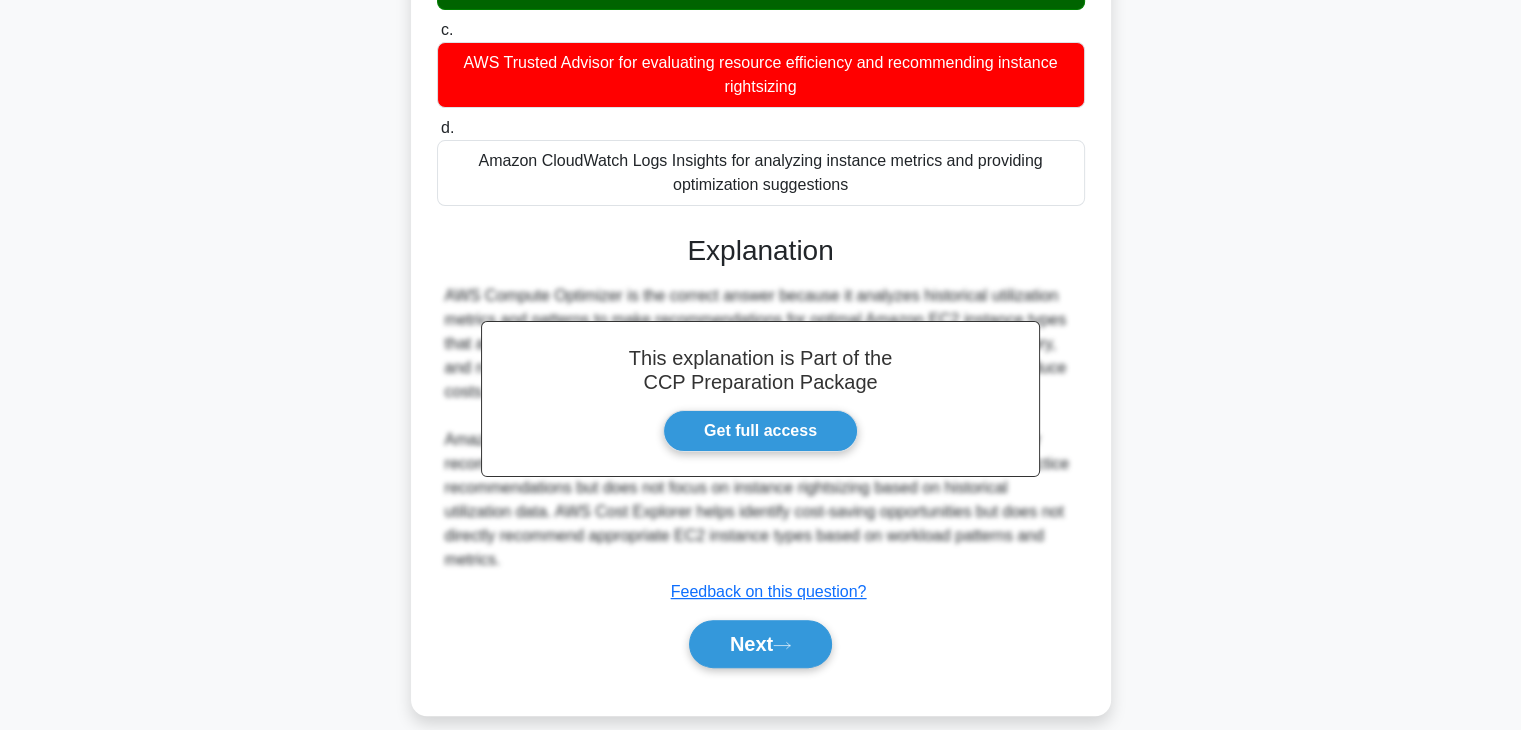 scroll, scrollTop: 368, scrollLeft: 0, axis: vertical 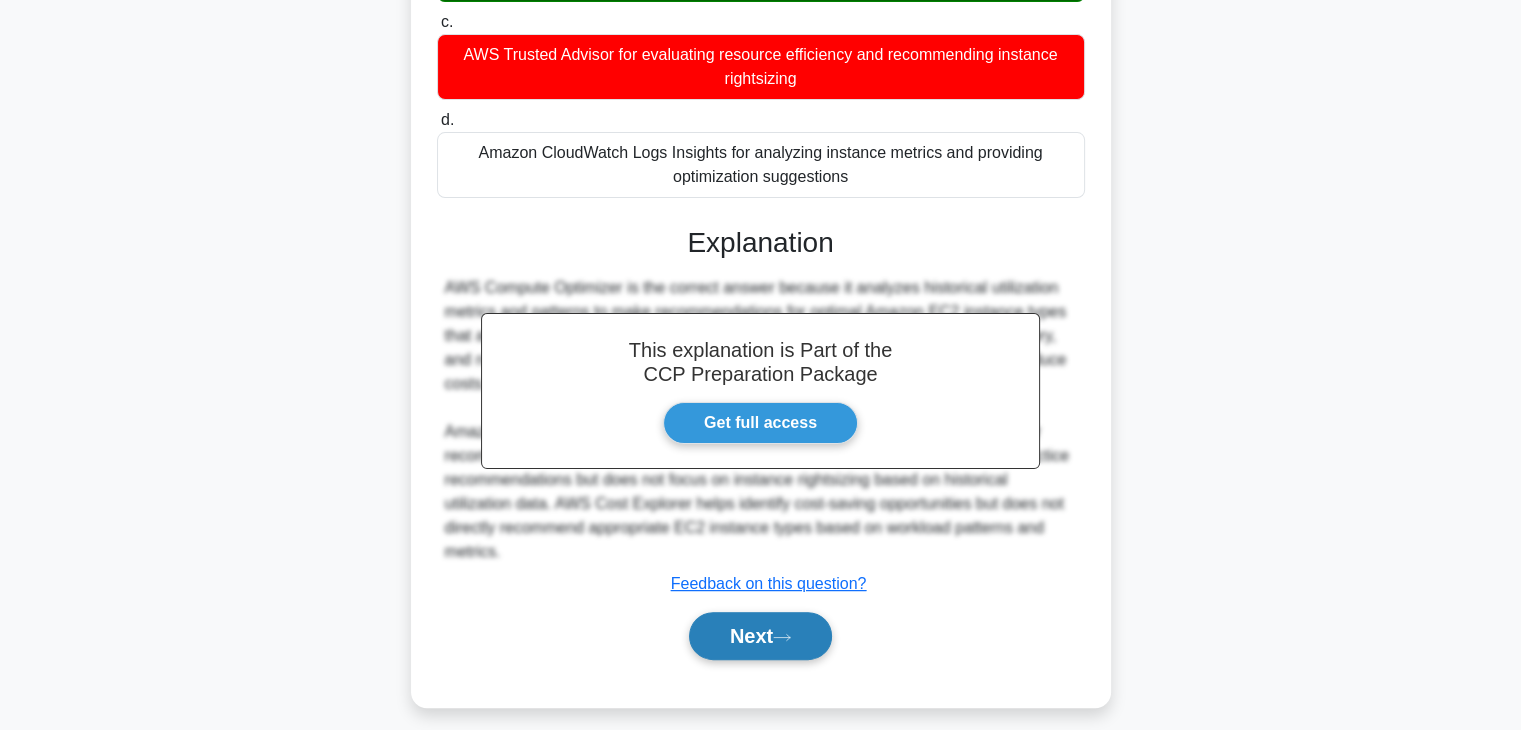 click on "Next" at bounding box center [760, 636] 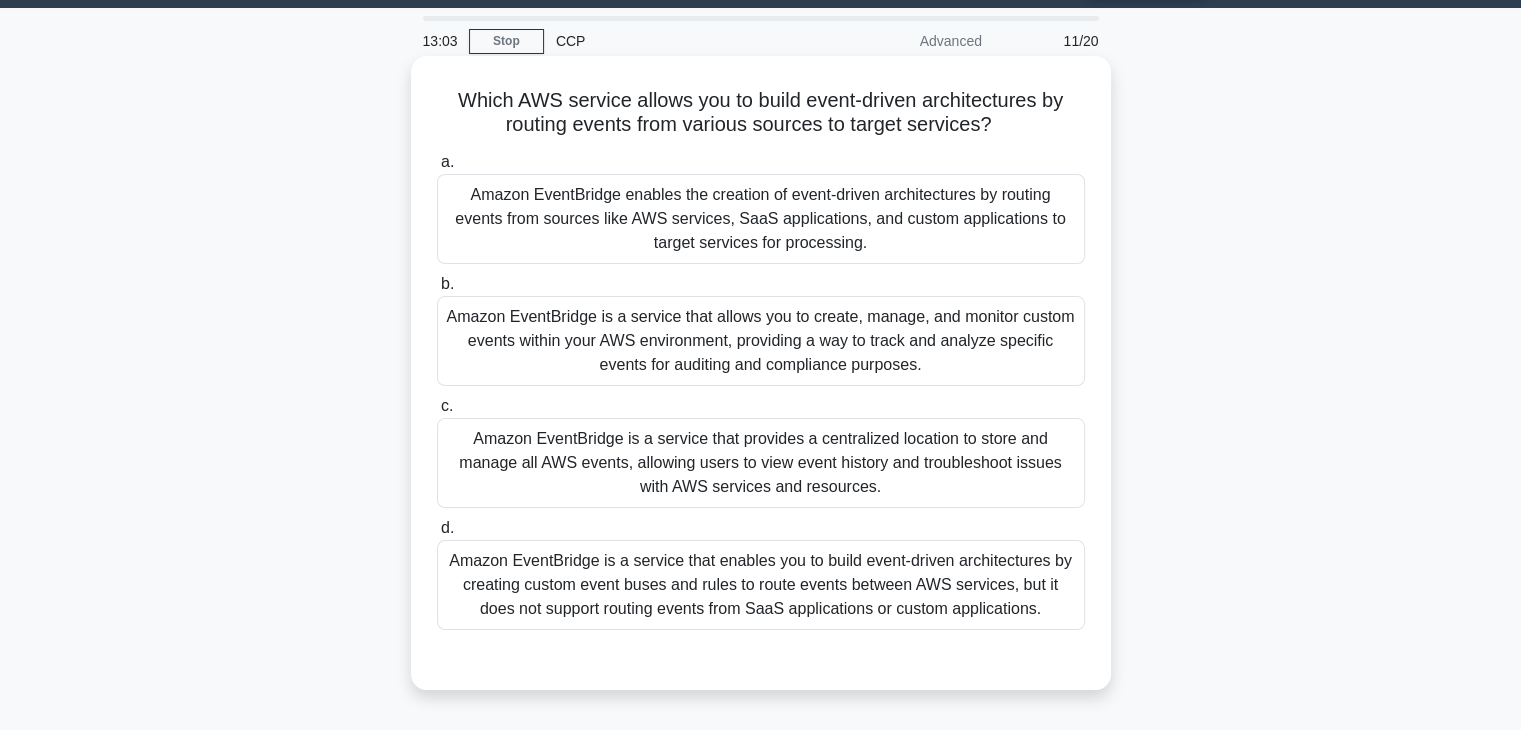 scroll, scrollTop: 0, scrollLeft: 0, axis: both 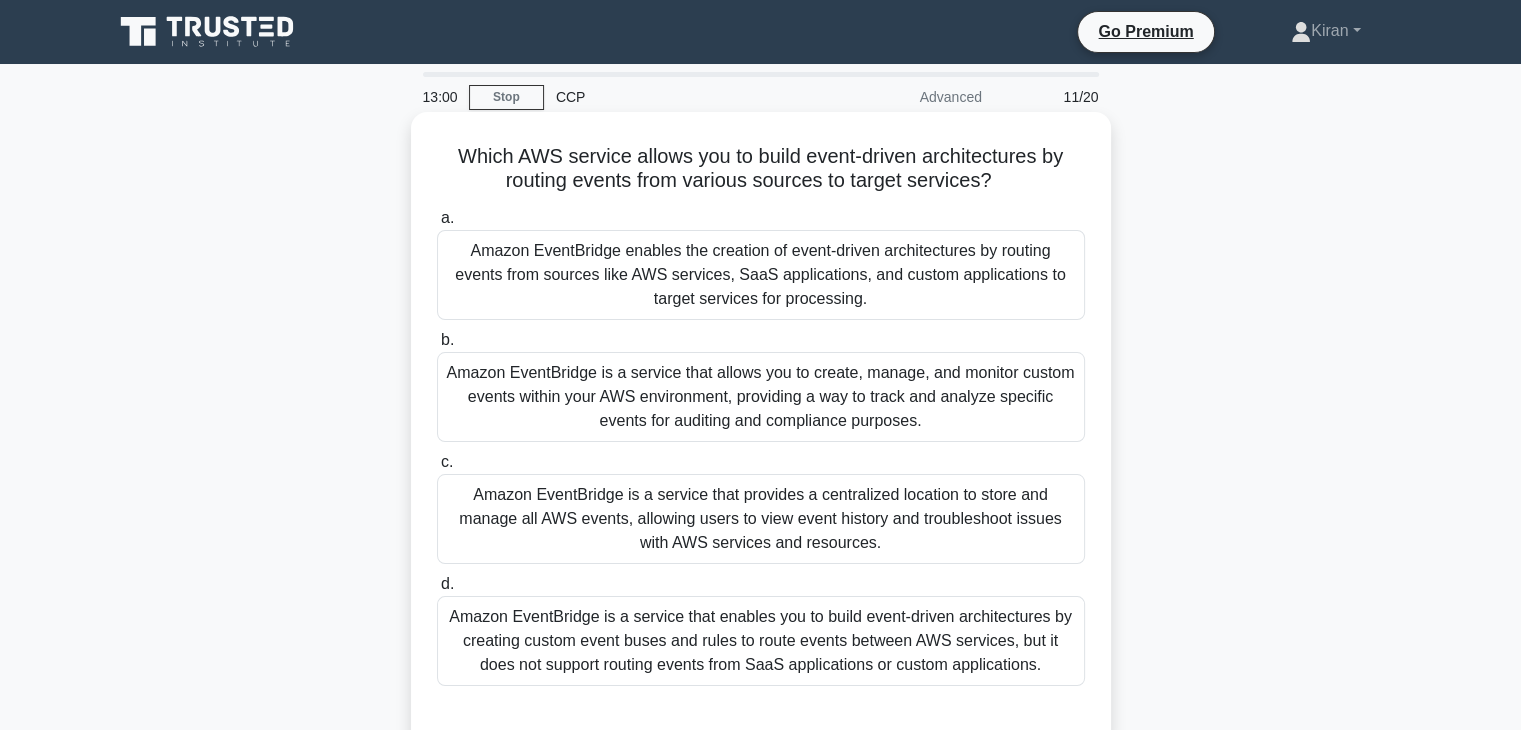 drag, startPoint x: 467, startPoint y: 153, endPoint x: 1008, endPoint y: 196, distance: 542.7062 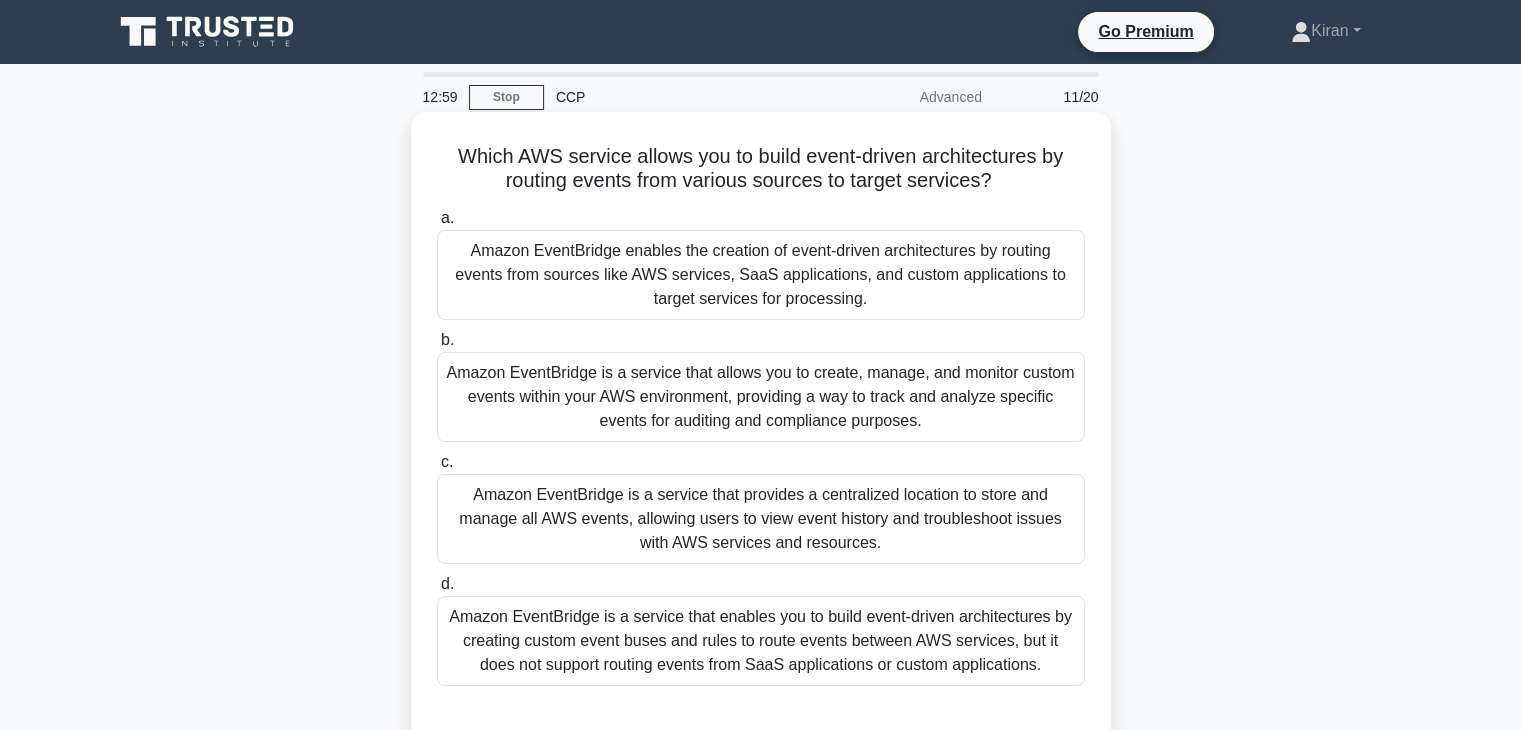 copy on "hich AWS service allows you to build event-driven architectures by routing events from various sources to target services?" 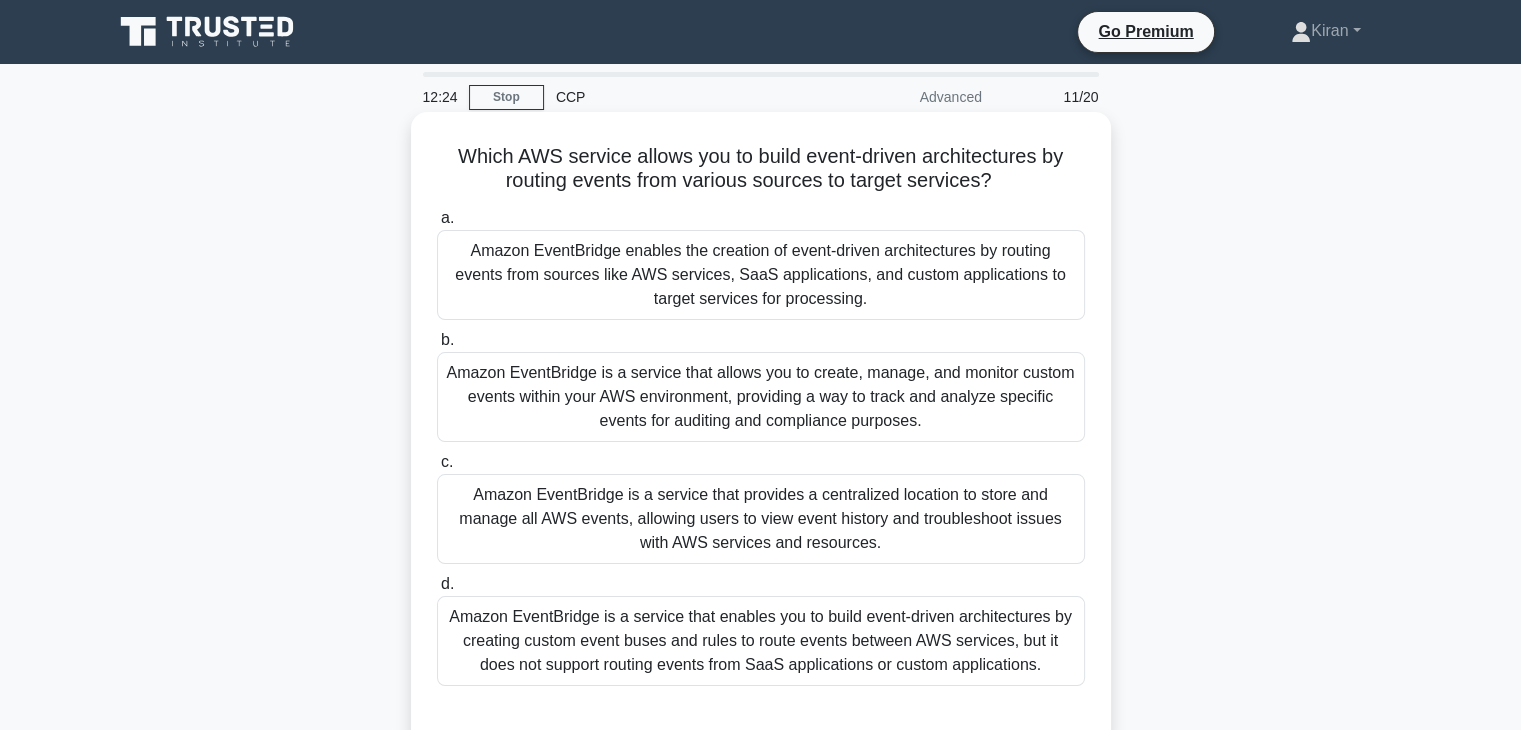 click on "Amazon EventBridge enables the creation of event-driven architectures by routing events from sources like AWS services, SaaS applications, and custom applications to target services for processing." at bounding box center [761, 275] 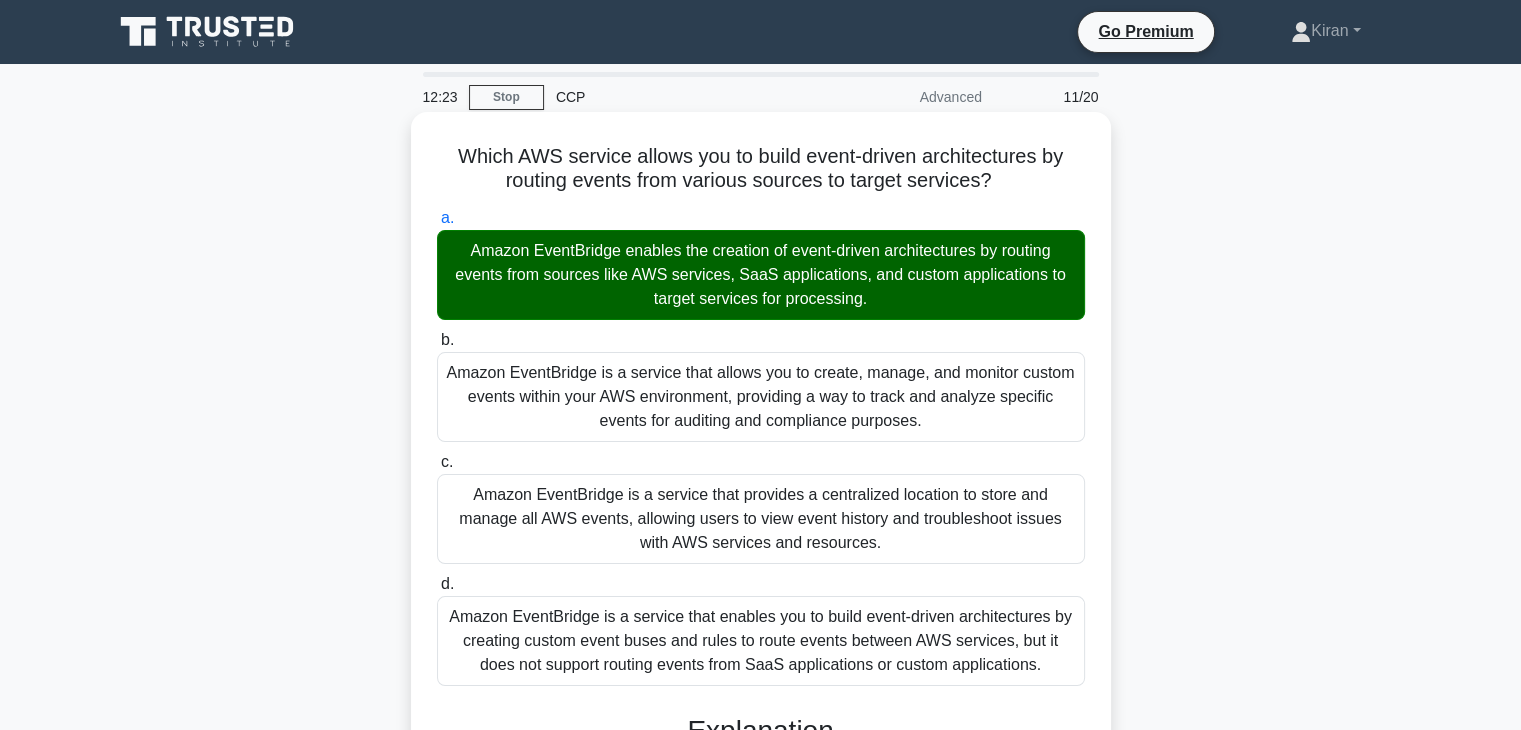 scroll, scrollTop: 382, scrollLeft: 0, axis: vertical 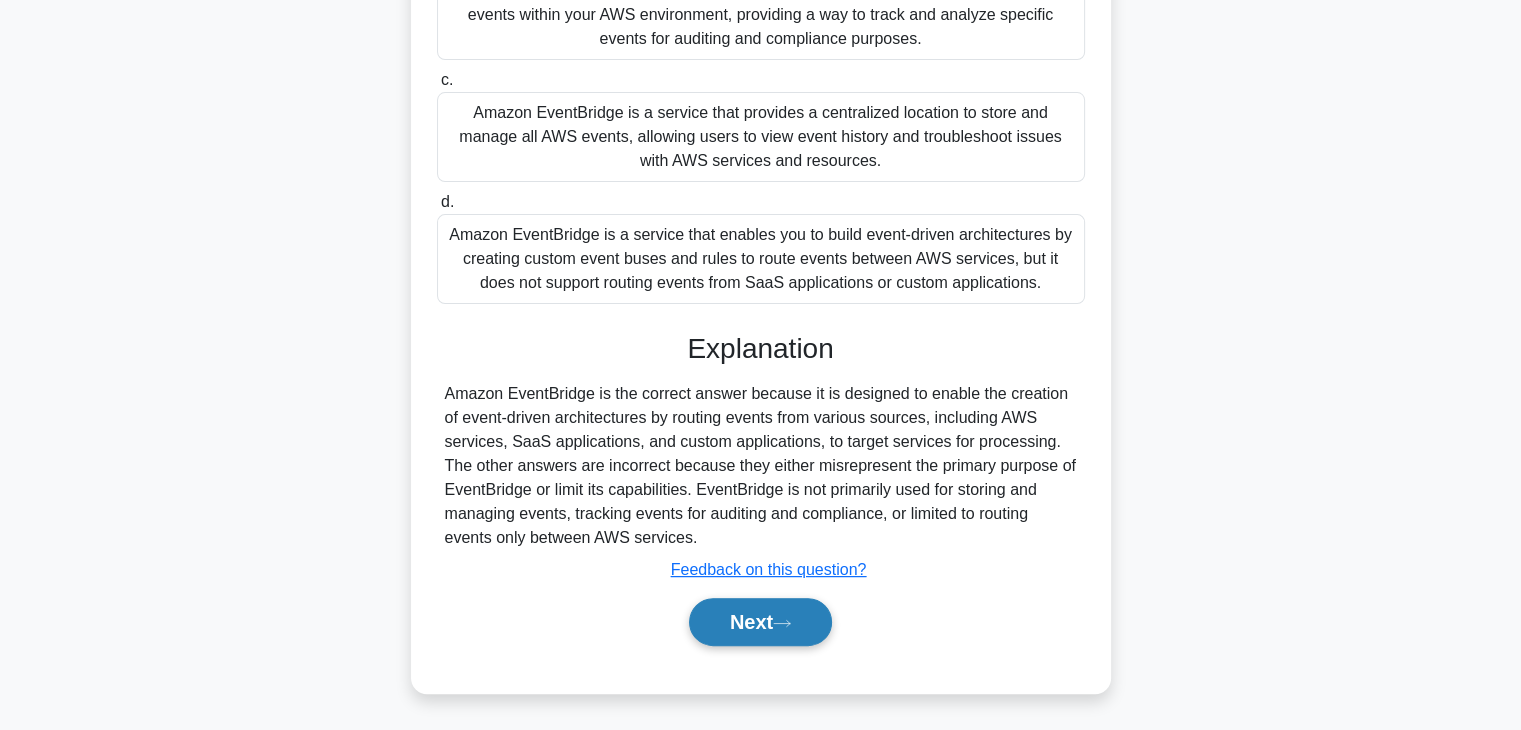 click on "Next" at bounding box center [760, 622] 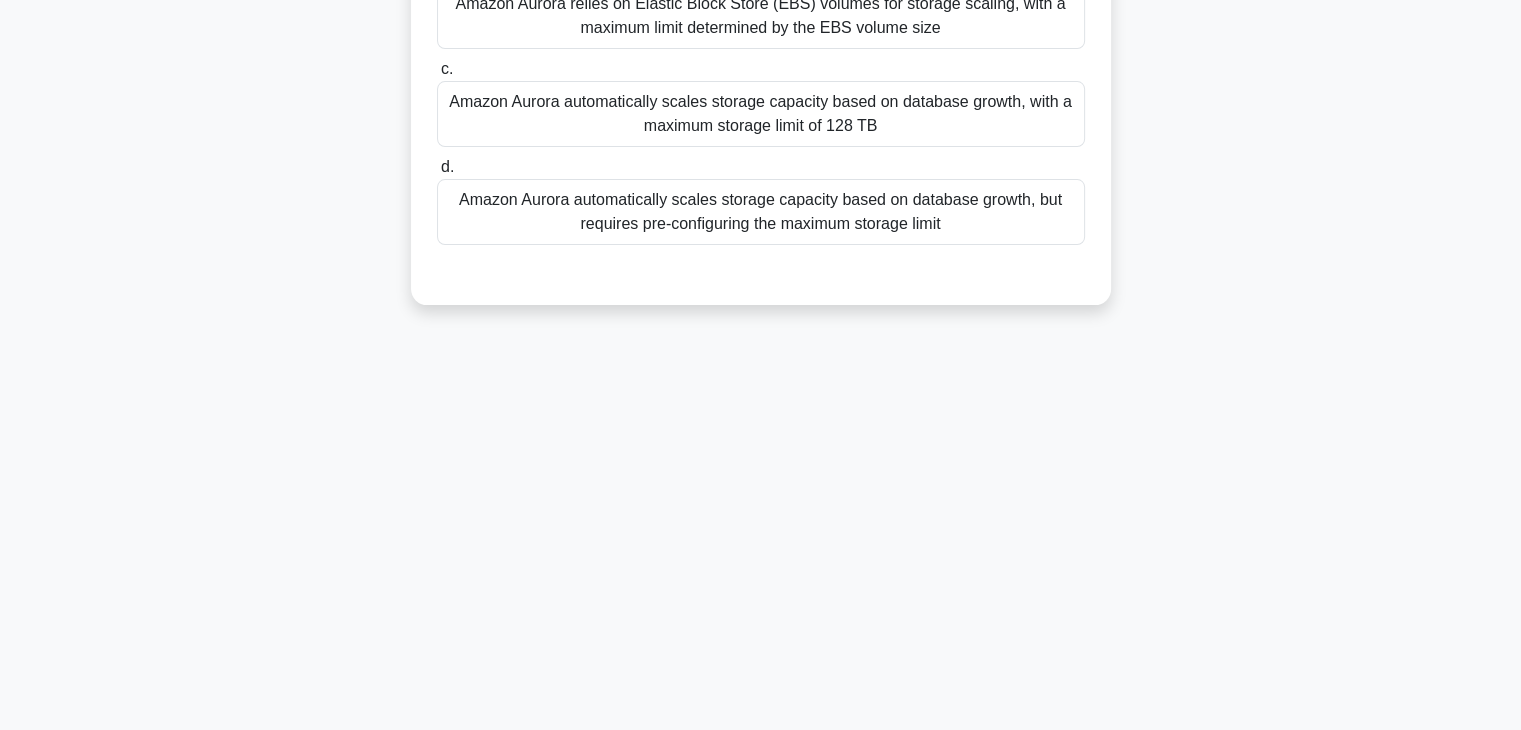 scroll, scrollTop: 0, scrollLeft: 0, axis: both 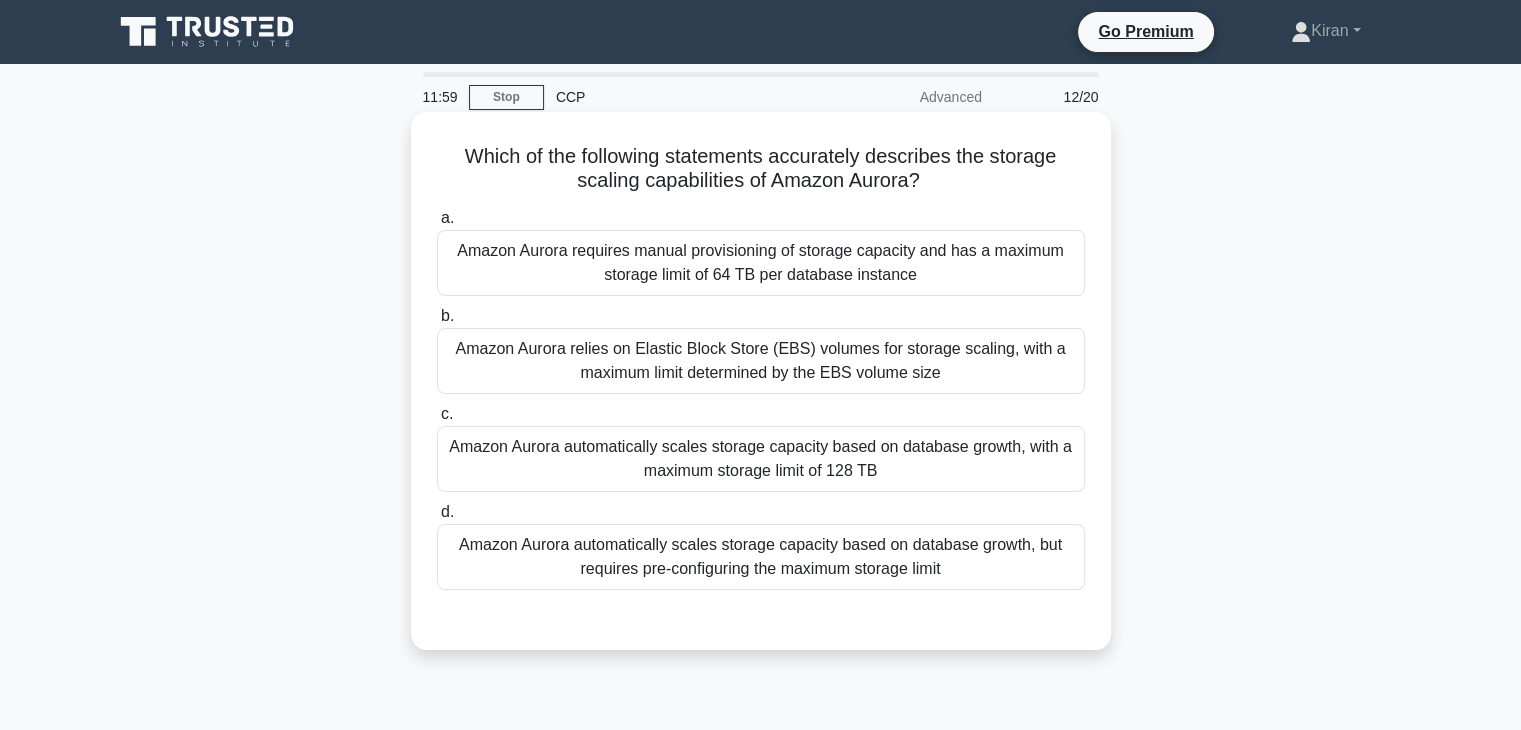drag, startPoint x: 476, startPoint y: 149, endPoint x: 940, endPoint y: 188, distance: 465.63614 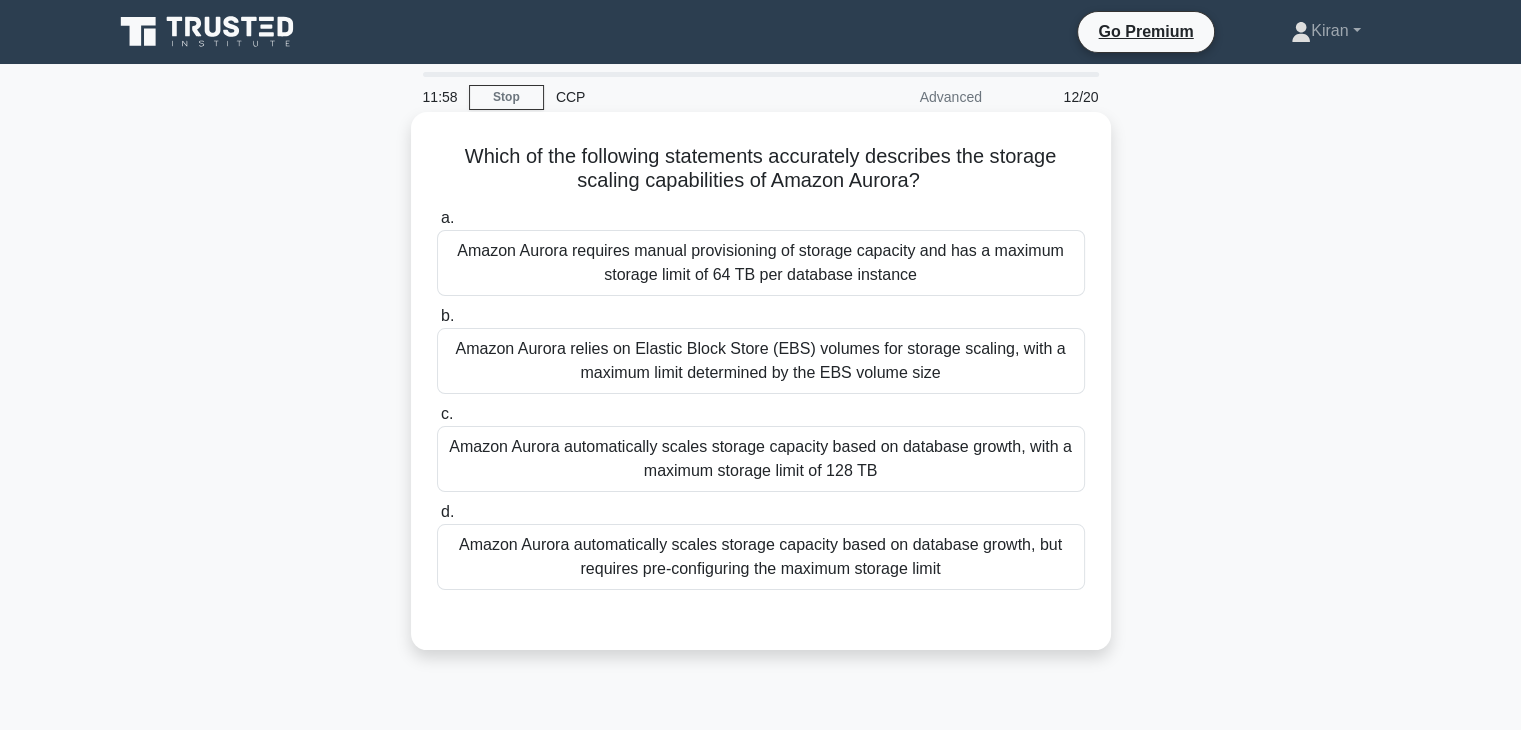 copy on "hich of the following statements accurately describes the storage scaling capabilities of Amazon Aurora?" 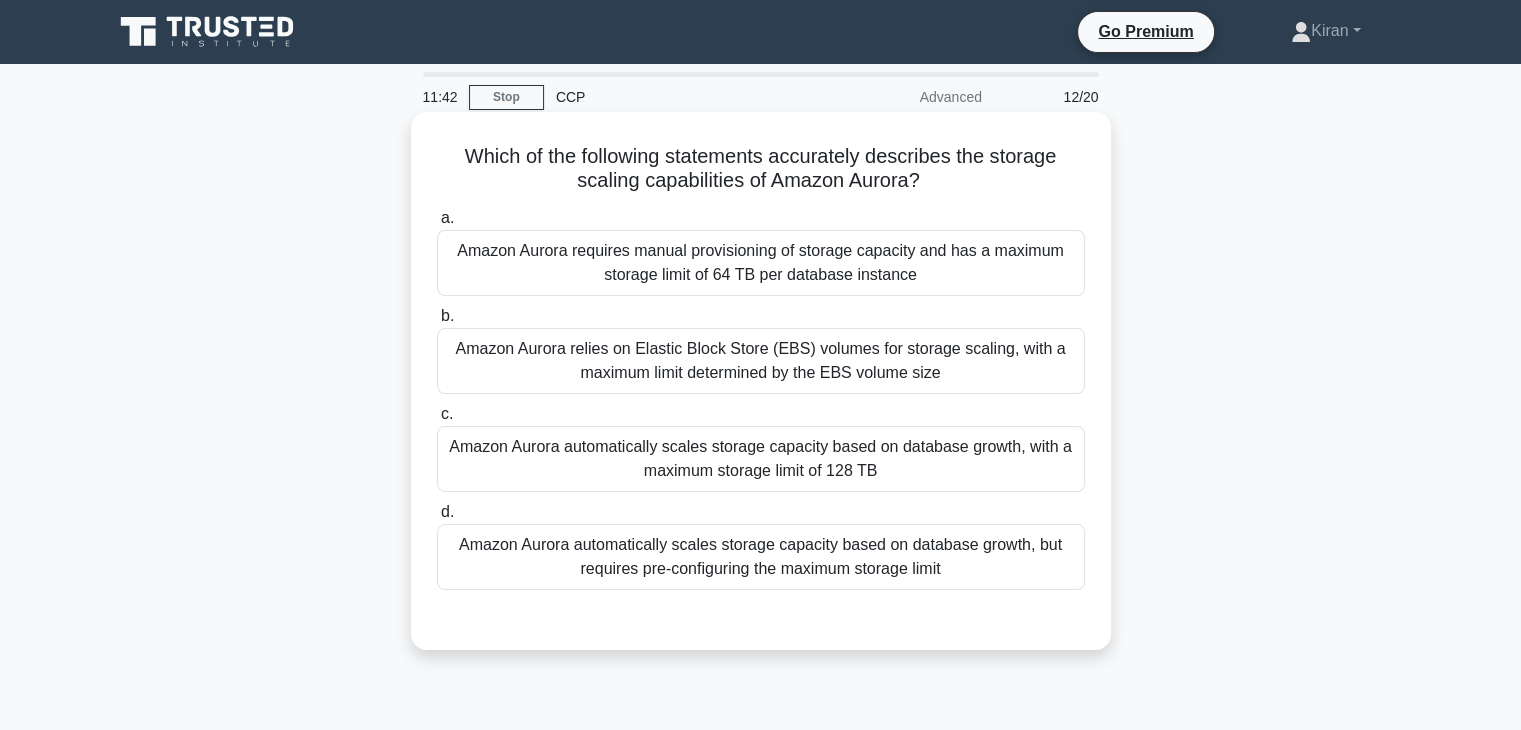 click on "Amazon Aurora automatically scales storage capacity based on database growth, with a maximum storage limit of 128 TB" at bounding box center [761, 459] 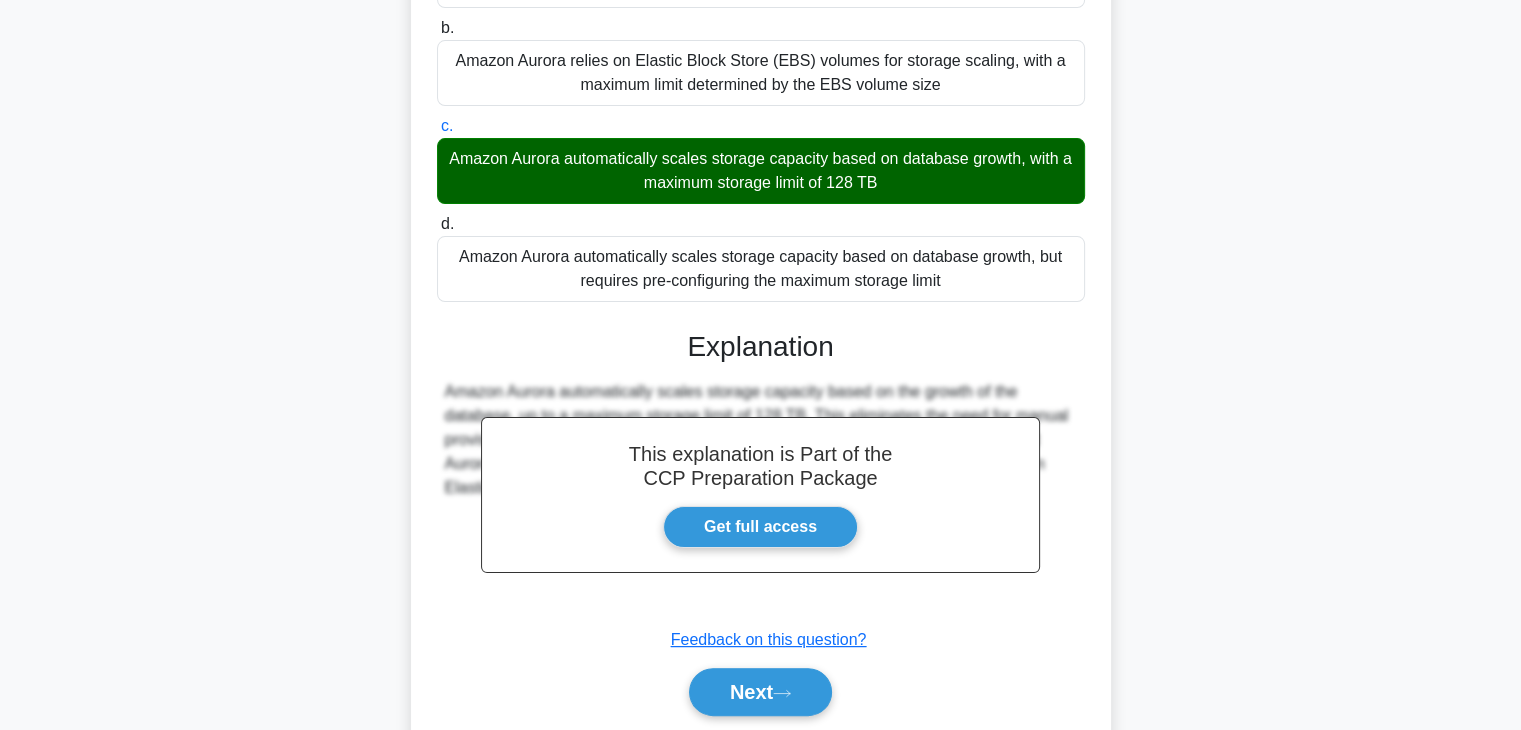 scroll, scrollTop: 358, scrollLeft: 0, axis: vertical 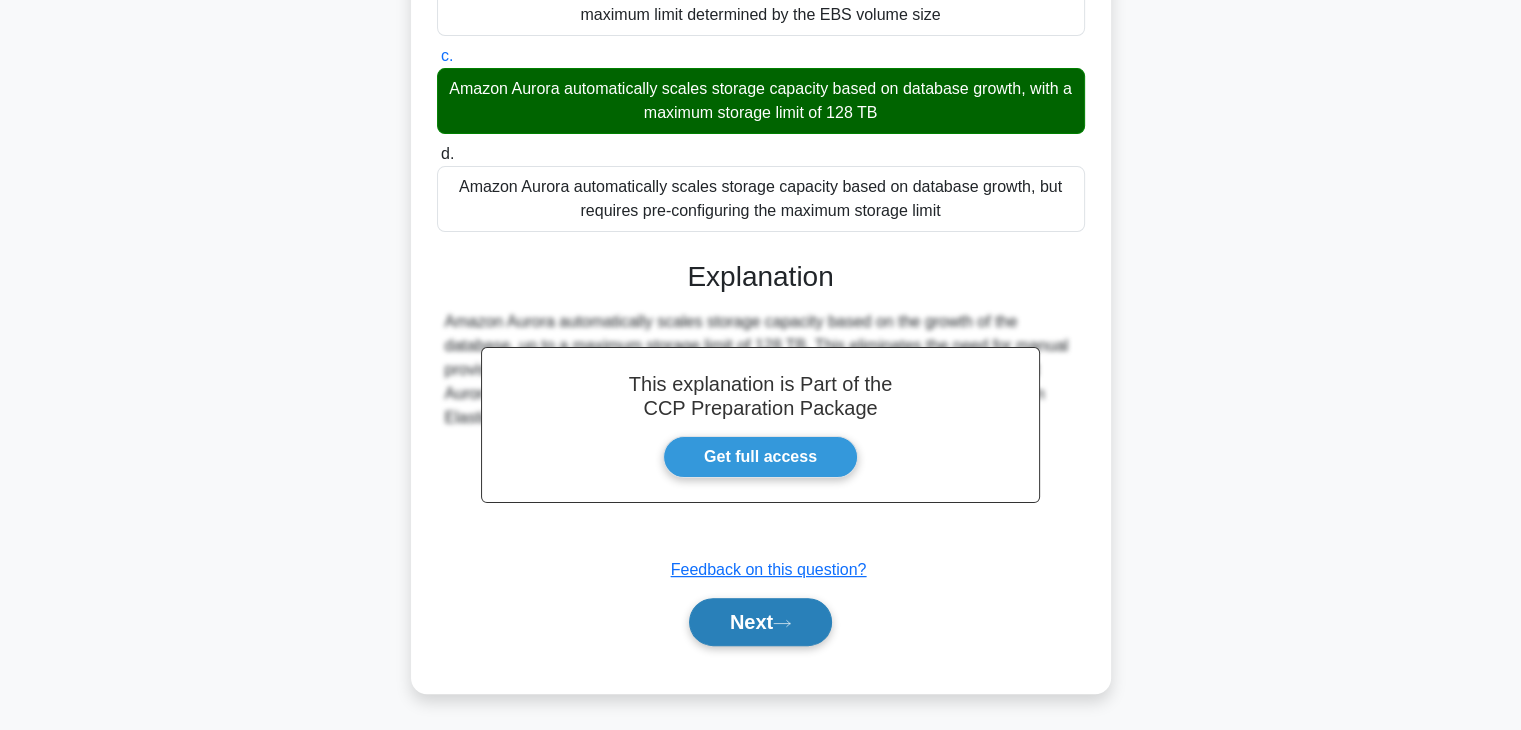 click on "Next" at bounding box center (760, 622) 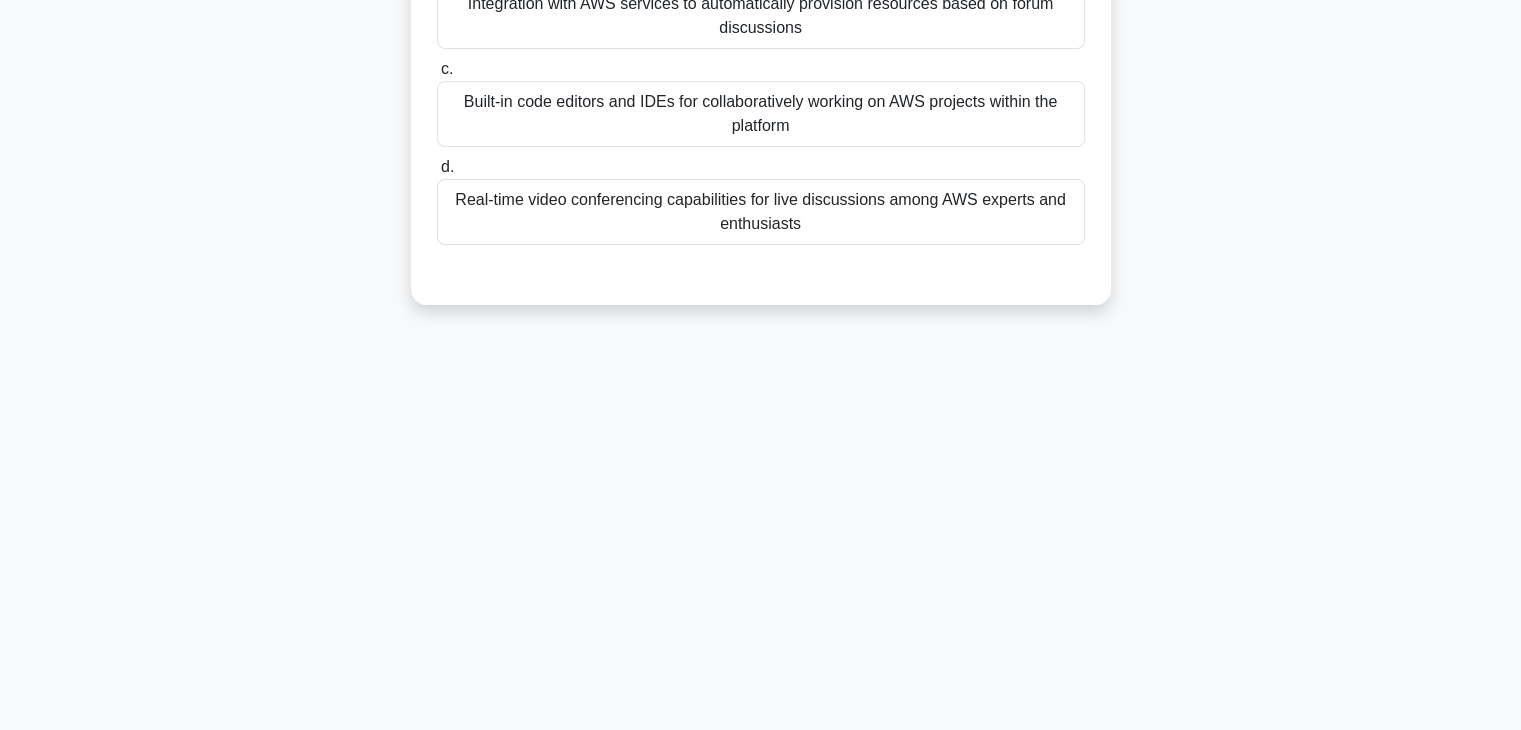 scroll, scrollTop: 0, scrollLeft: 0, axis: both 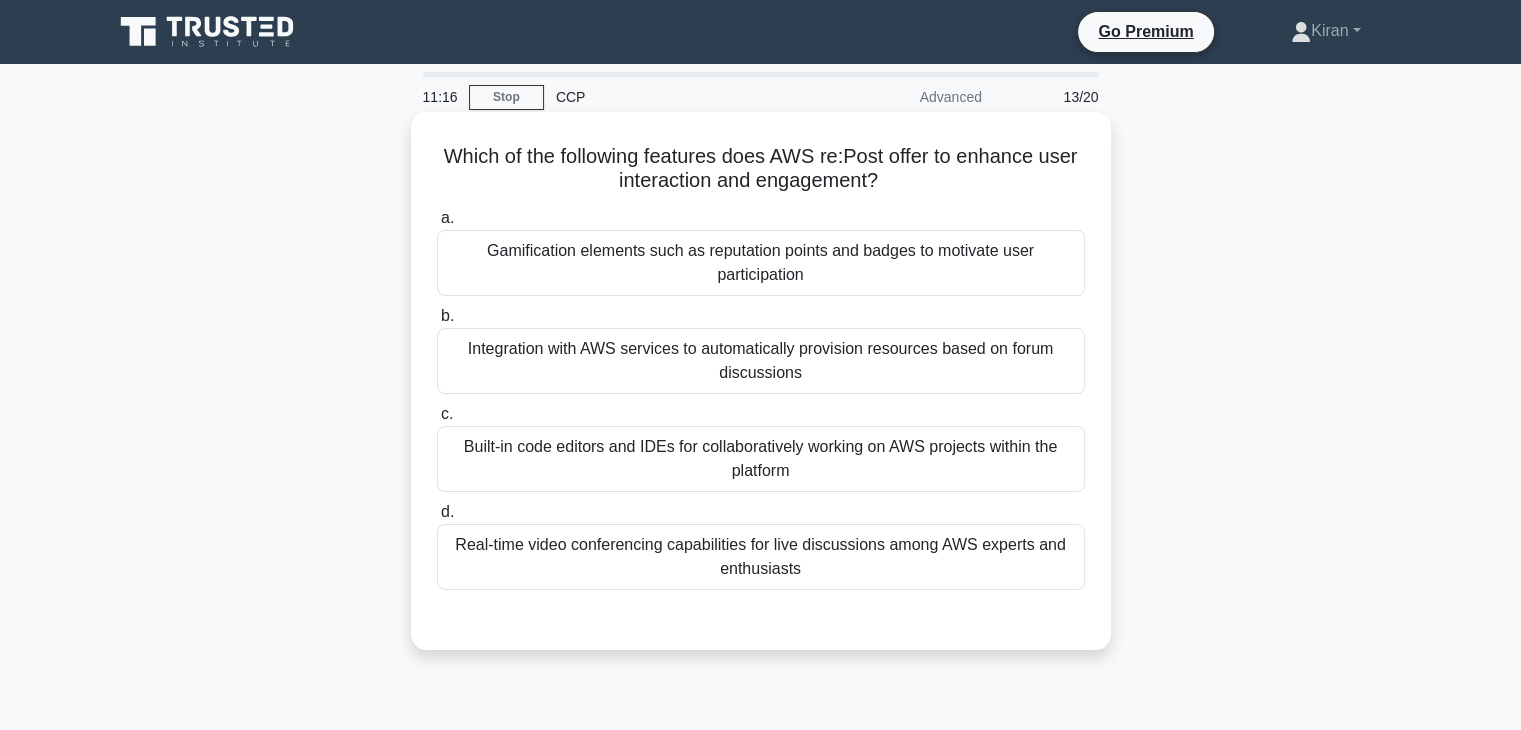 click on "Real-time video conferencing capabilities for live discussions among AWS experts and enthusiasts" at bounding box center [761, 557] 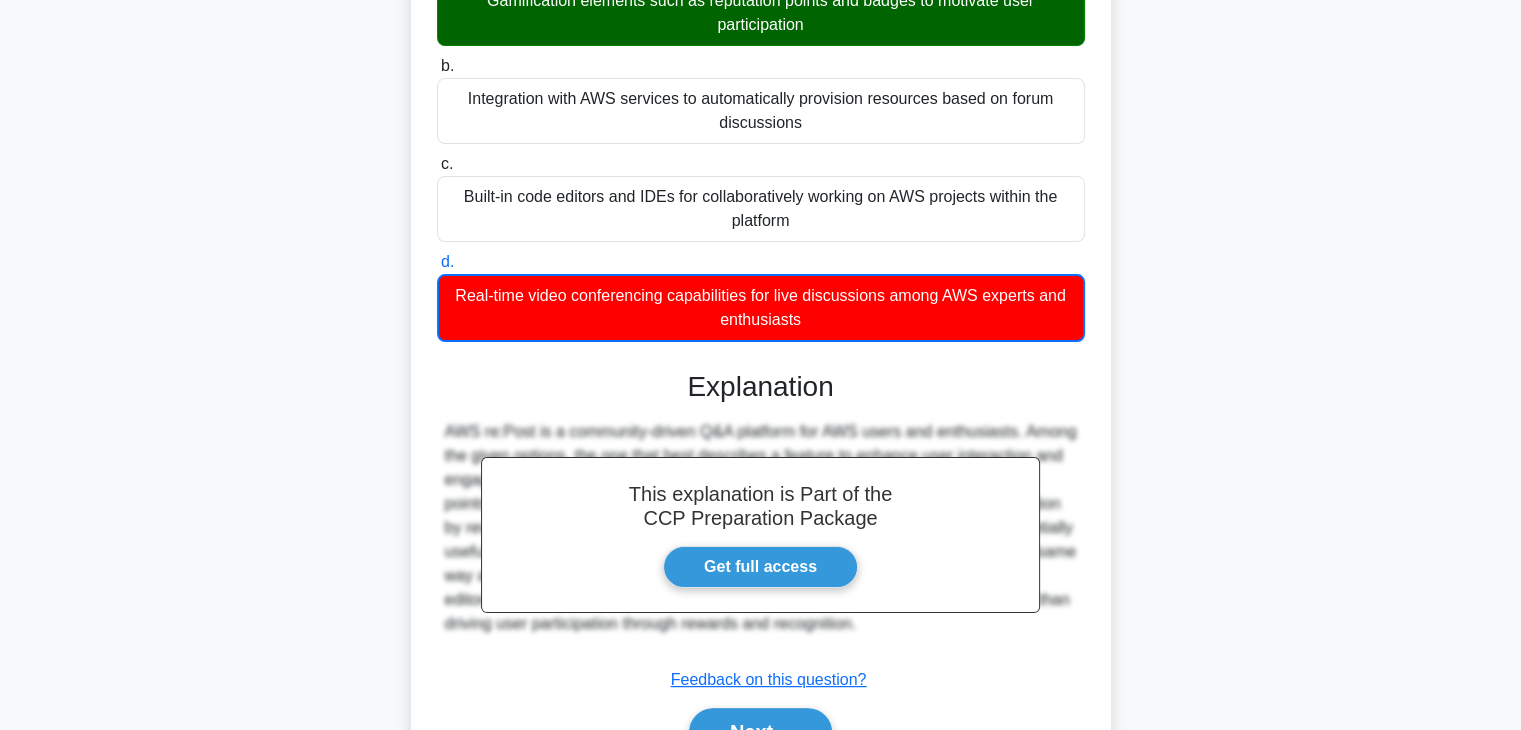 scroll, scrollTop: 288, scrollLeft: 0, axis: vertical 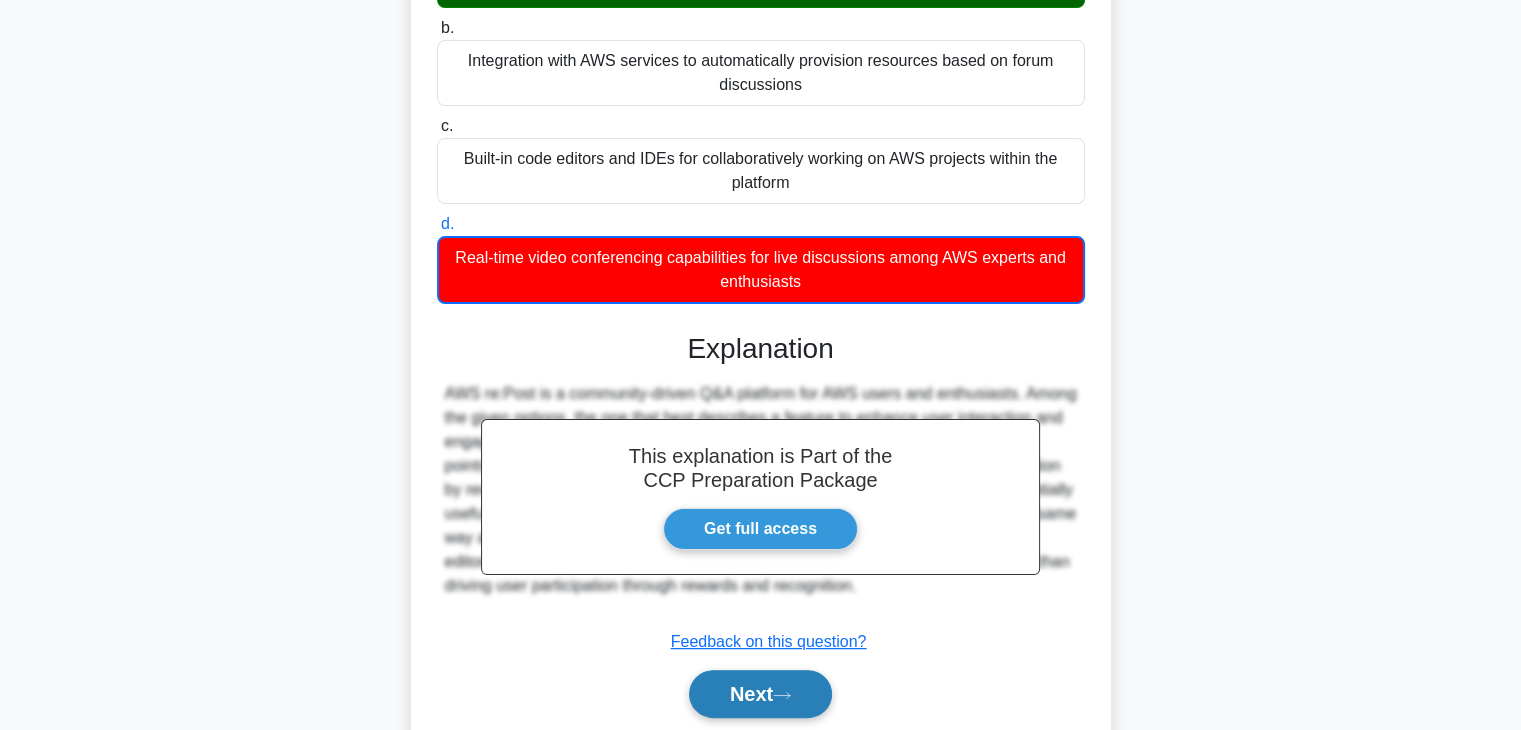 click on "Next" at bounding box center (760, 694) 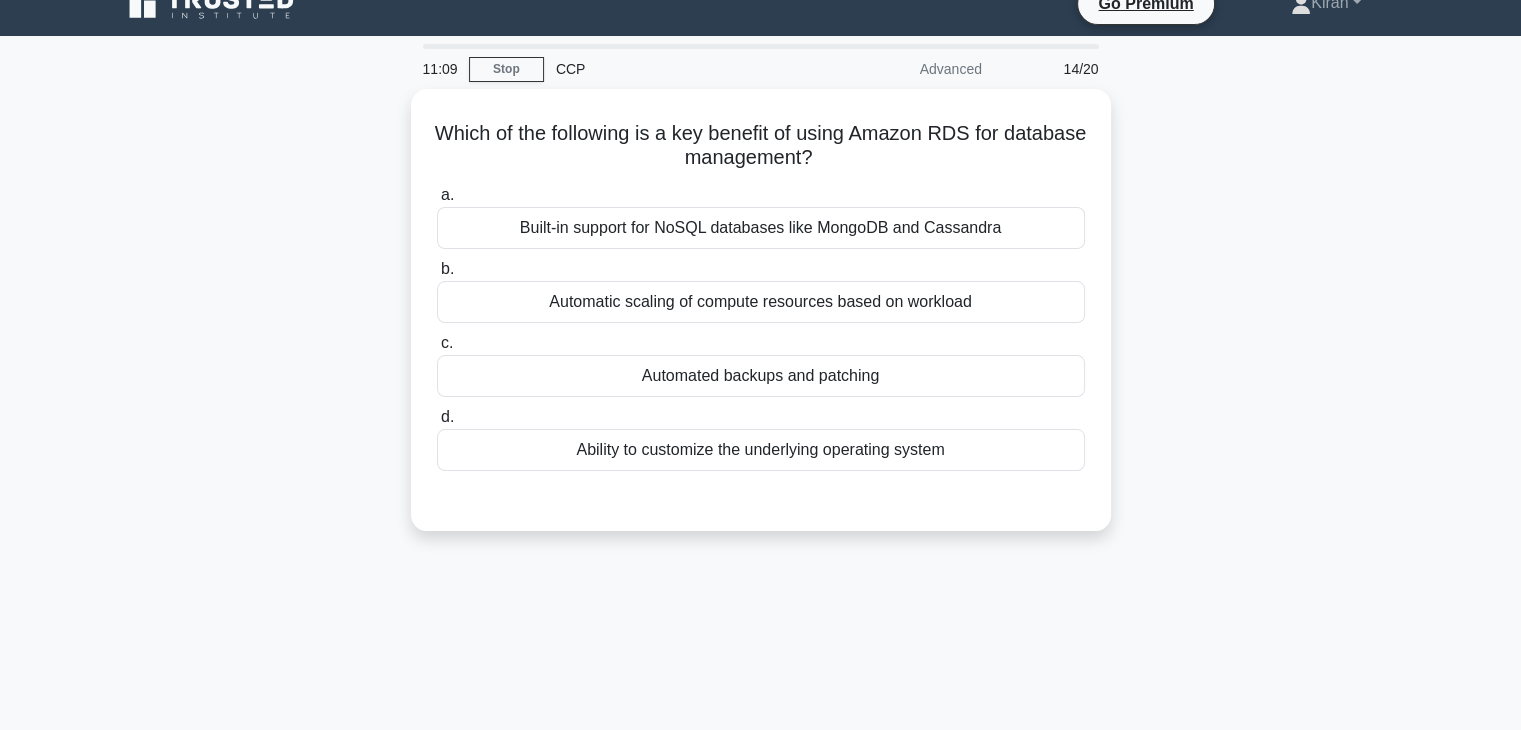 scroll, scrollTop: 0, scrollLeft: 0, axis: both 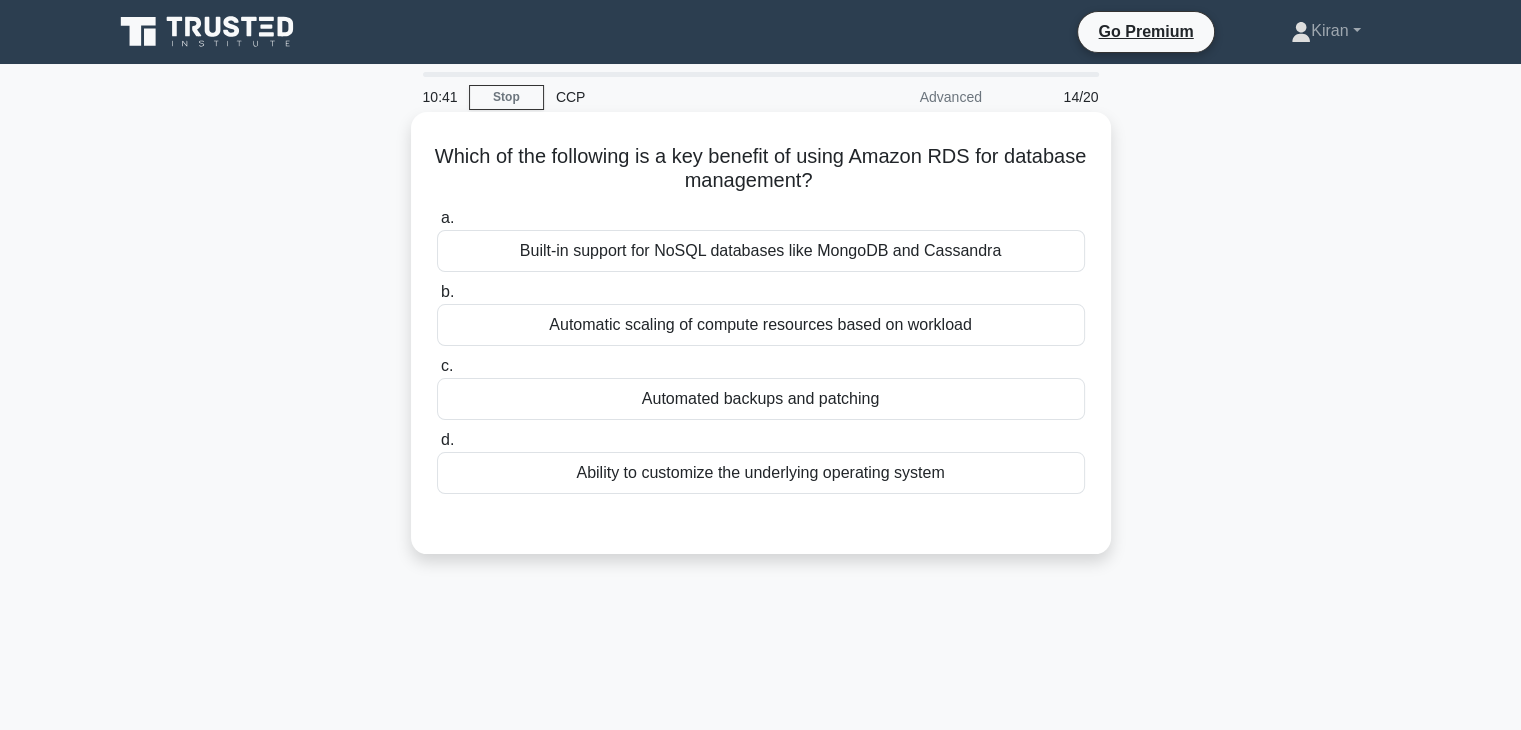 click on "Automated backups and patching" at bounding box center [761, 399] 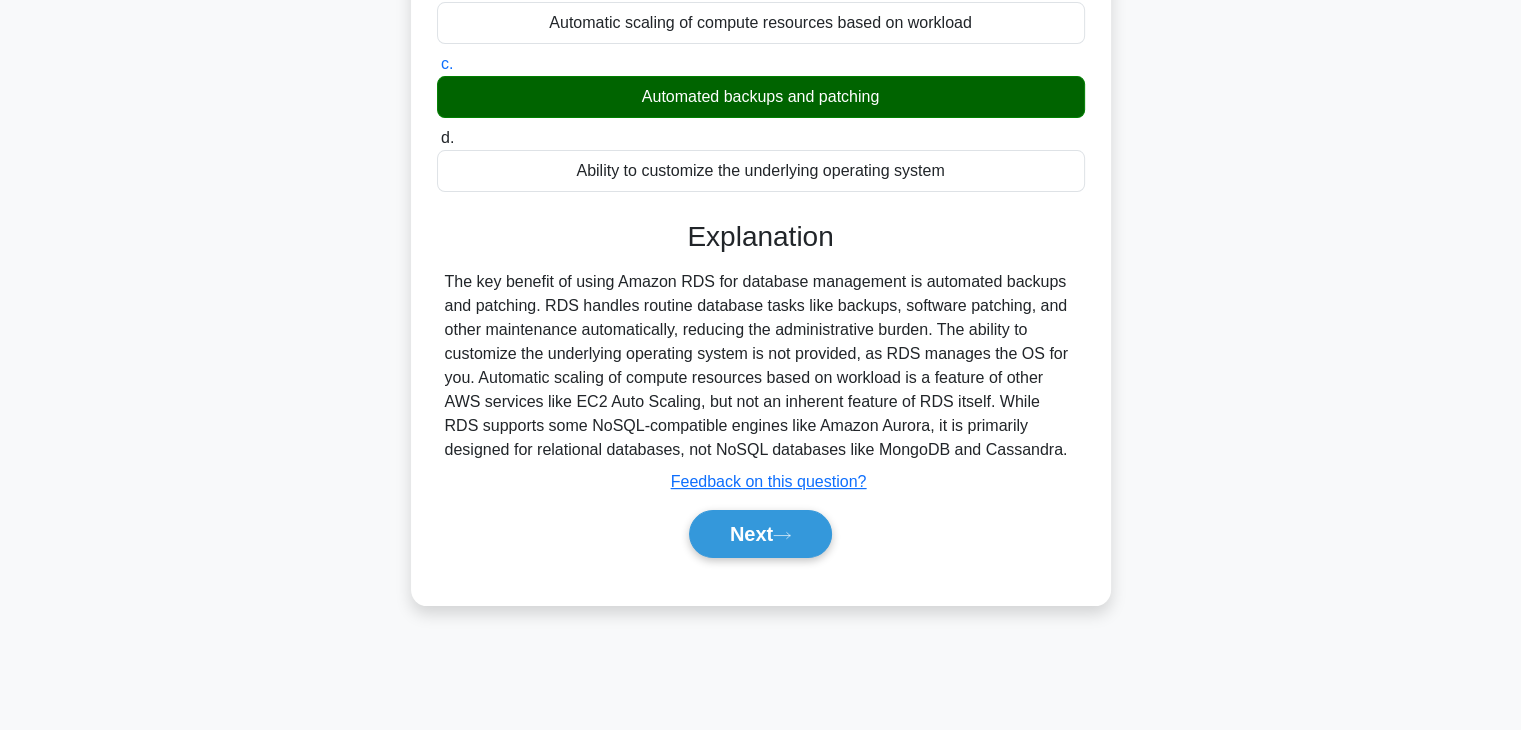 scroll, scrollTop: 351, scrollLeft: 0, axis: vertical 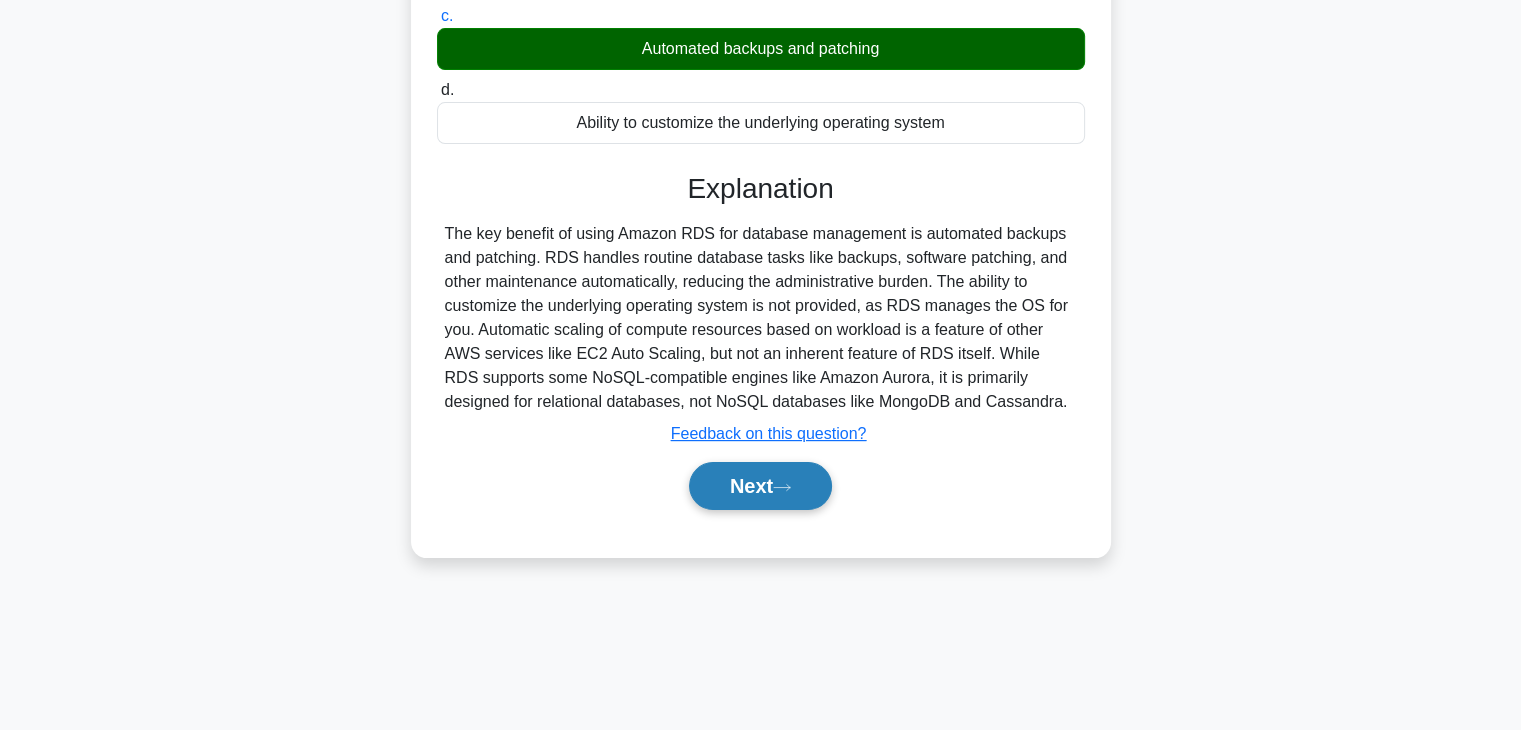click on "Next" at bounding box center (760, 486) 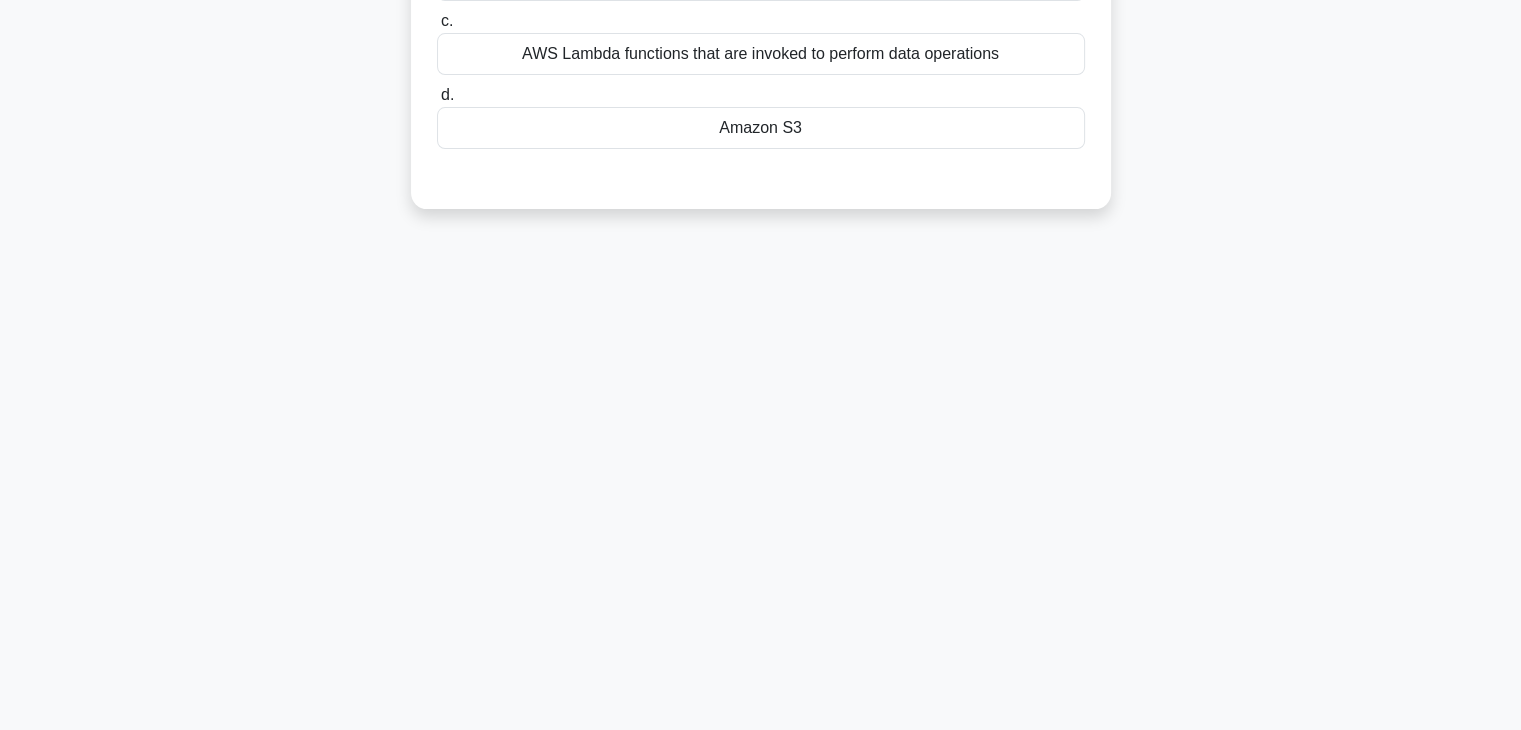 scroll, scrollTop: 0, scrollLeft: 0, axis: both 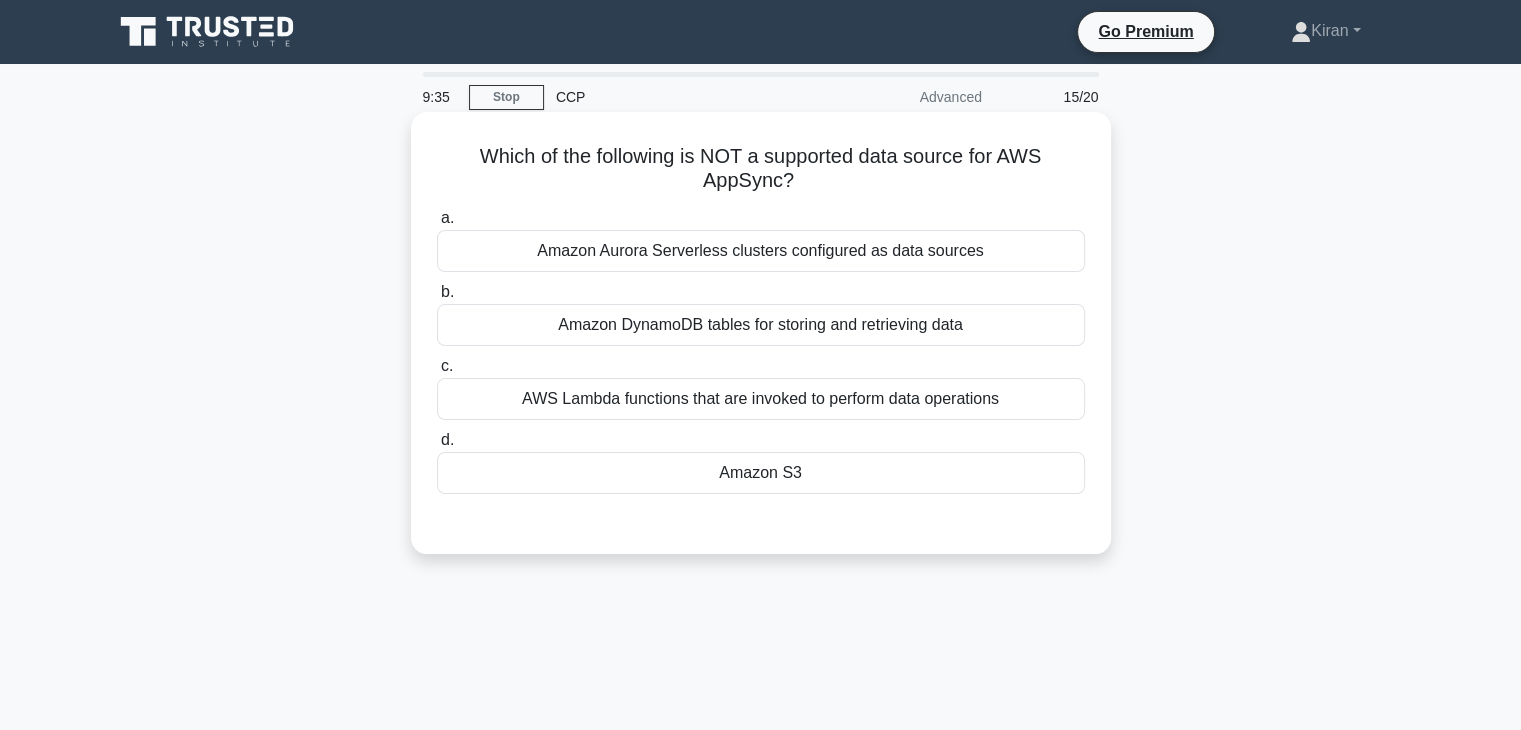 click on "Amazon S3" at bounding box center [761, 473] 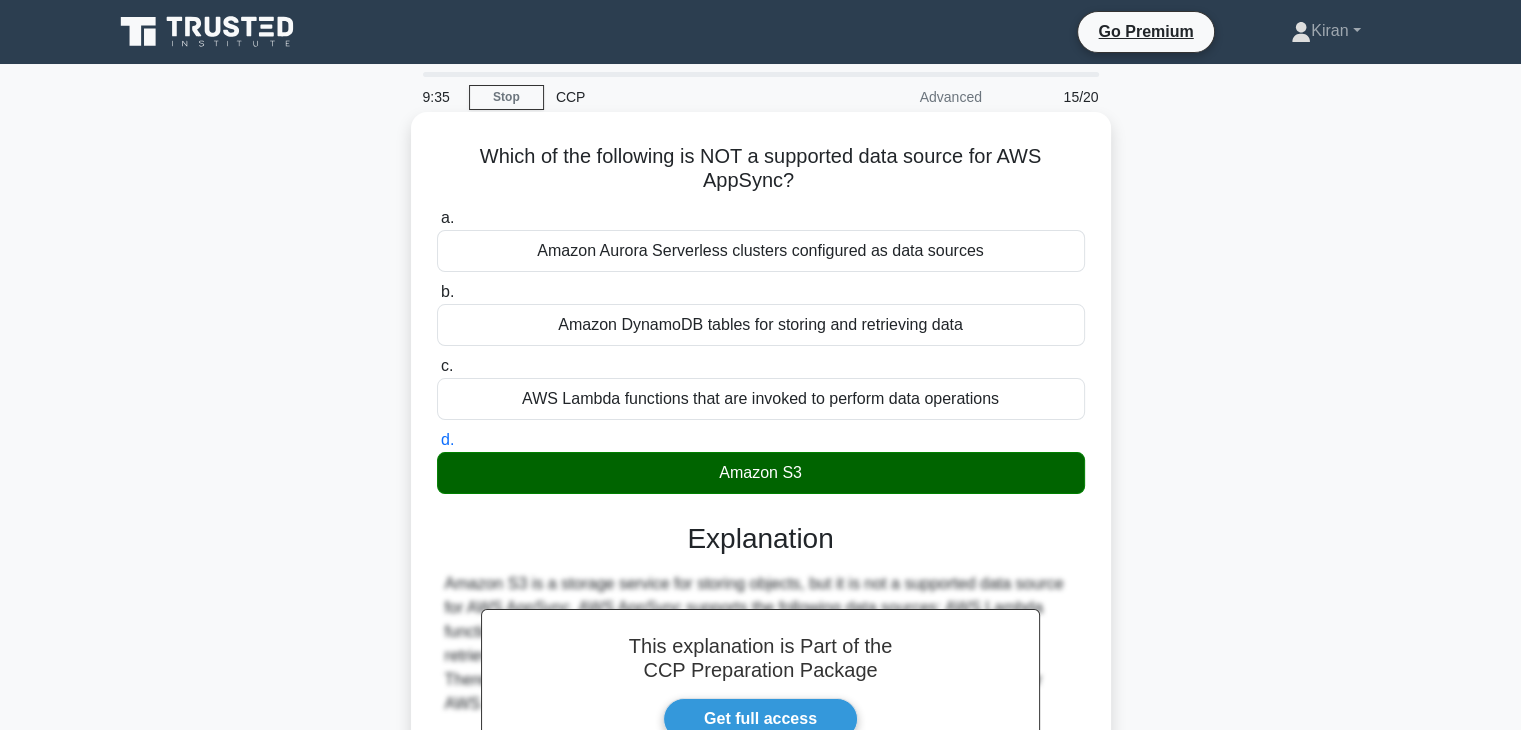 scroll, scrollTop: 351, scrollLeft: 0, axis: vertical 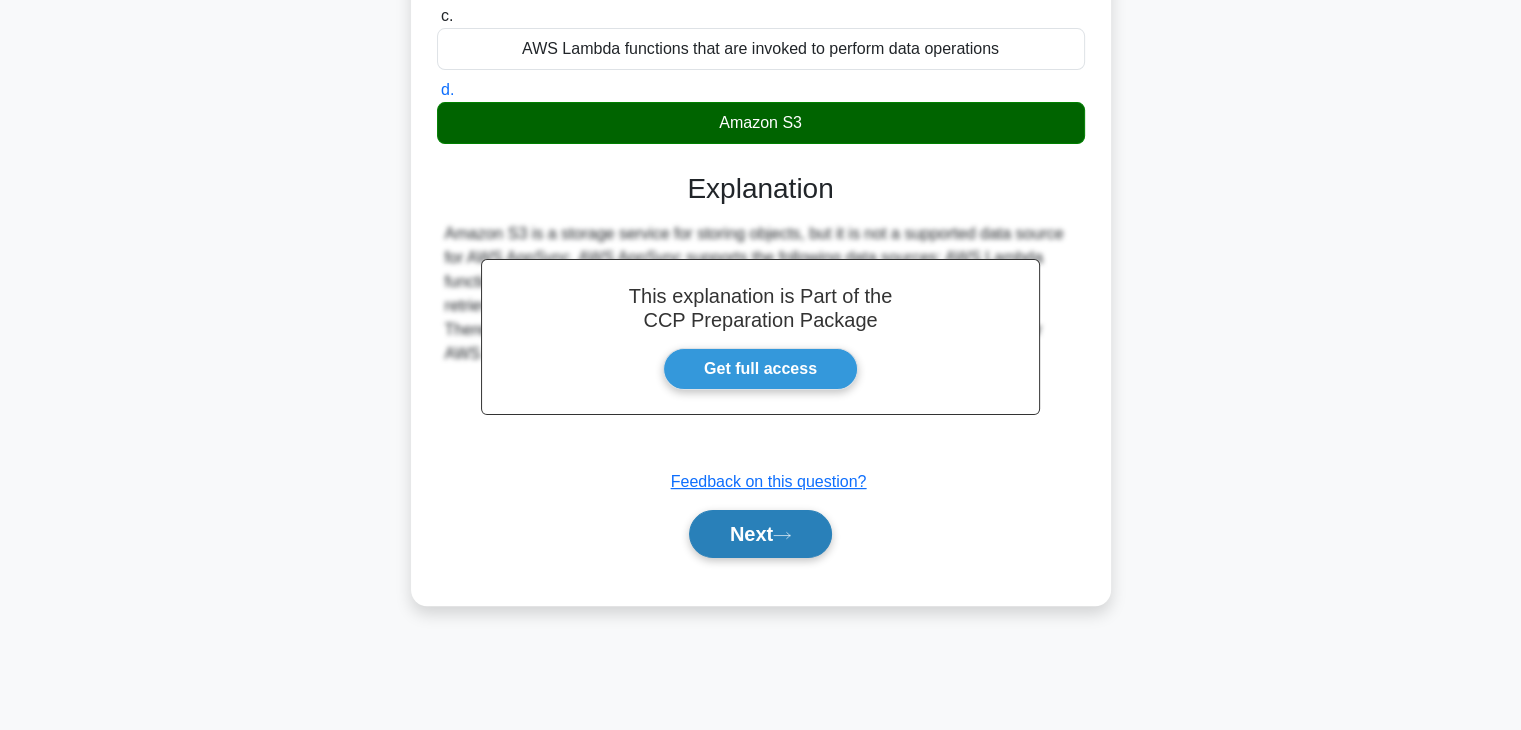click on "Next" at bounding box center [760, 534] 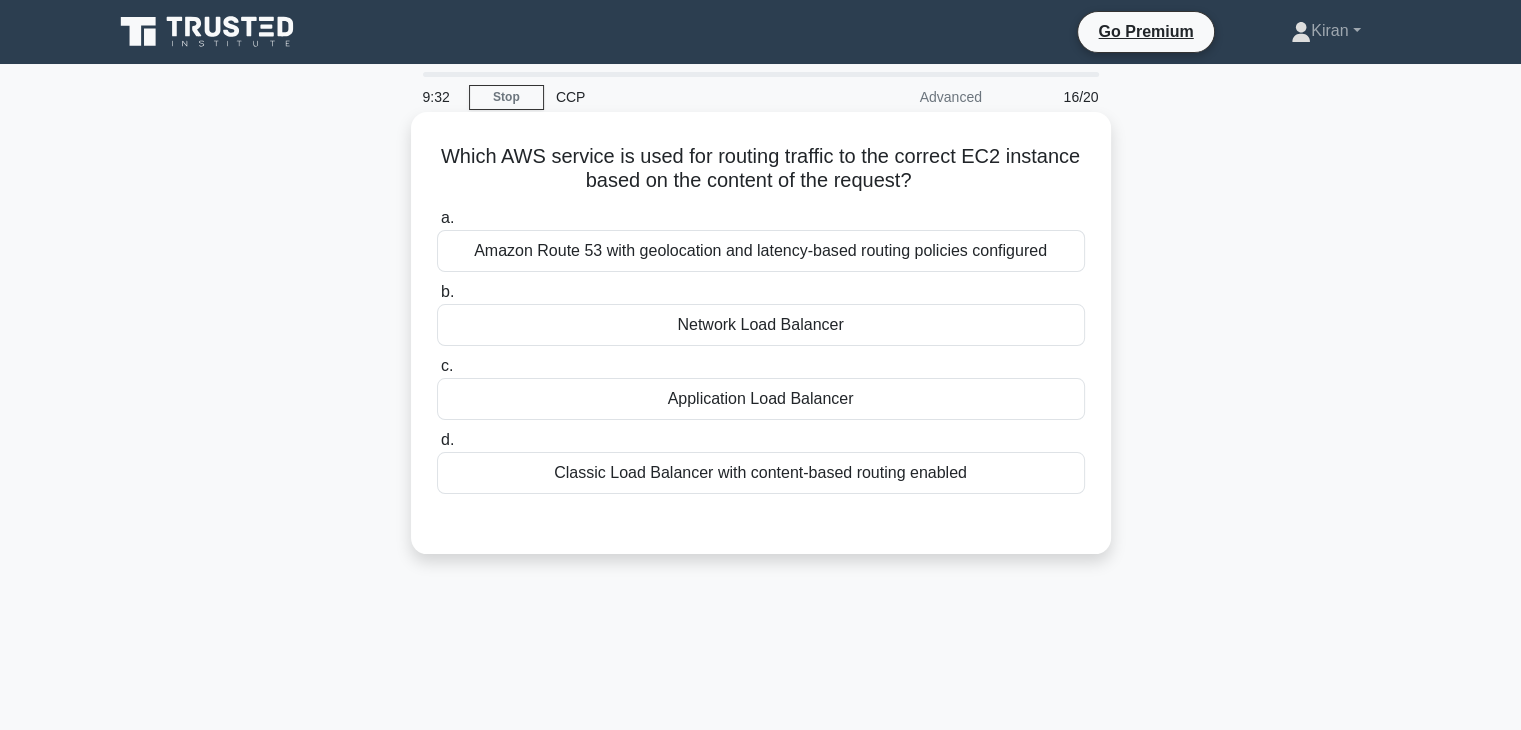 scroll, scrollTop: 0, scrollLeft: 0, axis: both 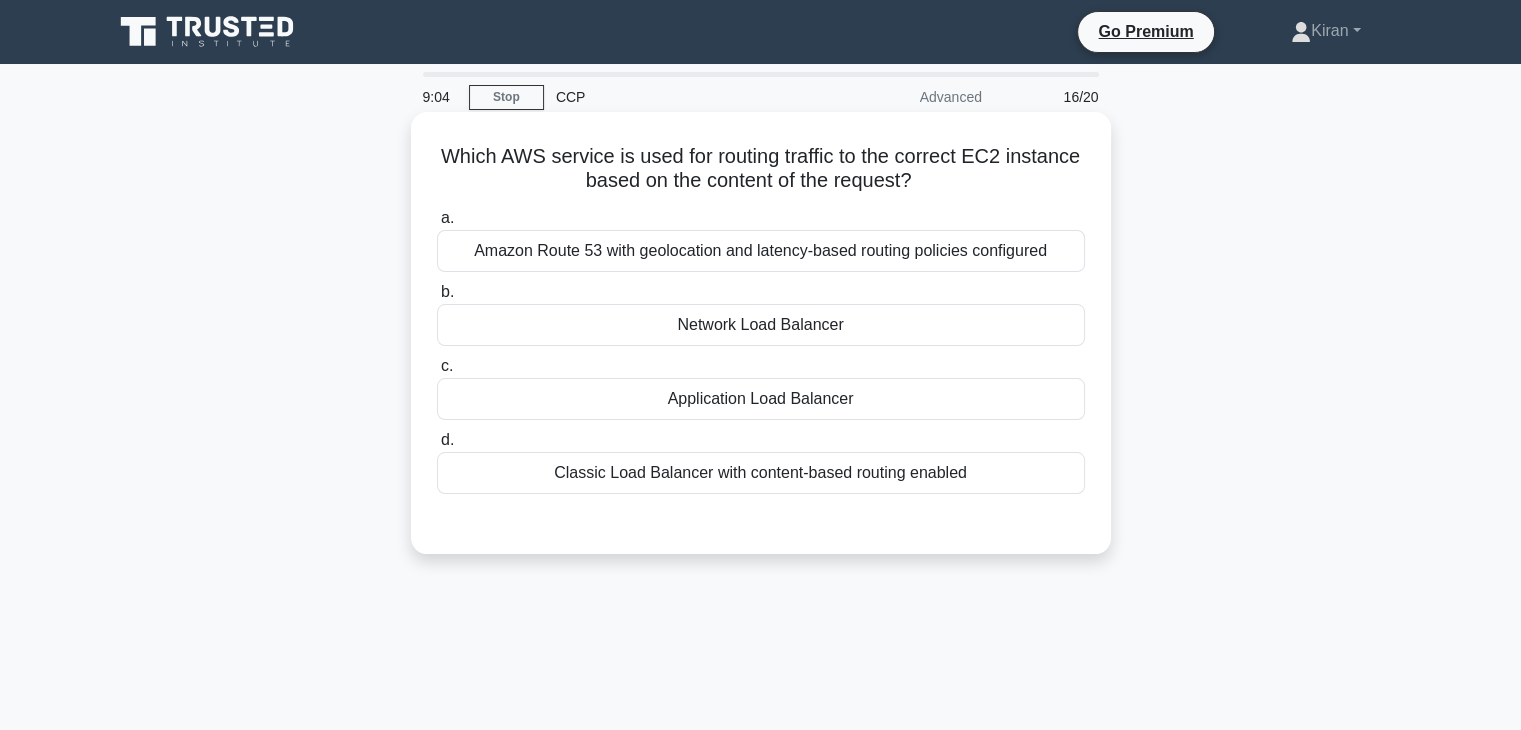 click on "Amazon Route 53 with geolocation and latency-based routing policies configured" at bounding box center [761, 251] 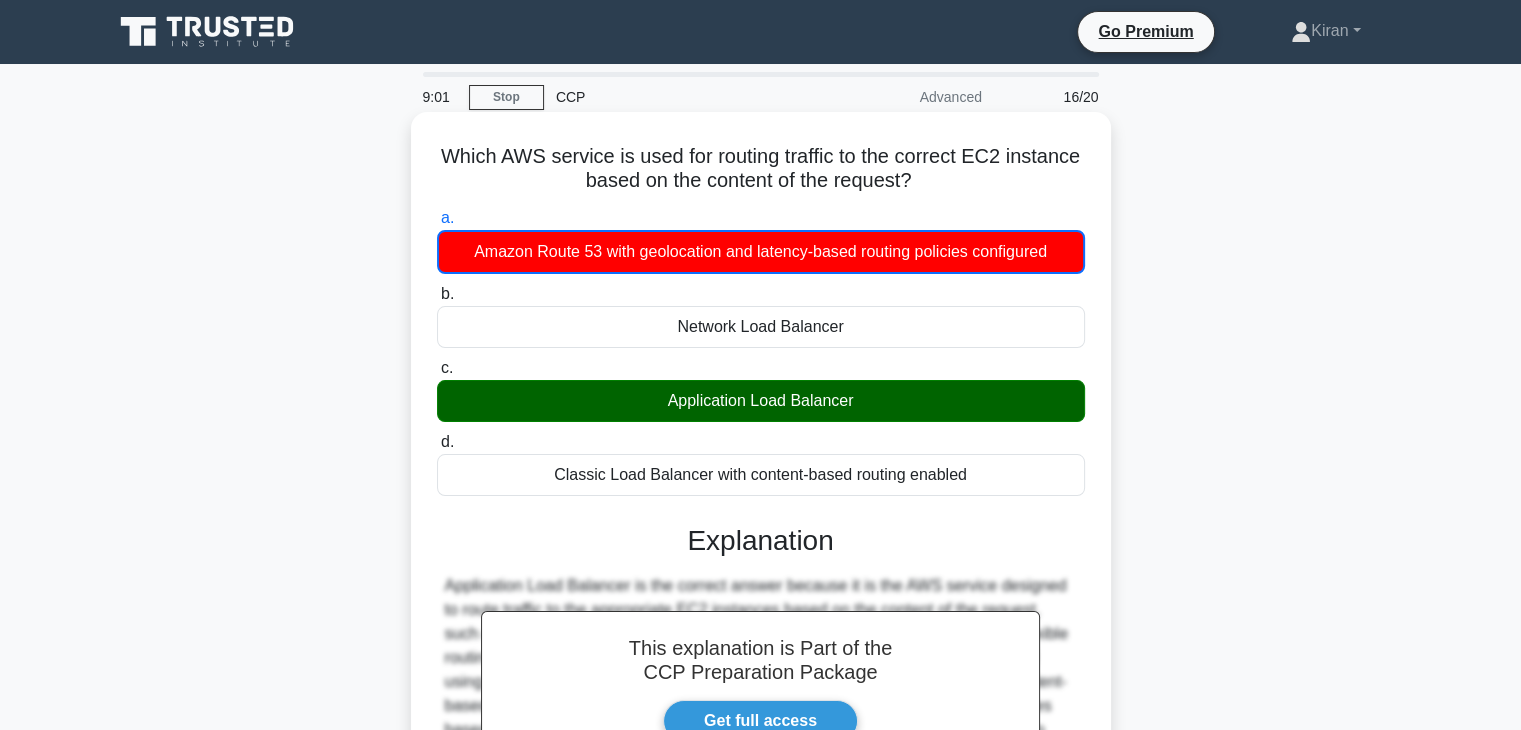 click on "Application Load Balancer" at bounding box center (761, 401) 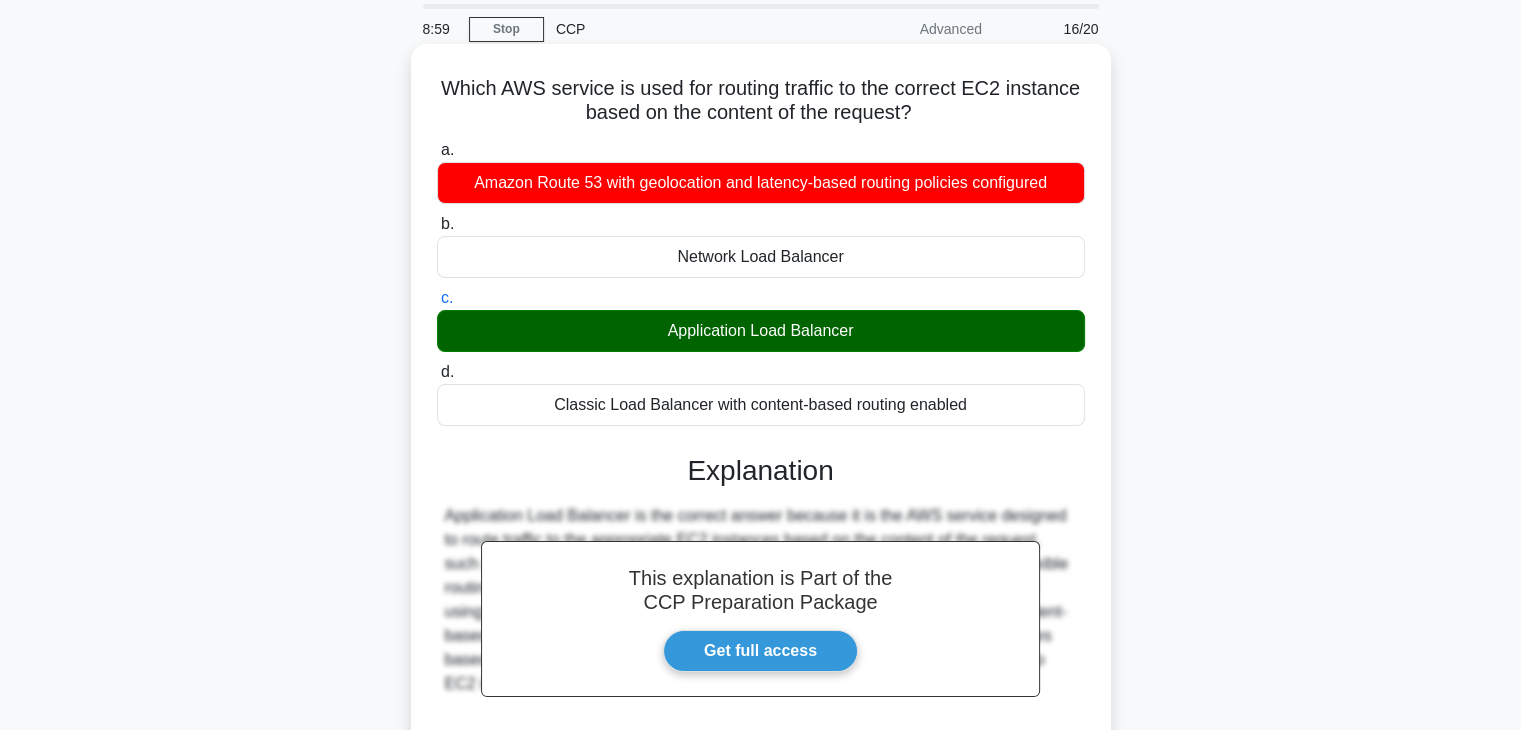 scroll, scrollTop: 351, scrollLeft: 0, axis: vertical 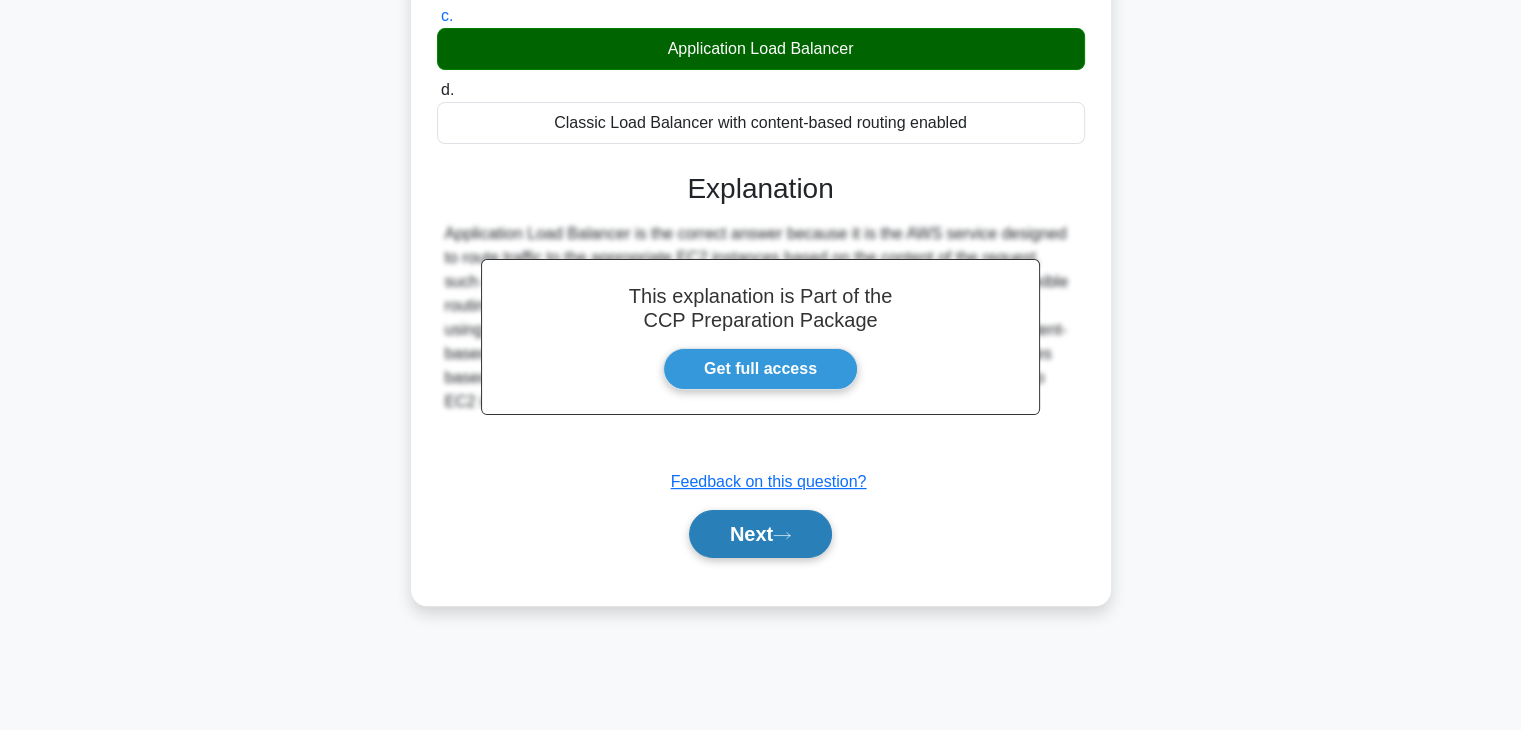 click on "Next" at bounding box center [760, 534] 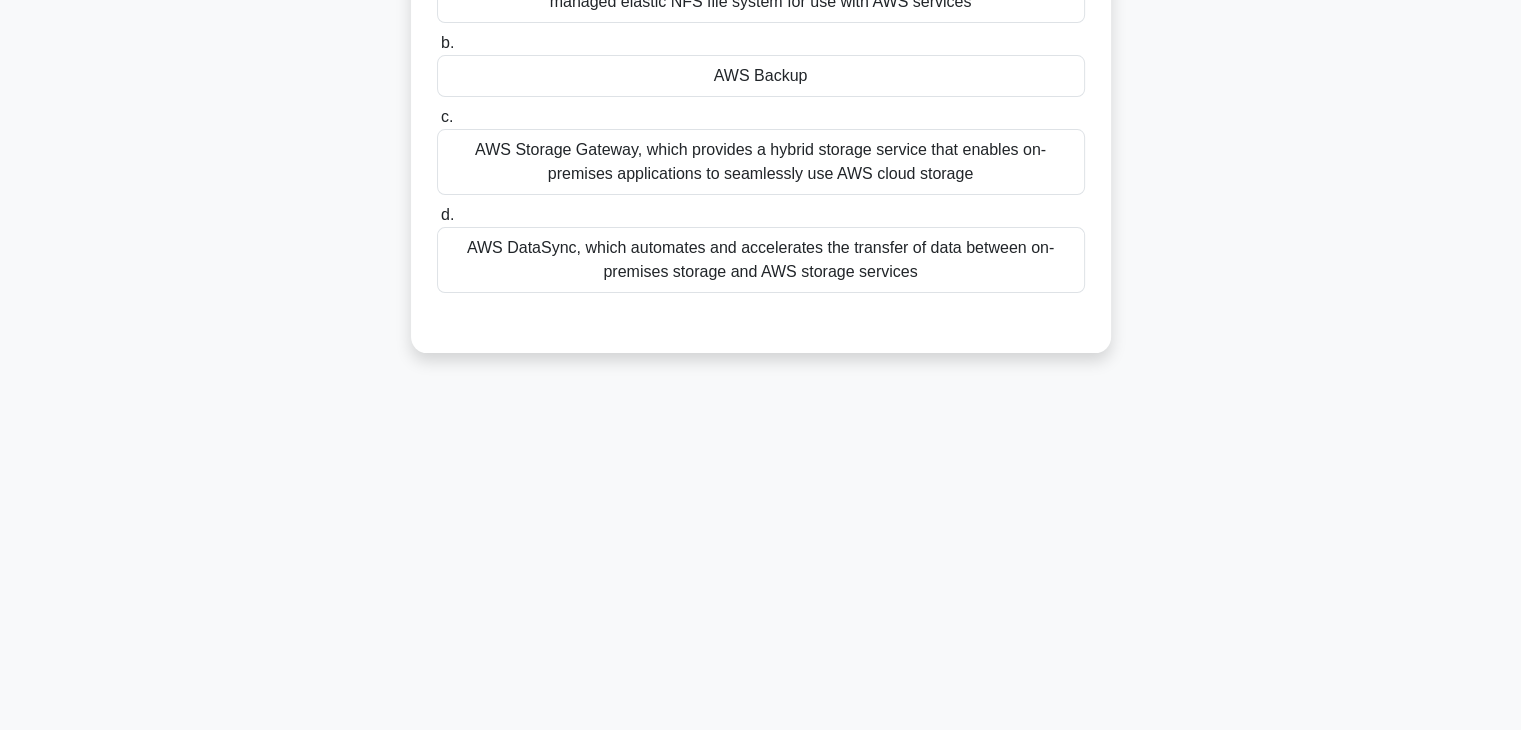 scroll, scrollTop: 0, scrollLeft: 0, axis: both 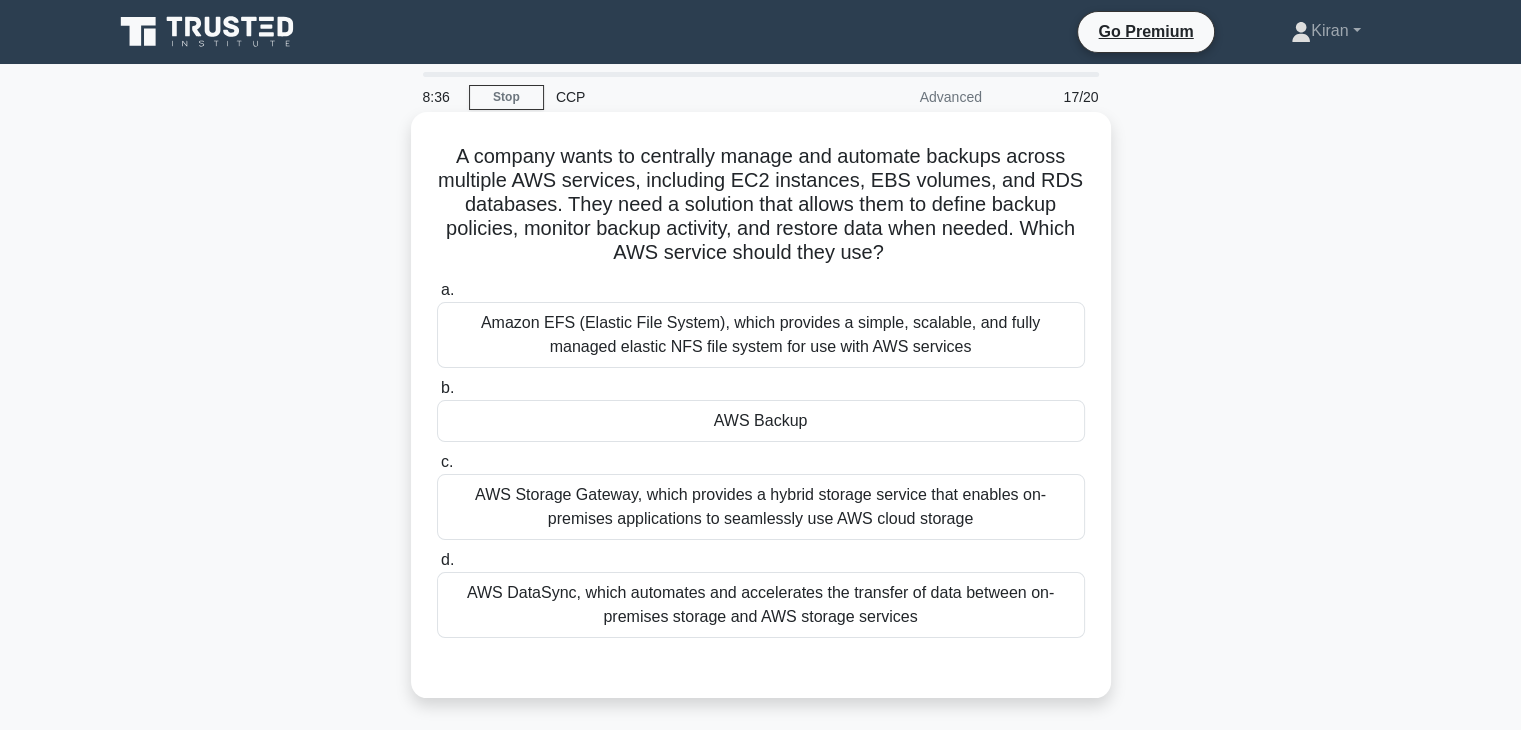 click on "AWS Backup" at bounding box center (761, 421) 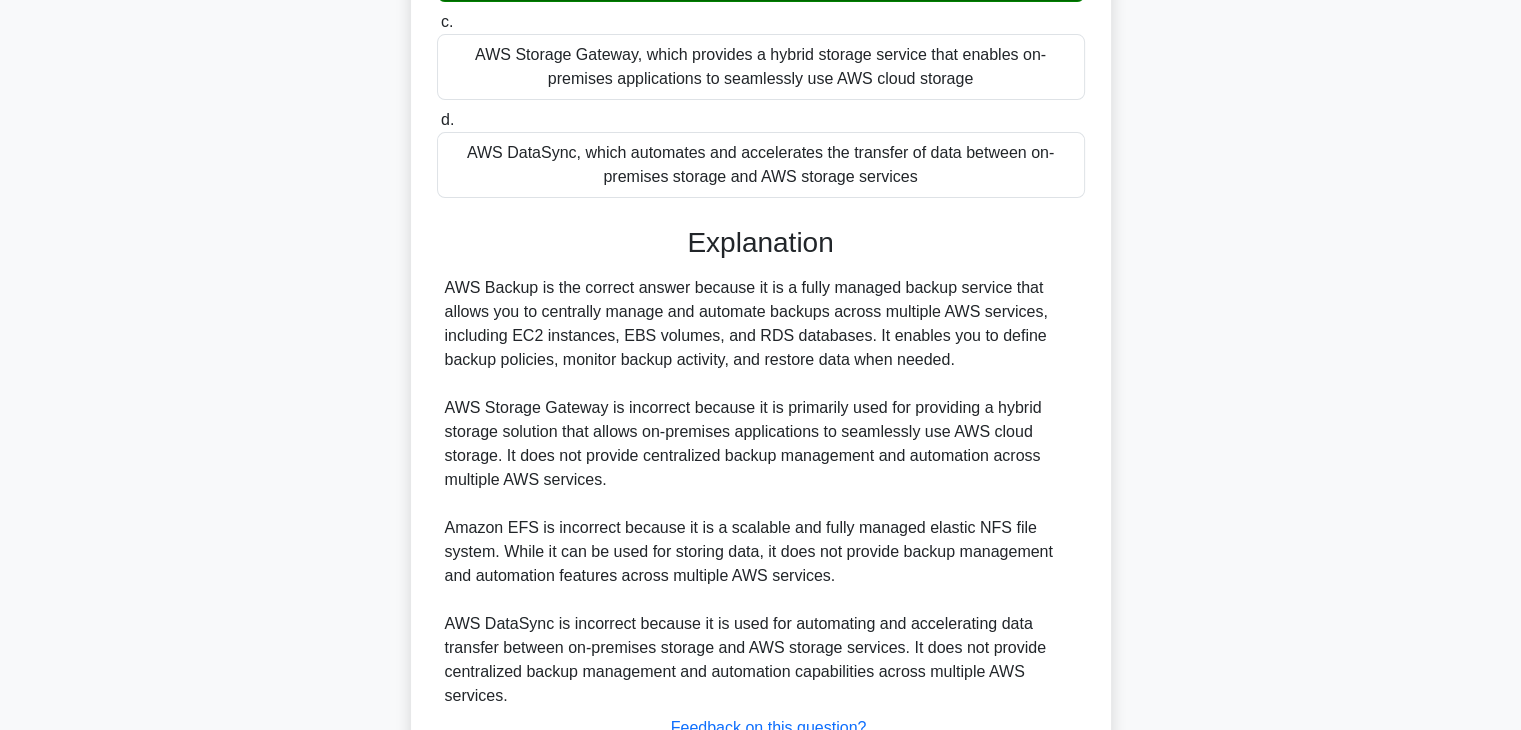 scroll, scrollTop: 598, scrollLeft: 0, axis: vertical 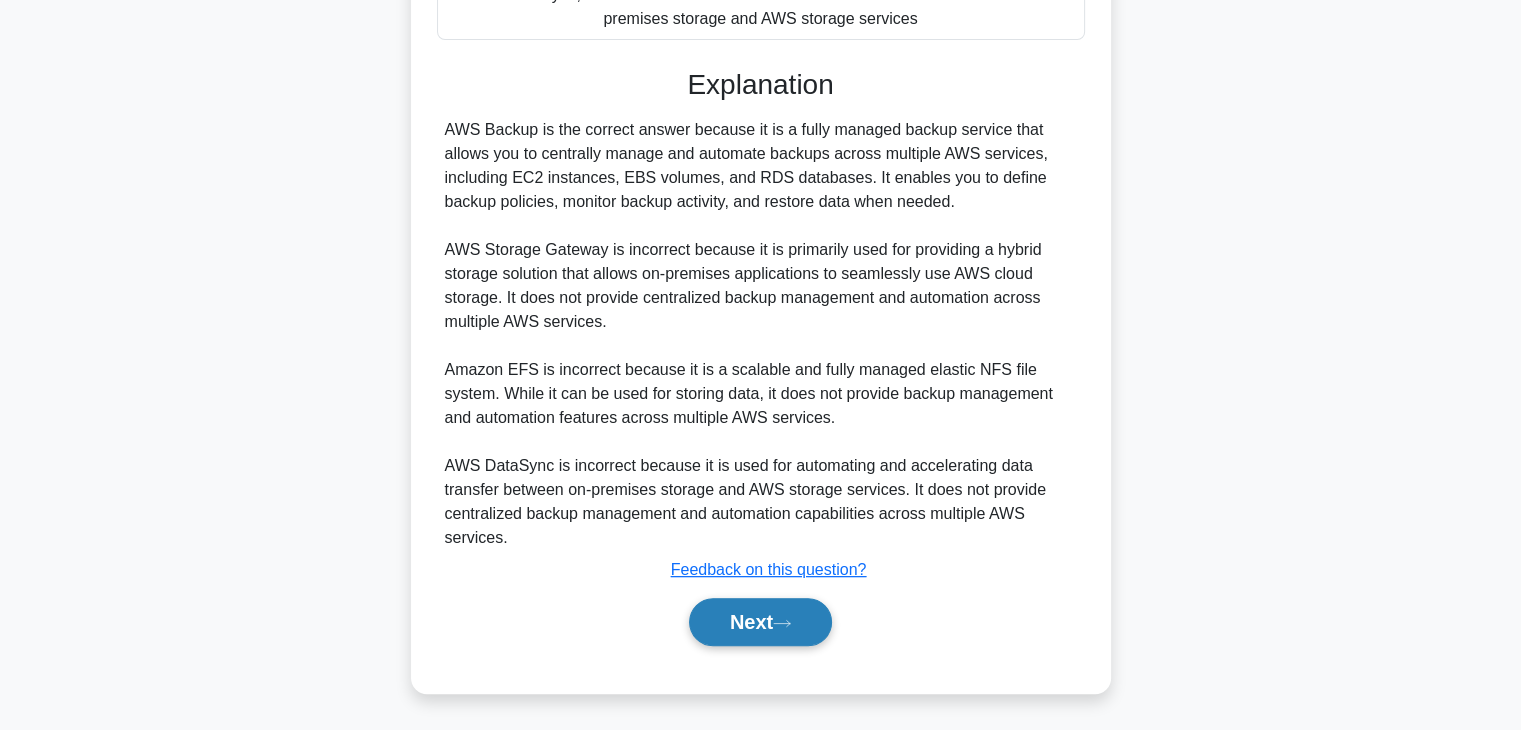 click on "Next" at bounding box center [760, 622] 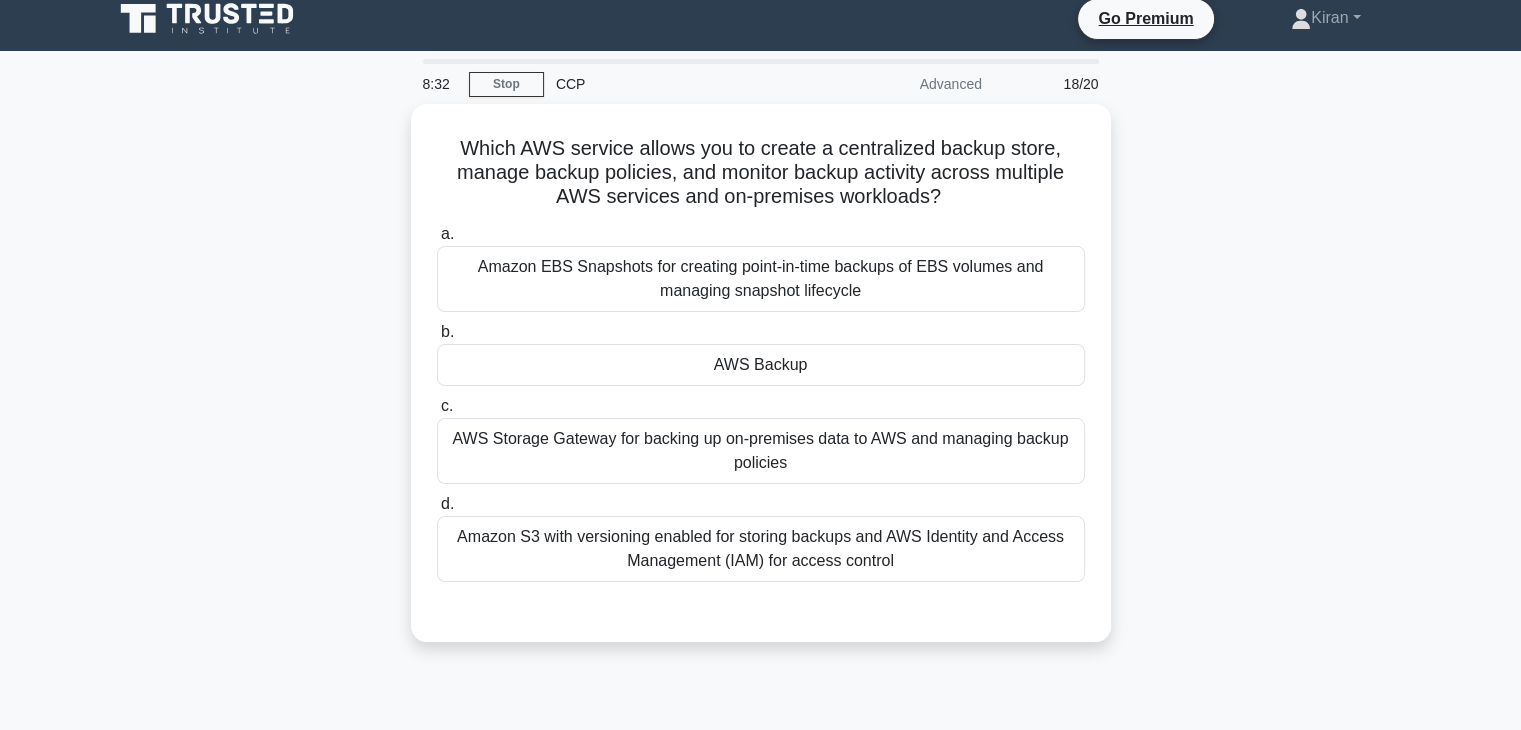 scroll, scrollTop: 0, scrollLeft: 0, axis: both 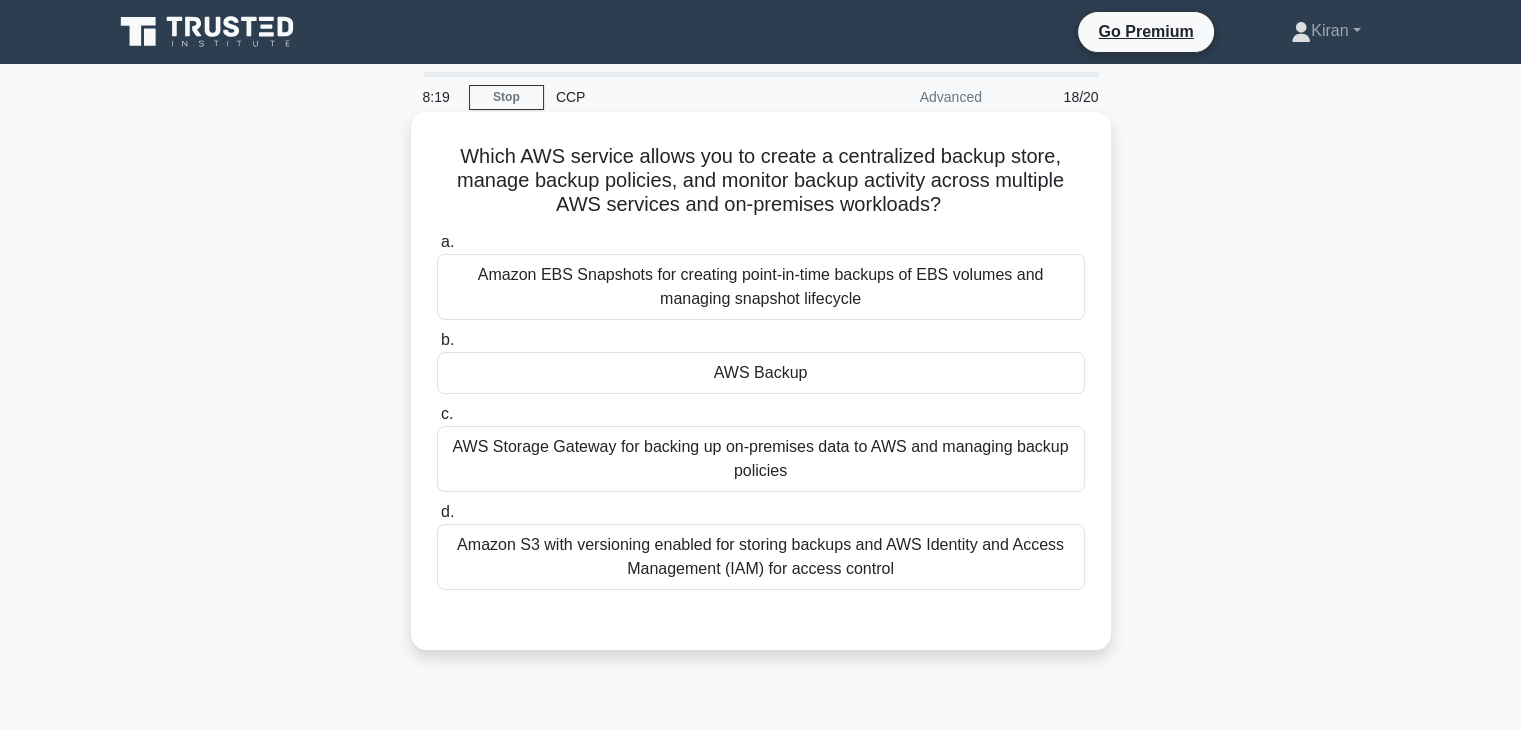 click on "AWS Backup" at bounding box center [761, 373] 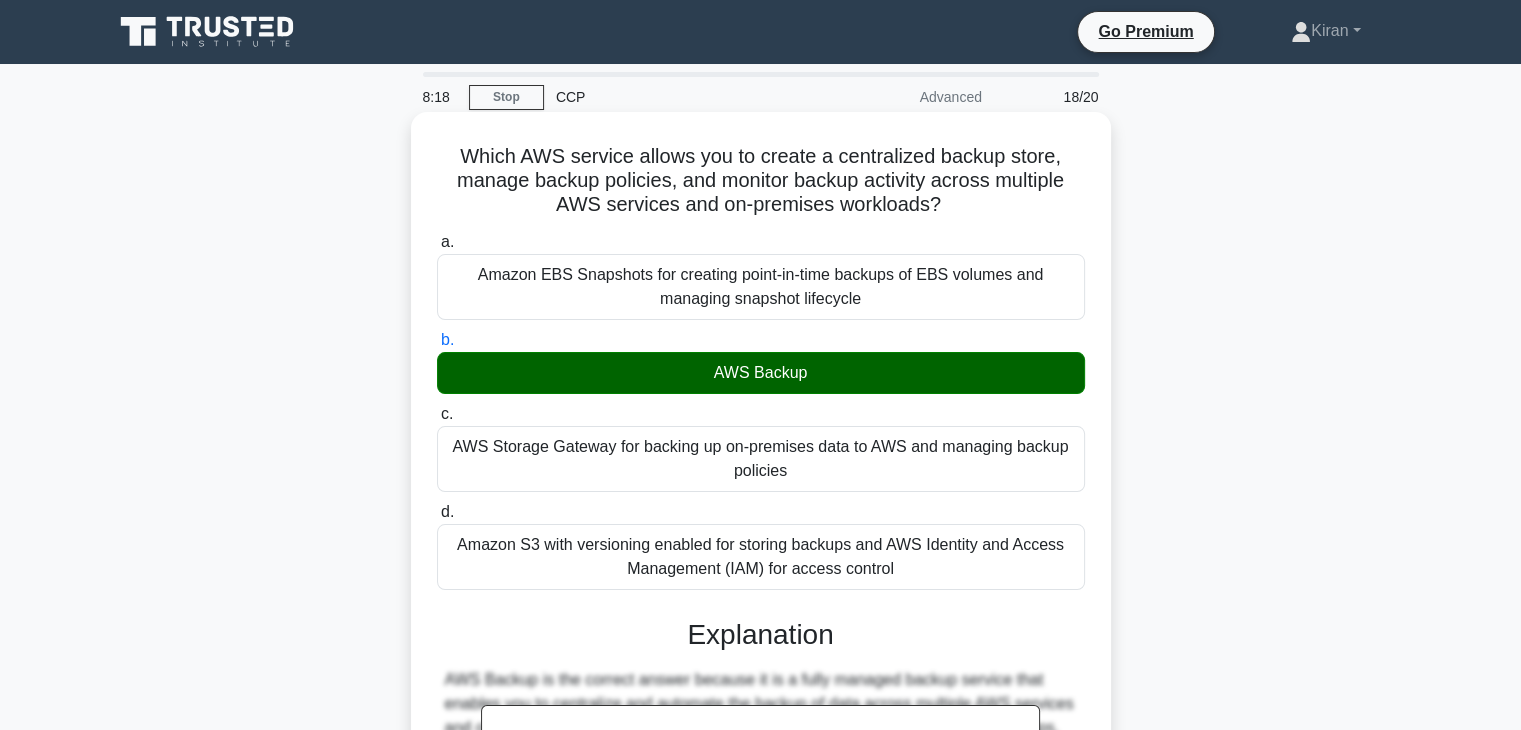 scroll, scrollTop: 358, scrollLeft: 0, axis: vertical 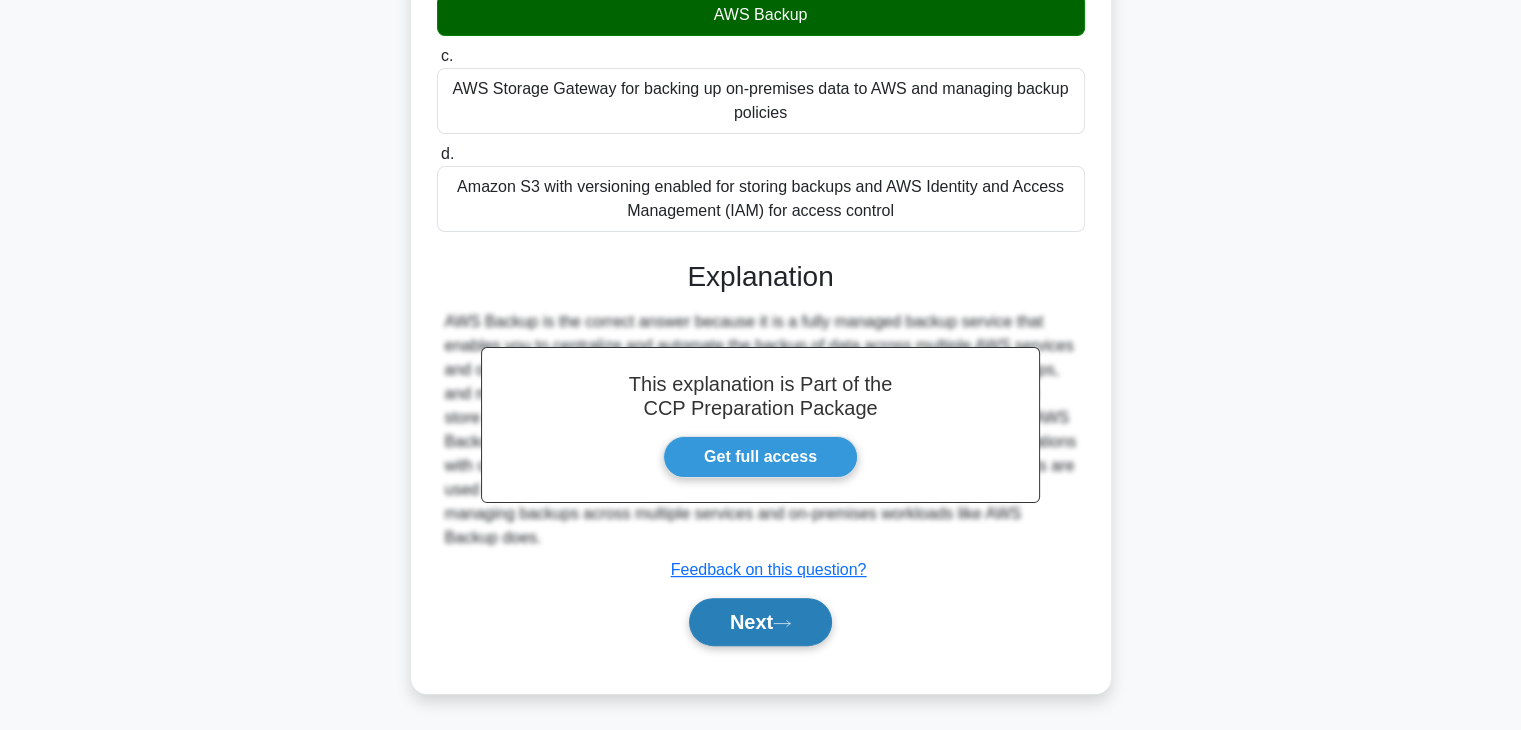 click on "Next" at bounding box center [760, 622] 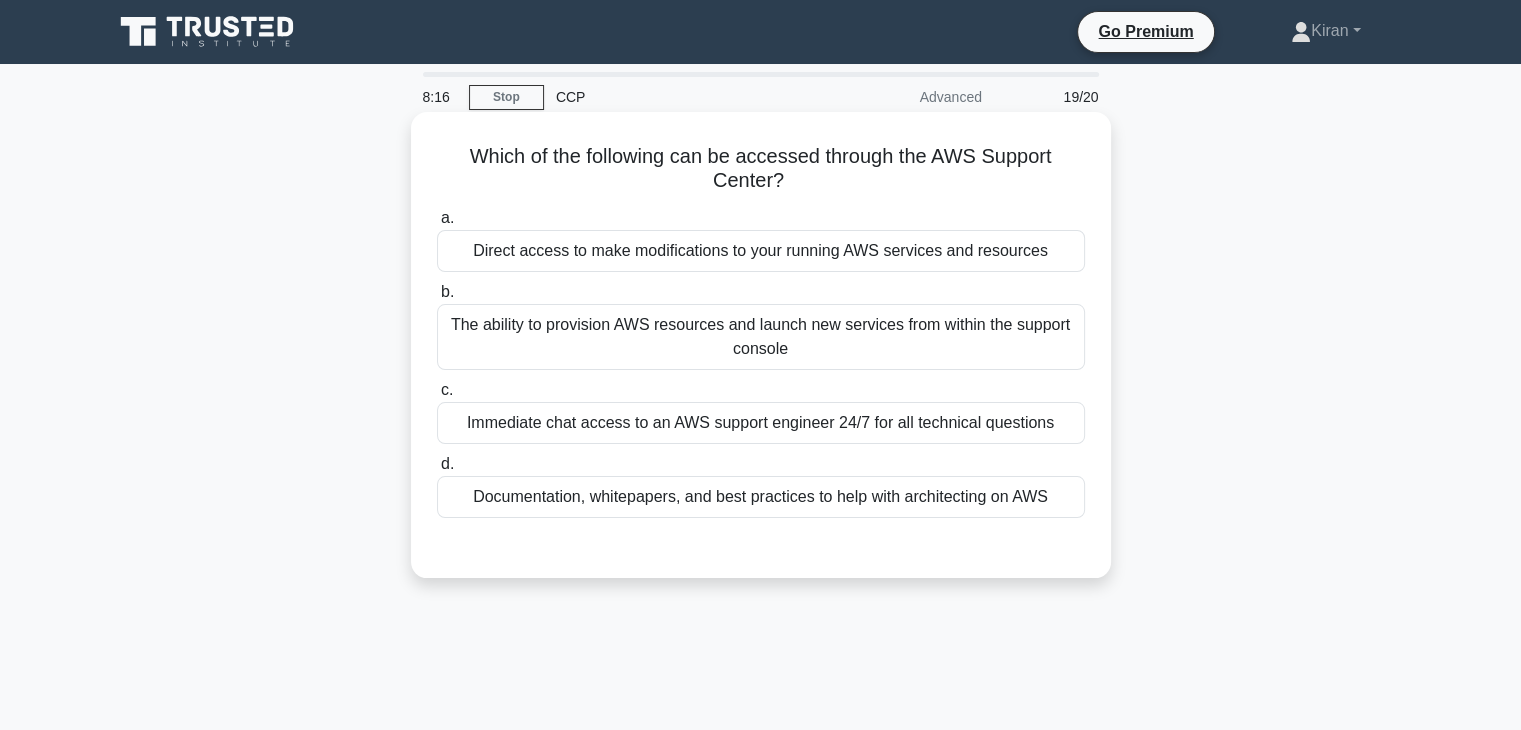 scroll, scrollTop: 0, scrollLeft: 0, axis: both 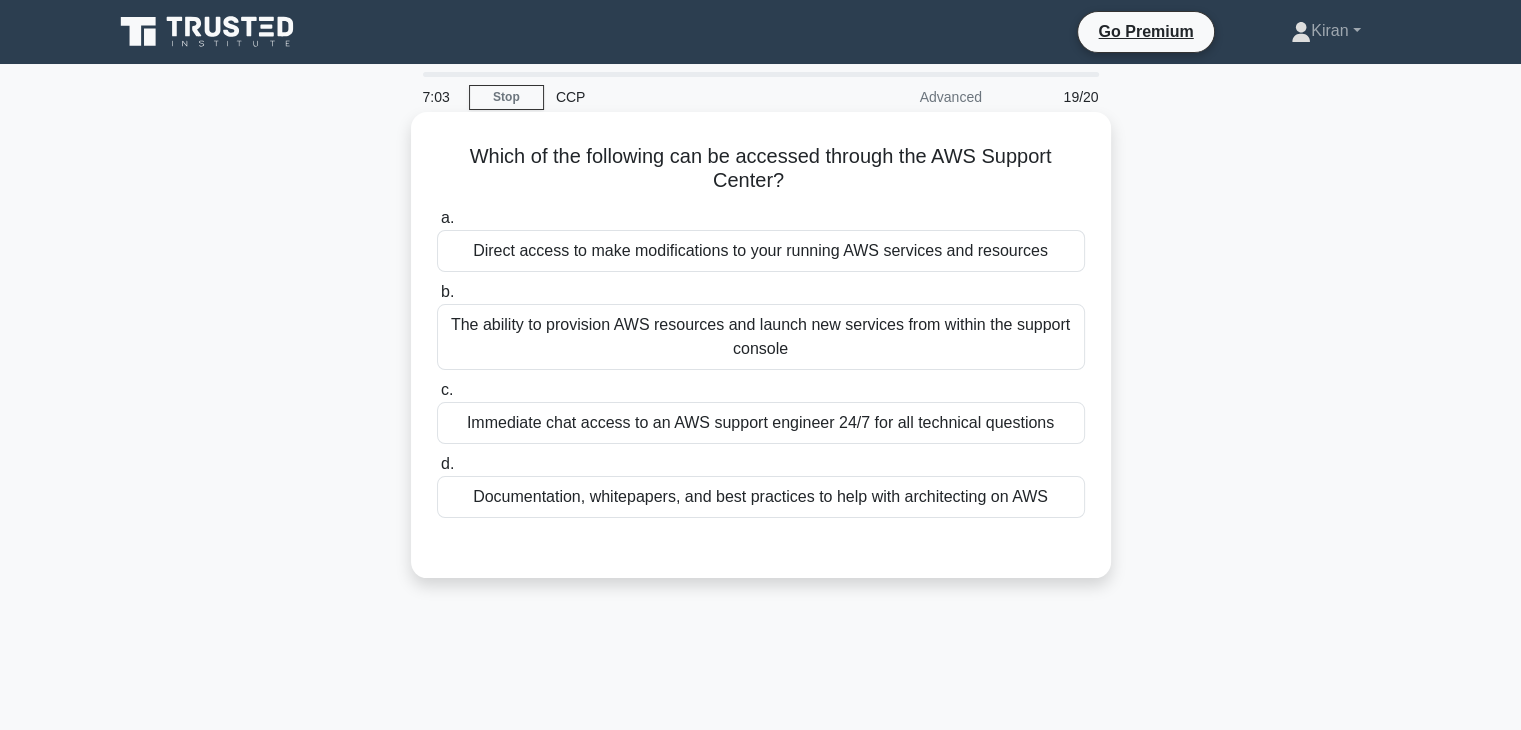 click on "Immediate chat access to an AWS support engineer 24/7 for all technical questions" at bounding box center [761, 423] 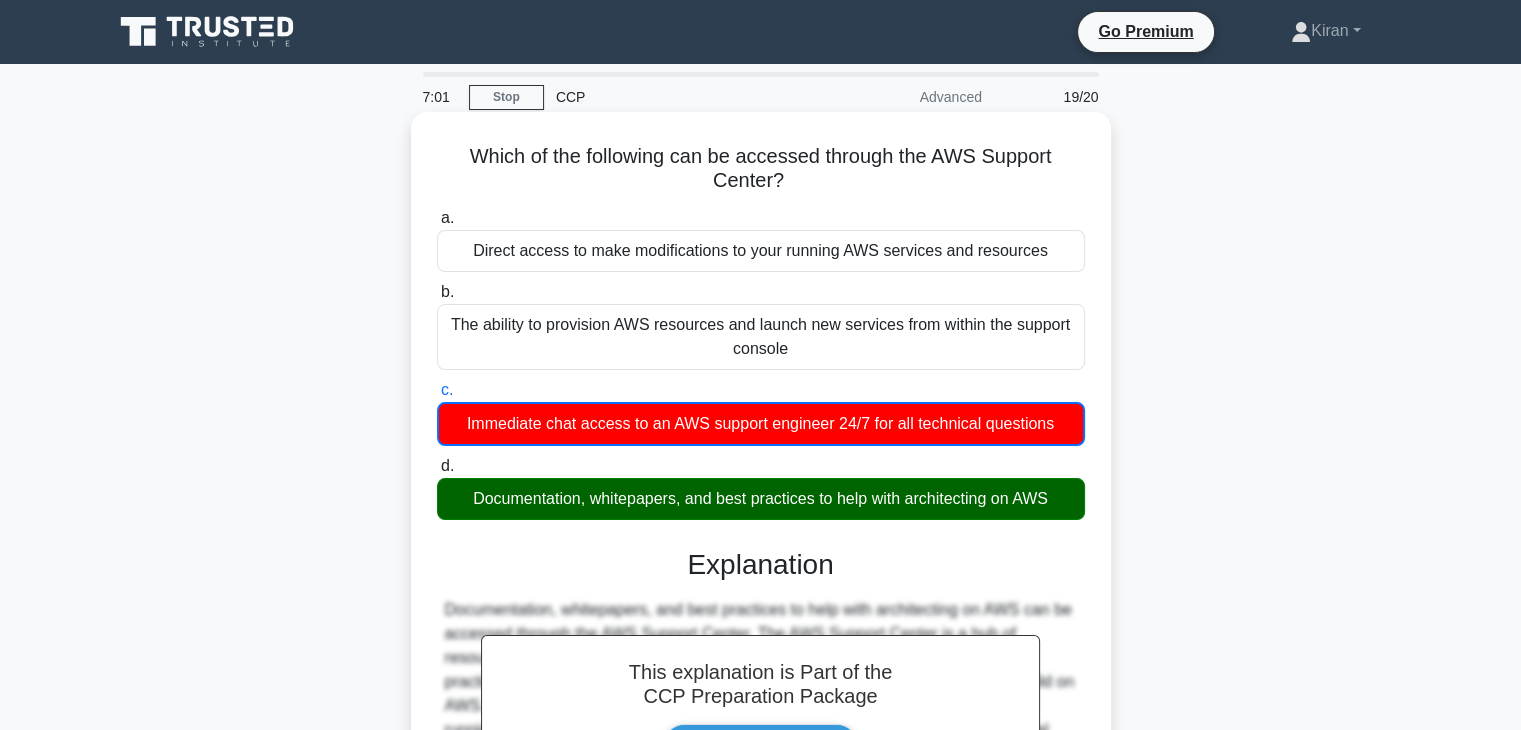 click on "Documentation, whitepapers, and best practices to help with architecting on AWS" at bounding box center (761, 499) 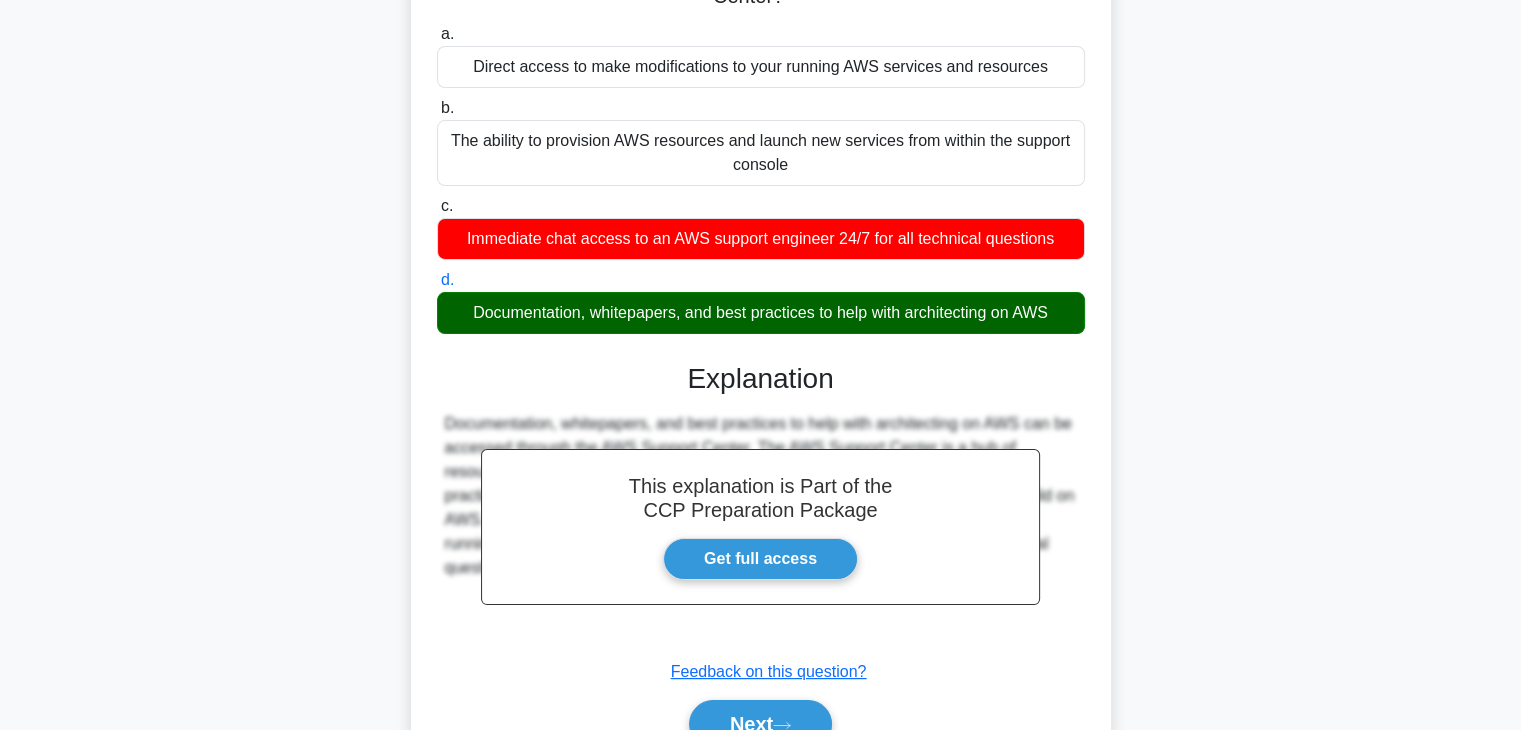 scroll, scrollTop: 351, scrollLeft: 0, axis: vertical 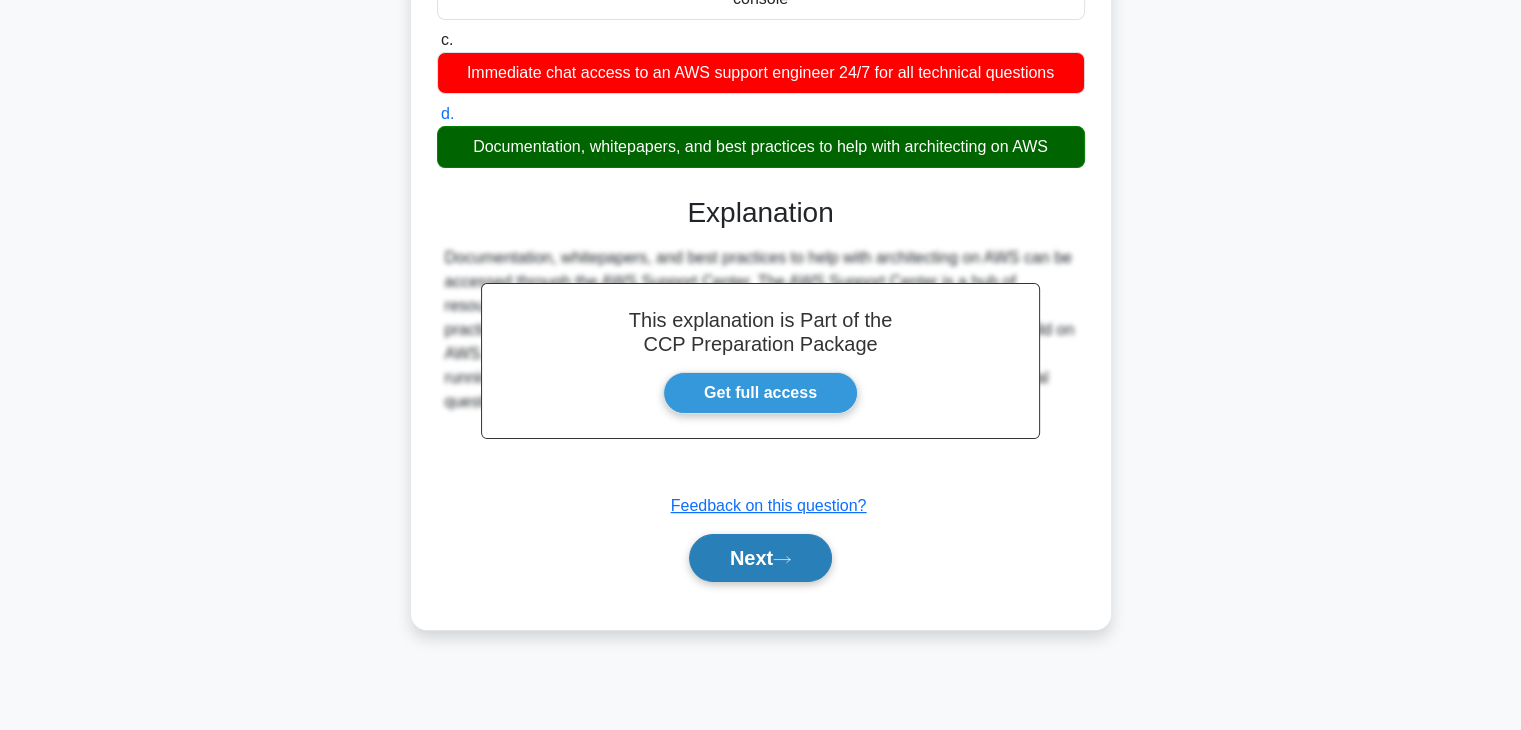click on "Next" at bounding box center [760, 558] 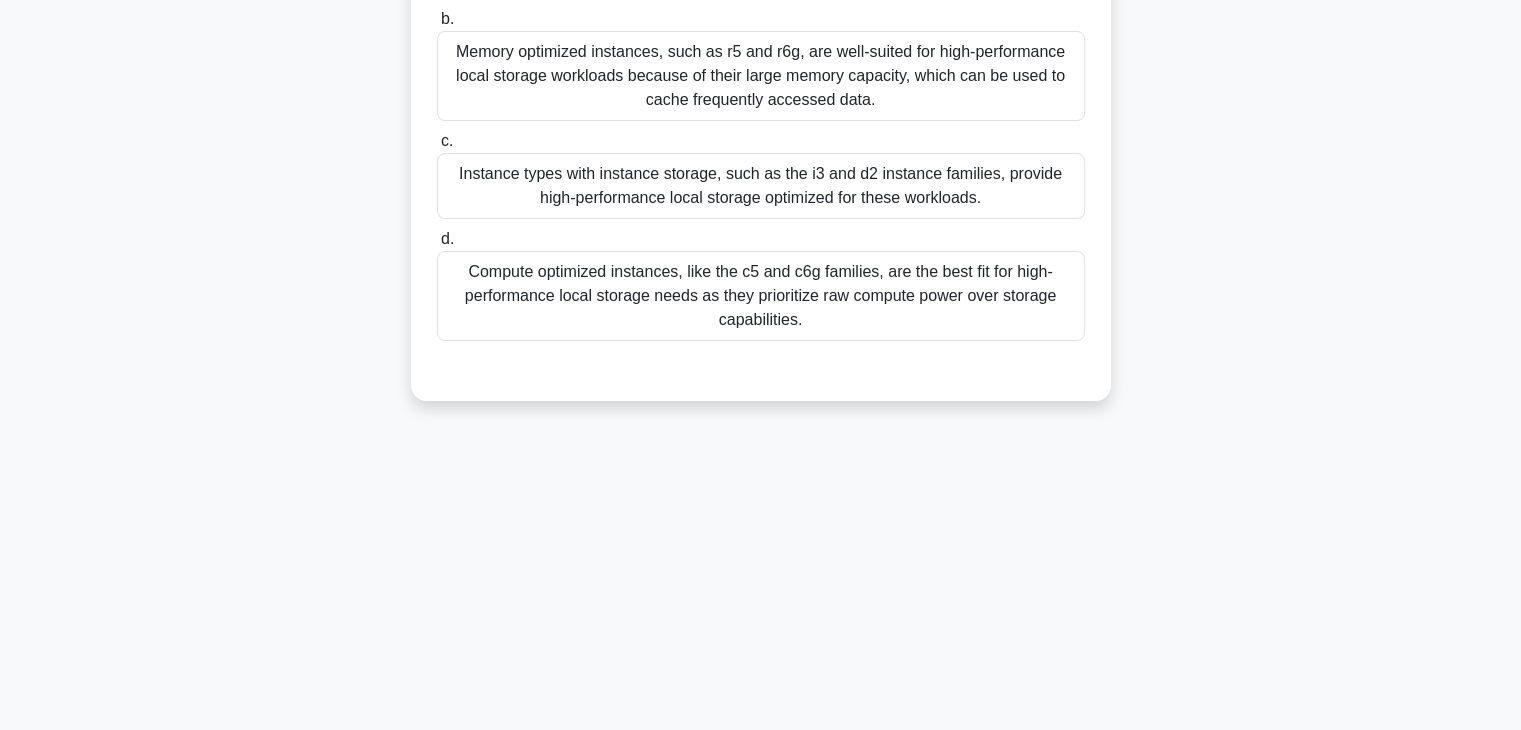 scroll, scrollTop: 0, scrollLeft: 0, axis: both 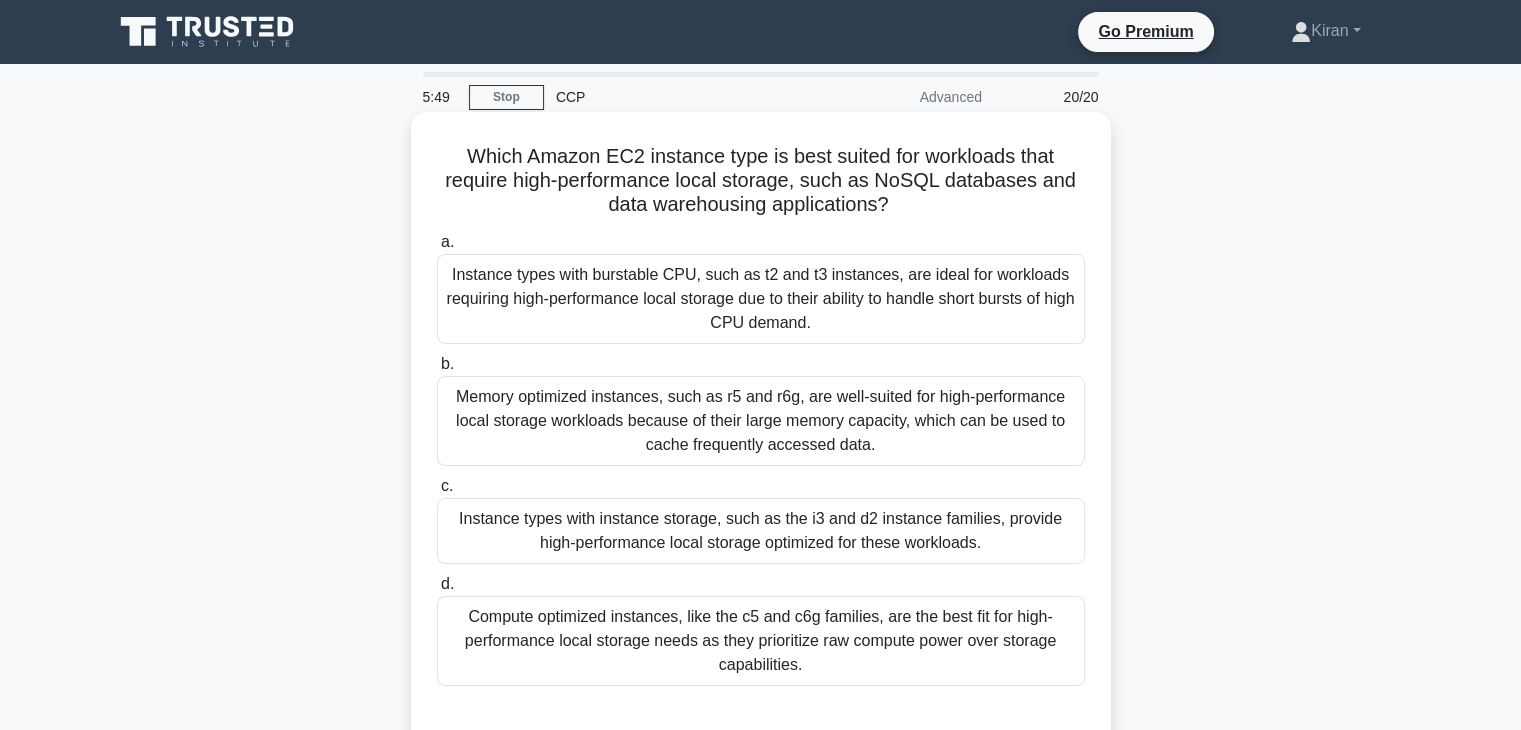click on "Memory optimized instances, such as r5 and r6g, are well-suited for high-performance local storage workloads because of their large memory capacity, which can be used to cache frequently accessed data." at bounding box center [761, 421] 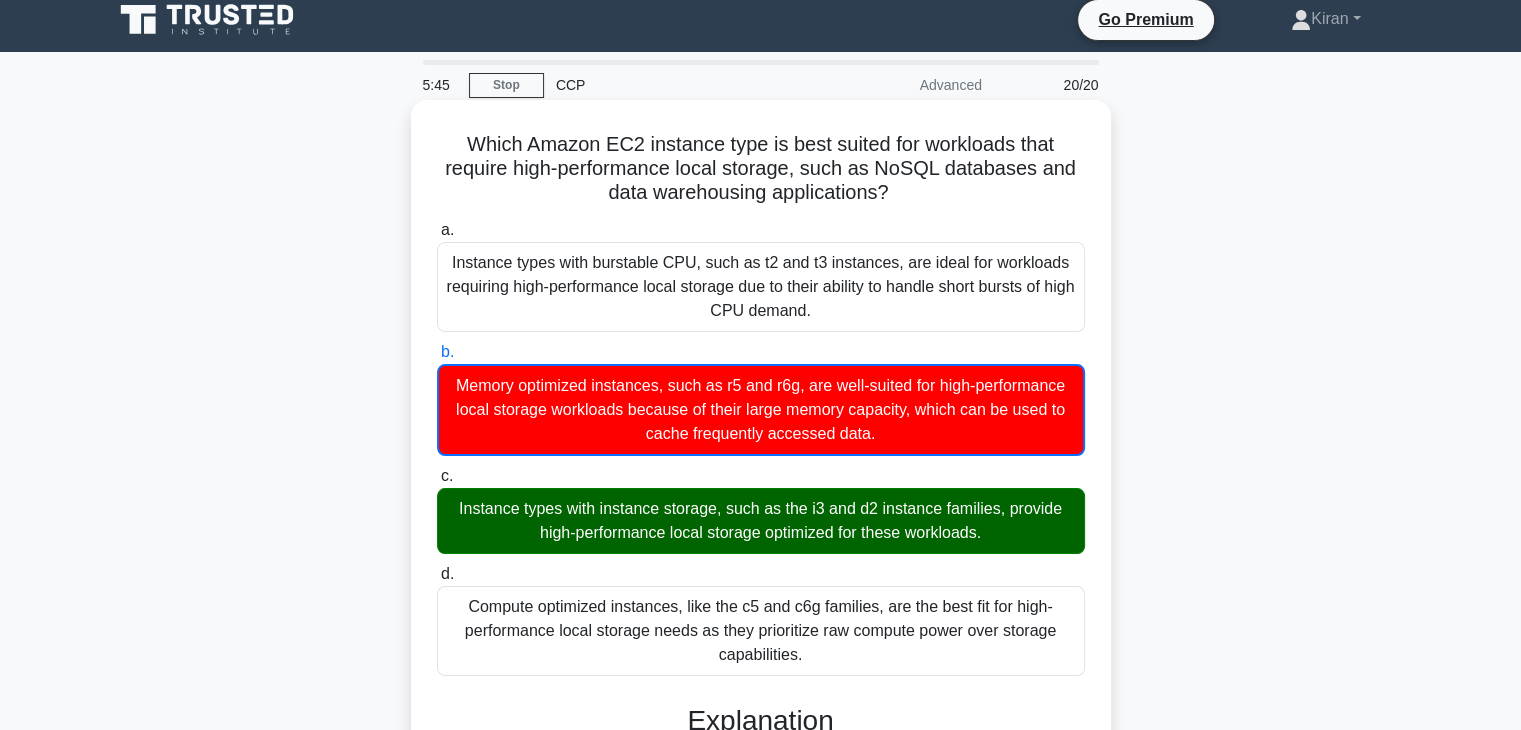 scroll, scrollTop: 432, scrollLeft: 0, axis: vertical 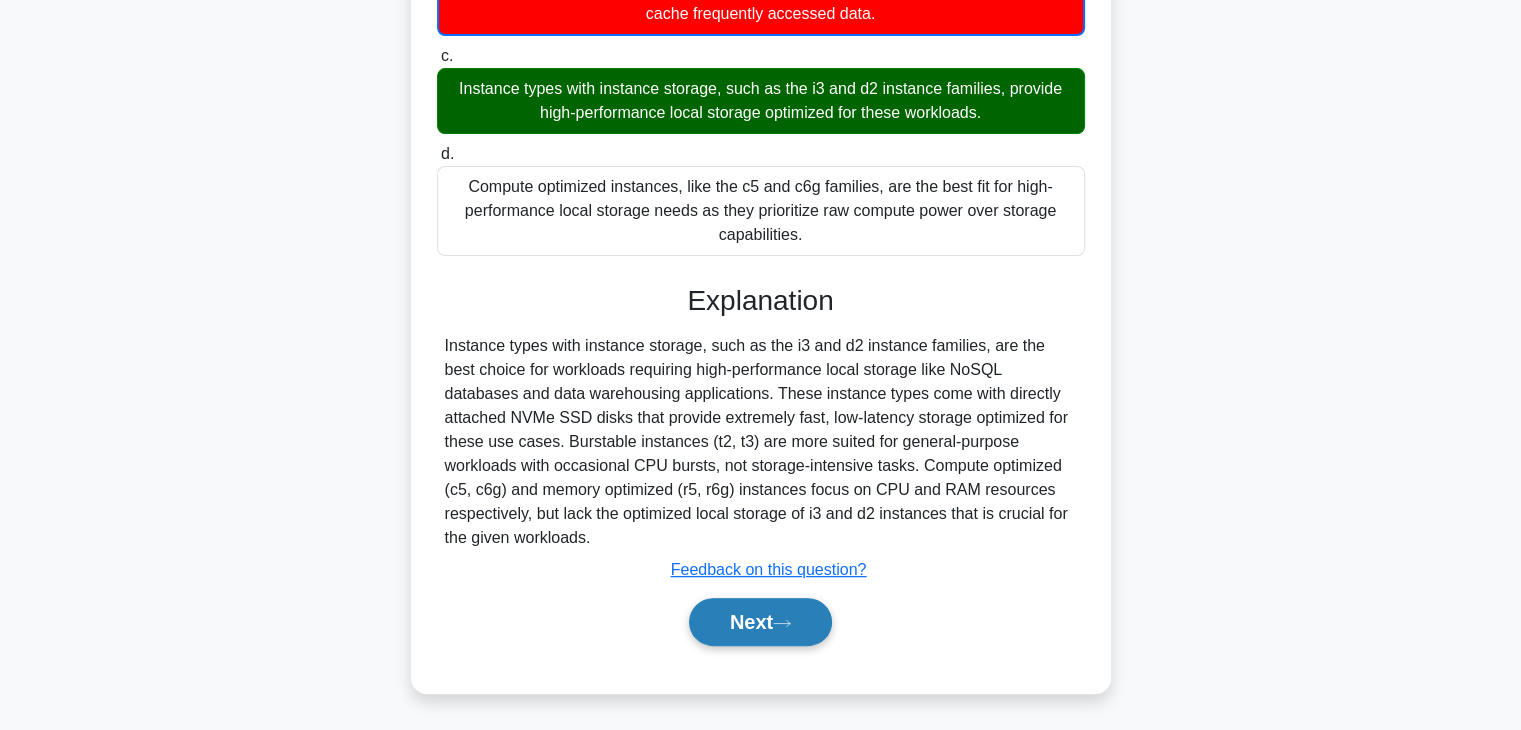 click on "Next" at bounding box center [760, 622] 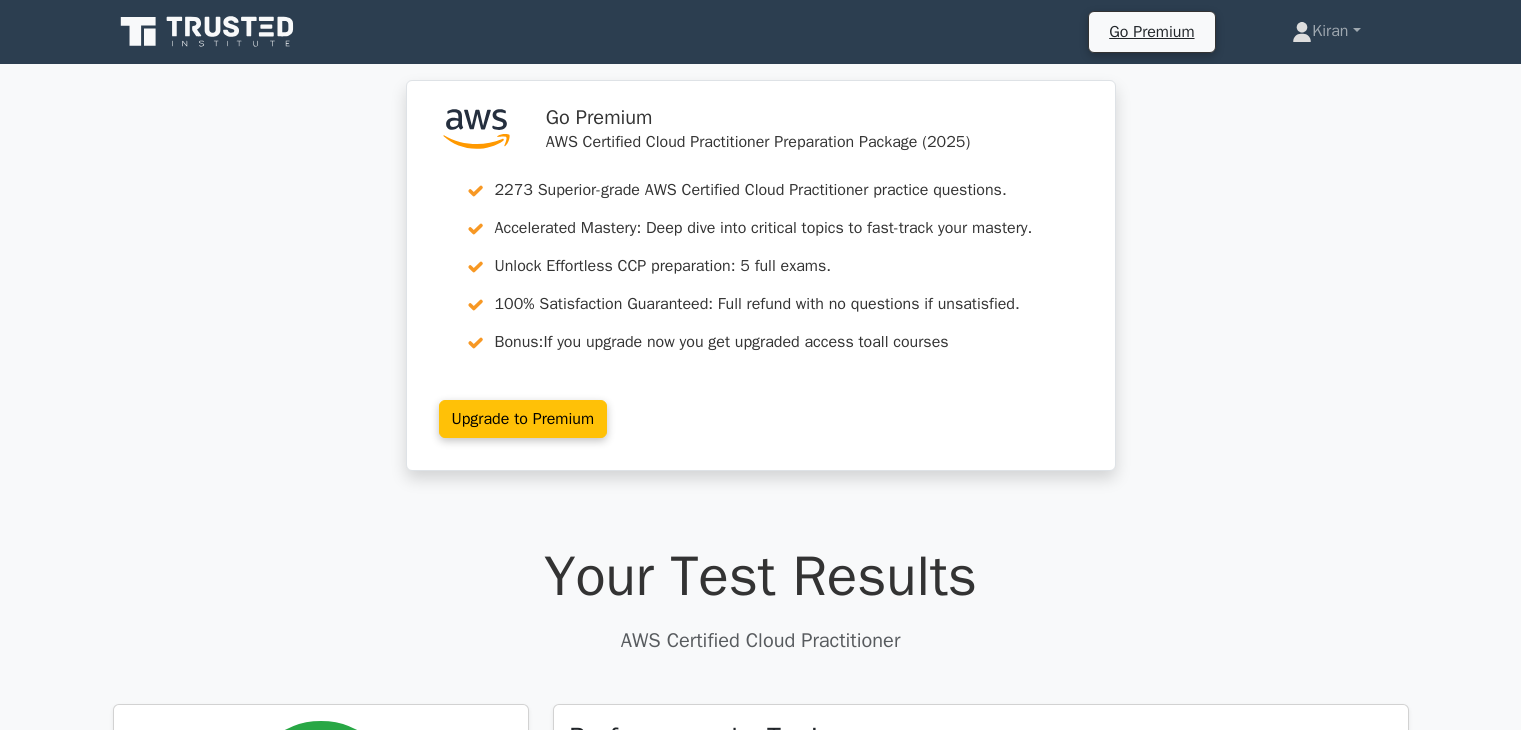scroll, scrollTop: 208, scrollLeft: 0, axis: vertical 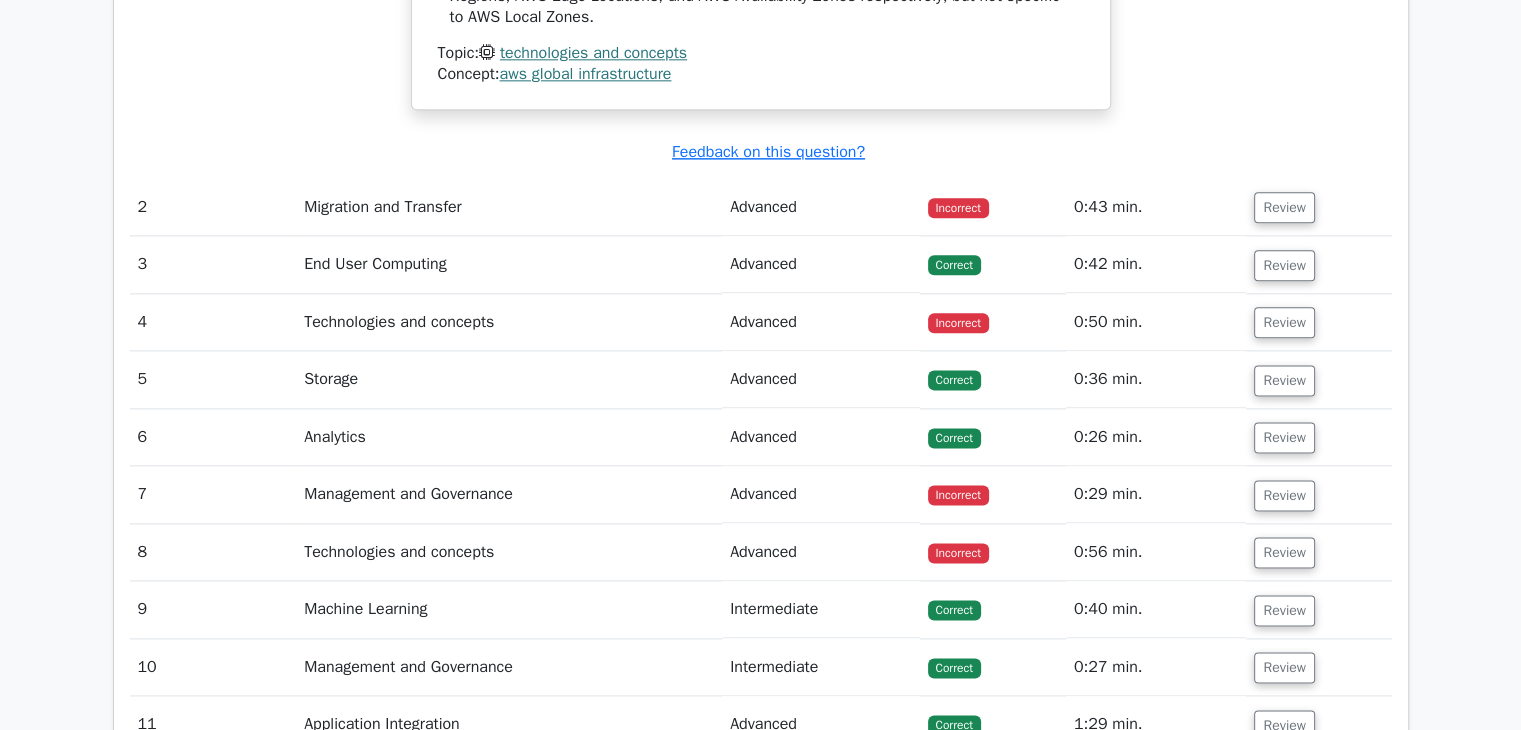 click on "Incorrect" at bounding box center (993, 207) 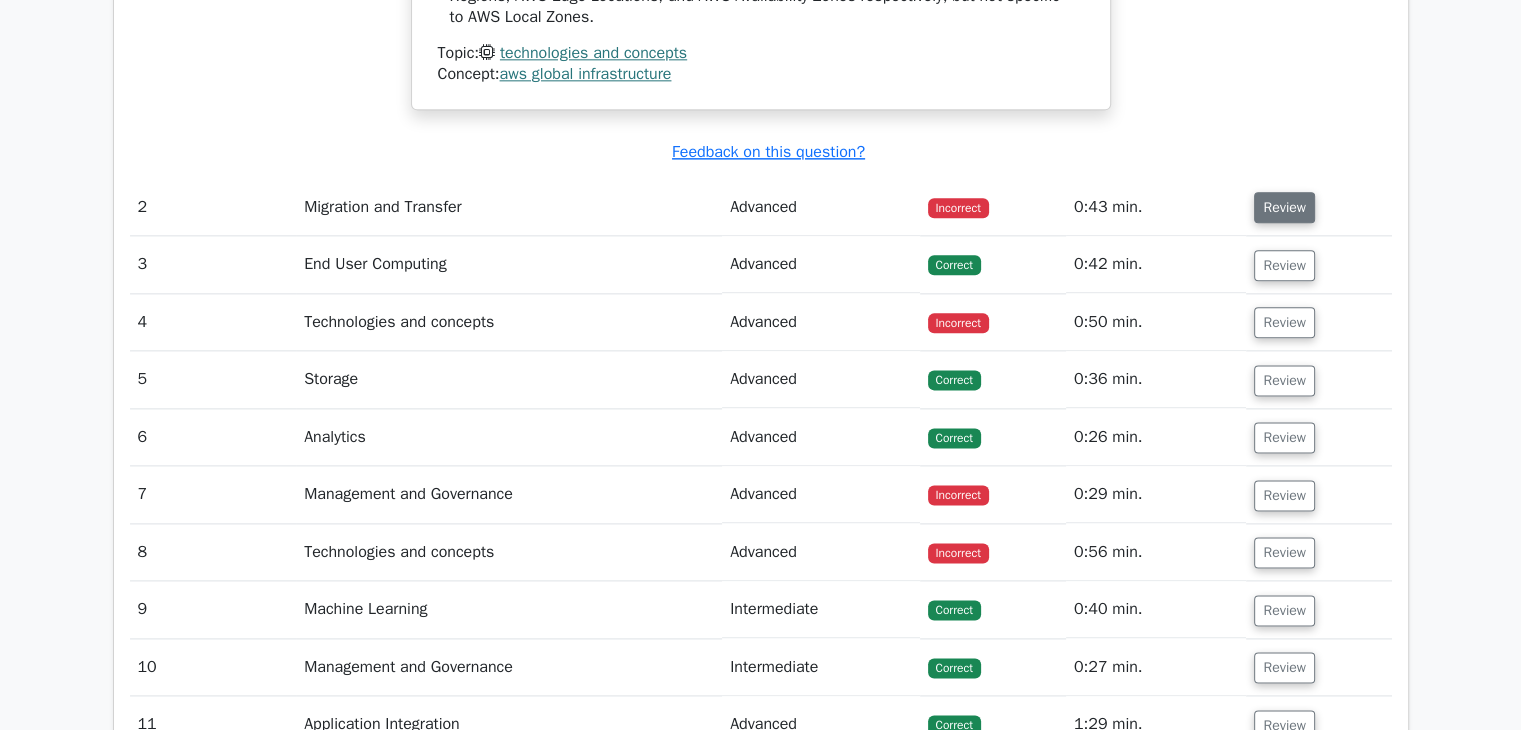 click on "Review" at bounding box center [1284, 207] 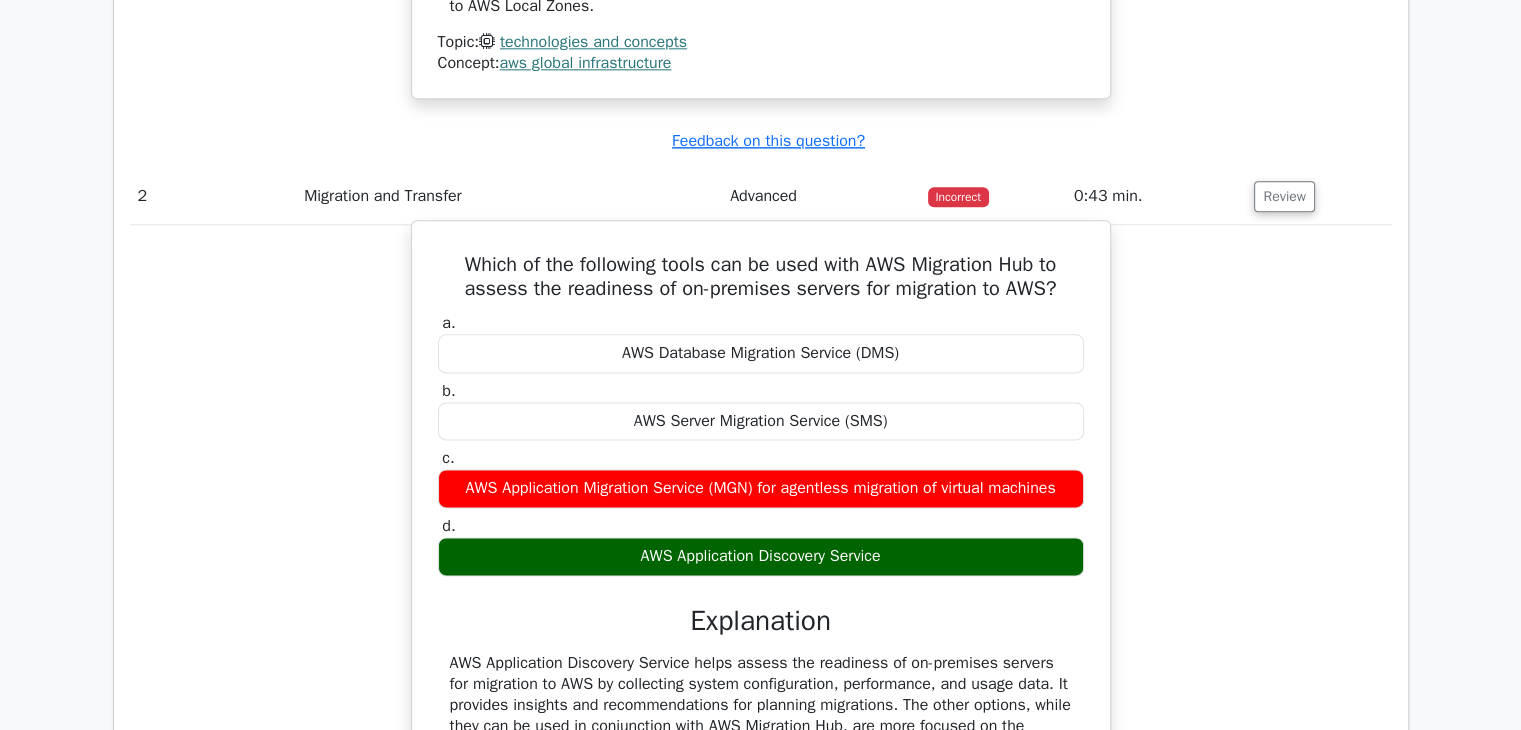 scroll, scrollTop: 2507, scrollLeft: 0, axis: vertical 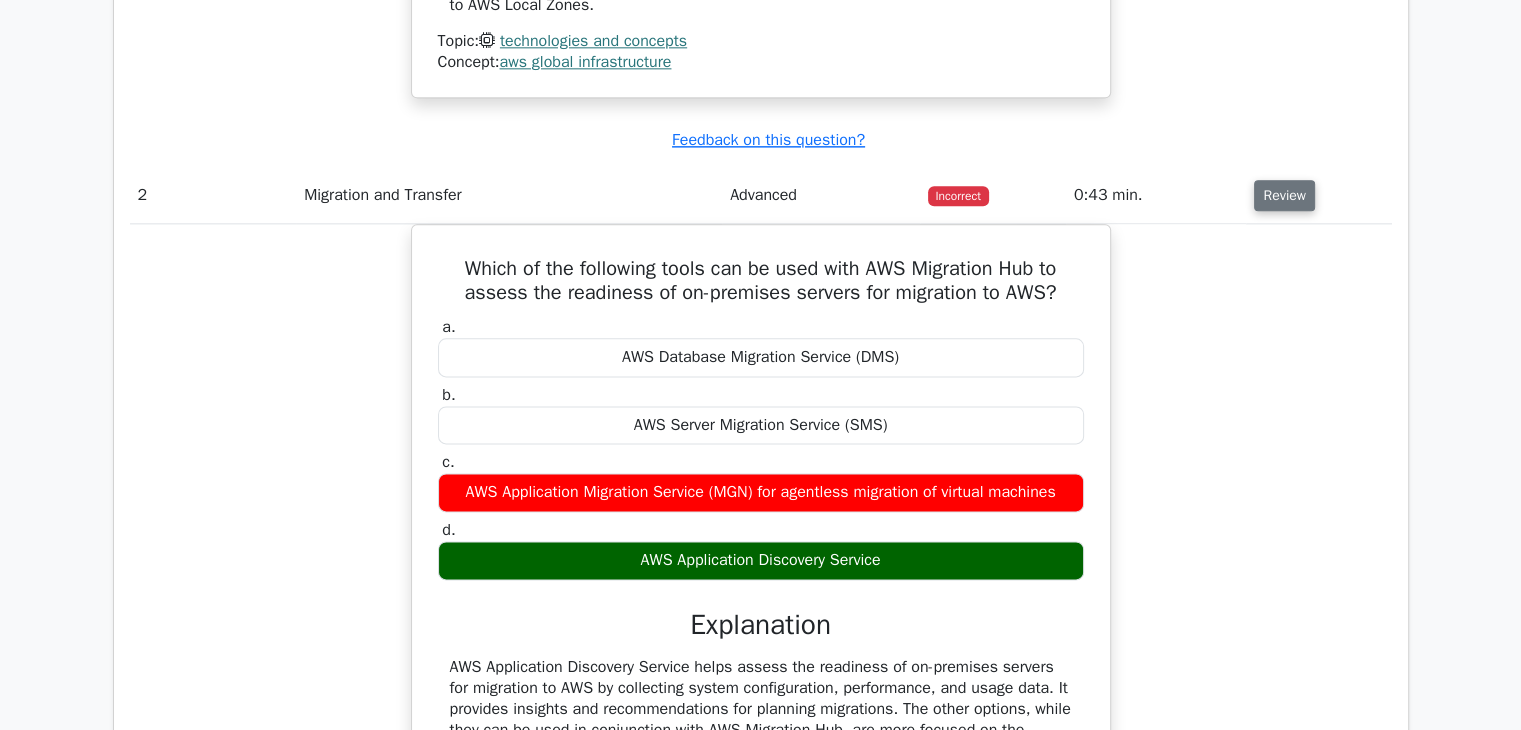 click on "Review" at bounding box center (1284, 195) 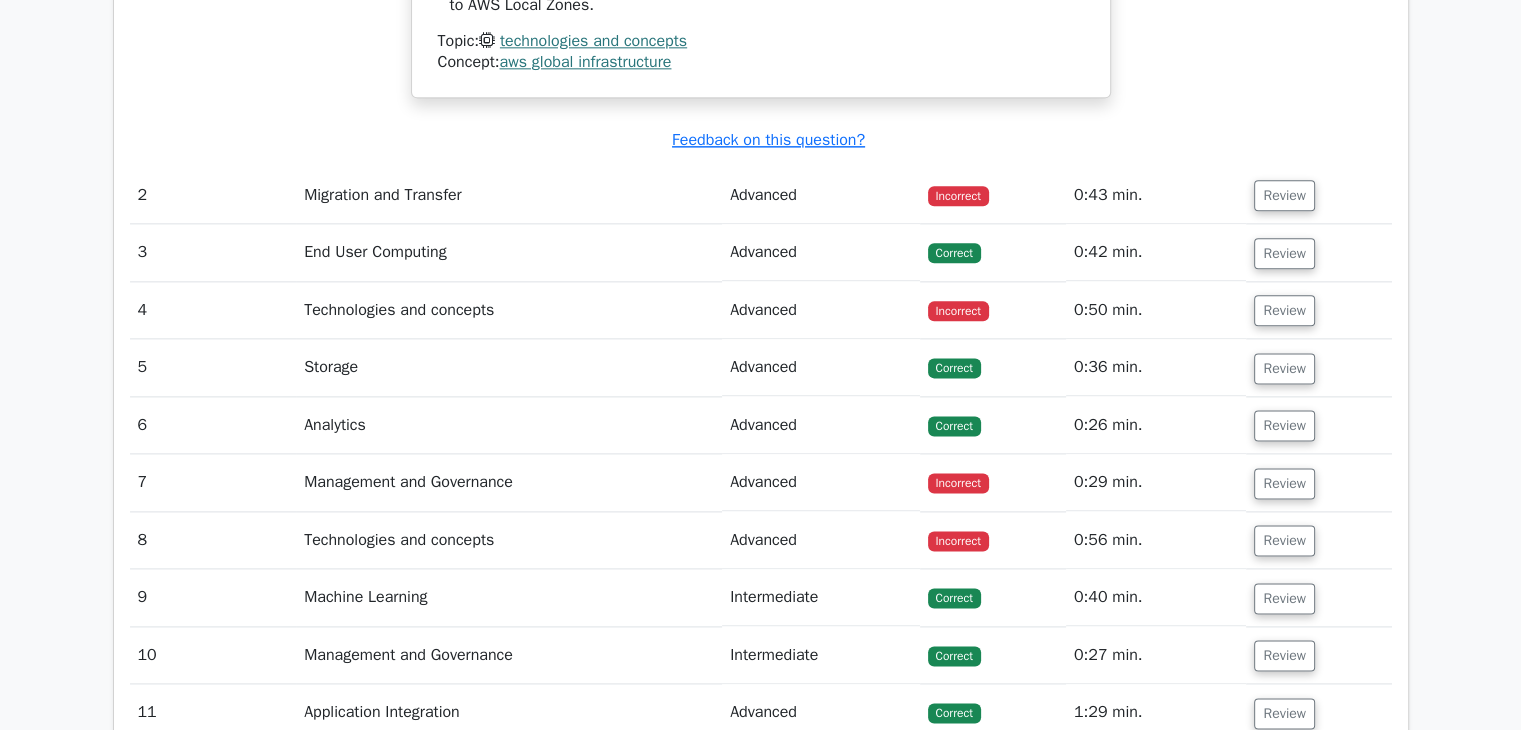click on "Review" at bounding box center [1318, 310] 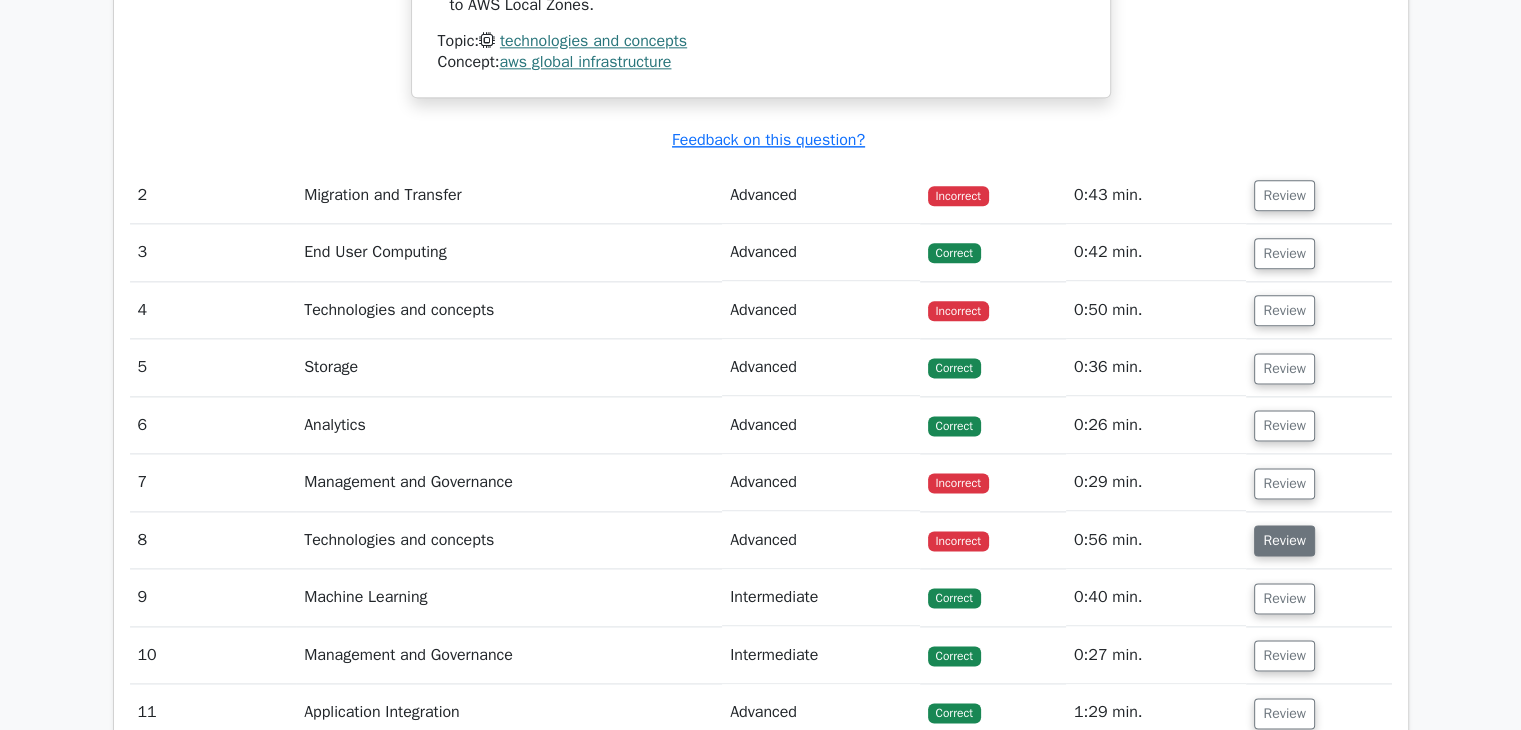 click on "Review" at bounding box center [1284, 540] 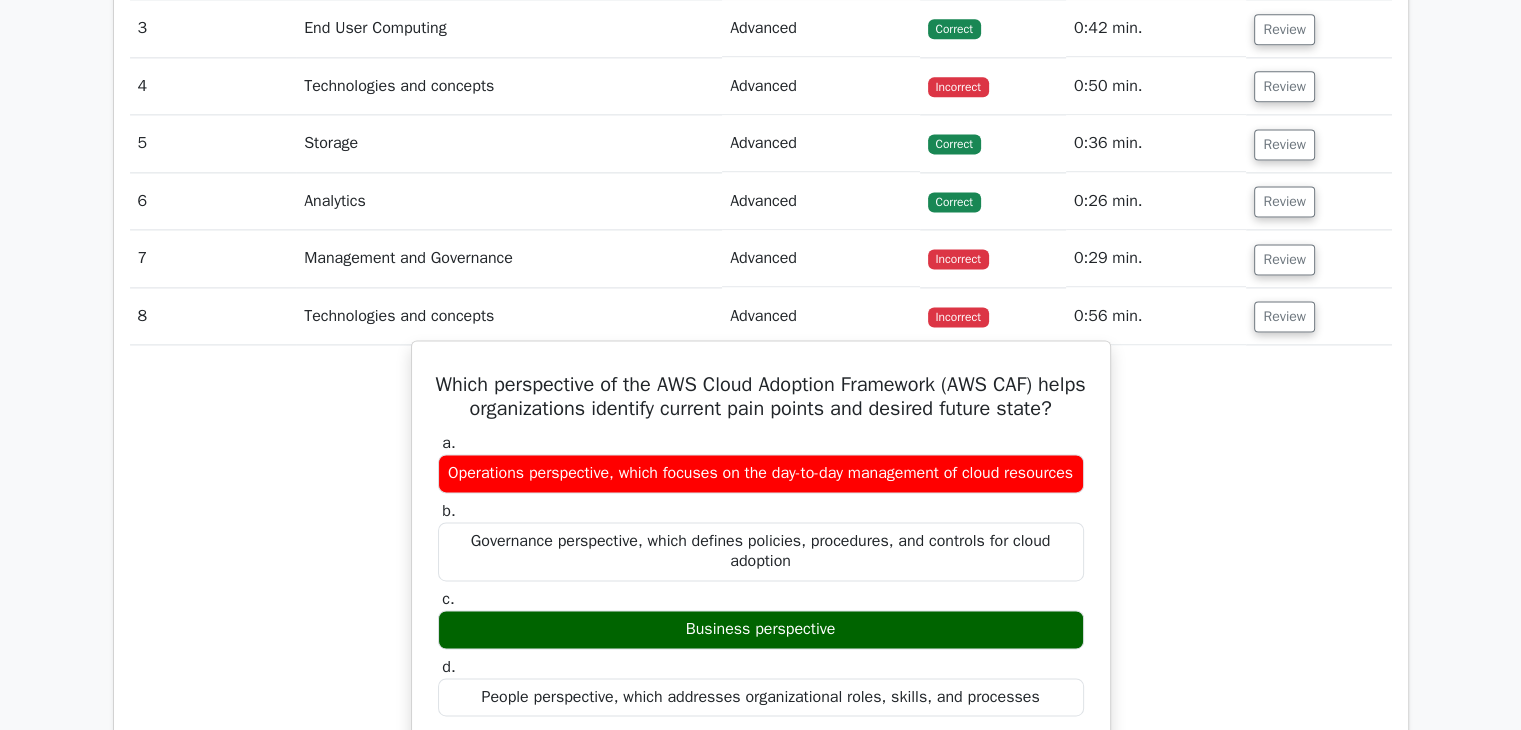 scroll, scrollTop: 2730, scrollLeft: 0, axis: vertical 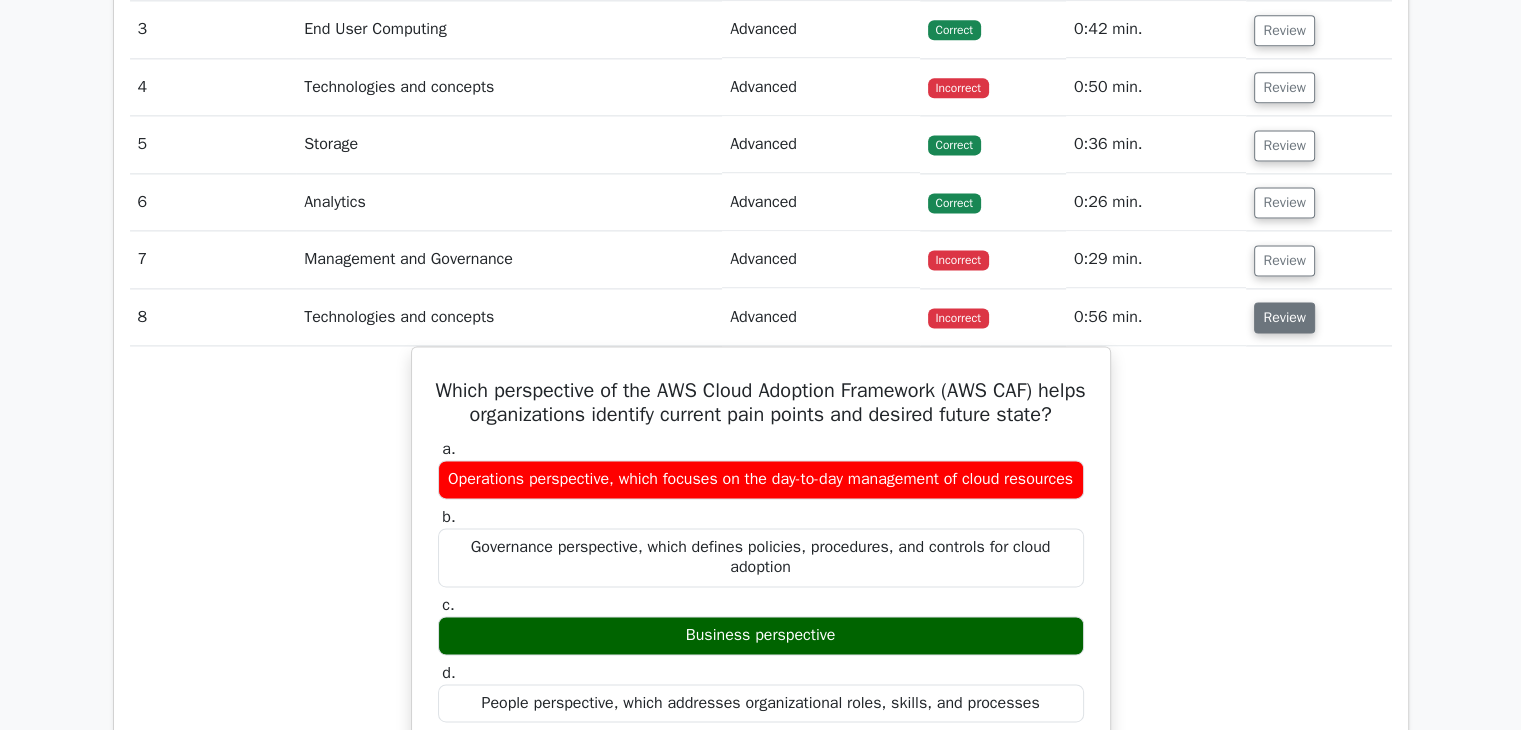 click on "Review" at bounding box center (1284, 317) 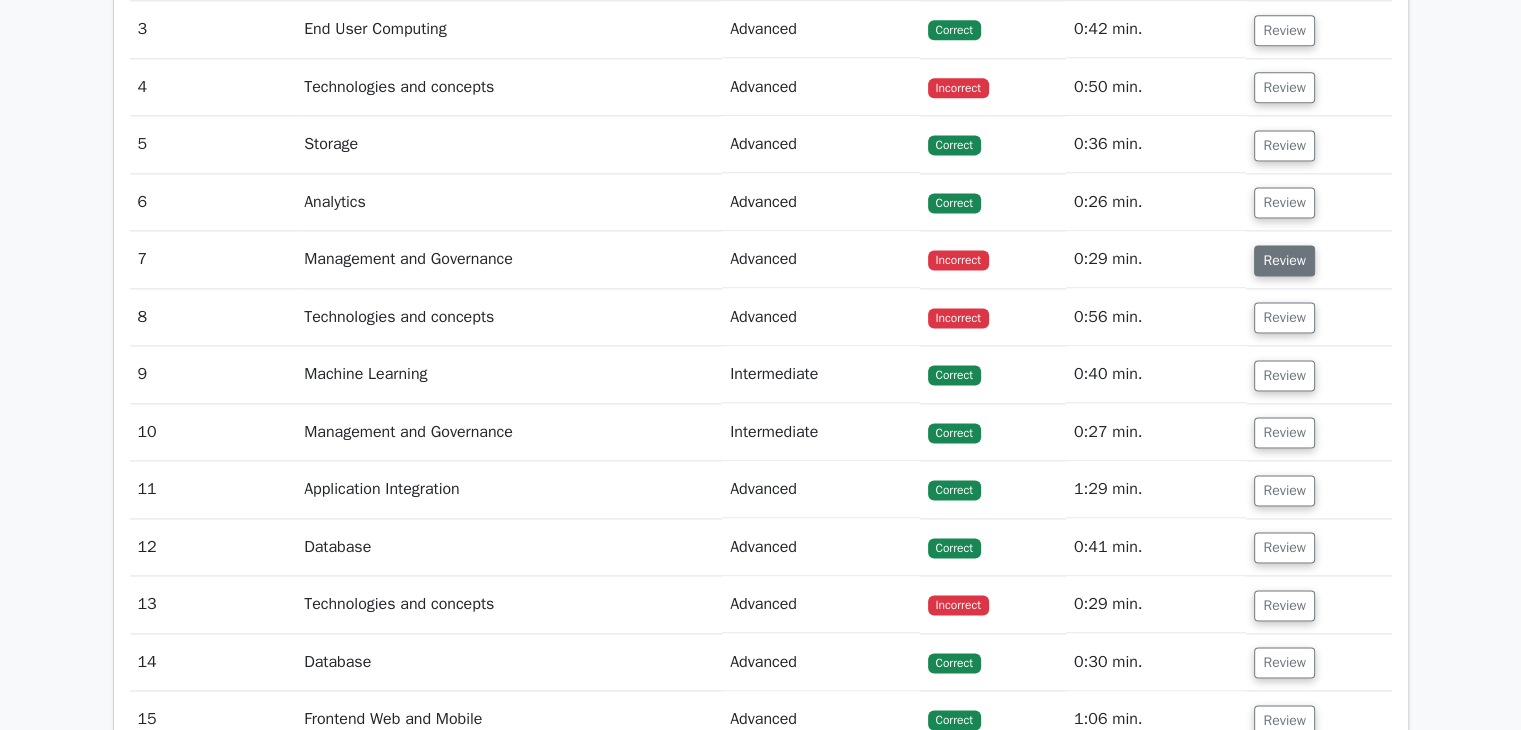 click on "Review" at bounding box center (1284, 260) 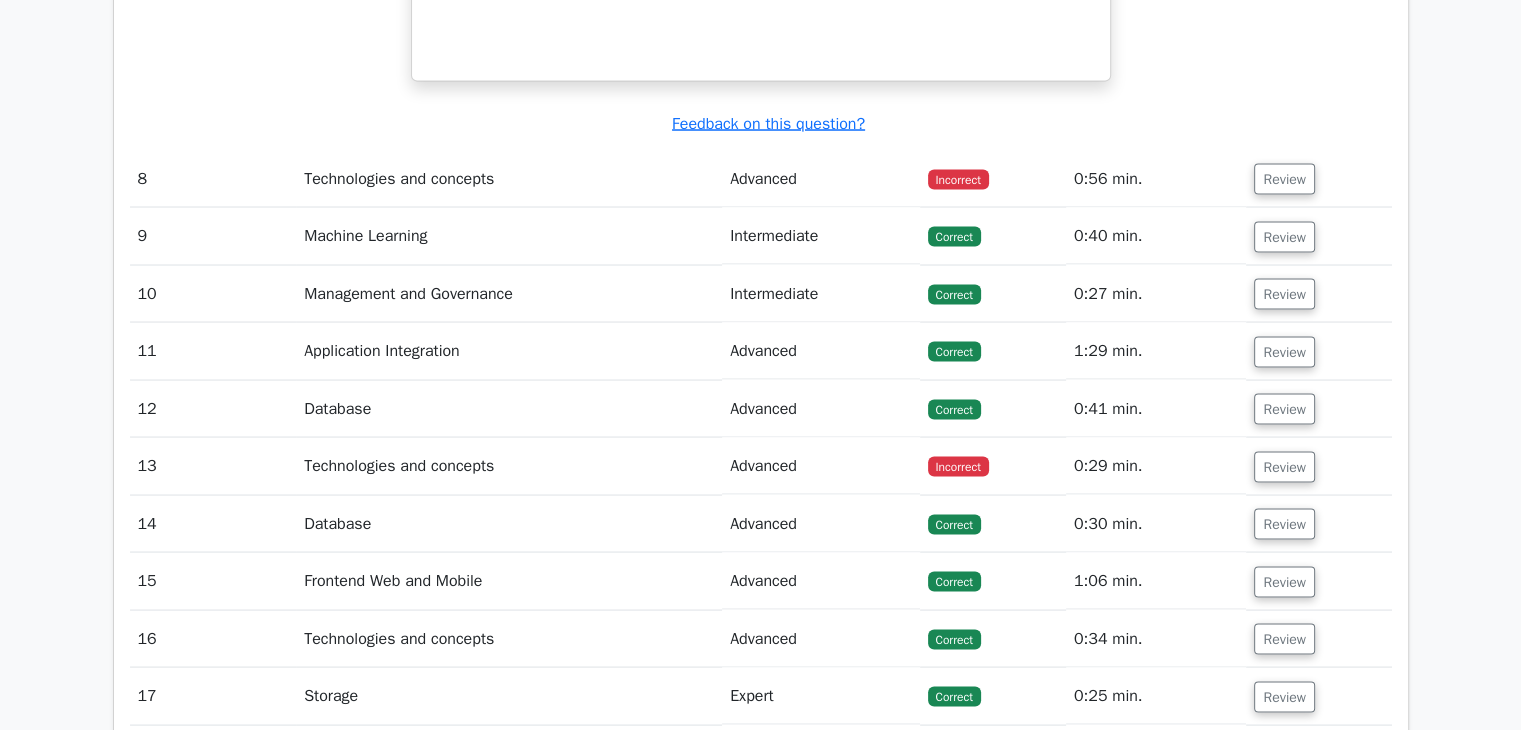 scroll, scrollTop: 3740, scrollLeft: 0, axis: vertical 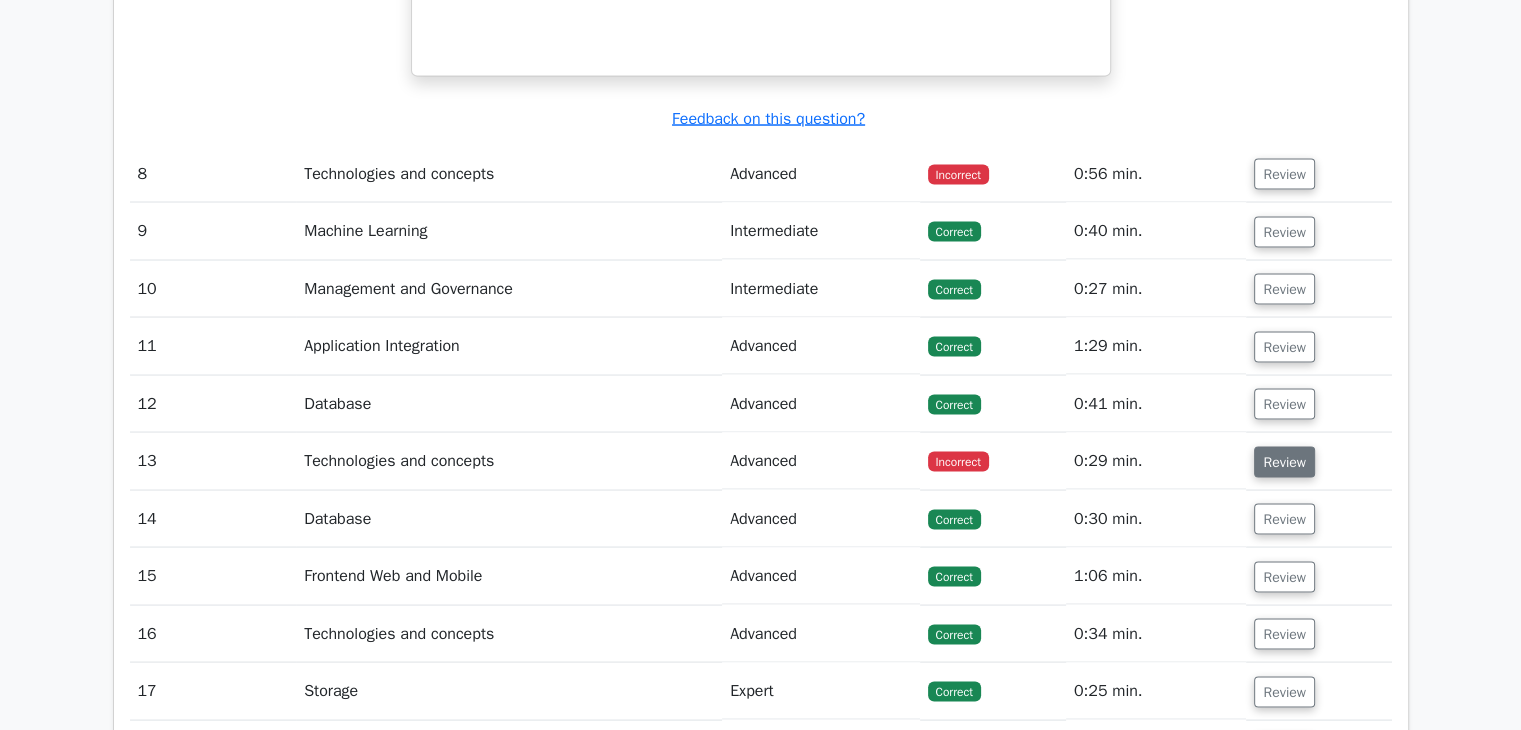 click on "Review" at bounding box center (1284, 461) 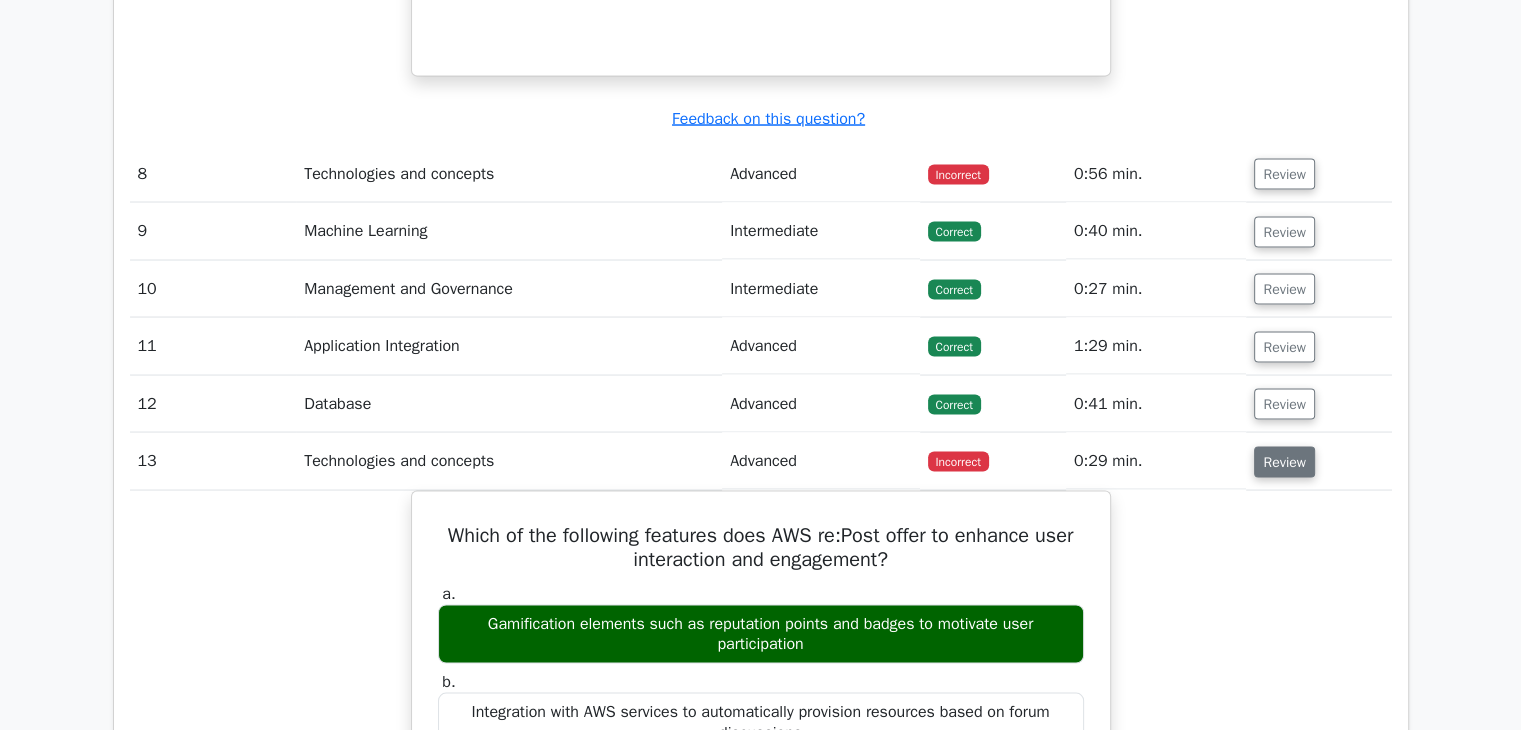 scroll, scrollTop: 3850, scrollLeft: 0, axis: vertical 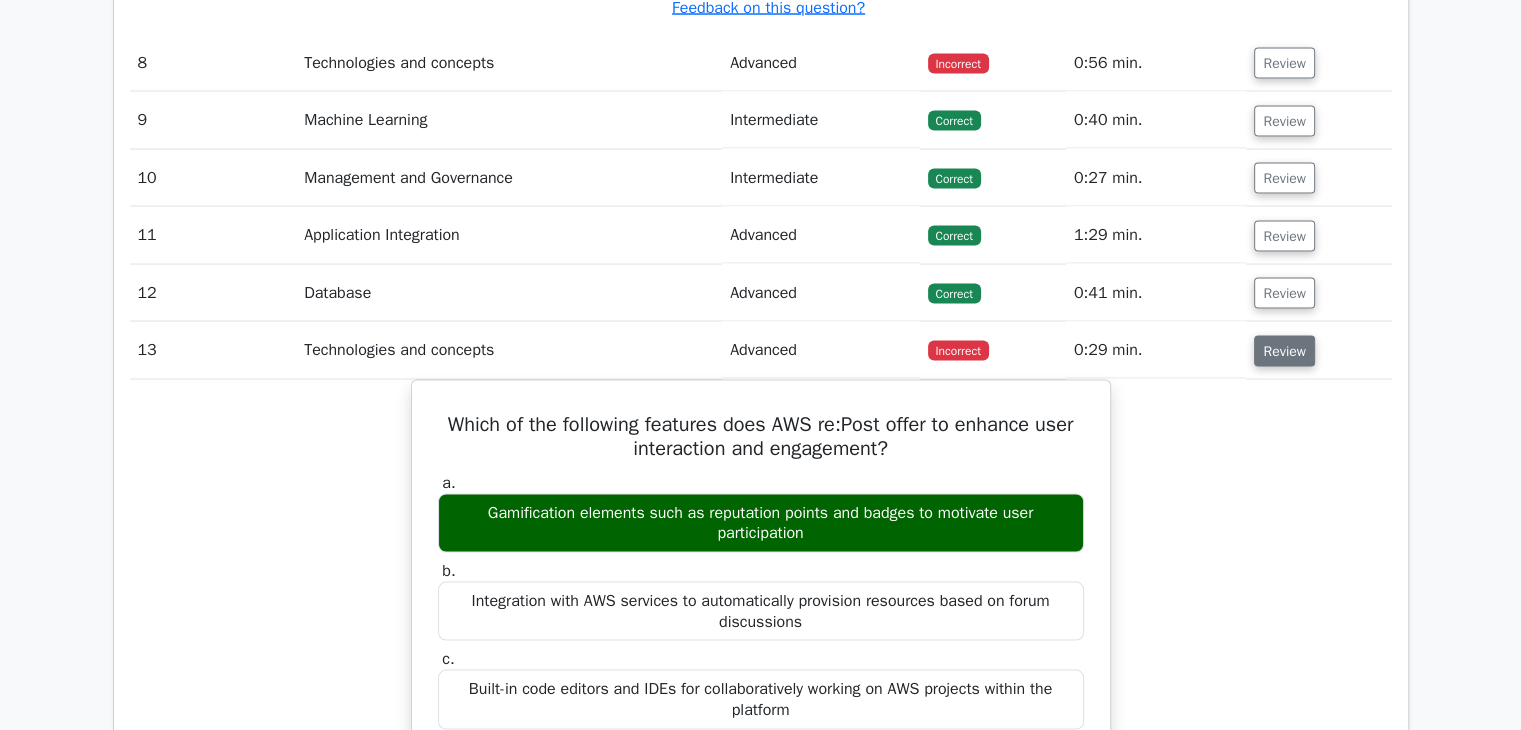 click on "Review" at bounding box center (1284, 351) 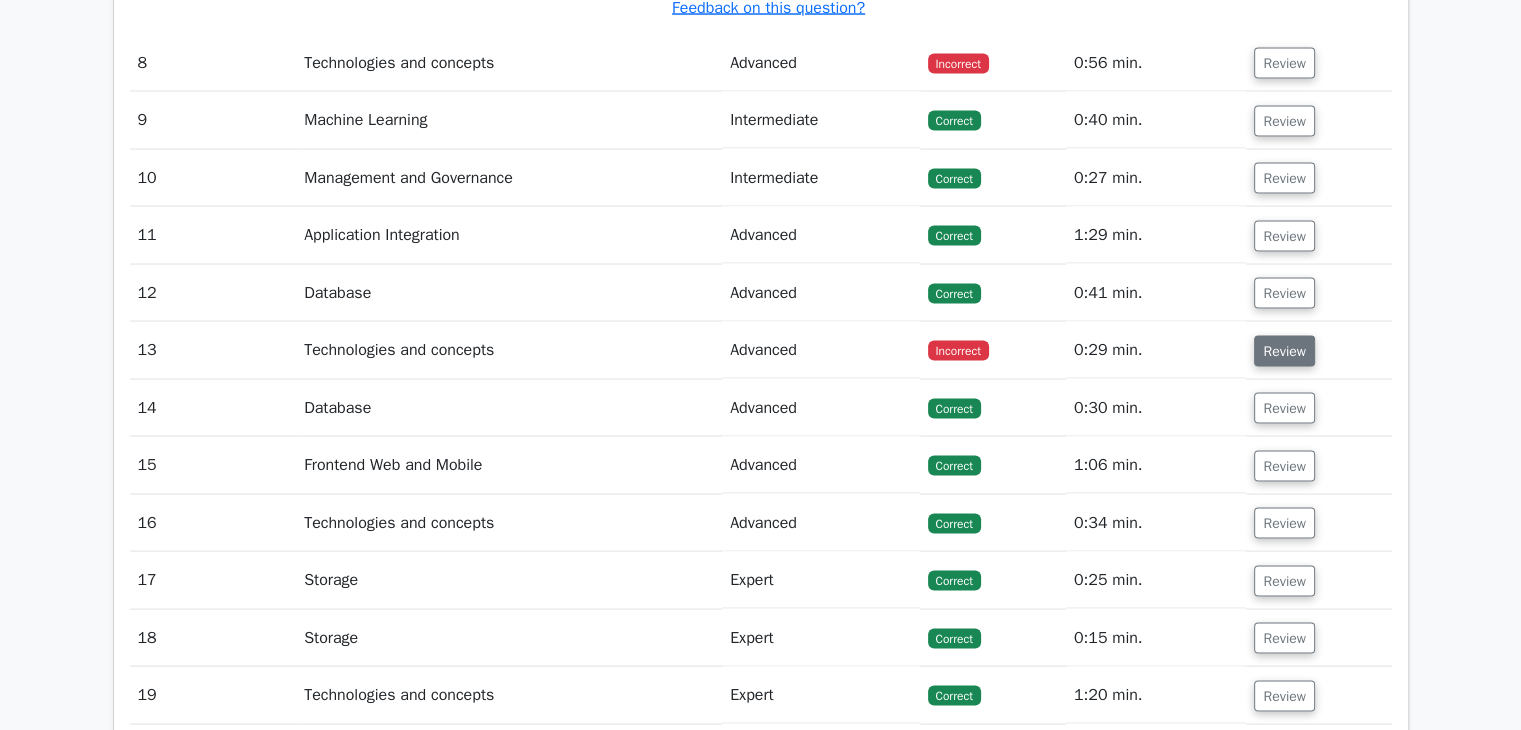 click on "Review" at bounding box center (1284, 351) 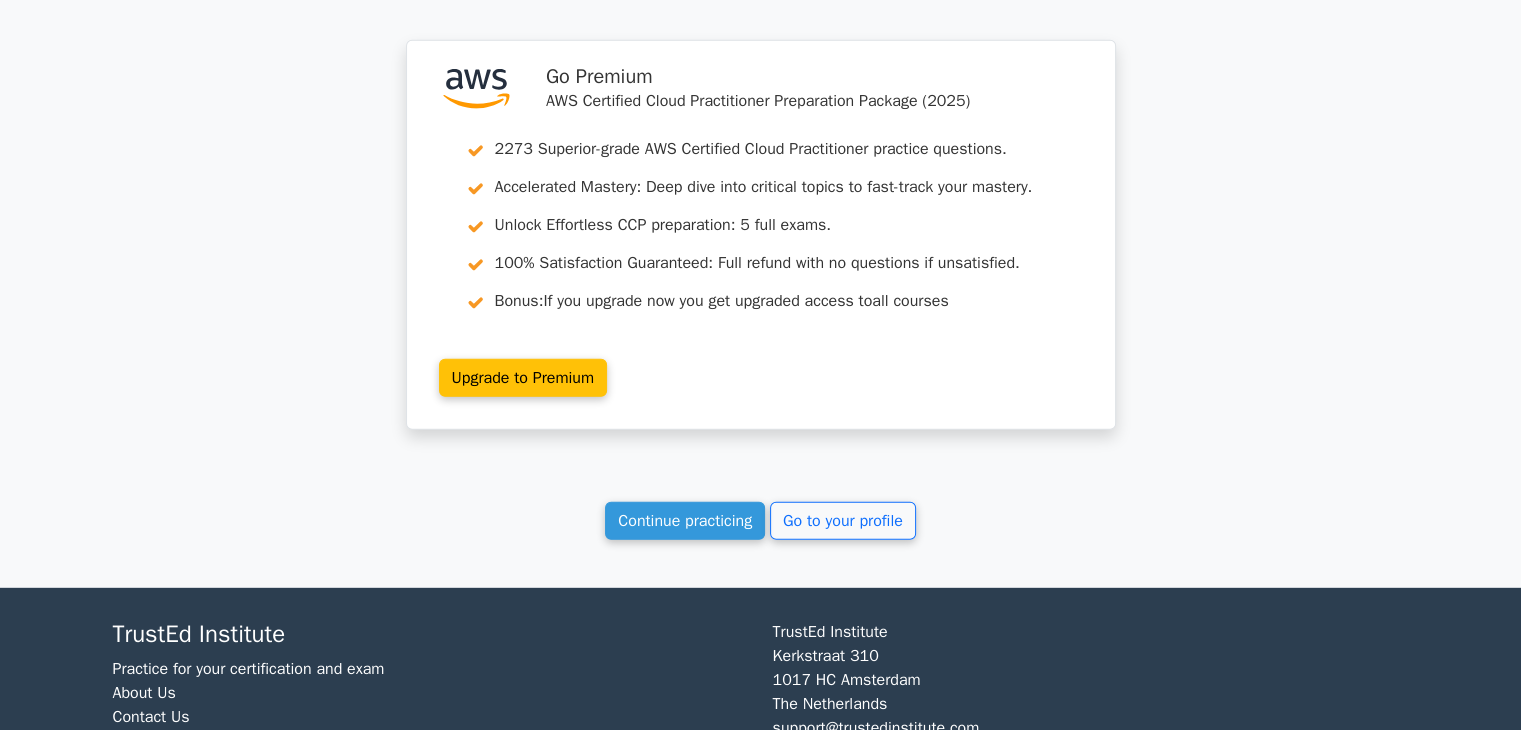 scroll, scrollTop: 5594, scrollLeft: 0, axis: vertical 